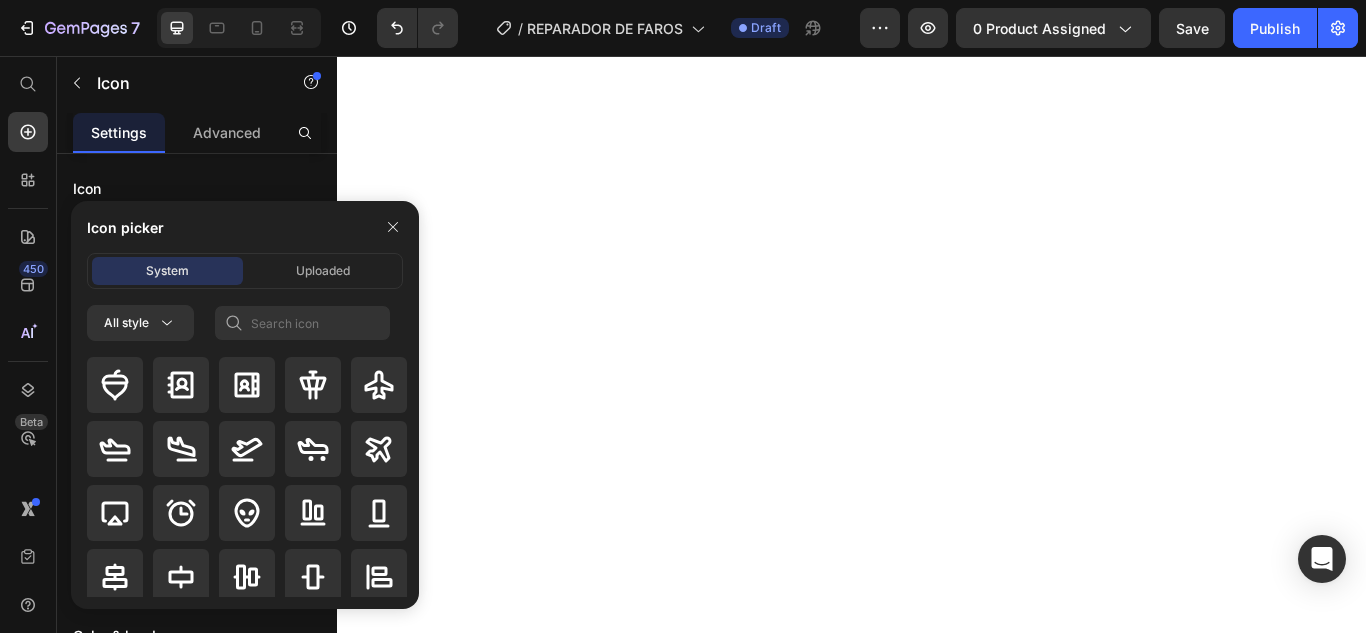 scroll, scrollTop: 0, scrollLeft: 0, axis: both 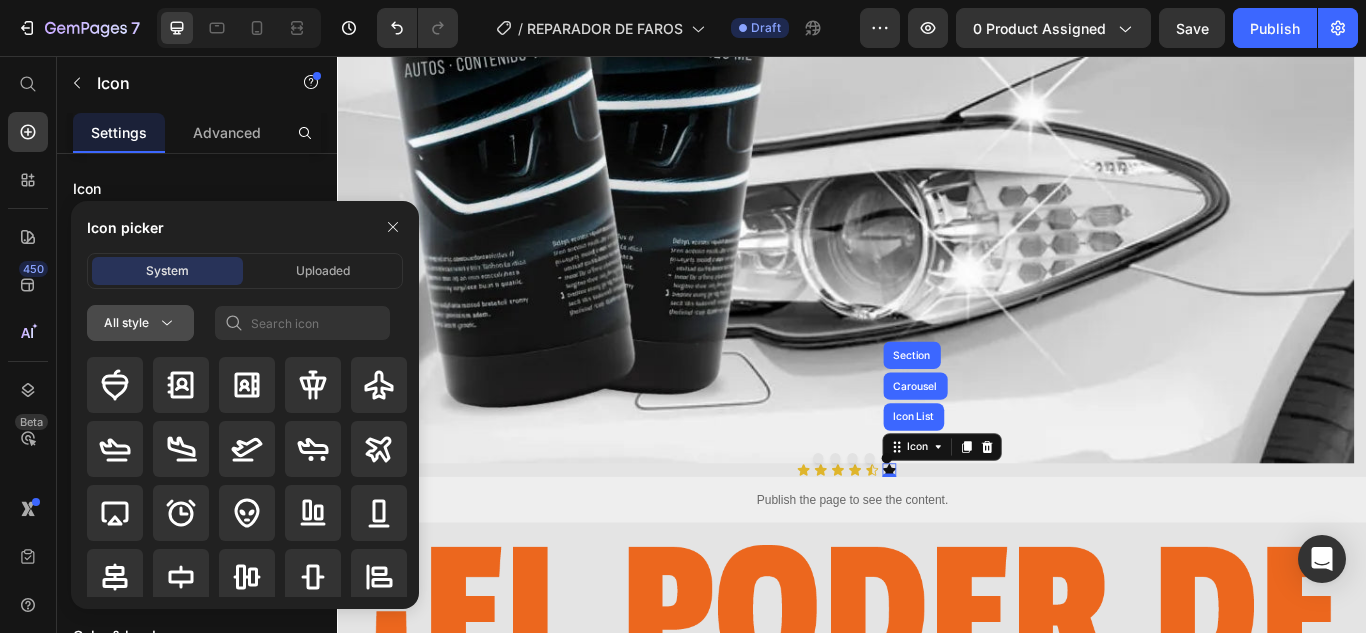 click on "All style" at bounding box center [140, 323] 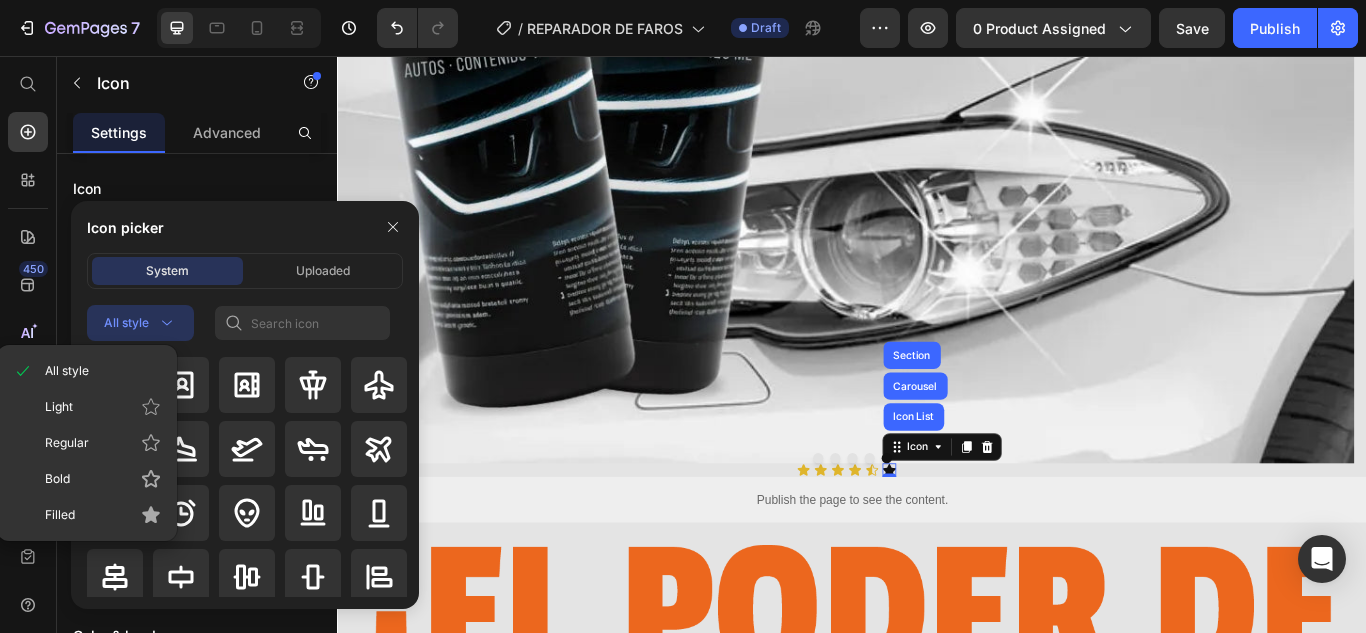 click on "All style" at bounding box center (140, 323) 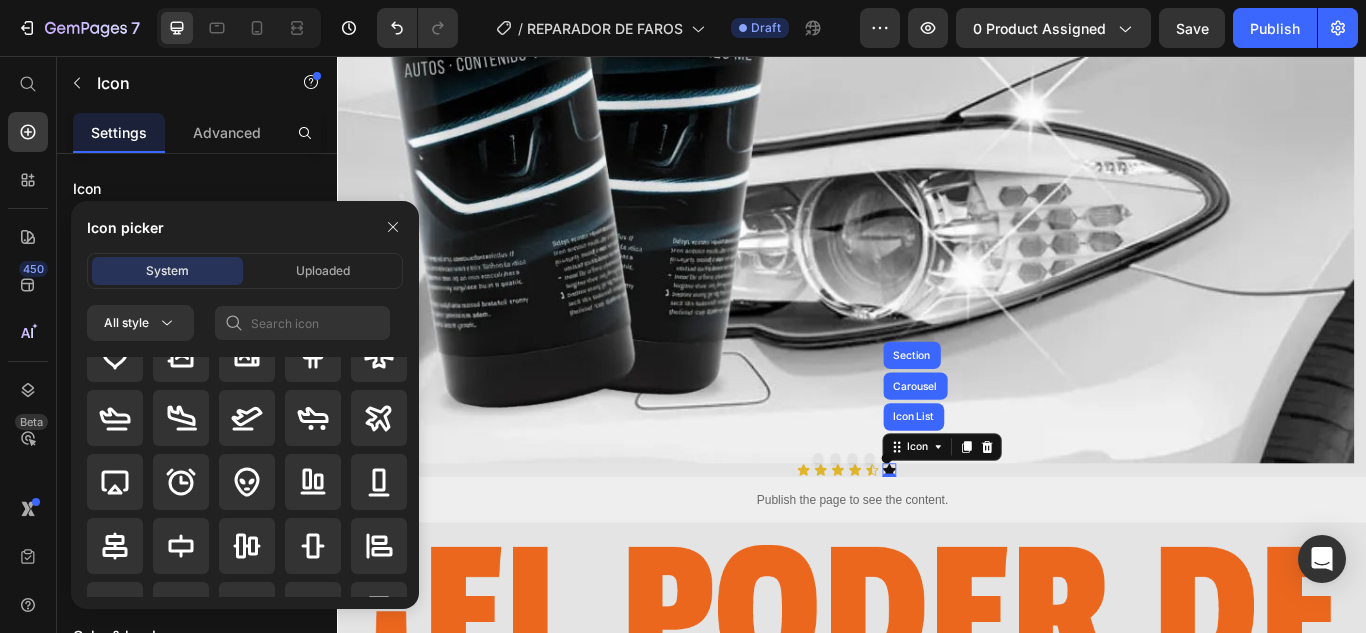 scroll, scrollTop: 0, scrollLeft: 0, axis: both 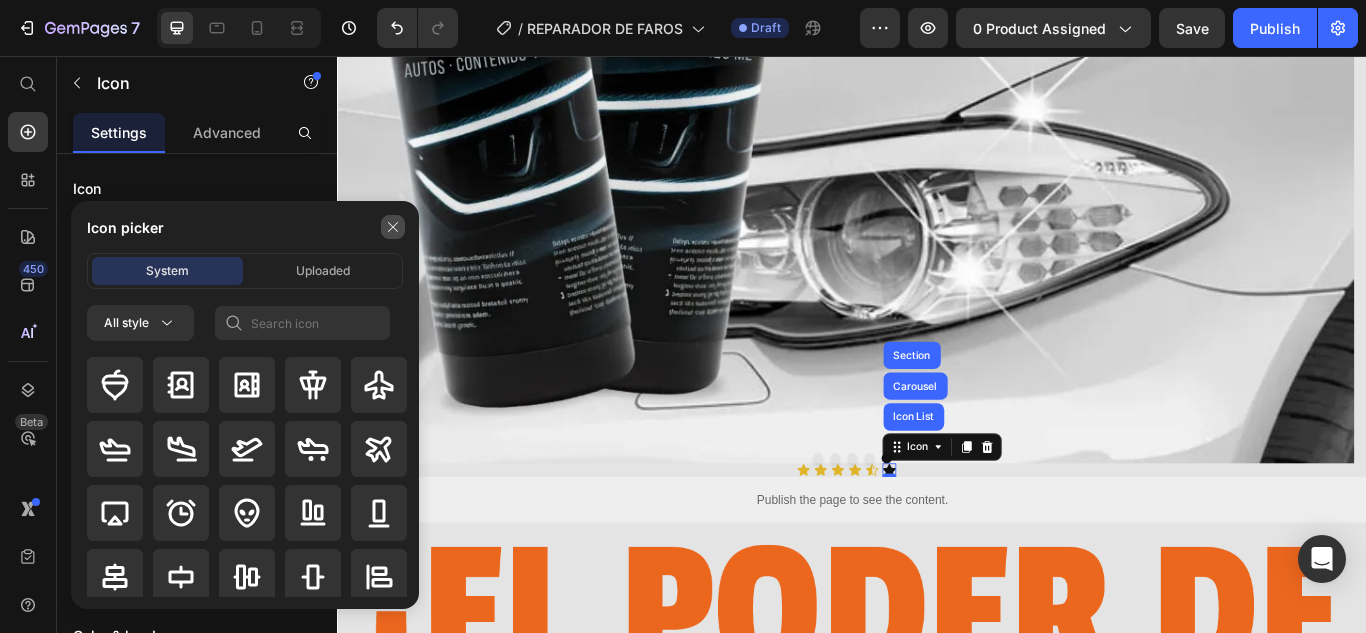 click at bounding box center (393, 227) 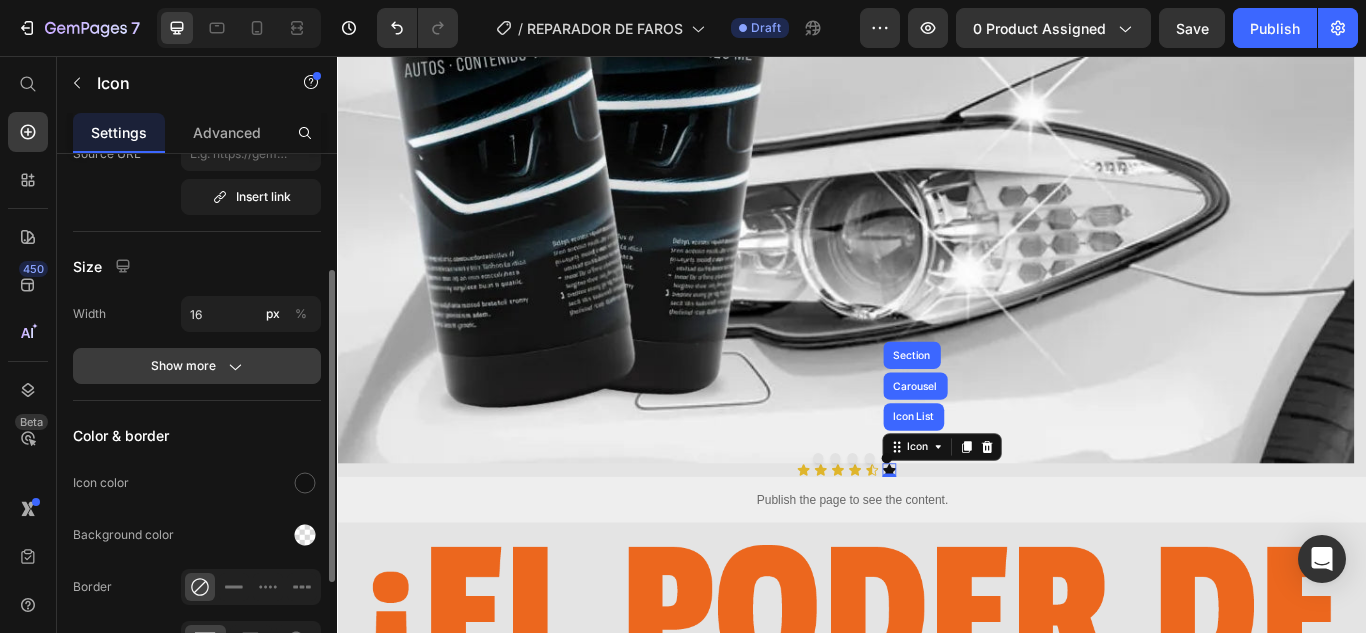 scroll, scrollTop: 384, scrollLeft: 0, axis: vertical 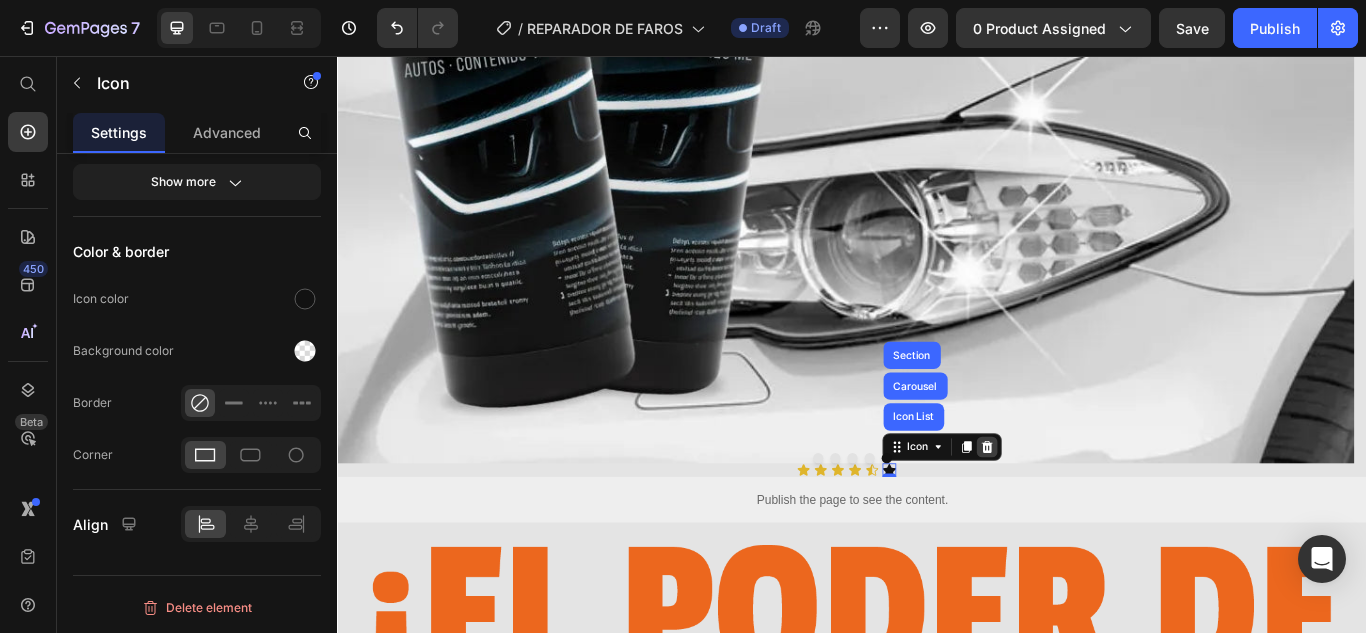 click 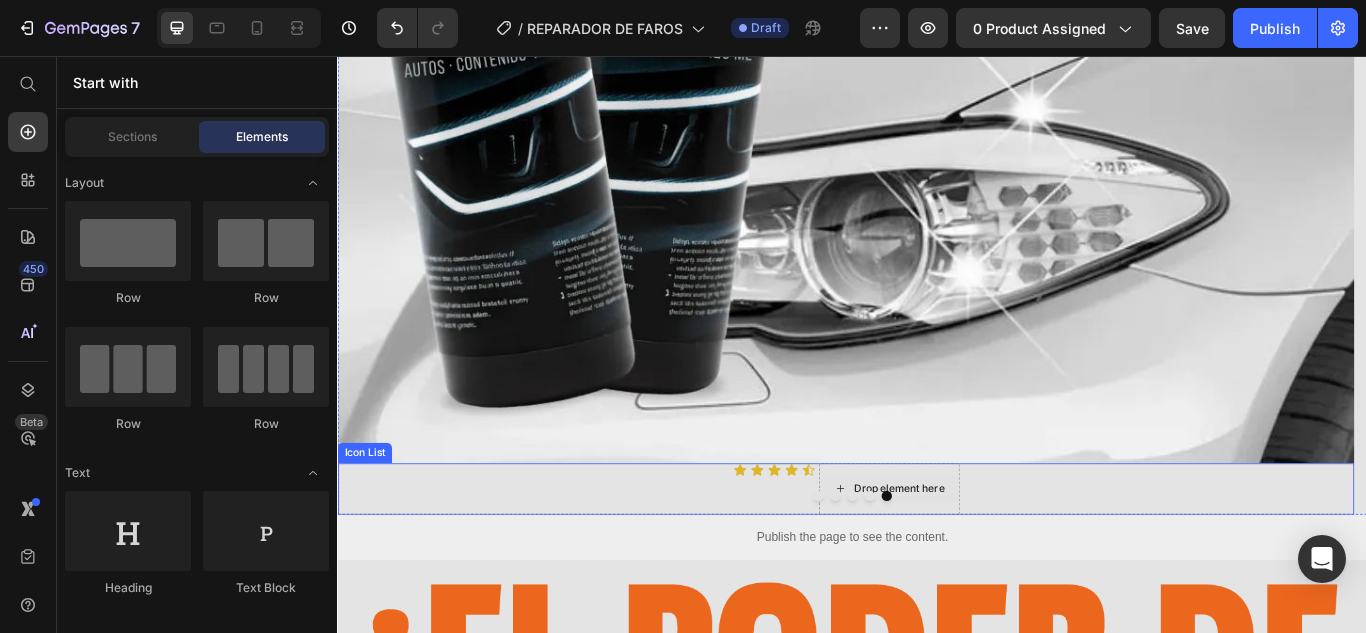 click on "Drop element here" at bounding box center [992, 561] 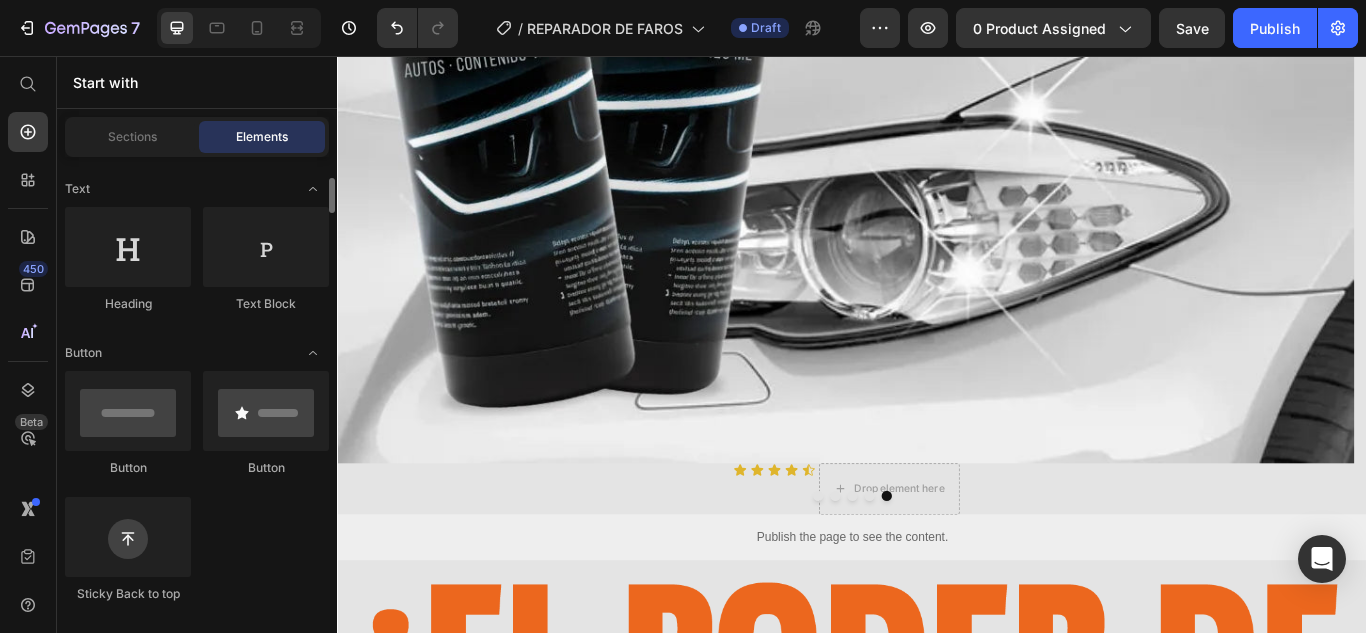 scroll, scrollTop: 0, scrollLeft: 0, axis: both 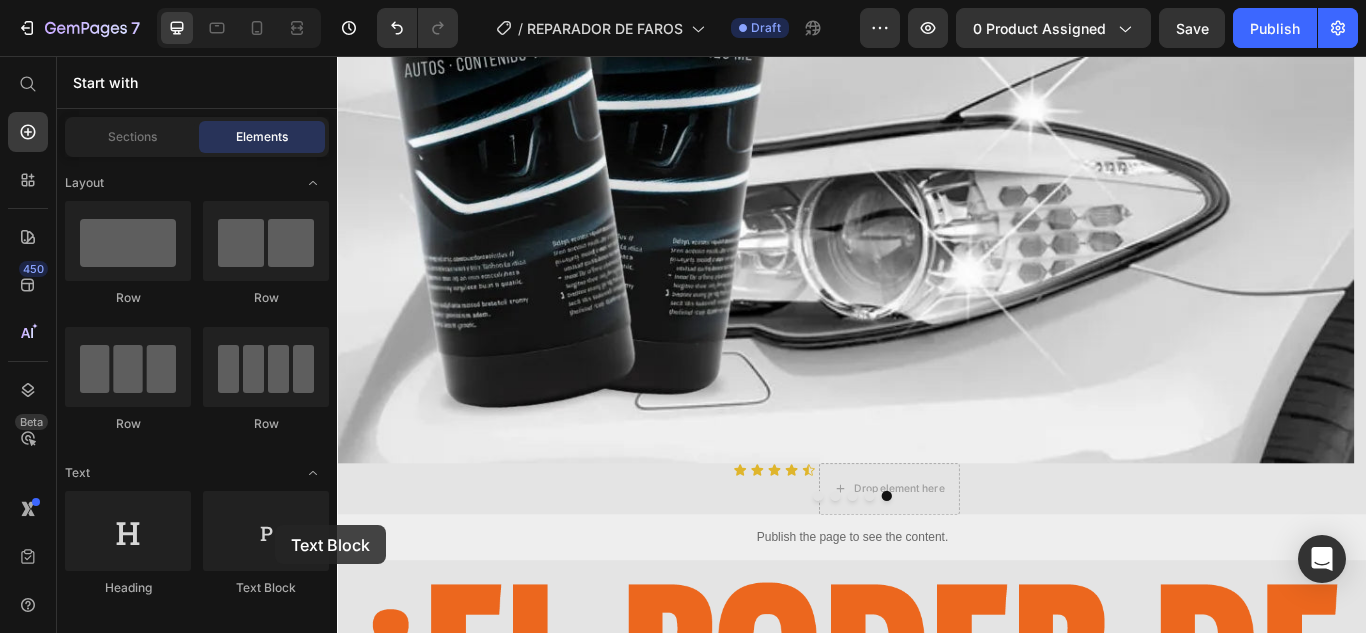 drag, startPoint x: 600, startPoint y: 581, endPoint x: 881, endPoint y: 552, distance: 282.4925 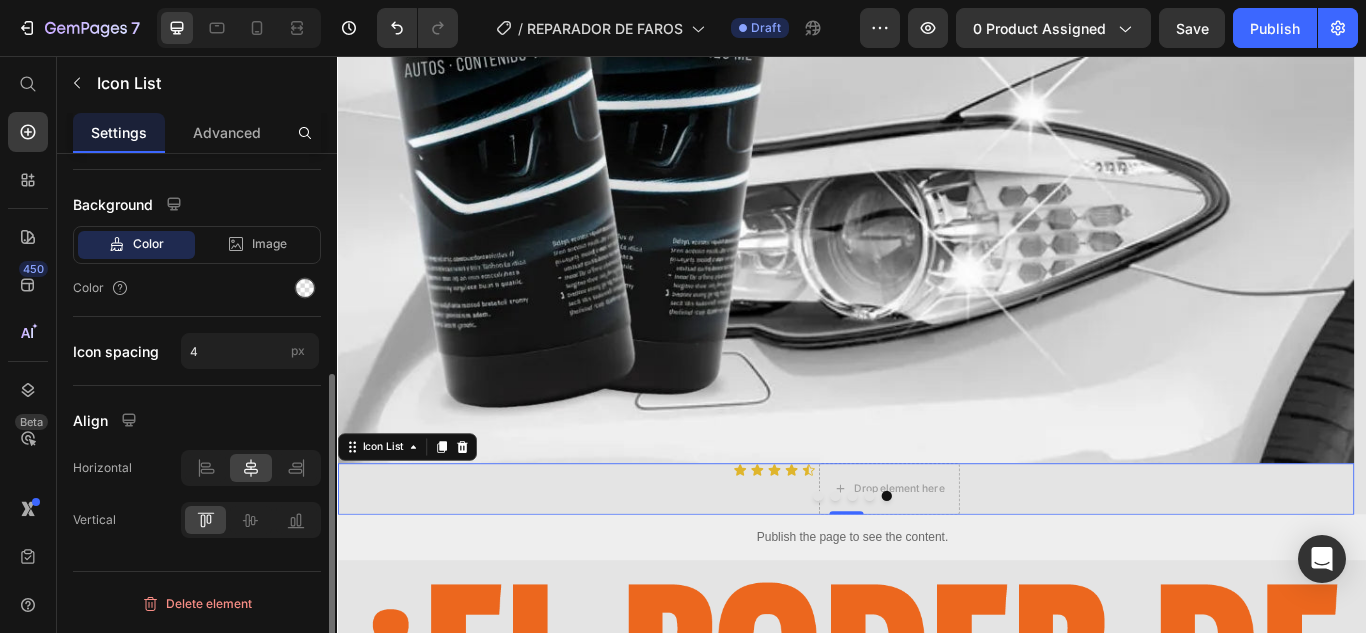 scroll, scrollTop: 0, scrollLeft: 0, axis: both 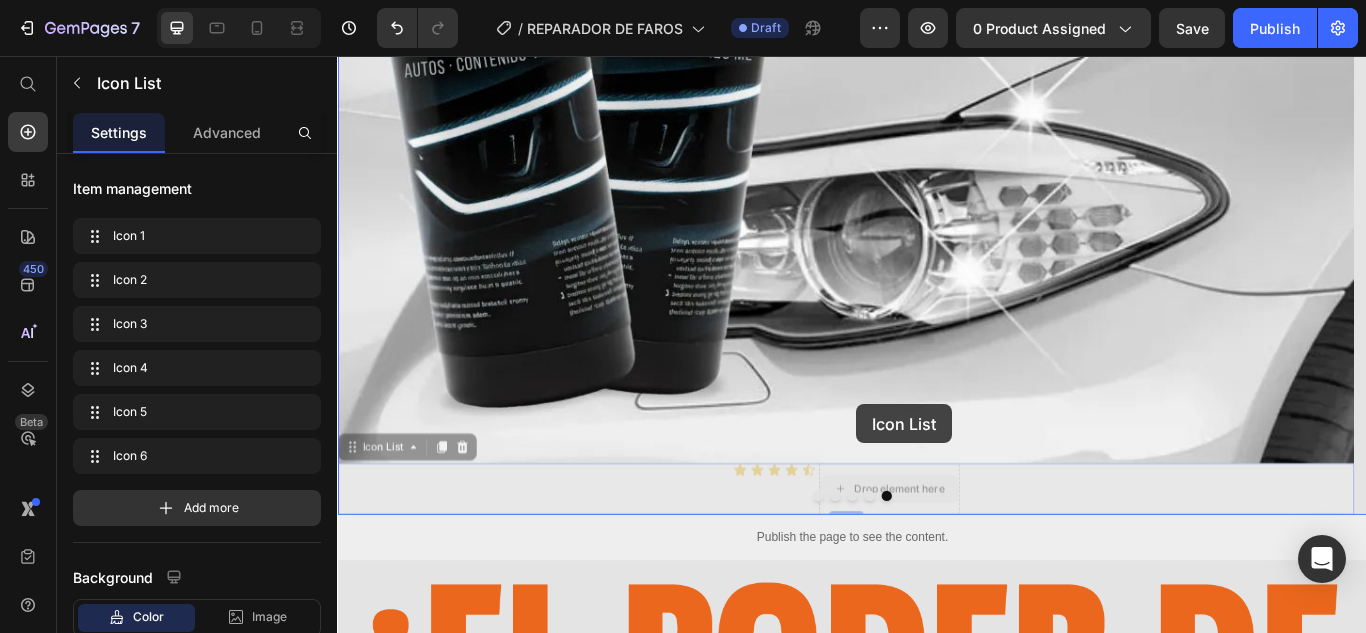 drag, startPoint x: 881, startPoint y: 552, endPoint x: 942, endPoint y: 462, distance: 108.72442 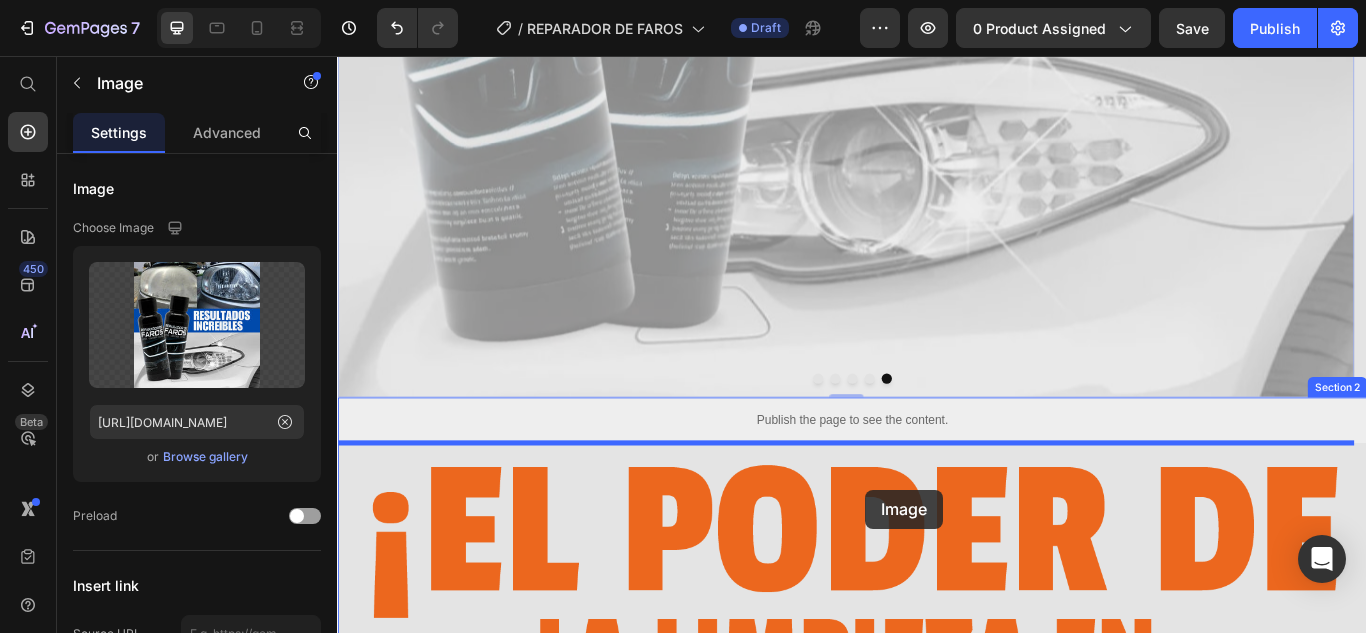 drag, startPoint x: 925, startPoint y: 557, endPoint x: 953, endPoint y: 536, distance: 35 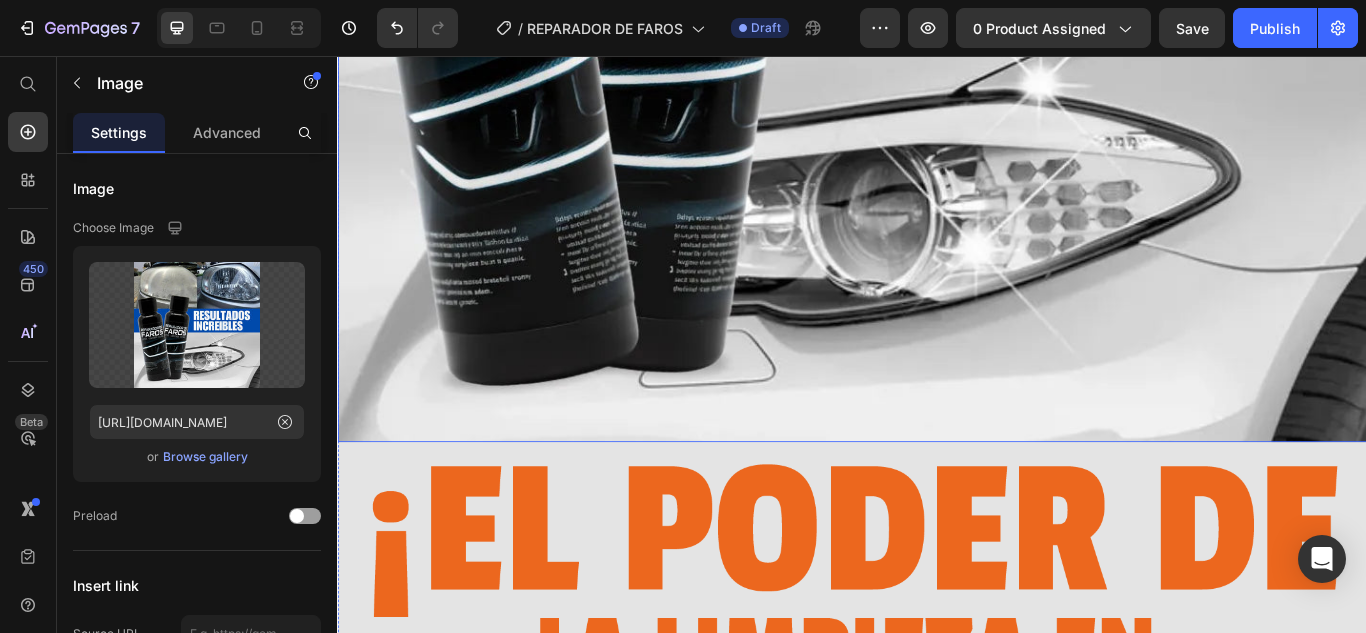 scroll, scrollTop: 1033, scrollLeft: 0, axis: vertical 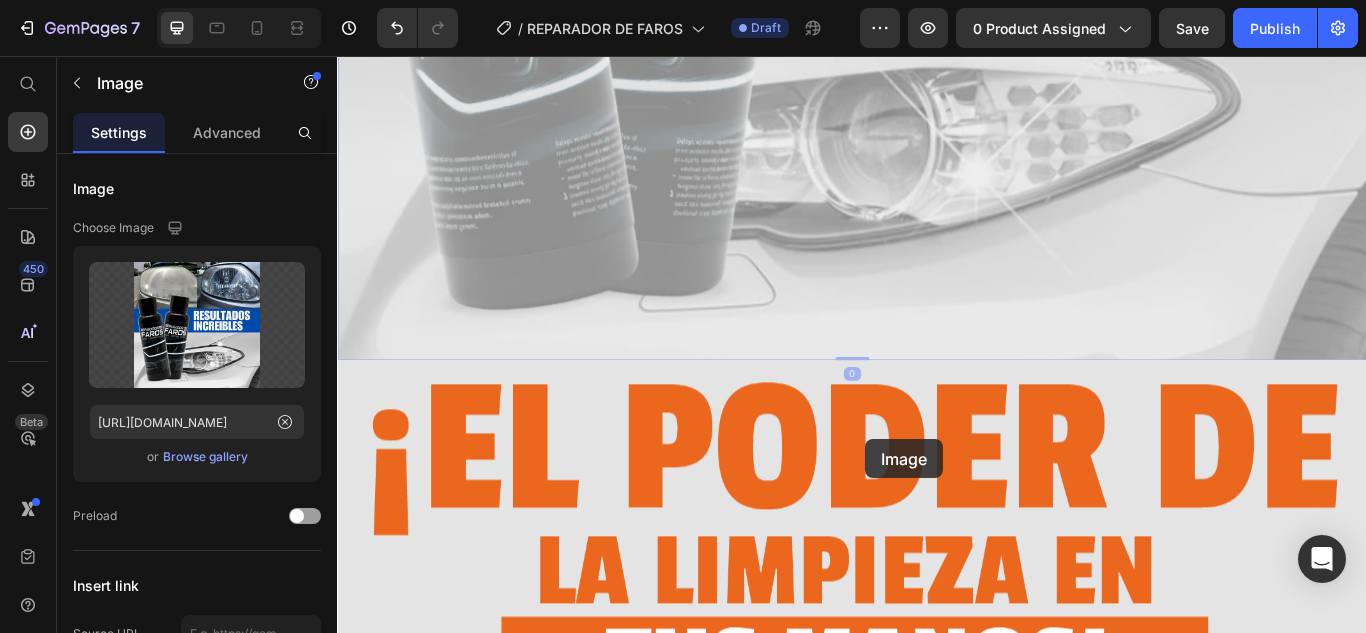 click on "Publish the page to see the content.
Custom Code Image   0 Image   0 Image" at bounding box center [937, 6] 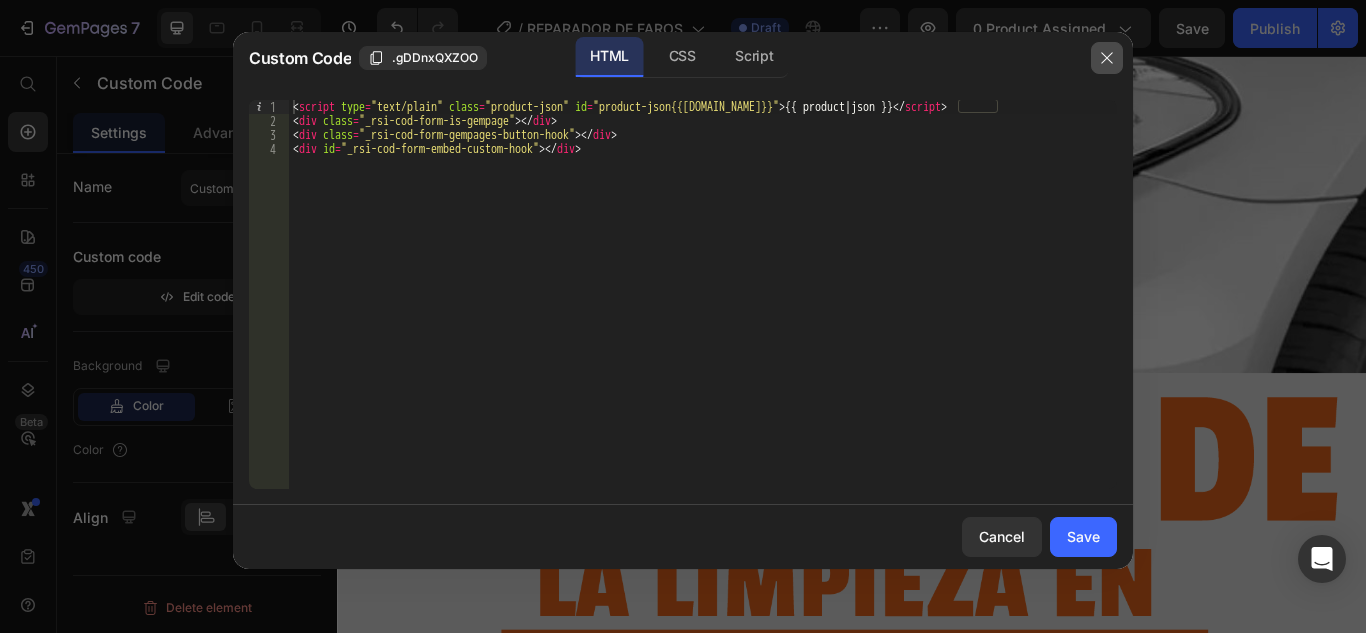 click 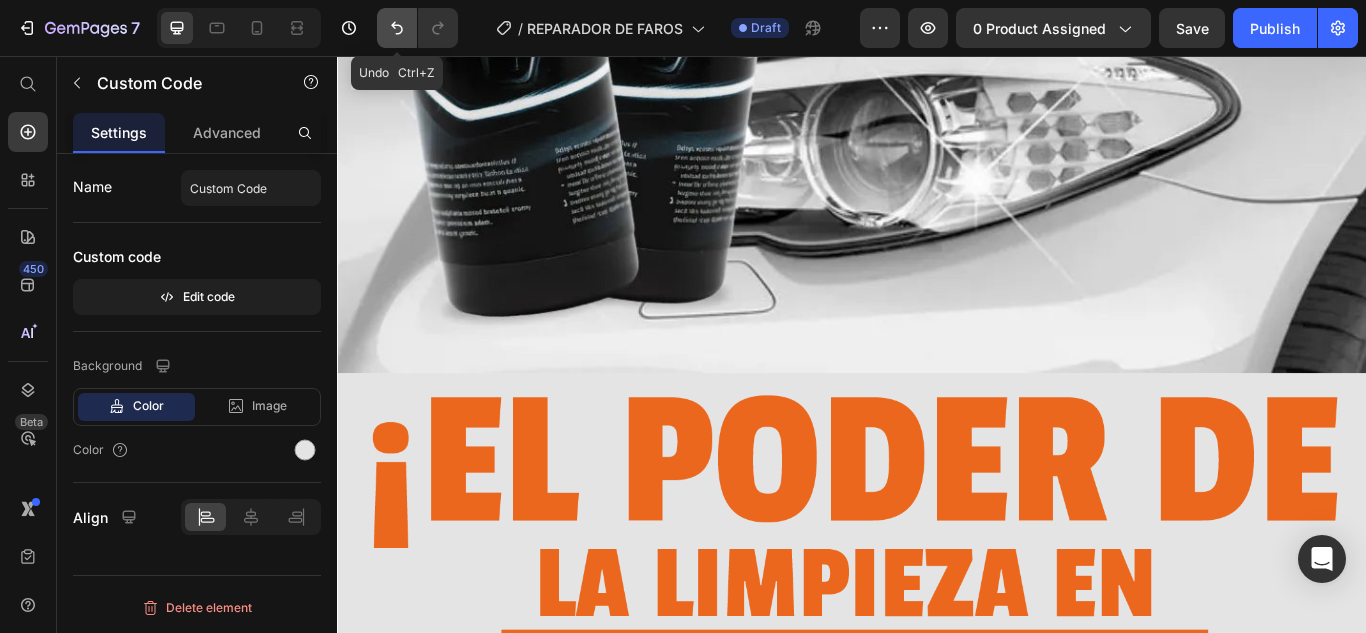 click 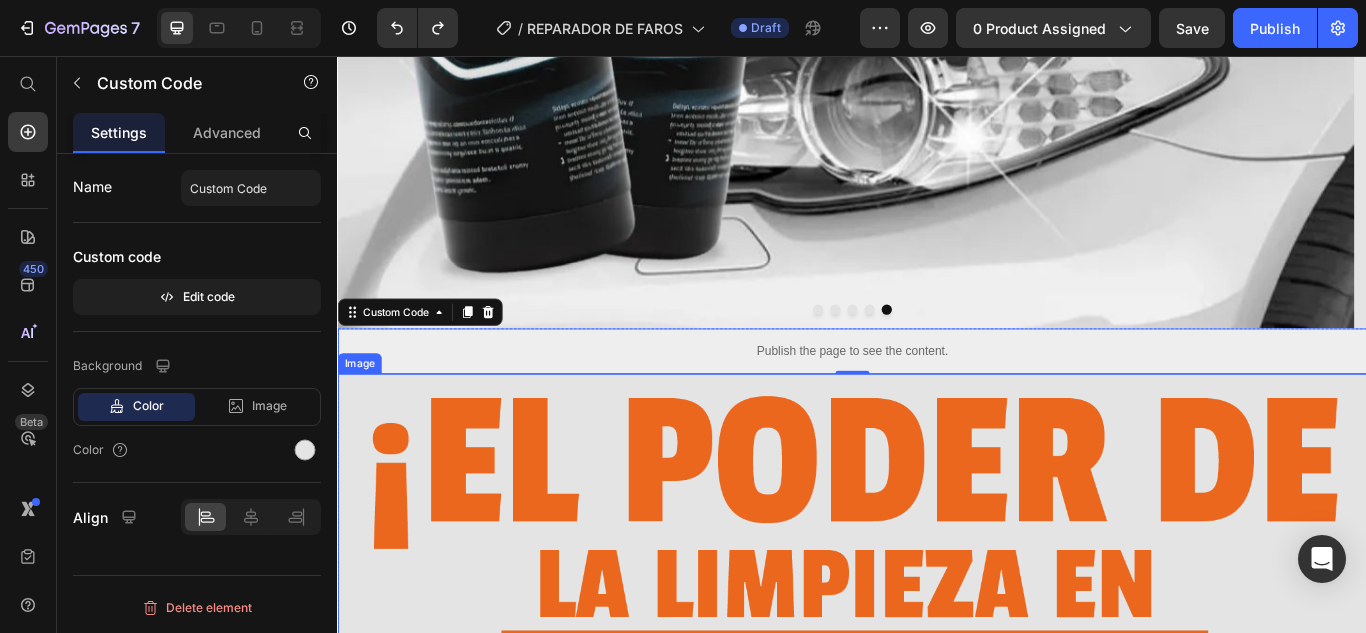 click at bounding box center [937, 641] 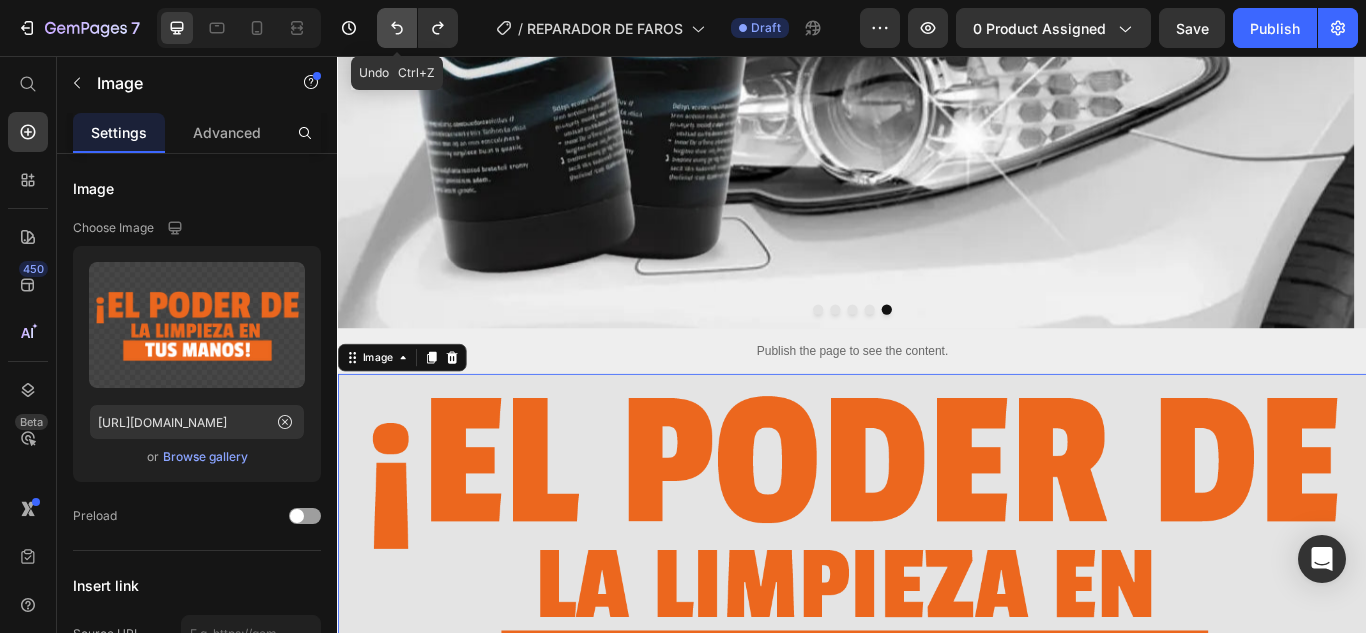 click 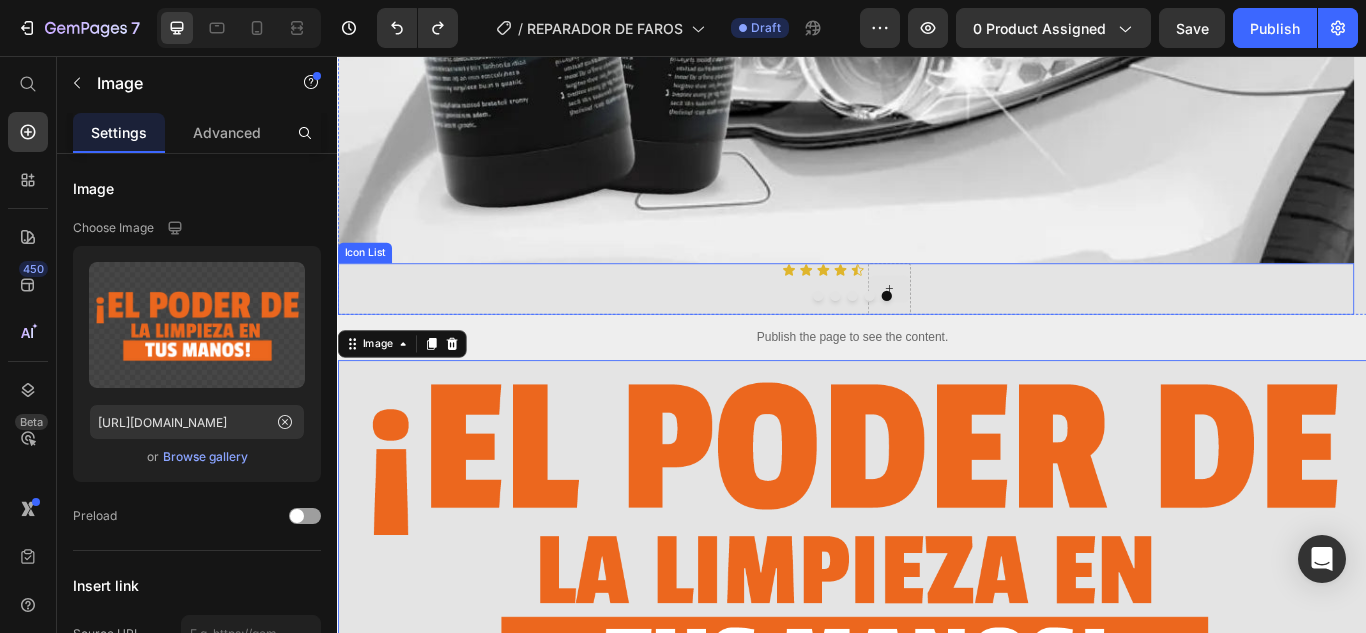 click at bounding box center (980, 328) 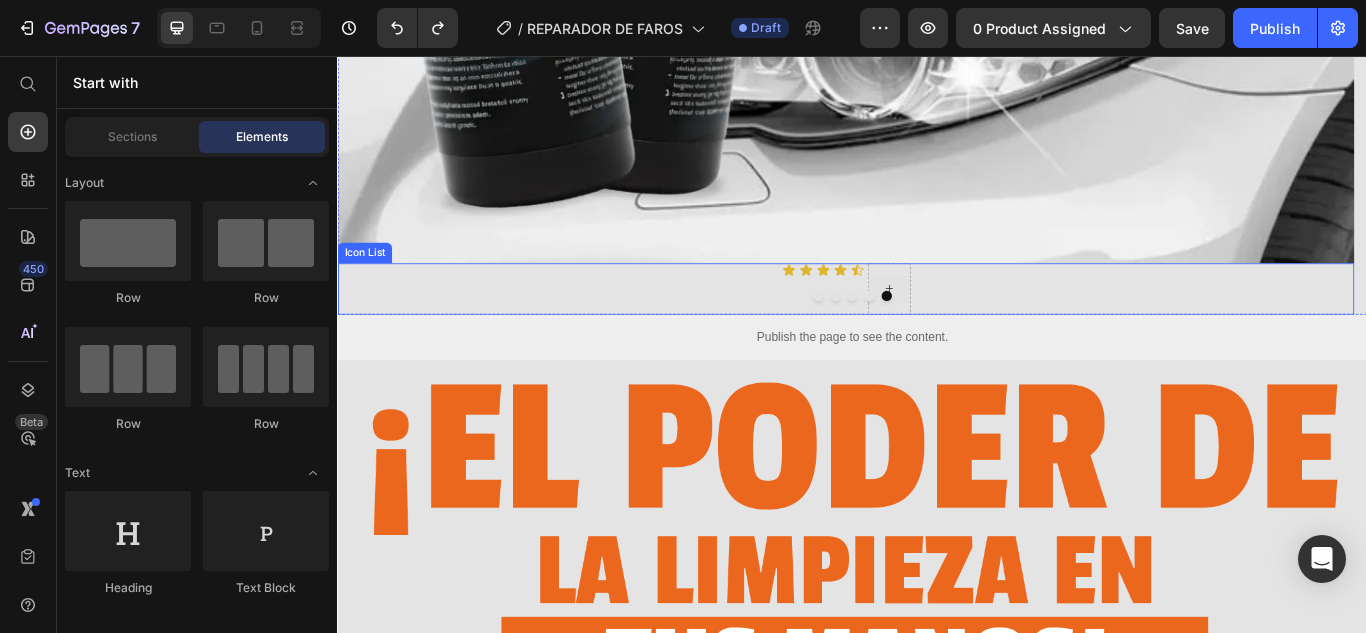 click at bounding box center [980, 328] 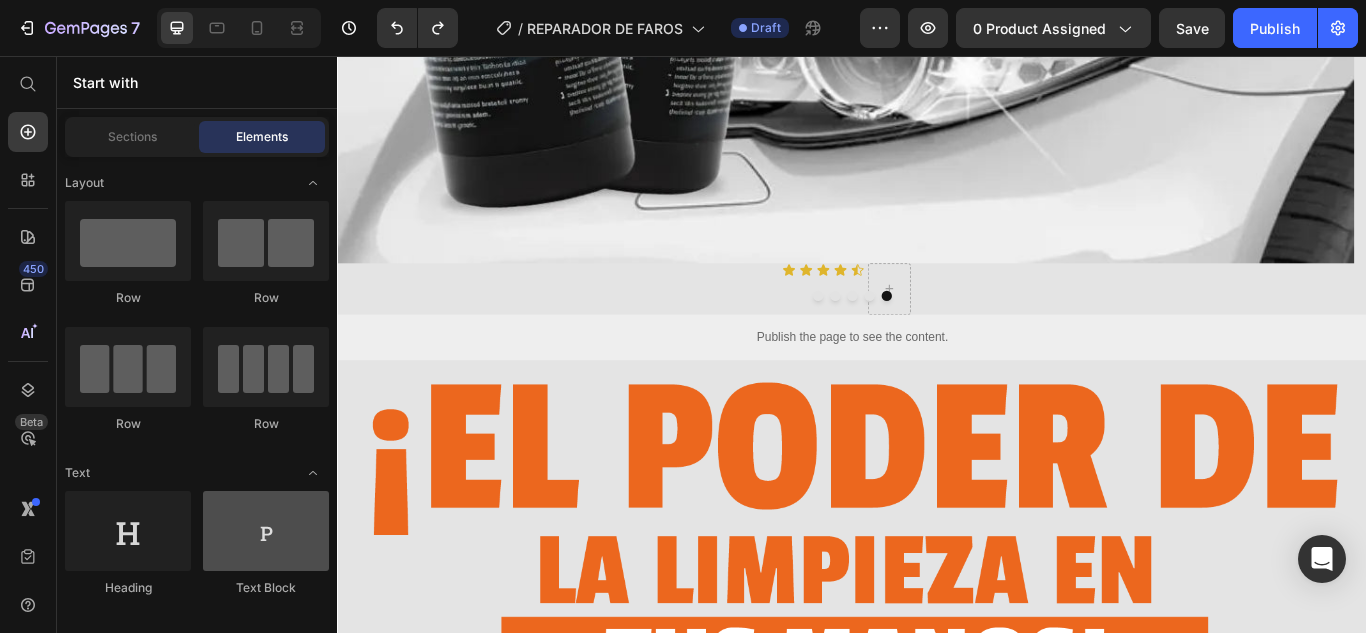 click at bounding box center (266, 531) 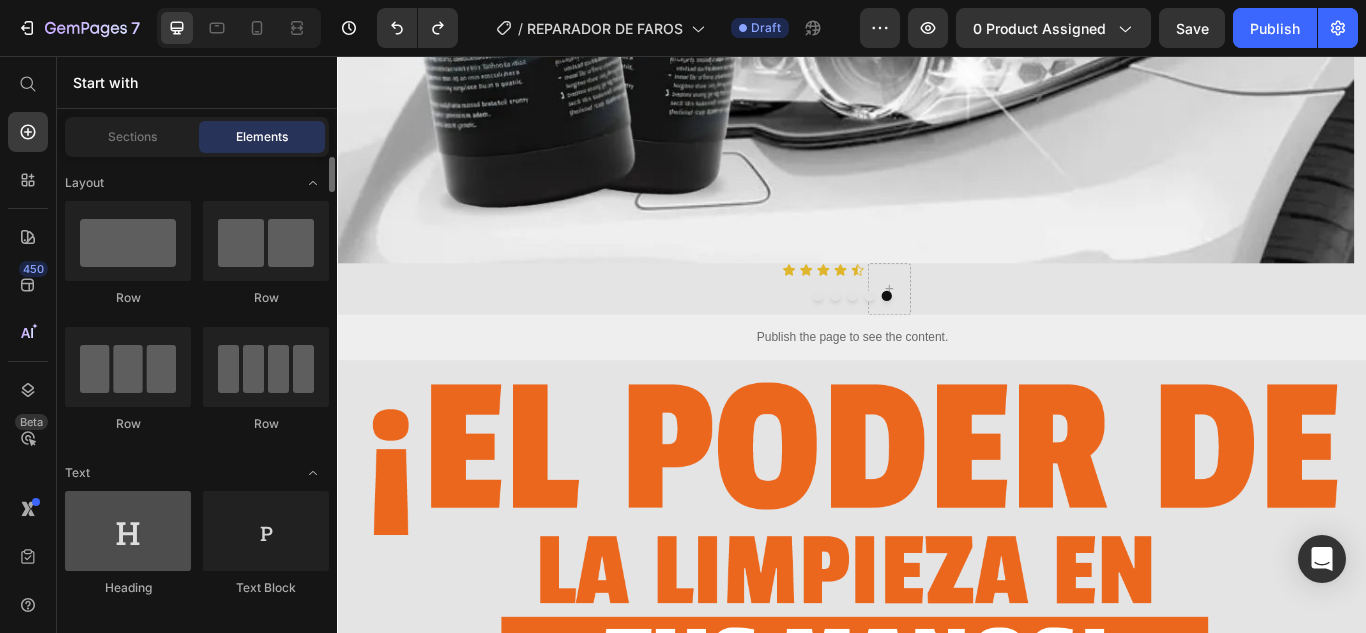 click at bounding box center [128, 531] 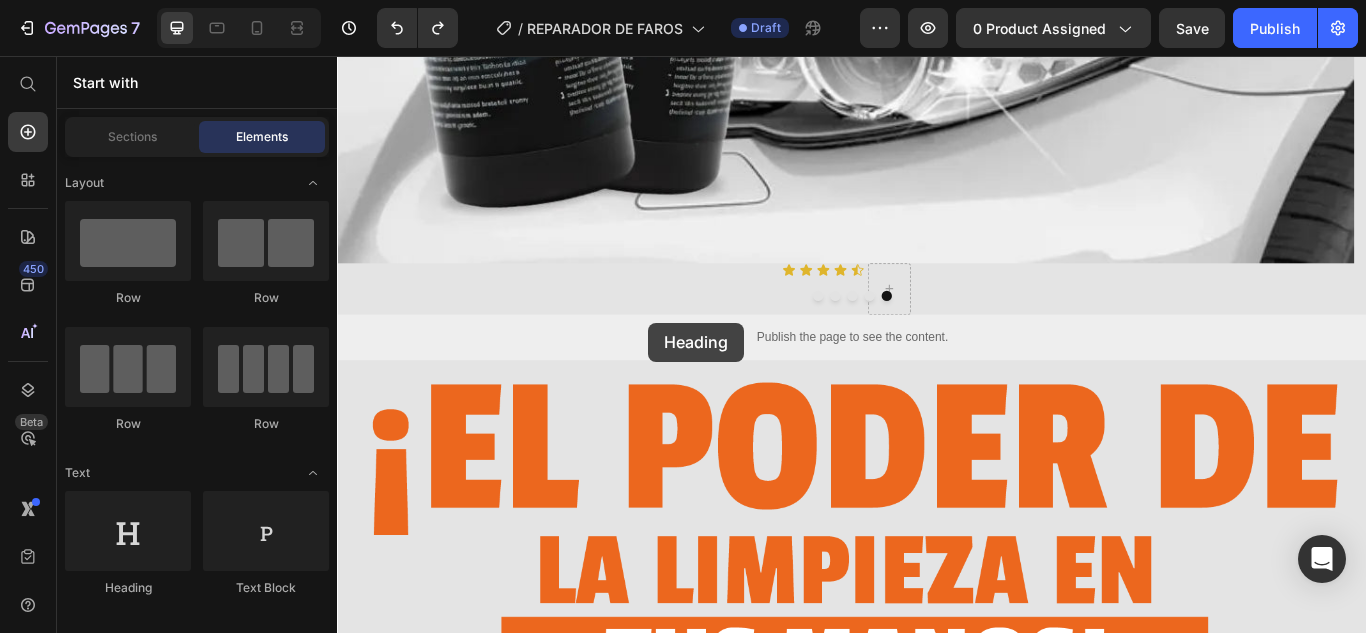 drag, startPoint x: 475, startPoint y: 600, endPoint x: 906, endPoint y: 306, distance: 521.72504 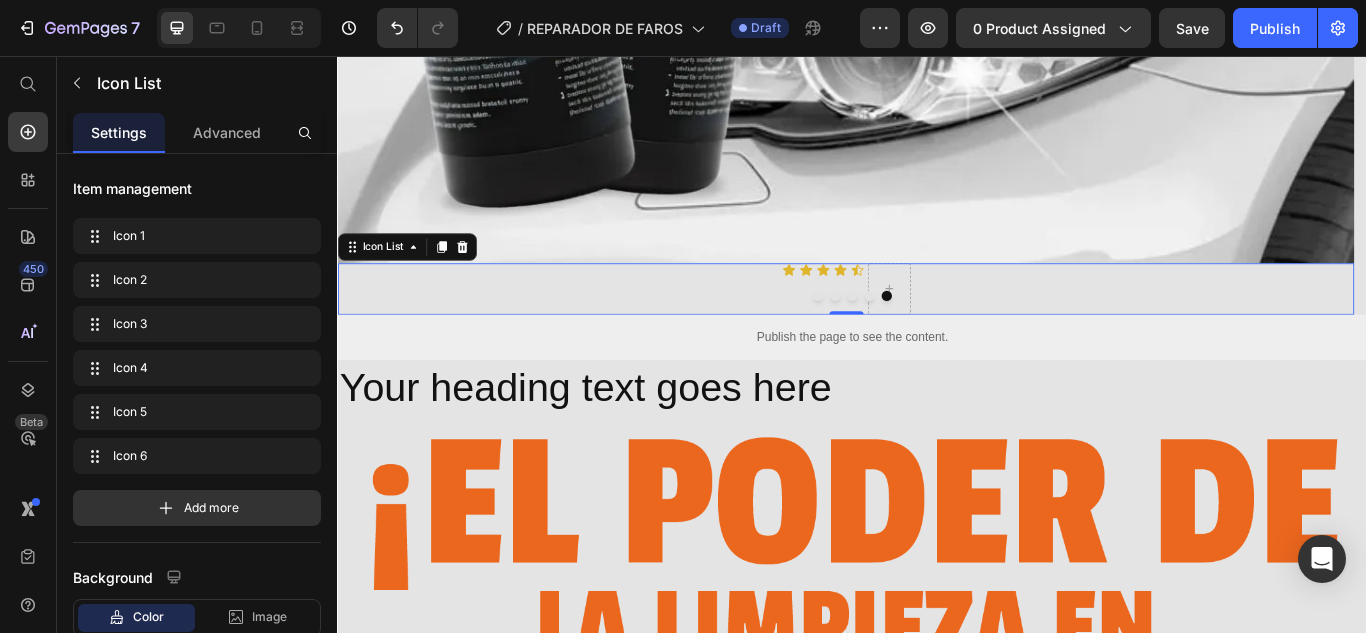 click on "Icon Icon Icon Icon Icon" at bounding box center [929, 328] 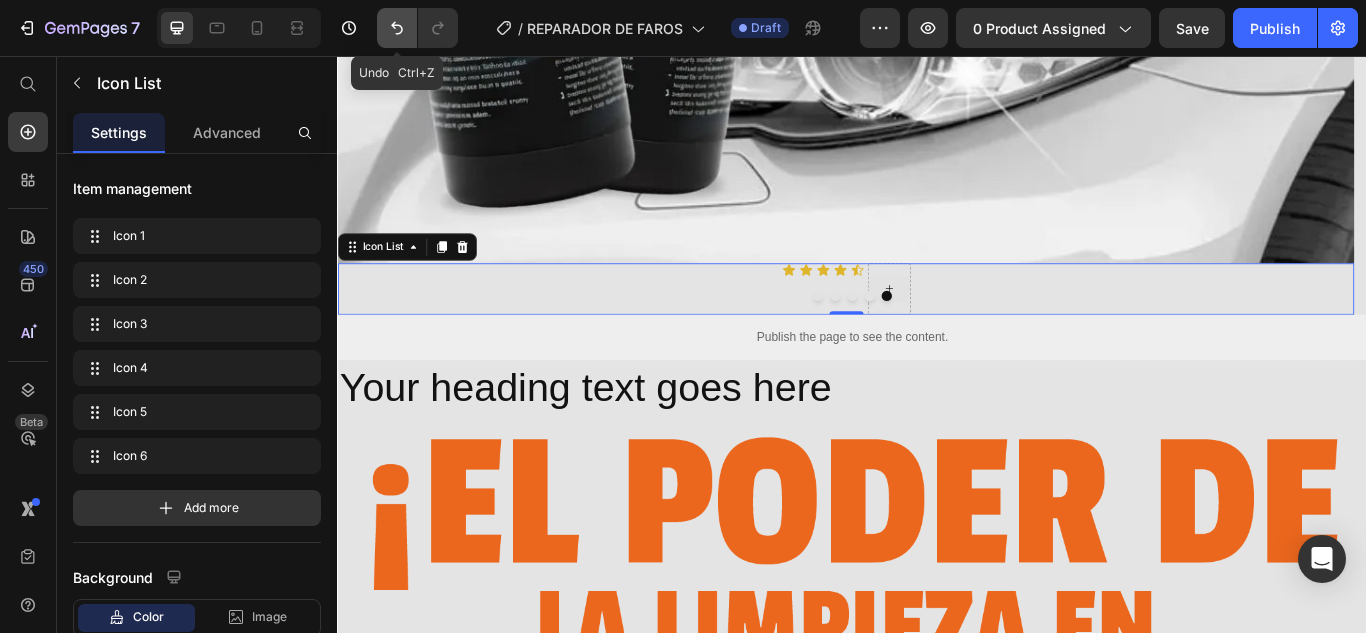 click 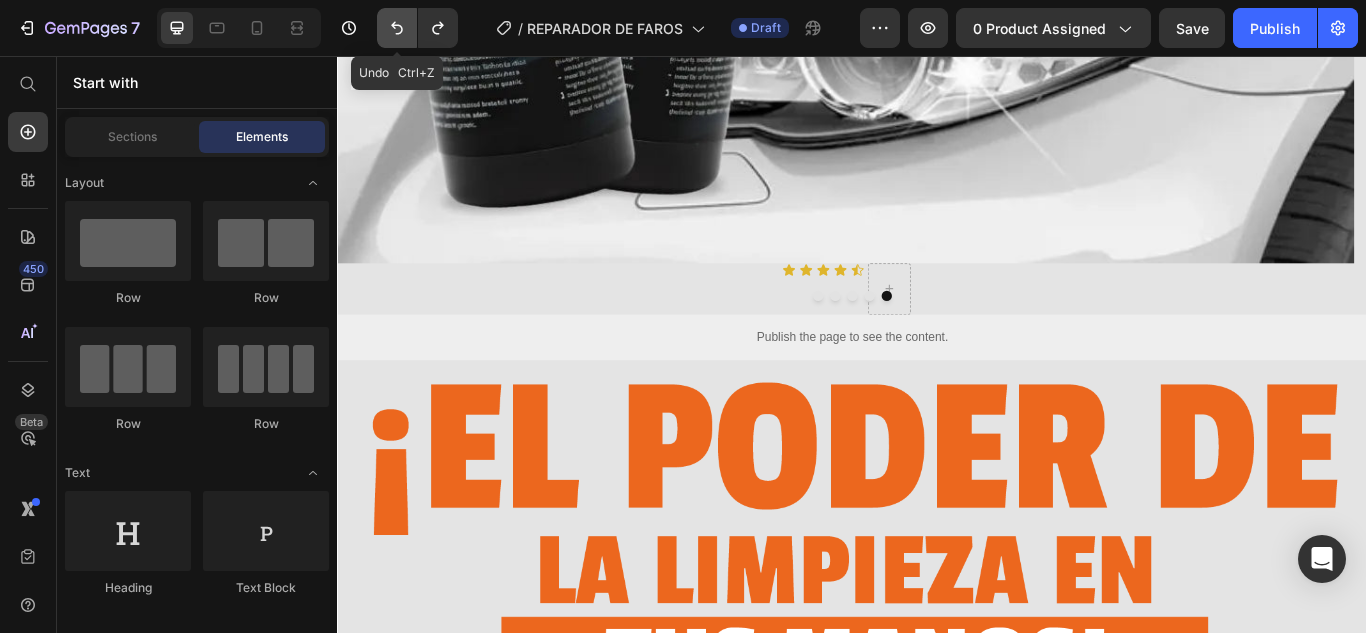 click 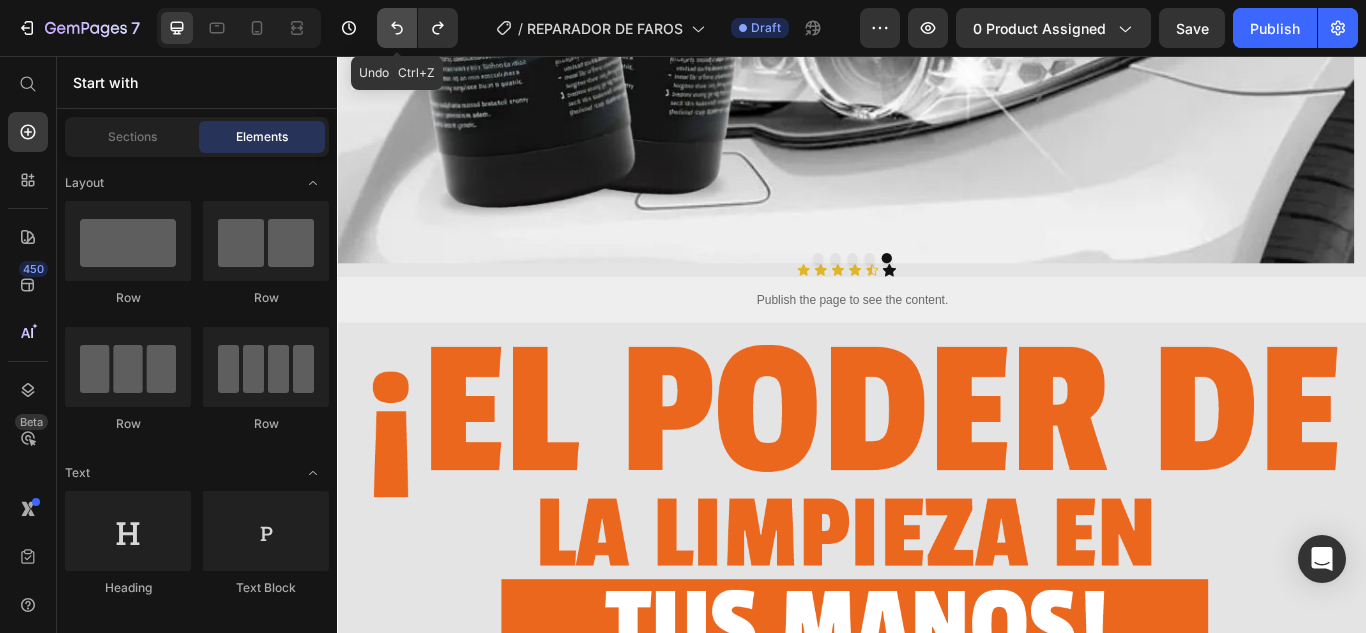 click 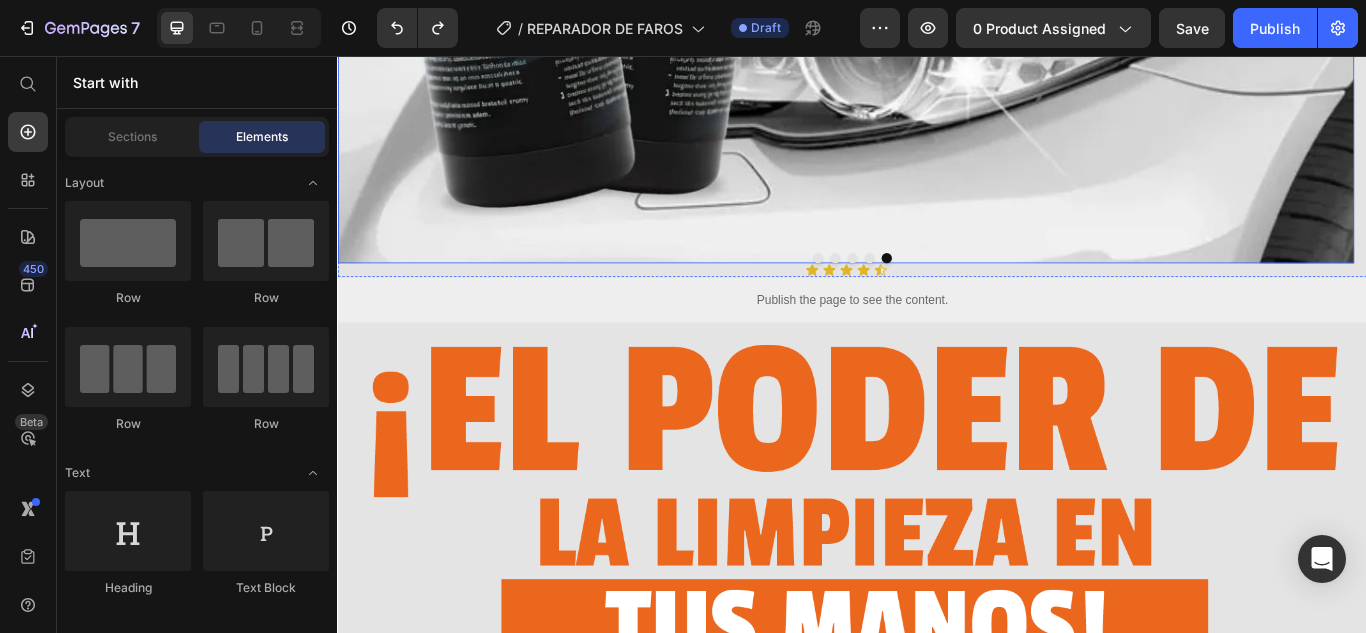 click at bounding box center (929, -295) 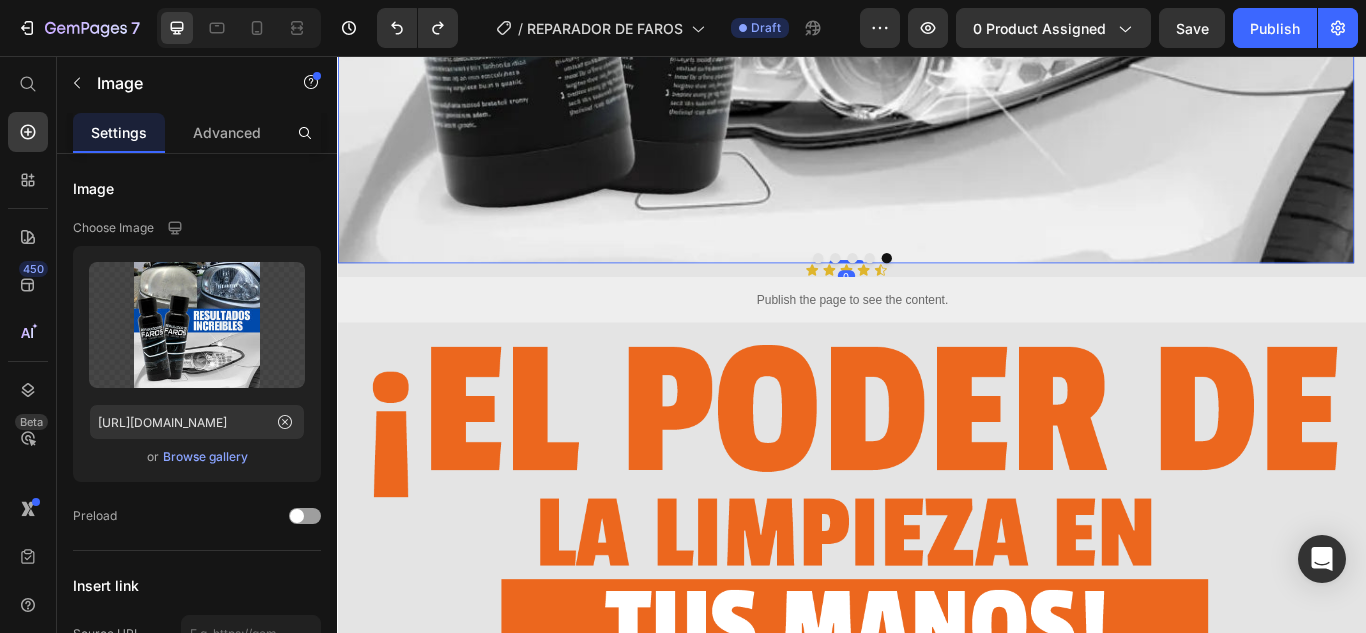click at bounding box center (929, -295) 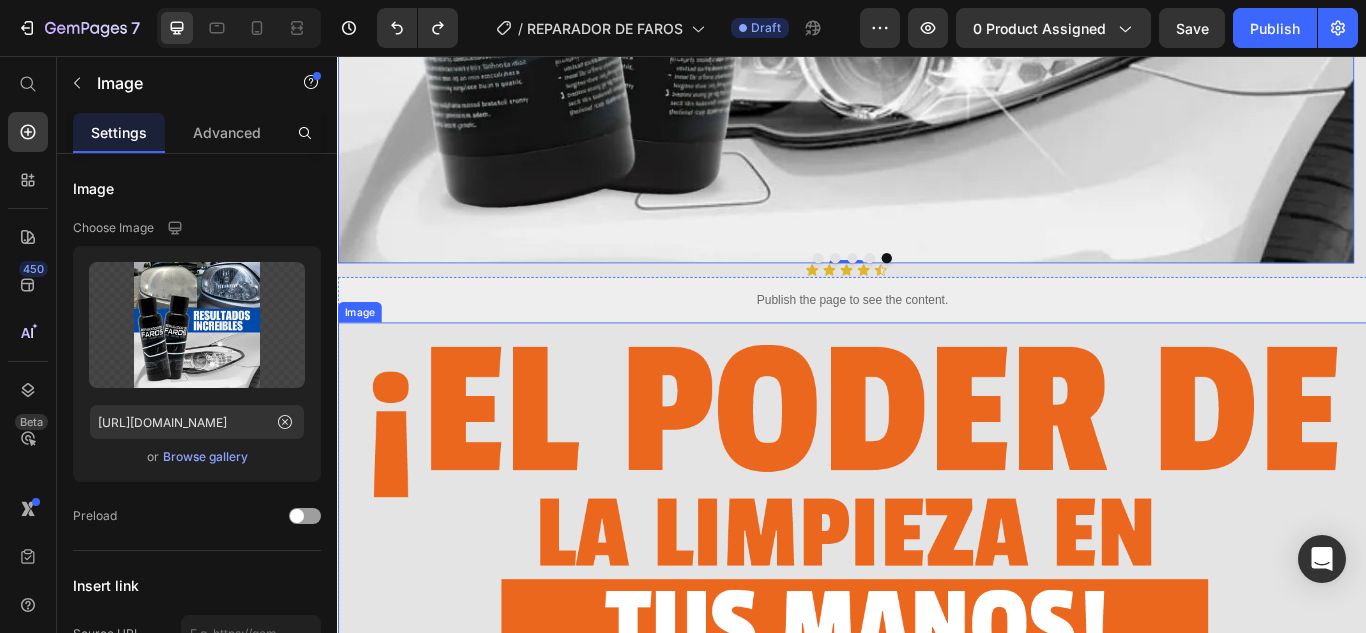 click at bounding box center (937, 581) 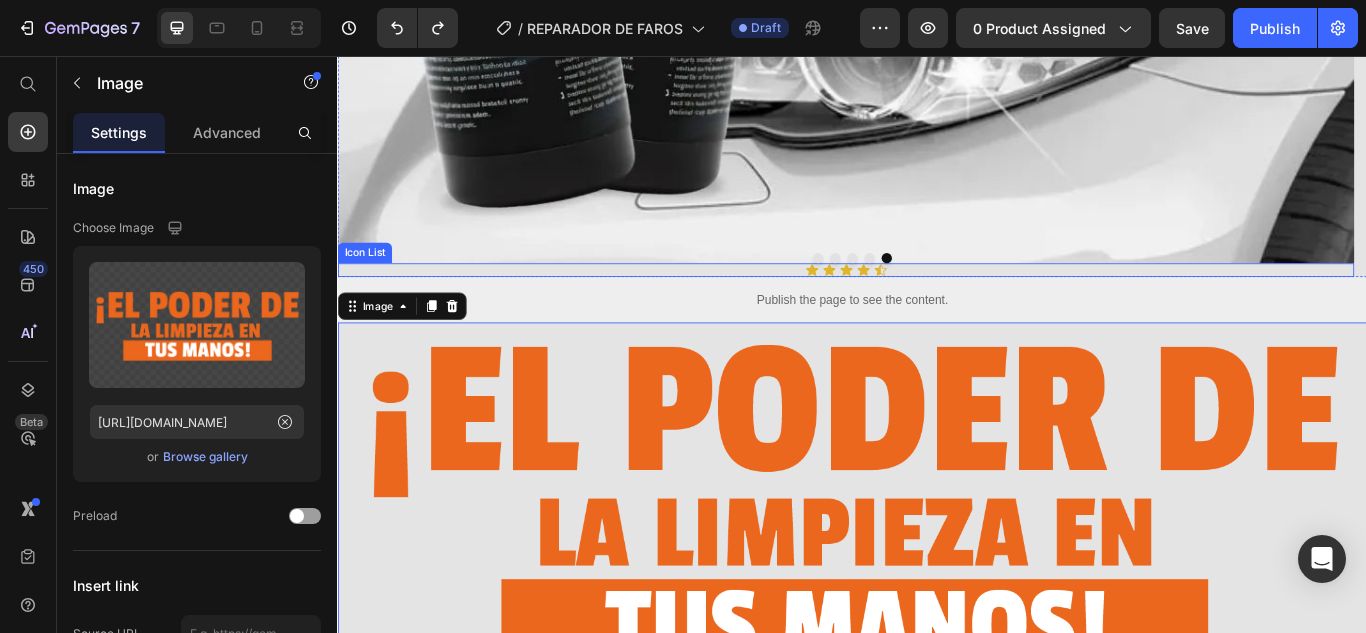 click on "Icon Icon Icon Icon Icon" at bounding box center (929, 306) 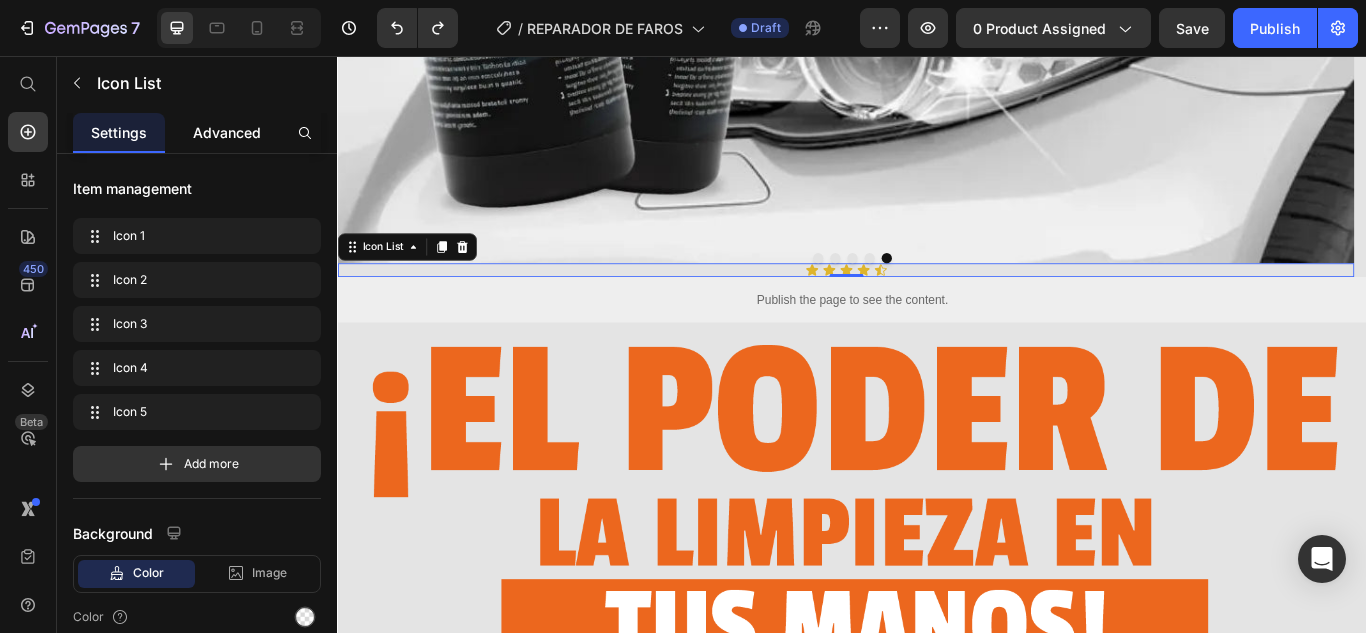 click on "Advanced" at bounding box center [227, 132] 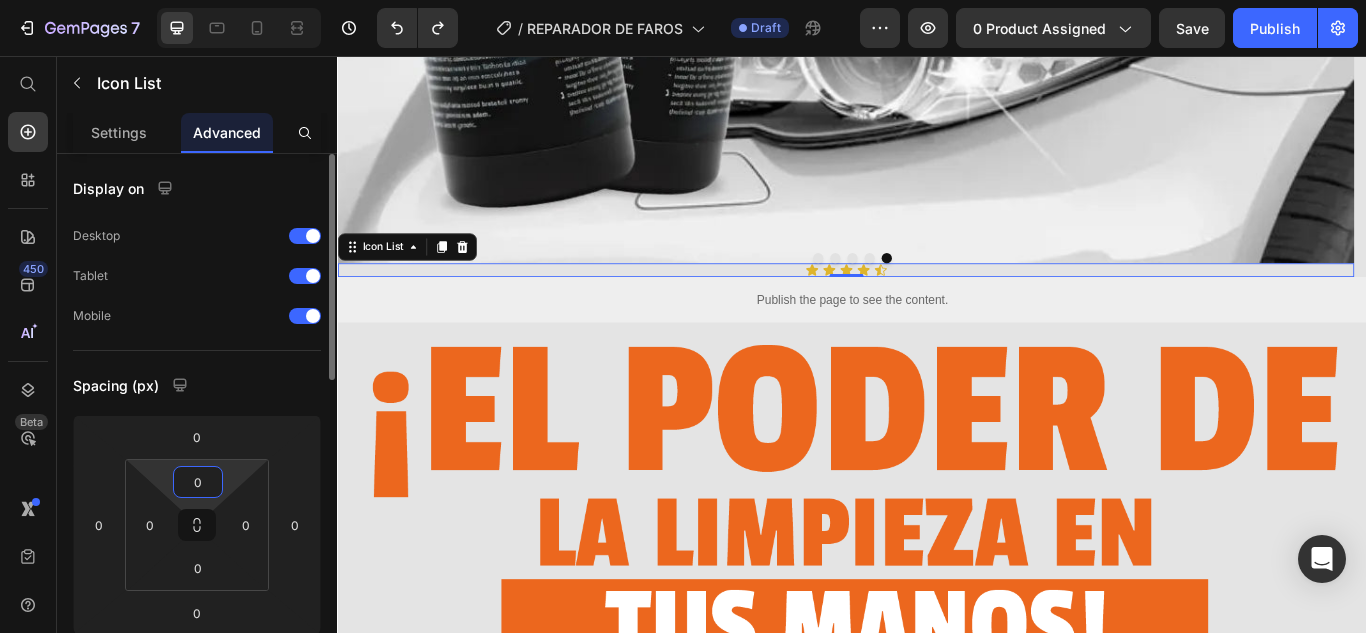 click on "0" at bounding box center [198, 482] 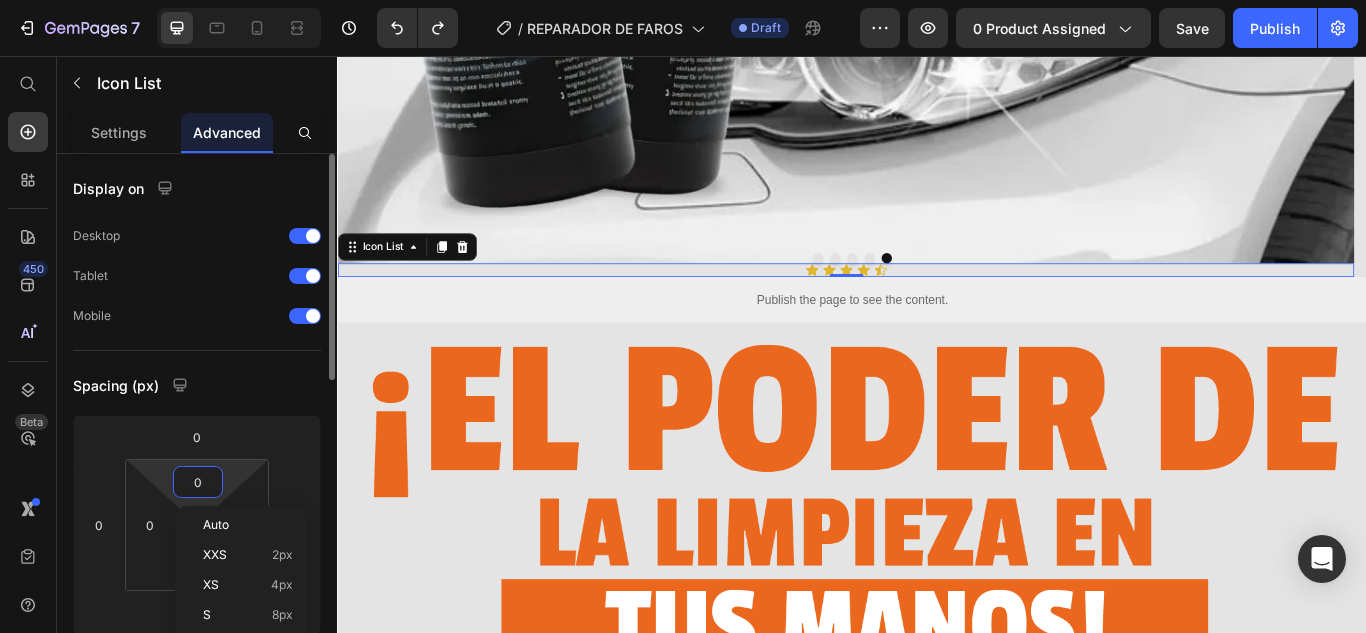 type on "5" 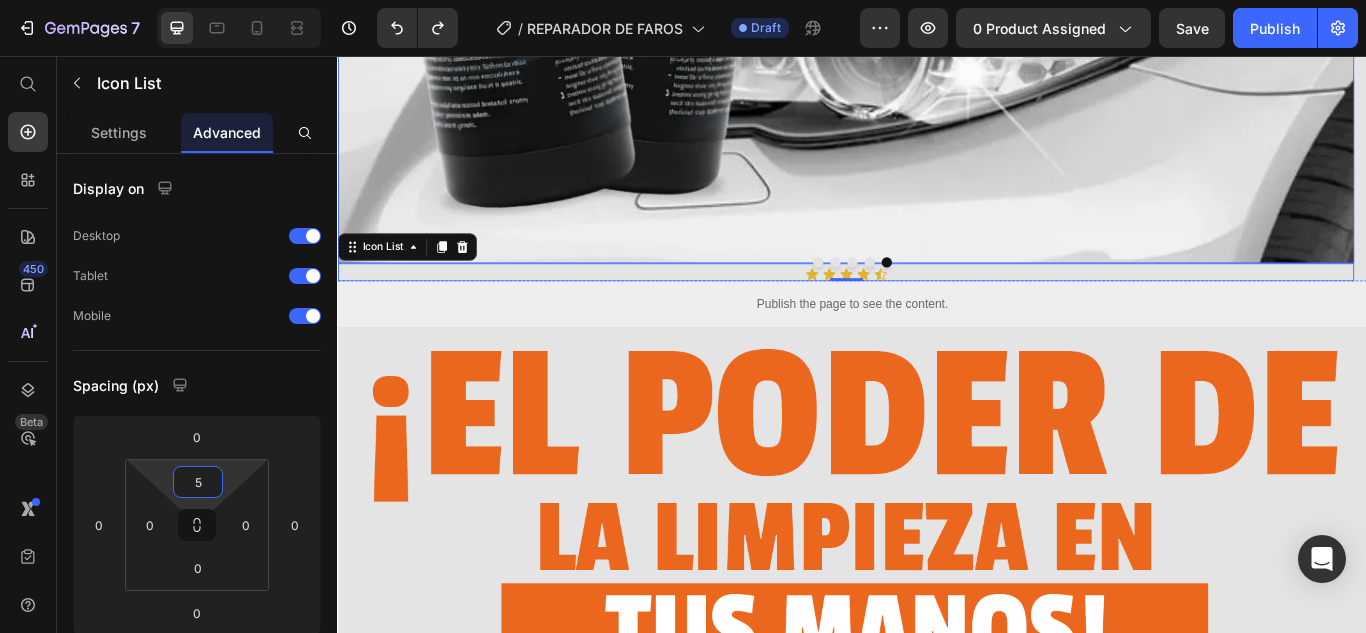 click at bounding box center [929, -295] 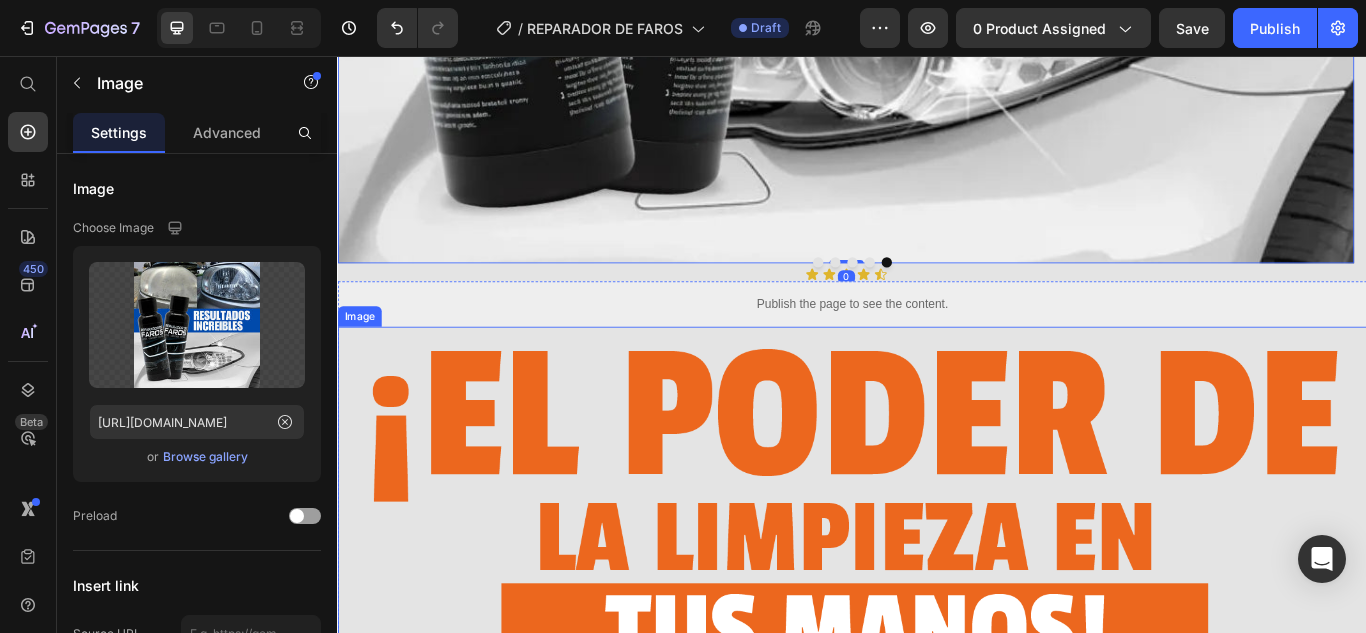 click at bounding box center [937, 586] 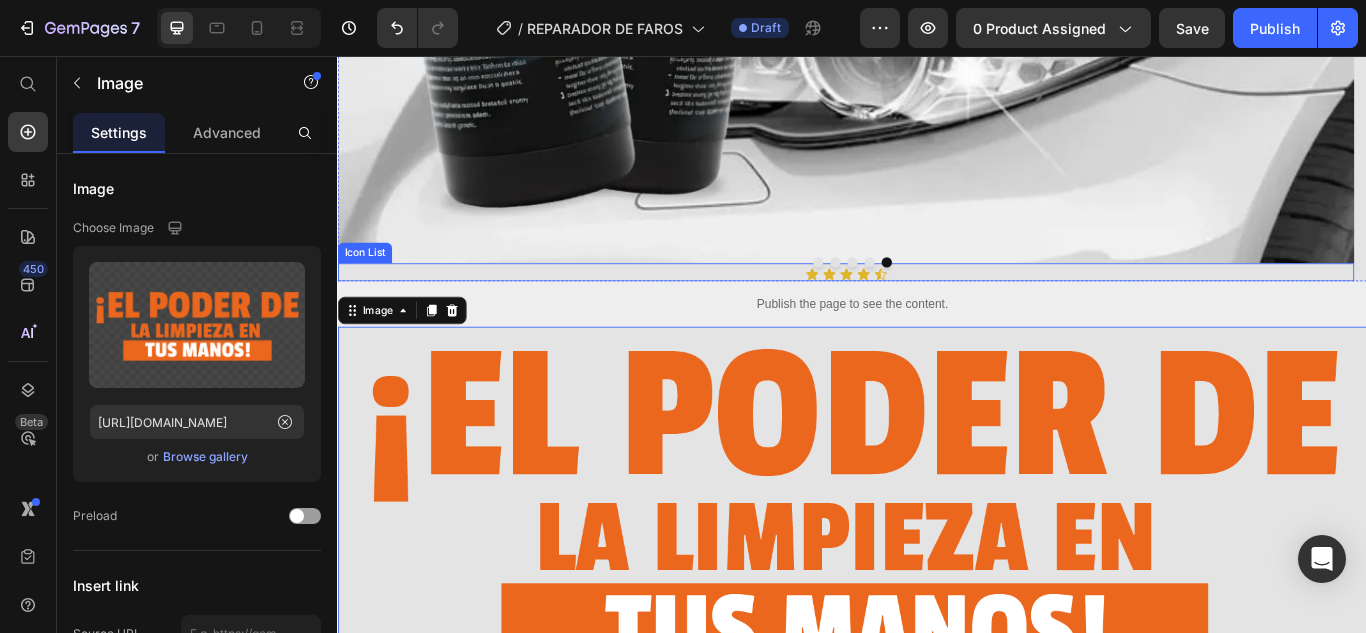 click on "Icon Icon Icon Icon Icon" at bounding box center [929, 311] 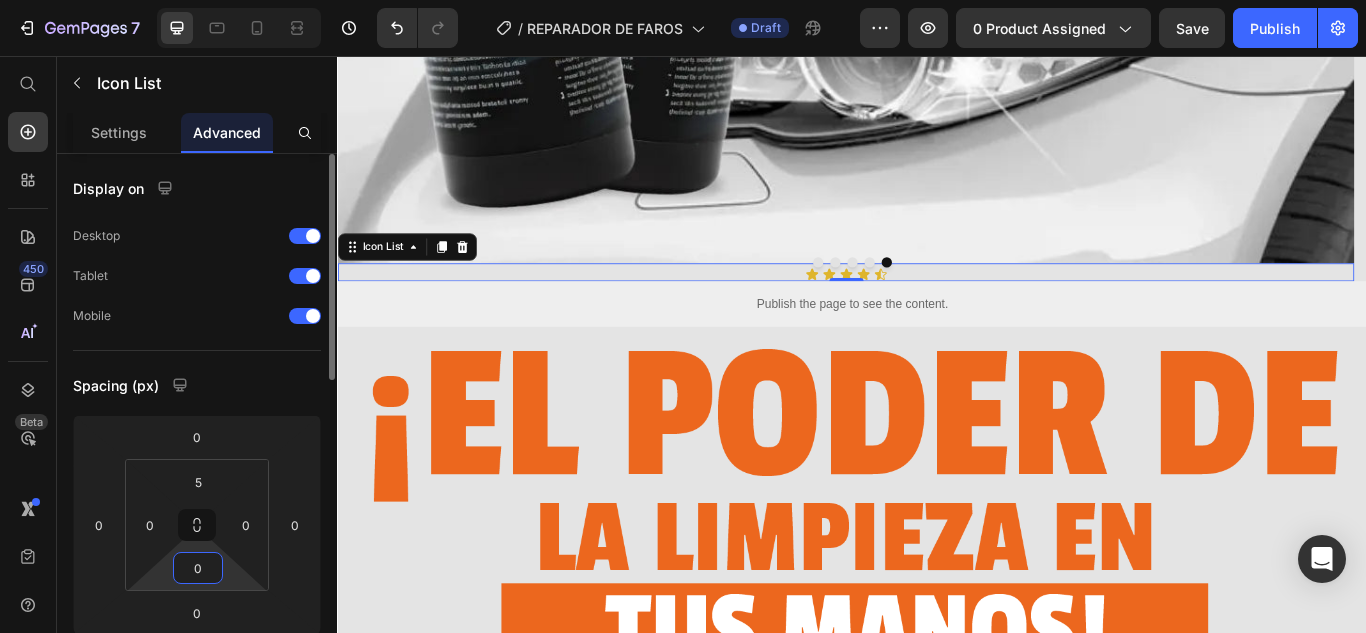 click on "0" at bounding box center [198, 568] 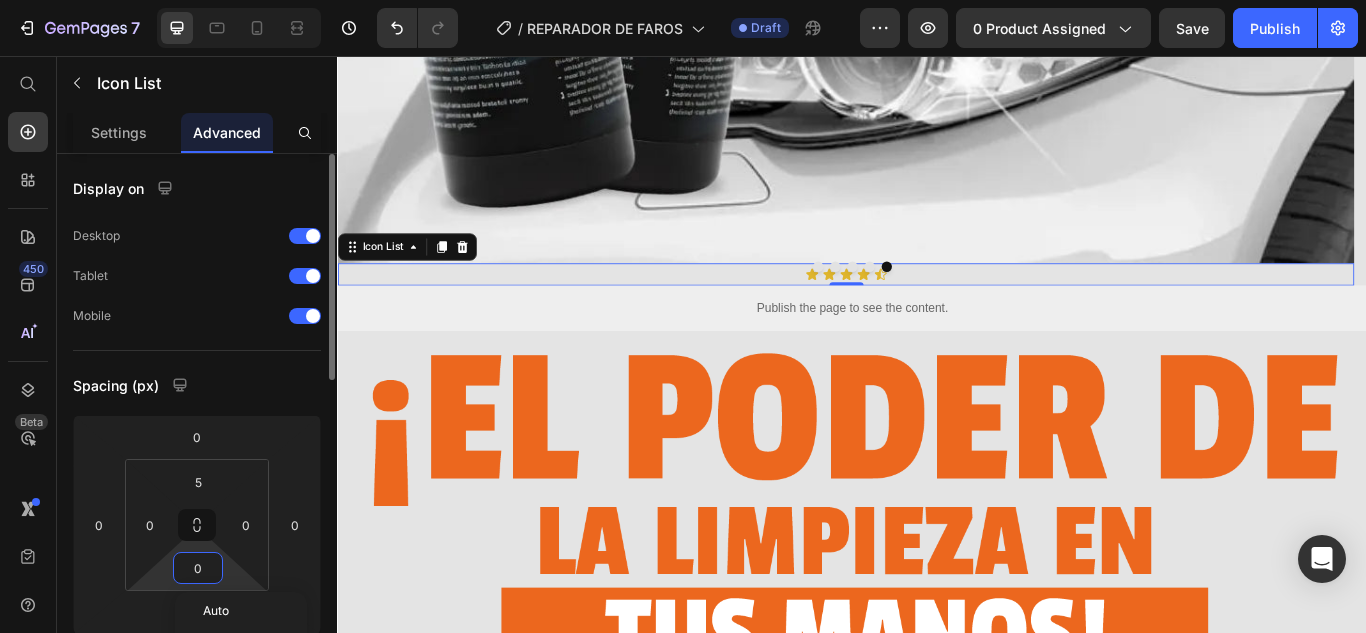 type on "5" 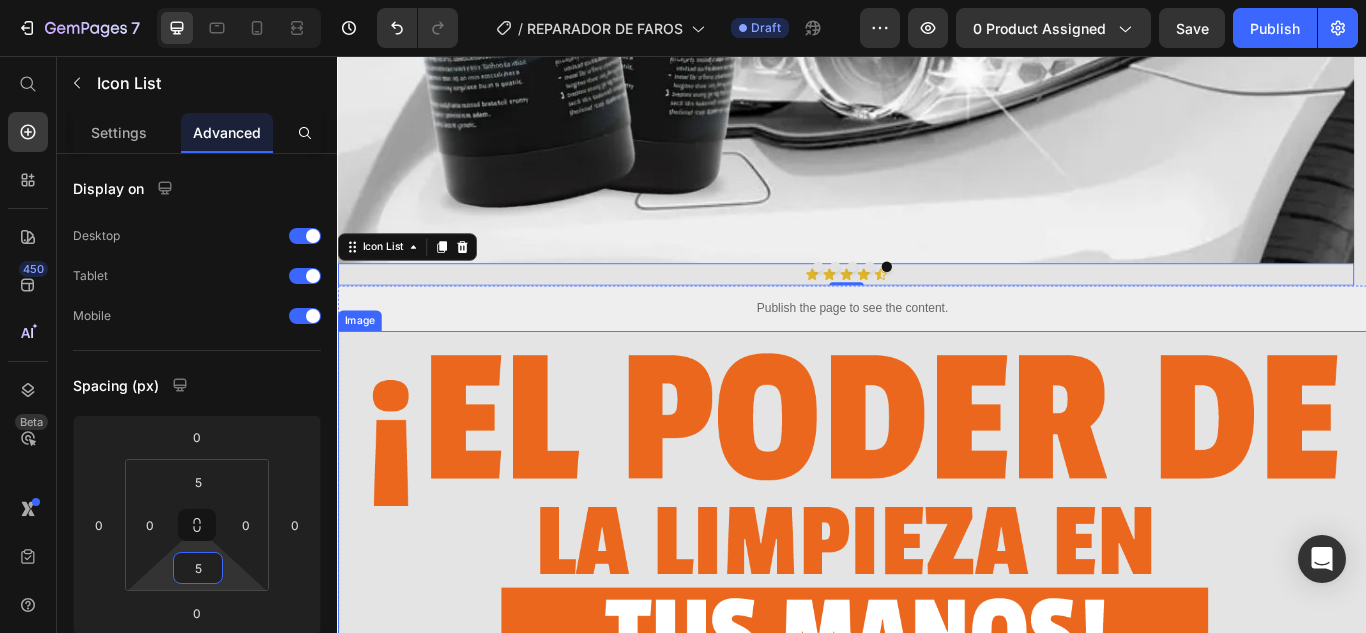click at bounding box center (937, 591) 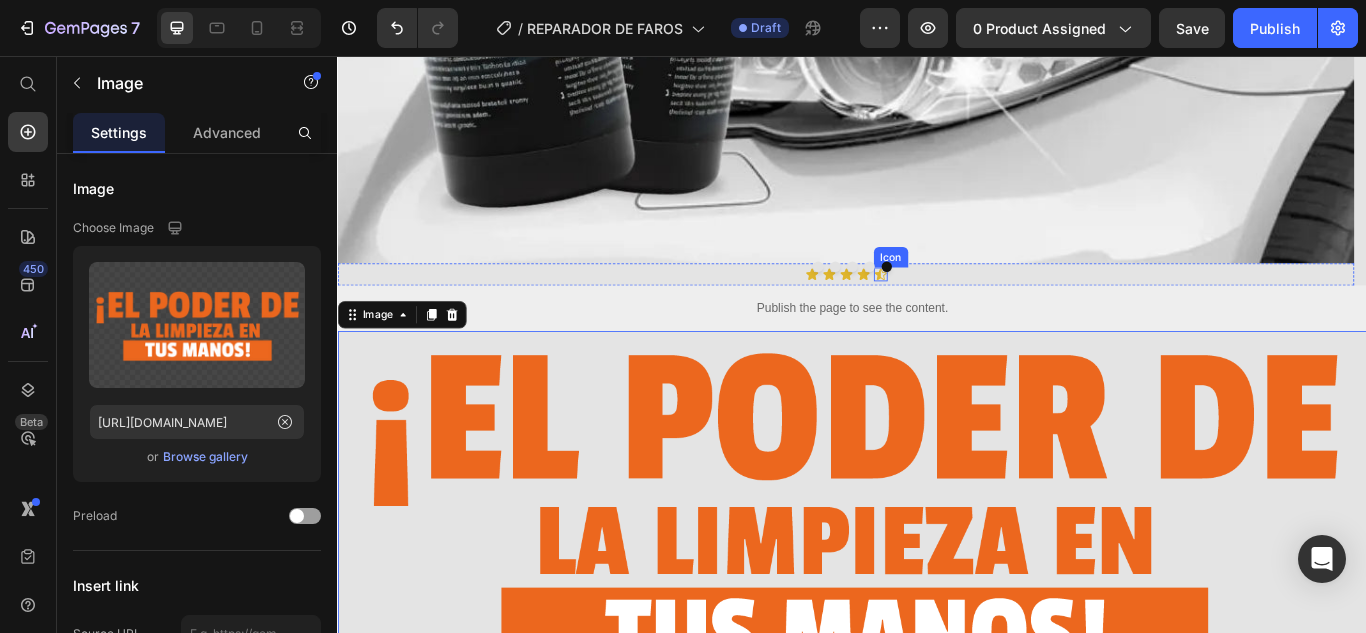 click 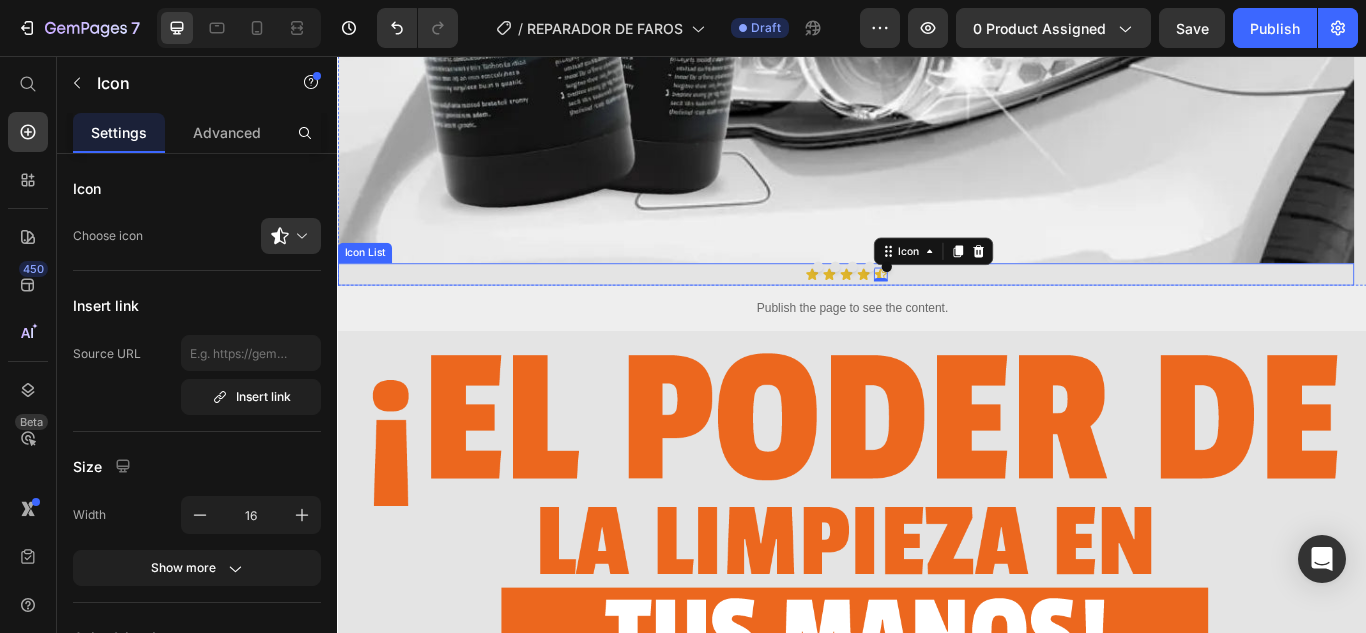 click on "Icon Icon Icon Icon Icon   0" at bounding box center [929, 311] 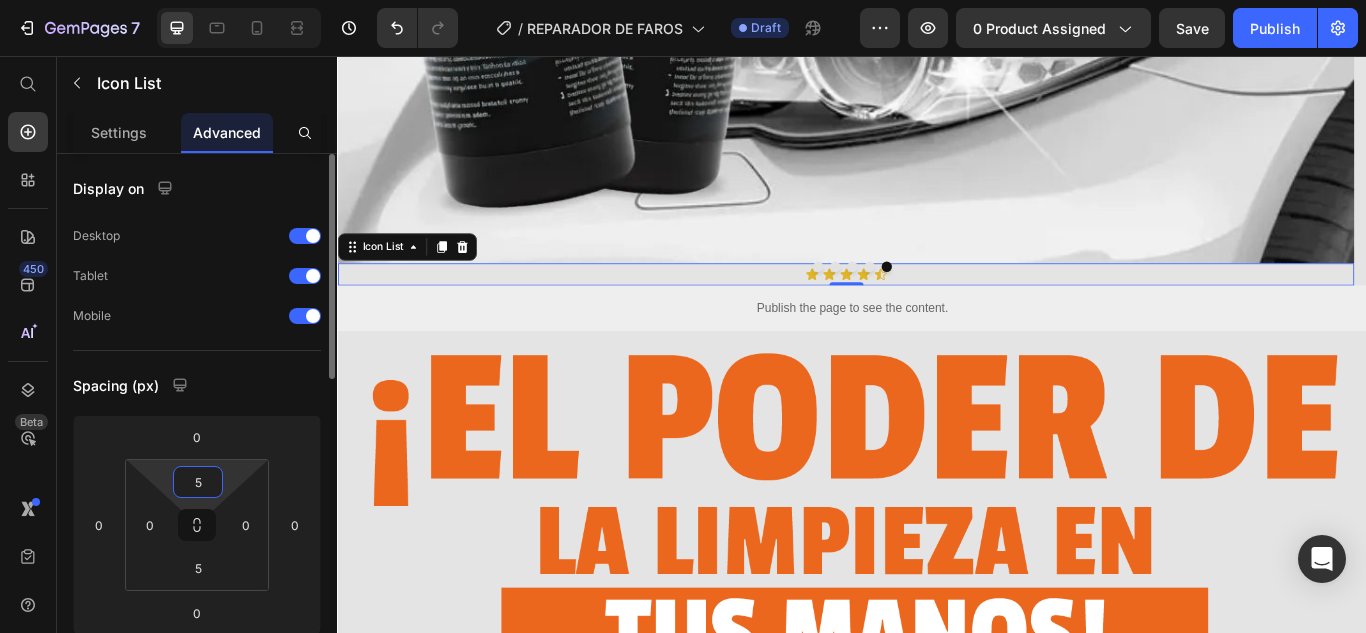 click on "5" at bounding box center [198, 482] 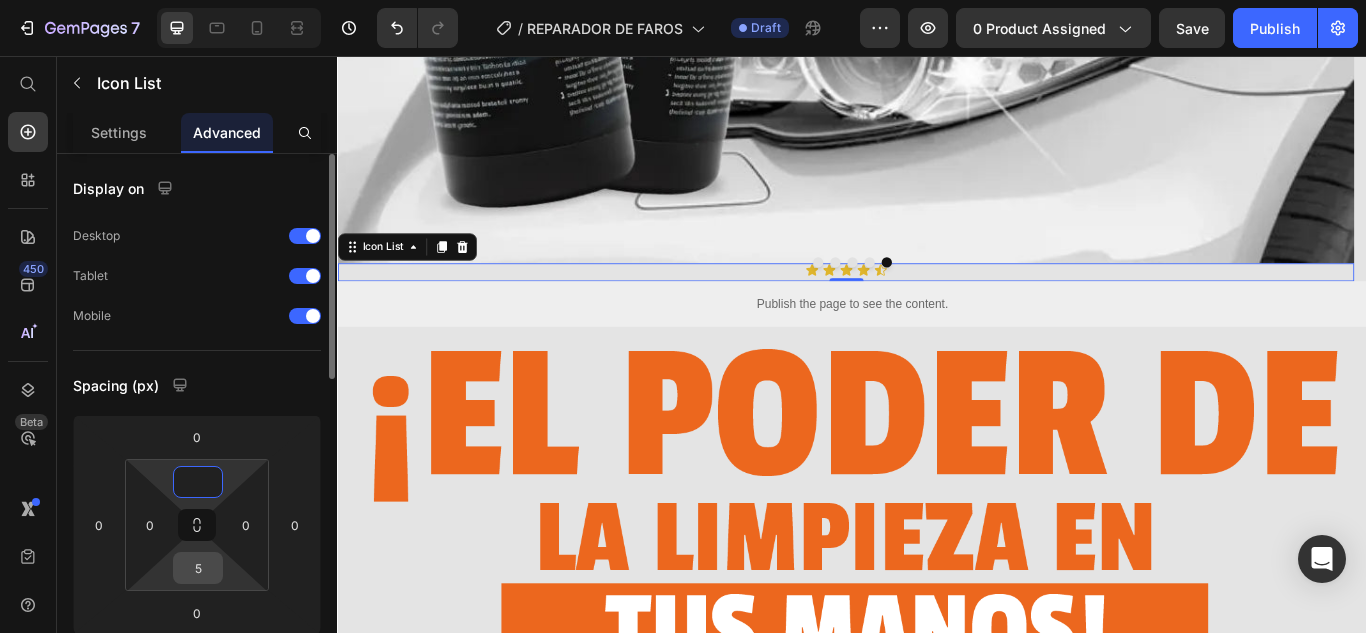 type on "0" 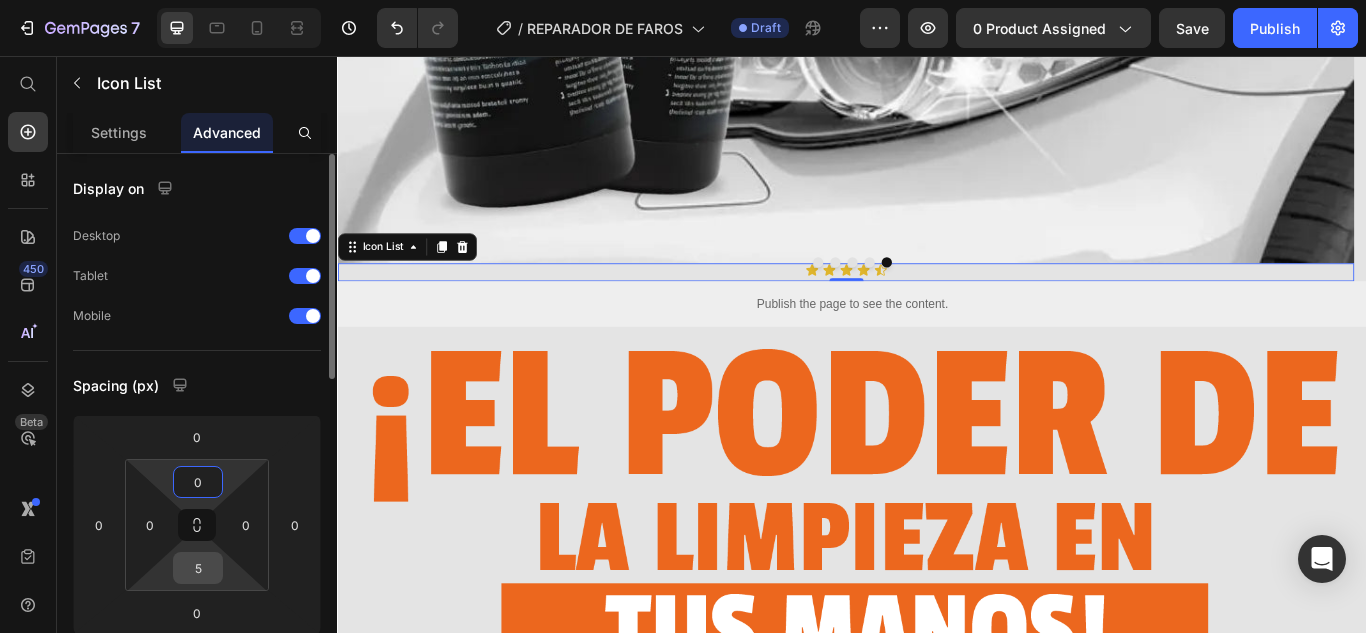 click on "5" at bounding box center (198, 568) 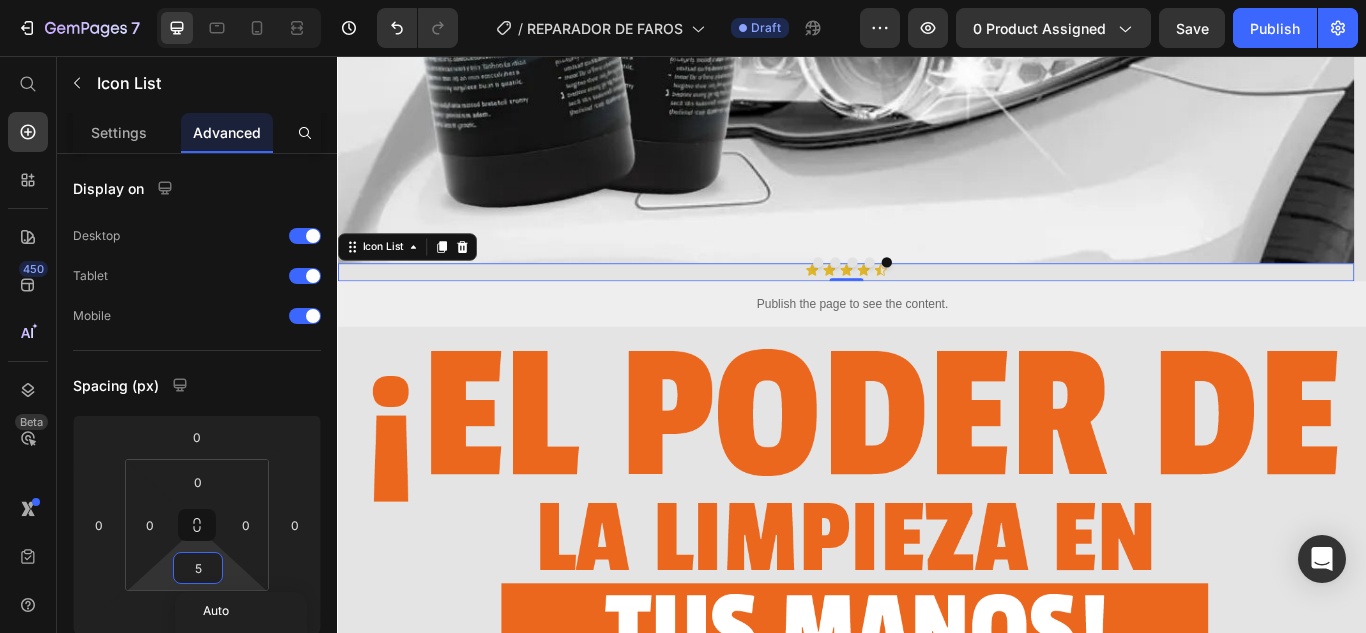 type 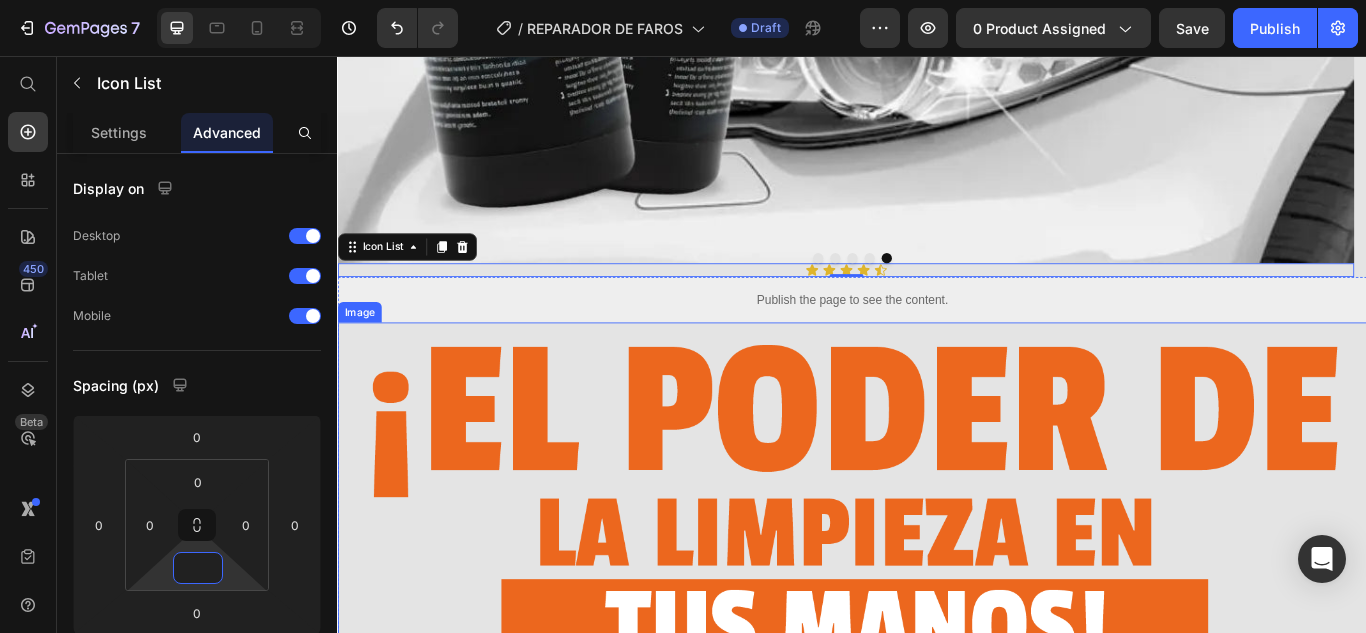 click at bounding box center [937, 581] 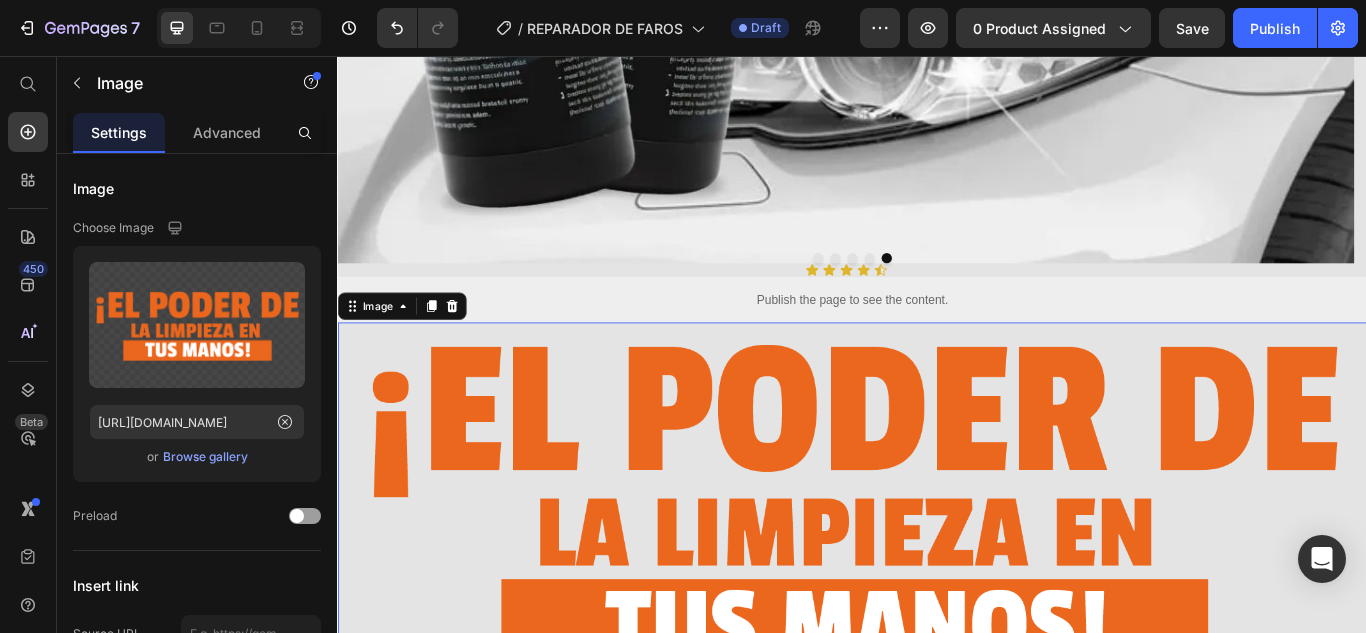 click at bounding box center (937, 581) 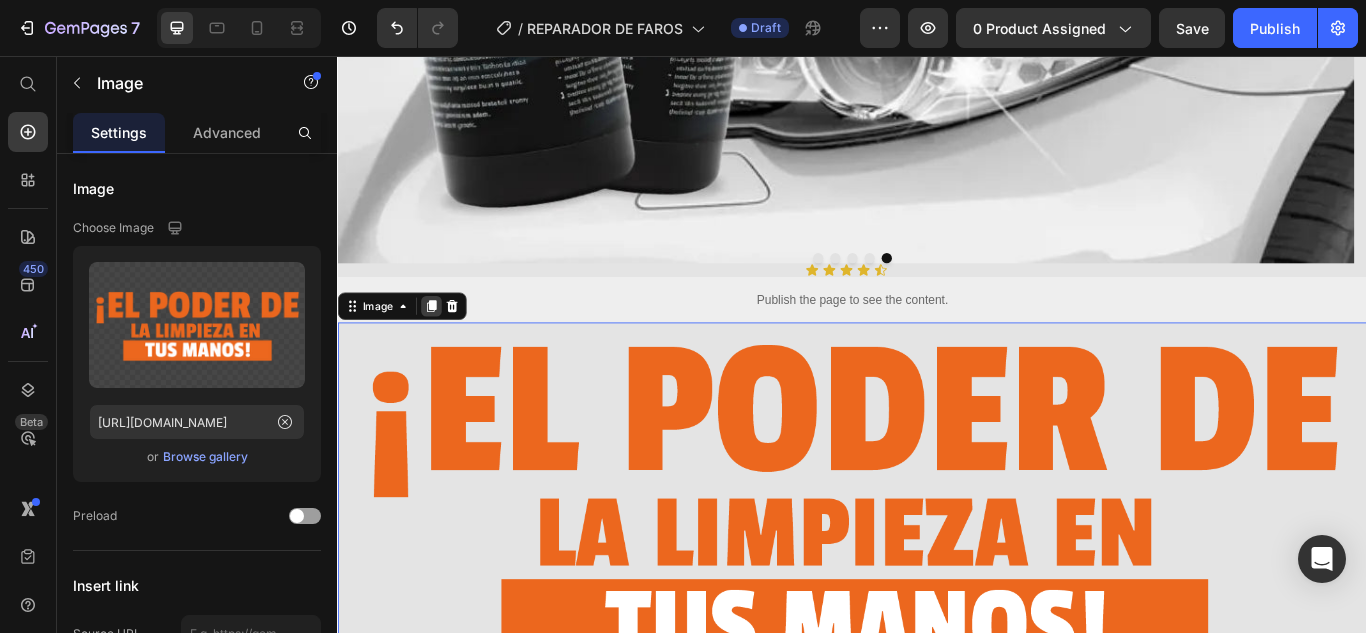 click 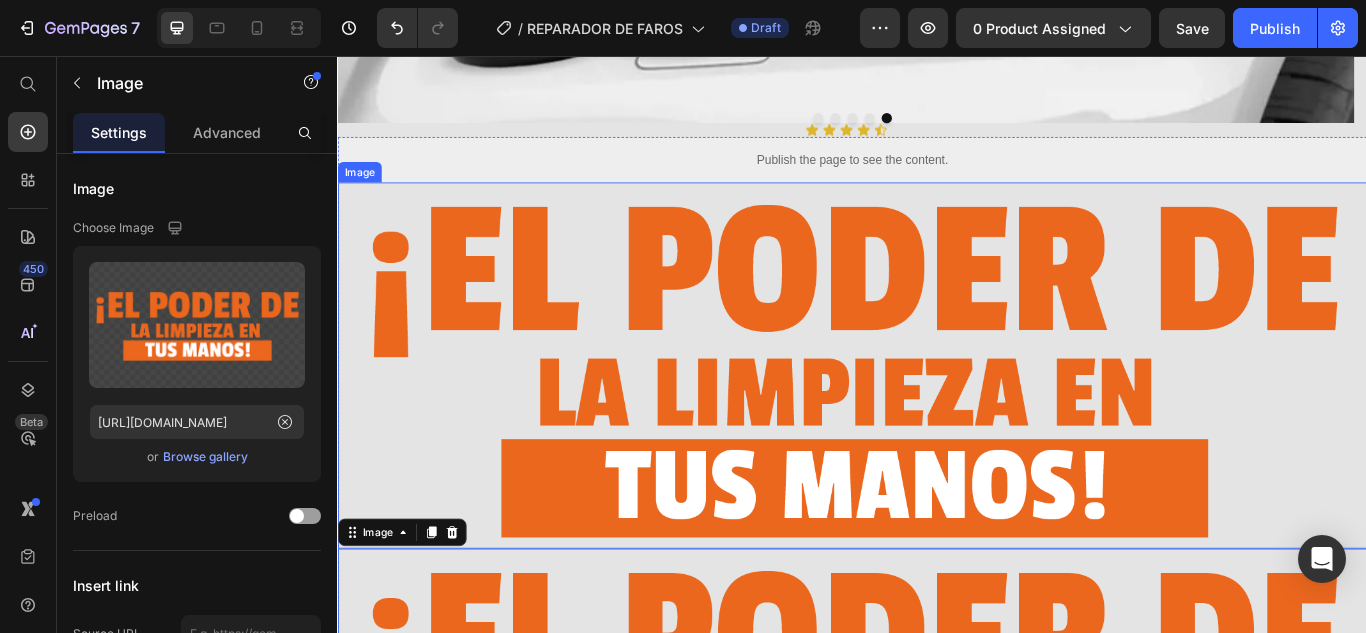 scroll, scrollTop: 996, scrollLeft: 0, axis: vertical 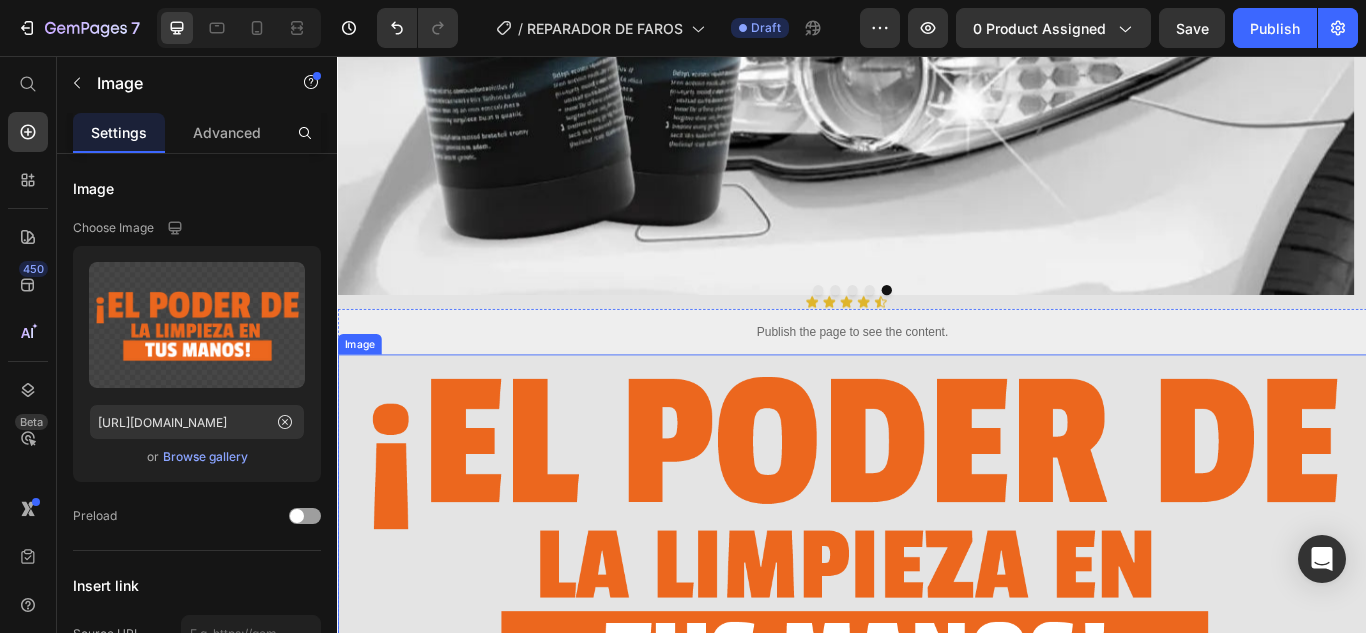 click at bounding box center [937, 618] 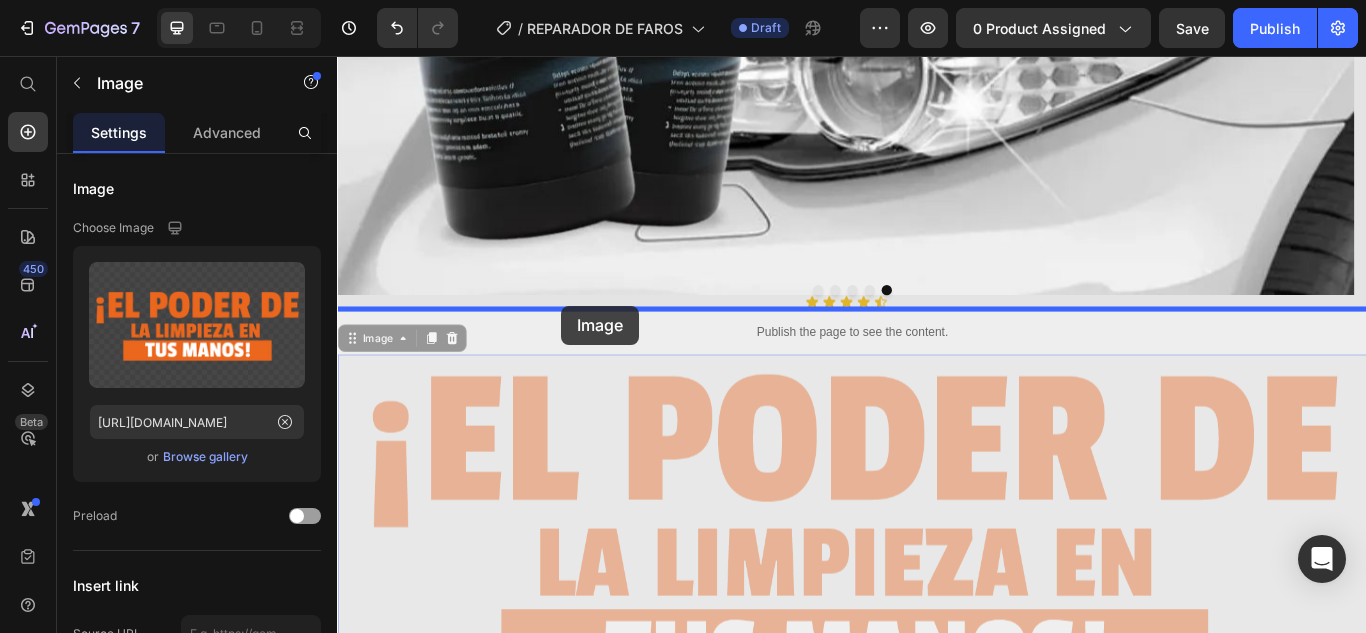 drag, startPoint x: 383, startPoint y: 389, endPoint x: 632, endPoint y: 340, distance: 253.7755 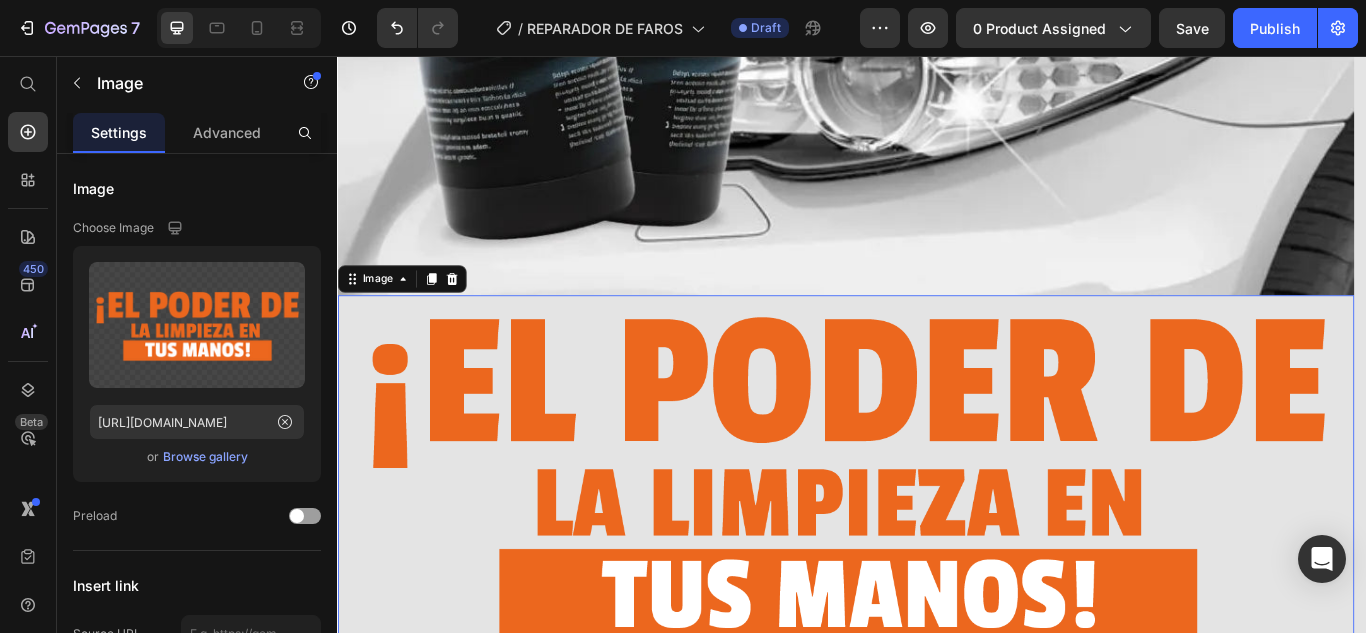 click at bounding box center (929, 546) 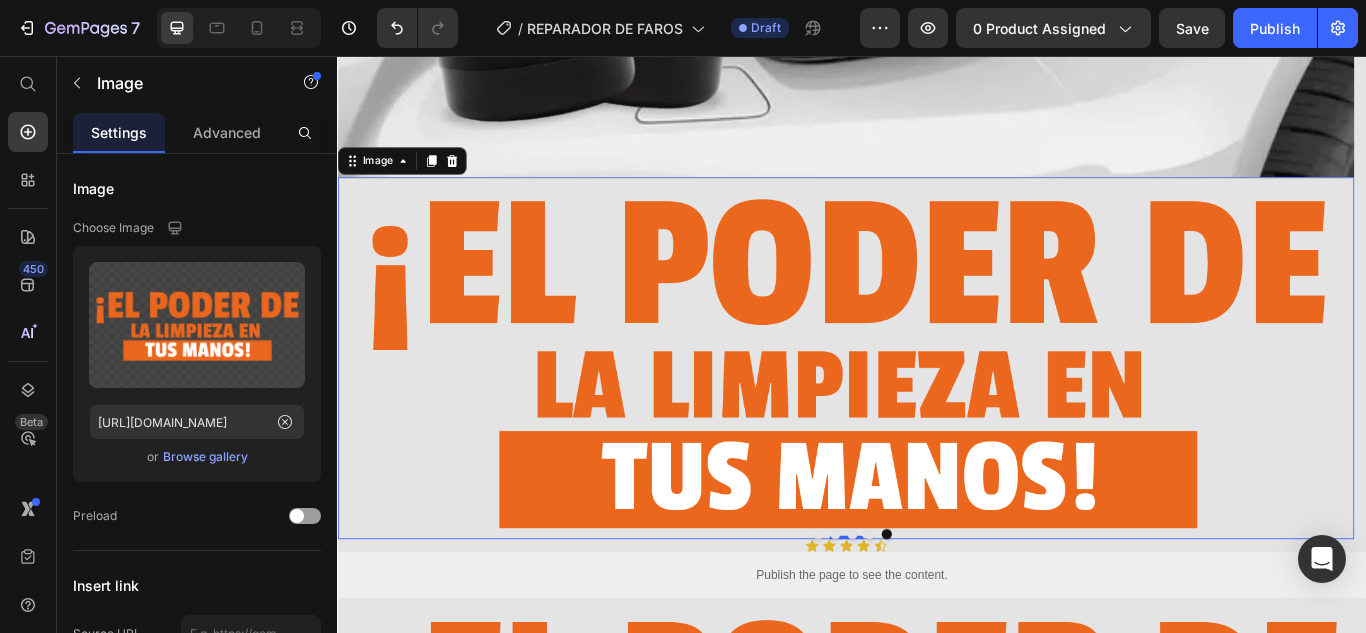 scroll, scrollTop: 1096, scrollLeft: 0, axis: vertical 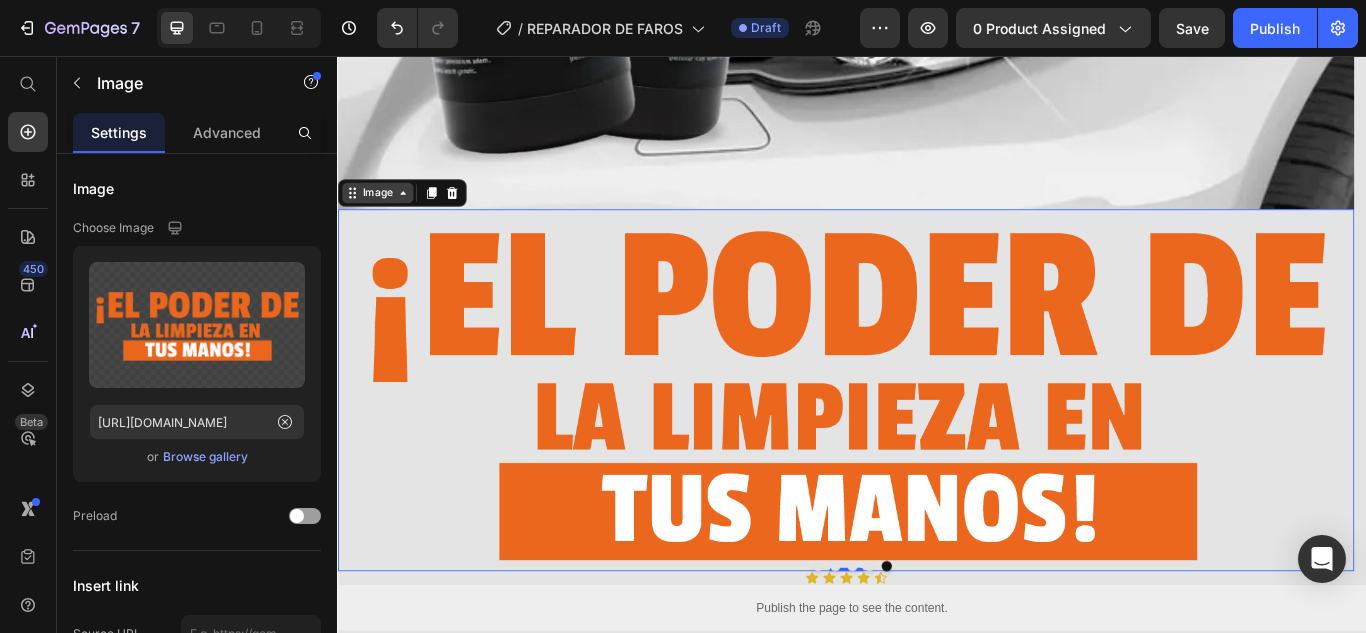click on "Image" at bounding box center [383, 216] 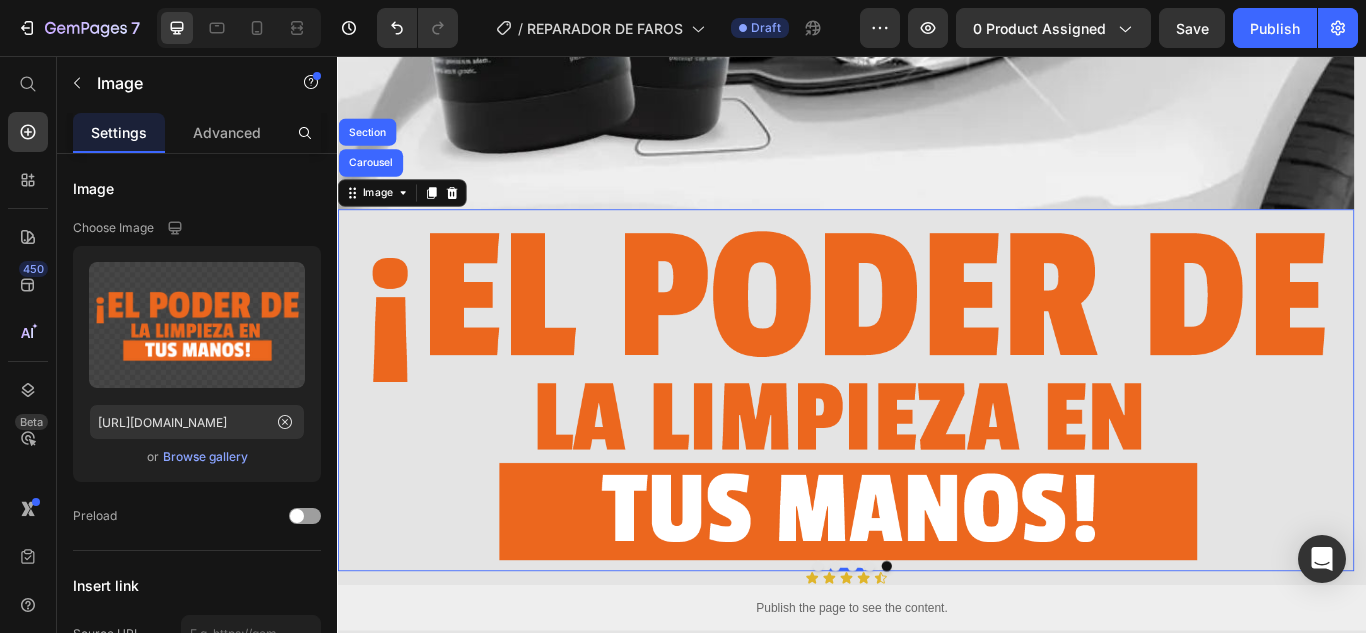 drag, startPoint x: 370, startPoint y: 220, endPoint x: 368, endPoint y: 234, distance: 14.142136 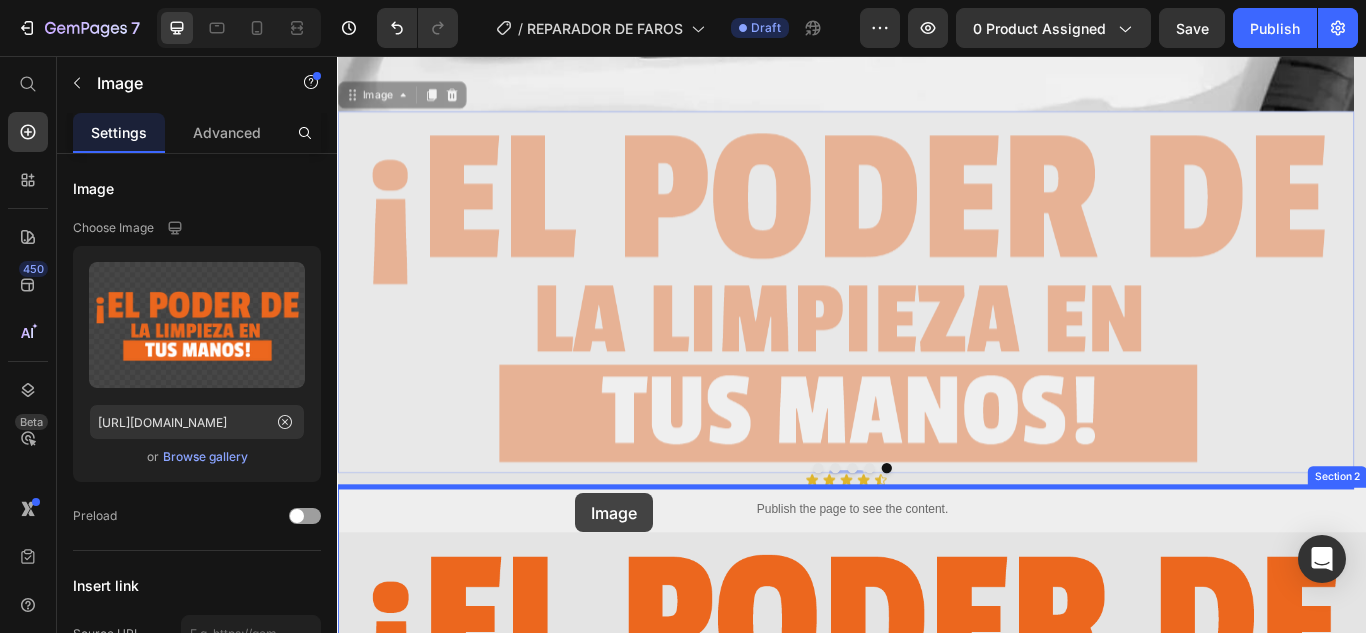 scroll, scrollTop: 1250, scrollLeft: 0, axis: vertical 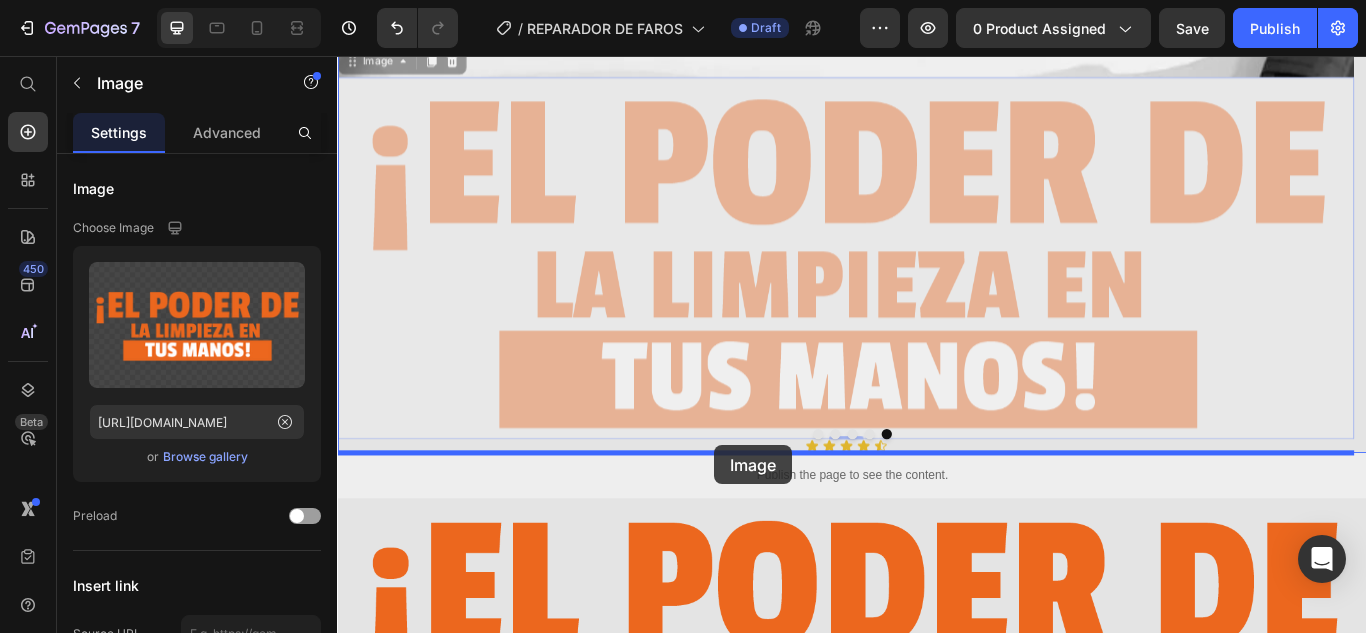 drag, startPoint x: 422, startPoint y: 436, endPoint x: 777, endPoint y: 510, distance: 362.63068 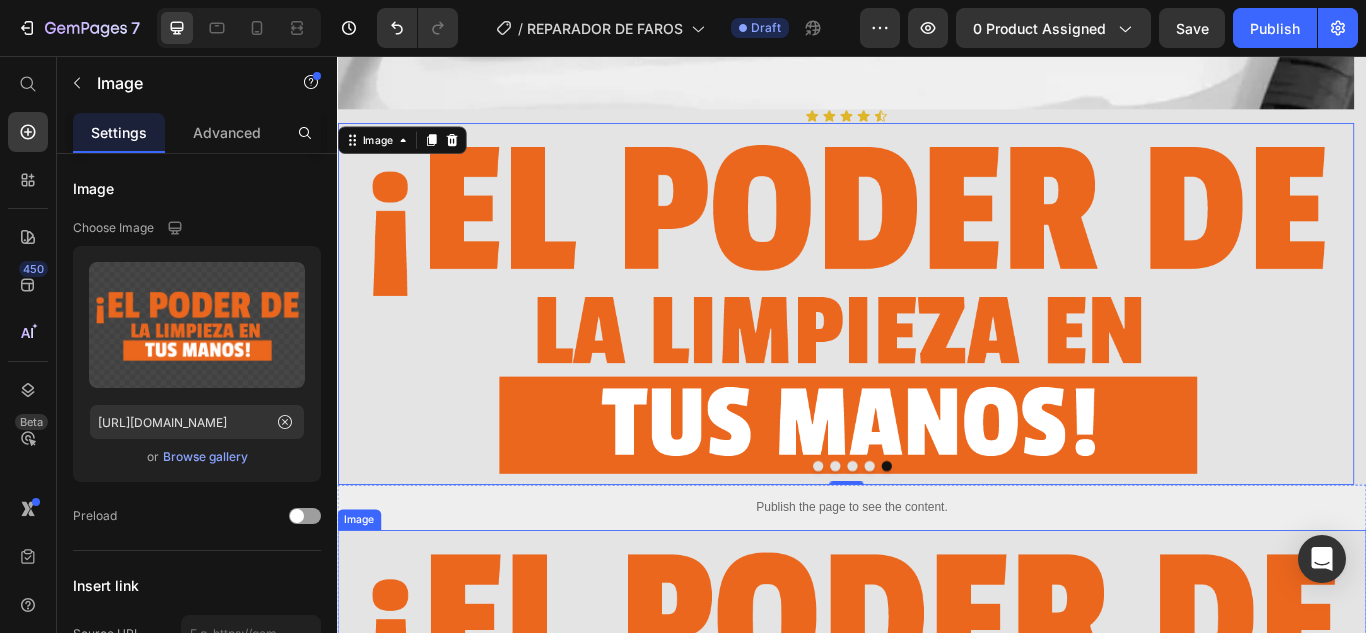 scroll, scrollTop: 1150, scrollLeft: 0, axis: vertical 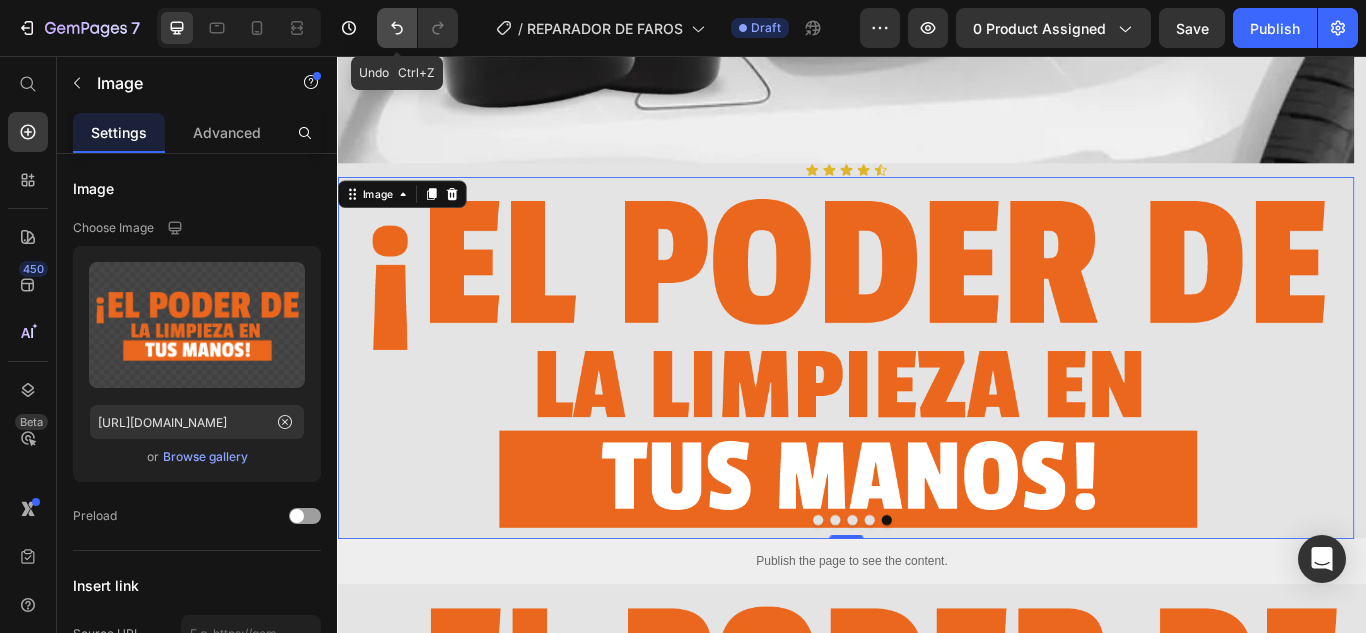 click 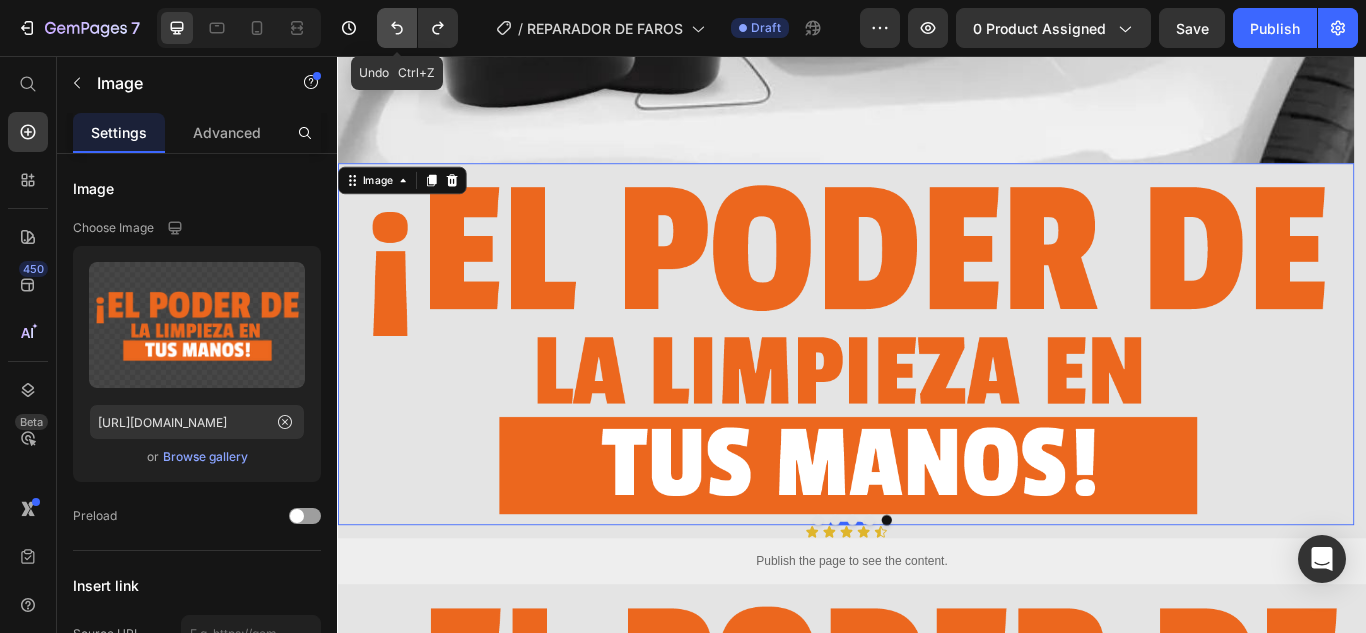 click 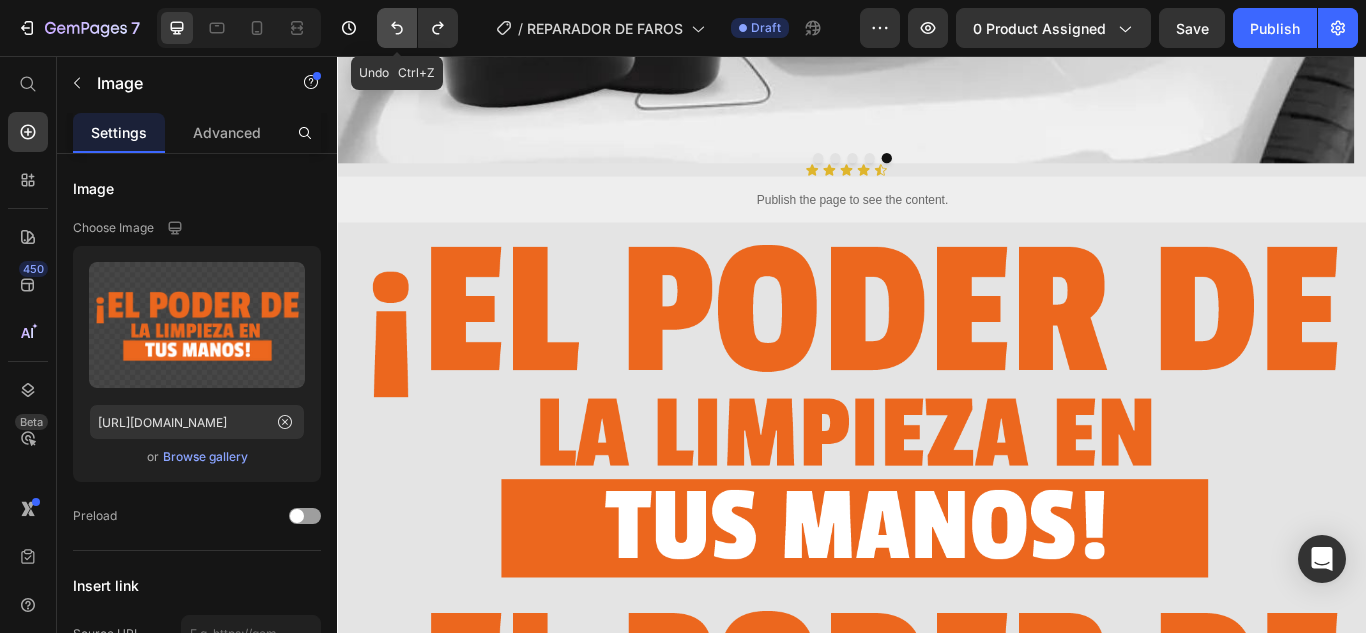 click 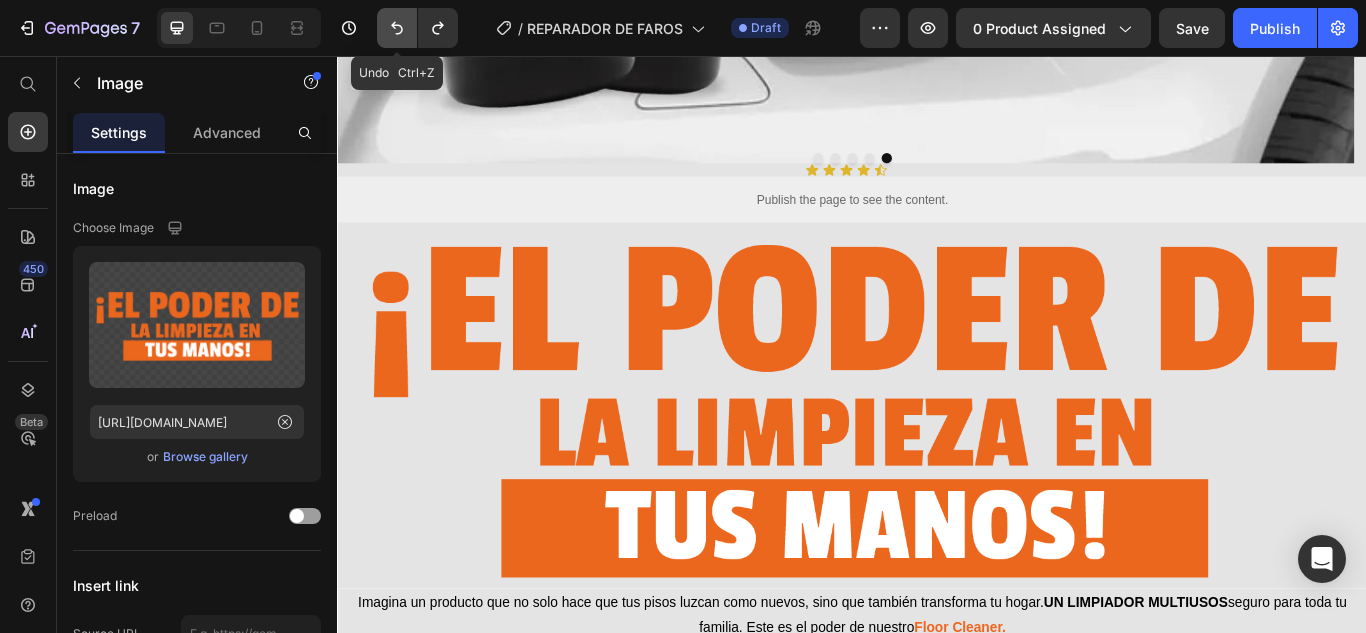 click 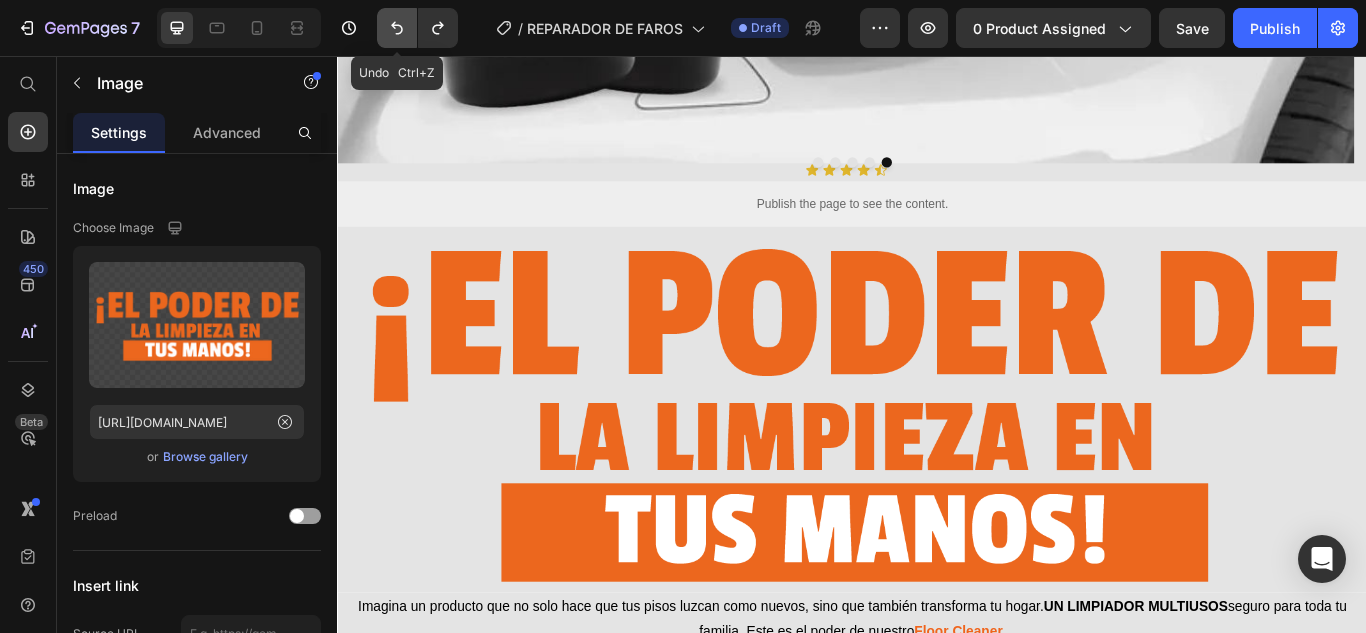 click 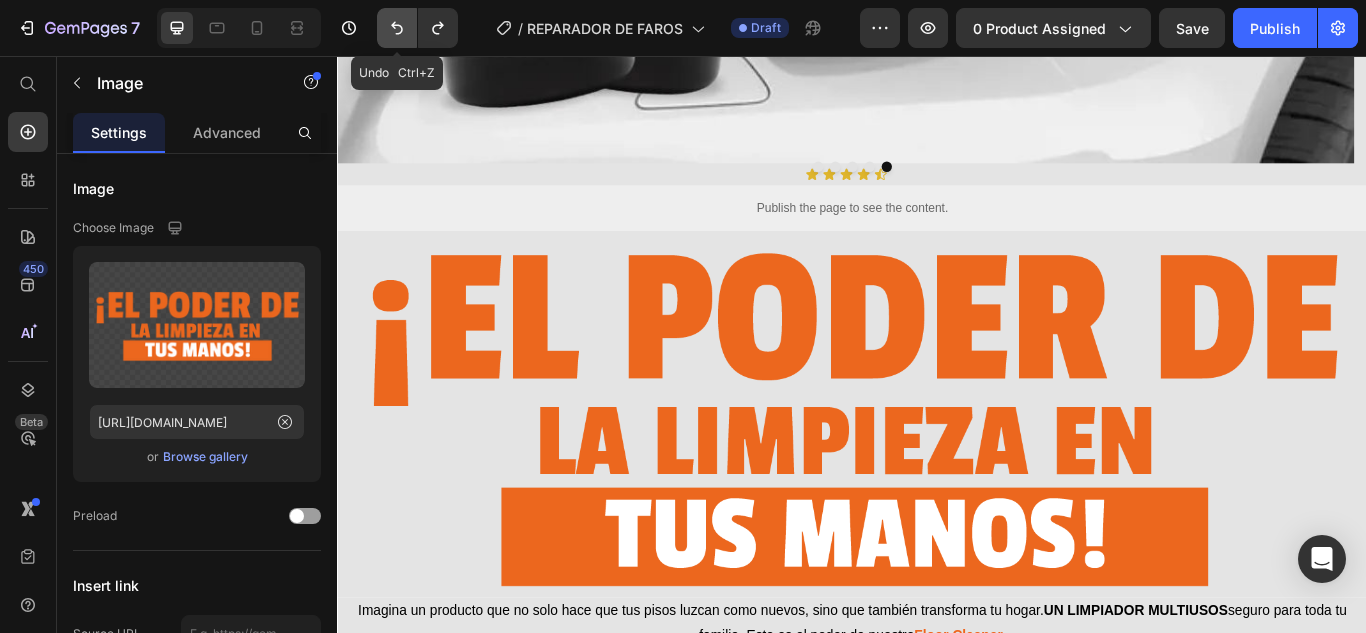click 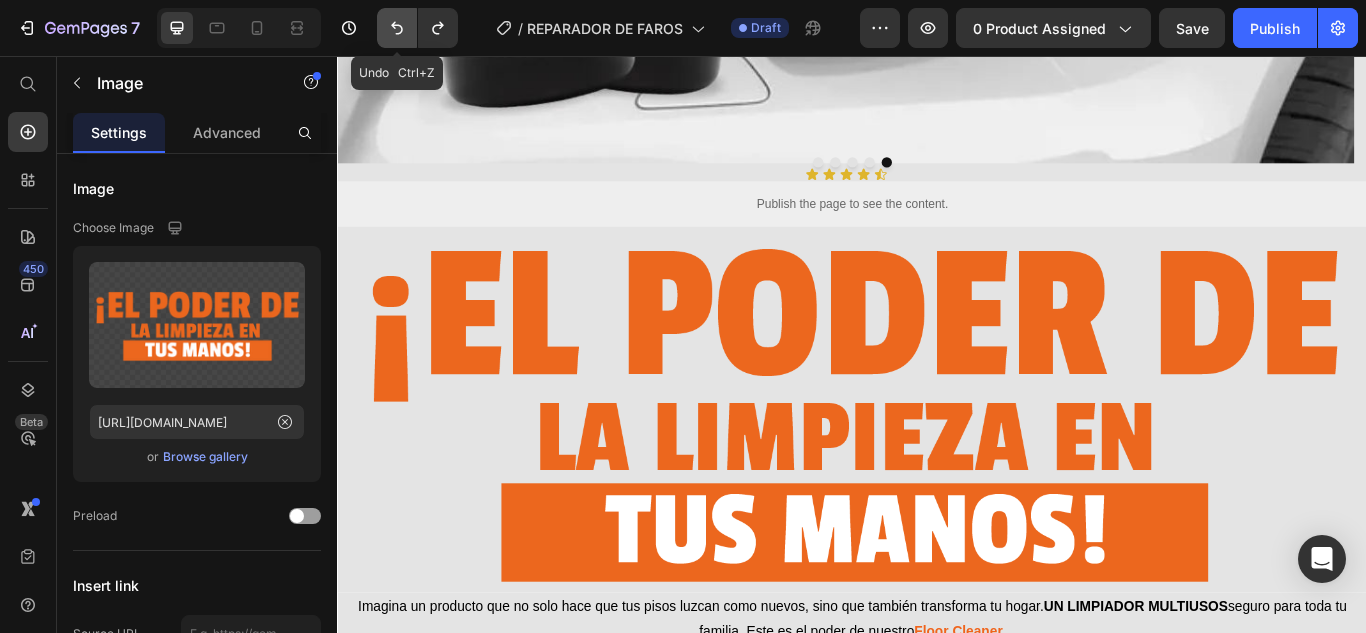 click 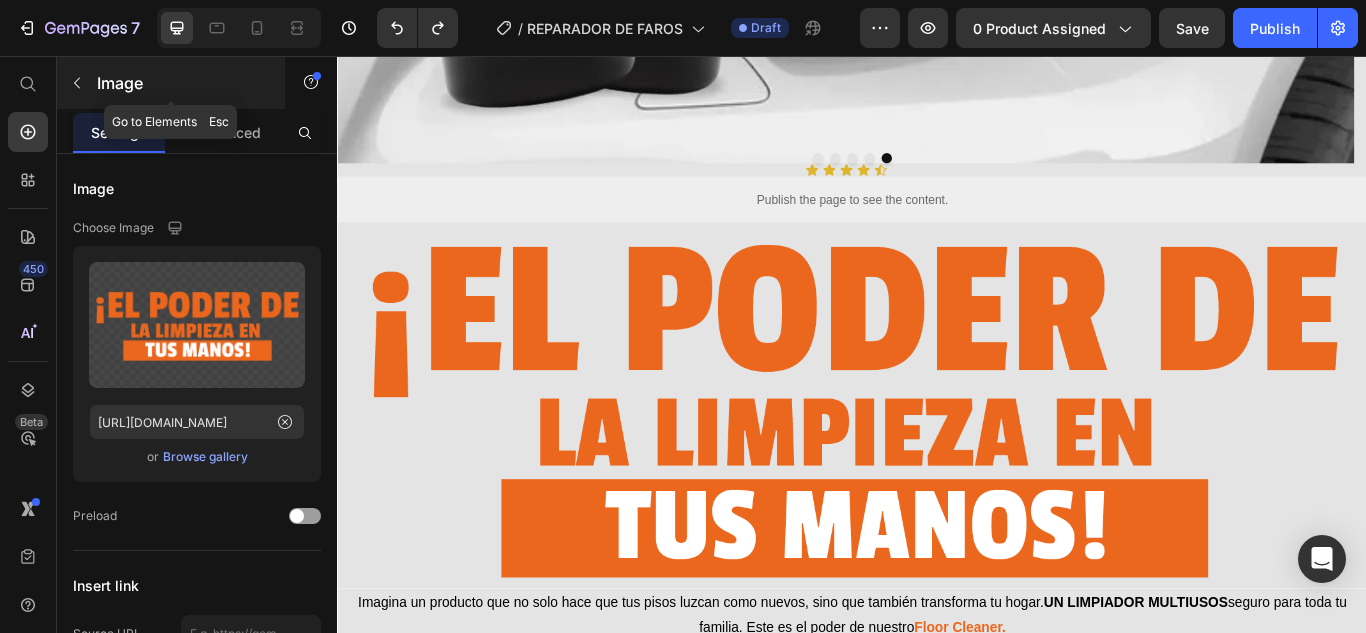 click at bounding box center (77, 83) 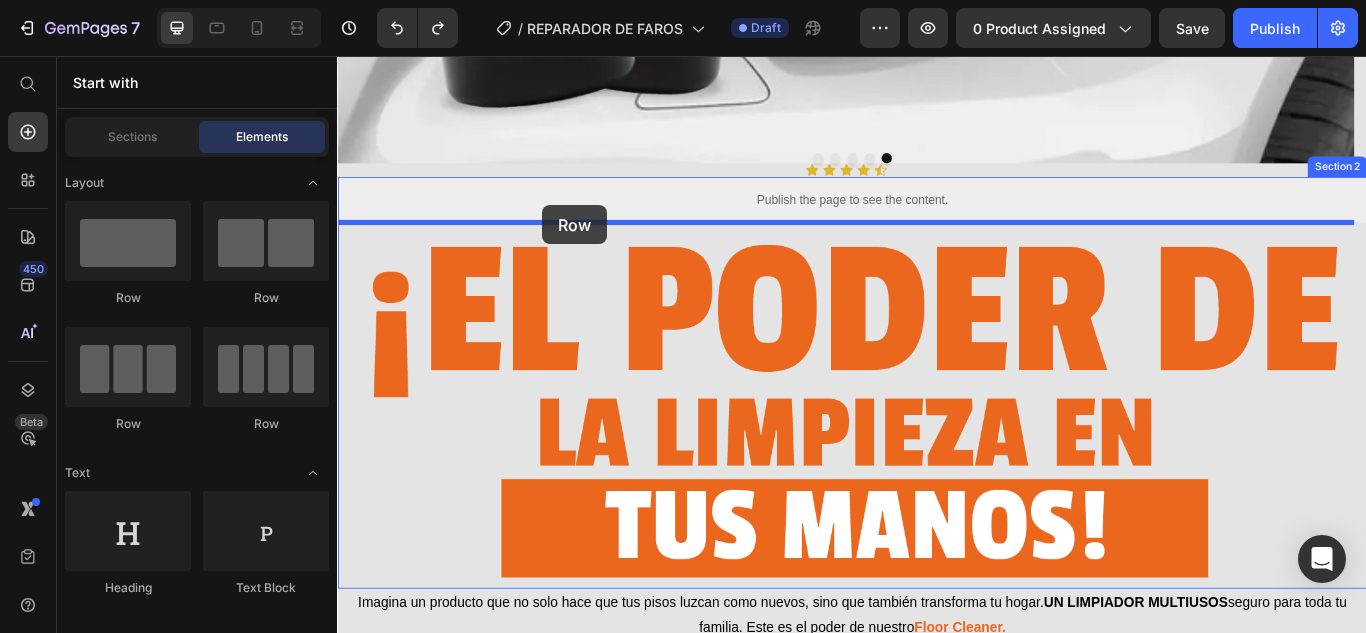 drag, startPoint x: 478, startPoint y: 313, endPoint x: 643, endPoint y: 202, distance: 198.86176 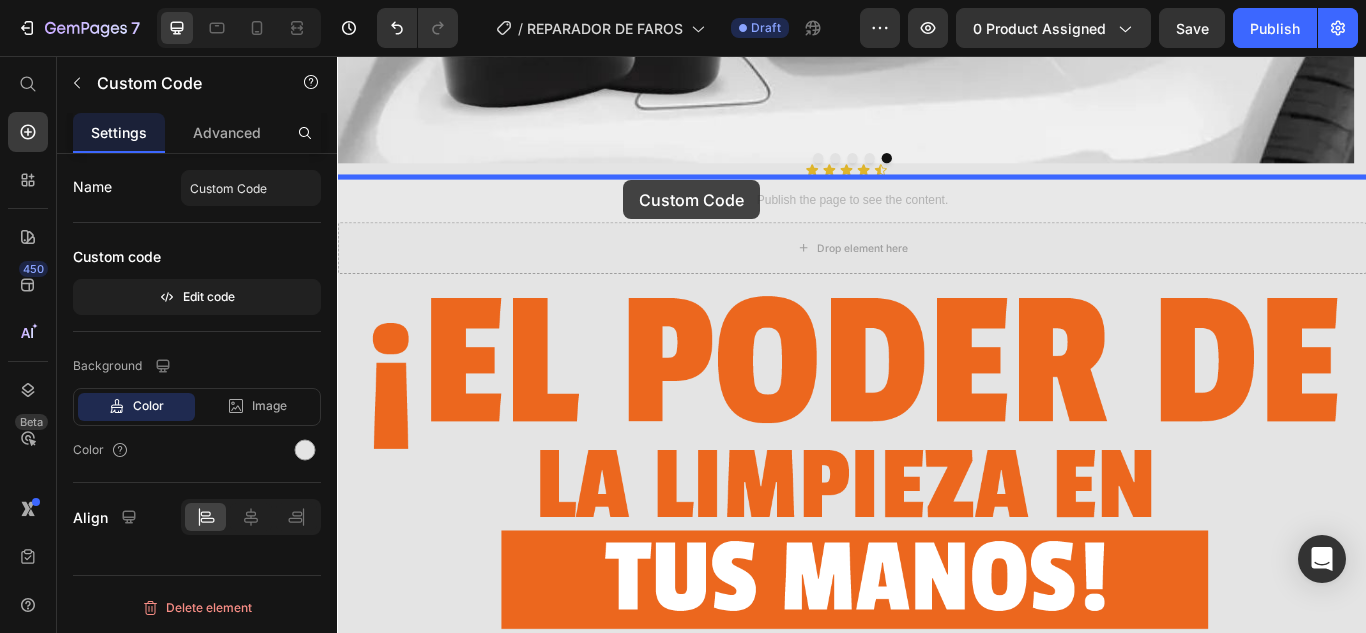 drag, startPoint x: 643, startPoint y: 202, endPoint x: 670, endPoint y: 201, distance: 27.018513 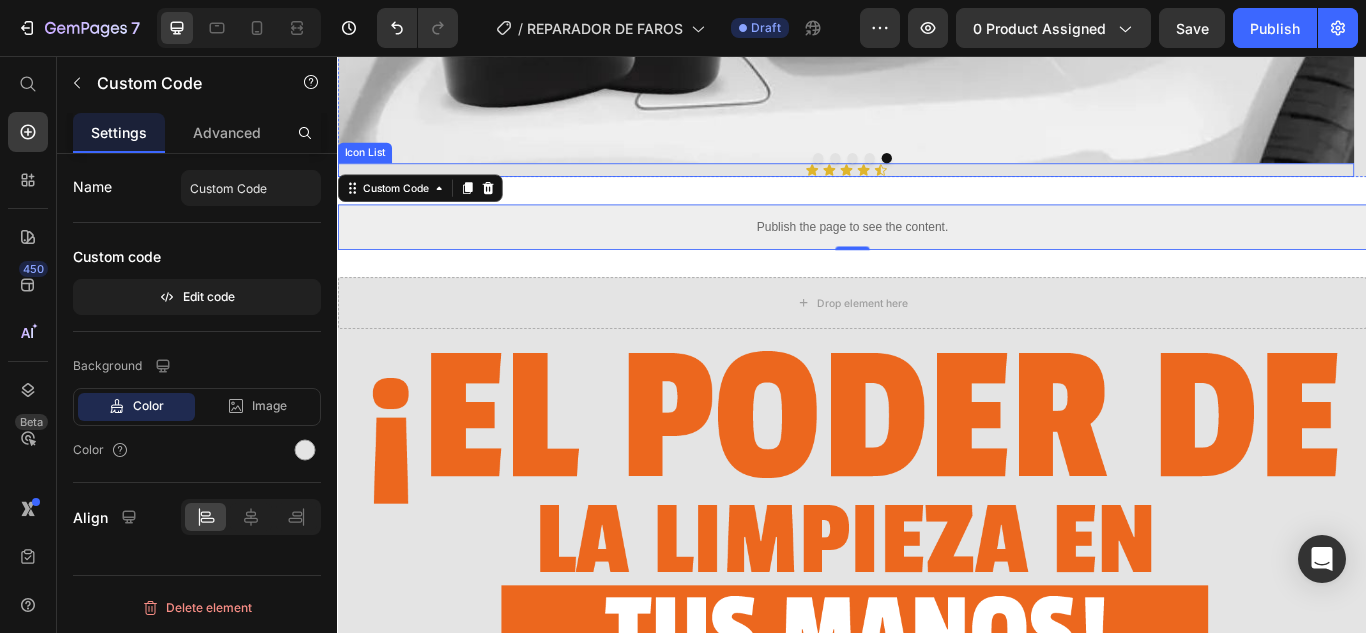 click on "Icon Icon Icon Icon Icon" at bounding box center [929, 189] 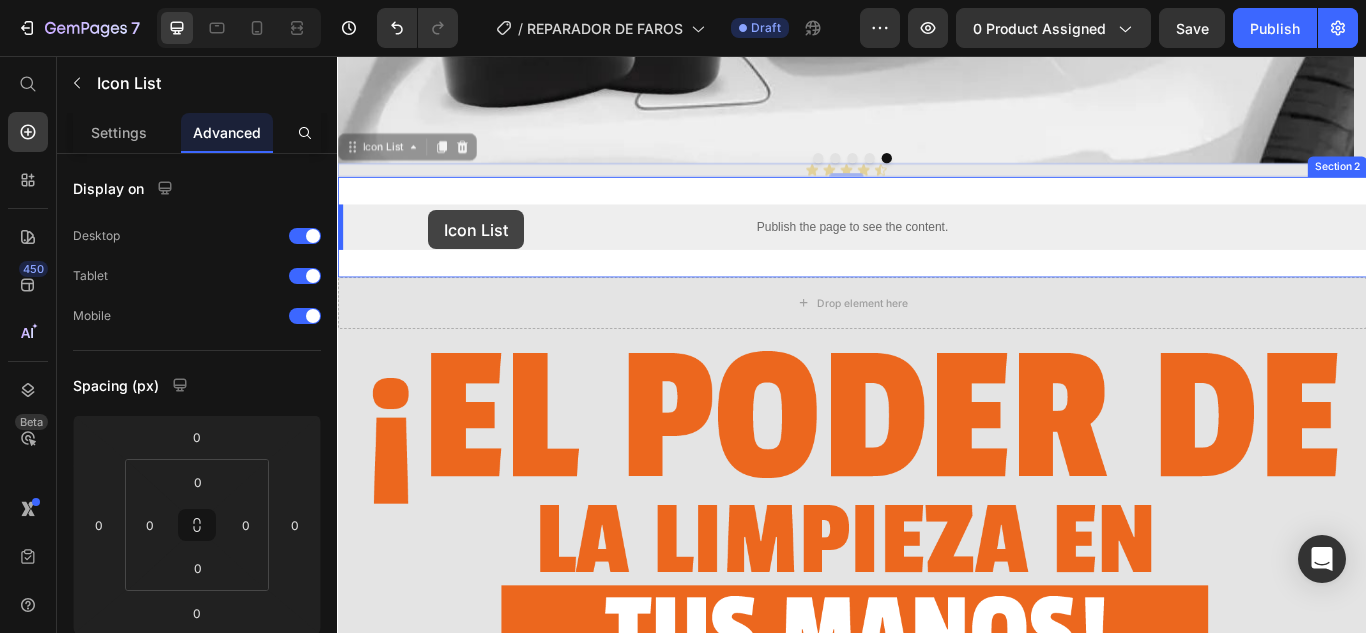 drag, startPoint x: 378, startPoint y: 163, endPoint x: 719, endPoint y: 237, distance: 348.93695 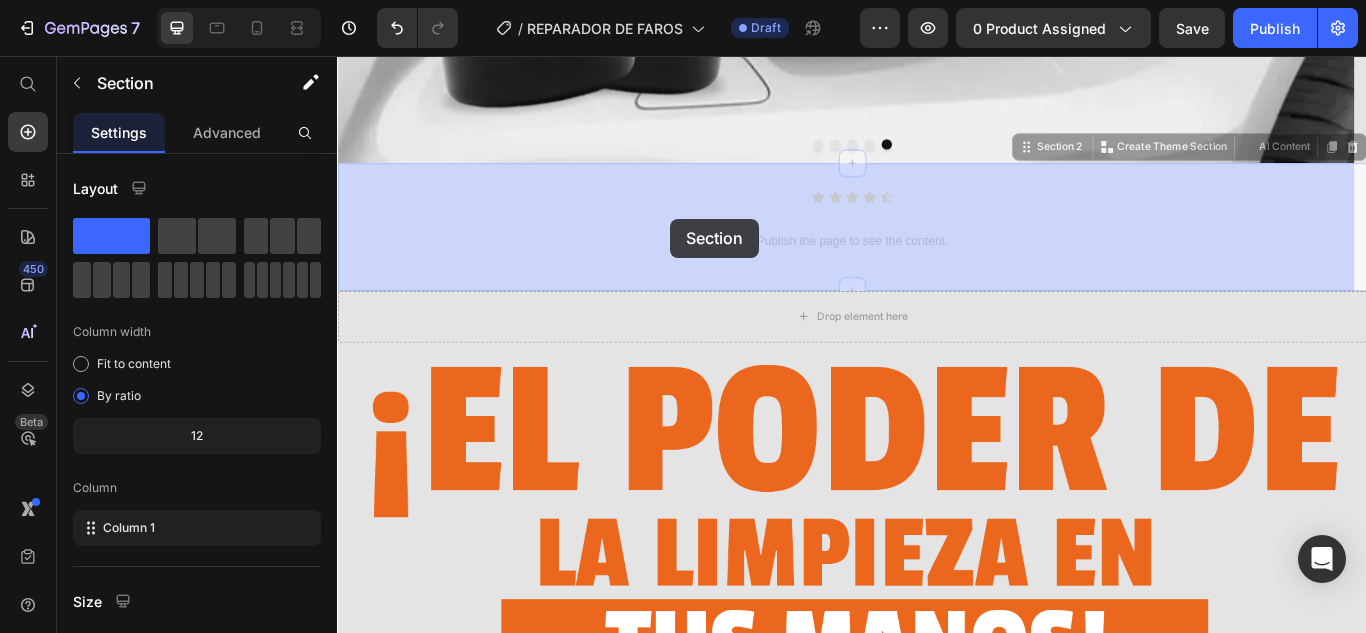 click at bounding box center (937, 604) 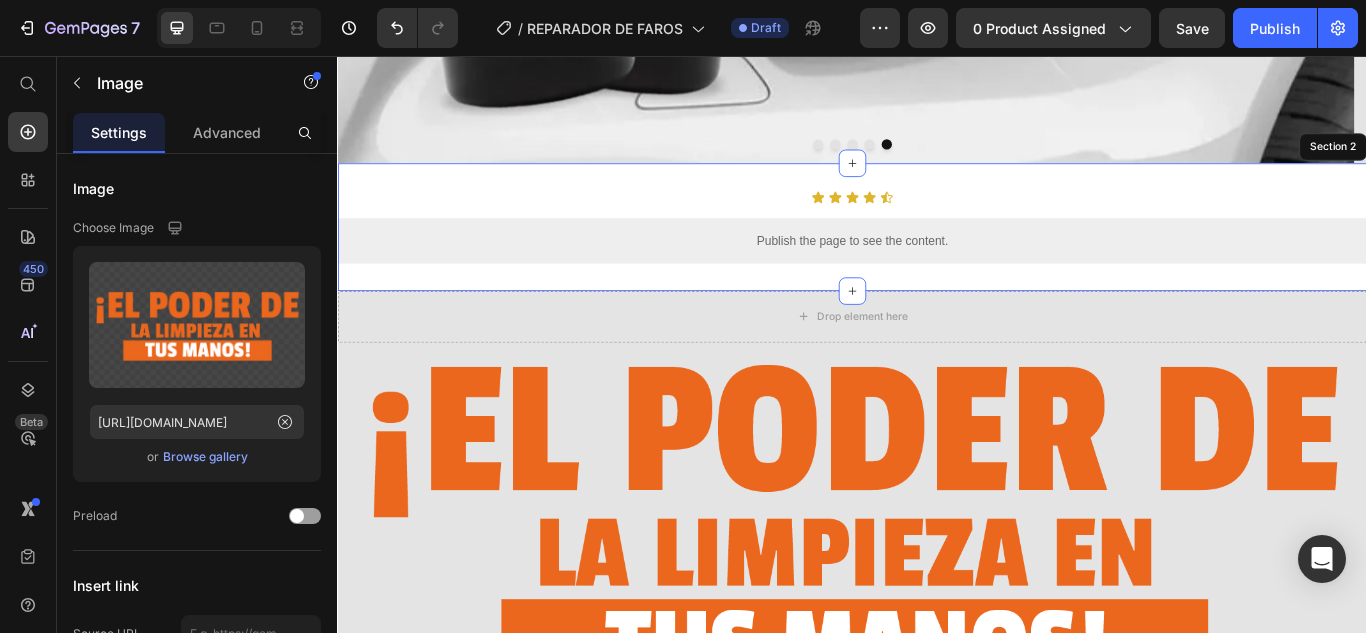 click on "Icon Icon Icon Icon Icon Icon List
Publish the page to see the content.
Custom Code Section 2" at bounding box center (937, 255) 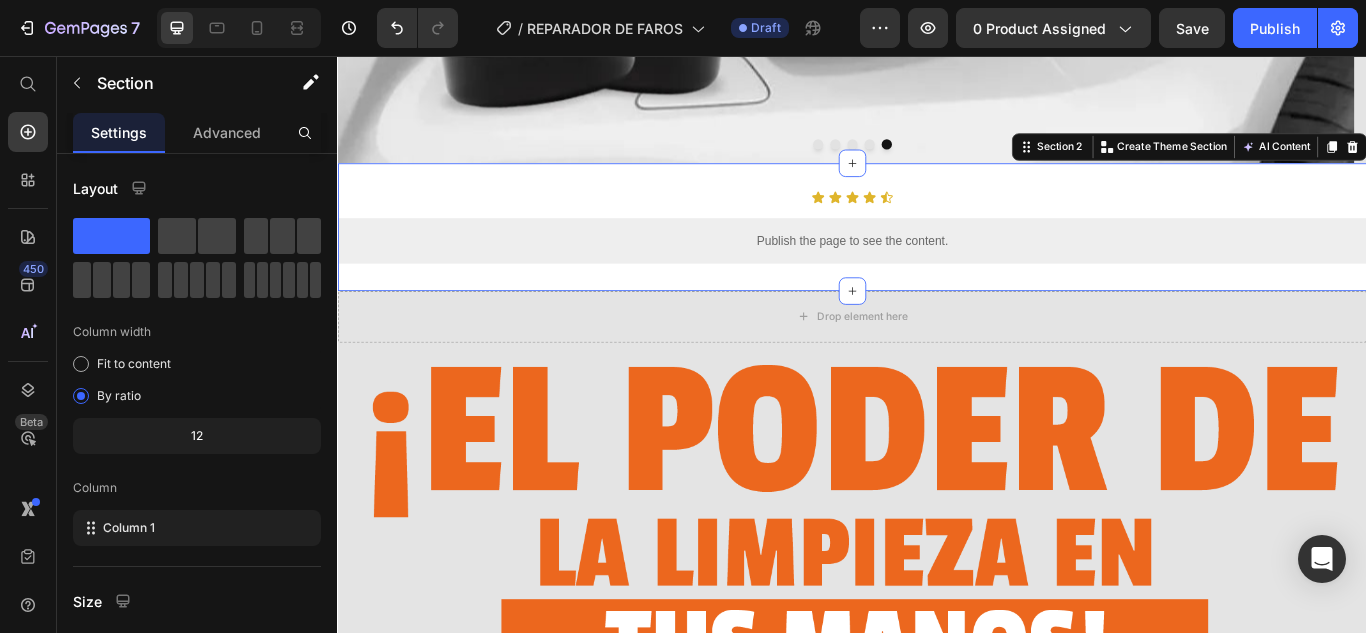 click on "Publish the page to see the content." at bounding box center (937, 271) 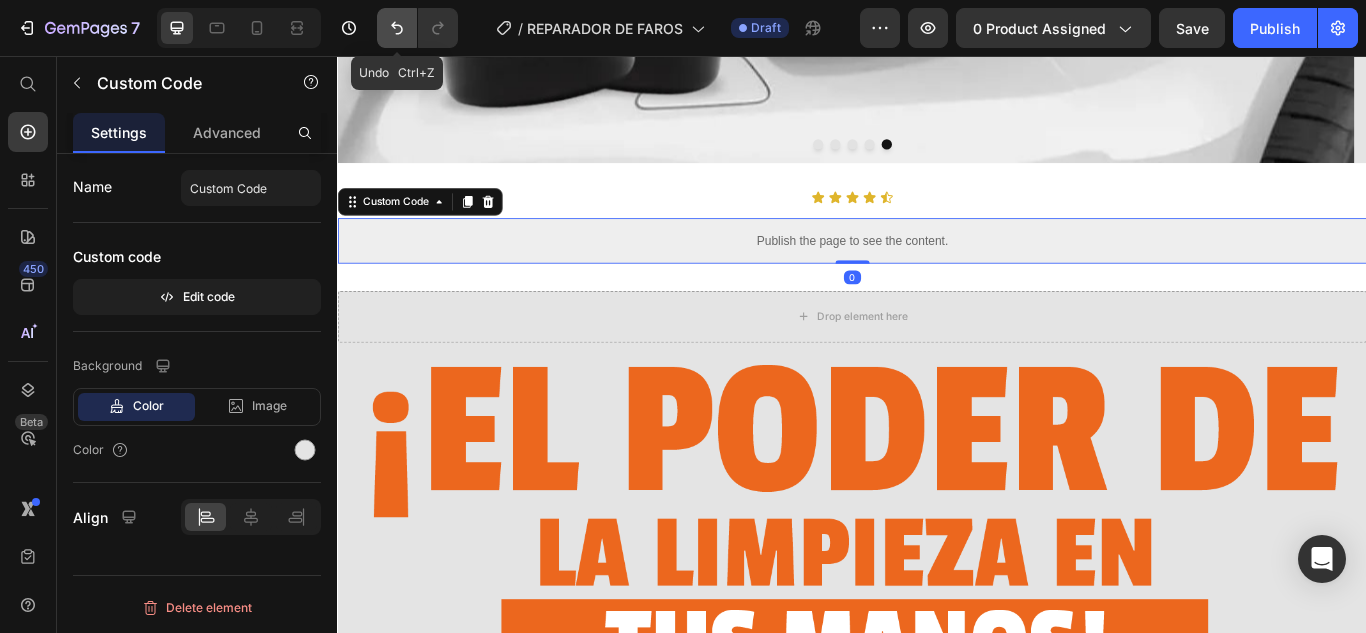 click 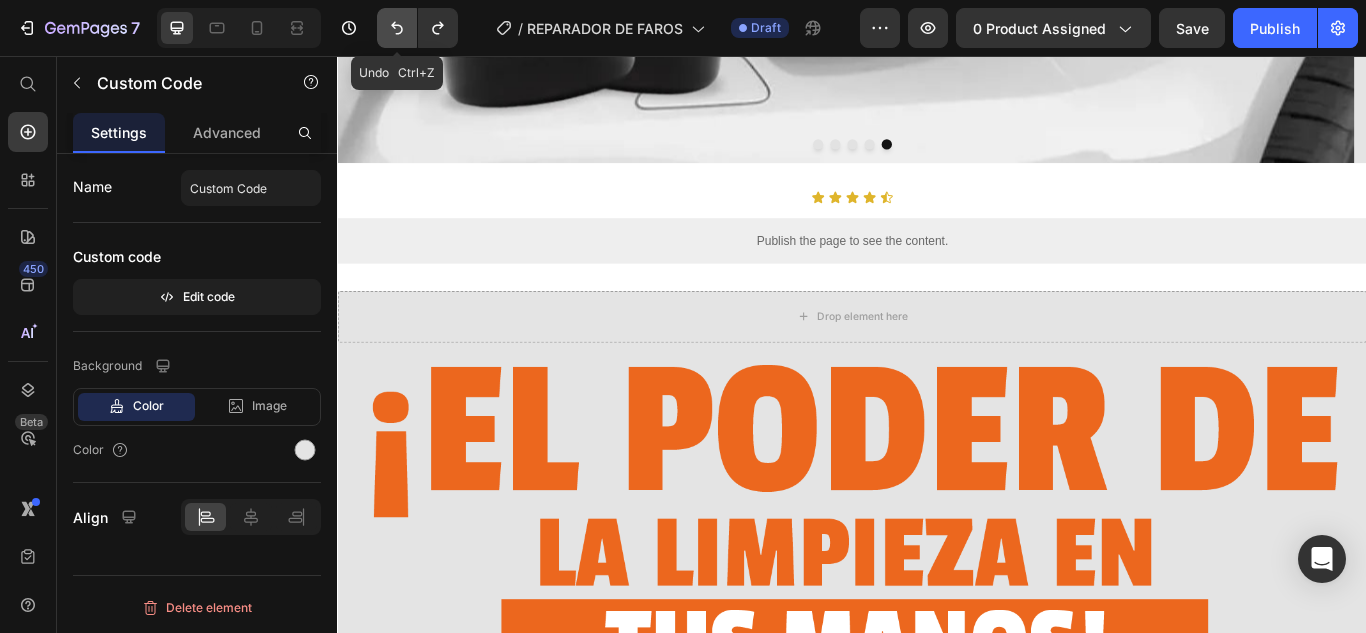 click 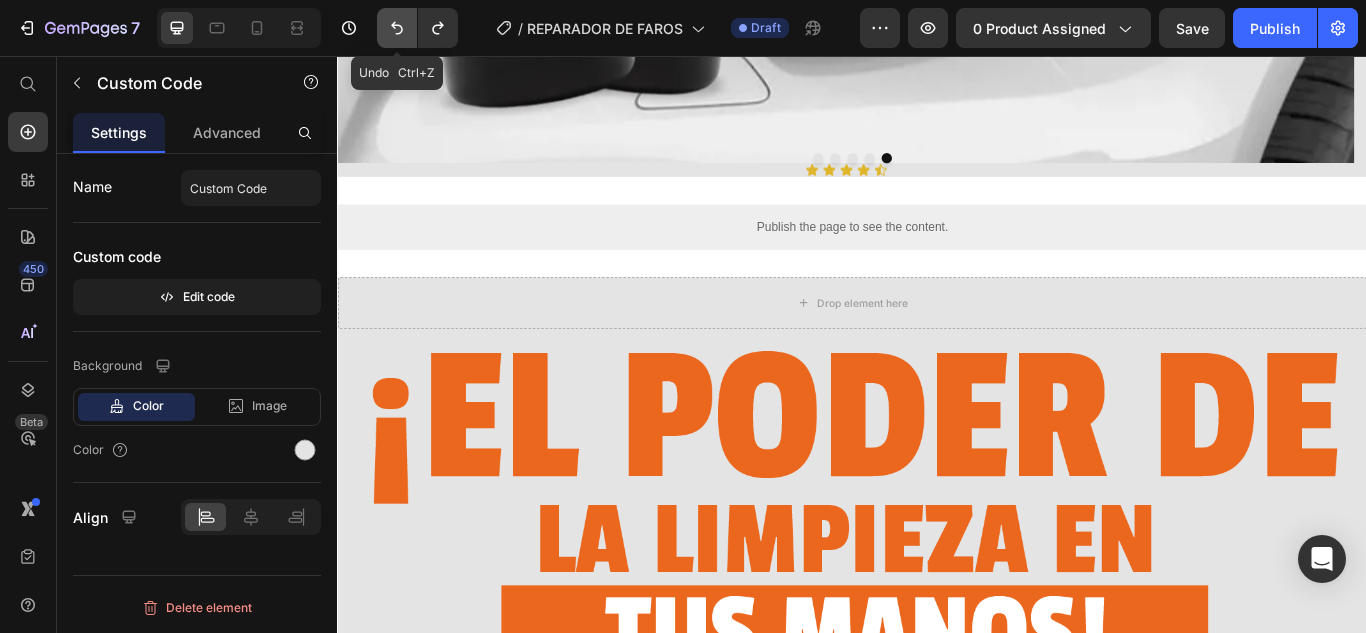 click 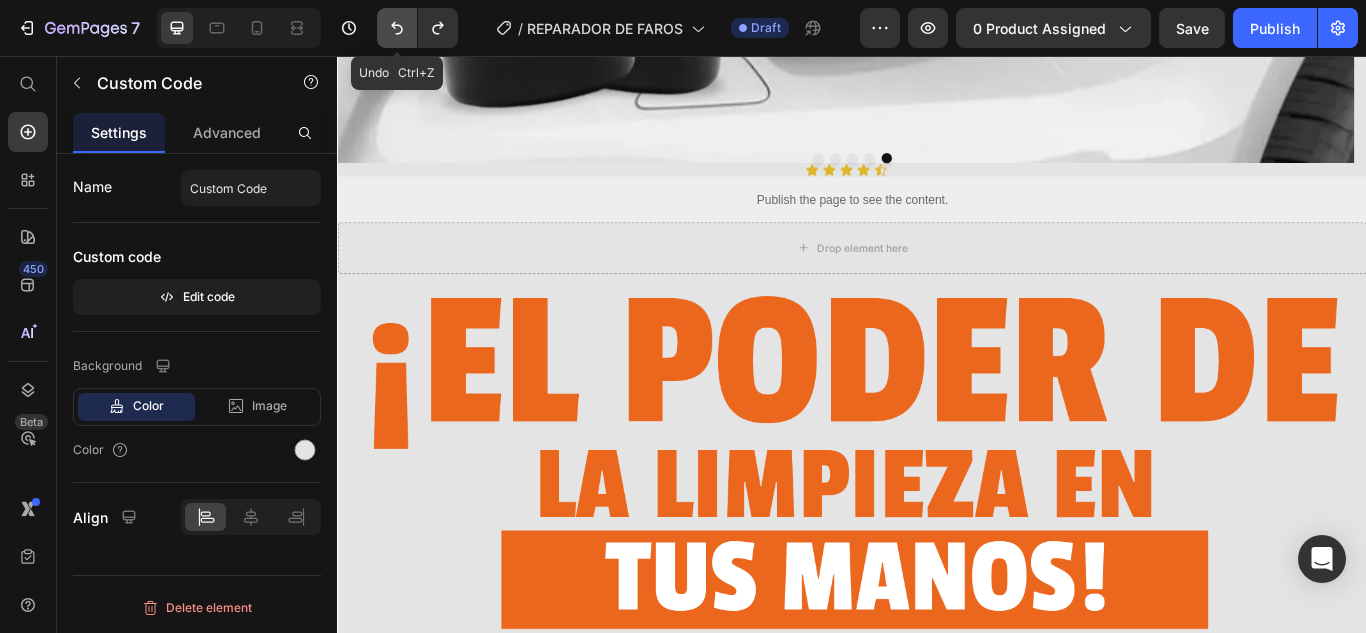 click 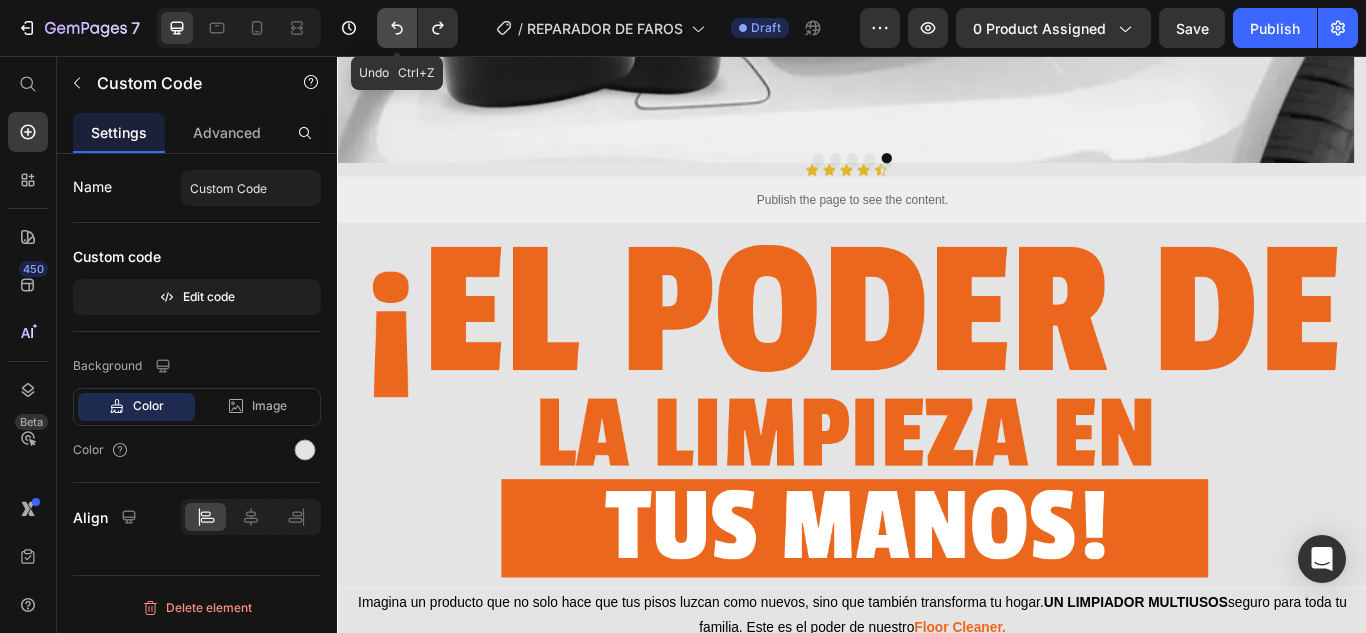click 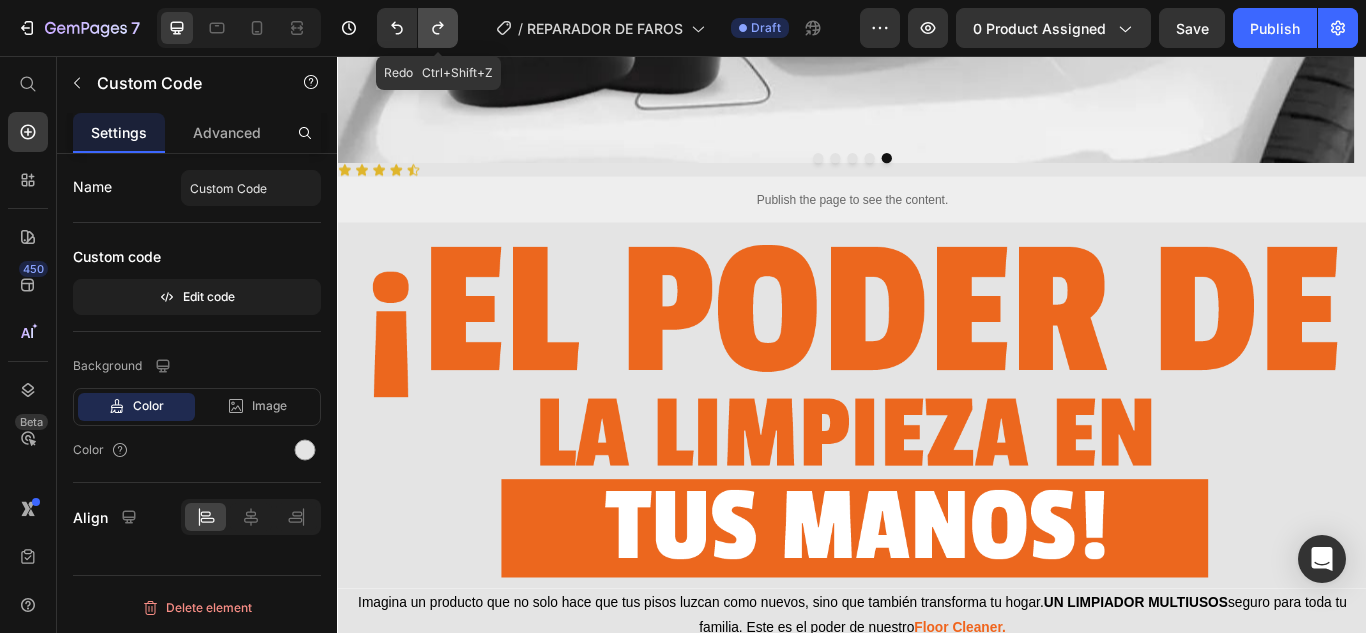click 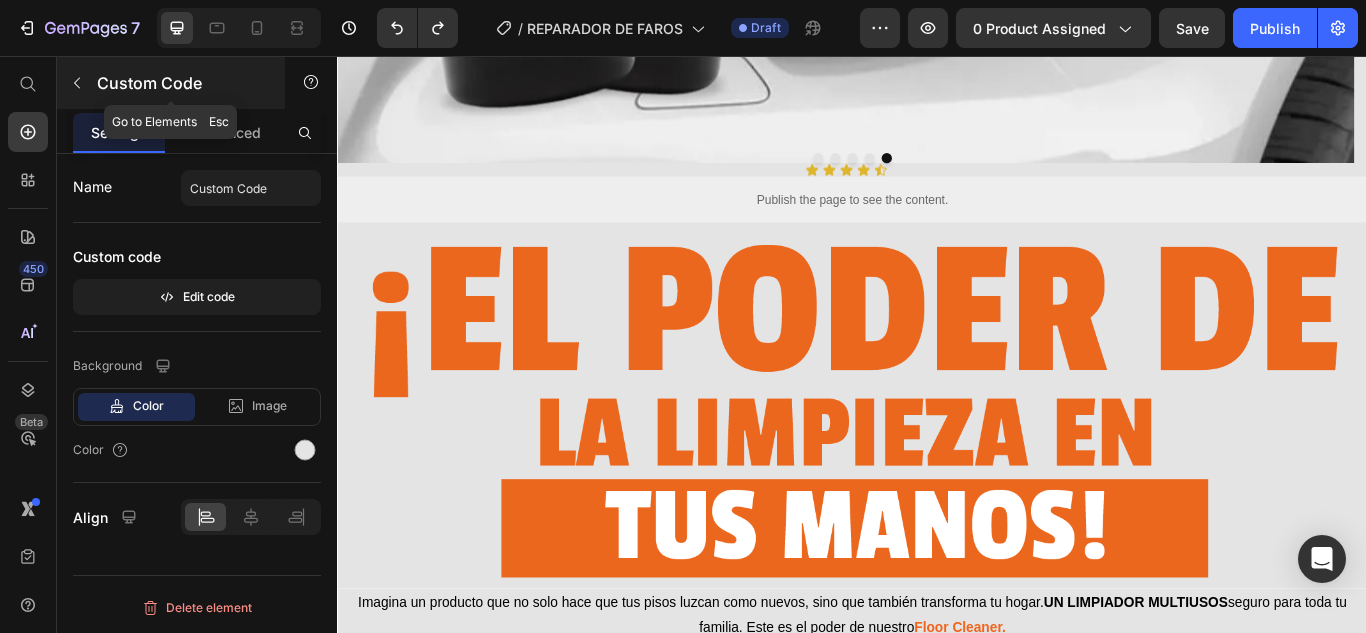 click at bounding box center (77, 83) 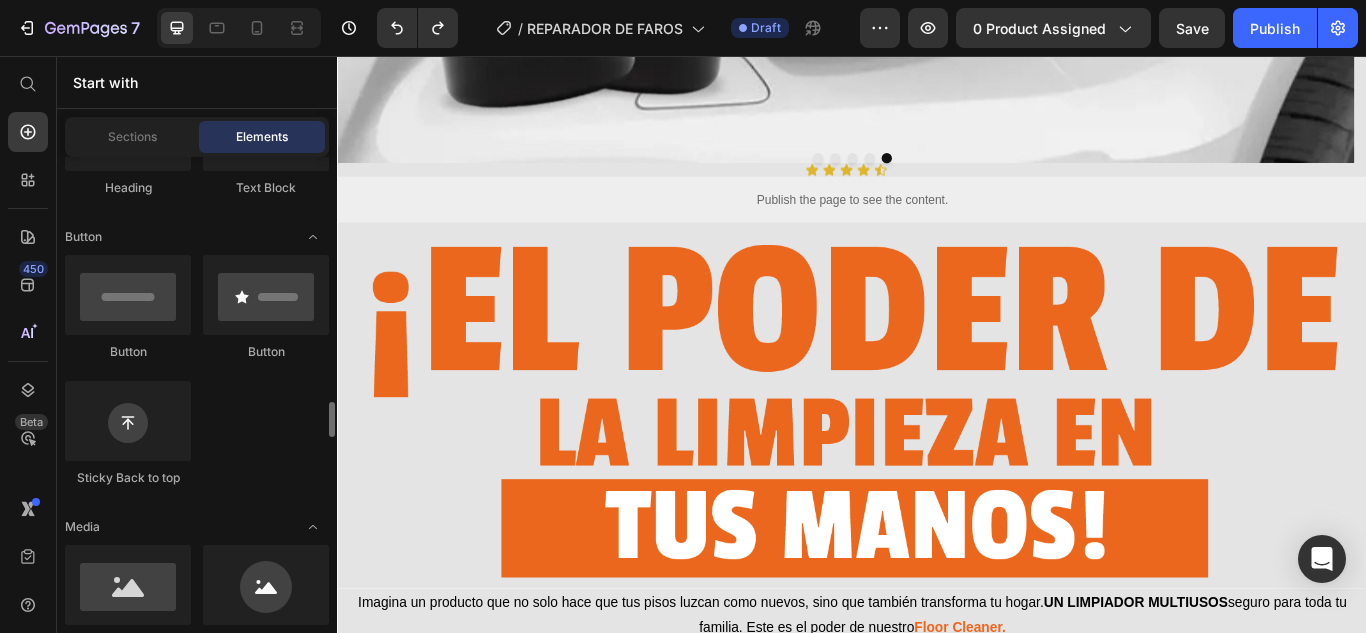 scroll, scrollTop: 600, scrollLeft: 0, axis: vertical 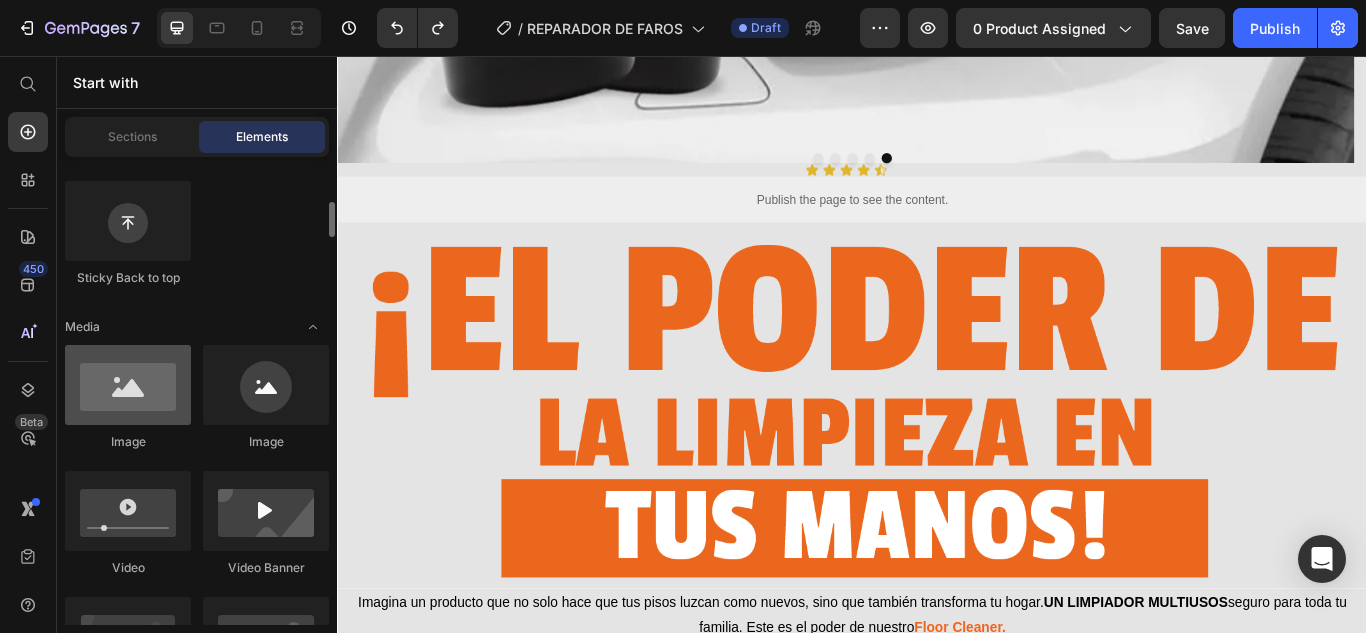 click at bounding box center [128, 385] 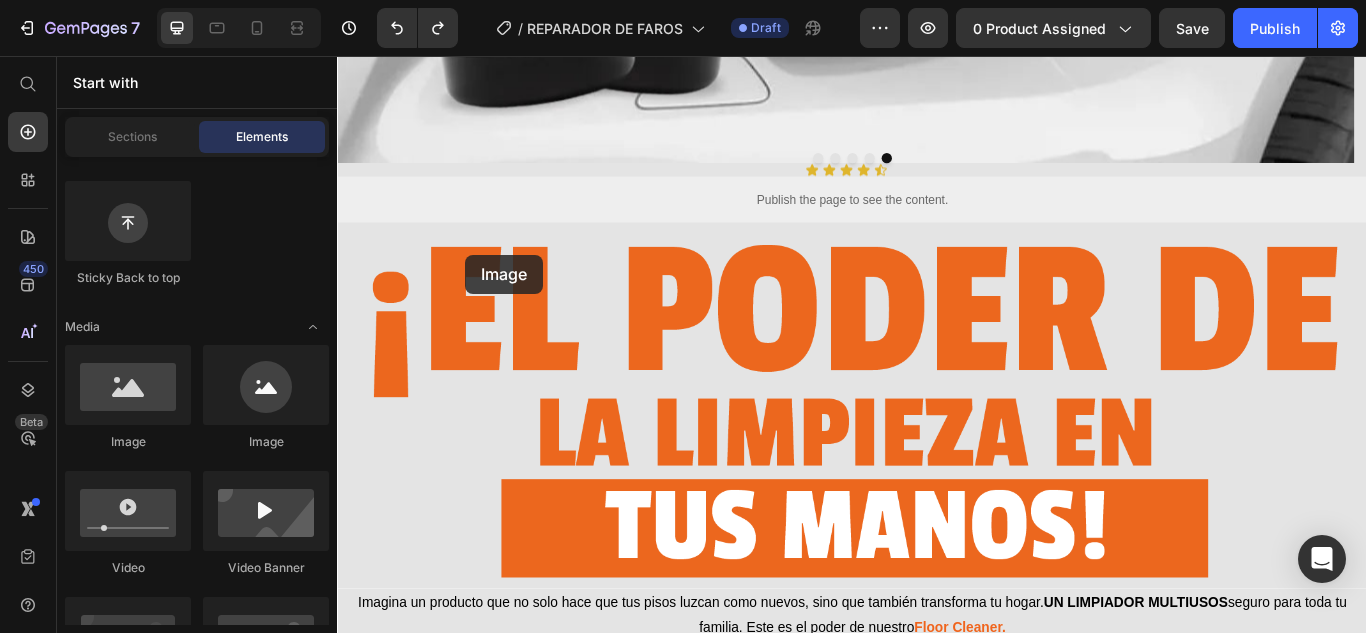 drag, startPoint x: 468, startPoint y: 451, endPoint x: 689, endPoint y: 240, distance: 305.55197 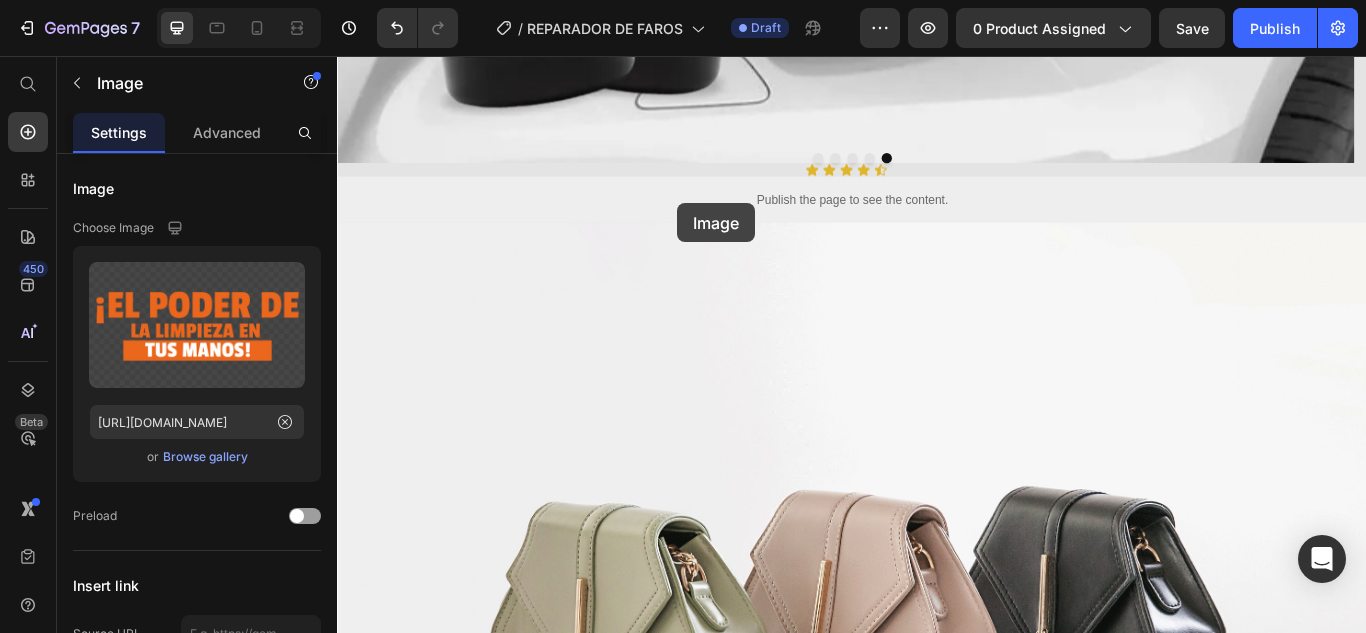 drag, startPoint x: 689, startPoint y: 240, endPoint x: 733, endPoint y: 228, distance: 45.607018 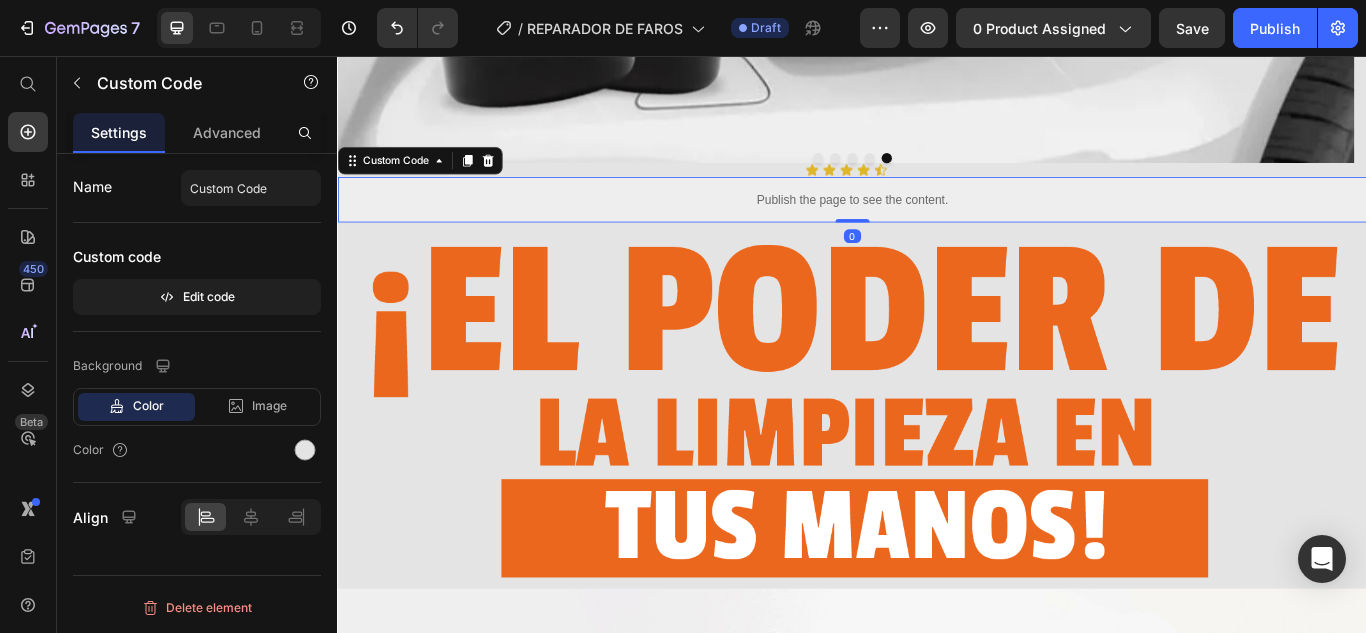 click on "Publish the page to see the content." at bounding box center (937, 223) 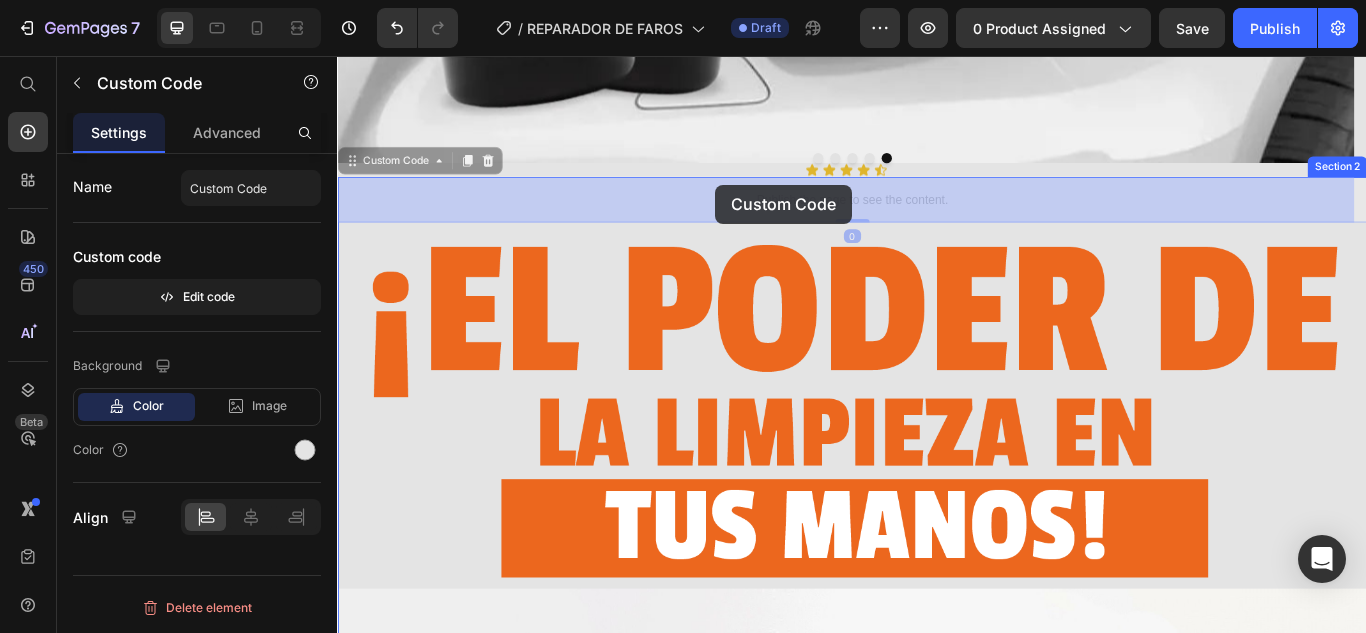 click on "Publish the page to see the content." at bounding box center (337, 56) 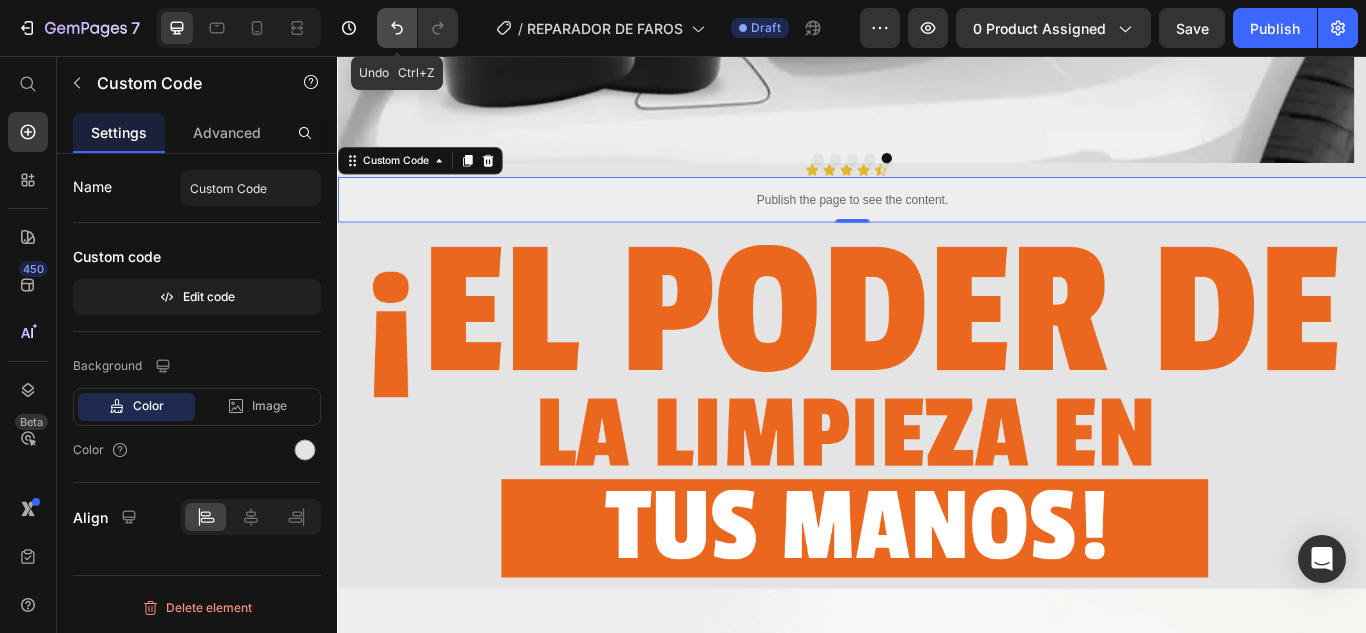click 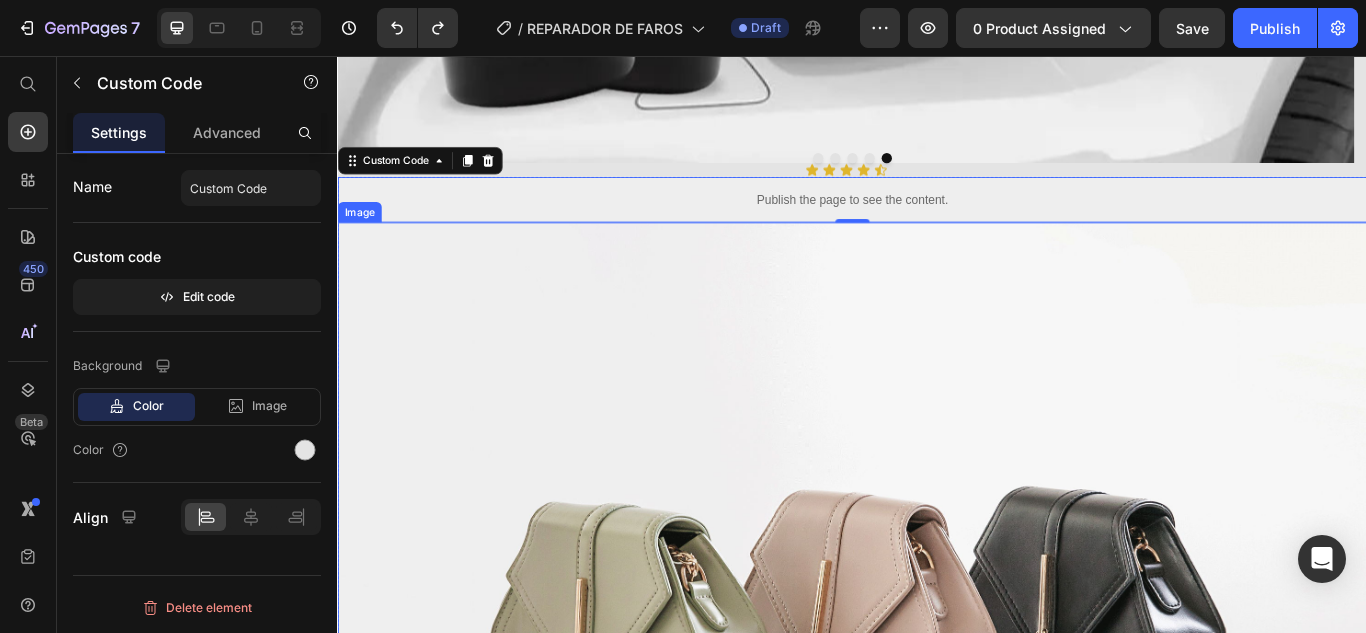 click at bounding box center [937, 700] 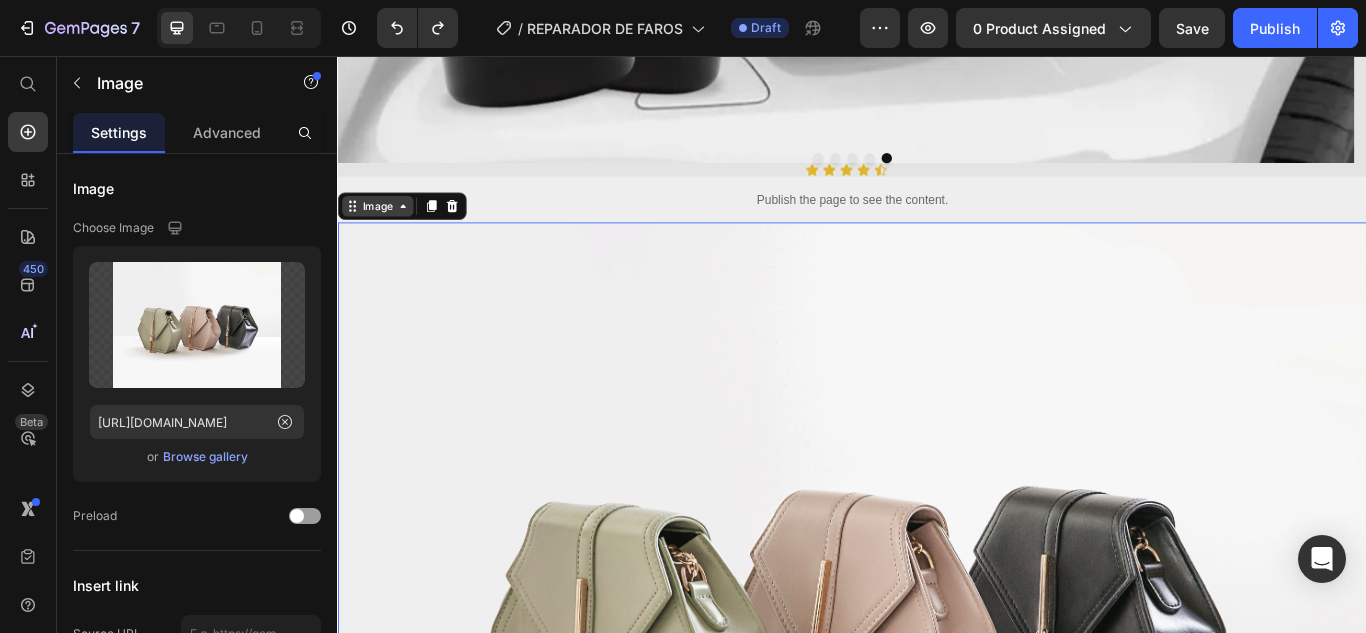 click on "Image" at bounding box center [383, 231] 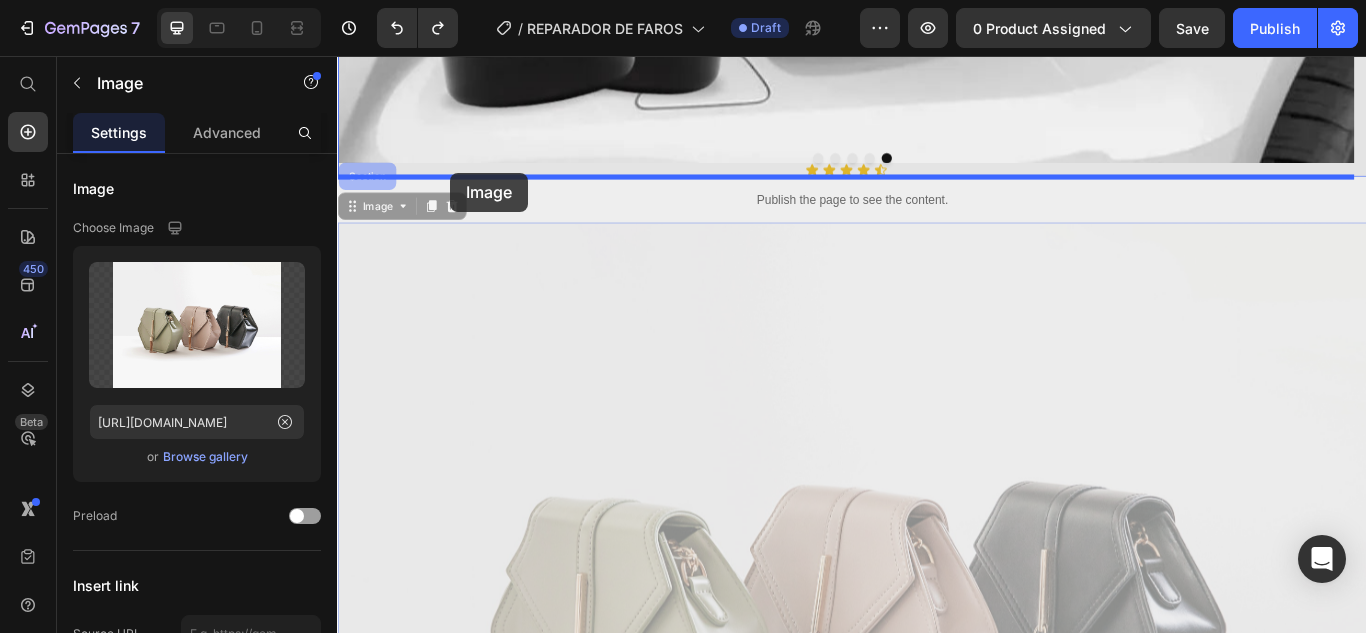 drag, startPoint x: 385, startPoint y: 233, endPoint x: 469, endPoint y: 192, distance: 93.471924 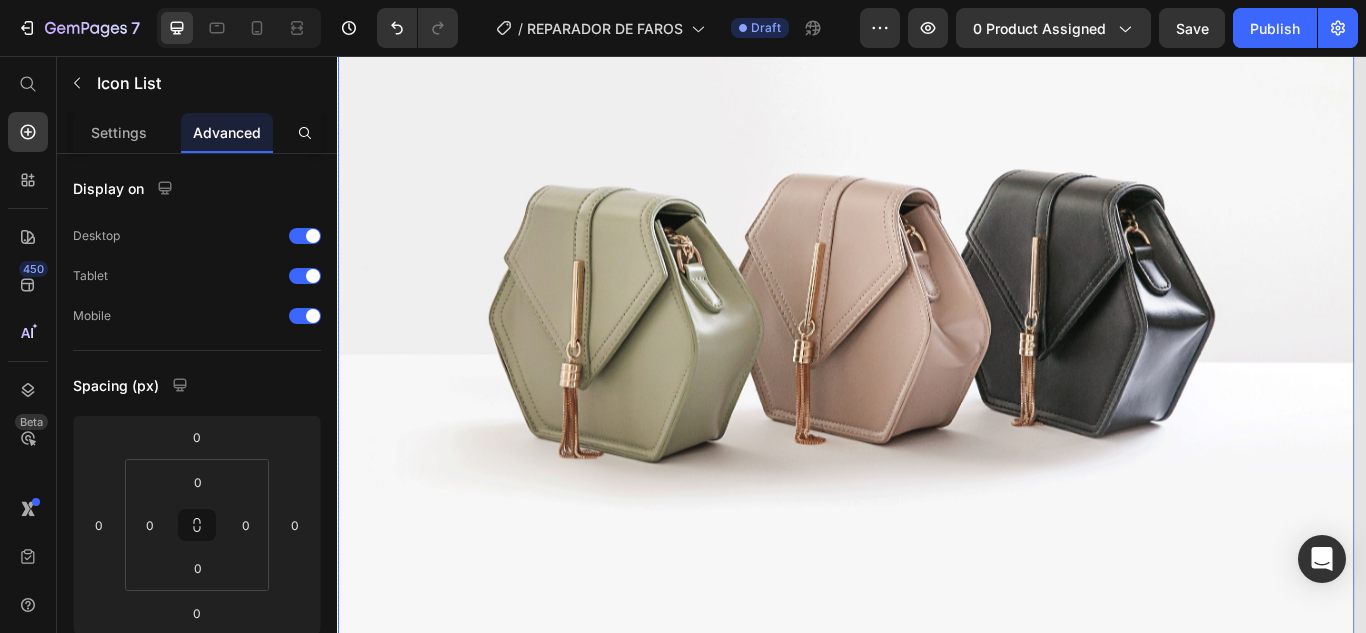 scroll, scrollTop: 1350, scrollLeft: 0, axis: vertical 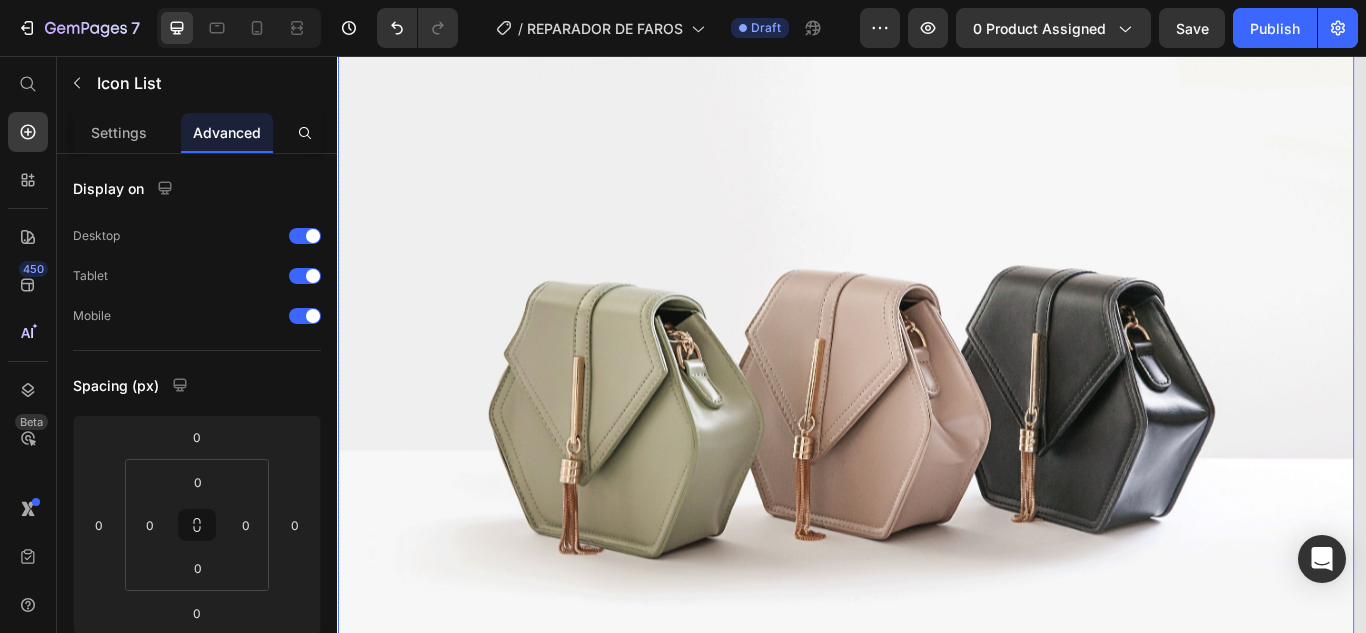 click at bounding box center [929, 441] 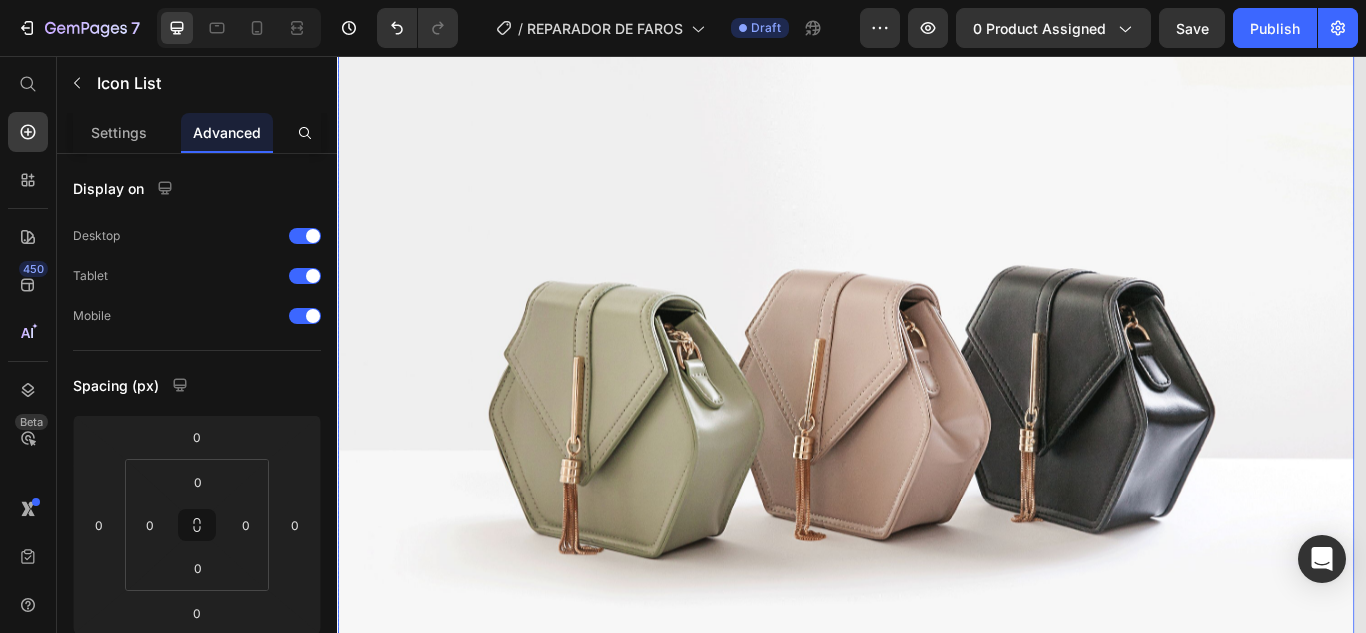 click at bounding box center (929, 441) 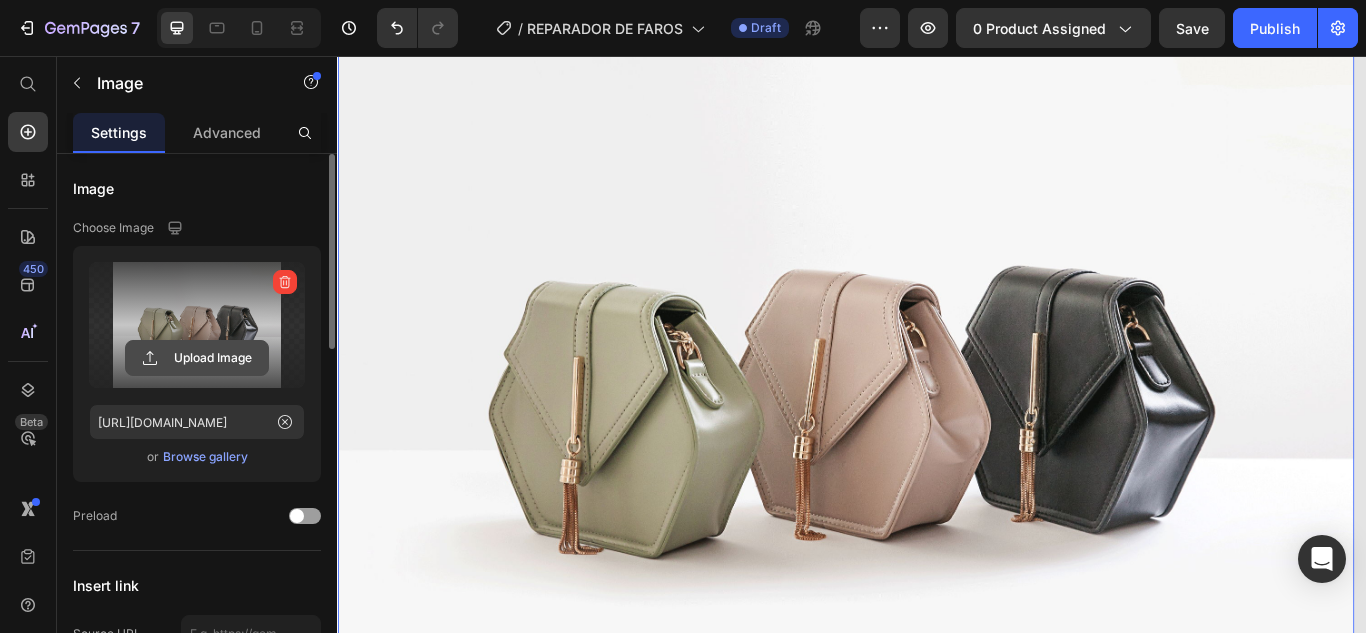 click 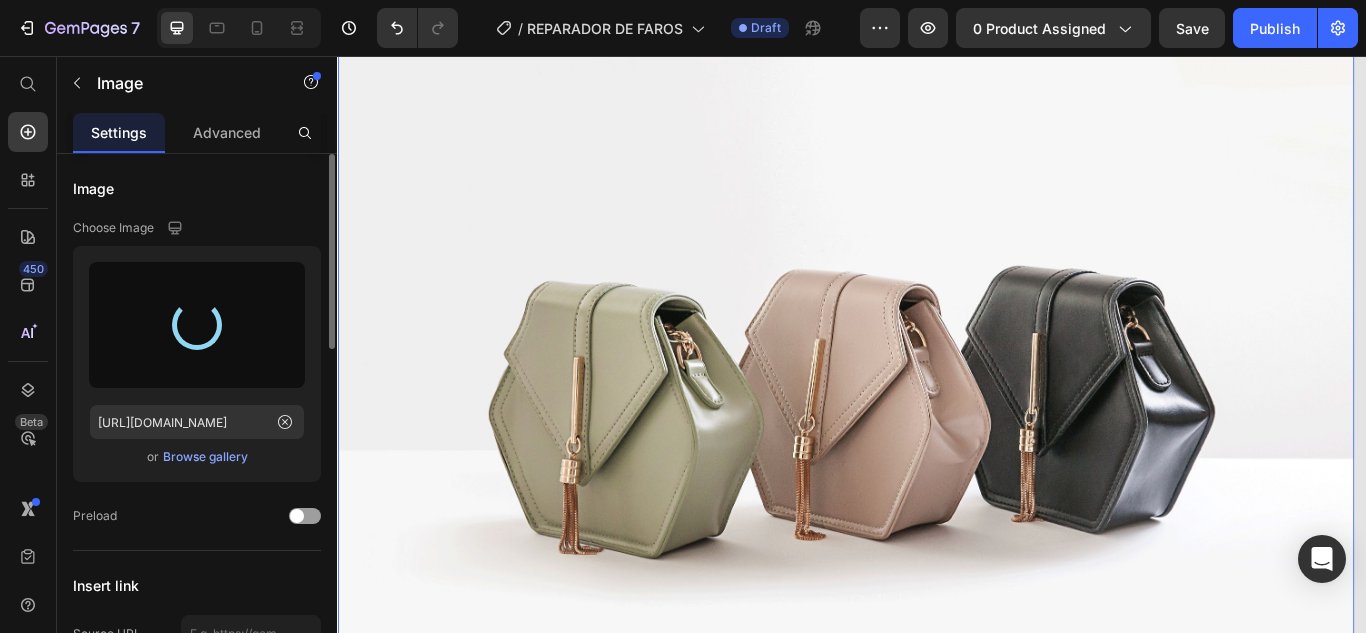 type on "https://cdn.shopify.com/s/files/1/0917/6966/7865/files/gempages_542958640085074852-d99ec196-9820-462e-84a1-40eeeece83d9.png" 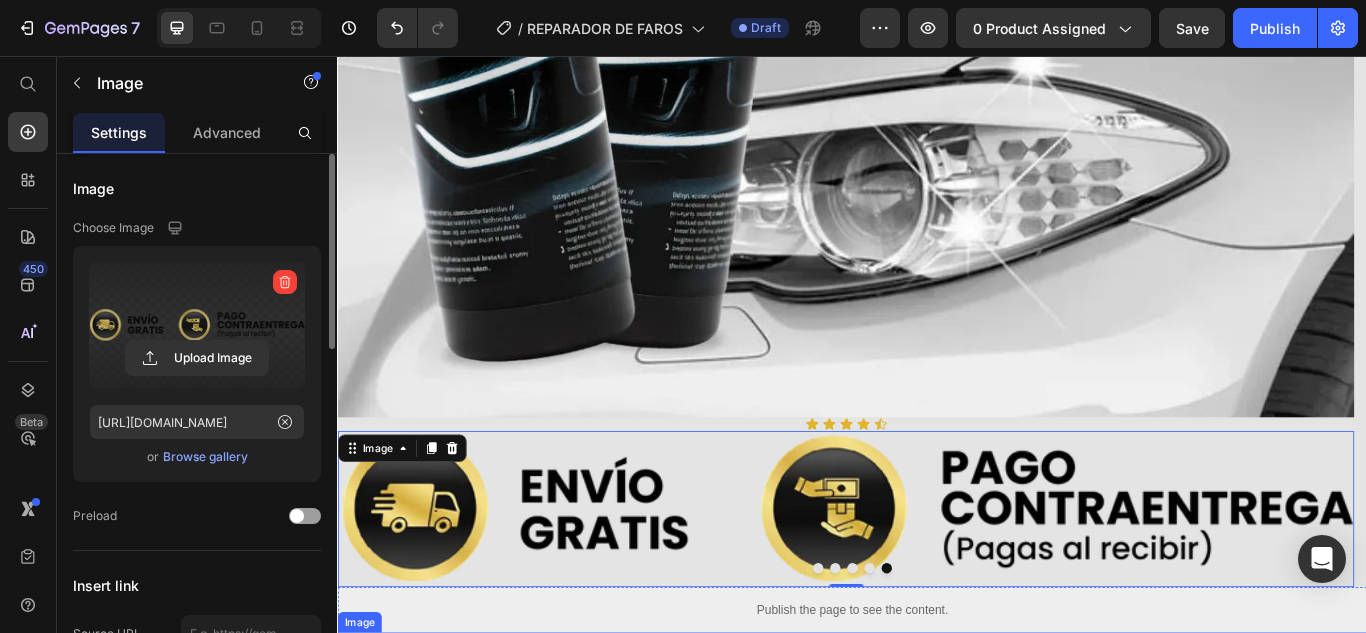 scroll, scrollTop: 850, scrollLeft: 0, axis: vertical 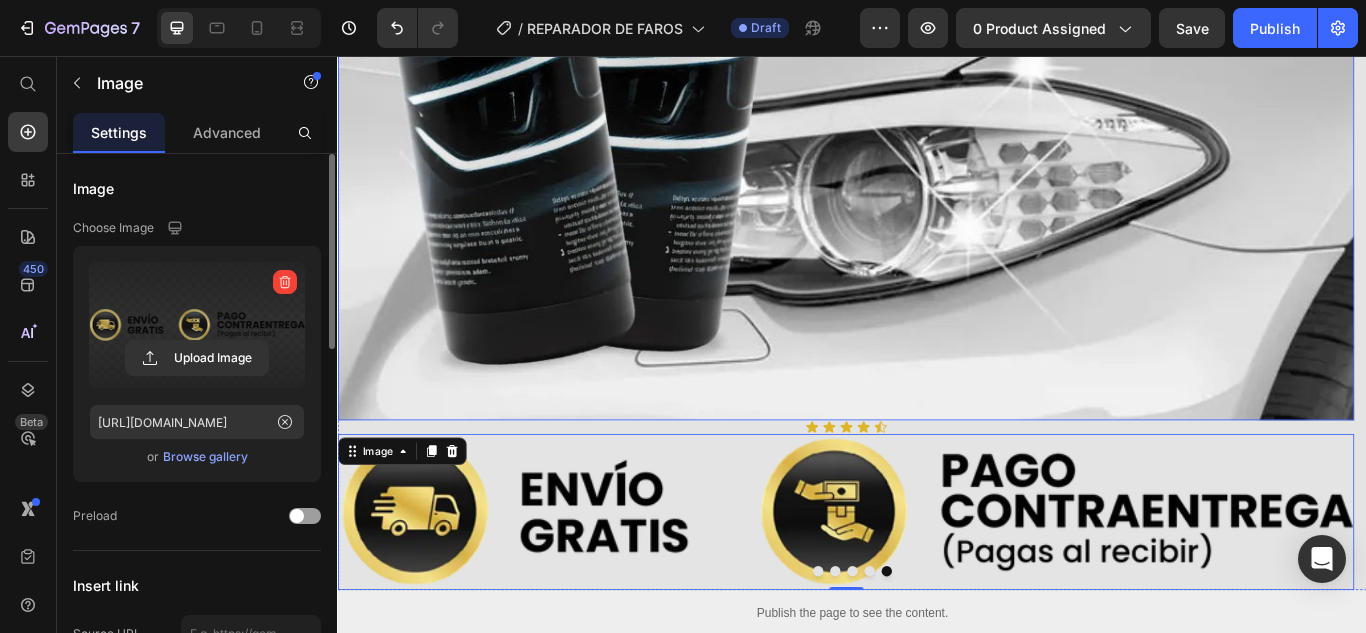 click at bounding box center [929, -112] 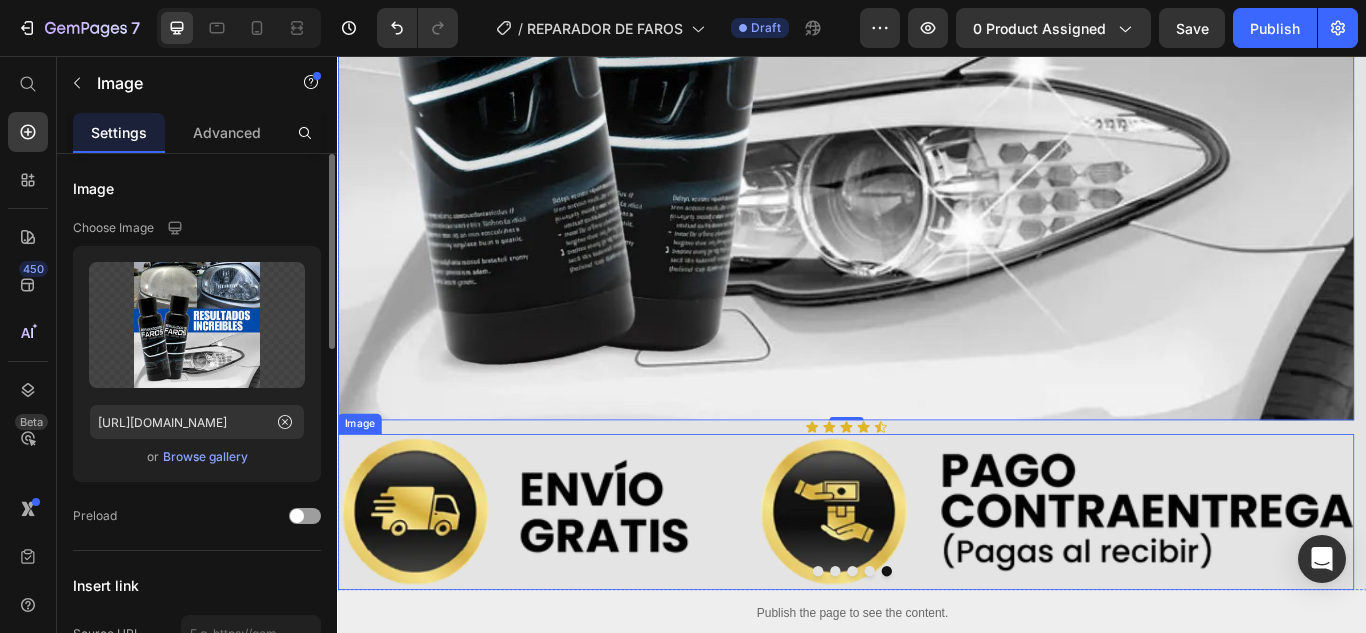 click at bounding box center (929, 588) 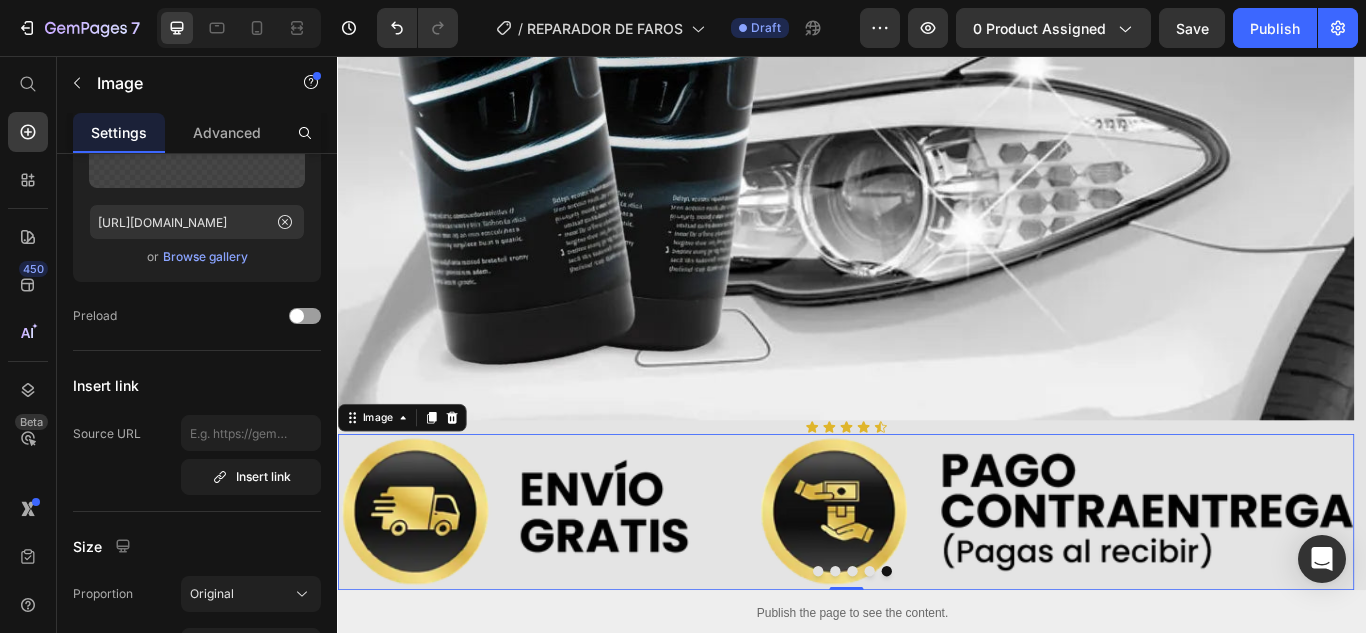 scroll, scrollTop: 600, scrollLeft: 0, axis: vertical 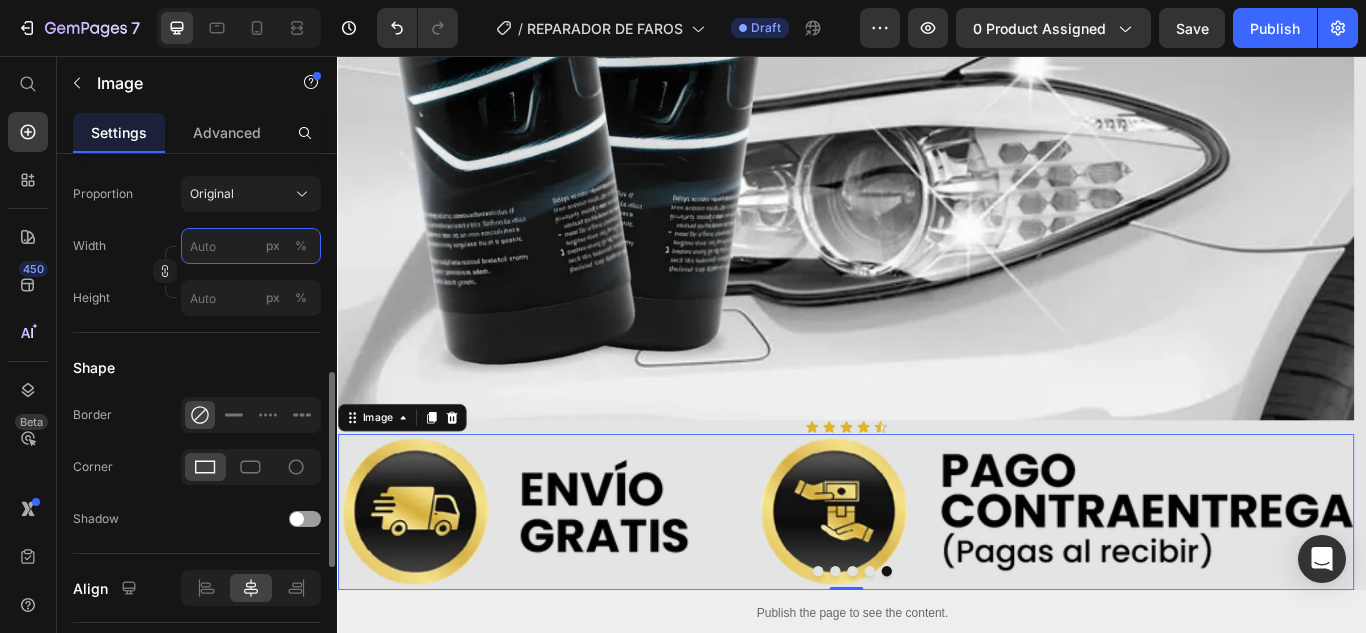 click on "px %" at bounding box center (251, 246) 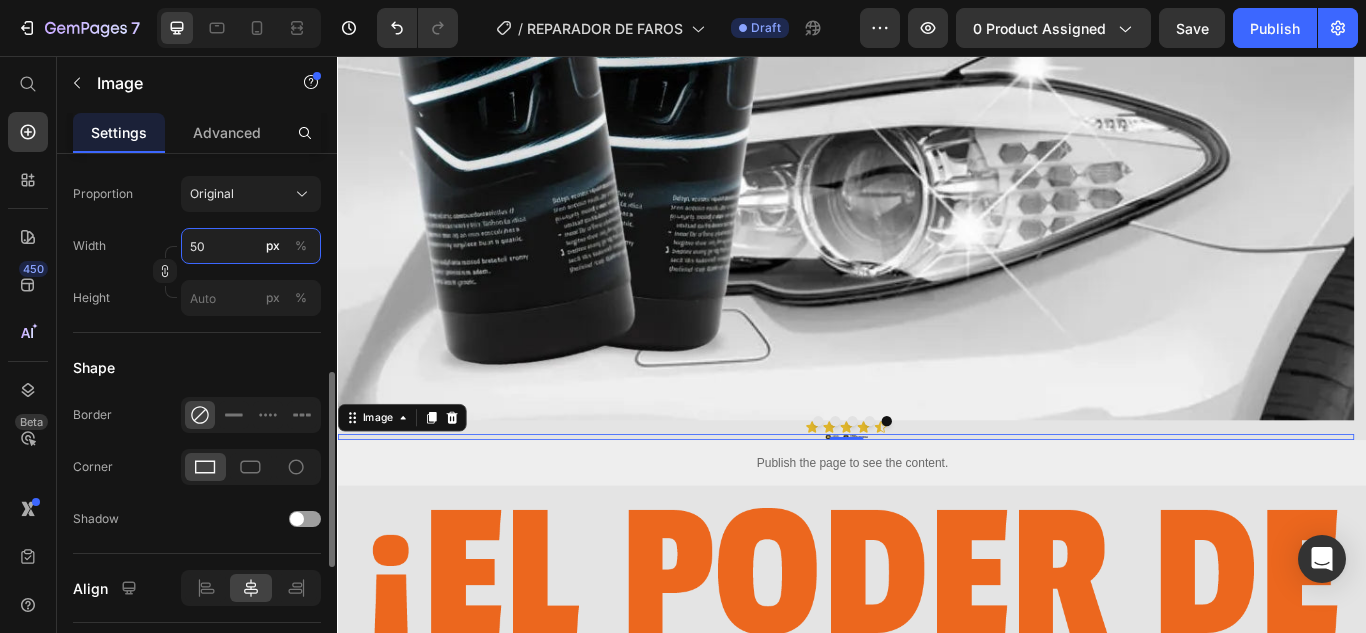 type on "500" 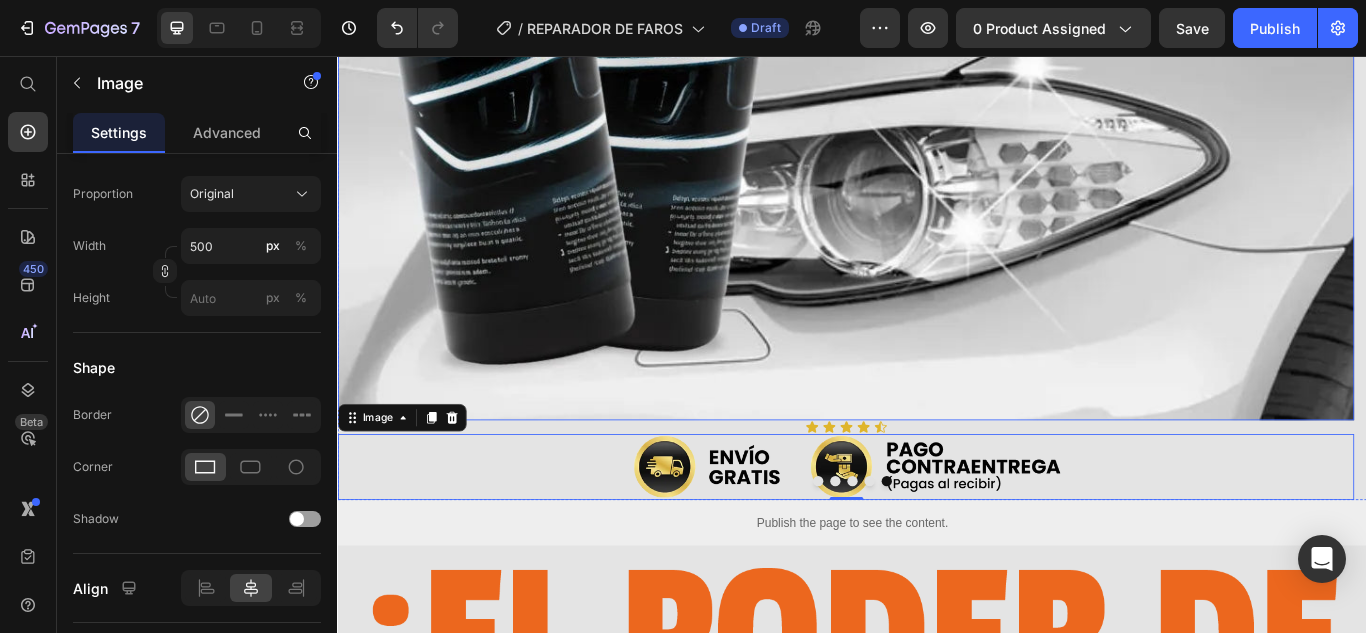 click at bounding box center [929, -112] 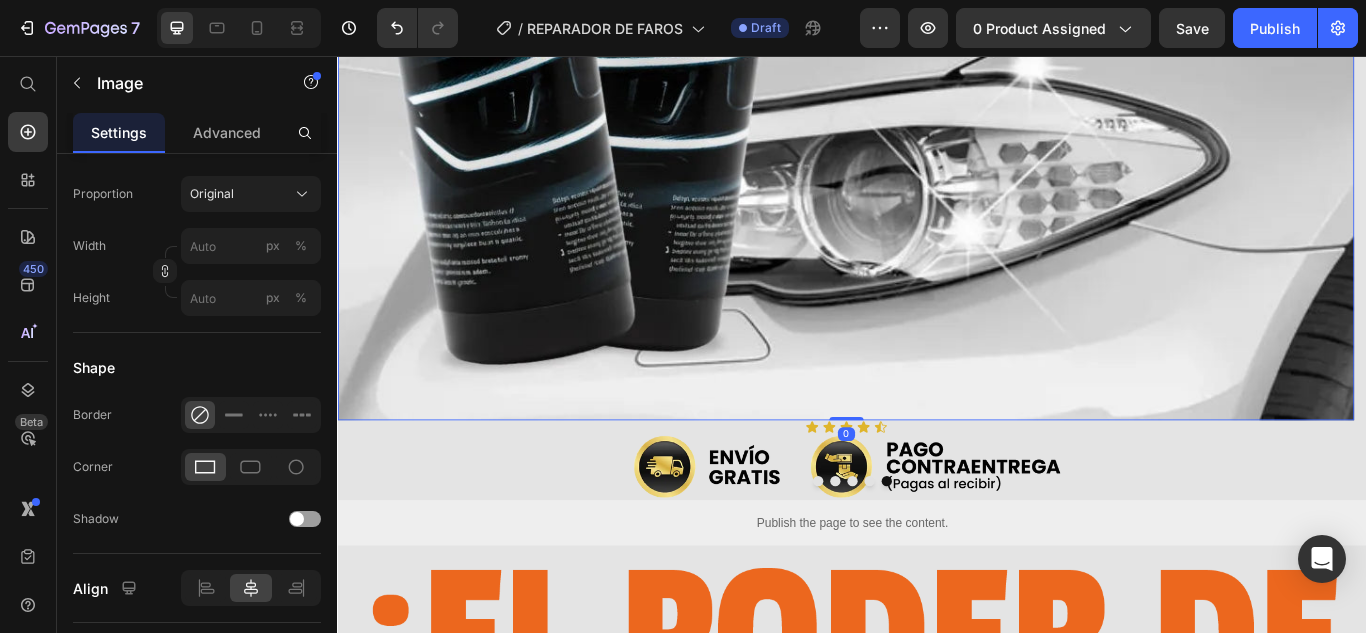 click at bounding box center (929, -112) 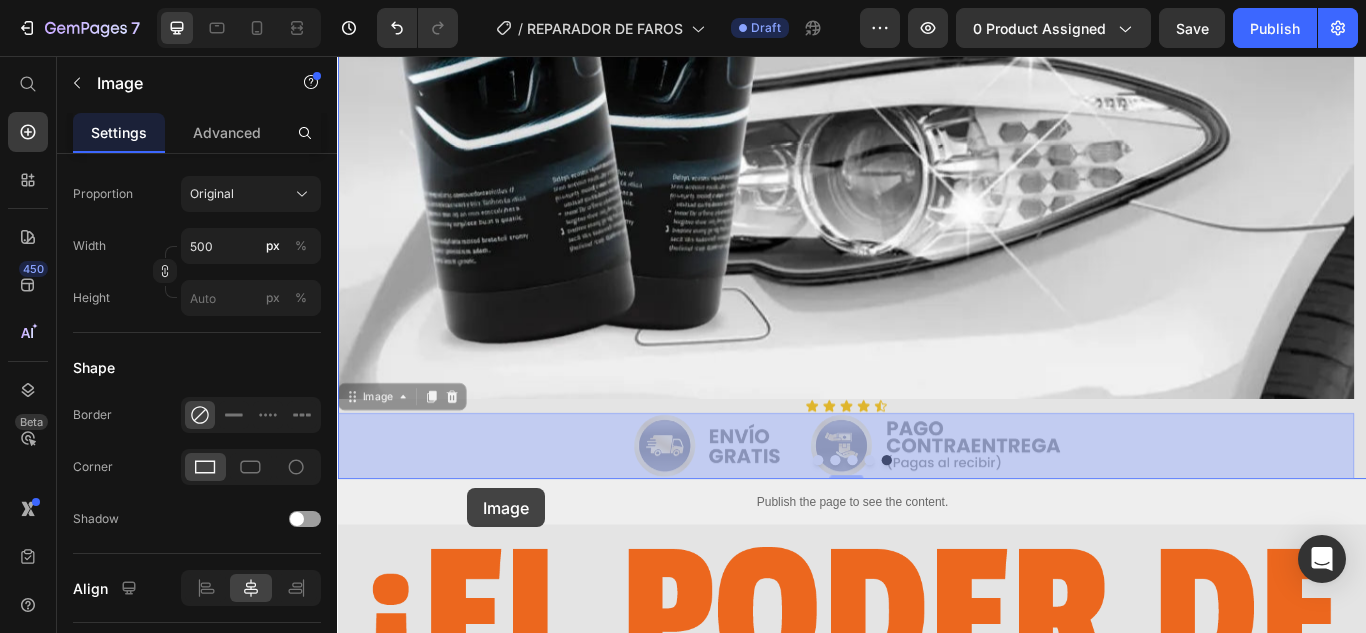 scroll, scrollTop: 931, scrollLeft: 0, axis: vertical 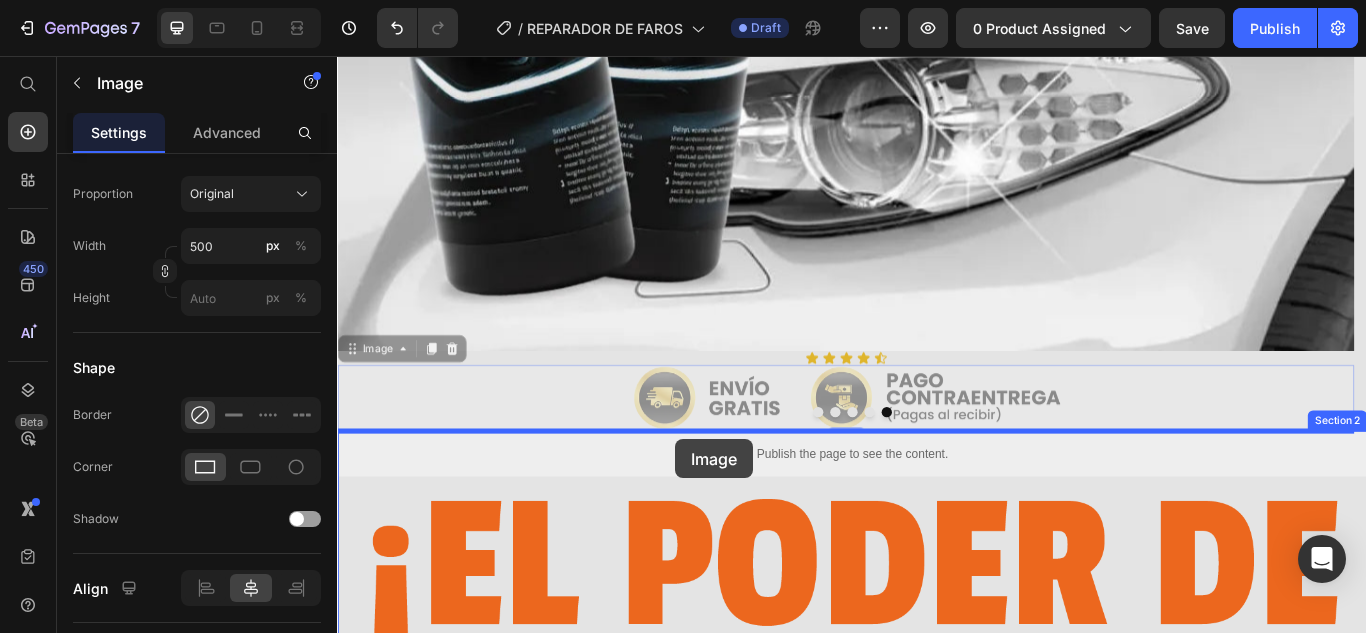 drag, startPoint x: 364, startPoint y: 487, endPoint x: 731, endPoint y: 503, distance: 367.3486 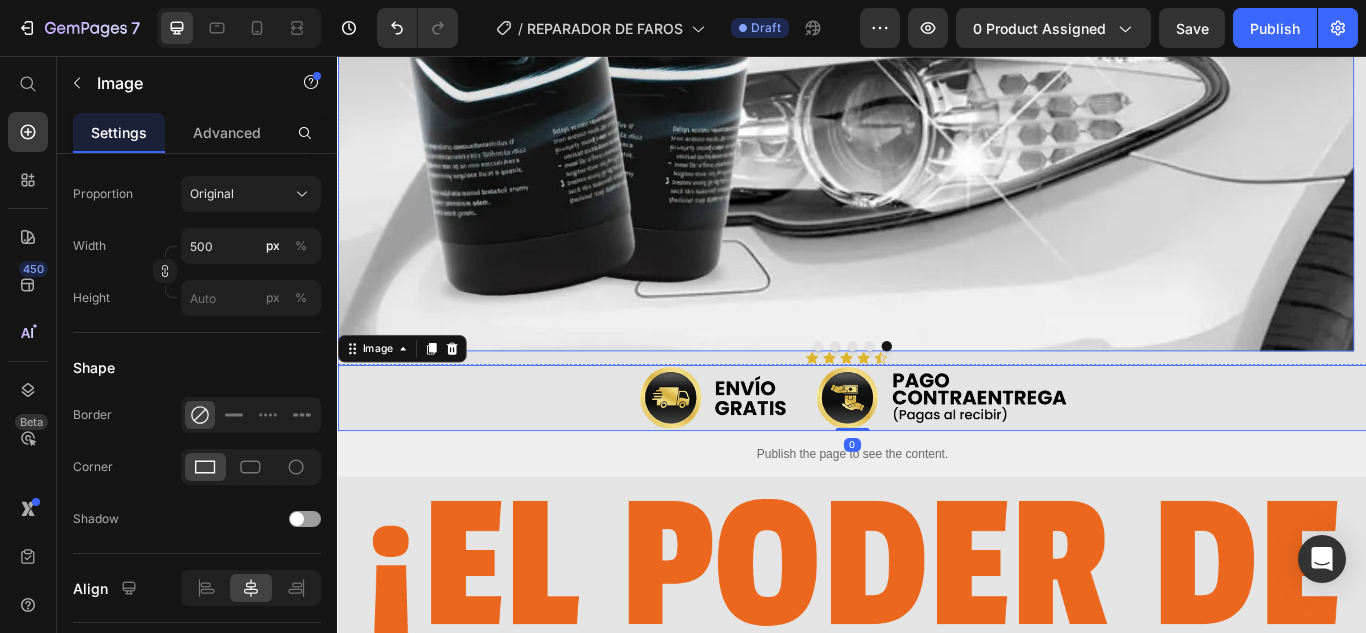 click at bounding box center [929, -193] 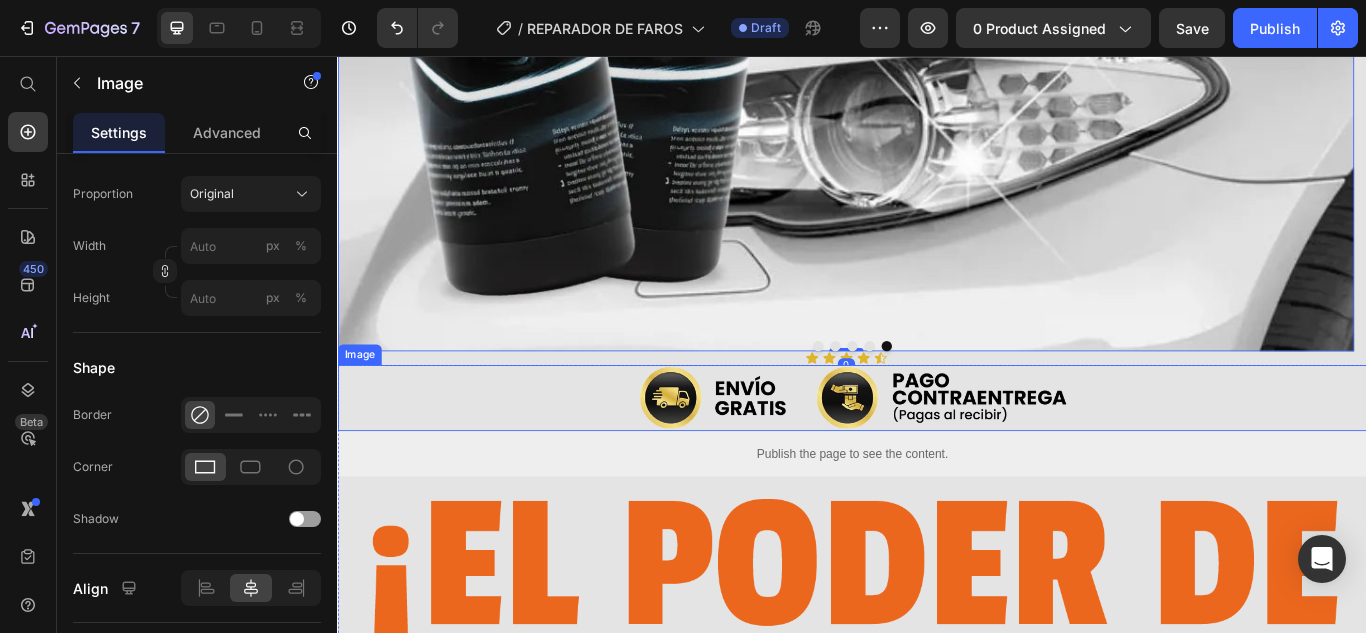click at bounding box center (937, 454) 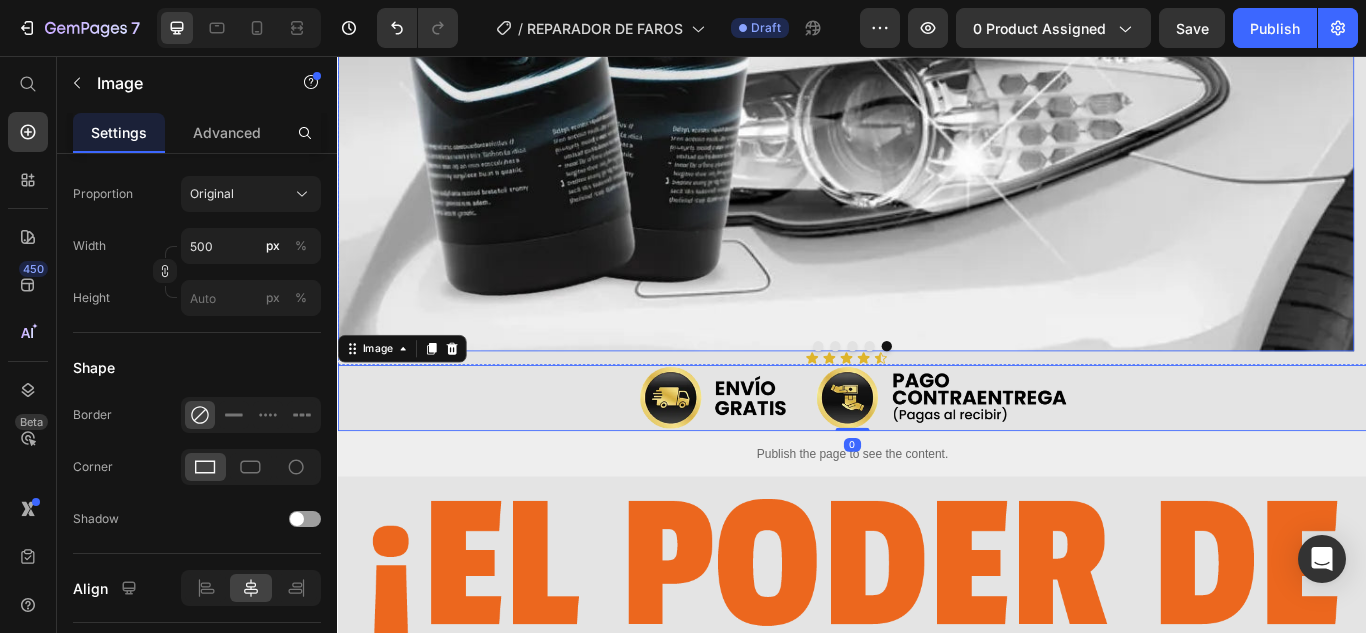 click at bounding box center (929, -193) 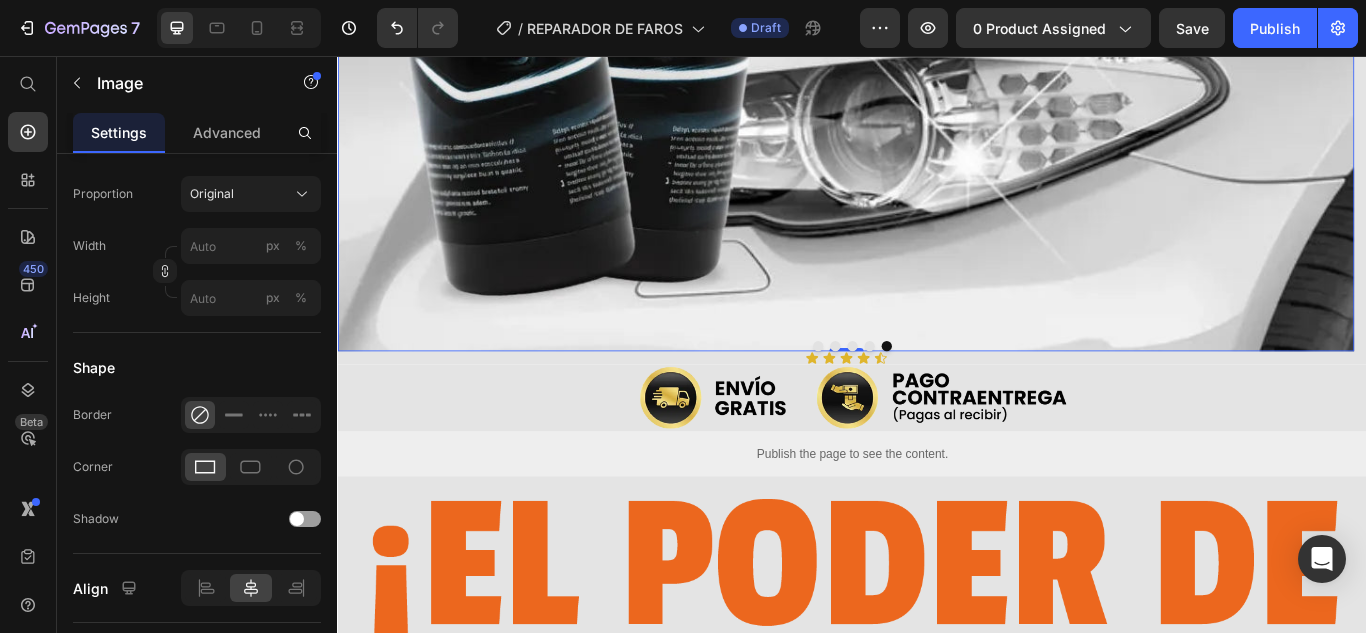 click at bounding box center [929, -193] 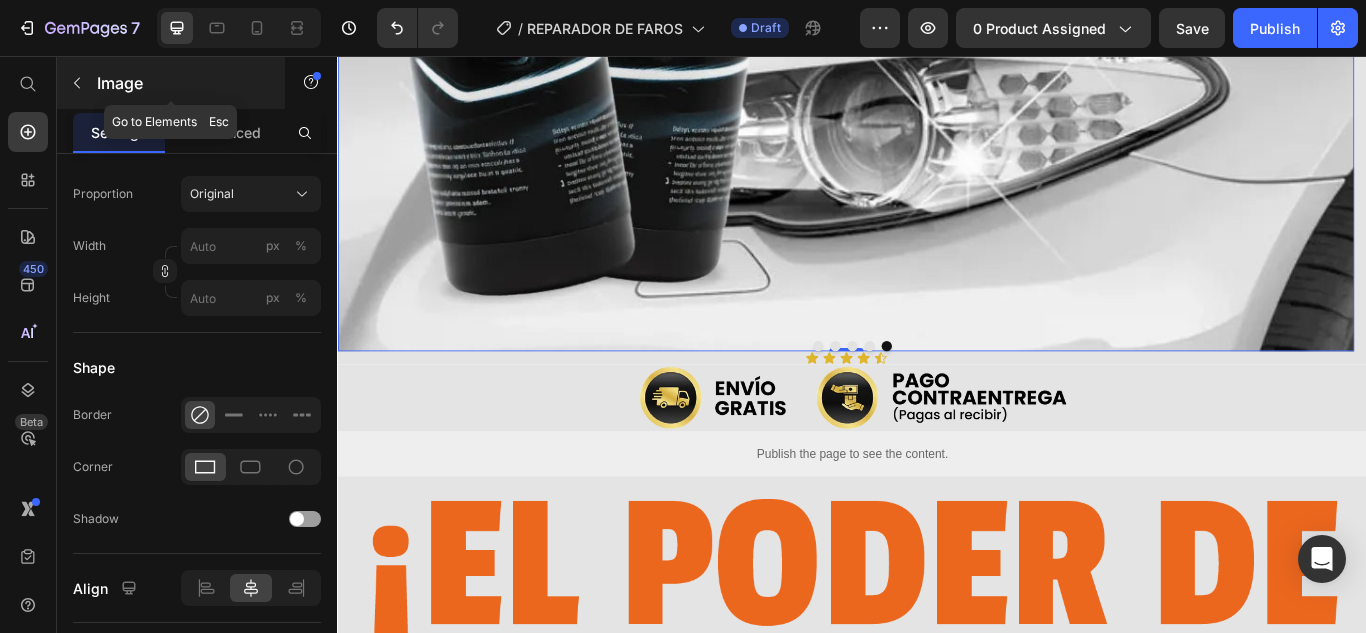 click 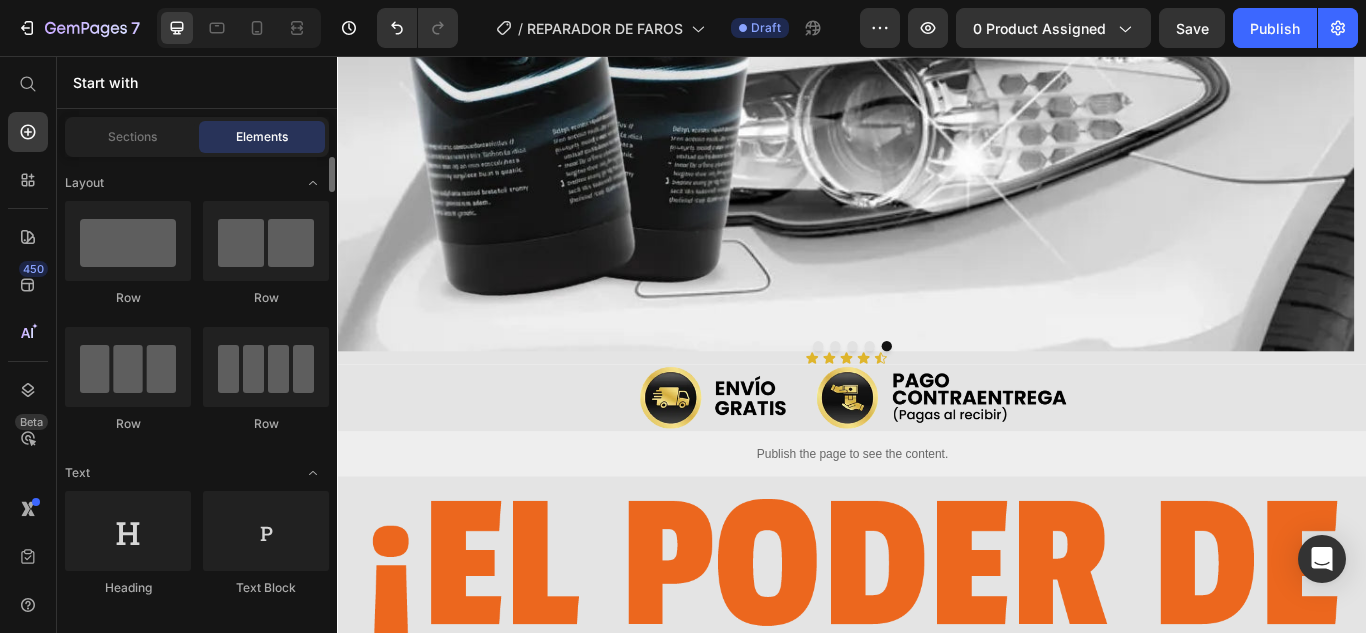 scroll, scrollTop: 100, scrollLeft: 0, axis: vertical 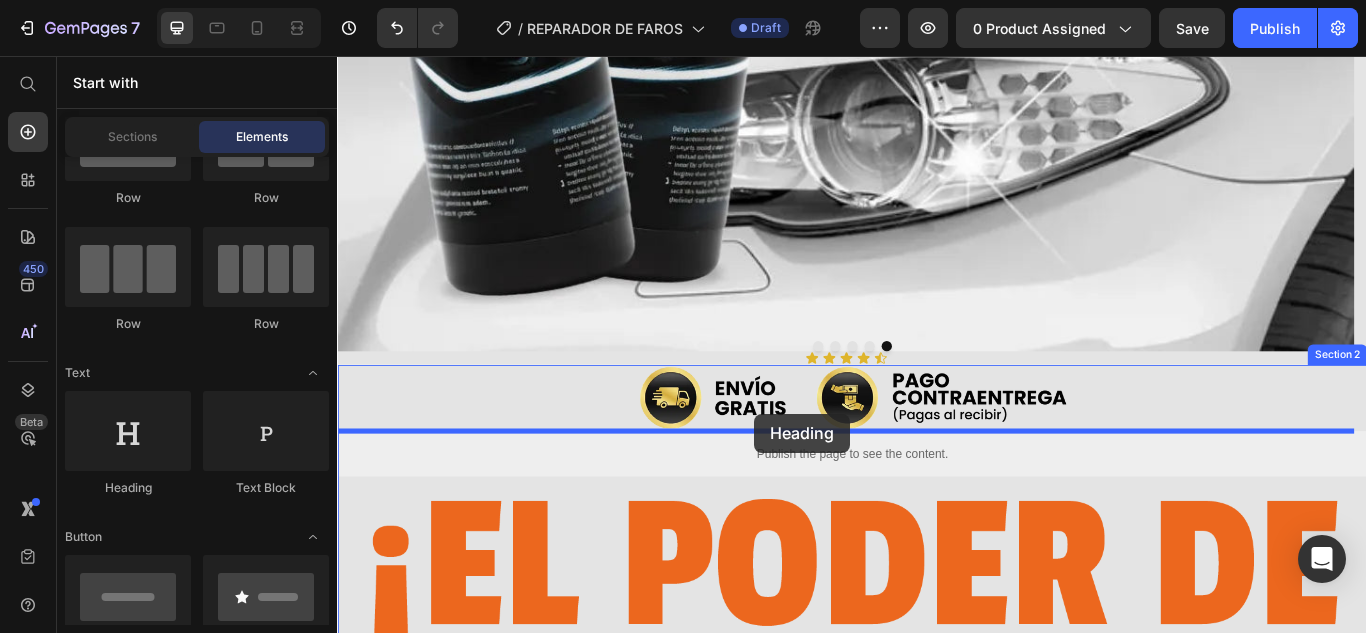 drag, startPoint x: 497, startPoint y: 483, endPoint x: 823, endPoint y: 473, distance: 326.15335 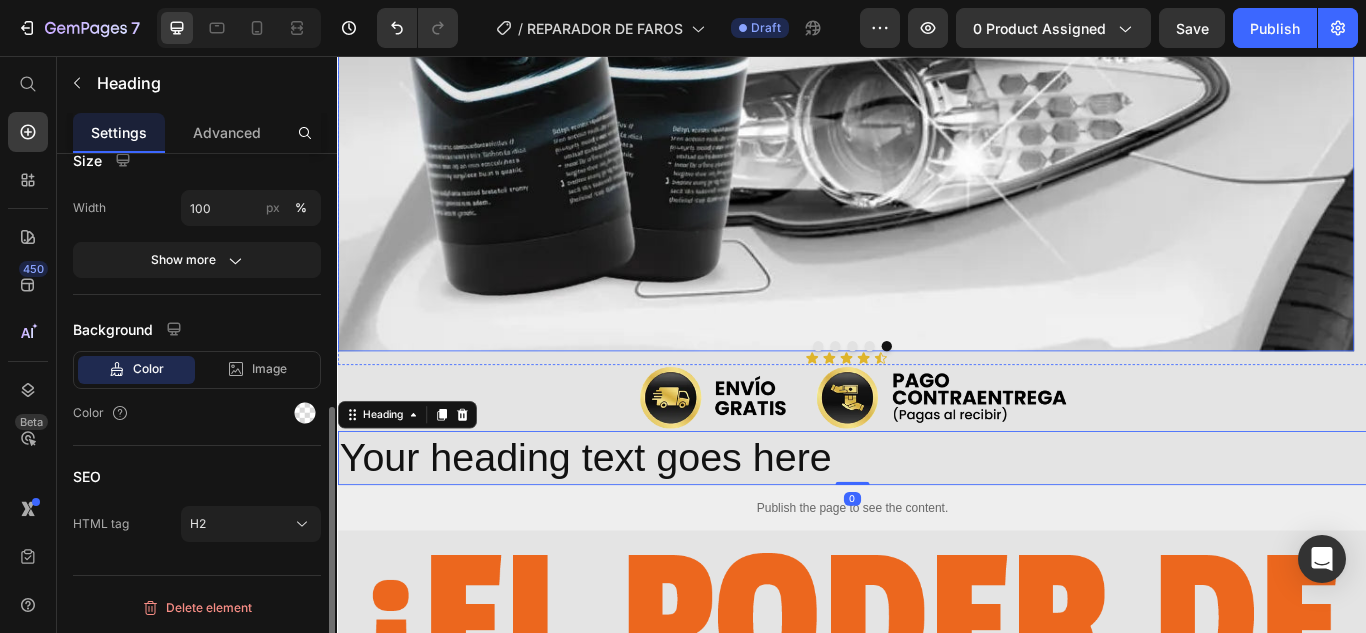 scroll, scrollTop: 0, scrollLeft: 0, axis: both 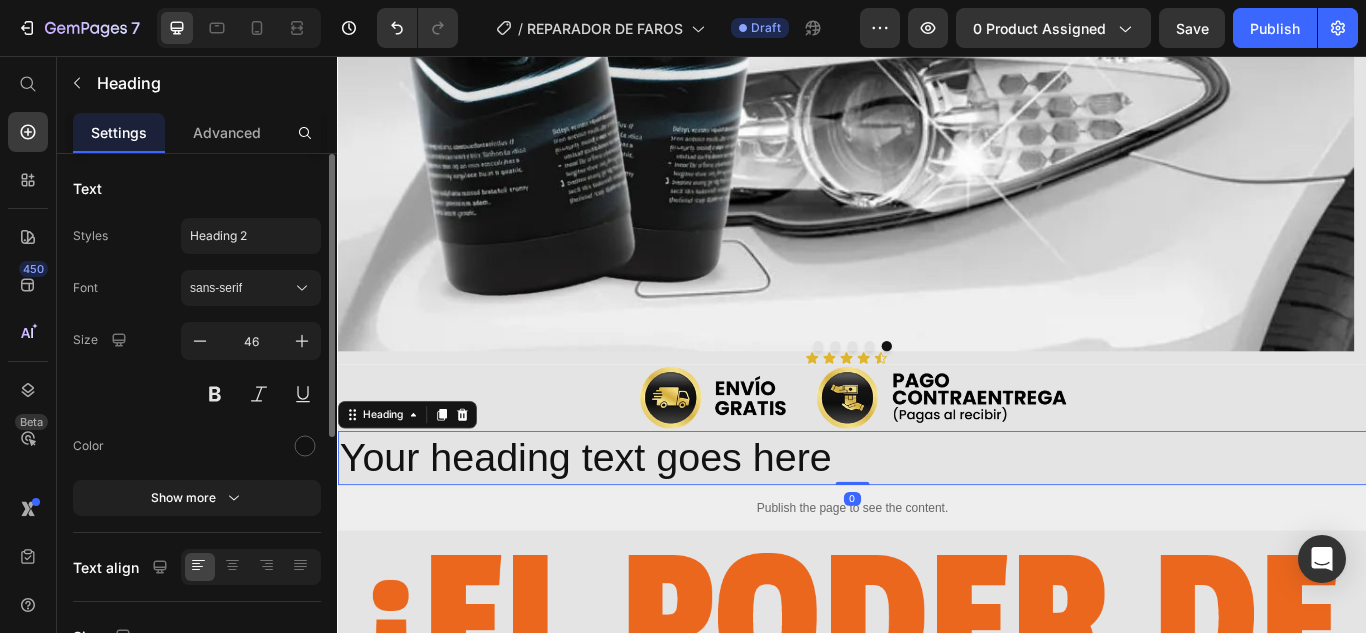 click on "Your heading text goes here" at bounding box center [937, 525] 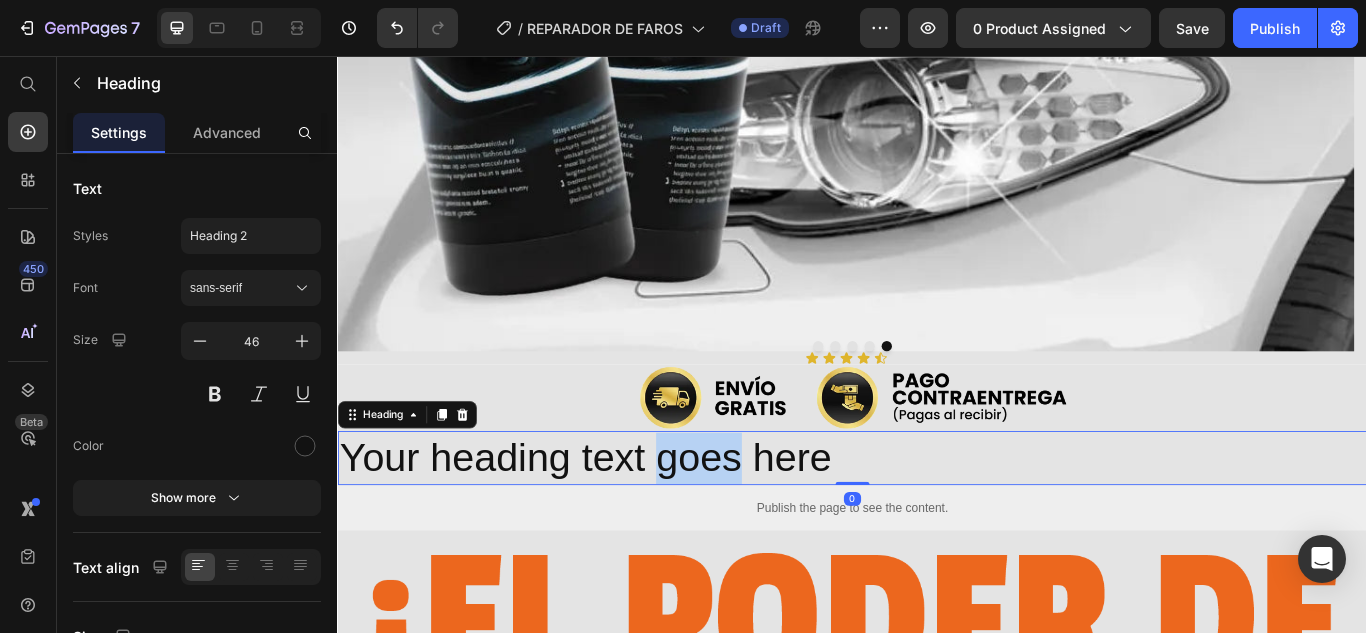 click on "Your heading text goes here" at bounding box center (937, 525) 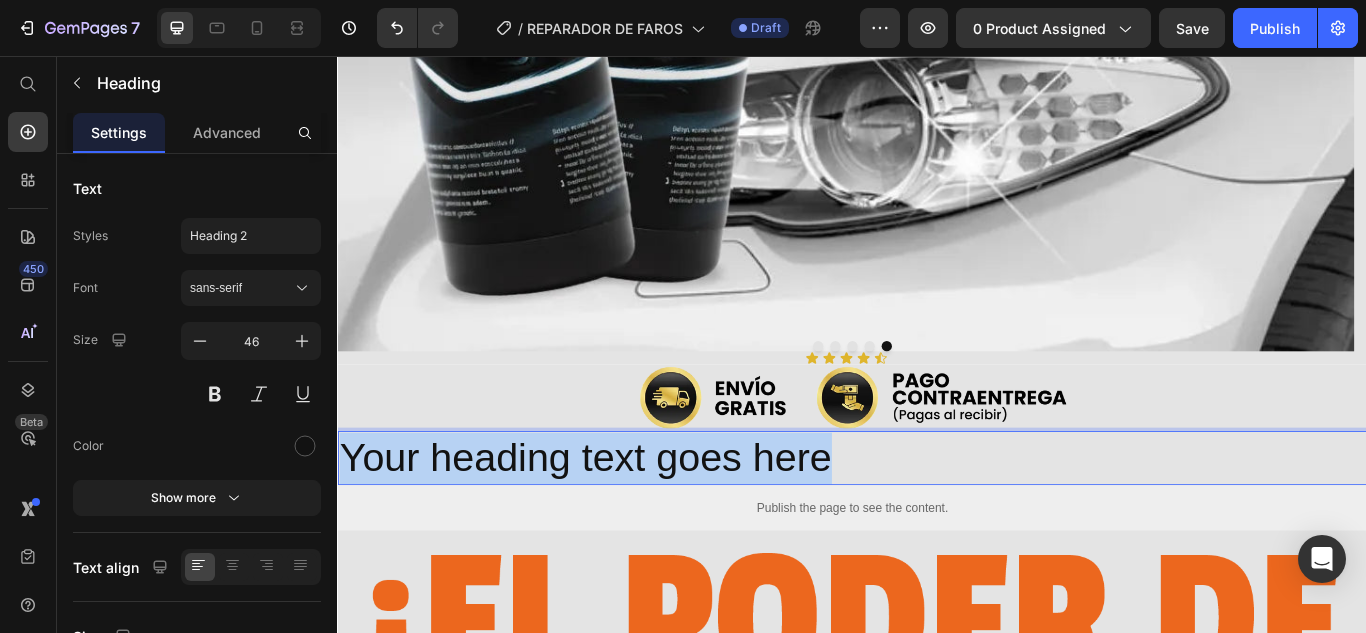 click on "Your heading text goes here" at bounding box center (937, 525) 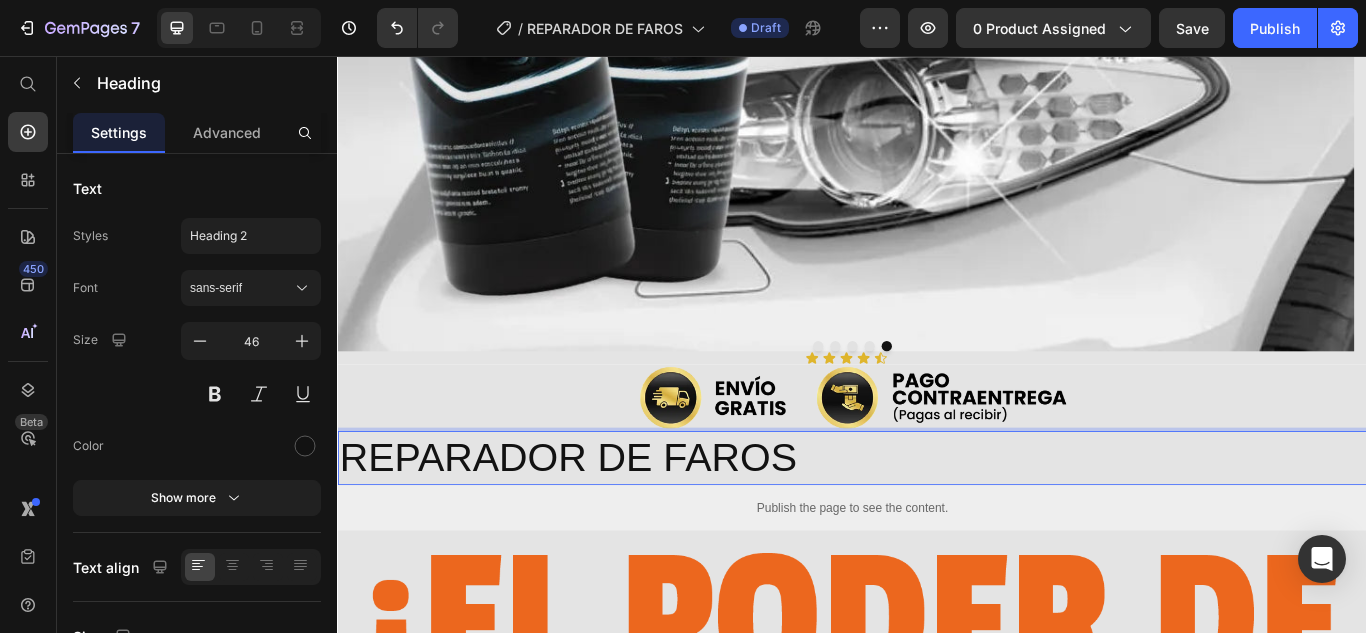 click on "REPARADOR DE FAROS" at bounding box center (937, 525) 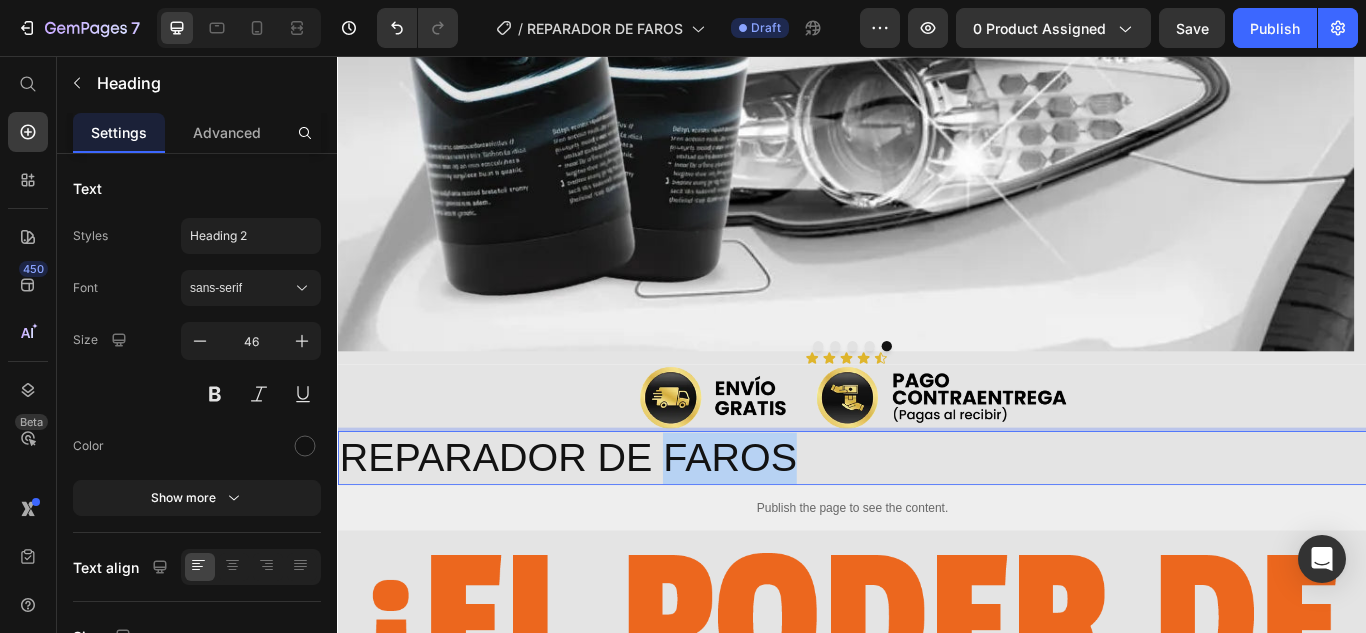 click on "REPARADOR DE FAROS" at bounding box center [937, 525] 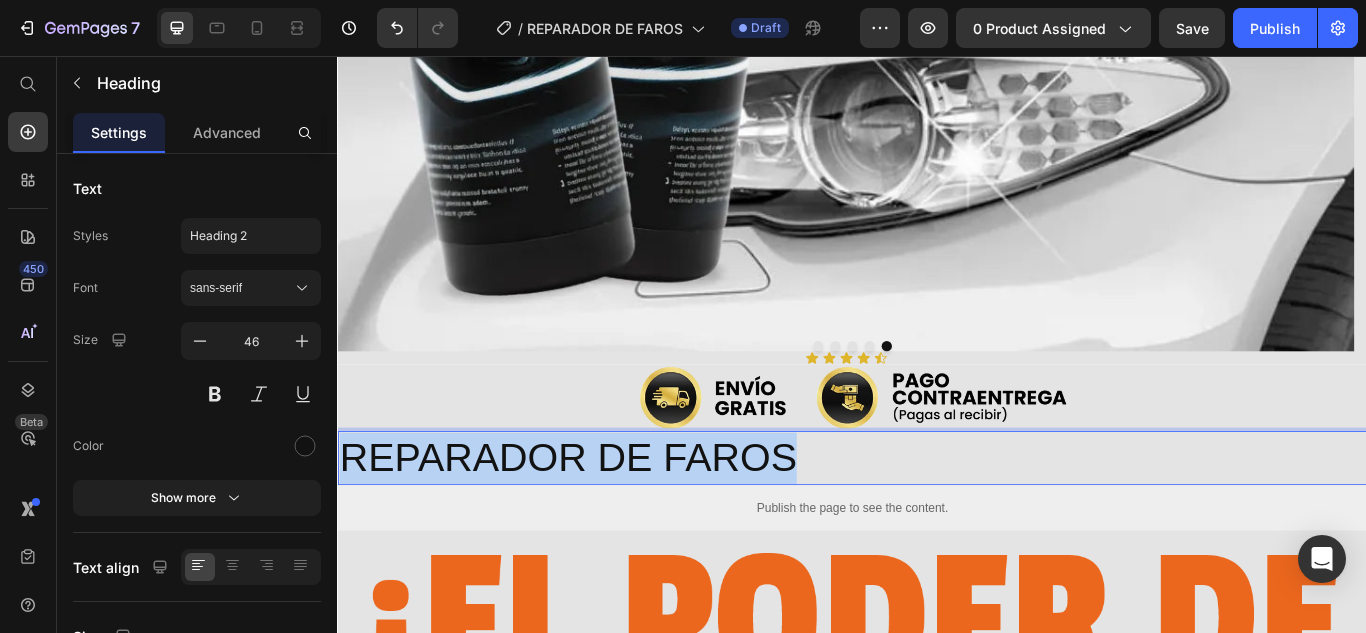 click on "REPARADOR DE FAROS" at bounding box center (937, 525) 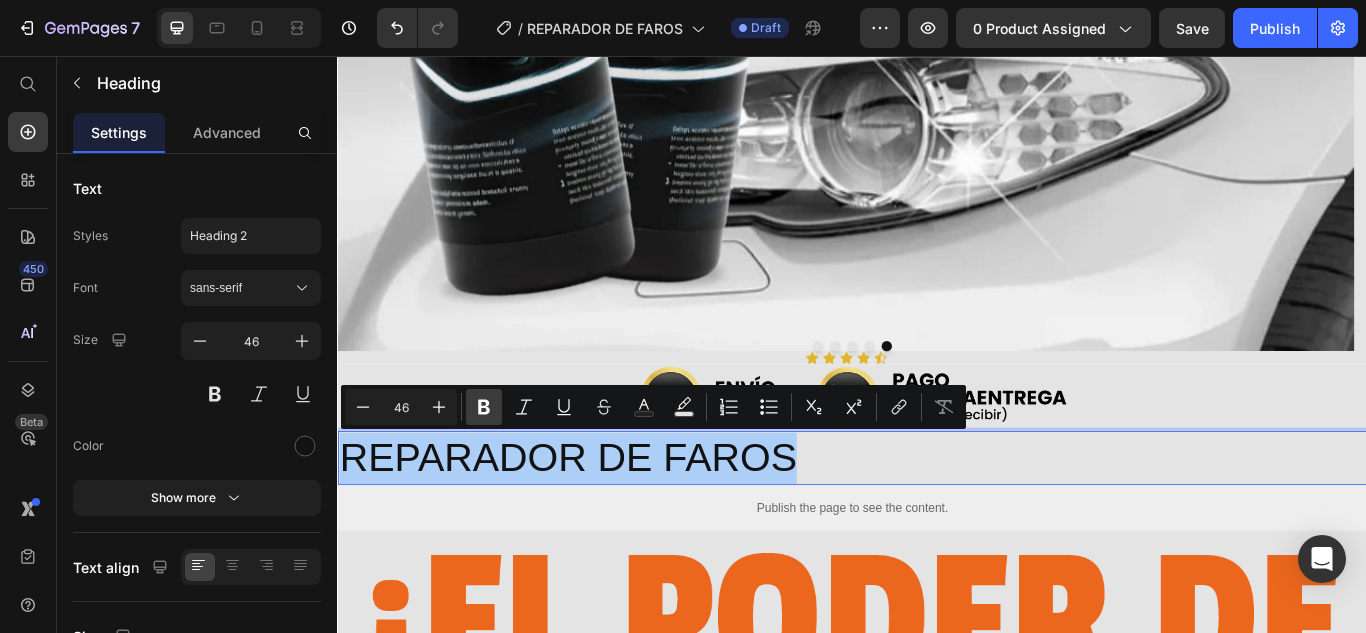 click 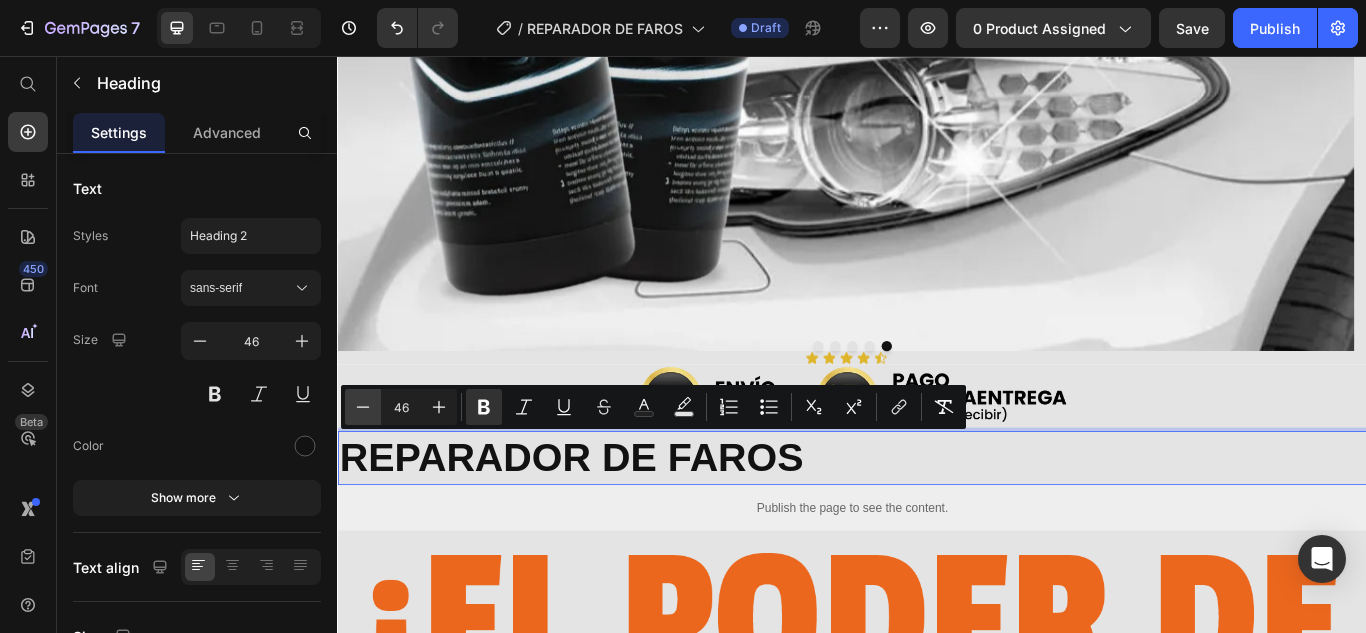 click 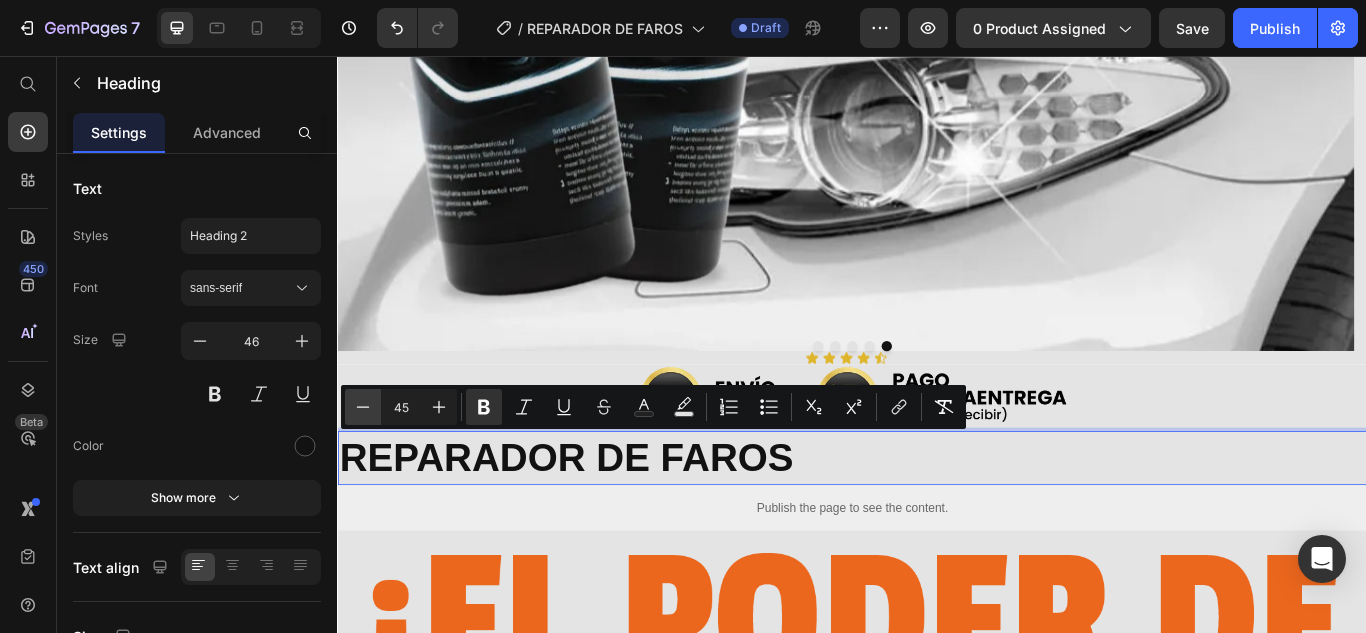 click 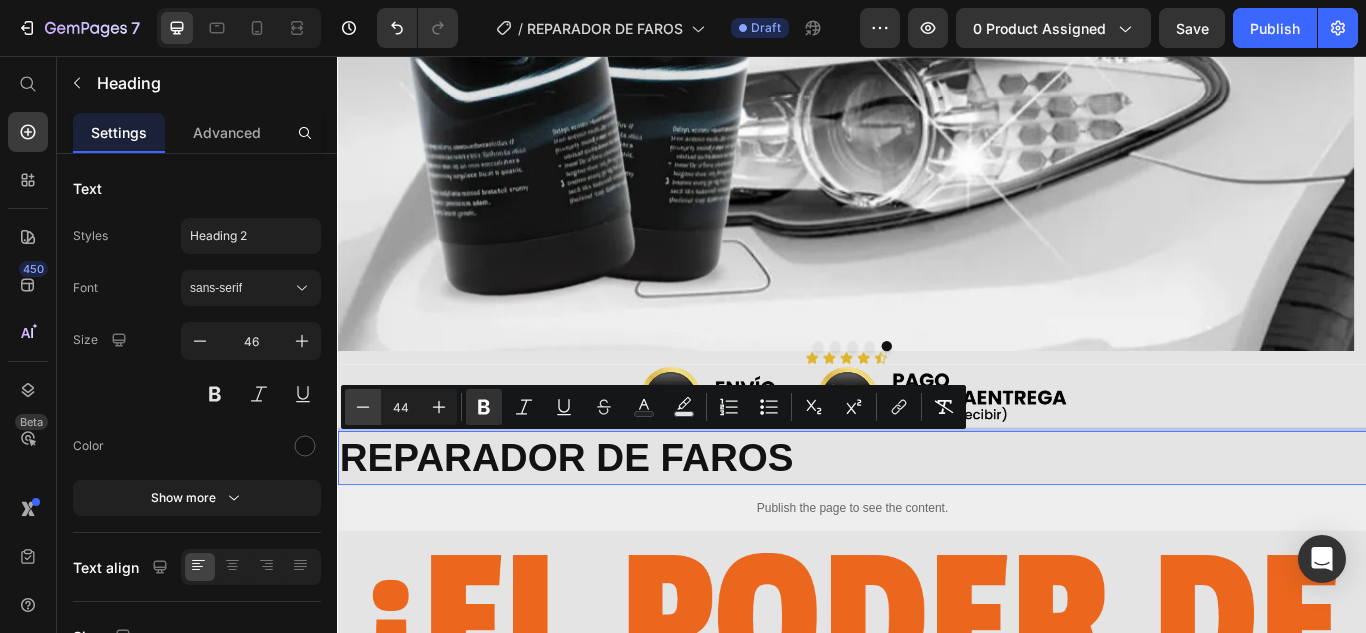 click 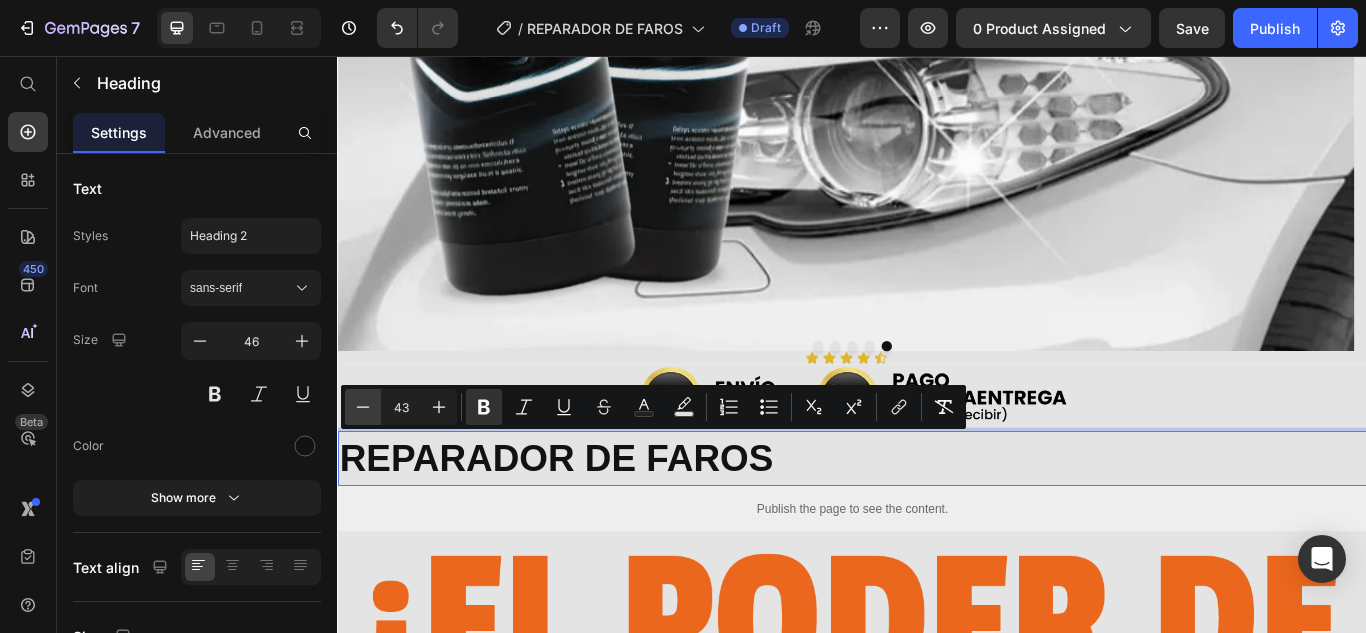 click 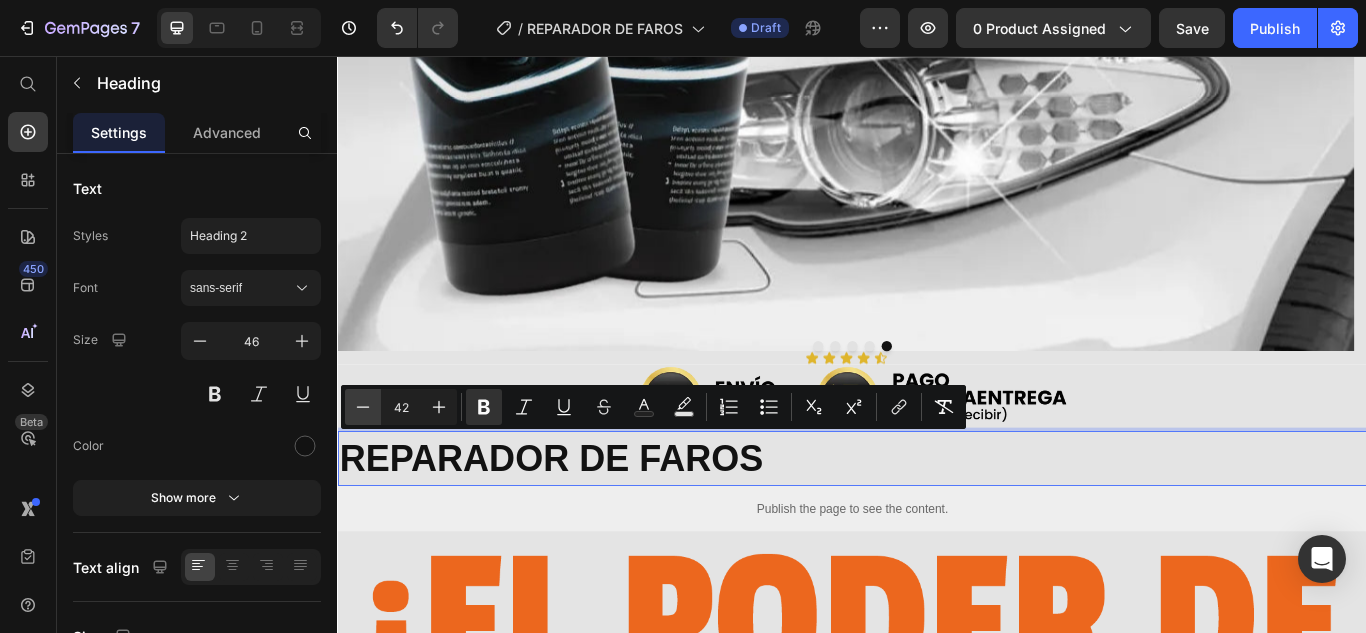 click 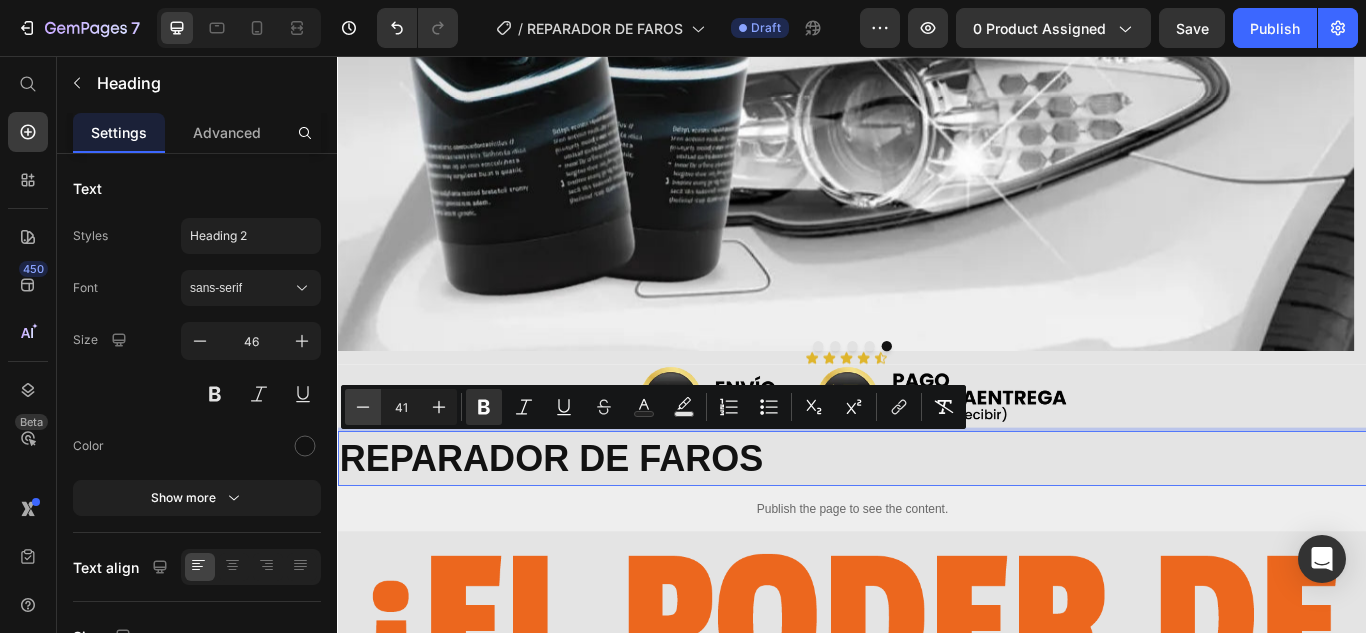 click 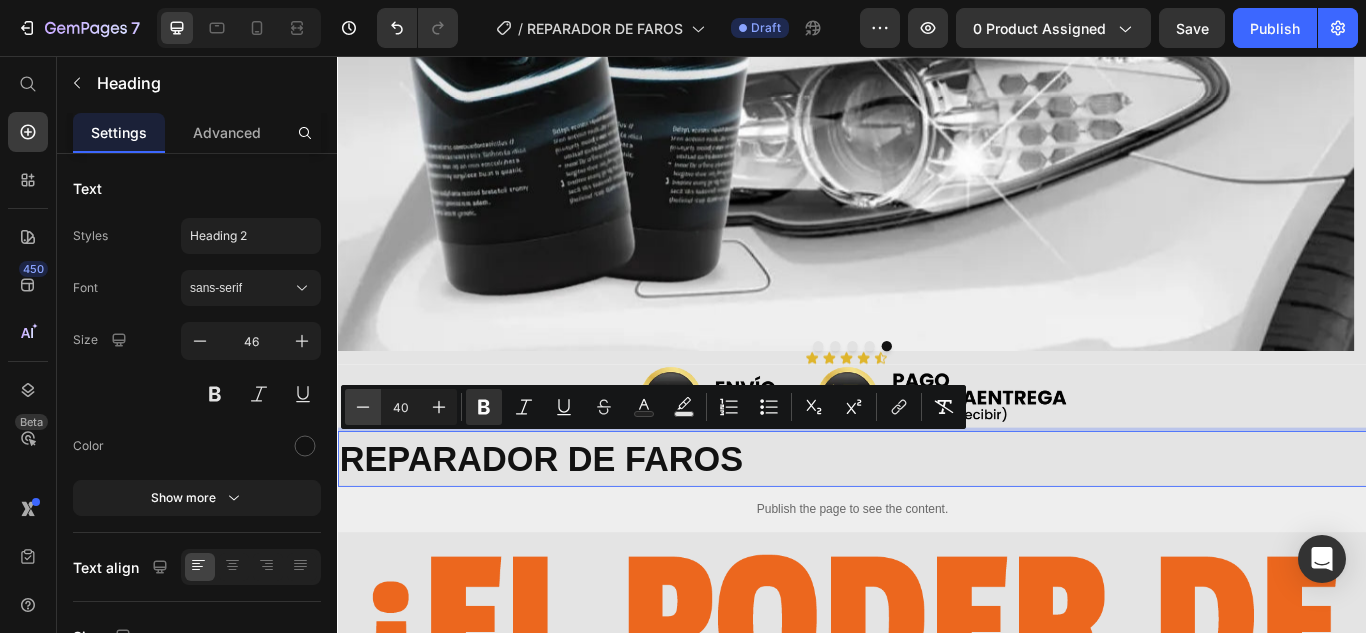 click 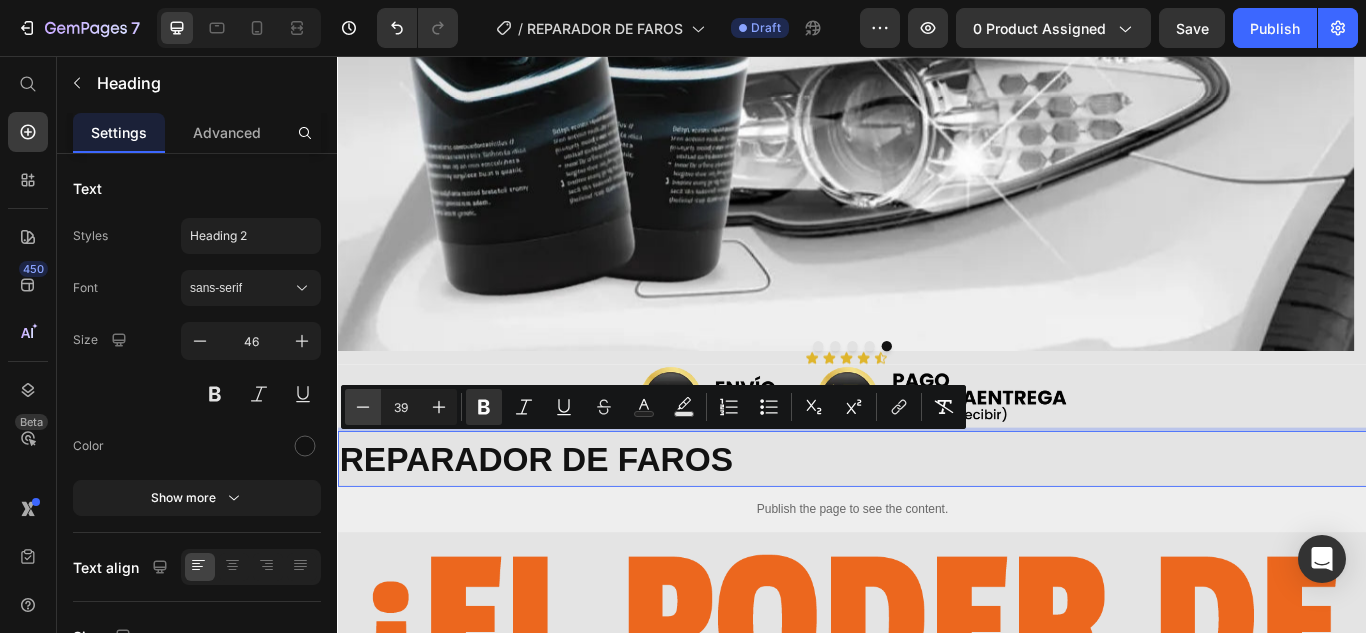 click 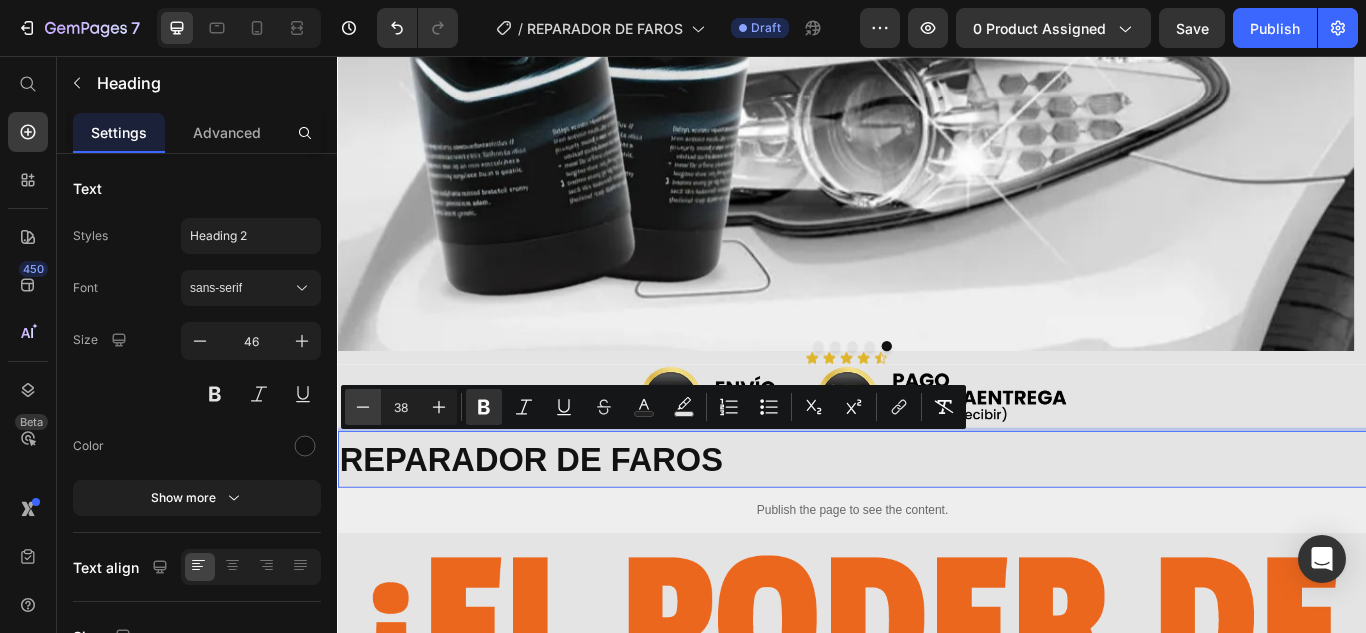 click 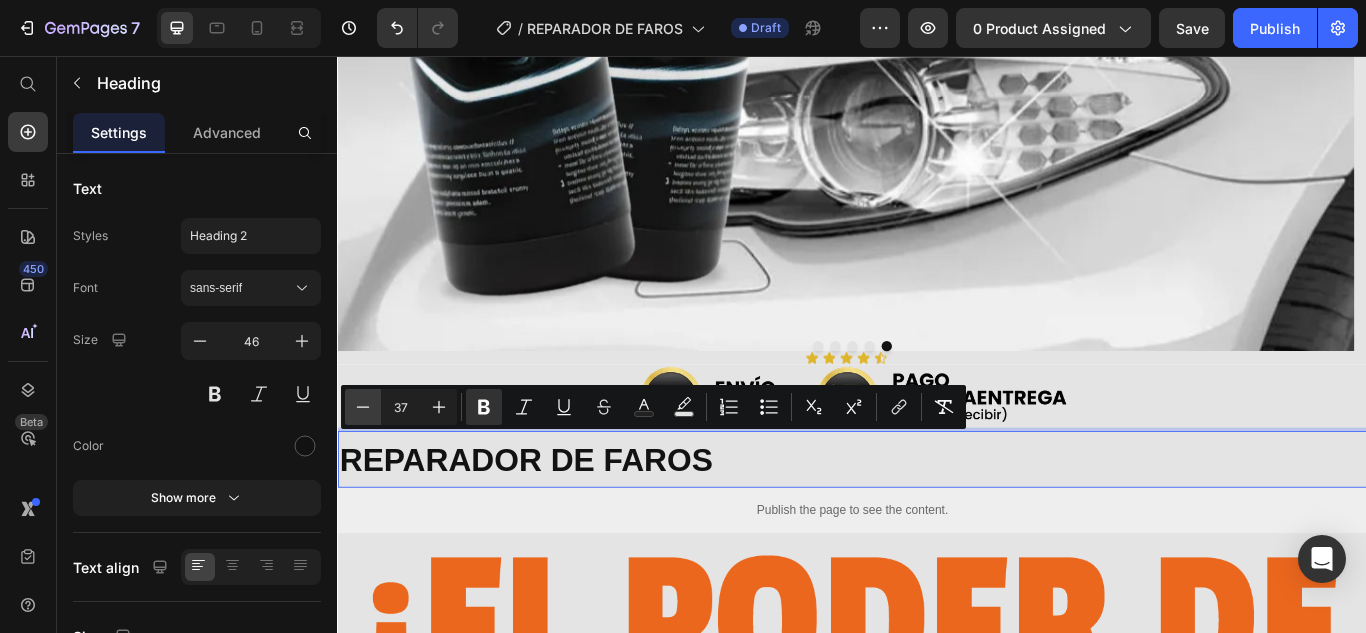 click 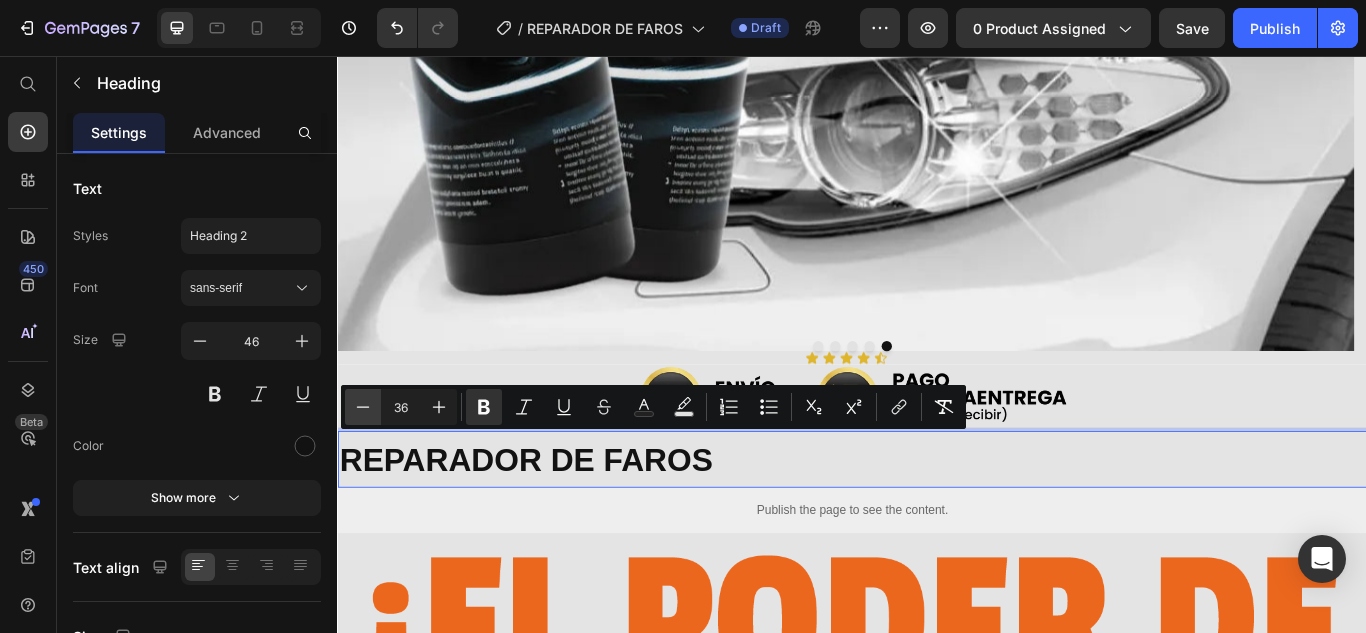 click 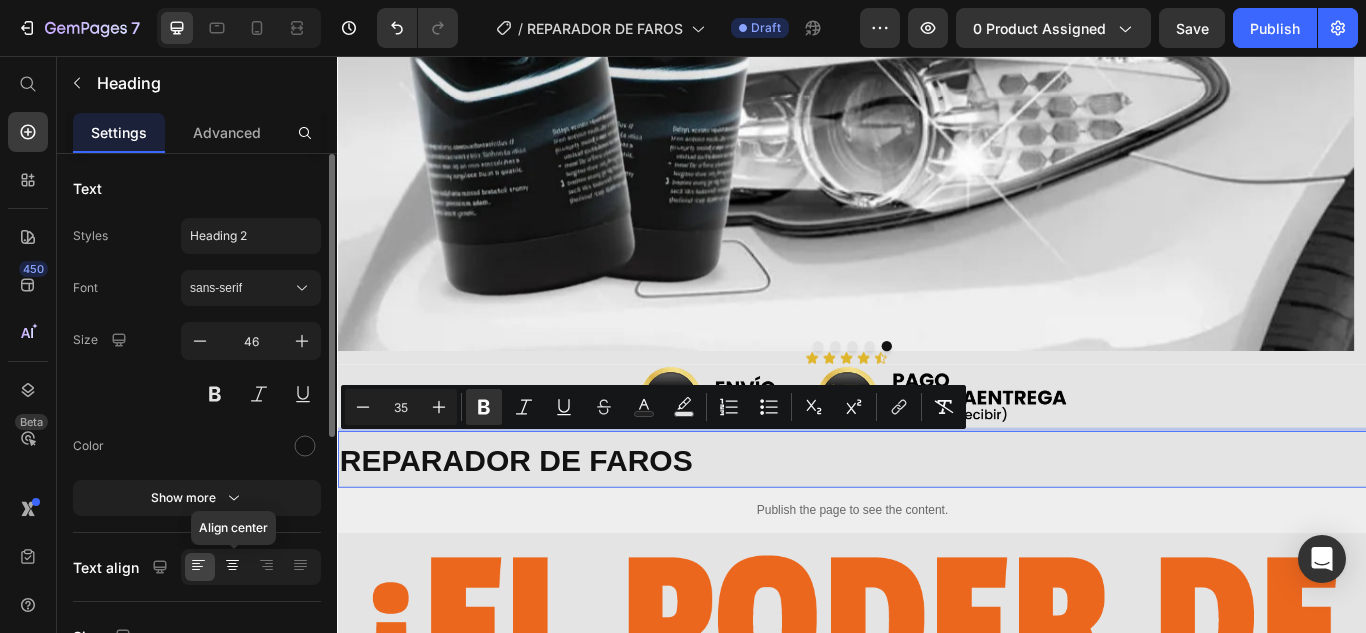 click 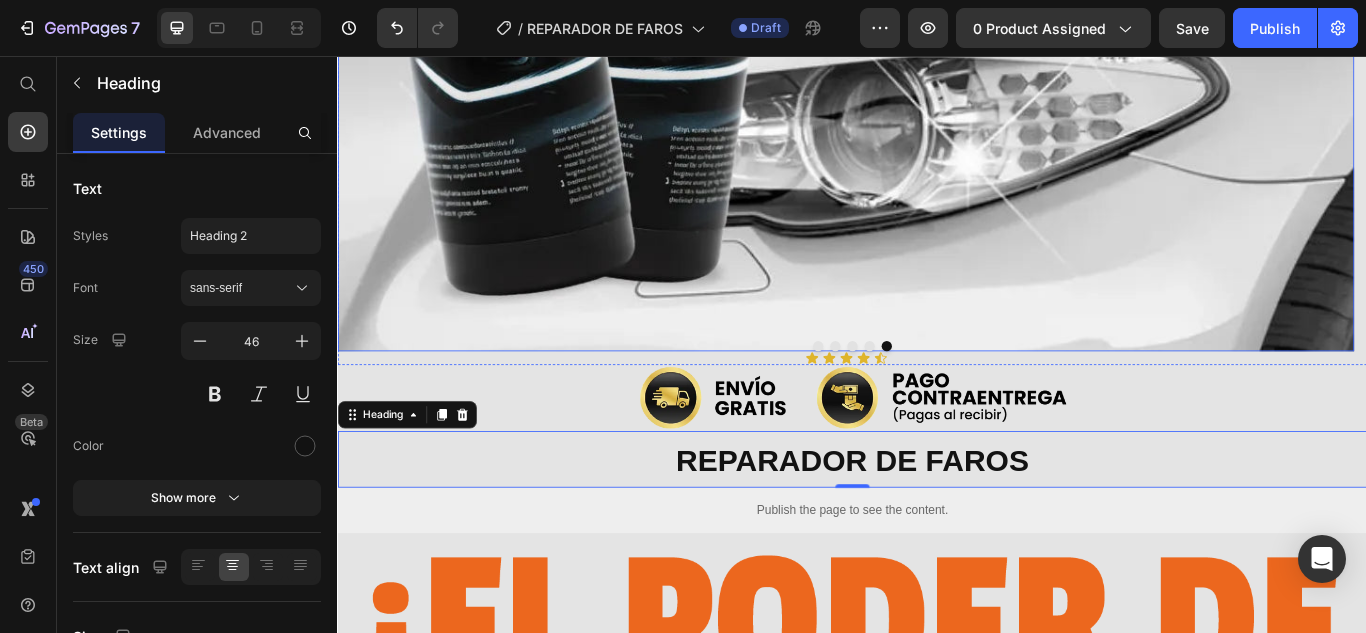 click at bounding box center [929, -193] 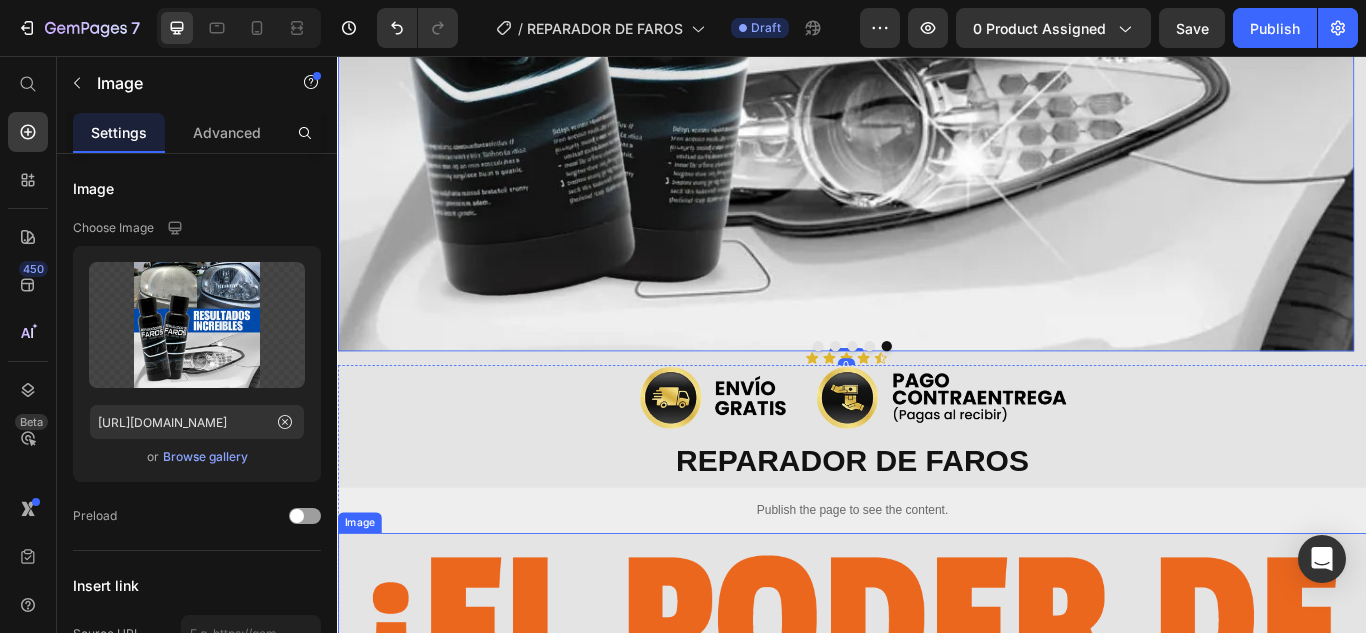 click at bounding box center [937, 826] 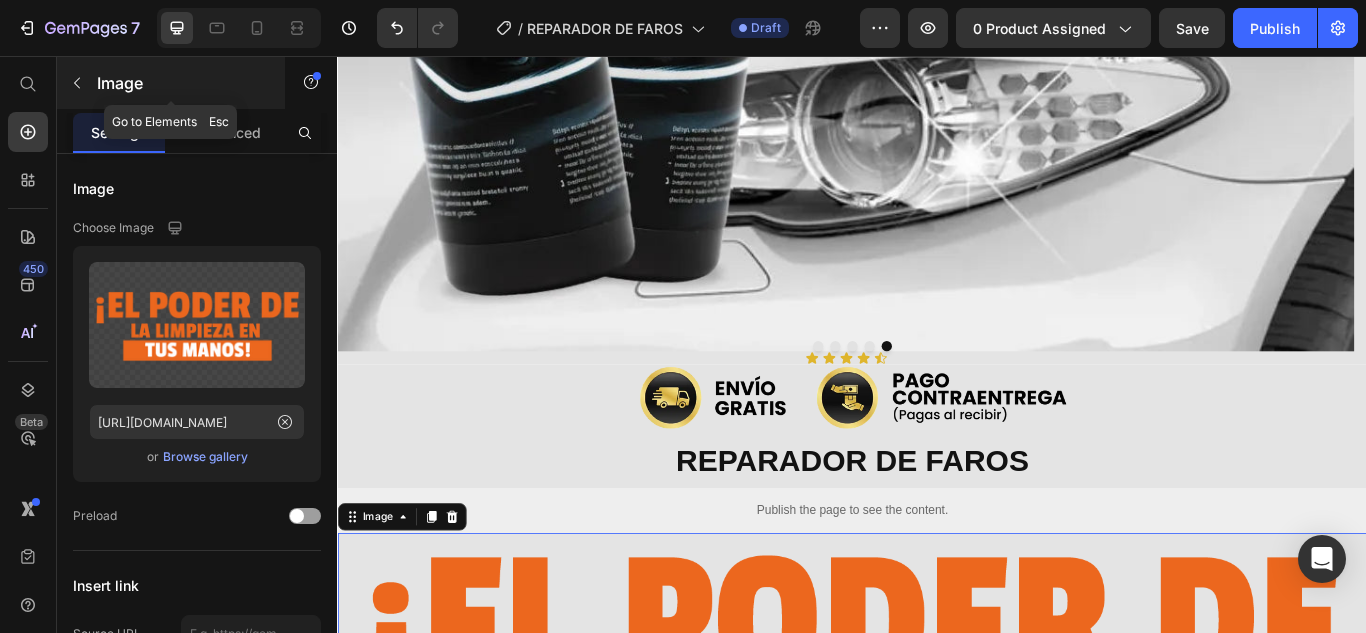 click on "Image" at bounding box center [171, 83] 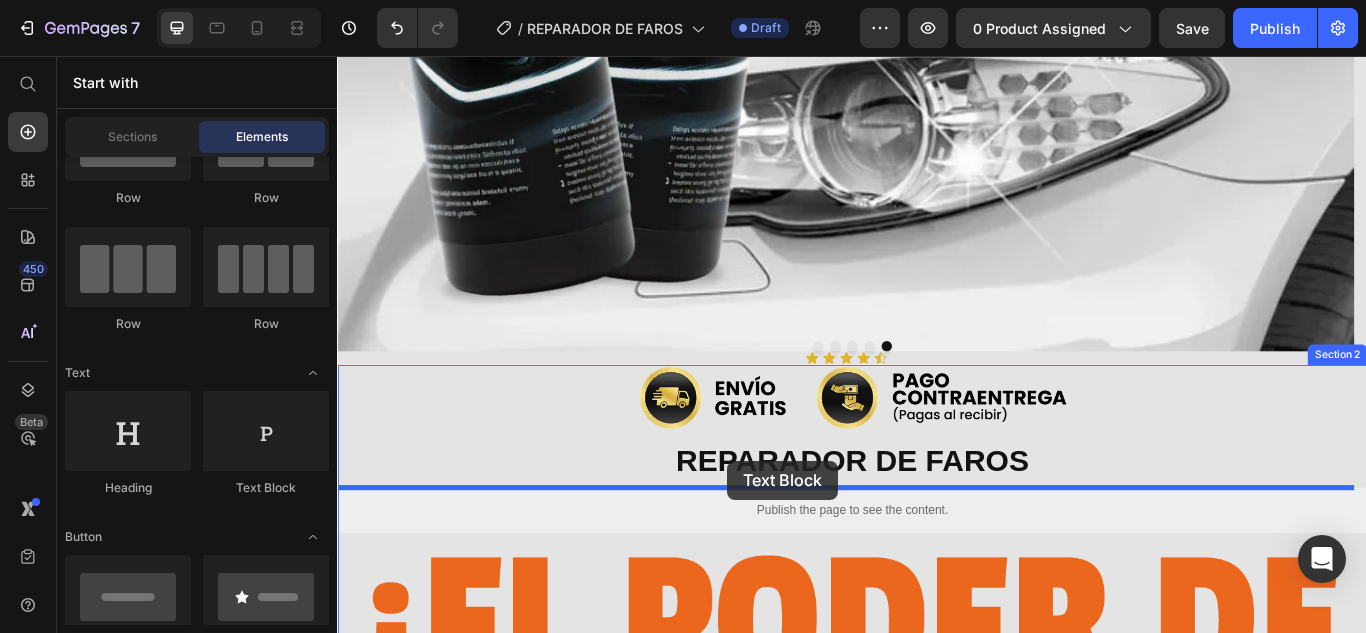 drag, startPoint x: 576, startPoint y: 499, endPoint x: 792, endPoint y: 528, distance: 217.93806 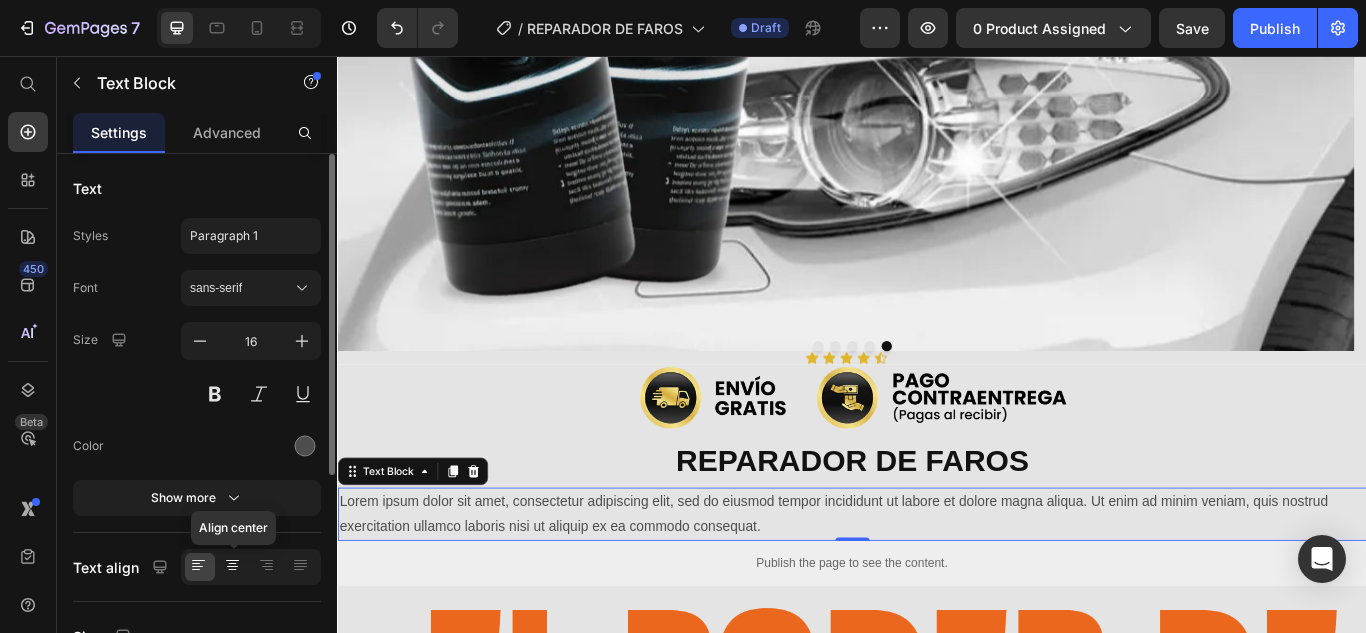 click 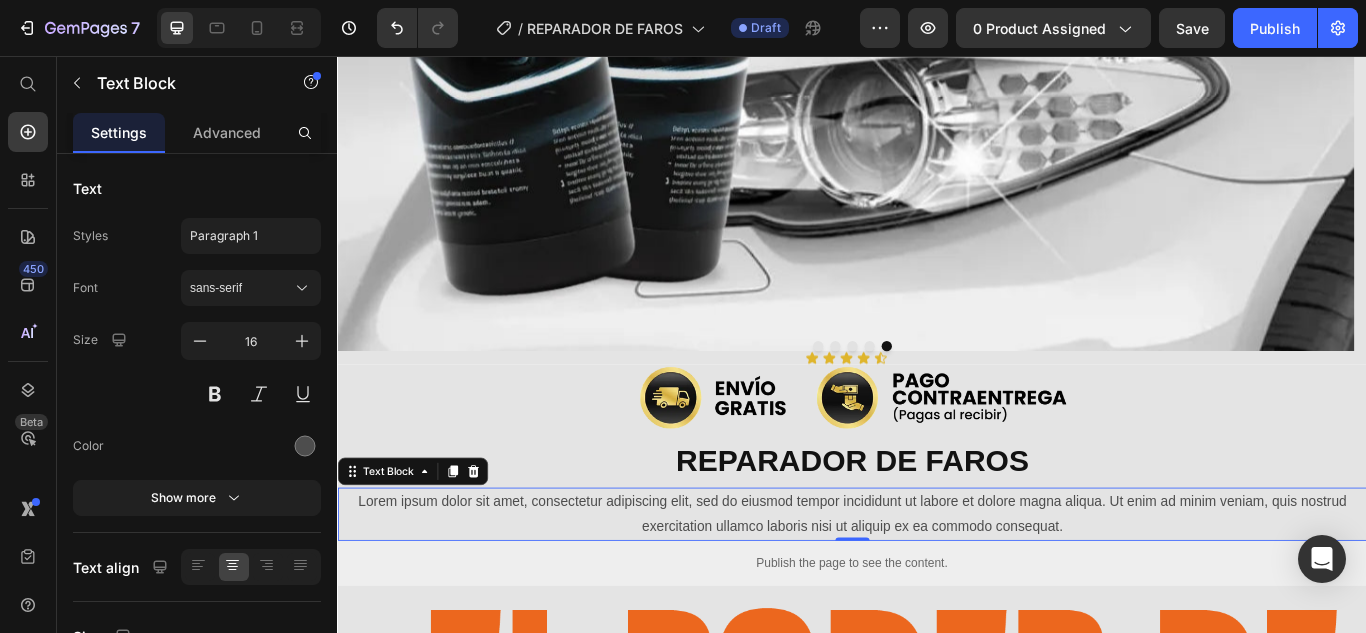 click on "Lorem ipsum dolor sit amet, consectetur adipiscing elit, sed do eiusmod tempor incididunt ut labore et dolore magna aliqua. Ut enim ad minim veniam, quis nostrud exercitation ullamco laboris nisi ut aliquip ex ea commodo consequat." at bounding box center [937, 590] 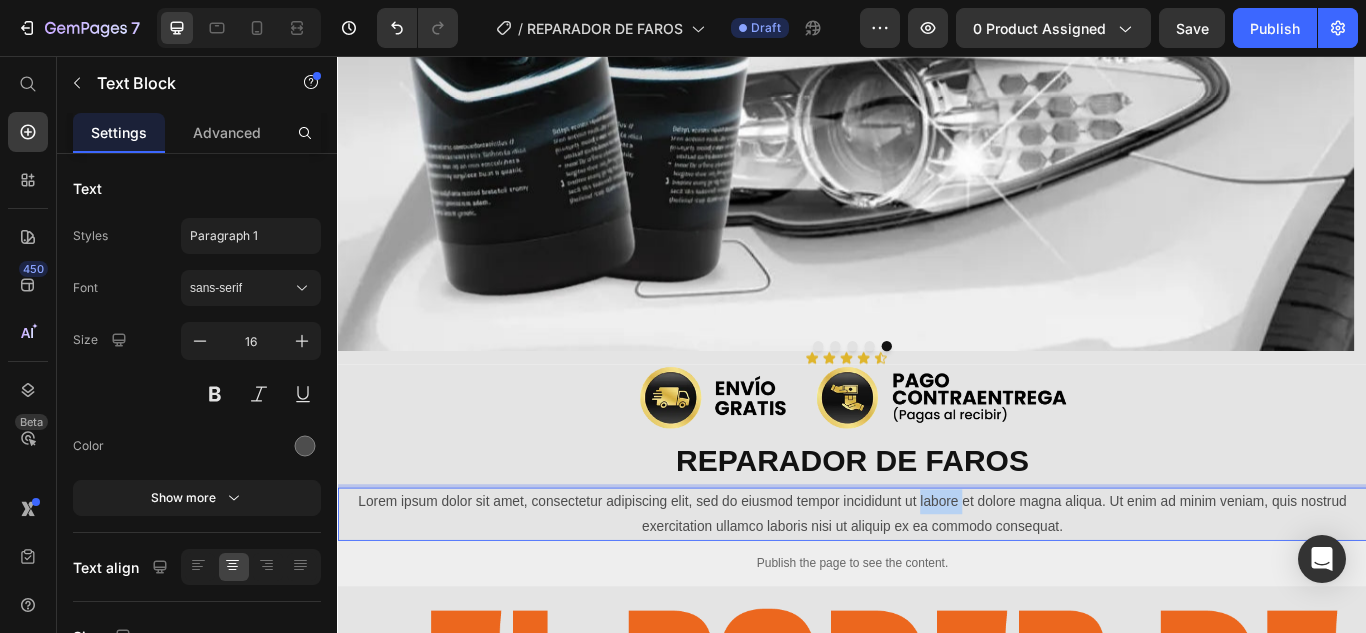 click on "Lorem ipsum dolor sit amet, consectetur adipiscing elit, sed do eiusmod tempor incididunt ut labore et dolore magna aliqua. Ut enim ad minim veniam, quis nostrud exercitation ullamco laboris nisi ut aliquip ex ea commodo consequat." at bounding box center (937, 590) 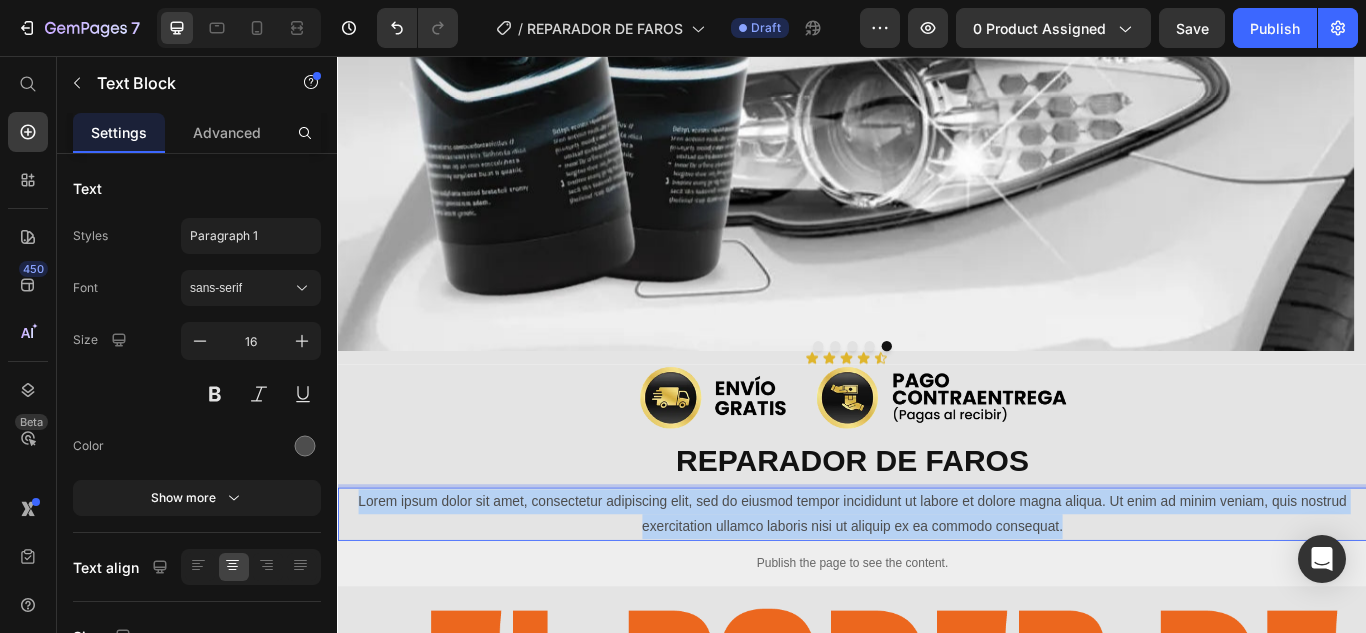 click on "Lorem ipsum dolor sit amet, consectetur adipiscing elit, sed do eiusmod tempor incididunt ut labore et dolore magna aliqua. Ut enim ad minim veniam, quis nostrud exercitation ullamco laboris nisi ut aliquip ex ea commodo consequat." at bounding box center [937, 590] 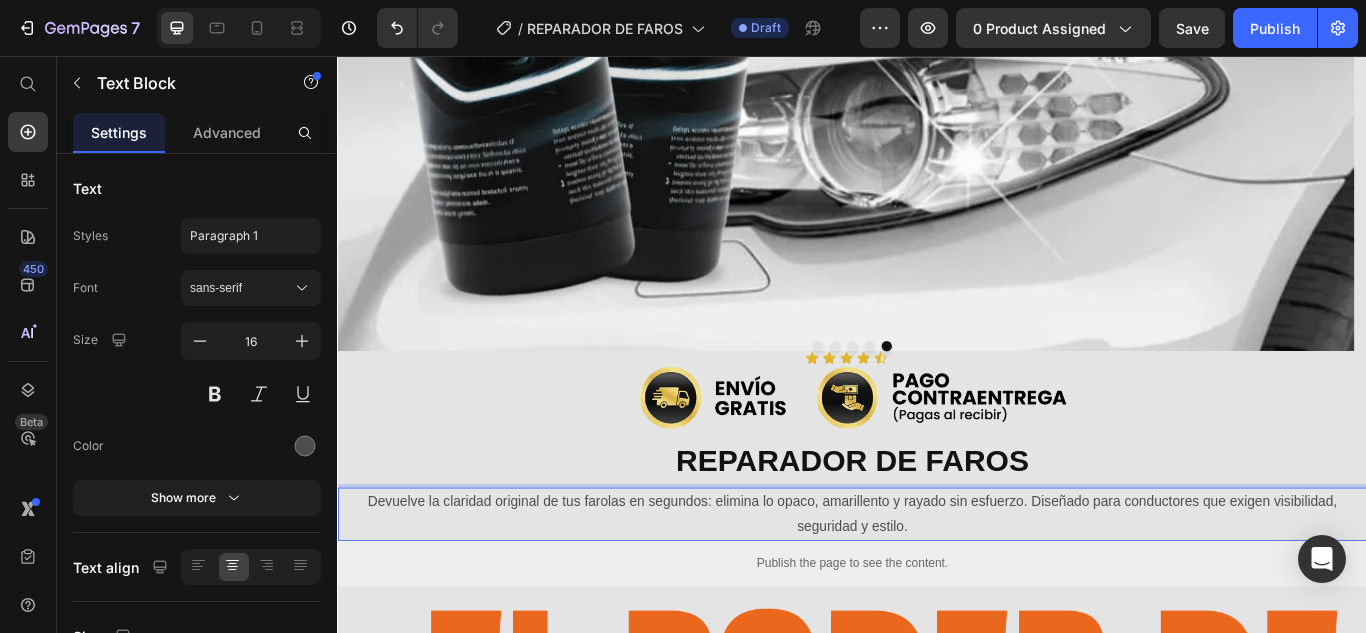 click on "Devuelve la claridad original de tus farolas en segundos: elimina lo opaco, amarillento y rayado sin esfuerzo. Diseñado para conductores que exigen visibilidad, seguridad y estilo." at bounding box center [937, 590] 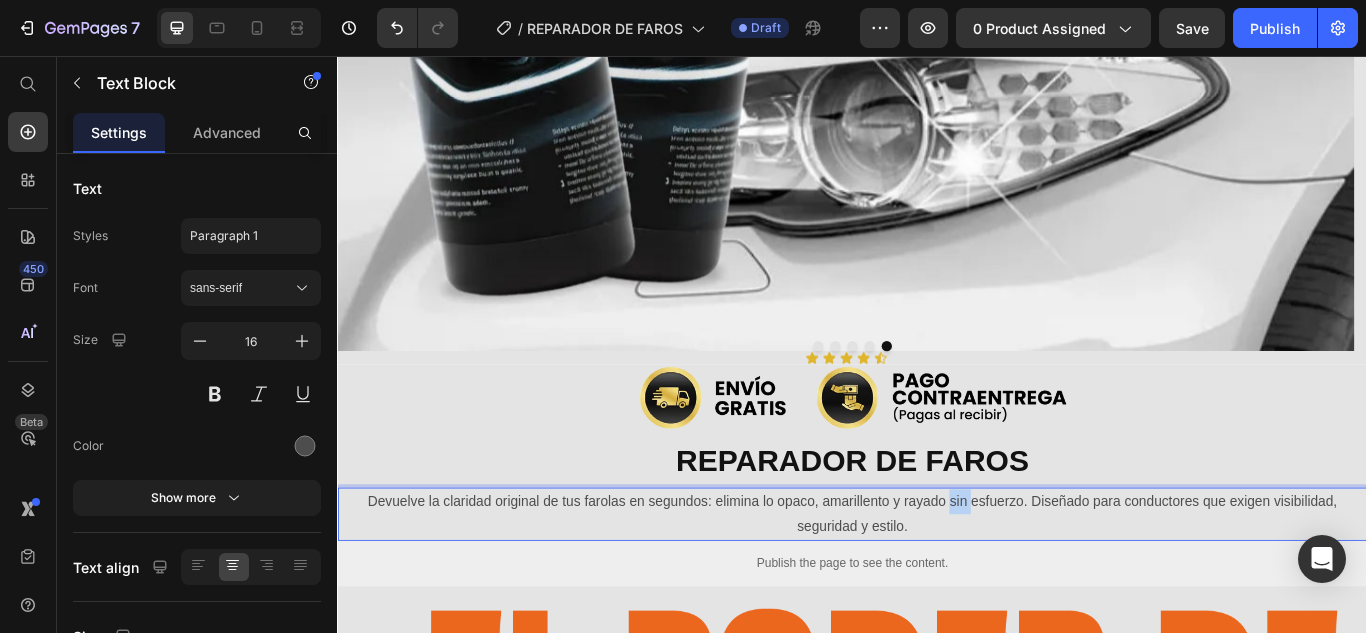 click on "Devuelve la claridad original de tus farolas en segundos: elimina lo opaco, amarillento y rayado sin esfuerzo. Diseñado para conductores que exigen visibilidad, seguridad y estilo." at bounding box center [937, 590] 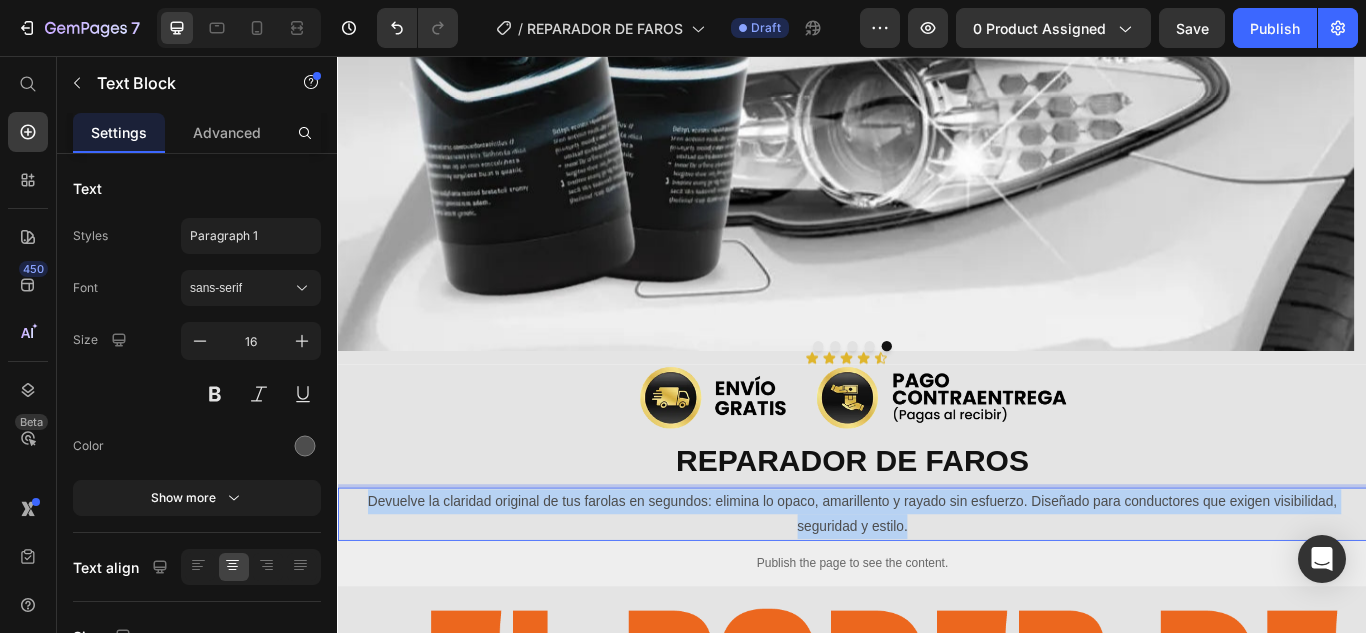 click on "Devuelve la claridad original de tus farolas en segundos: elimina lo opaco, amarillento y rayado sin esfuerzo. Diseñado para conductores que exigen visibilidad, seguridad y estilo." at bounding box center [937, 590] 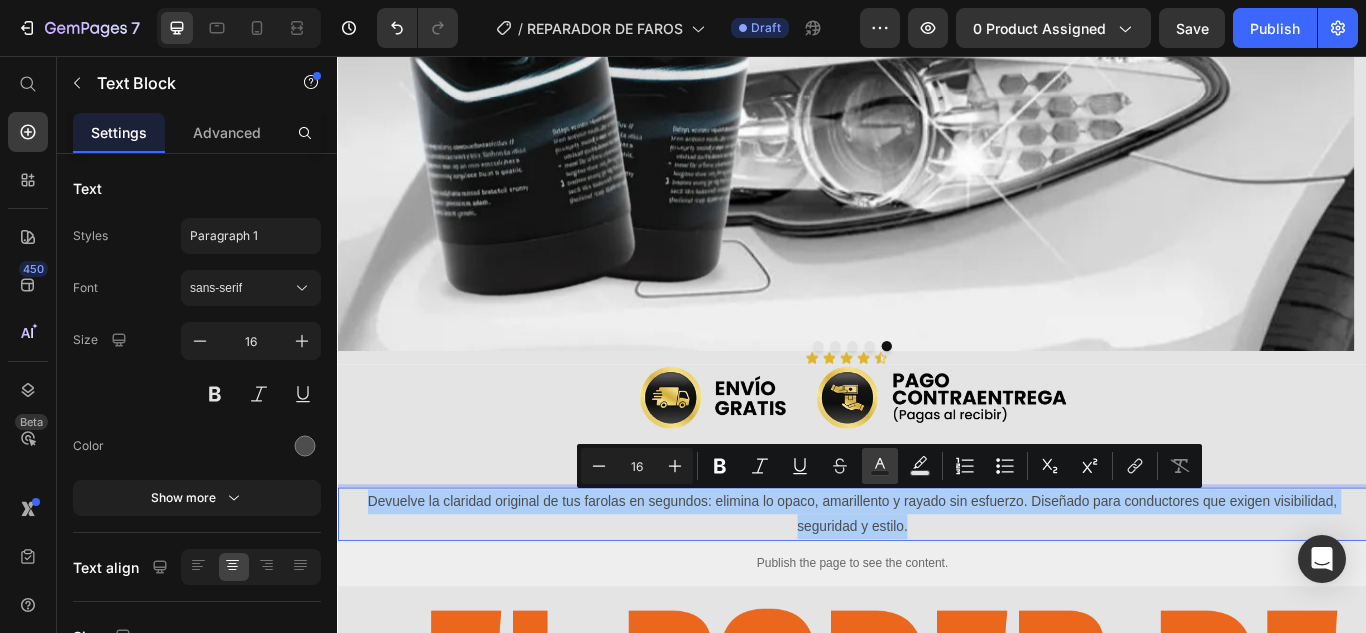 click 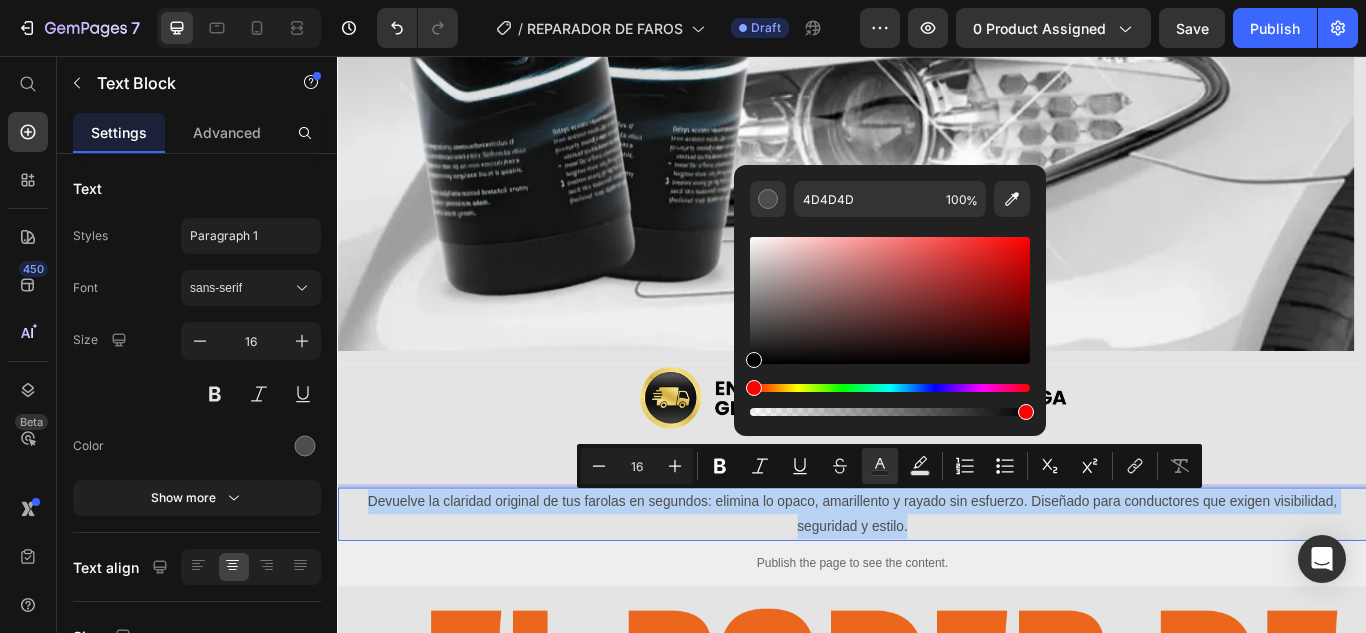 drag, startPoint x: 757, startPoint y: 329, endPoint x: 749, endPoint y: 370, distance: 41.773197 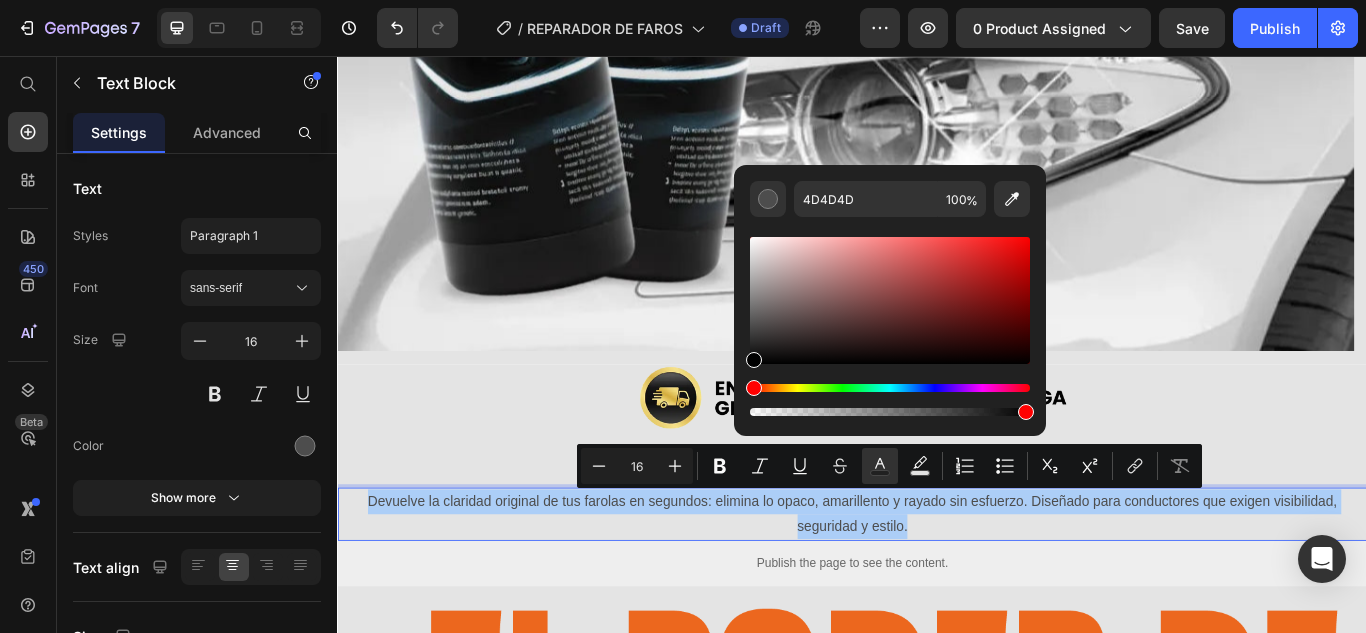 click at bounding box center [890, 326] 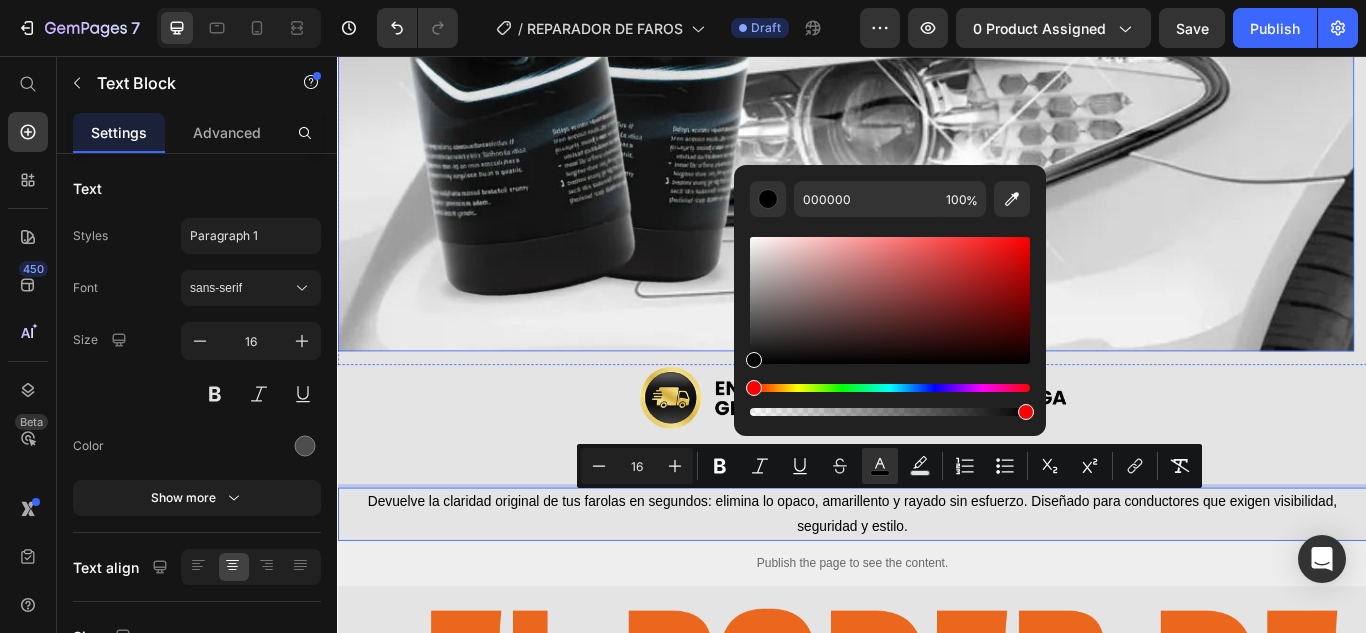 click at bounding box center (929, -193) 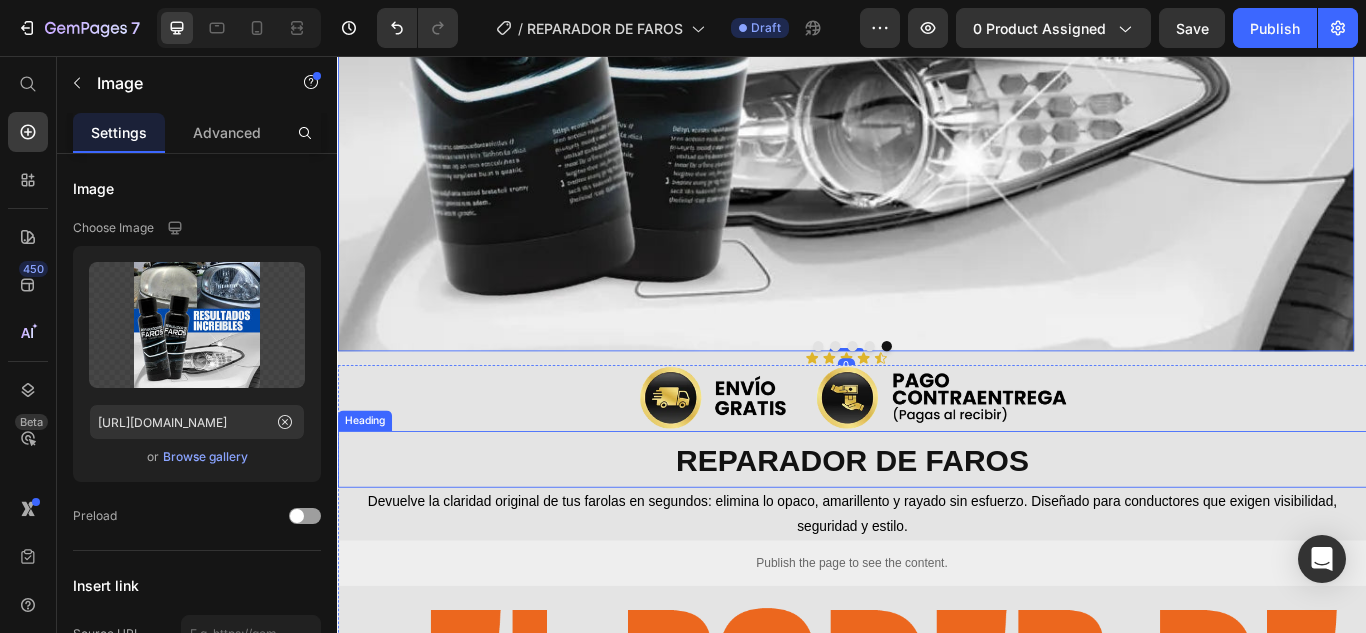click on "REPARADOR DE FAROS" at bounding box center [937, 527] 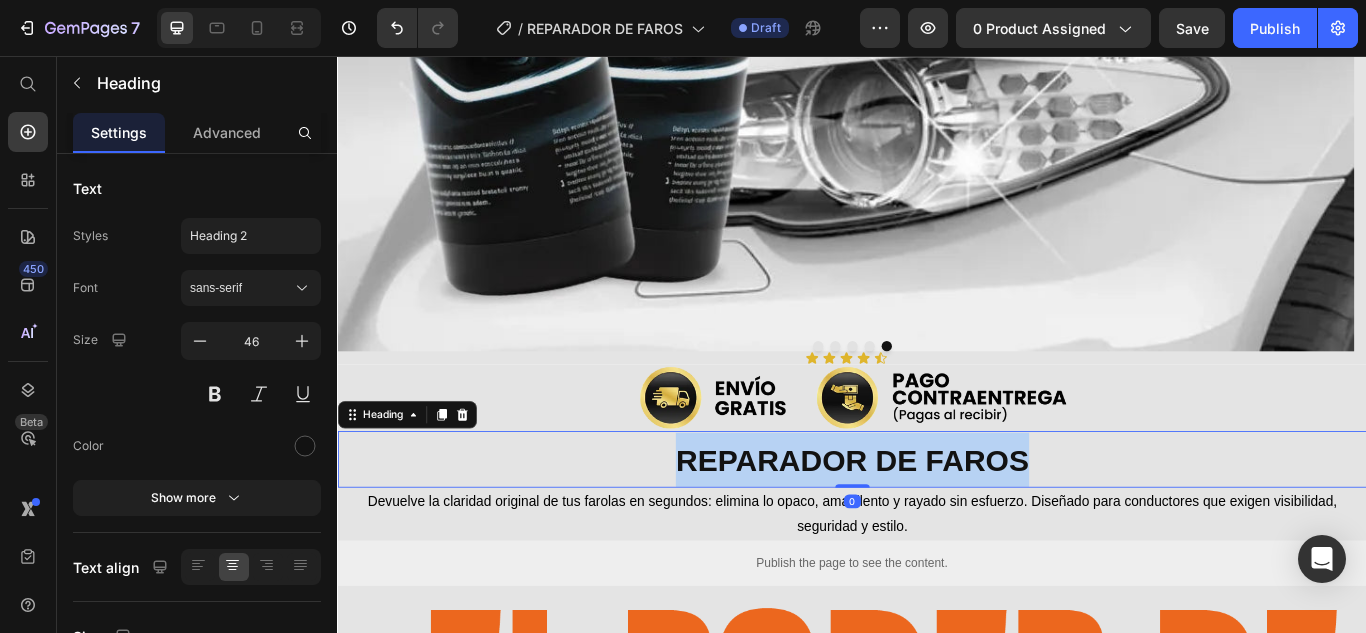 click on "REPARADOR DE FAROS" at bounding box center (937, 527) 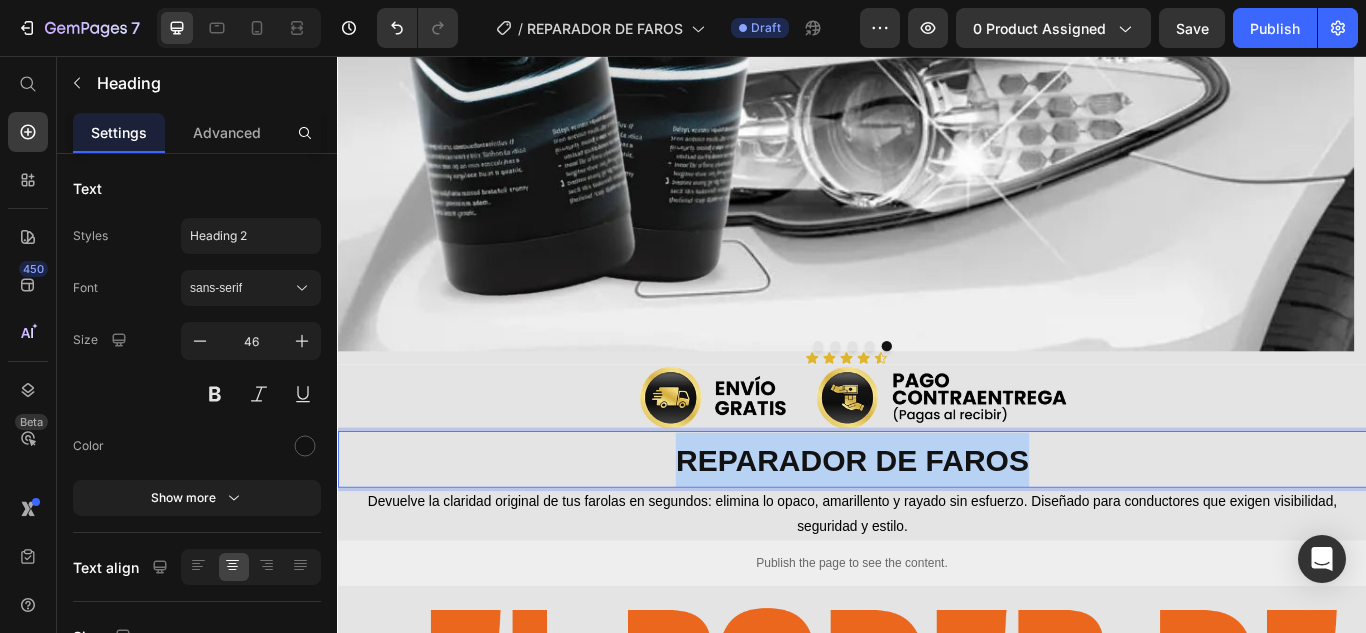 click on "REPARADOR DE FAROS" at bounding box center [937, 527] 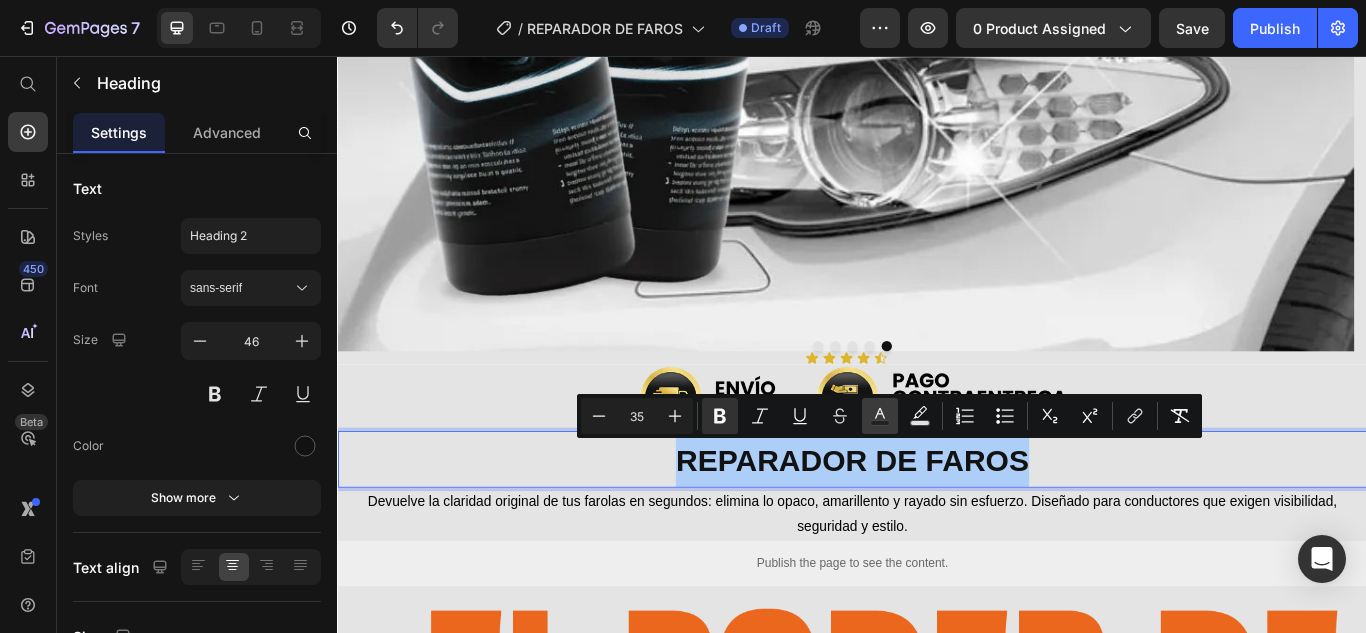click 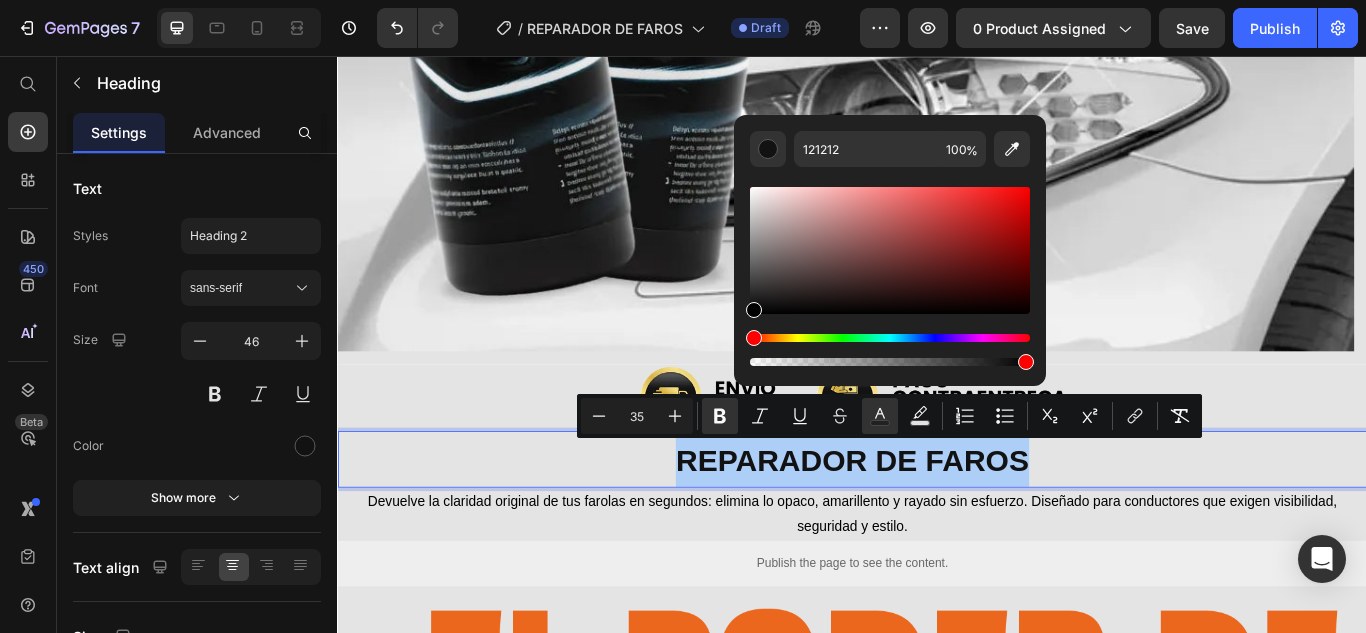 drag, startPoint x: 1092, startPoint y: 362, endPoint x: 797, endPoint y: 374, distance: 295.24396 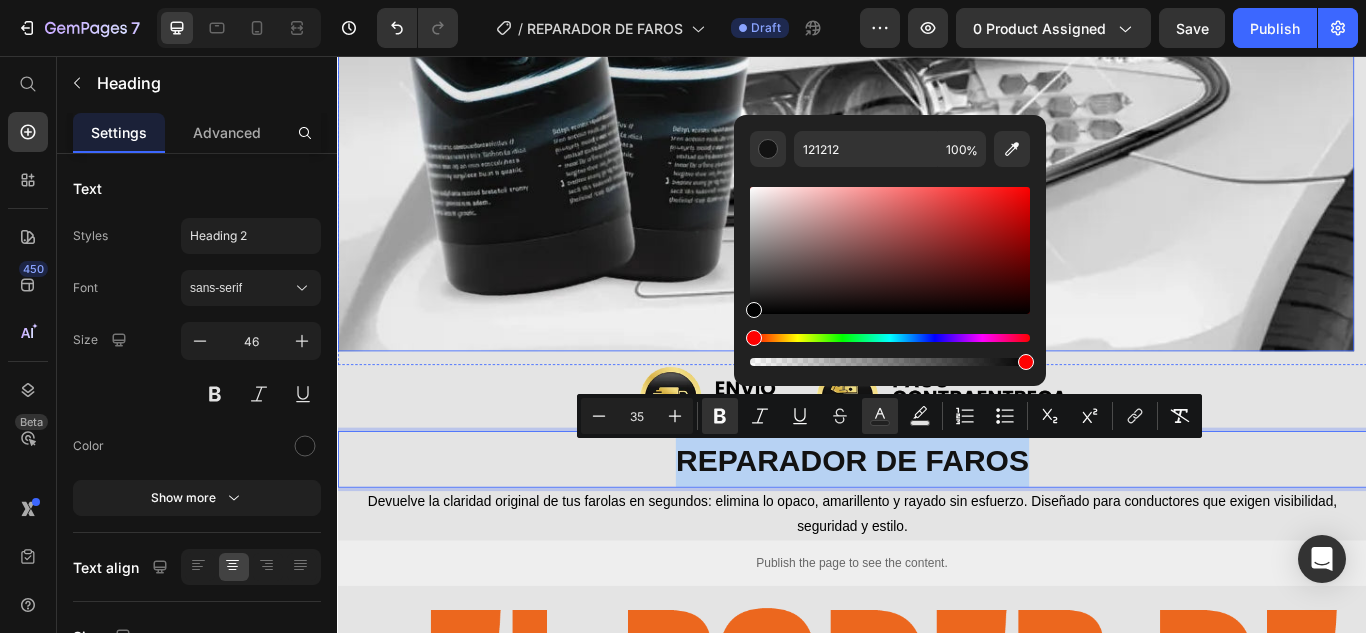 type on "000000" 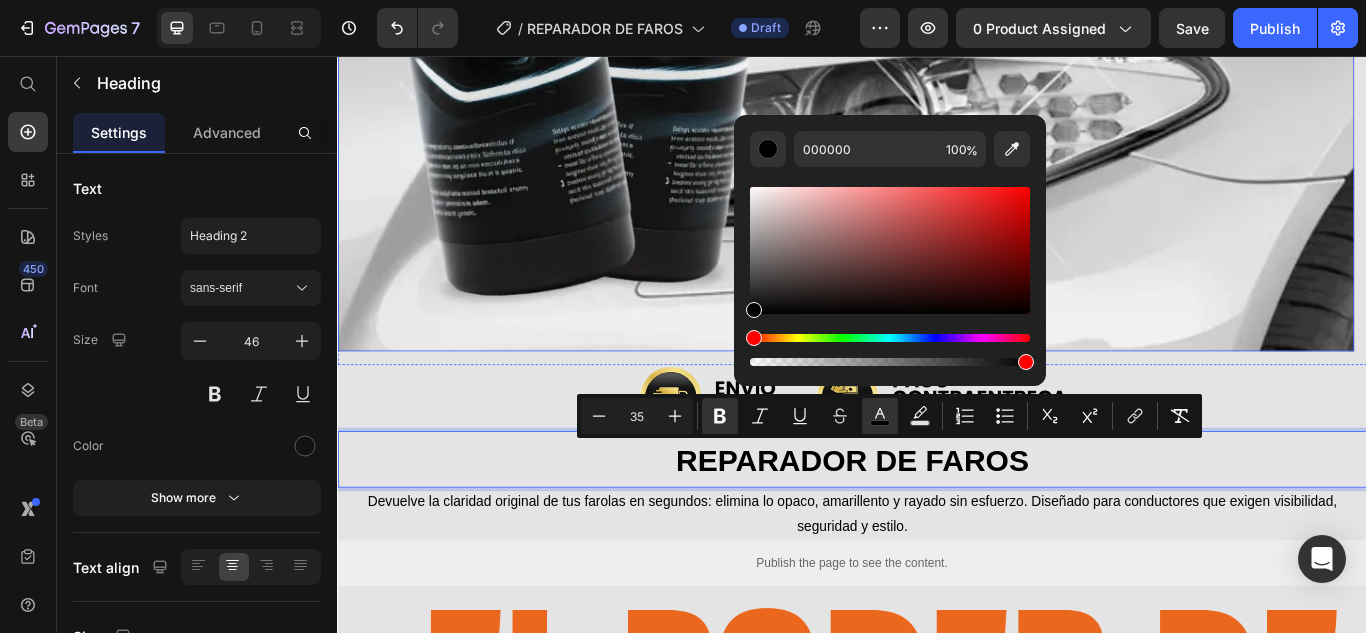click at bounding box center [929, -193] 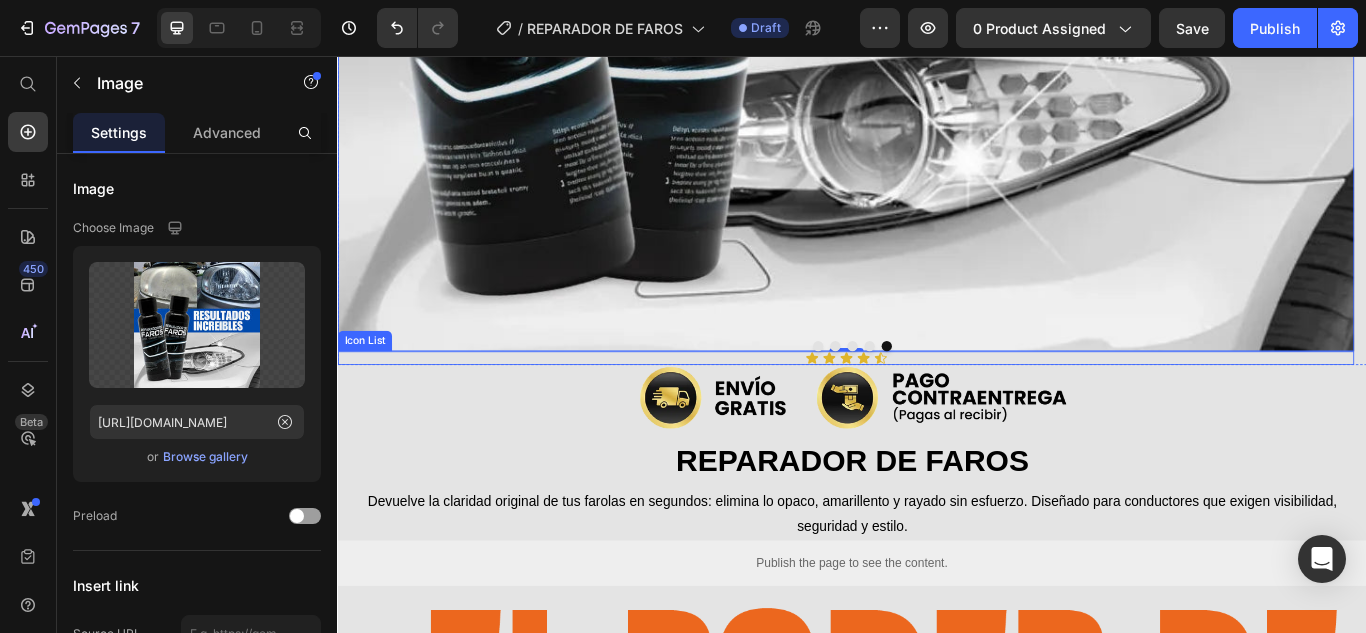 click on "Icon Icon Icon Icon Icon" at bounding box center (929, 408) 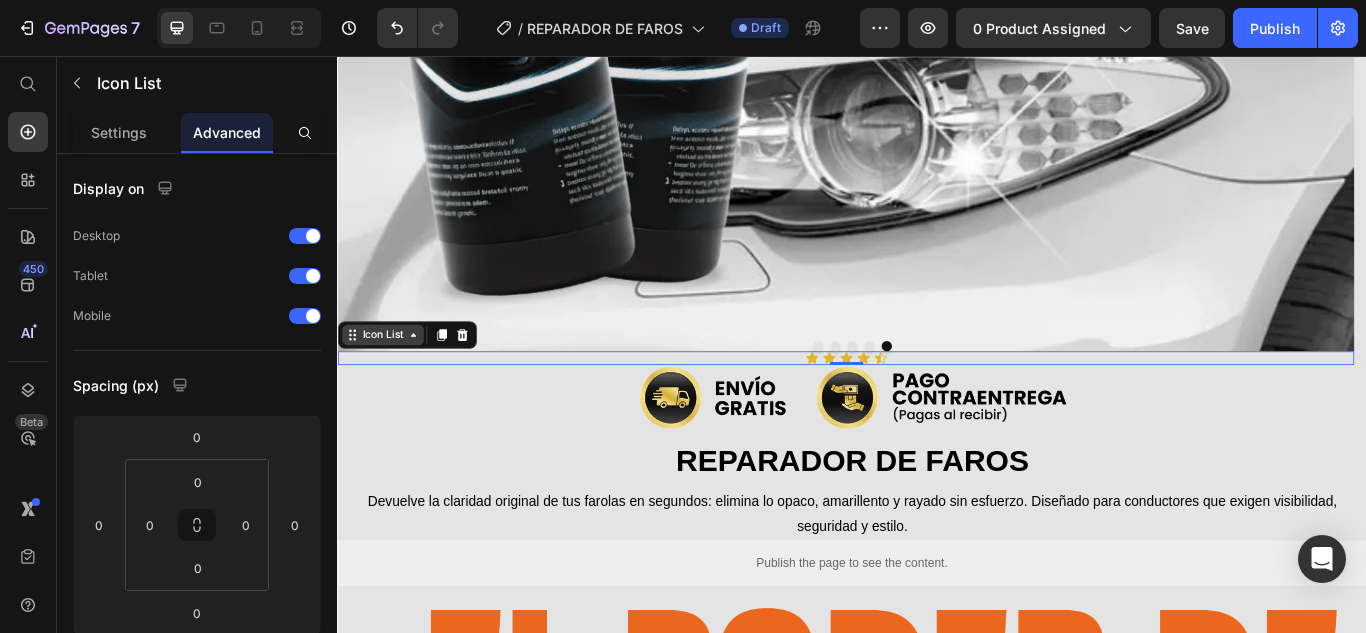 click on "Icon List" at bounding box center (389, 381) 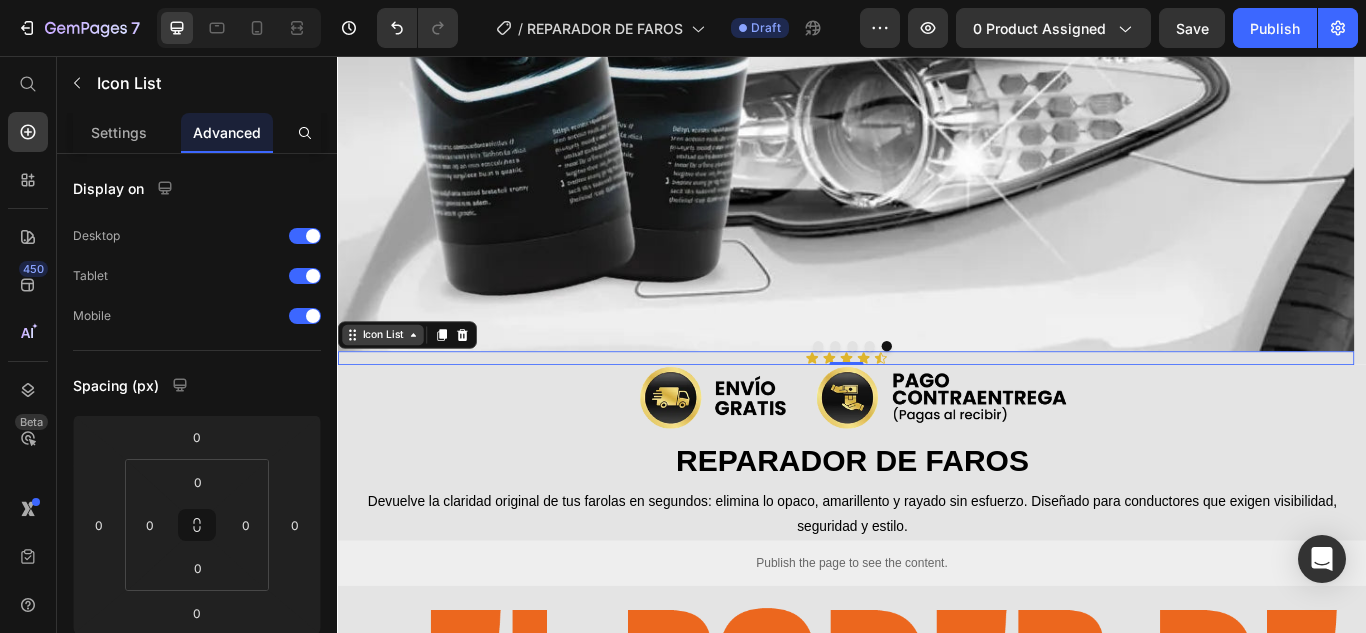 click on "Icon List" at bounding box center (389, 381) 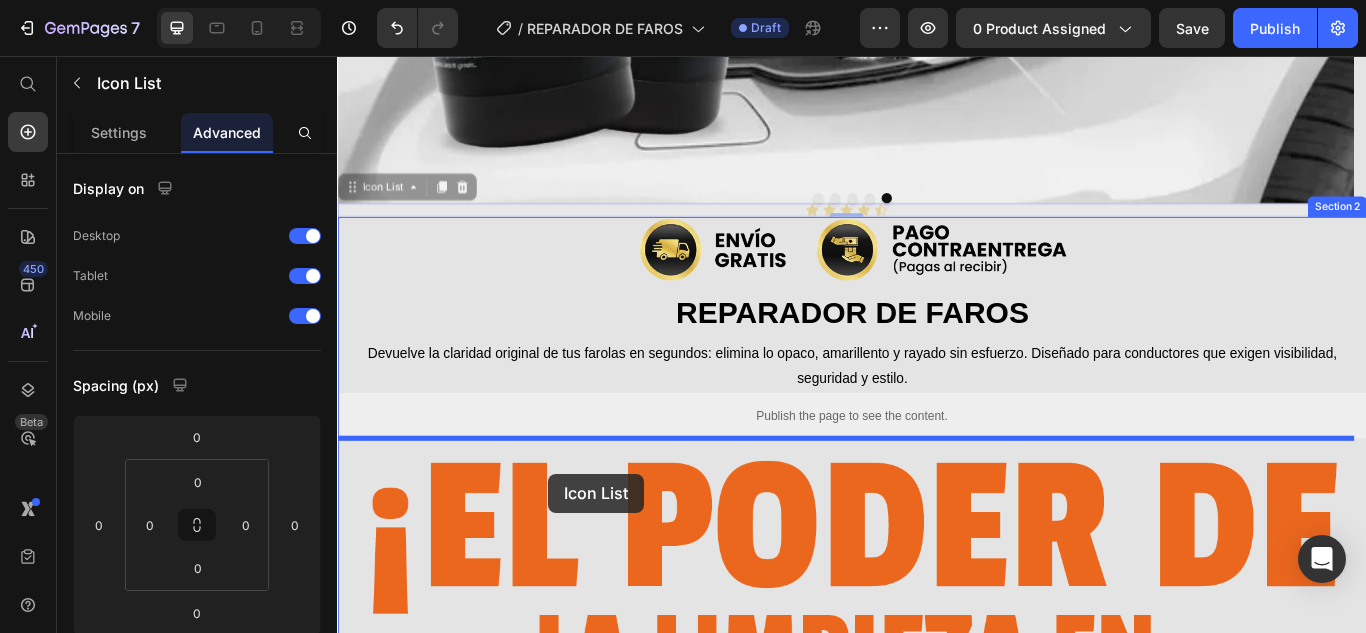 scroll, scrollTop: 1136, scrollLeft: 0, axis: vertical 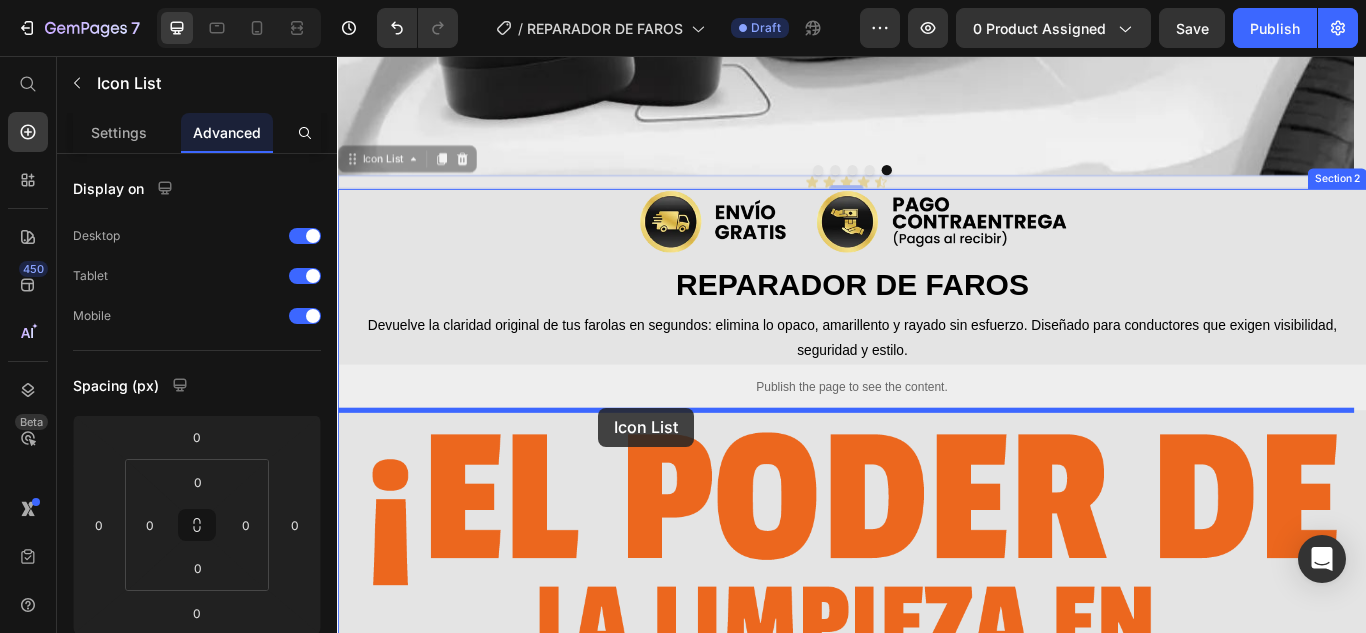 drag, startPoint x: 384, startPoint y: 382, endPoint x: 641, endPoint y: 466, distance: 270.37936 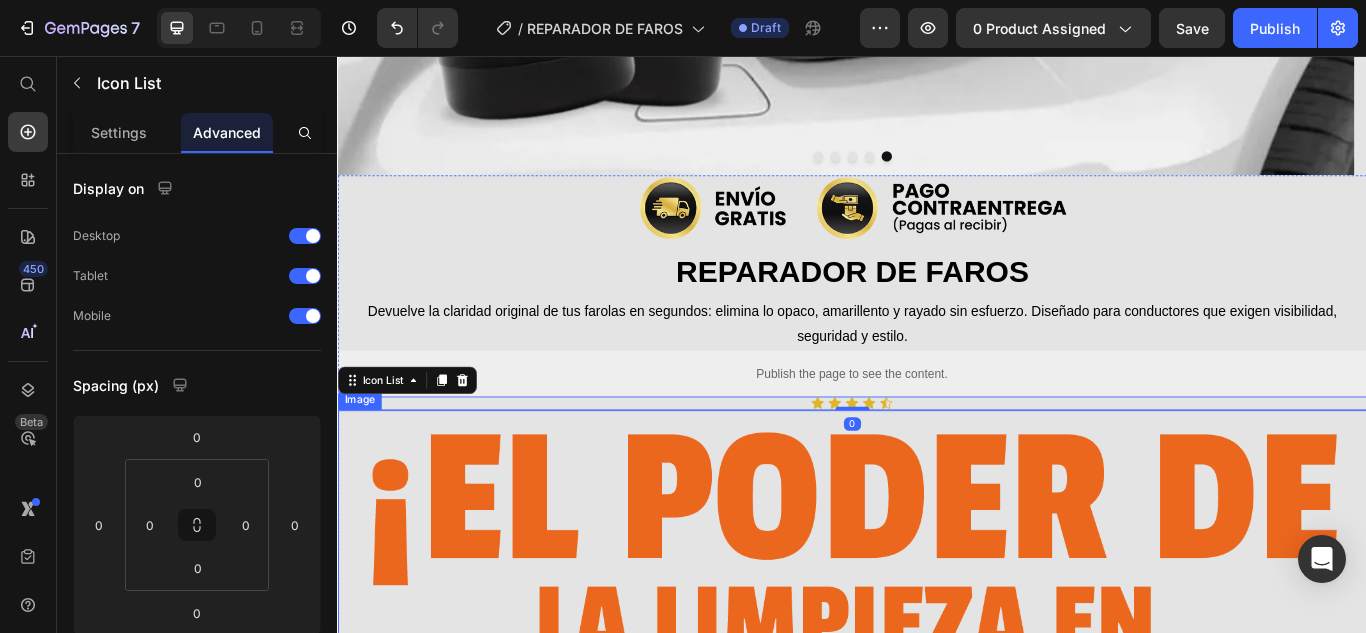 click at bounding box center (937, 683) 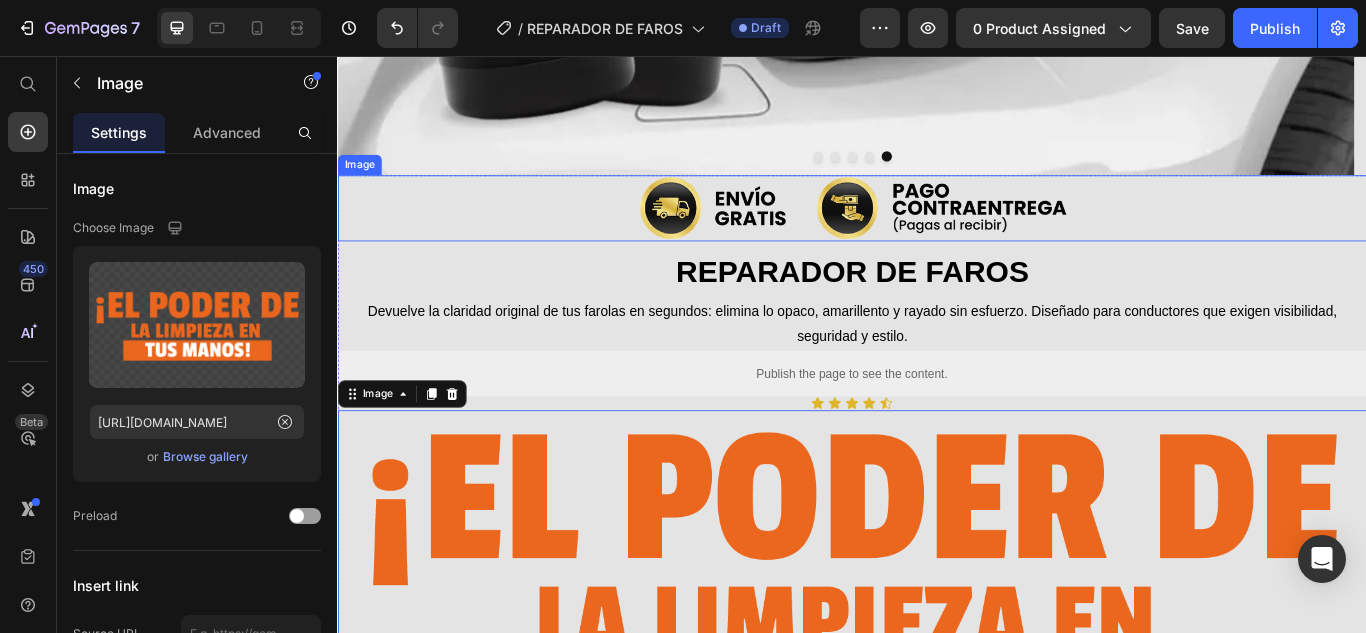 click at bounding box center (937, 233) 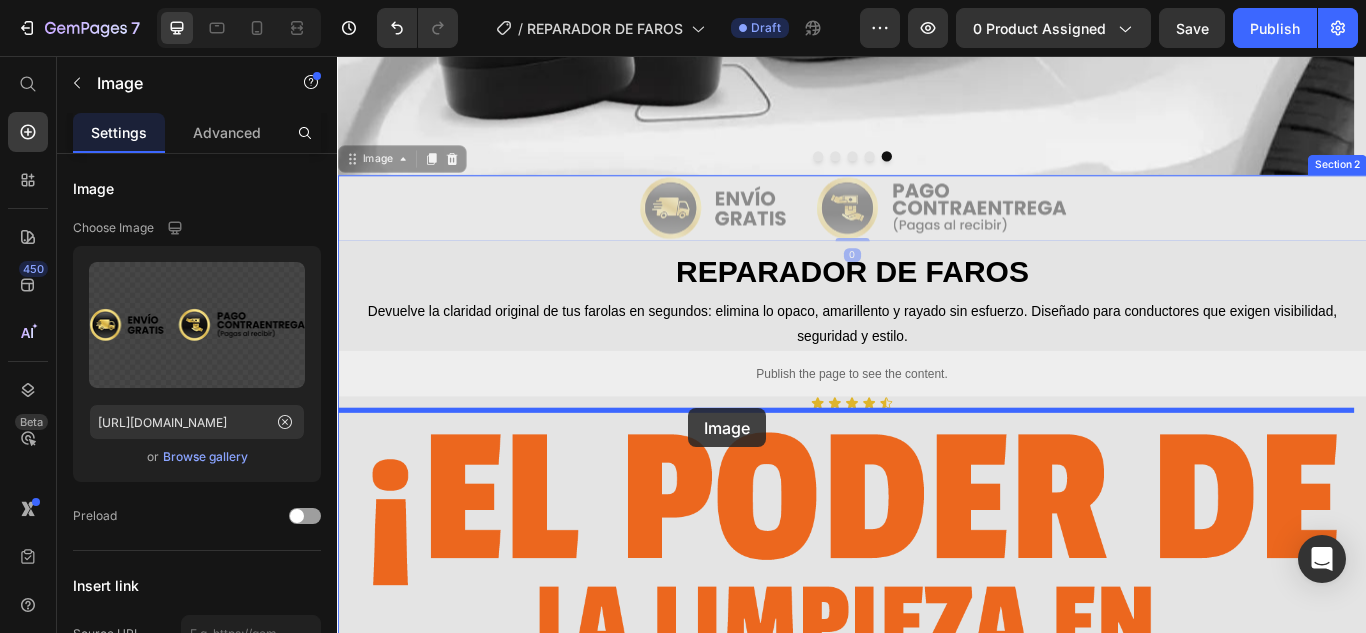 drag, startPoint x: 397, startPoint y: 181, endPoint x: 746, endPoint y: 467, distance: 451.21725 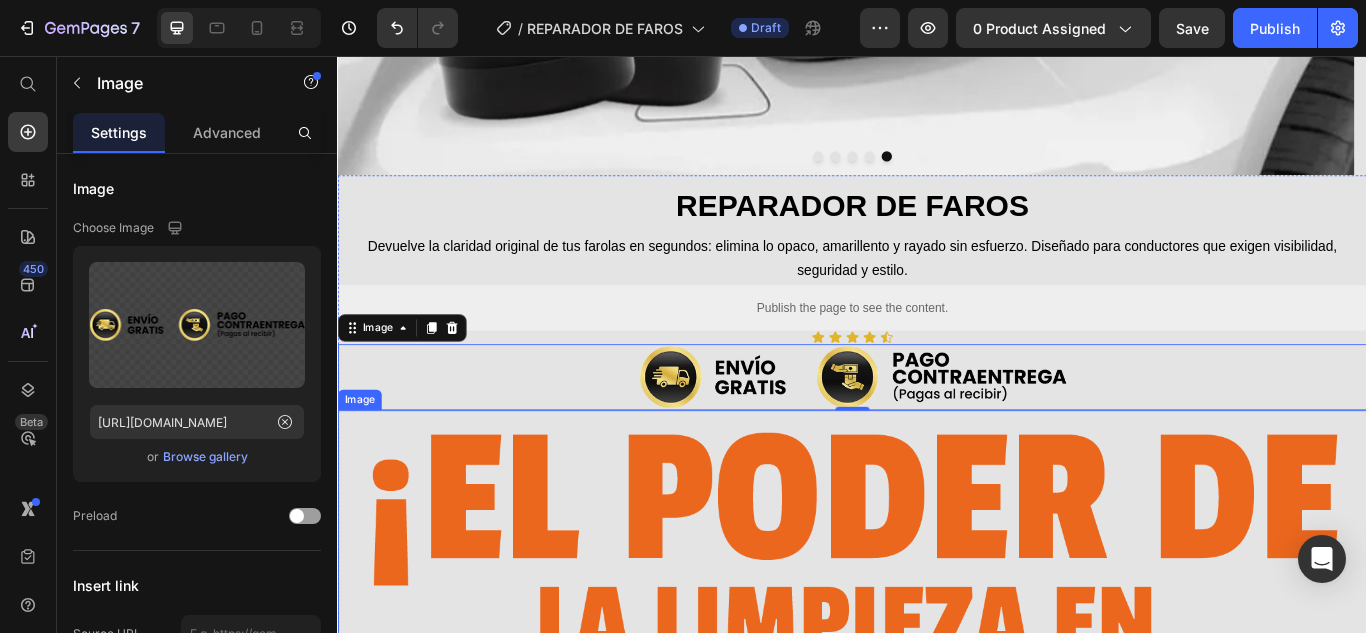 click at bounding box center [937, 683] 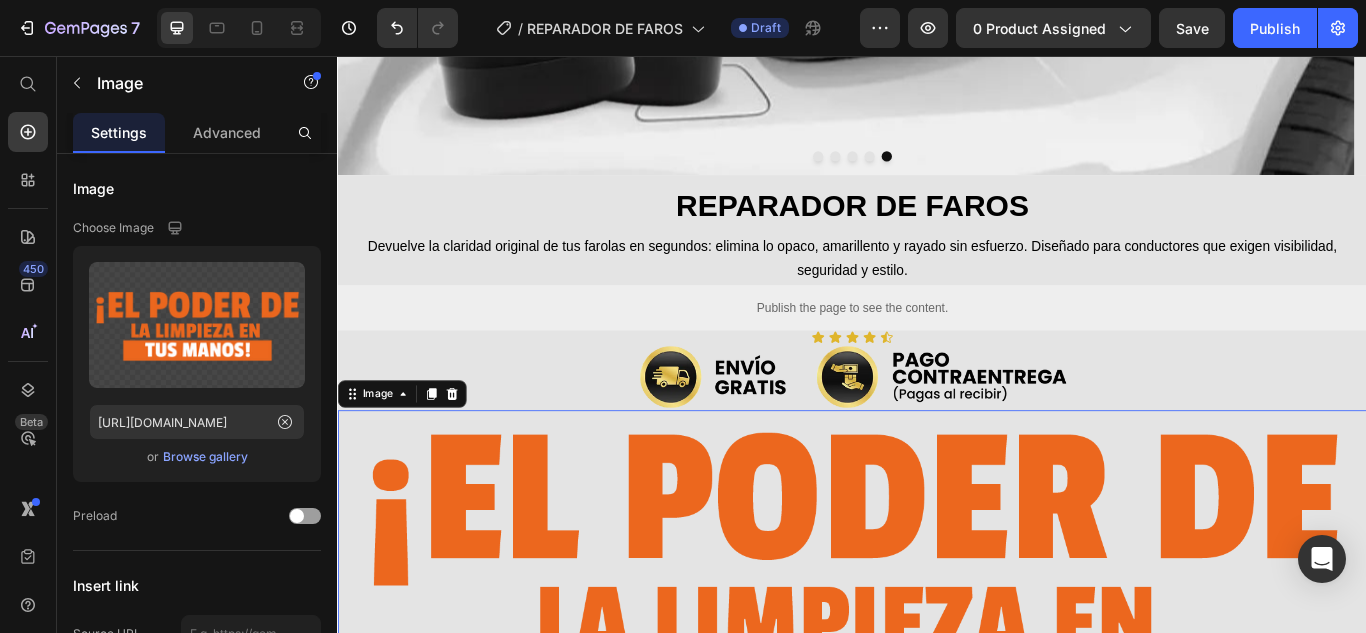 click at bounding box center [937, 683] 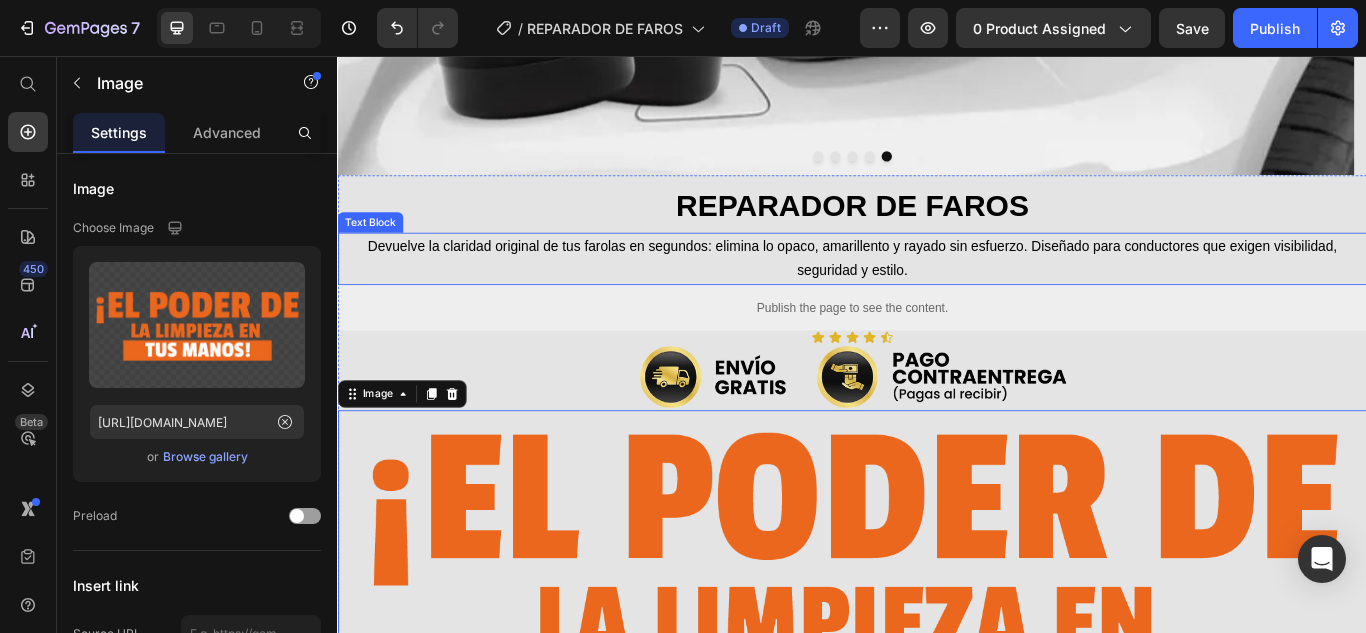 click on "Devuelve la claridad original de tus farolas en segundos: elimina lo opaco, amarillento y rayado sin esfuerzo. Diseñado para conductores que exigen visibilidad, seguridad y estilo." at bounding box center [937, 292] 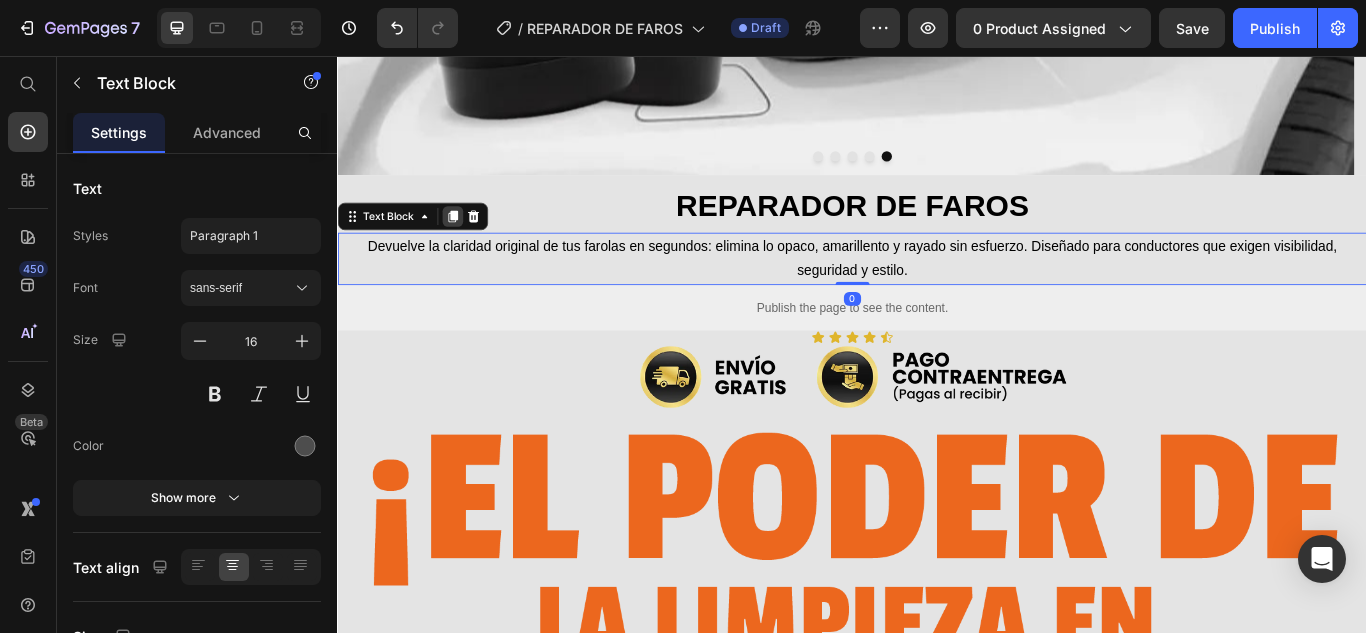 click 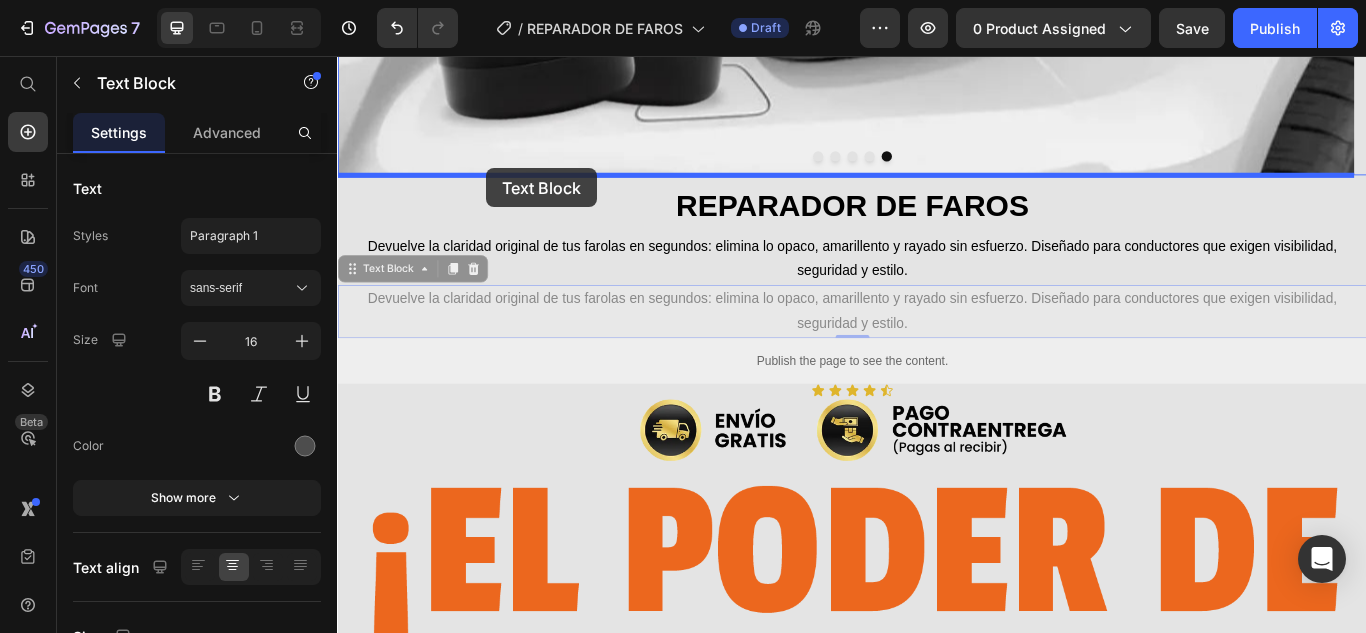 drag, startPoint x: 443, startPoint y: 283, endPoint x: 511, endPoint y: 187, distance: 117.64353 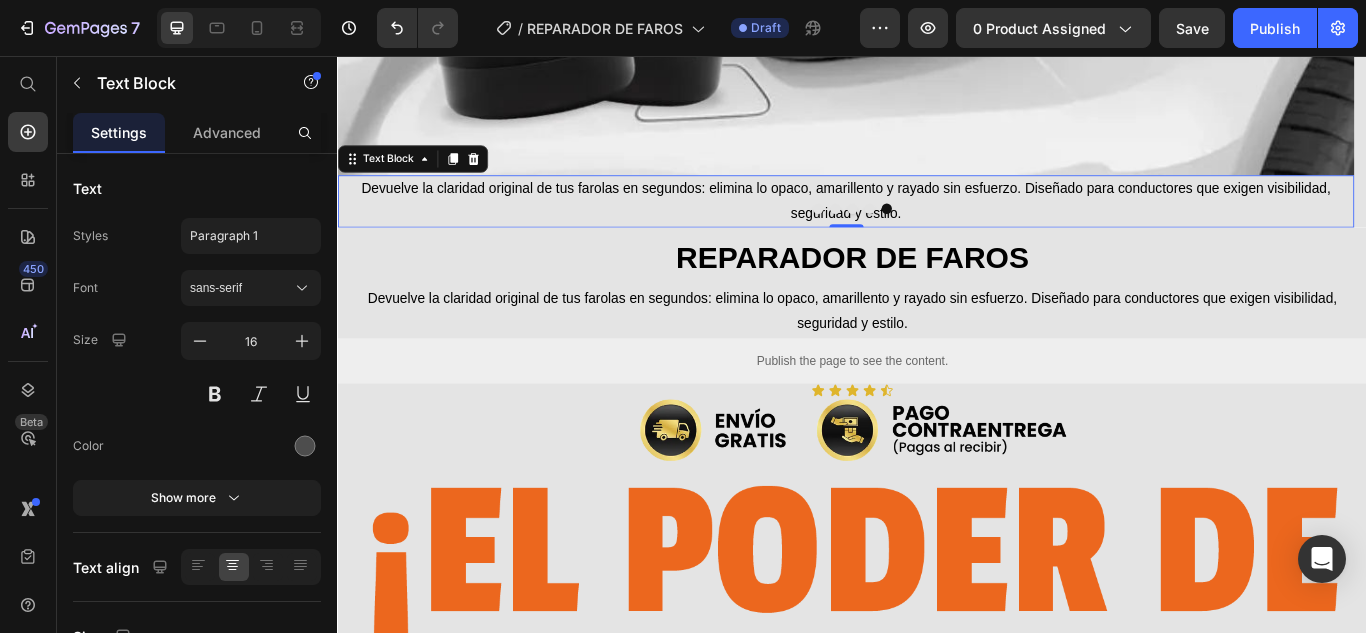 click on "Devuelve la claridad original de tus farolas en segundos: elimina lo opaco, amarillento y rayado sin esfuerzo. Diseñado para conductores que exigen visibilidad, seguridad y estilo." at bounding box center (929, 225) 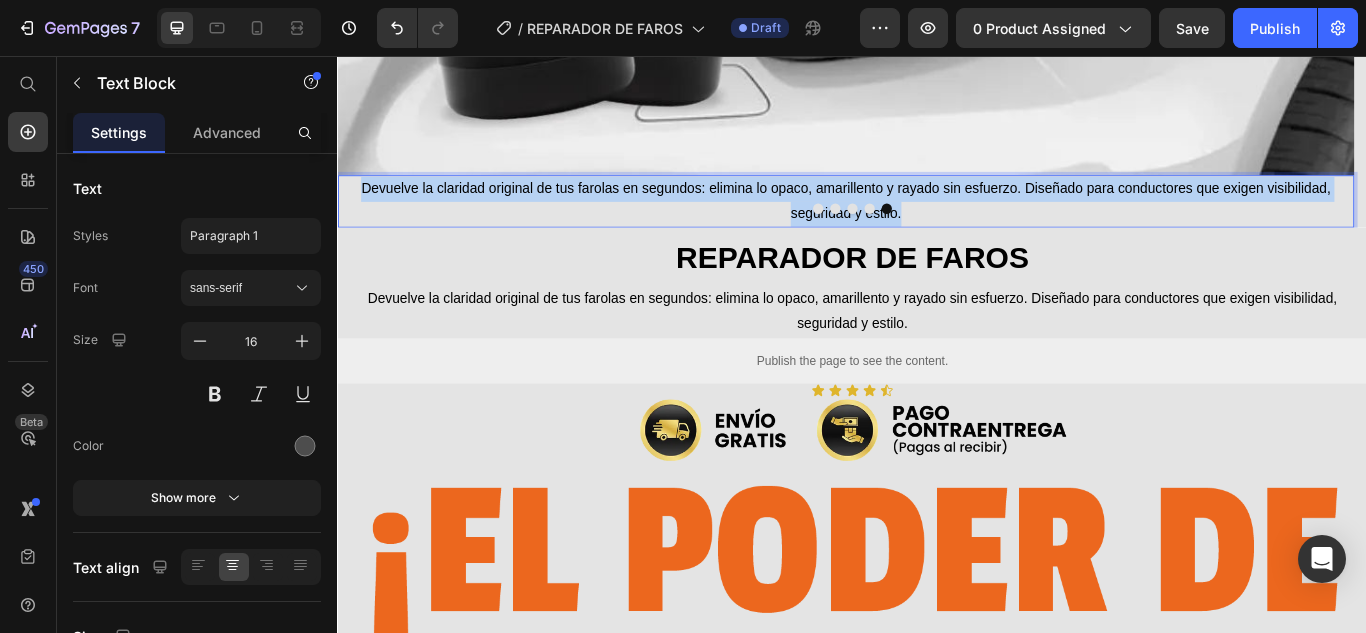 click on "Devuelve la claridad original de tus farolas en segundos: elimina lo opaco, amarillento y rayado sin esfuerzo. Diseñado para conductores que exigen visibilidad, seguridad y estilo." at bounding box center (929, 225) 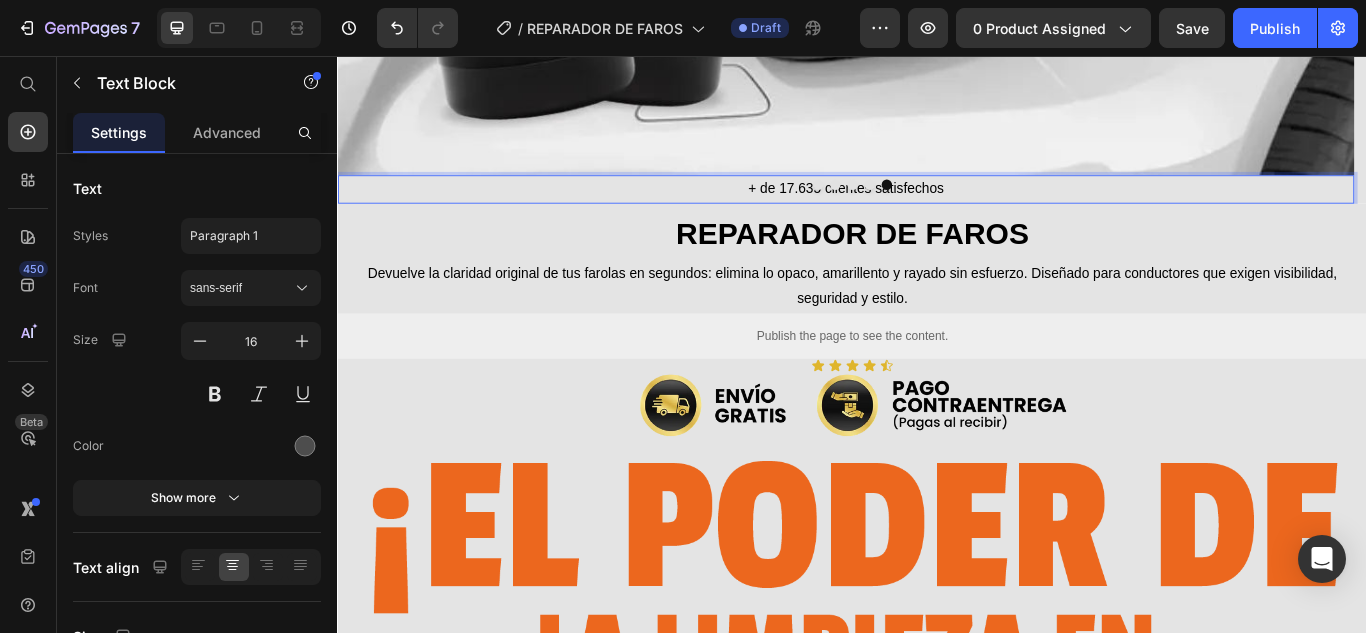 click on "+ de 17.635 clientes satisfechos" at bounding box center [929, 211] 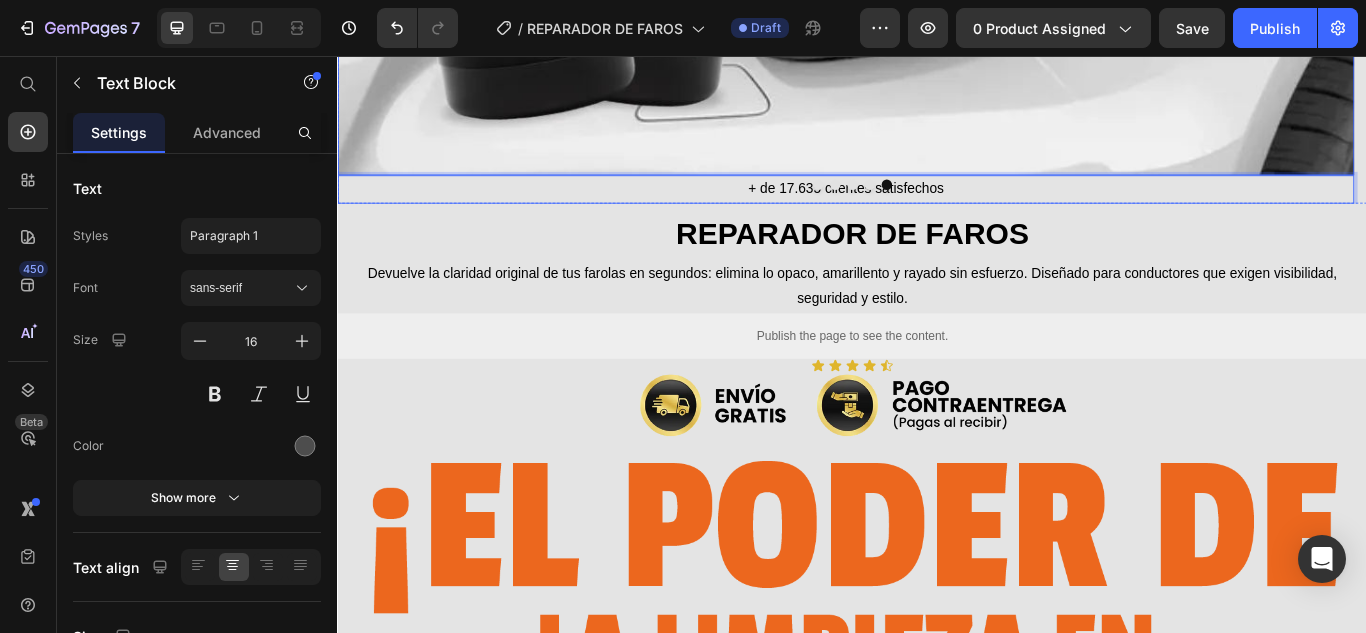 click at bounding box center (929, -398) 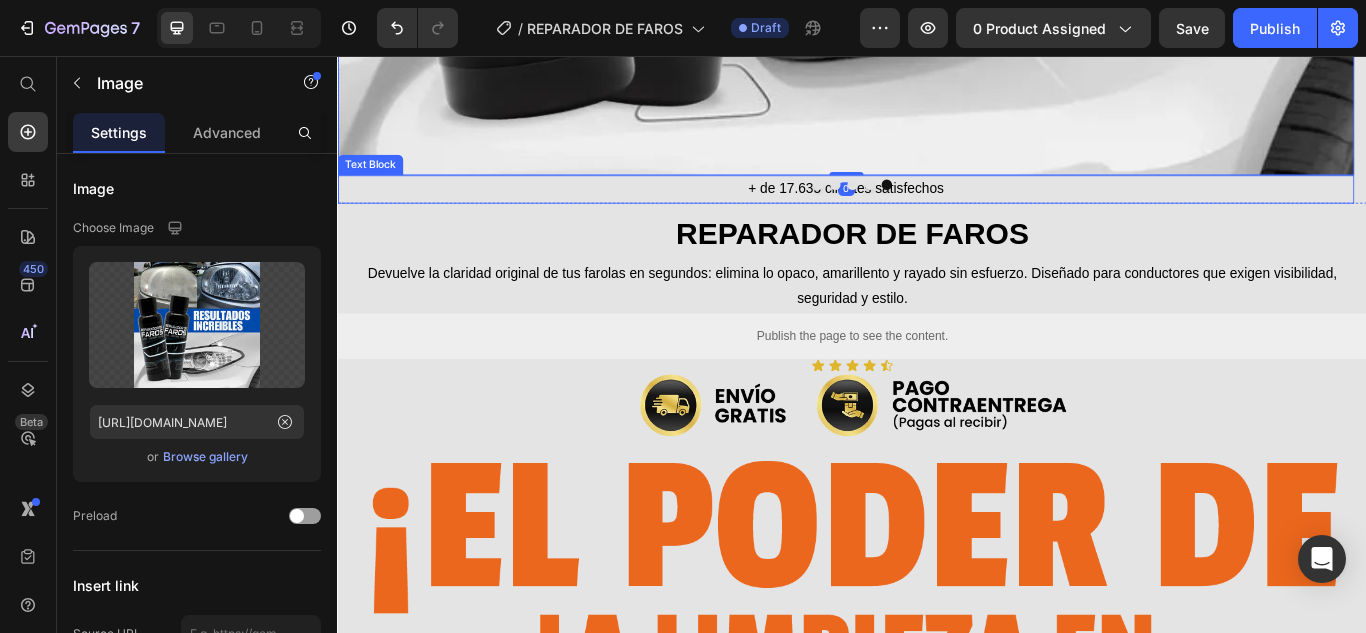 click on "+ de 17.635 clientes satisfechos" at bounding box center (929, 211) 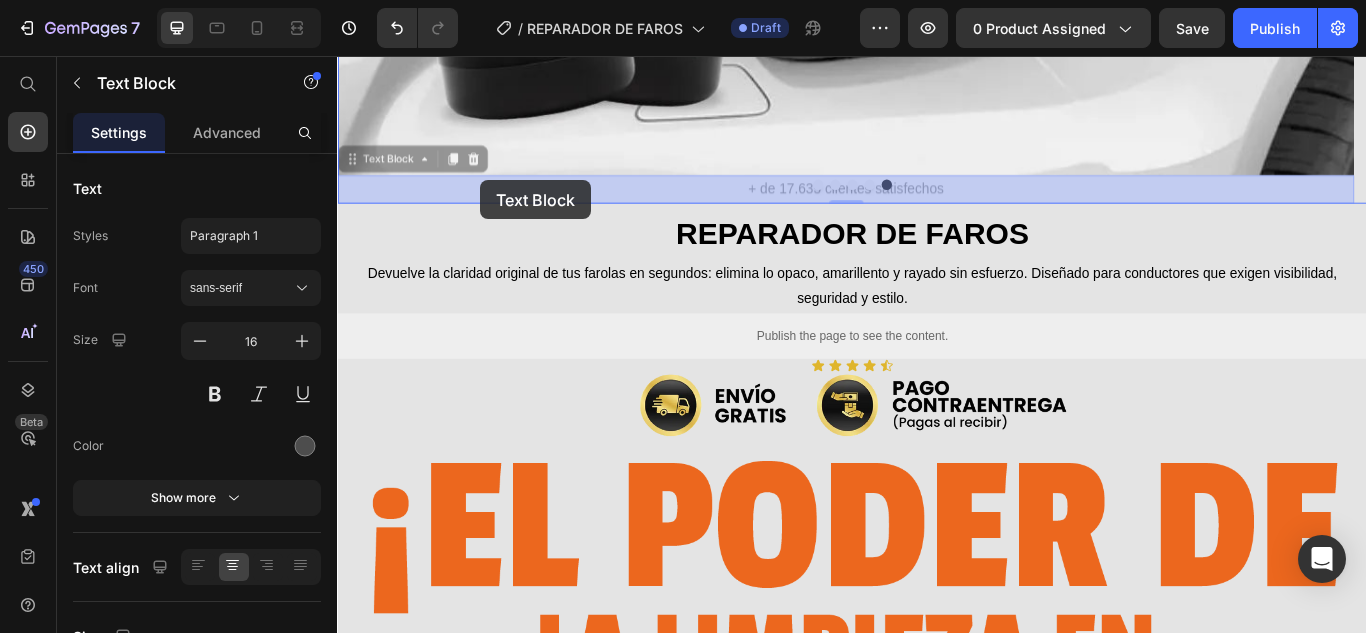 drag, startPoint x: 376, startPoint y: 177, endPoint x: 504, endPoint y: 201, distance: 130.23056 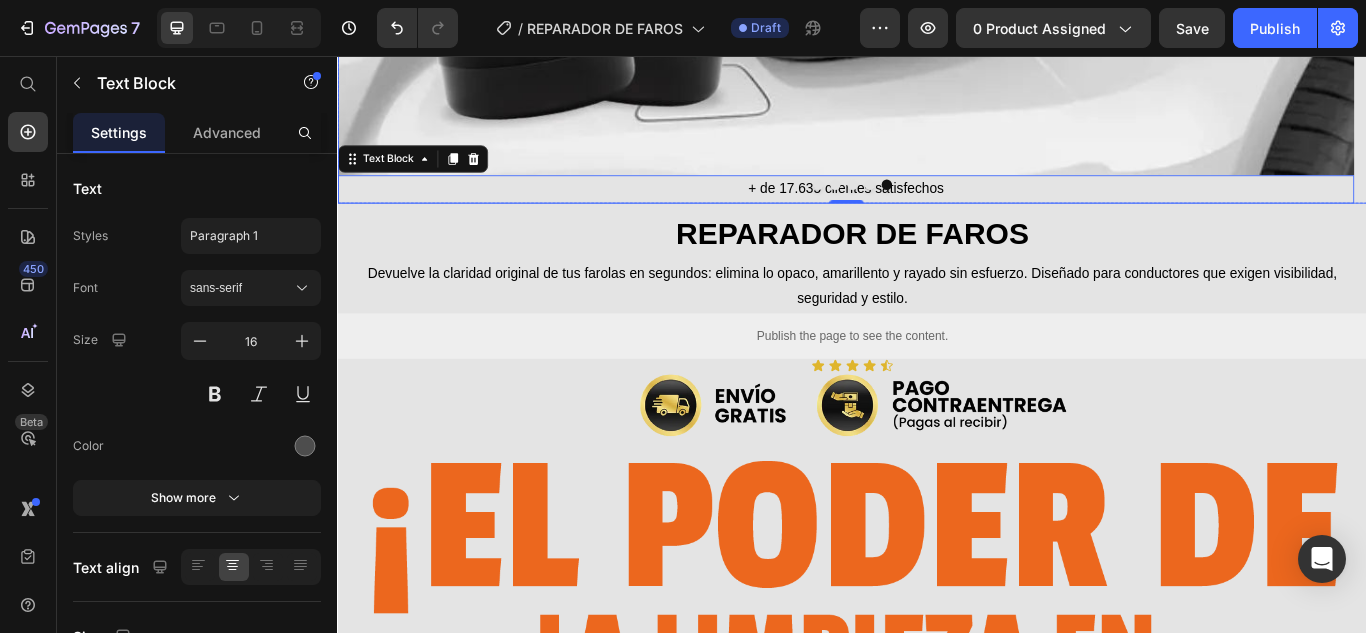 click at bounding box center [937, 206] 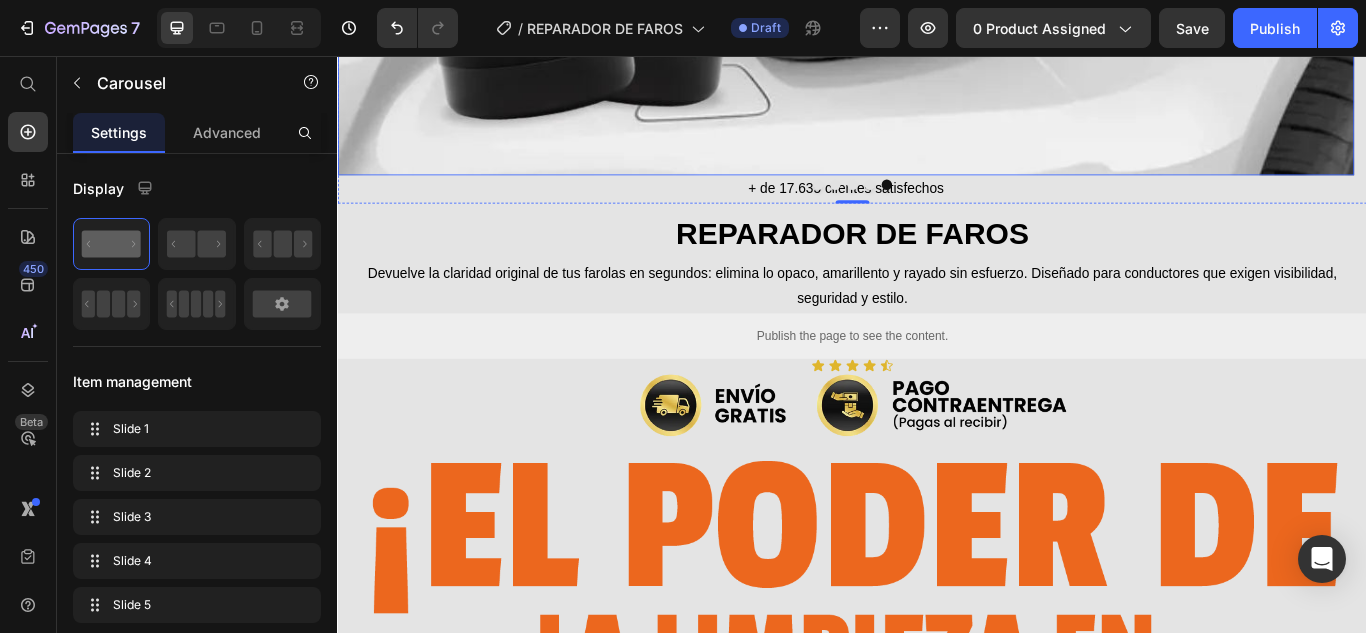 click at bounding box center (929, -398) 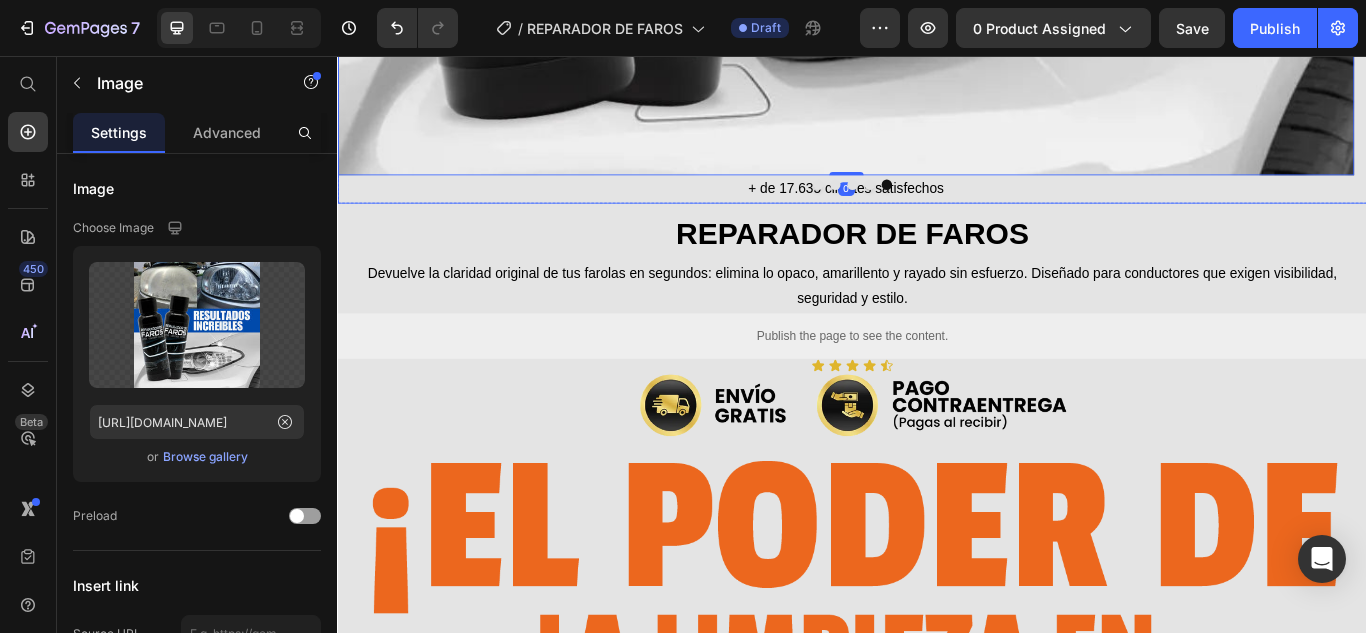 click on "+ de 17.635 clientes satisfechos" at bounding box center [929, 211] 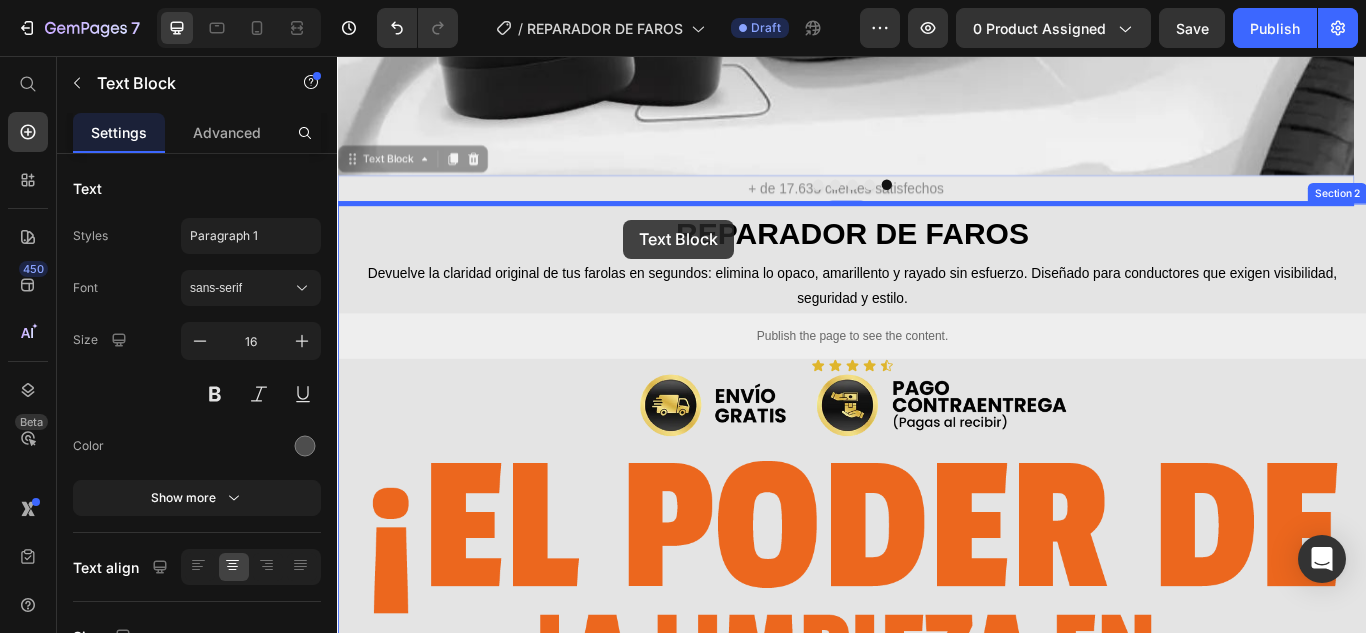 drag, startPoint x: 389, startPoint y: 178, endPoint x: 671, endPoint y: 247, distance: 290.3188 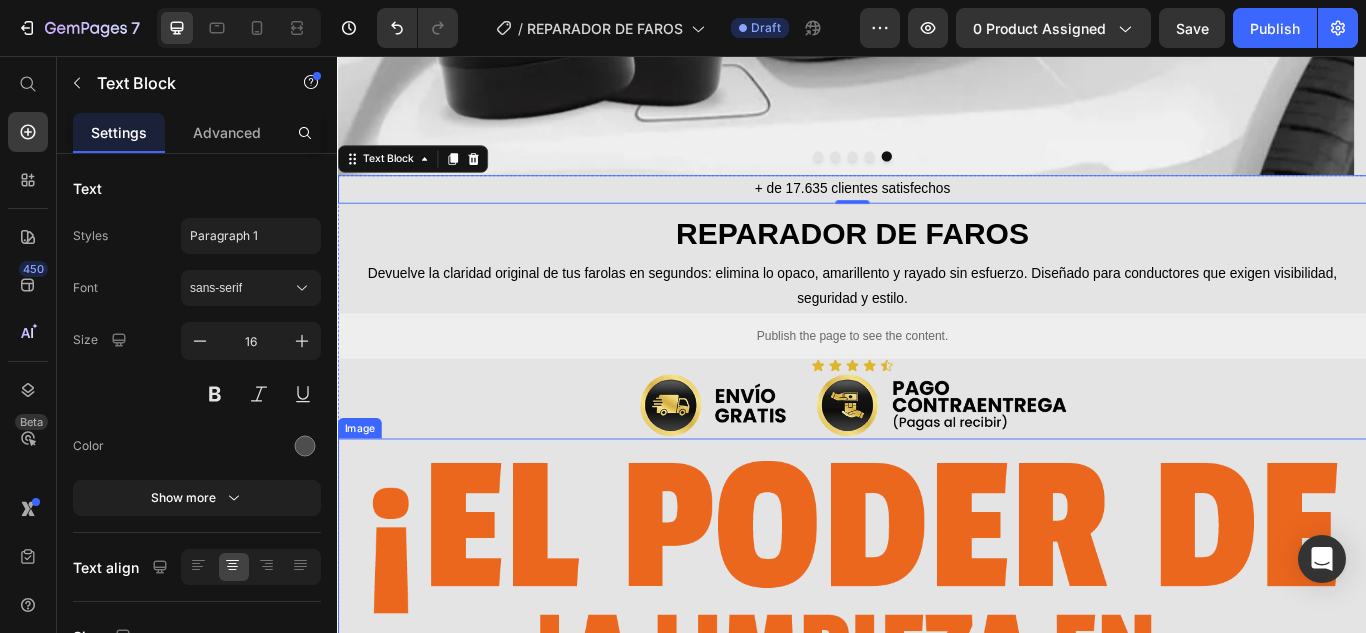 click at bounding box center (937, 716) 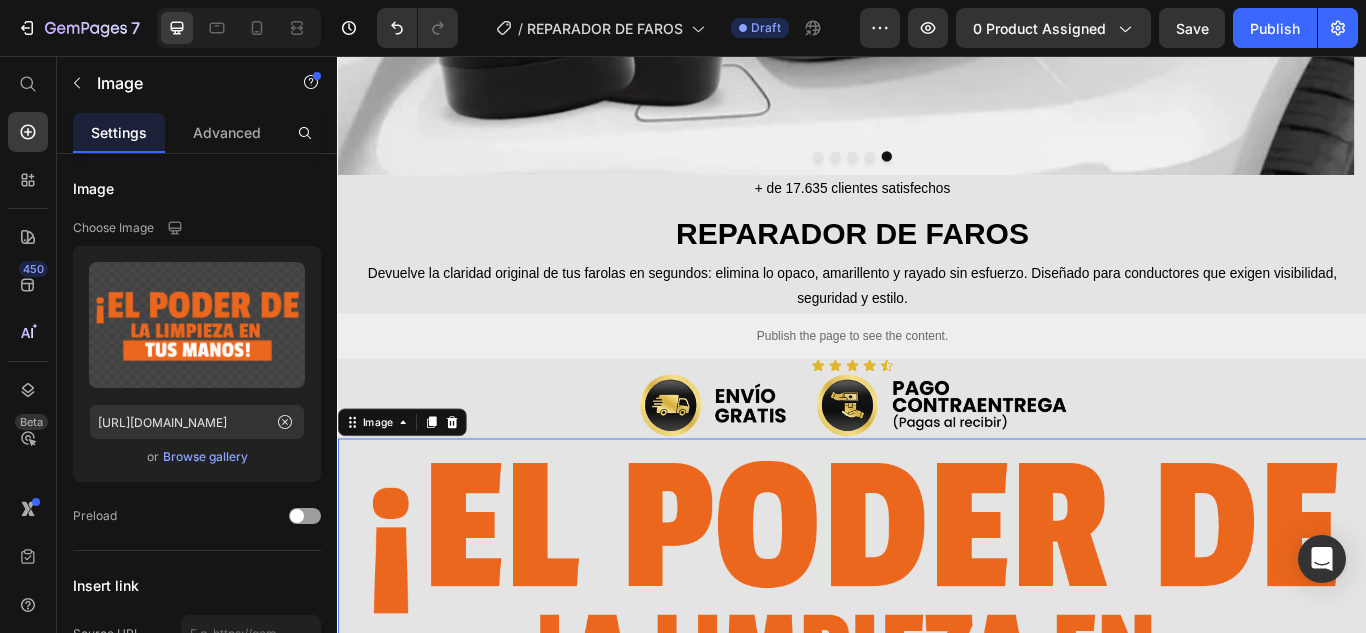 click at bounding box center [937, 716] 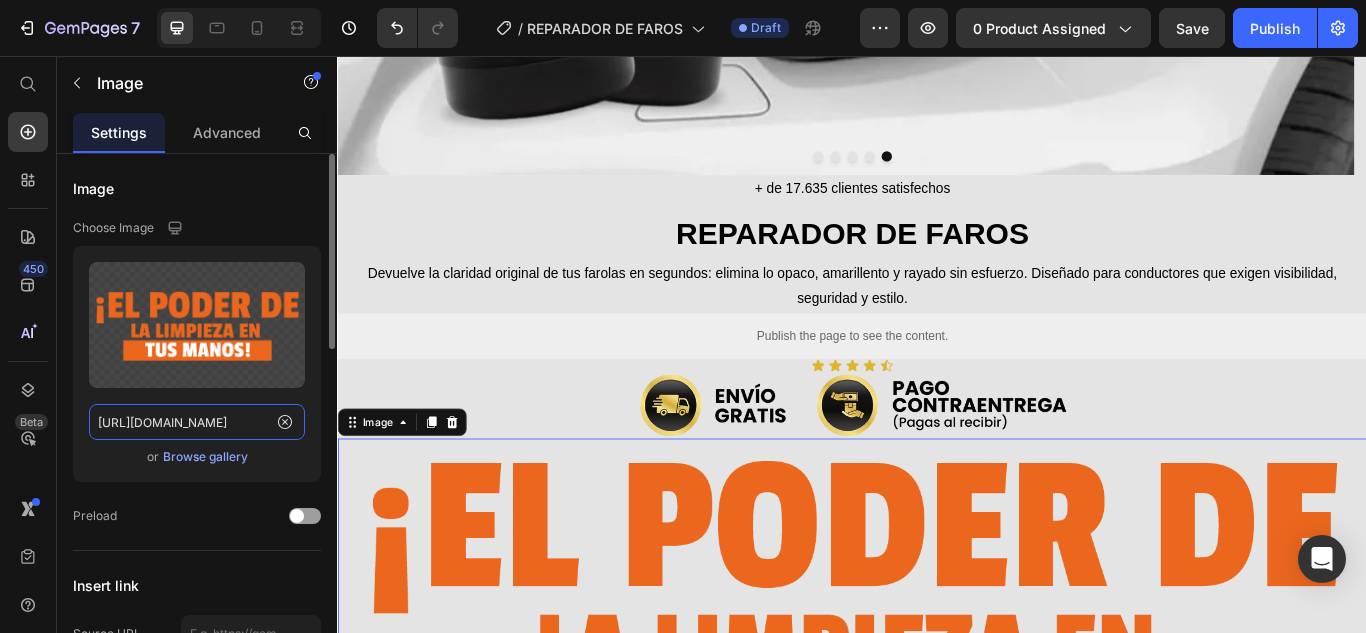 click on "https://cdn.shopify.com/s/files/1/0917/6966/7865/files/gempages_542958640085074852-8f7d85c1-891d-4dad-bf00-820e95b42574.png" 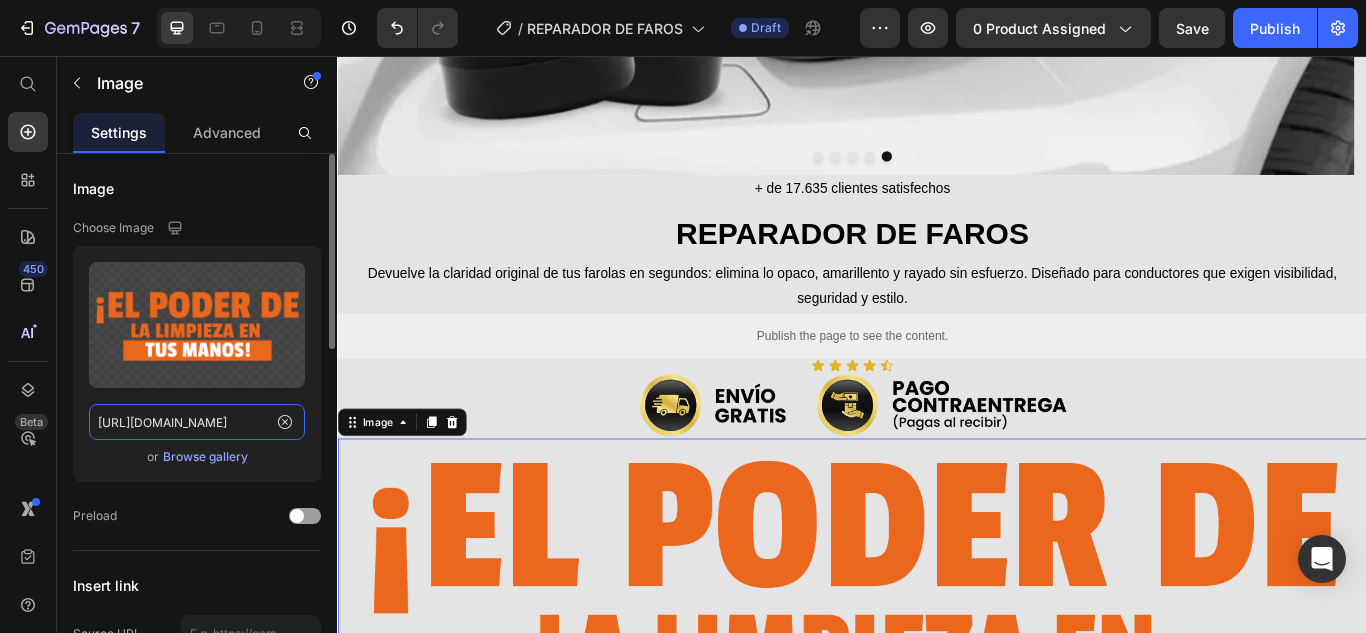 paste on "491648476346582138-7883da91-9f7c-41a7-b1d9-1f2af30bdca6.gif?v=1752164542" 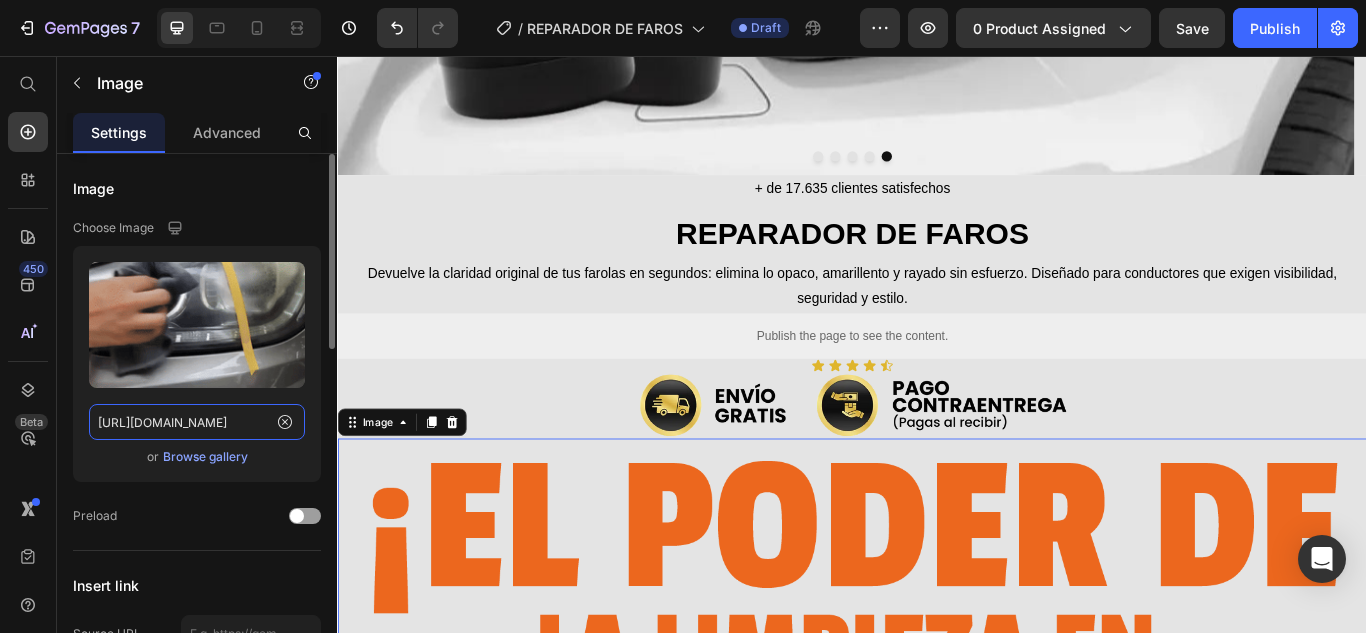 scroll, scrollTop: 0, scrollLeft: 677, axis: horizontal 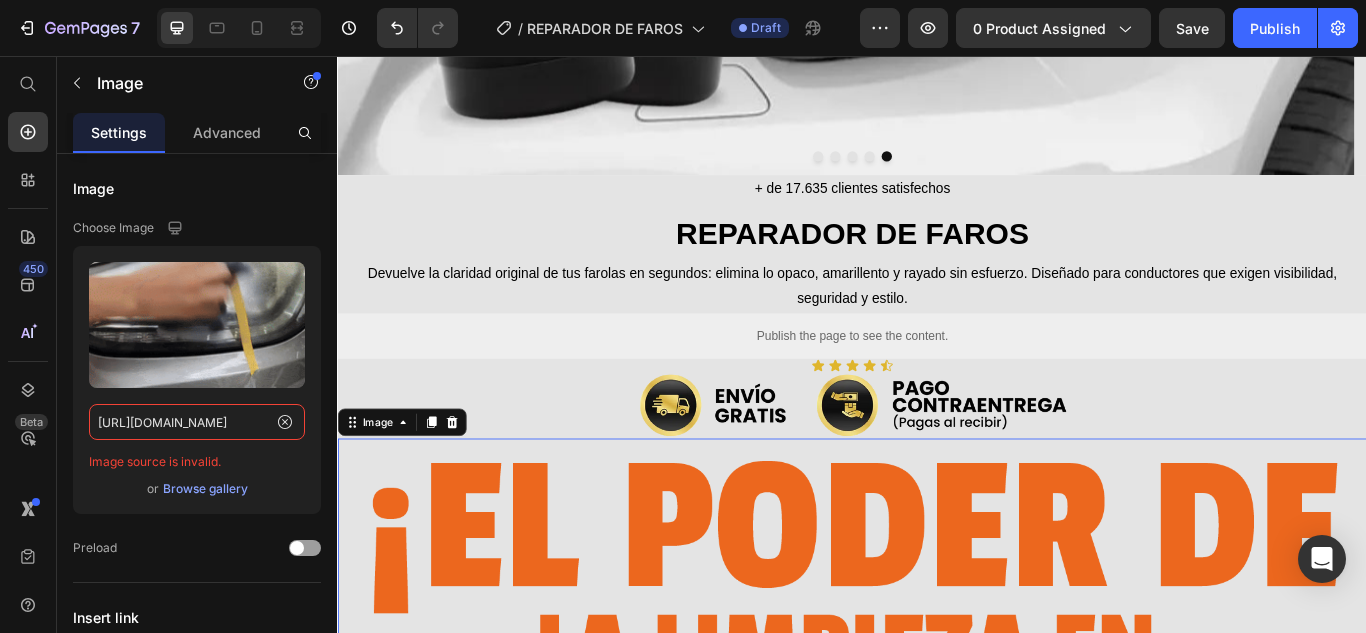type on "https://cdn.shopify.com/s/files/1/0917/6966/7865/files/gempages_491648476346582138-7883da91-9f7c-41a7-b1d9-1f2af30bdca6.gif?v=1752164542" 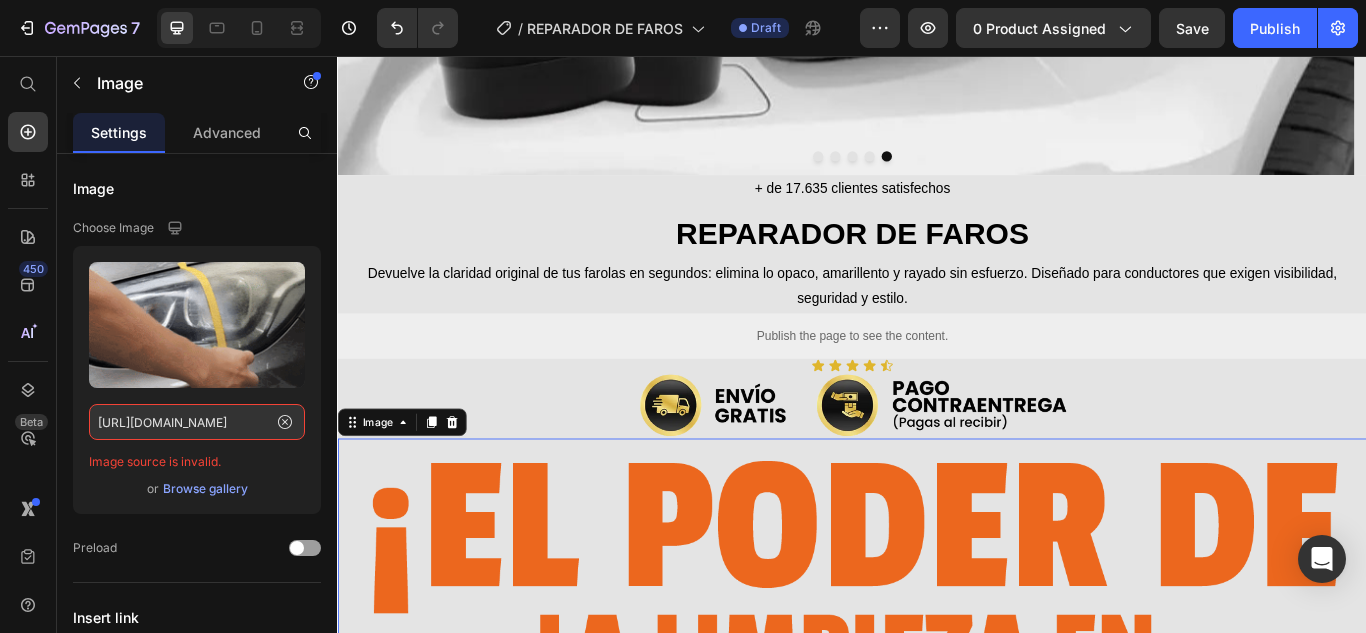 scroll, scrollTop: 0, scrollLeft: 0, axis: both 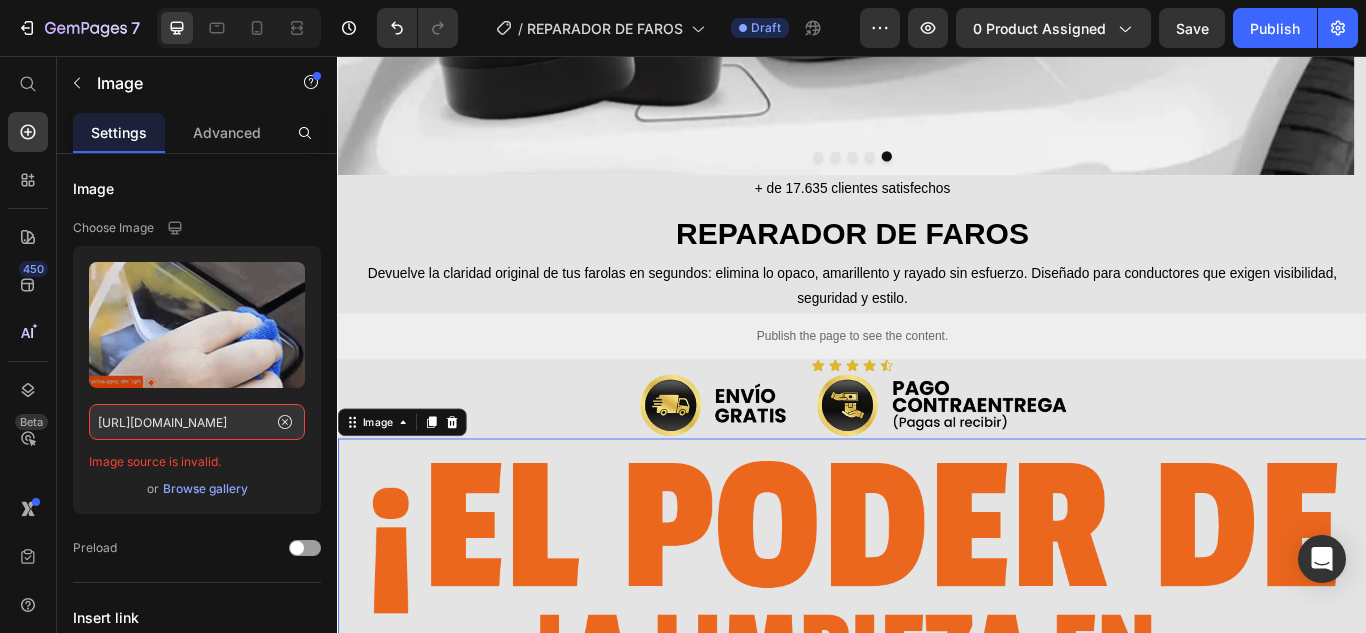click at bounding box center [937, 716] 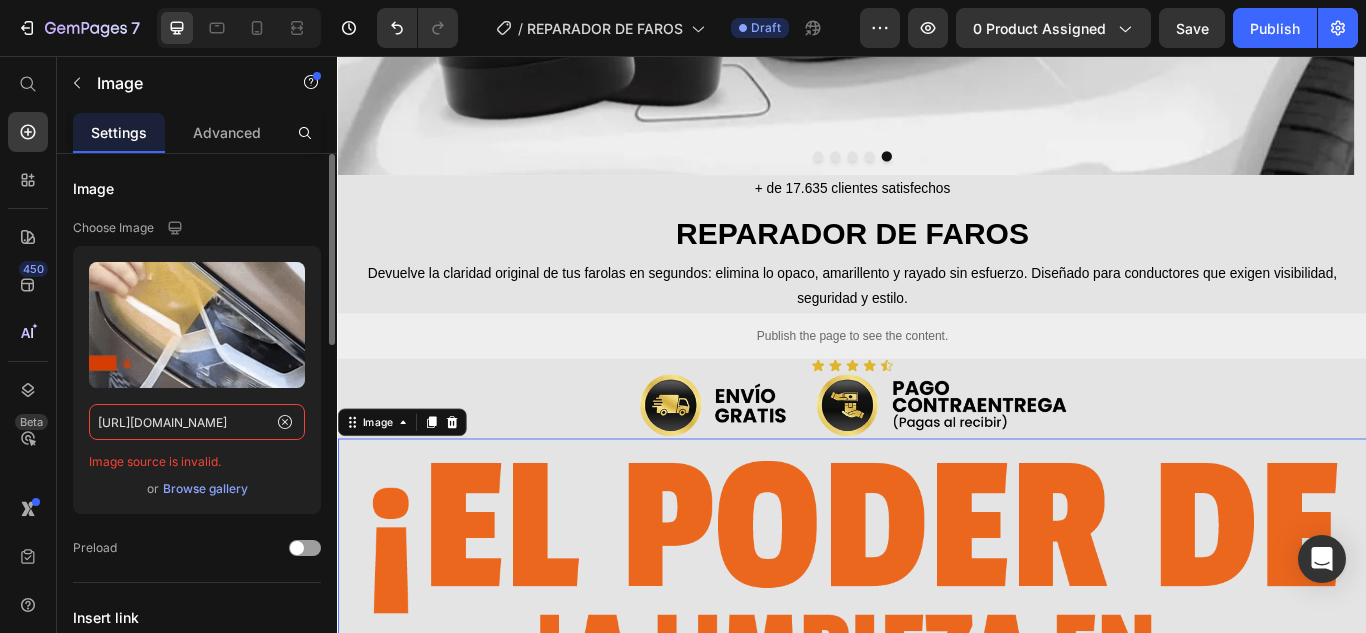 click on "https://cdn.shopify.com/s/files/1/0917/6966/7865/files/gempages_491648476346582138-7883da91-9f7c-41a7-b1d9-1f2af30bdca6.gif?v=1752164542" 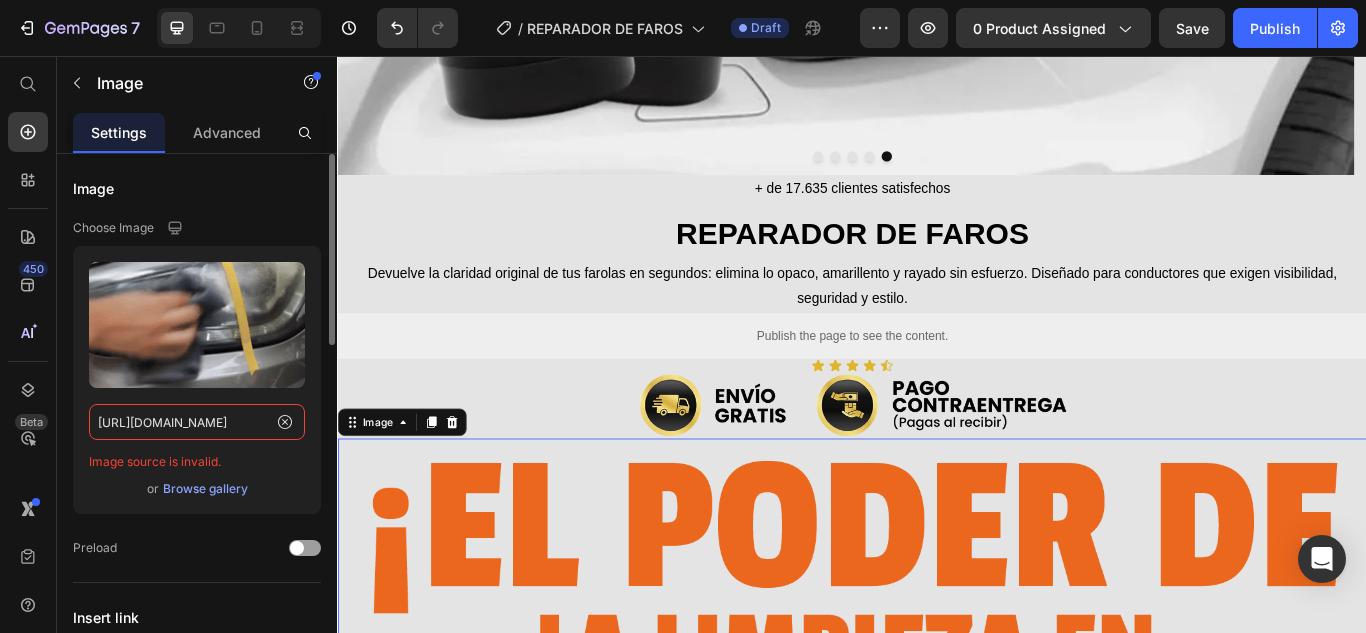 scroll, scrollTop: 0, scrollLeft: 677, axis: horizontal 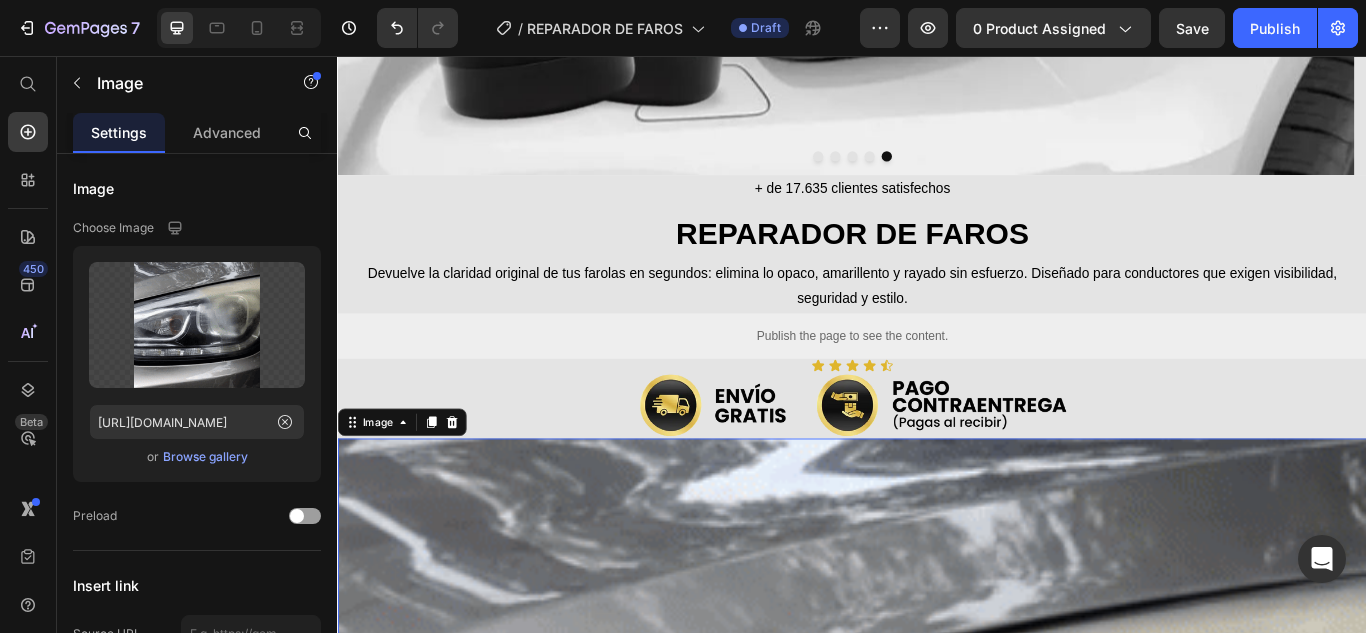 click at bounding box center [937, 1102] 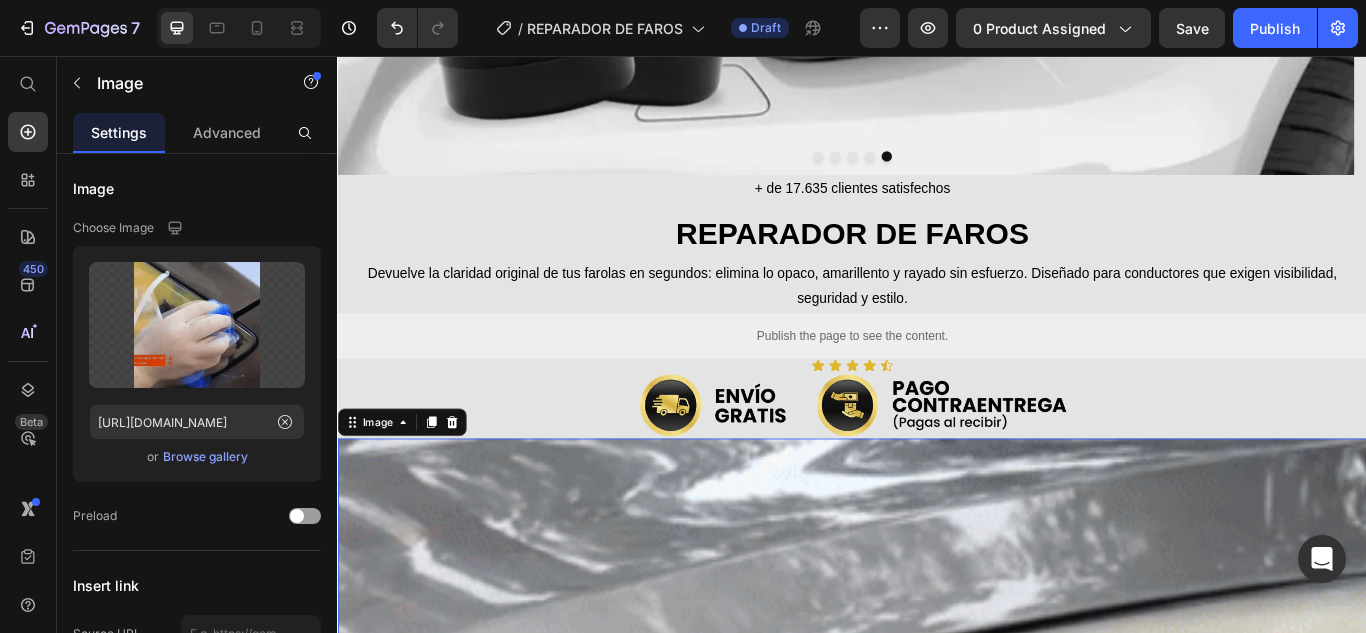 scroll, scrollTop: 0, scrollLeft: 0, axis: both 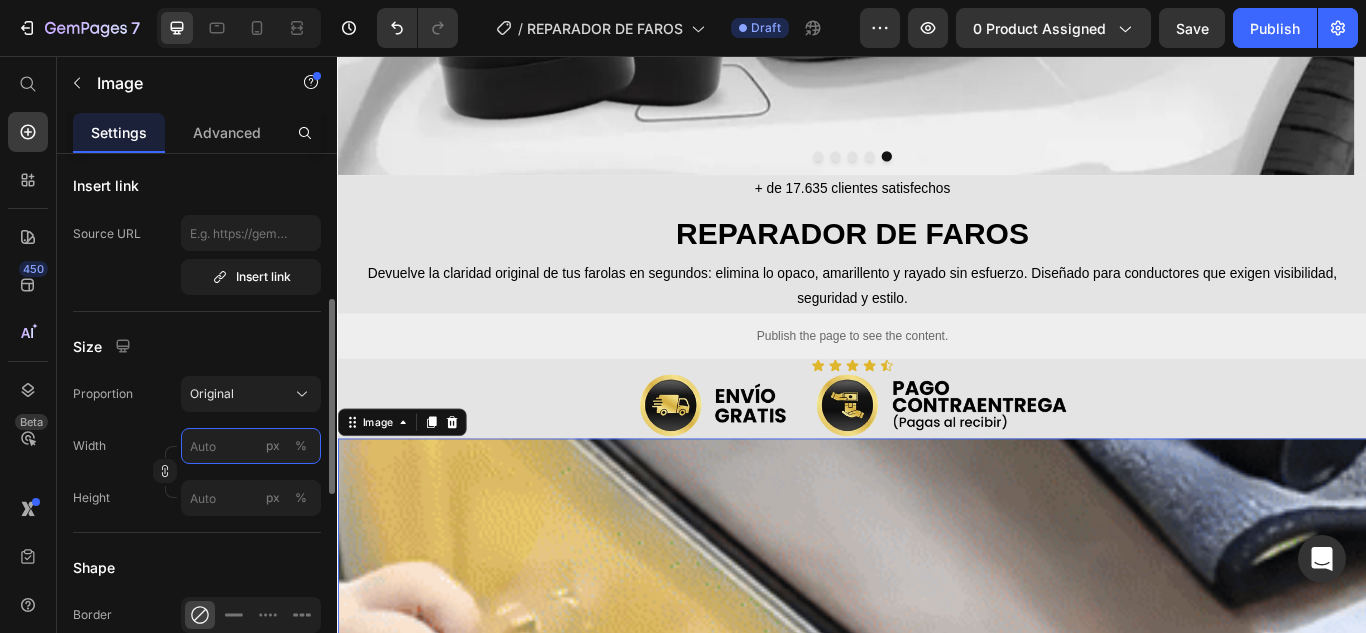 click on "px %" at bounding box center (251, 446) 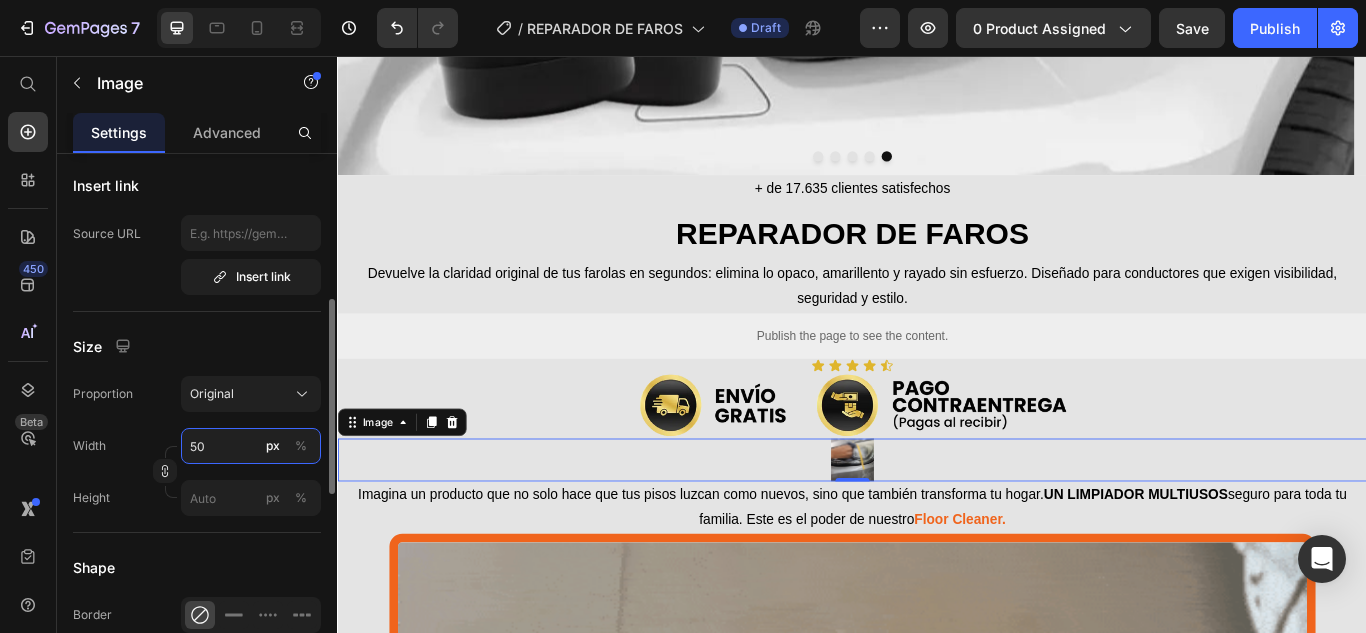 type on "5" 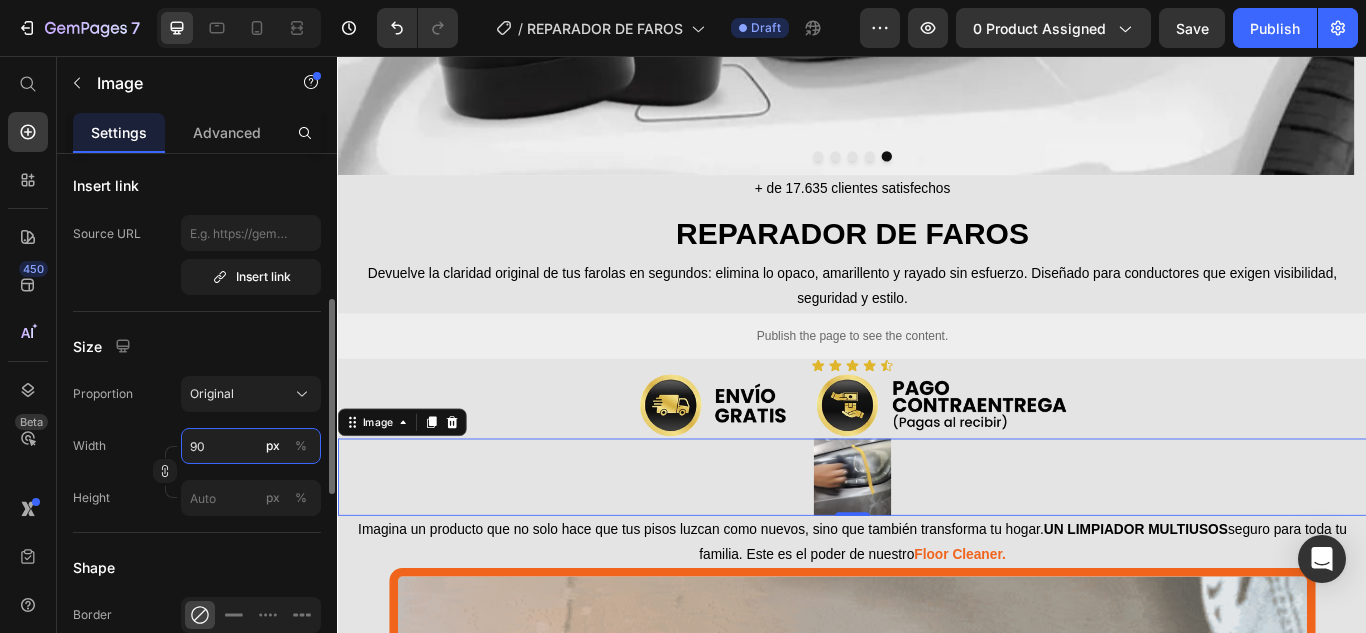 type on "9" 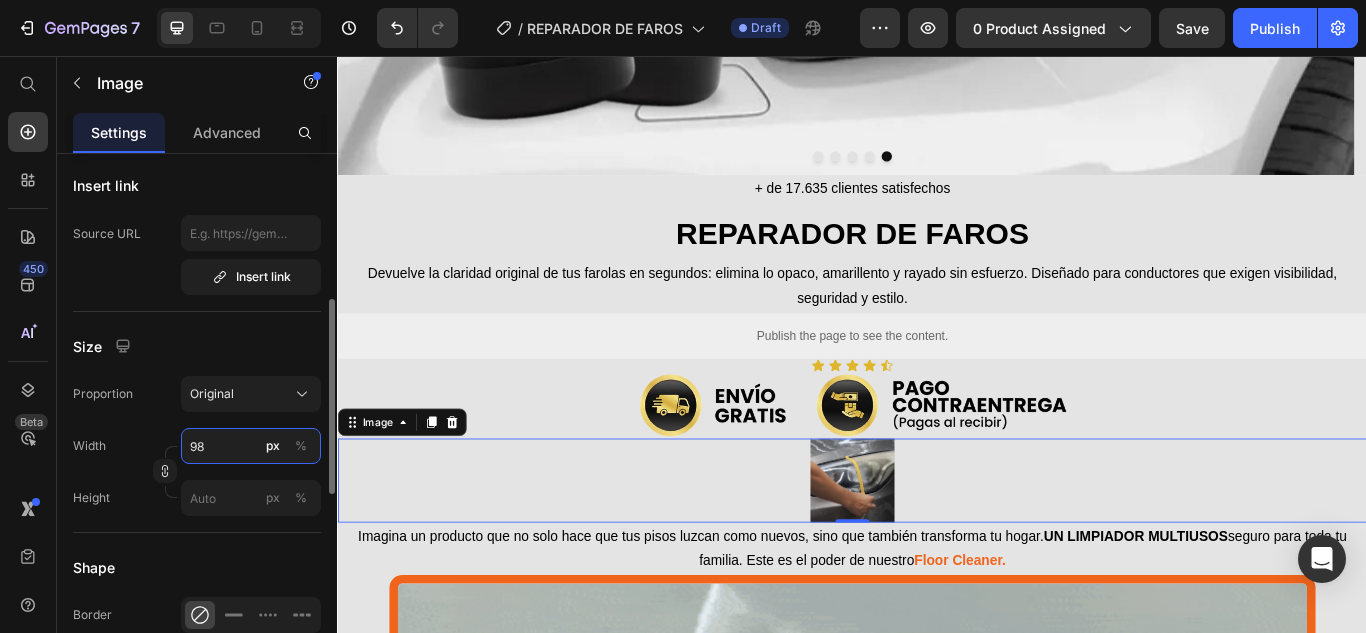 type on "9" 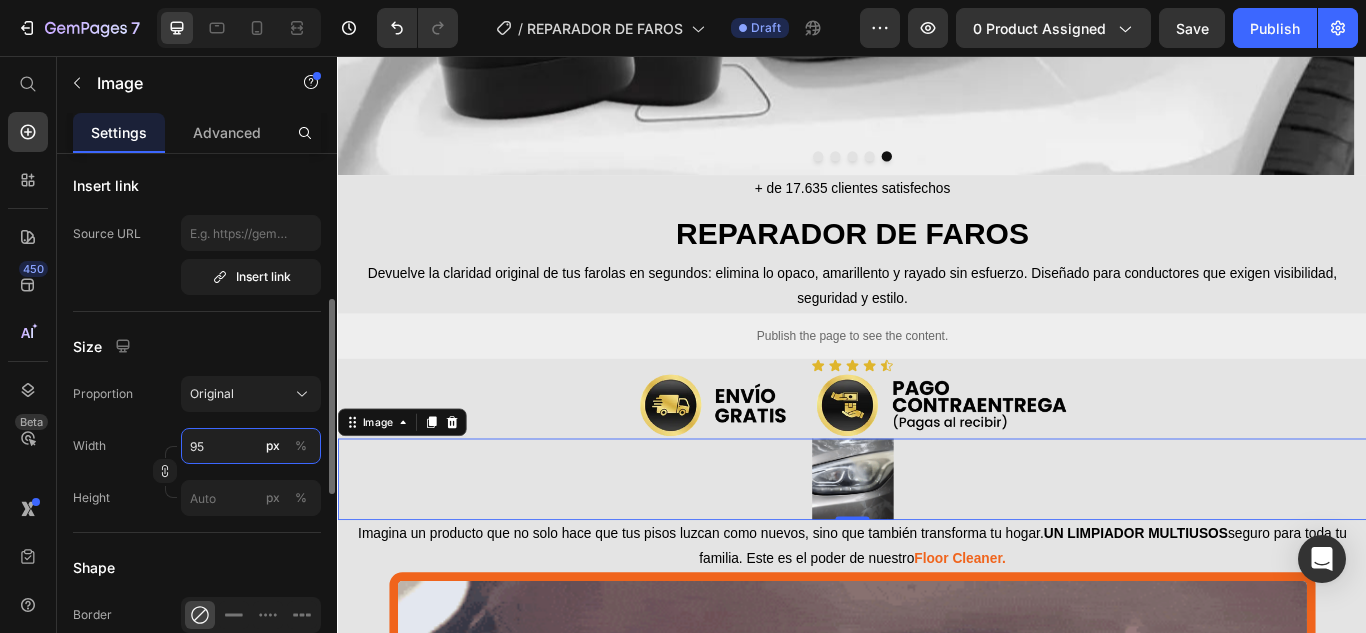 type on "950" 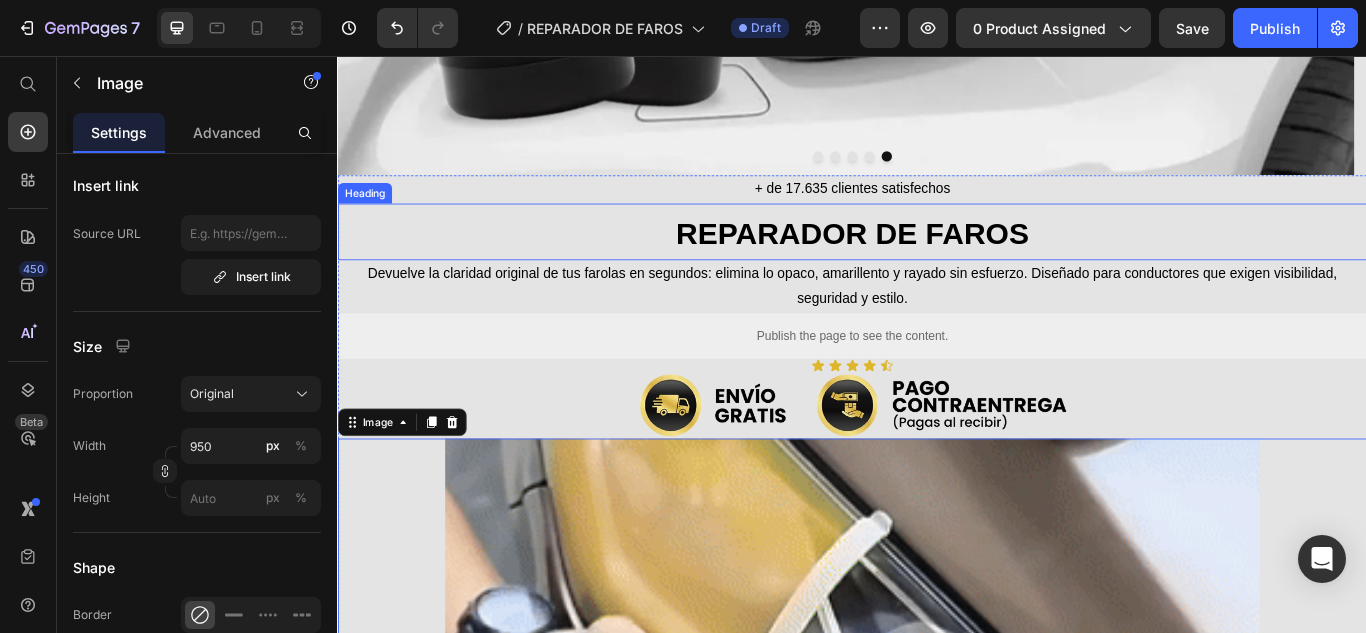 click on "⁠⁠⁠⁠⁠⁠⁠ REPARADOR DE FAROS" at bounding box center (937, 261) 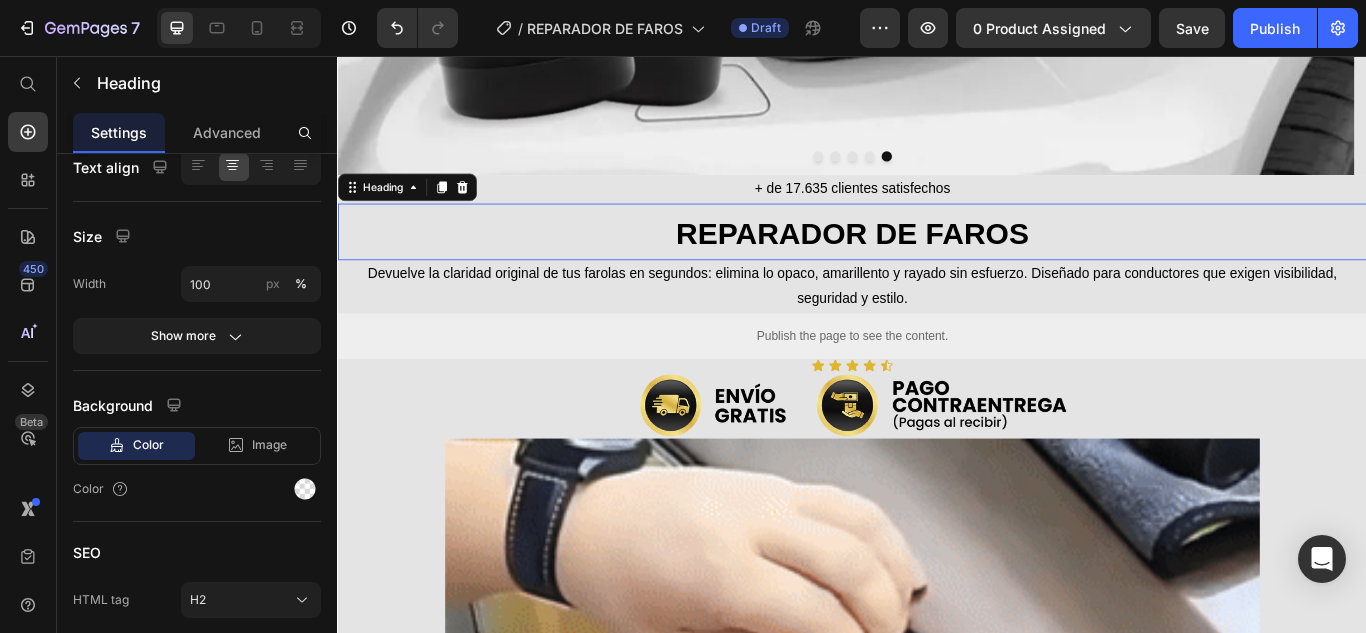 scroll, scrollTop: 0, scrollLeft: 0, axis: both 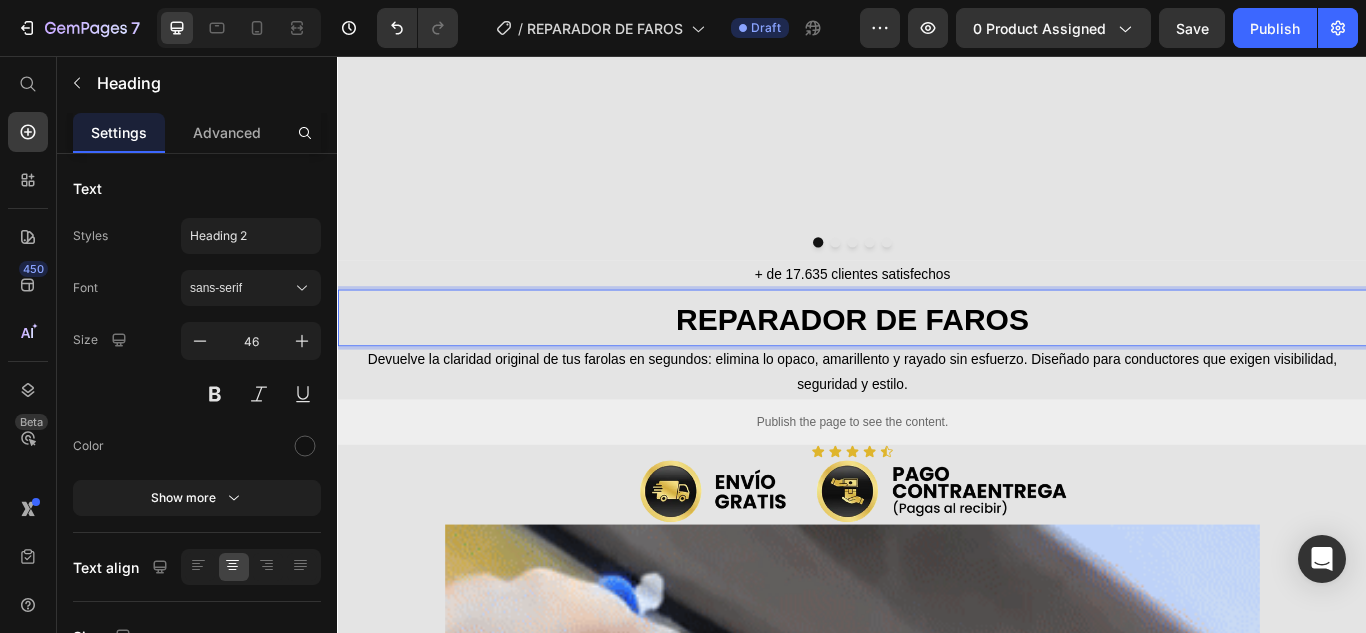 click on "REPARADOR DE FAROS" at bounding box center (937, 361) 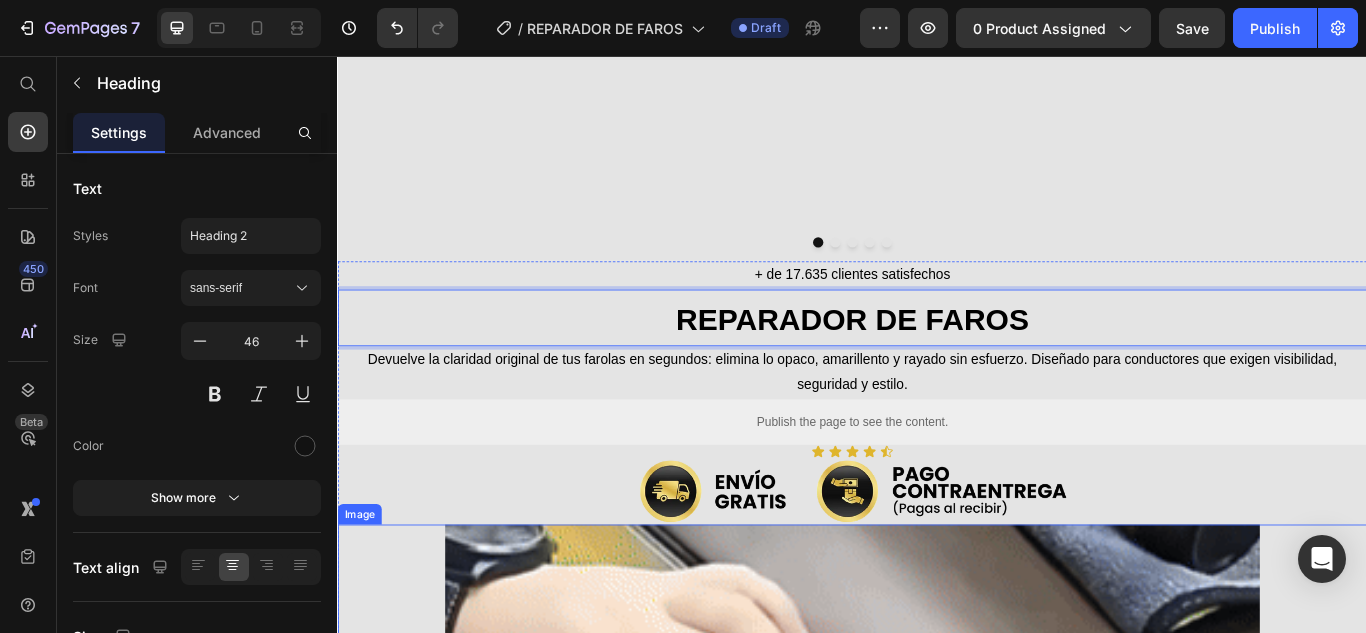 click at bounding box center [937, 1077] 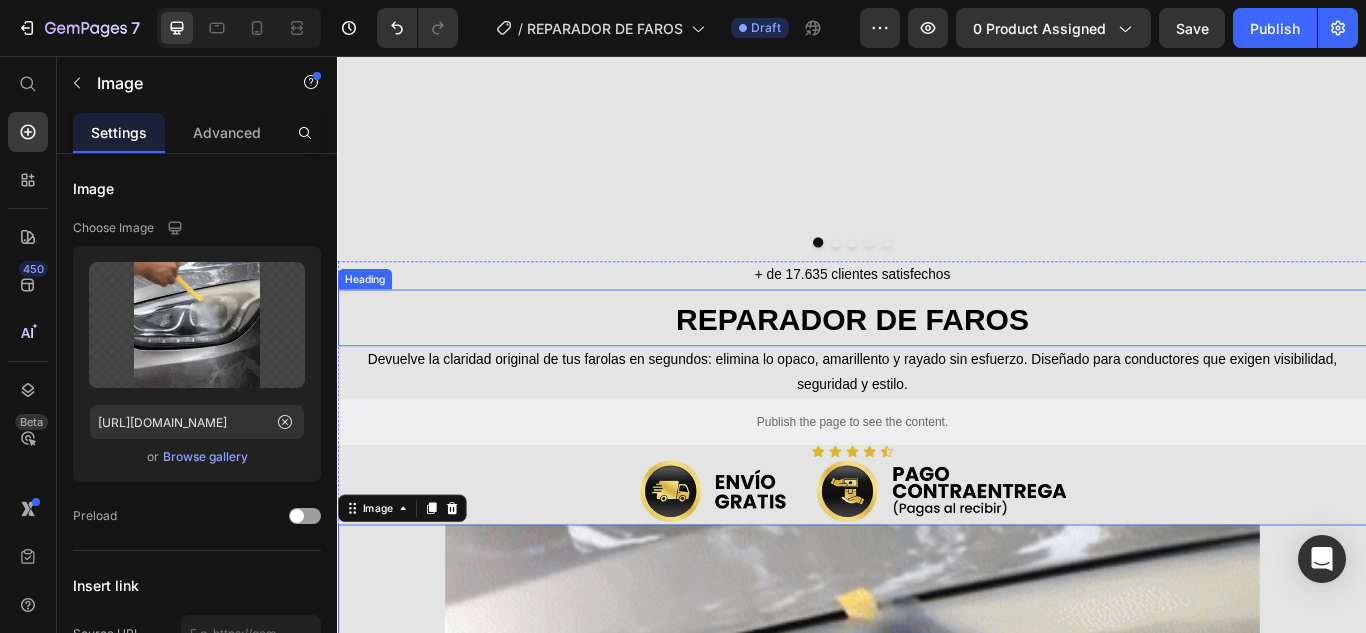 click on "⁠⁠⁠⁠⁠⁠⁠ REPARADOR DE FAROS" at bounding box center (937, 361) 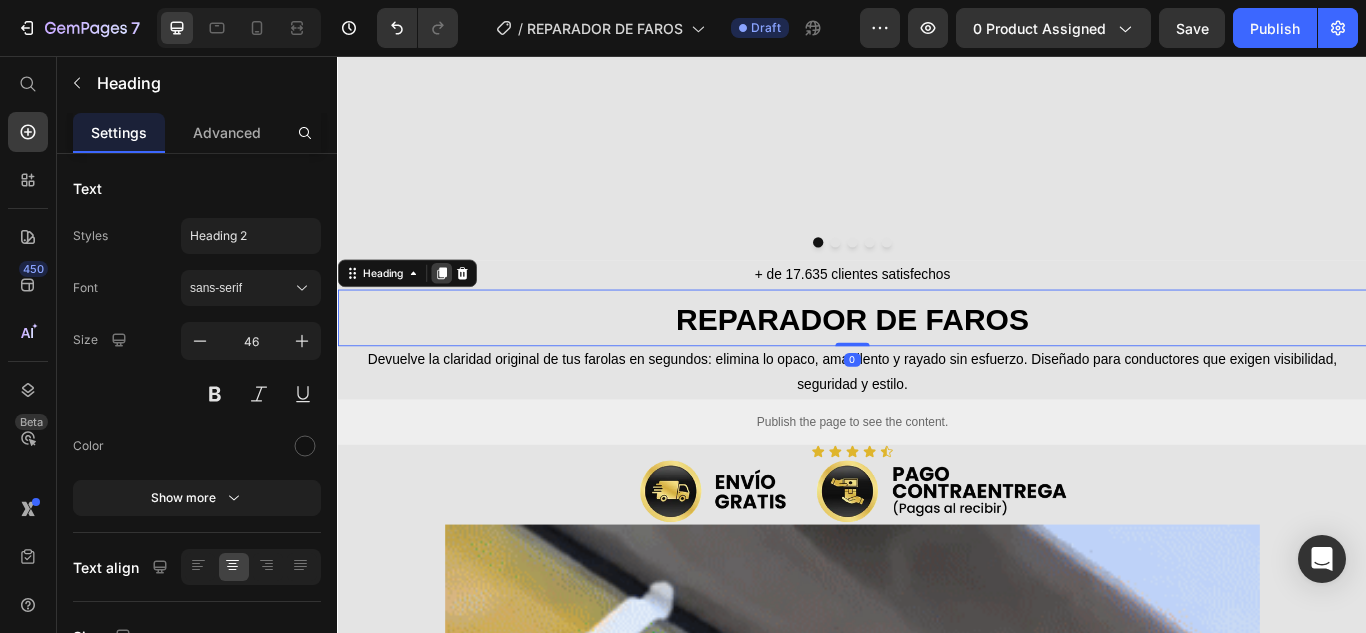 click 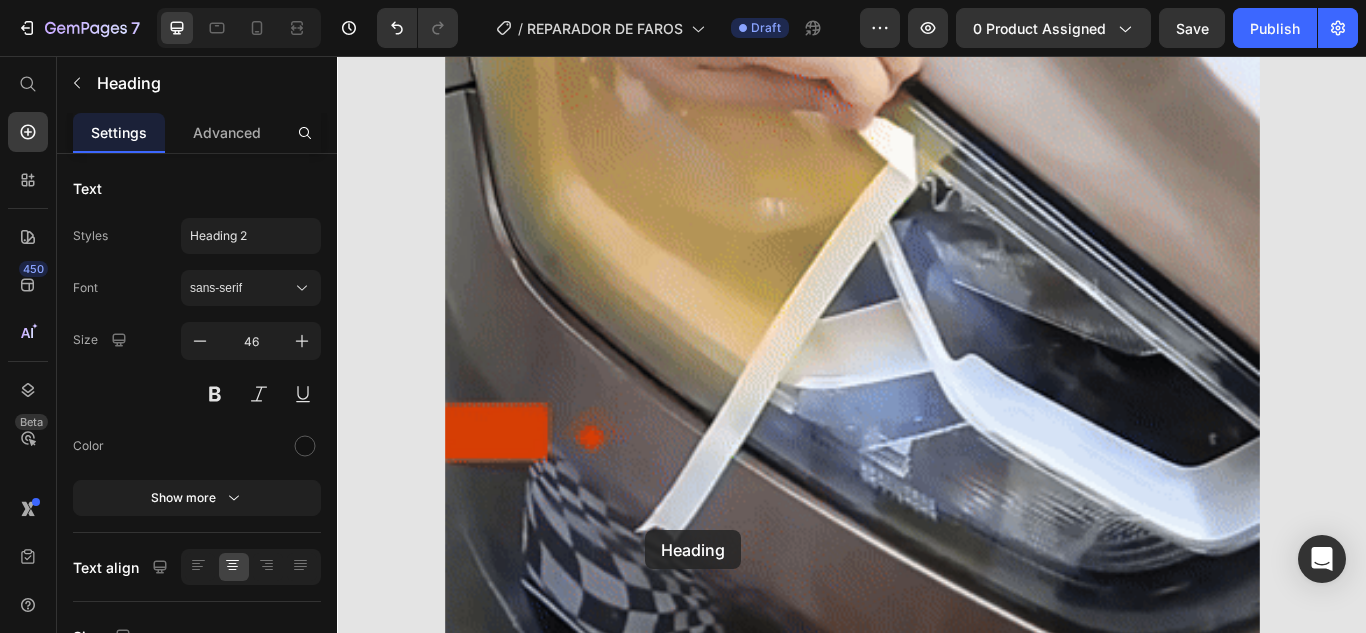scroll, scrollTop: 2216, scrollLeft: 0, axis: vertical 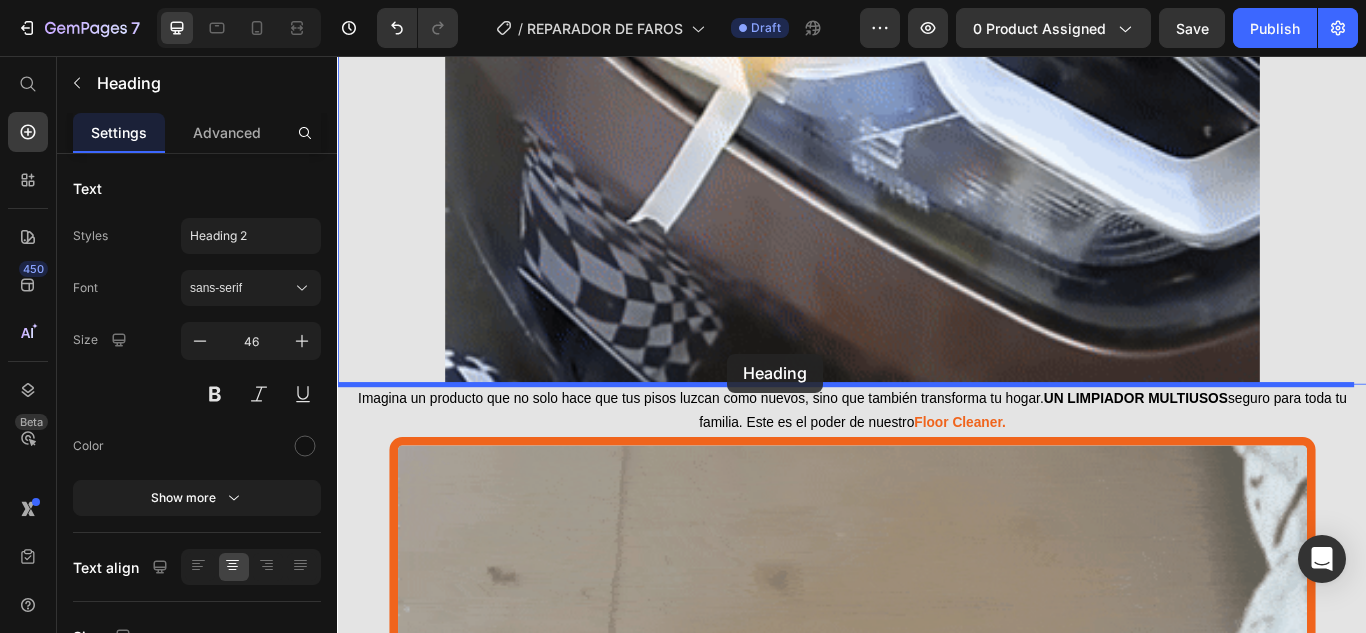 drag, startPoint x: 395, startPoint y: 382, endPoint x: 792, endPoint y: 405, distance: 397.66568 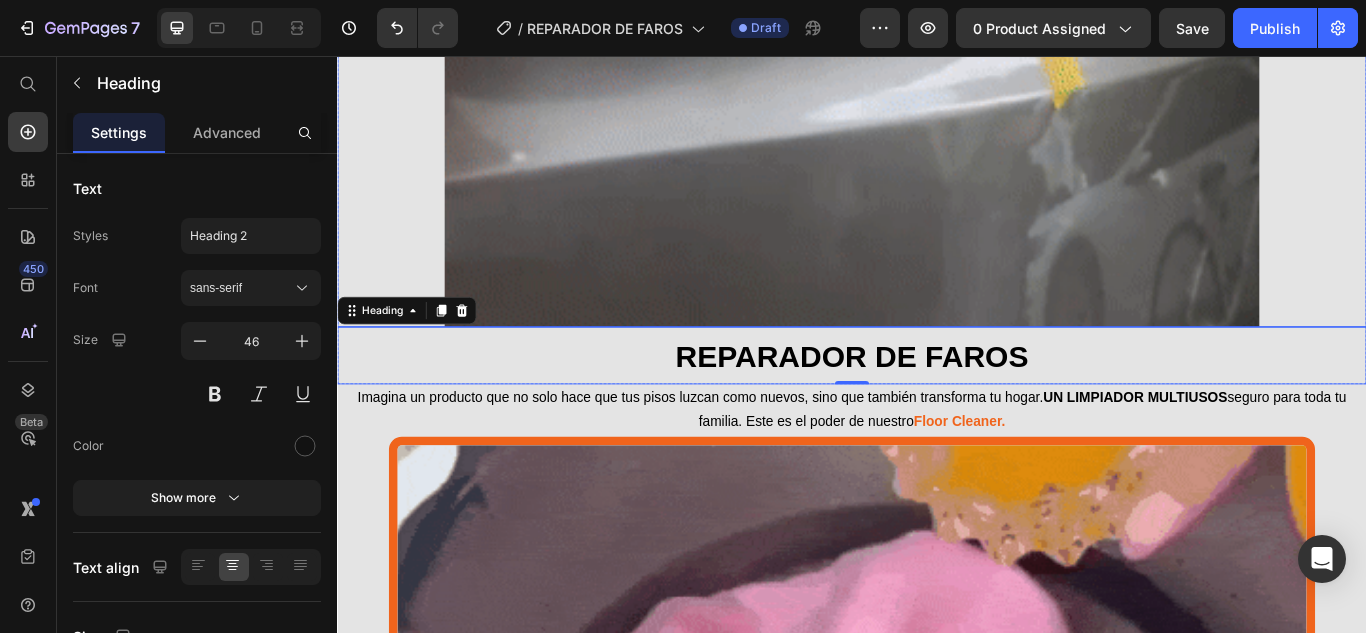 scroll, scrollTop: 2149, scrollLeft: 0, axis: vertical 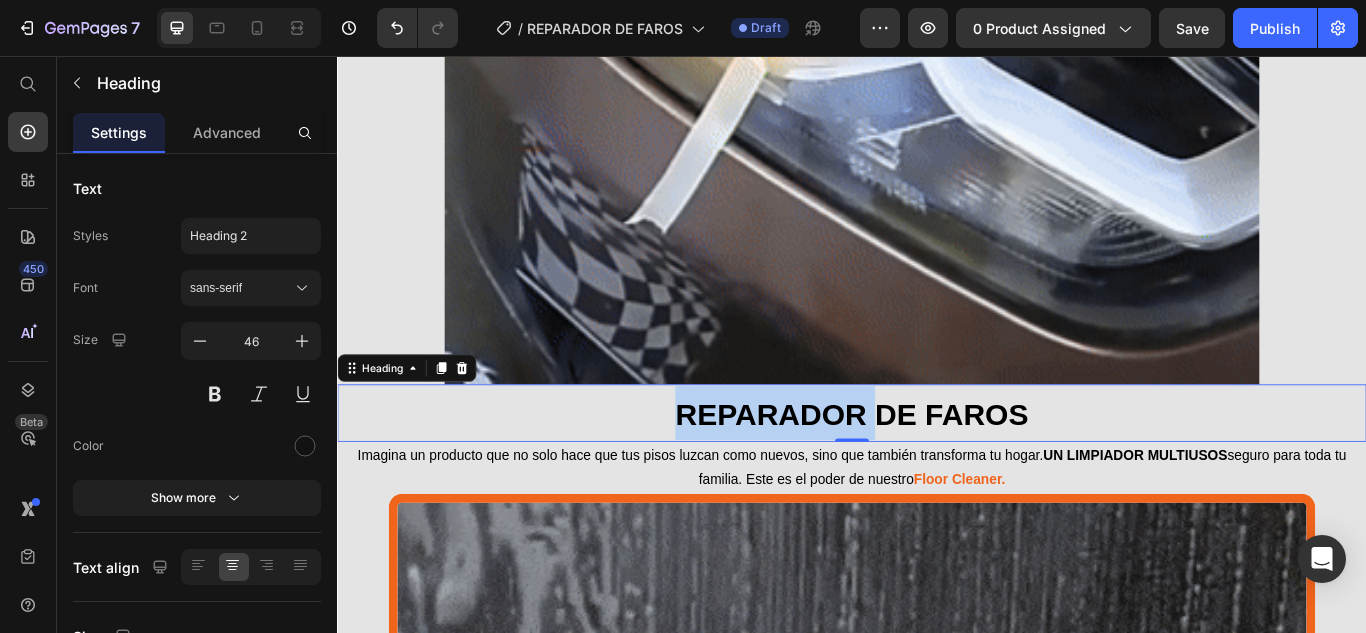 click on "REPARADOR DE FAROS" at bounding box center (937, 473) 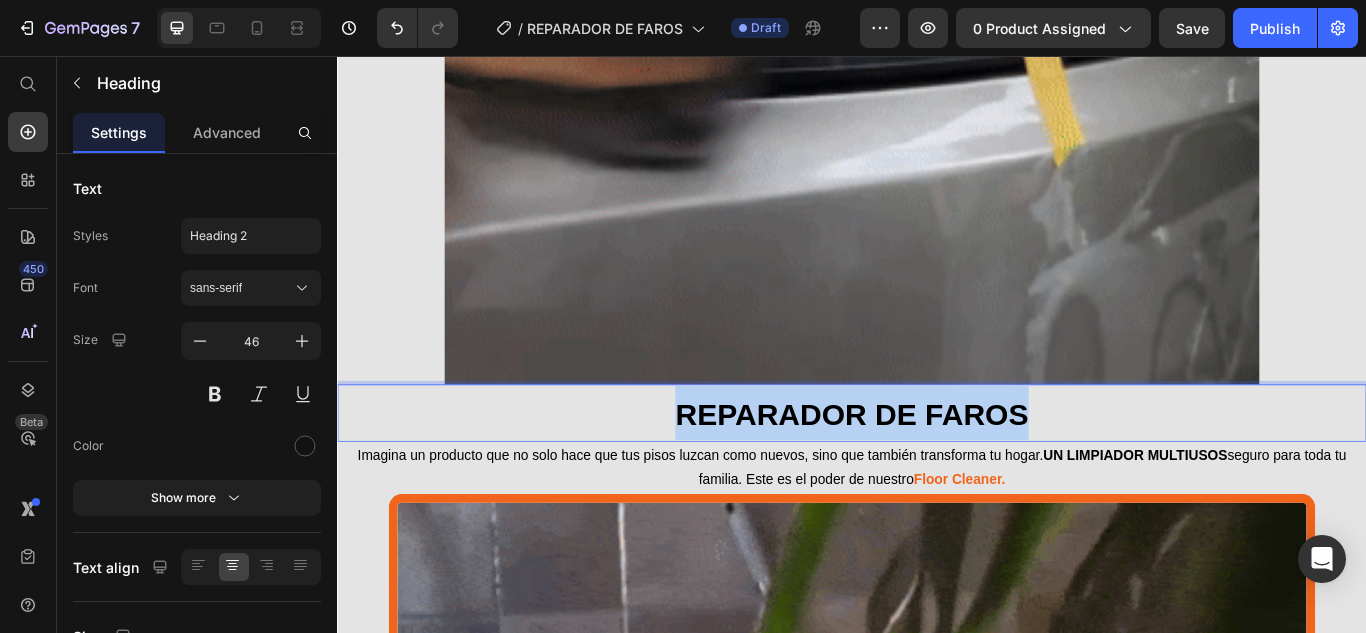 click on "REPARADOR DE FAROS" at bounding box center [937, 473] 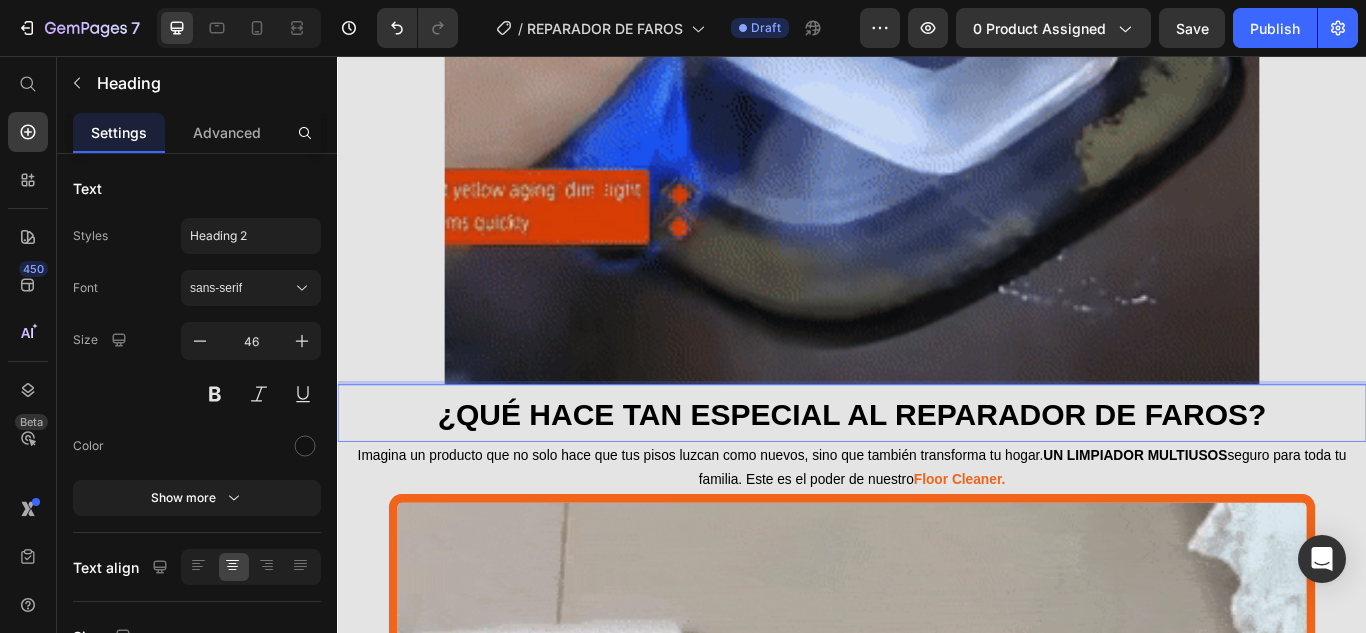 click on "¿QUÉ HACE TAN ESPECIAL AL REPARADOR DE FAROS?" at bounding box center (937, 473) 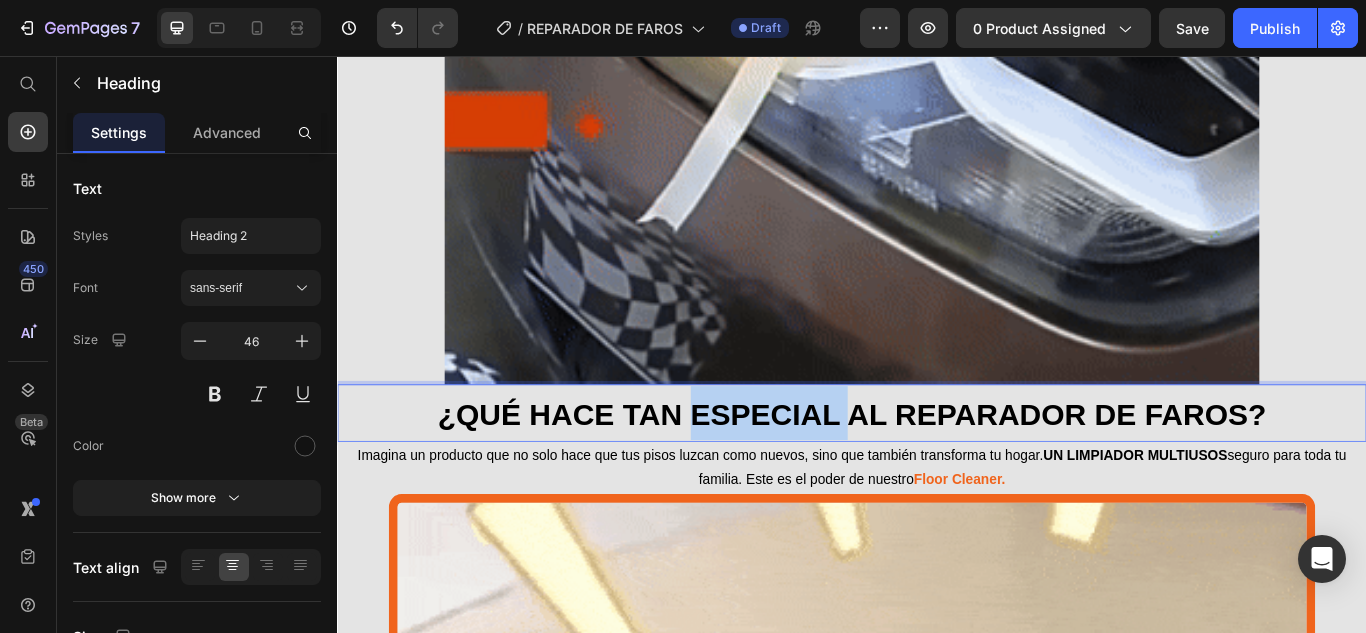 click on "¿QUÉ HACE TAN ESPECIAL AL REPARADOR DE FAROS?" at bounding box center [937, 473] 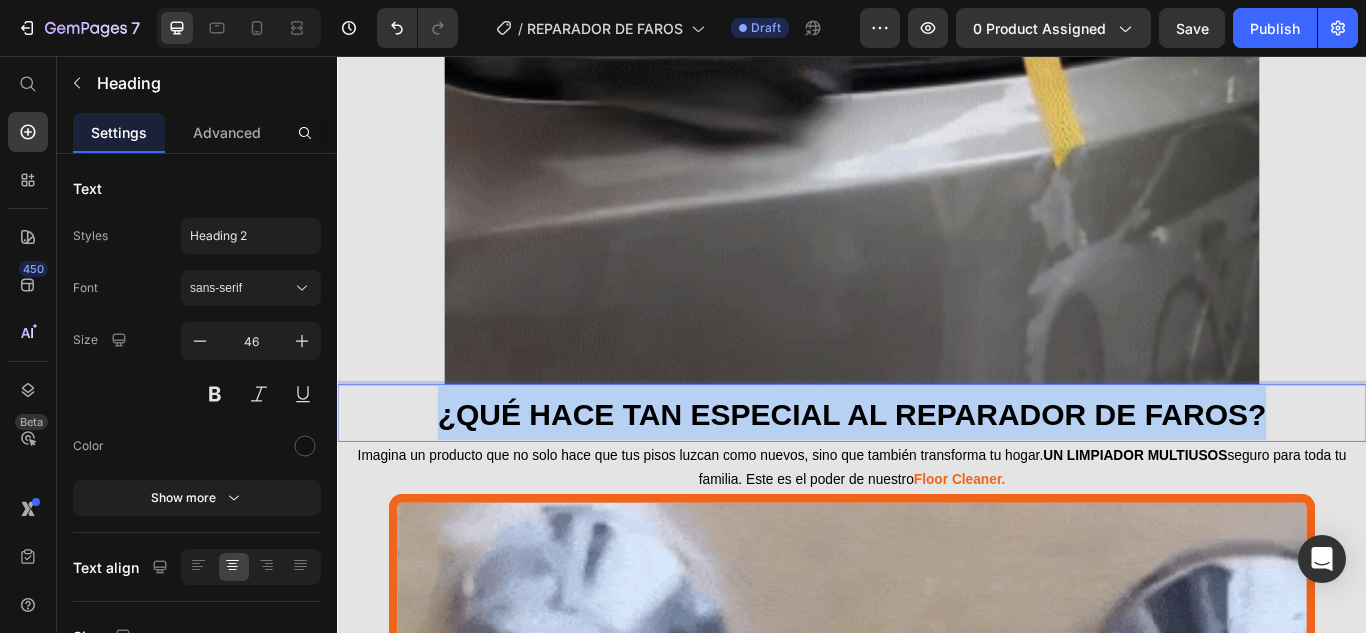 click on "¿QUÉ HACE TAN ESPECIAL AL REPARADOR DE FAROS?" at bounding box center [937, 473] 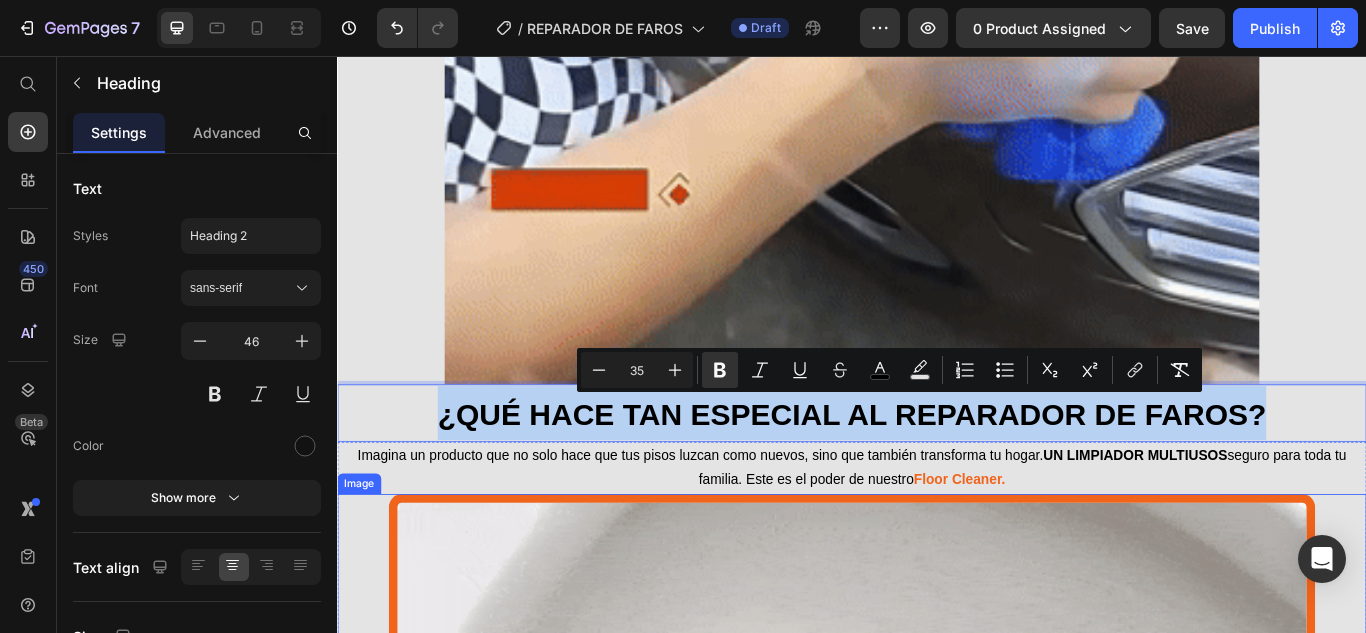click at bounding box center (937, 1107) 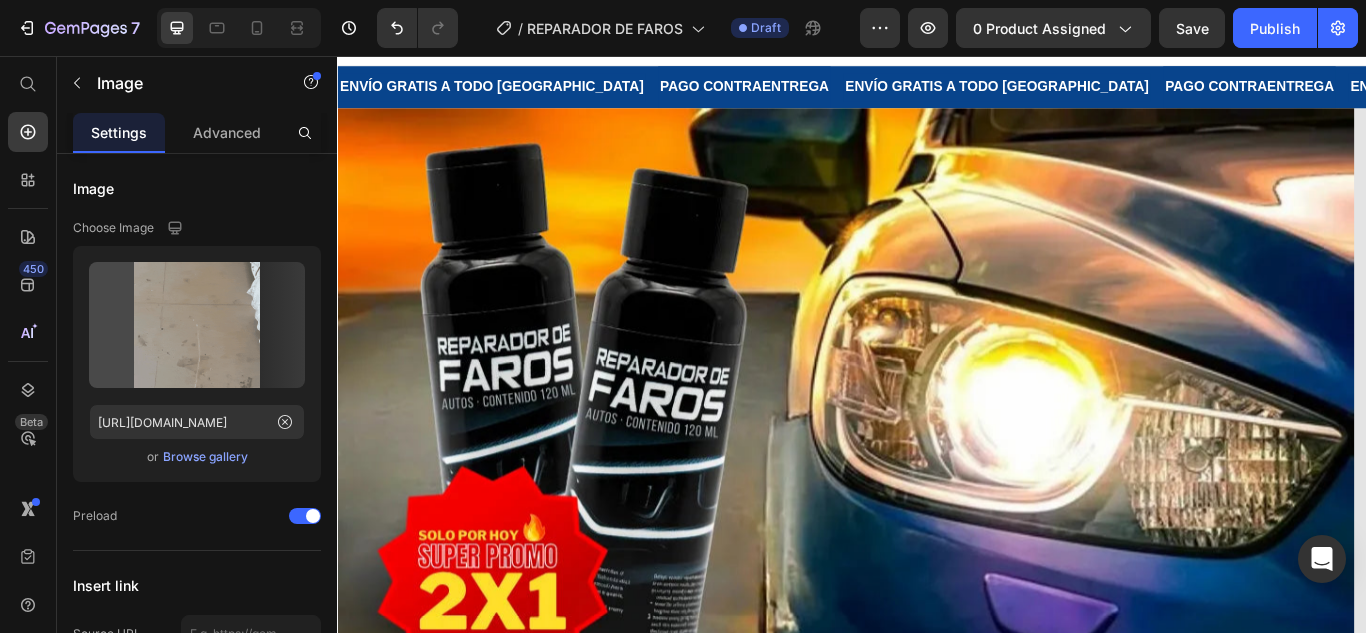 scroll, scrollTop: 0, scrollLeft: 0, axis: both 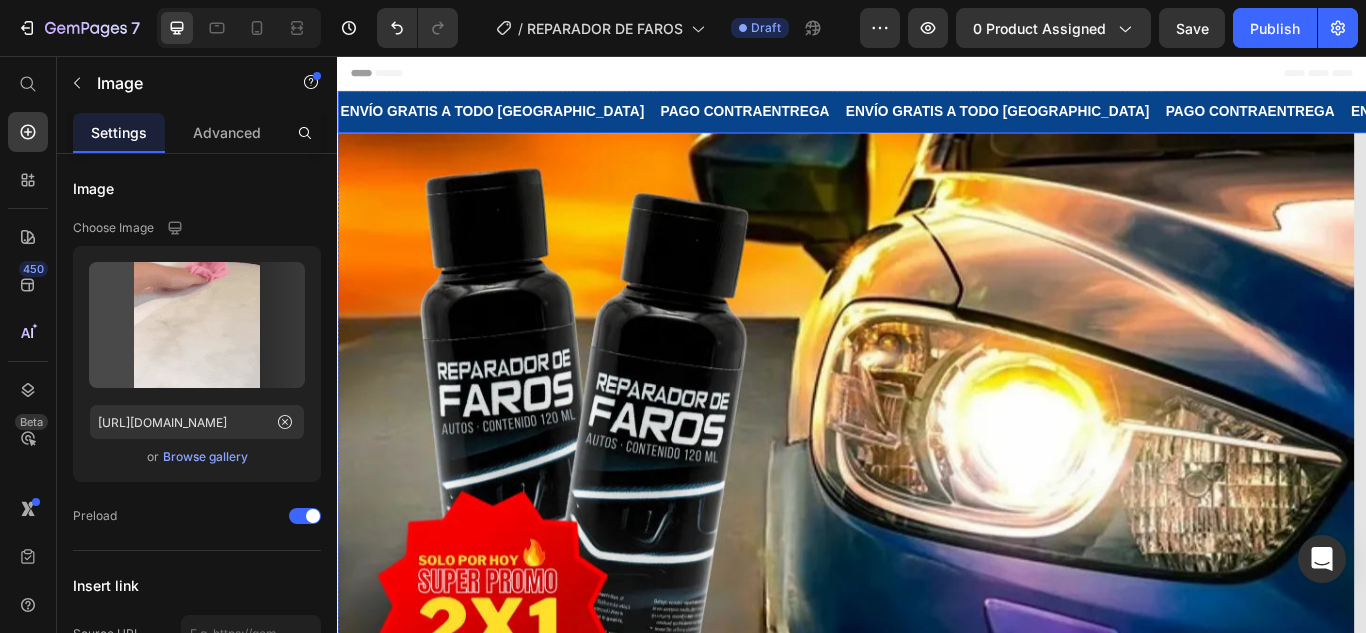click on "PAGO CONTRAENTREGA Text" at bounding box center [819, 121] 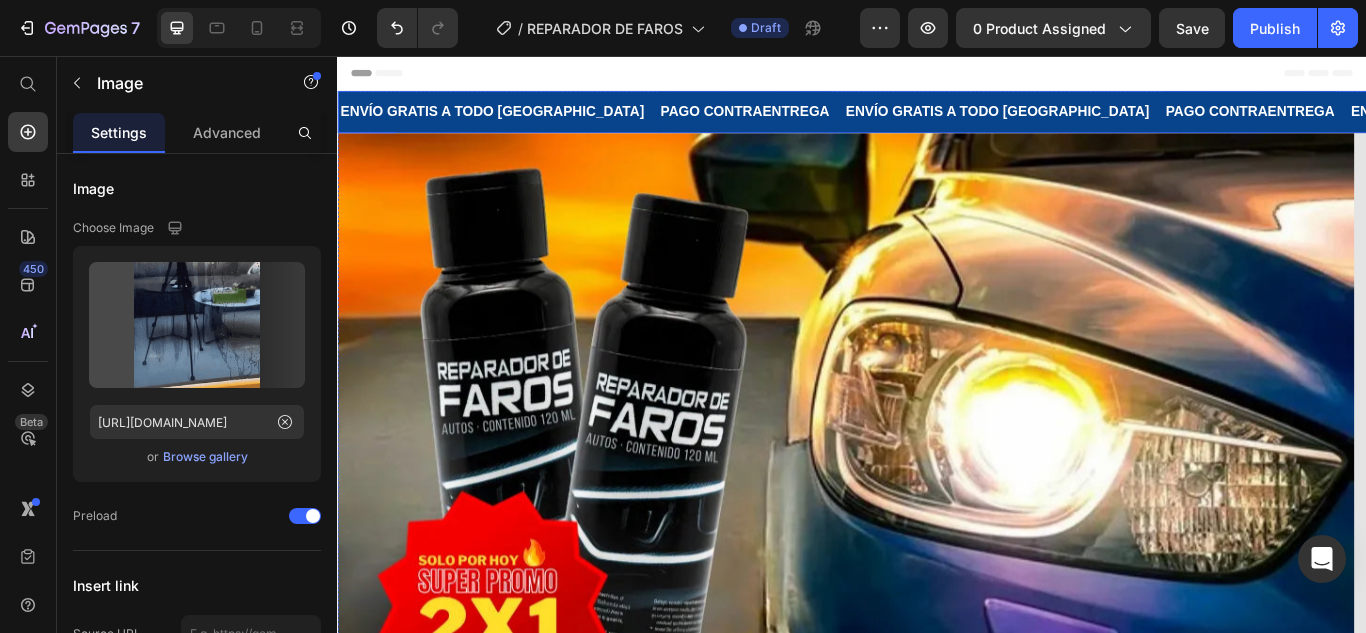 click on "PAGO CONTRAENTREGA Text" at bounding box center [819, 121] 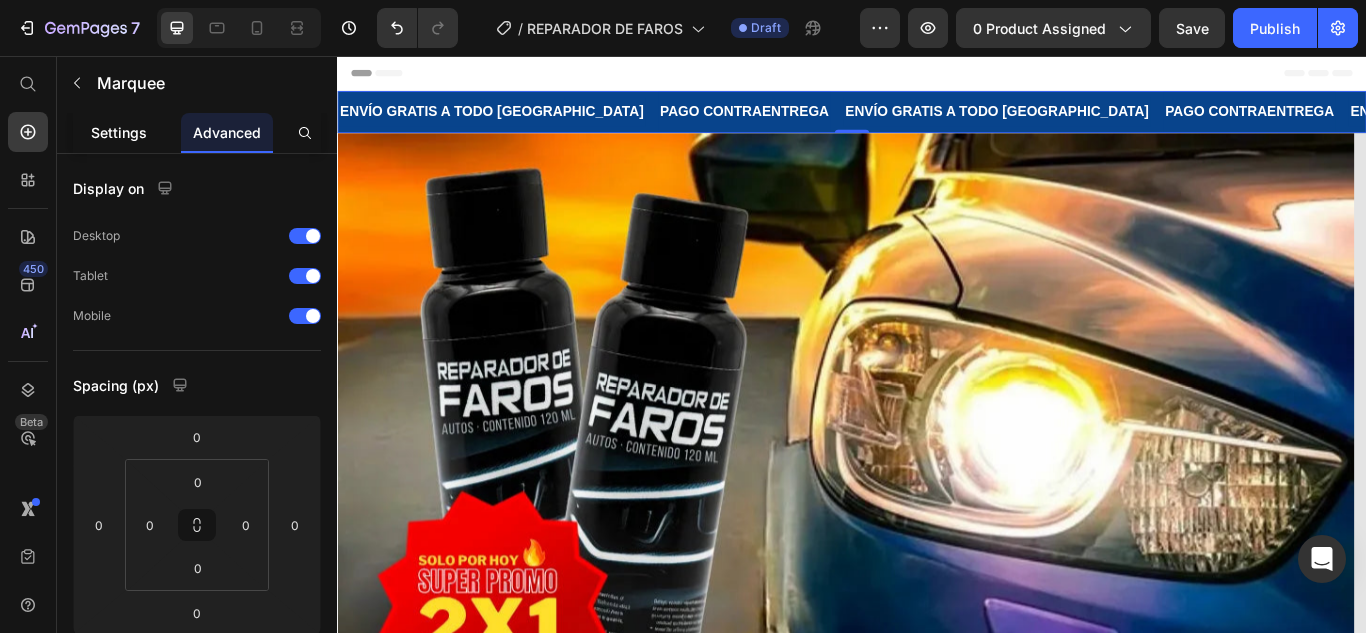 click on "Settings" 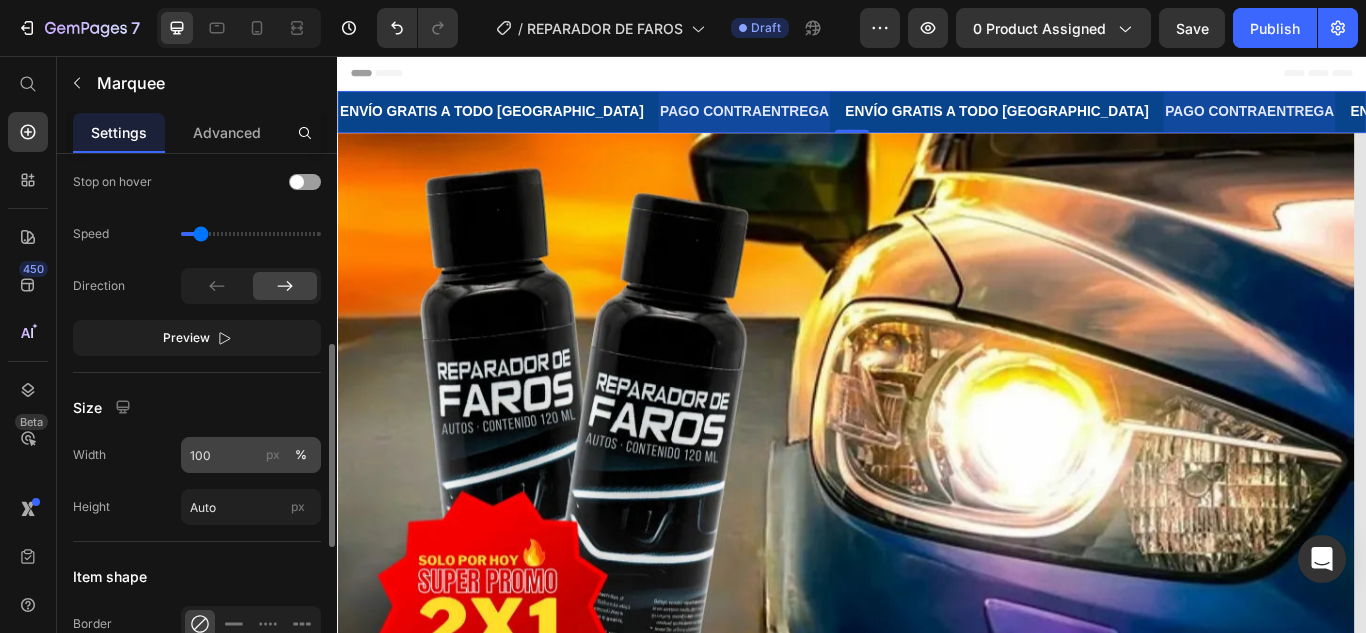 scroll, scrollTop: 800, scrollLeft: 0, axis: vertical 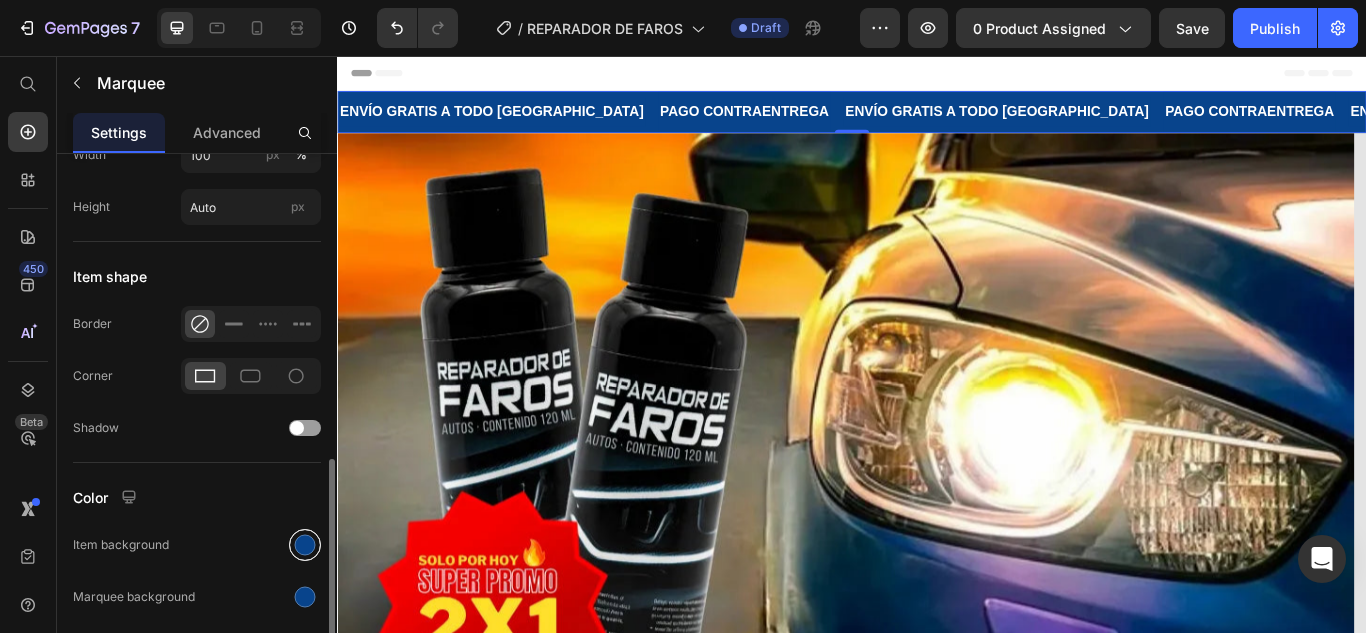 click at bounding box center (305, 545) 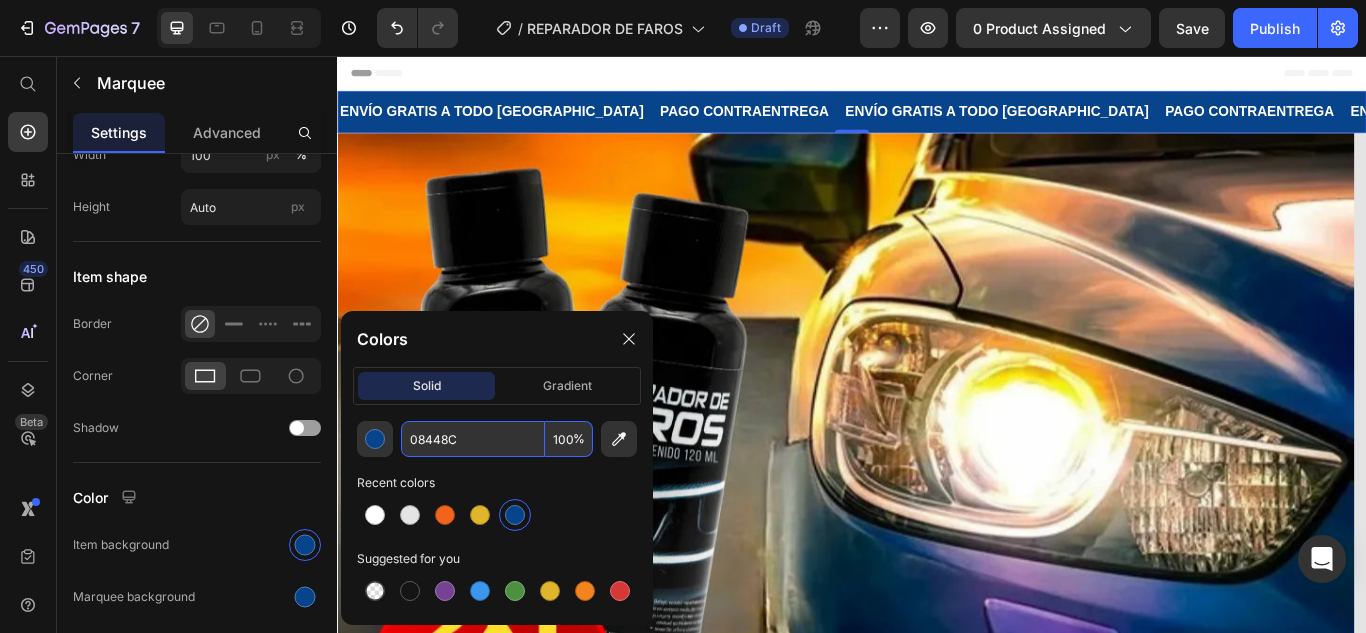 click on "08448C" at bounding box center (473, 439) 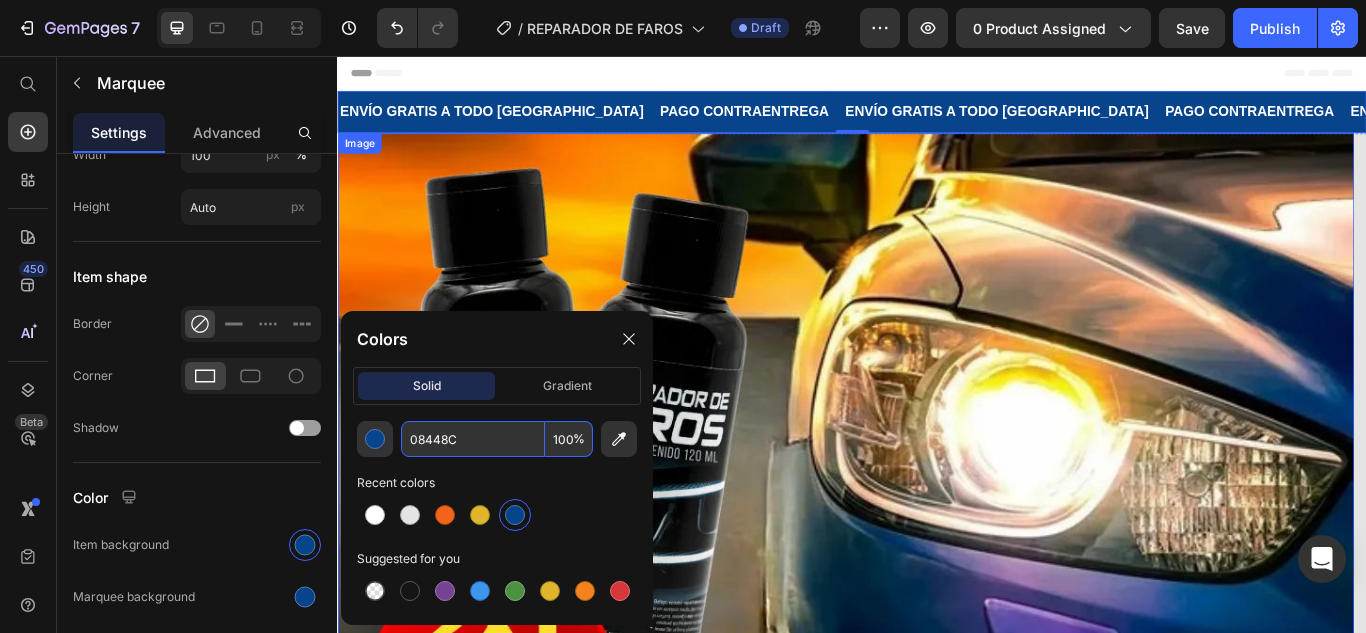 click at bounding box center [929, 738] 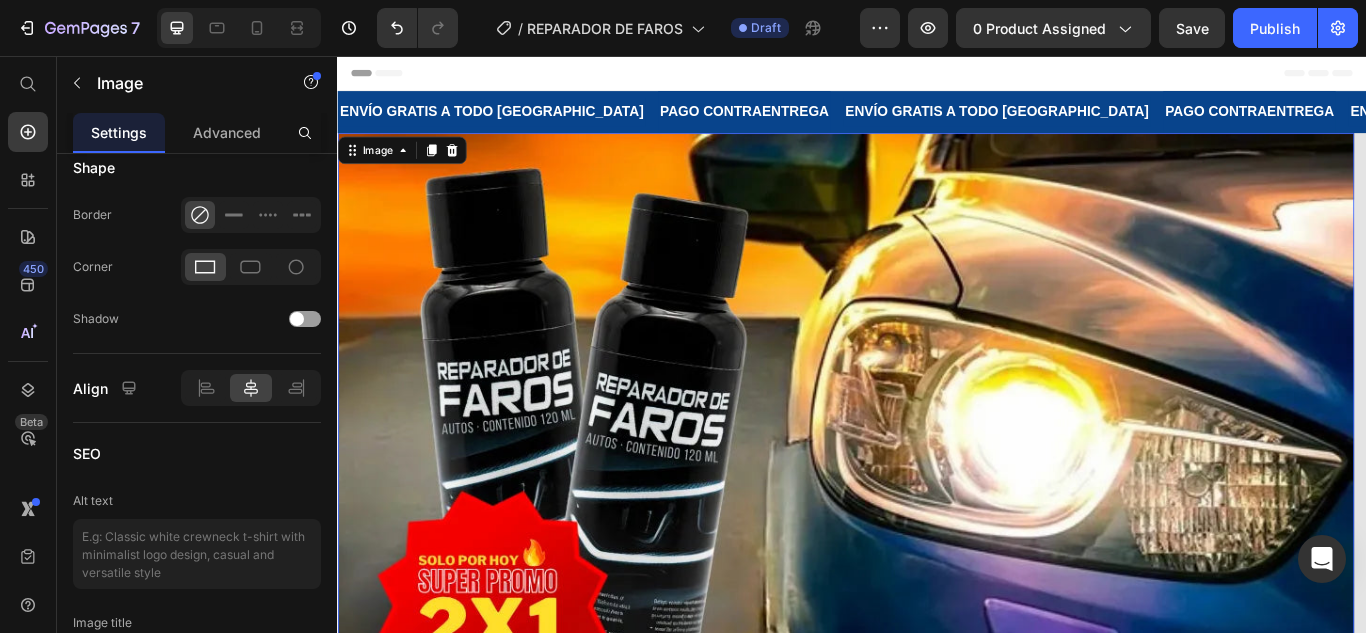 scroll, scrollTop: 0, scrollLeft: 0, axis: both 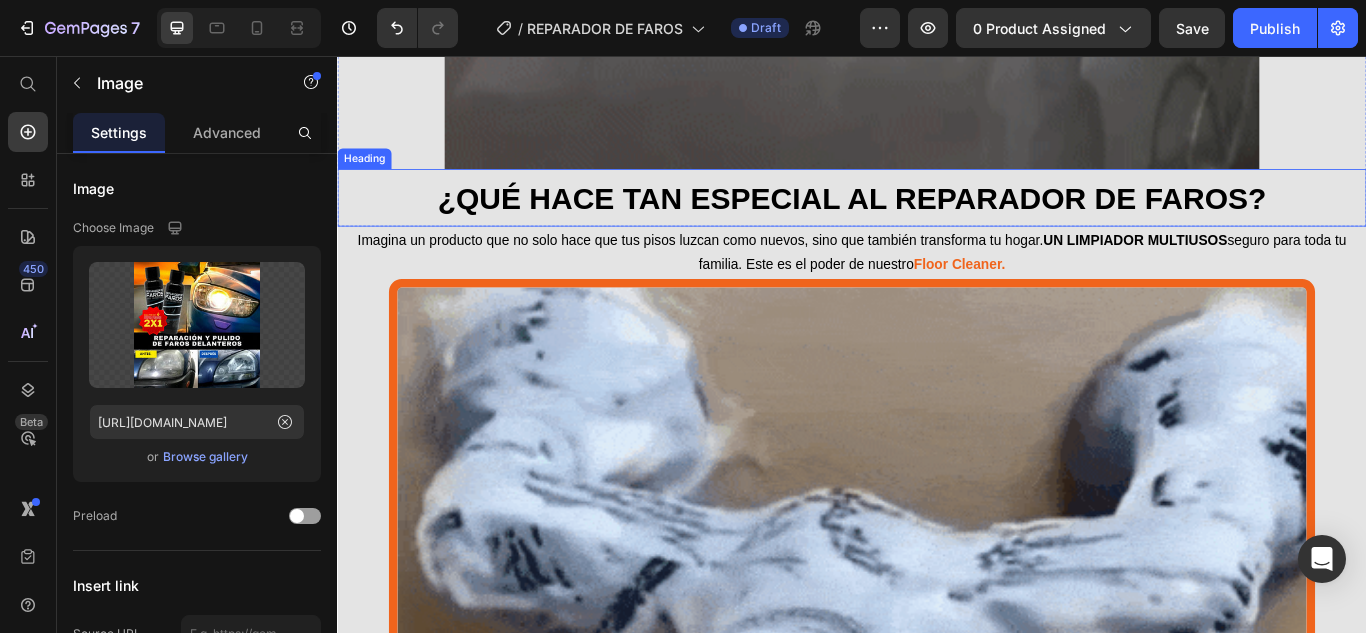 click on "¿QUÉ HACE TAN ESPECIAL AL REPARADOR DE FAROS?" at bounding box center [937, 222] 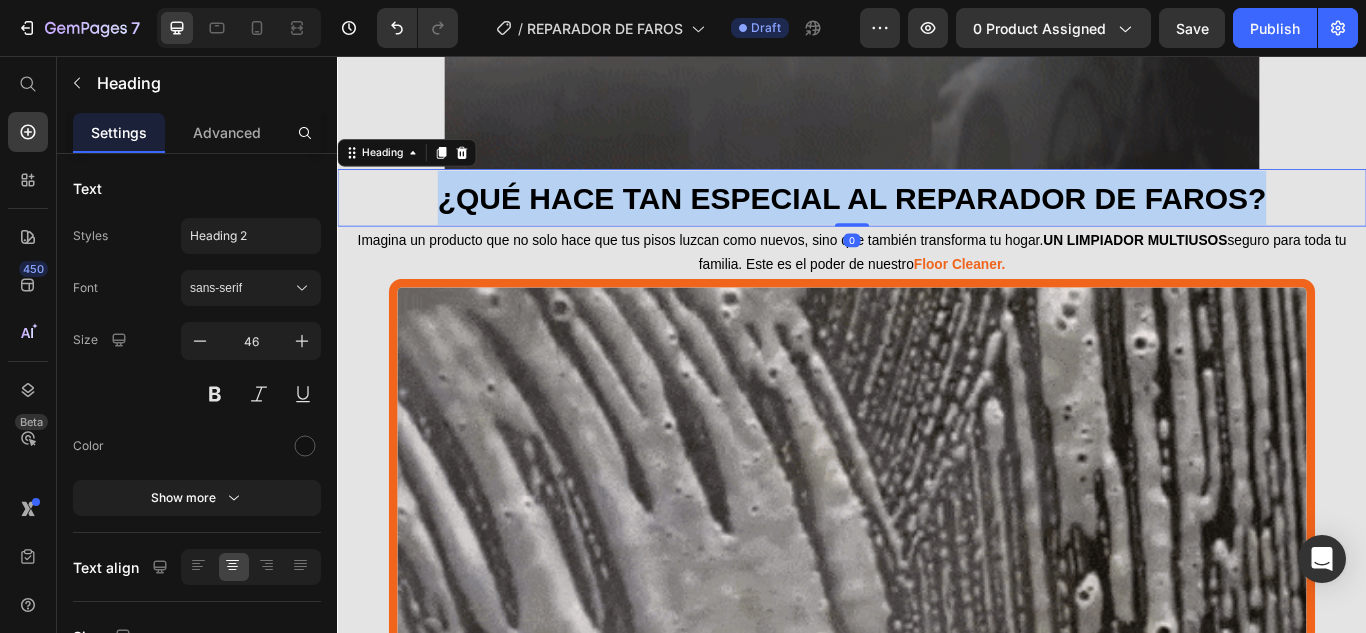 click on "¿QUÉ HACE TAN ESPECIAL AL REPARADOR DE FAROS?" at bounding box center (937, 222) 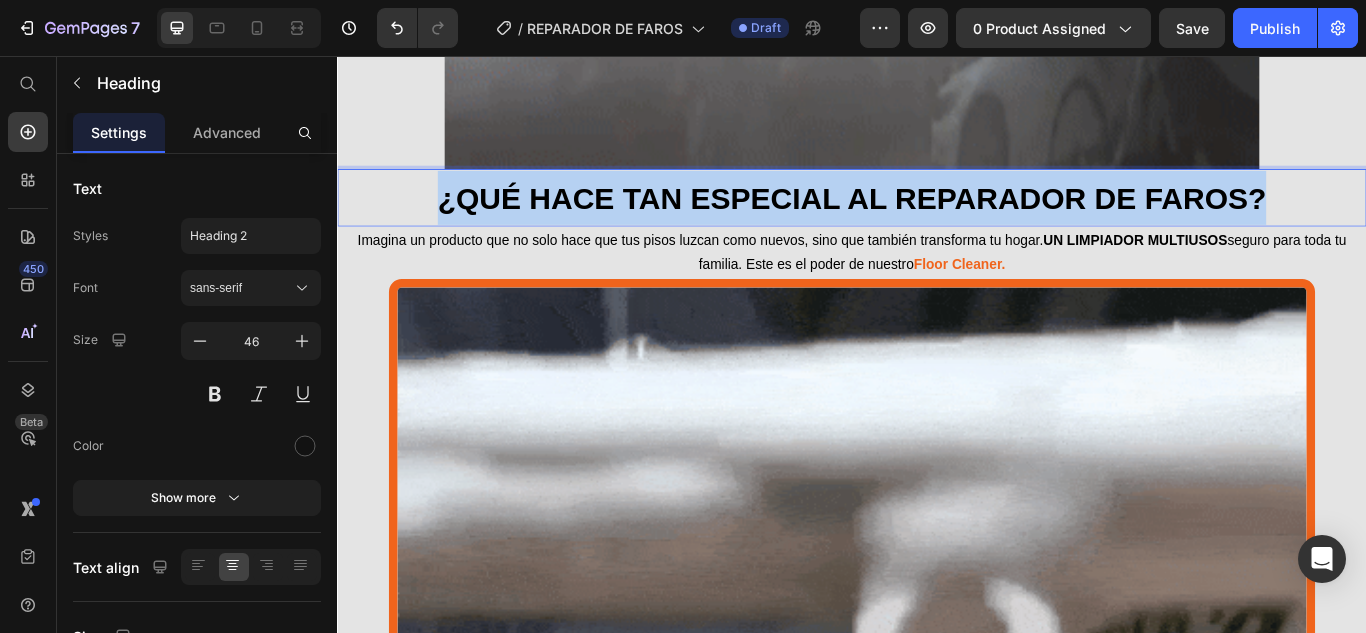 click on "¿QUÉ HACE TAN ESPECIAL AL REPARADOR DE FAROS?" at bounding box center [937, 222] 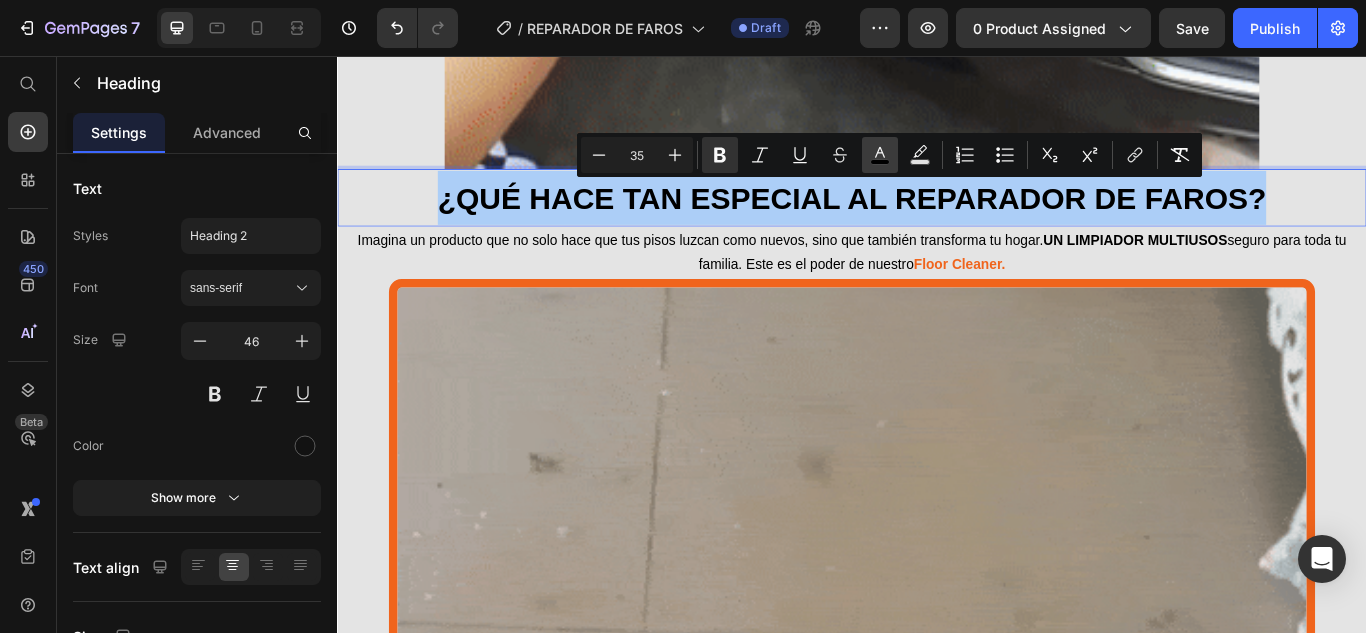 click 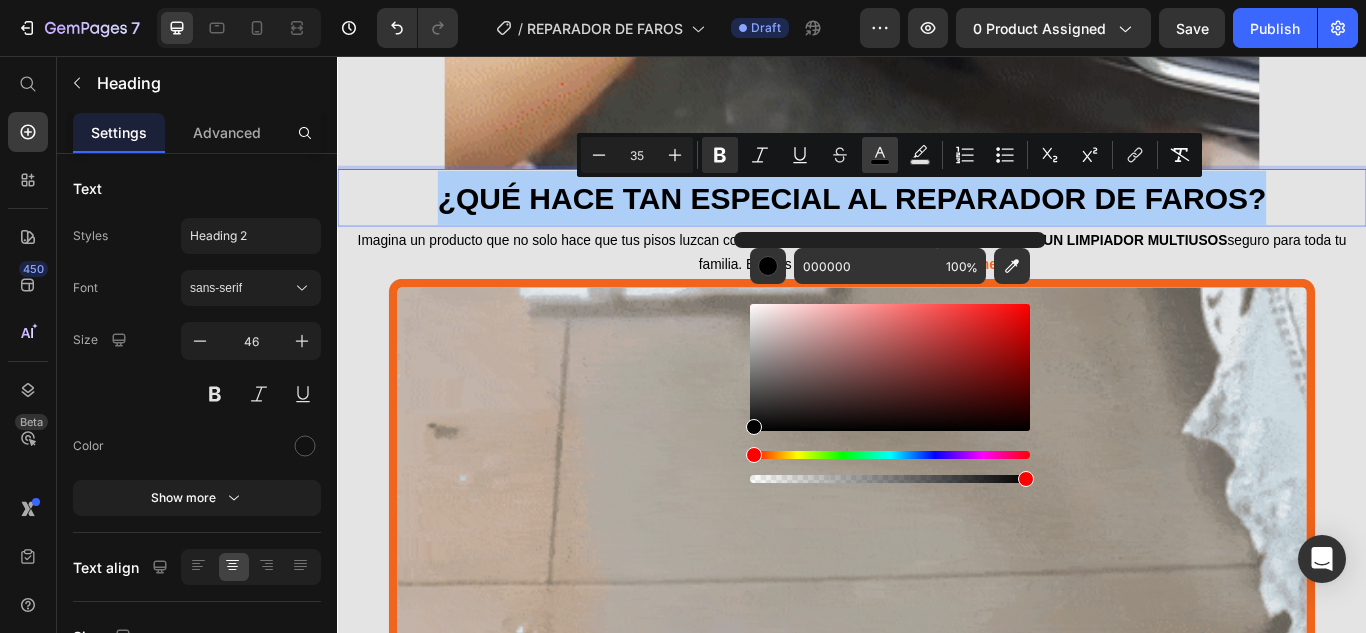 click 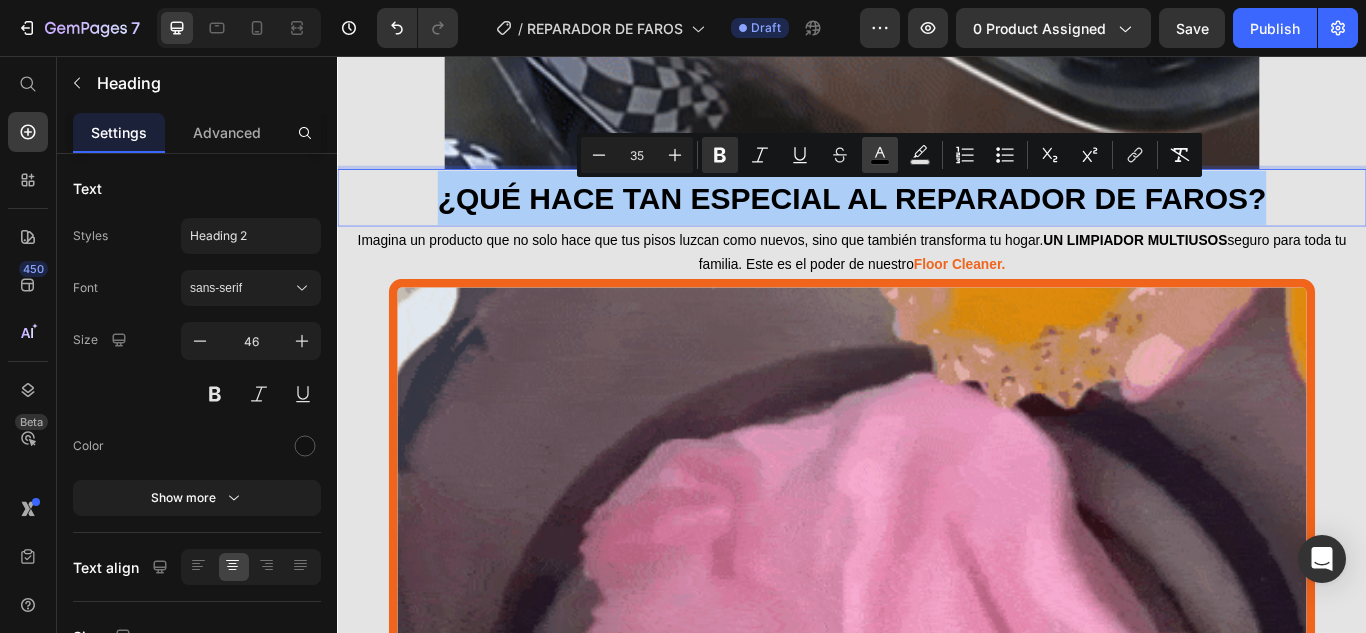 click 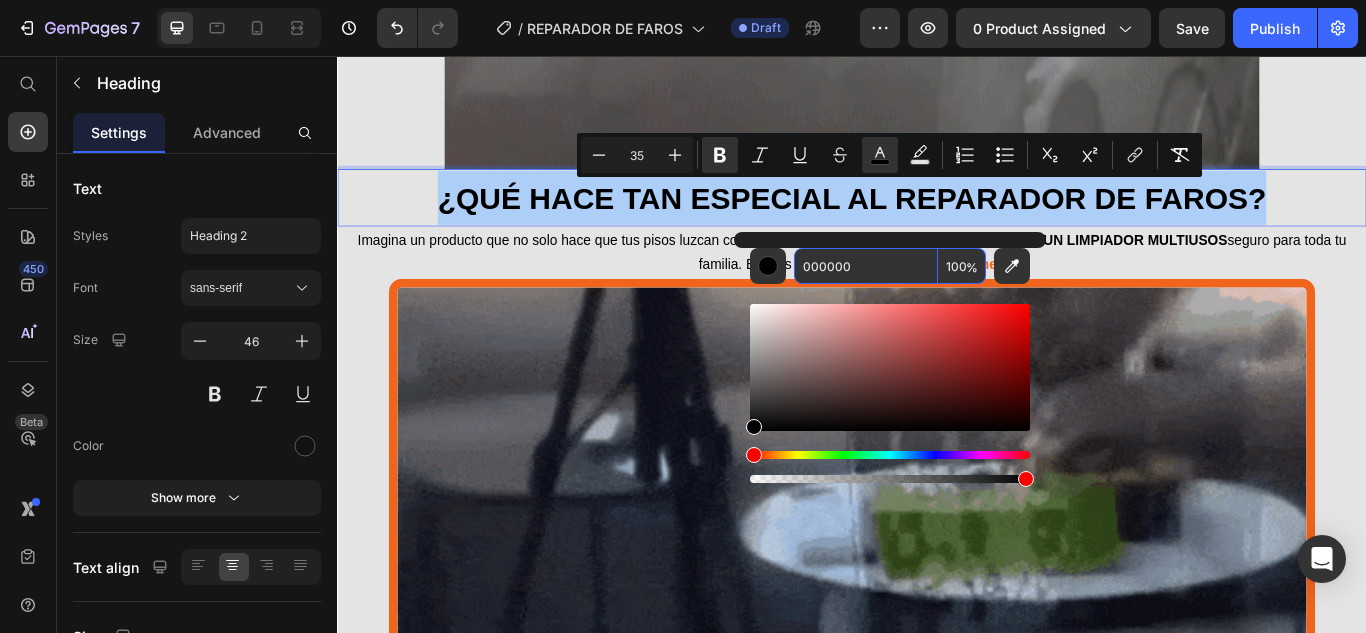 click on "000000" at bounding box center (866, 266) 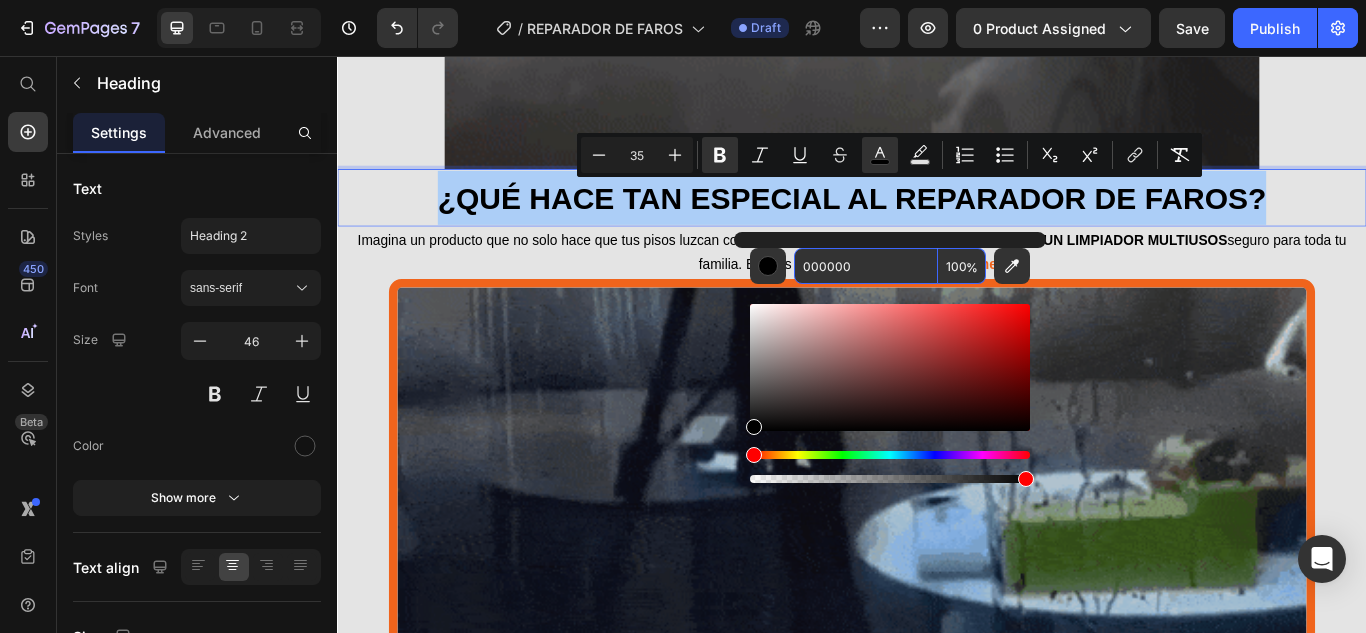 paste on "8448C" 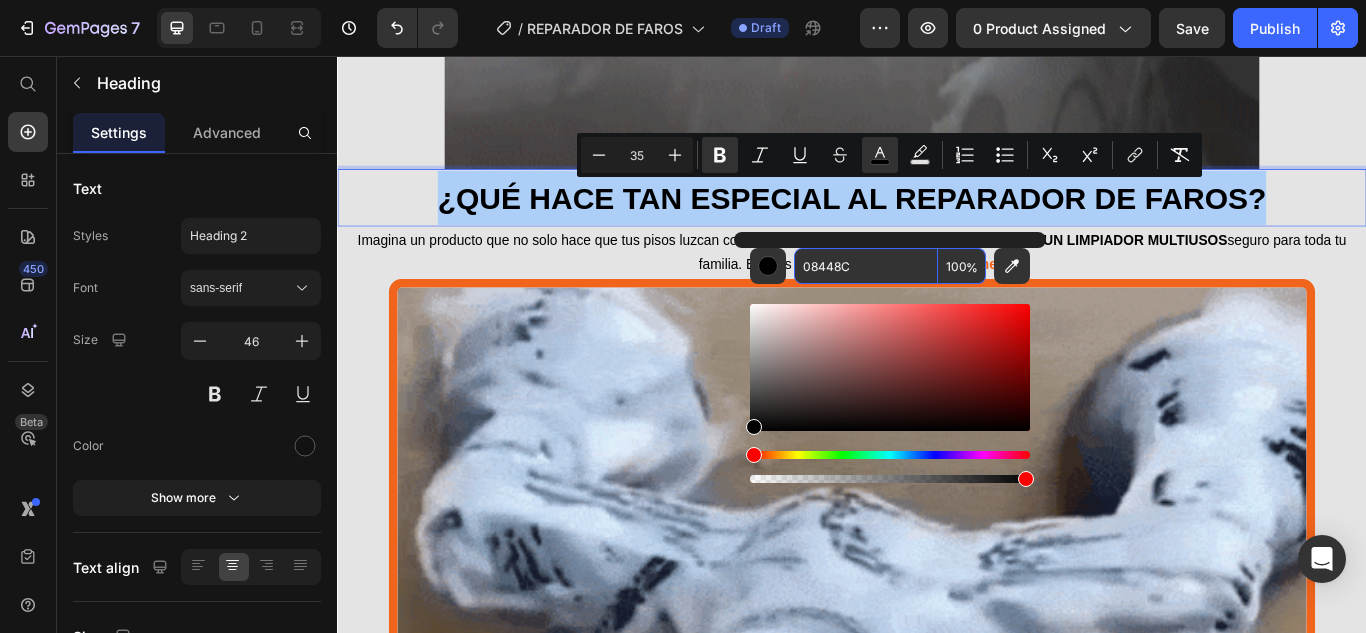type on "08448C" 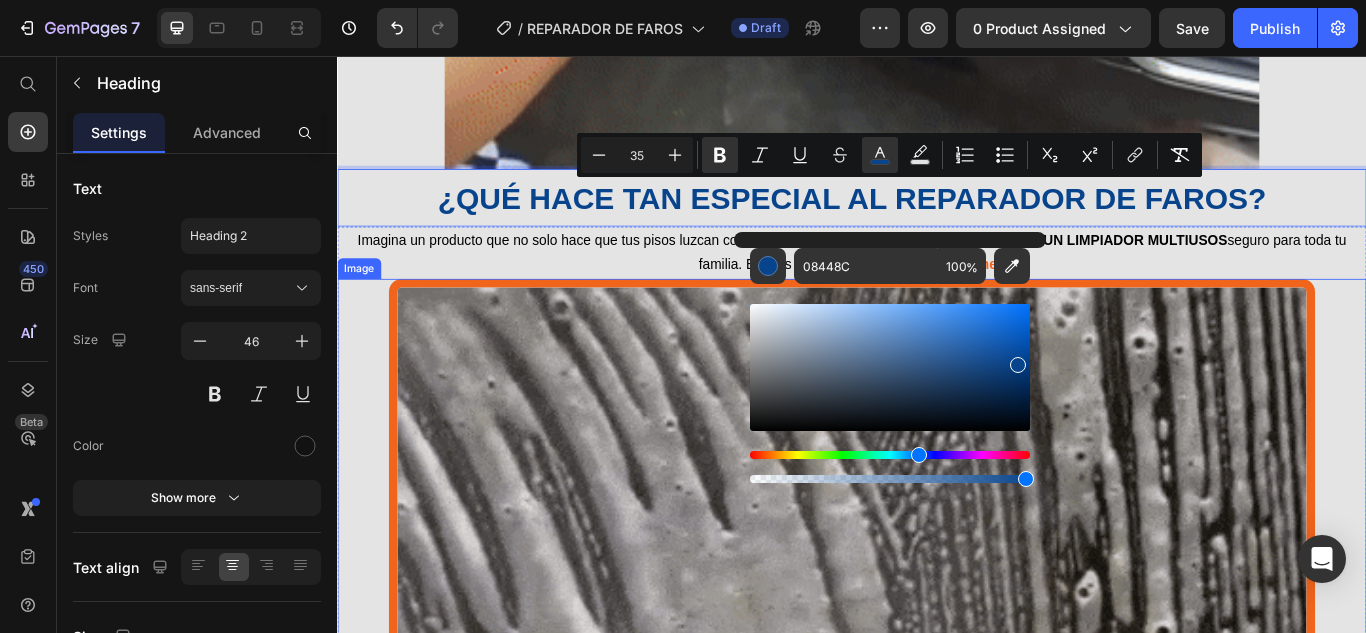 click at bounding box center (937, 856) 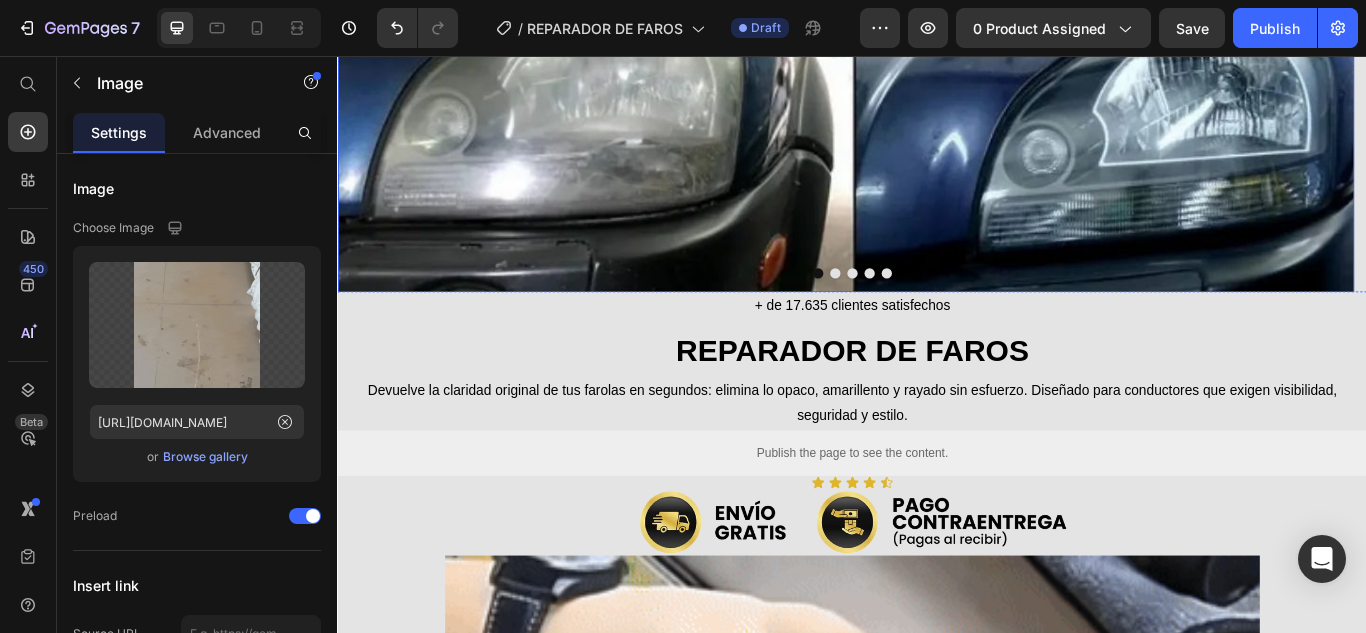 scroll, scrollTop: 1000, scrollLeft: 0, axis: vertical 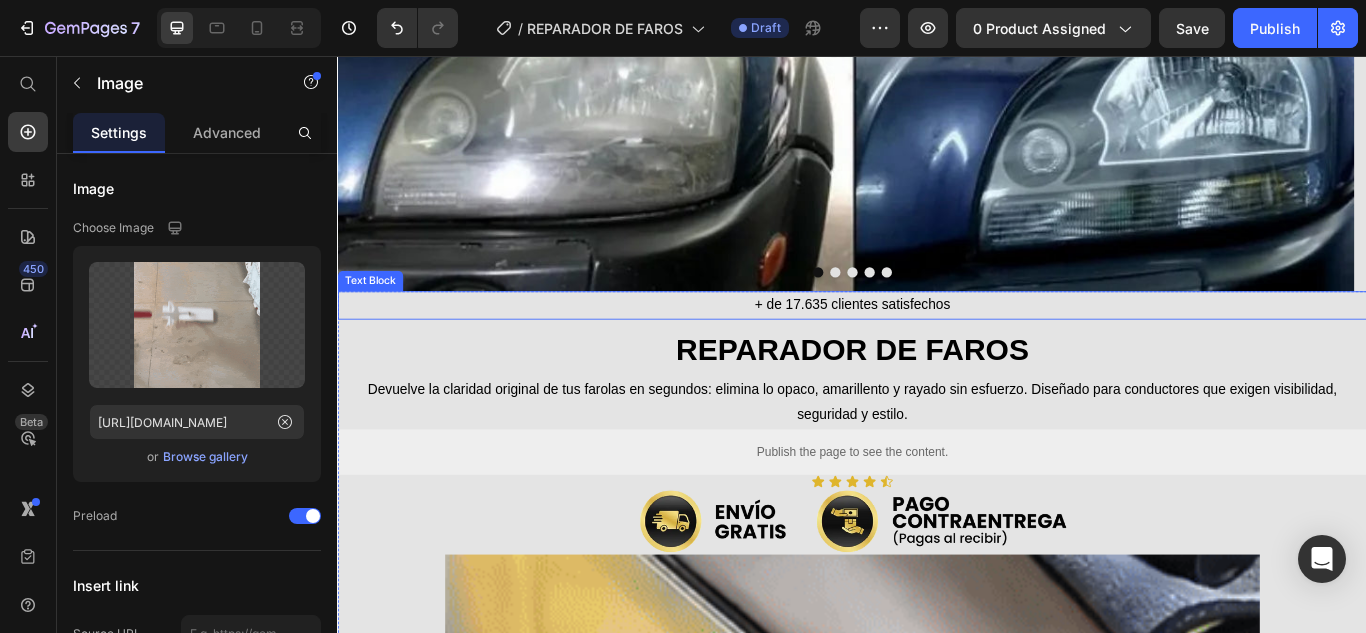 click on "+ de 17.635 clientes satisfechos" at bounding box center [937, 347] 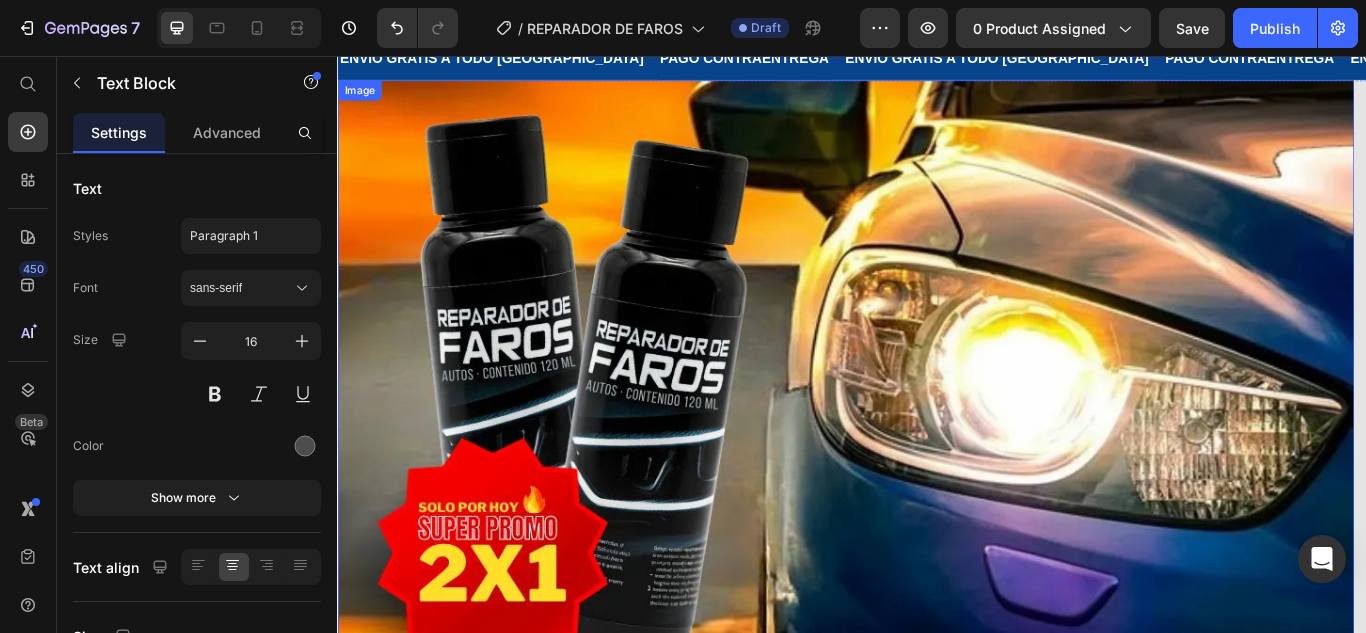 scroll, scrollTop: 0, scrollLeft: 0, axis: both 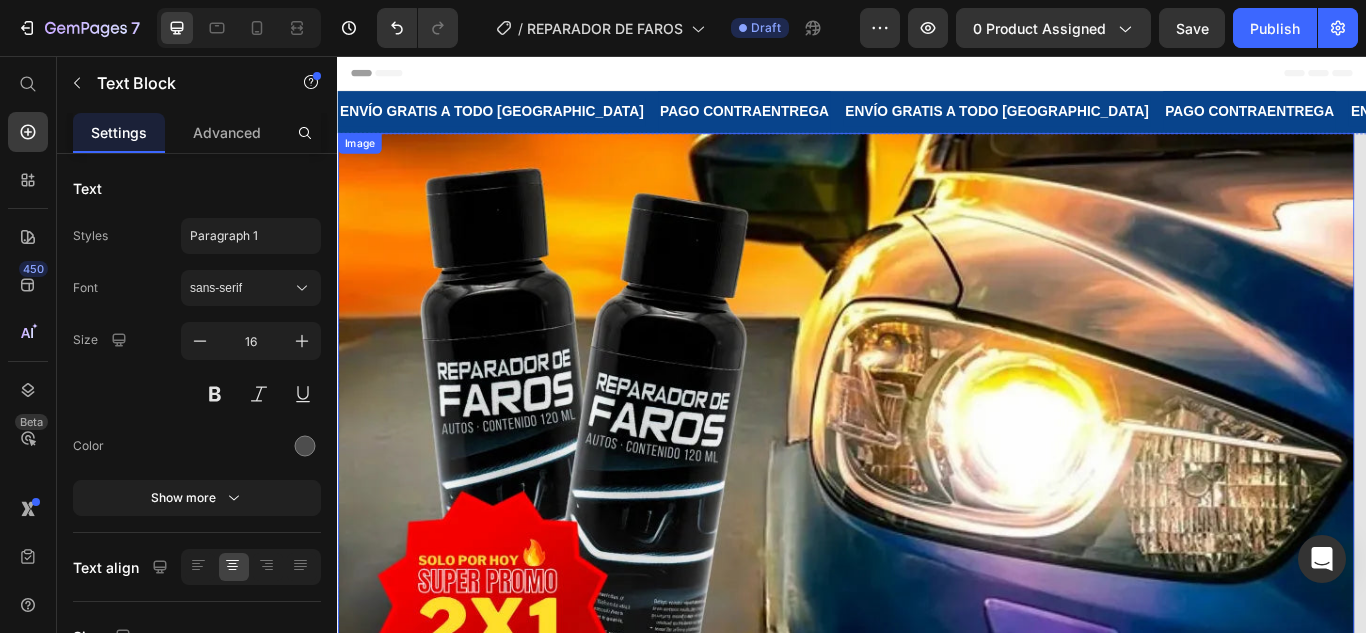 click at bounding box center (929, 738) 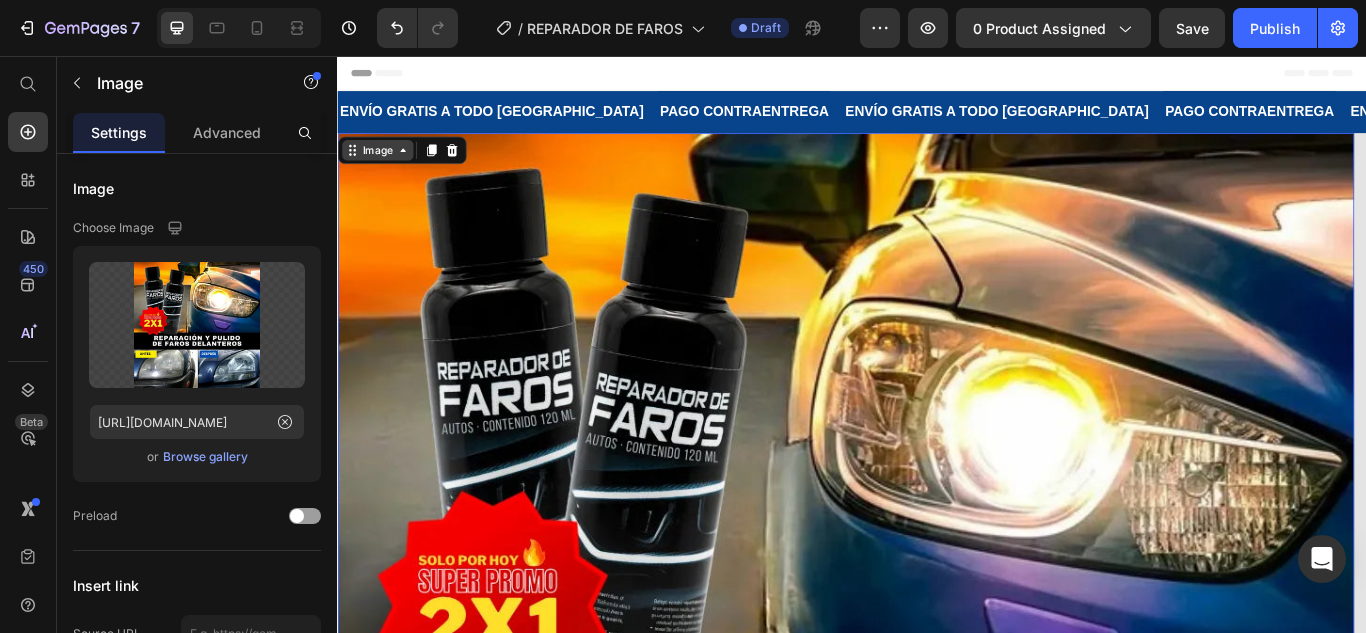 click on "Image" at bounding box center [383, 166] 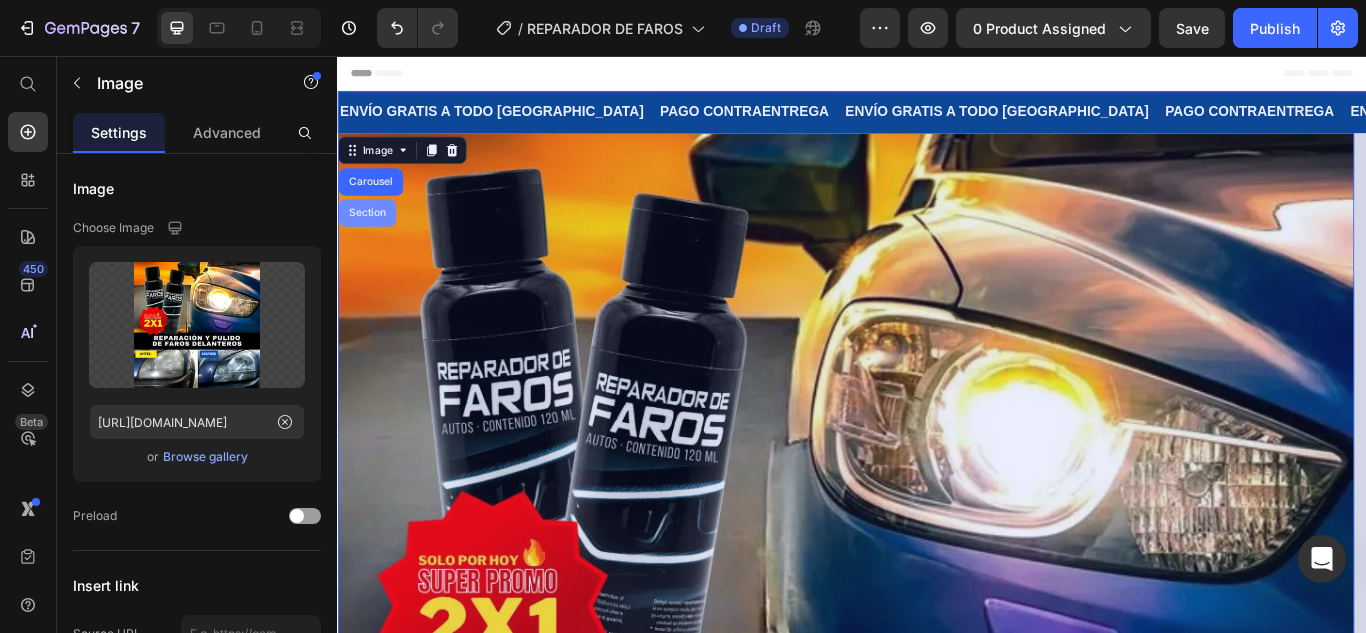 click on "Section" at bounding box center (371, 239) 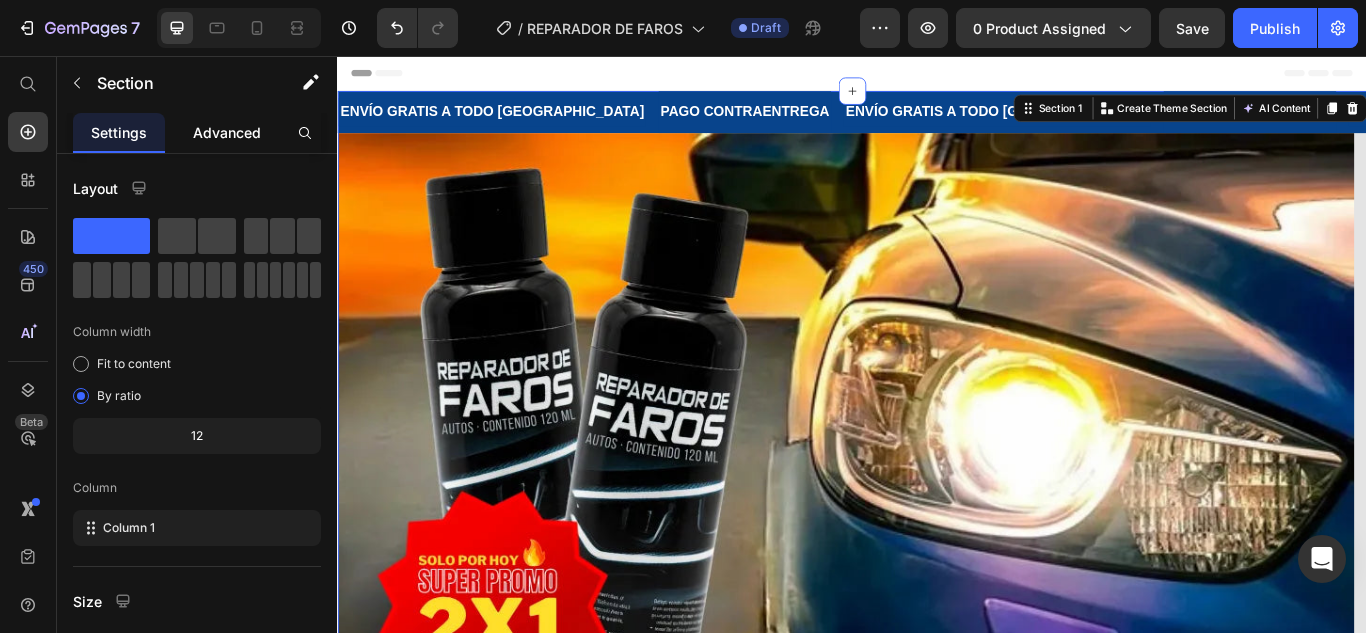 click on "Advanced" at bounding box center (227, 132) 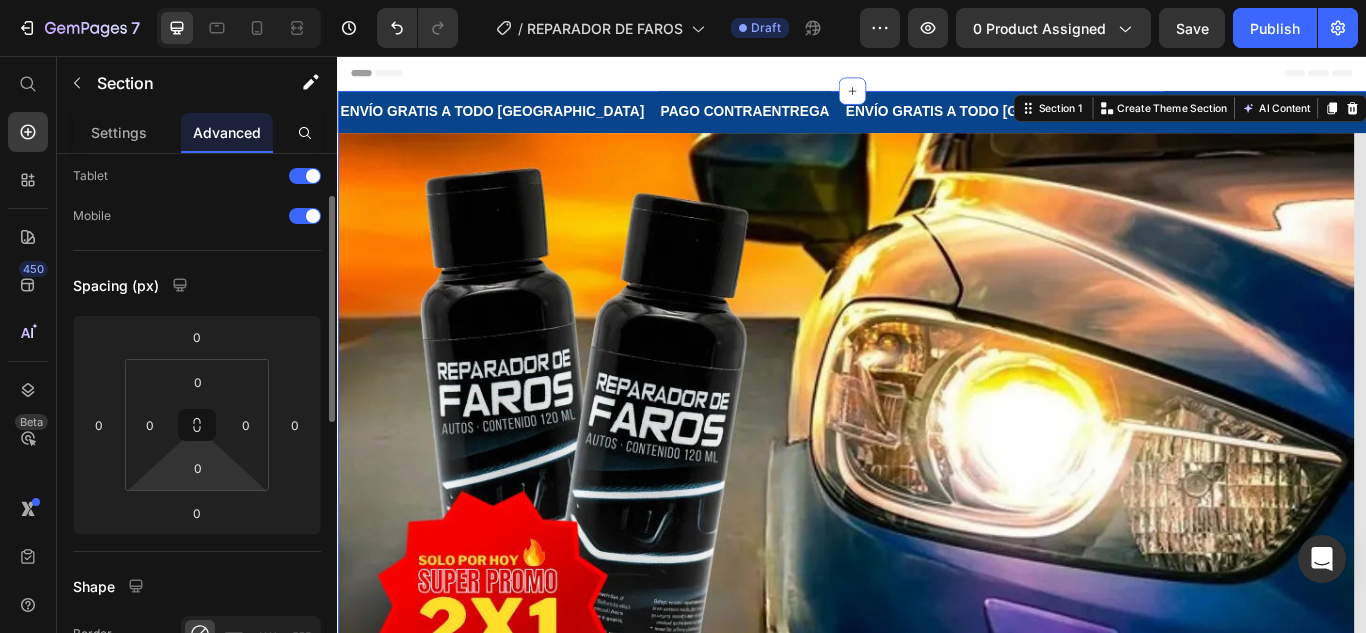 scroll, scrollTop: 0, scrollLeft: 0, axis: both 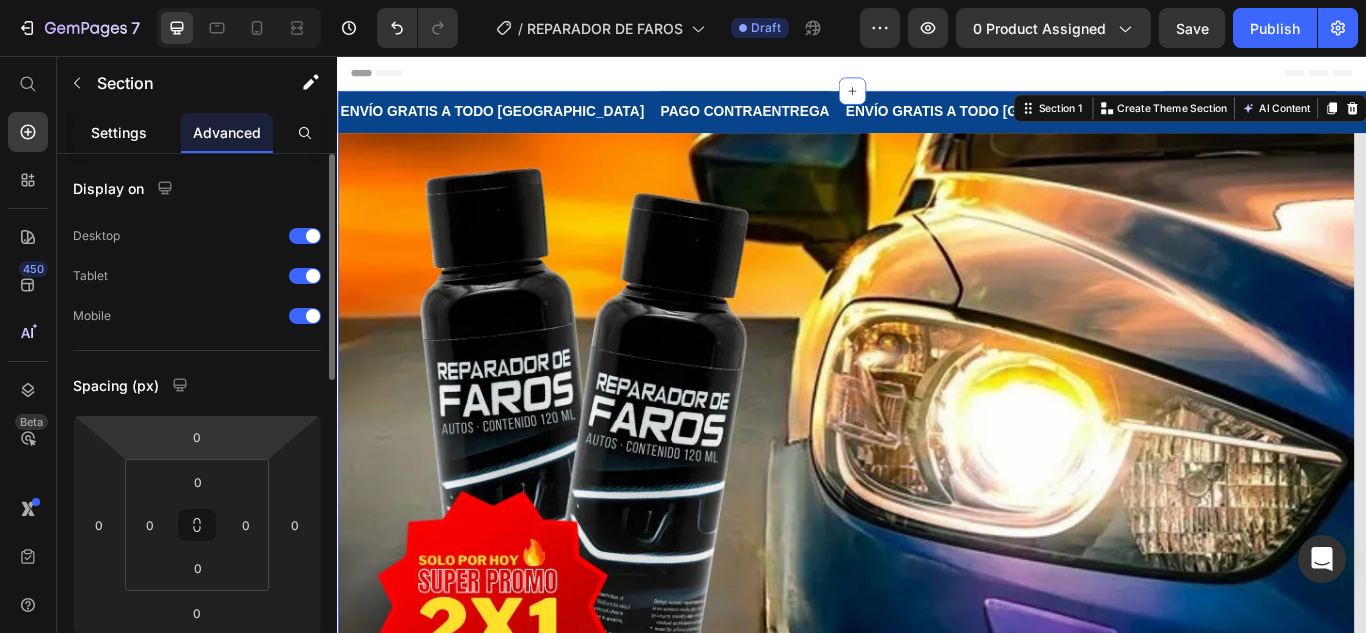 click on "Settings" at bounding box center [119, 132] 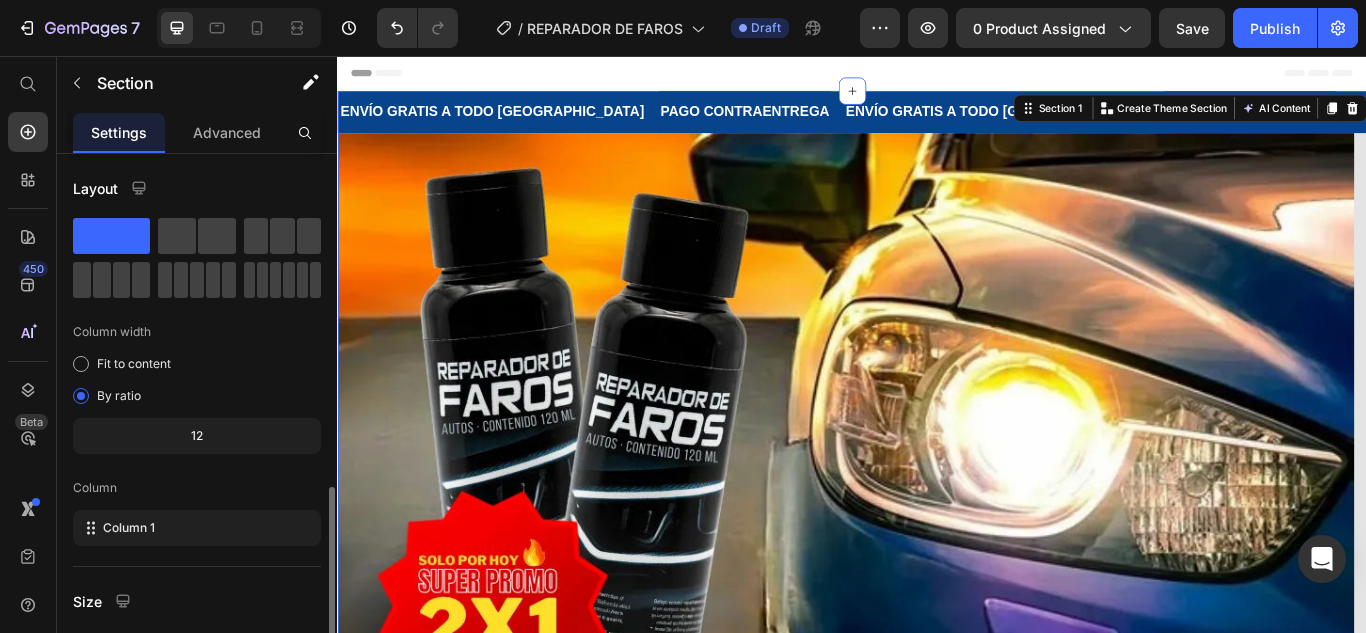 scroll, scrollTop: 272, scrollLeft: 0, axis: vertical 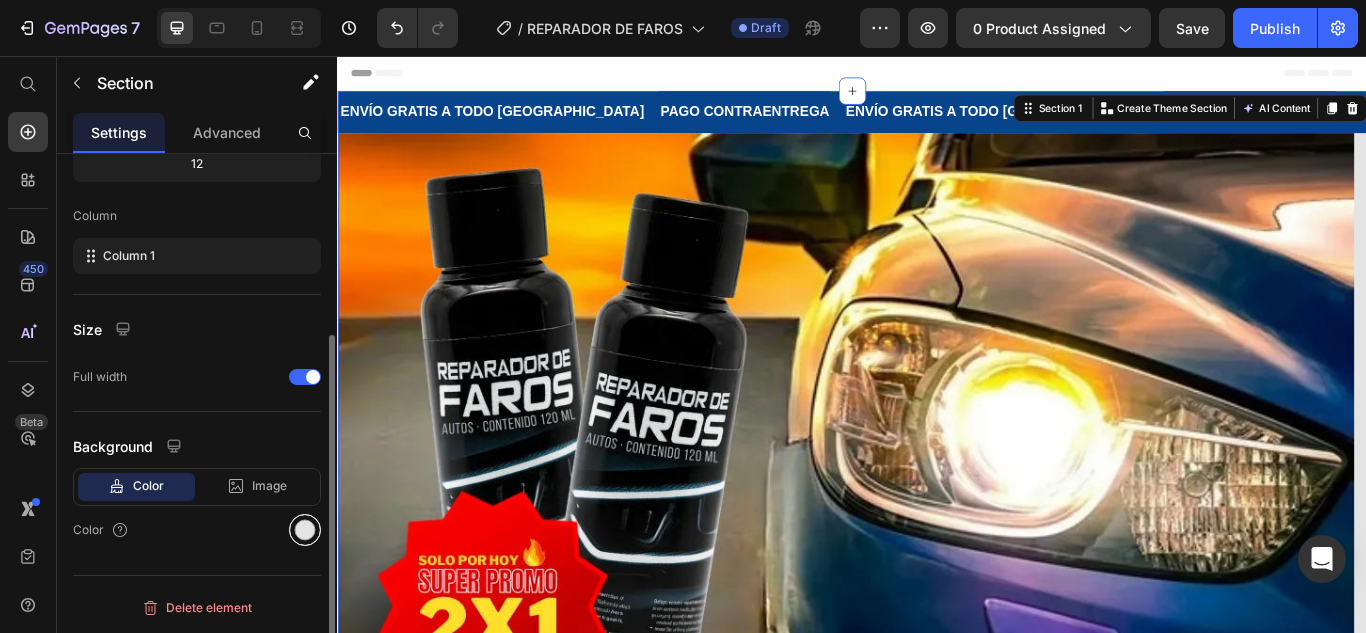 click at bounding box center (305, 530) 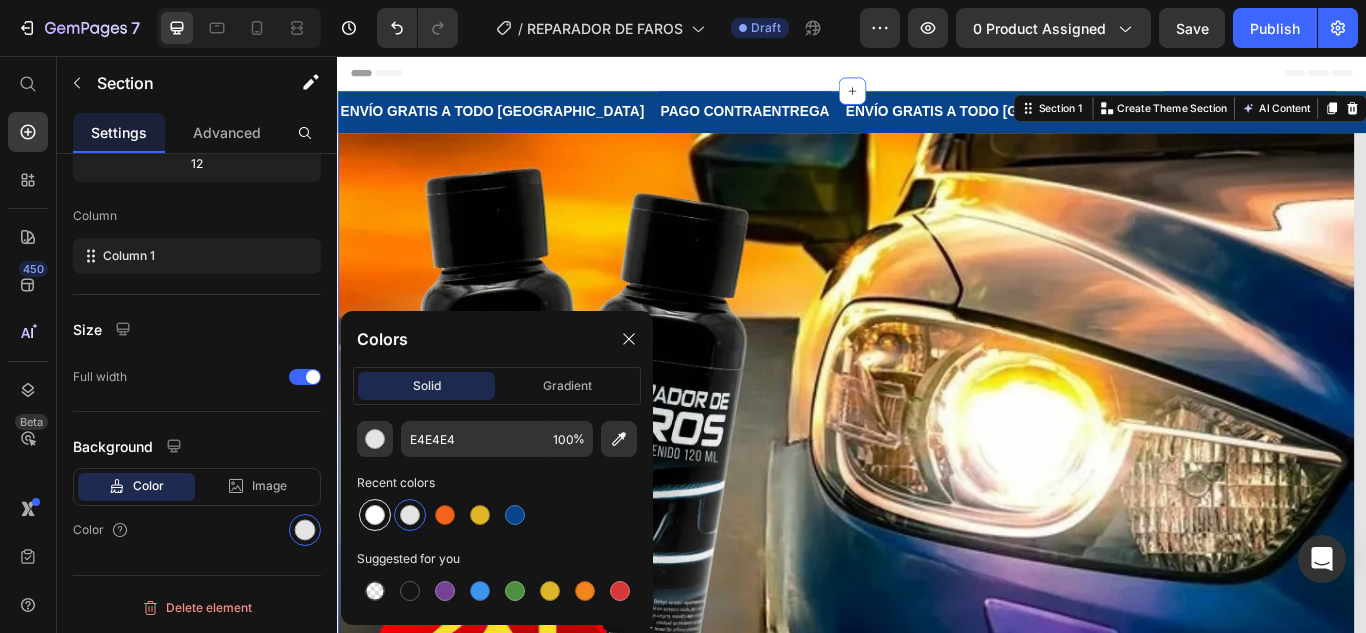 click at bounding box center (375, 515) 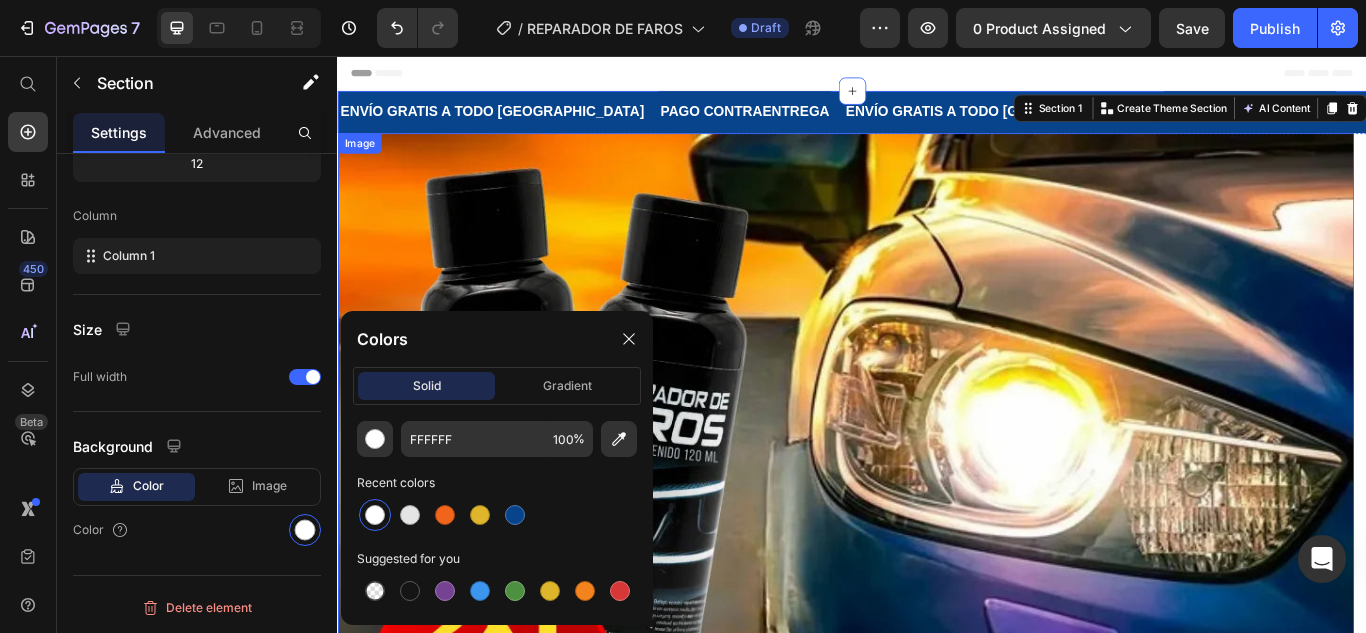 click at bounding box center (929, 738) 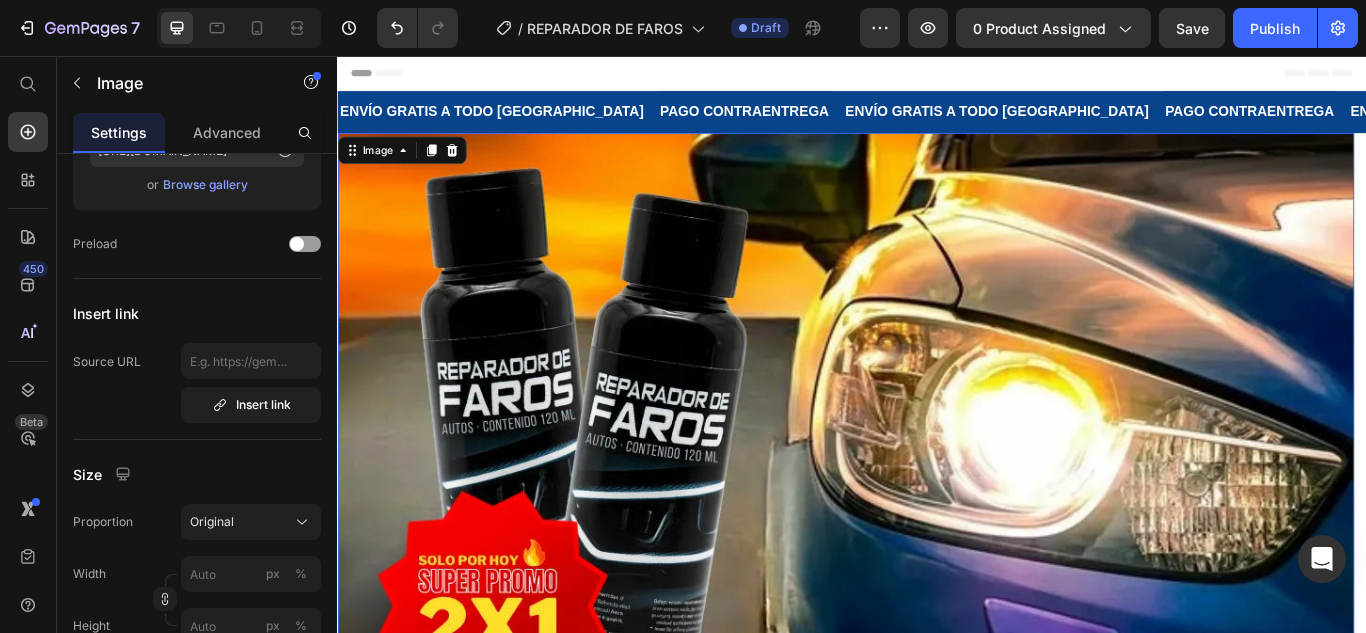 scroll, scrollTop: 0, scrollLeft: 0, axis: both 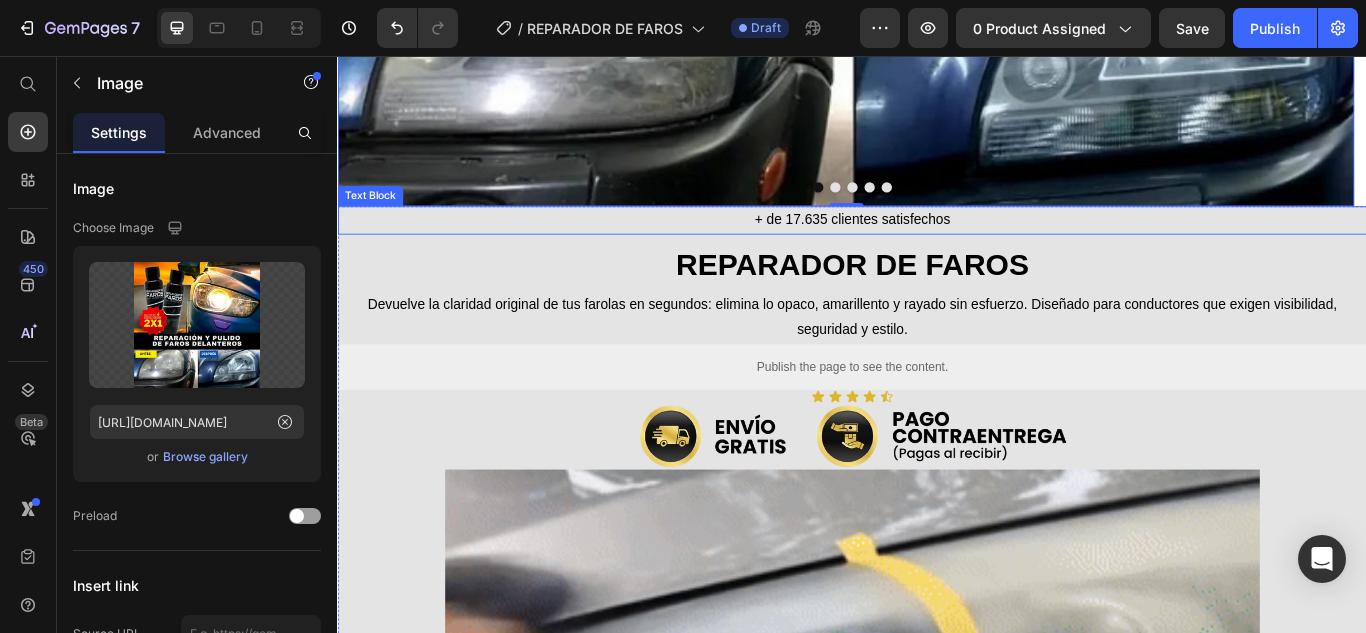 click on "+ de 17.635 clientes satisfechos" at bounding box center (937, 247) 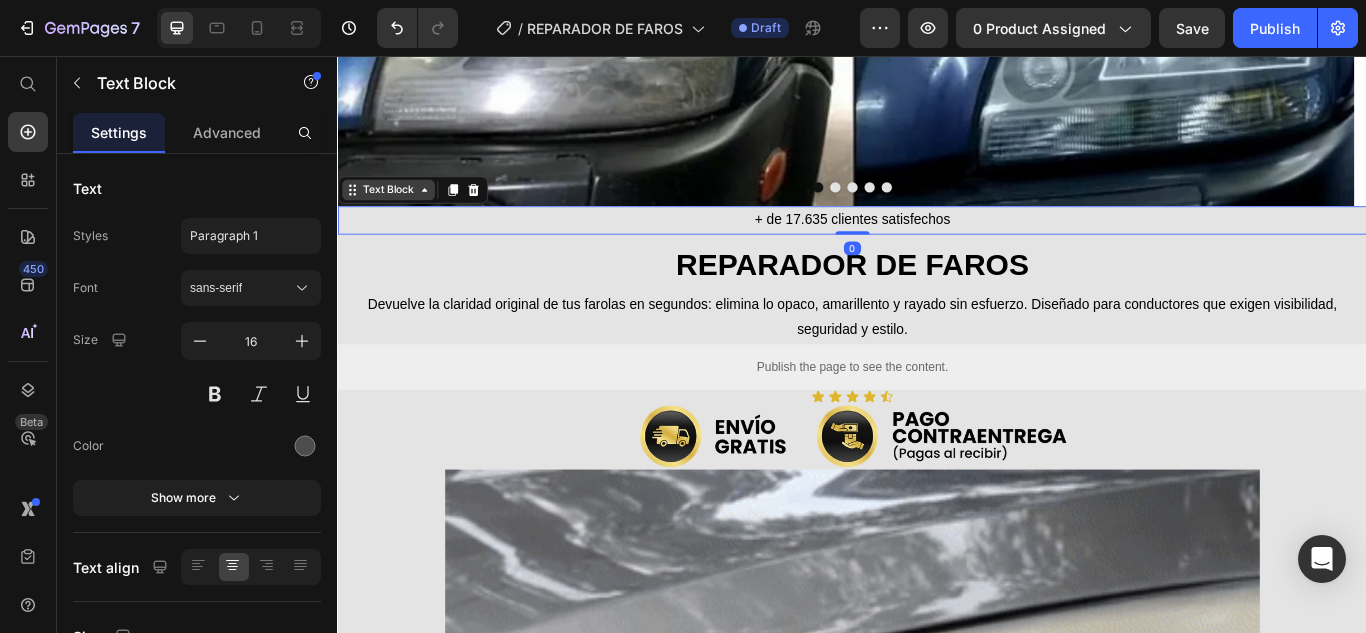 click on "Text Block" at bounding box center (396, 212) 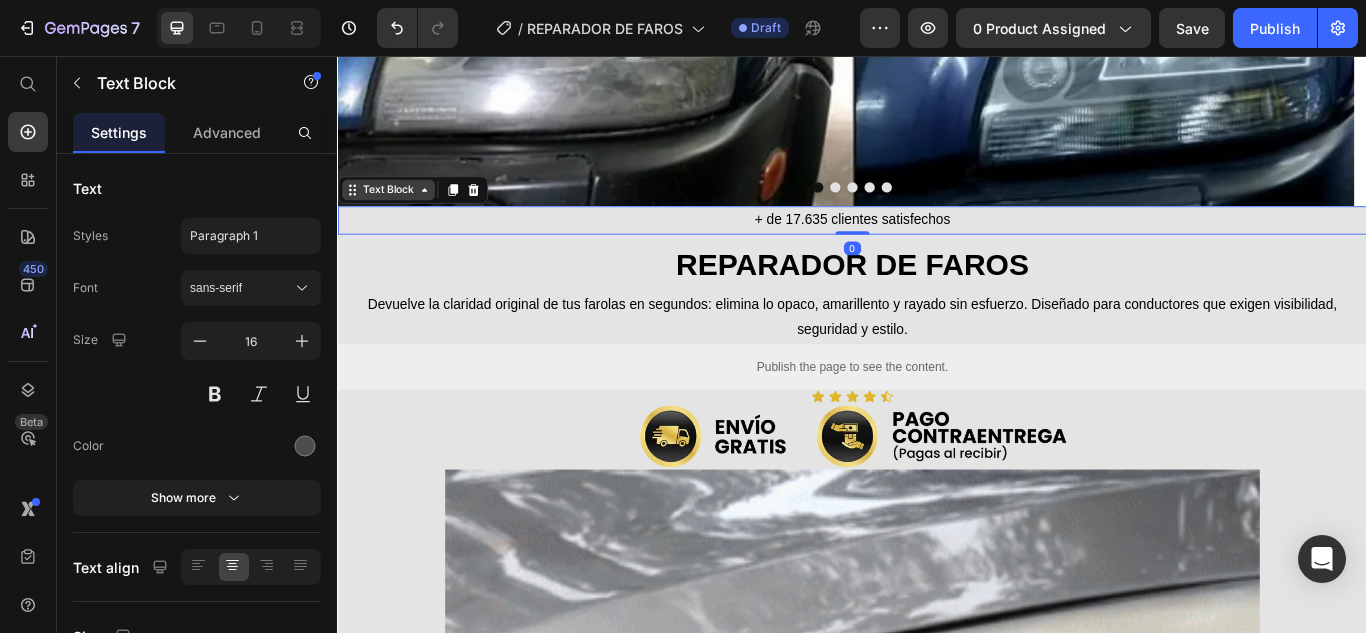 click on "Text Block" at bounding box center [396, 212] 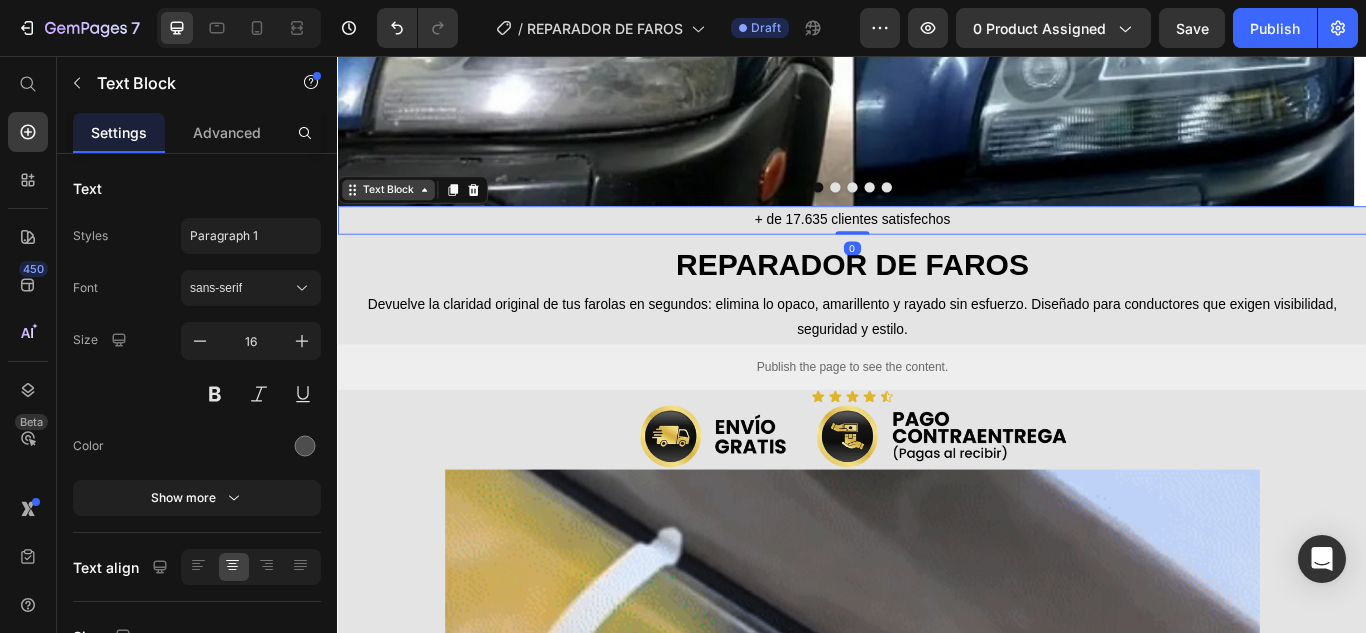 click on "Text Block" at bounding box center [396, 212] 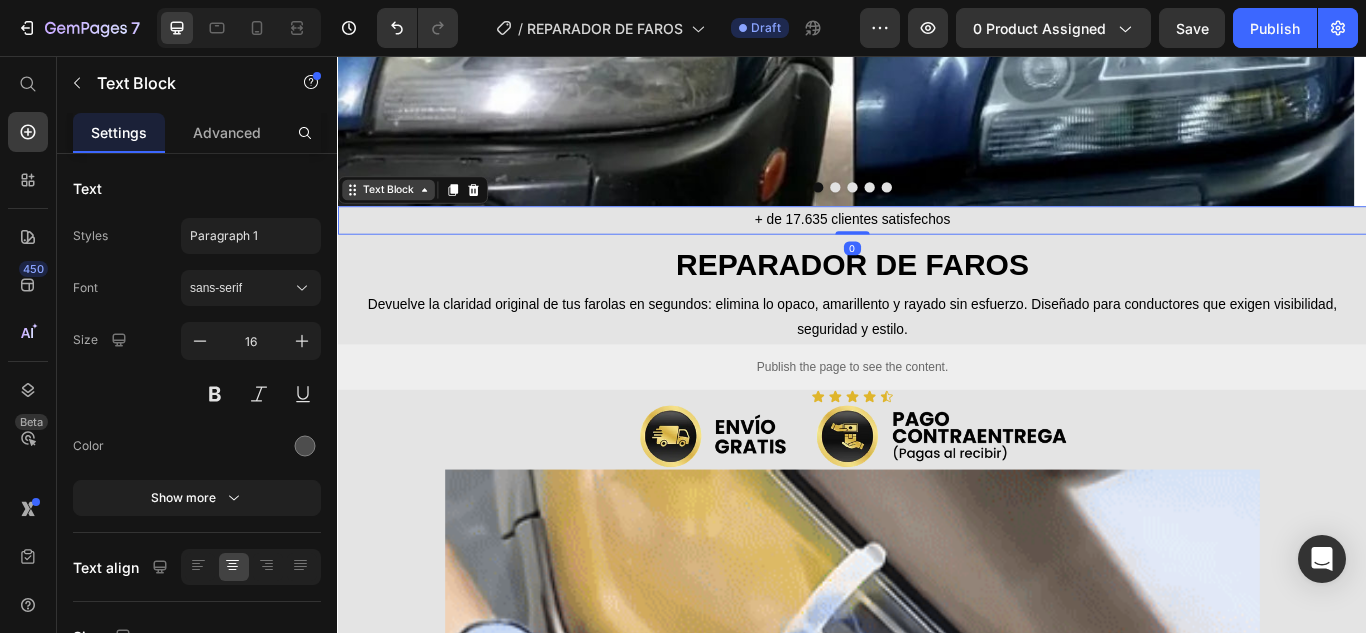 click on "Text Block" at bounding box center (396, 212) 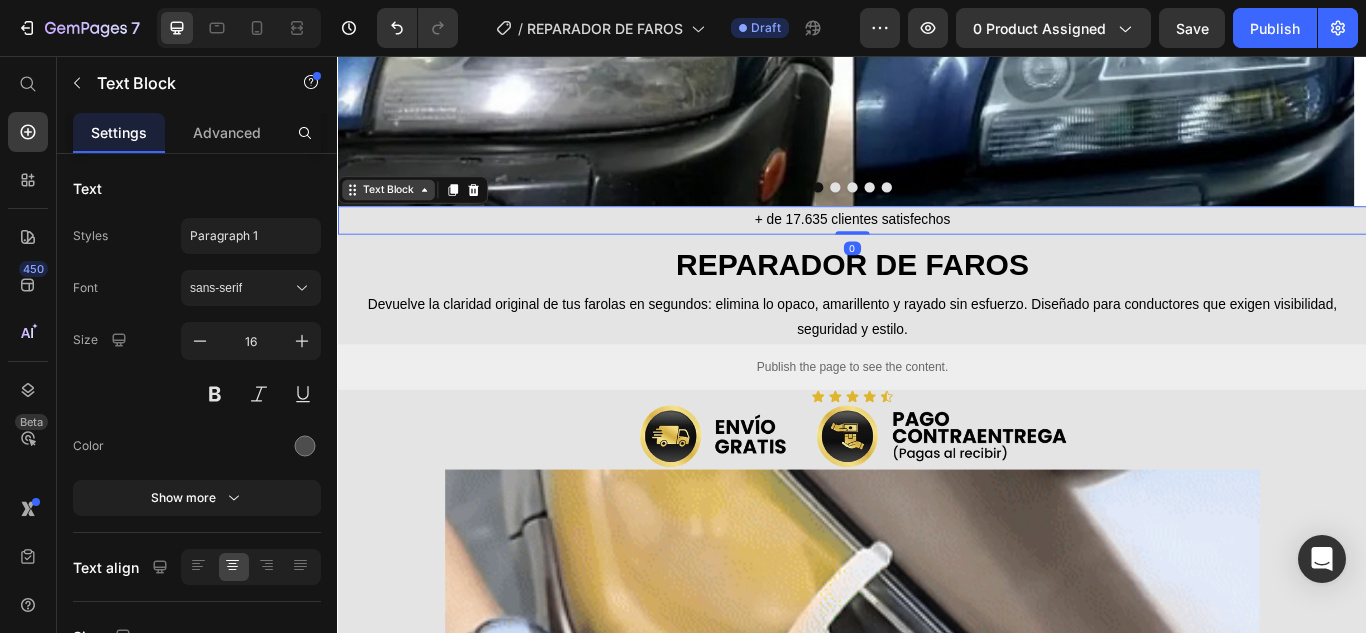 click on "Text Block" at bounding box center [396, 212] 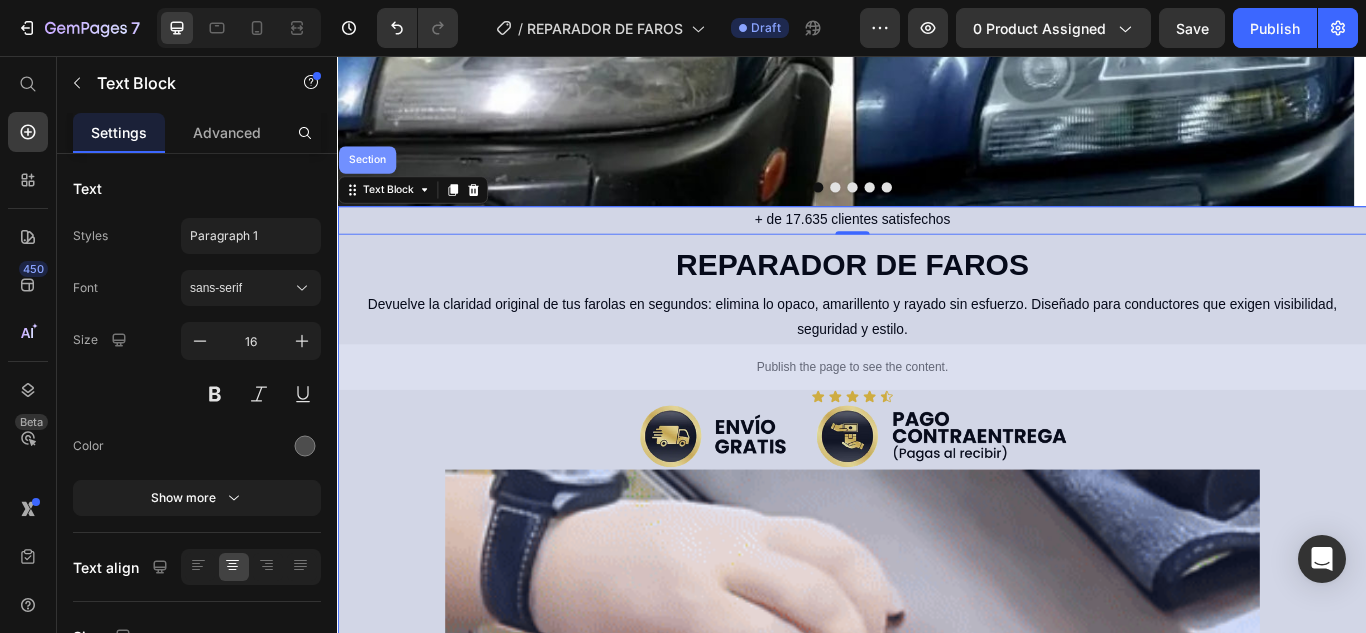 click on "Section" at bounding box center [371, 177] 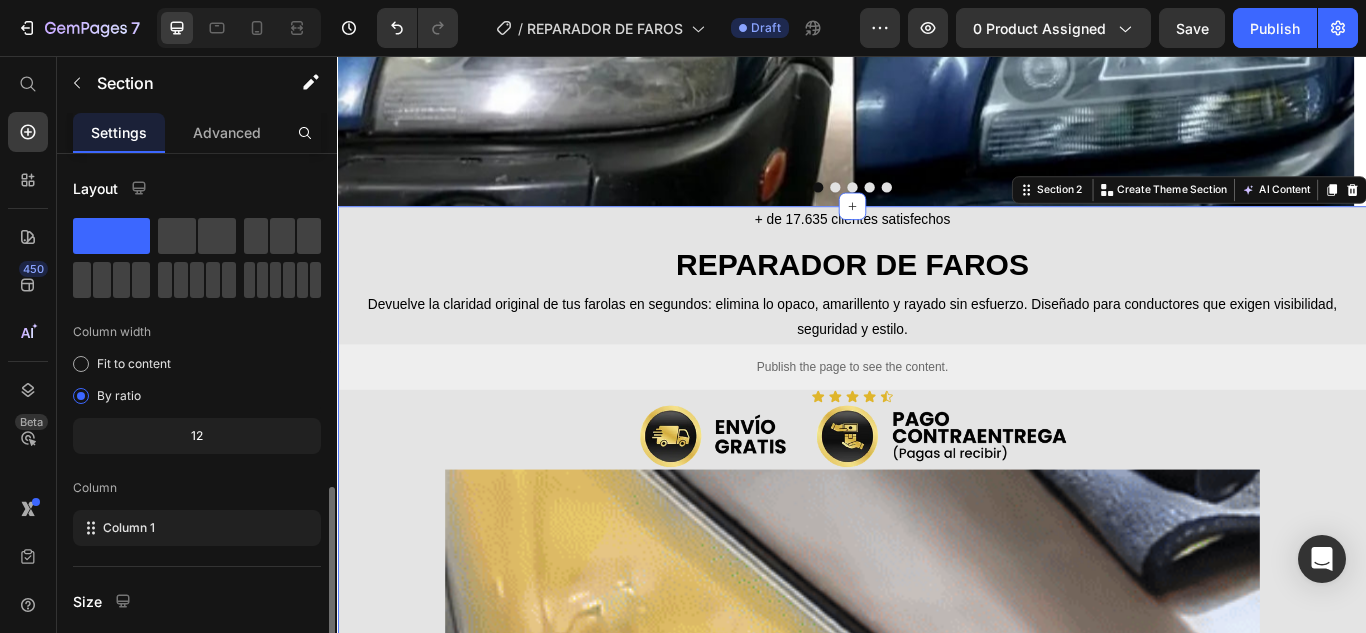 scroll, scrollTop: 272, scrollLeft: 0, axis: vertical 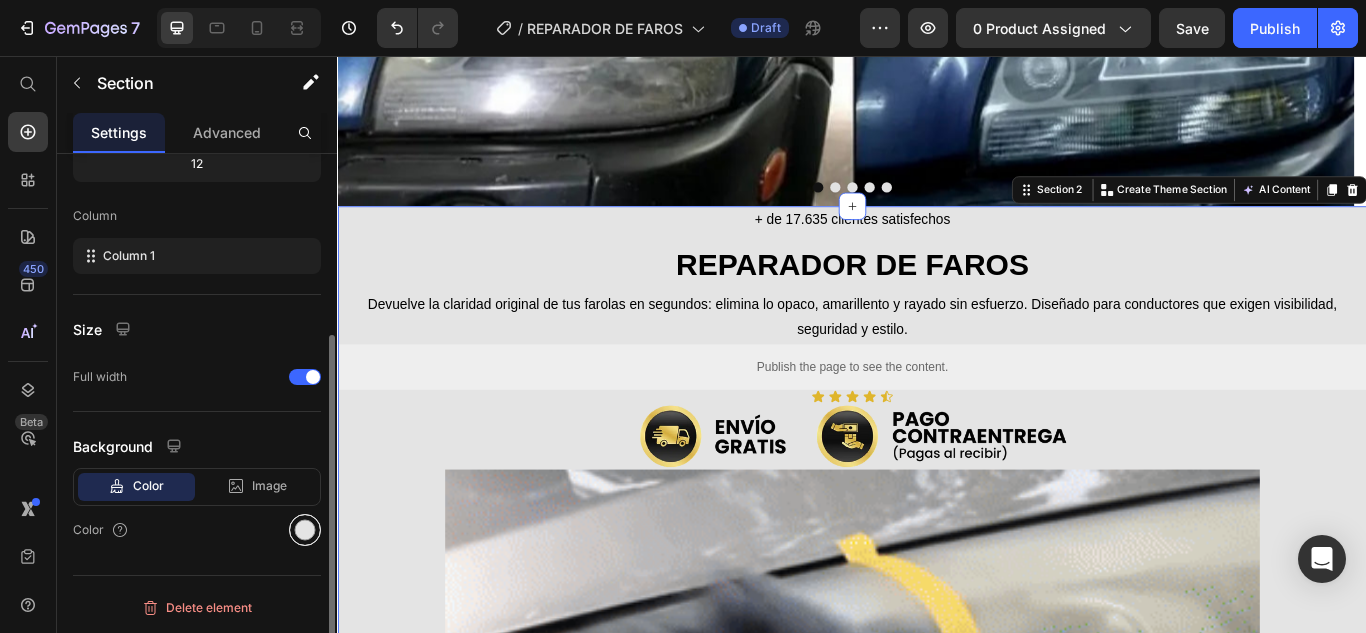 click at bounding box center [305, 530] 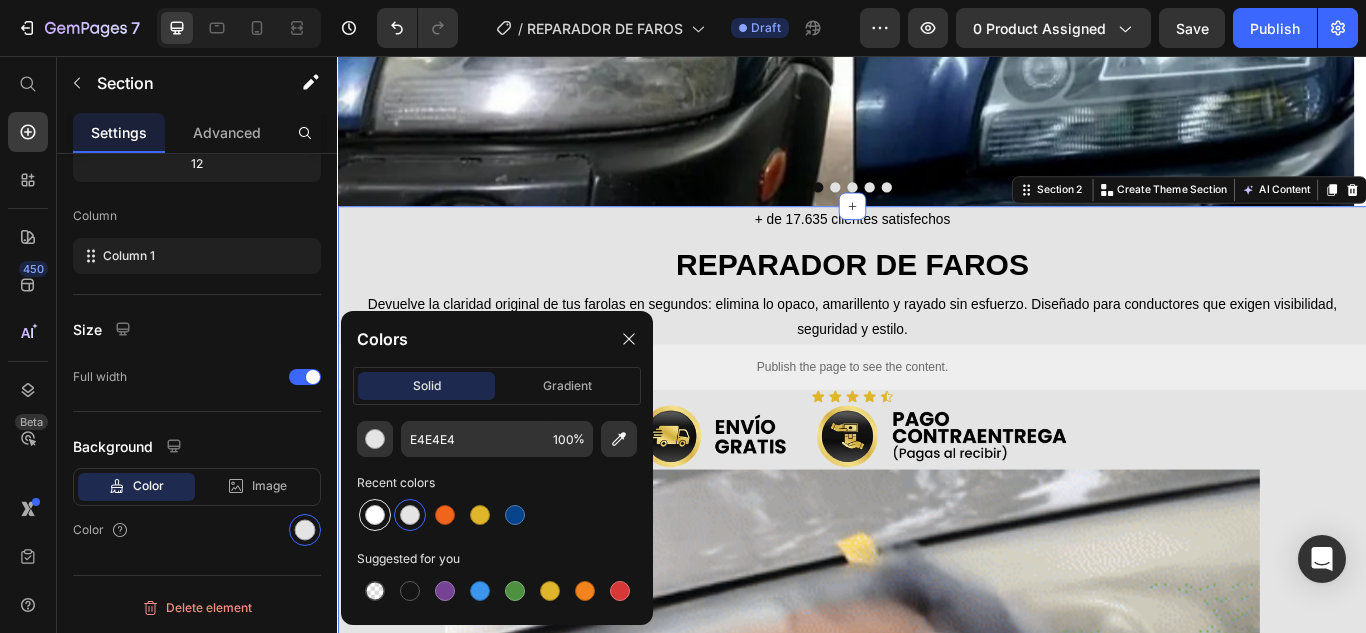 click at bounding box center (375, 515) 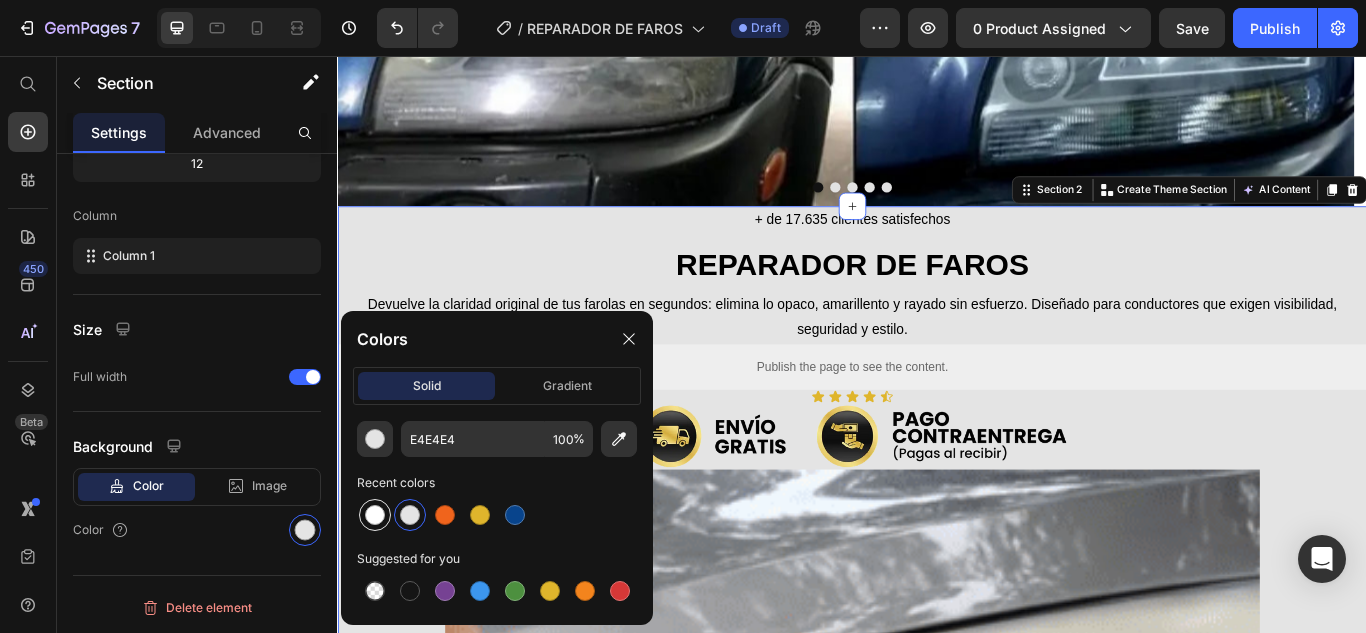 type on "FFFFFF" 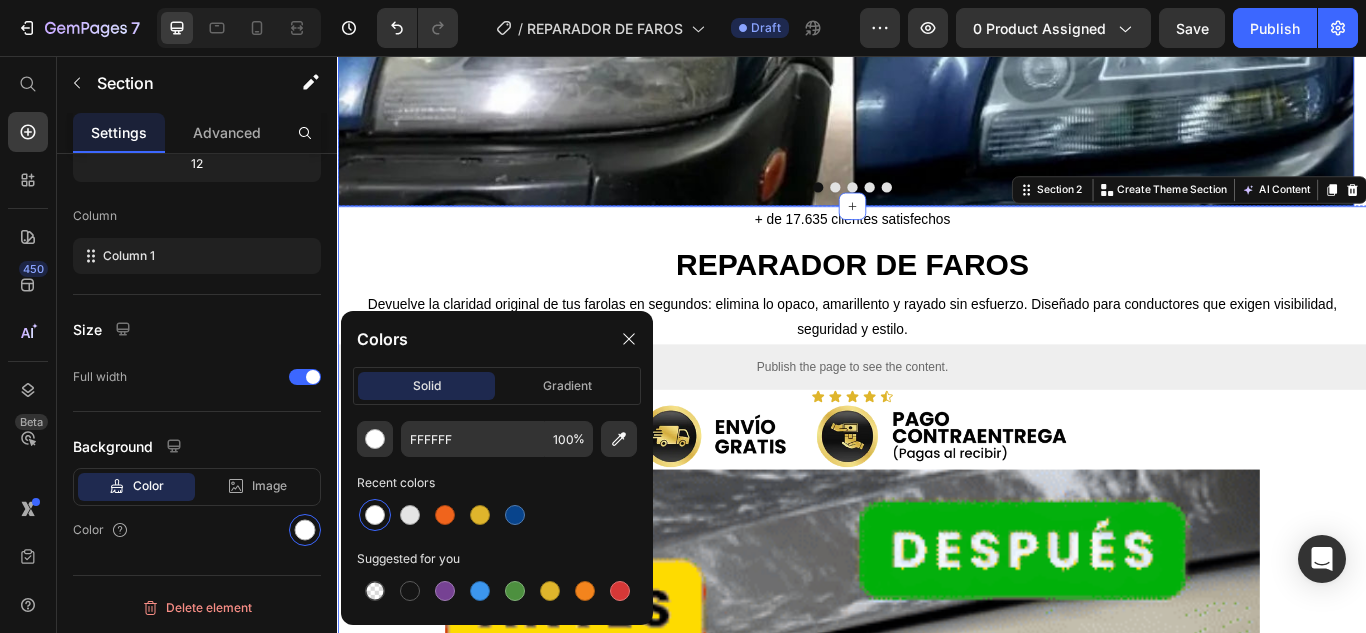 click at bounding box center (929, -362) 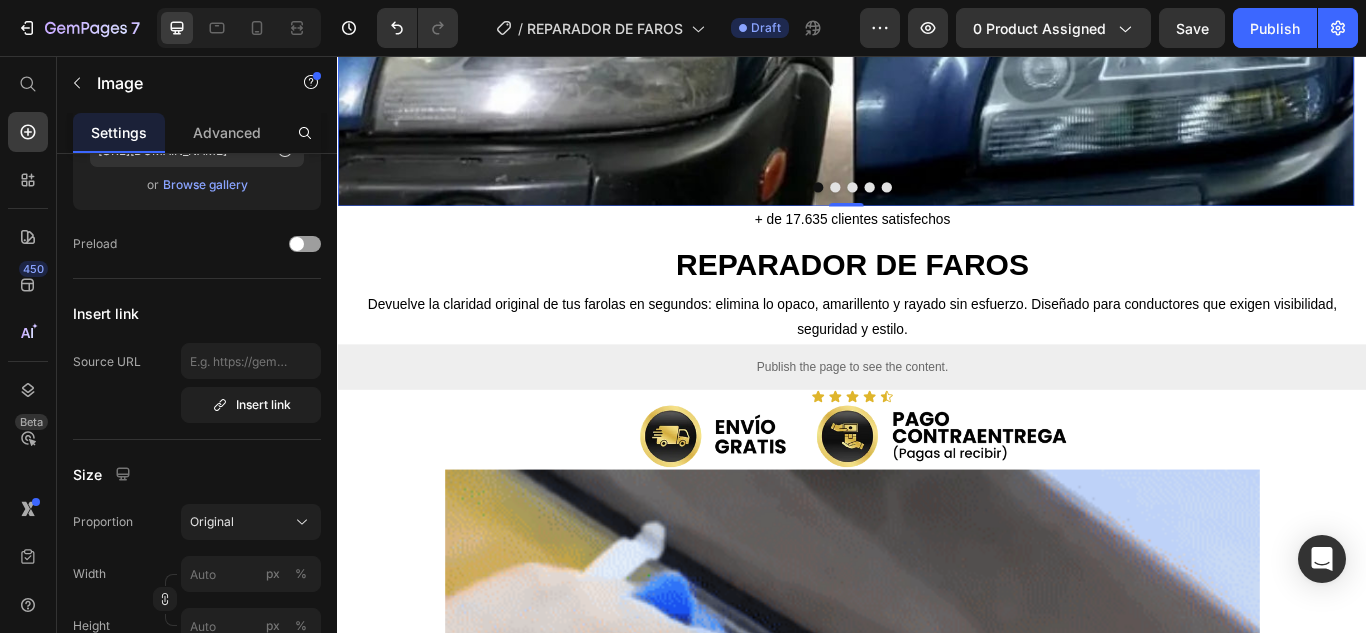 scroll, scrollTop: 0, scrollLeft: 0, axis: both 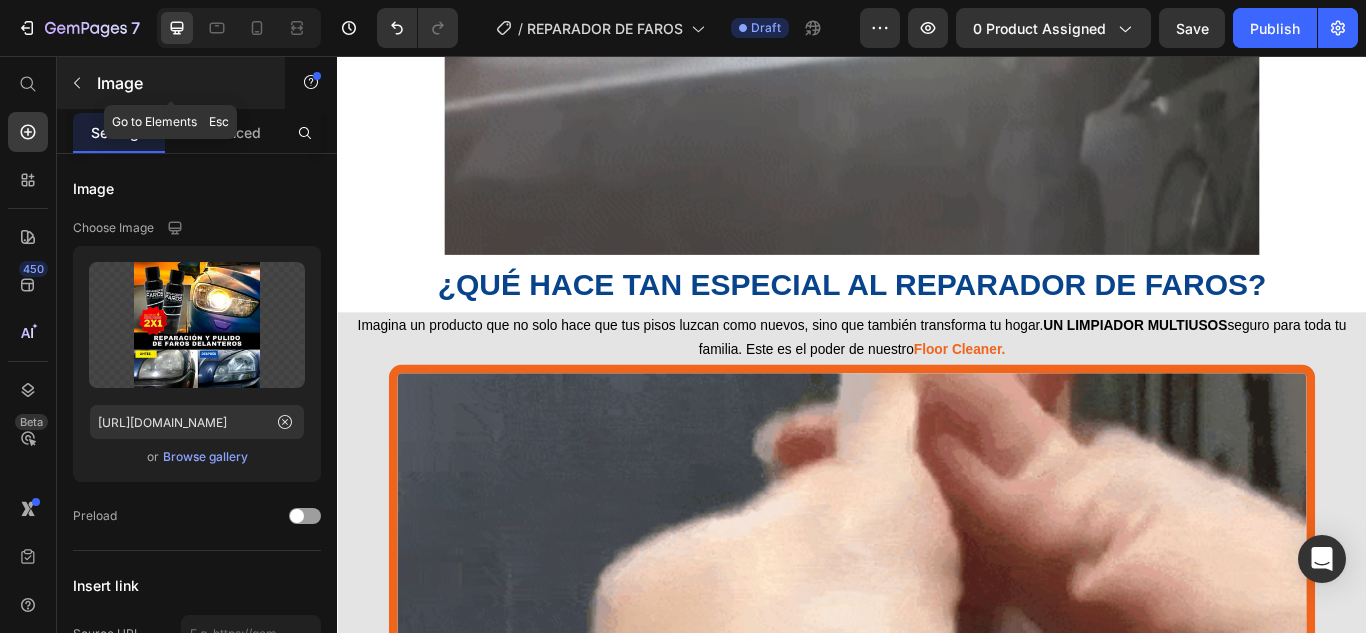click at bounding box center (77, 83) 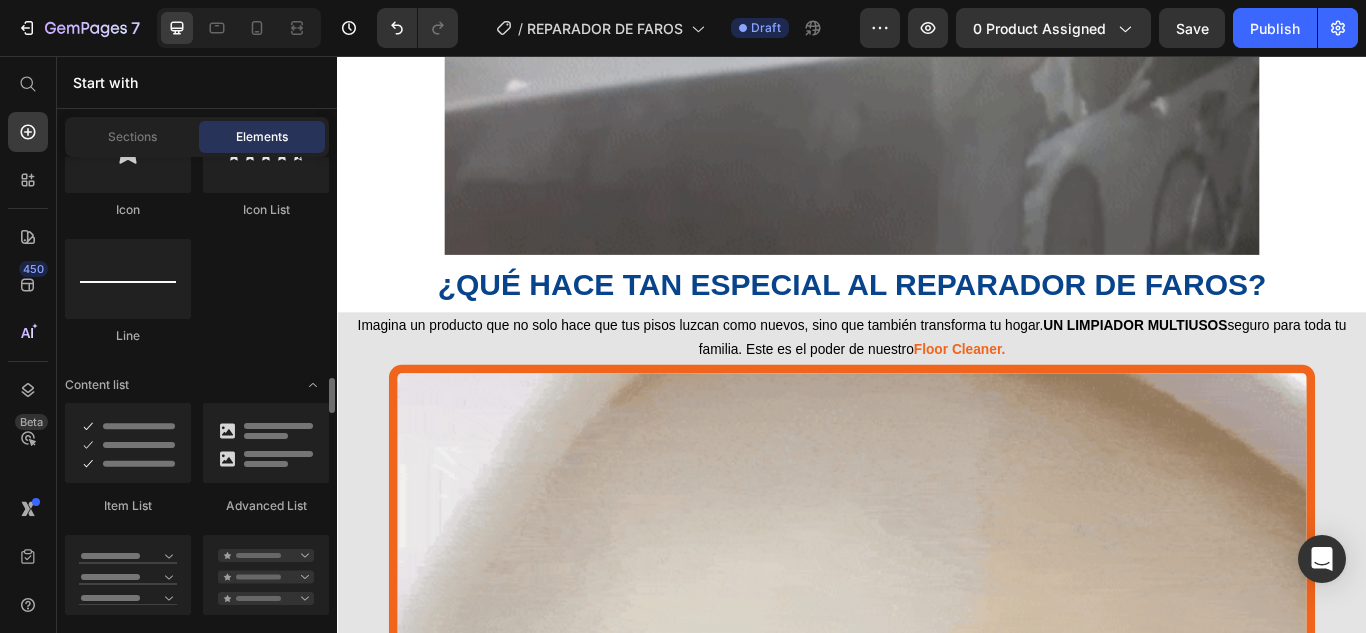 scroll, scrollTop: 1600, scrollLeft: 0, axis: vertical 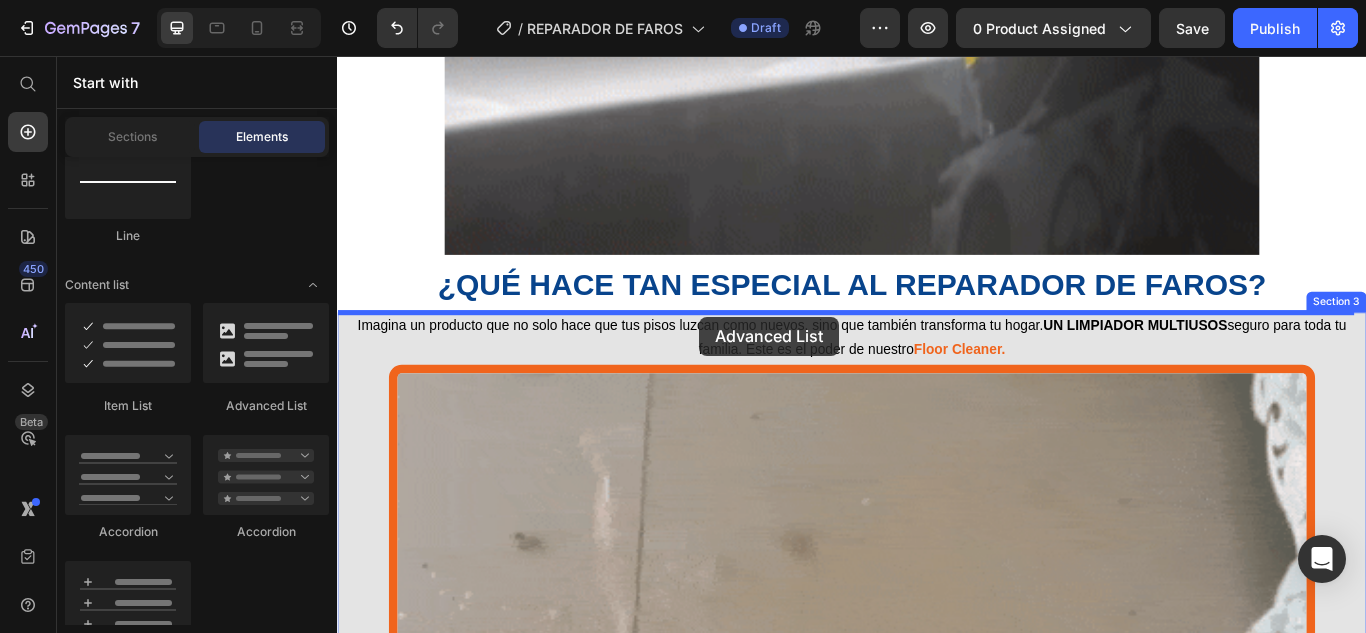 drag, startPoint x: 585, startPoint y: 410, endPoint x: 759, endPoint y: 360, distance: 181.04143 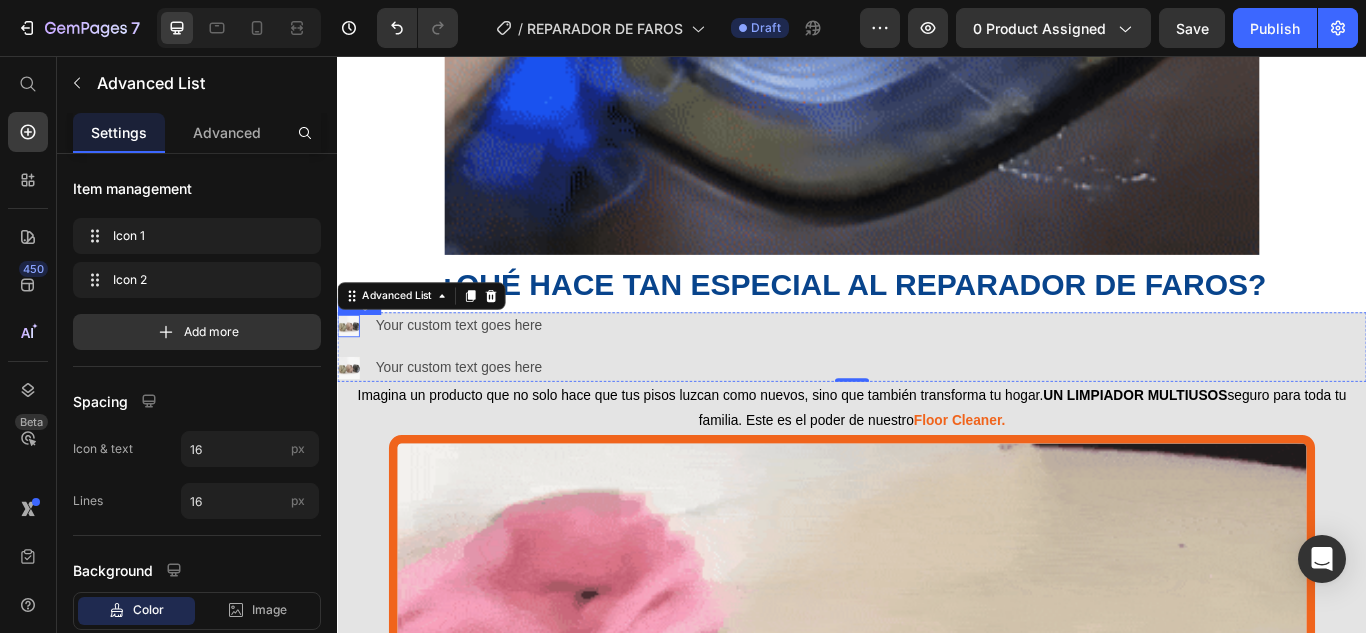 click at bounding box center [350, 371] 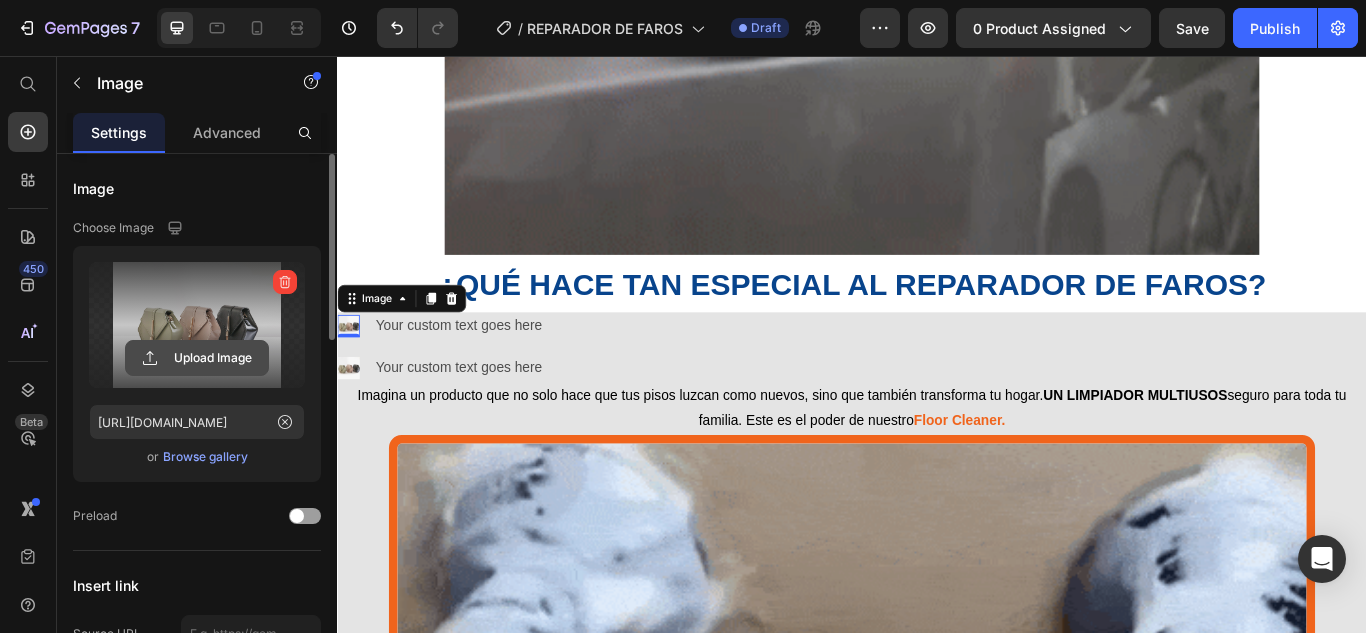 click 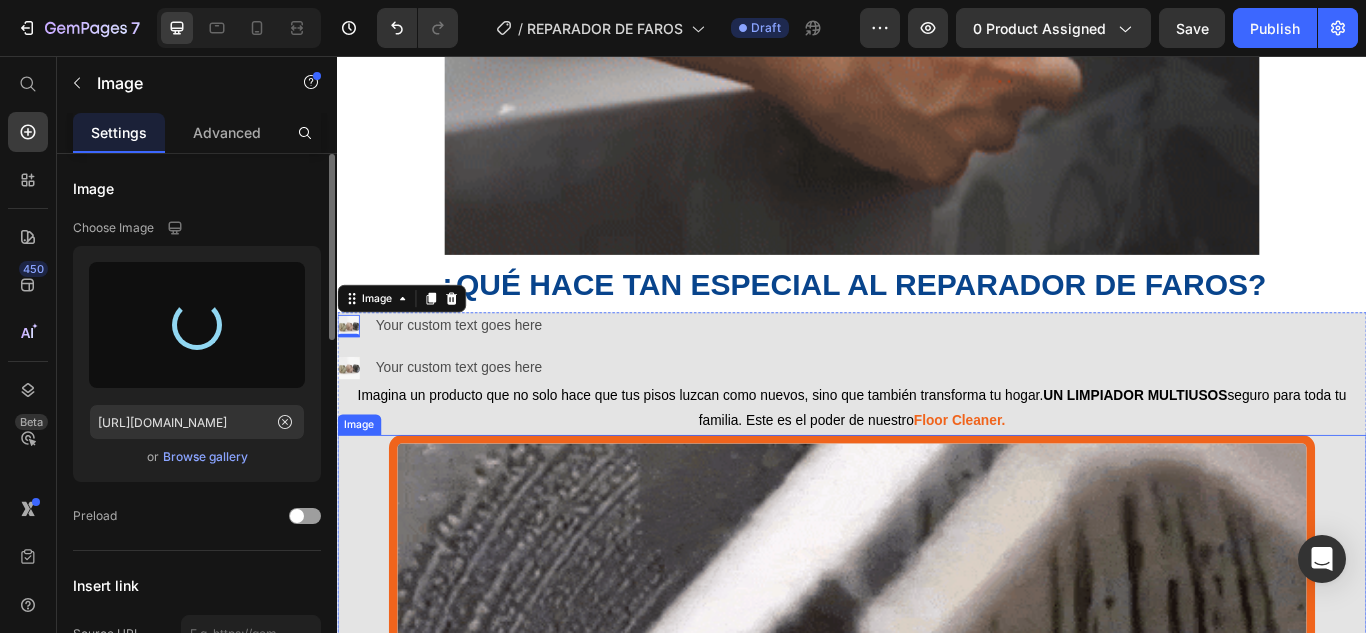 type on "https://cdn.shopify.com/s/files/1/0917/6966/7865/files/gempages_542958640085074852-f0f0d603-4667-4df3-9d7d-255a3b767e2f.svg" 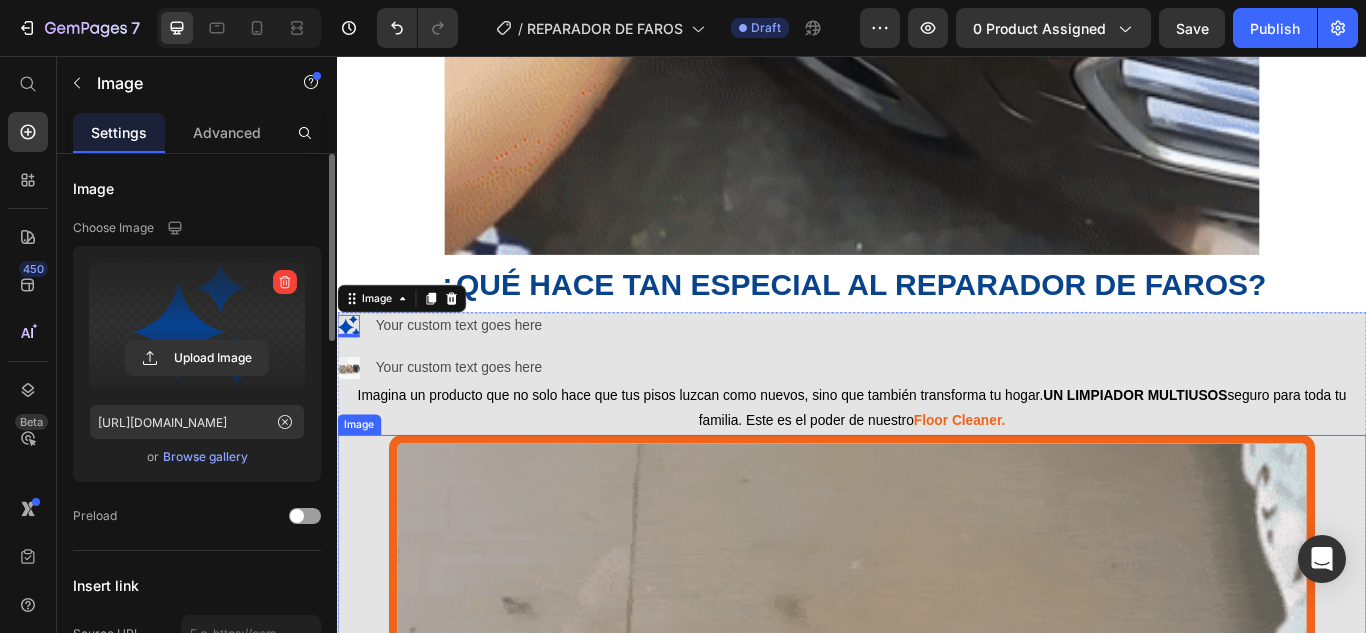 click at bounding box center [937, 1038] 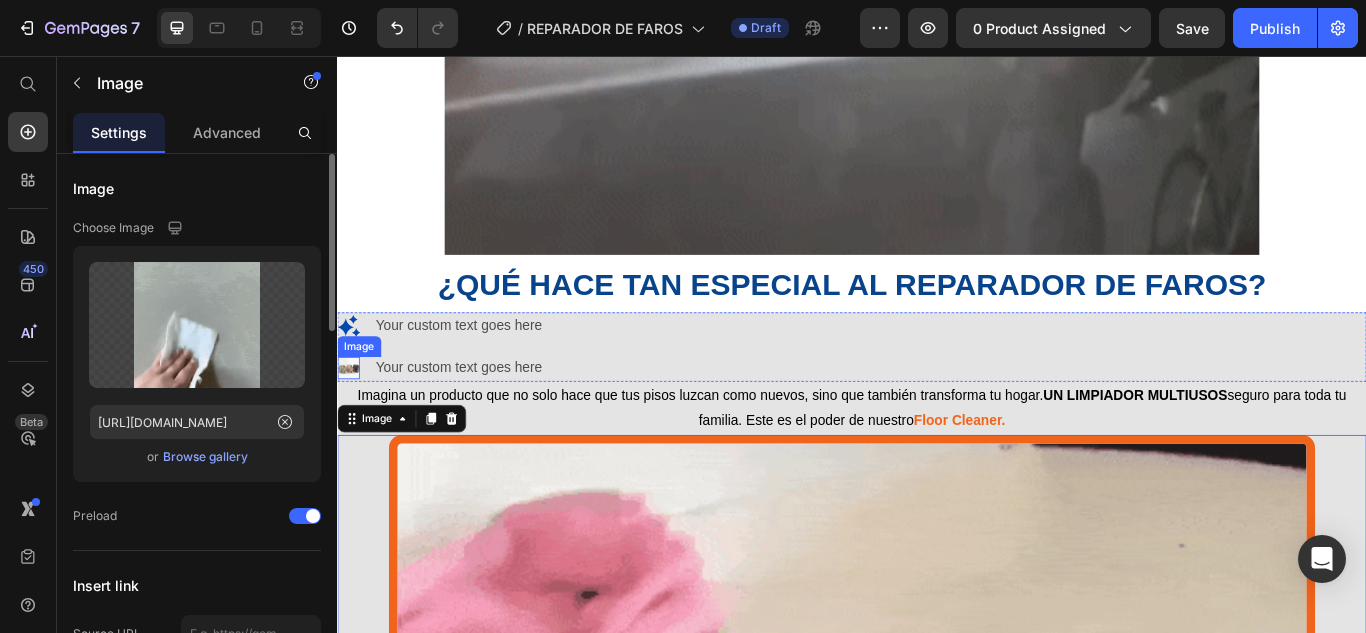 click at bounding box center [350, 420] 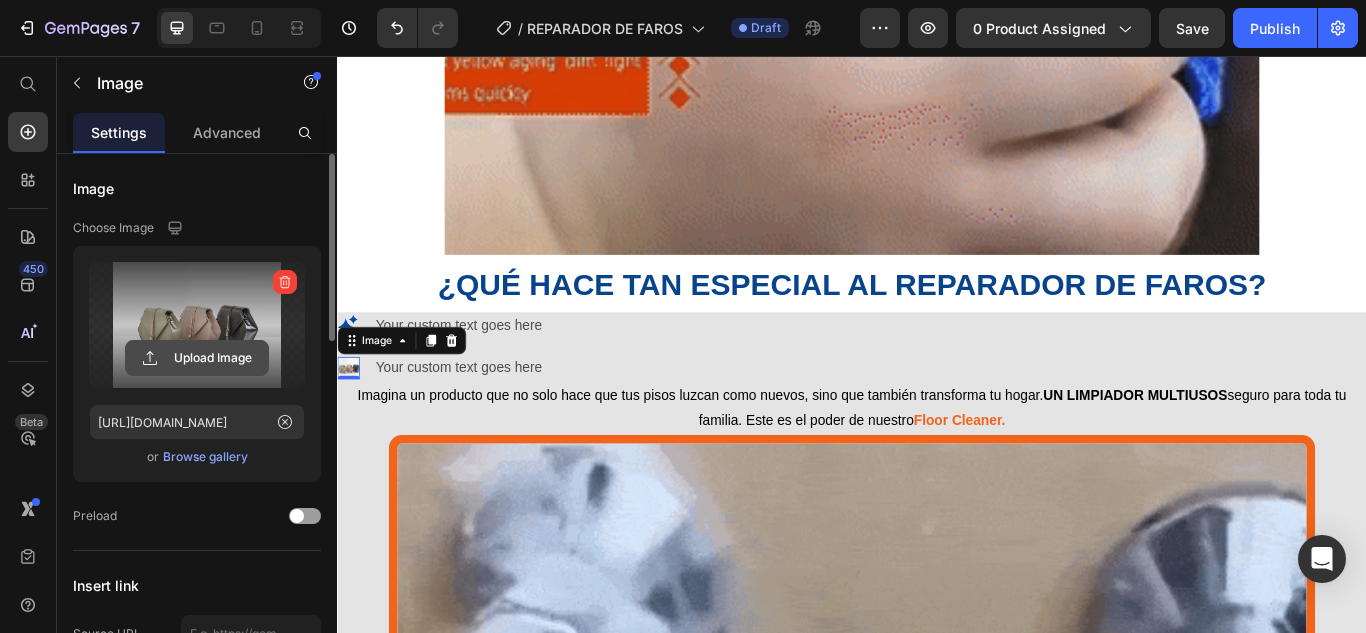 click 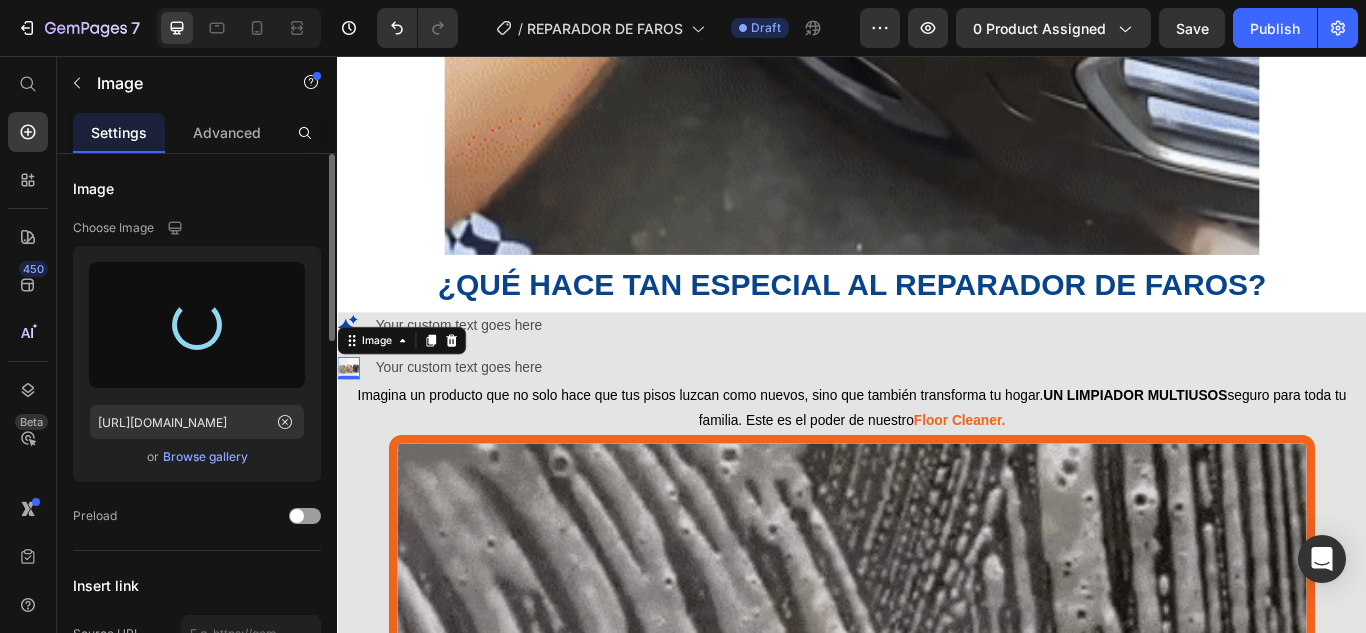 type on "[URL][DOMAIN_NAME]" 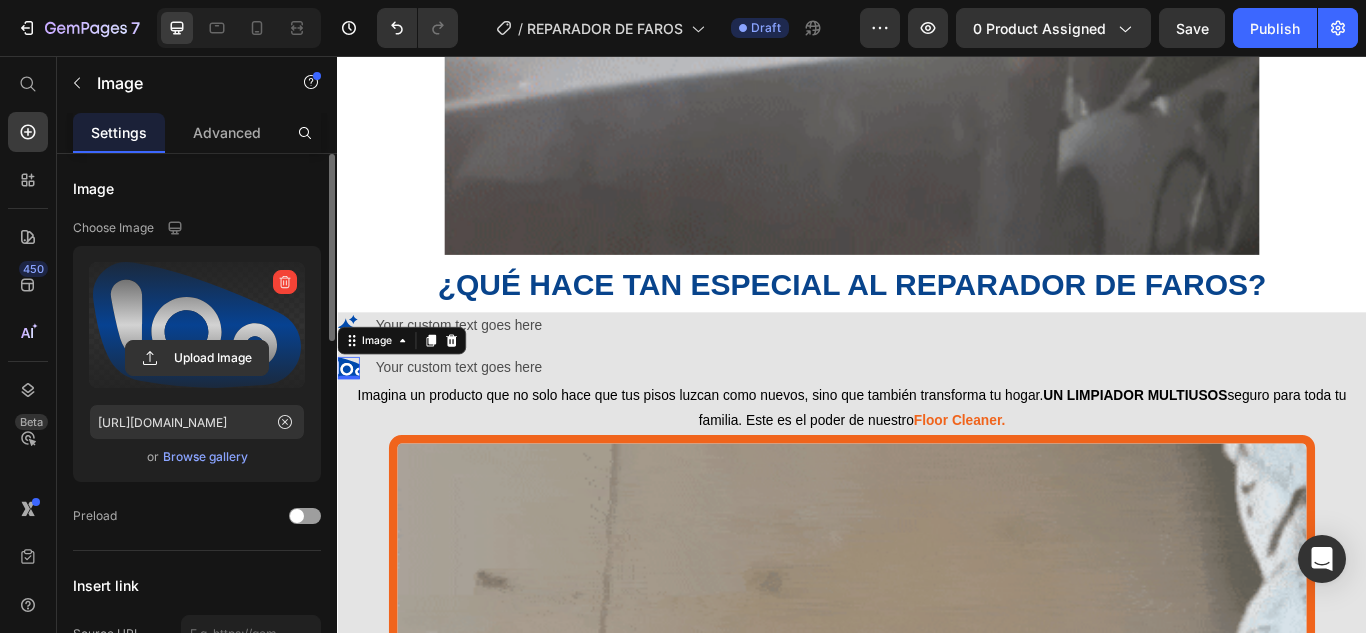 click at bounding box center [937, 1038] 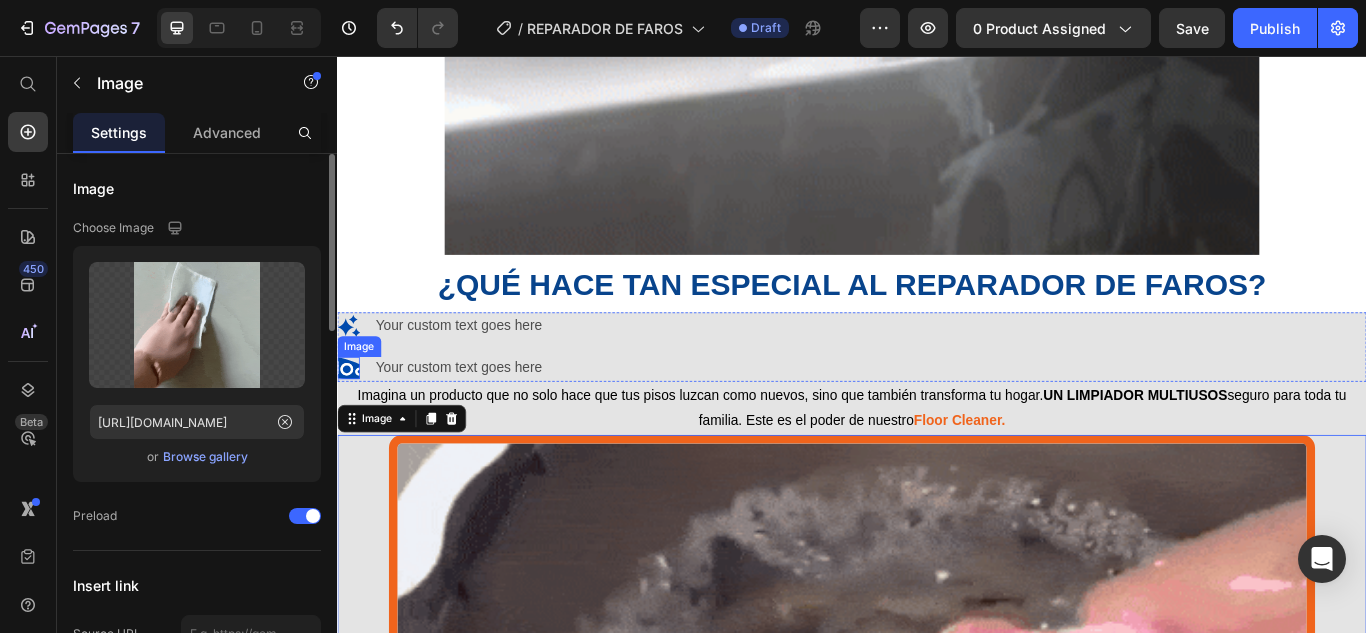 click at bounding box center [350, 420] 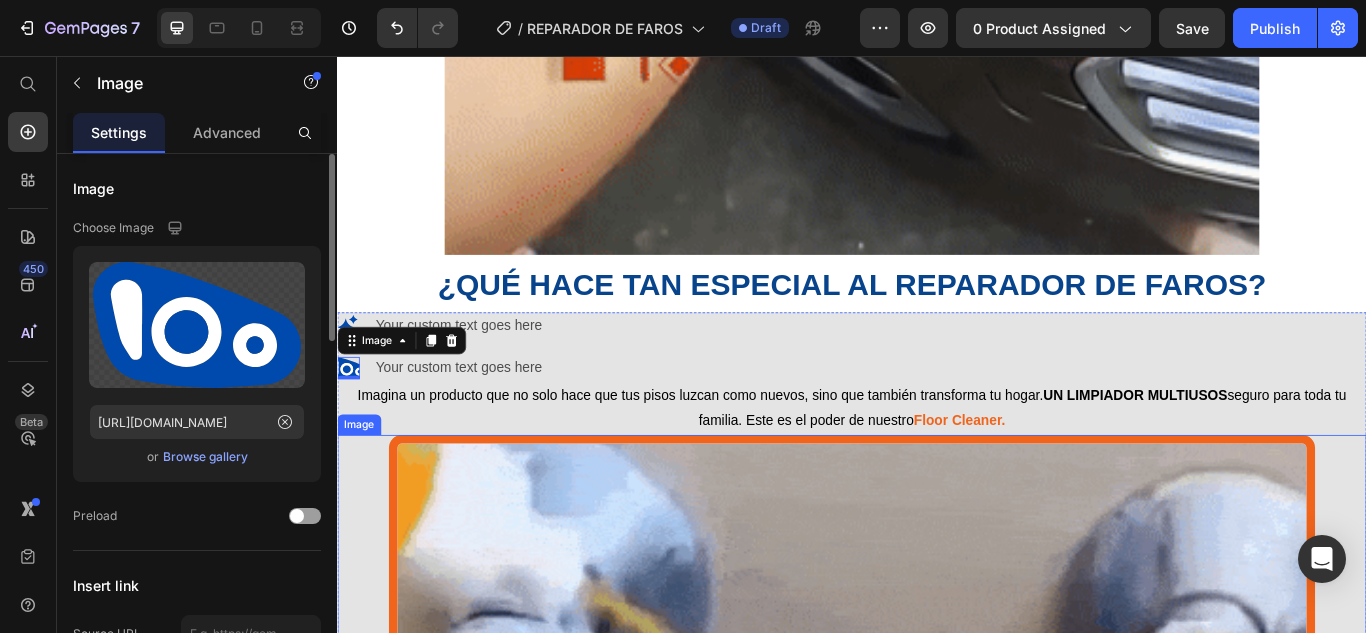 click at bounding box center [937, 1038] 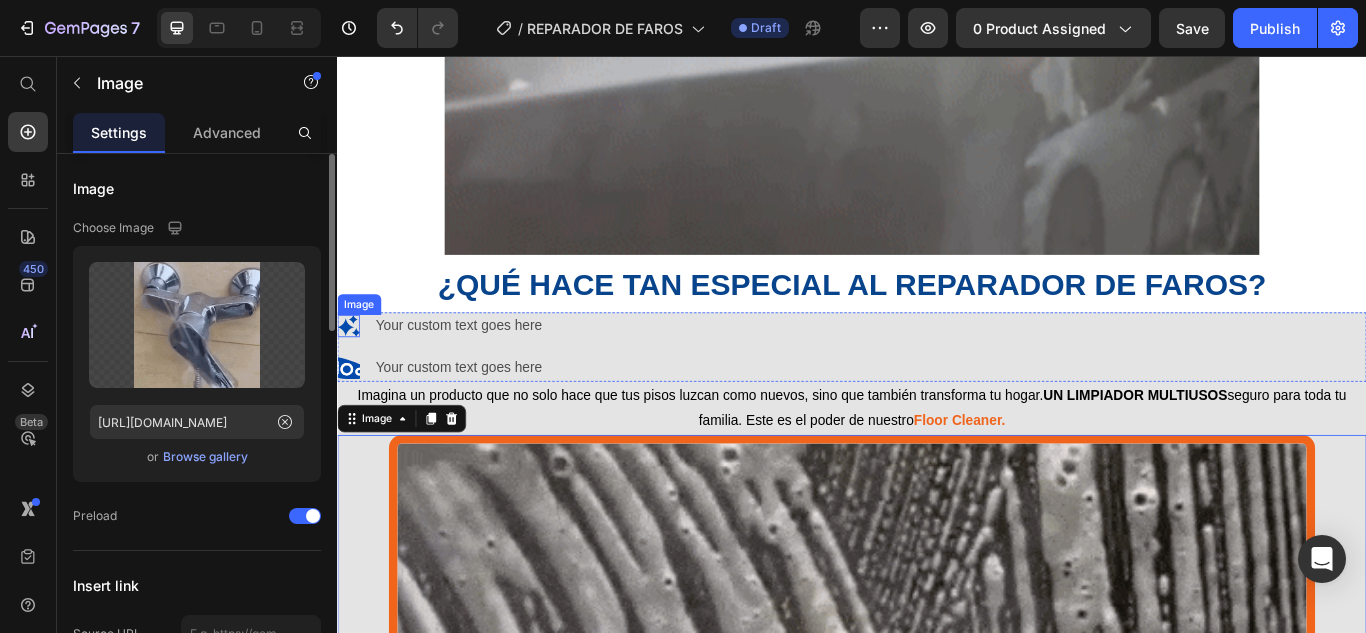 click at bounding box center [350, 371] 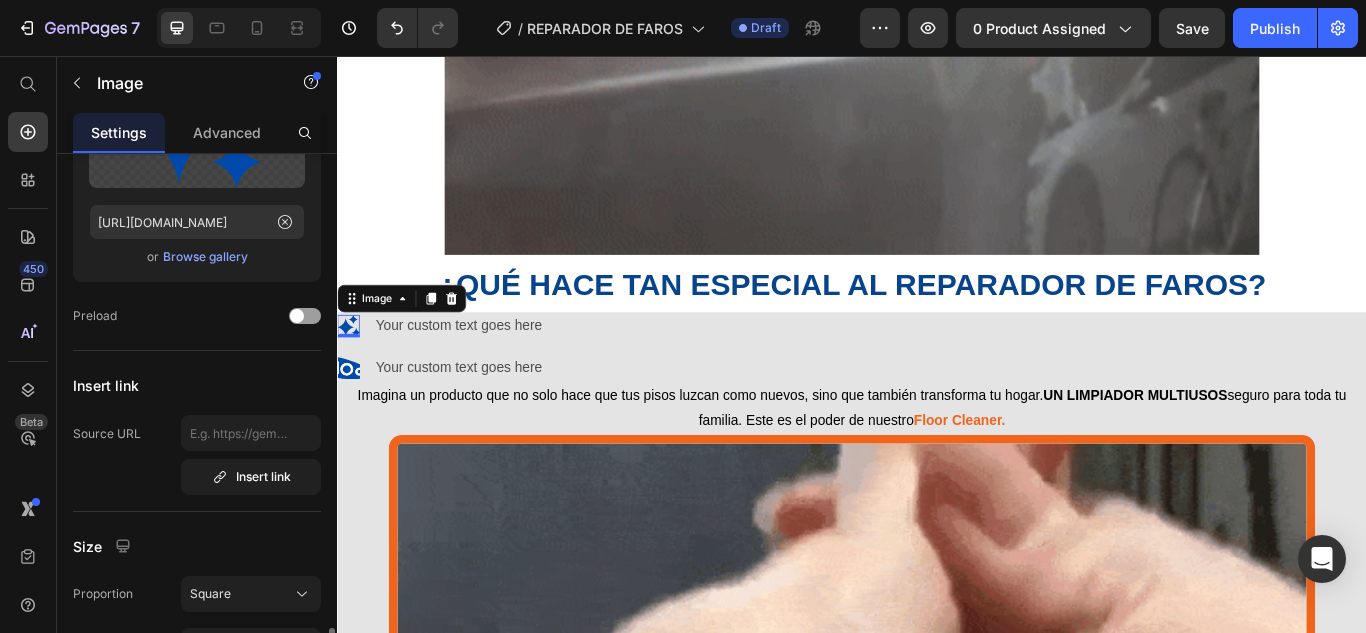 scroll, scrollTop: 500, scrollLeft: 0, axis: vertical 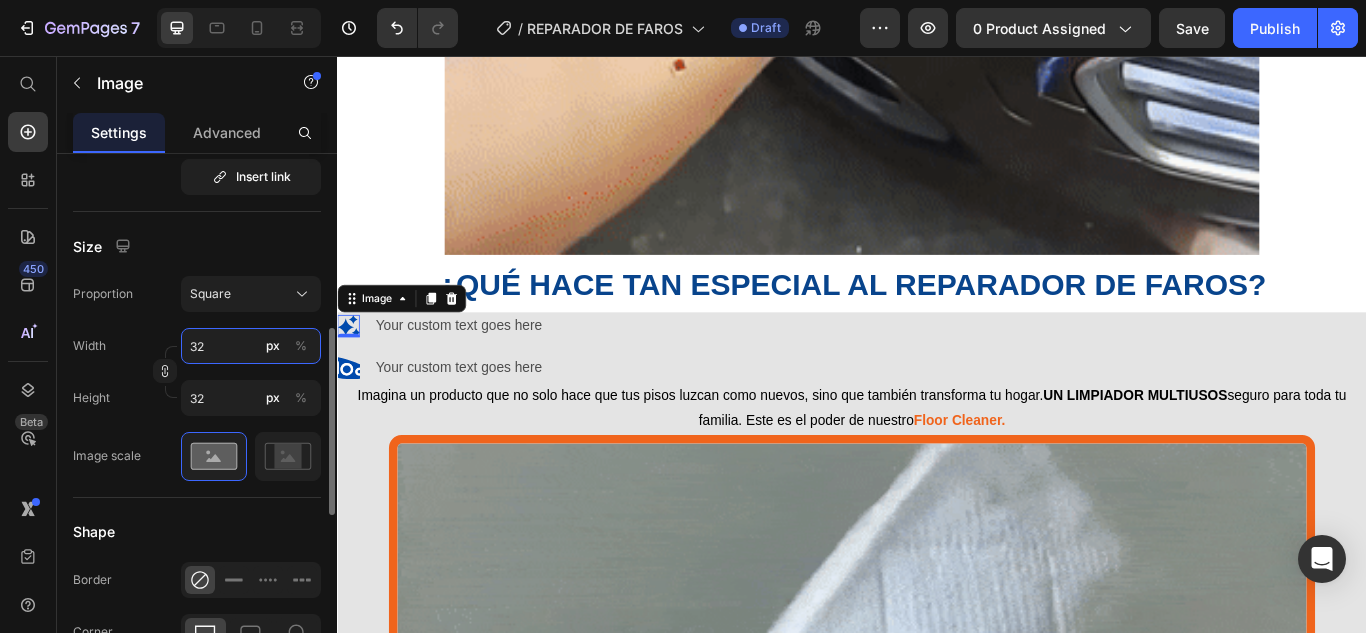 click on "32" at bounding box center (251, 346) 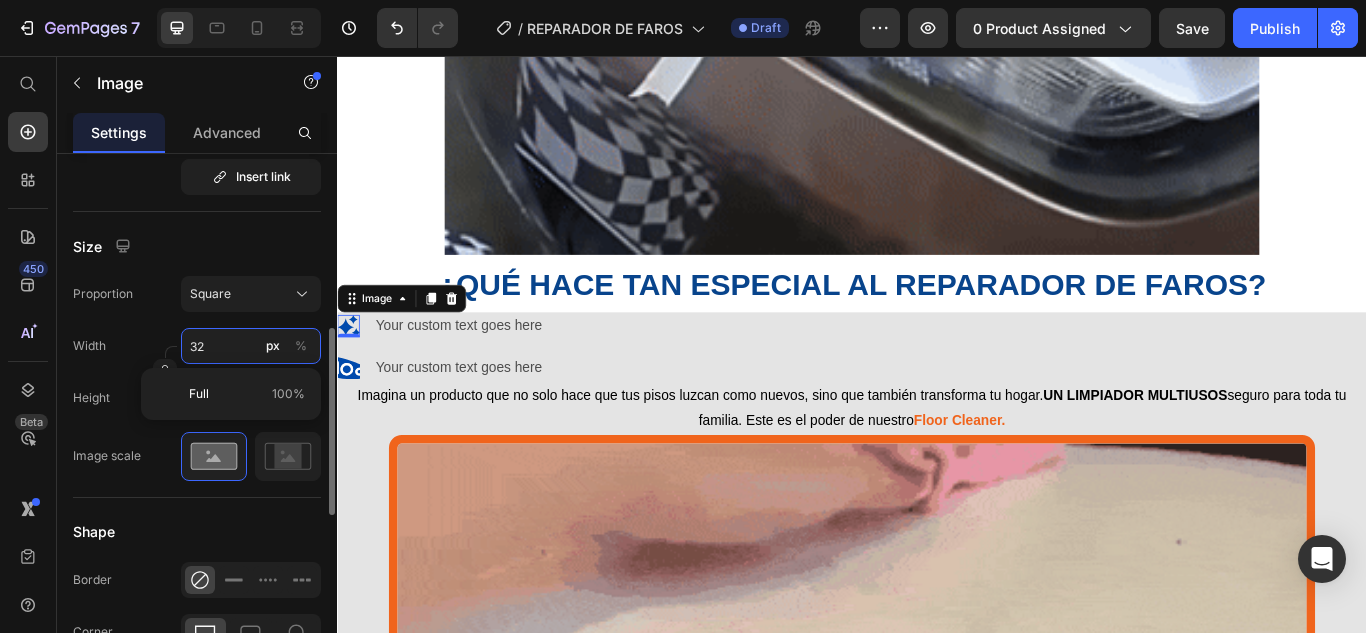 type on "4" 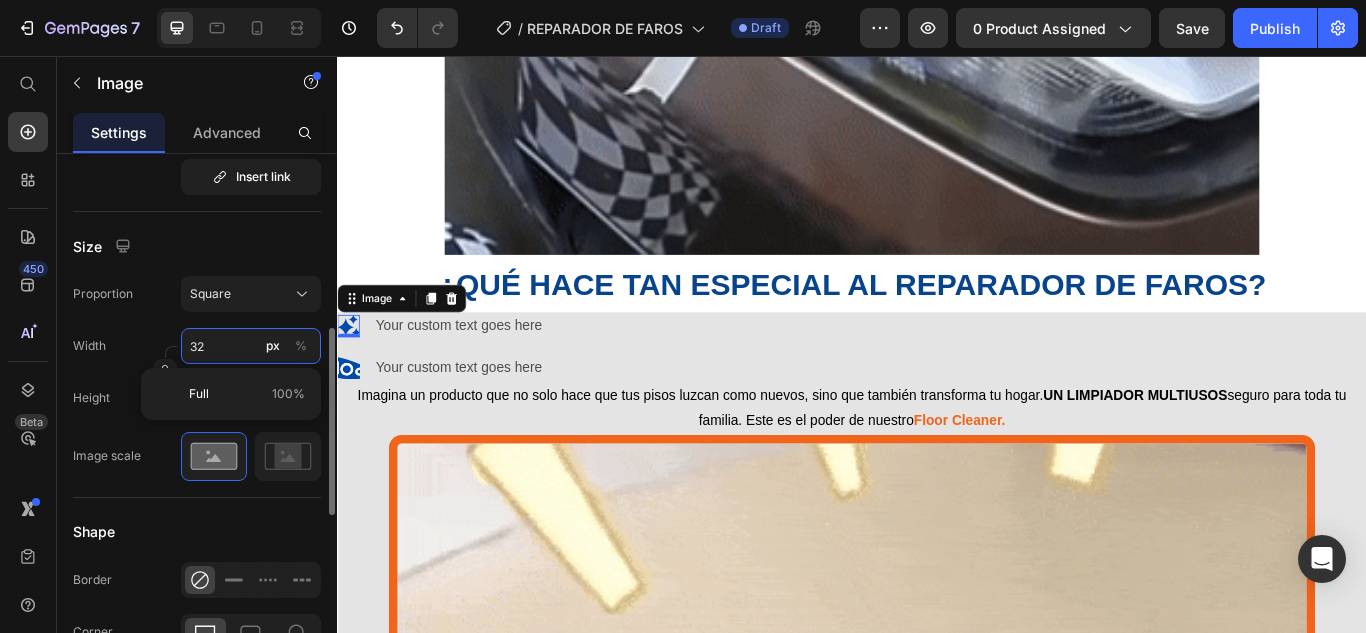 type on "4" 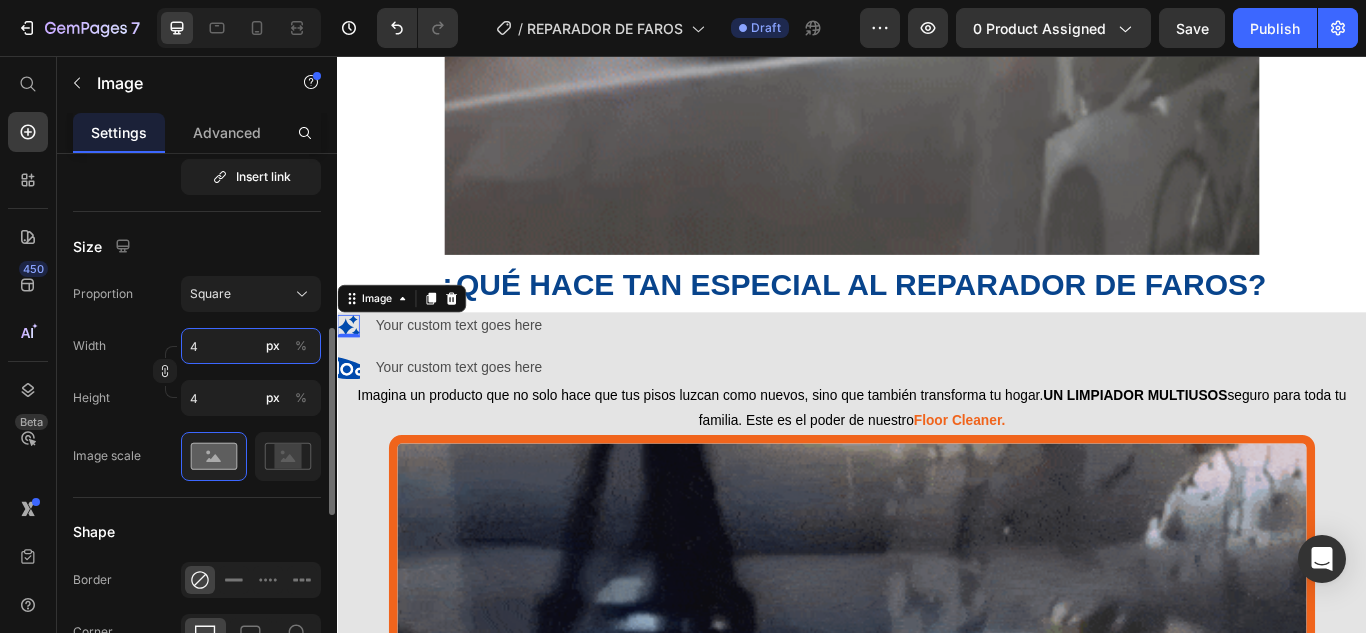 type on "45" 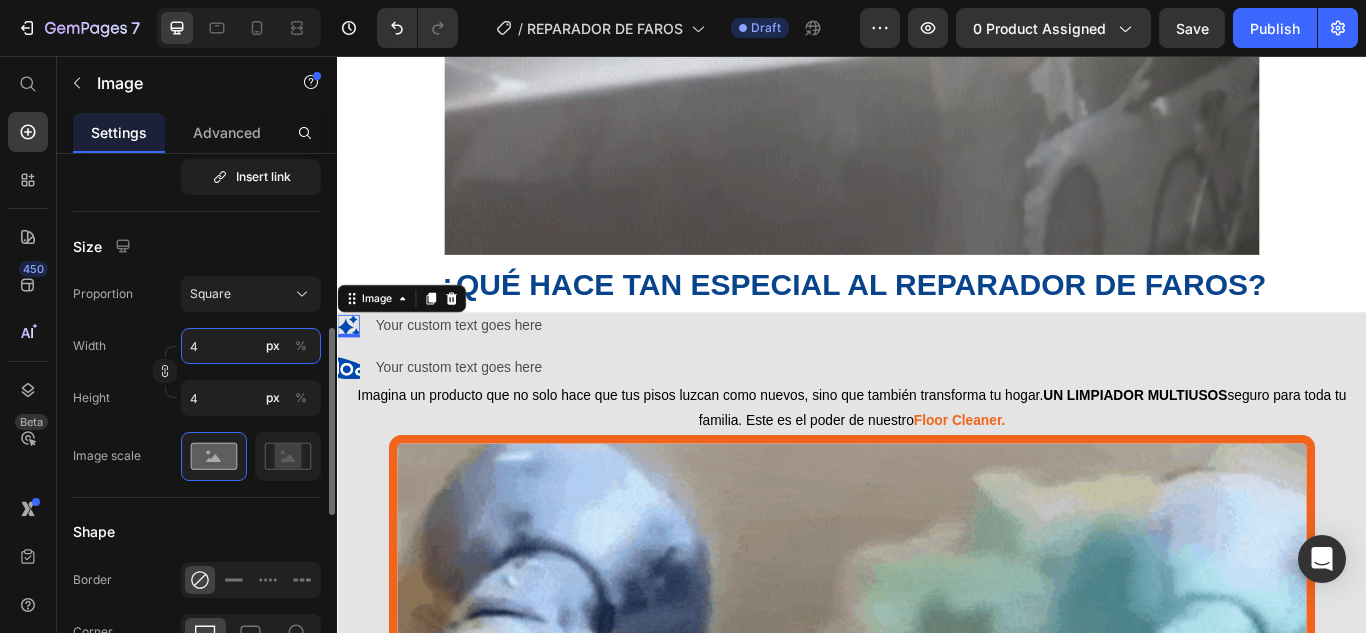type on "45" 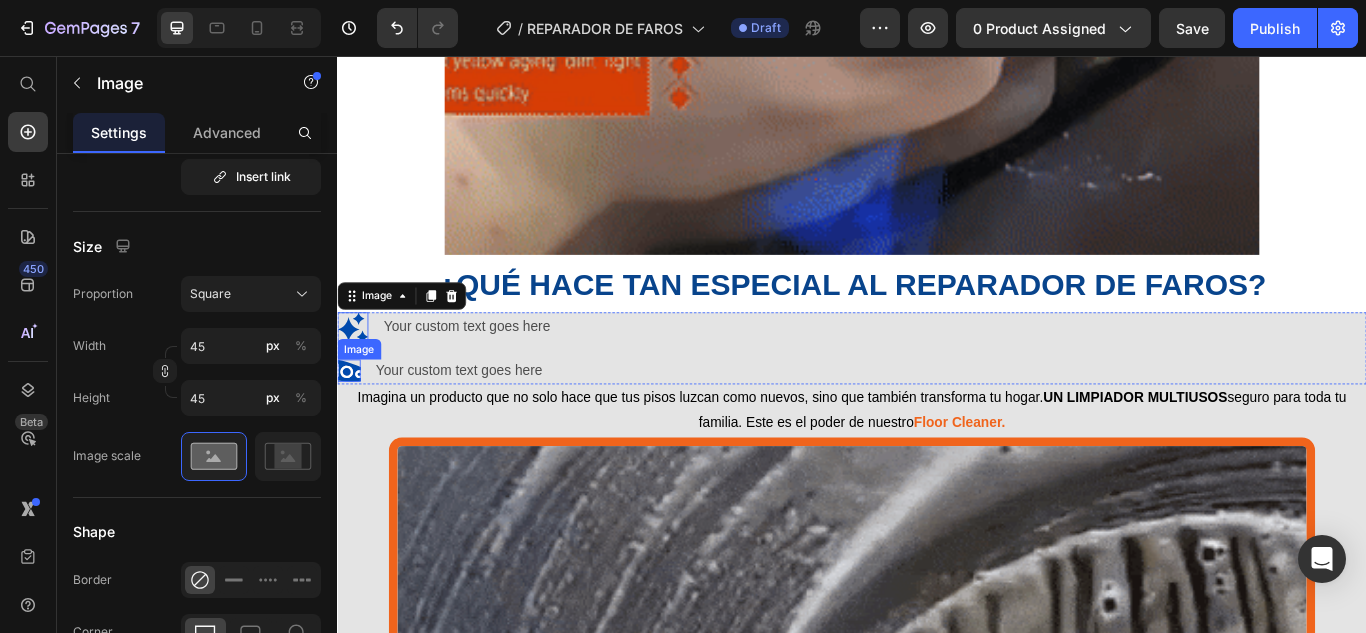 click at bounding box center (350, 423) 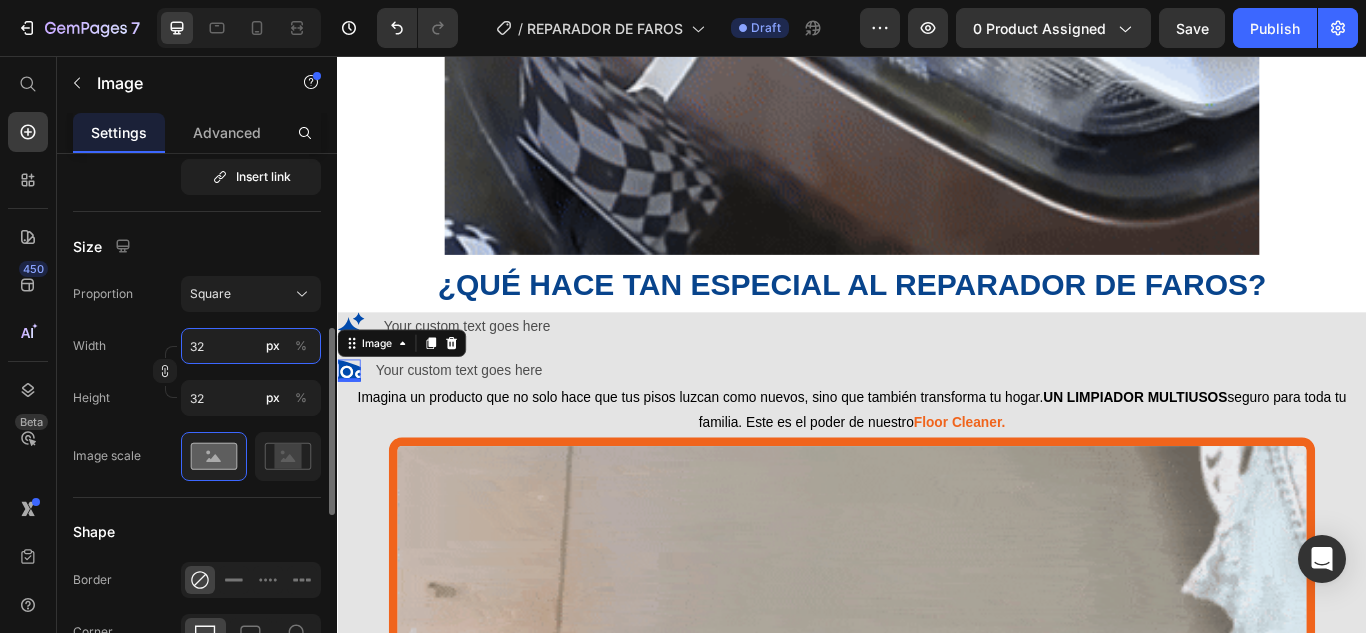 click on "32" at bounding box center (251, 346) 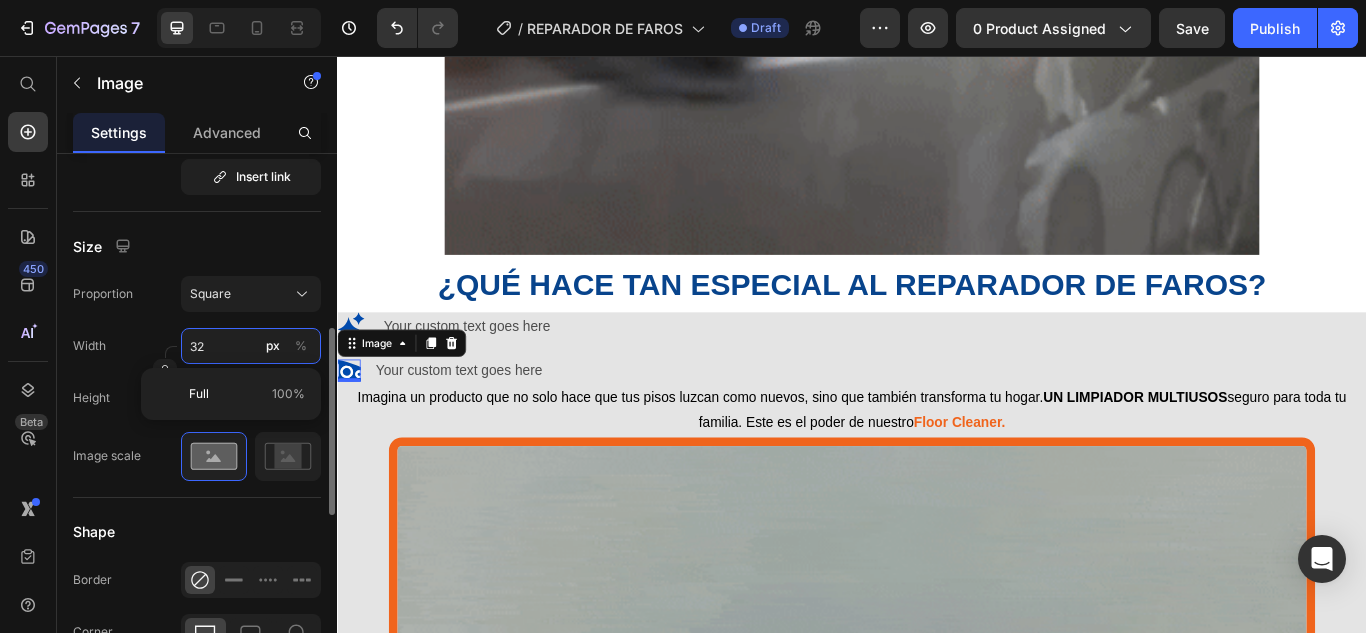 type on "4" 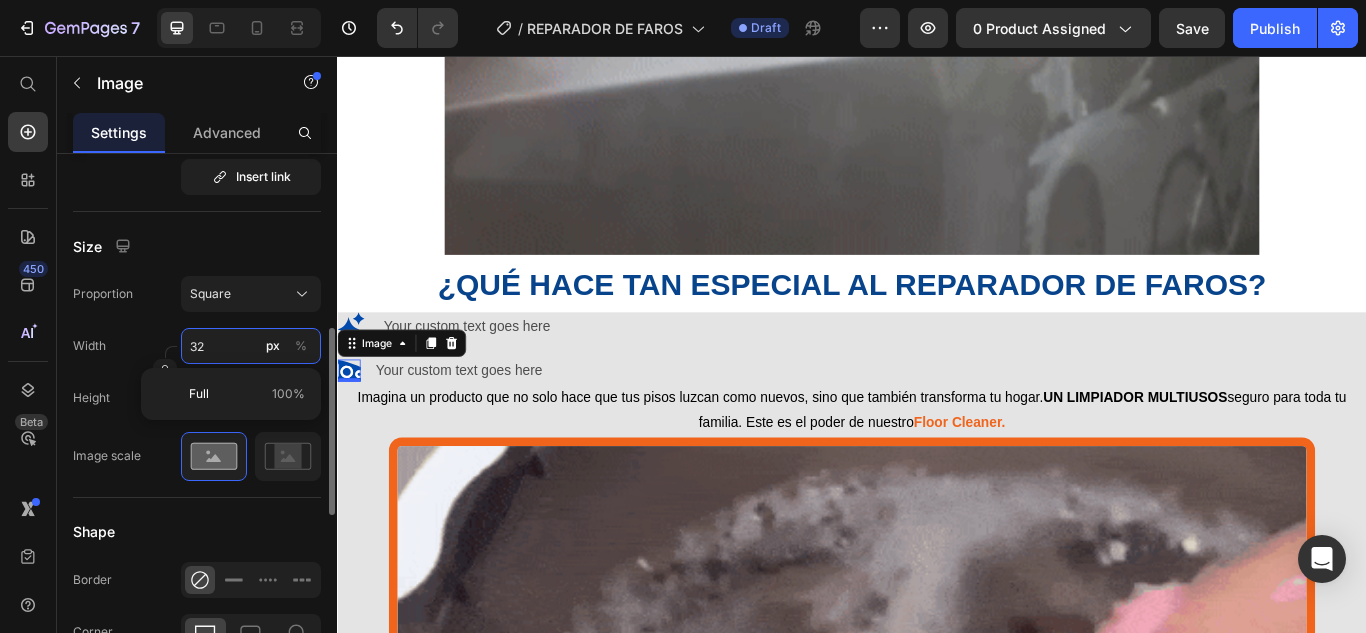 type on "4" 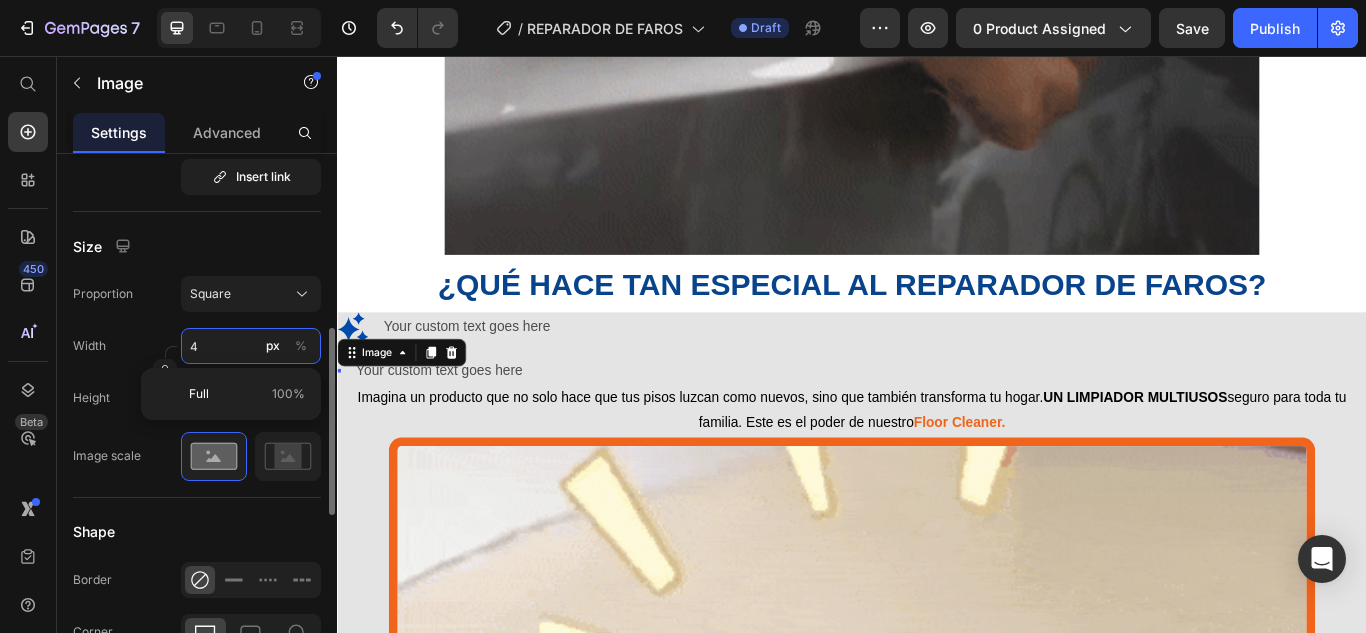 type on "45" 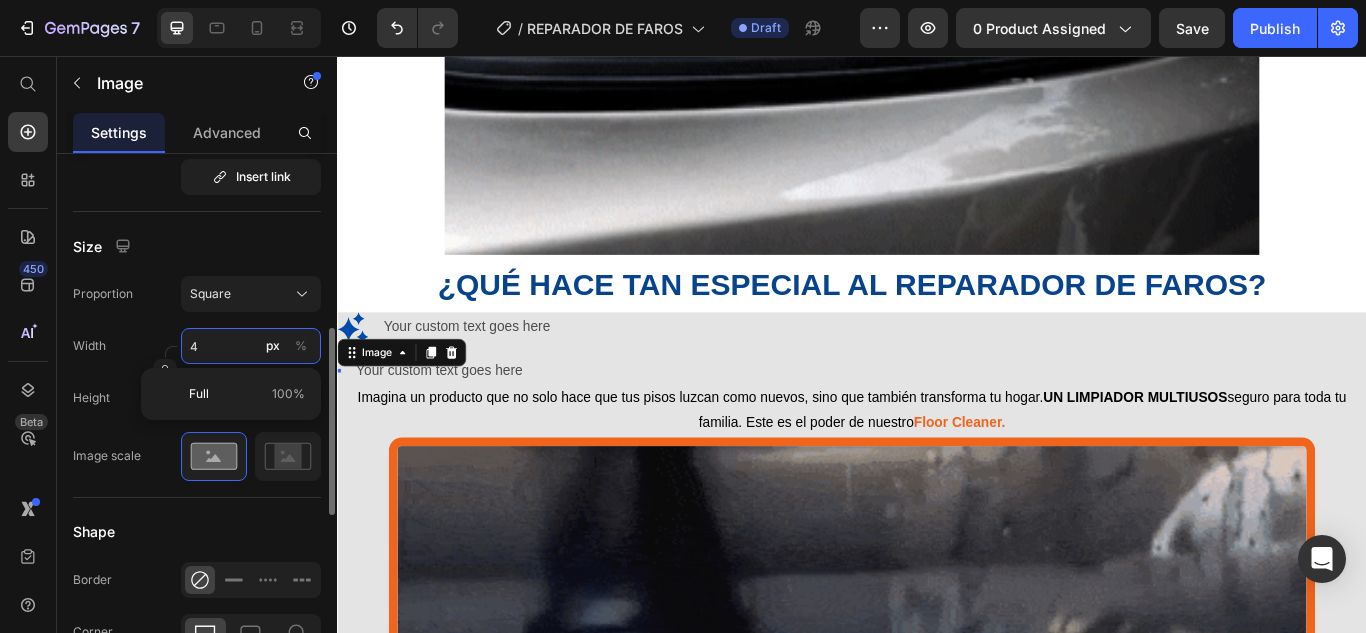 type on "45" 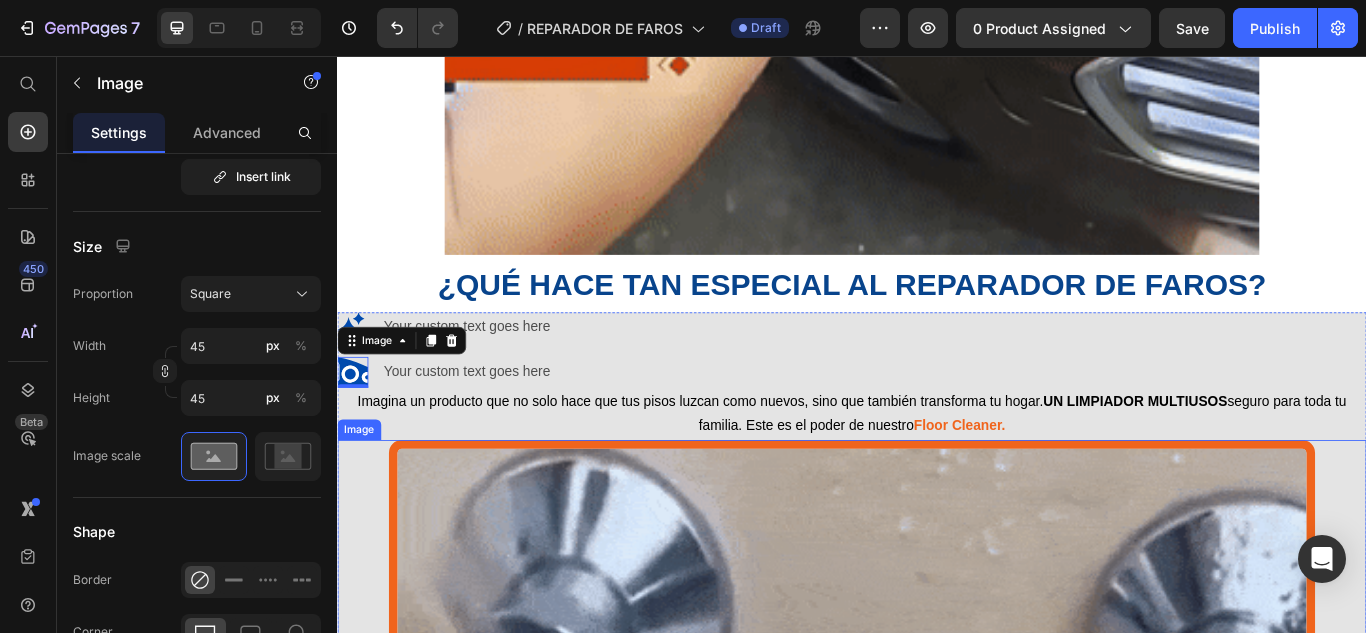 click at bounding box center (937, 1044) 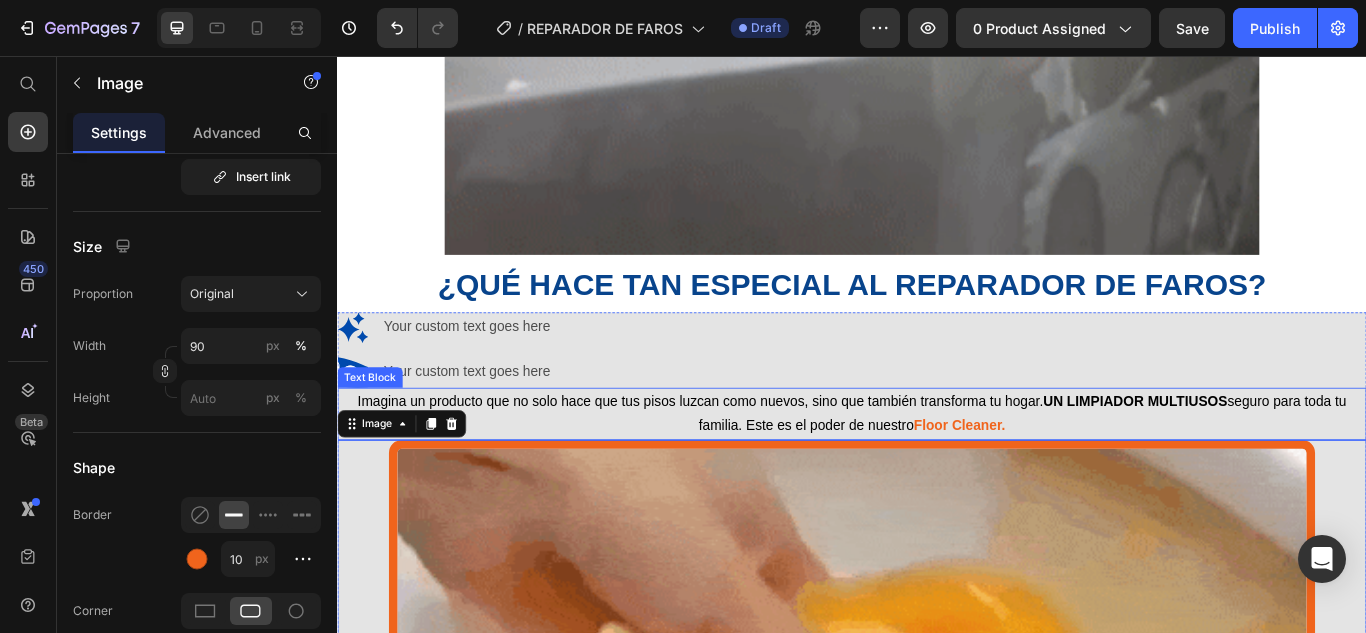 click on "Text Block" at bounding box center [375, 431] 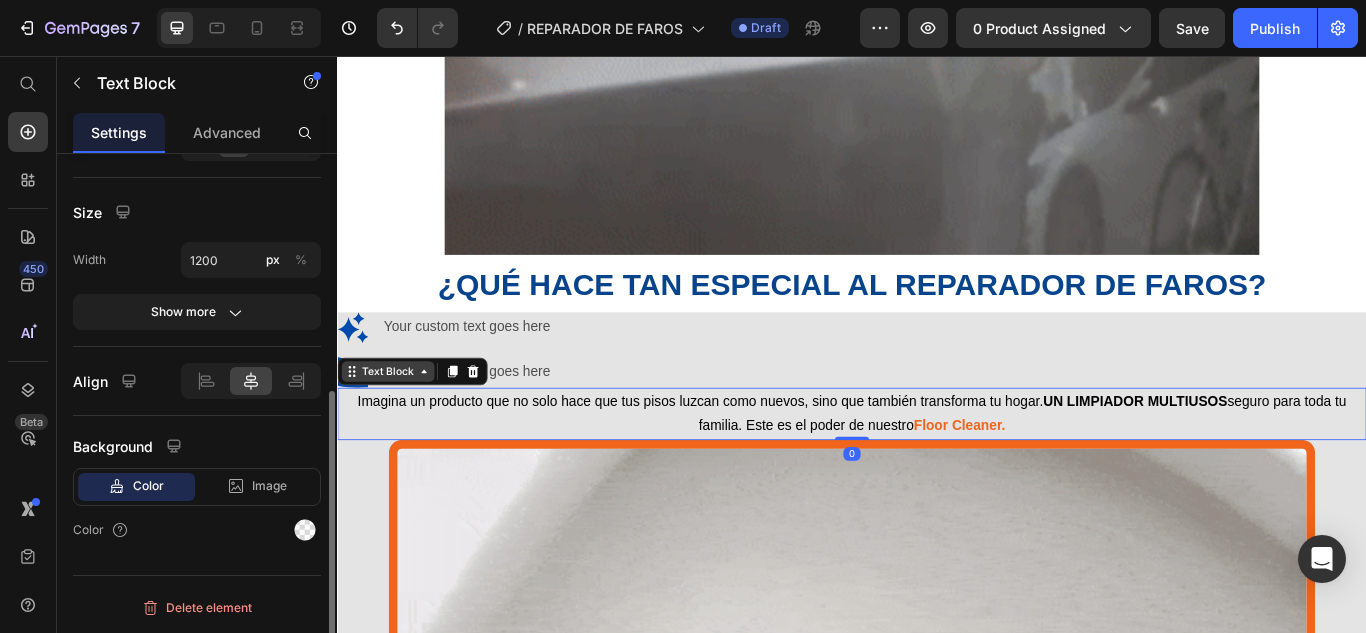 scroll, scrollTop: 0, scrollLeft: 0, axis: both 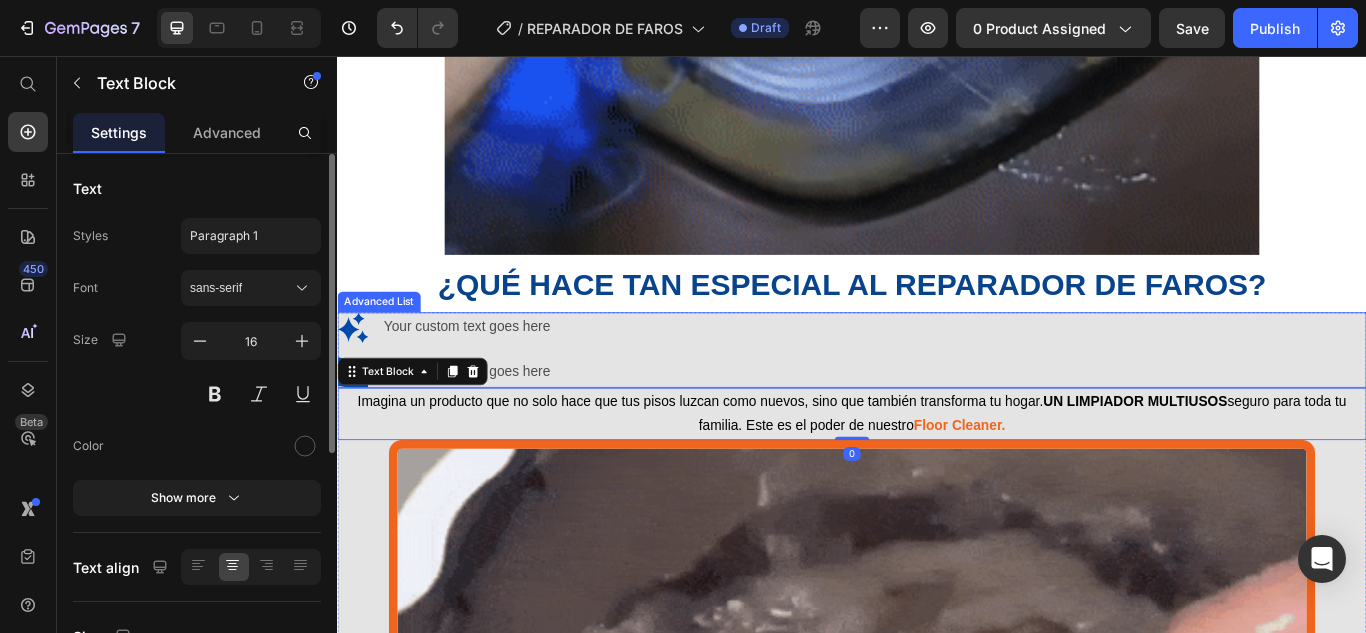 click on "Image Your custom text goes here Text Block Image Your custom text goes here Text Block" at bounding box center [937, 399] 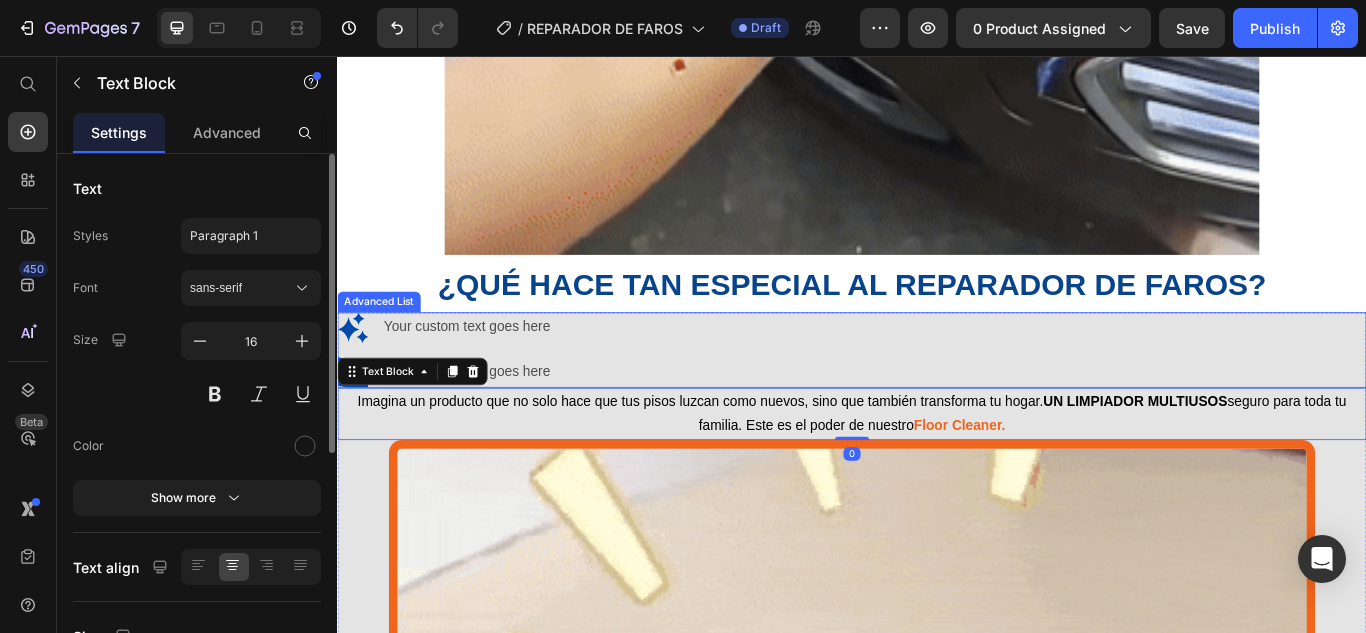click on "Image Your custom text goes here Text Block Image Your custom text goes here Text Block" at bounding box center (937, 399) 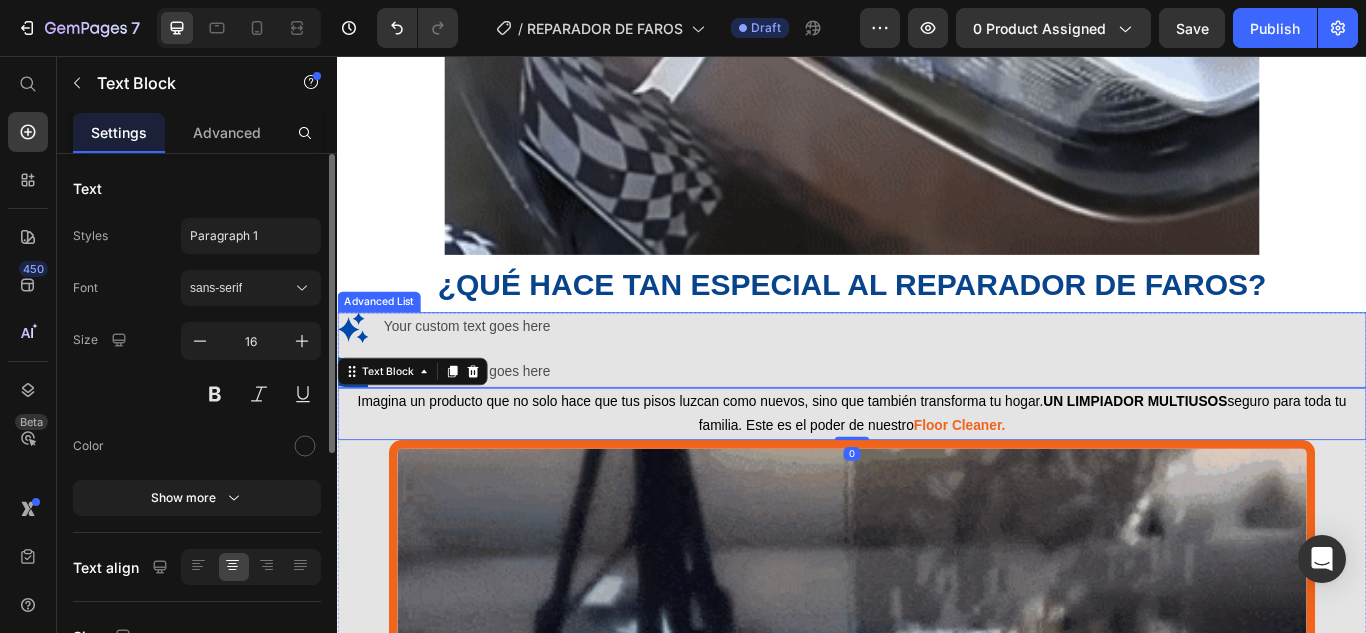 click on "Image Your custom text goes here Text Block Image Your custom text goes here Text Block" at bounding box center (937, 399) 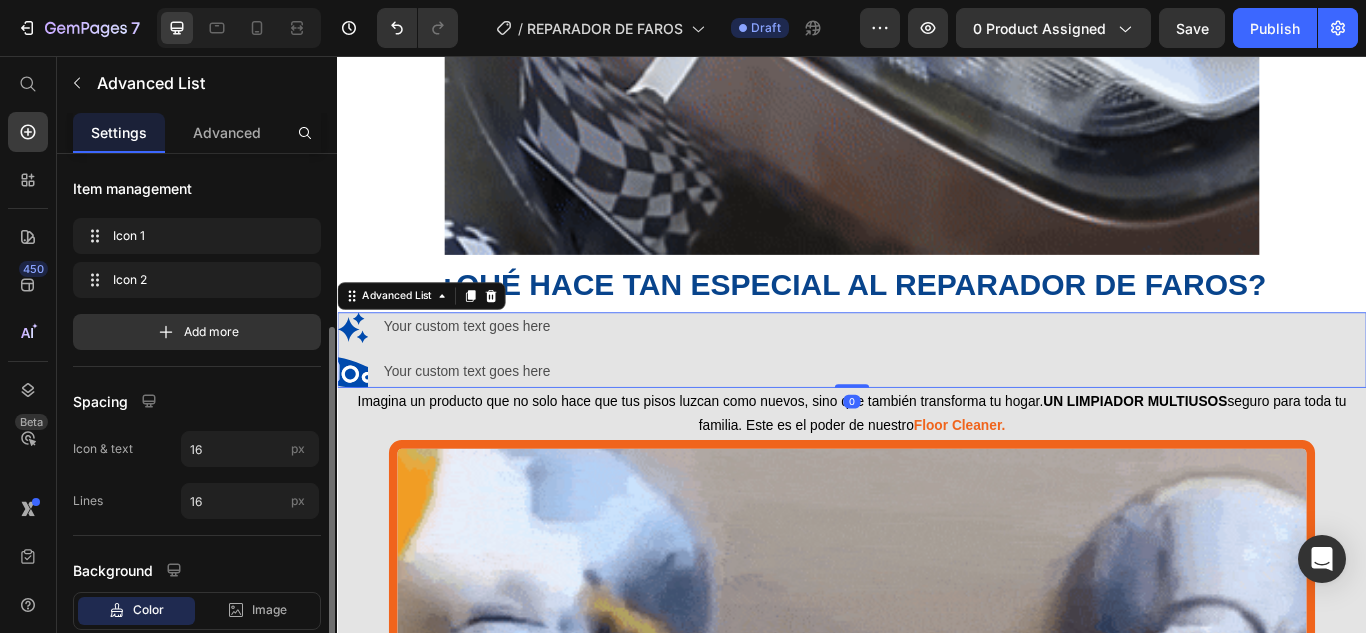 scroll, scrollTop: 193, scrollLeft: 0, axis: vertical 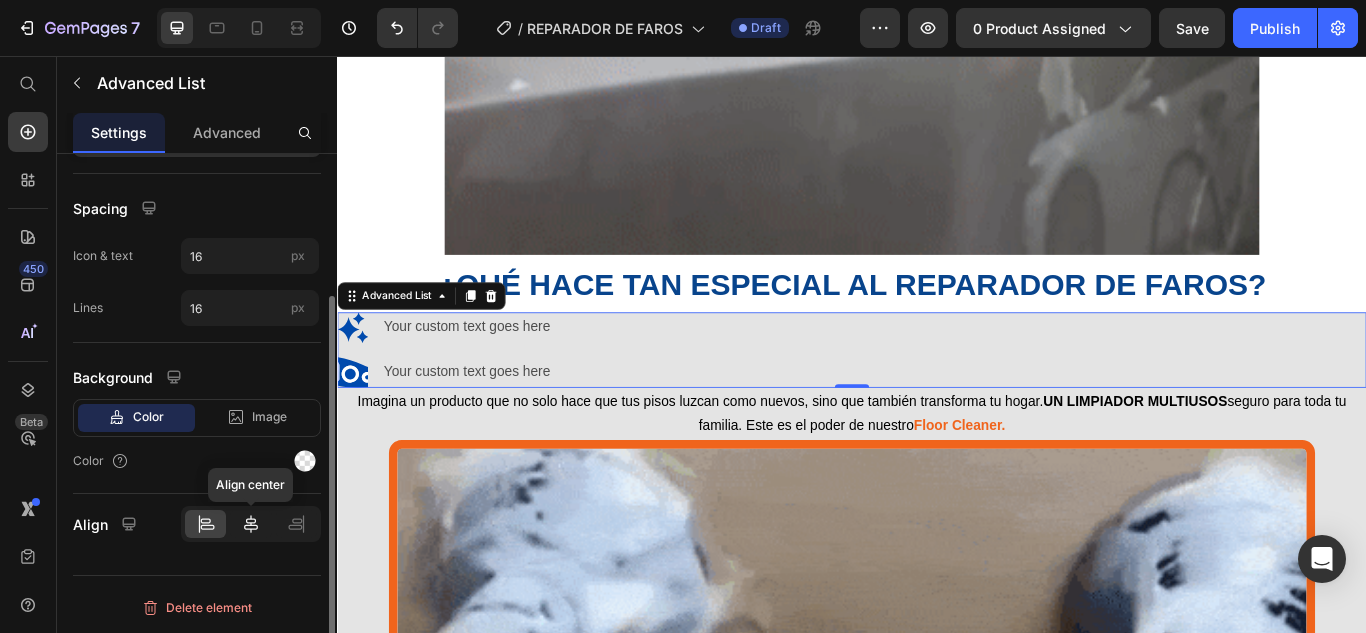 click 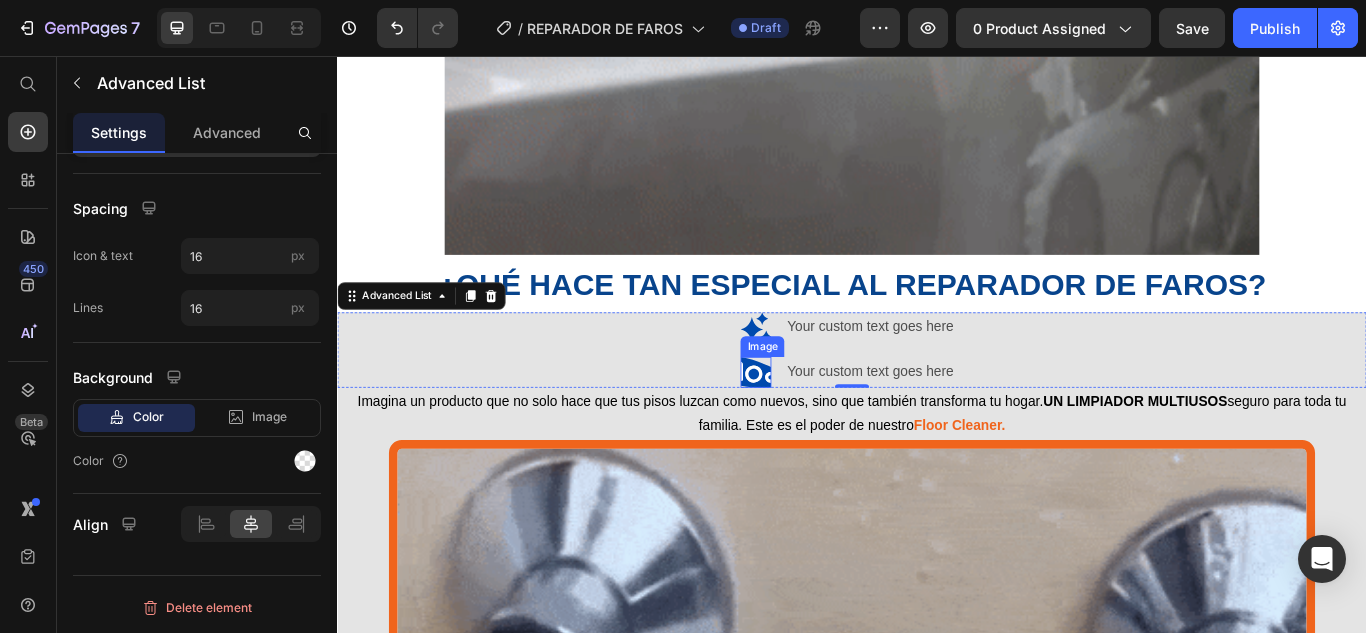 click at bounding box center [825, 425] 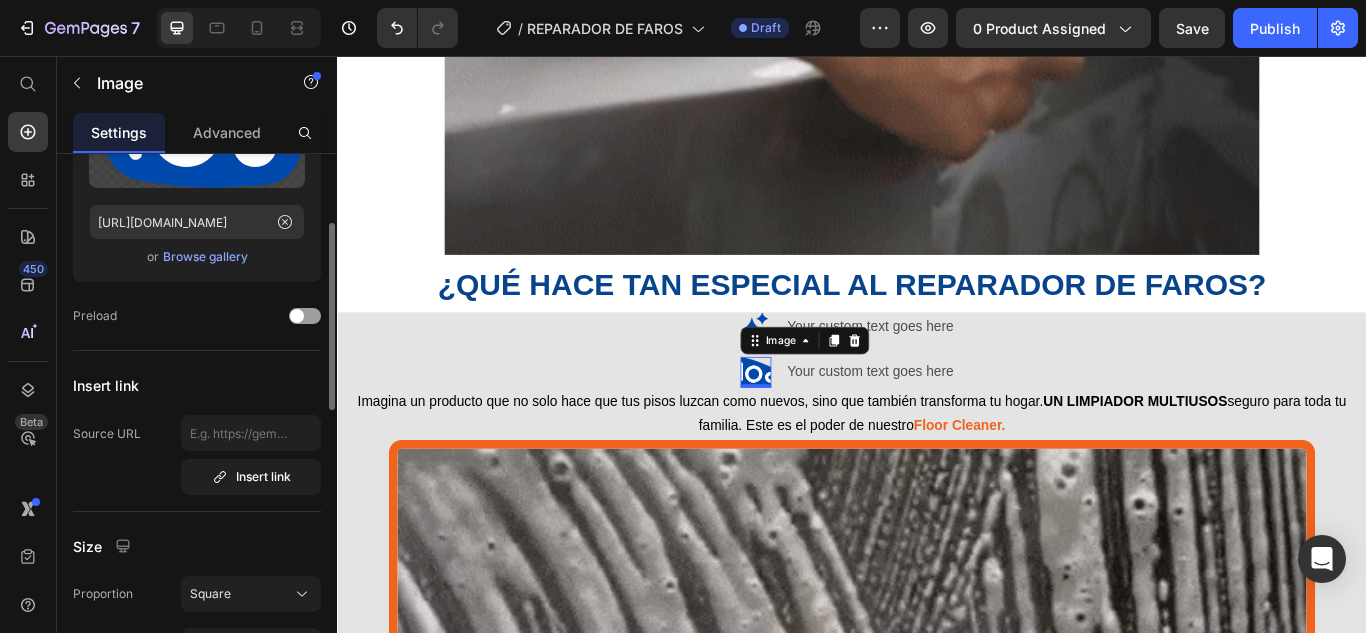 scroll, scrollTop: 400, scrollLeft: 0, axis: vertical 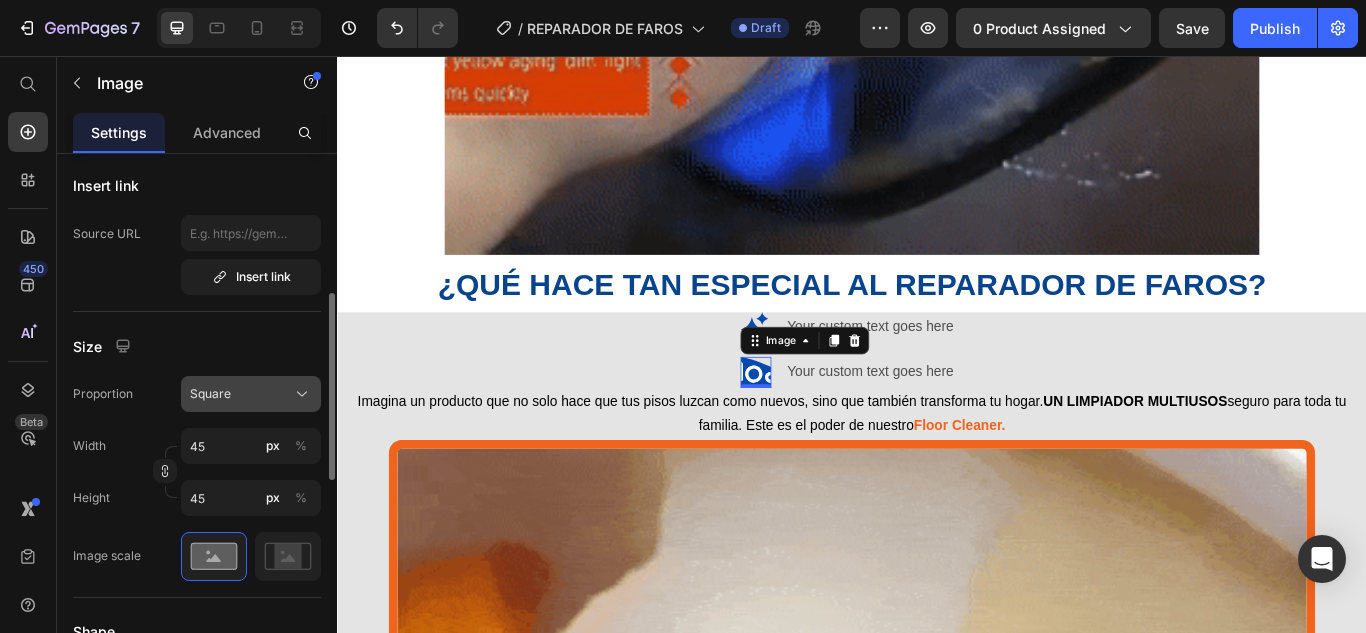 click on "Square" at bounding box center (210, 394) 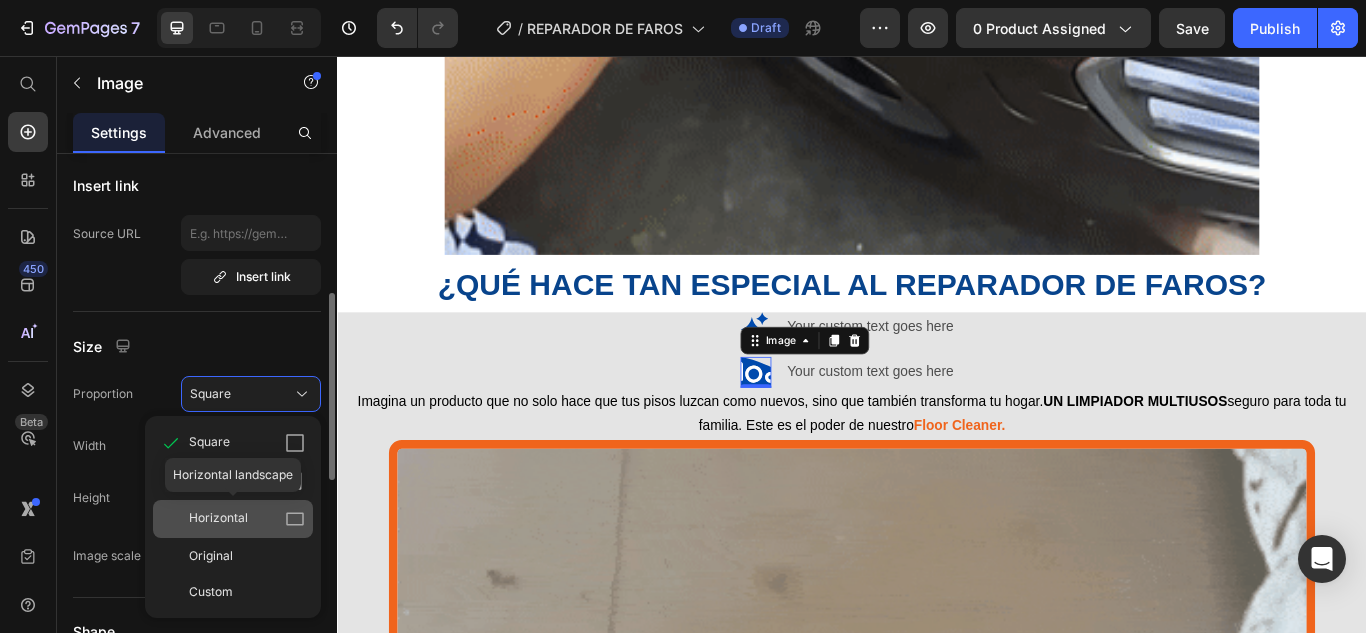 click on "Horizontal" at bounding box center (218, 519) 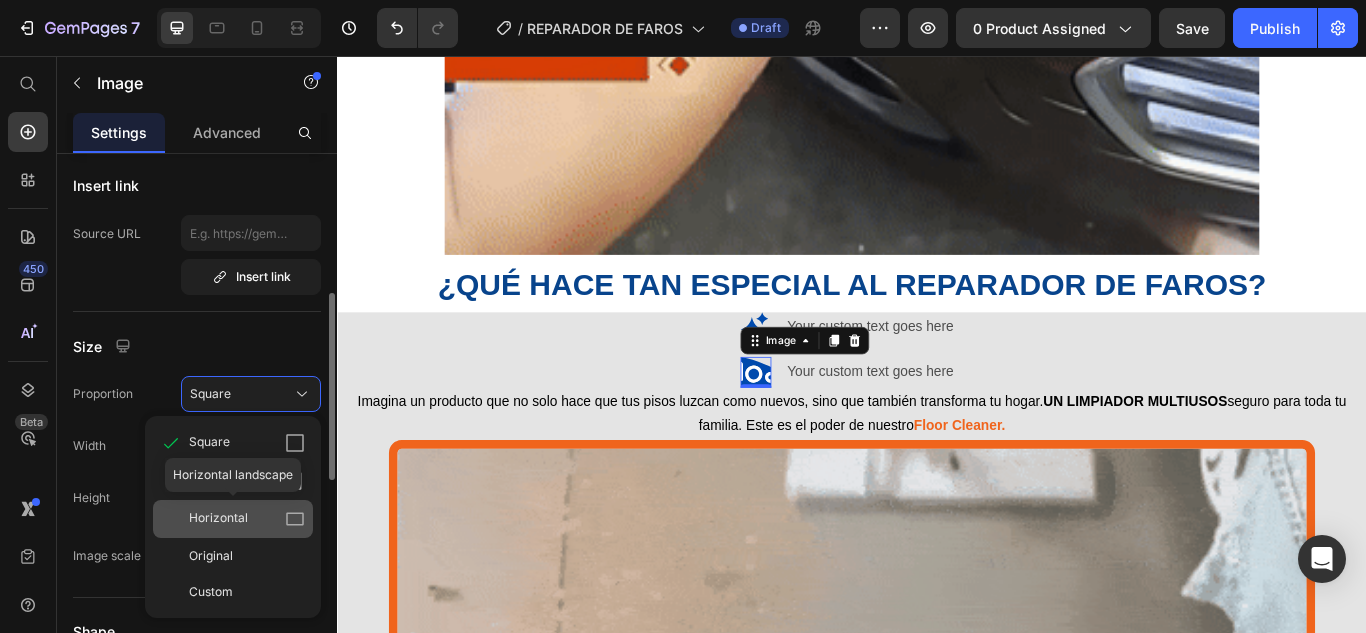type 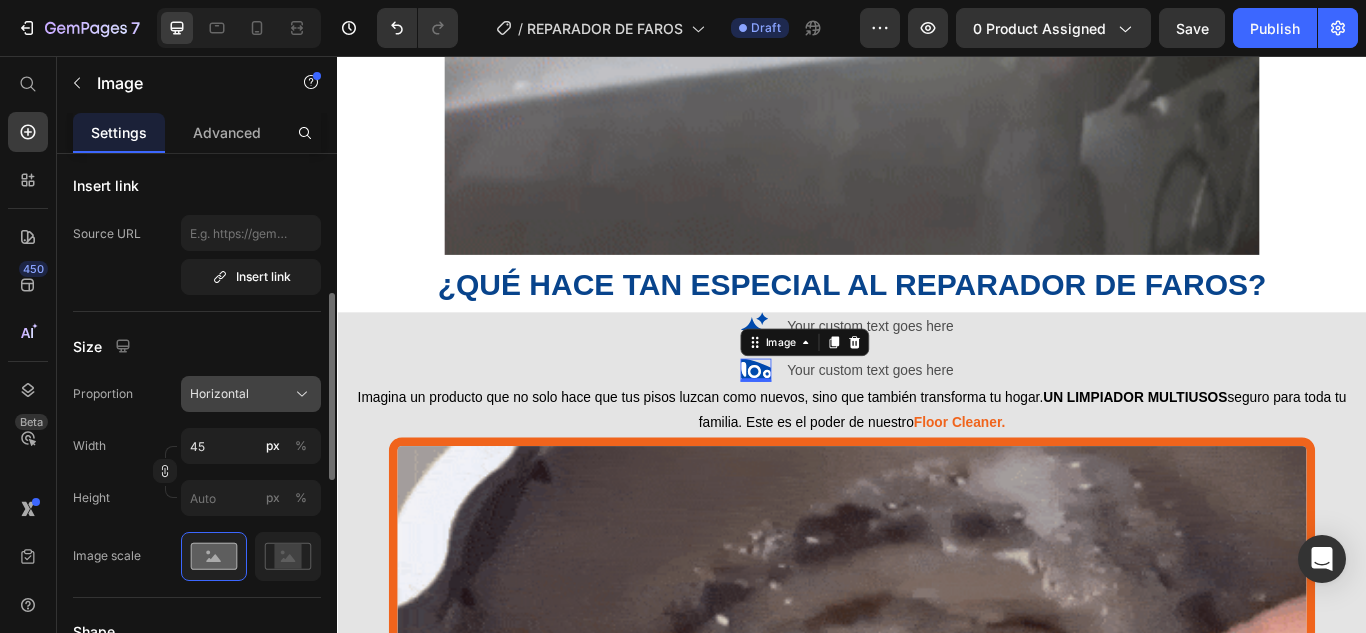 click on "Horizontal" at bounding box center [219, 394] 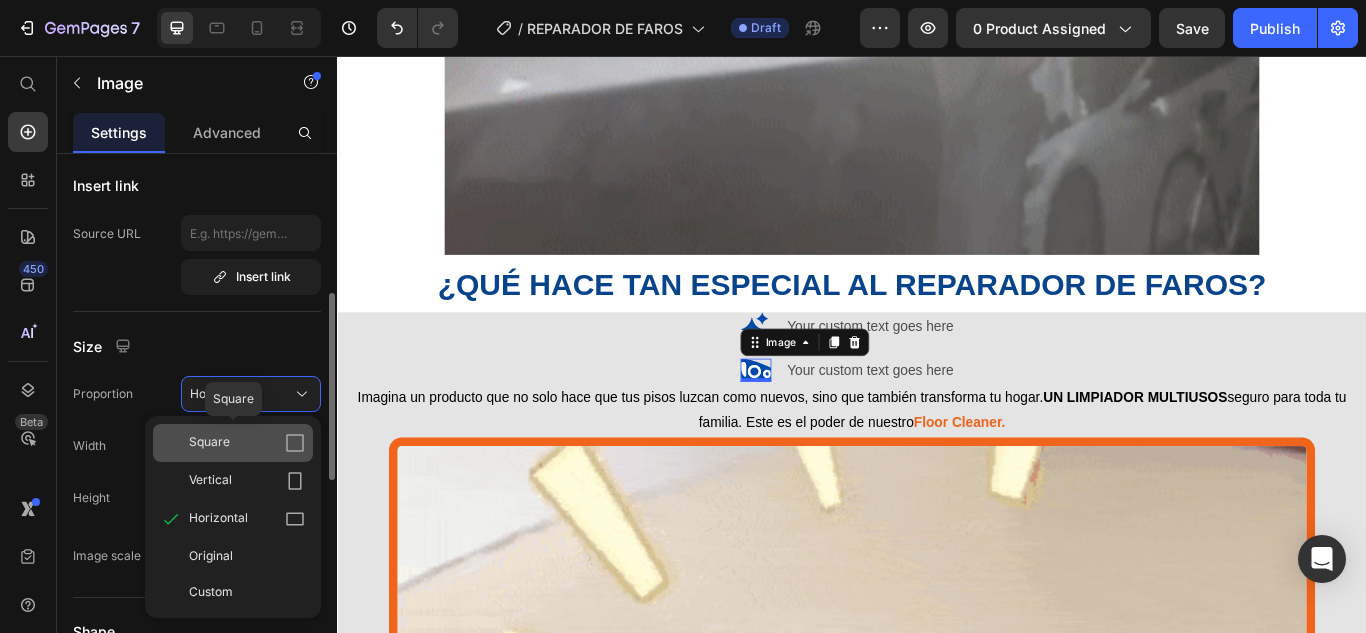 click on "Square" at bounding box center (247, 443) 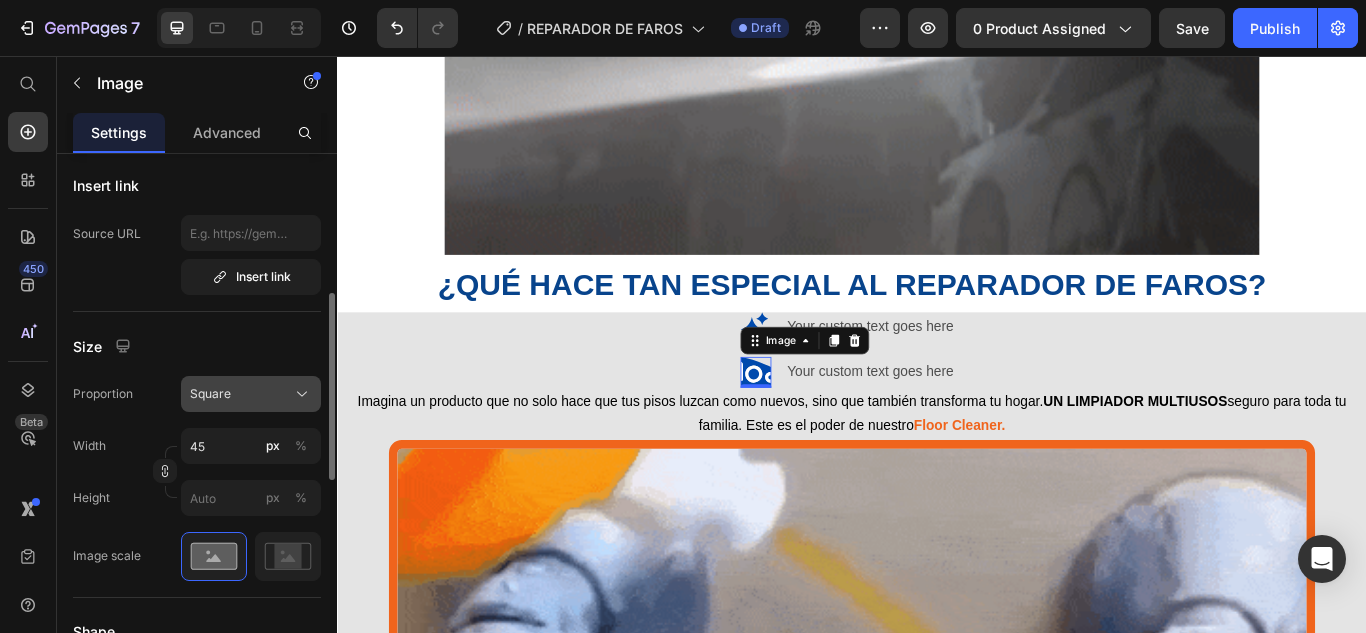 drag, startPoint x: 258, startPoint y: 382, endPoint x: 256, endPoint y: 392, distance: 10.198039 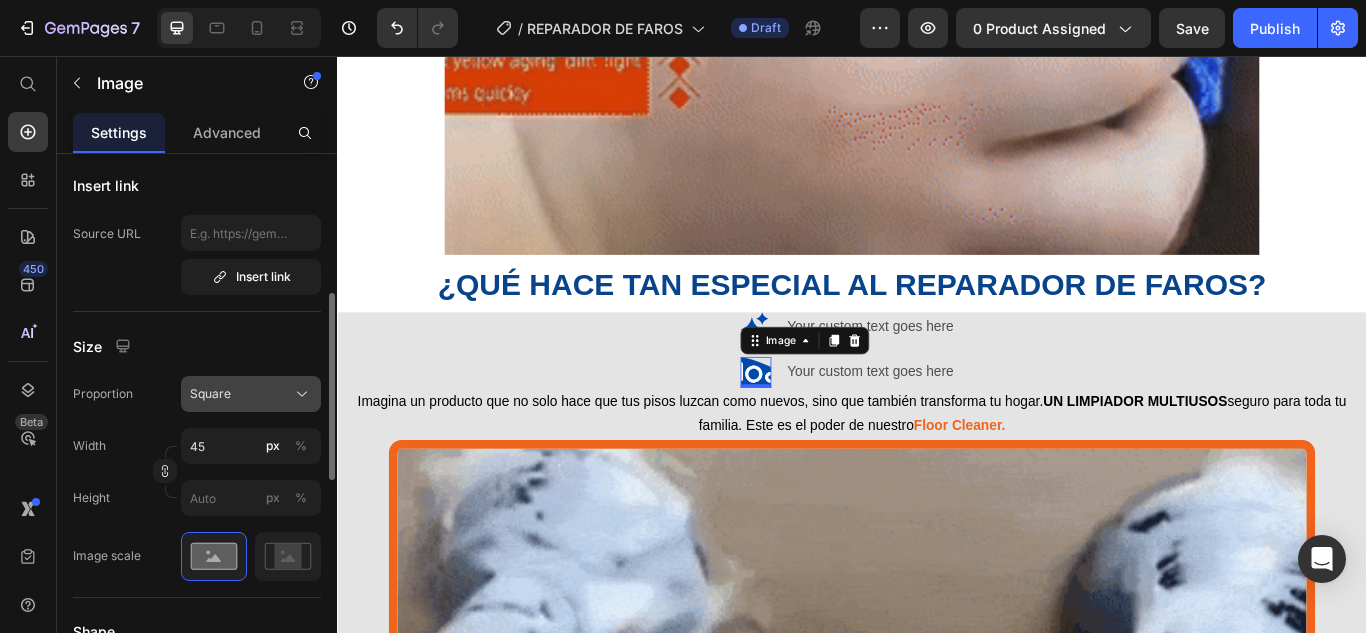 click on "Square" at bounding box center (251, 394) 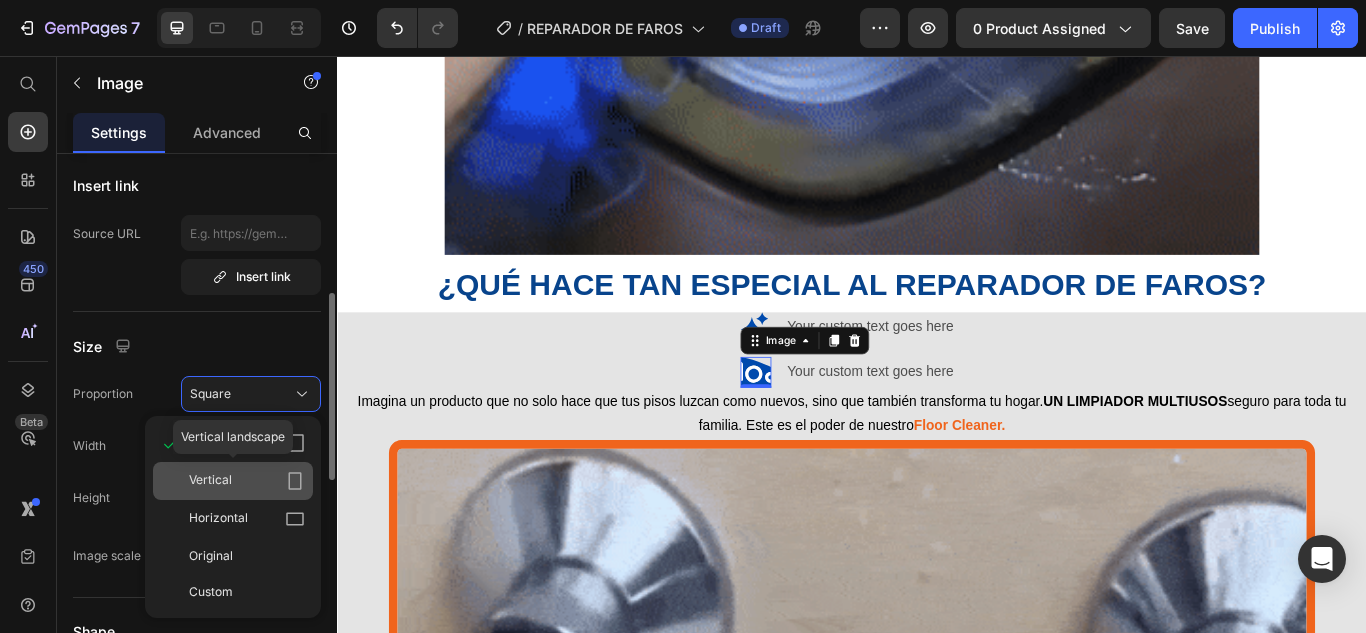 click on "Vertical" at bounding box center [210, 481] 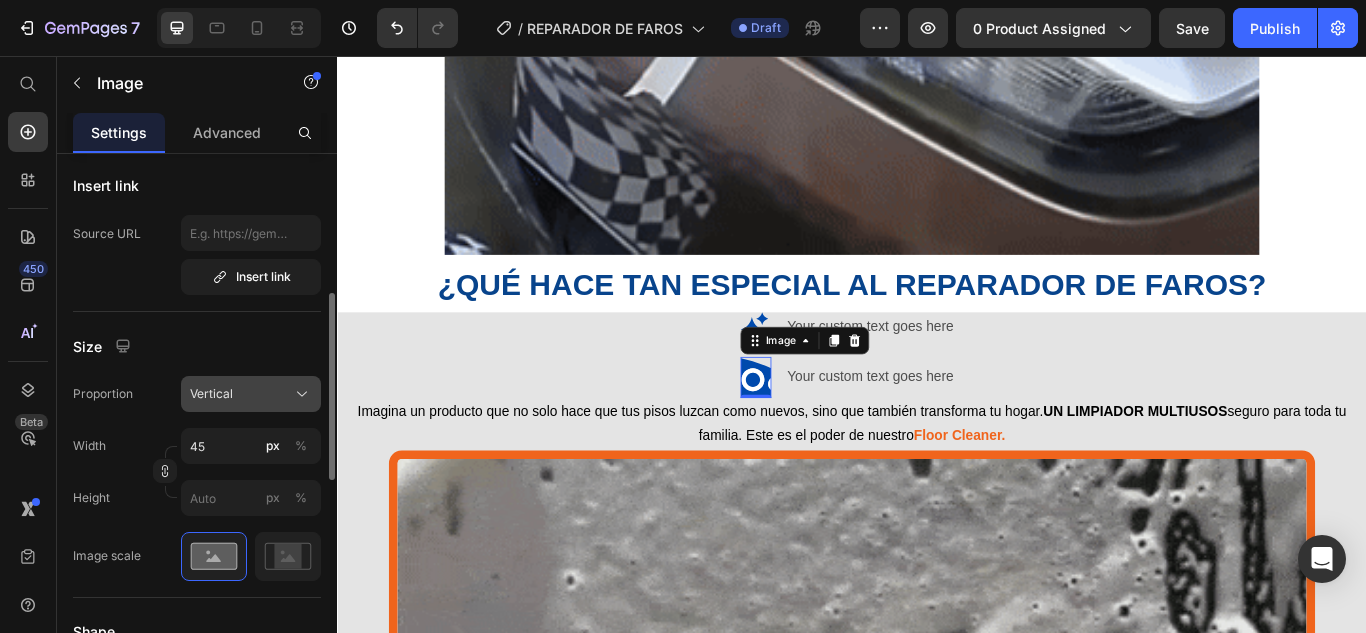 click on "Vertical" 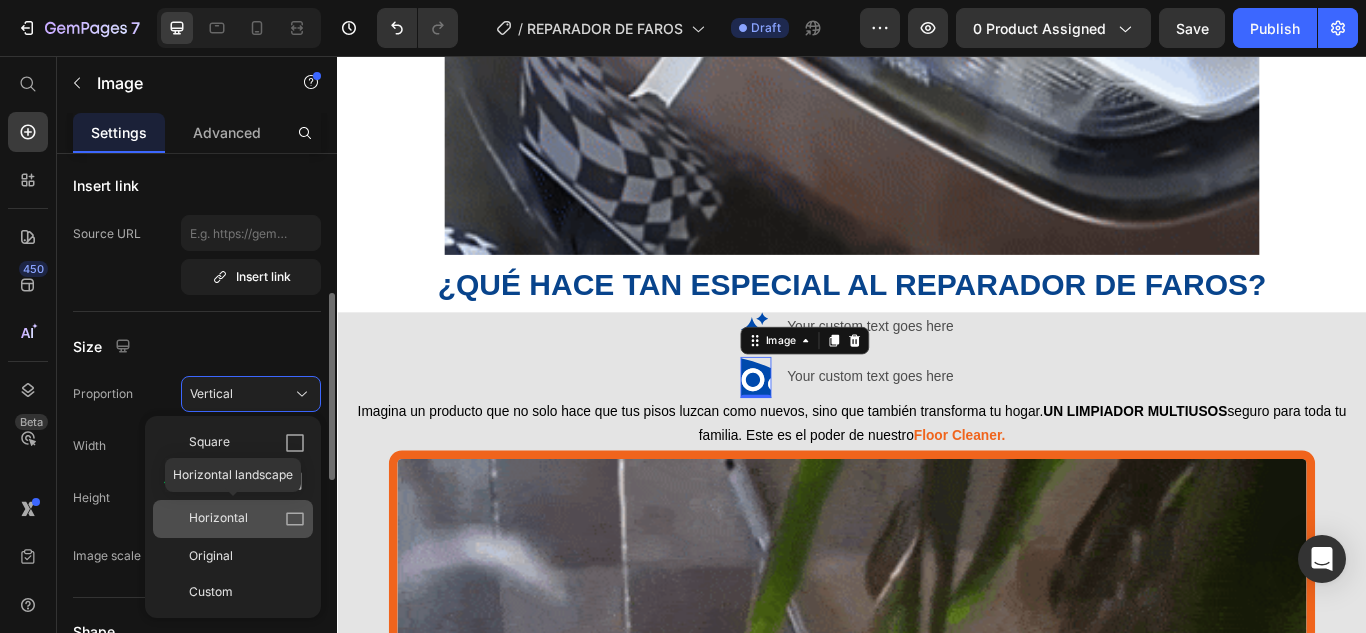 click on "Horizontal" at bounding box center (218, 519) 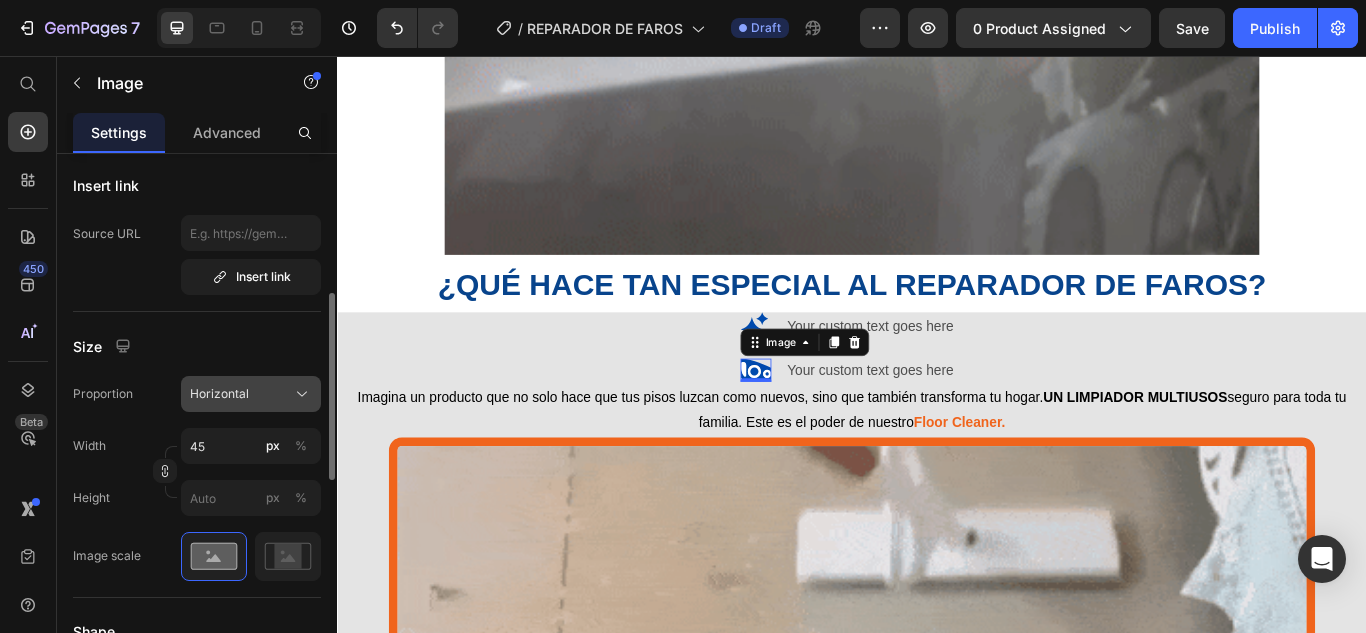 click on "Horizontal" 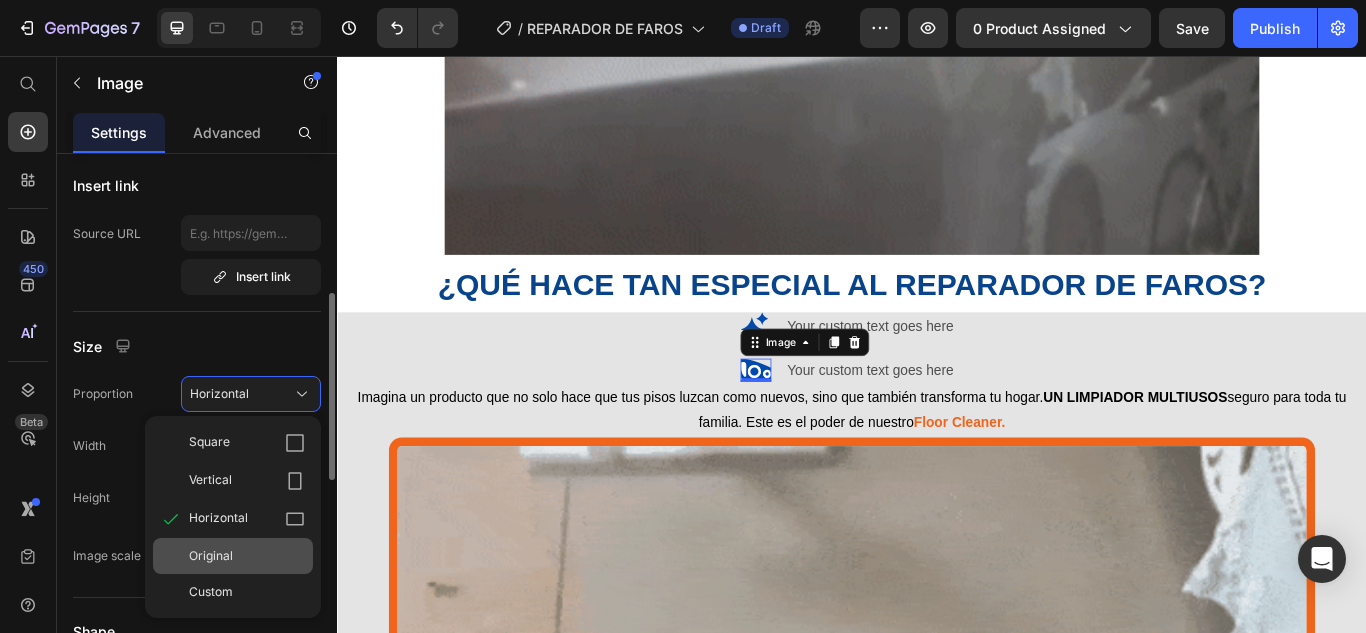 click on "Original" at bounding box center (211, 556) 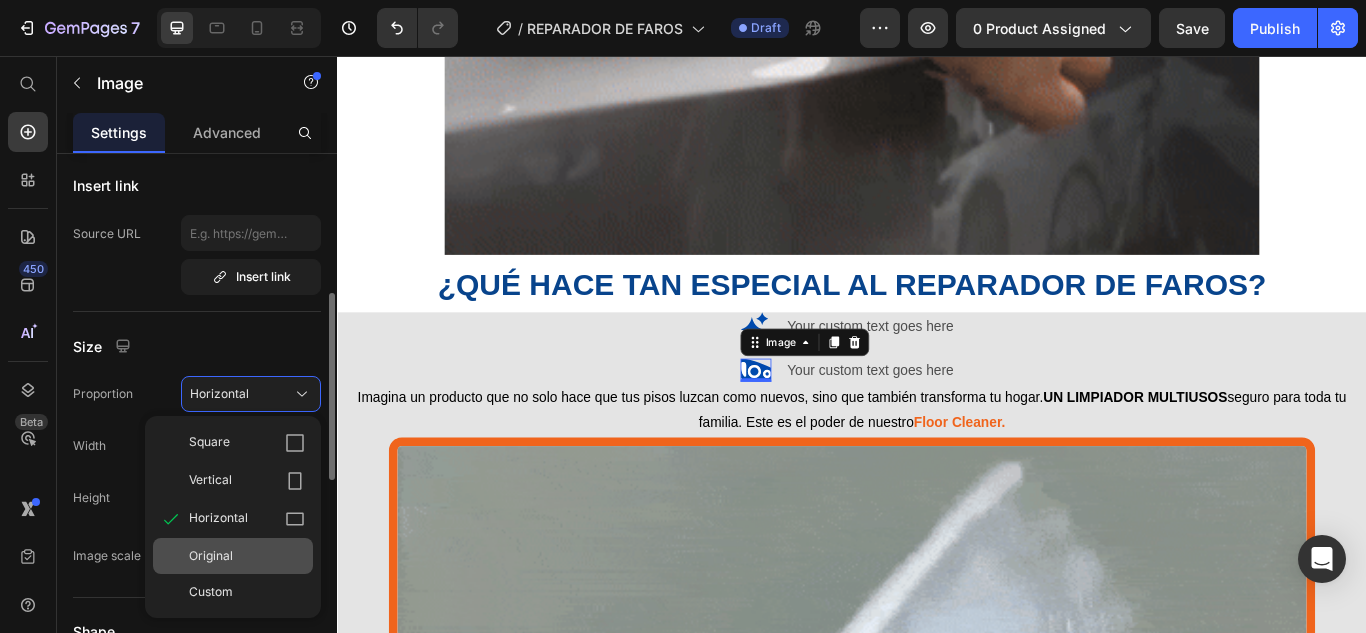 type 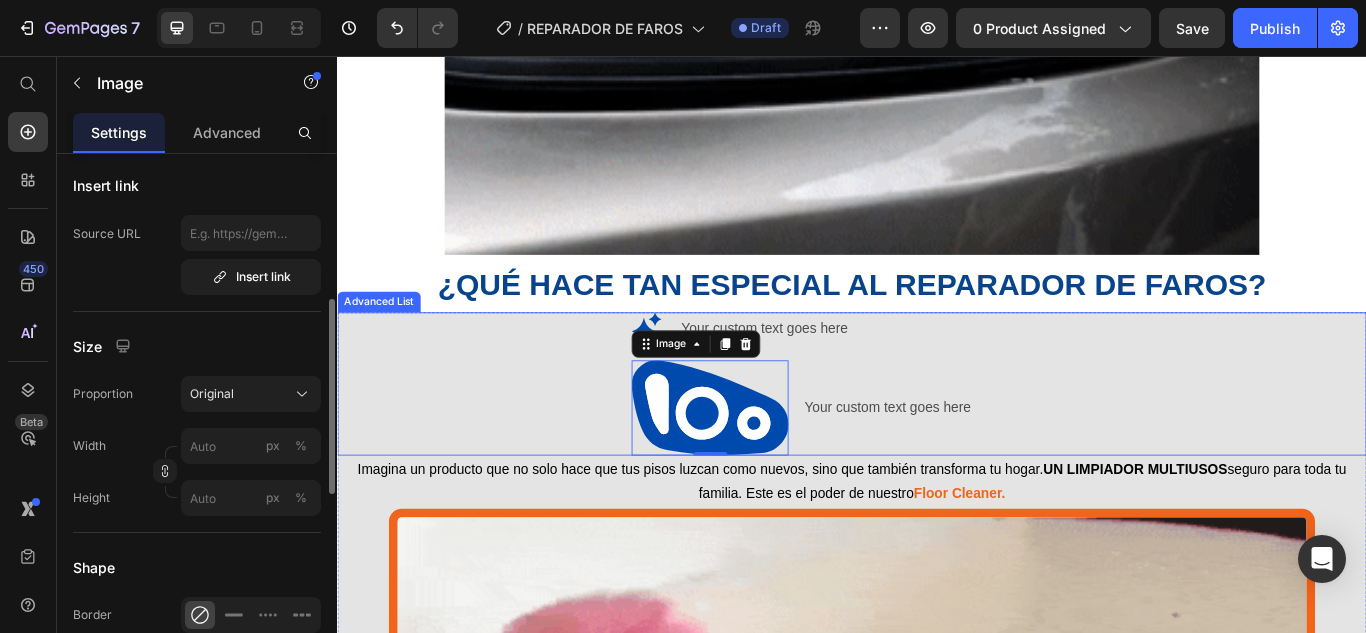 click on "Image Your custom text goes here Text Block Image   0 Your custom text goes here Text Block" at bounding box center [937, 439] 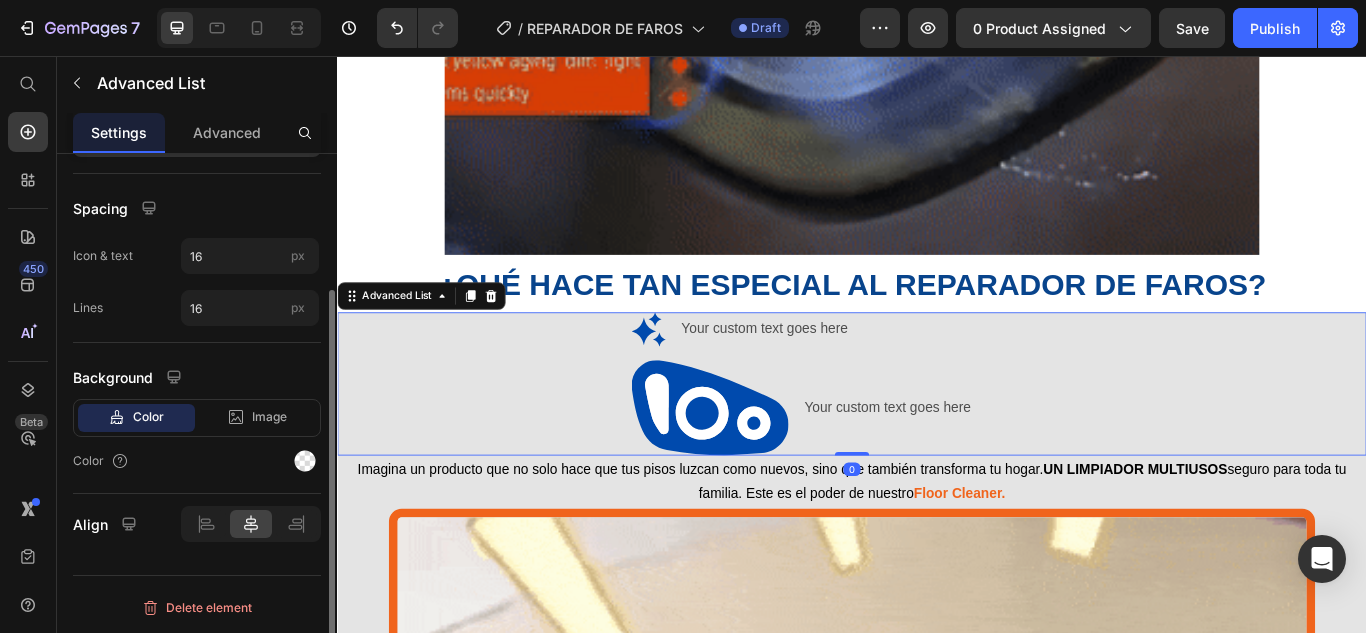 scroll, scrollTop: 0, scrollLeft: 0, axis: both 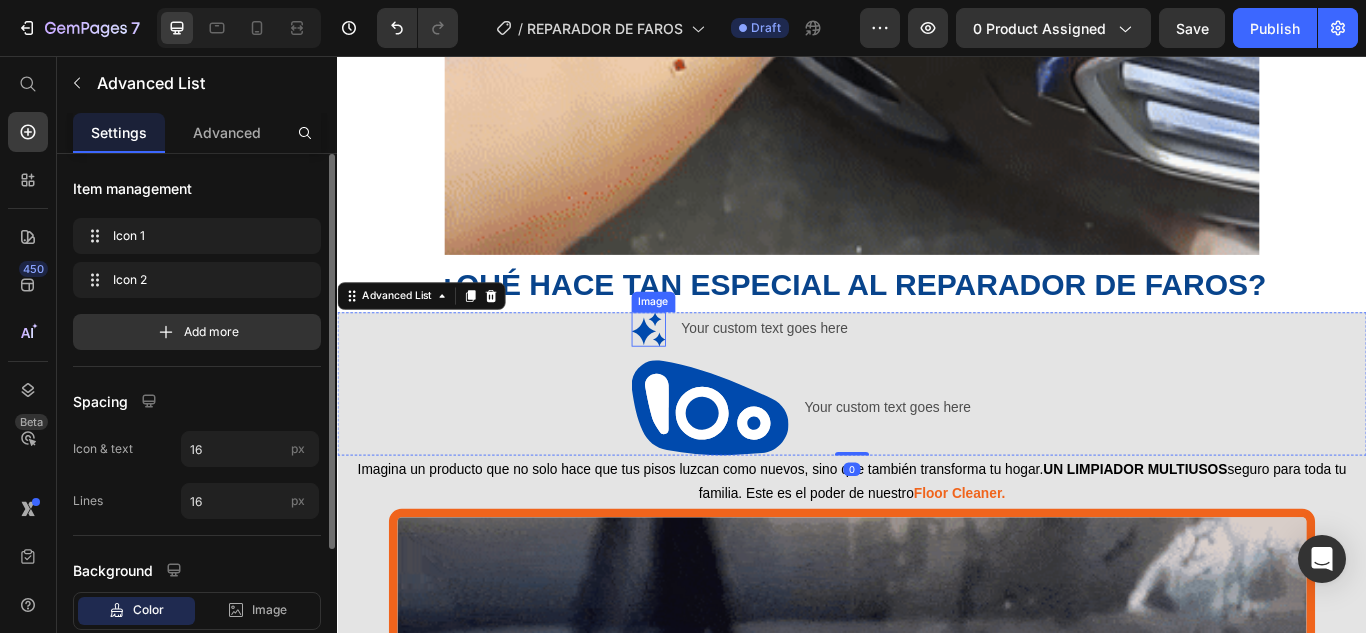 click at bounding box center [700, 375] 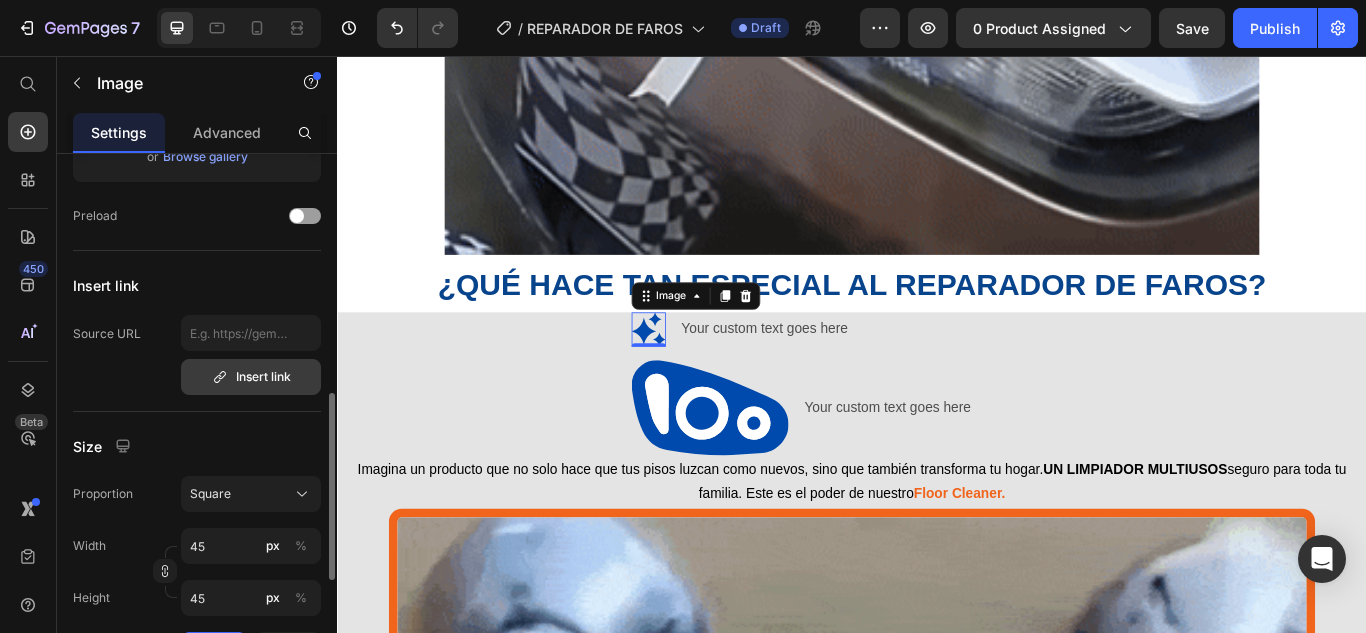 scroll, scrollTop: 400, scrollLeft: 0, axis: vertical 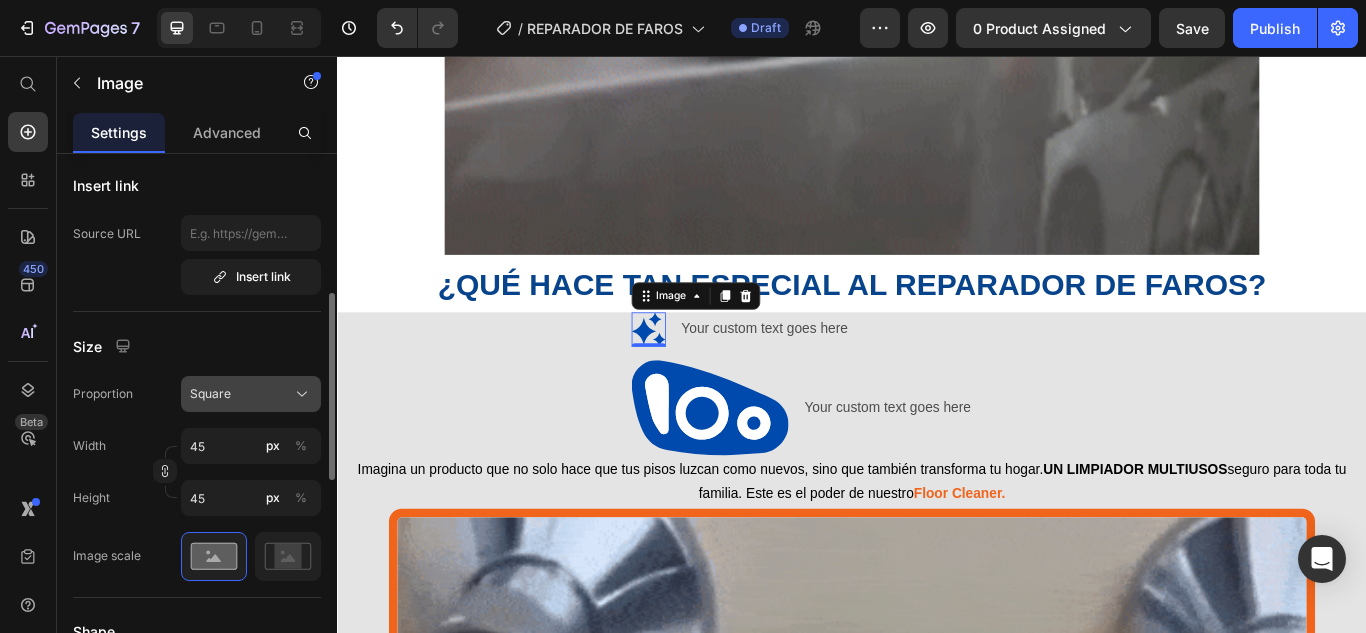 click on "Square" 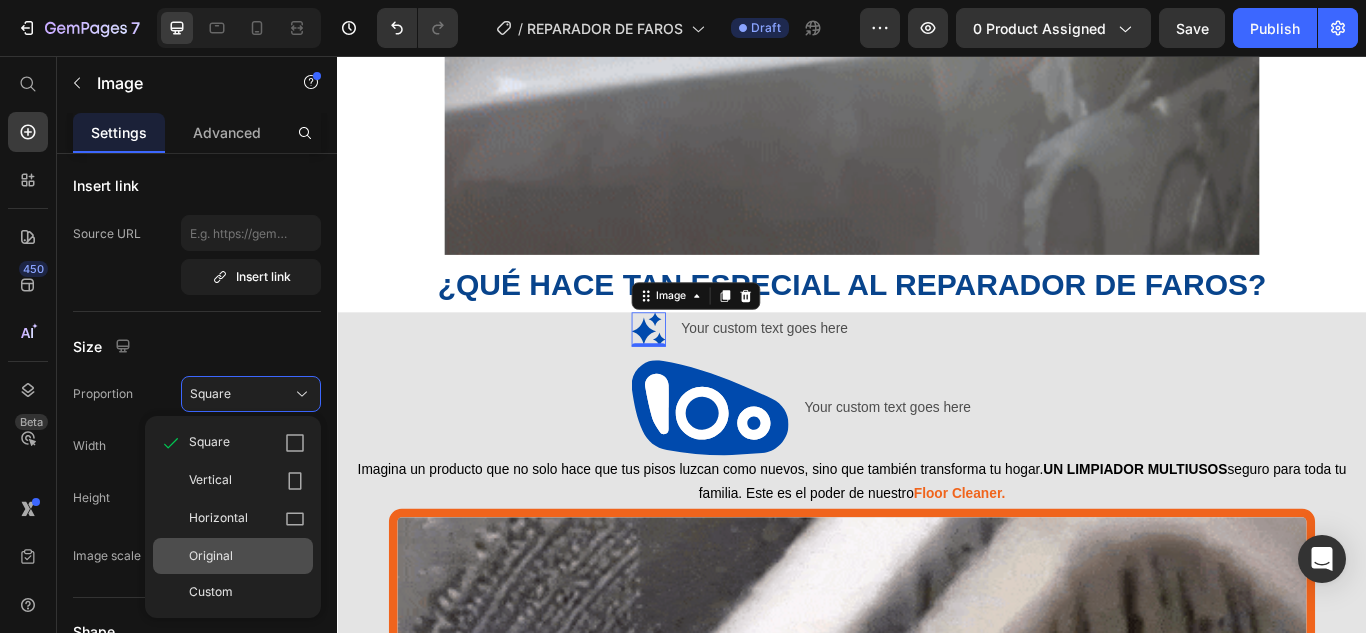 click on "Original" 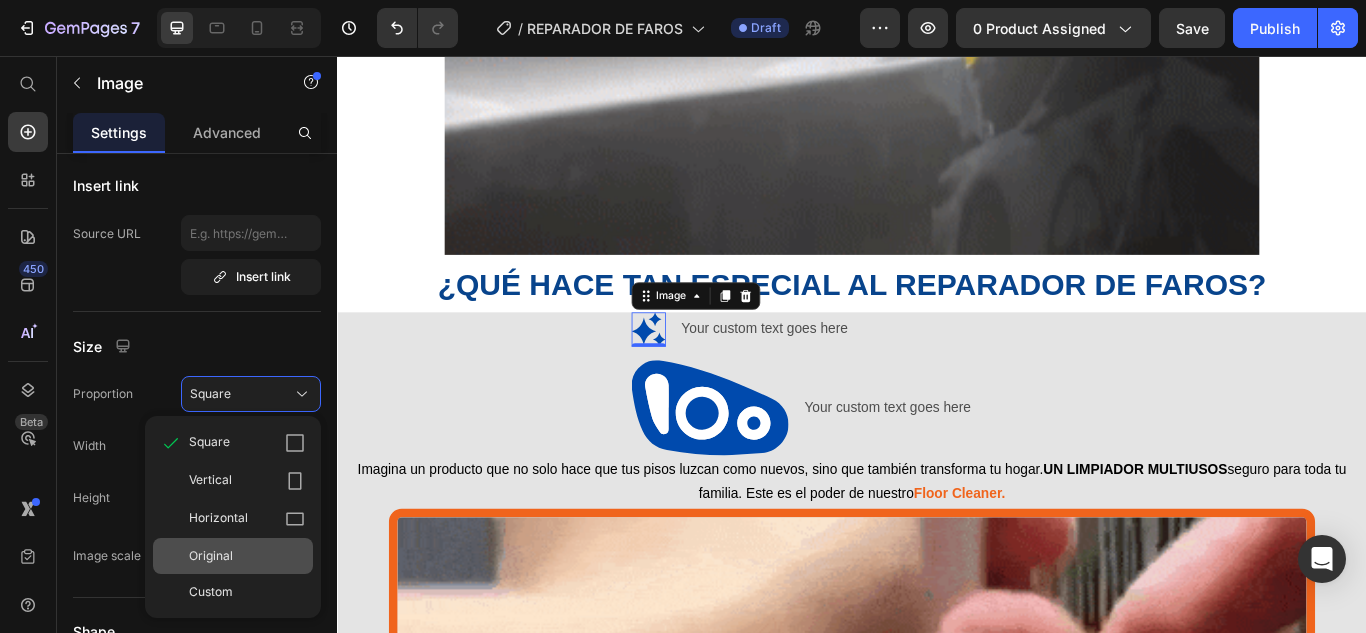 type 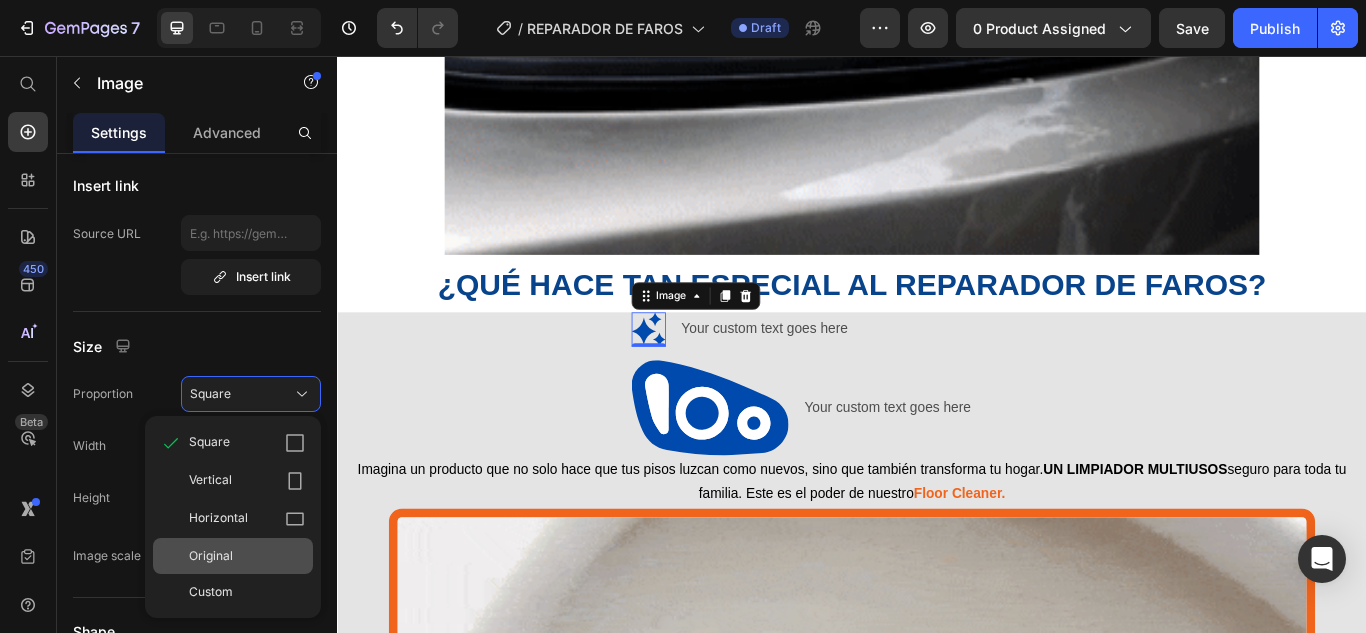 type 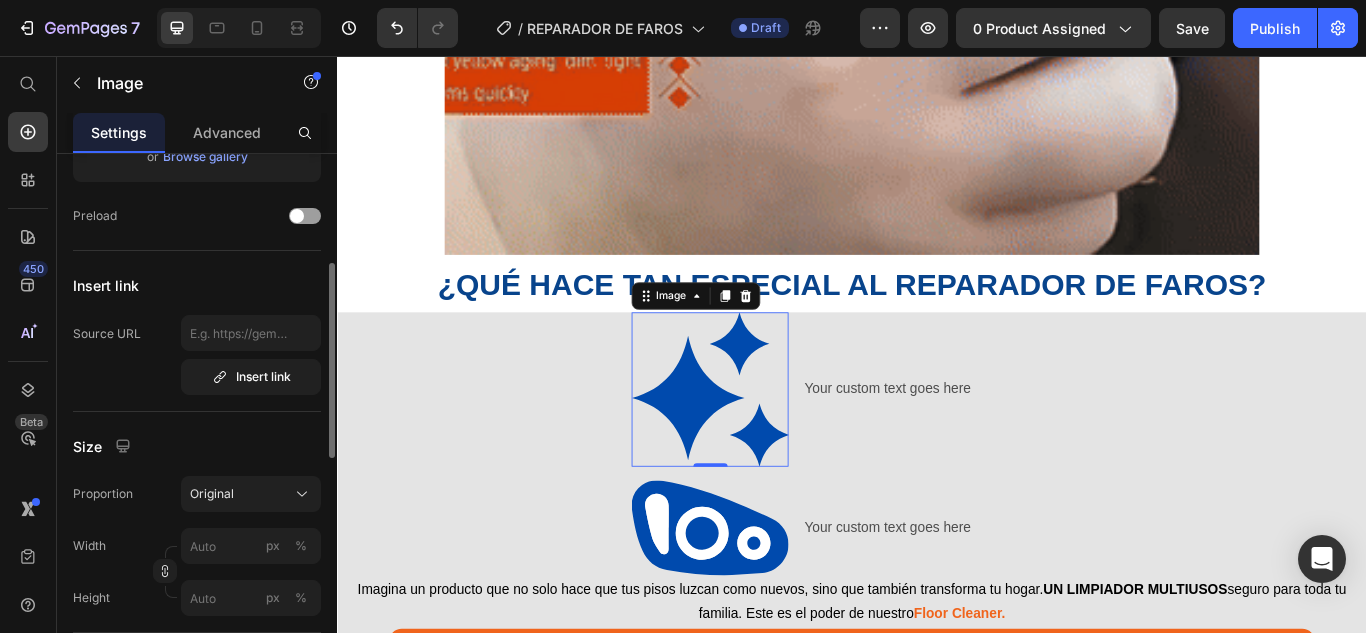 scroll, scrollTop: 0, scrollLeft: 0, axis: both 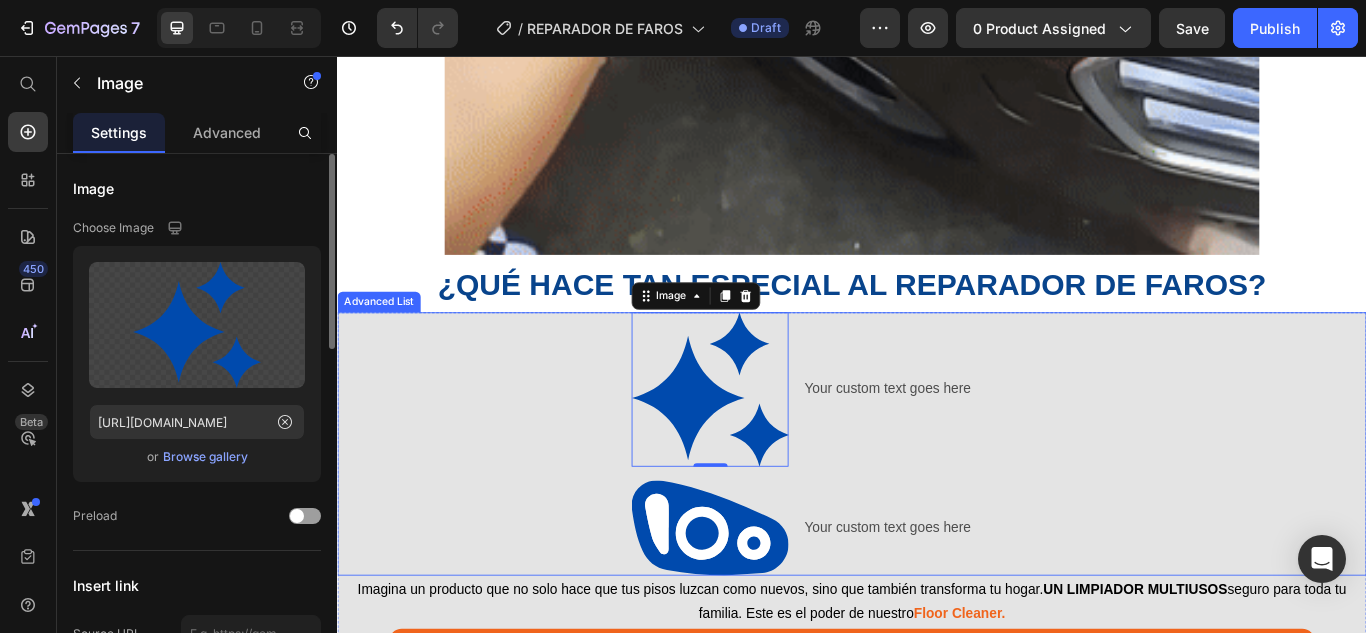 click at bounding box center [772, 445] 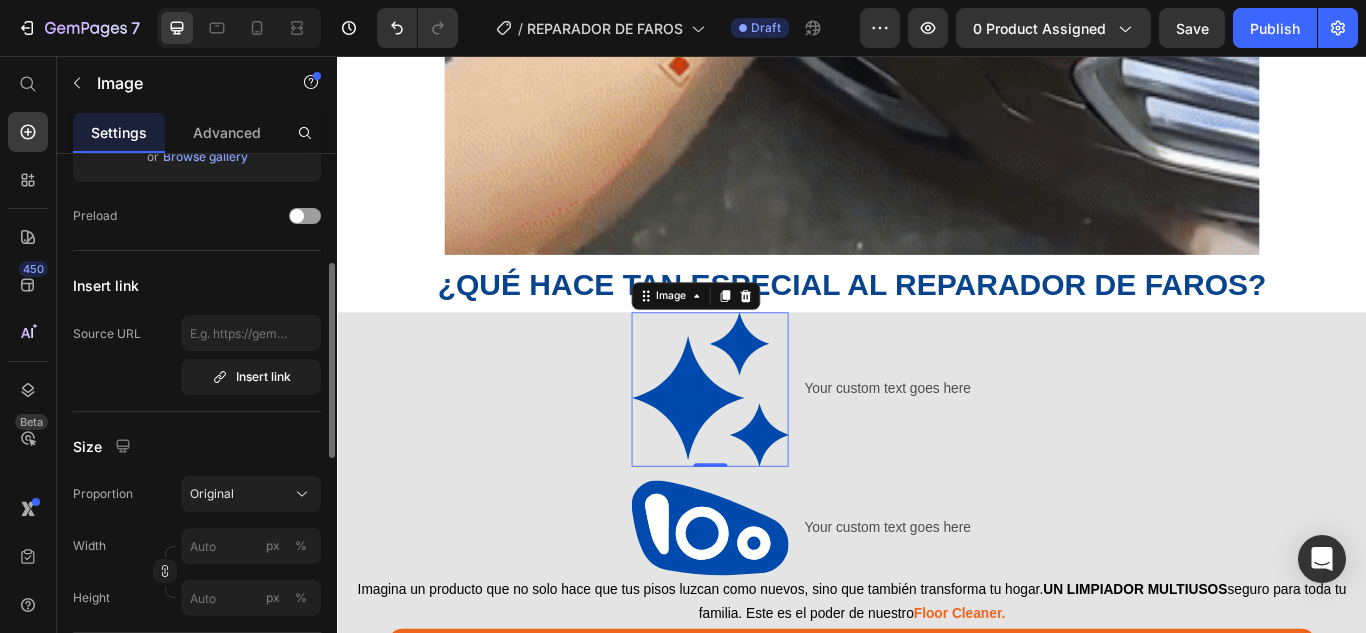 scroll, scrollTop: 500, scrollLeft: 0, axis: vertical 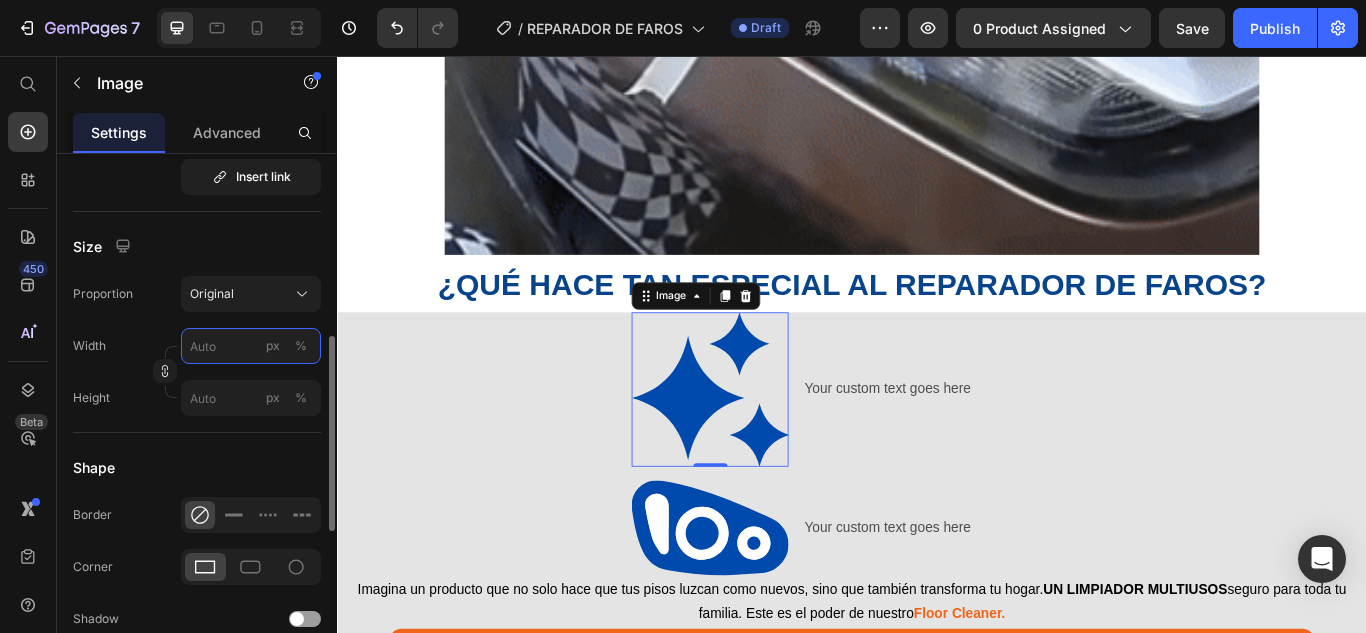 click on "px %" at bounding box center [251, 346] 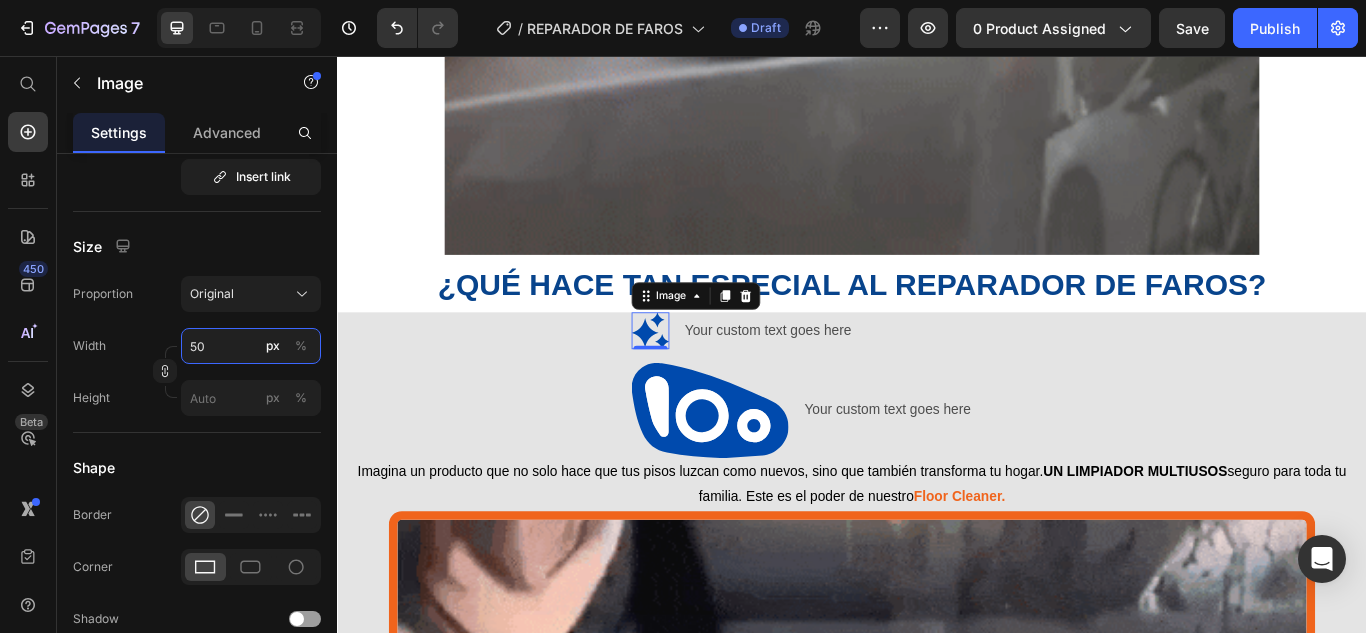 type on "5" 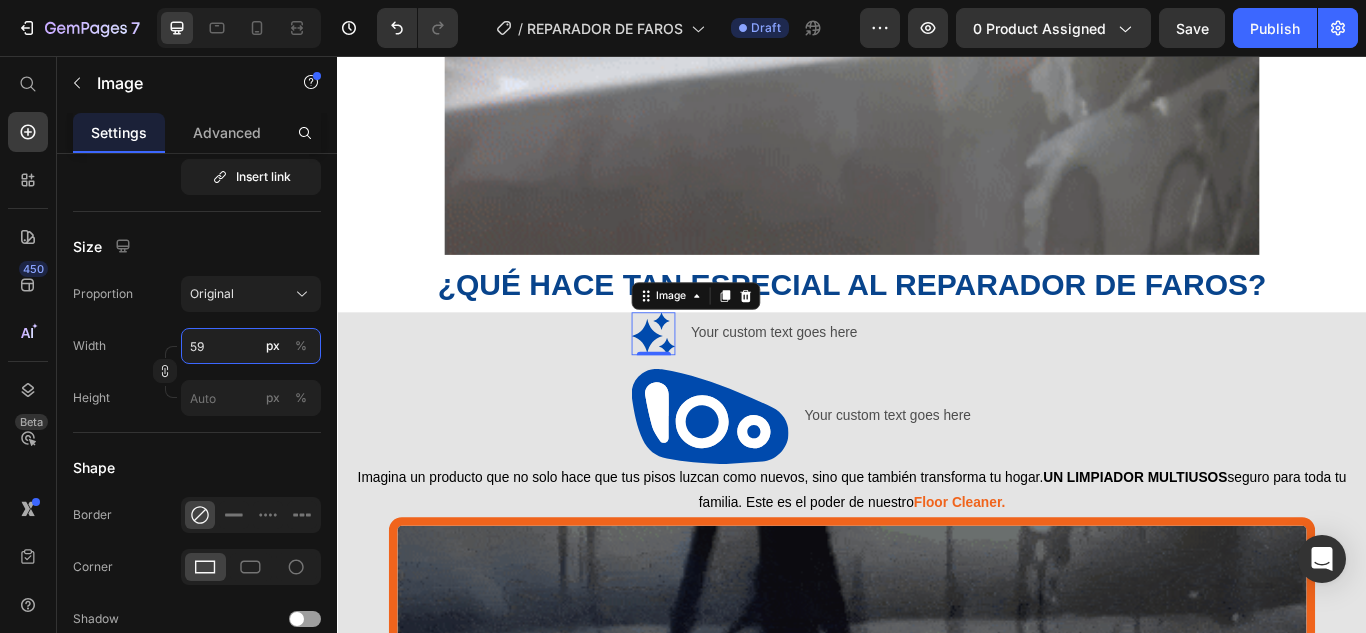 type on "5" 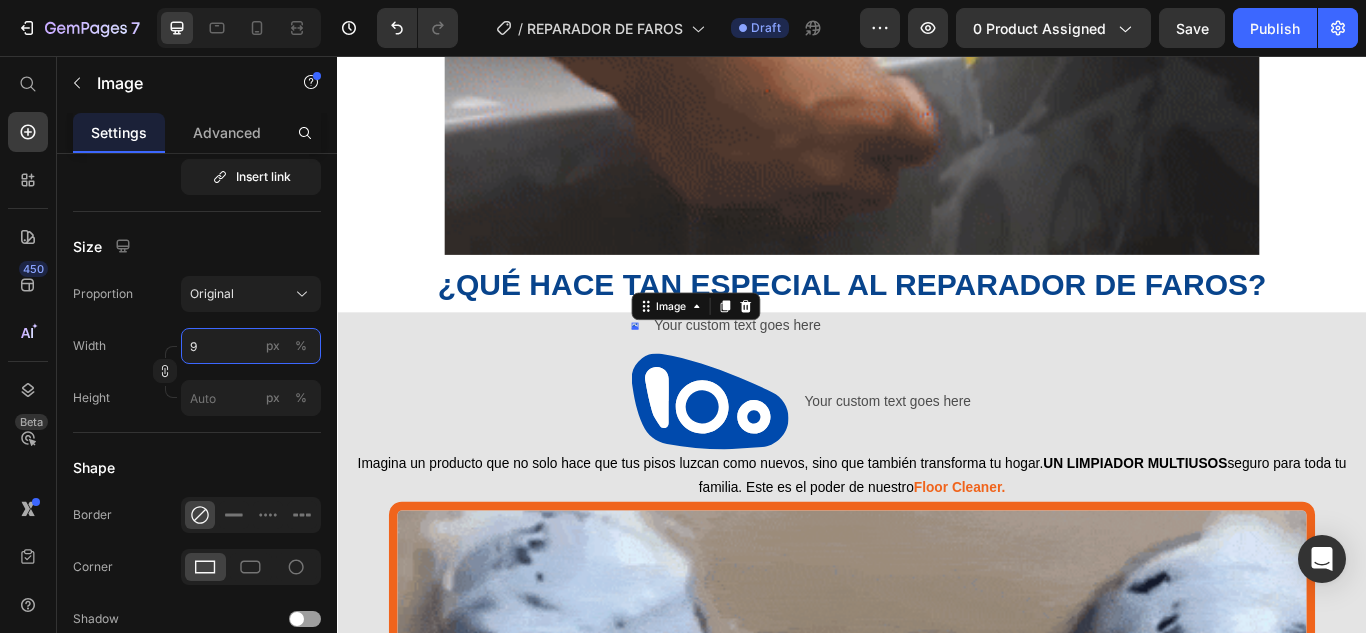 type on "95" 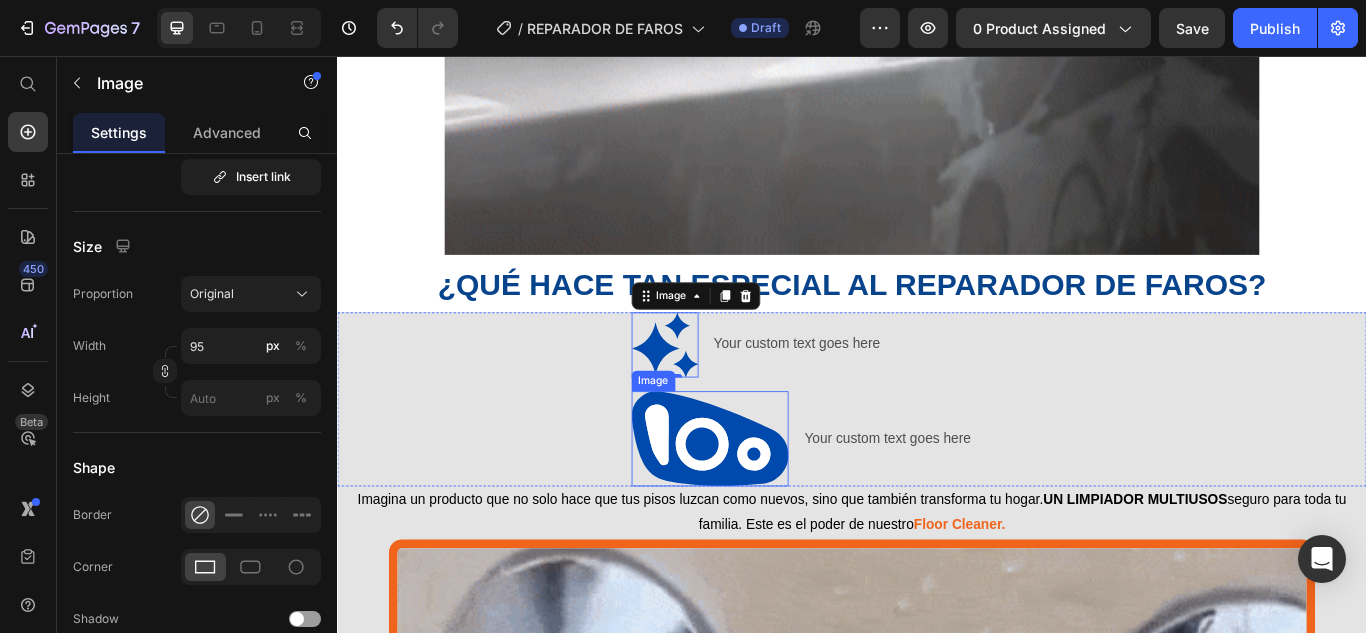 click at bounding box center [772, 502] 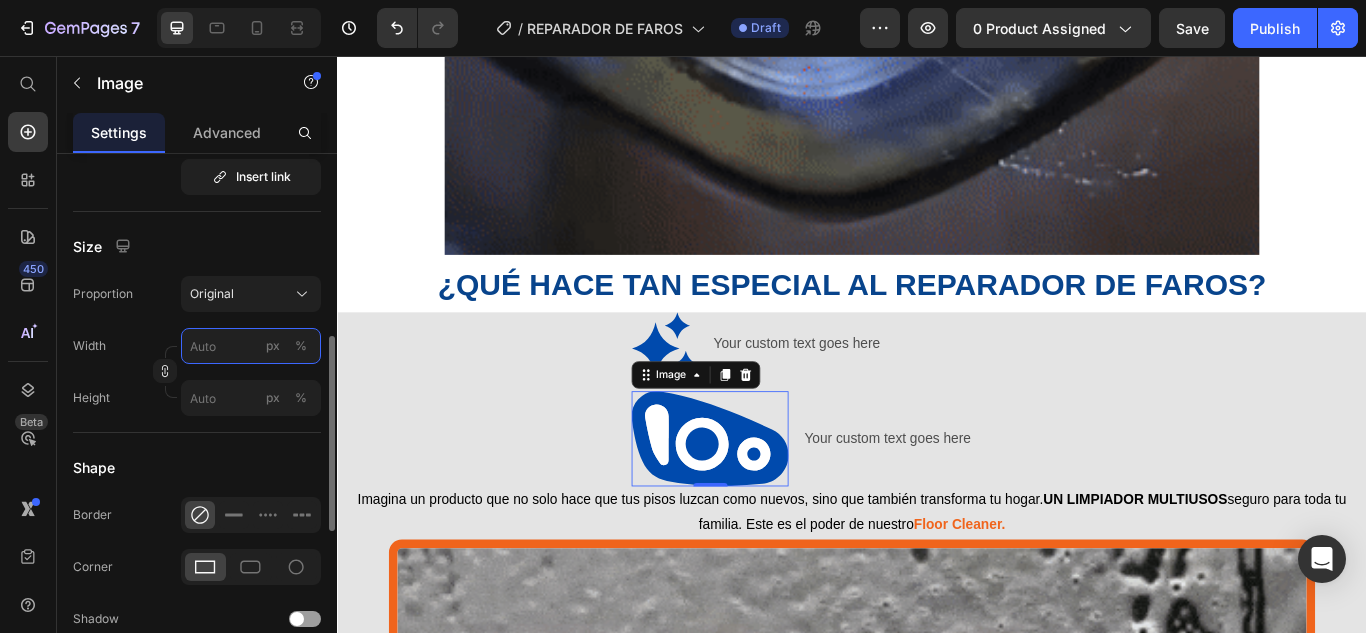 click on "px %" at bounding box center (251, 346) 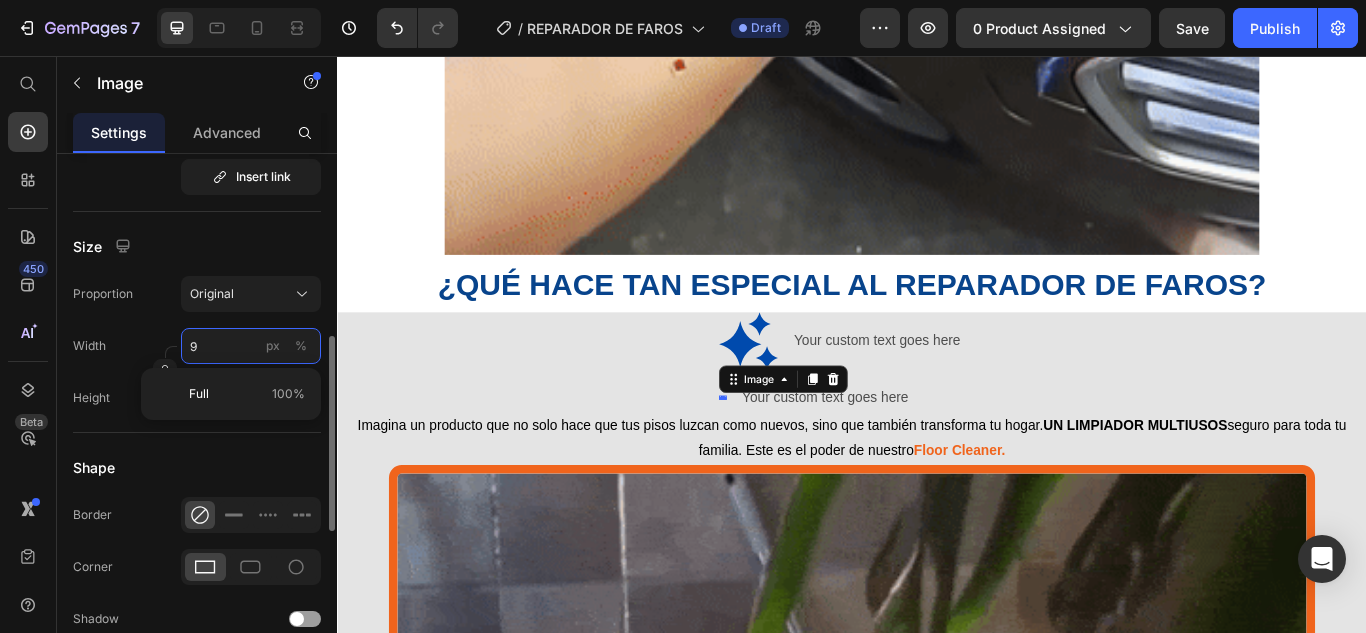 type on "95" 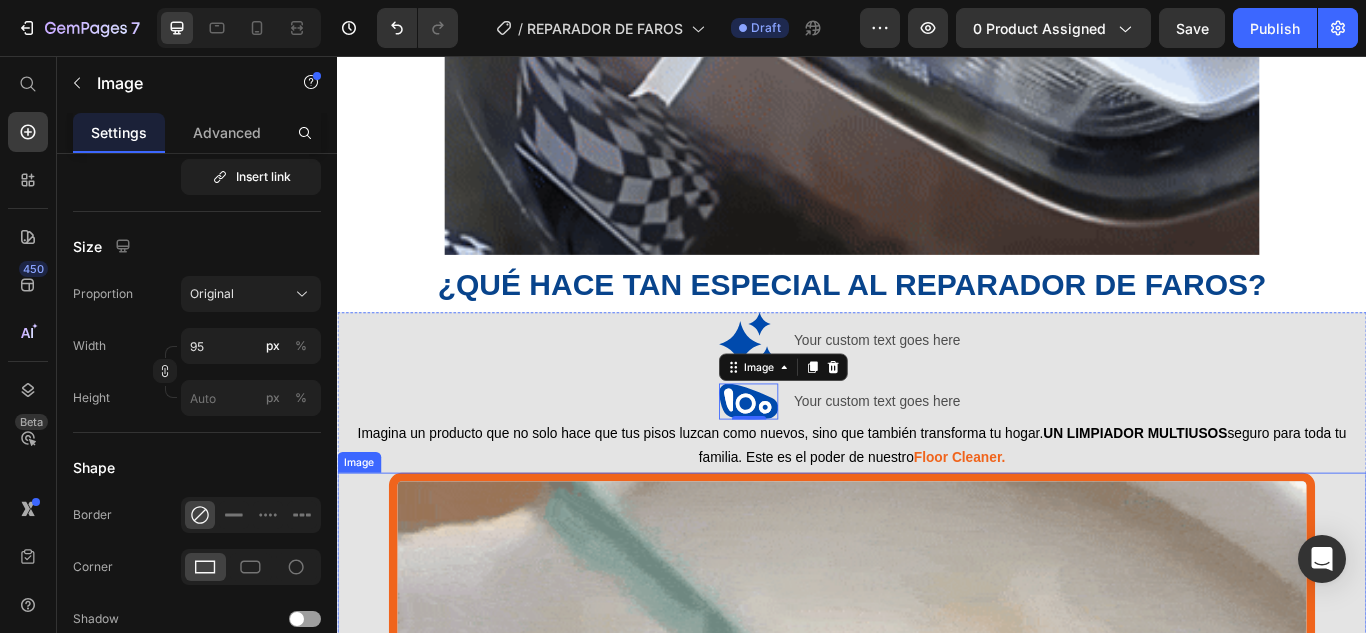 click at bounding box center [937, 1082] 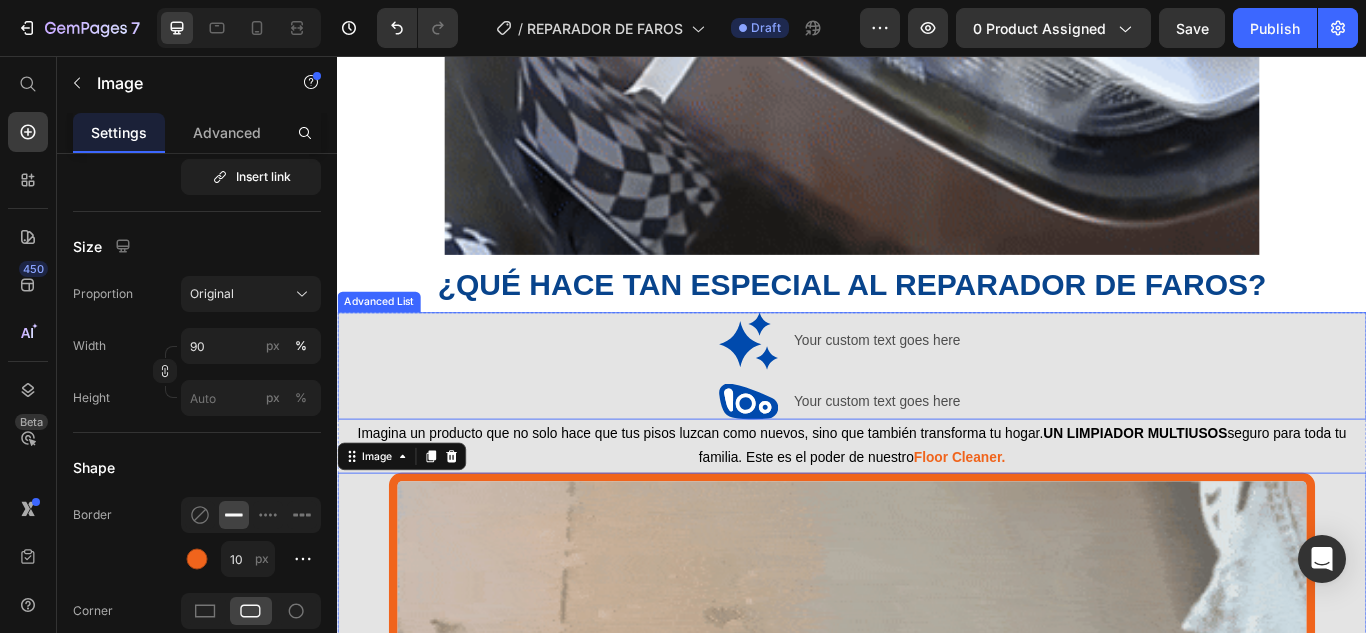 click on "Image Your custom text goes here Text Block Image Your custom text goes here Text Block" at bounding box center (937, 417) 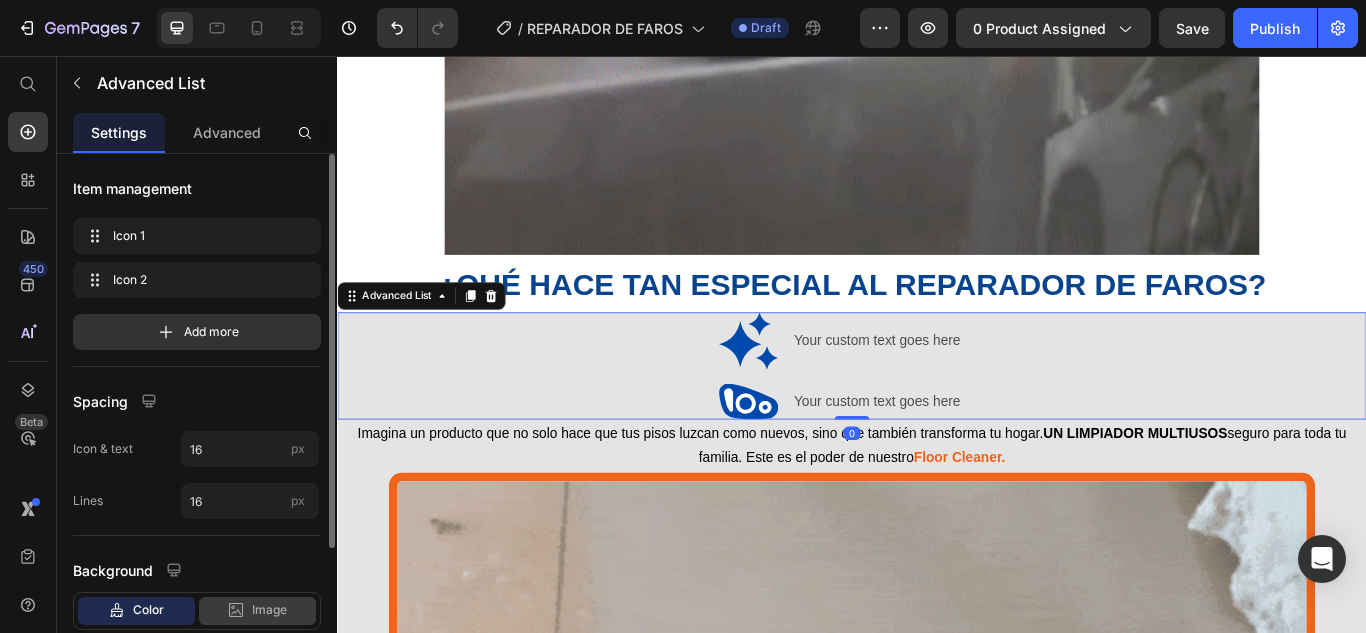 scroll, scrollTop: 193, scrollLeft: 0, axis: vertical 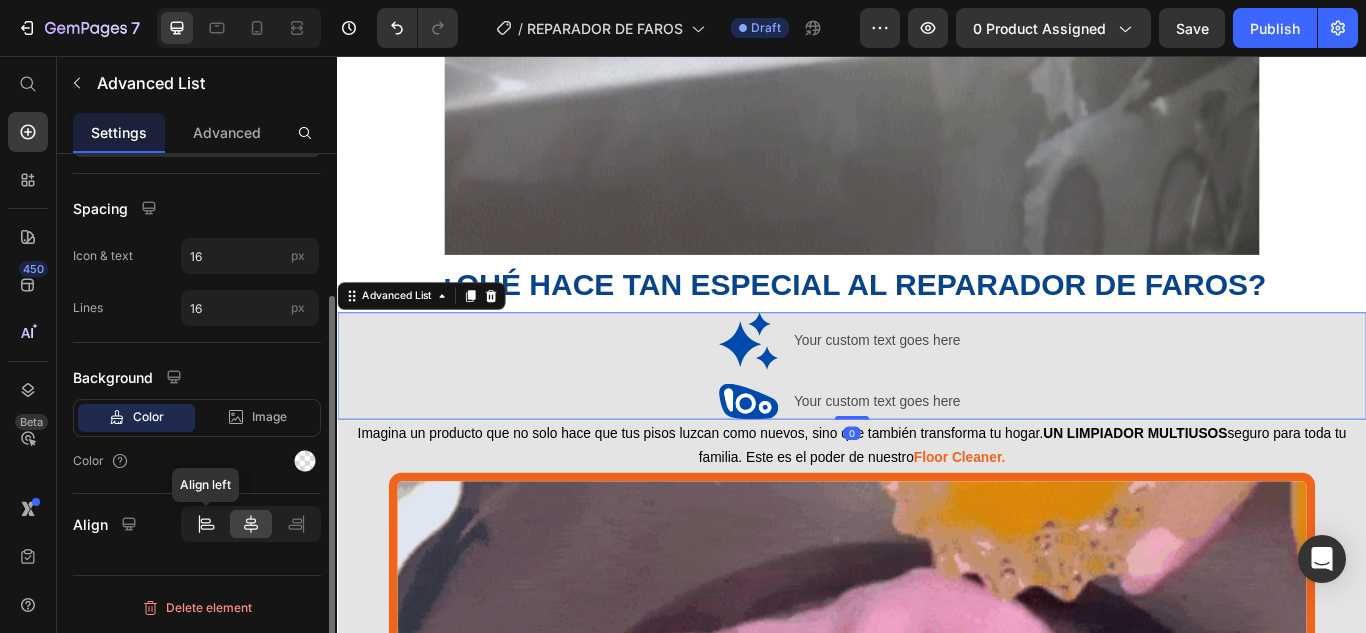 click 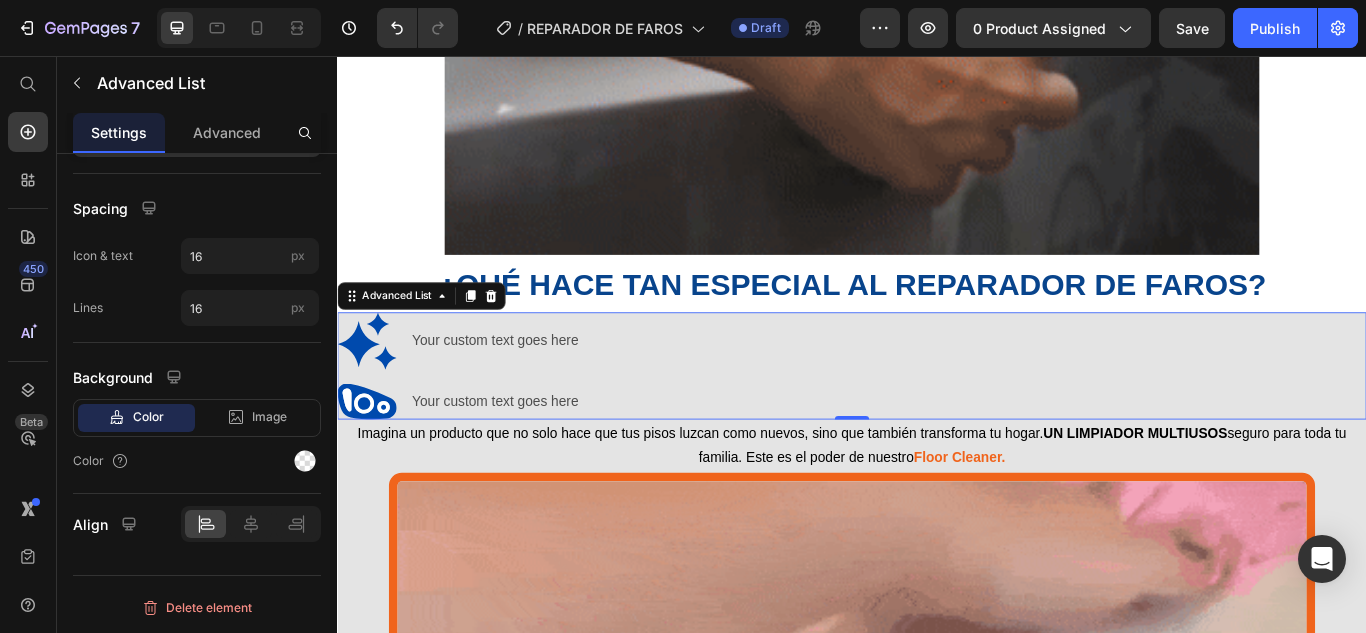 click on "Image Your custom text goes here Text Block" at bounding box center [491, 459] 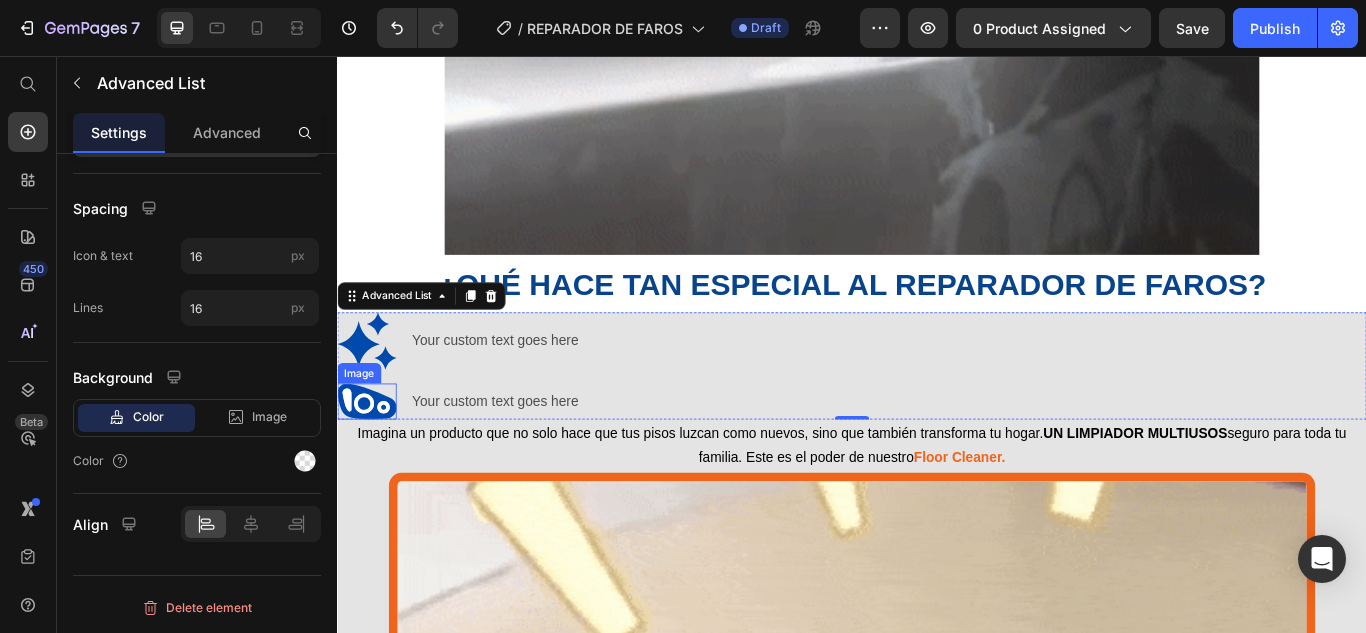 click at bounding box center [371, 459] 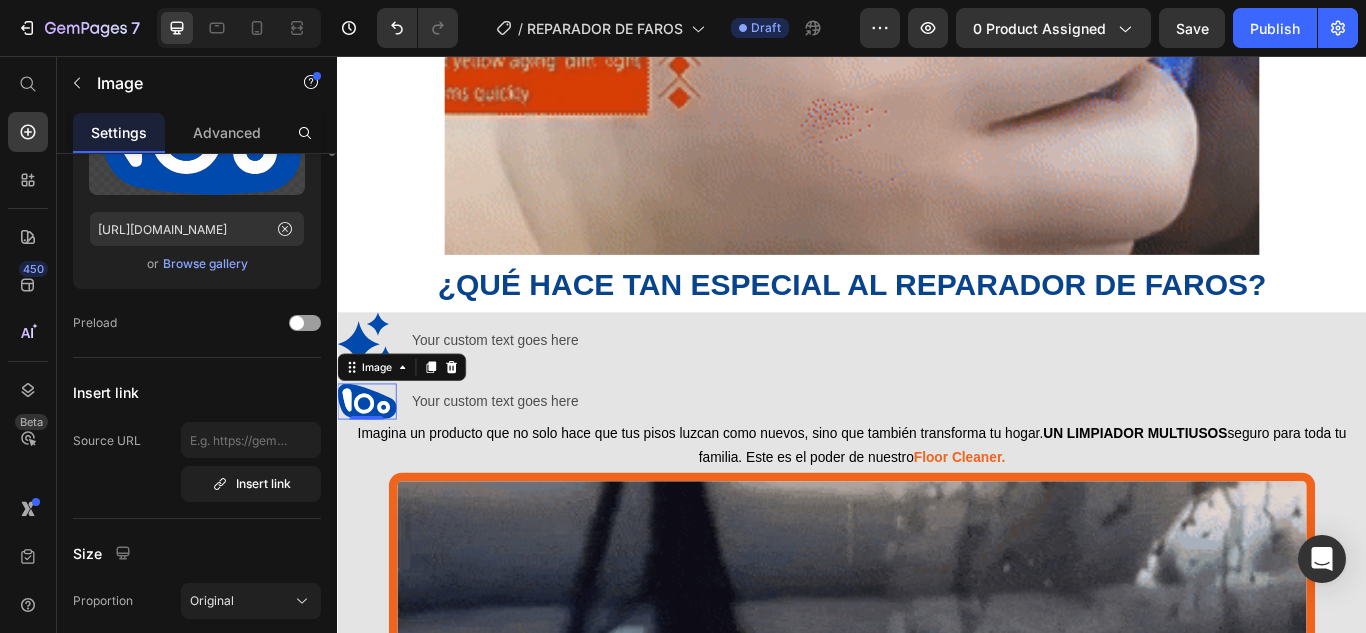 scroll, scrollTop: 0, scrollLeft: 0, axis: both 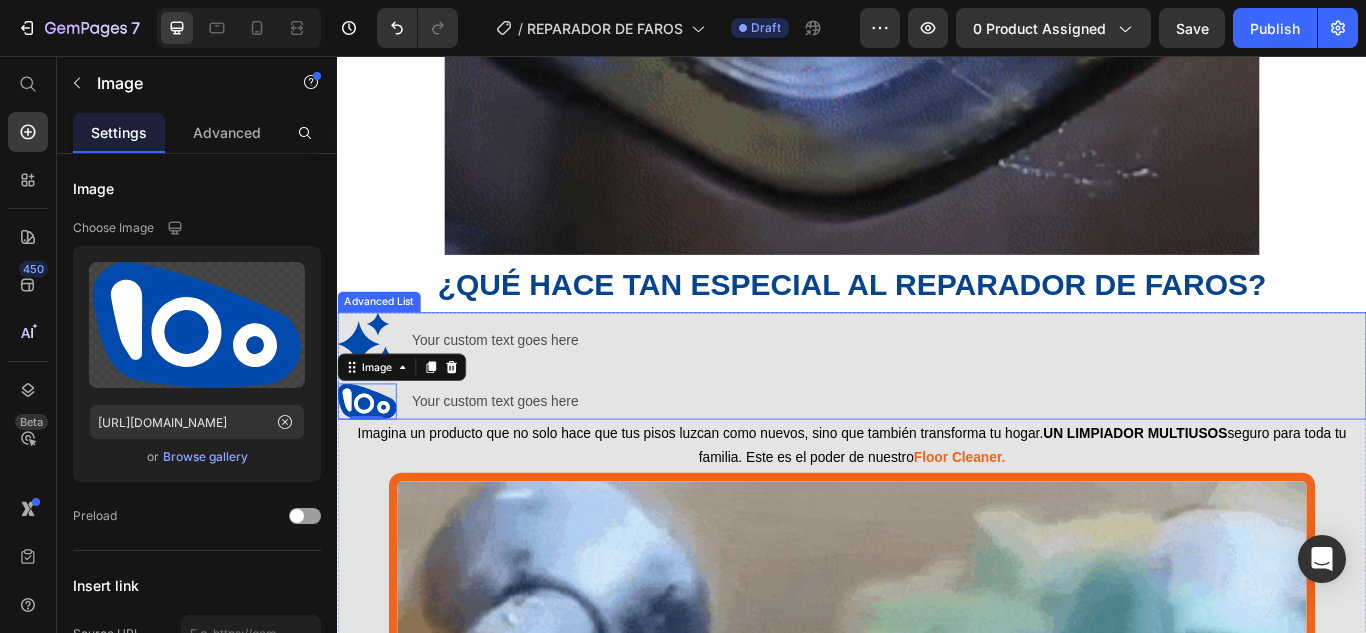 click on "Image Your custom text goes here Text Block Image   0 Your custom text goes here Text Block" at bounding box center (937, 417) 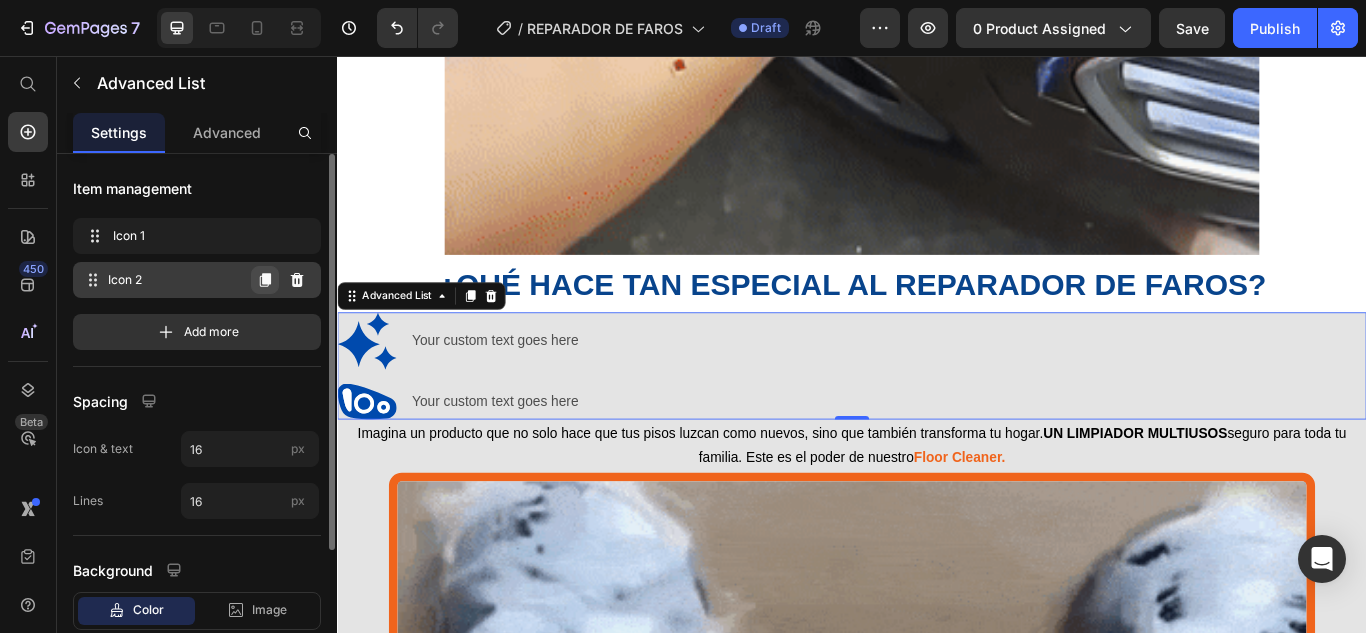 click 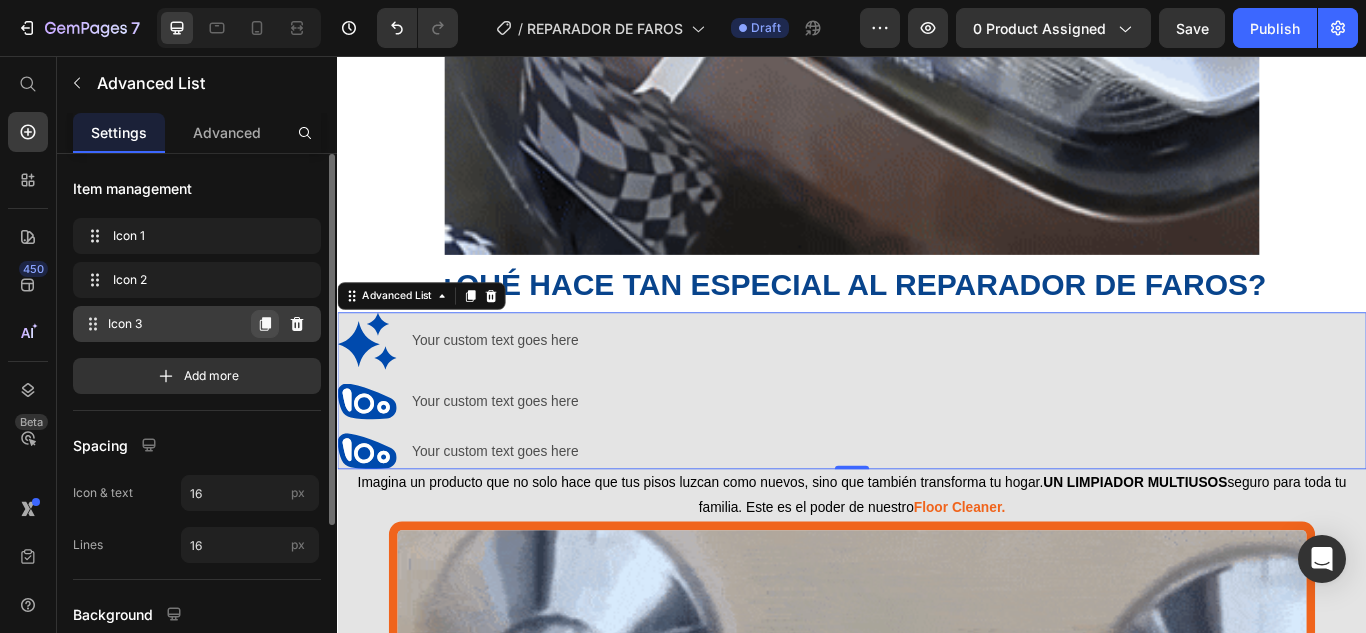 click 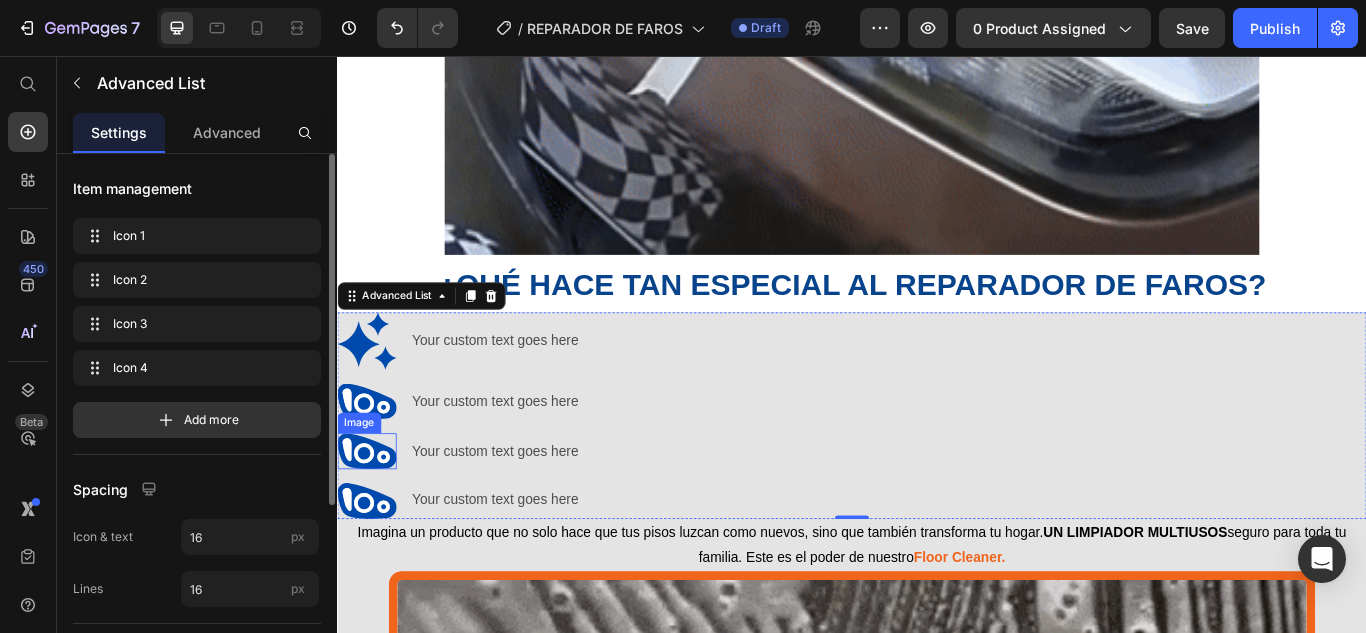 click at bounding box center (371, 517) 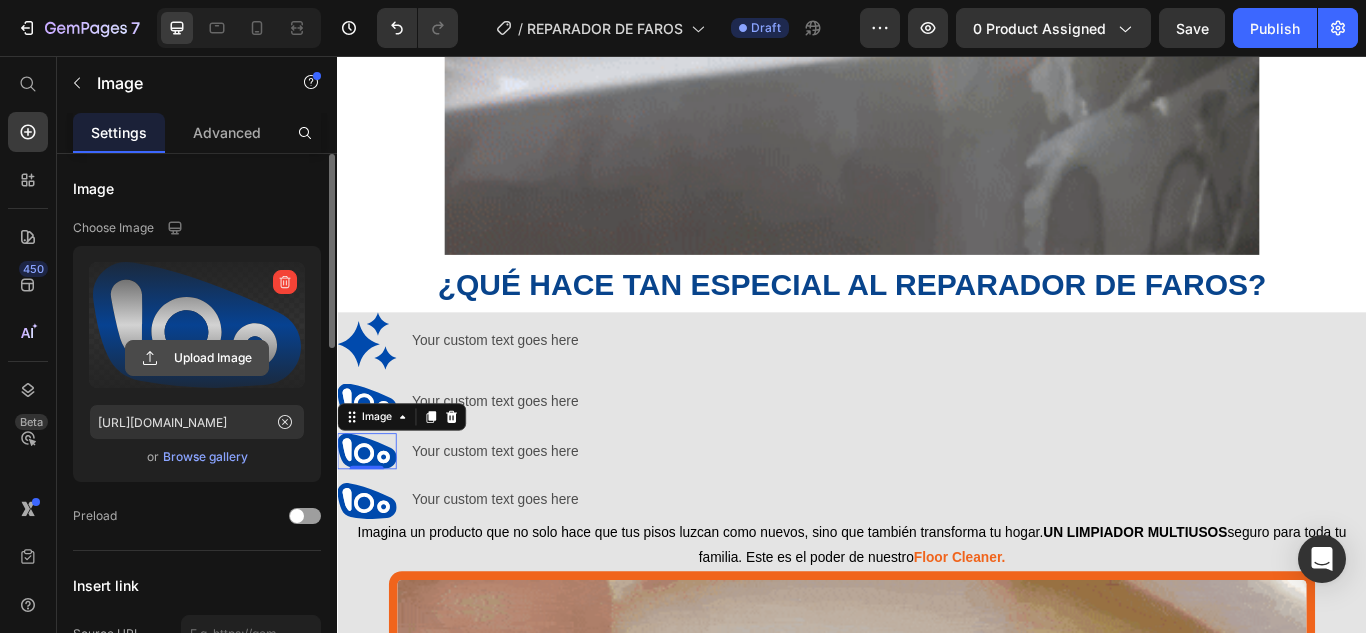 click 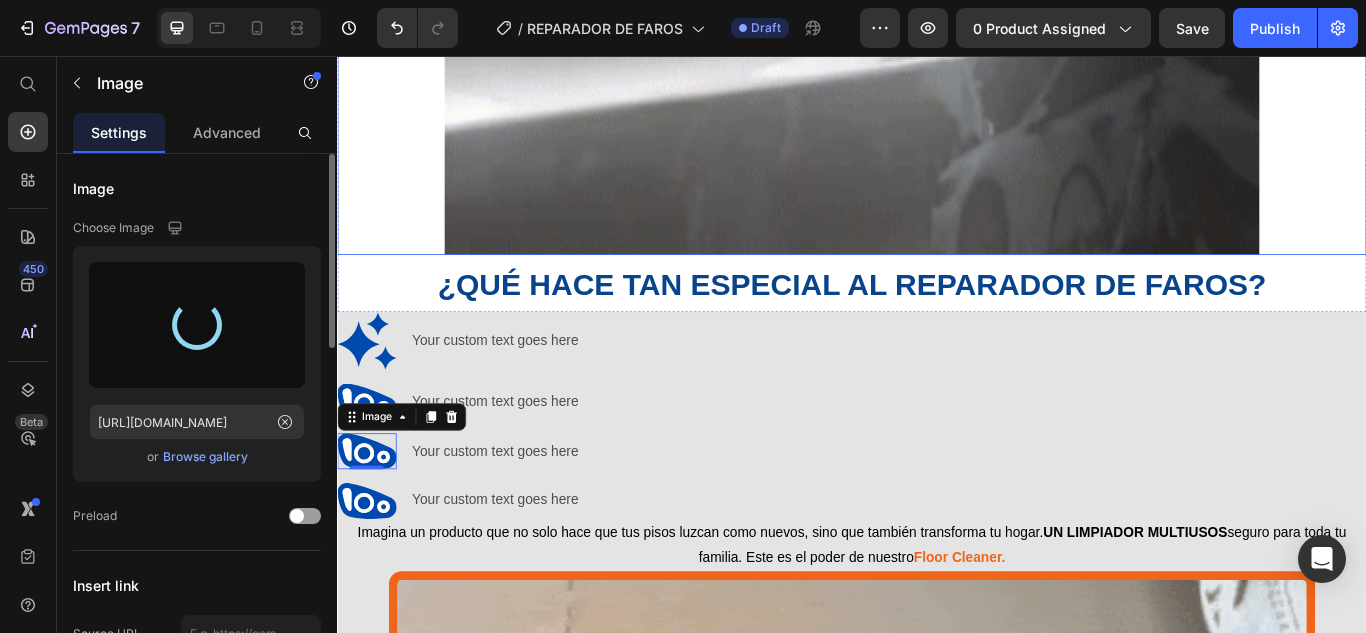 type on "https://cdn.shopify.com/s/files/1/0917/6966/7865/files/gempages_542958640085074852-05beeb5c-3c1c-4452-add7-4daa38a252d2.svg" 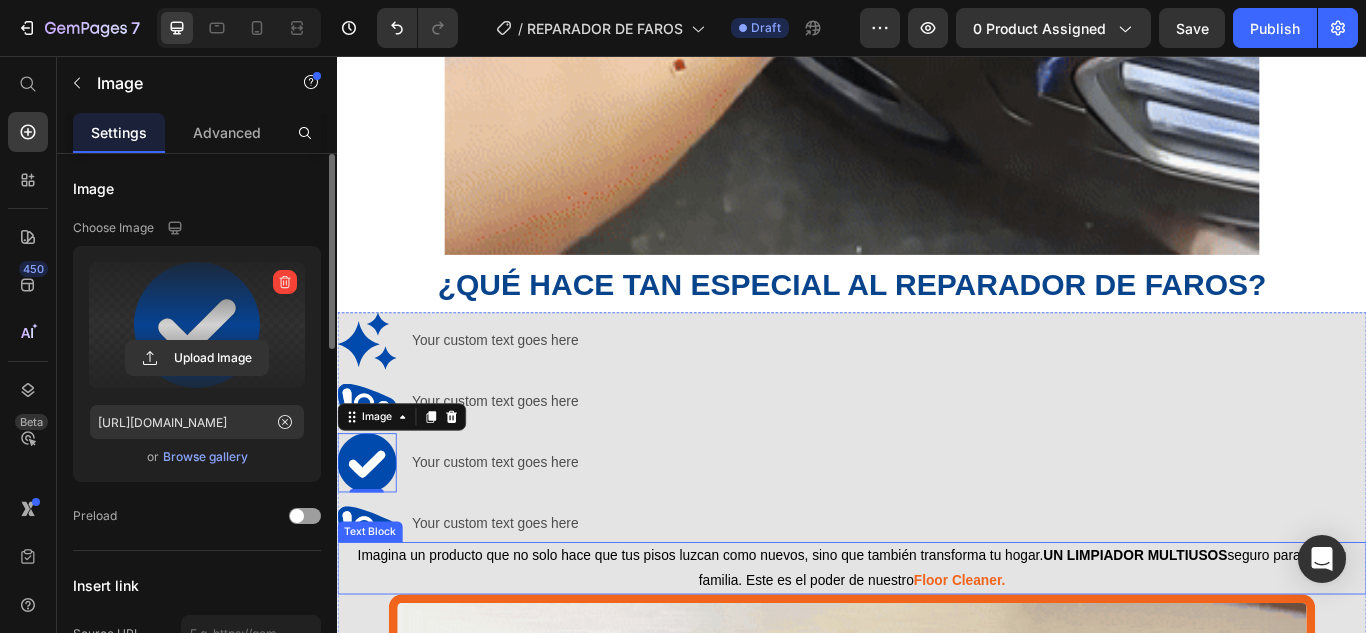 click on "Text Block" at bounding box center (375, 611) 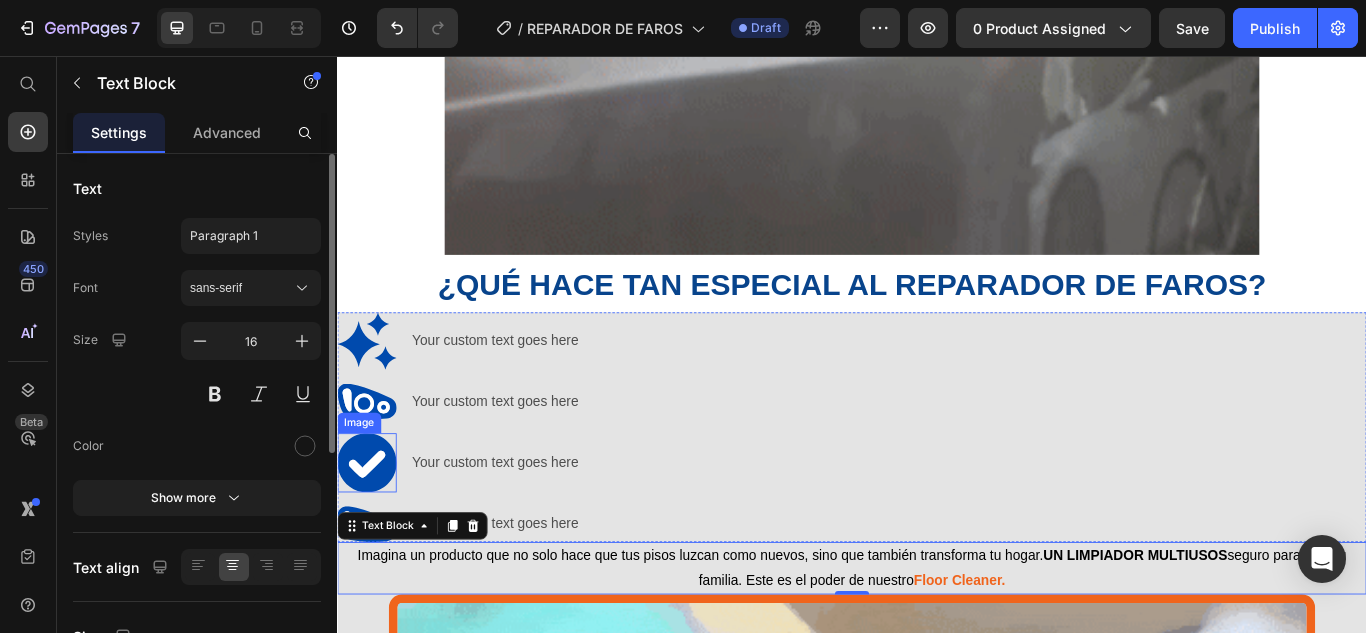 click at bounding box center [371, 530] 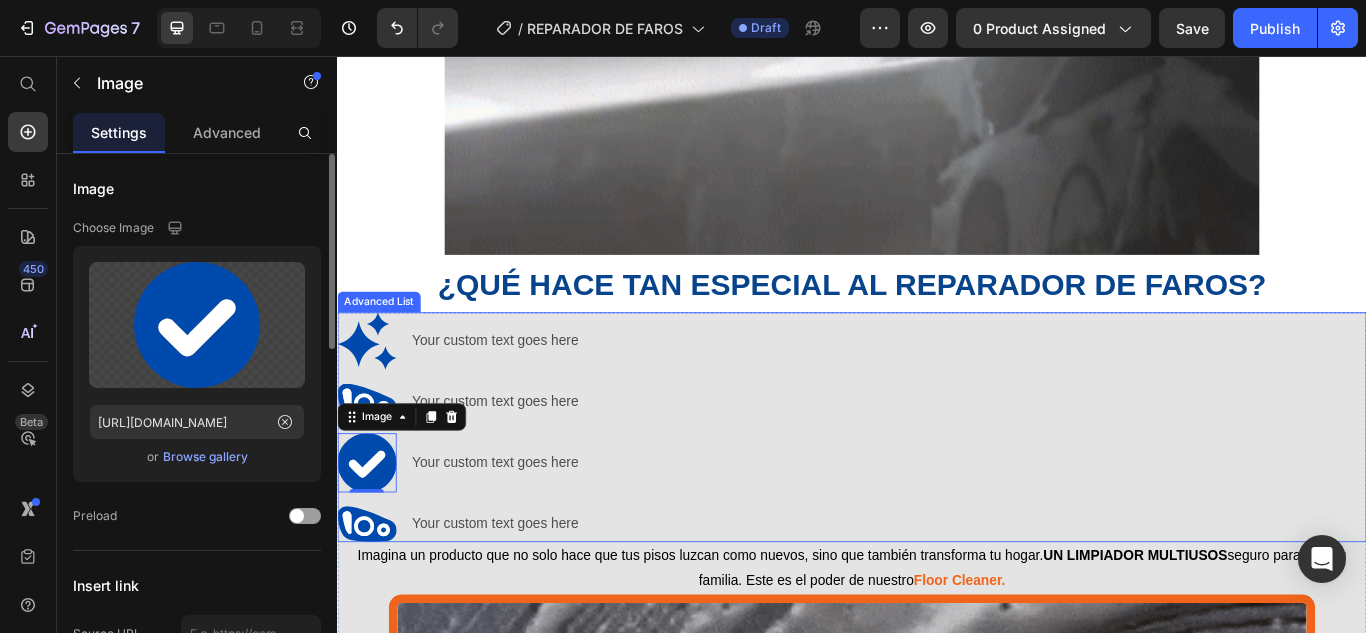 click on "Image Your custom text goes here Text Block Image Your custom text goes here Text Block Image   0 Your custom text goes here Text Block Image Your custom text goes here Text Block" at bounding box center (937, 489) 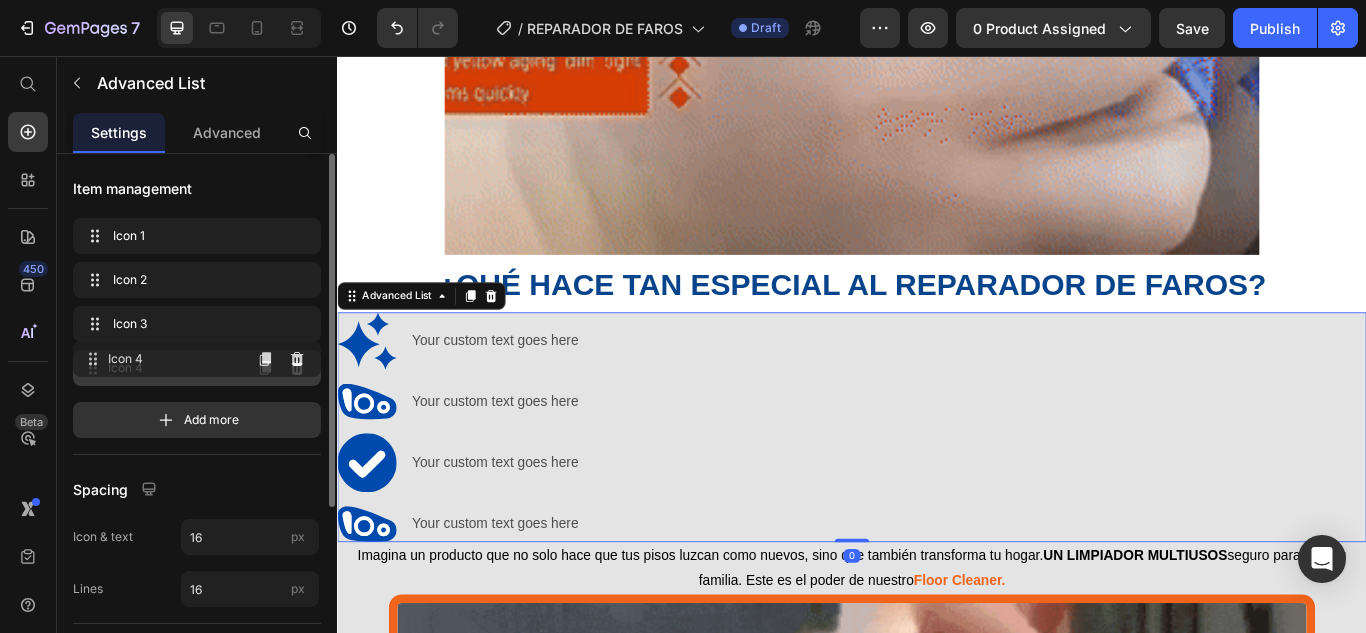 type 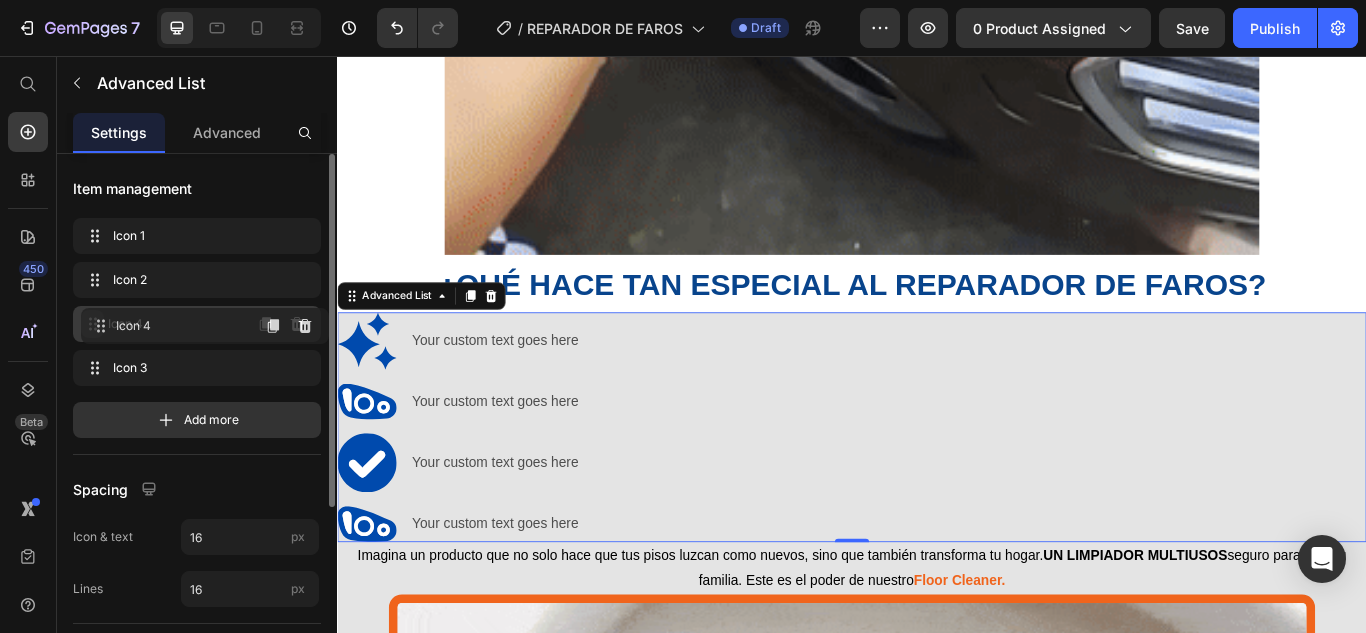 drag, startPoint x: 94, startPoint y: 362, endPoint x: 102, endPoint y: 320, distance: 42.755116 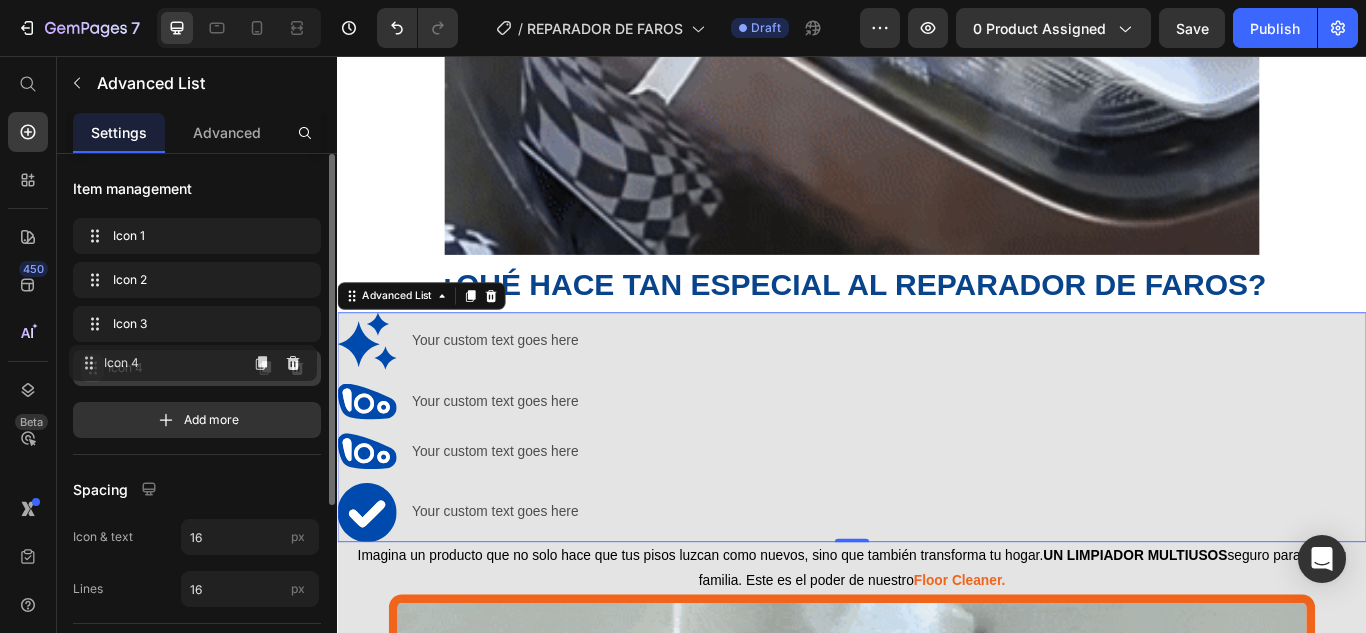 drag, startPoint x: 102, startPoint y: 320, endPoint x: 99, endPoint y: 361, distance: 41.109608 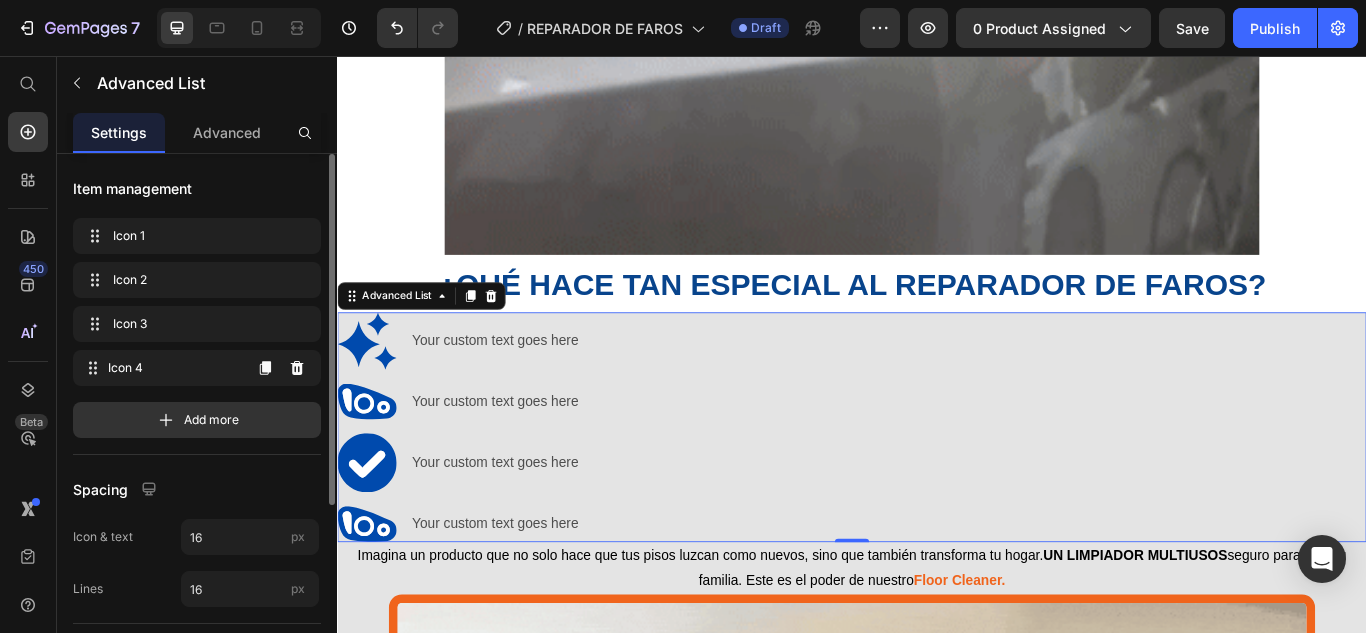 click 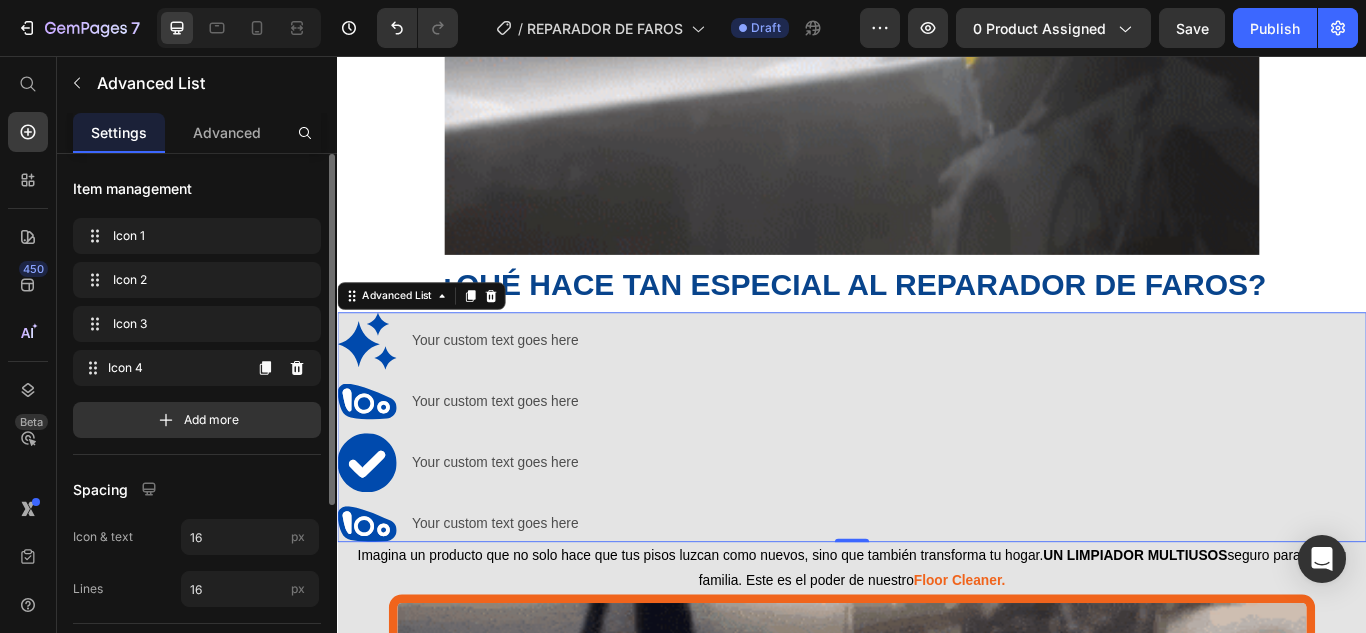 click 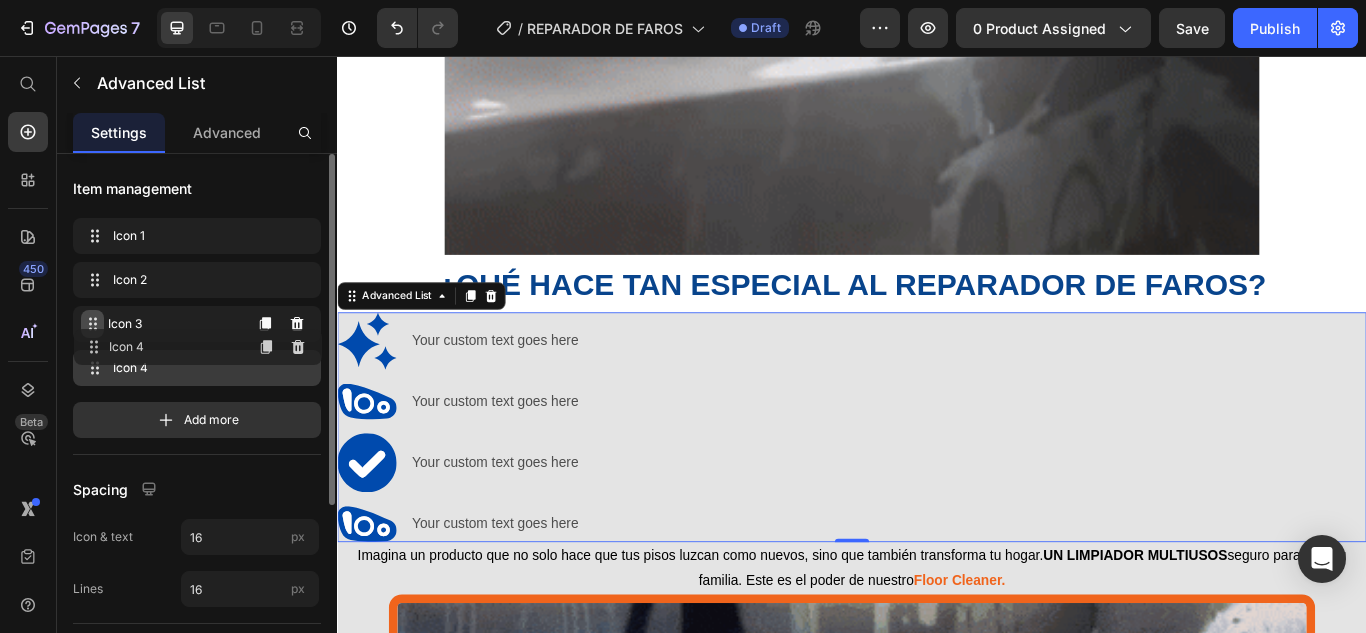 drag, startPoint x: 99, startPoint y: 361, endPoint x: 101, endPoint y: 334, distance: 27.073973 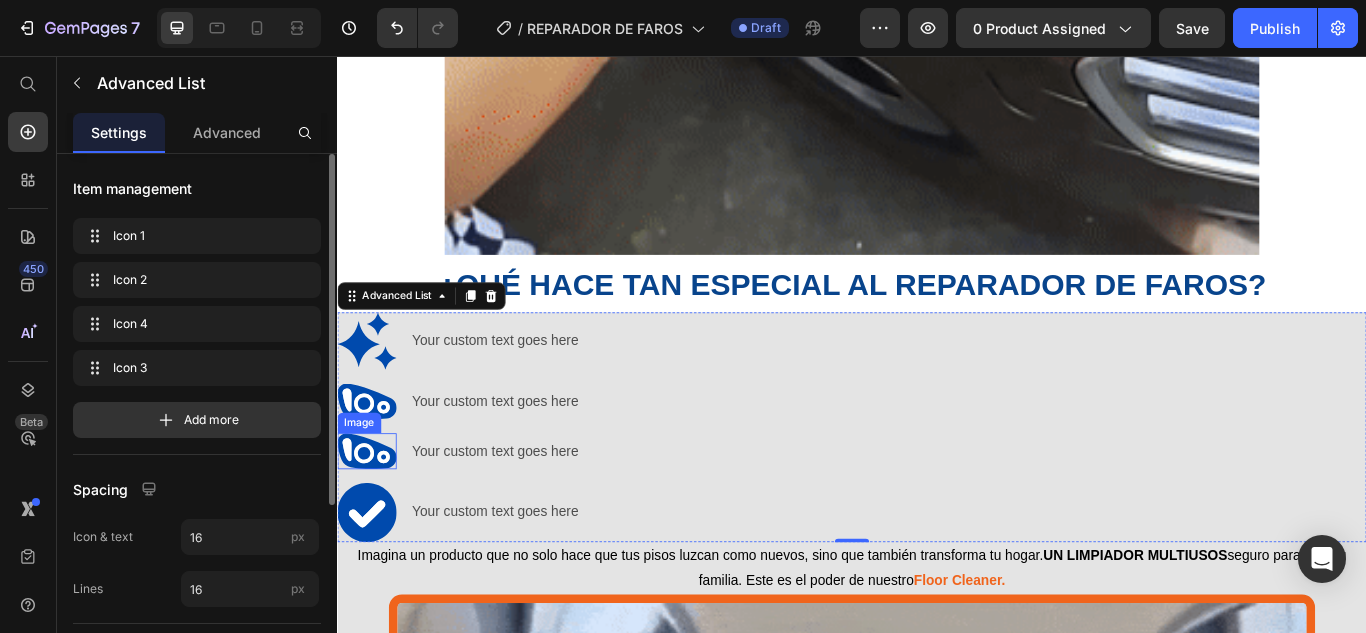 click at bounding box center [371, 517] 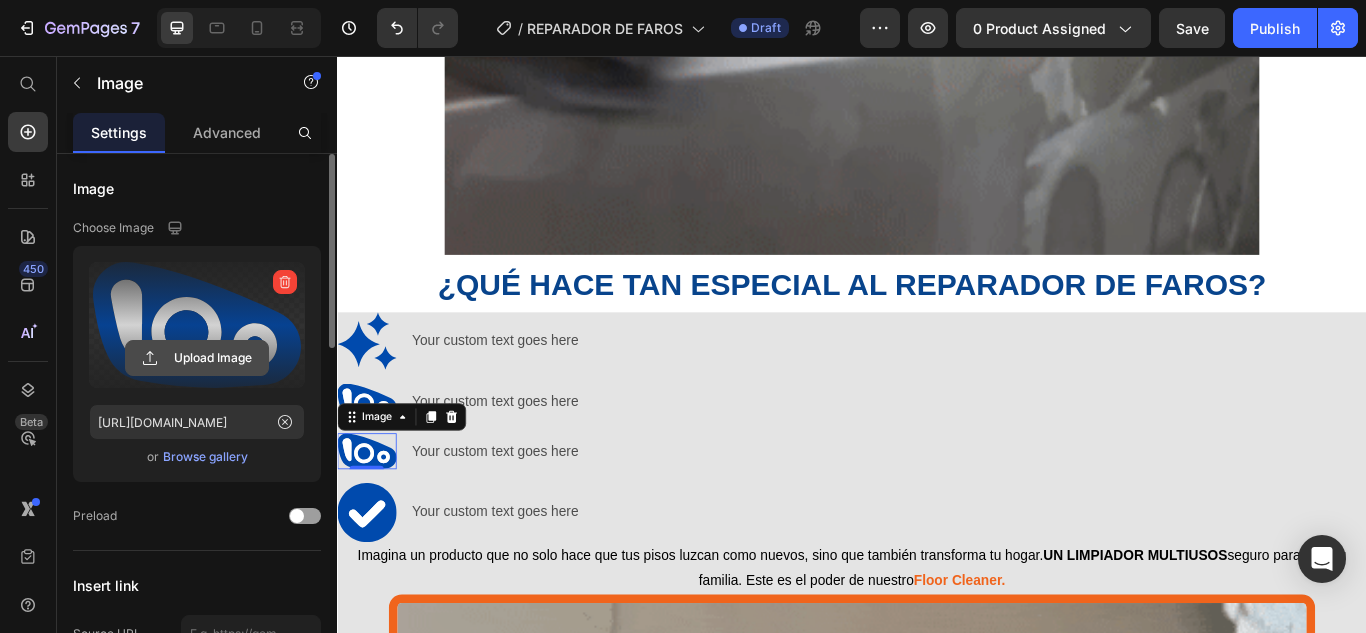 click 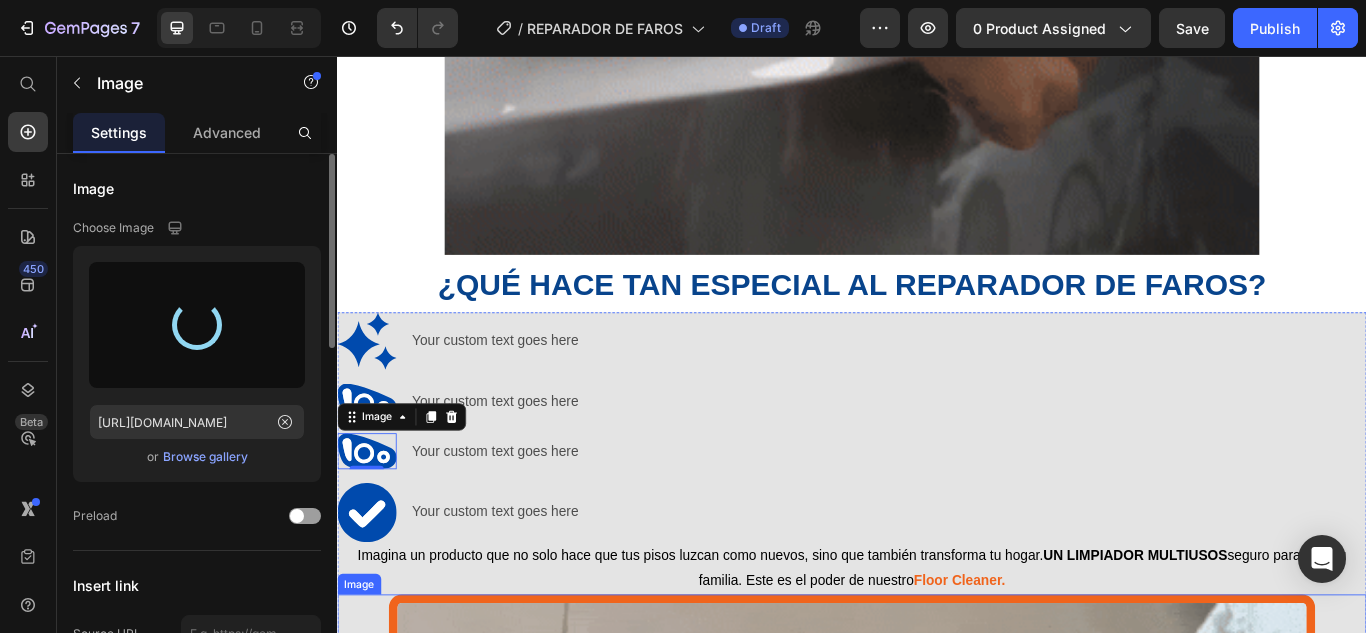 type on "https://cdn.shopify.com/s/files/1/0917/6966/7865/files/gempages_542958640085074852-eb5defba-7976-4645-ad84-3c71cb88472b.svg" 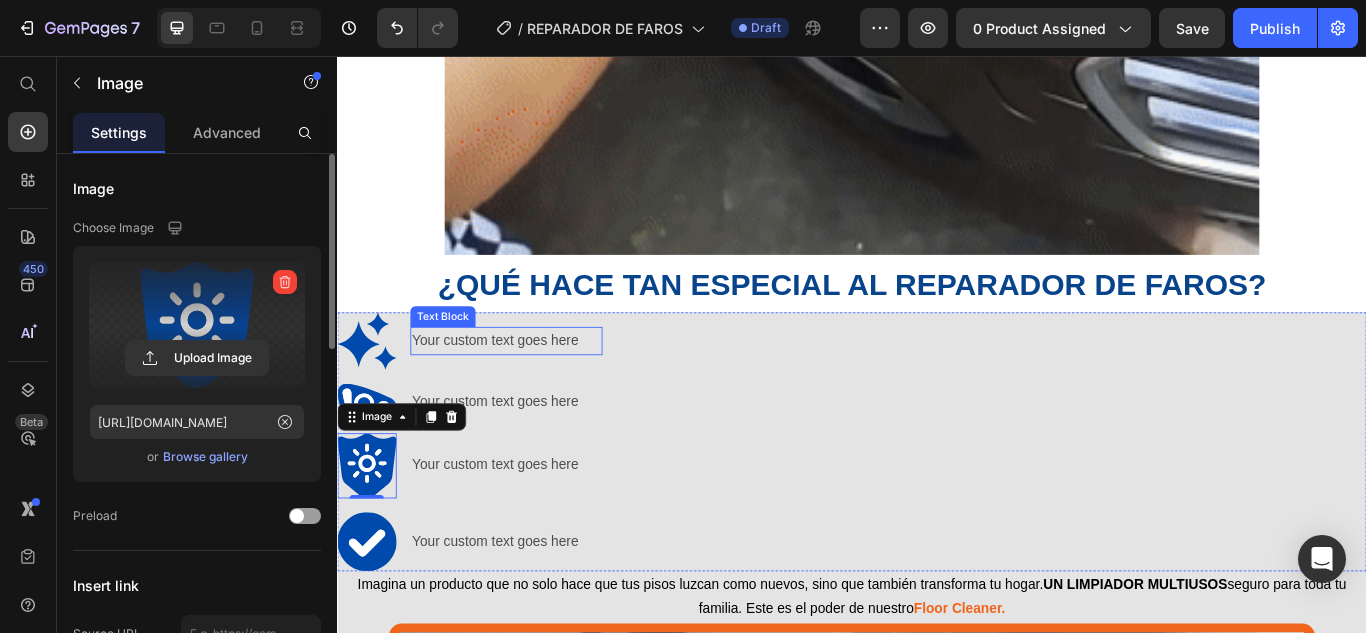 click on "Your custom text goes here" at bounding box center [534, 388] 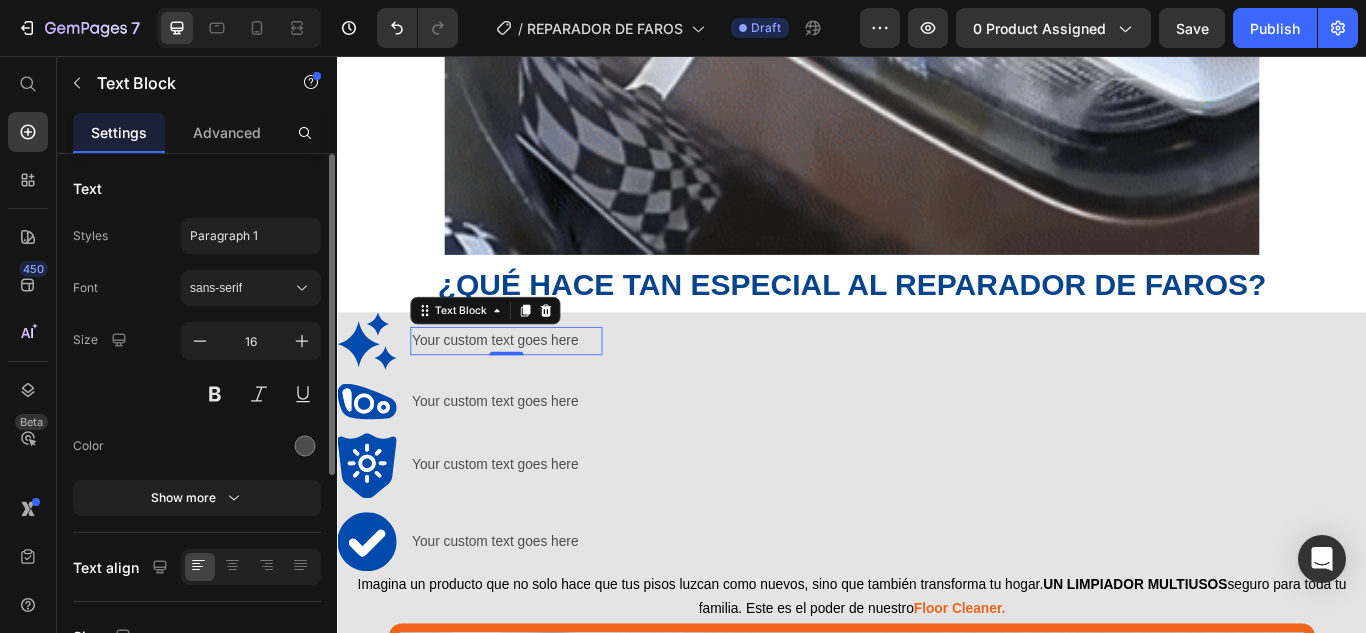 click on "Image Your custom text goes here Text Block   0 Image Your custom text goes here Text Block Image Your custom text goes here Text Block Image Your custom text goes here Text Block" at bounding box center (937, 506) 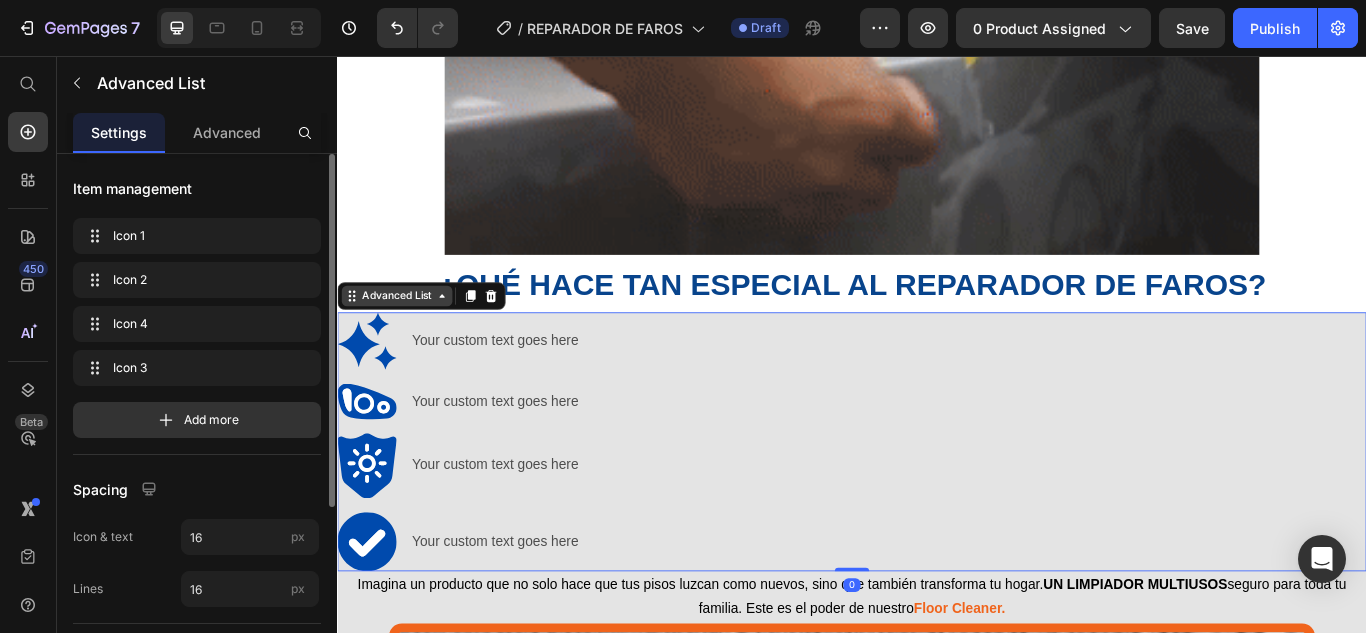 click on "Advanced List" at bounding box center [406, 336] 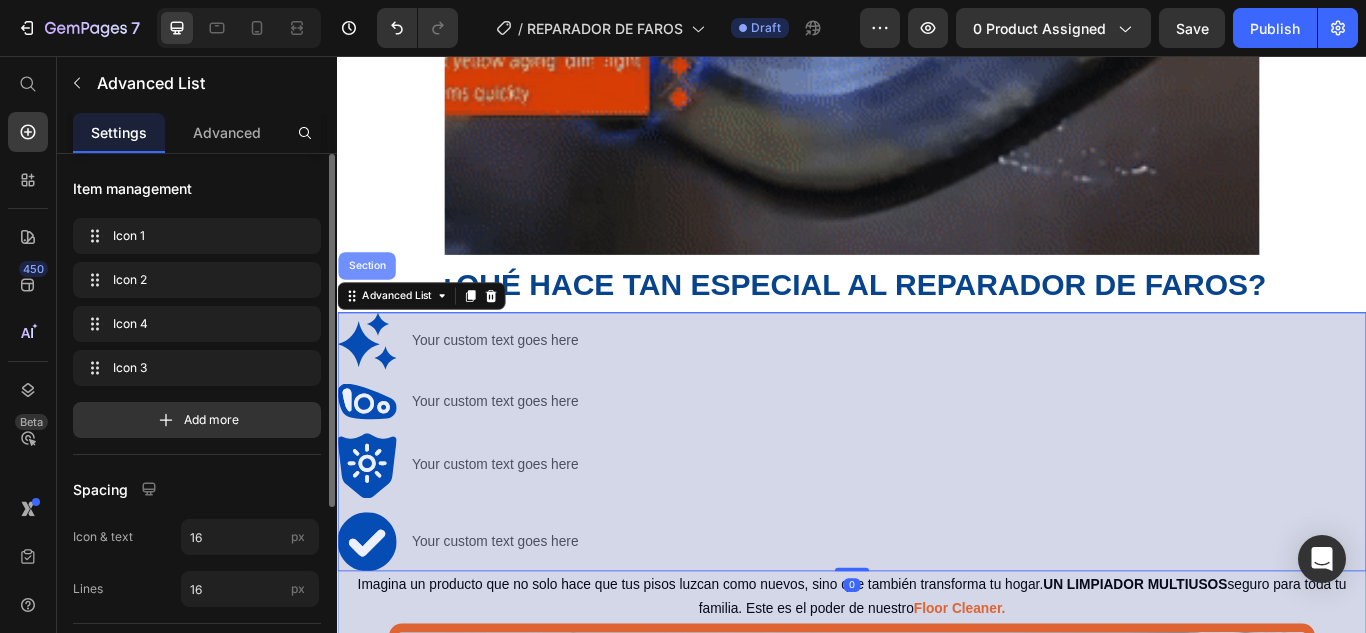 click on "Section" at bounding box center [371, 301] 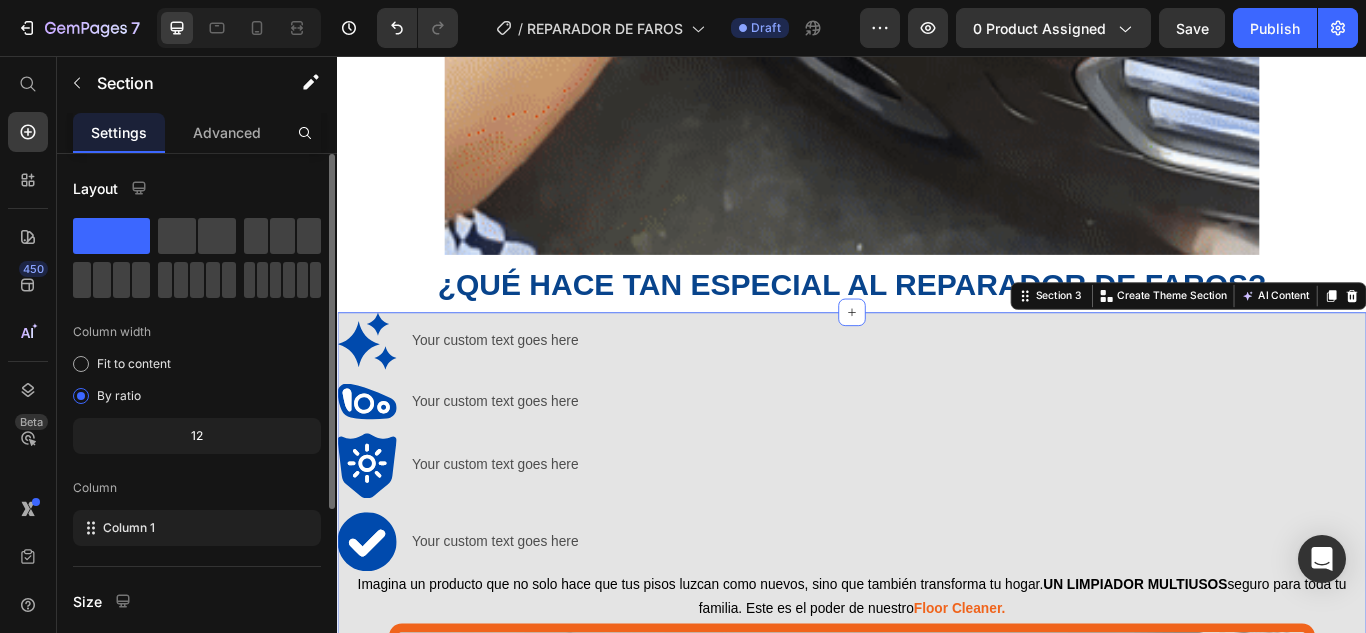 scroll, scrollTop: 272, scrollLeft: 0, axis: vertical 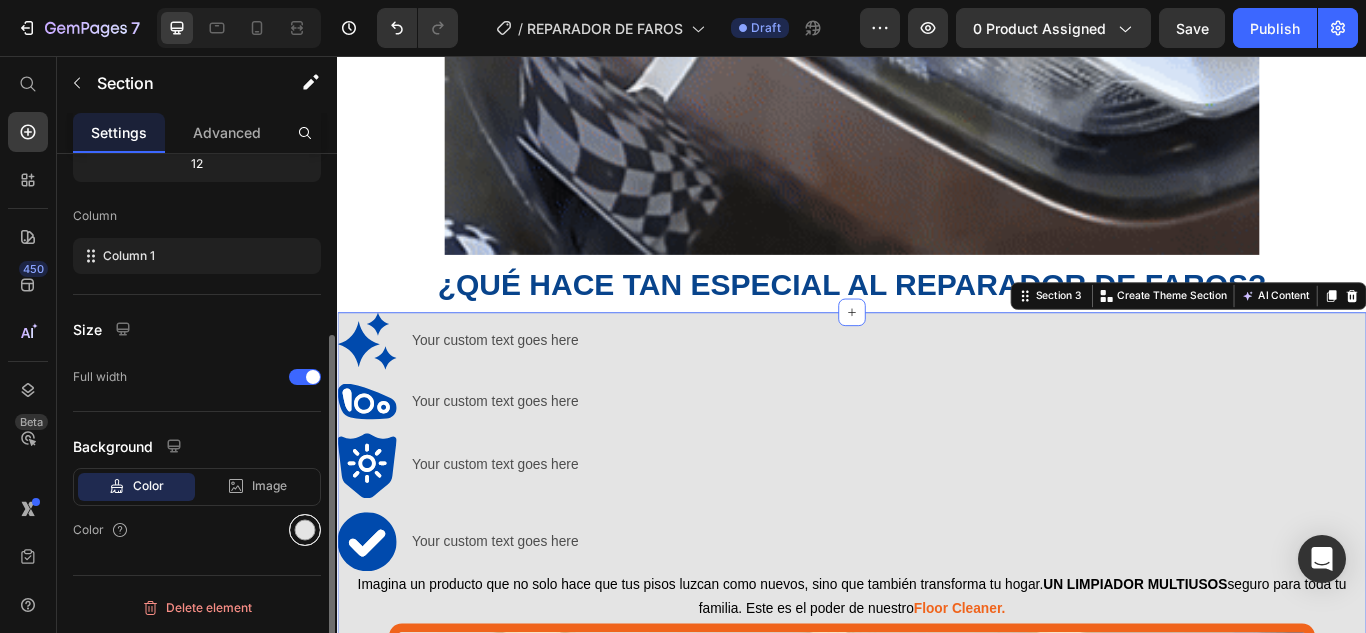 click at bounding box center (305, 530) 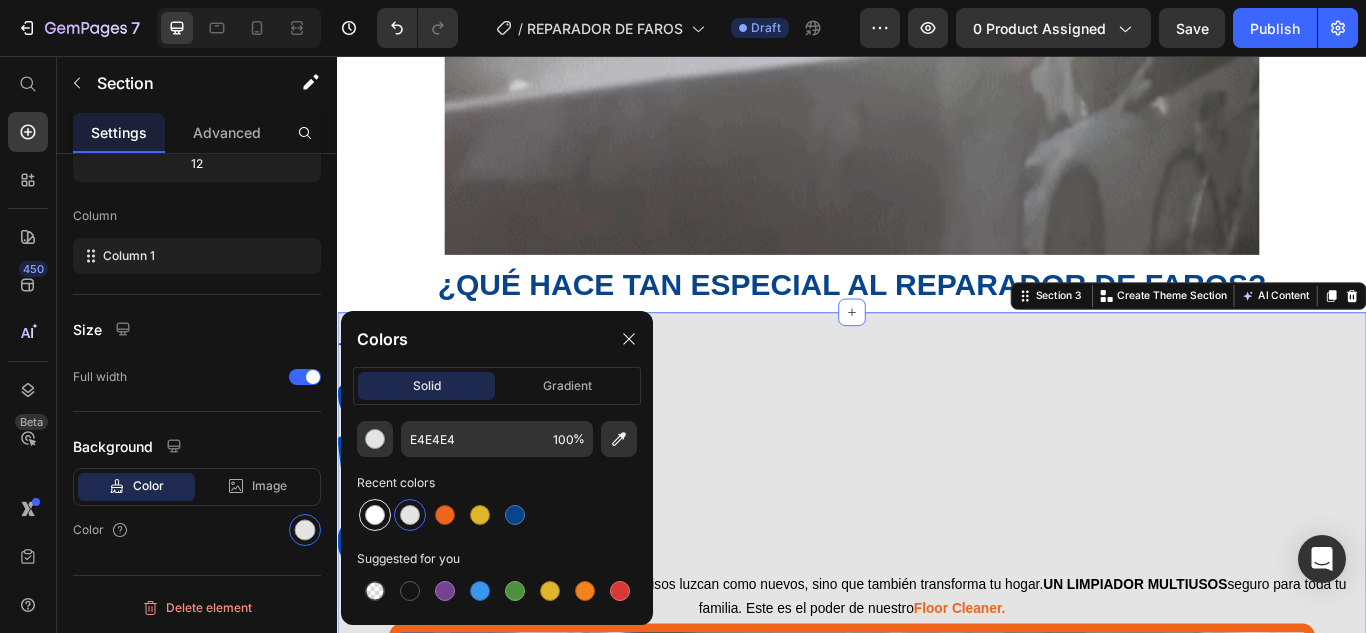 click at bounding box center [375, 515] 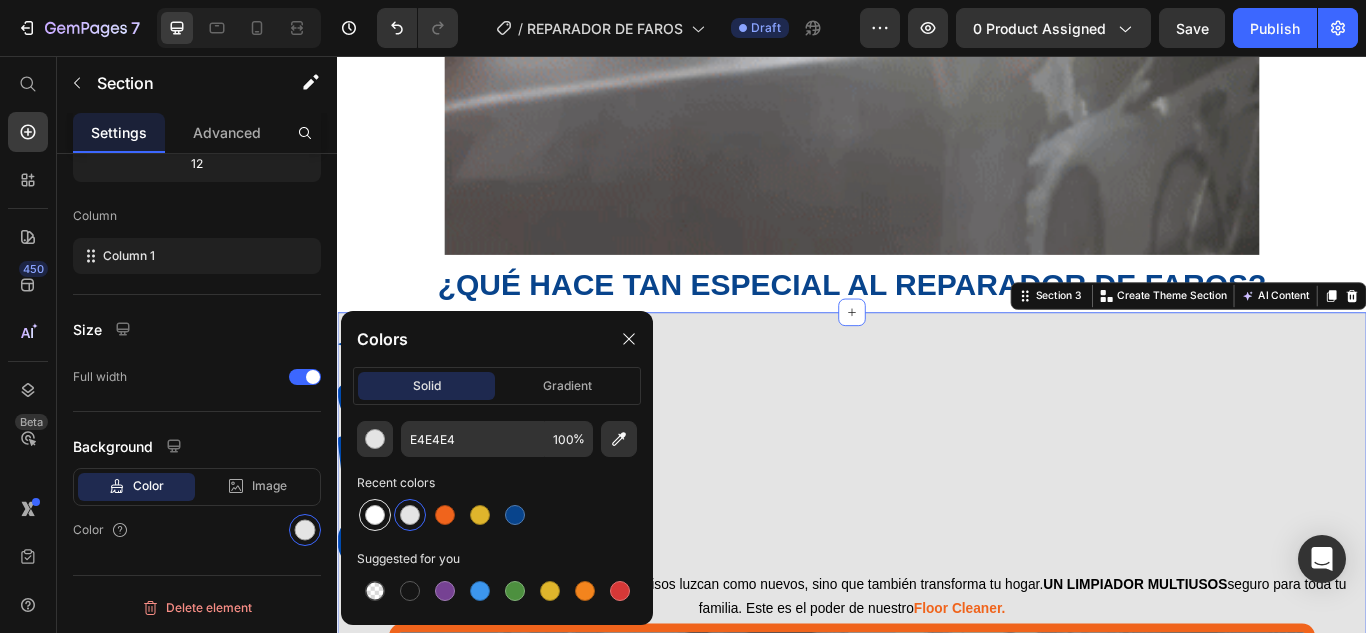 type on "FFFFFF" 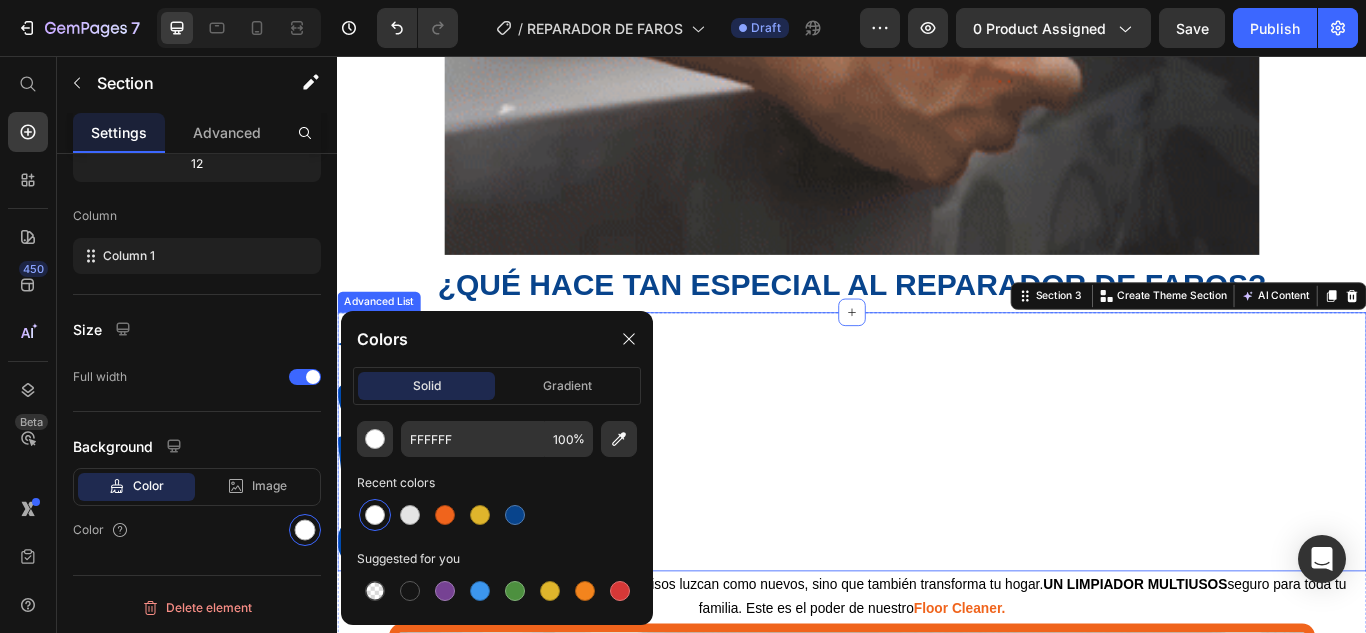 click on "Image Your custom text goes here Text Block Image Your custom text goes here Text Block Image Your custom text goes here Text Block Image Your custom text goes here Text Block" at bounding box center [937, 506] 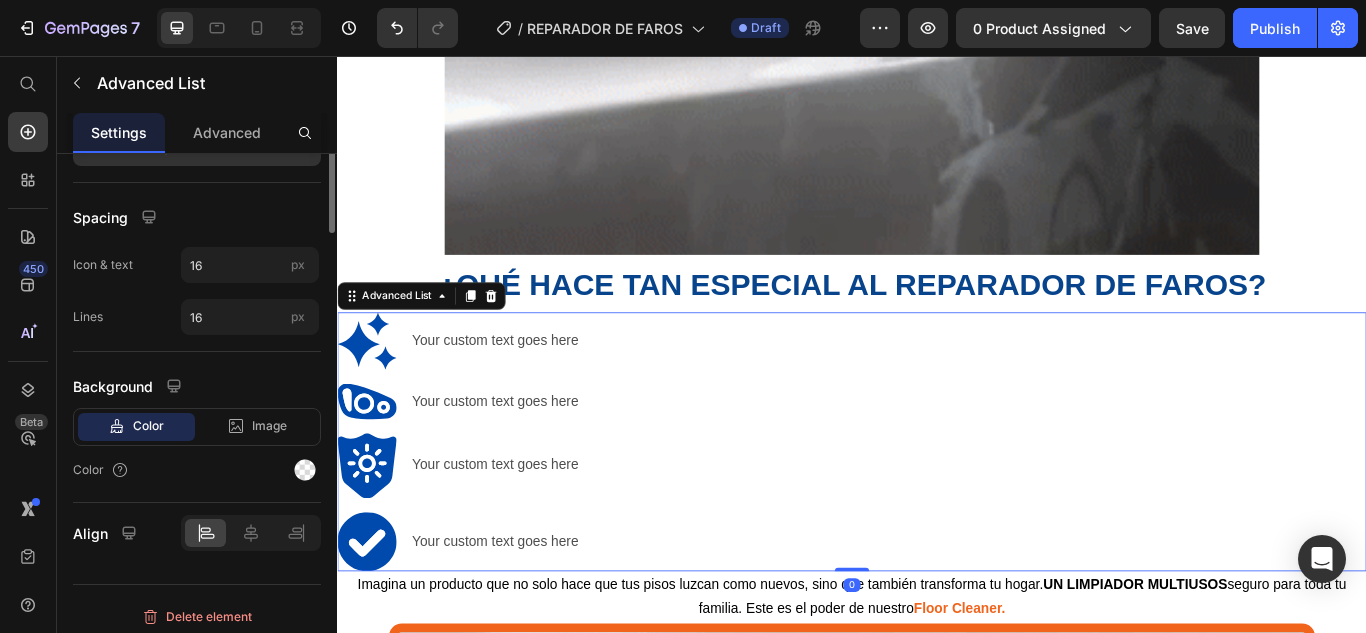 scroll, scrollTop: 0, scrollLeft: 0, axis: both 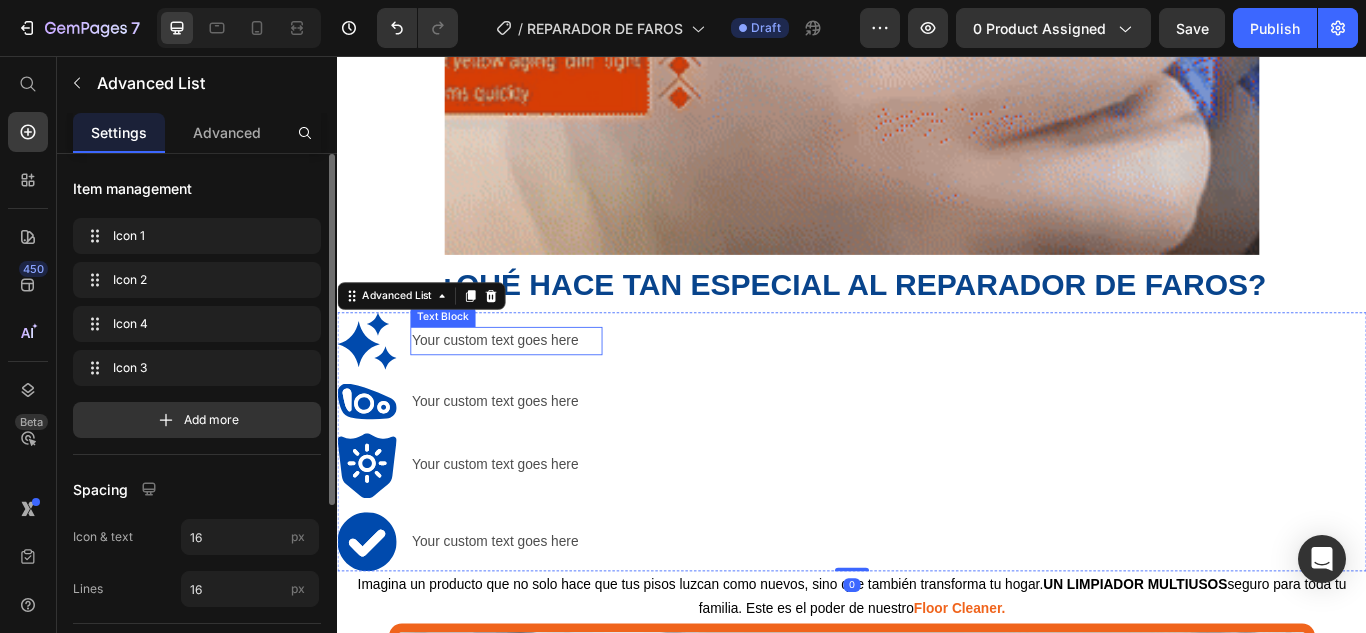 click on "Your custom text goes here" at bounding box center (534, 388) 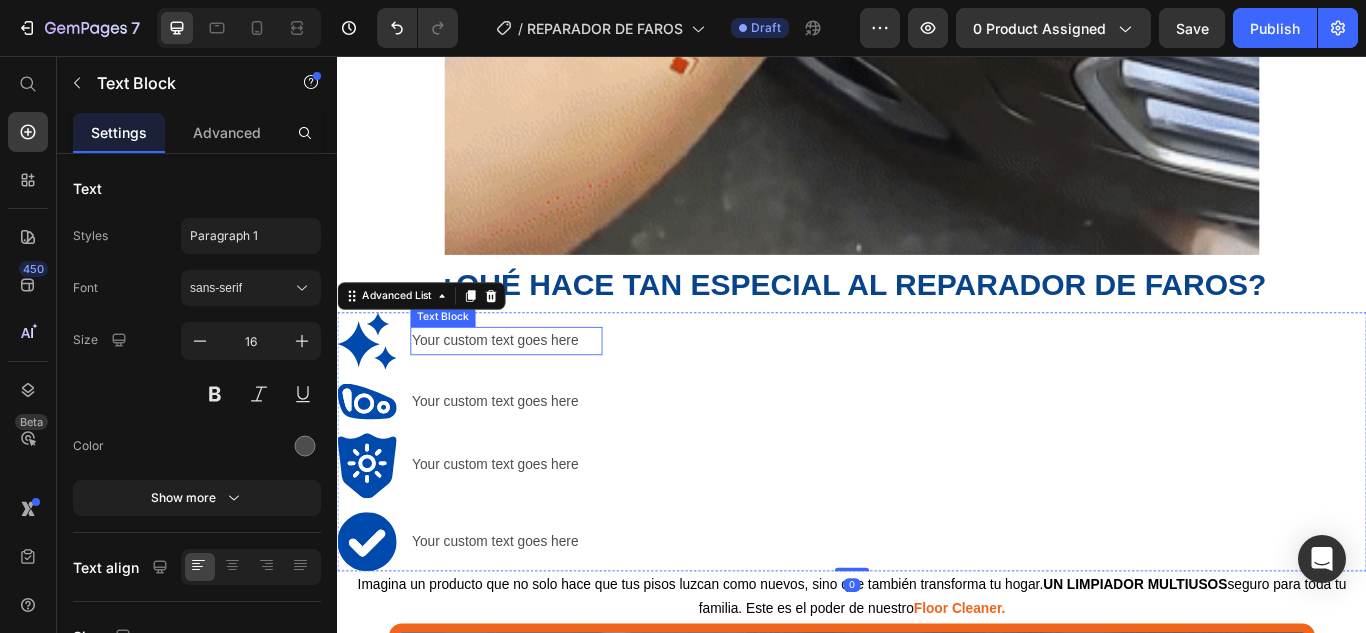 click on "Your custom text goes here" at bounding box center [534, 388] 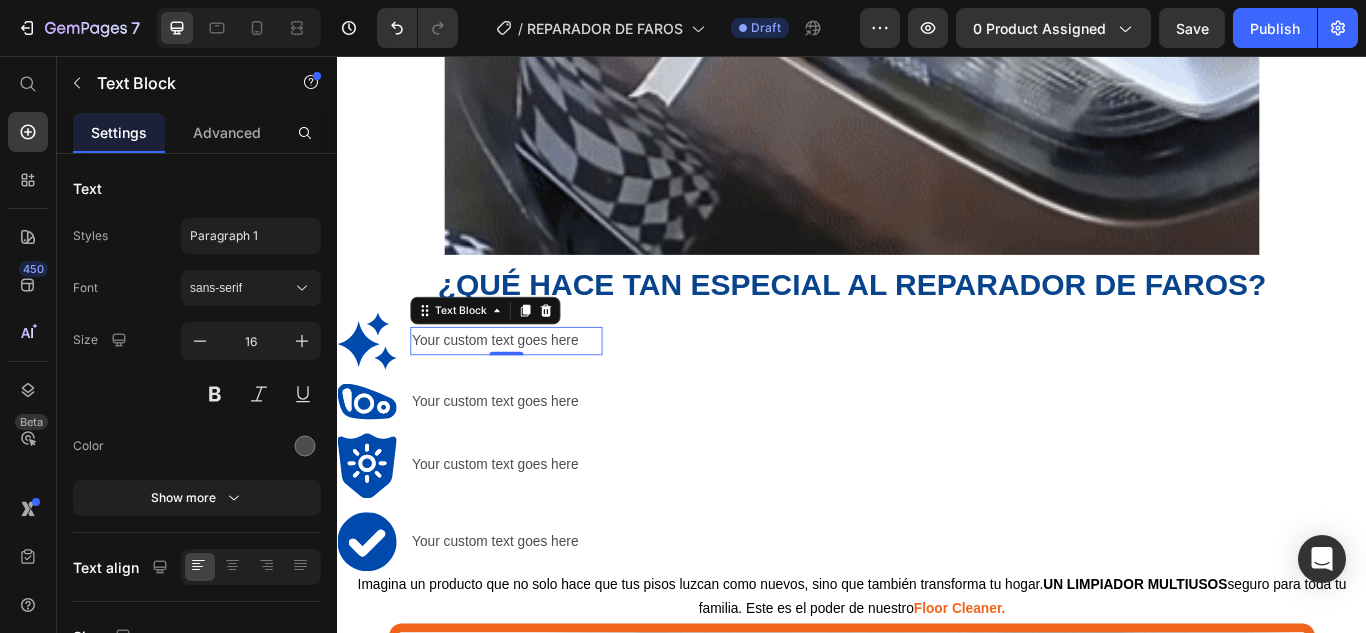 click on "Your custom text goes here" at bounding box center (534, 388) 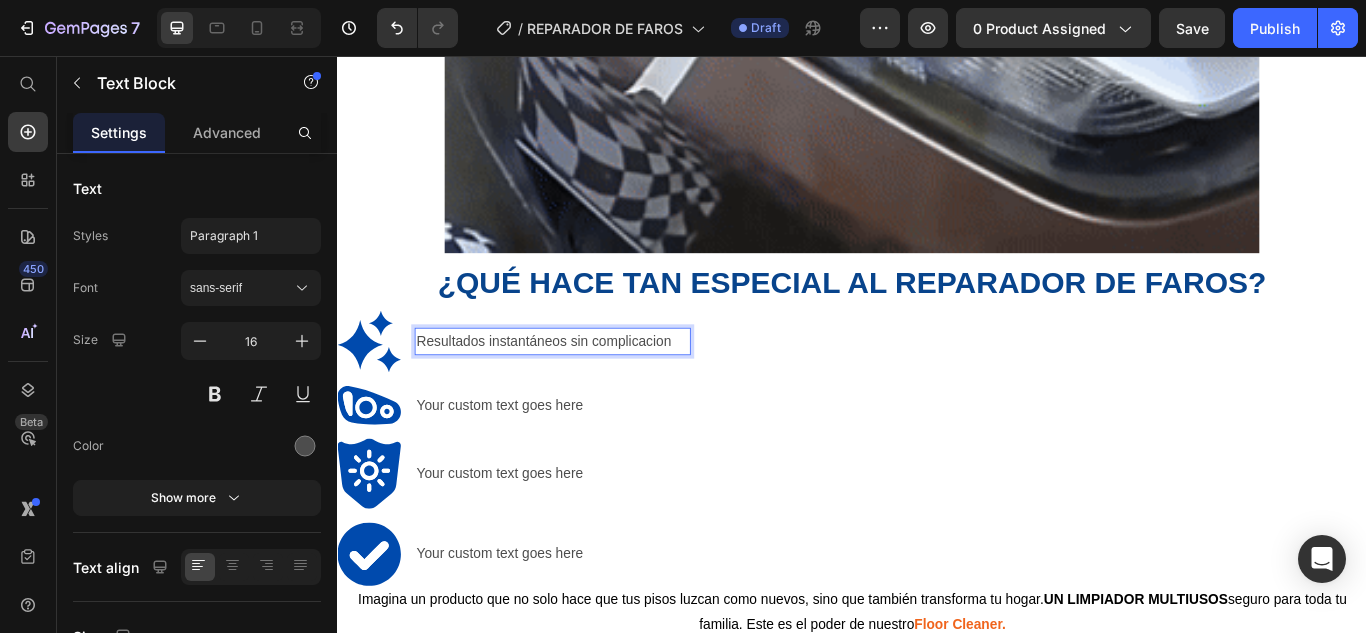 scroll, scrollTop: 2303, scrollLeft: 0, axis: vertical 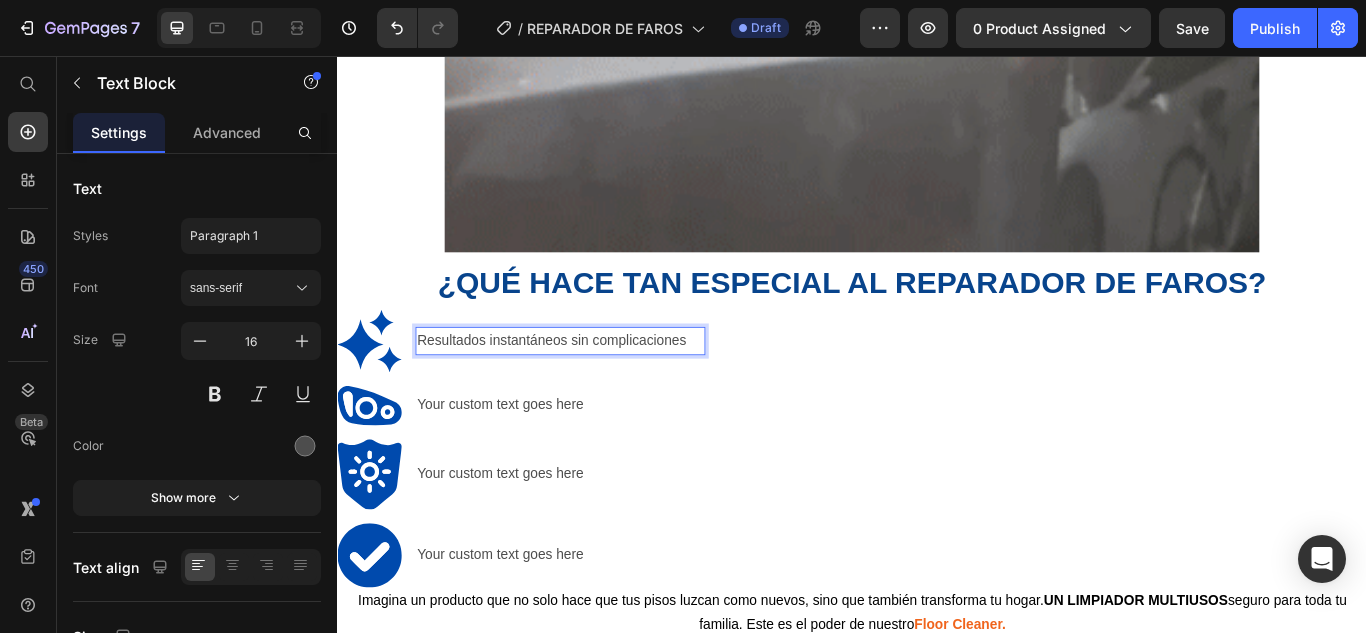 click on "Resultados instantáneos sin complicaciones" at bounding box center [597, 388] 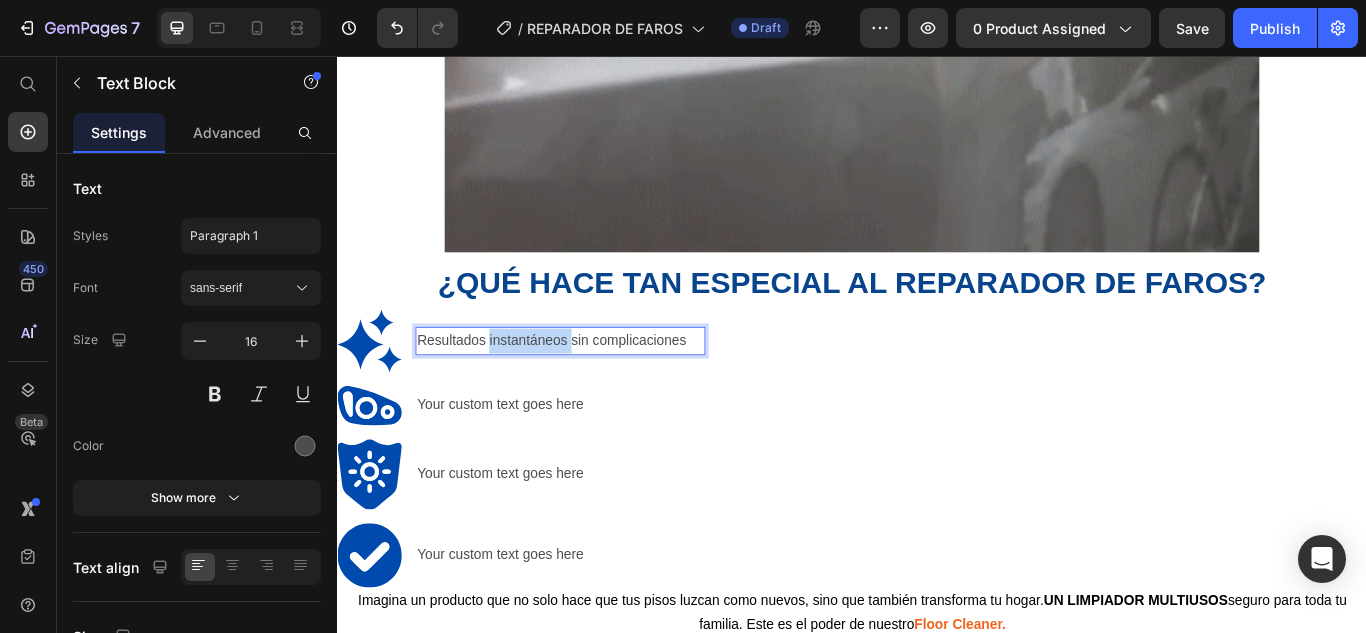 click on "Resultados instantáneos sin complicaciones" at bounding box center [597, 388] 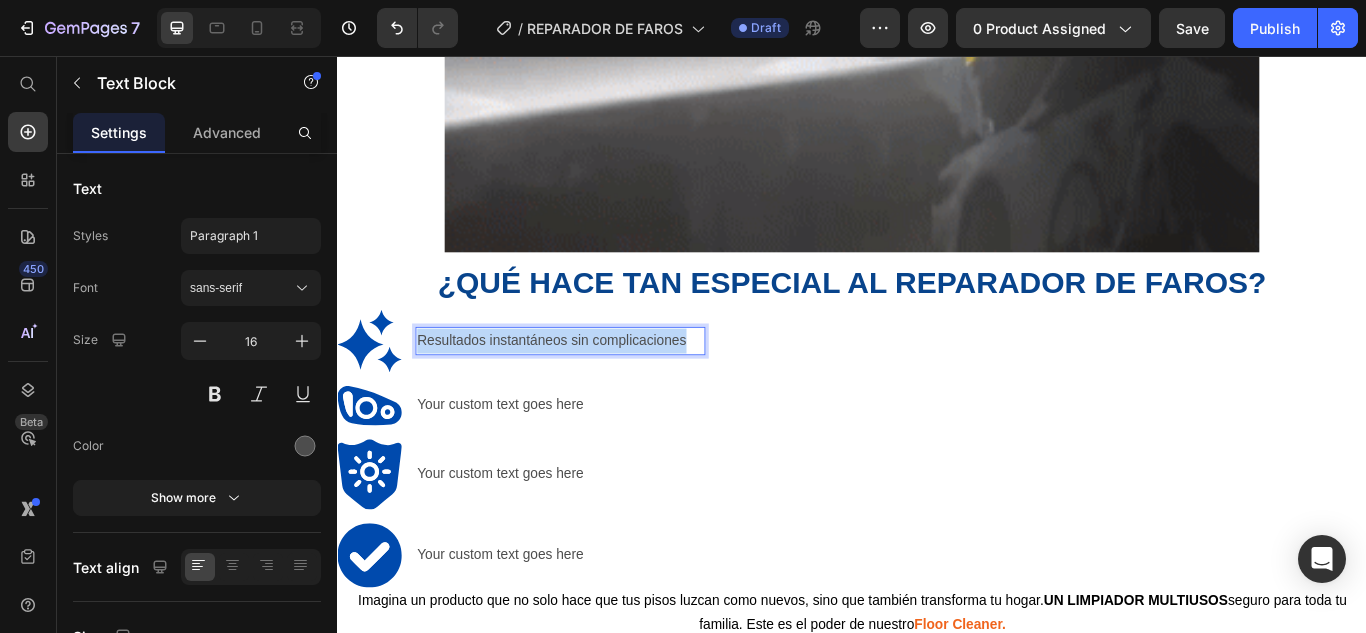click on "Resultados instantáneos sin complicaciones" at bounding box center [597, 388] 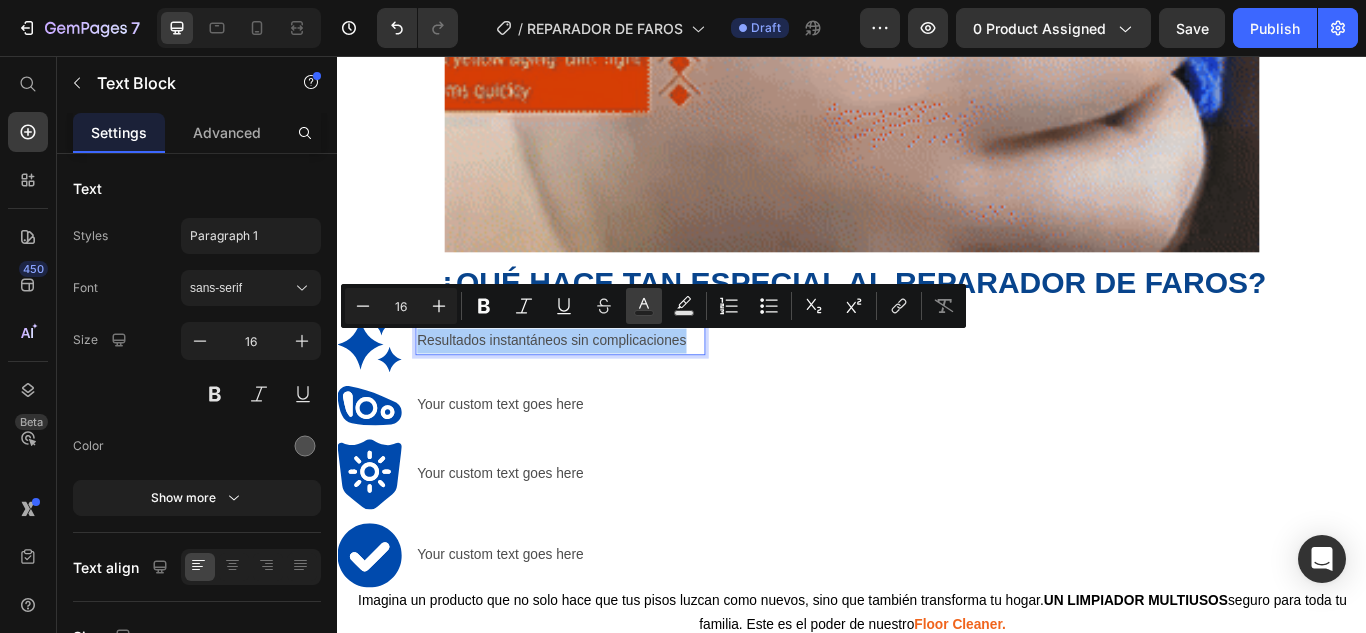 click 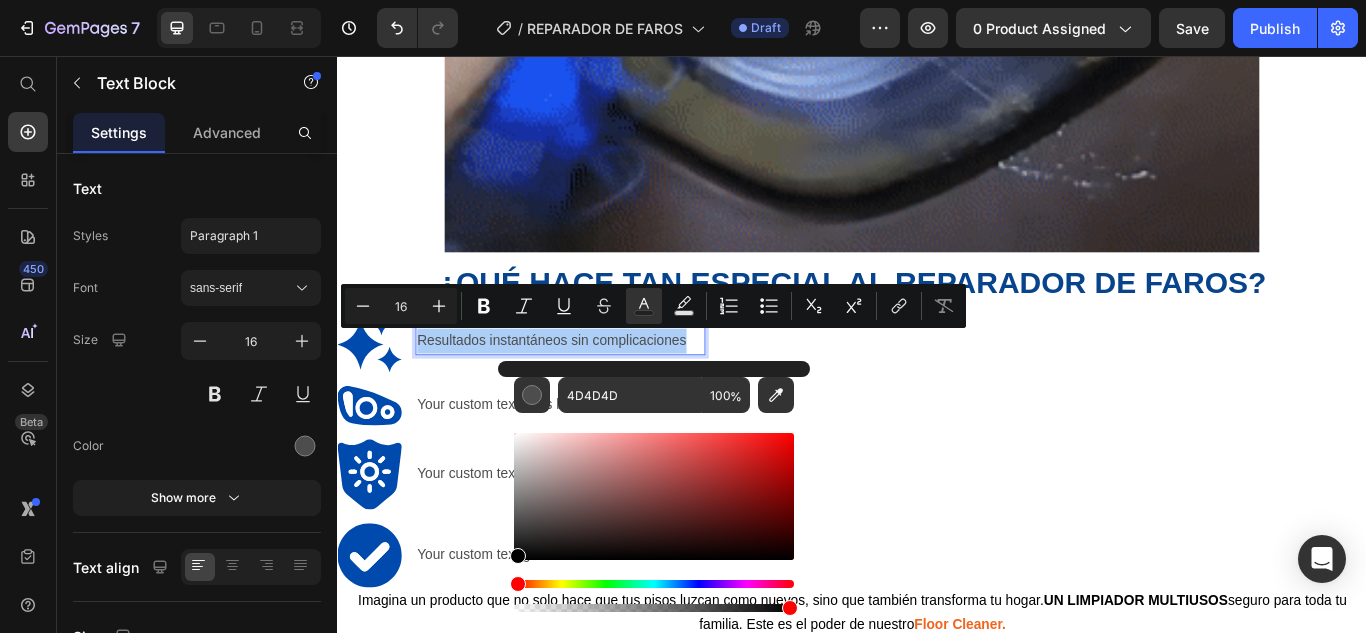drag, startPoint x: 518, startPoint y: 524, endPoint x: 506, endPoint y: 570, distance: 47.539455 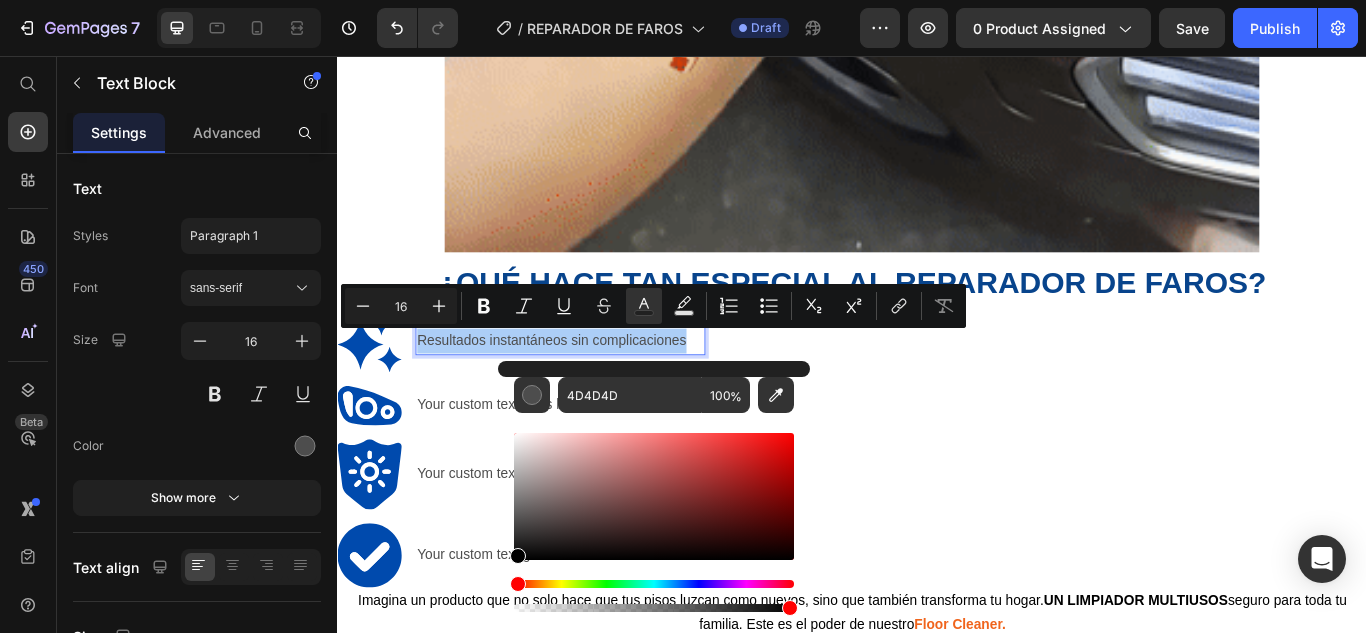 click on "4D4D4D 100 %" at bounding box center [654, 488] 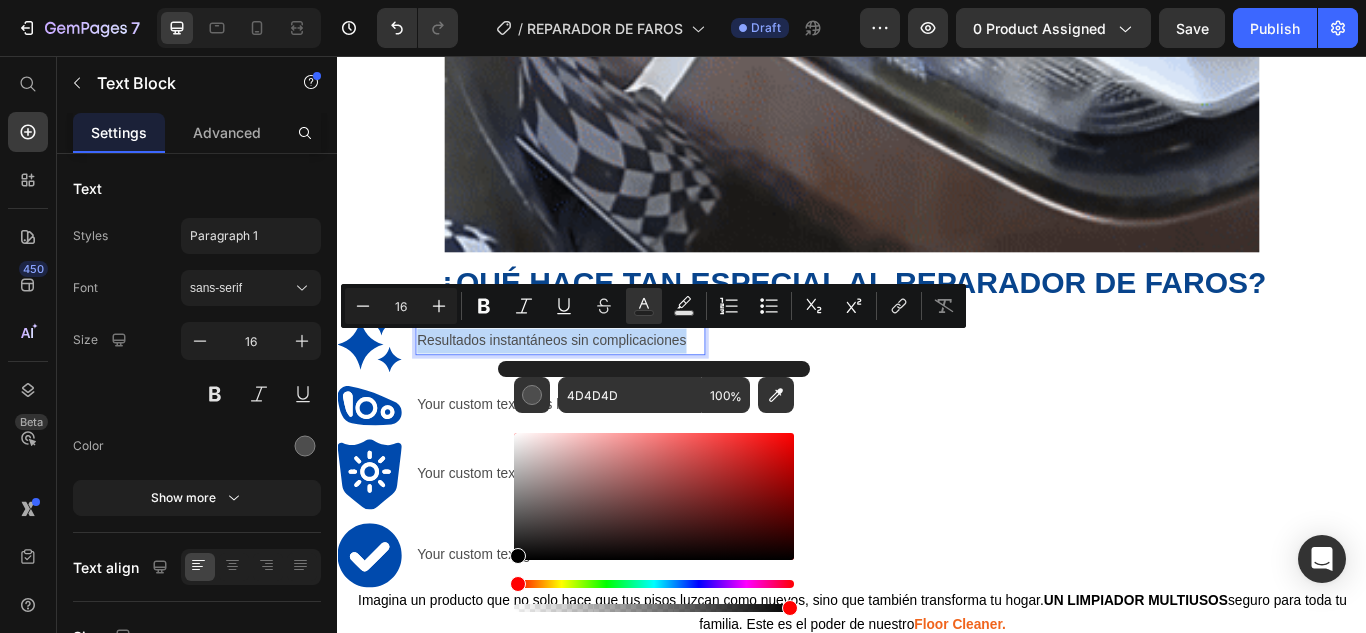 type on "000000" 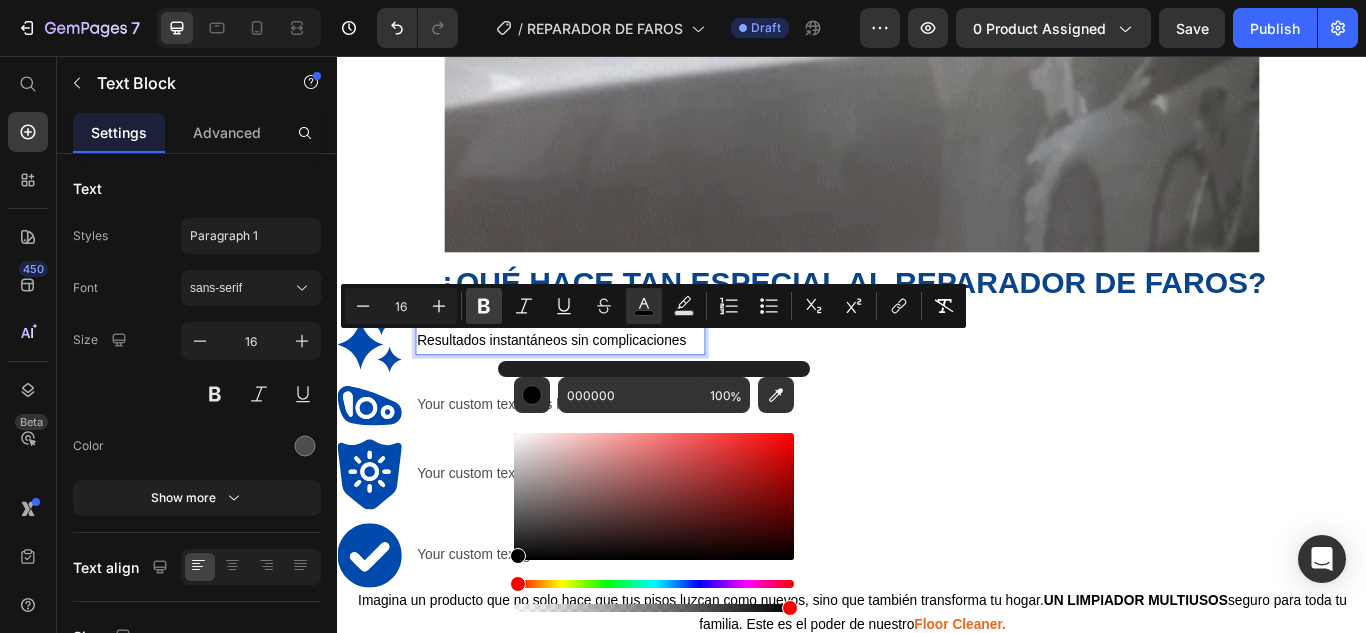 click 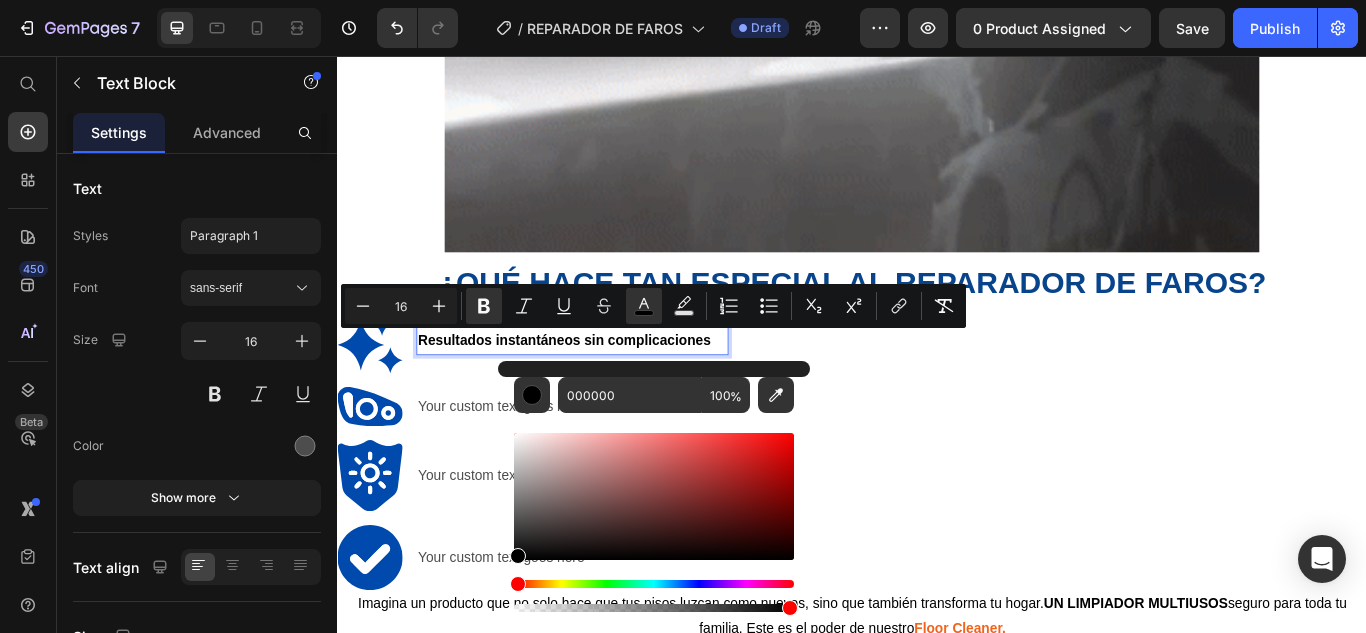 click on "Resultados instantáneos sin complicaciones" at bounding box center [611, 388] 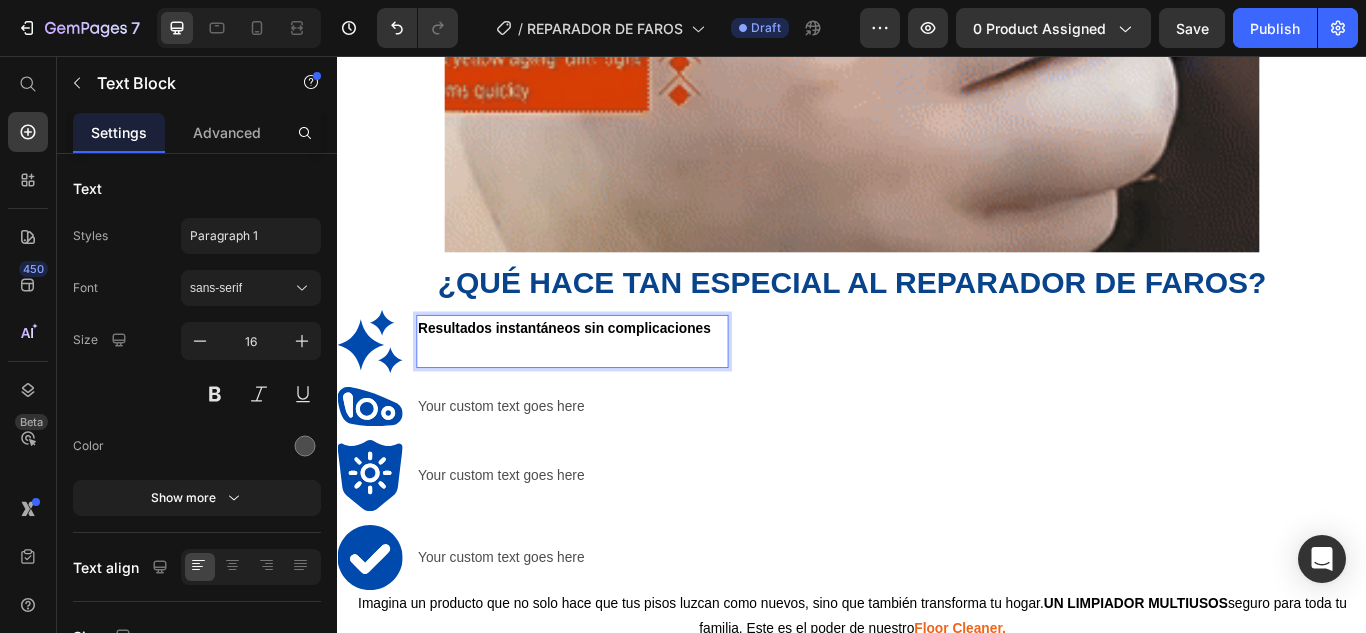 scroll, scrollTop: 2289, scrollLeft: 0, axis: vertical 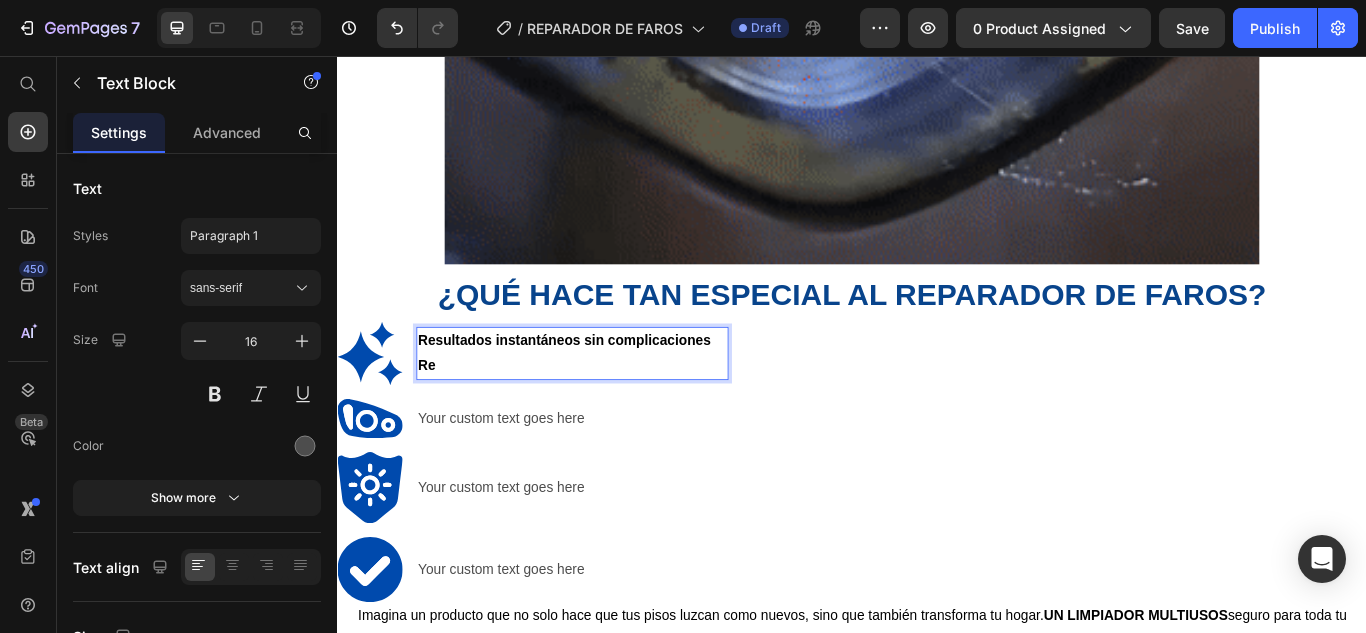click on "Re" at bounding box center [441, 416] 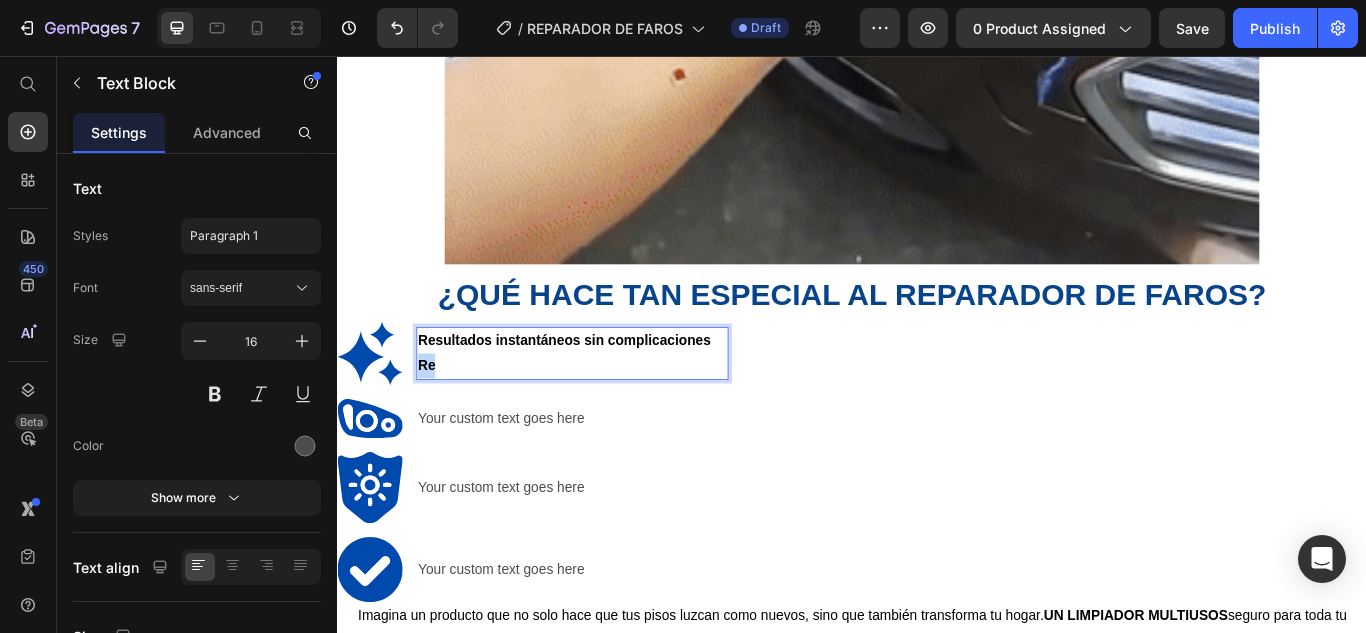 click on "Re" at bounding box center (441, 416) 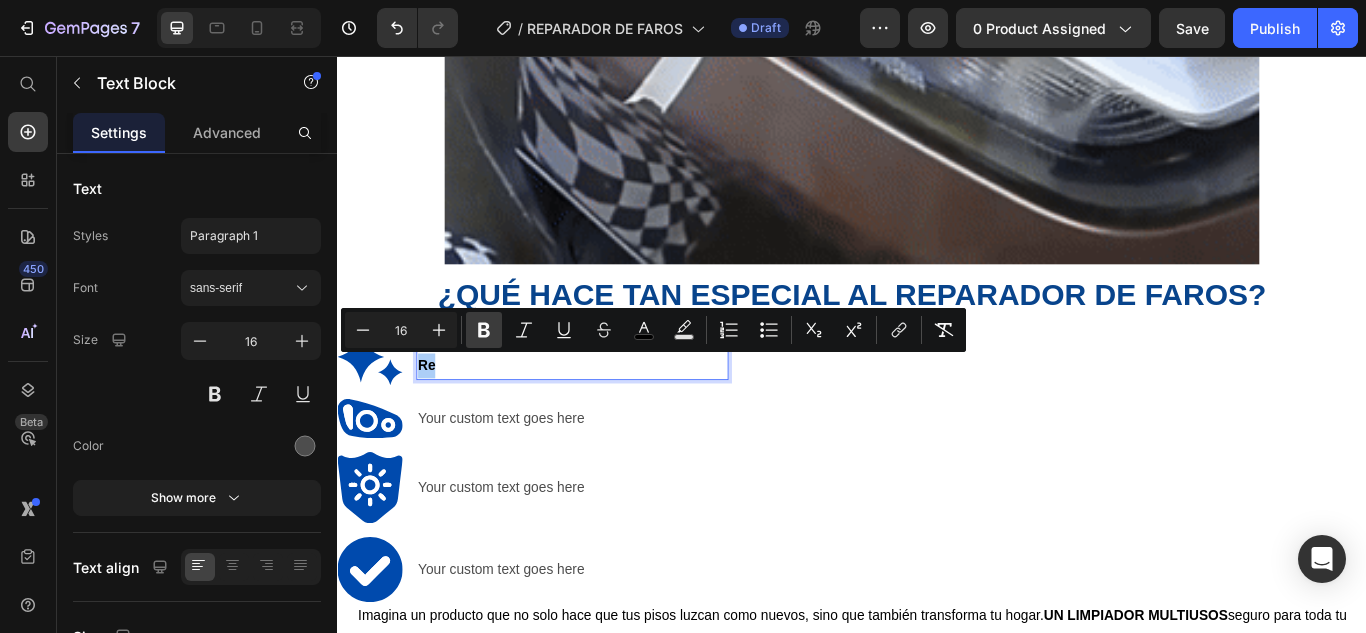click 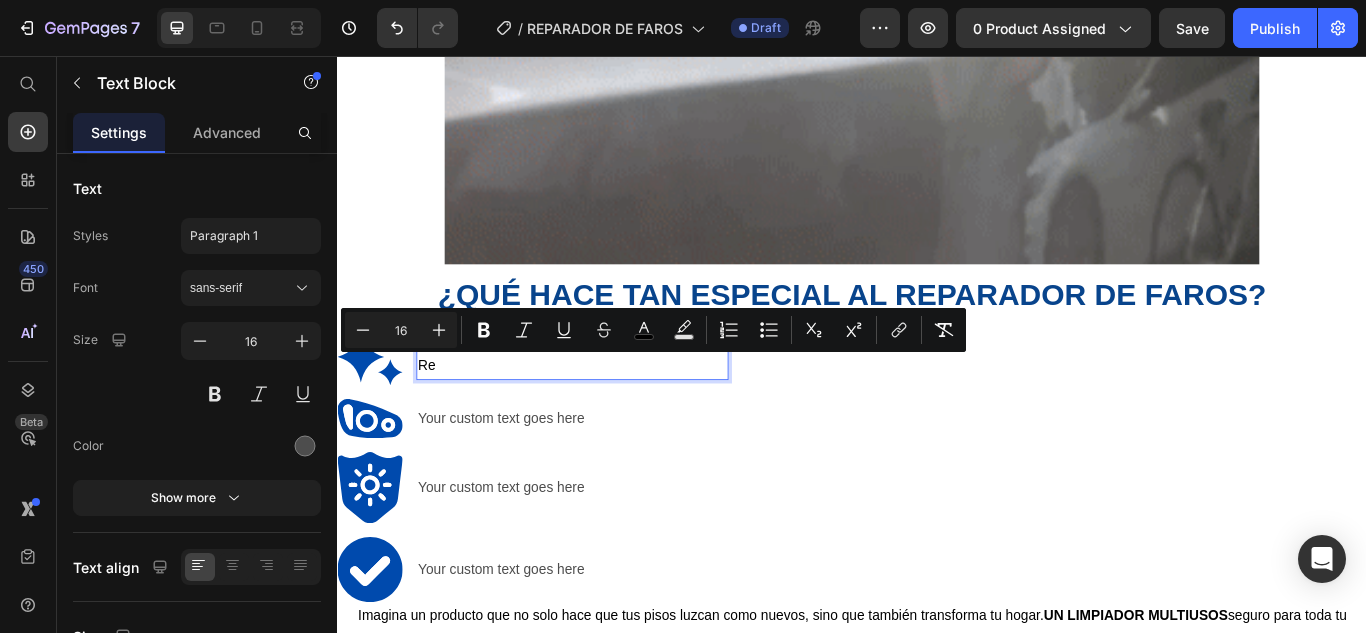 click on "Resultados instantáneos sin complicaciones Re" at bounding box center [611, 403] 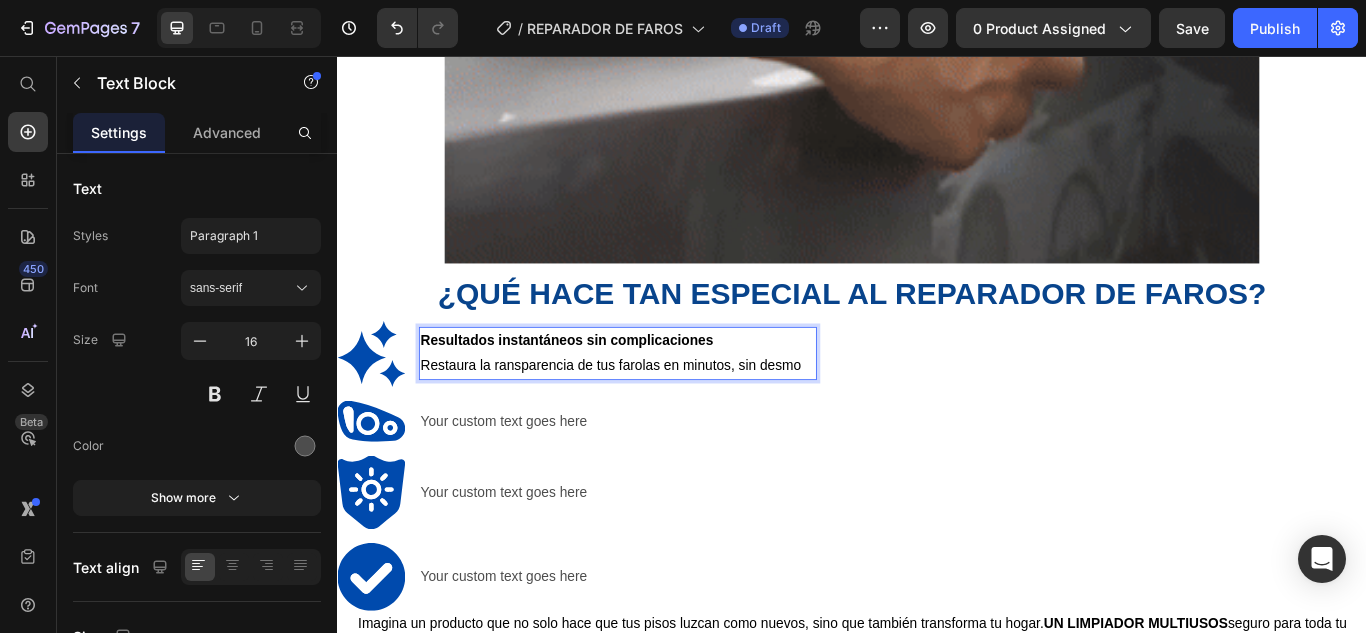 scroll, scrollTop: 2291, scrollLeft: 0, axis: vertical 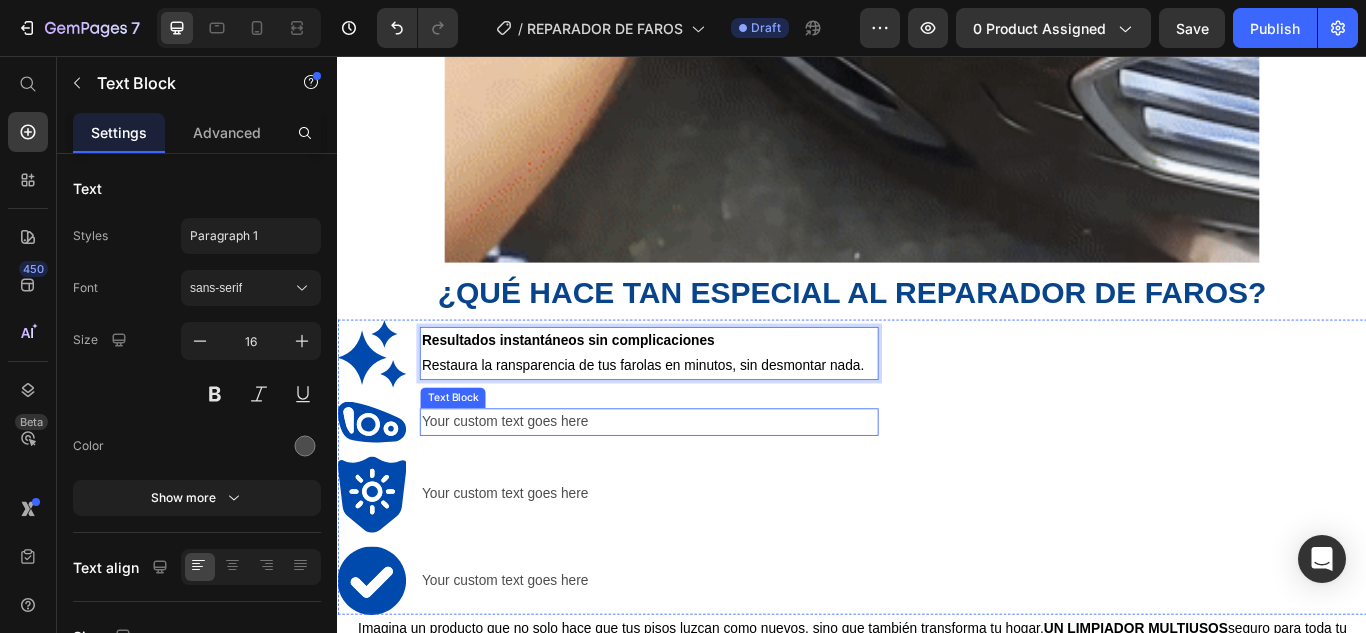 click on "Your custom text goes here" at bounding box center [700, 483] 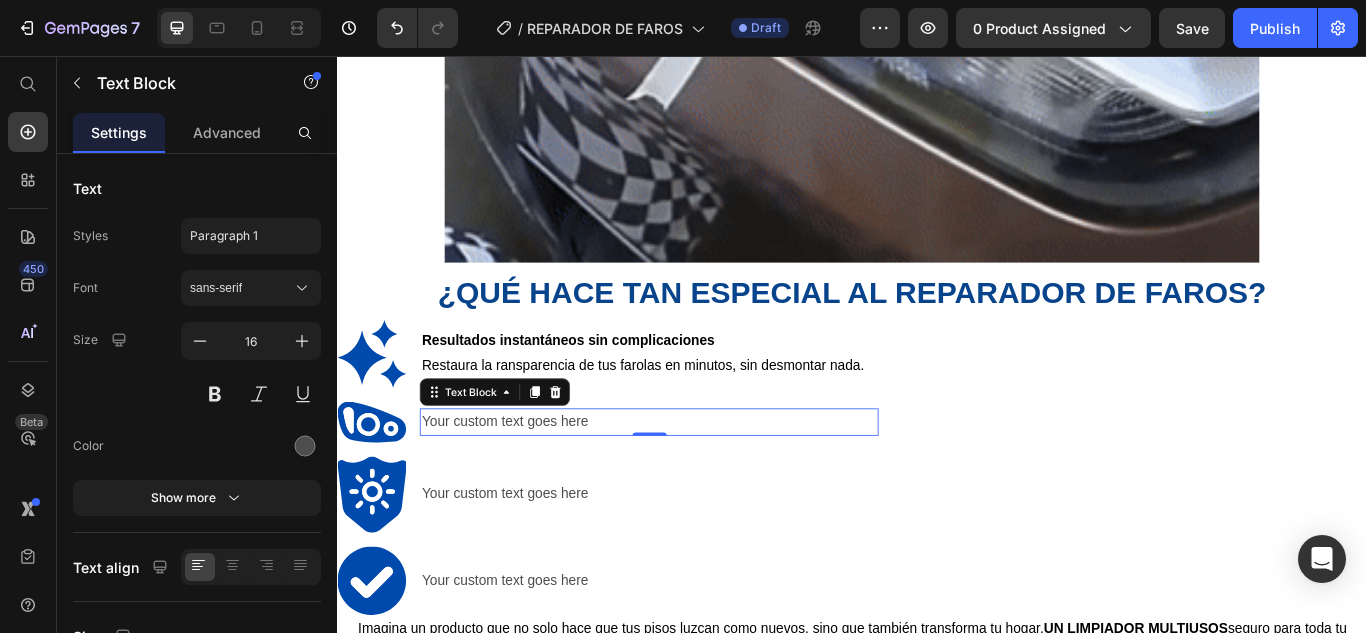 click on "Your custom text goes here" at bounding box center (700, 483) 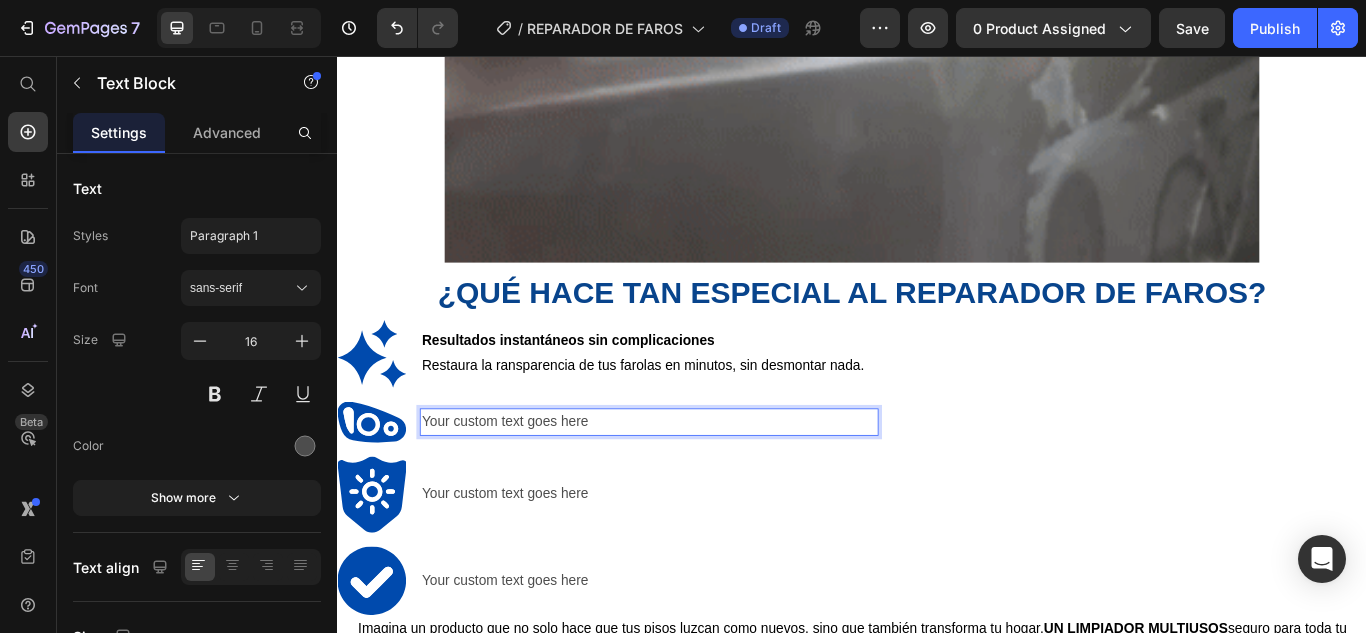 click on "Your custom text goes here" at bounding box center (700, 483) 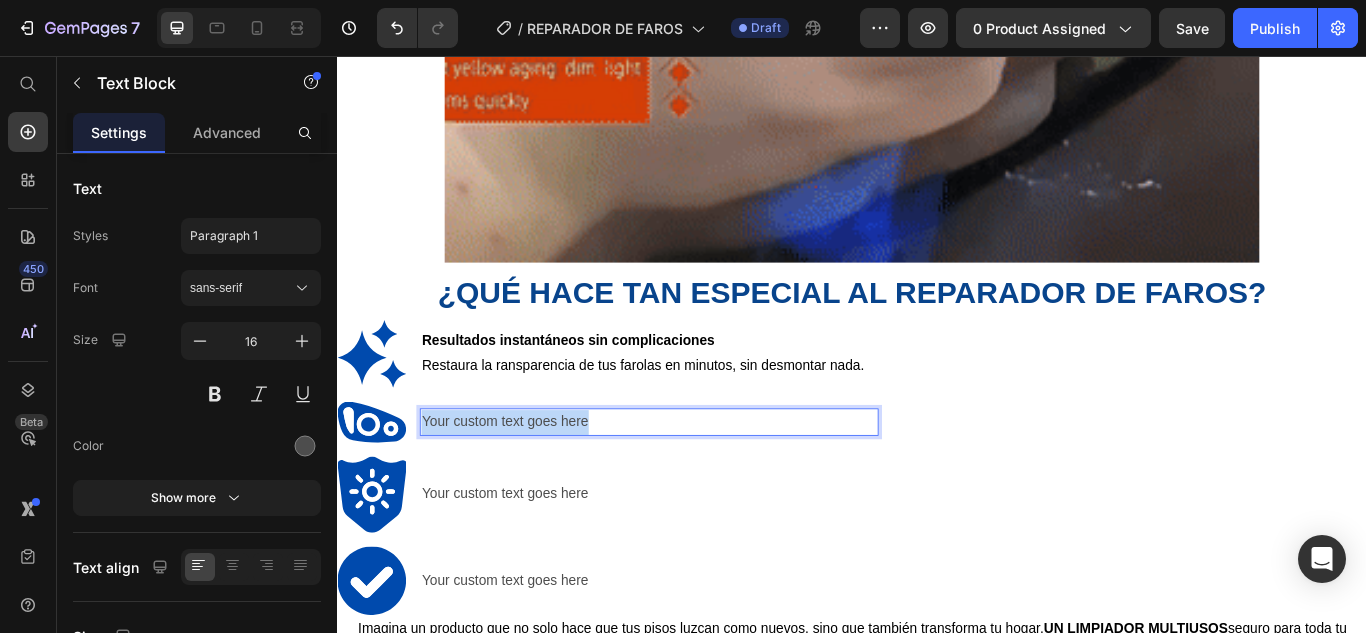 click on "Your custom text goes here" at bounding box center [700, 483] 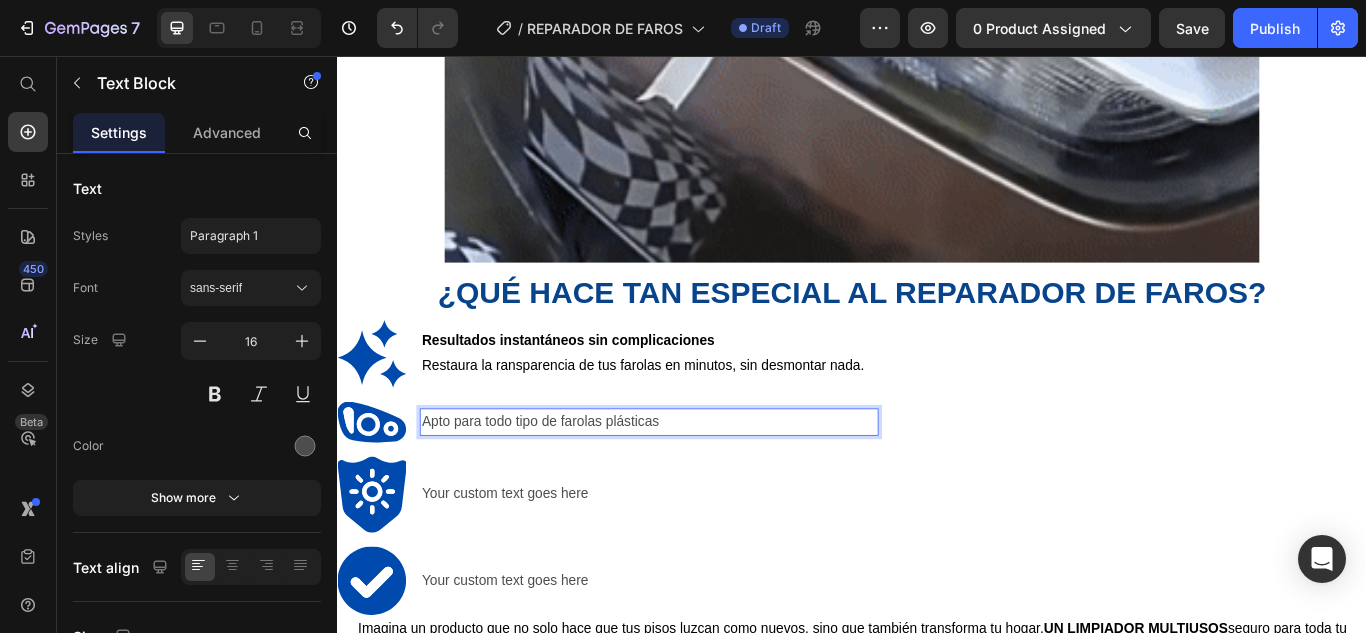 click on "Apto para todo tipo de farolas plásticas" at bounding box center [700, 483] 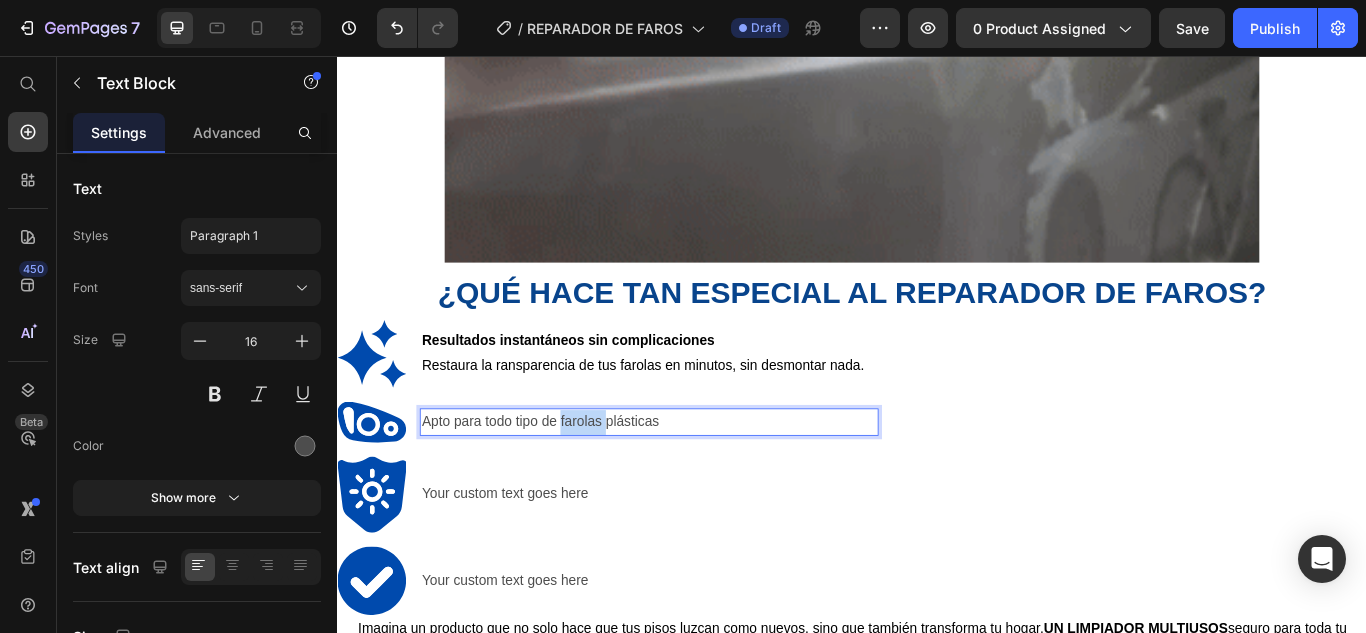 click on "Apto para todo tipo de farolas plásticas" at bounding box center (700, 483) 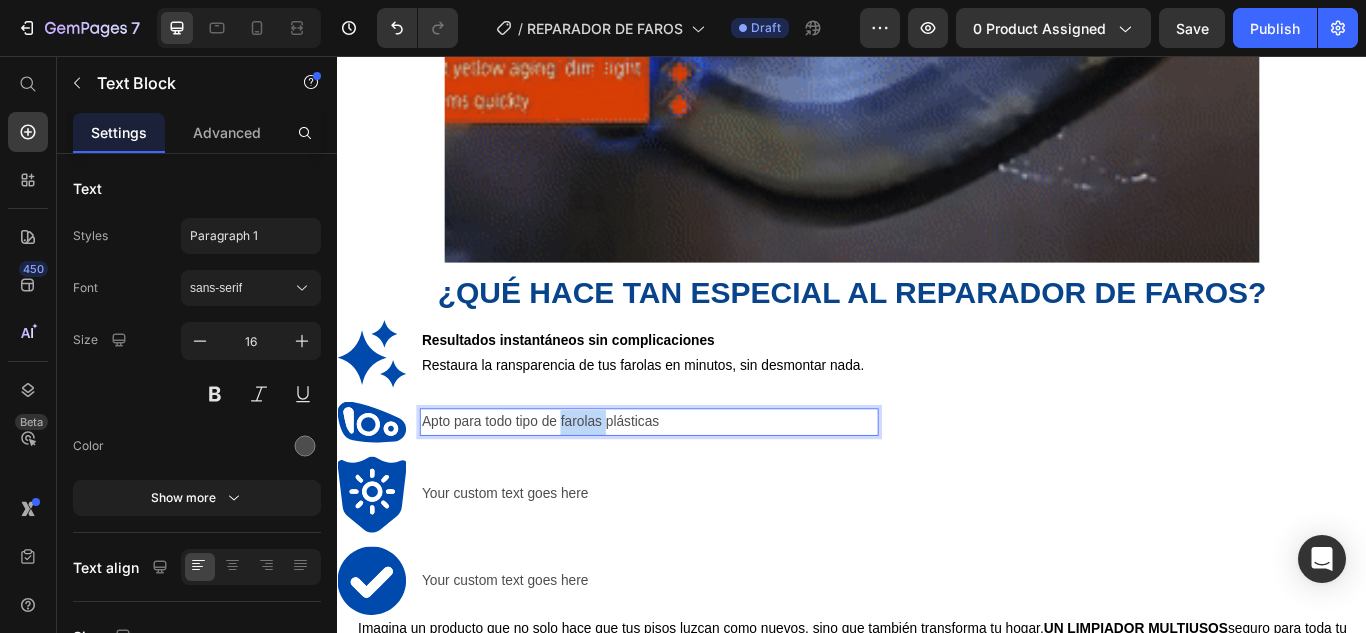 click on "Apto para todo tipo de farolas plásticas" at bounding box center (700, 483) 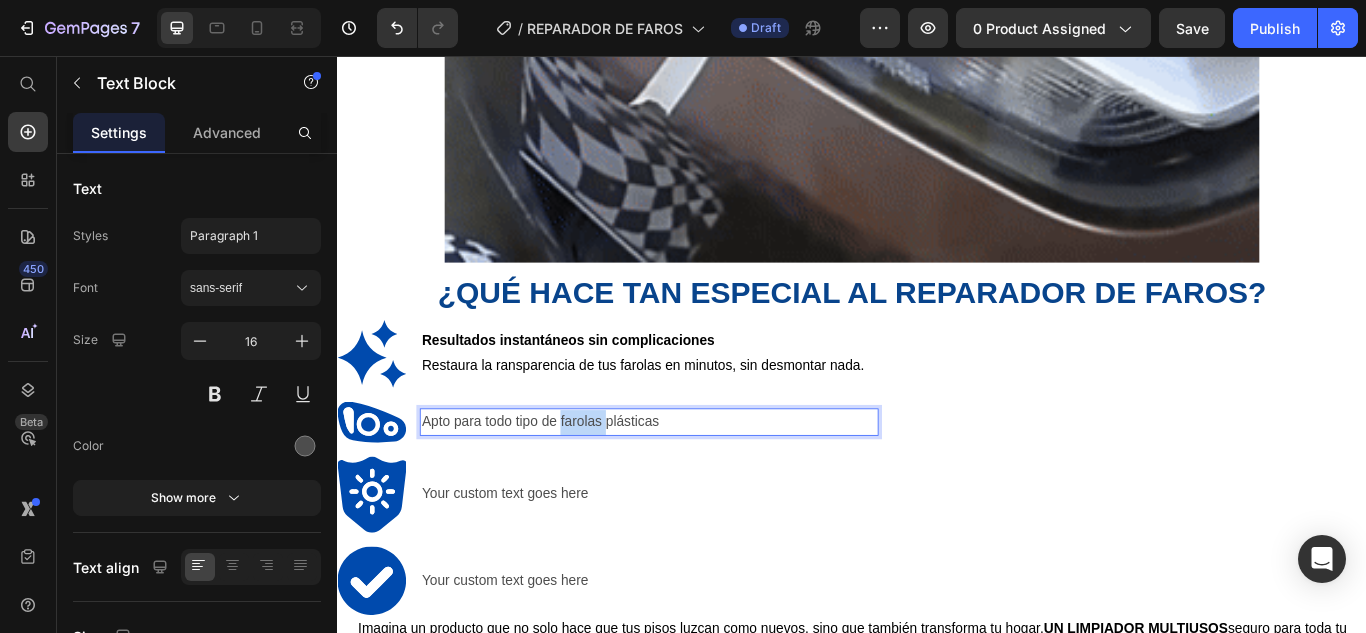 click on "Apto para todo tipo de farolas plásticas" at bounding box center [700, 483] 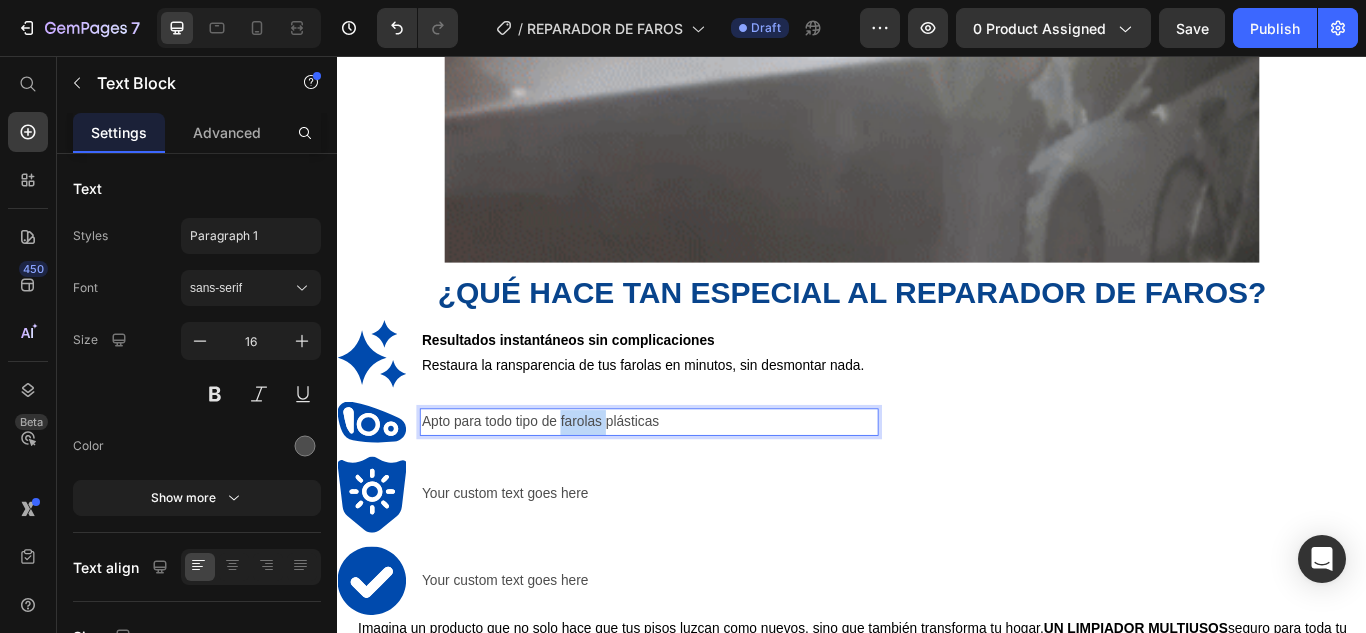 click on "Apto para todo tipo de farolas plásticas" at bounding box center (700, 483) 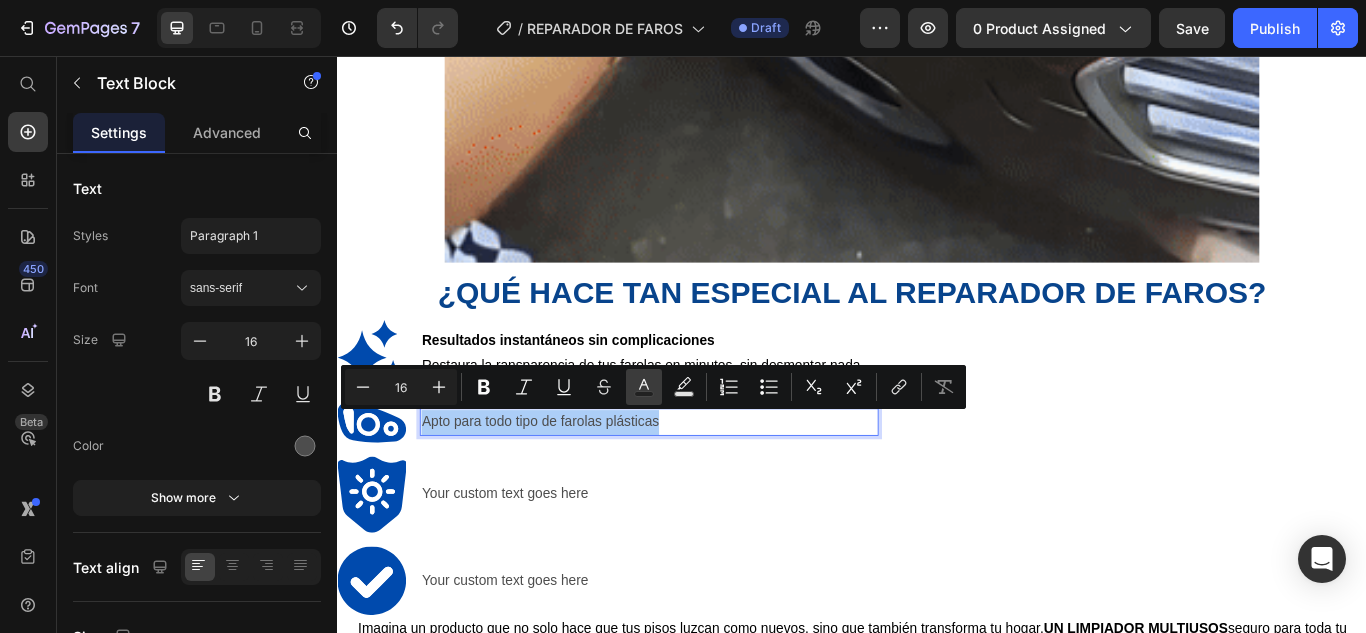 click 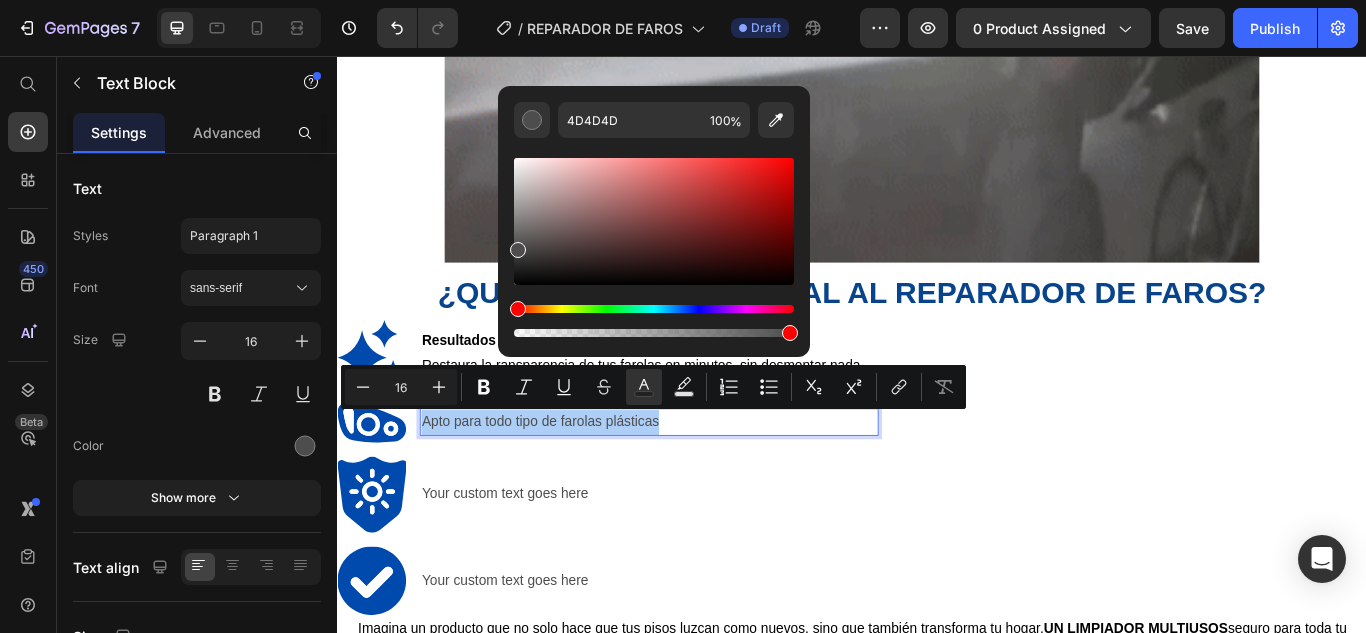 click at bounding box center (518, 250) 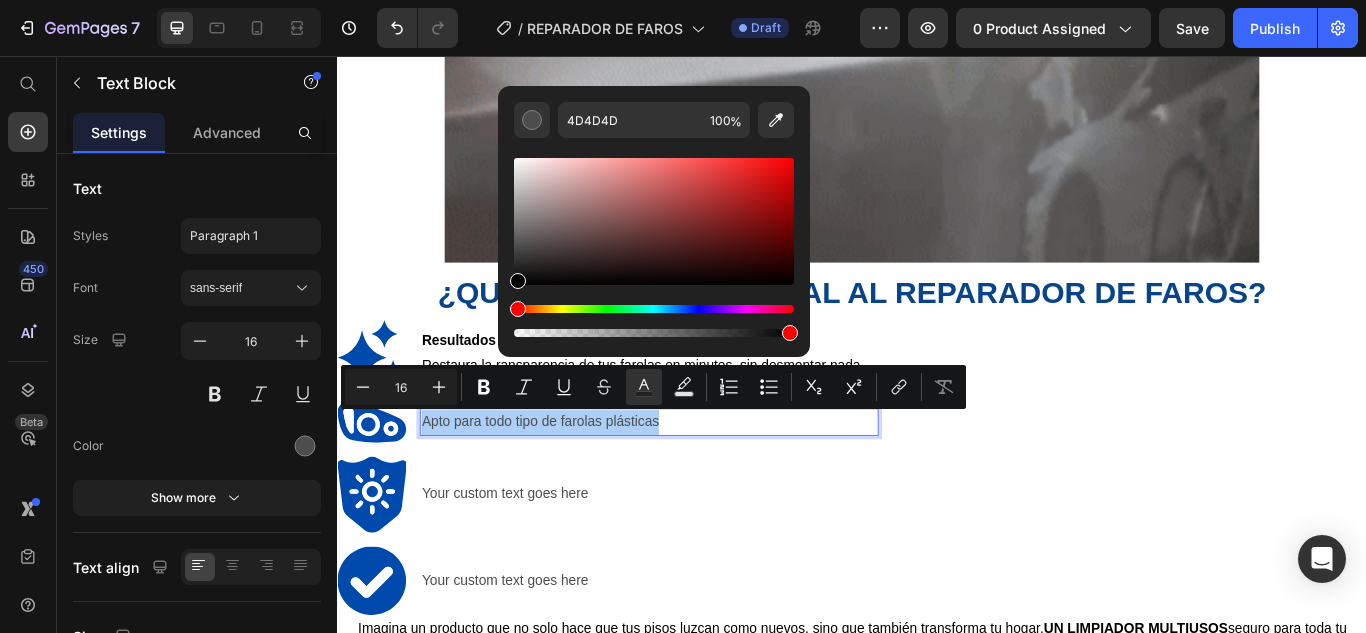 drag, startPoint x: 512, startPoint y: 265, endPoint x: 500, endPoint y: 302, distance: 38.8973 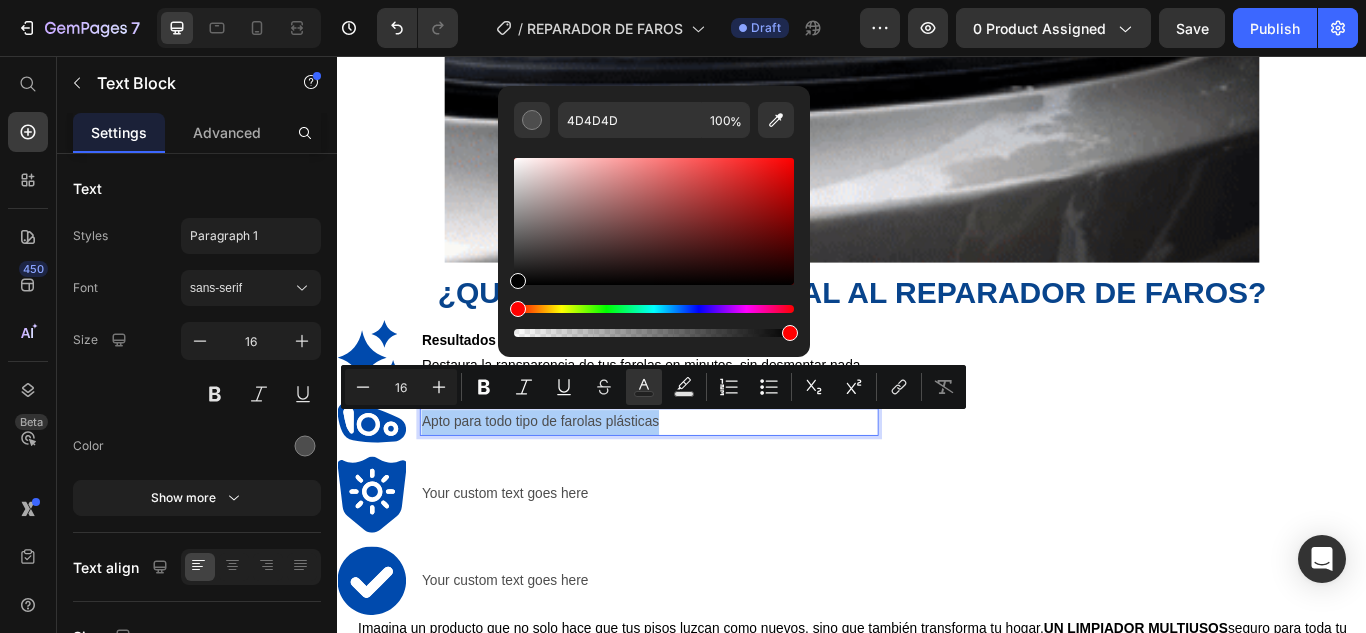 click on "4D4D4D 100 %" at bounding box center (654, 213) 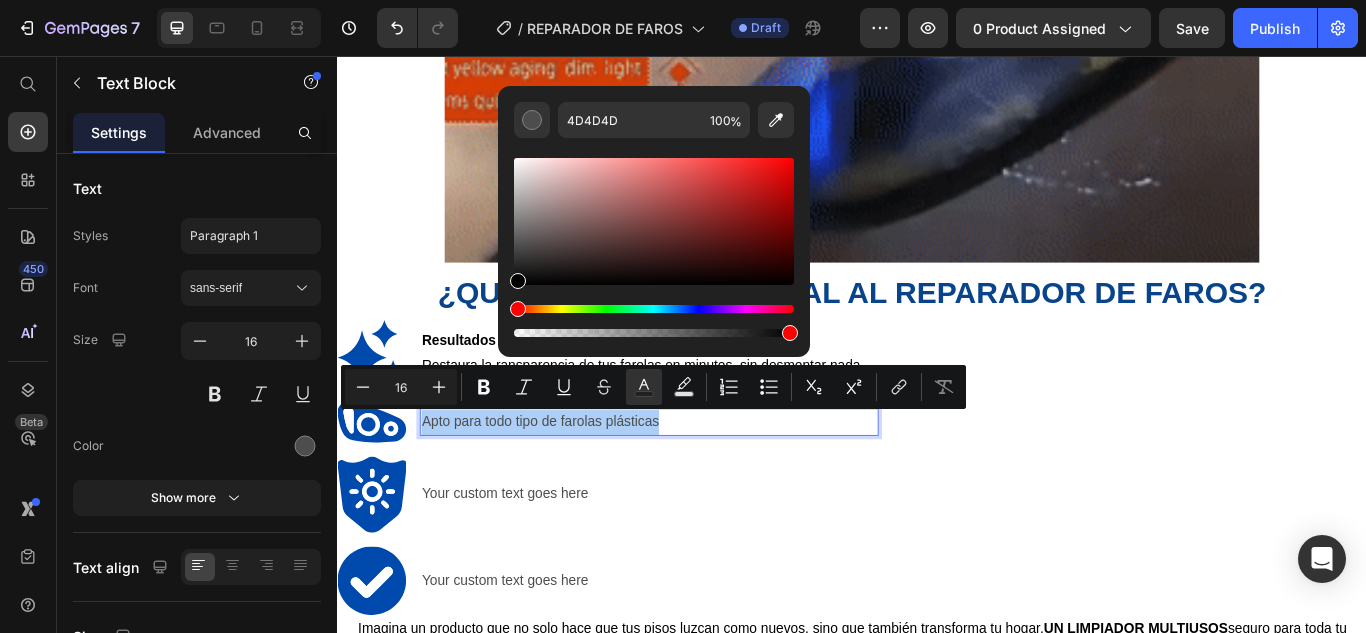 click on "4D4D4D 100 %" at bounding box center [654, 213] 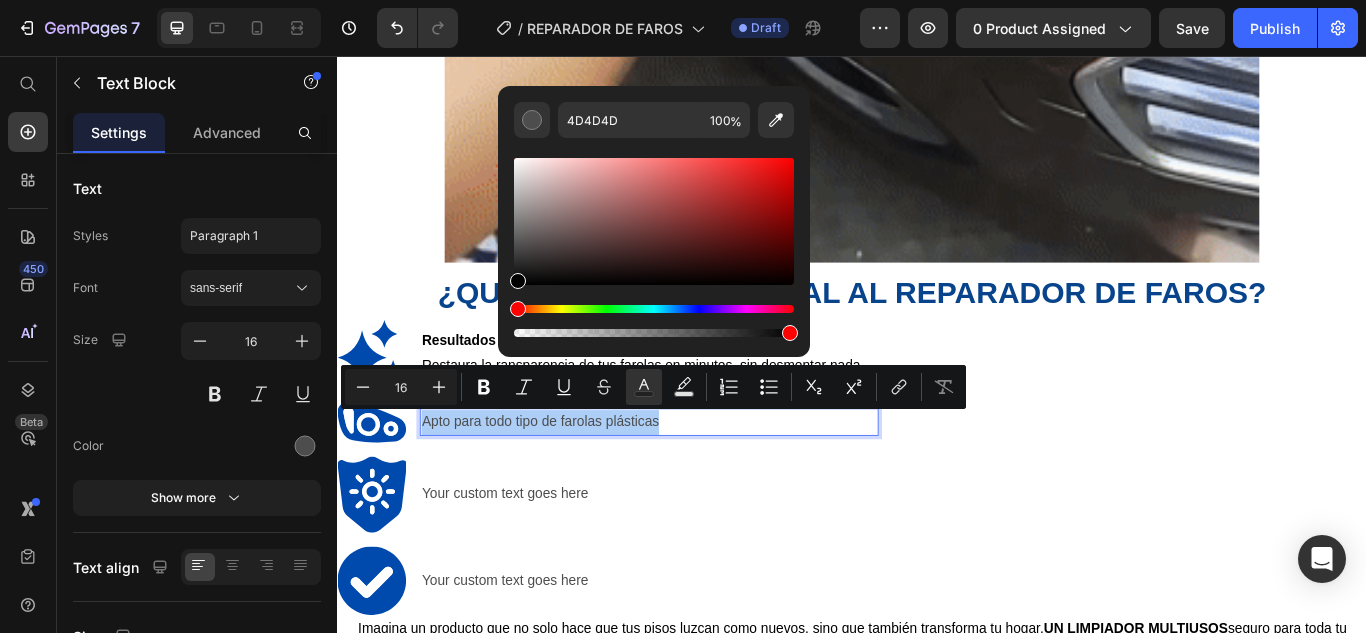 click on "4D4D4D 100 %" at bounding box center [654, 213] 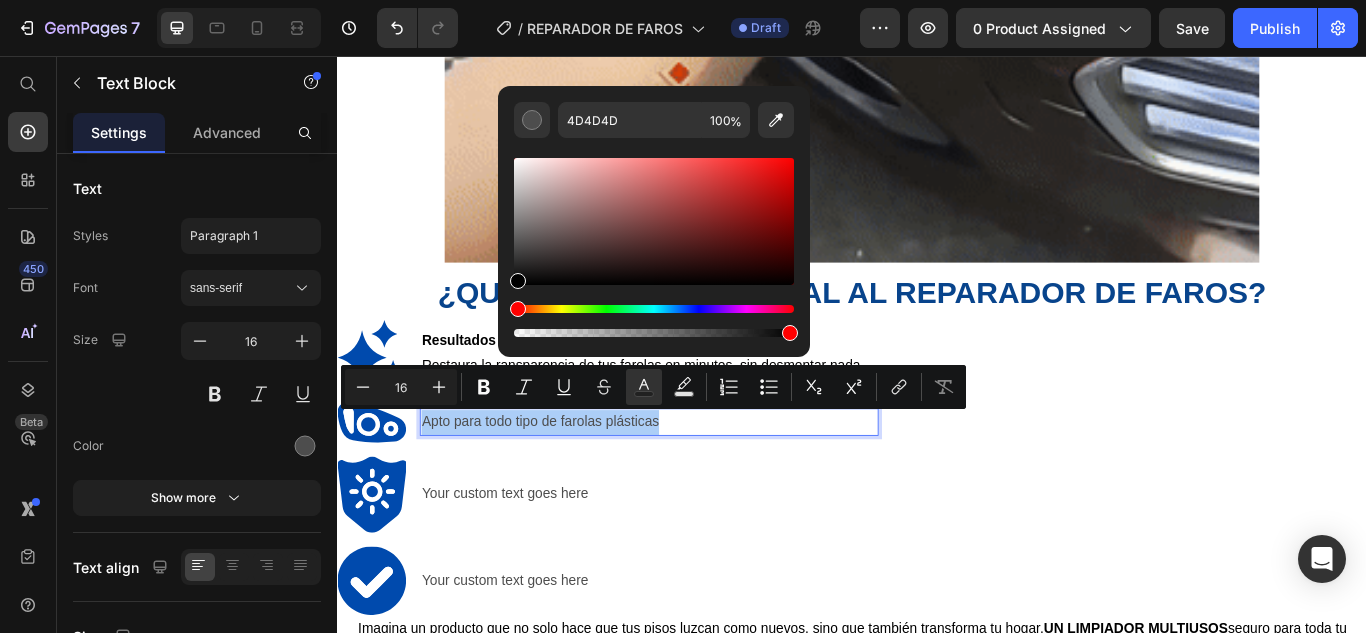 click on "4D4D4D 100 %" at bounding box center (654, 213) 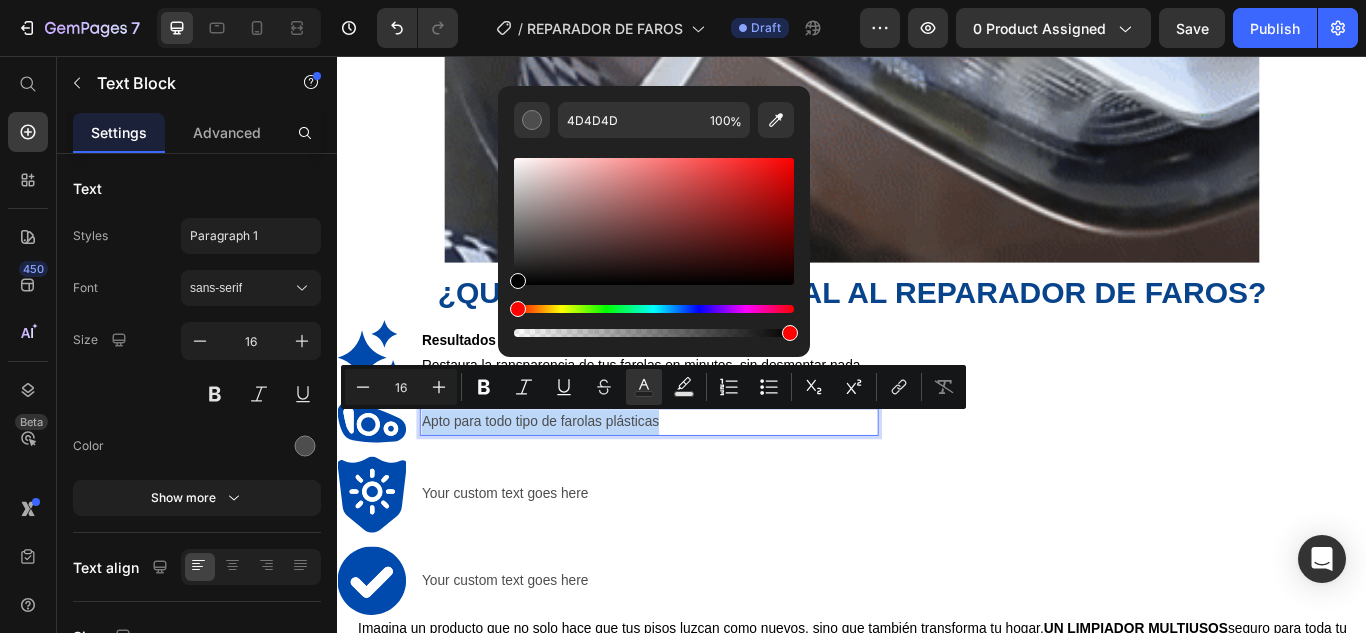 click on "4D4D4D 100 %" at bounding box center [654, 213] 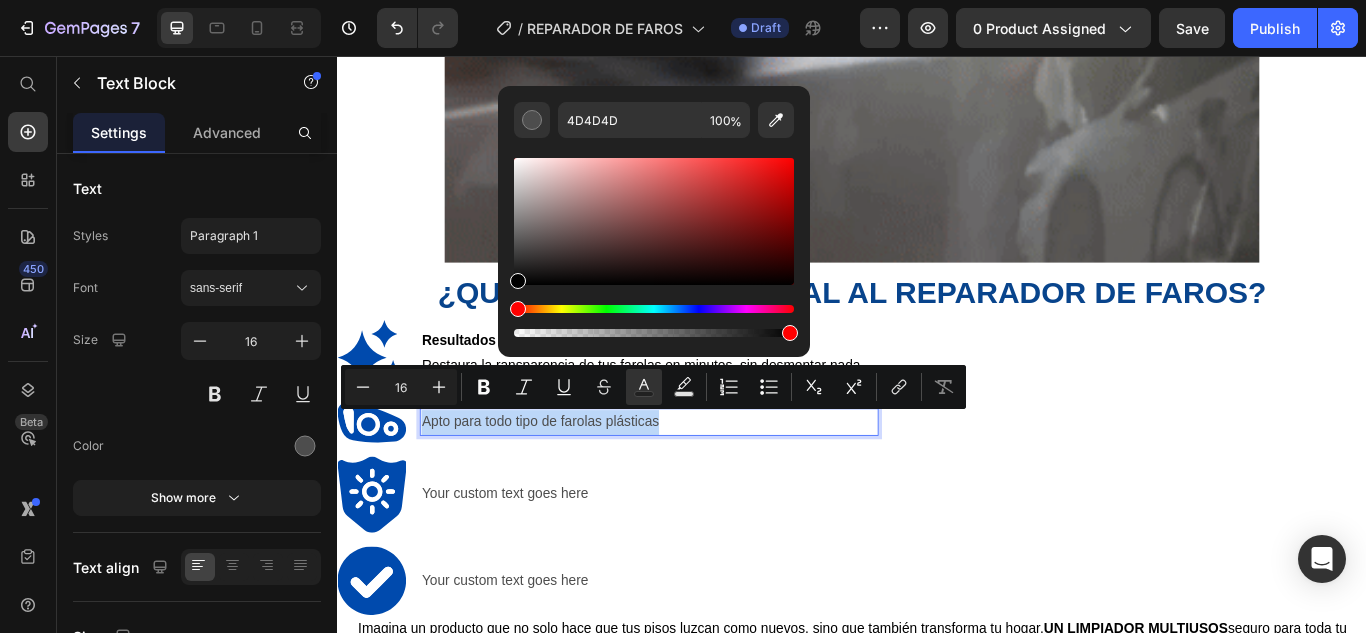 type on "000000" 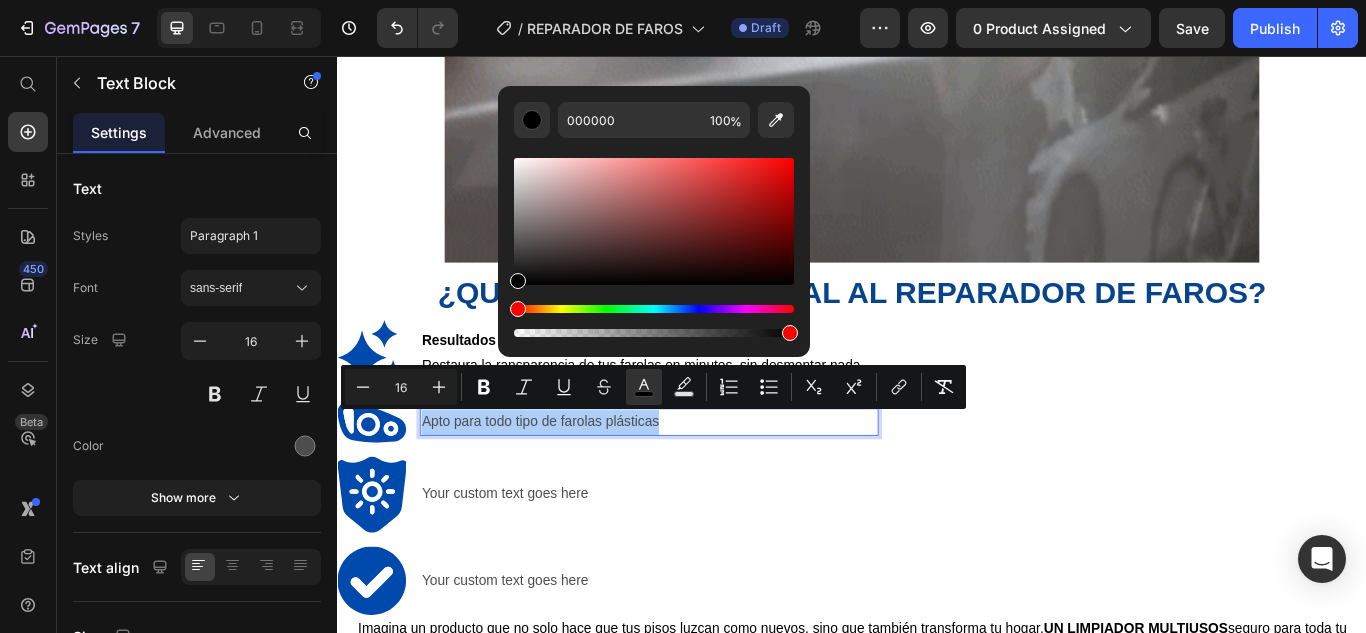 click on "000000 100 %" at bounding box center [654, 213] 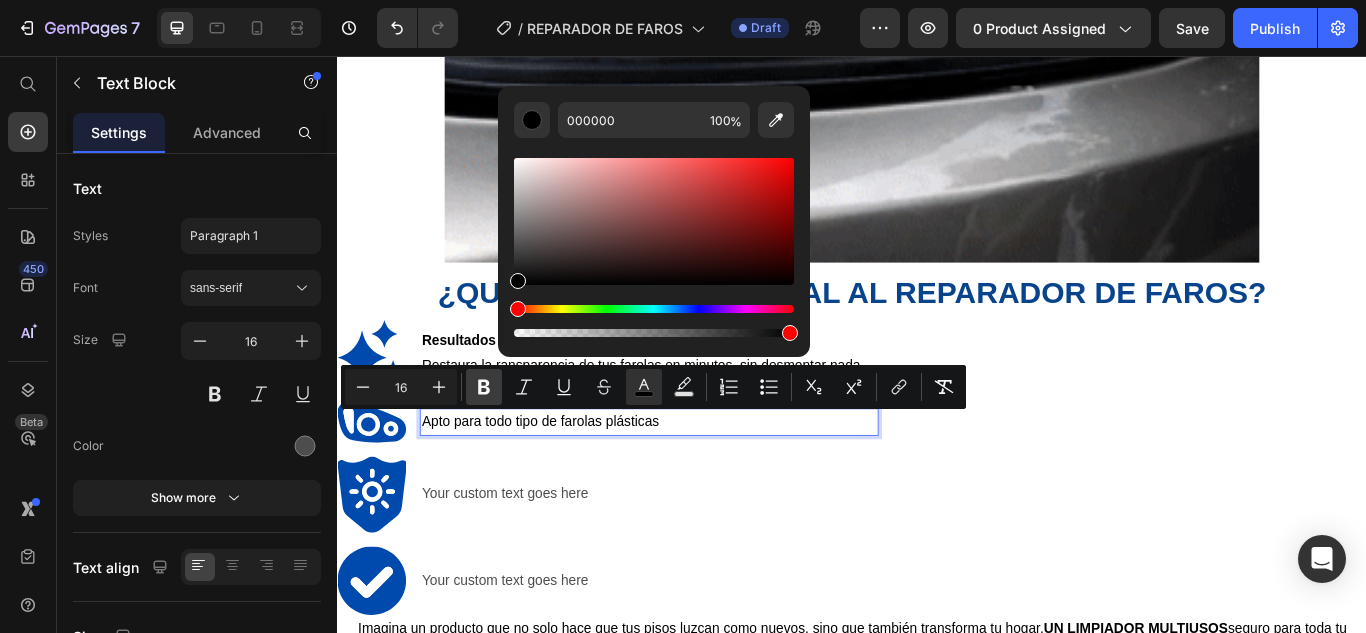 click 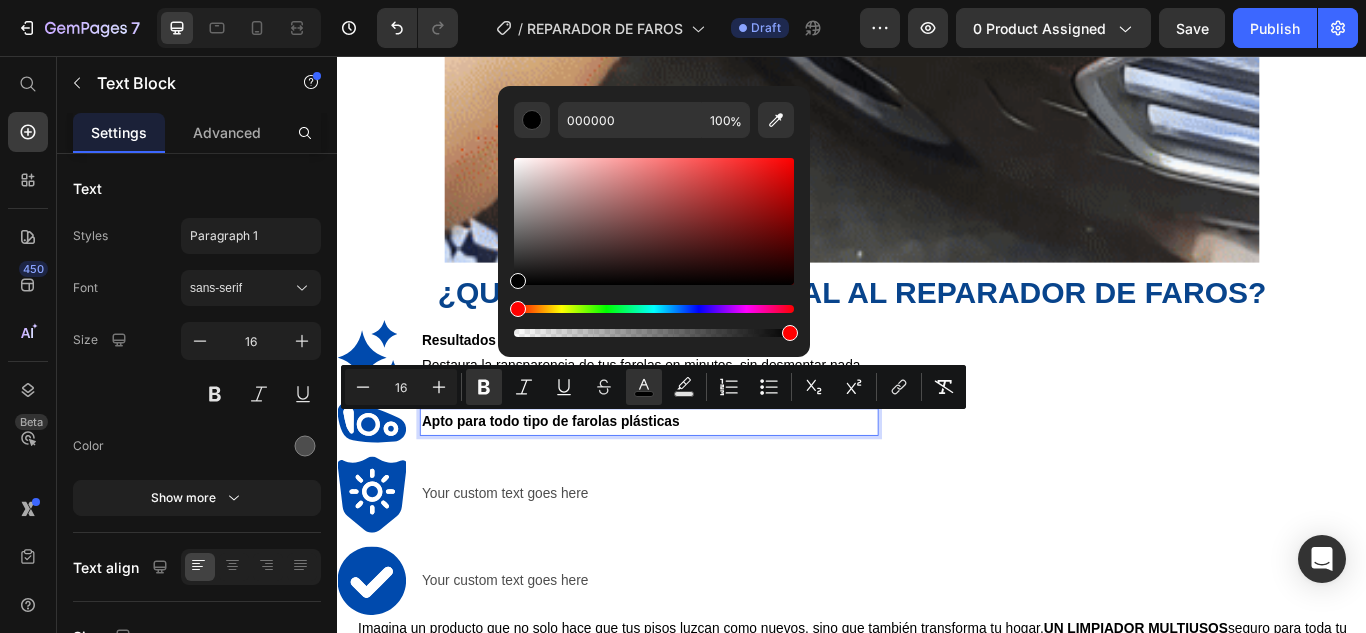 click on "Apto para todo tipo de farolas plásticas" at bounding box center [700, 483] 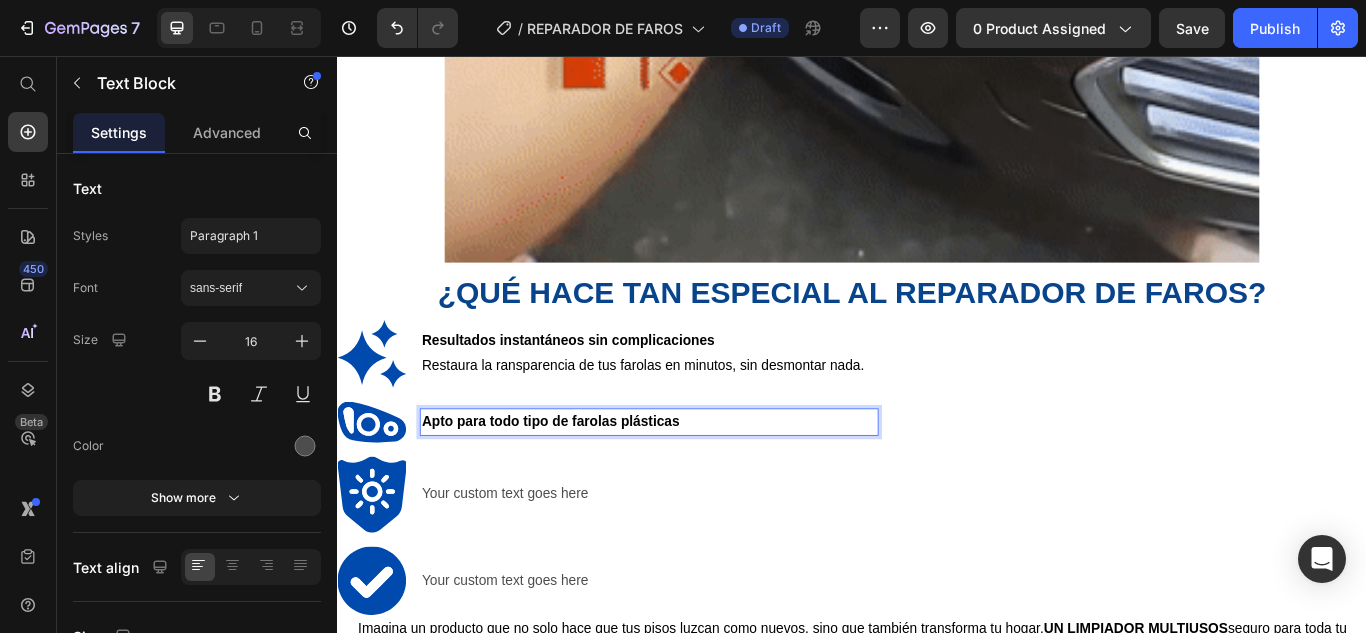 scroll, scrollTop: 2283, scrollLeft: 0, axis: vertical 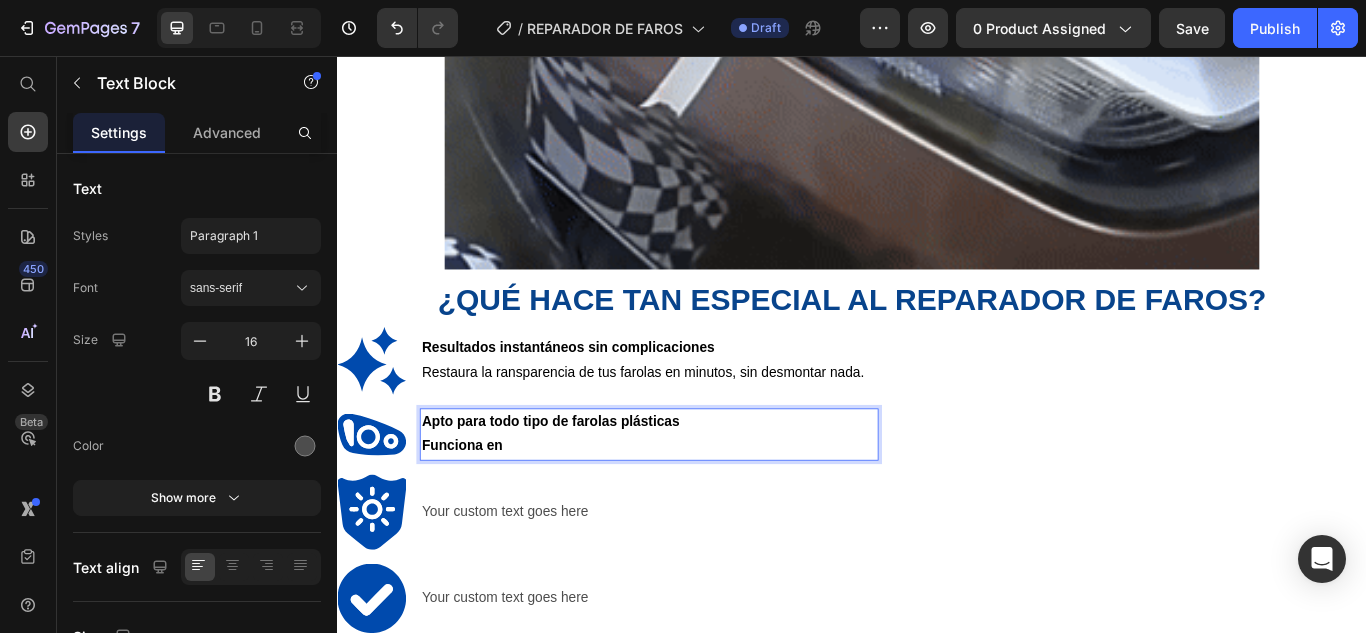 click on "Apto para todo tipo de farolas plásticas Funciona en" at bounding box center [700, 498] 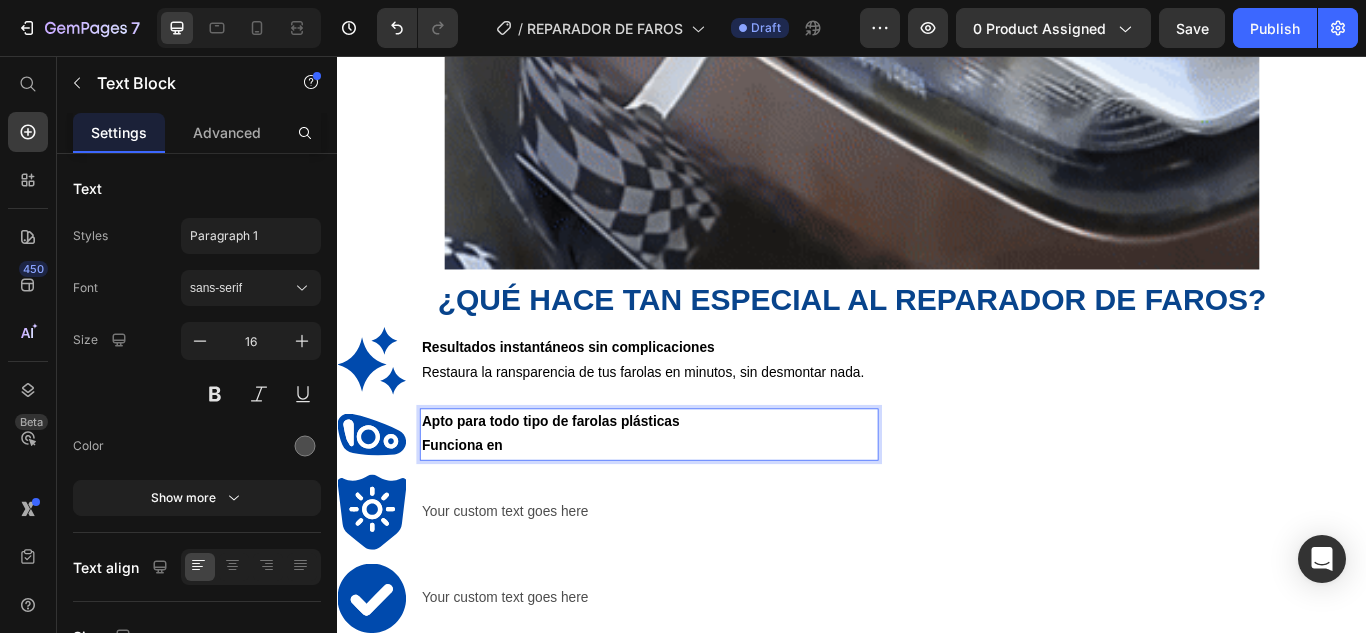 click on "Apto para todo tipo de farolas plásticas Funciona en" at bounding box center [700, 498] 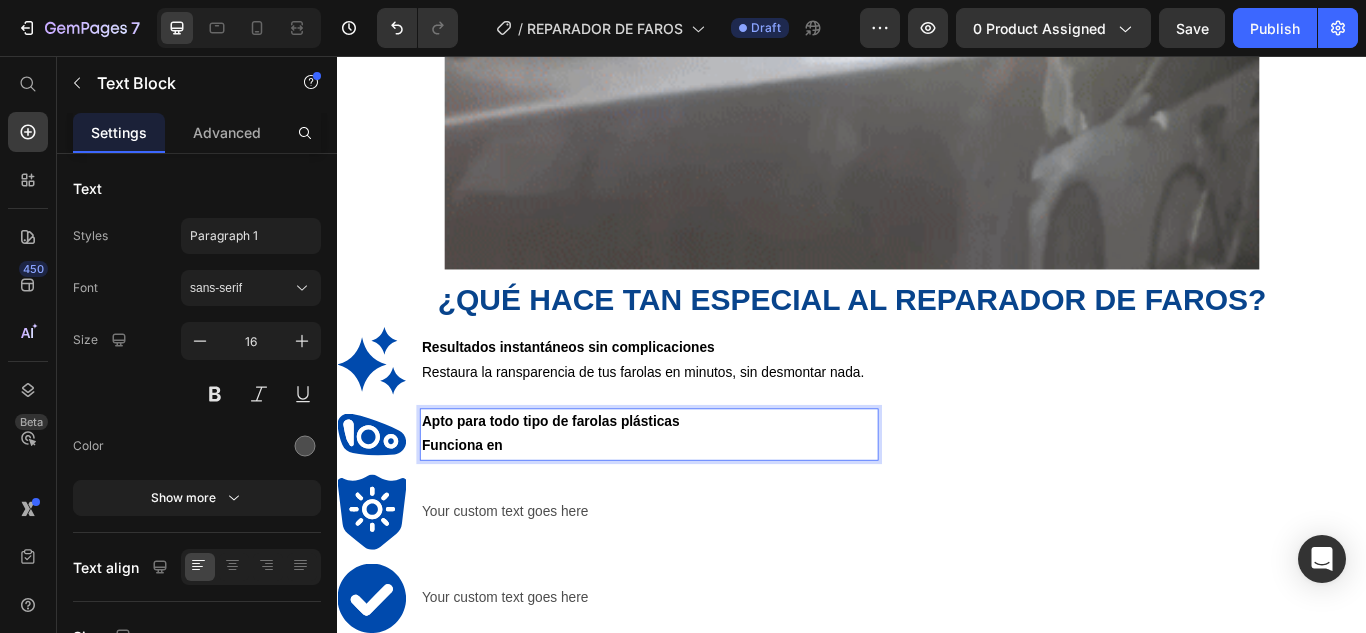 click on "Apto para todo tipo de farolas plásticas Funciona en" at bounding box center (700, 498) 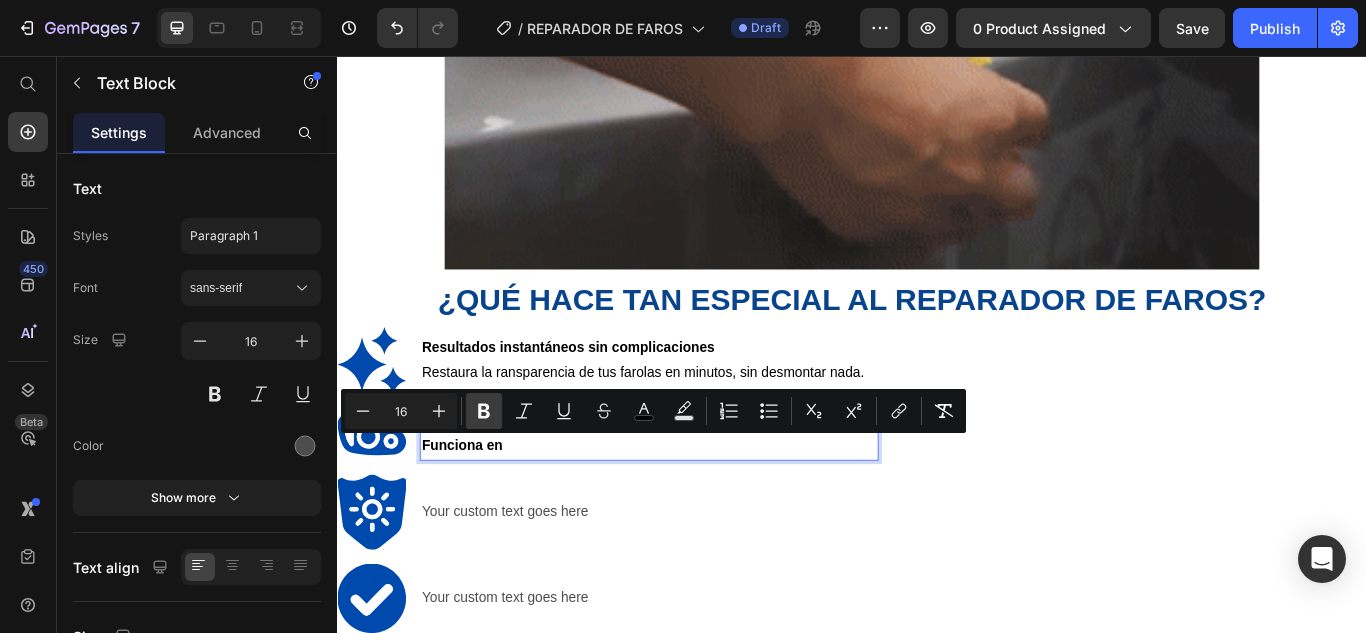click 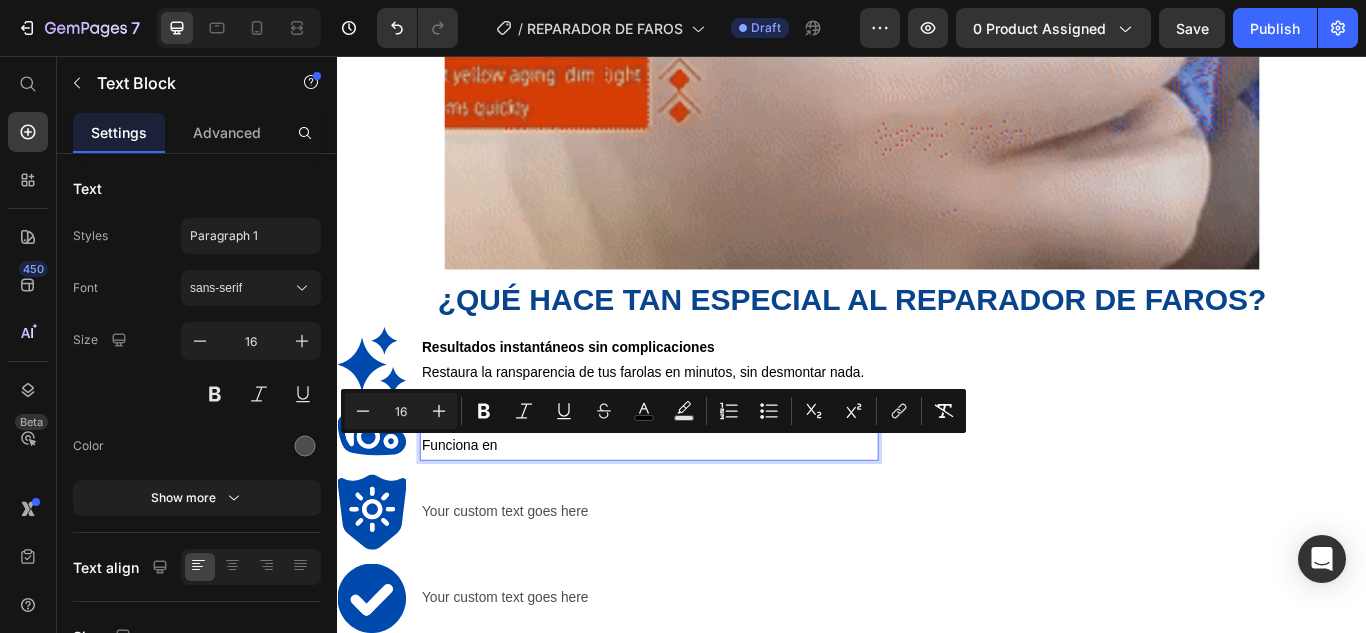 click on "Apto para todo tipo de farolas plásticas Funciona en" at bounding box center [700, 498] 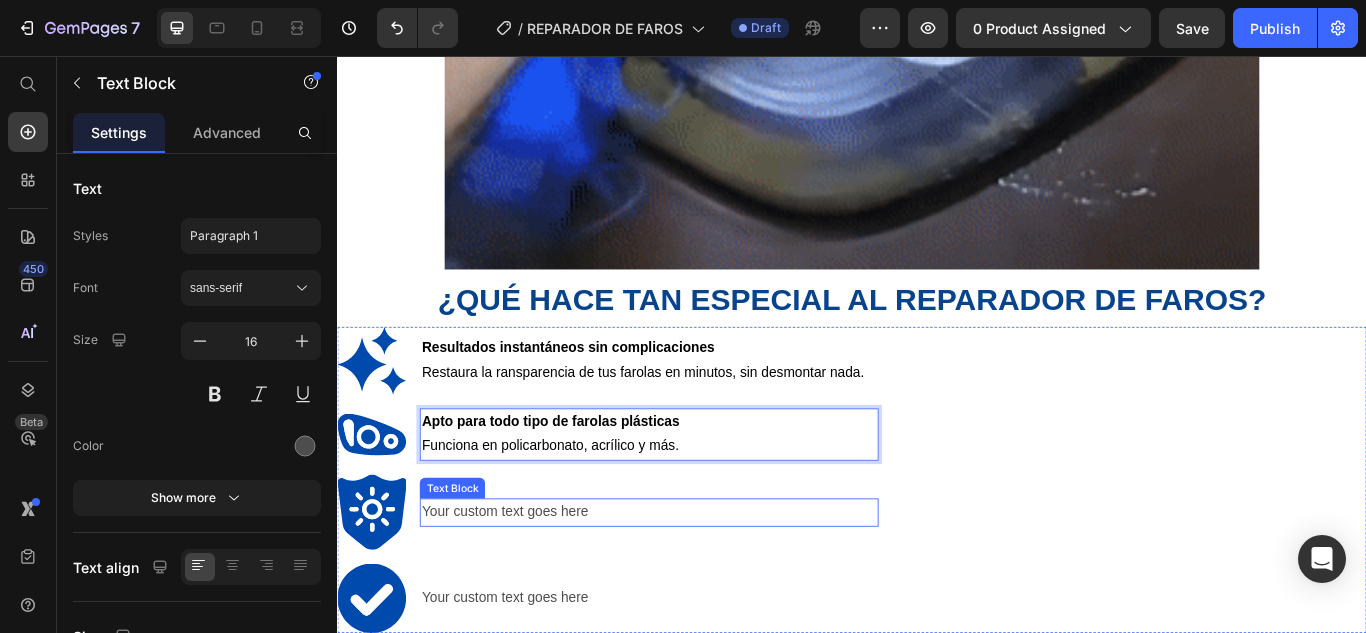 click on "Your custom text goes here" at bounding box center (700, 588) 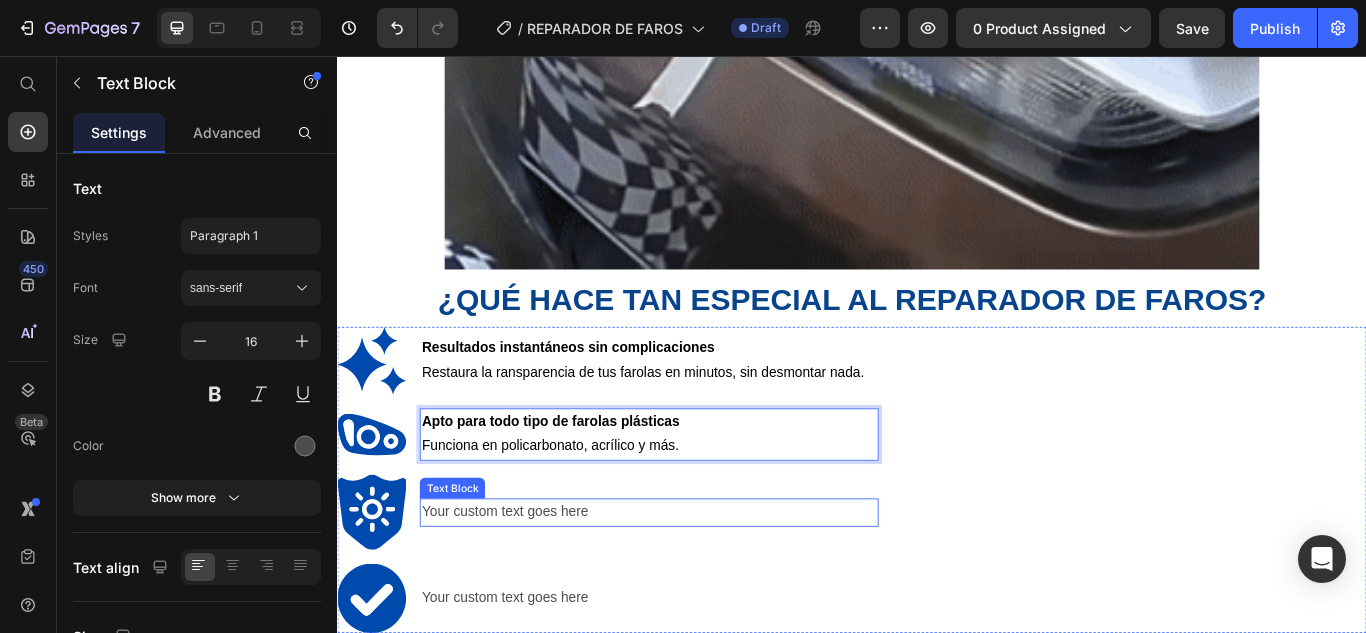 click on "Your custom text goes here" at bounding box center [700, 588] 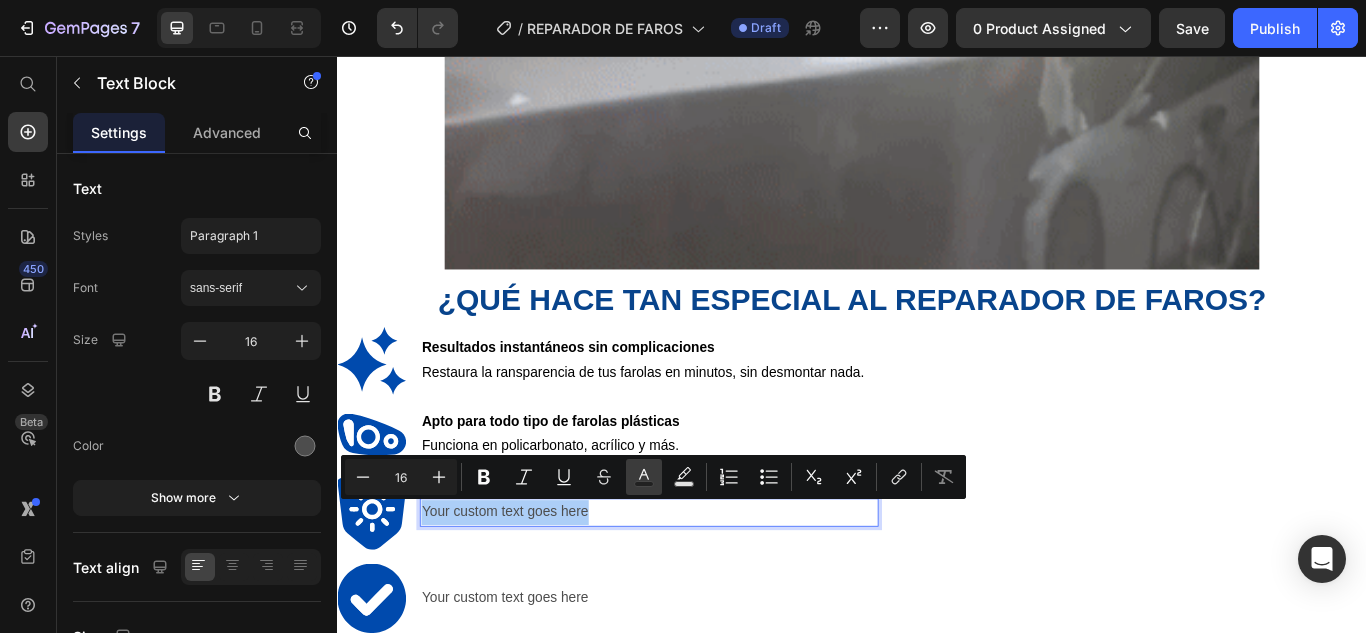 click 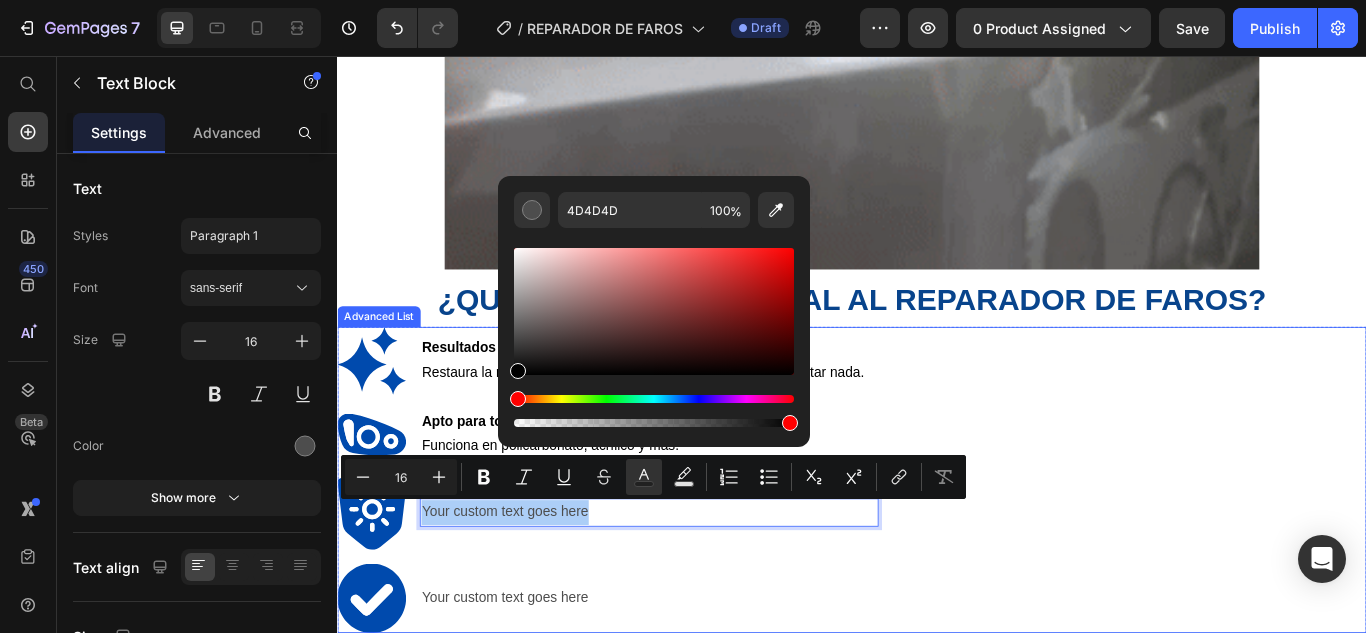 drag, startPoint x: 857, startPoint y: 395, endPoint x: 521, endPoint y: 457, distance: 341.67236 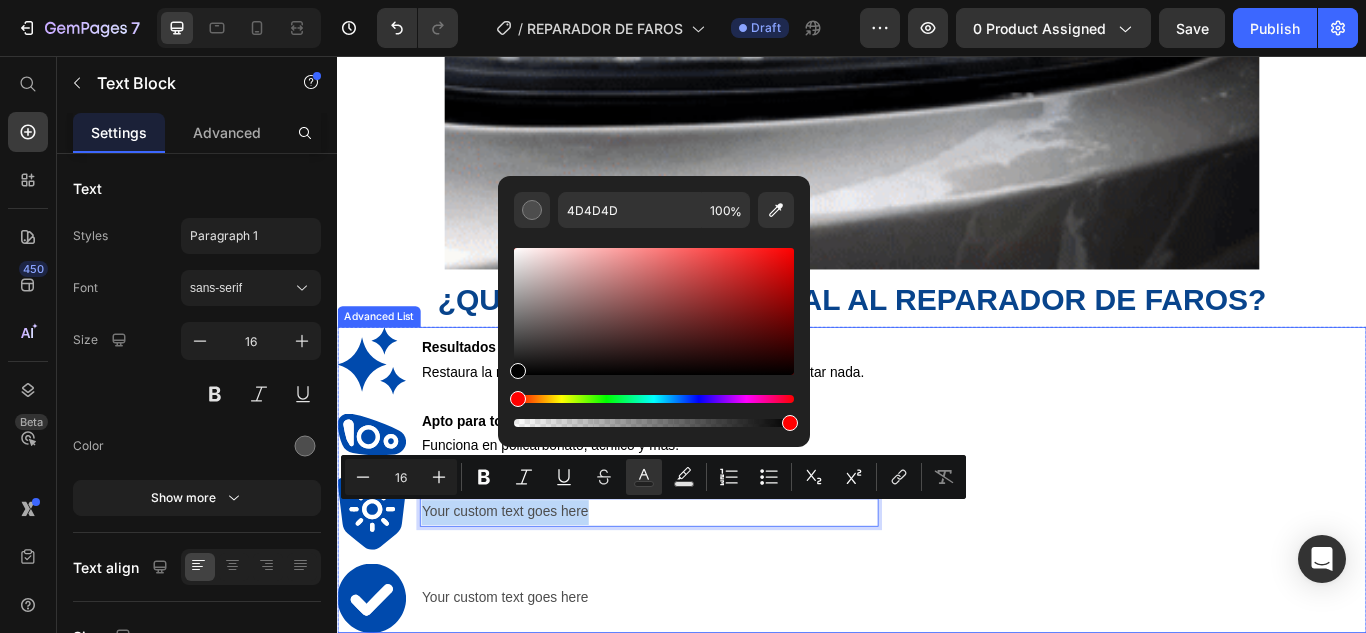 type on "000000" 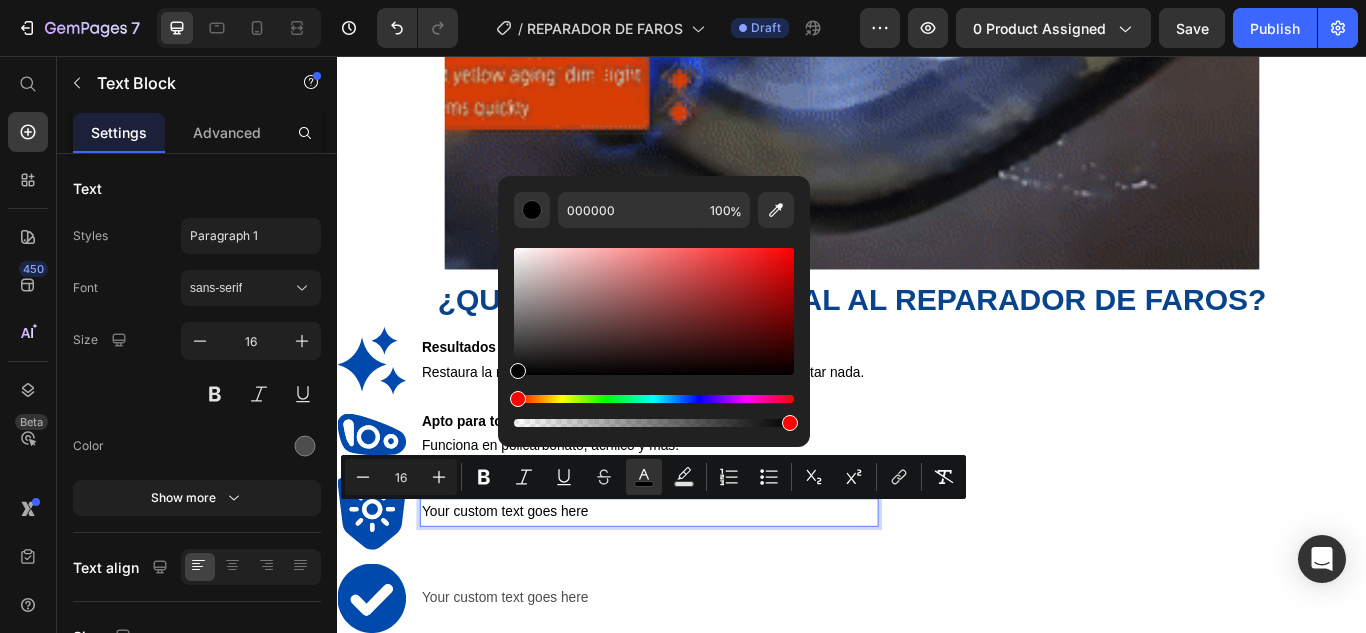 click on "Your custom text goes here" at bounding box center [532, 587] 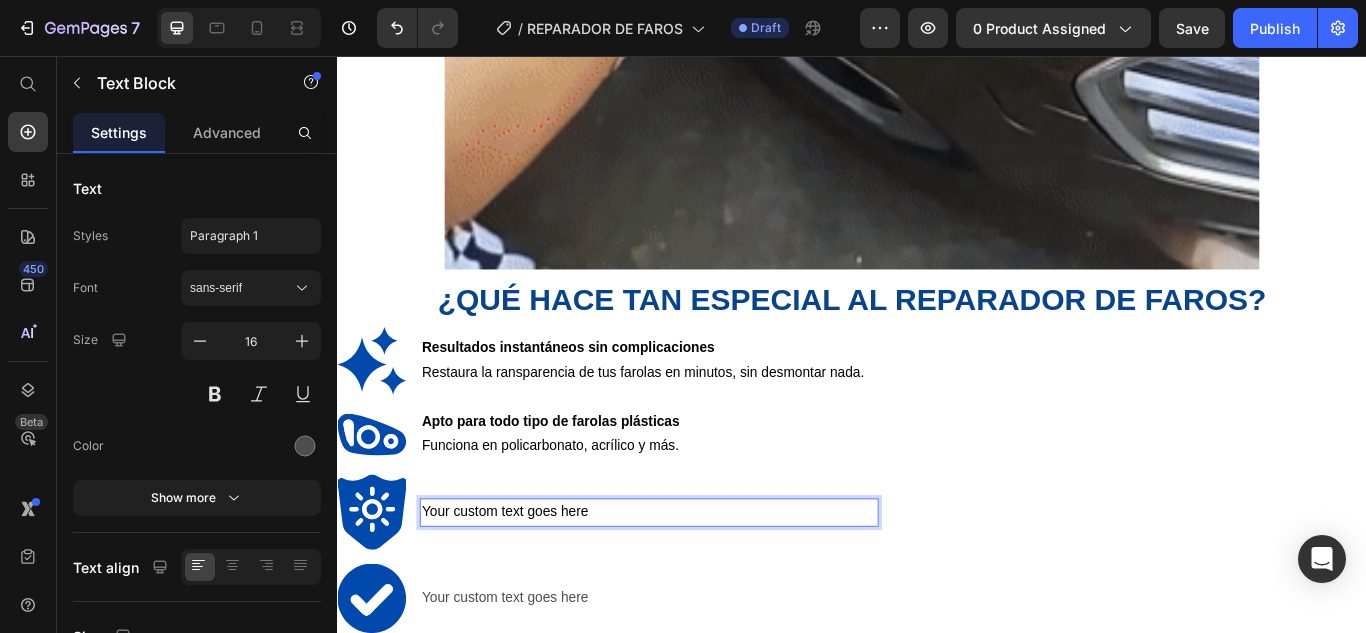 click on "Your custom text goes here" at bounding box center [532, 587] 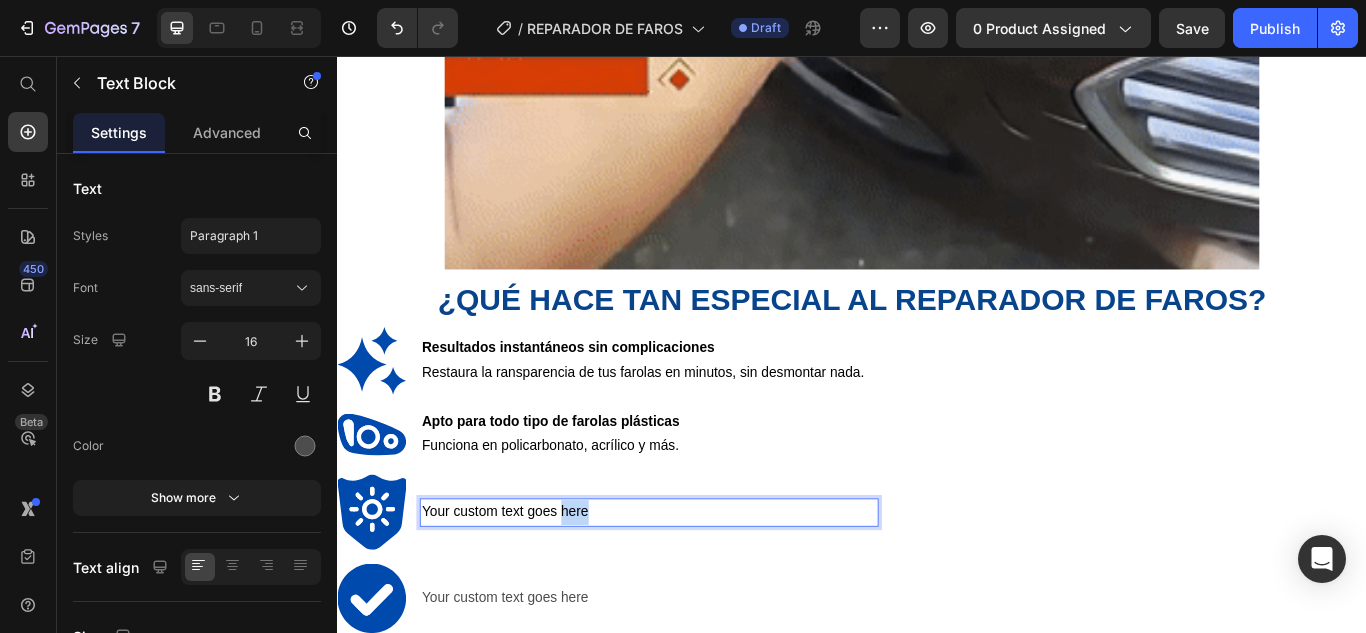 click on "Your custom text goes here" at bounding box center [532, 587] 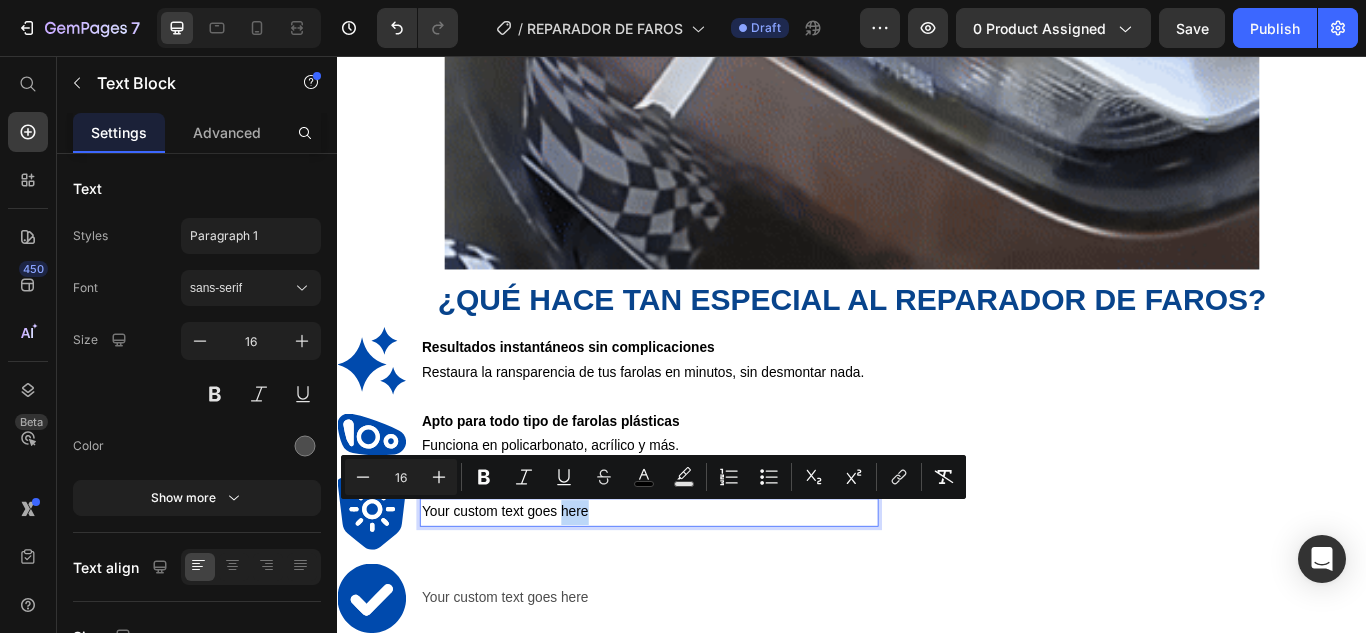 click on "Your custom text goes here" at bounding box center [532, 587] 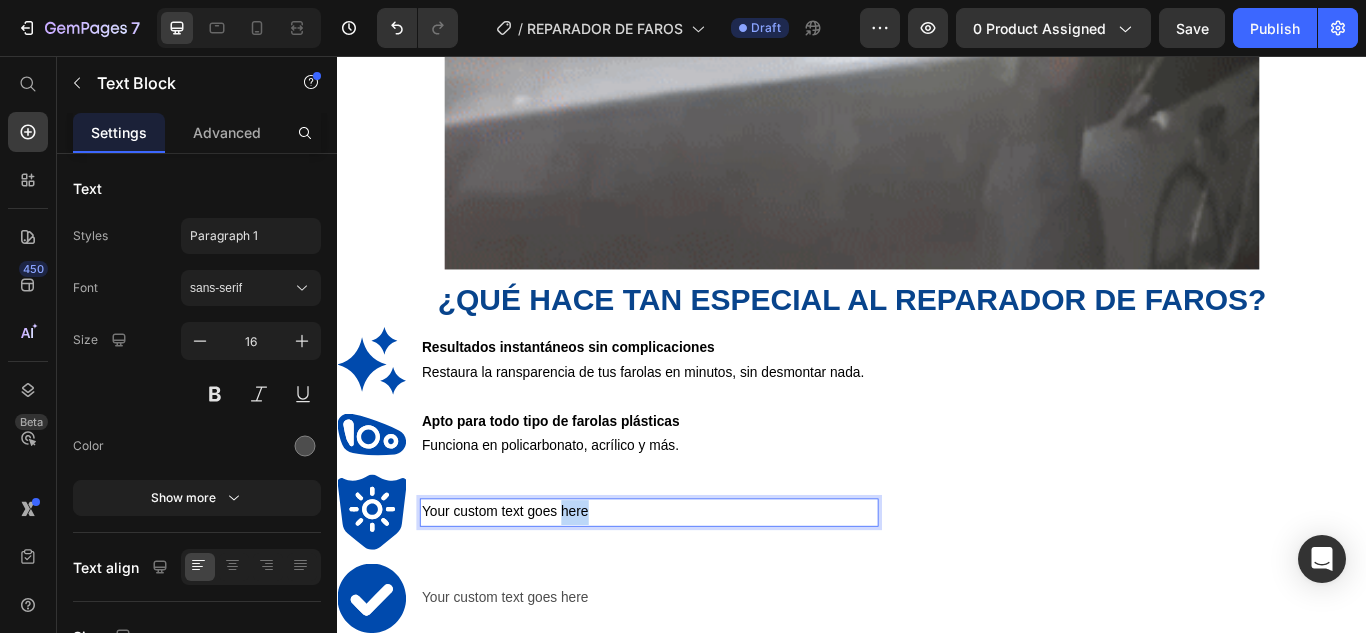 click on "Your custom text goes here" at bounding box center [532, 587] 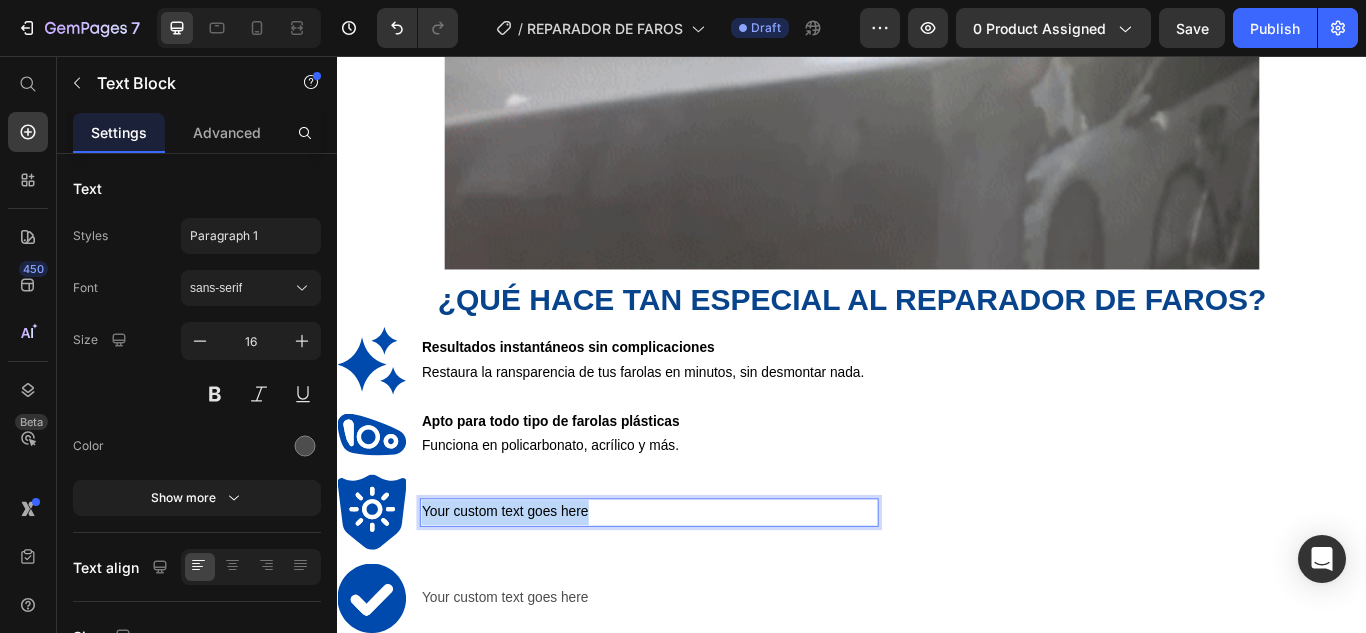 click on "Your custom text goes here" at bounding box center [532, 587] 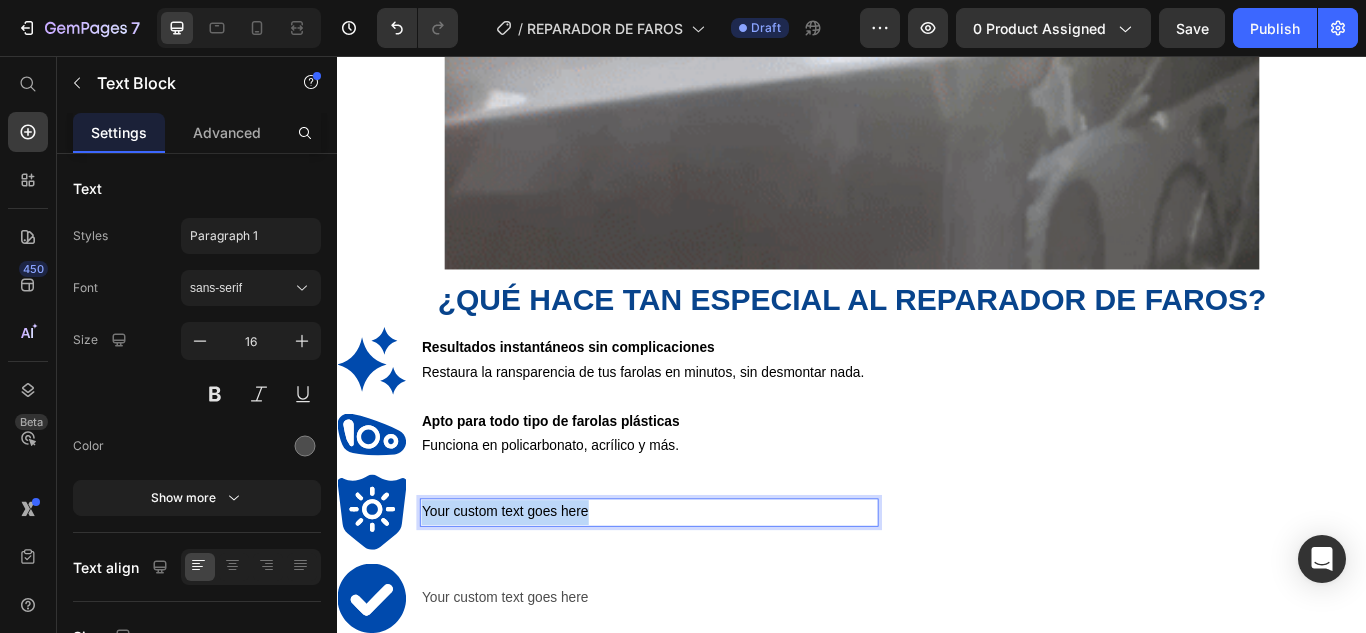 click on "Your custom text goes here" at bounding box center [532, 587] 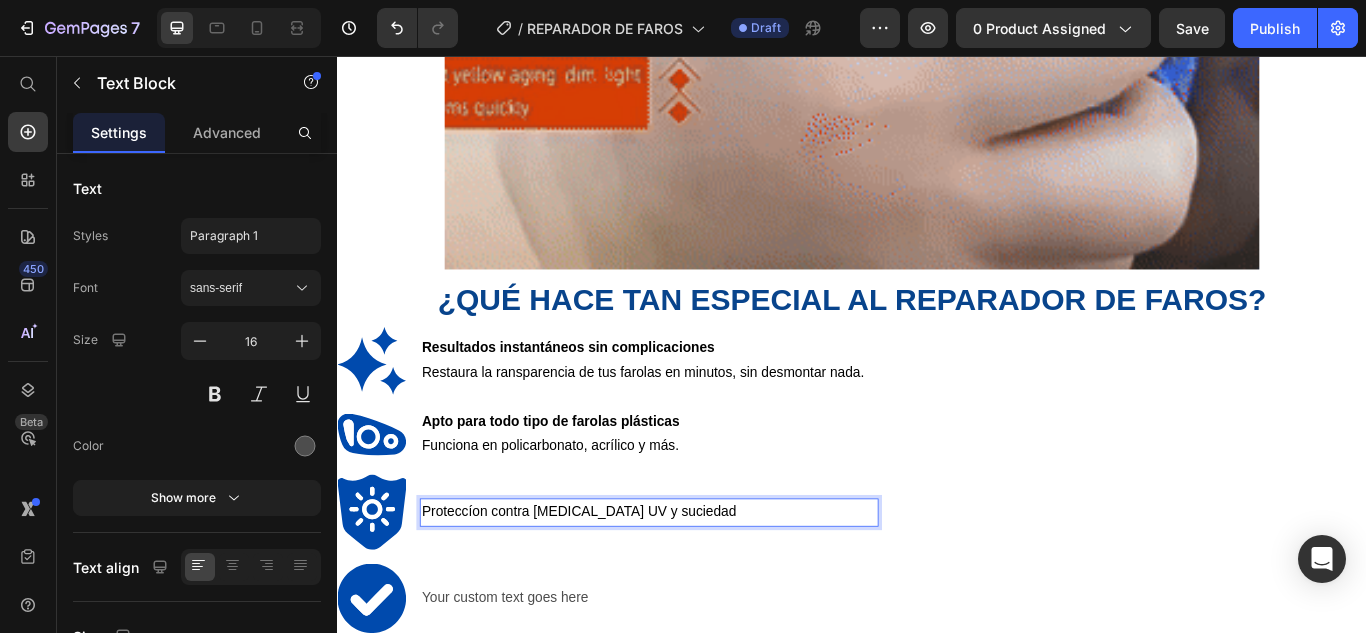 click on "Proteccíon contra [MEDICAL_DATA] UV y suciedad" at bounding box center (618, 587) 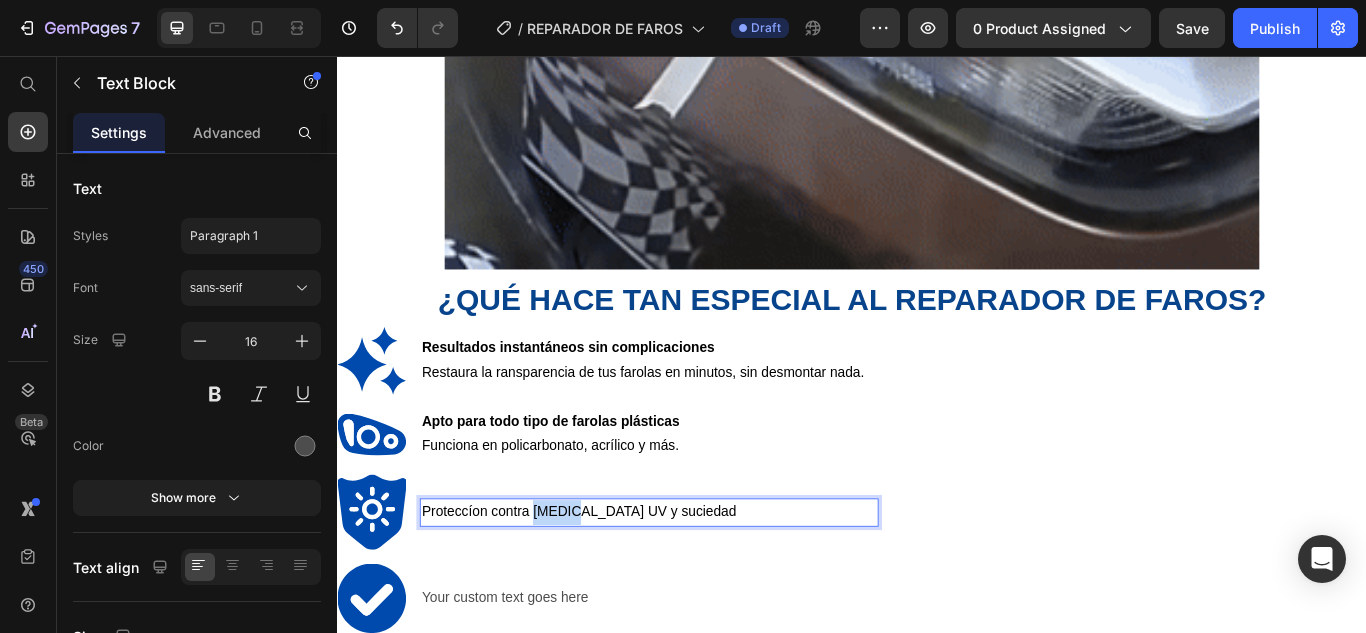 click on "Proteccíon contra [MEDICAL_DATA] UV y suciedad" at bounding box center (618, 587) 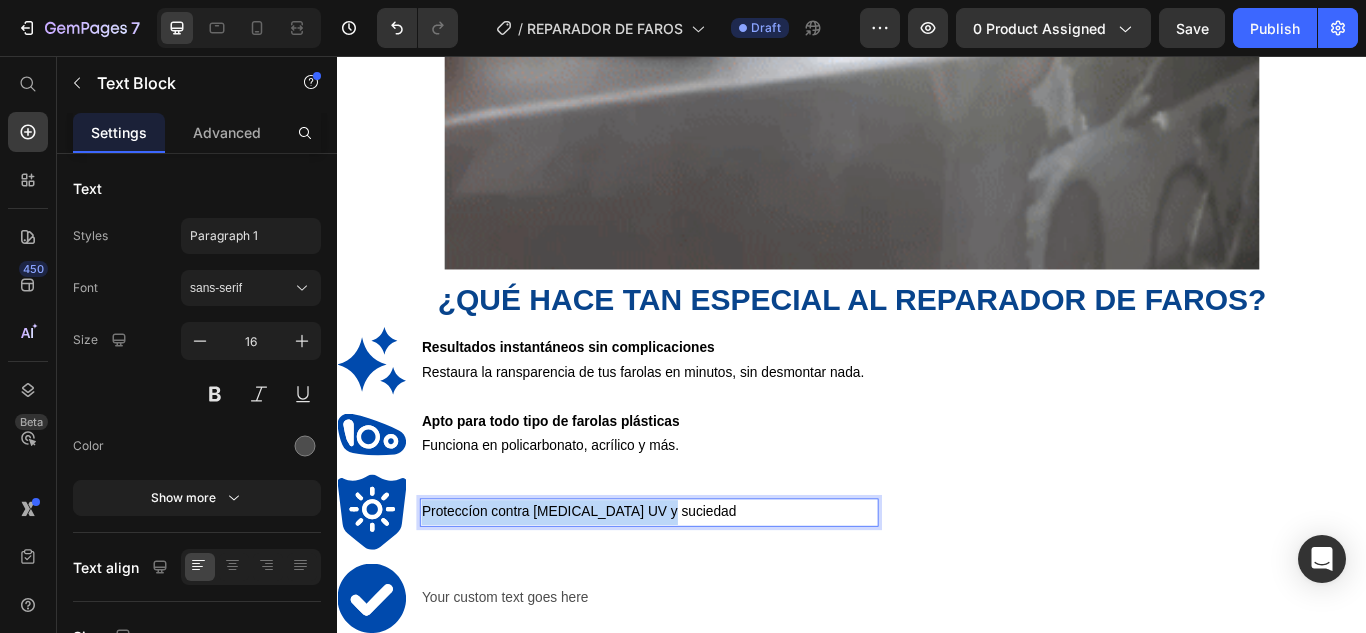 click on "Proteccíon contra [MEDICAL_DATA] UV y suciedad" at bounding box center (618, 587) 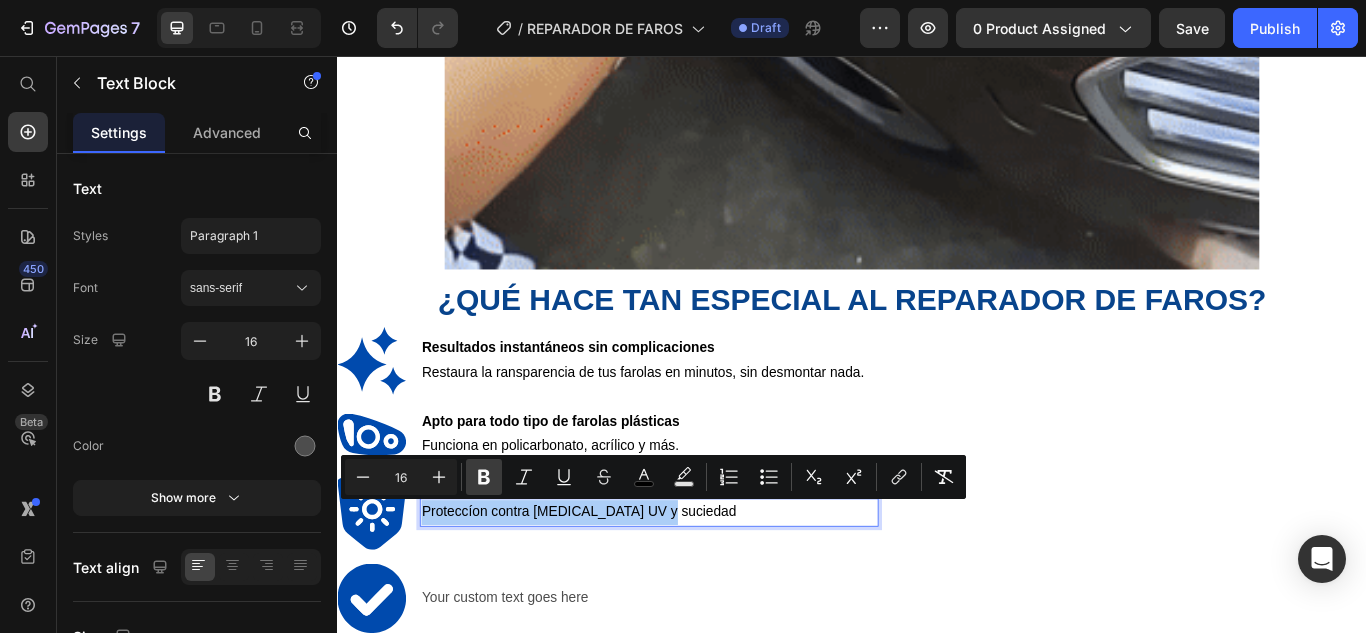 click 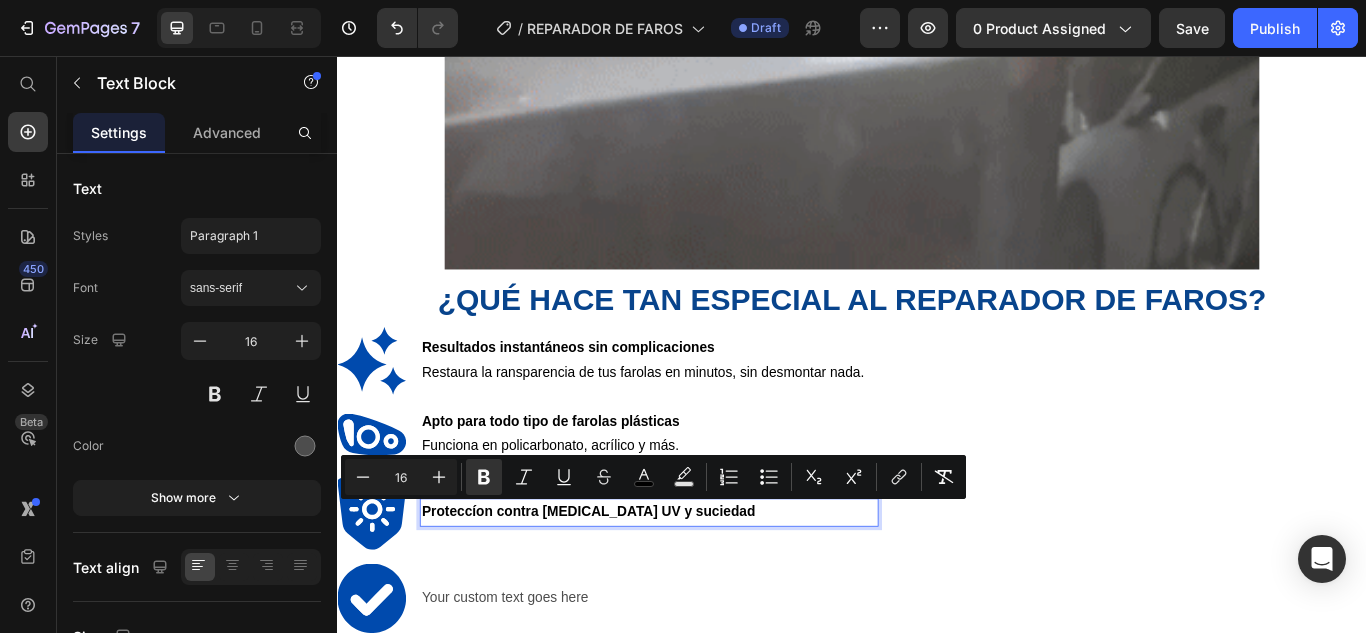 click on "Proteccíon contra [MEDICAL_DATA] UV y suciedad" at bounding box center (700, 588) 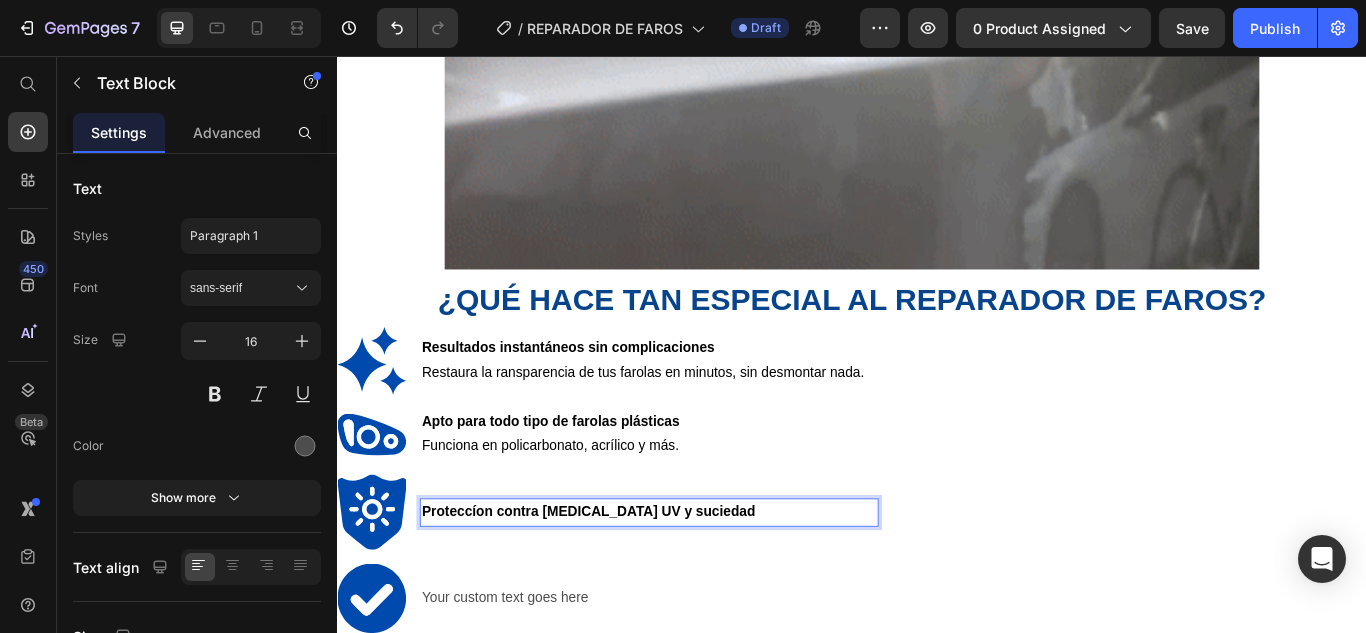 click on "Proteccíon contra [MEDICAL_DATA] UV y suciedad" at bounding box center (700, 588) 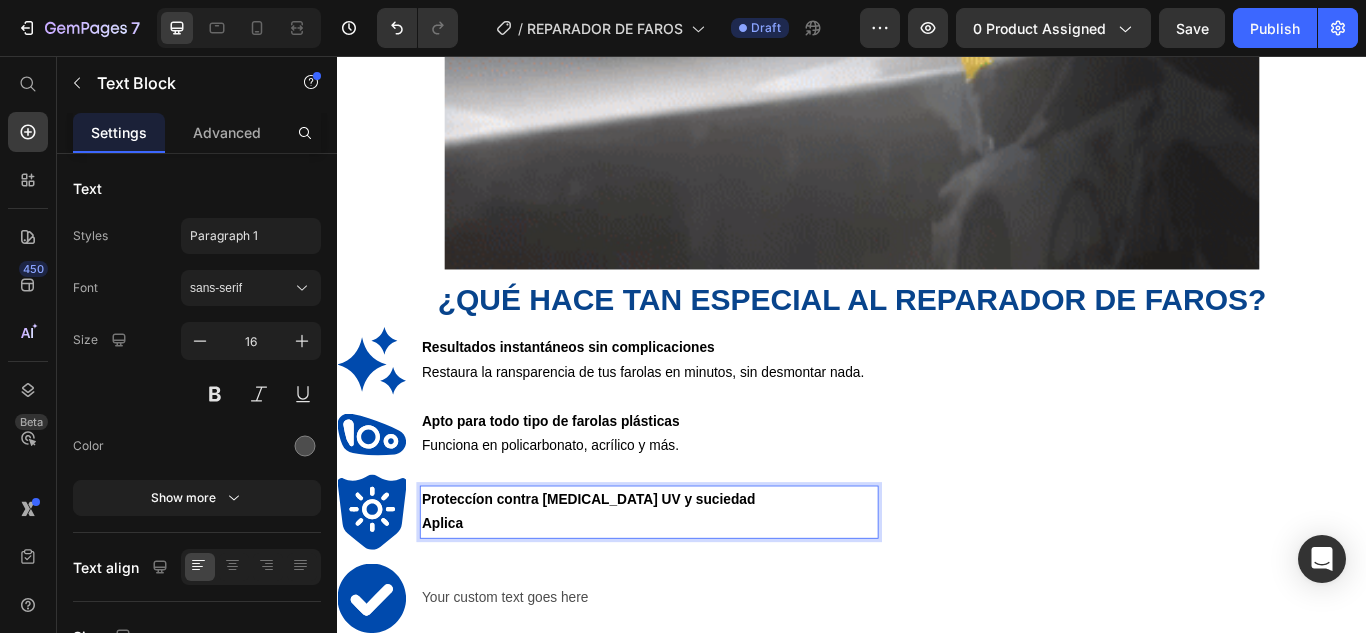 click on "Aplica" at bounding box center [459, 601] 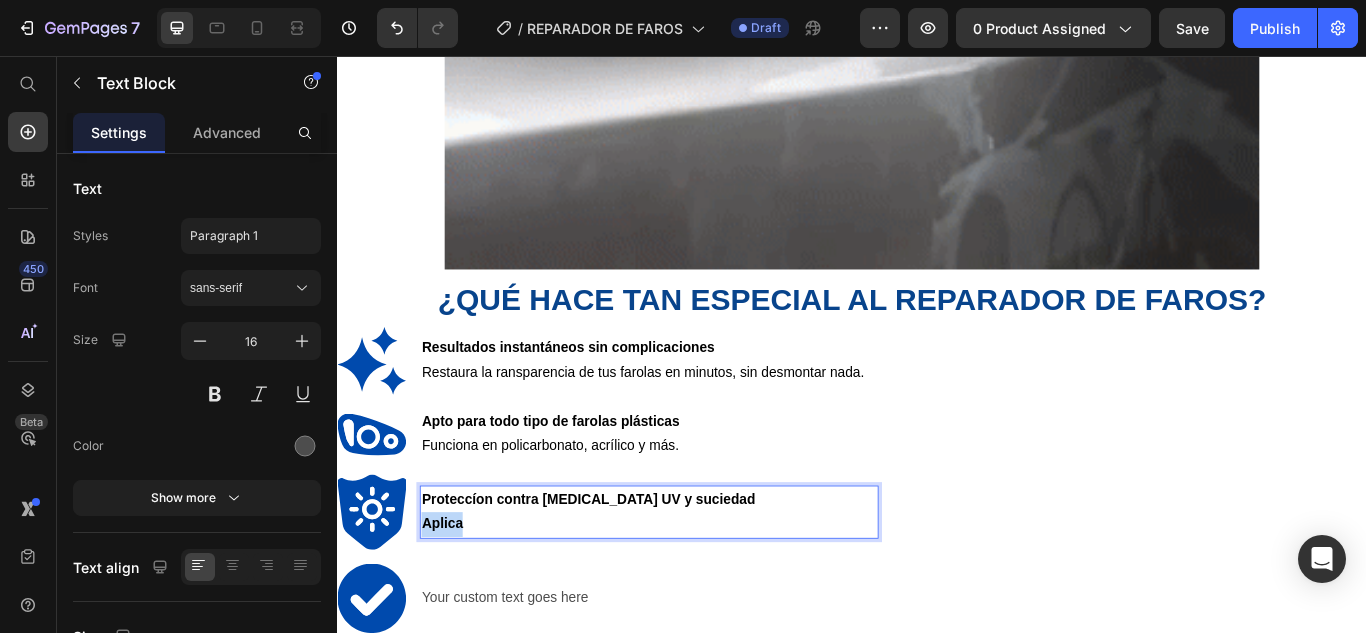 click on "Aplica" at bounding box center (459, 601) 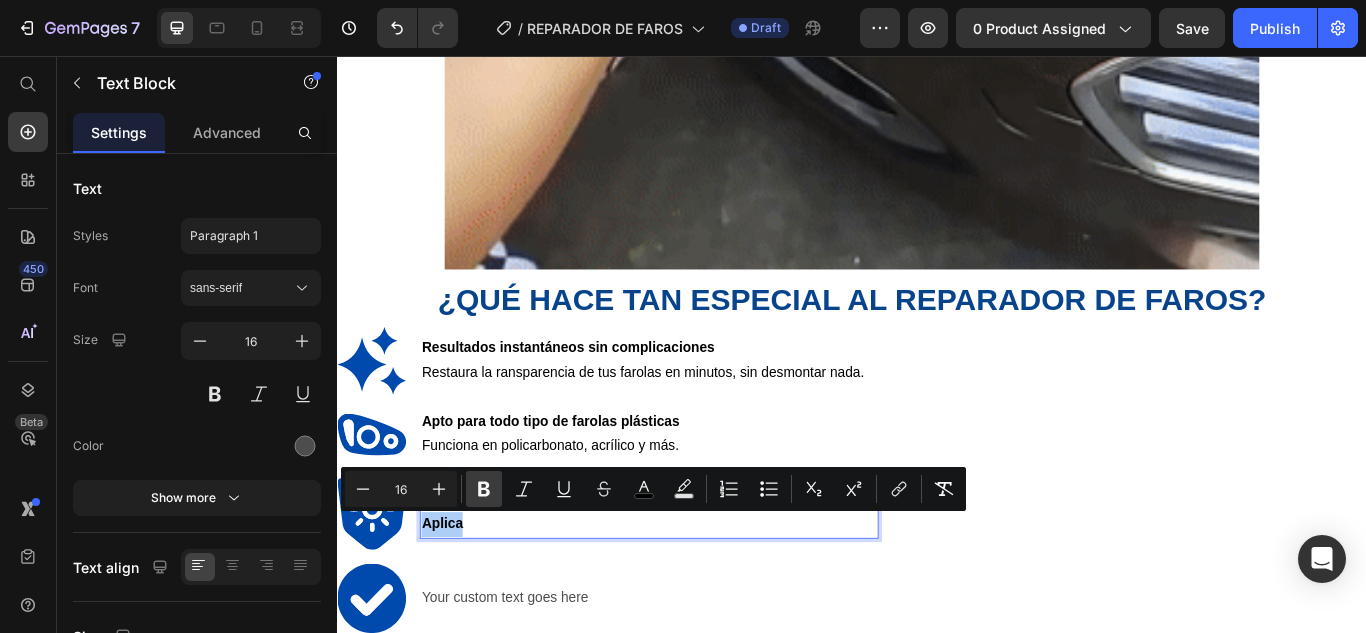click 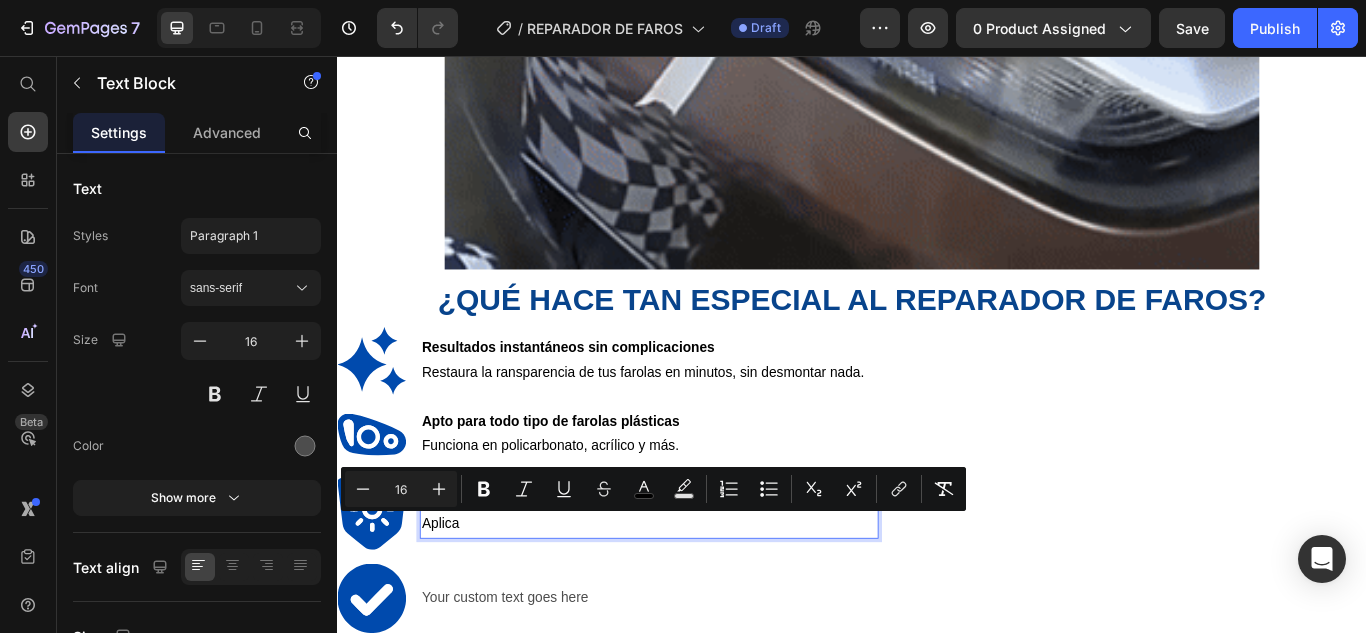 drag, startPoint x: 496, startPoint y: 613, endPoint x: 501, endPoint y: 599, distance: 14.866069 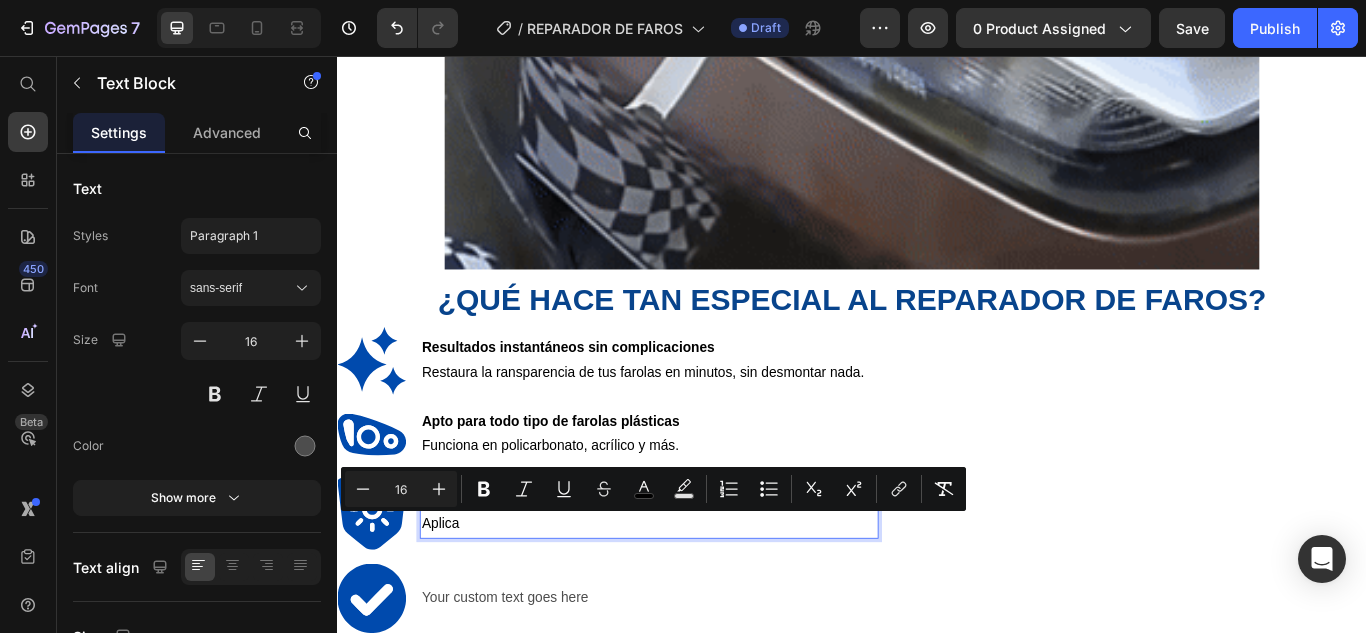 click on "Aplica" at bounding box center [700, 602] 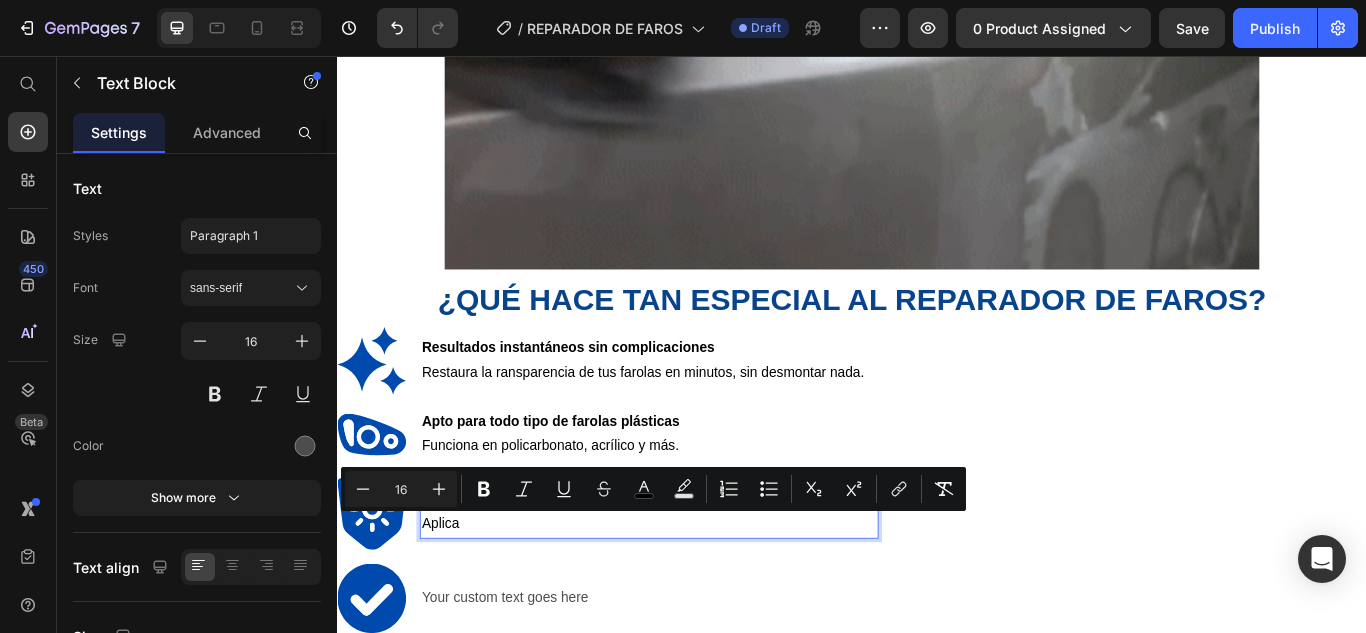 click on "Aplica" at bounding box center [700, 602] 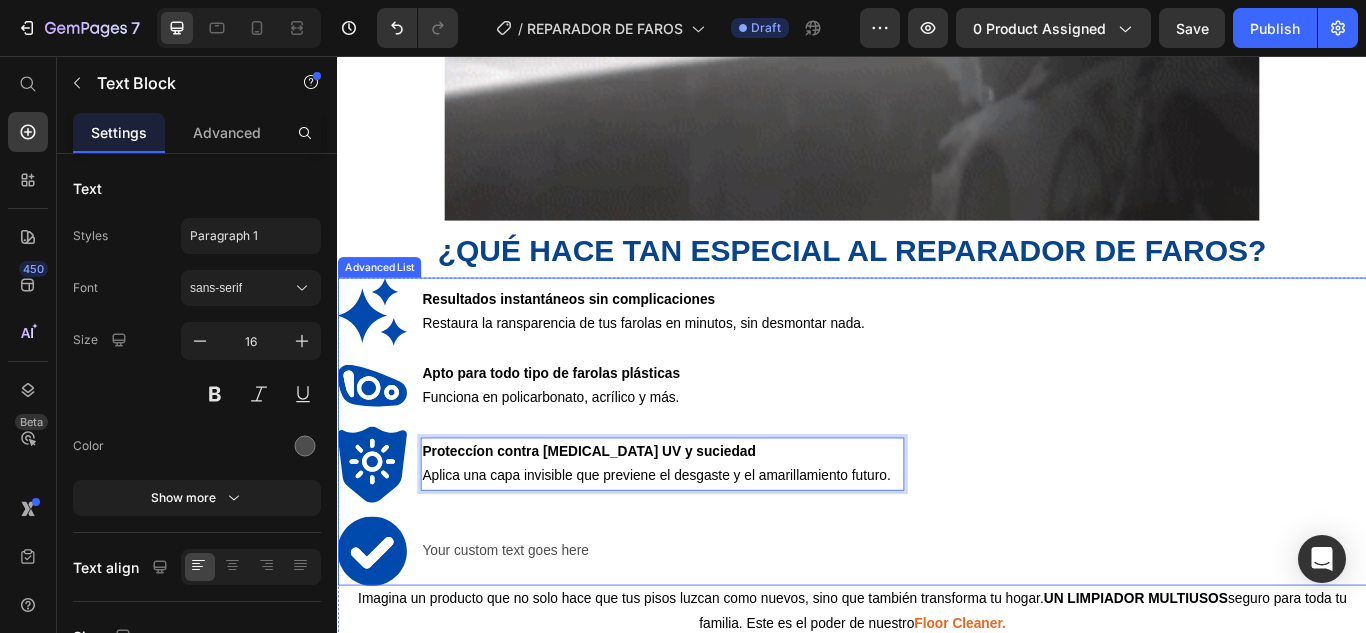 scroll, scrollTop: 2383, scrollLeft: 0, axis: vertical 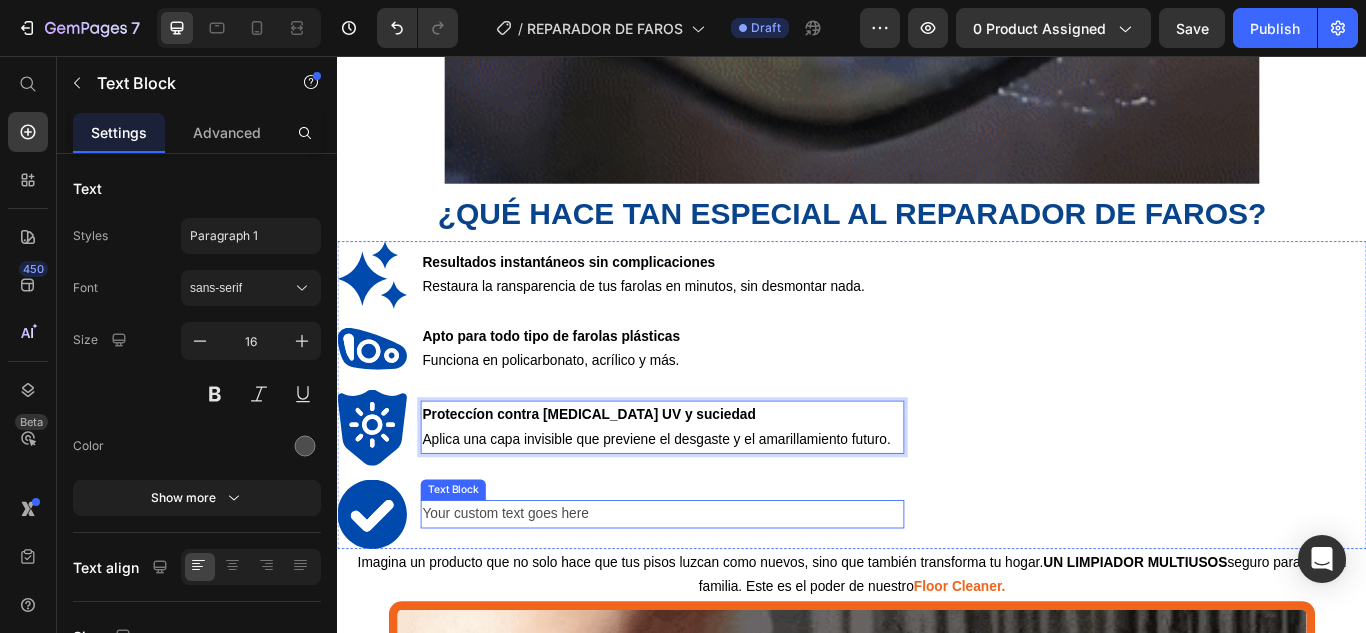 click on "Your custom text goes here" at bounding box center (716, 590) 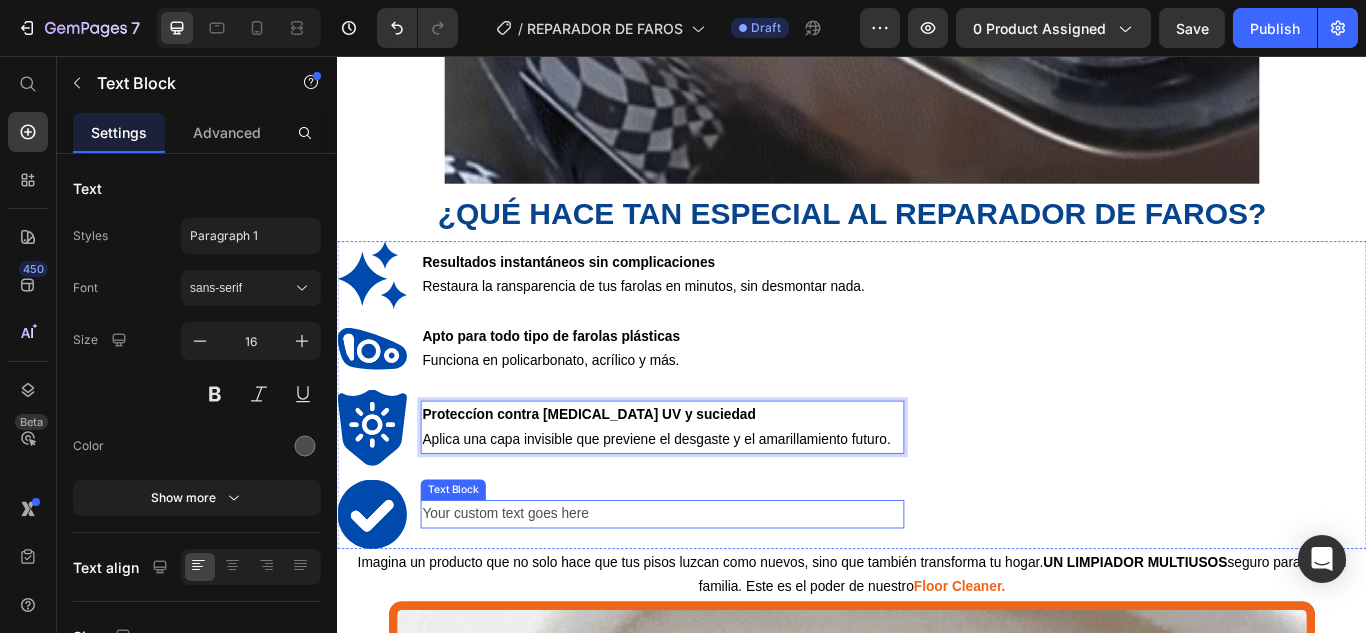 click on "Your custom text goes here" at bounding box center (716, 590) 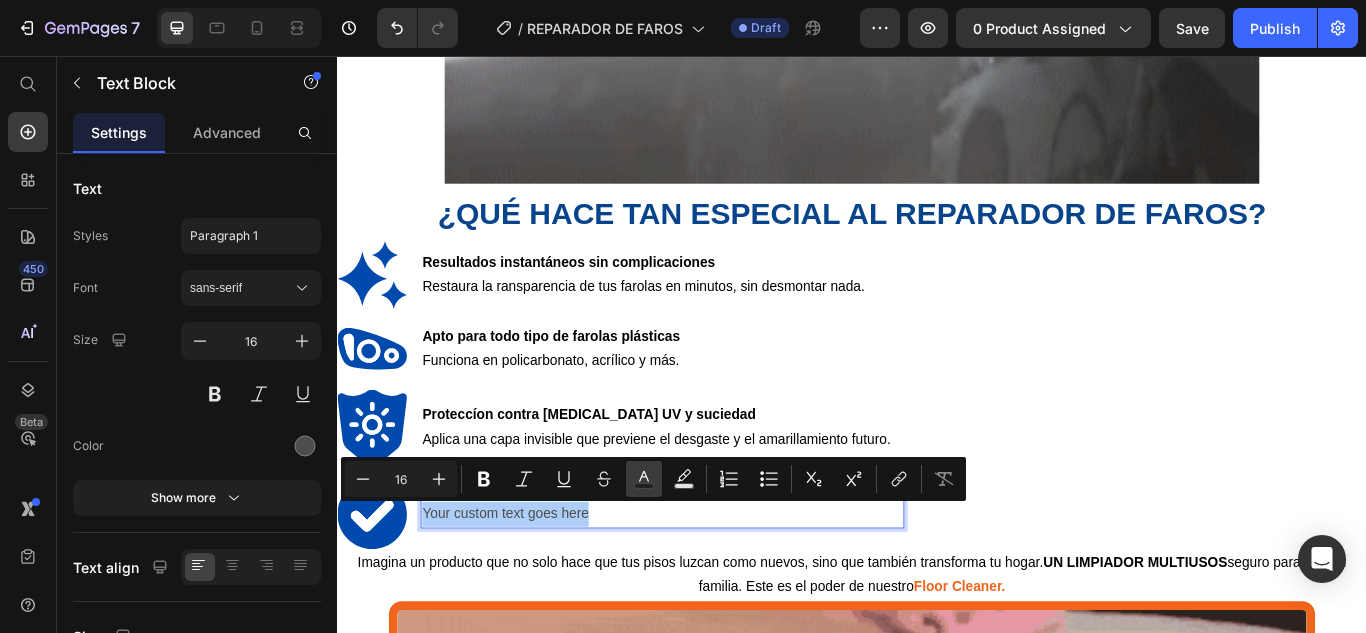 click 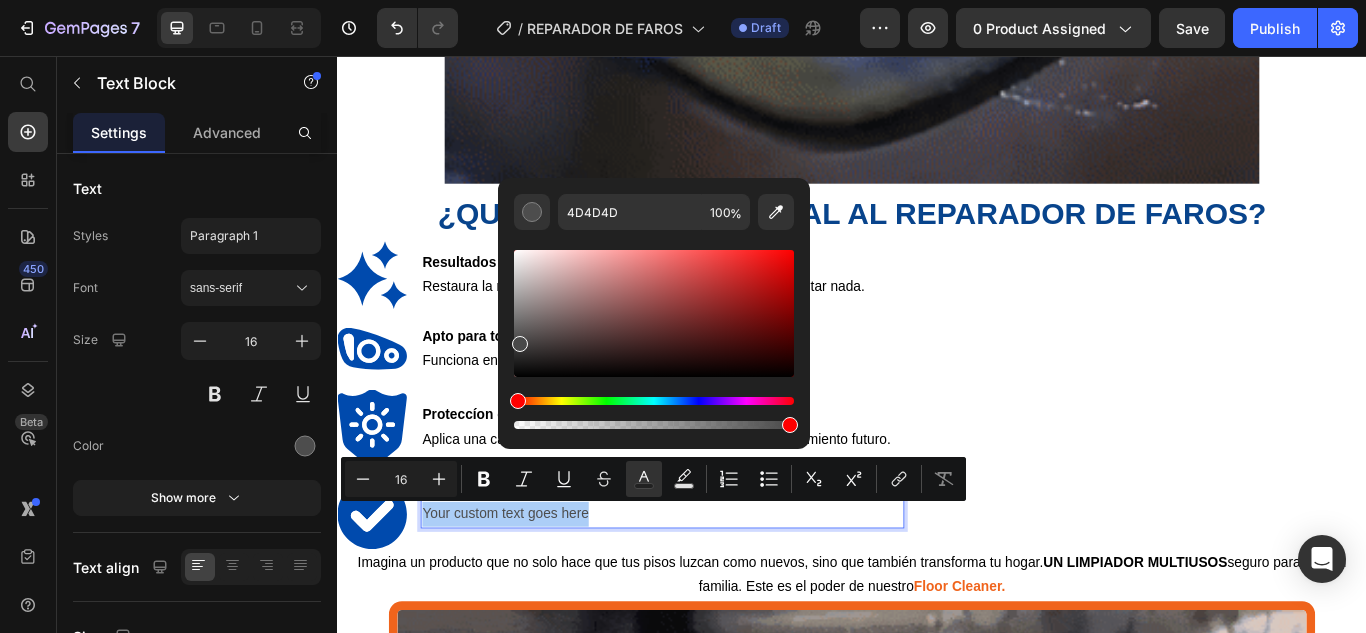 drag, startPoint x: 517, startPoint y: 339, endPoint x: 501, endPoint y: 378, distance: 42.154476 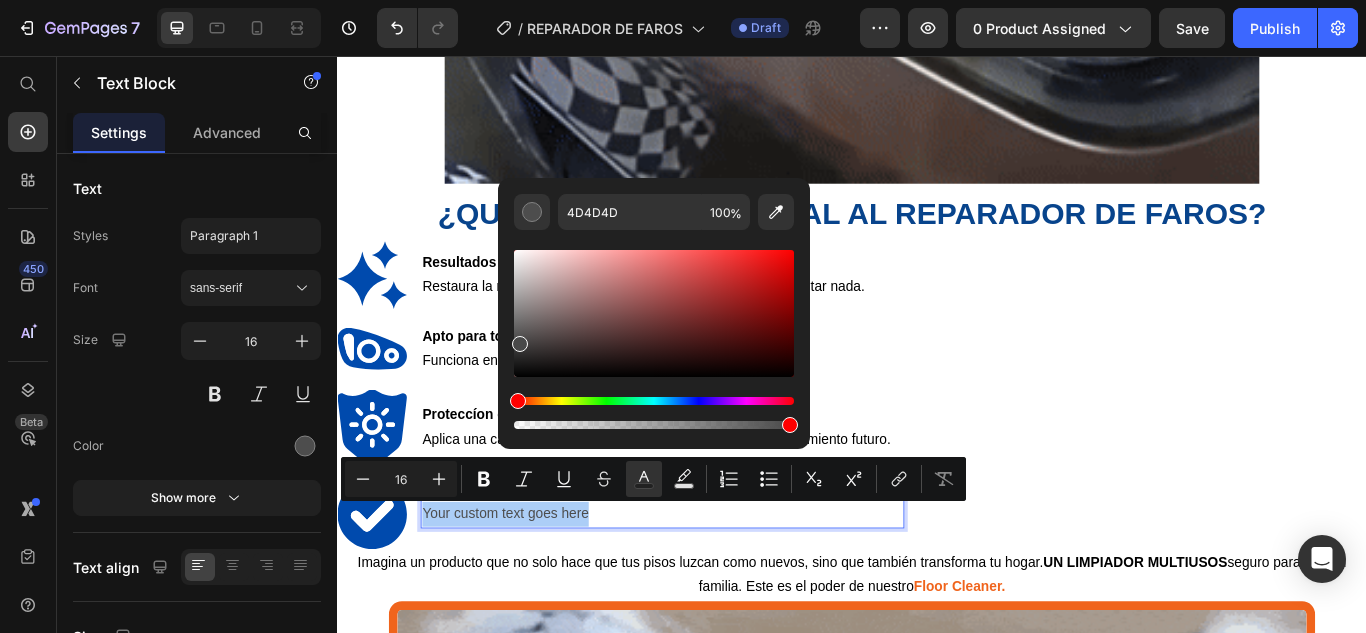 click on "4D4D4D 100 %" at bounding box center (654, 305) 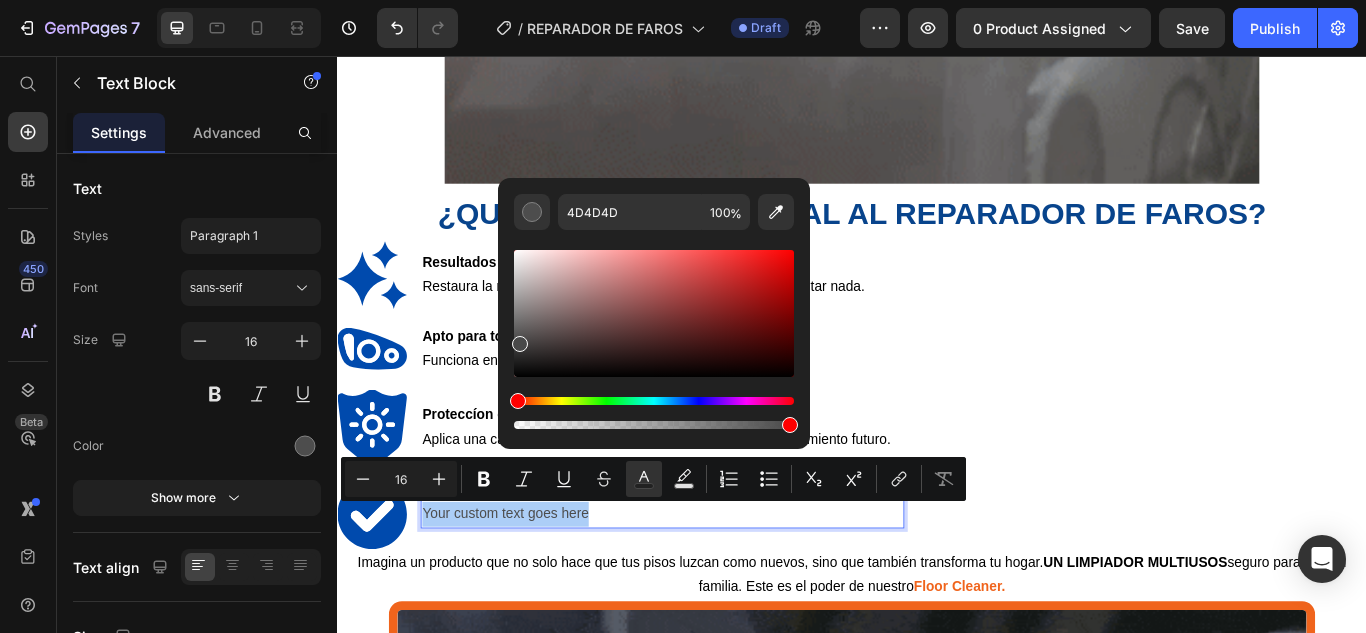 click on "4D4D4D 100 %" at bounding box center [654, 305] 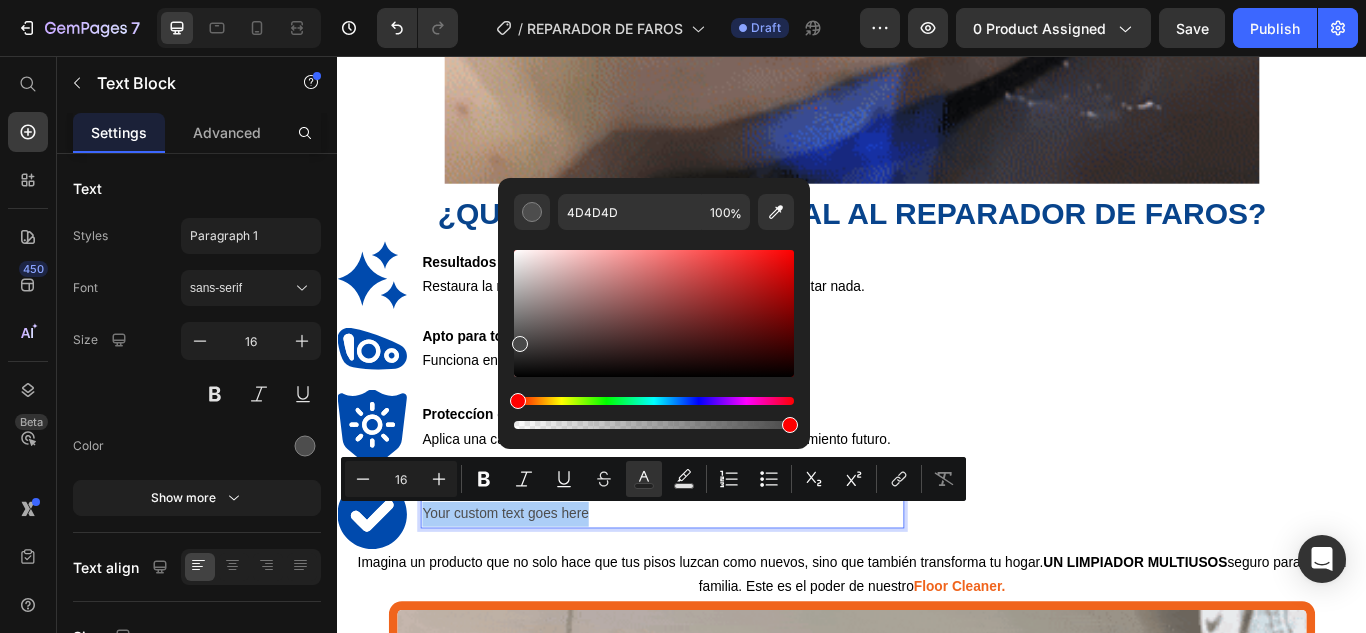 click on "4D4D4D 100 %" at bounding box center (654, 305) 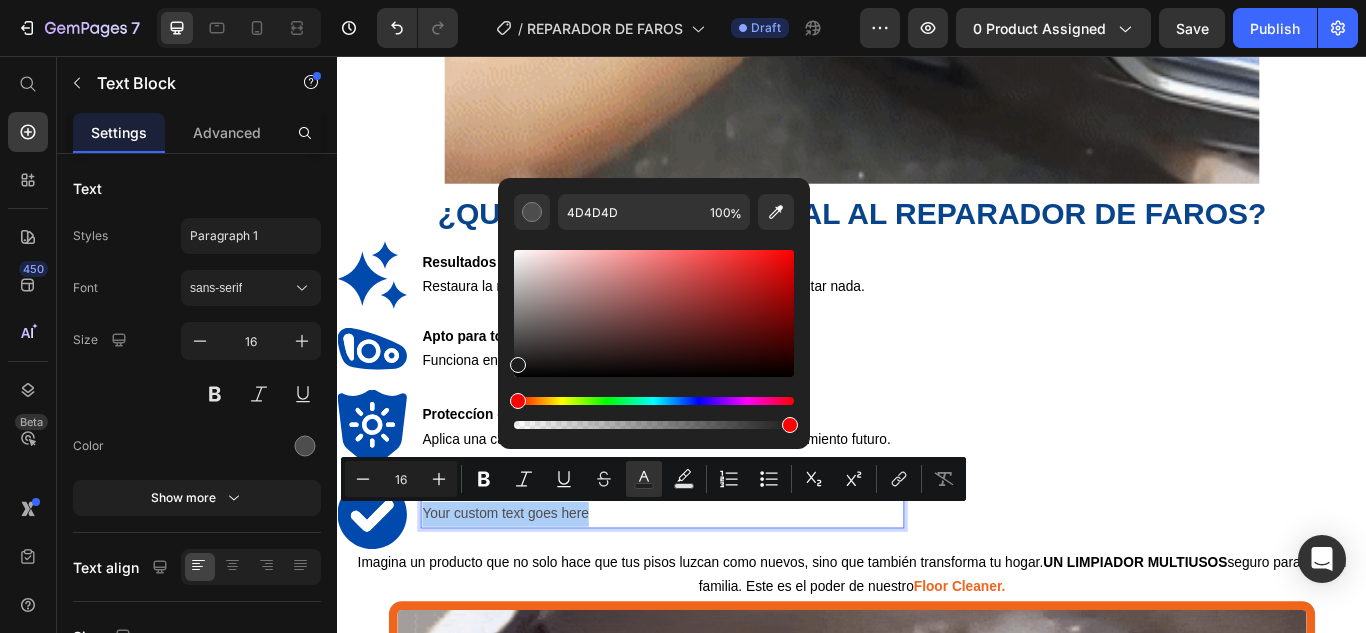 click on "4D4D4D 100 %" at bounding box center (654, 305) 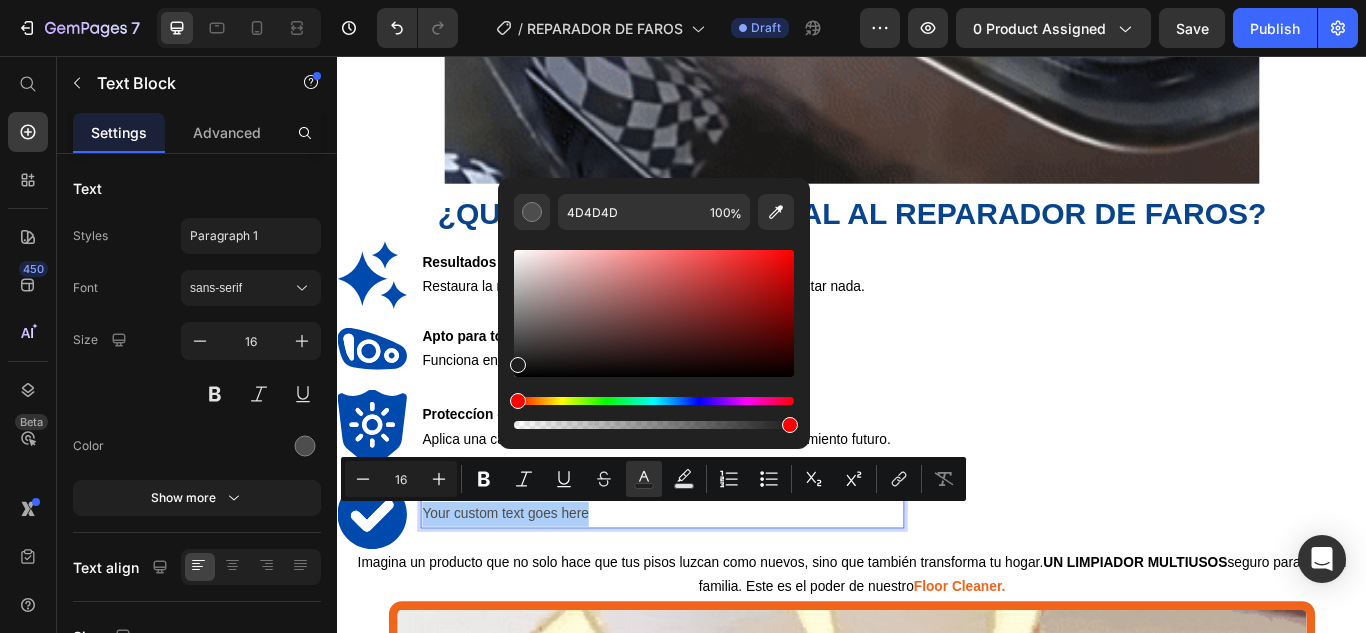 click on "4D4D4D 100 %" at bounding box center [654, 305] 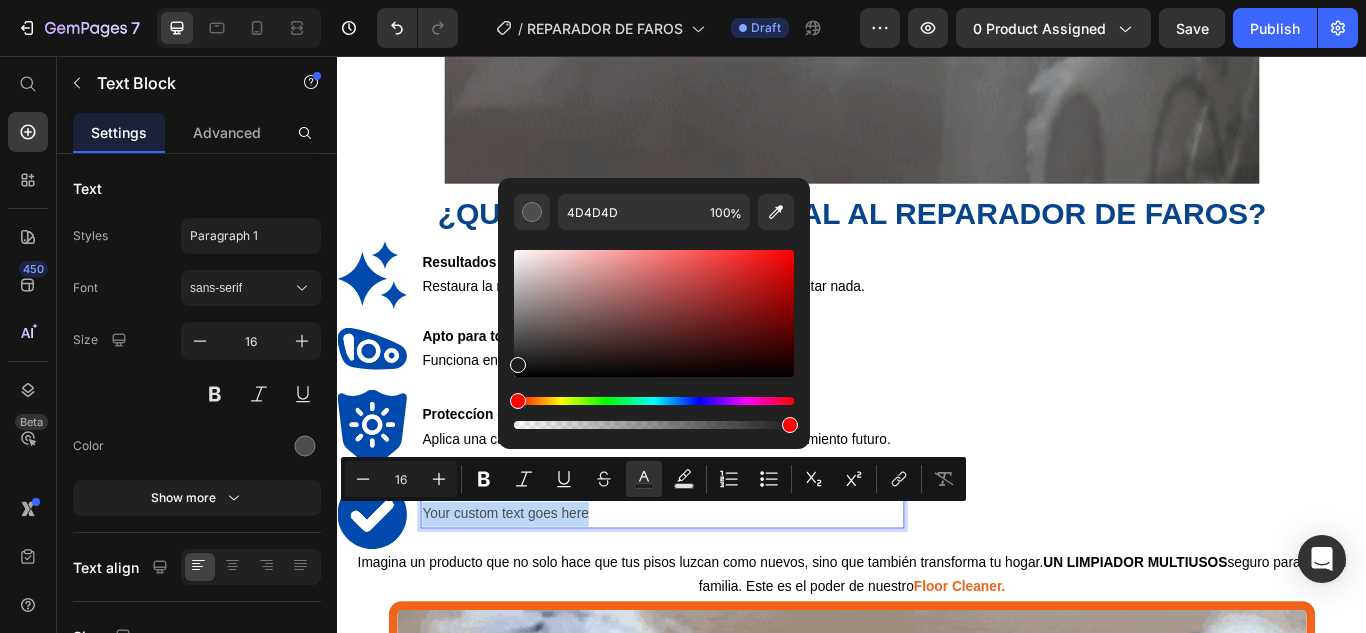 click on "Image Resultados instantáneos sin complicaciones Restaura la ransparencia de tus farolas en minutos, sin desmontar nada. Text Block Image Apto para todo tipo de farolas plásticas Funciona en policarbonato, acrílico y más. Text Block Image Proteccíon contra rayos UV y suciedad Aplica una capa invisible que previene el desgaste y el amarillamiento futuro. Text Block Image Your custom text goes here Text Block   0" at bounding box center (667, 451) 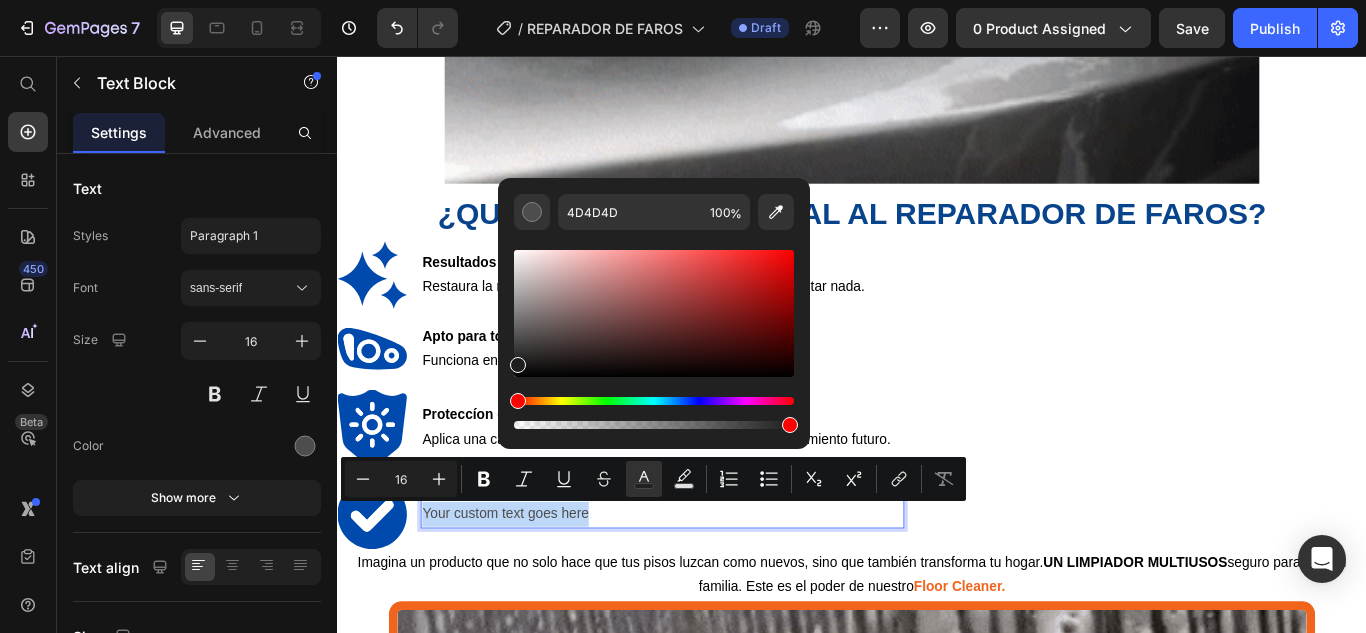 click on "Image Proteccíon contra rayos UV y suciedad Aplica una capa invisible que previene el desgaste y el amarillamiento futuro. Text Block" at bounding box center (667, 489) 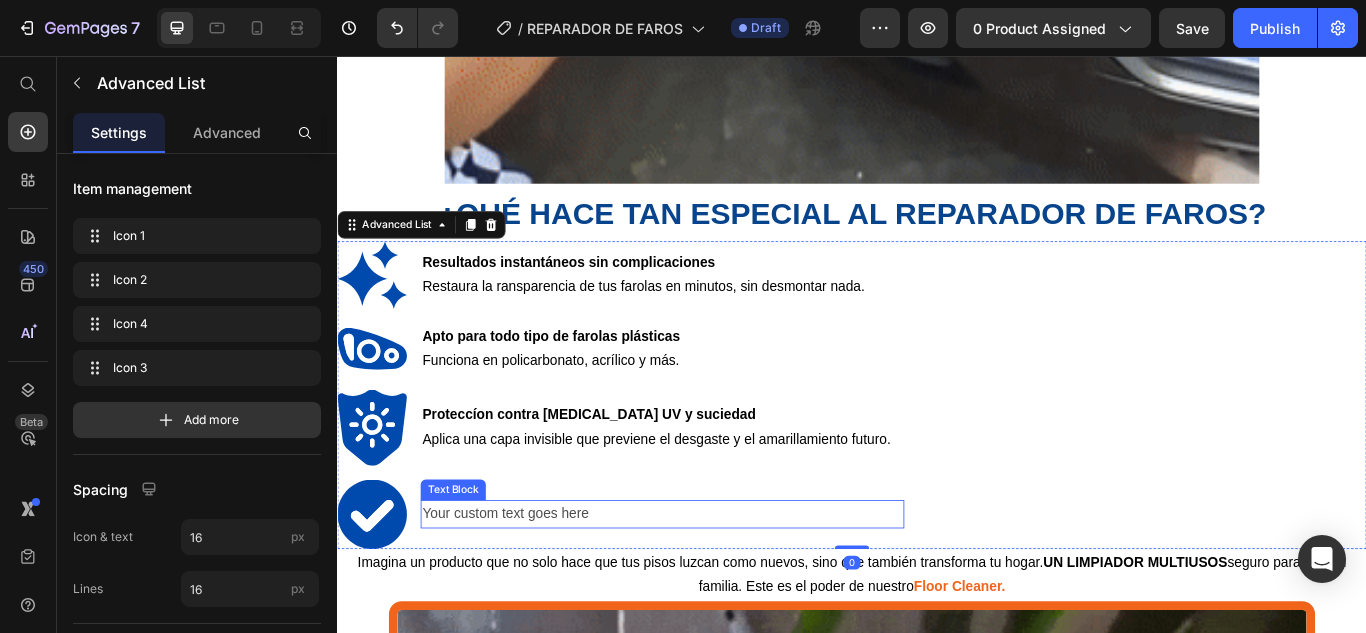 click on "Your custom text goes here" at bounding box center [716, 590] 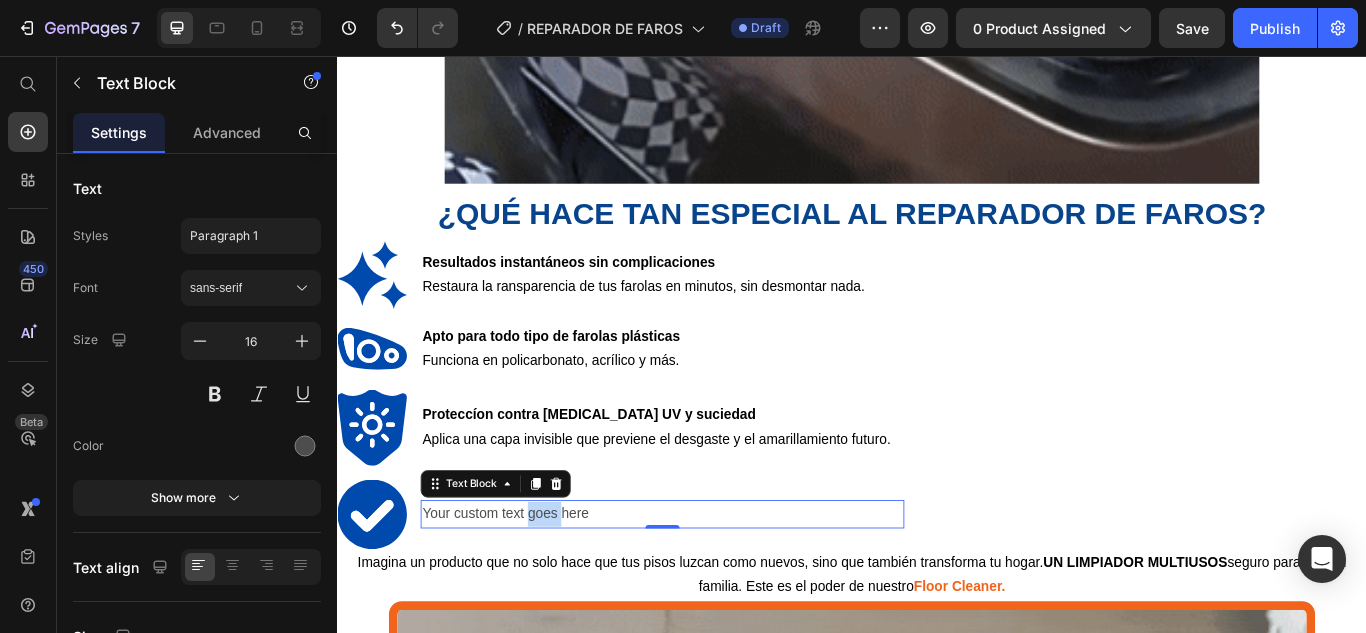 click on "Your custom text goes here" at bounding box center [716, 590] 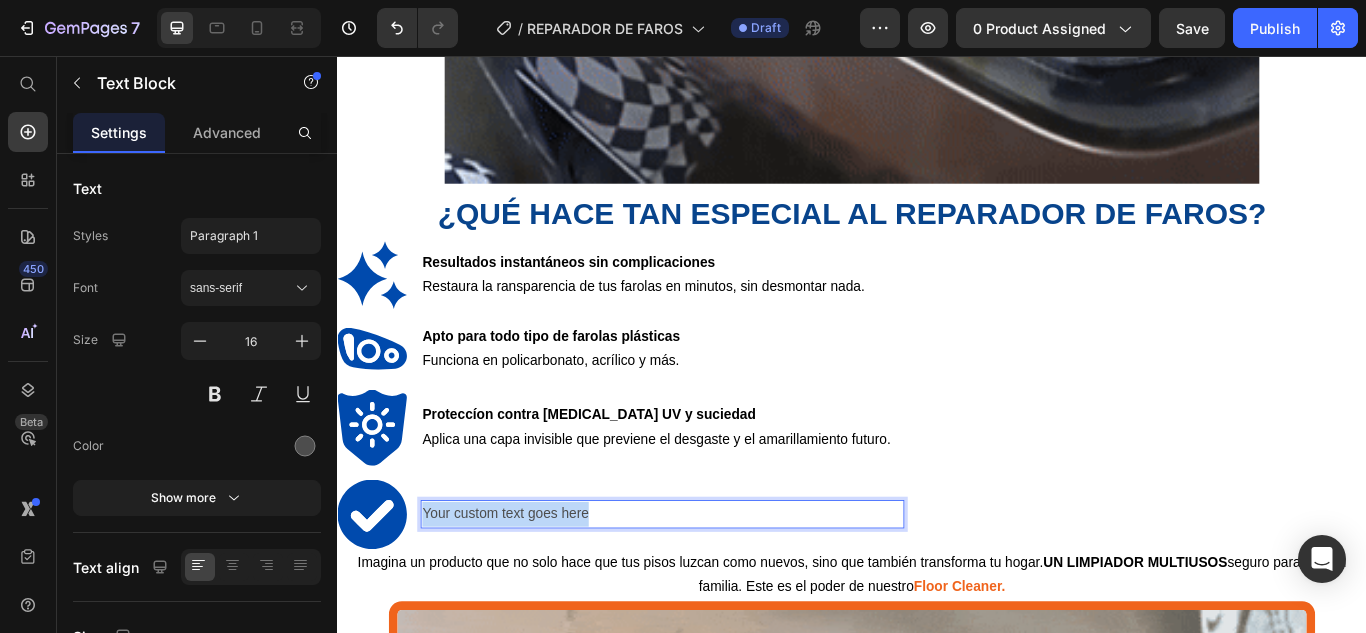 click on "Your custom text goes here" at bounding box center [716, 590] 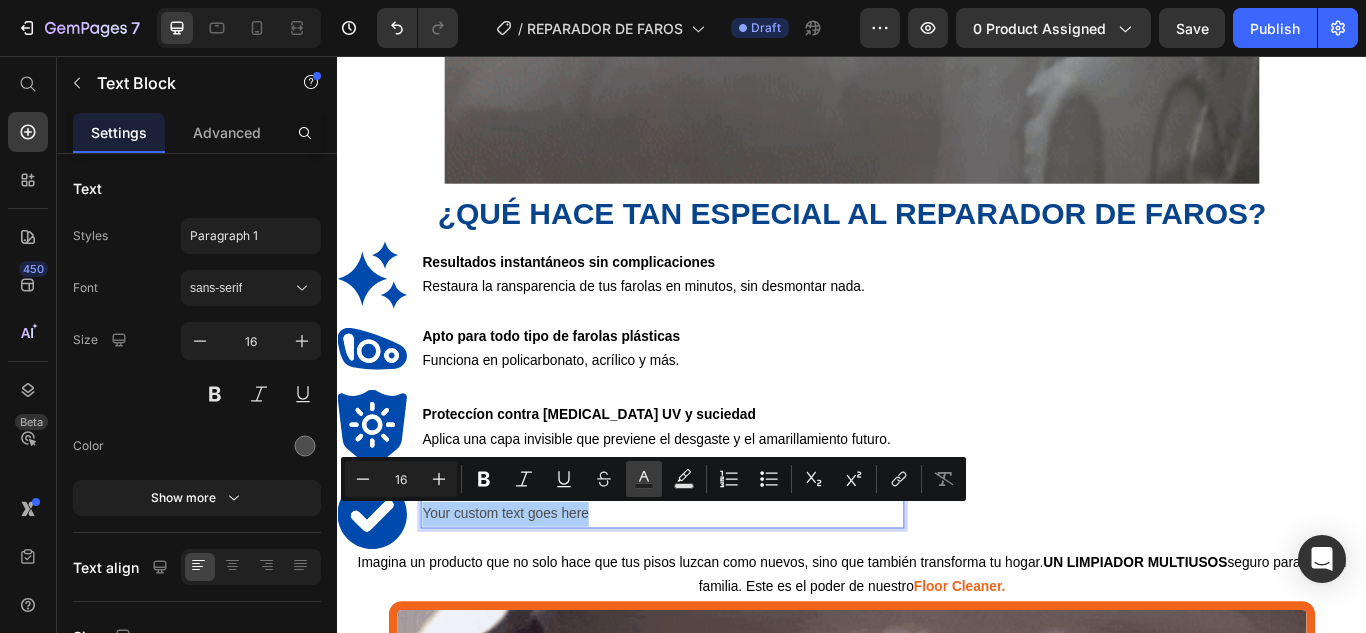 click 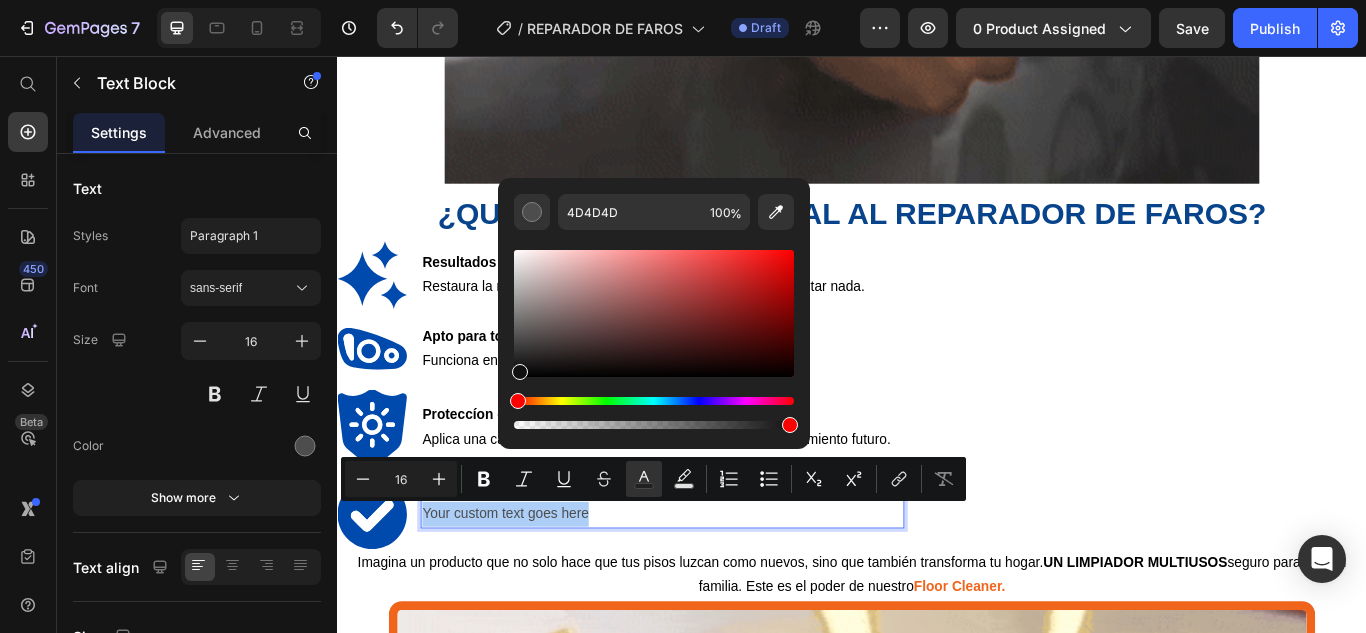 drag, startPoint x: 519, startPoint y: 344, endPoint x: 509, endPoint y: 375, distance: 32.572994 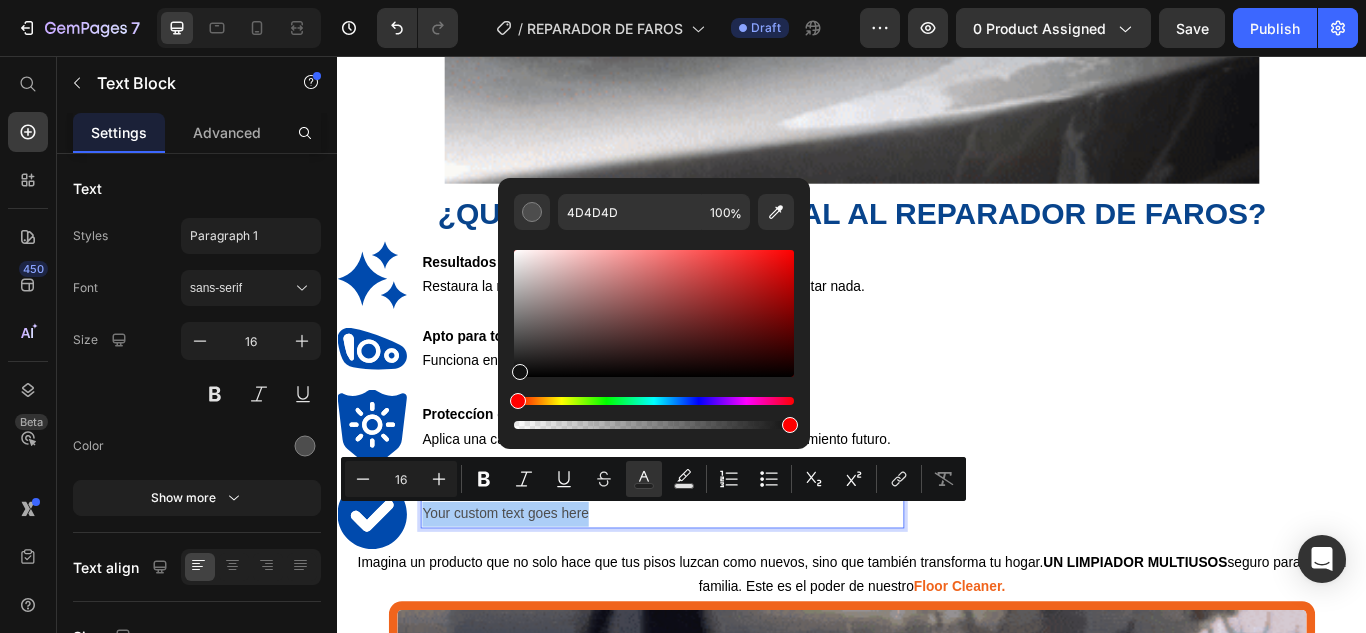 click at bounding box center (520, 372) 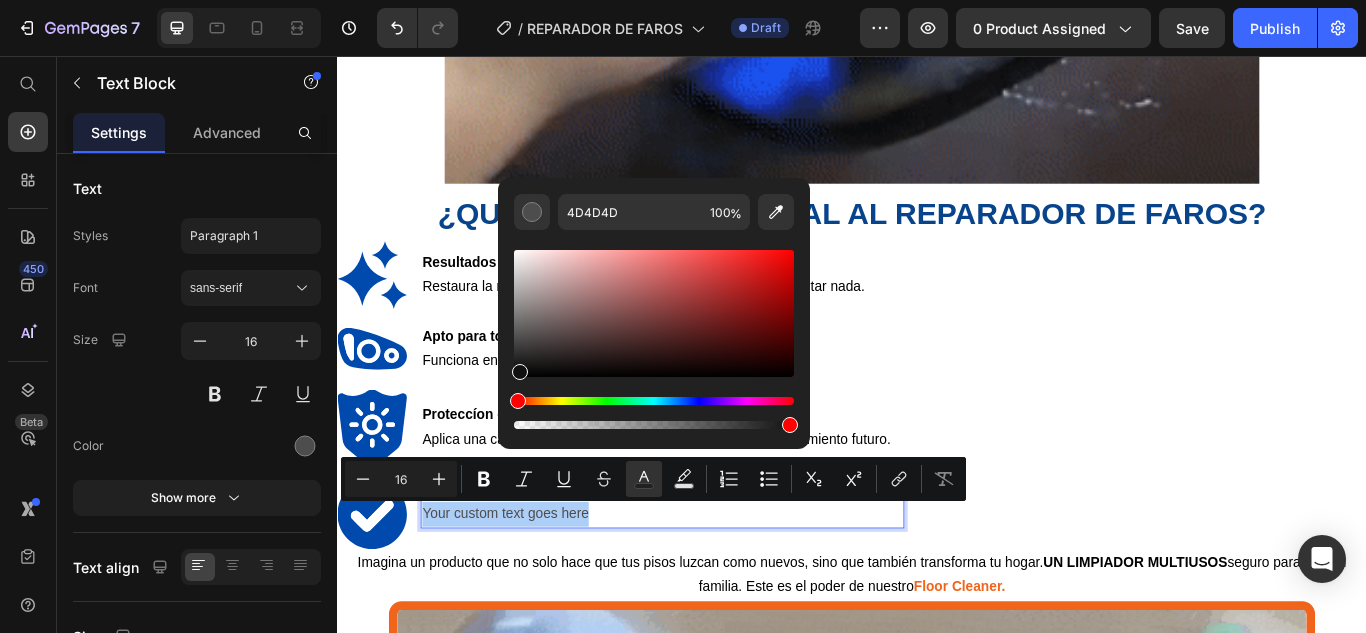 click at bounding box center [520, 372] 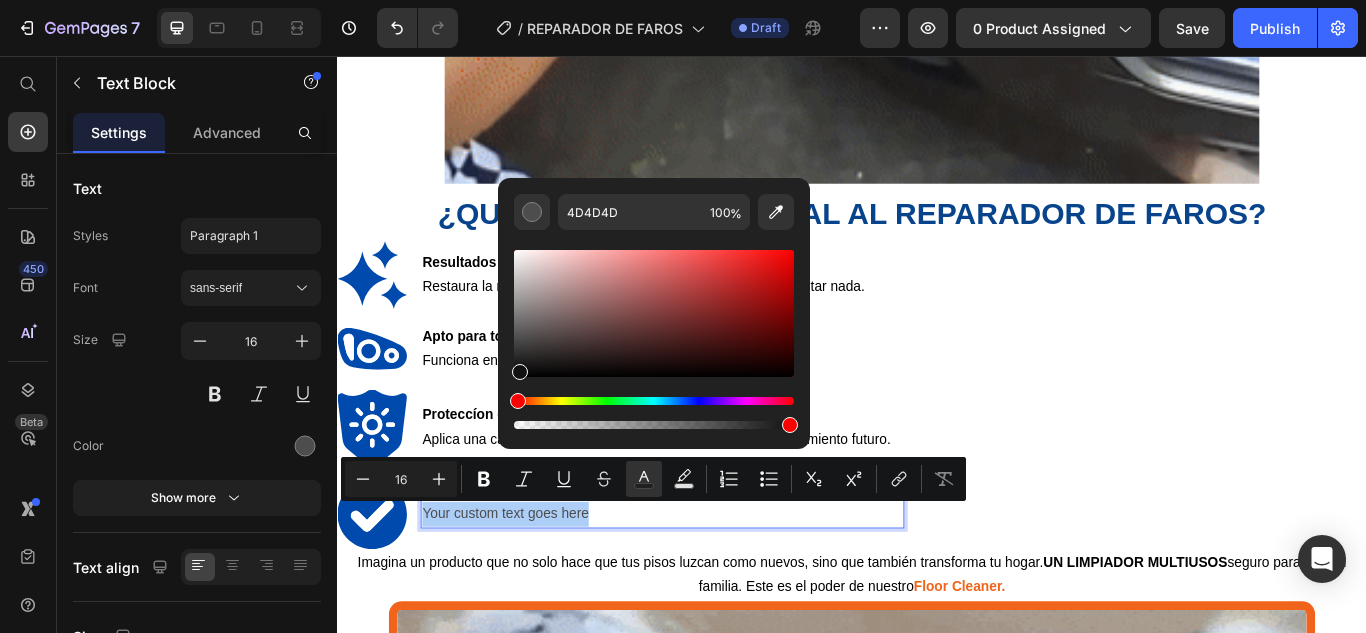 click at bounding box center [520, 372] 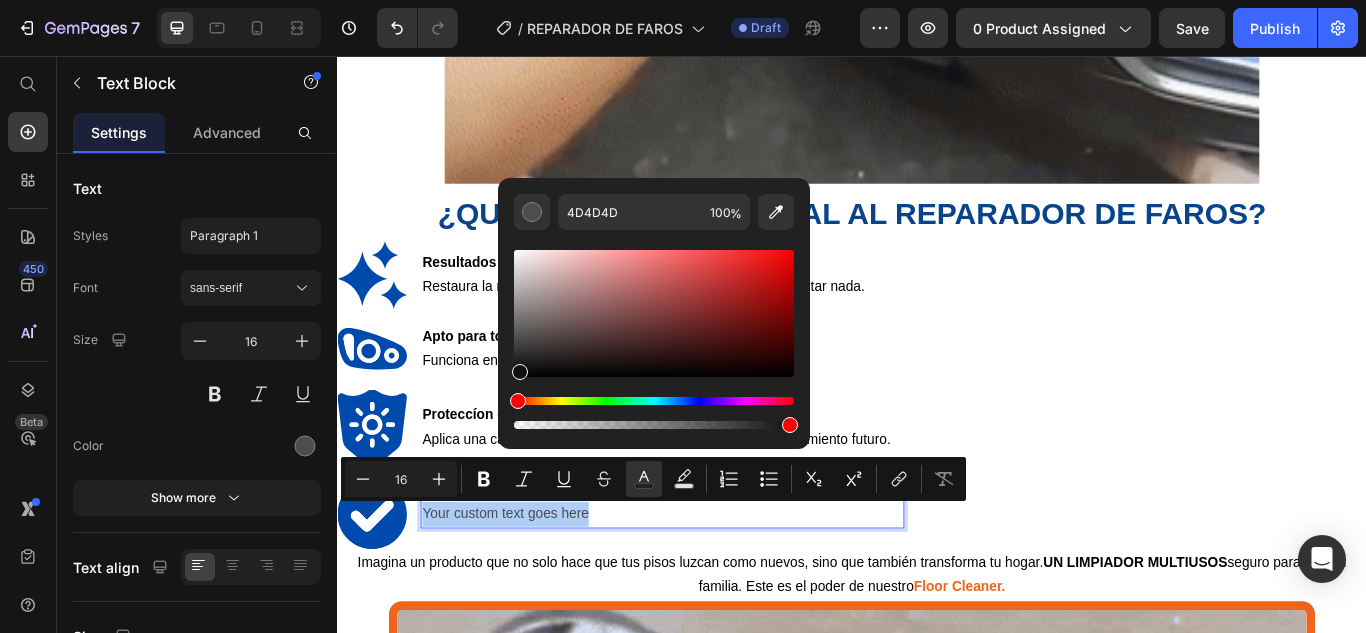 click at bounding box center (520, 372) 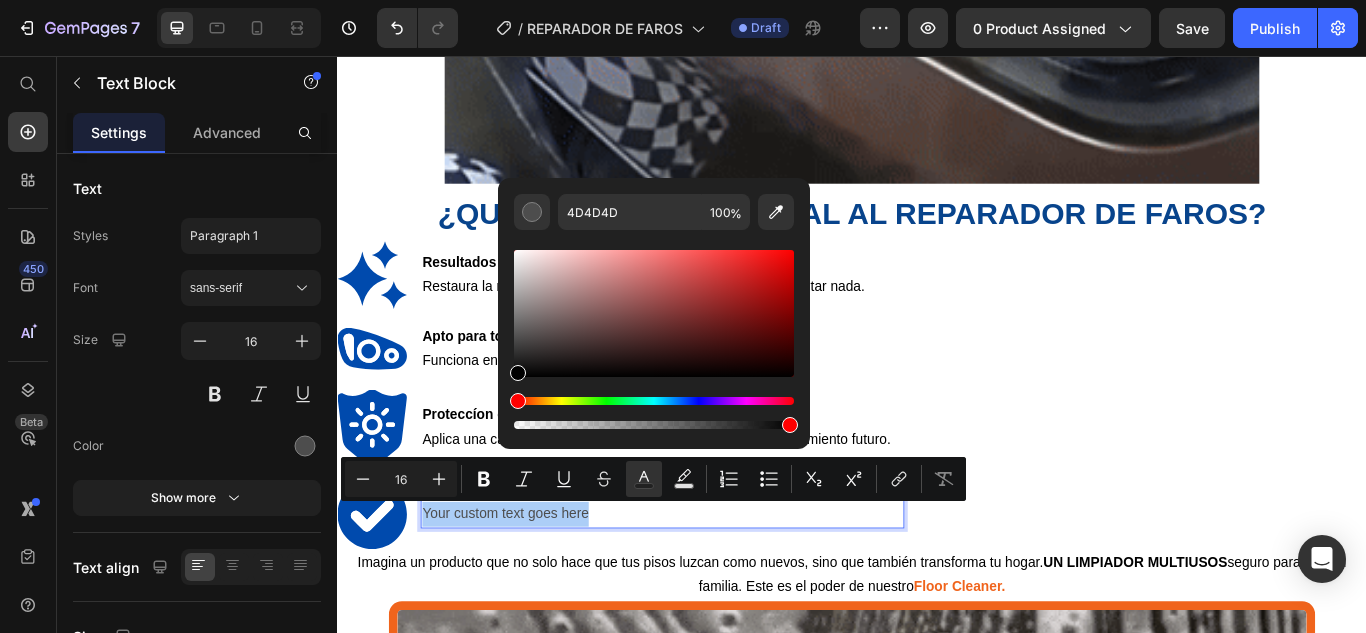 click on "4D4D4D 100 %" at bounding box center (654, 305) 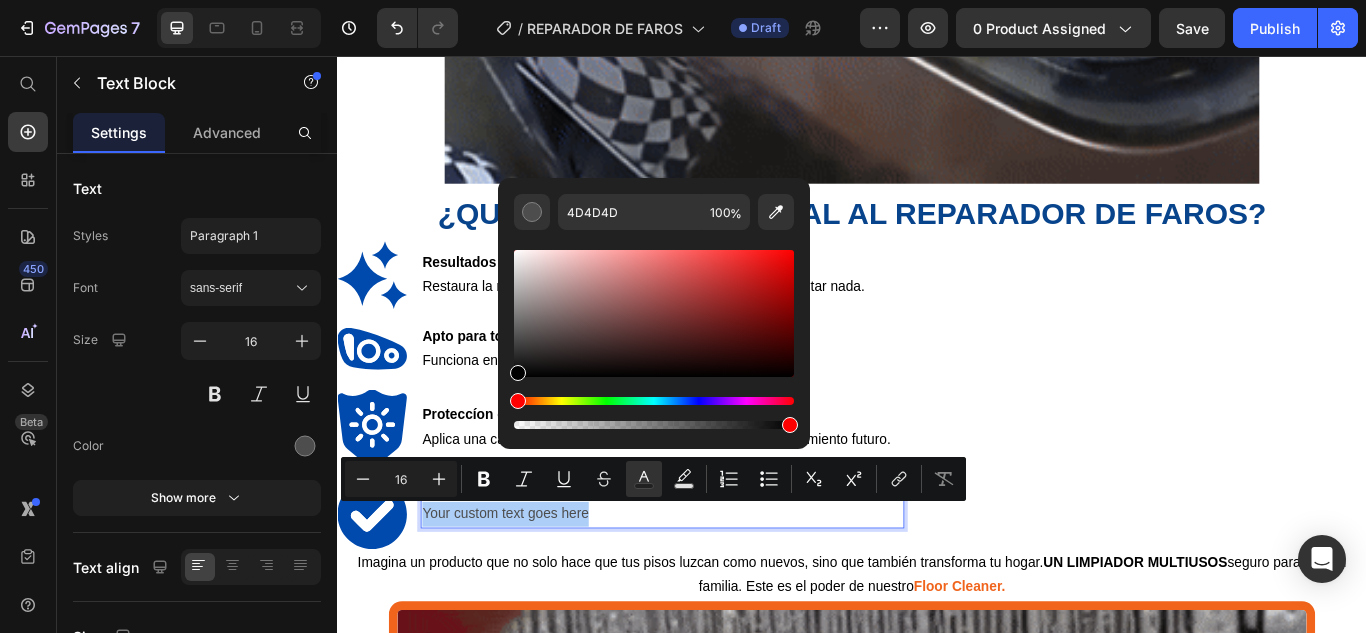 click on "4D4D4D 100 %" at bounding box center (654, 305) 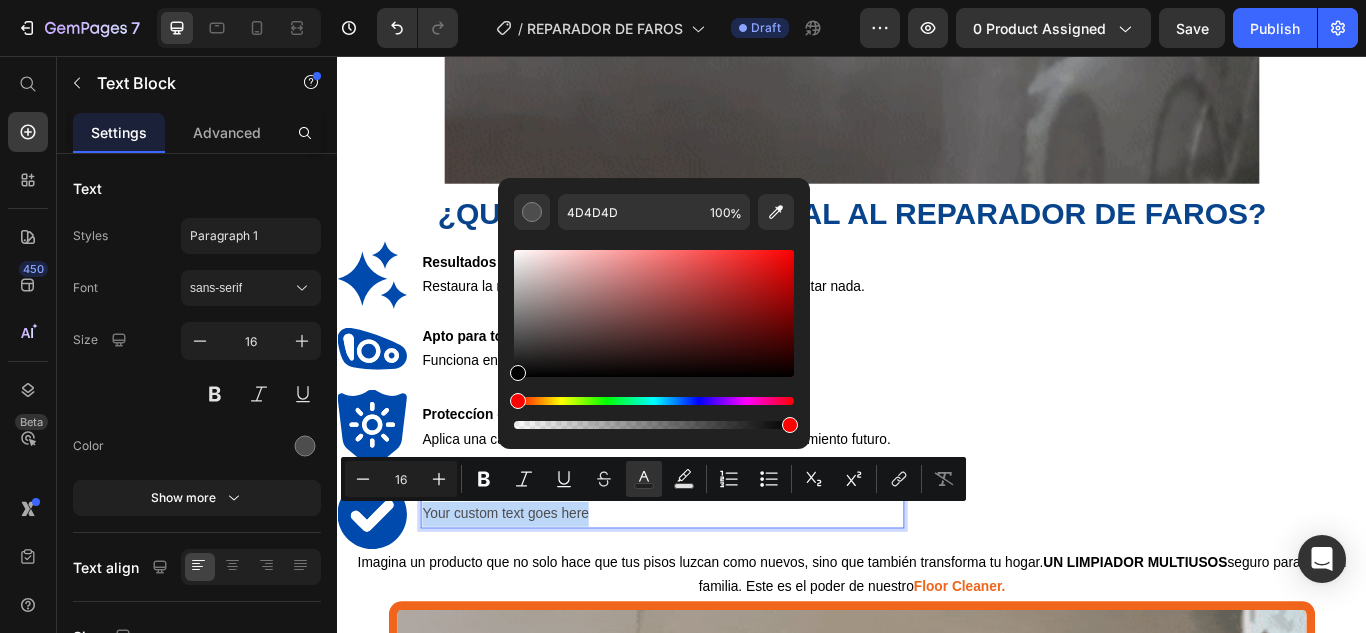 type on "000000" 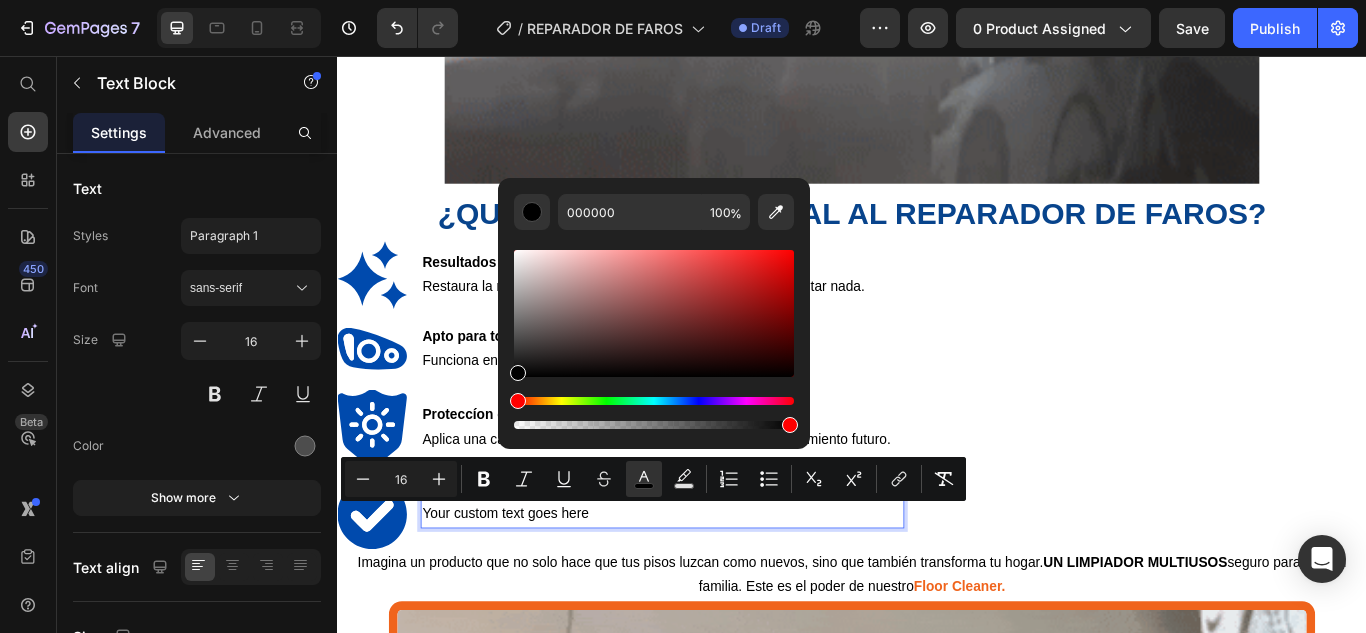 click on "Your custom text goes here" at bounding box center (716, 590) 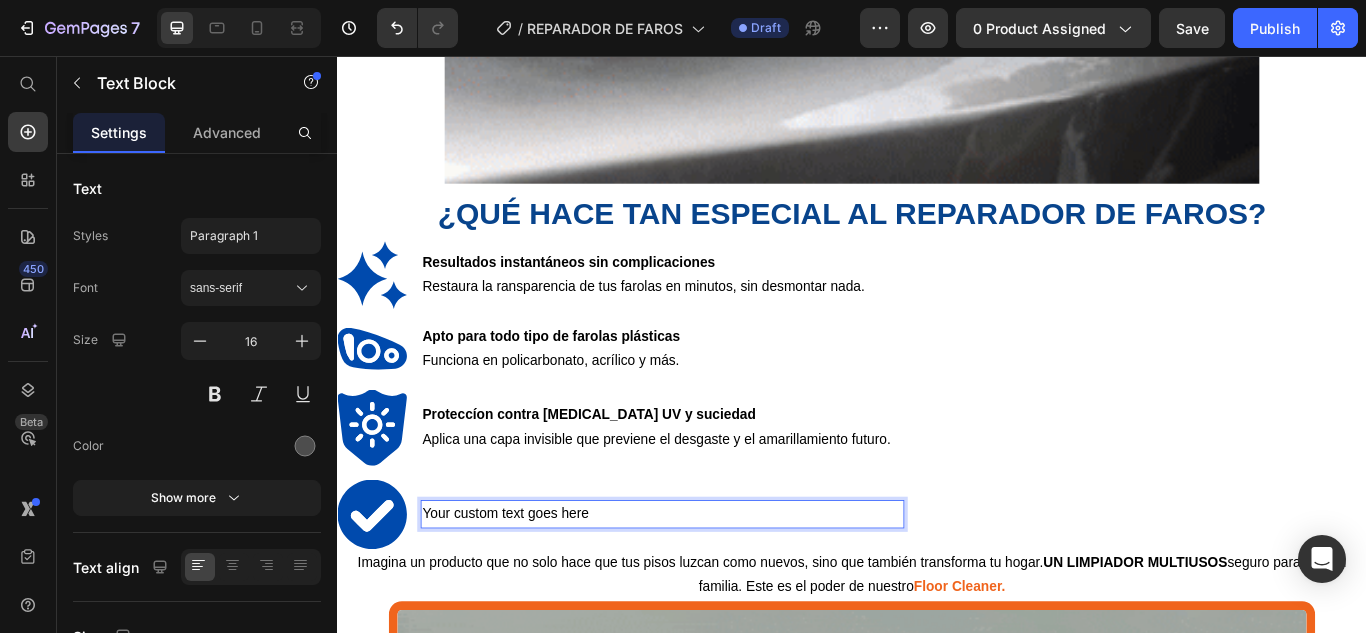 click on "Your custom text goes here" at bounding box center (533, 589) 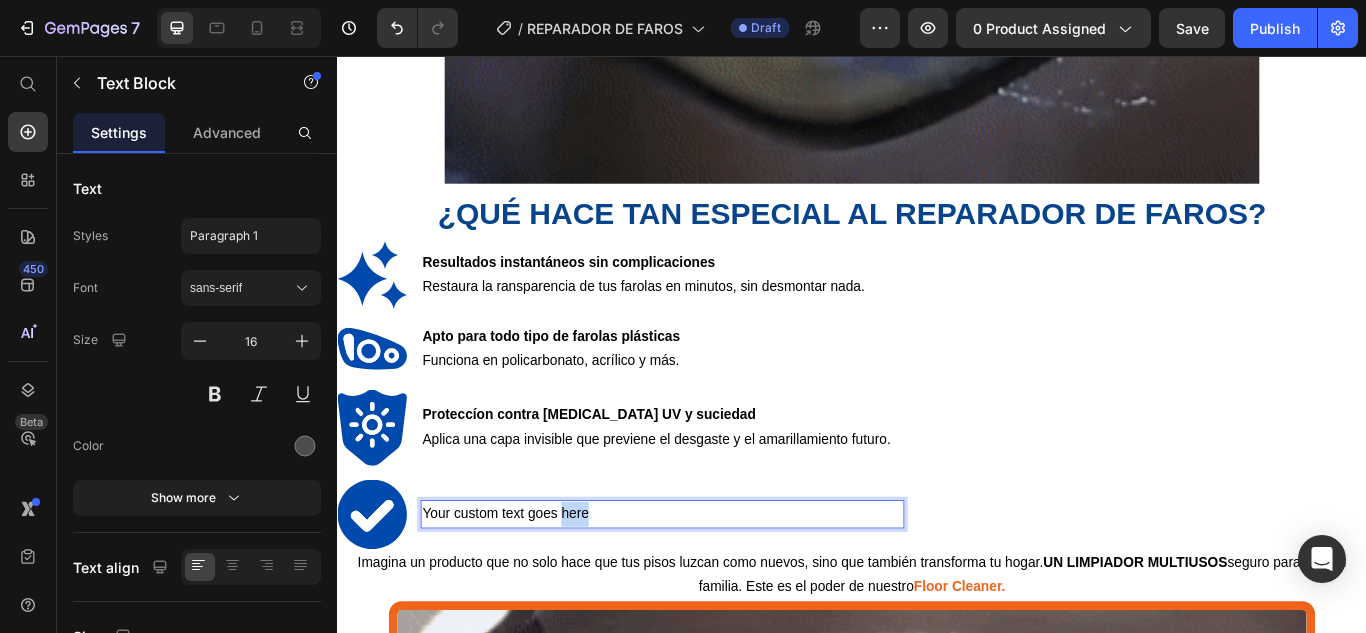 click on "Your custom text goes here" at bounding box center [533, 589] 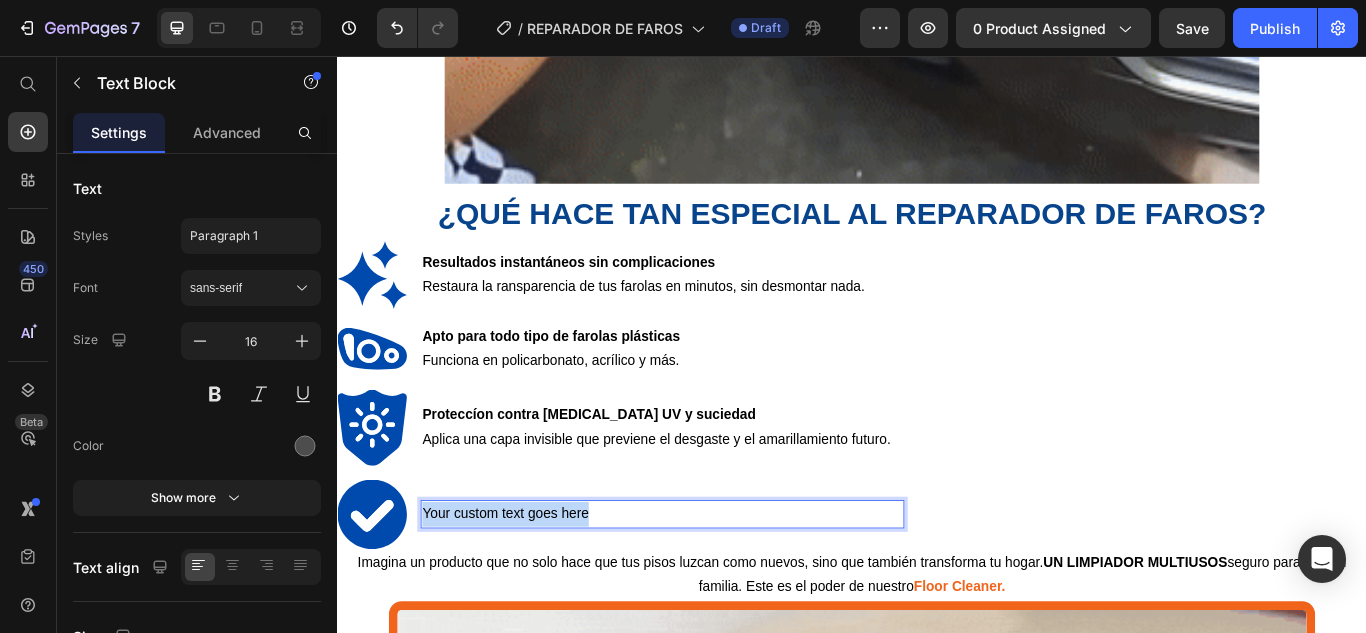 click on "Your custom text goes here" at bounding box center (533, 589) 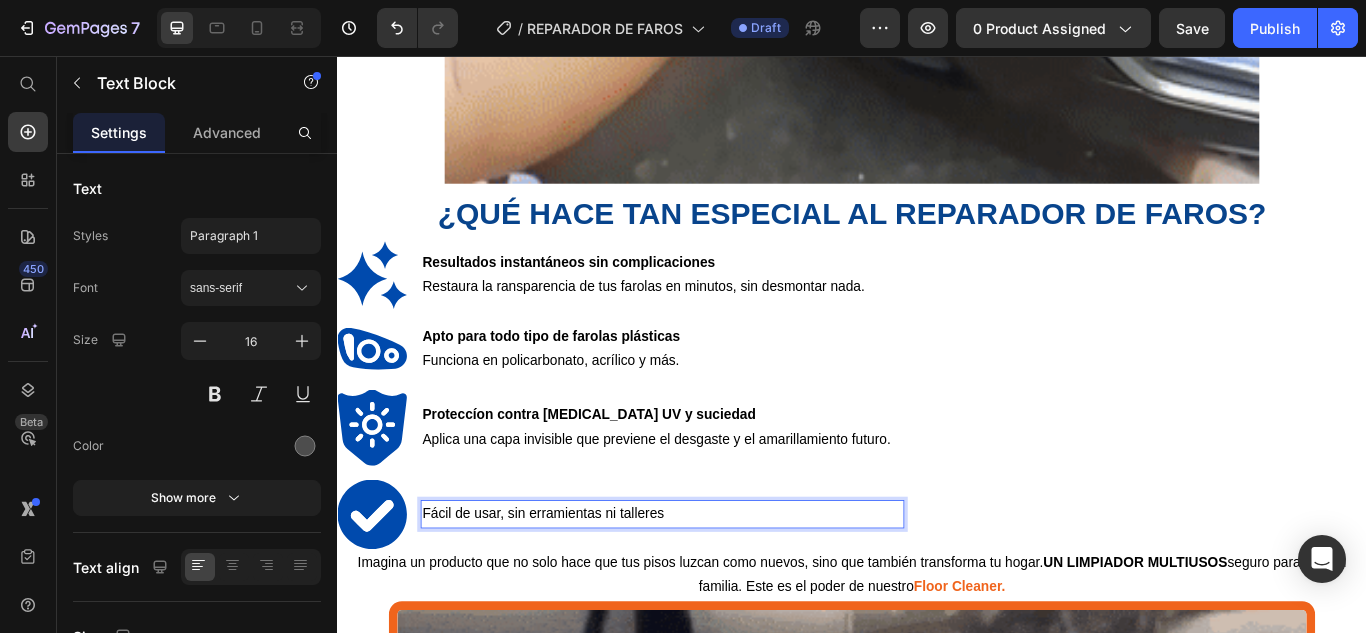 click on "Fácil de usar, sin erramientas ni talleres" at bounding box center (577, 589) 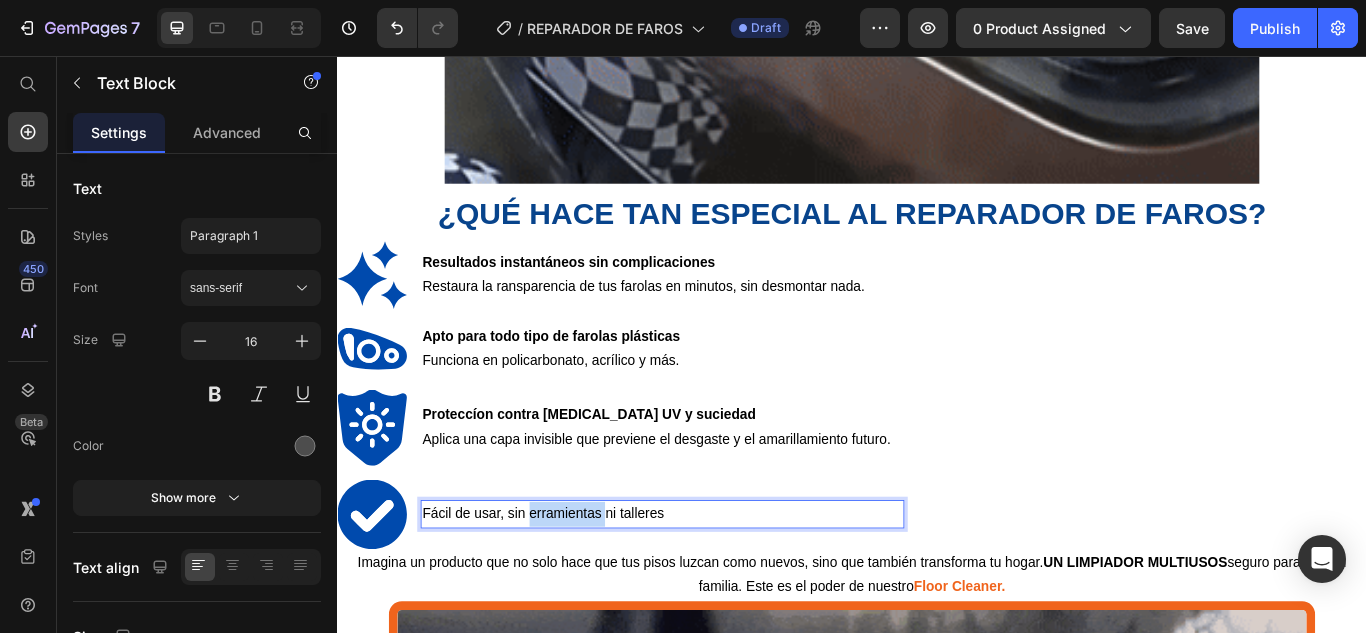 click on "Fácil de usar, sin erramientas ni talleres" at bounding box center [577, 589] 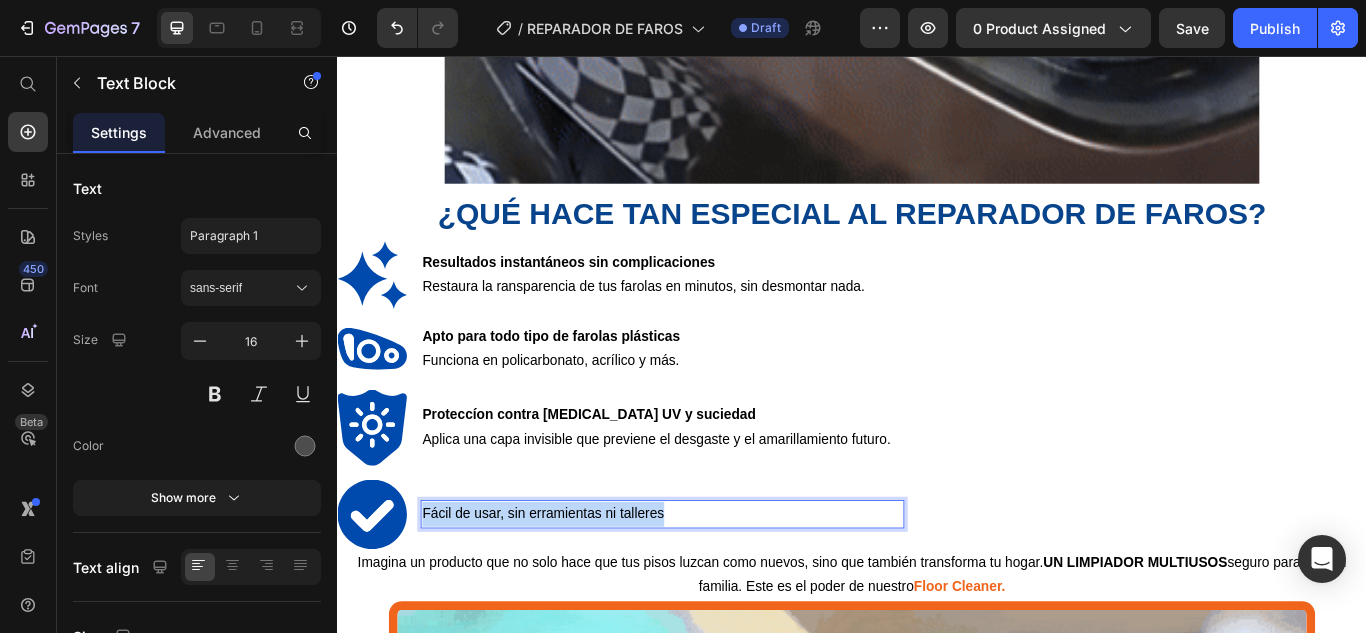 click on "Fácil de usar, sin erramientas ni talleres" at bounding box center (577, 589) 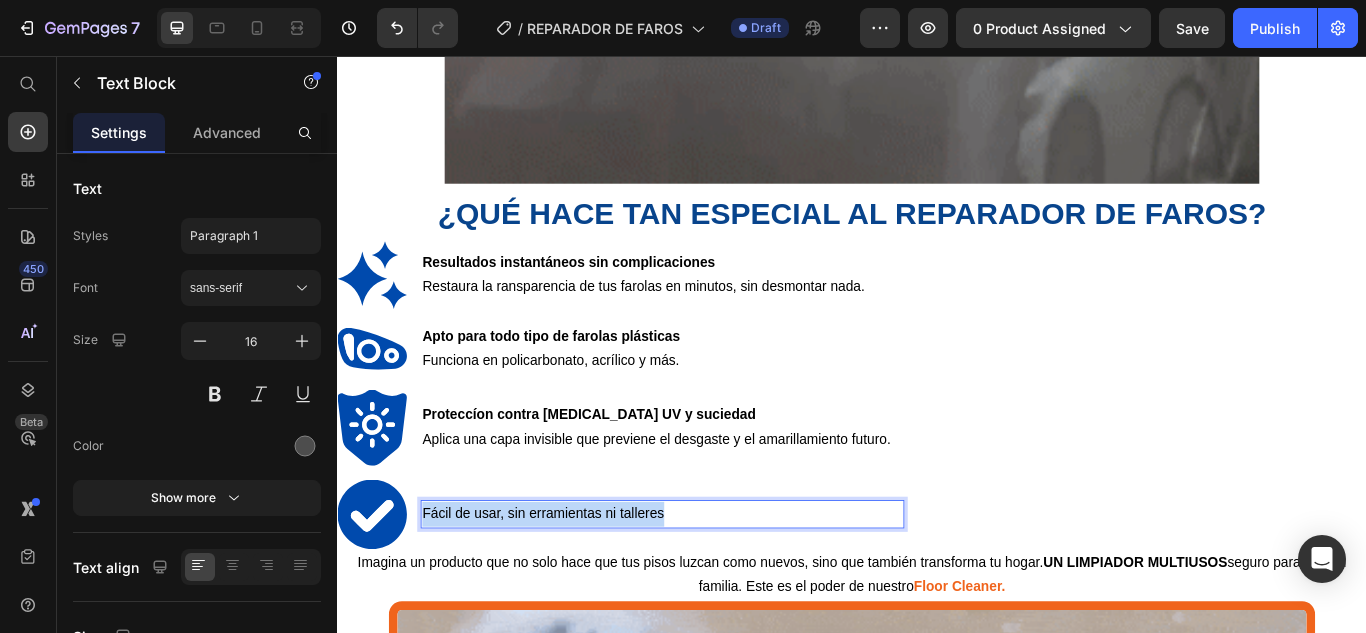 click on "Fácil de usar, sin erramientas ni talleres" at bounding box center [577, 589] 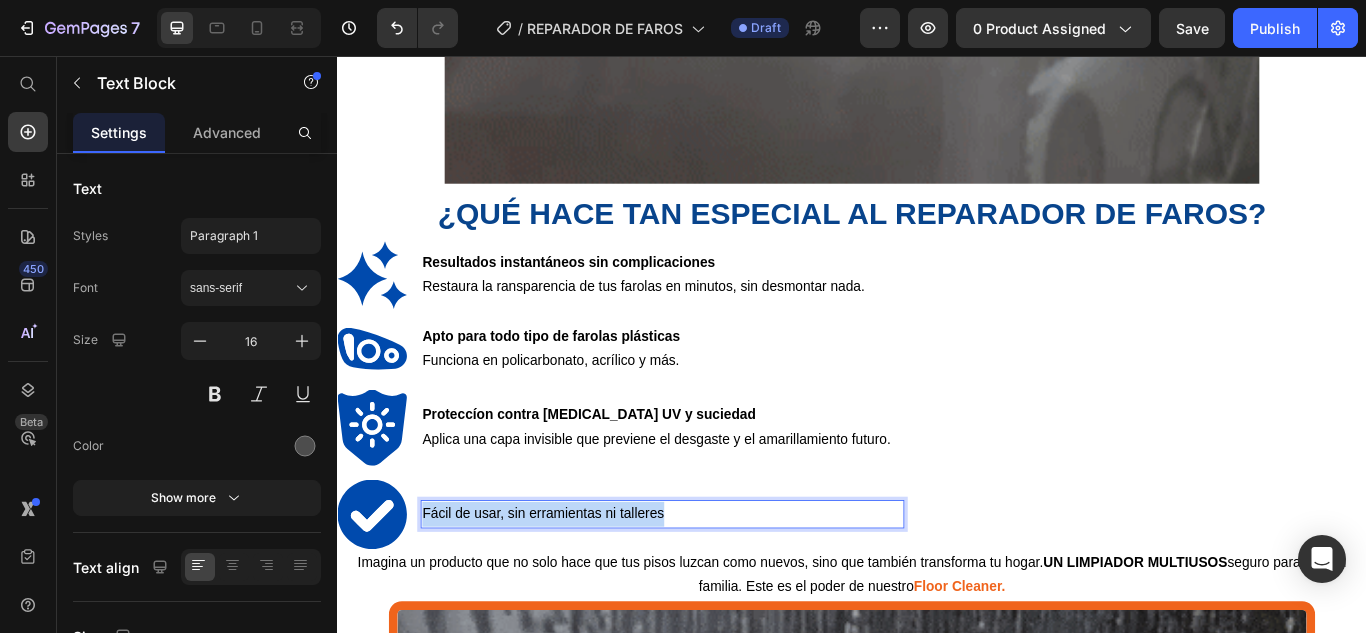 click on "Fácil de usar, sin erramientas ni talleres" at bounding box center (577, 589) 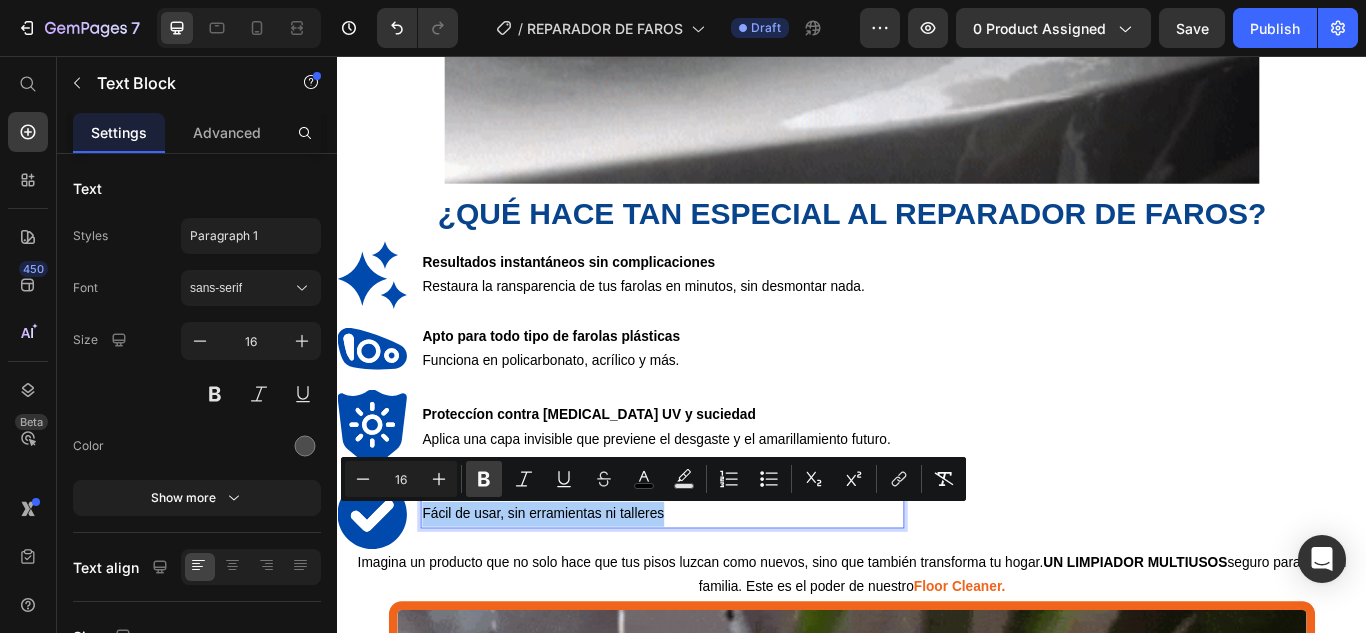 click on "Bold" at bounding box center [484, 479] 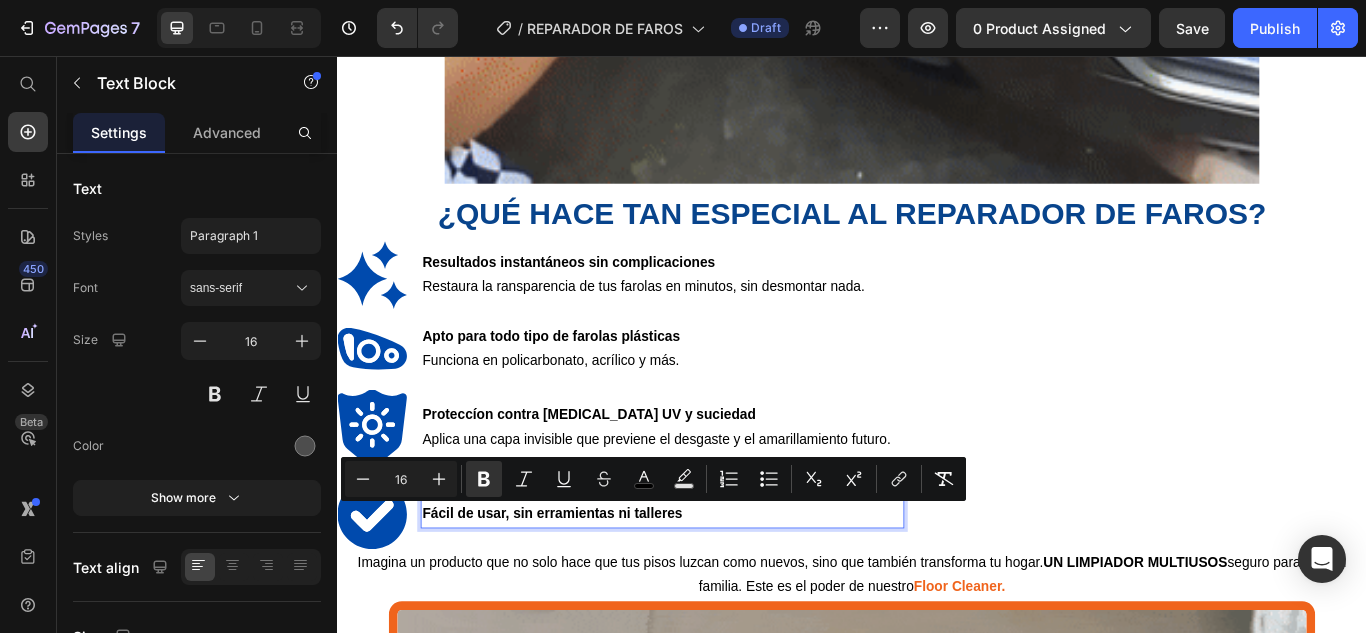 click on "Fácil de usar, sin erramientas ni talleres" at bounding box center [716, 590] 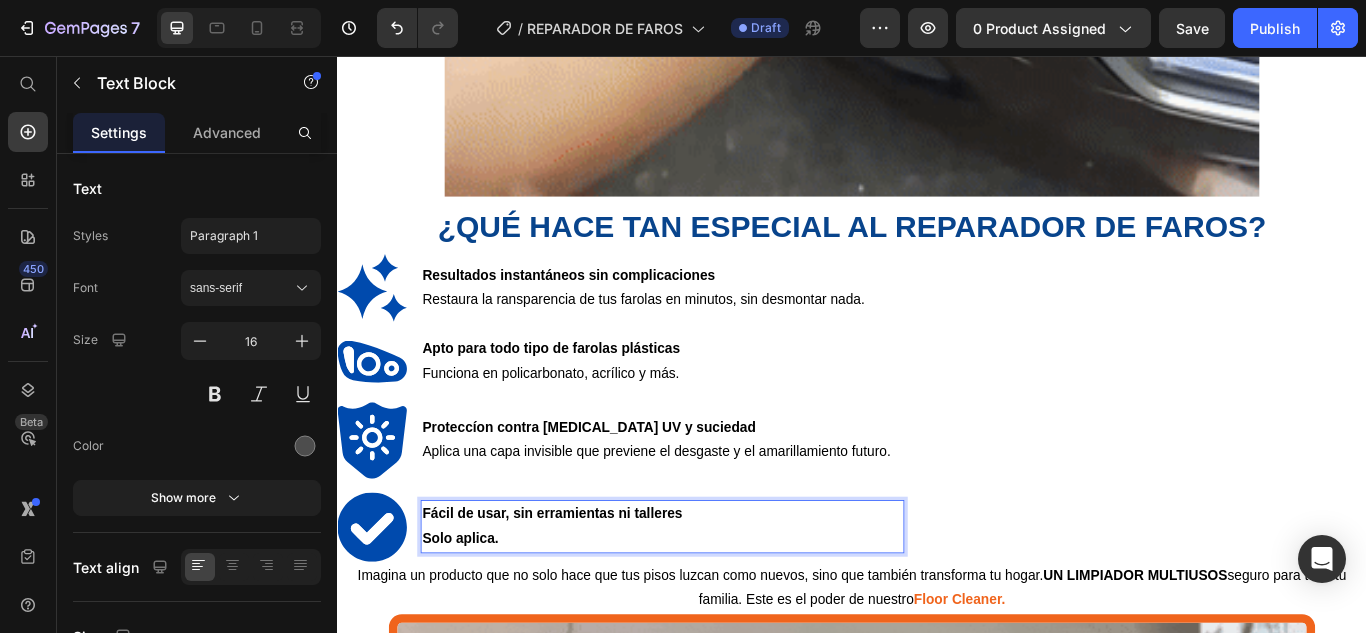 scroll, scrollTop: 28, scrollLeft: 0, axis: vertical 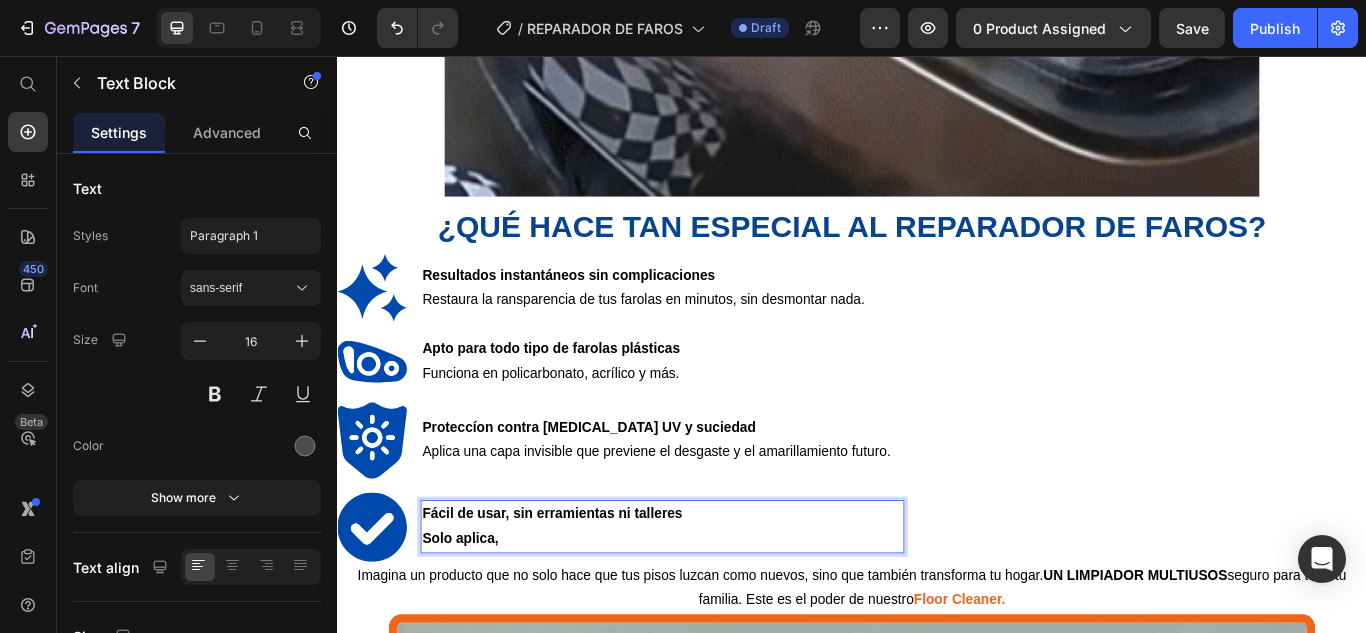 click on "Solo aplica," at bounding box center [480, 618] 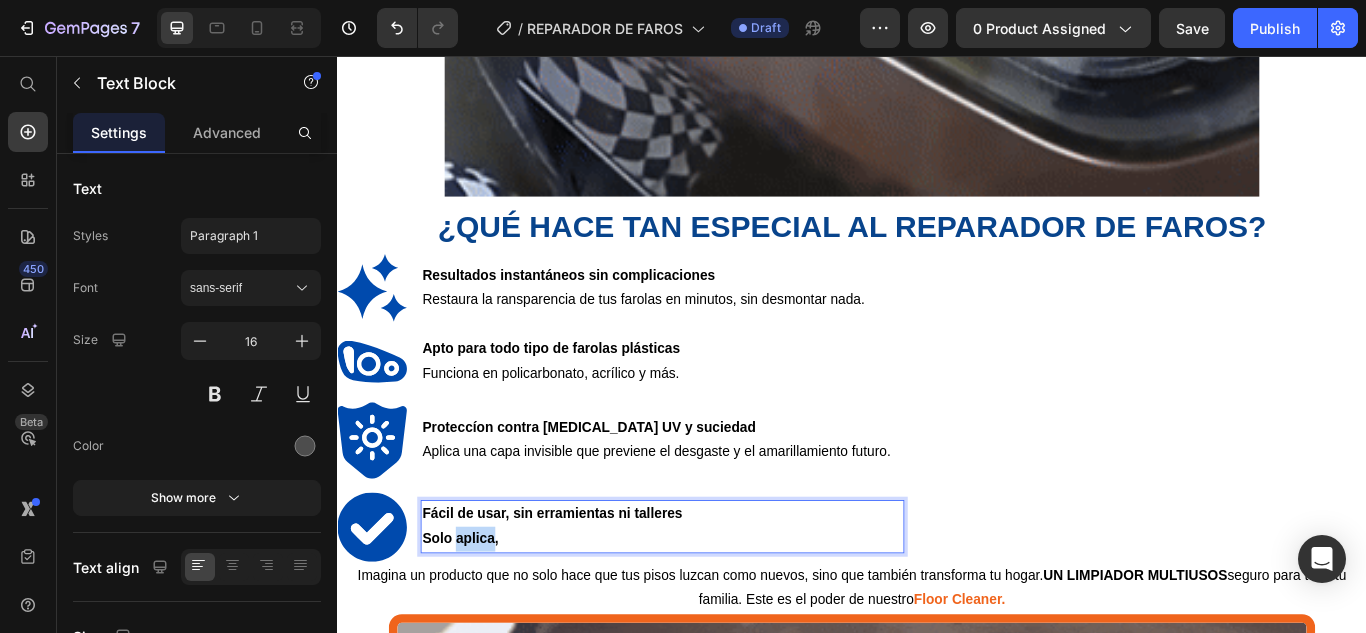 click on "Solo aplica," at bounding box center [480, 618] 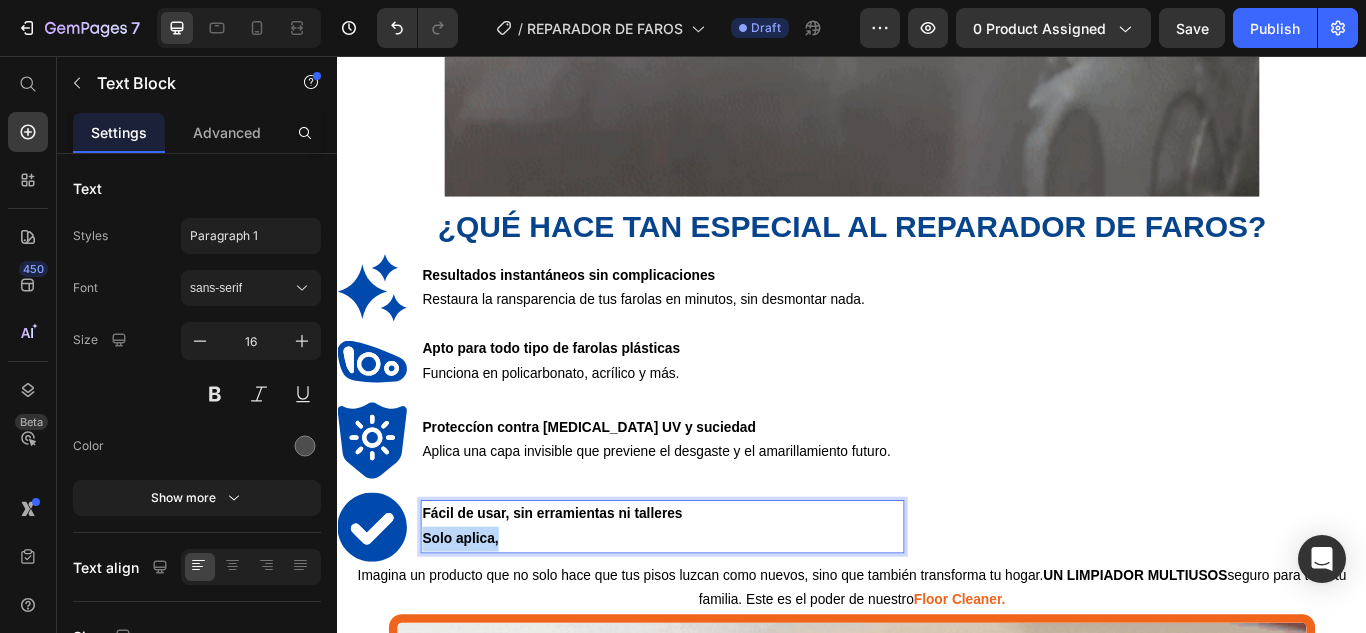 click on "Solo aplica," at bounding box center (480, 618) 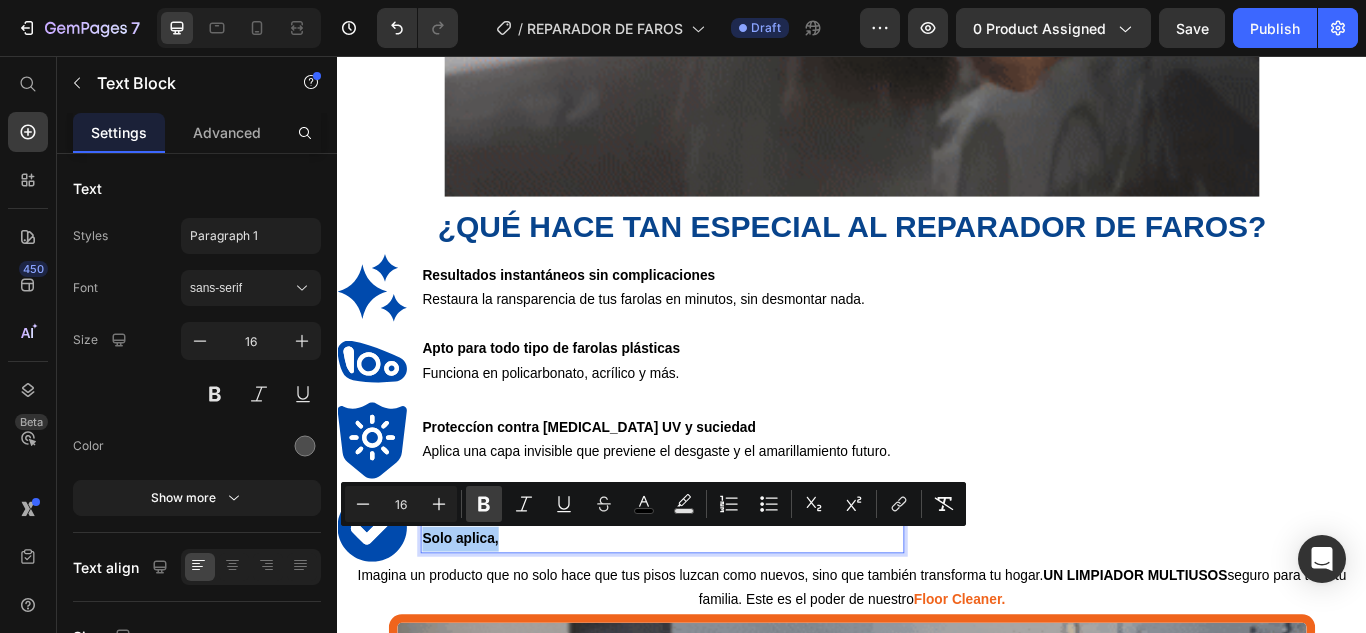 click 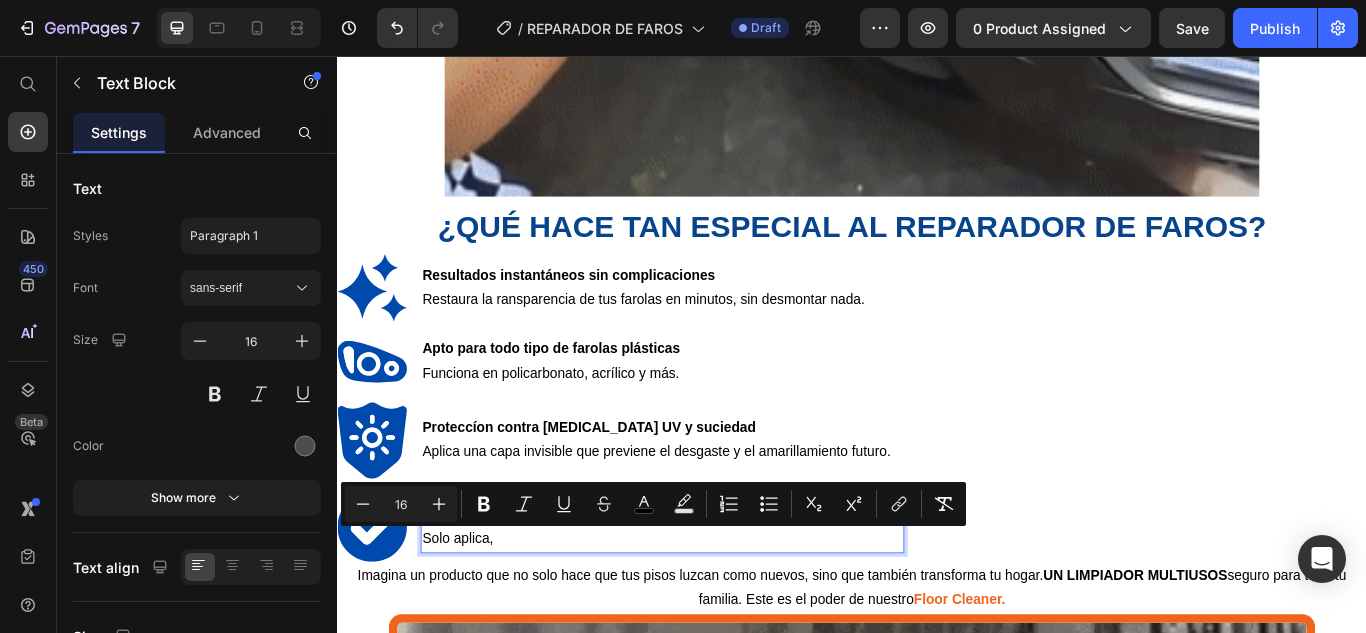 click on "Solo aplica," at bounding box center [716, 619] 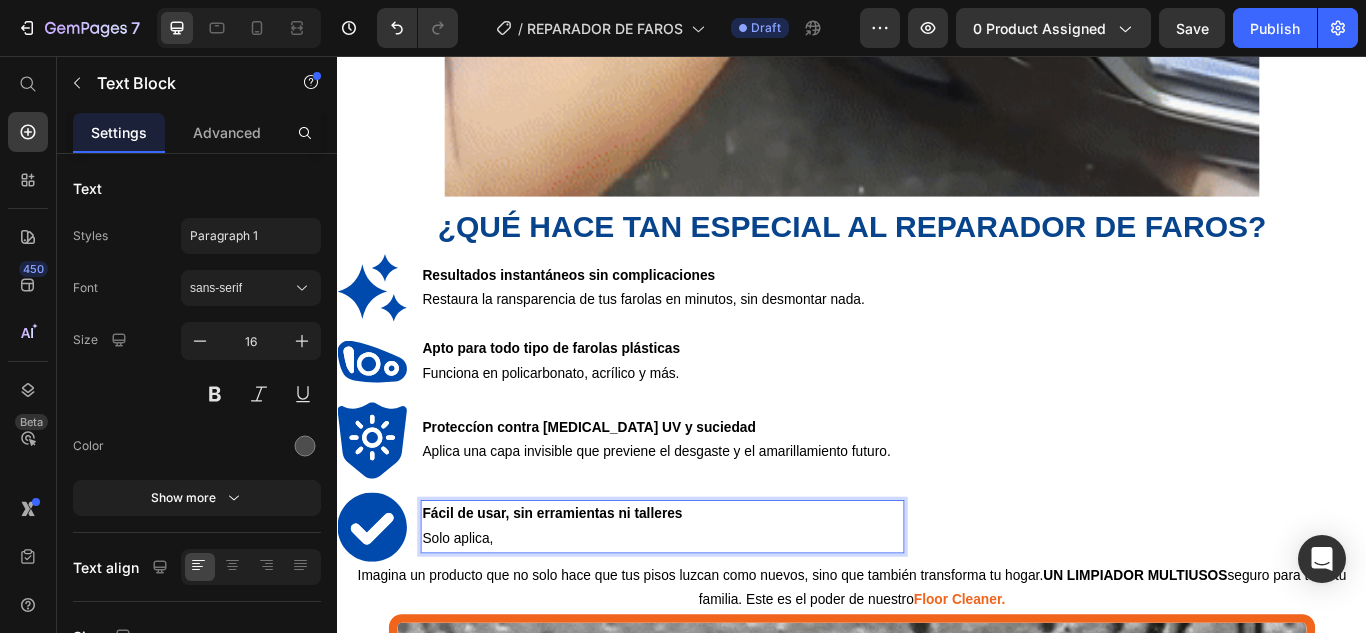 scroll, scrollTop: 126, scrollLeft: 0, axis: vertical 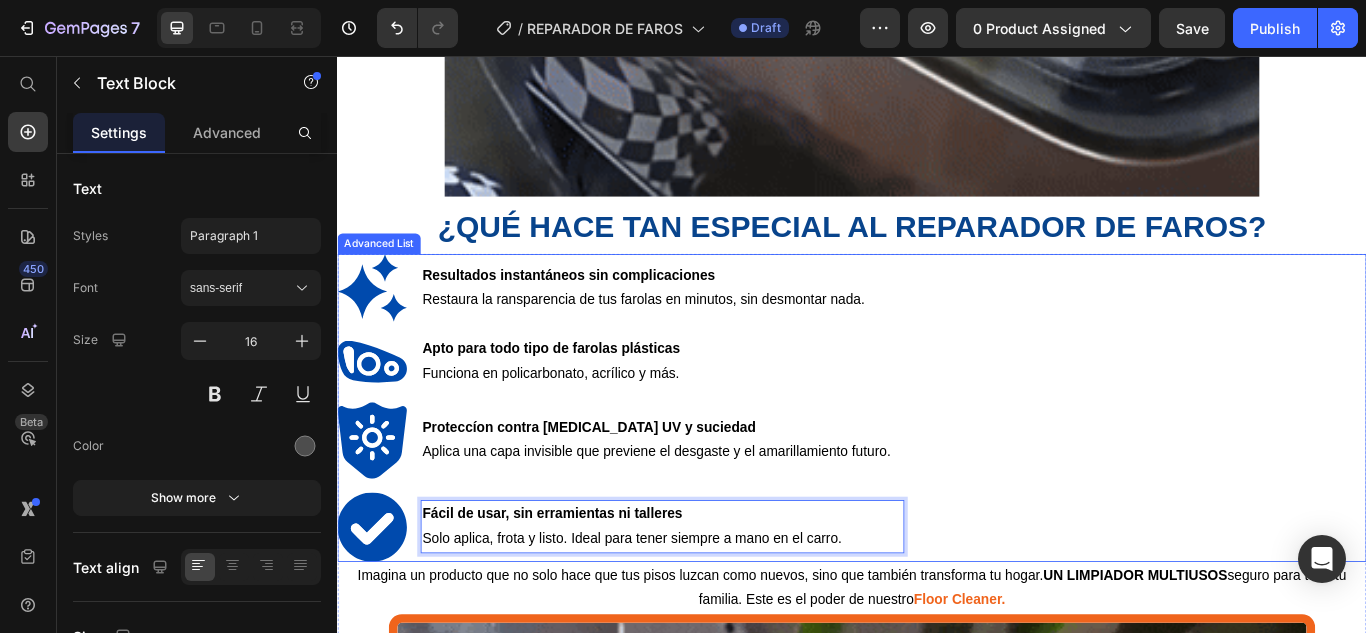 click on "Image Resultados instantáneos sin complicaciones Restaura la ransparencia de tus farolas en minutos, sin desmontar nada. Text Block Image Apto para todo tipo de farolas plásticas Funciona en policarbonato, acrílico y más. Text Block Image Proteccíon contra rayos UV y suciedad Aplica una capa invisible que previene el desgaste y el amarillamiento futuro. Text Block Image Fácil de usar, sin erramientas ni talleres Solo aplica, frota y listo. Ideal para tener siempre a mano en el carro. Text Block   0" at bounding box center (937, 466) 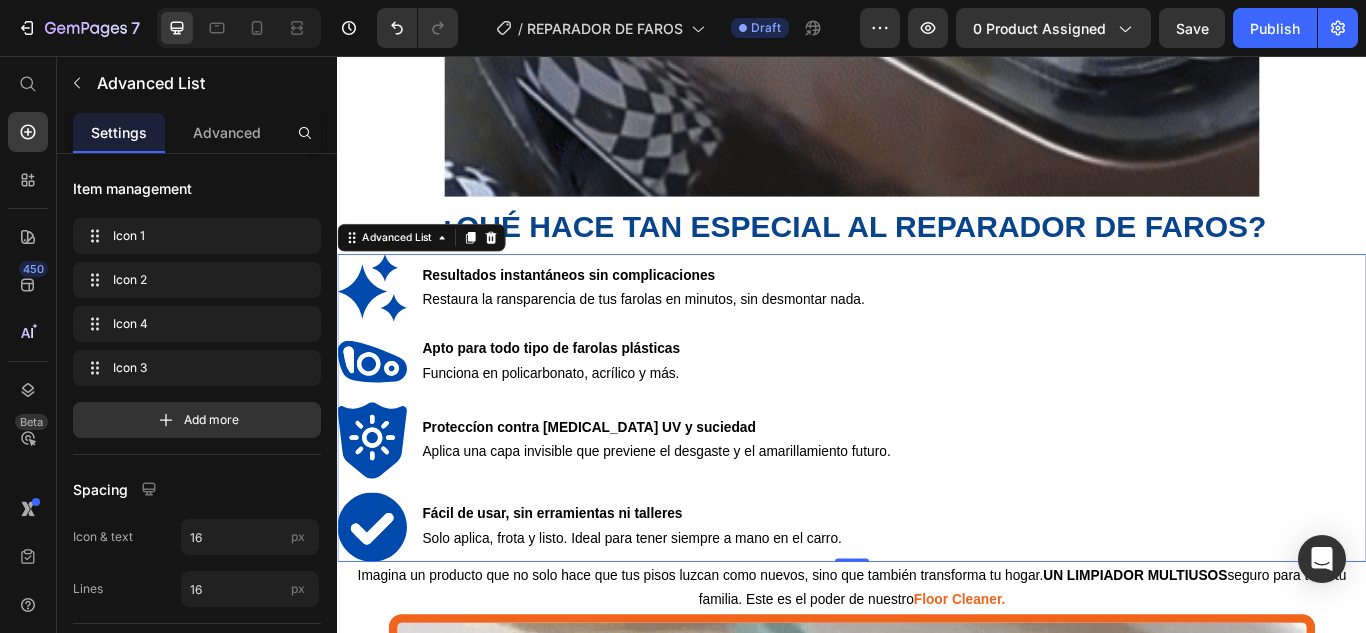 scroll, scrollTop: 0, scrollLeft: 0, axis: both 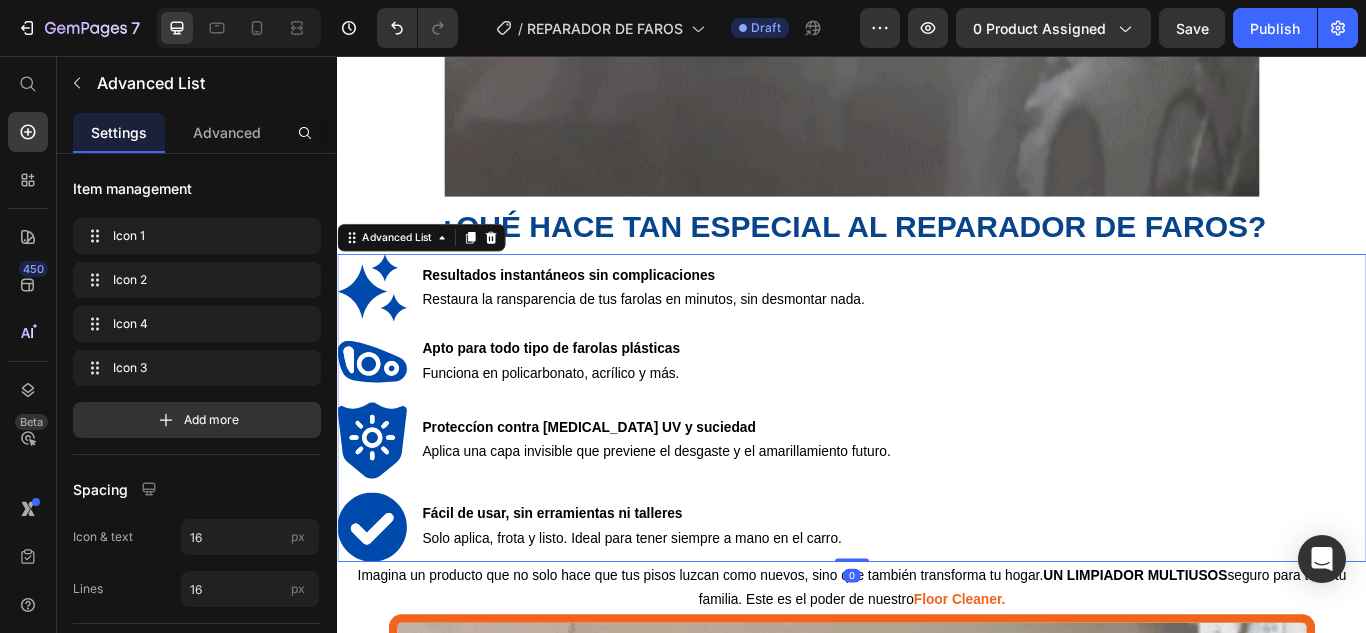 click on "Image Resultados instantáneos sin complicaciones Restaura la ransparencia de tus farolas en minutos, sin desmontar nada. Text Block Image Apto para todo tipo de farolas plásticas Funciona en policarbonato, acrílico y más. Text Block Image Proteccíon contra [MEDICAL_DATA] UV y suciedad Aplica una capa invisible que previene el desgaste y el amarillamiento futuro. Text Block Image Fácil de usar, sin erramientas ni talleres Solo aplica, frota y listo. Ideal para tener siempre a mano en el carro. Text Block" at bounding box center (937, 466) 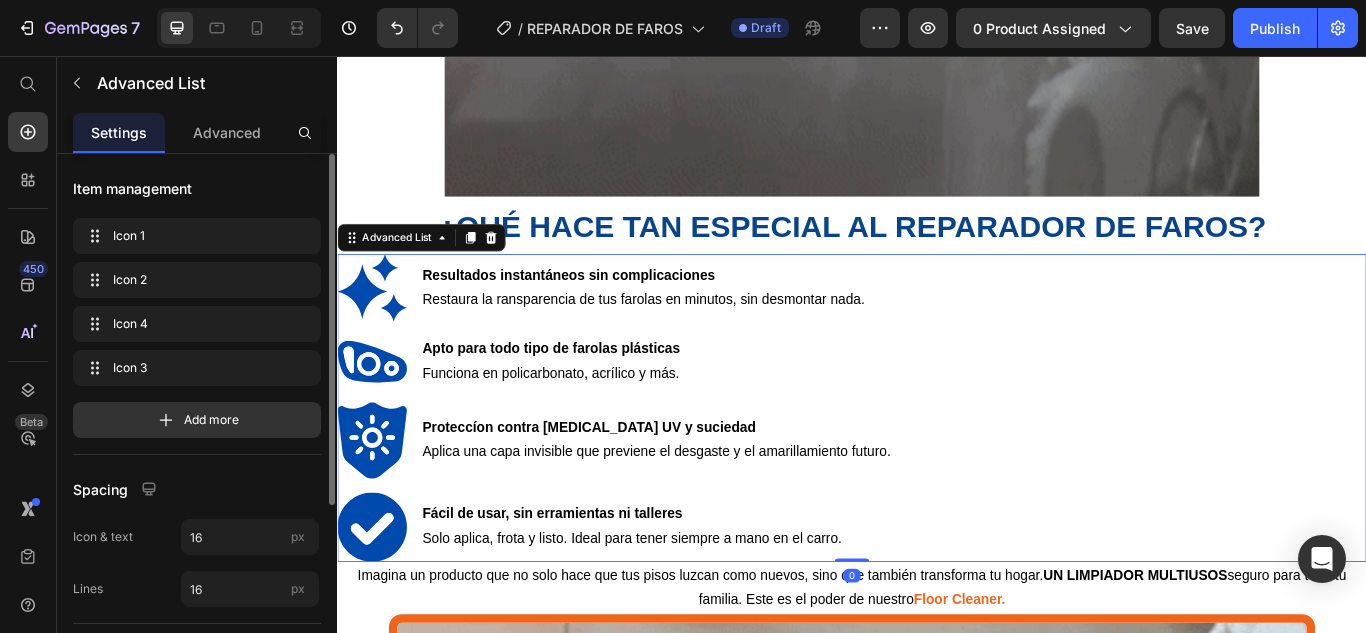 scroll, scrollTop: 200, scrollLeft: 0, axis: vertical 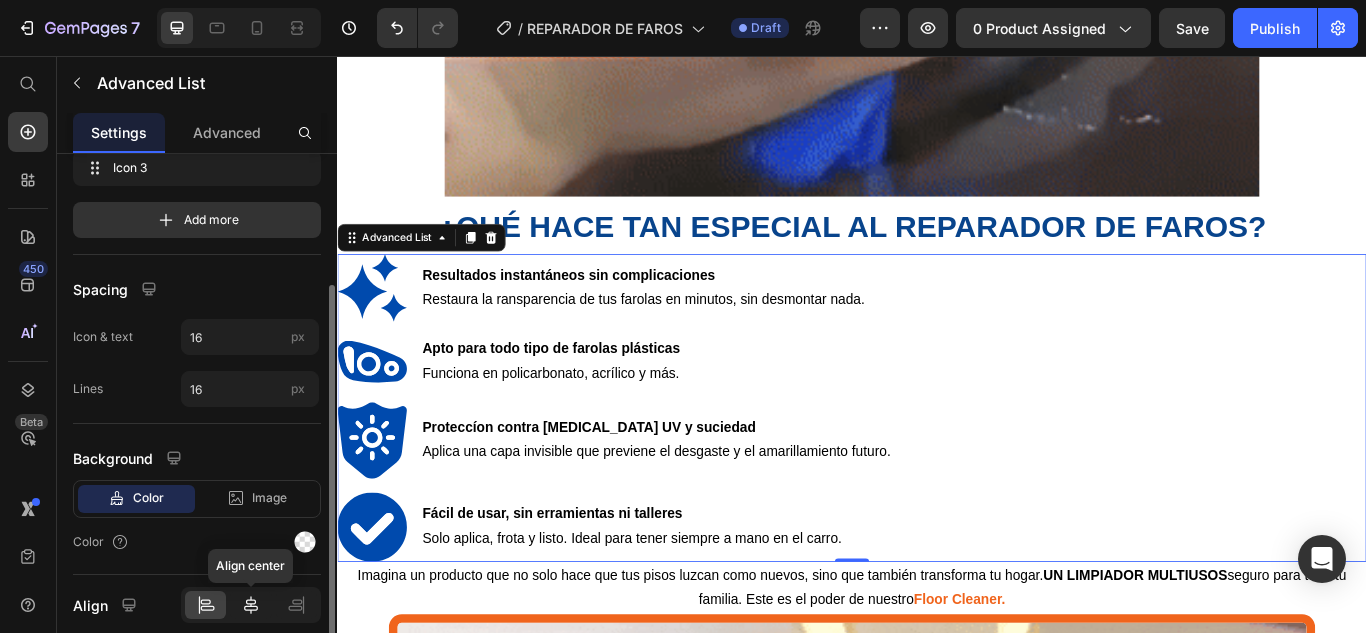 click 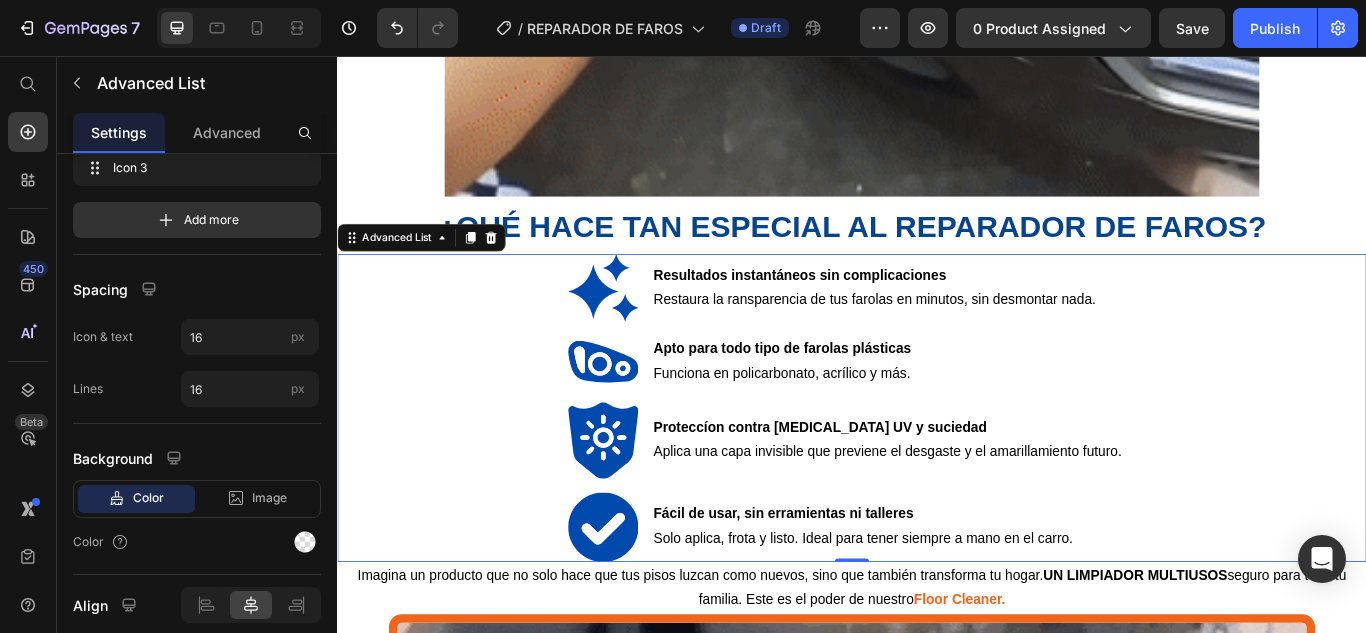 click at bounding box center (937, -255) 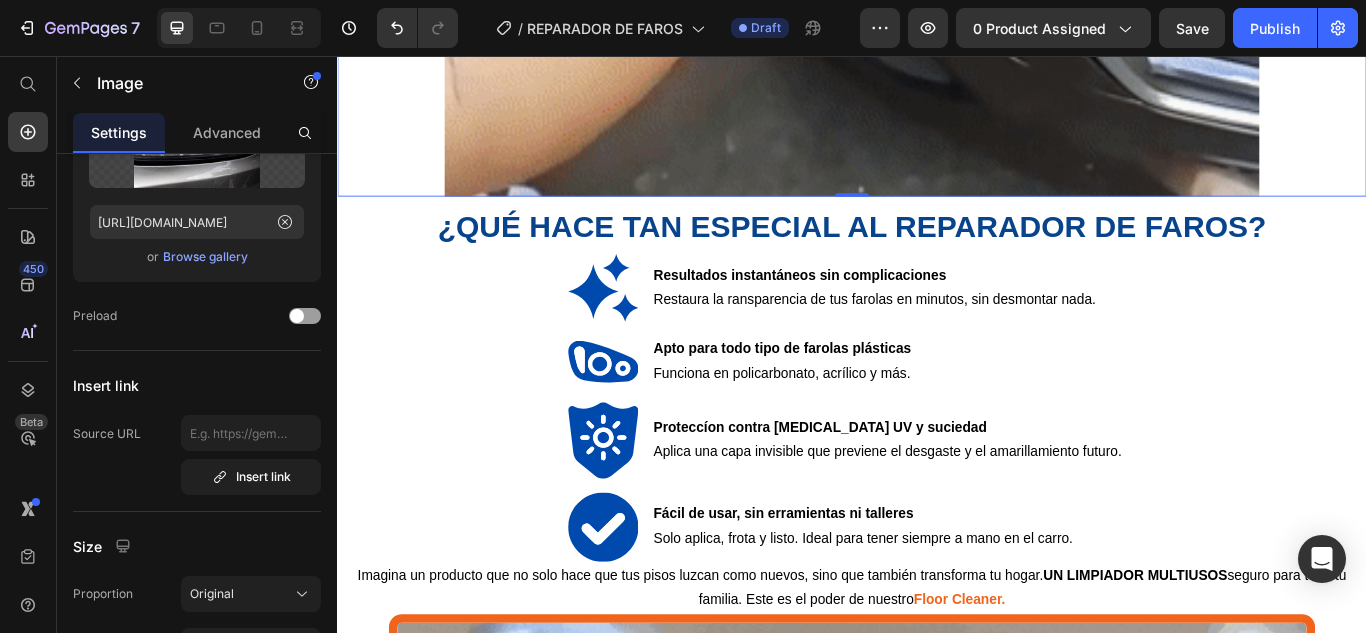 scroll, scrollTop: 0, scrollLeft: 0, axis: both 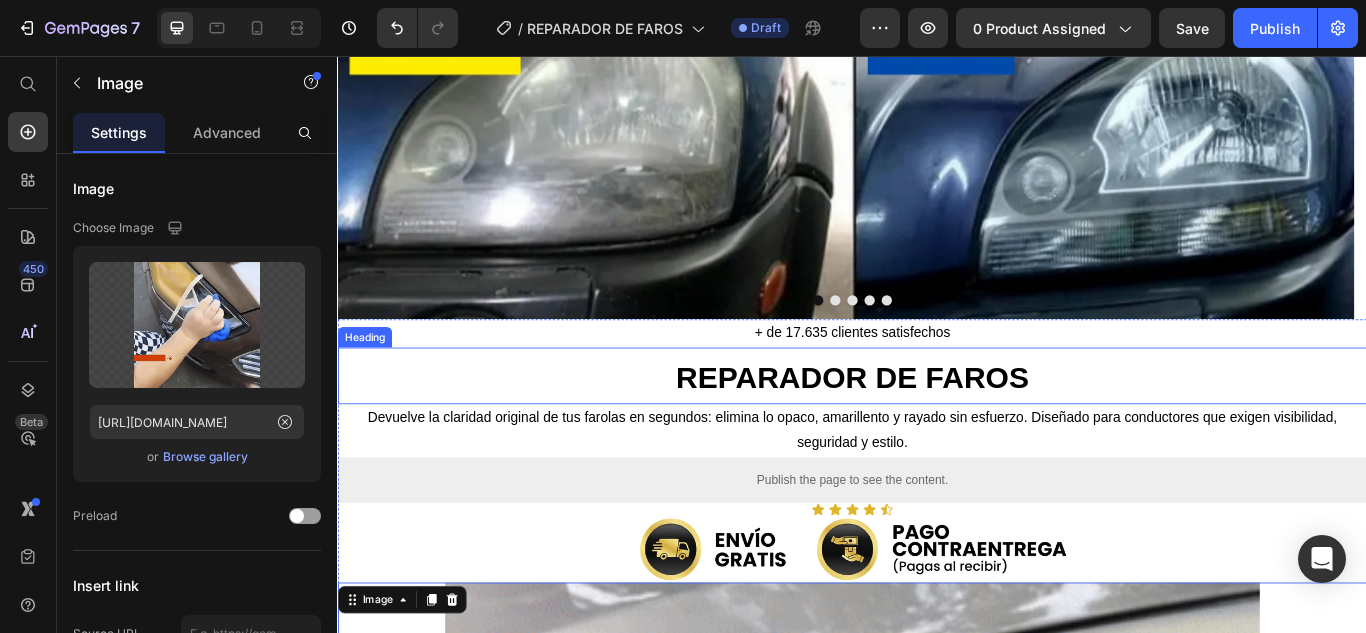 click on "REPARADOR DE FAROS" at bounding box center [937, 430] 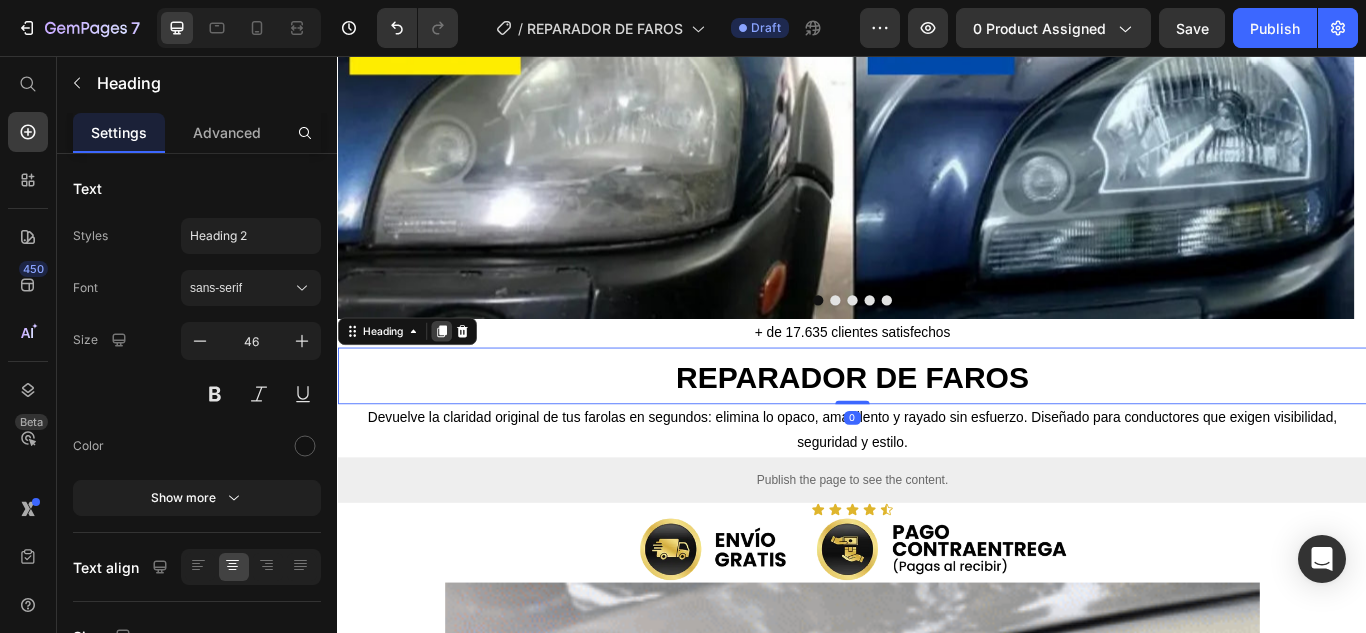 click 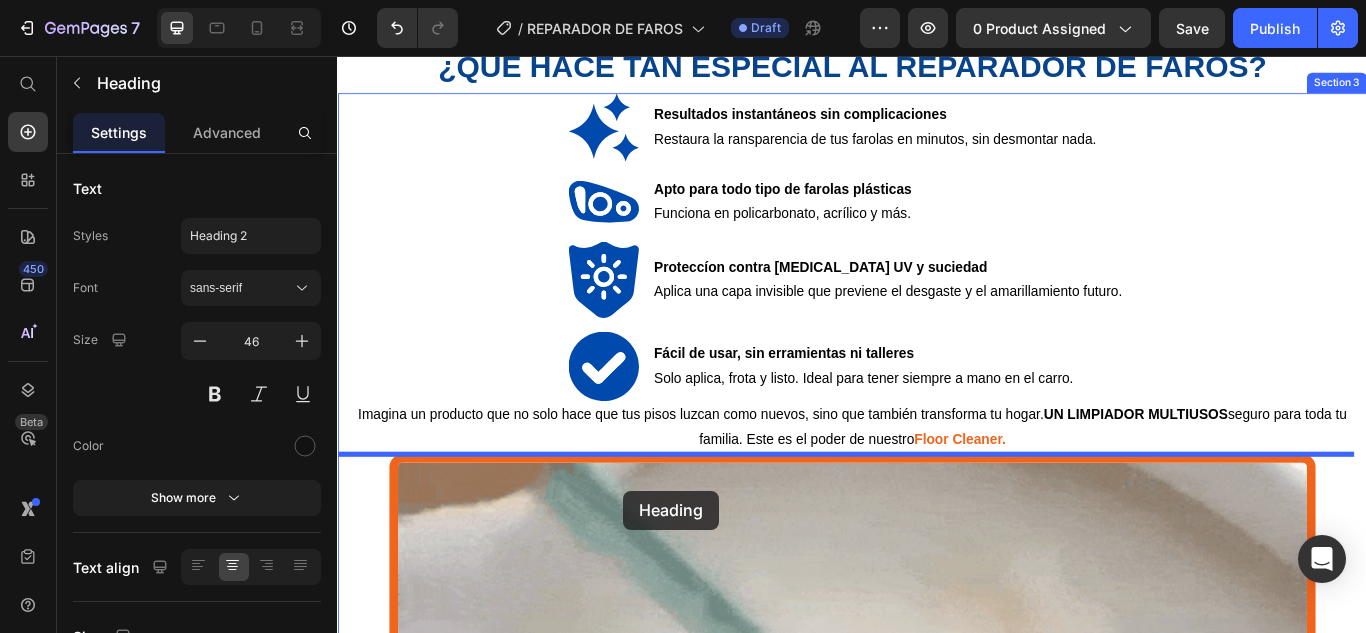 scroll, scrollTop: 2665, scrollLeft: 0, axis: vertical 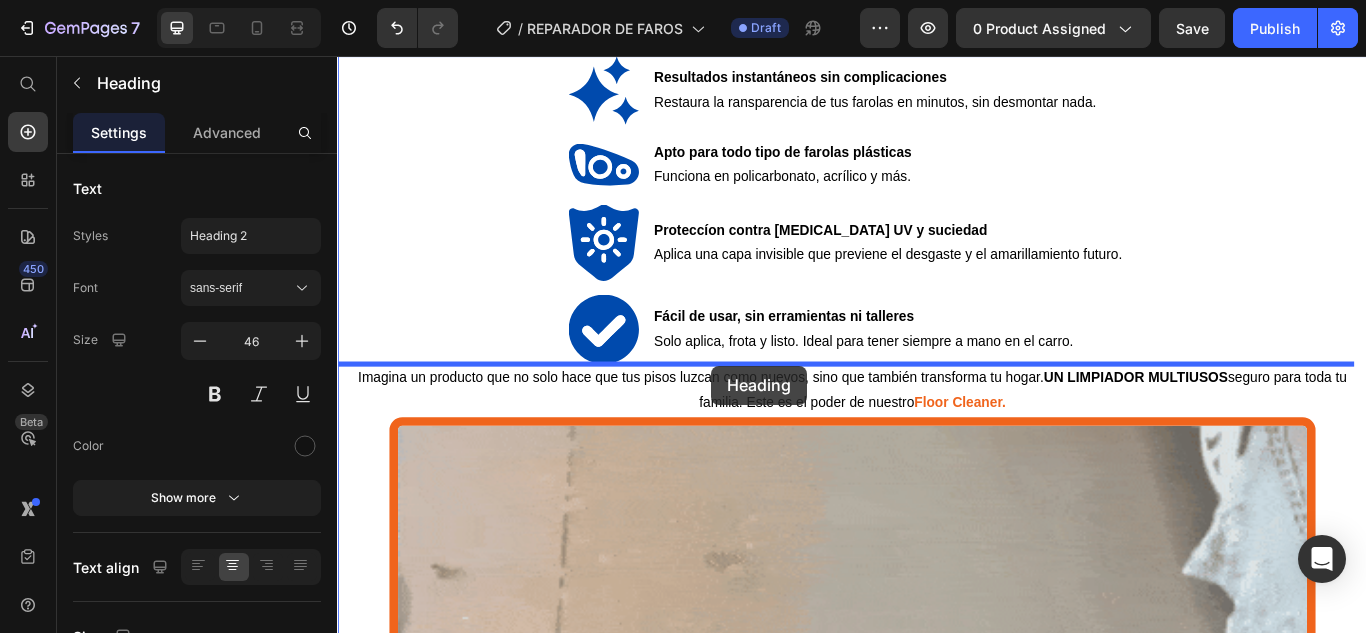 drag, startPoint x: 389, startPoint y: 447, endPoint x: 773, endPoint y: 417, distance: 385.1701 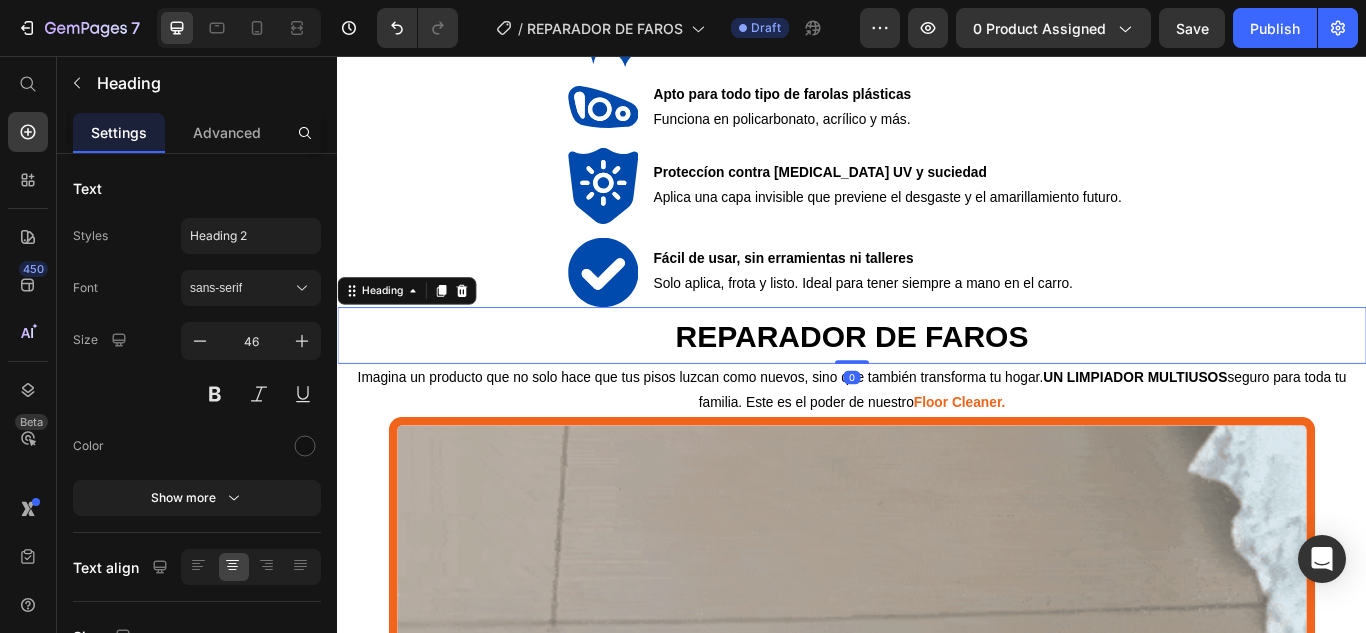 scroll, scrollTop: 2598, scrollLeft: 0, axis: vertical 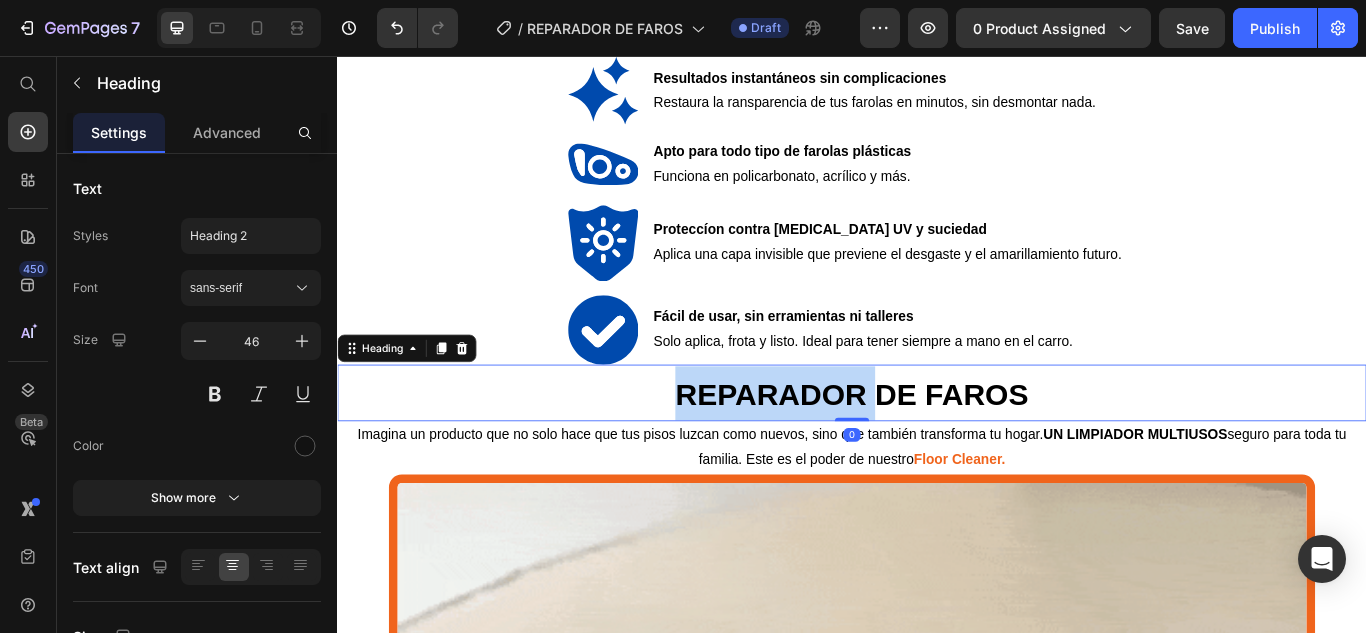click on "REPARADOR DE FAROS" at bounding box center (937, 450) 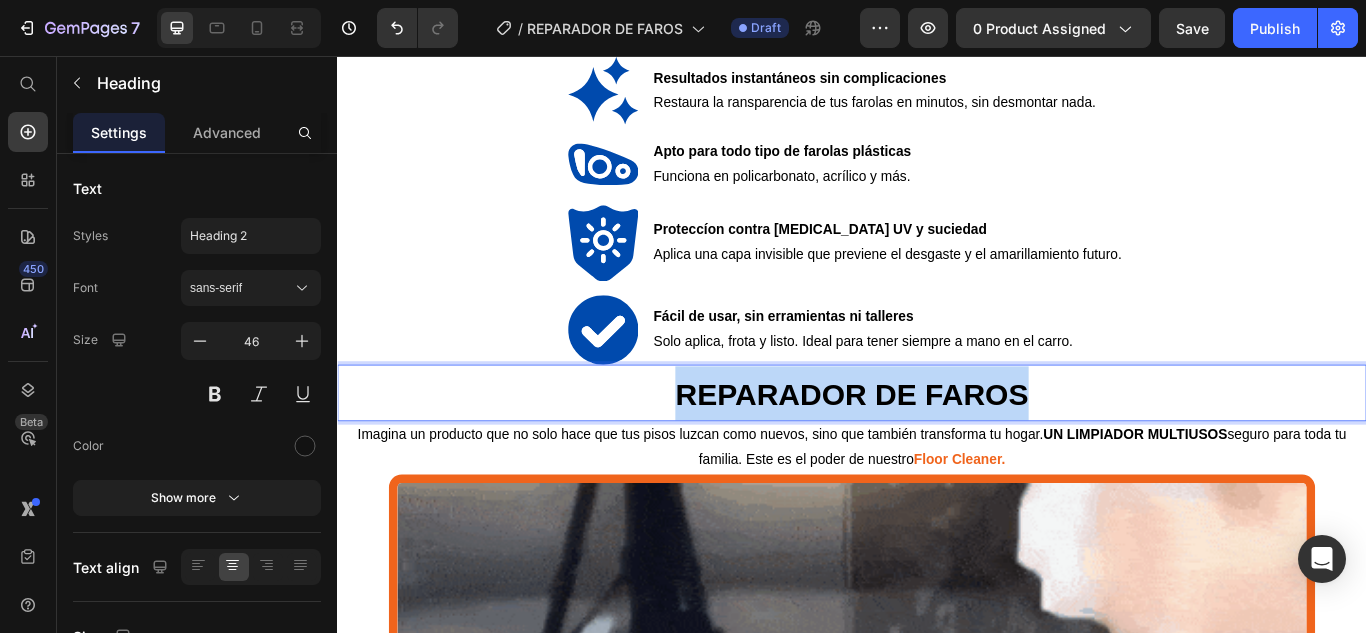 click on "REPARADOR DE FAROS" at bounding box center (937, 450) 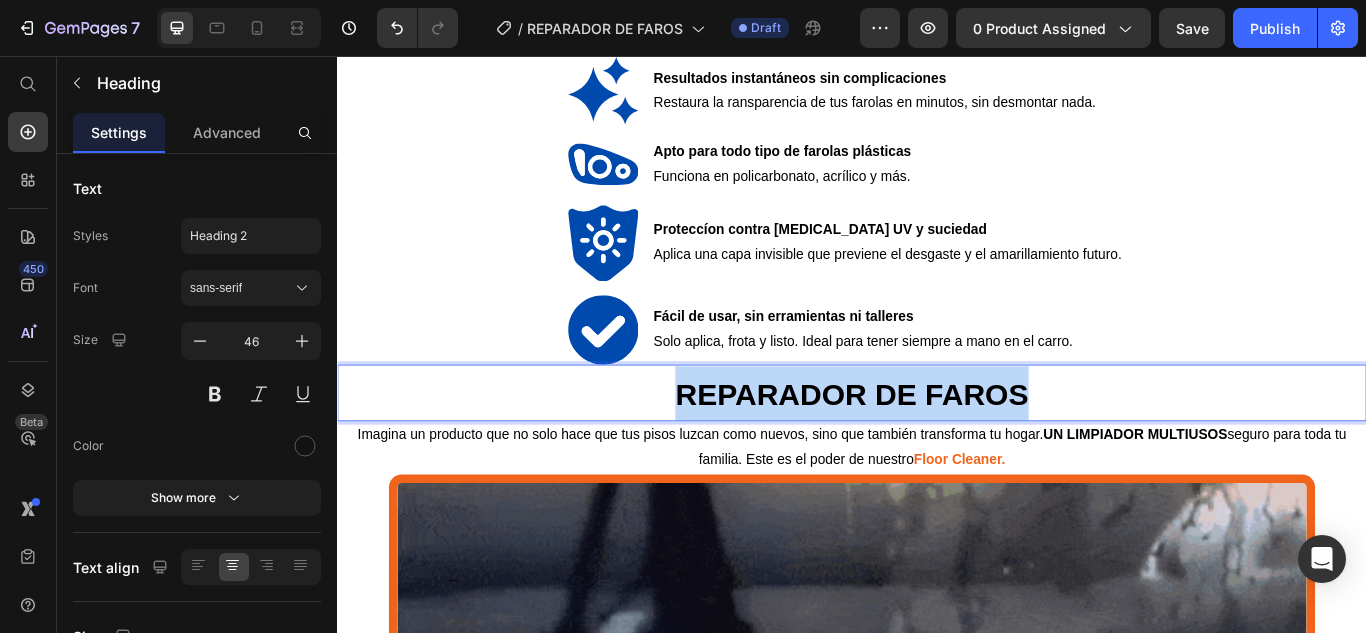 click on "REPARADOR DE FAROS" at bounding box center [937, 450] 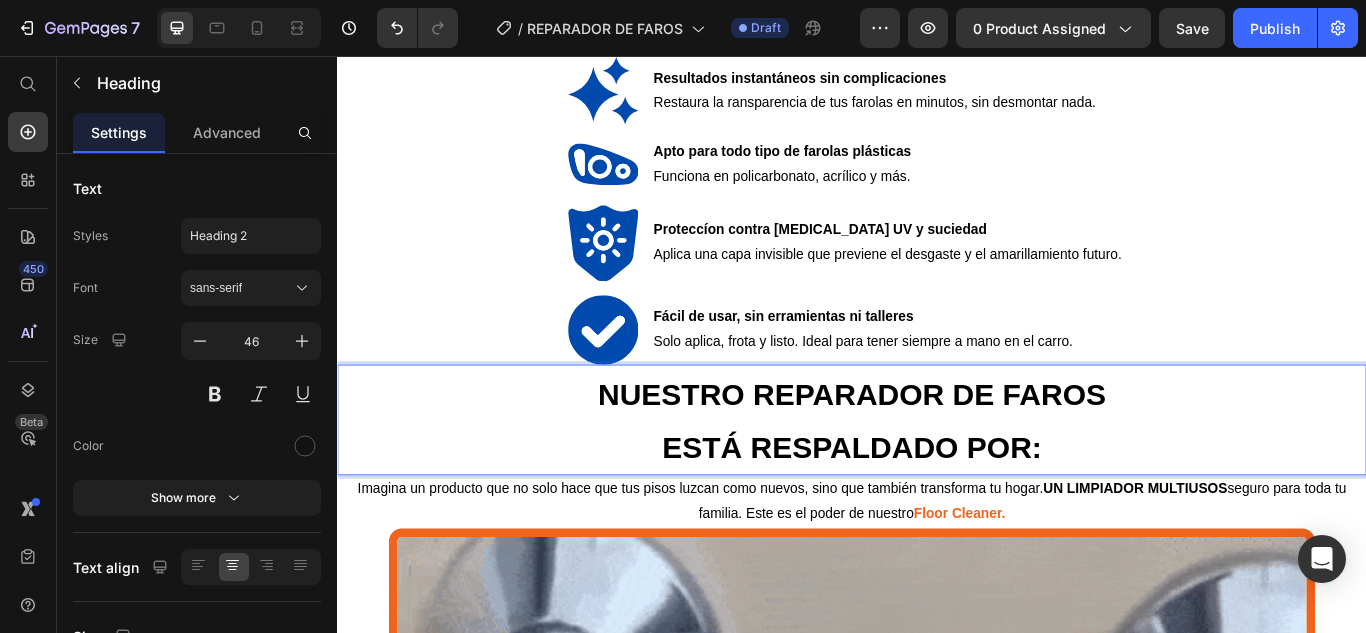 click on "ESTÁ RESPALDADO POR:" at bounding box center (937, 512) 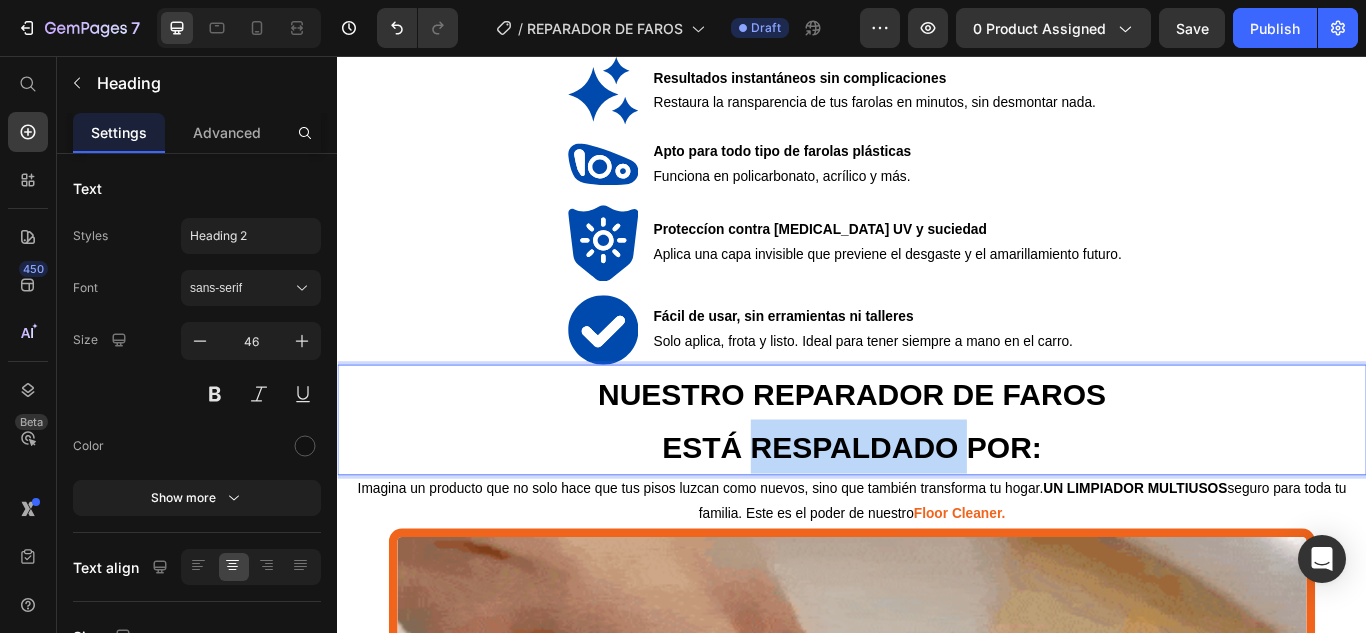 click on "ESTÁ RESPALDADO POR:" at bounding box center [937, 512] 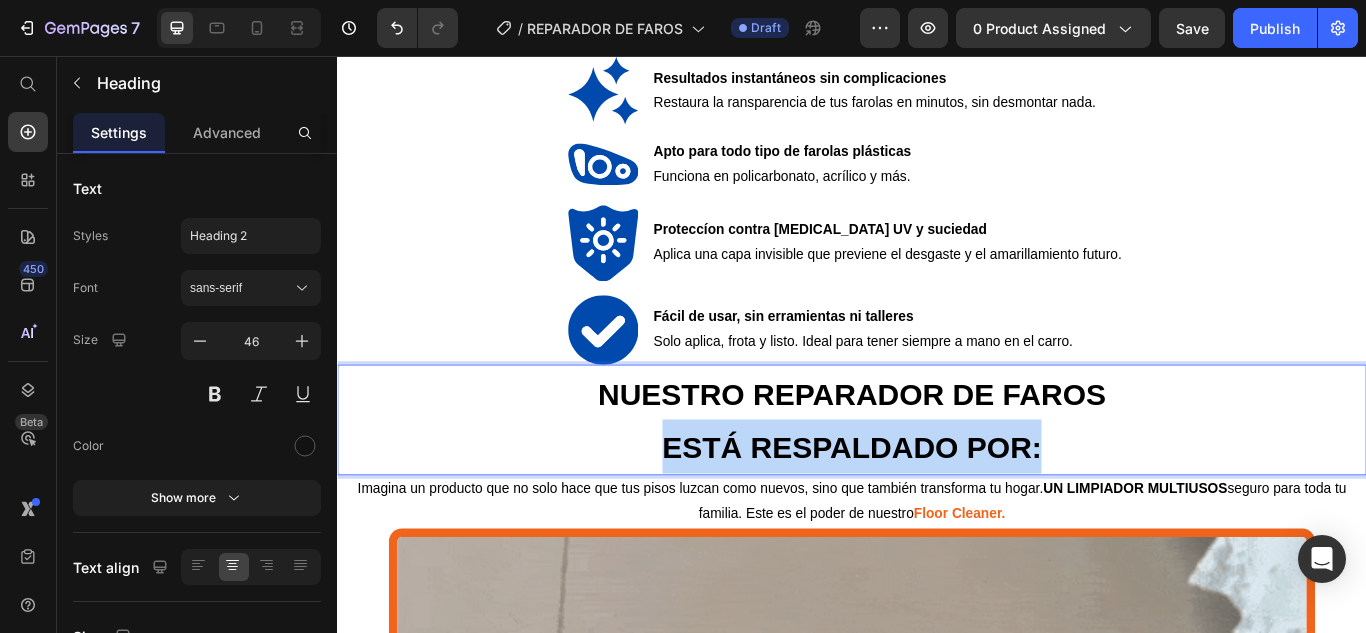 click on "ESTÁ RESPALDADO POR:" at bounding box center [937, 512] 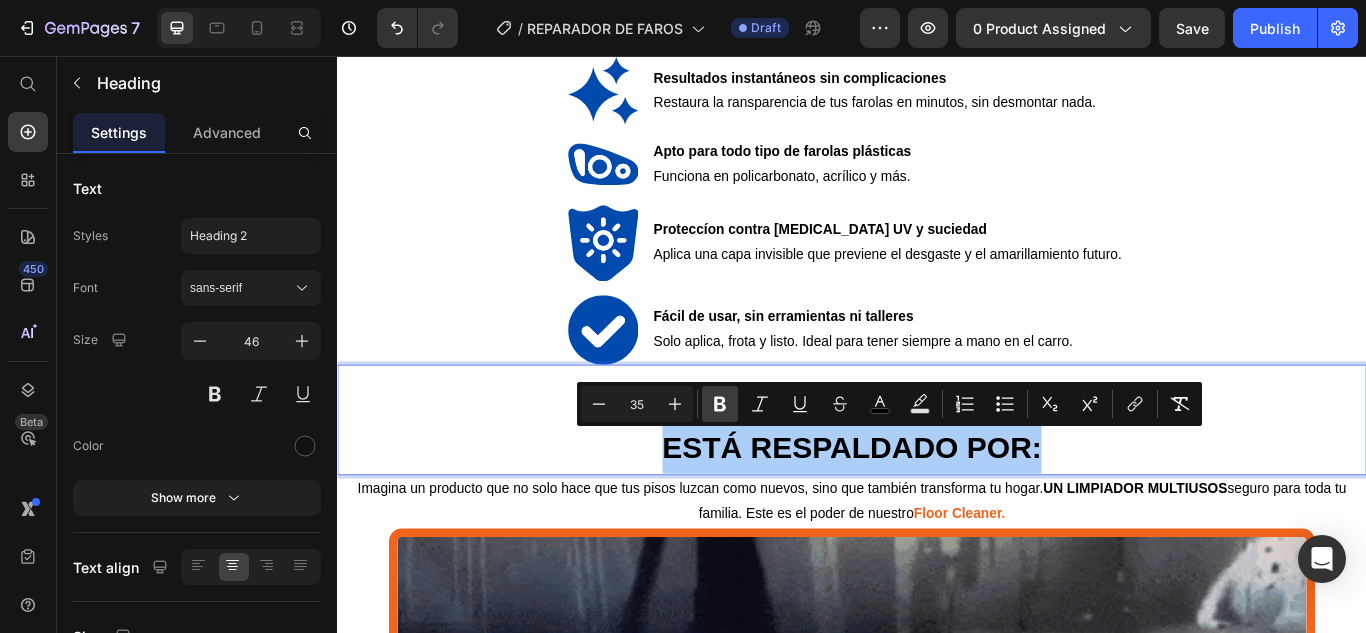 click 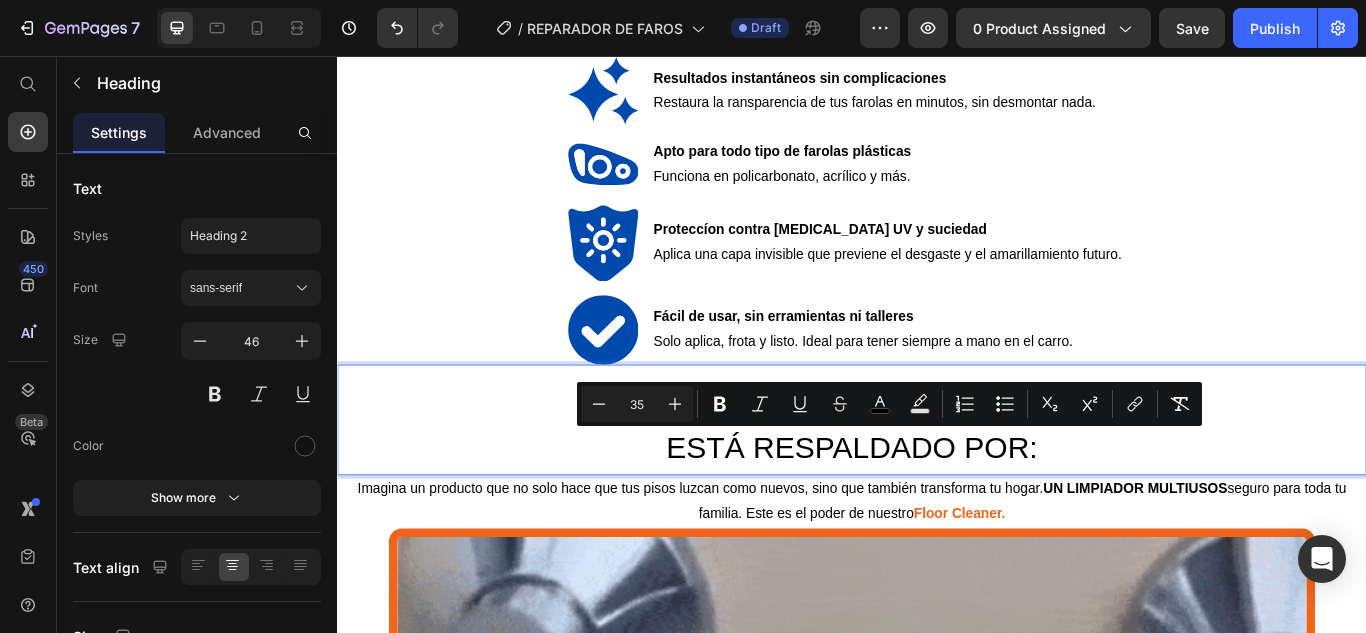 click on "NUESTRO REPARADOR DE FAROS ESTÁ RESPALDADO POR:" at bounding box center (937, 481) 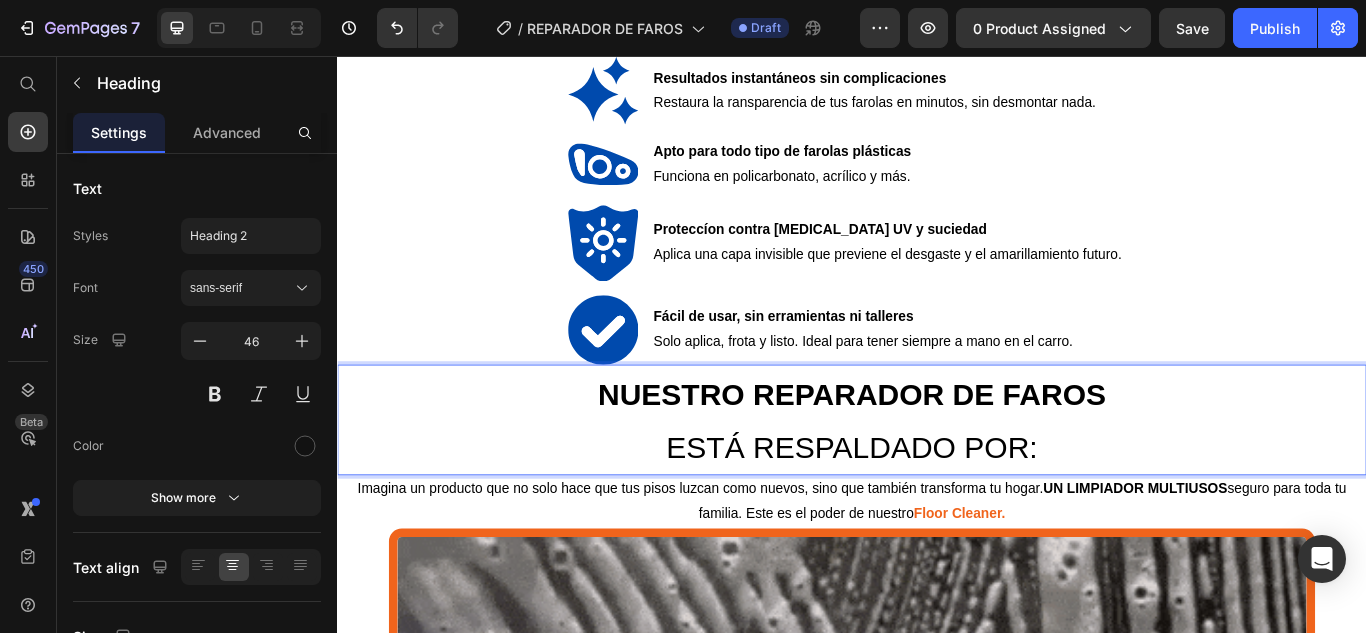 click on "NUESTRO REPARADOR DE FAROS ESTÁ RESPALDADO POR:" at bounding box center [937, 481] 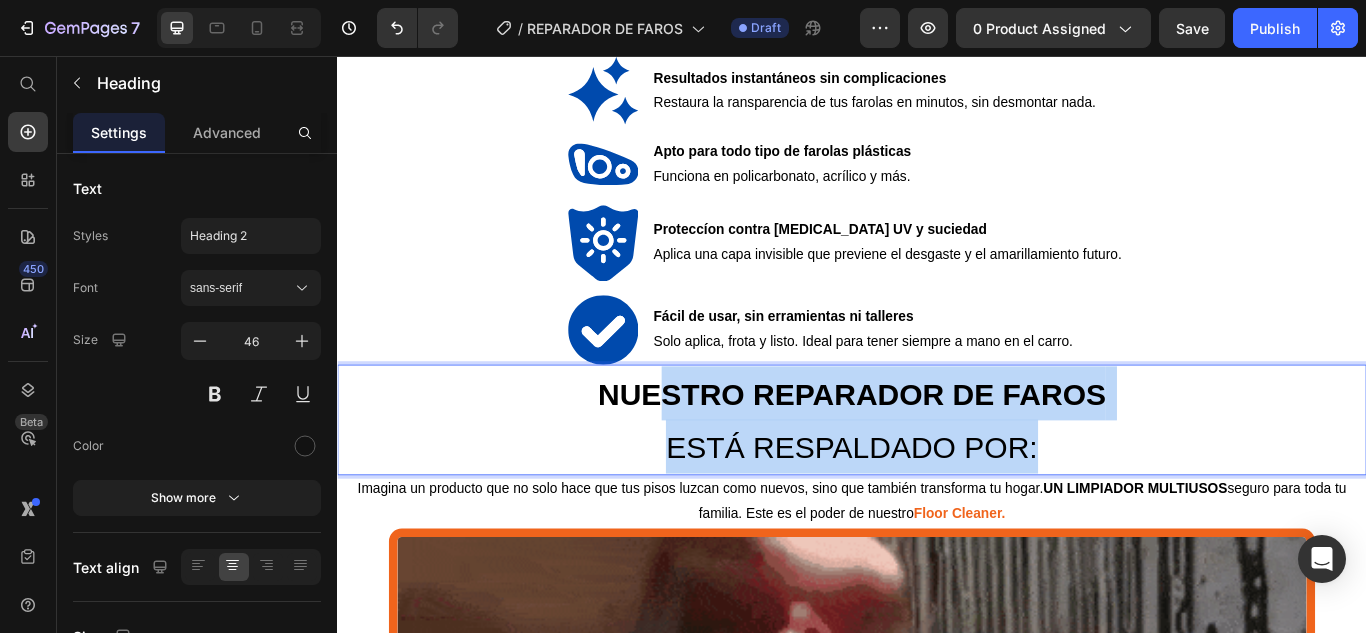 drag, startPoint x: 1183, startPoint y: 518, endPoint x: 618, endPoint y: 429, distance: 571.9668 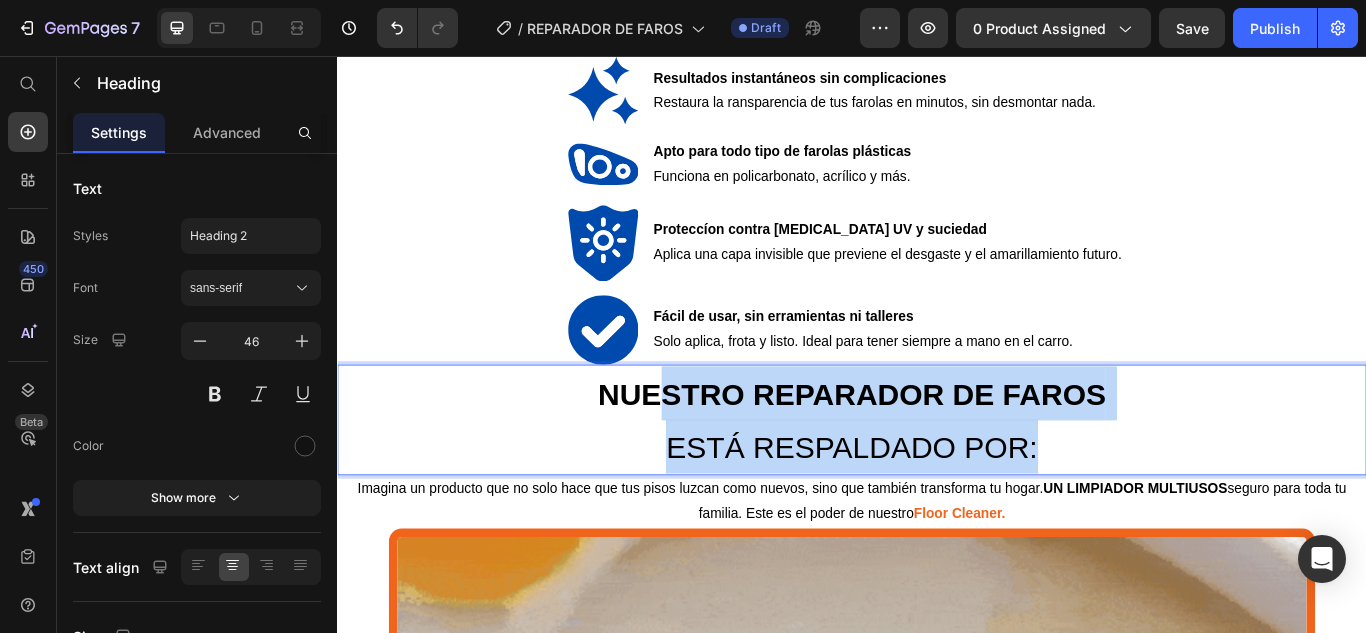 click on "NUESTRO REPARADOR DE FAROS ESTÁ RESPALDADO POR:" at bounding box center [937, 481] 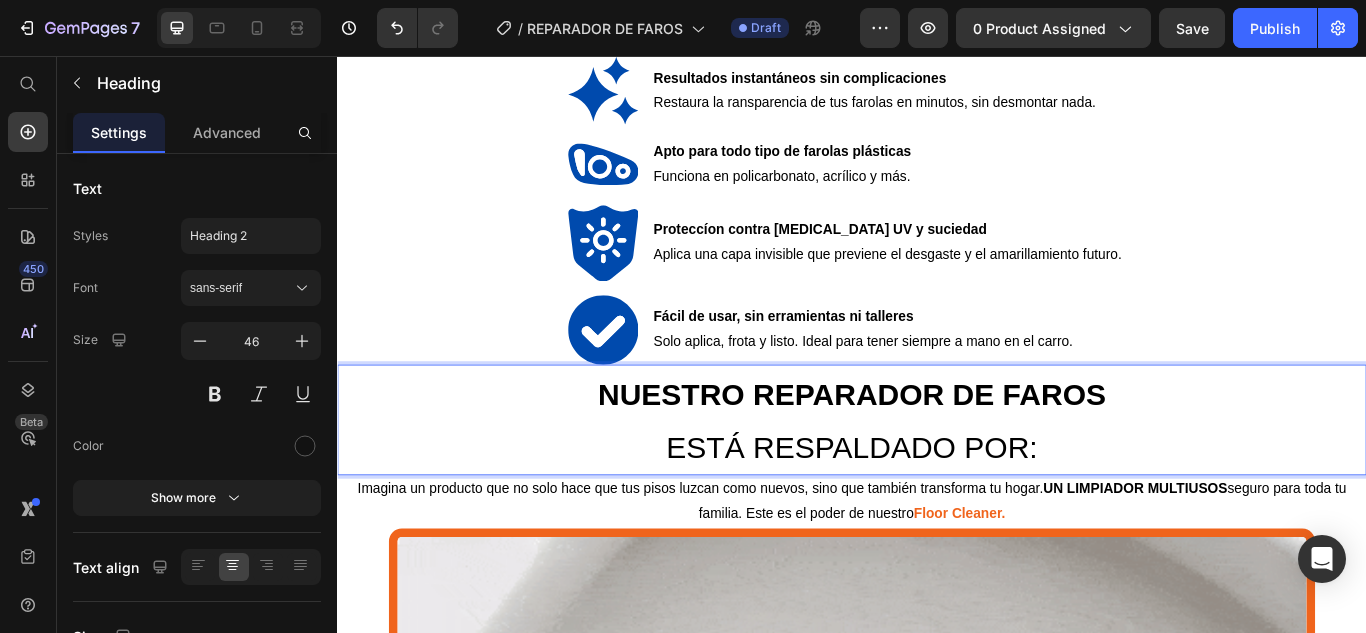 click on "NUESTRO REPARADOR DE FAROS ESTÁ RESPALDADO POR:" at bounding box center (937, 481) 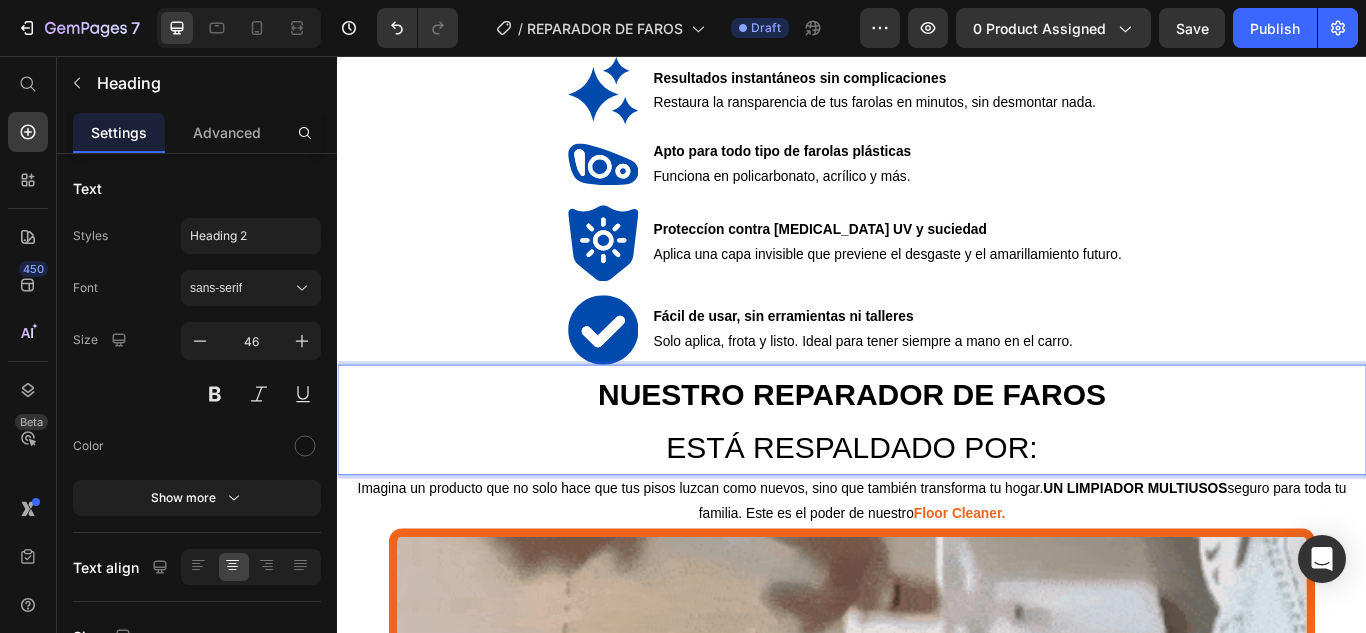 click on "NUESTRO REPARADOR DE FAROS ESTÁ RESPALDADO POR:" at bounding box center [937, 481] 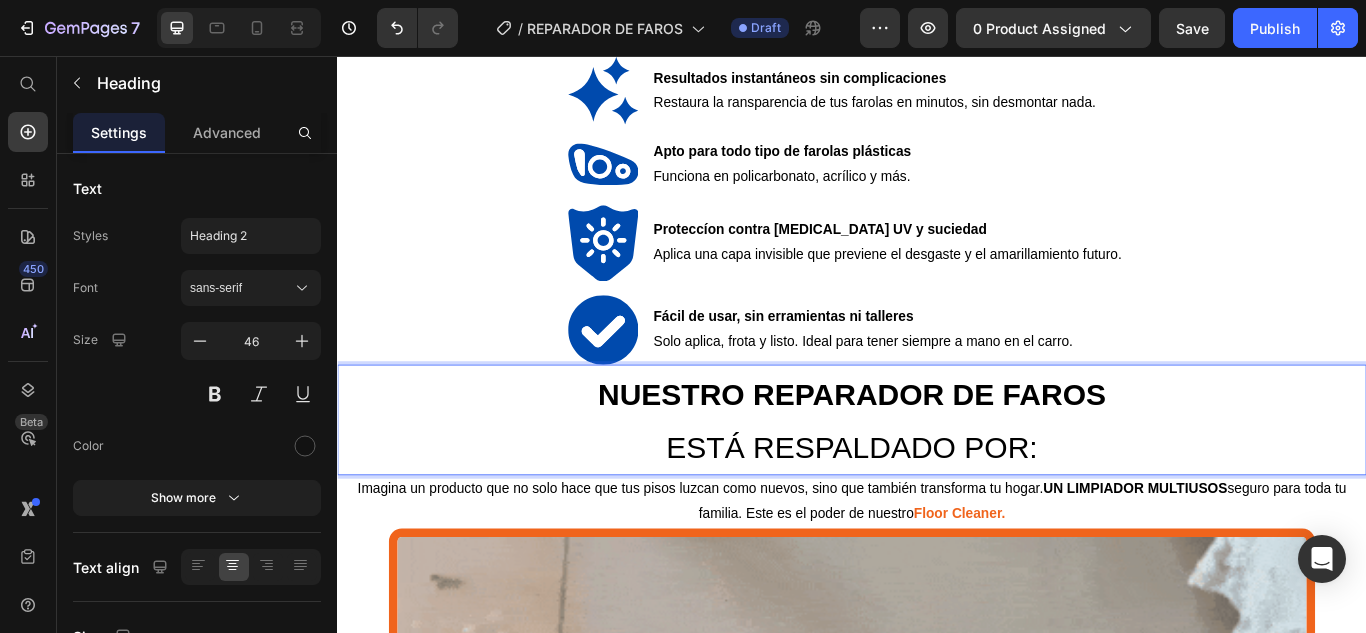 click on "NUESTRO REPARADOR DE FAROS ESTÁ RESPALDADO POR:" at bounding box center (937, 481) 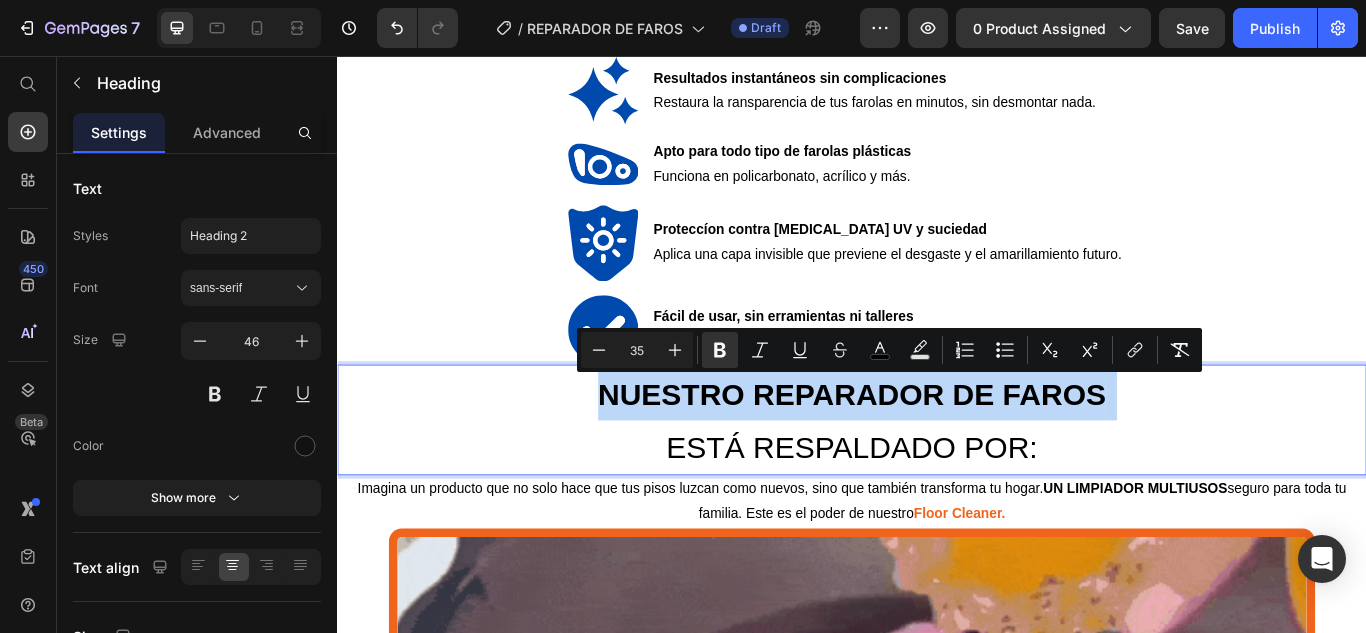 drag, startPoint x: 608, startPoint y: 429, endPoint x: 654, endPoint y: 458, distance: 54.378304 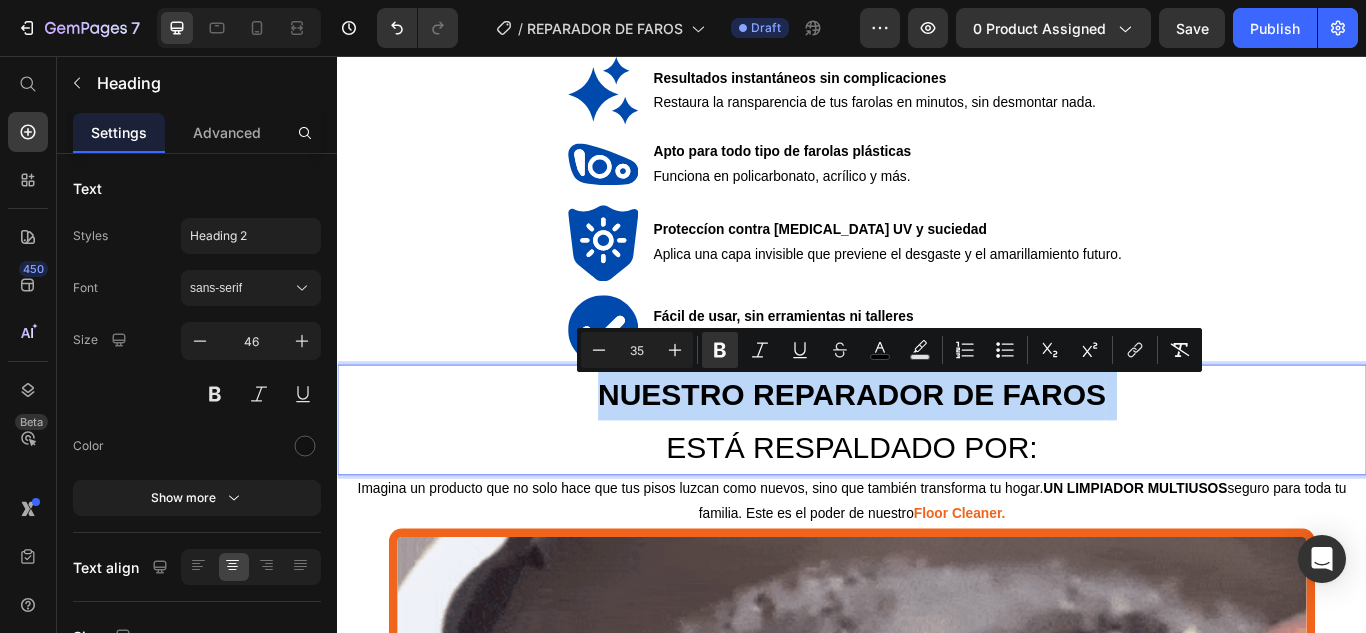 click on "NUESTRO REPARADOR DE FAROS ESTÁ RESPALDADO POR:" at bounding box center [937, 481] 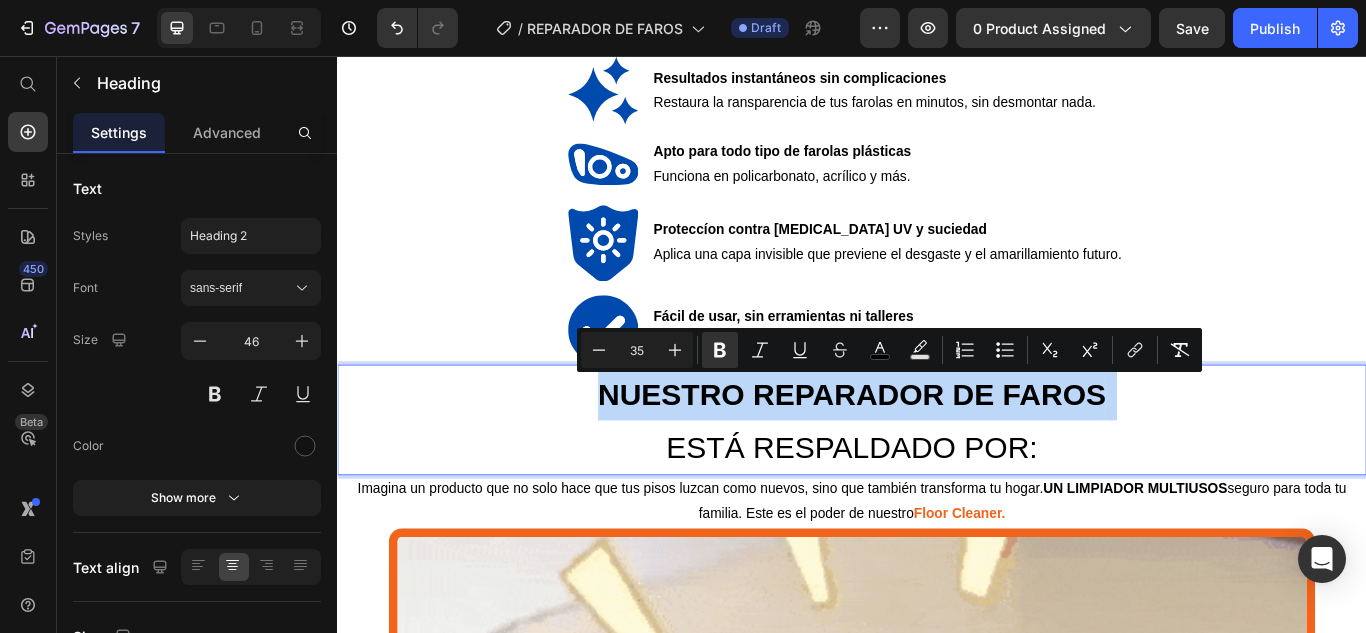 click on "NUESTRO REPARADOR DE FAROS" at bounding box center [937, 450] 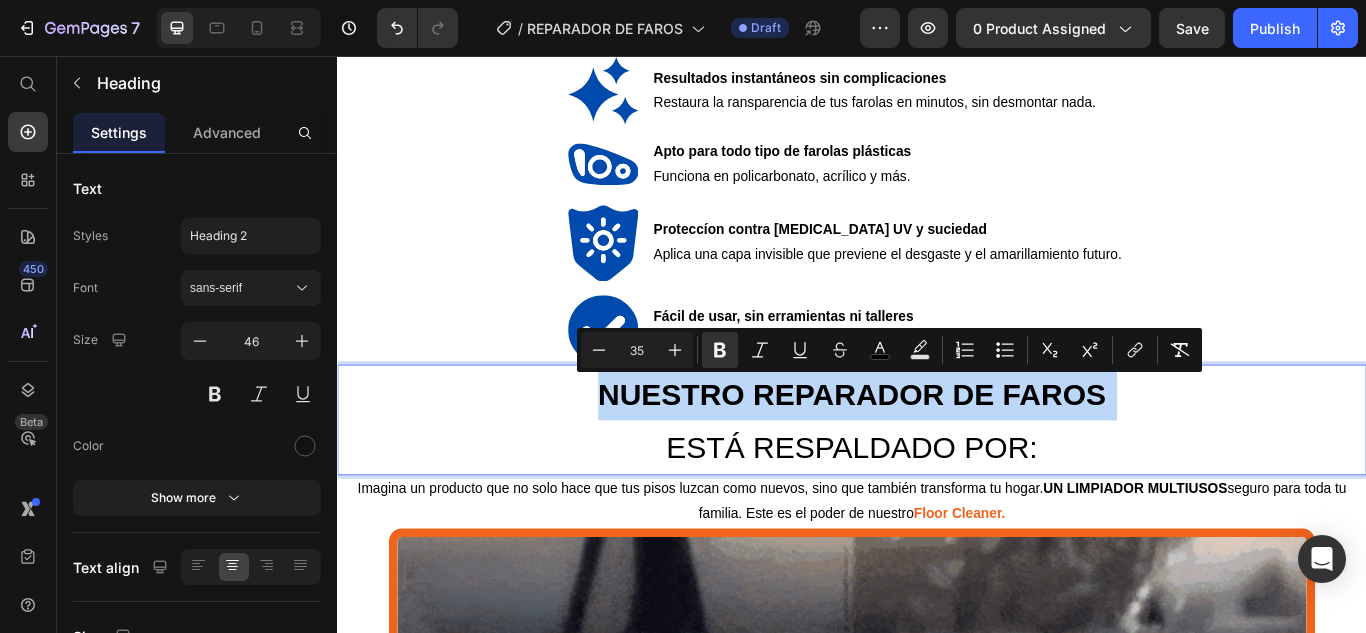 click on "NUESTRO REPARADOR DE FAROS" at bounding box center [937, 450] 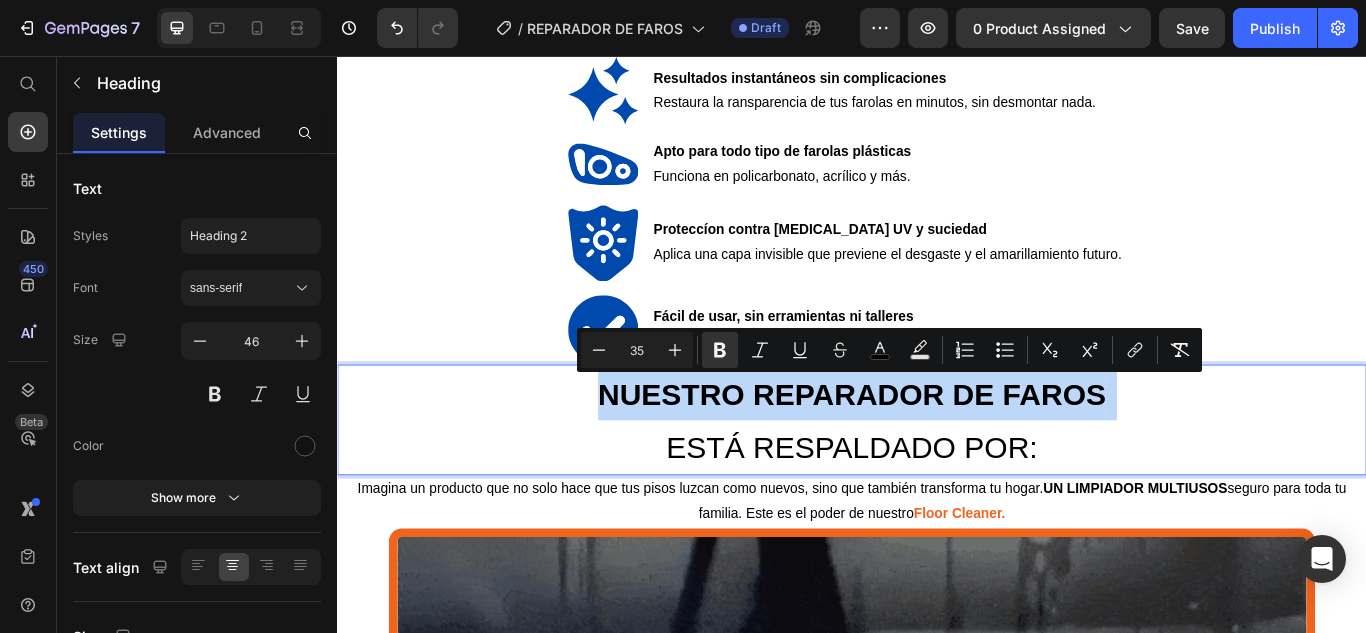 click on "NUESTRO REPARADOR DE FAROS" at bounding box center (937, 450) 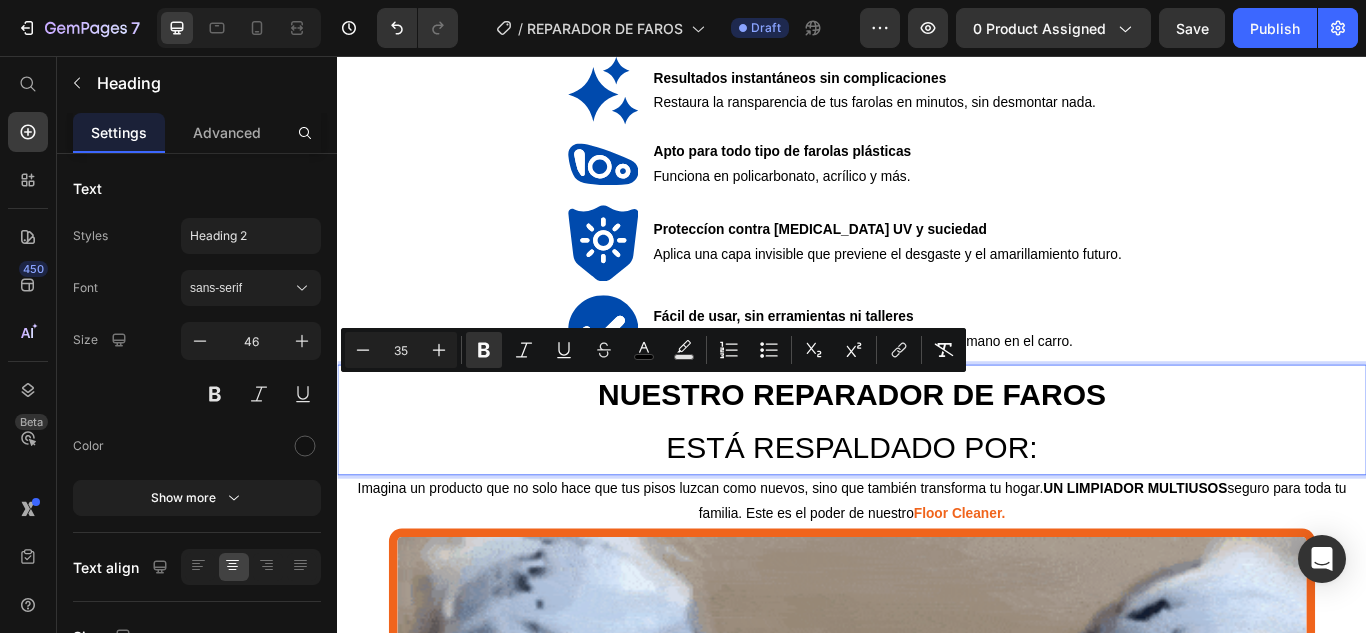 click on "NUESTRO REPARADOR DE FAROS ESTÁ RESPALDADO POR:" at bounding box center (937, 481) 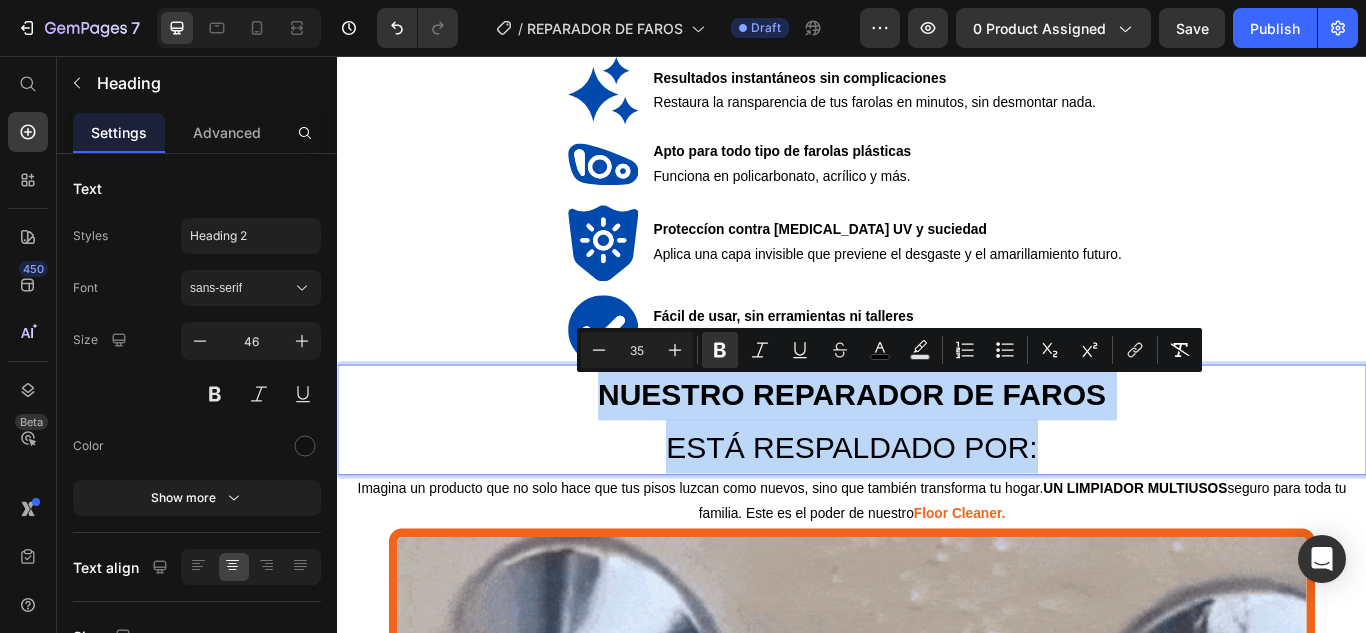 drag, startPoint x: 1192, startPoint y: 513, endPoint x: 623, endPoint y: 460, distance: 571.463 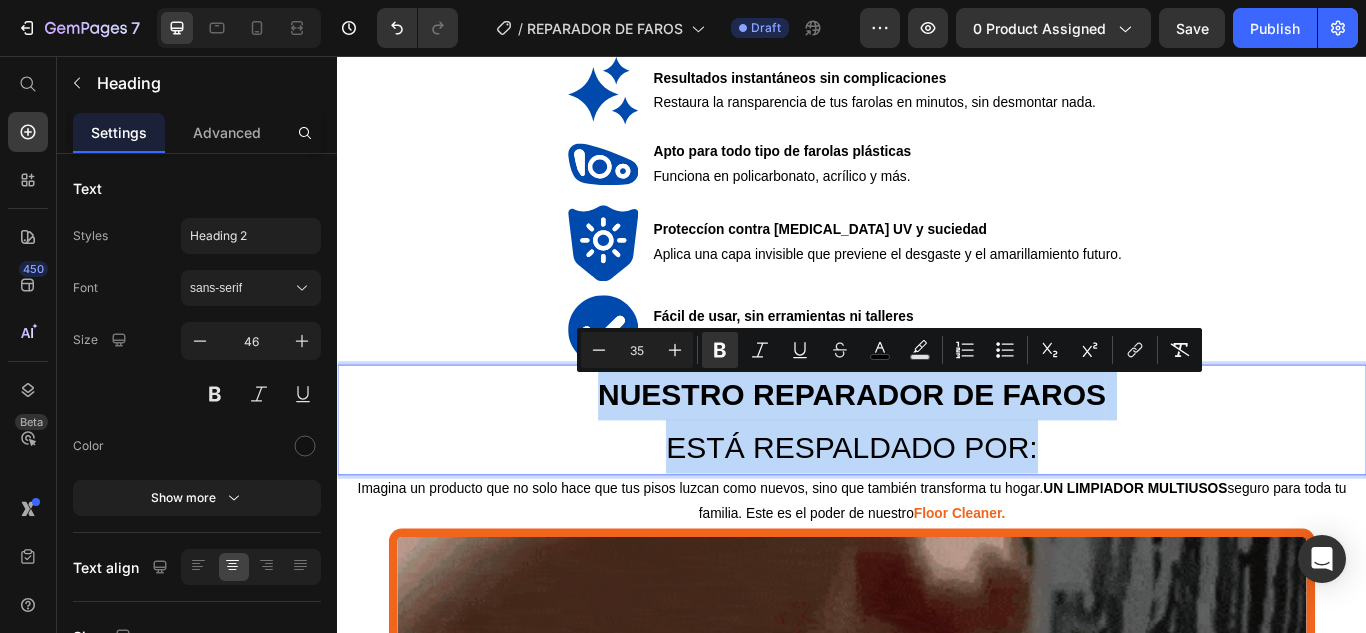 click on "NUESTRO REPARADOR DE FAROS ESTÁ RESPALDADO POR:" at bounding box center [937, 481] 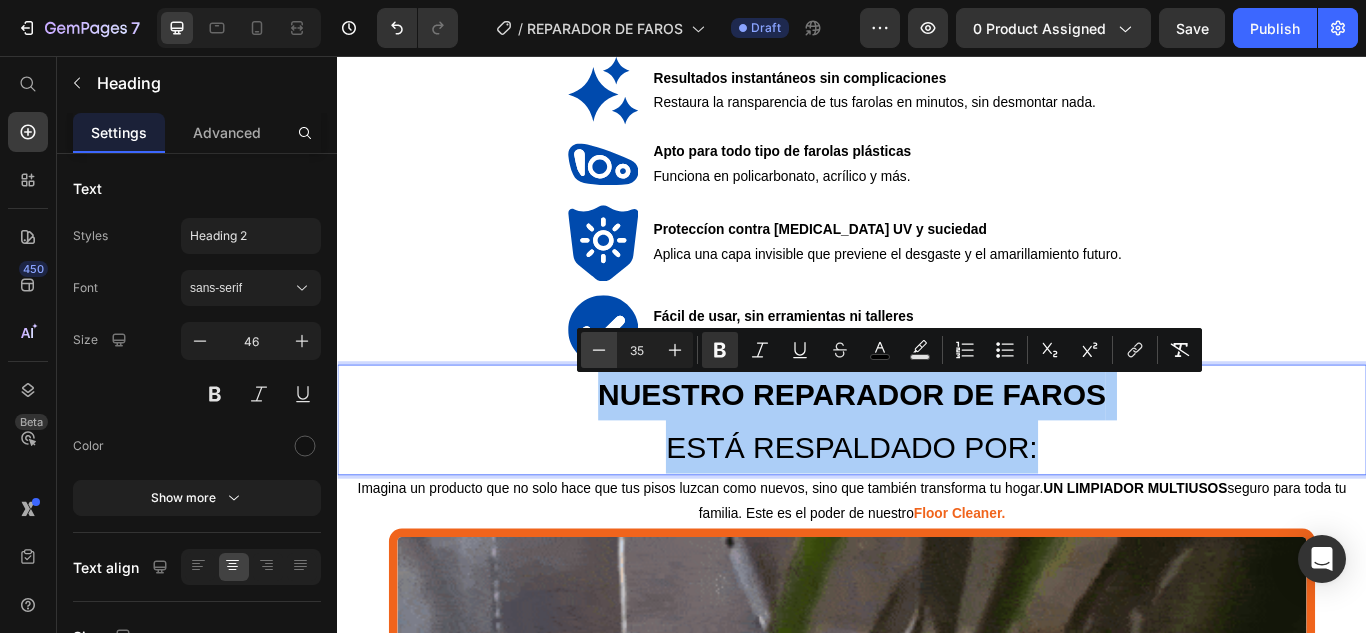 click 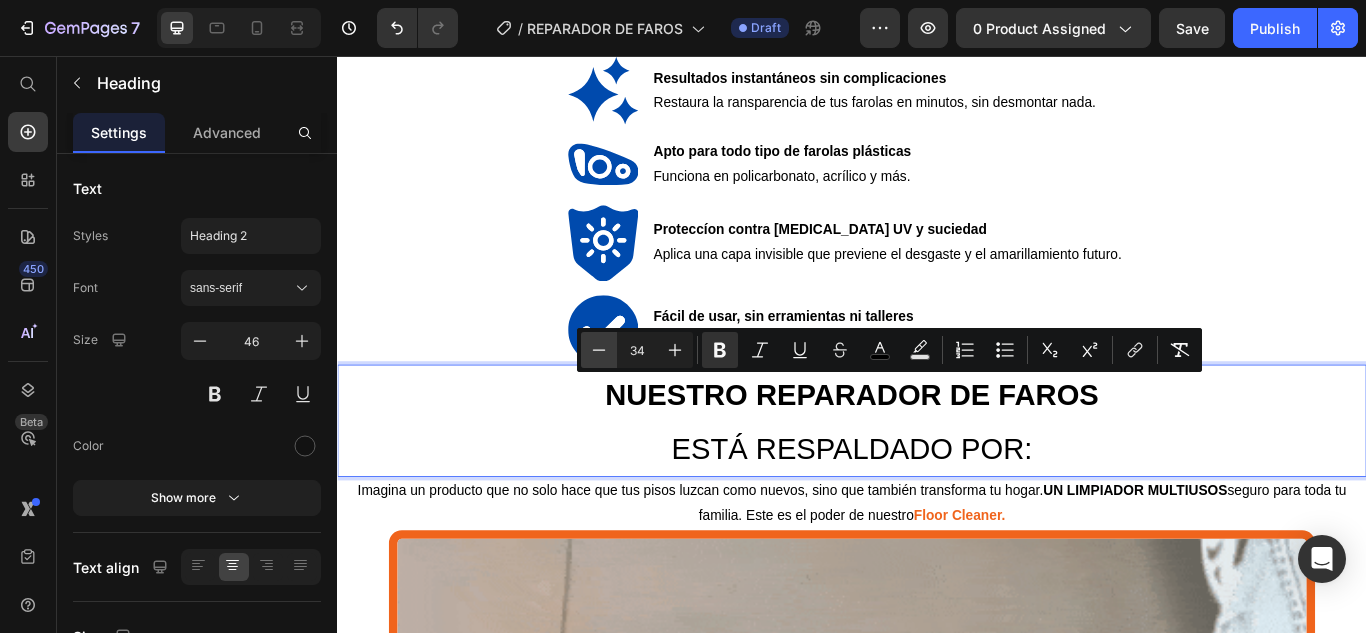 click 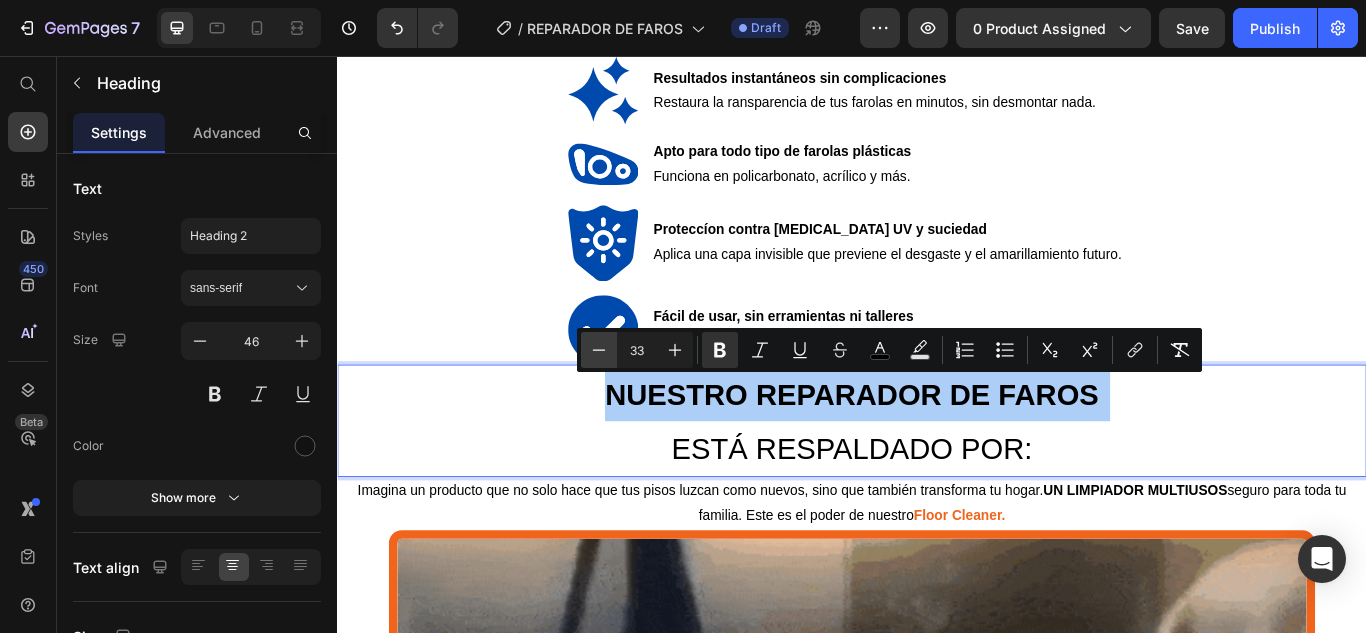click 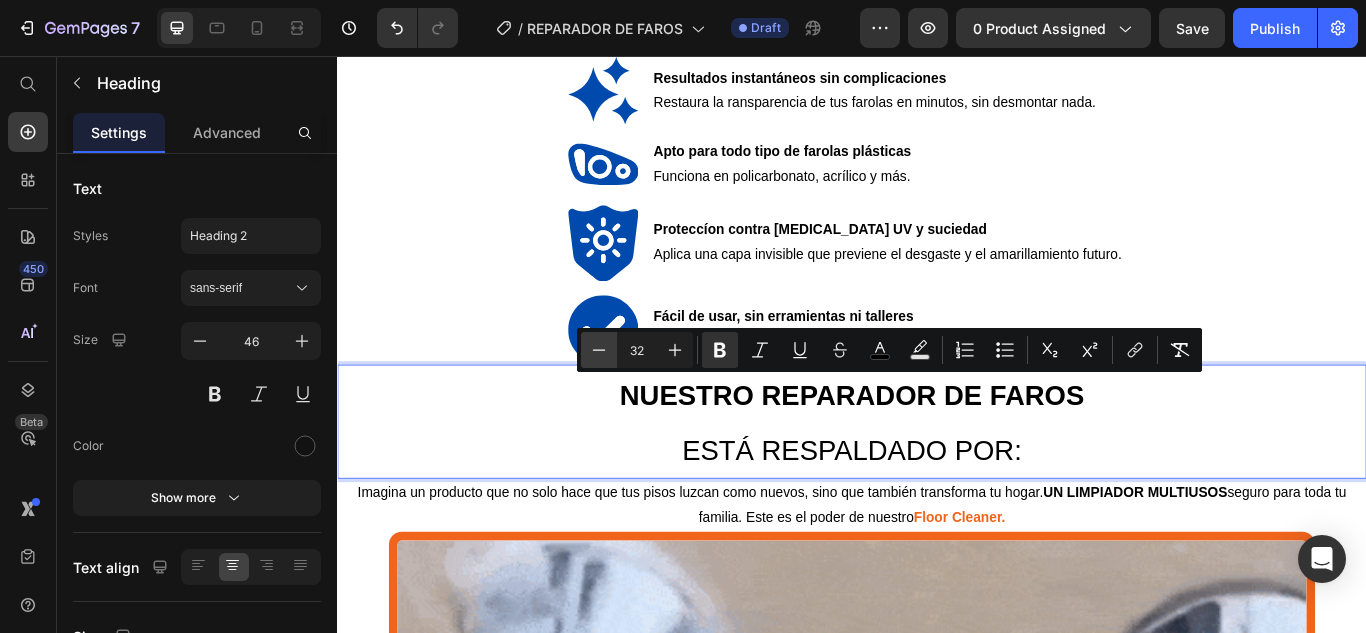 click 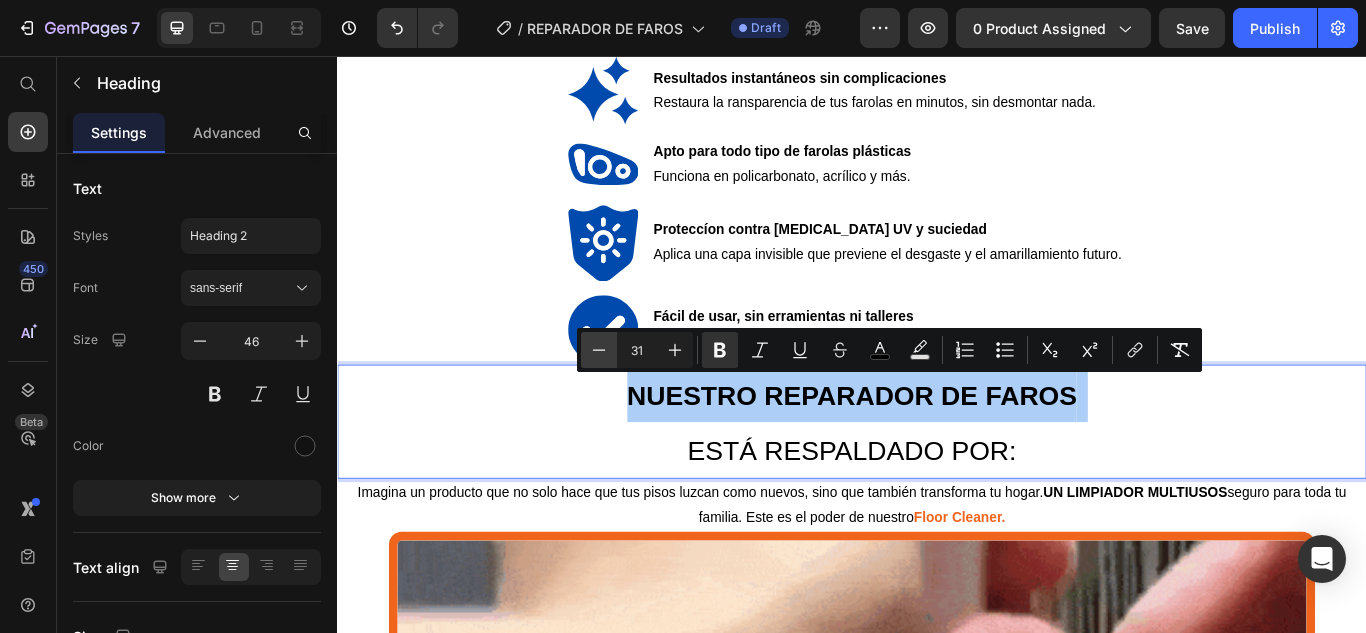 click 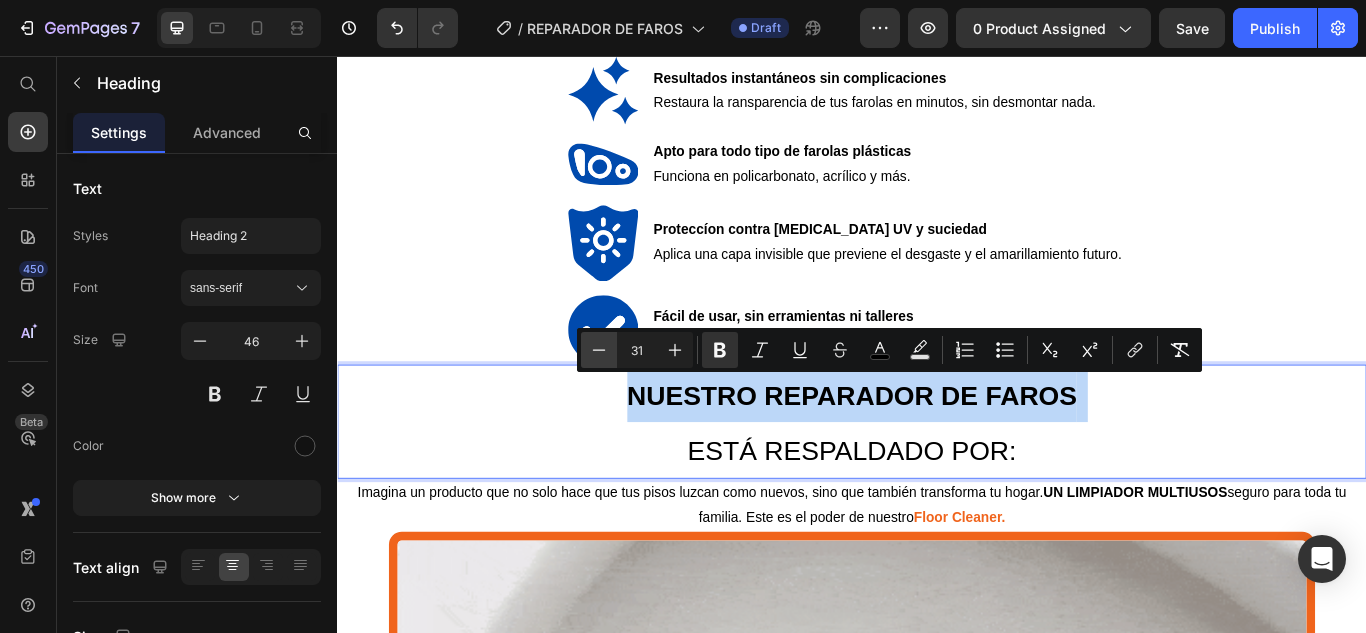 type on "30" 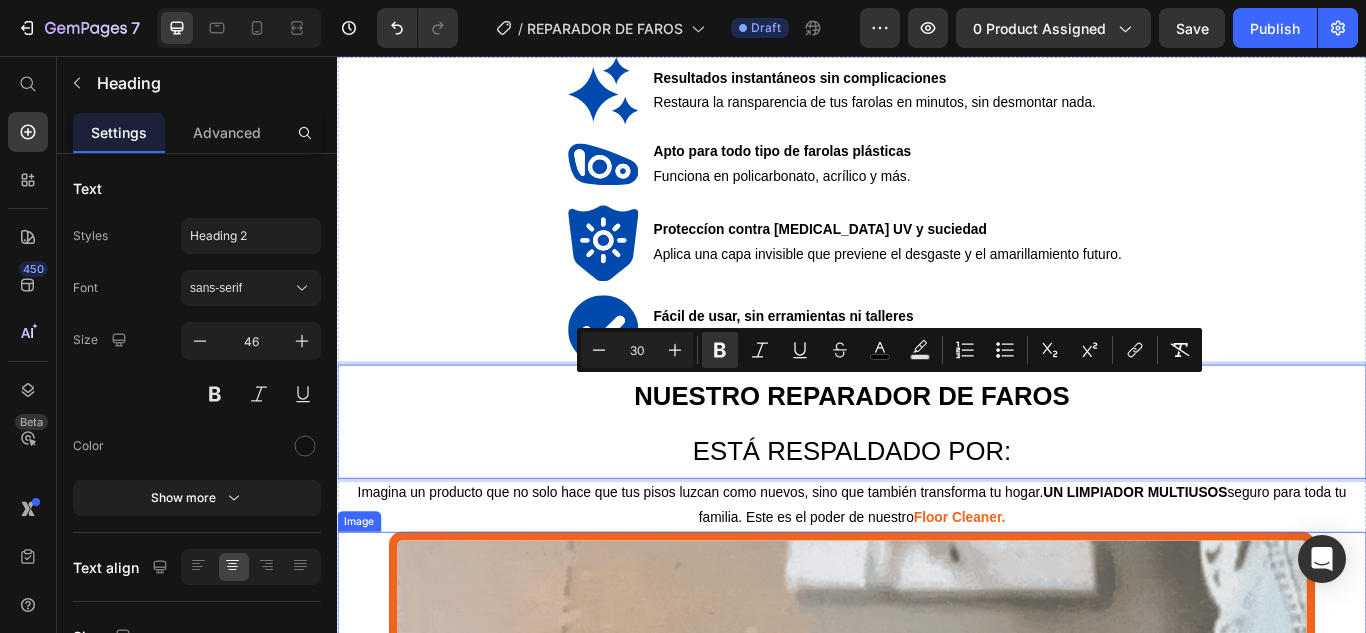 click at bounding box center (937, 1151) 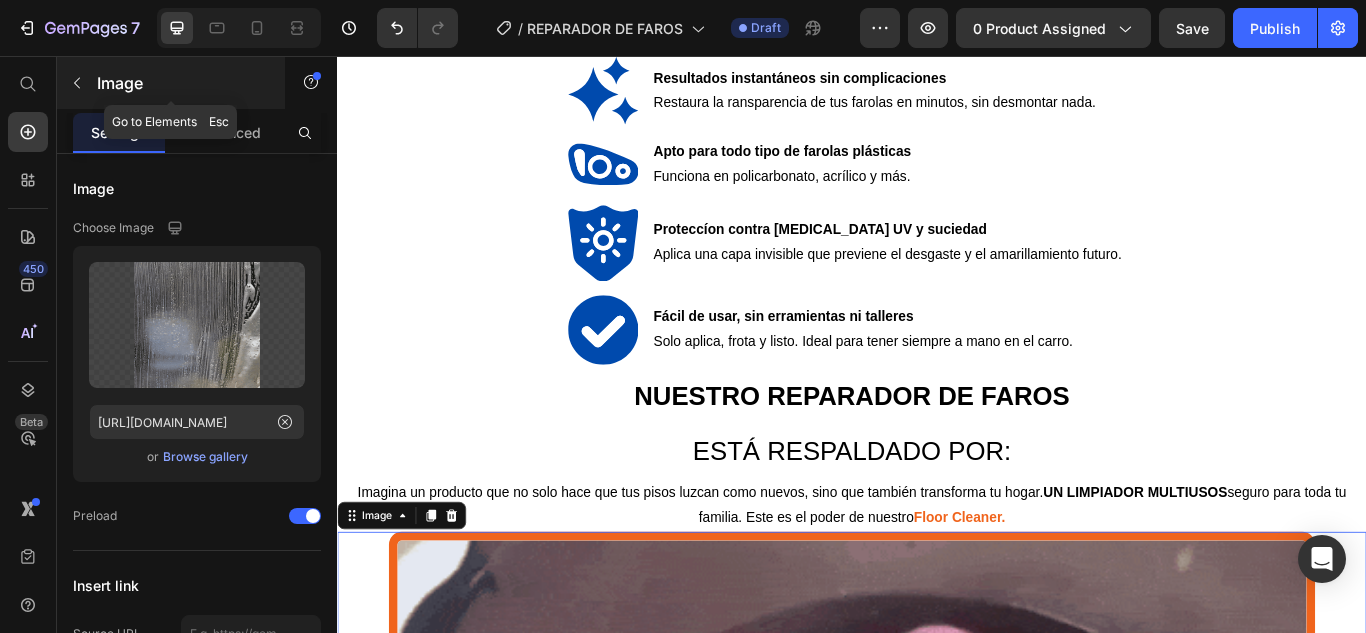 click at bounding box center (77, 83) 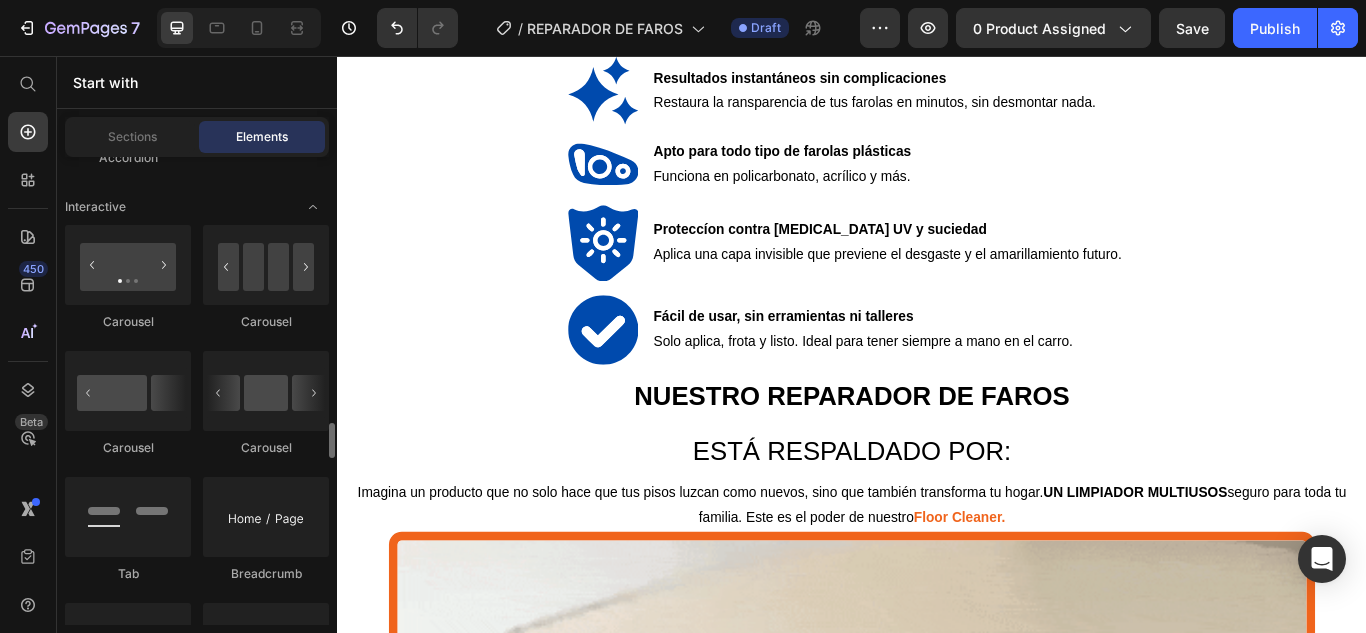 scroll, scrollTop: 2300, scrollLeft: 0, axis: vertical 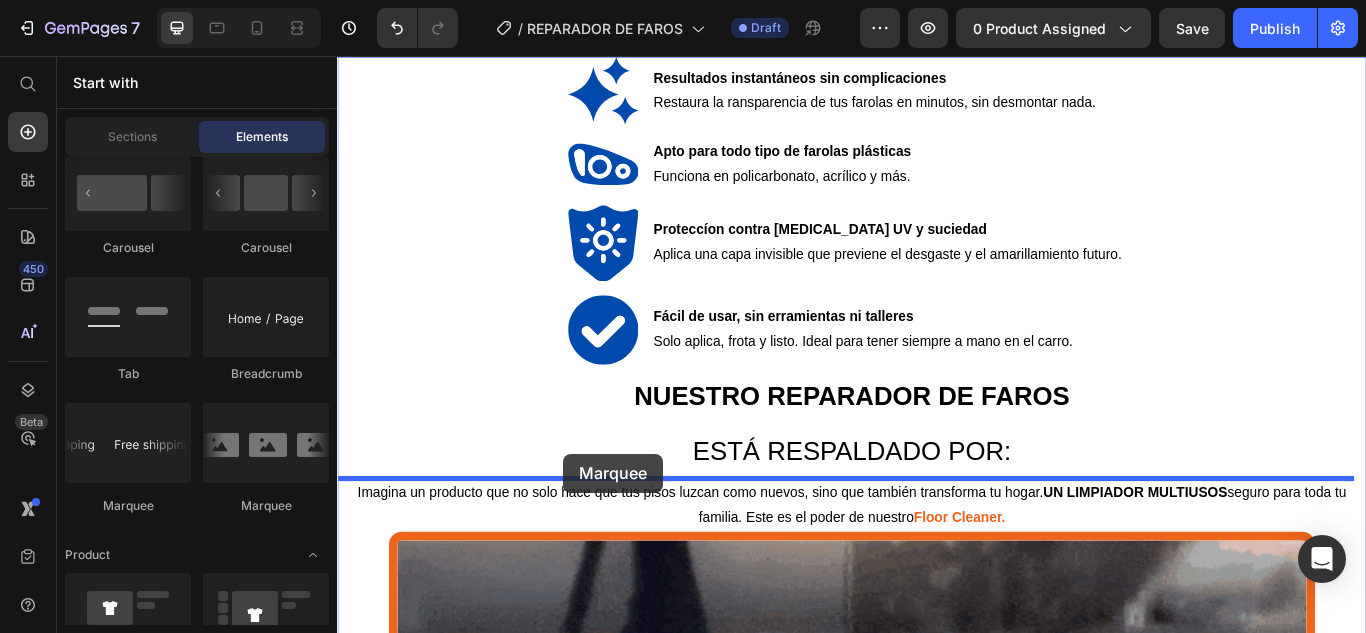 drag, startPoint x: 594, startPoint y: 510, endPoint x: 600, endPoint y: 520, distance: 11.661903 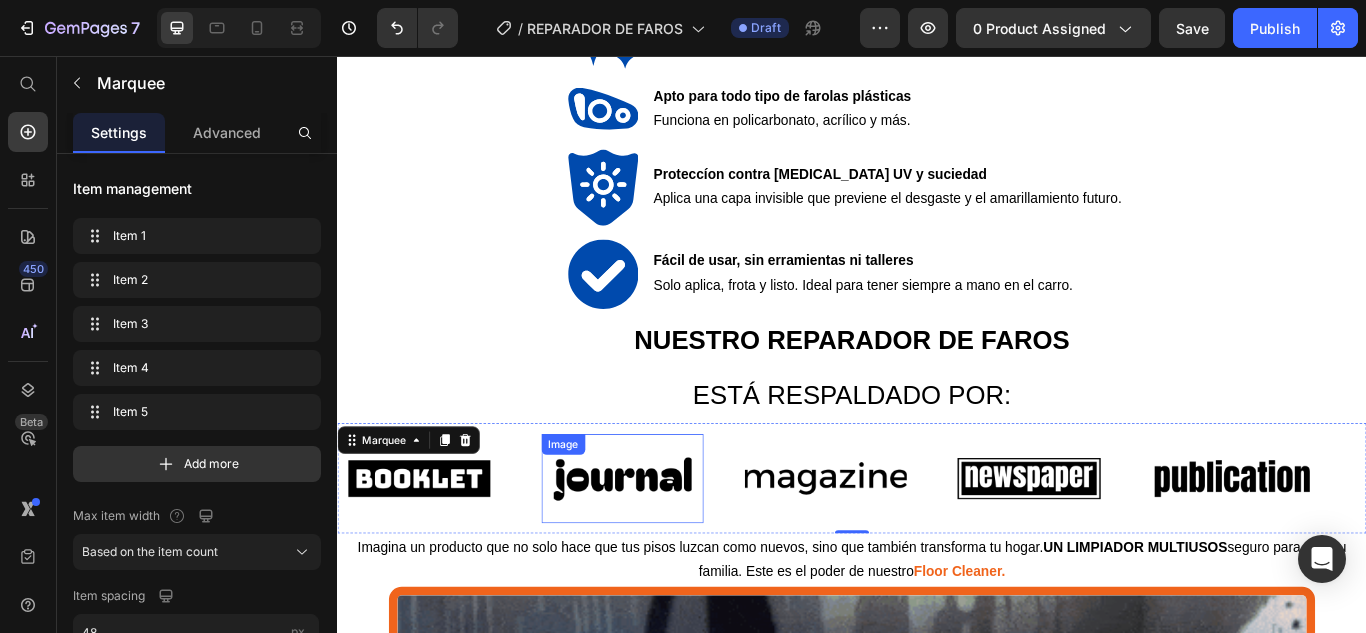 scroll, scrollTop: 2698, scrollLeft: 0, axis: vertical 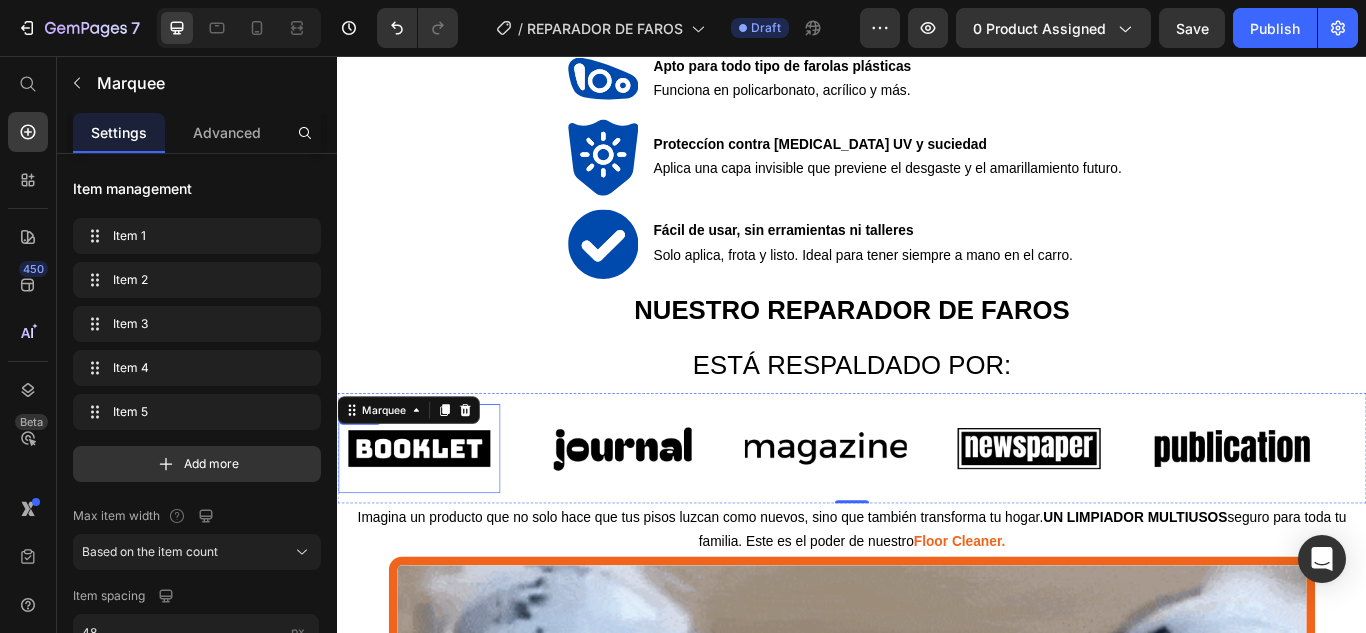click at bounding box center (432, 514) 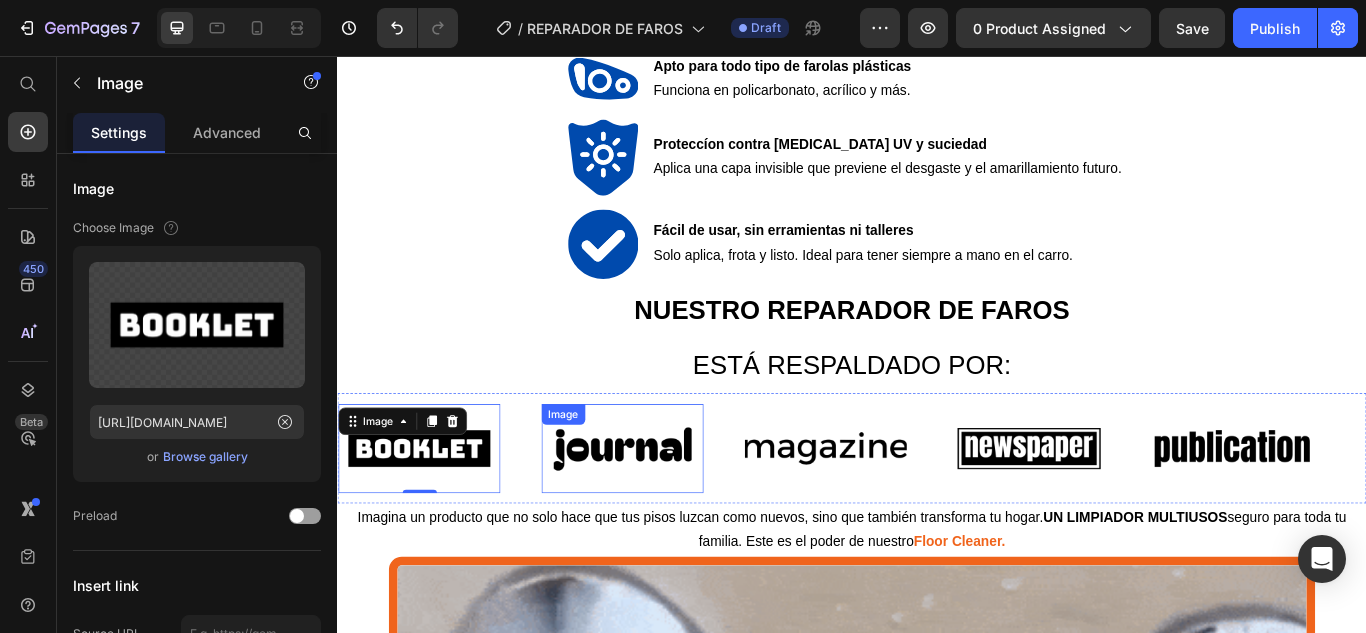 click at bounding box center (669, 514) 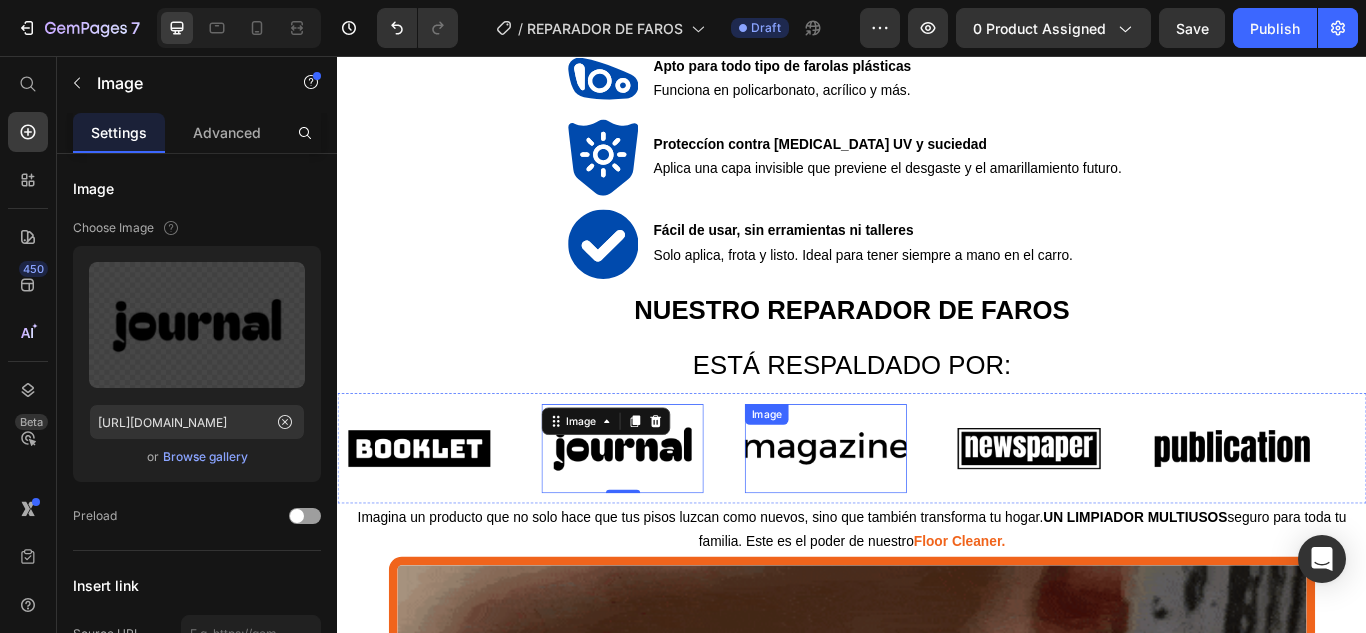click at bounding box center (906, 514) 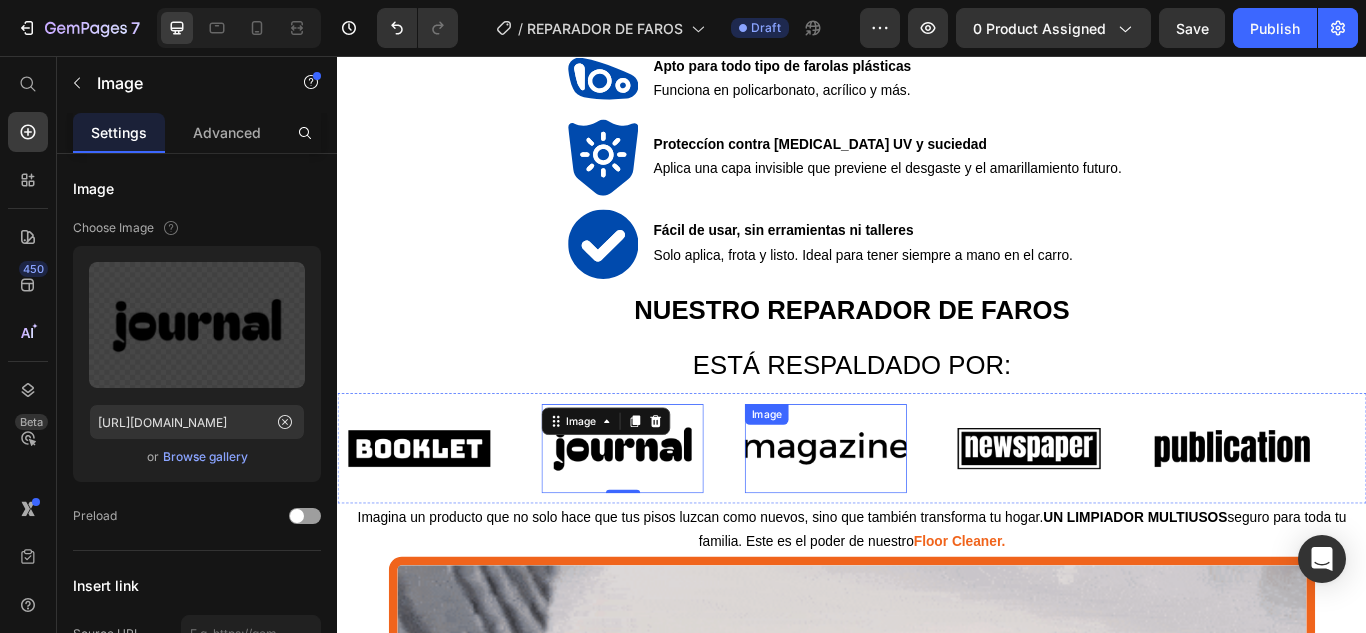 click at bounding box center [906, 514] 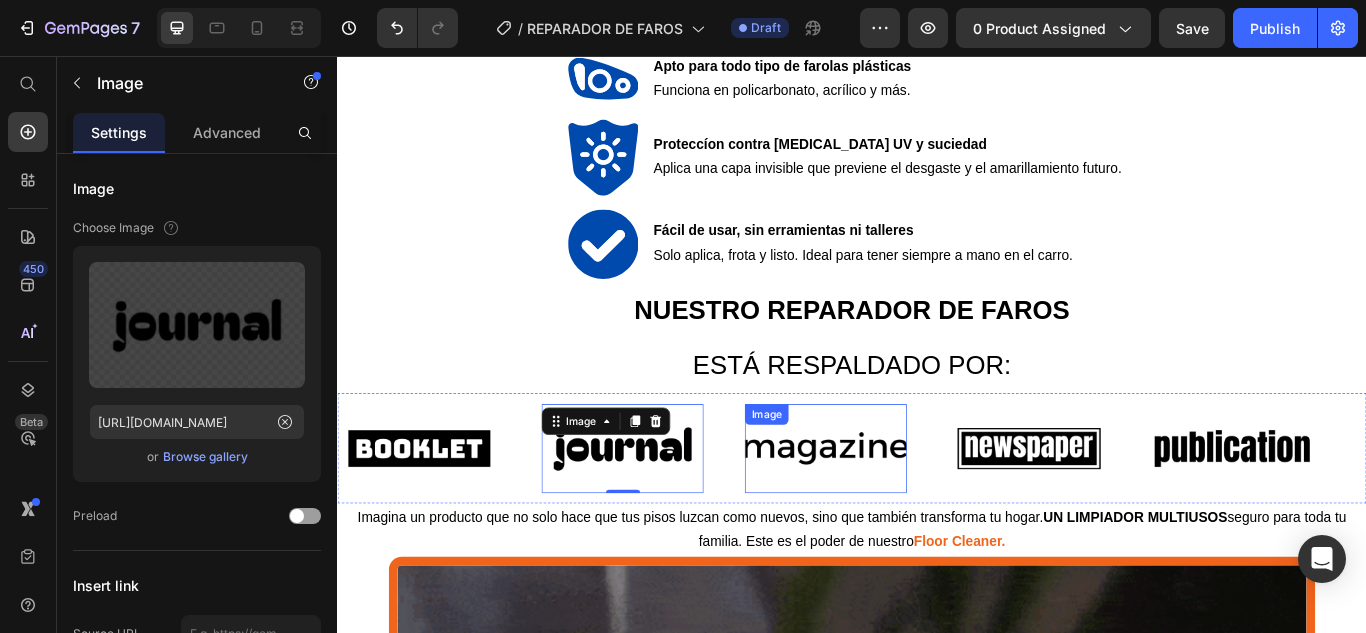 click at bounding box center [906, 514] 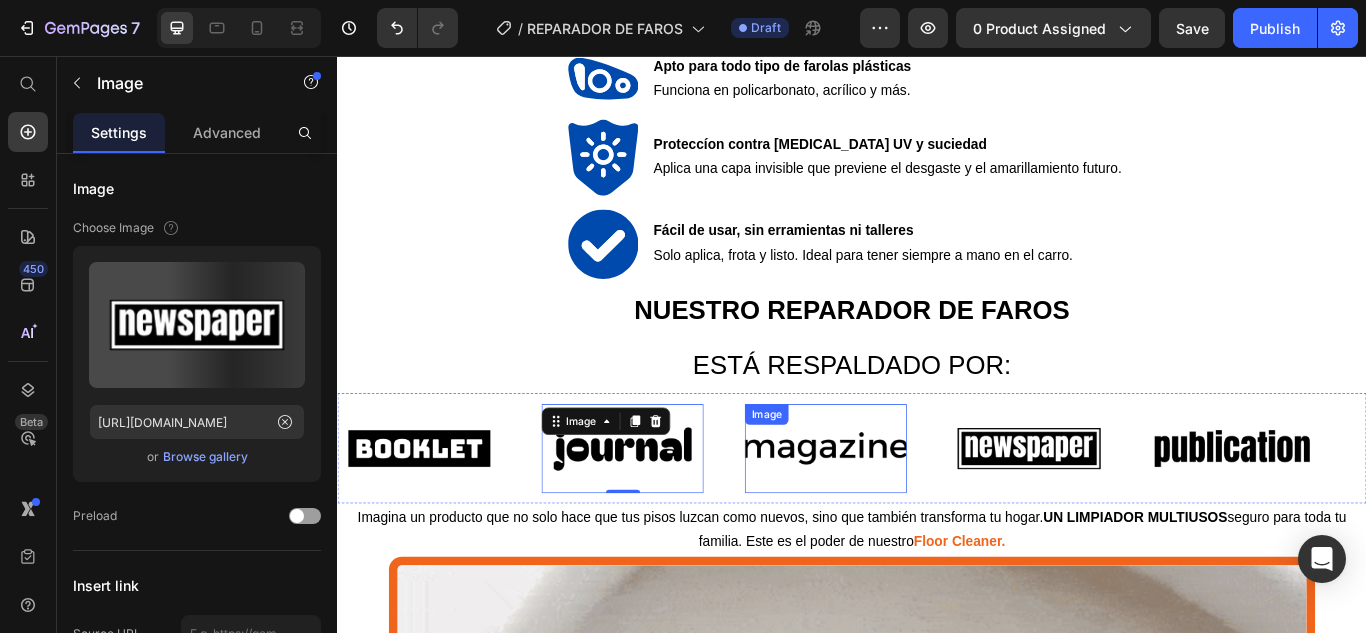 click at bounding box center (1143, 514) 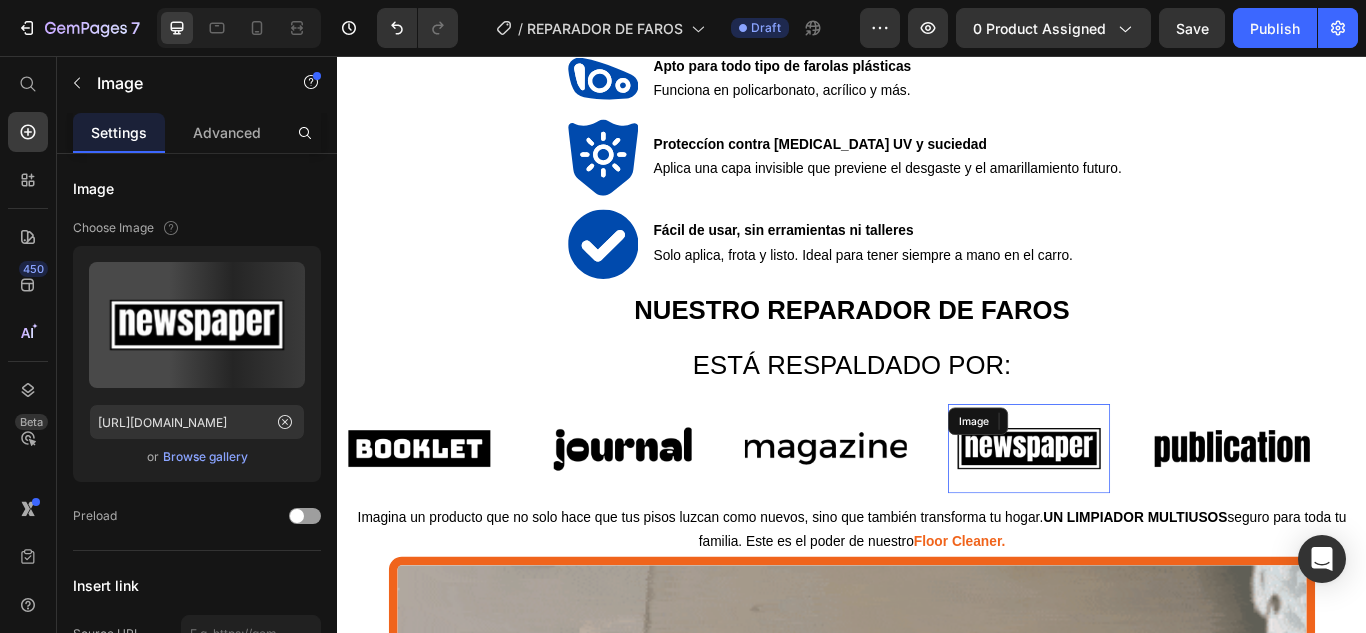 click on "Image" at bounding box center (1380, 514) 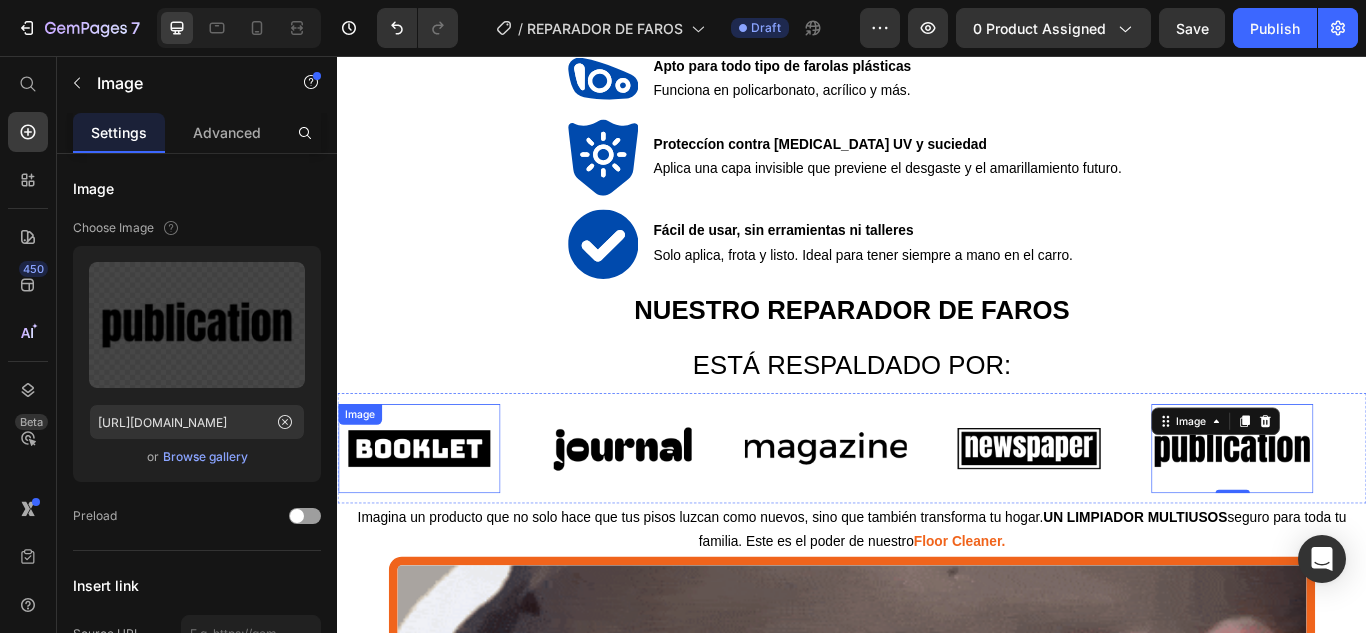 click at bounding box center (432, 514) 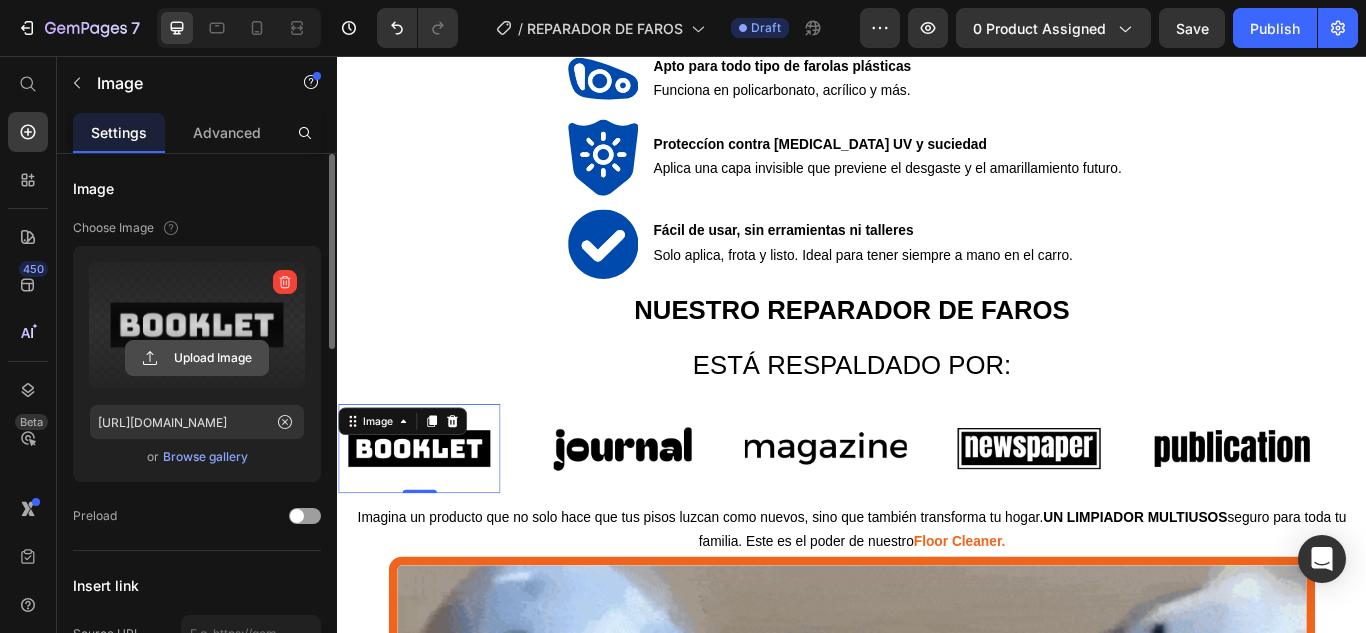 click 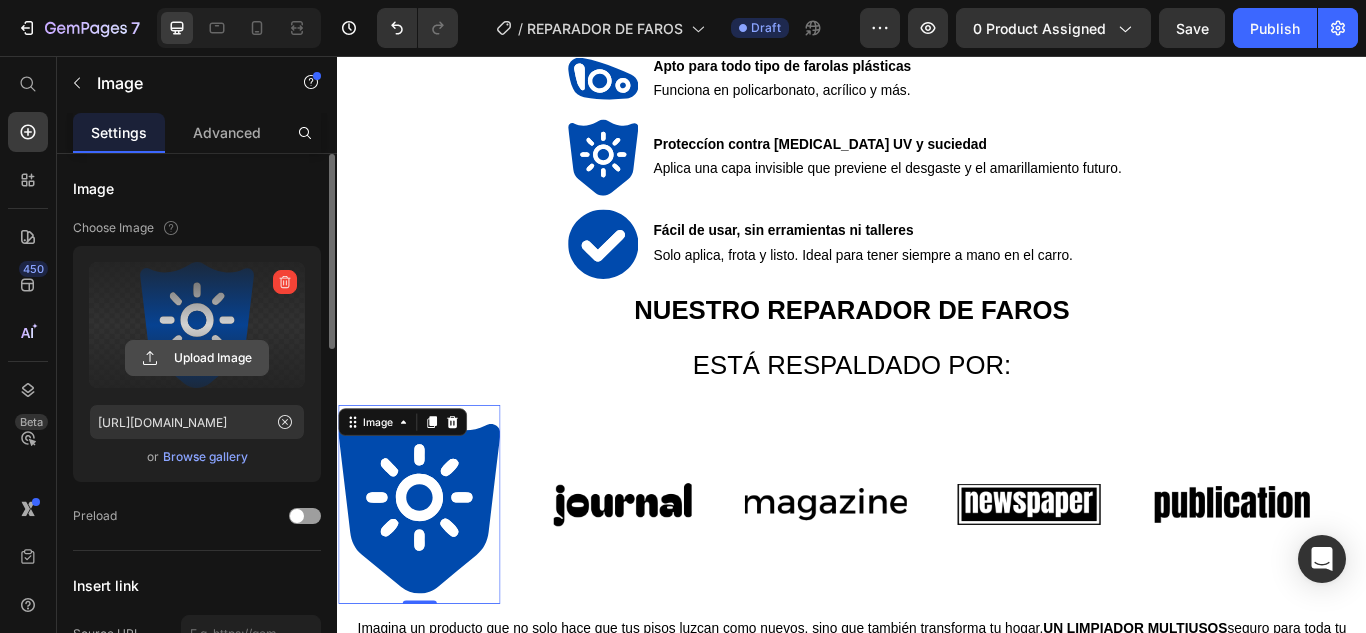 click 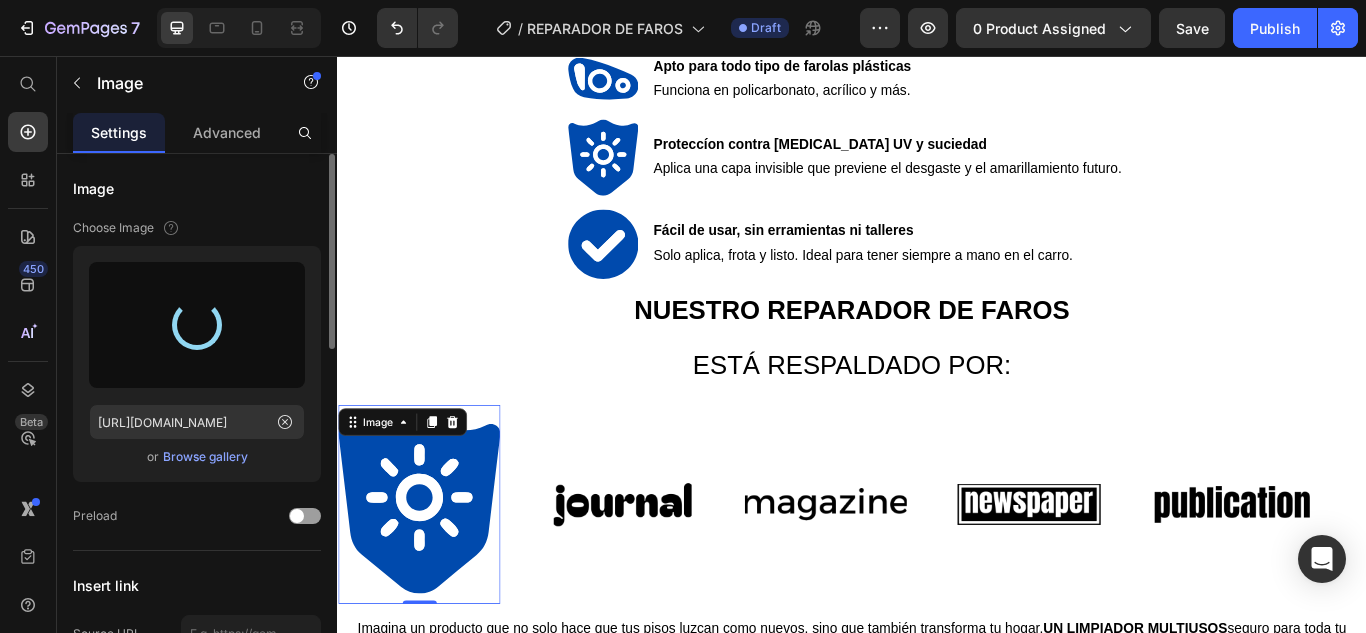 type on "[URL][DOMAIN_NAME]" 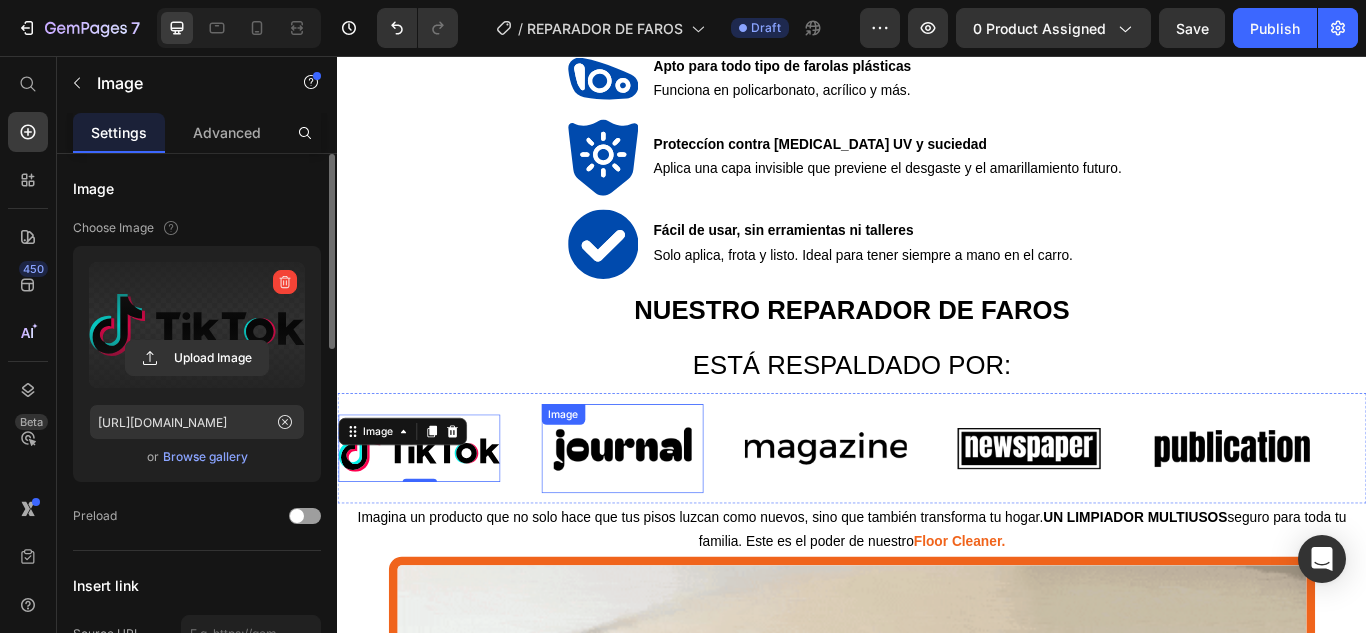 click at bounding box center [669, 514] 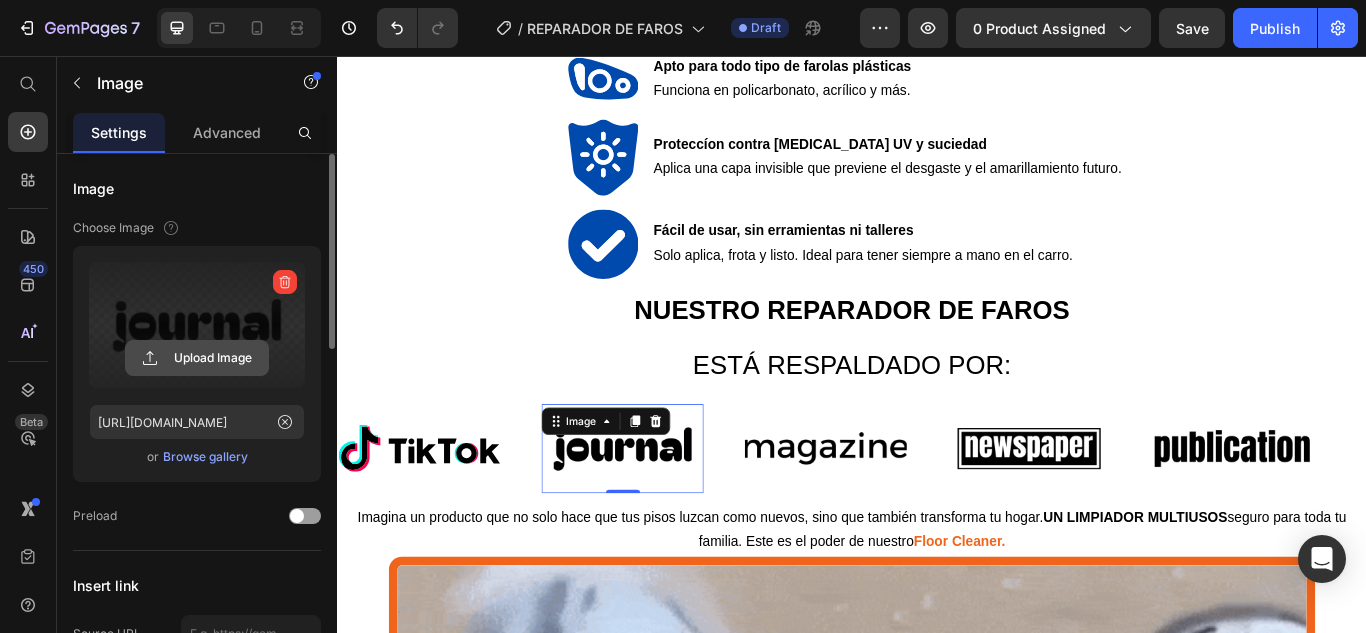 click 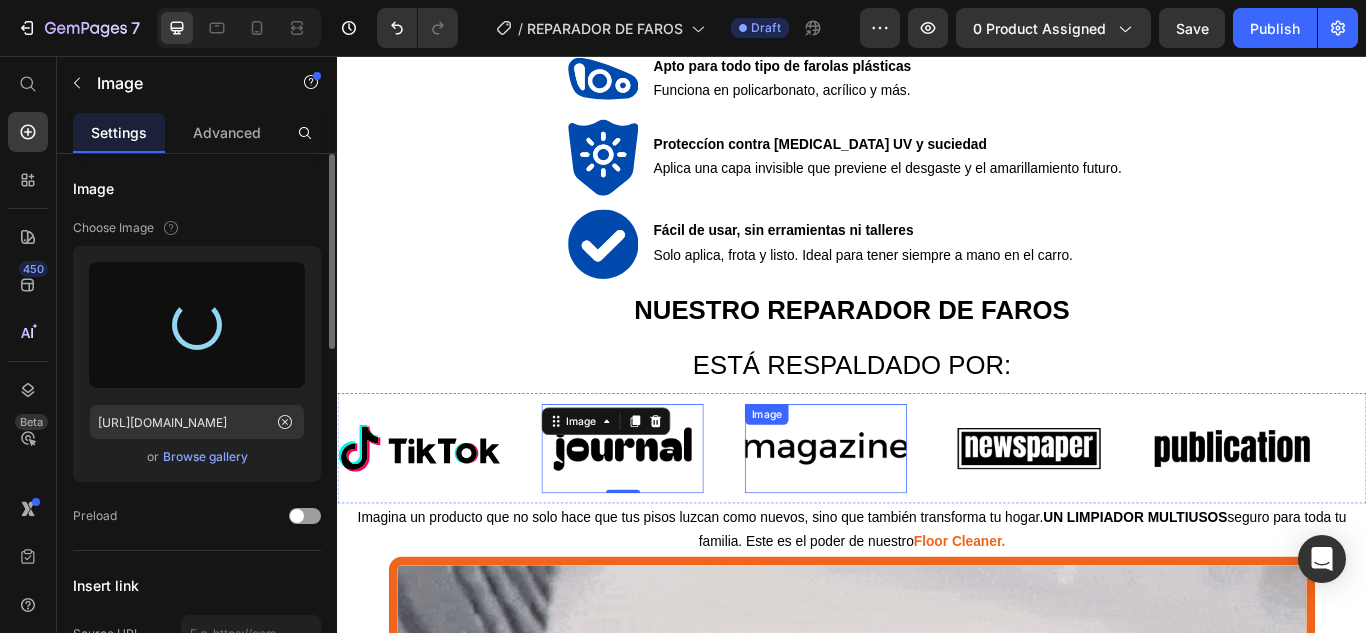 type on "[URL][DOMAIN_NAME]" 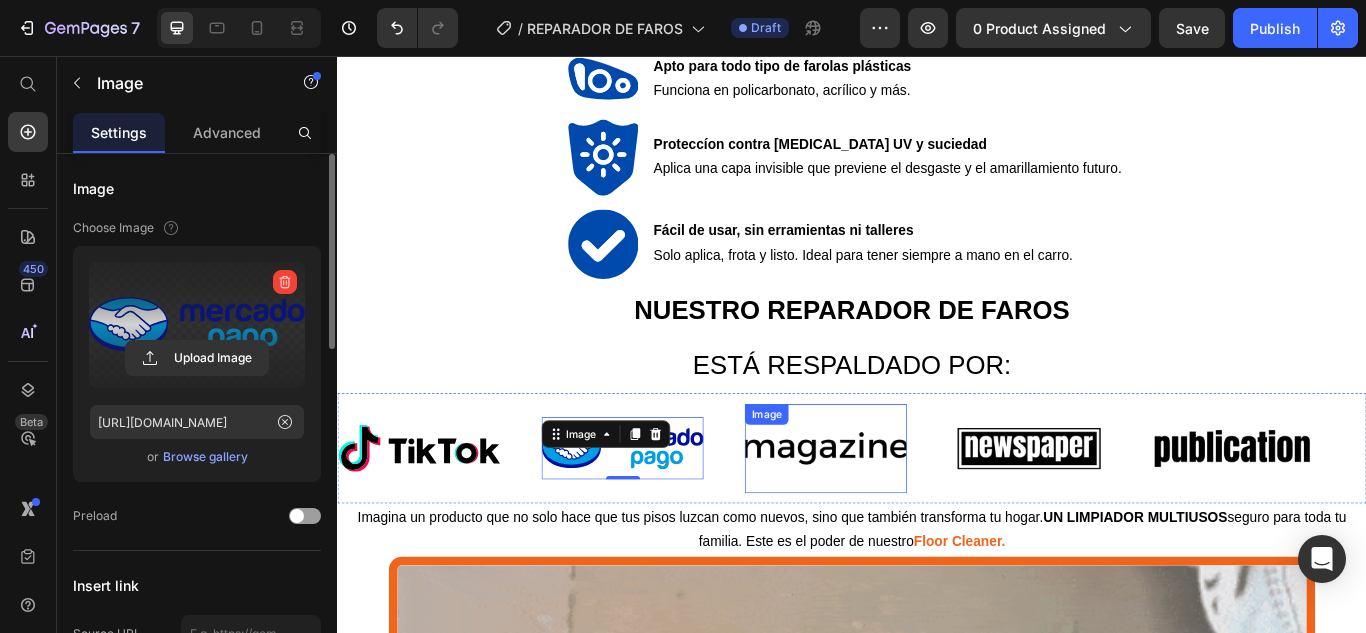 click at bounding box center [906, 514] 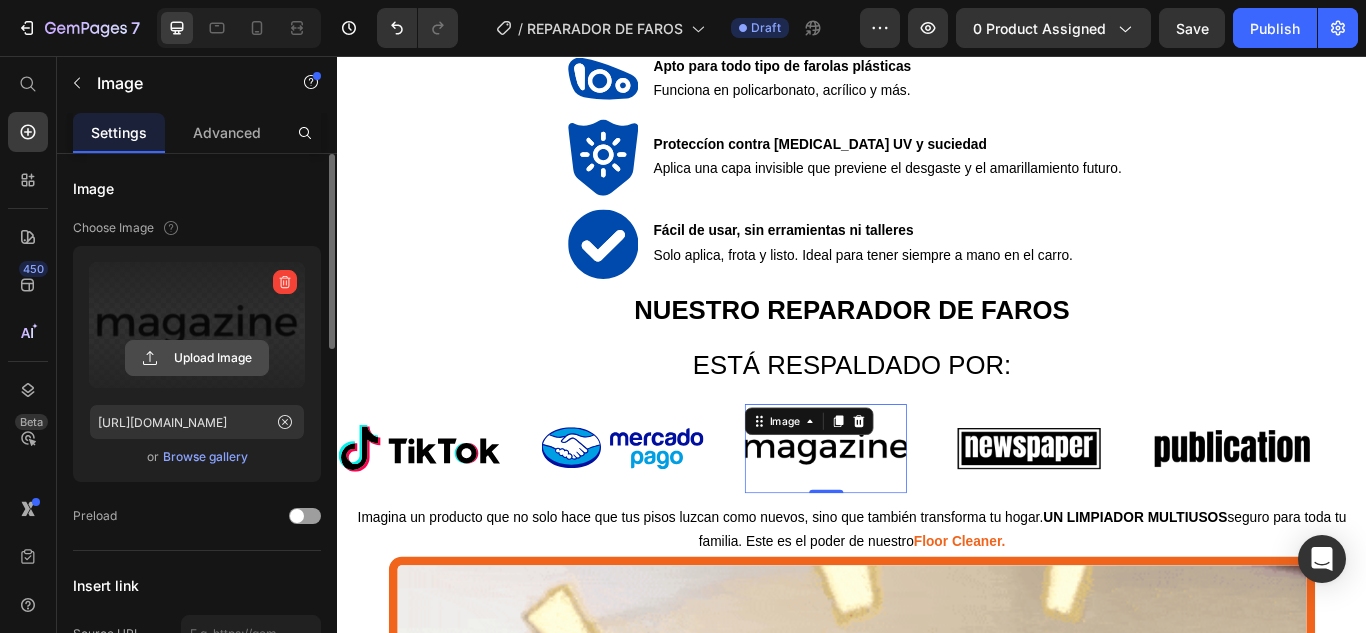 click 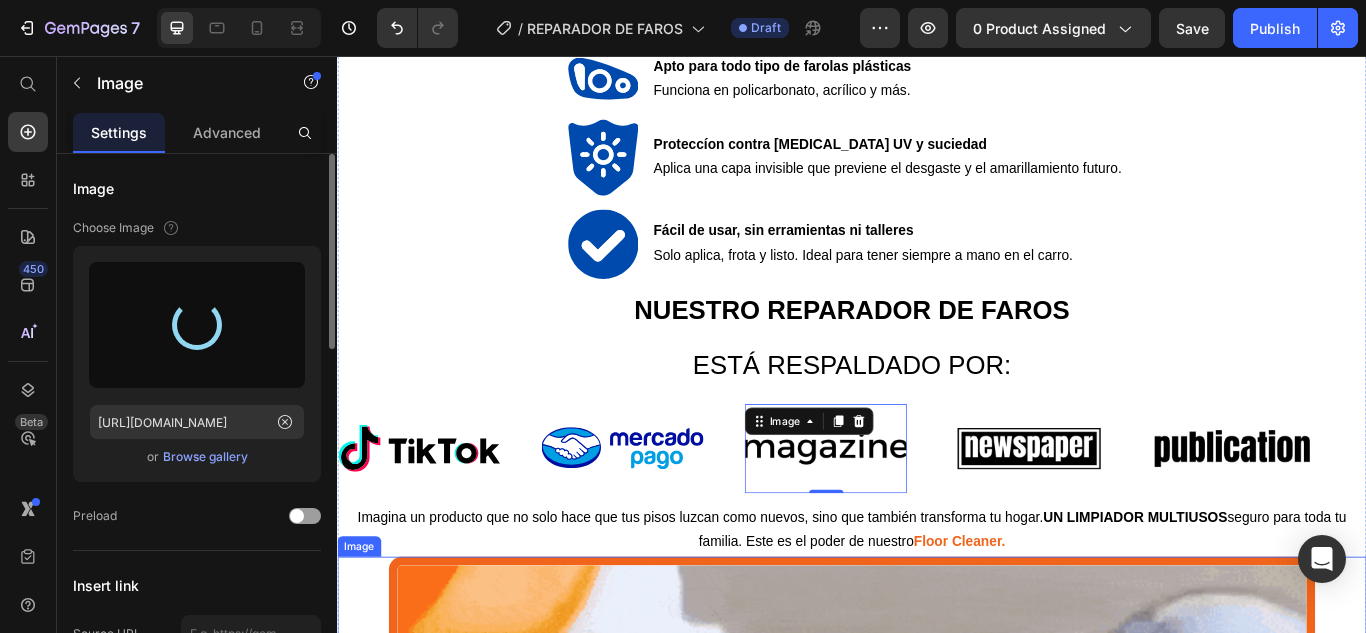 type on "https://cdn.shopify.com/s/files/1/0917/6966/7865/files/gempages_542958640085074852-d52862b5-a4b9-4f69-a9f8-9a668aa0add3.svg" 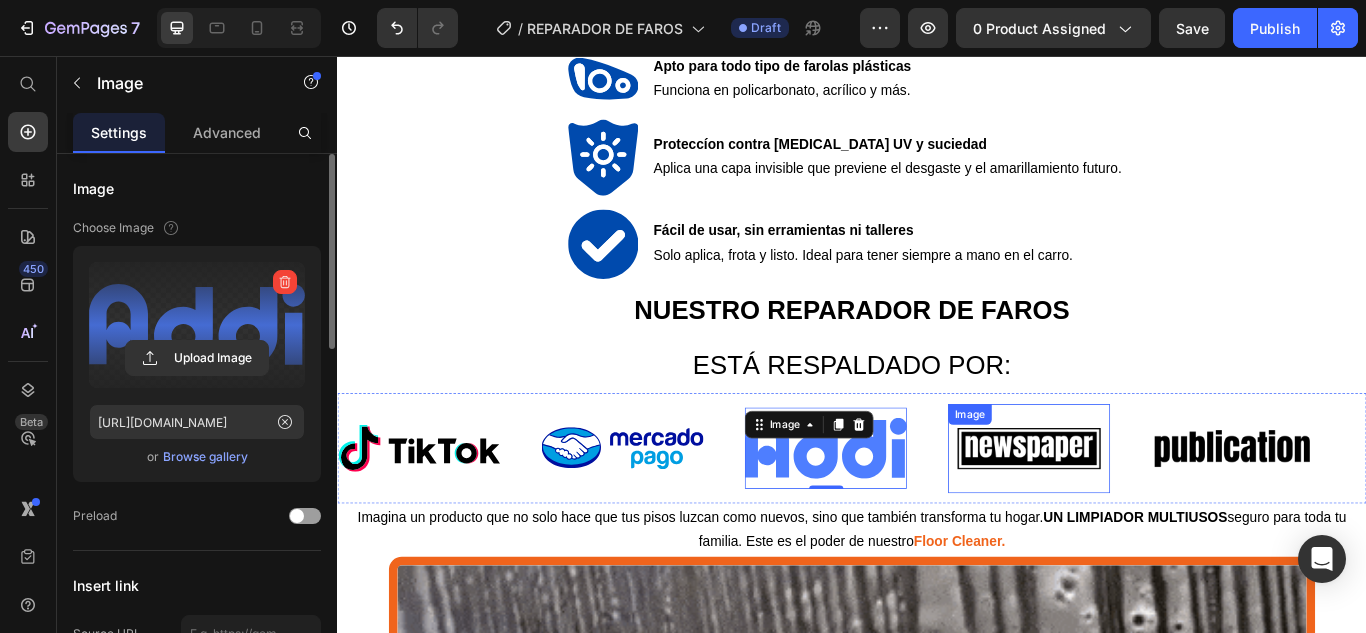 click at bounding box center (1143, 514) 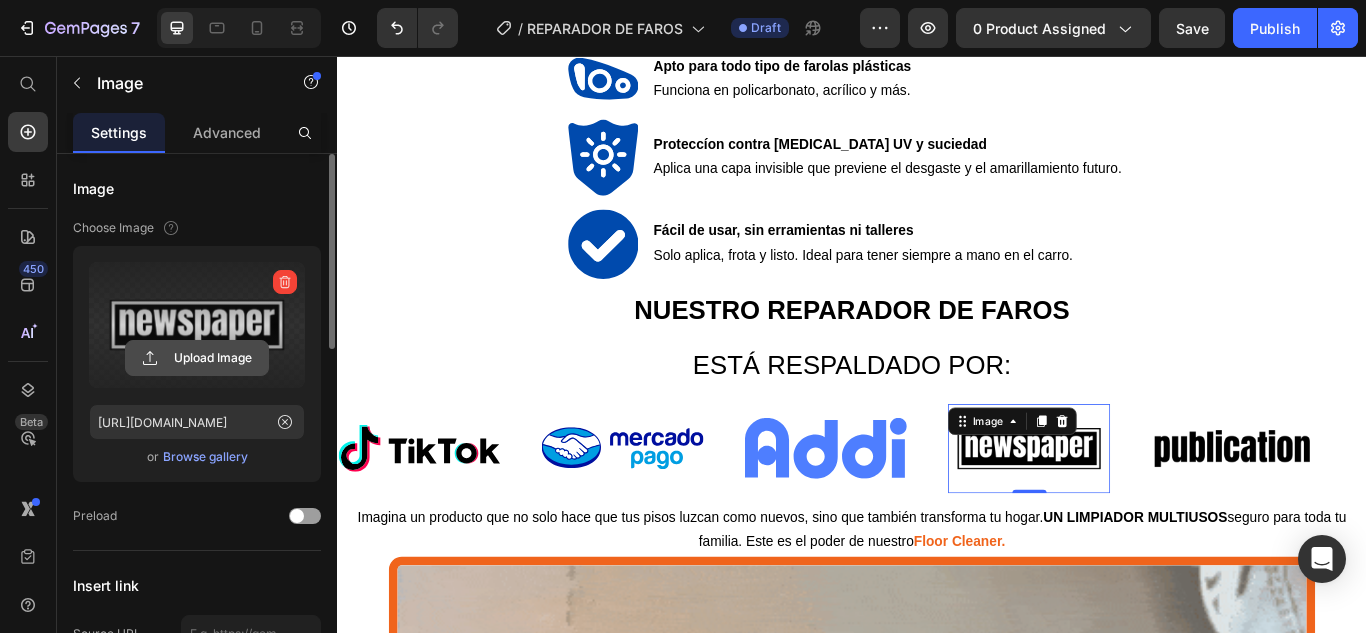 click 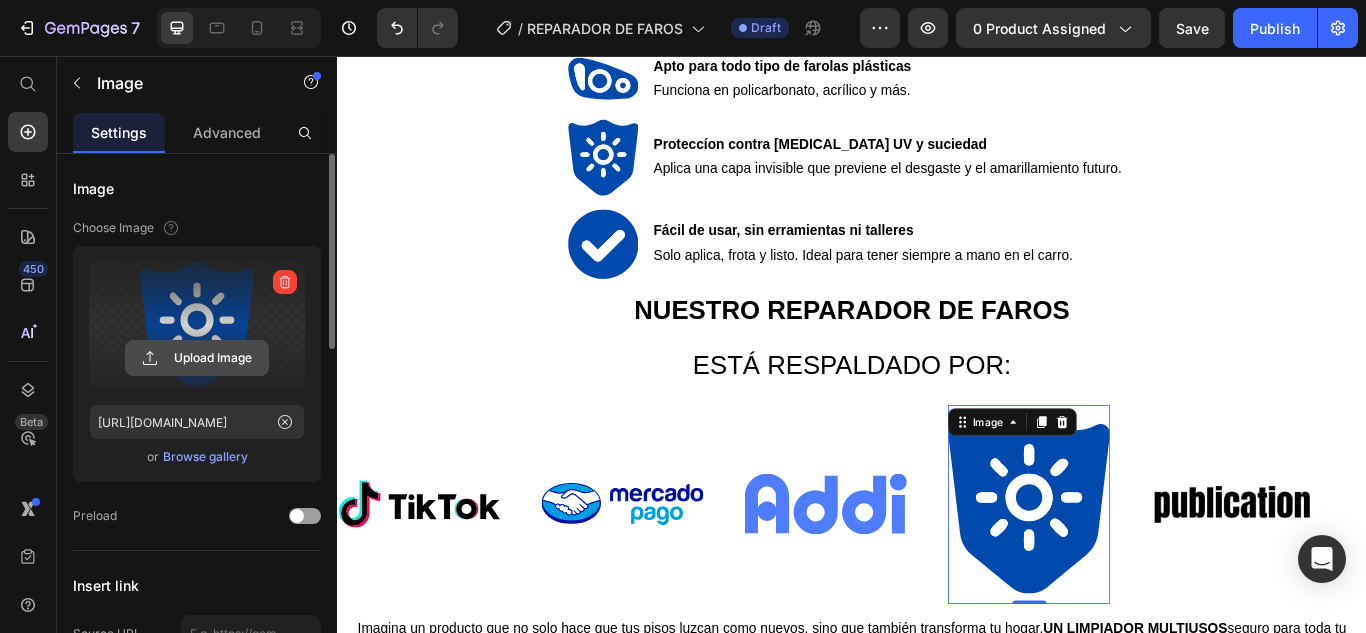 click 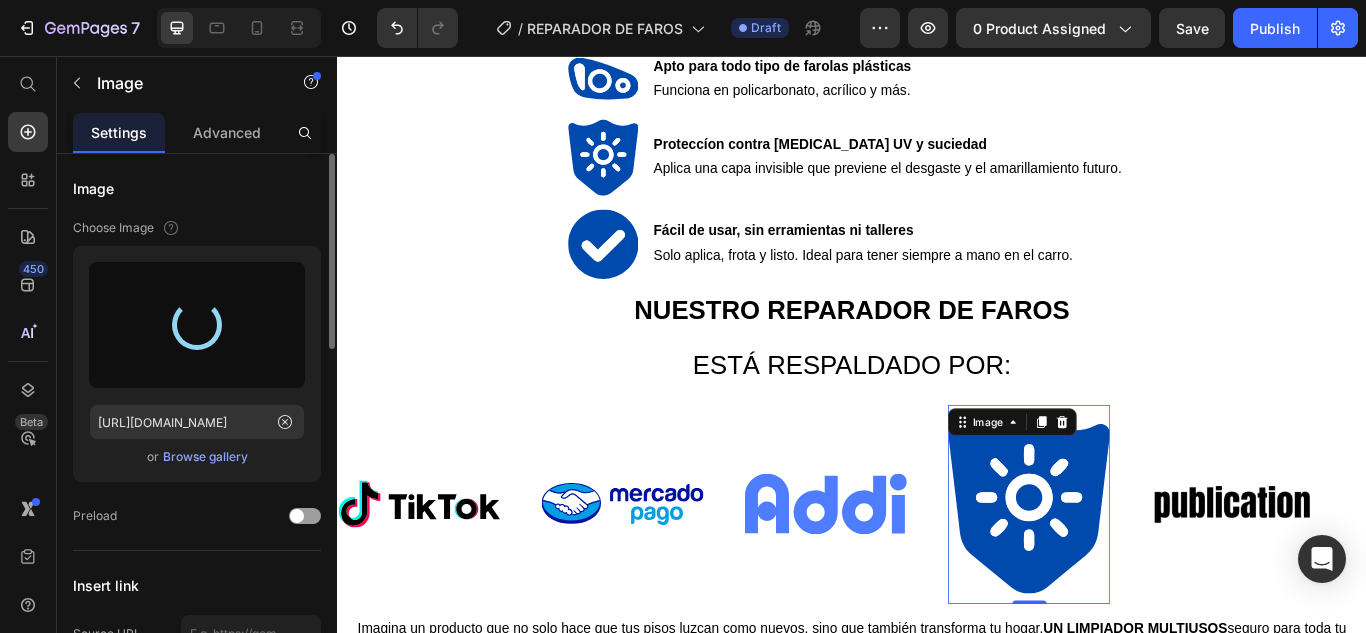 type on "https://cdn.shopify.com/s/files/1/0917/6966/7865/files/gempages_542958640085074852-ffed8730-2e52-4c71-acdb-9546d70976c9.png" 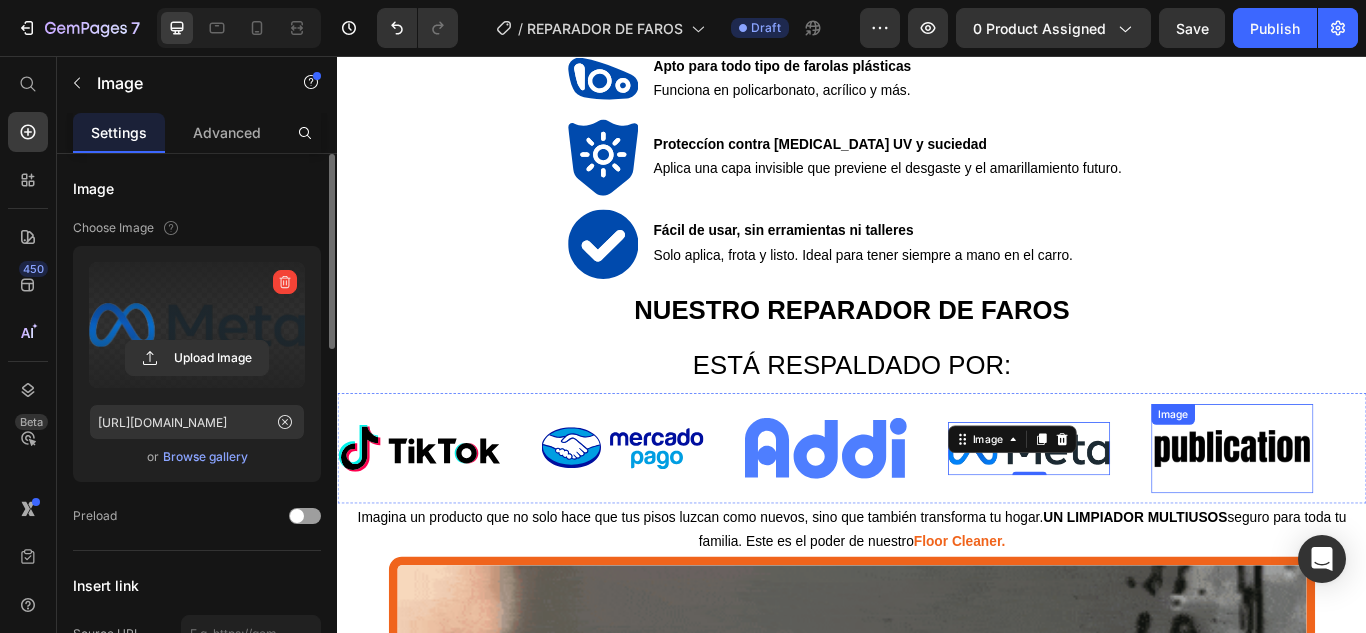 click at bounding box center [1380, 514] 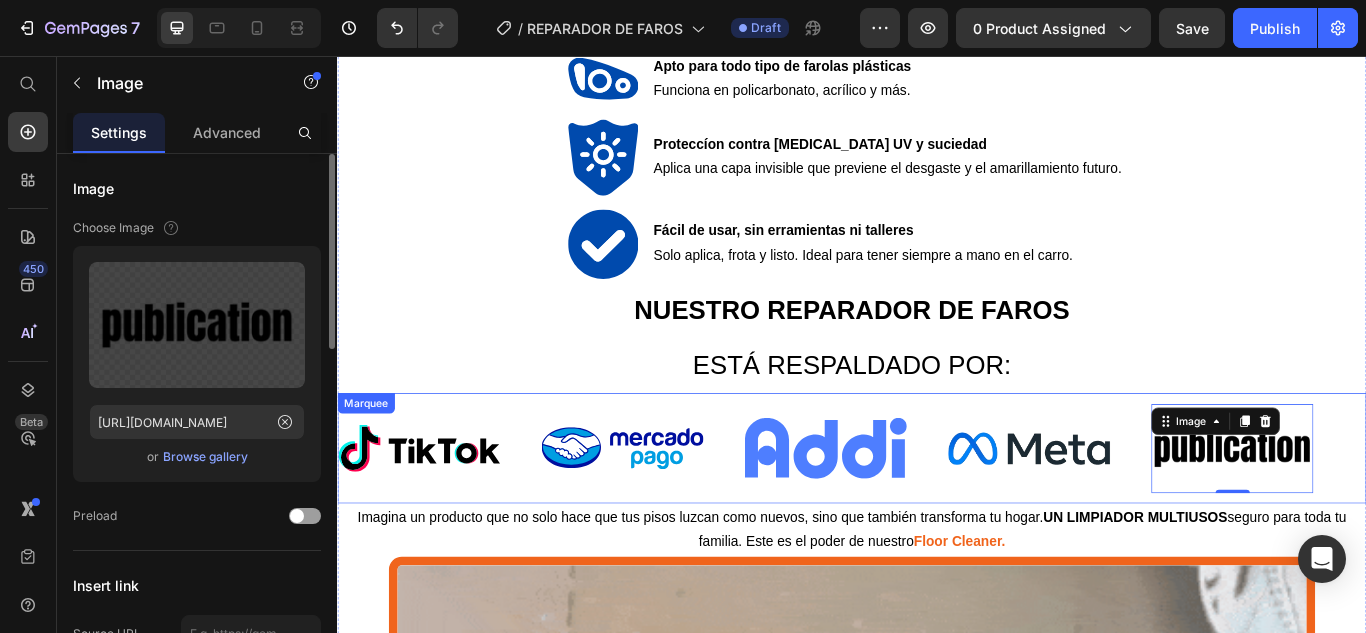 click on "Image Image Image Image Image   0" at bounding box center [930, 514] 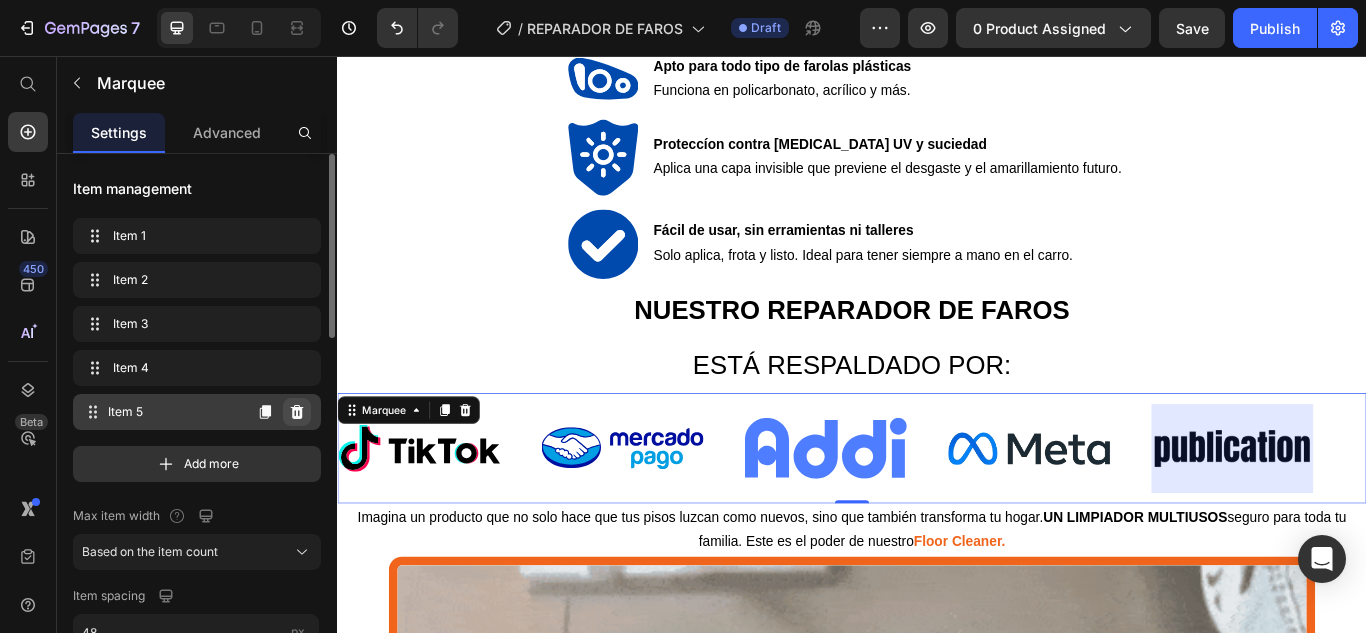 click 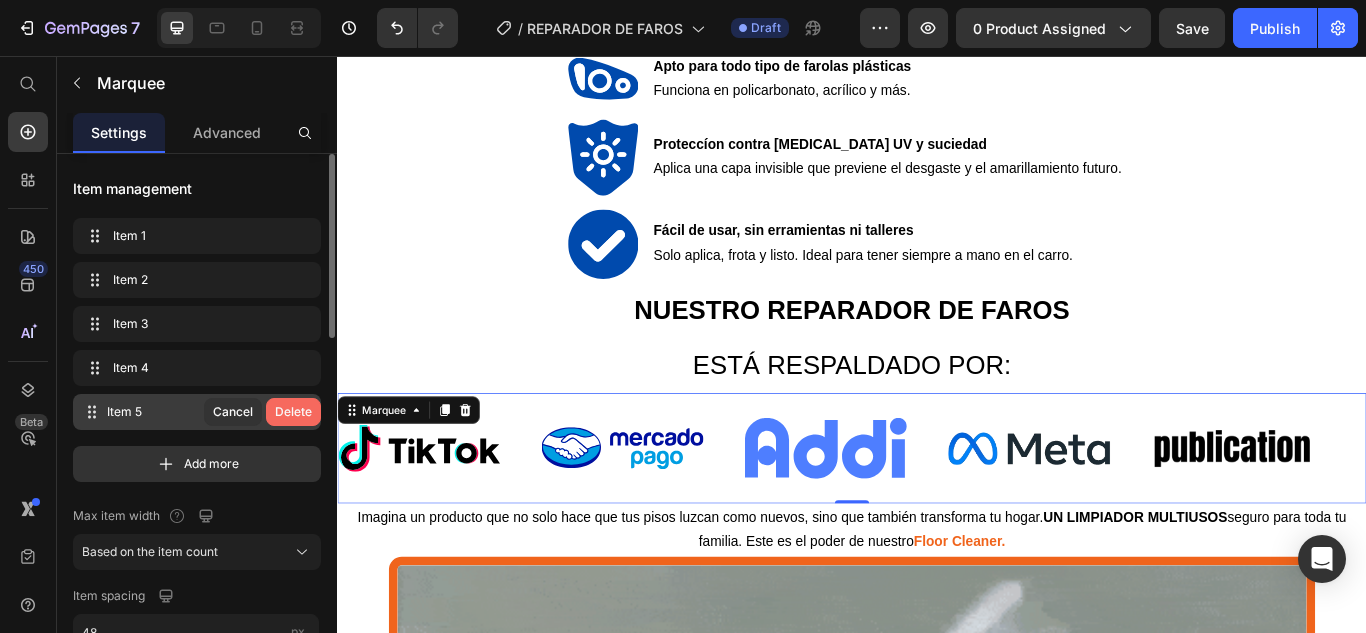 click on "Delete" at bounding box center [293, 412] 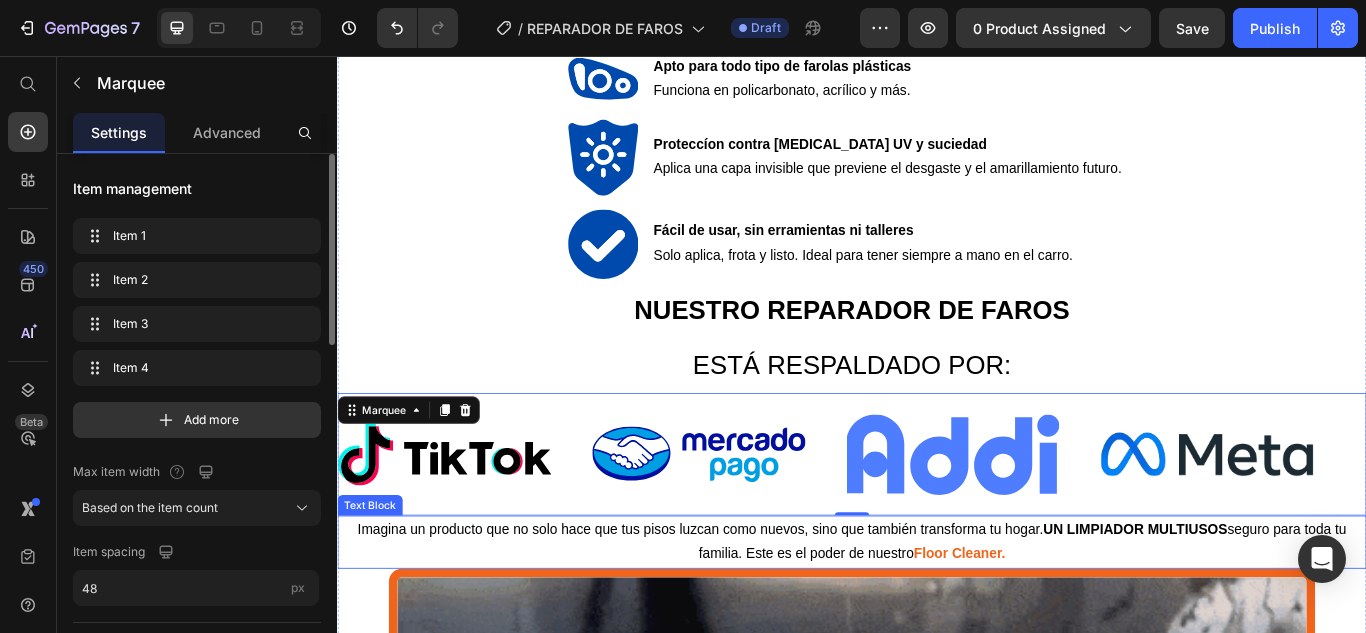 click on "Imagina un producto que no solo hace que tus pisos luzcan como nuevos, sino que también transforma tu hogar.  UN LIMPIADOR MULTIUSOS  seguro para toda tu familia. Este es el poder de nuestro  Floor Cleaner." at bounding box center [937, 623] 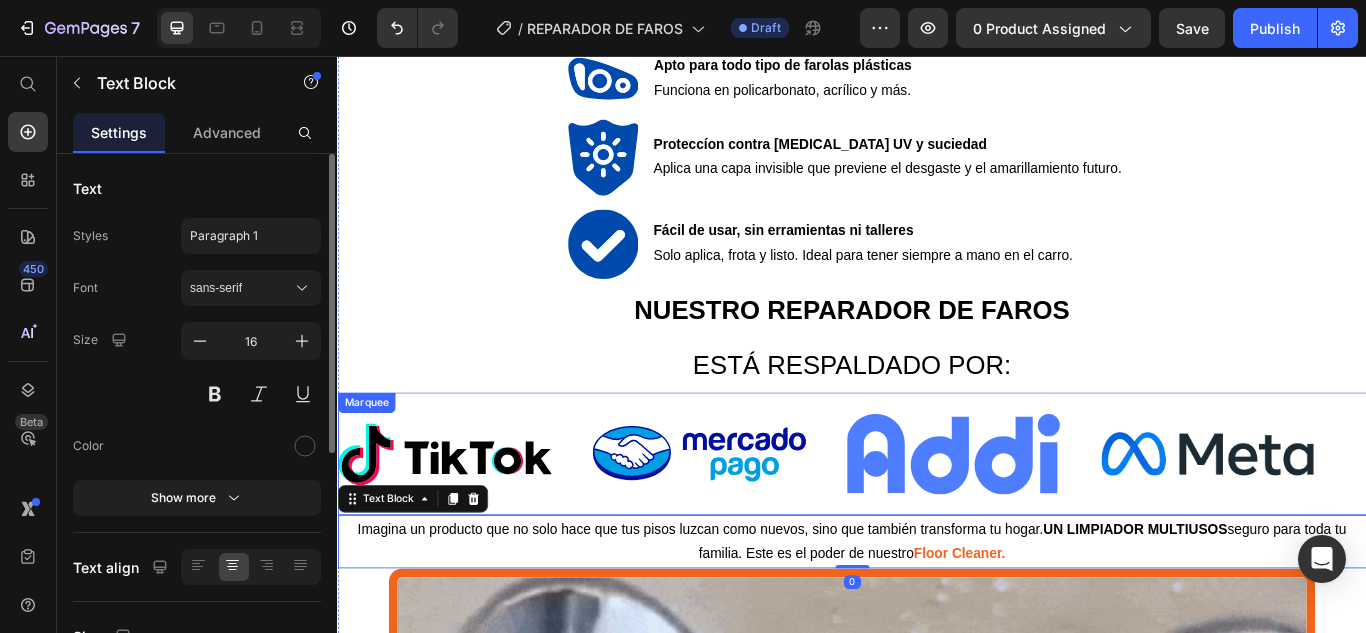 click on "Image" at bounding box center (1079, 521) 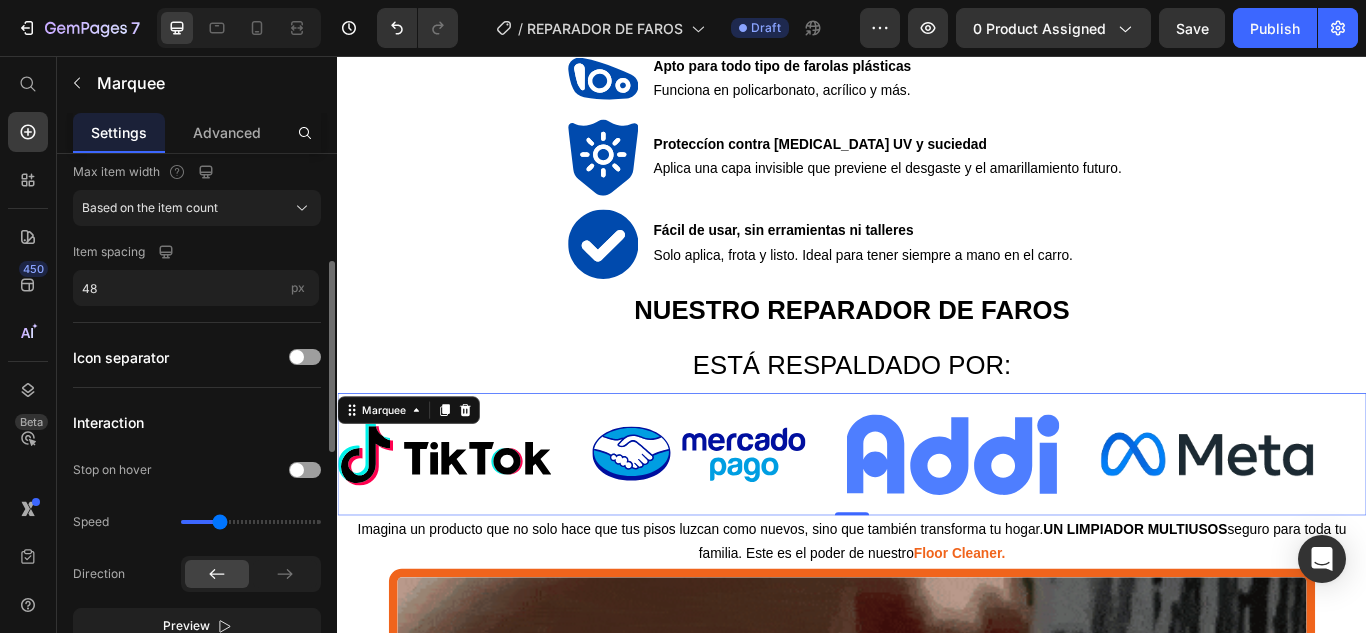scroll, scrollTop: 400, scrollLeft: 0, axis: vertical 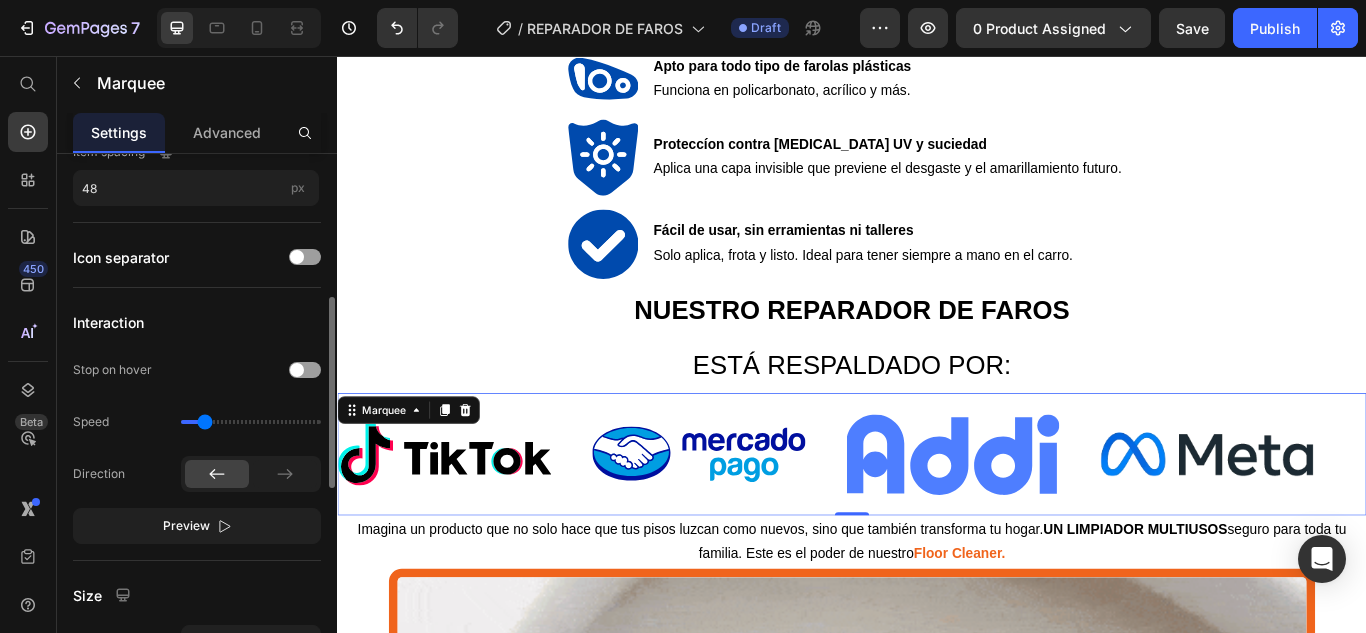 drag, startPoint x: 226, startPoint y: 425, endPoint x: 206, endPoint y: 426, distance: 20.024984 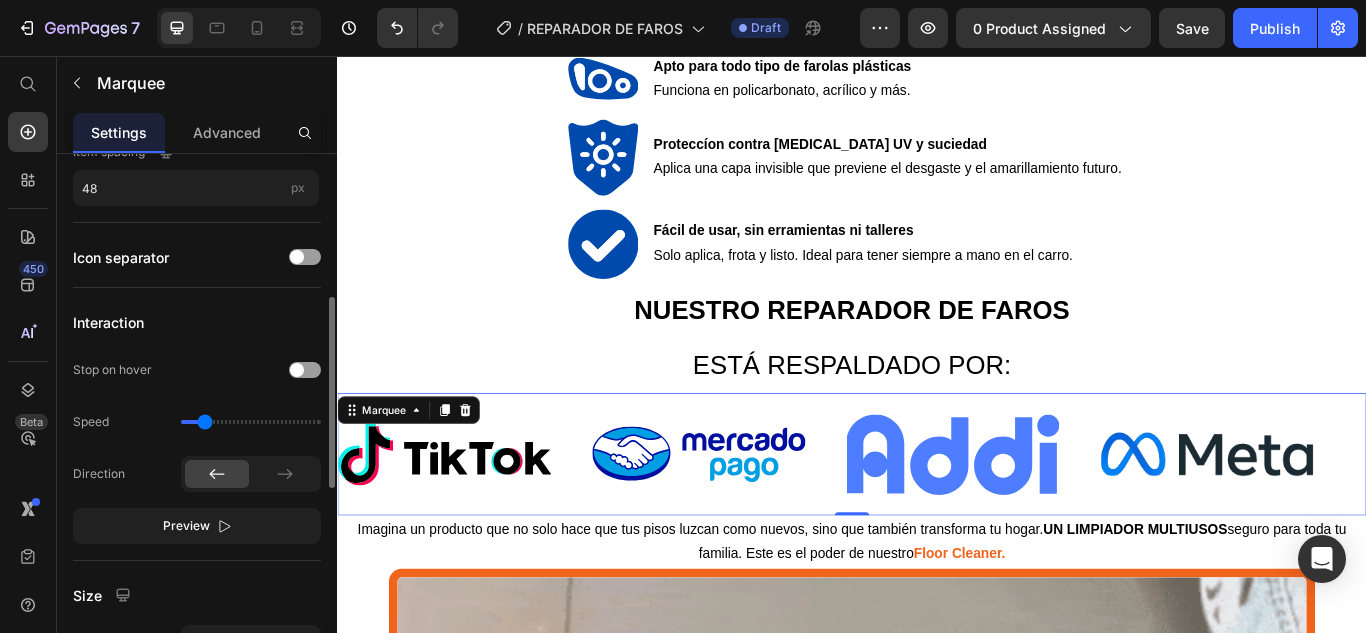 click at bounding box center [251, 422] 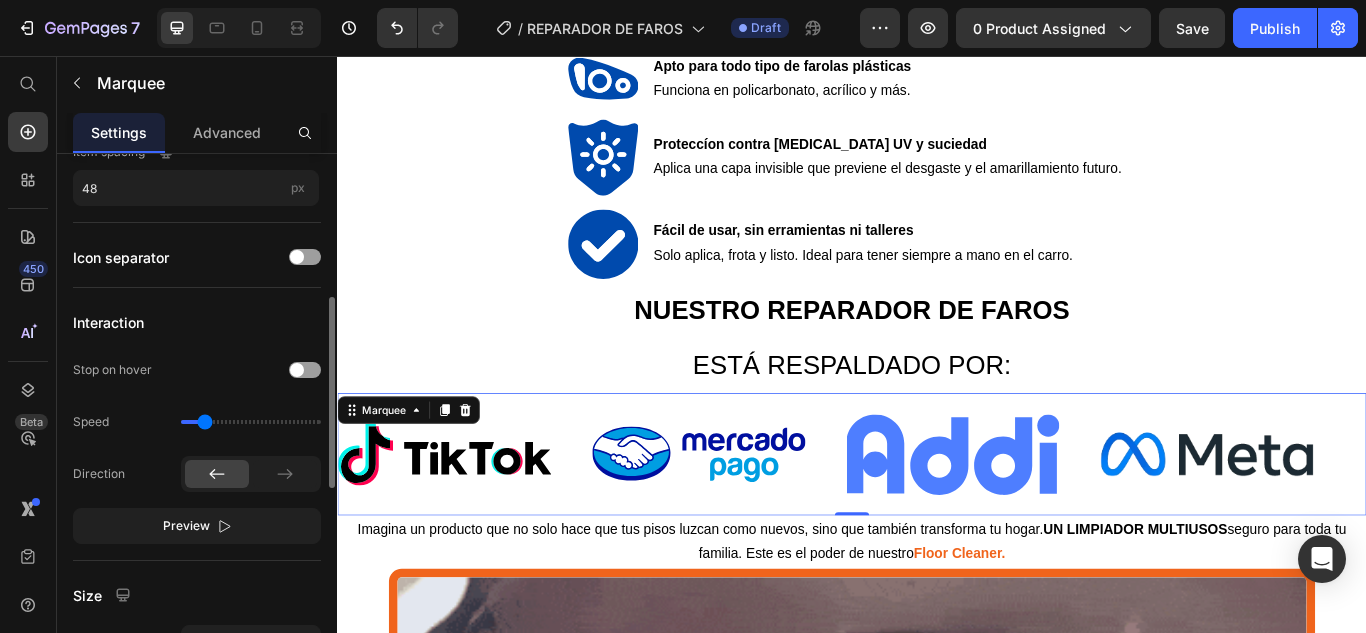 drag, startPoint x: 206, startPoint y: 426, endPoint x: 180, endPoint y: 425, distance: 26.019224 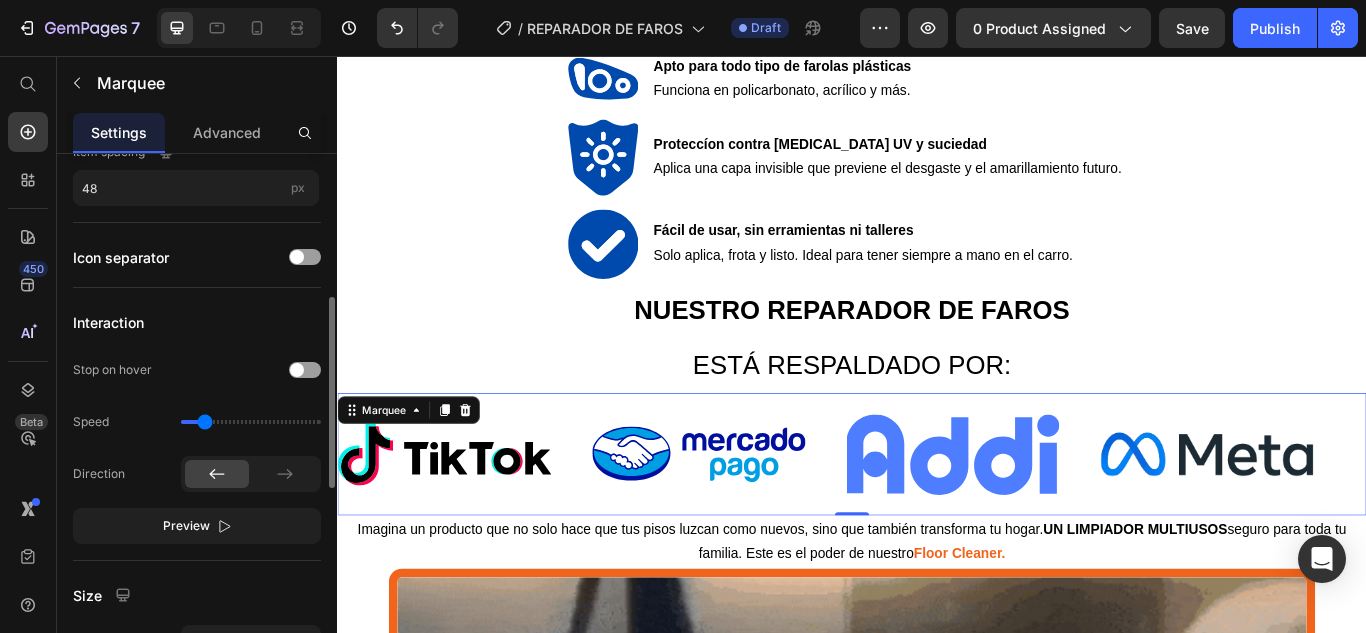 click at bounding box center [251, 422] 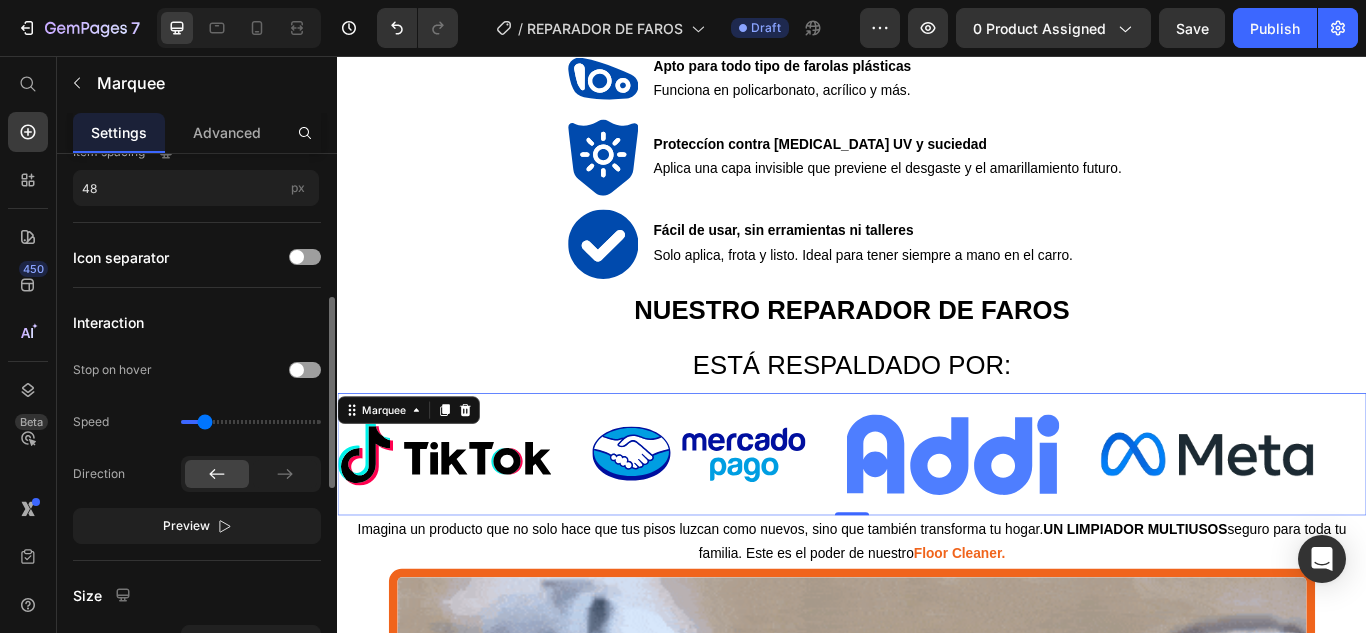 click at bounding box center [251, 422] 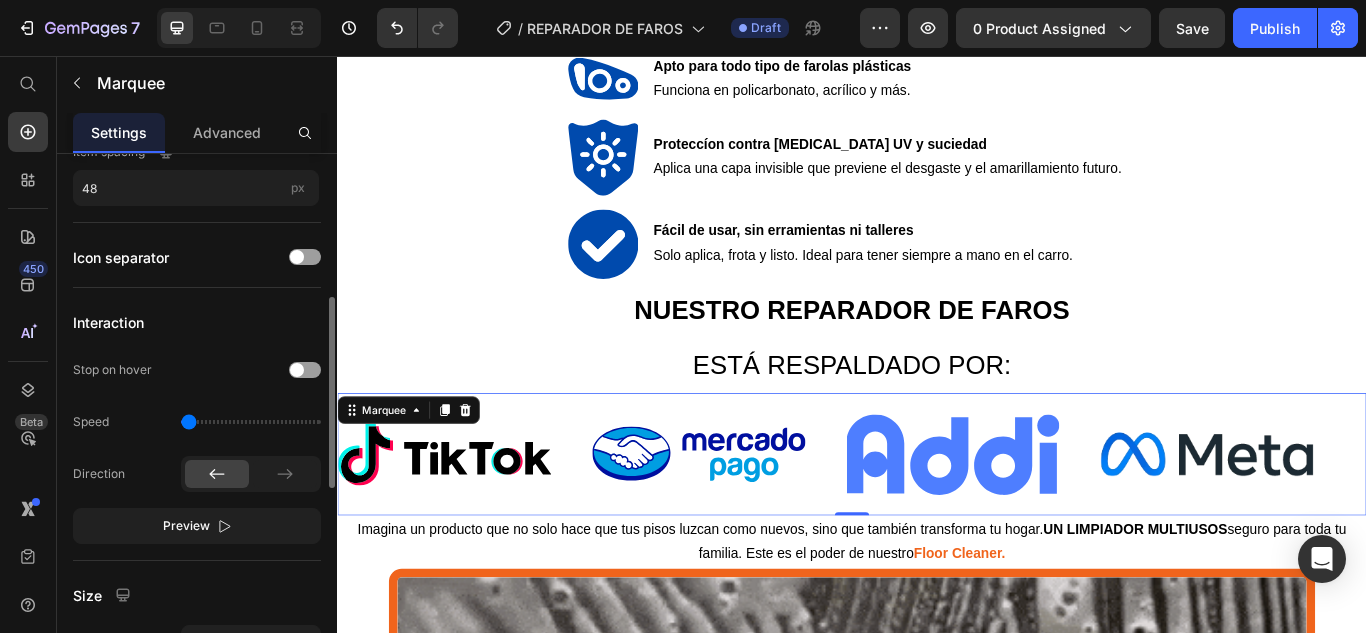 drag, startPoint x: 180, startPoint y: 425, endPoint x: 145, endPoint y: 425, distance: 35 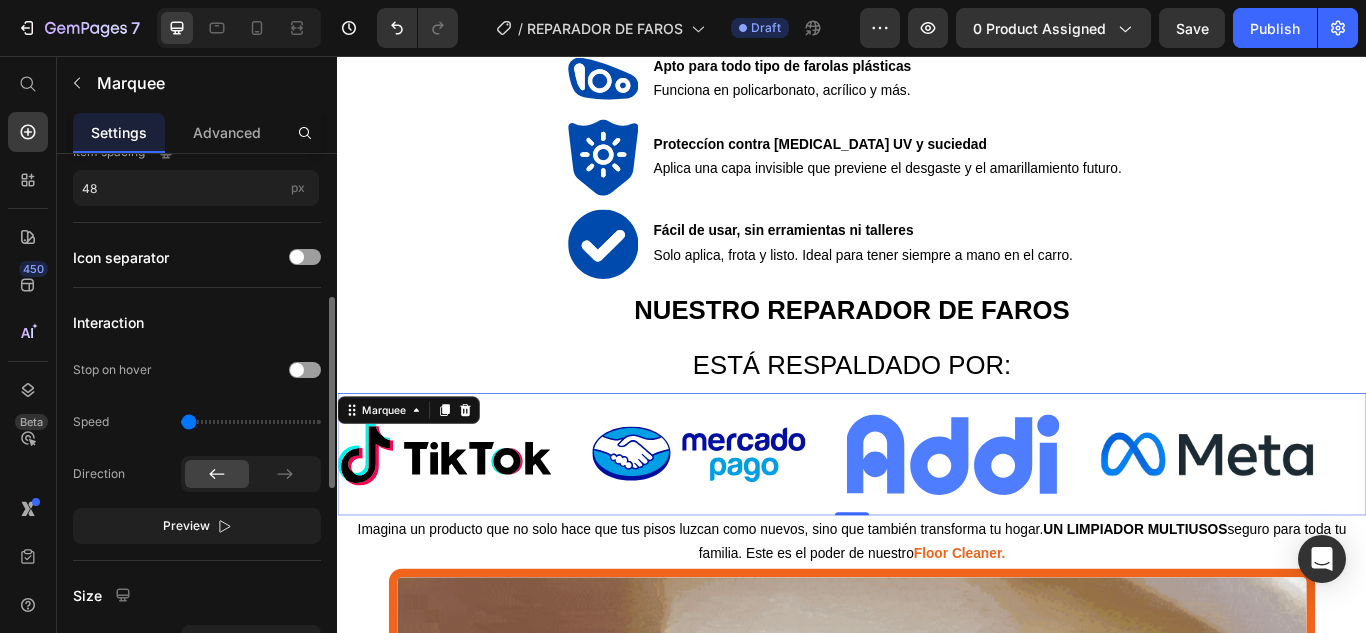 type on "0" 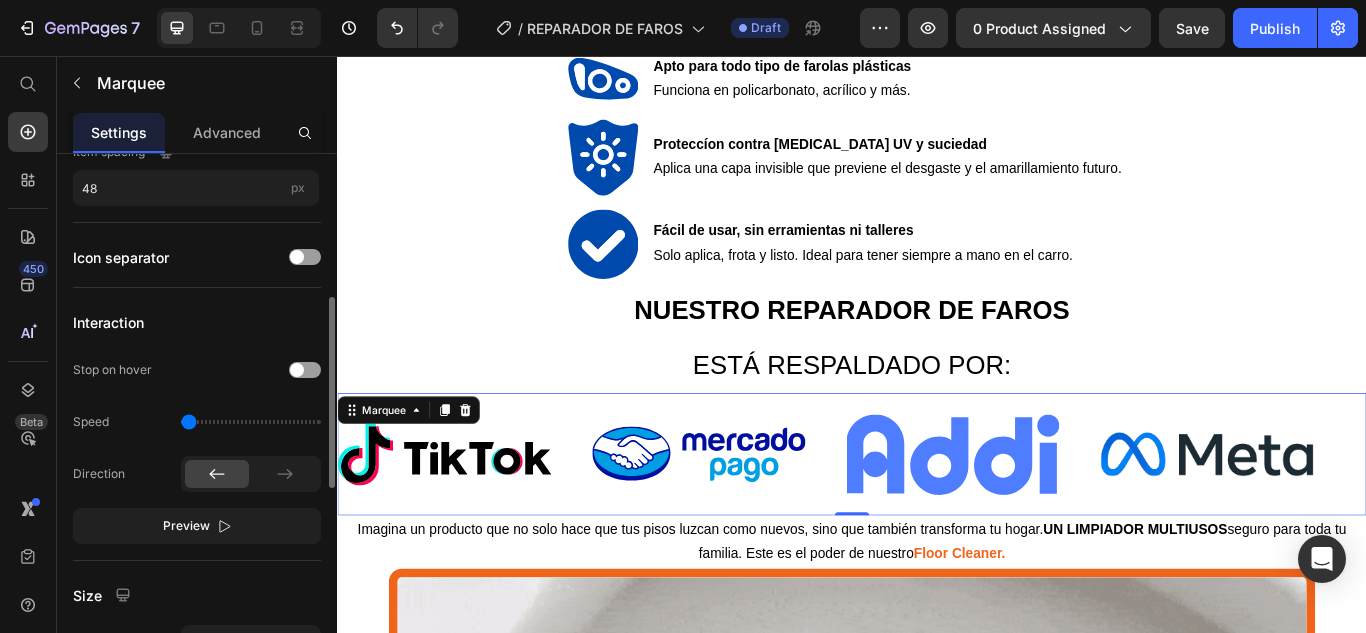 click at bounding box center (251, 422) 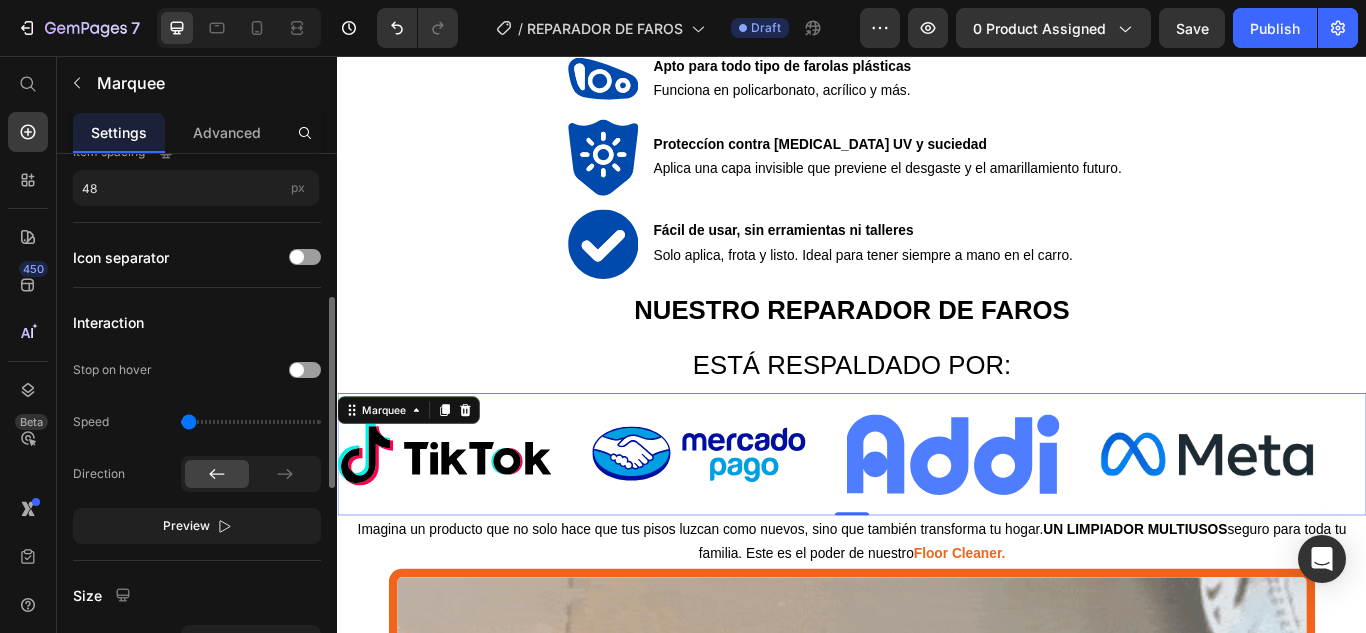 scroll, scrollTop: 500, scrollLeft: 0, axis: vertical 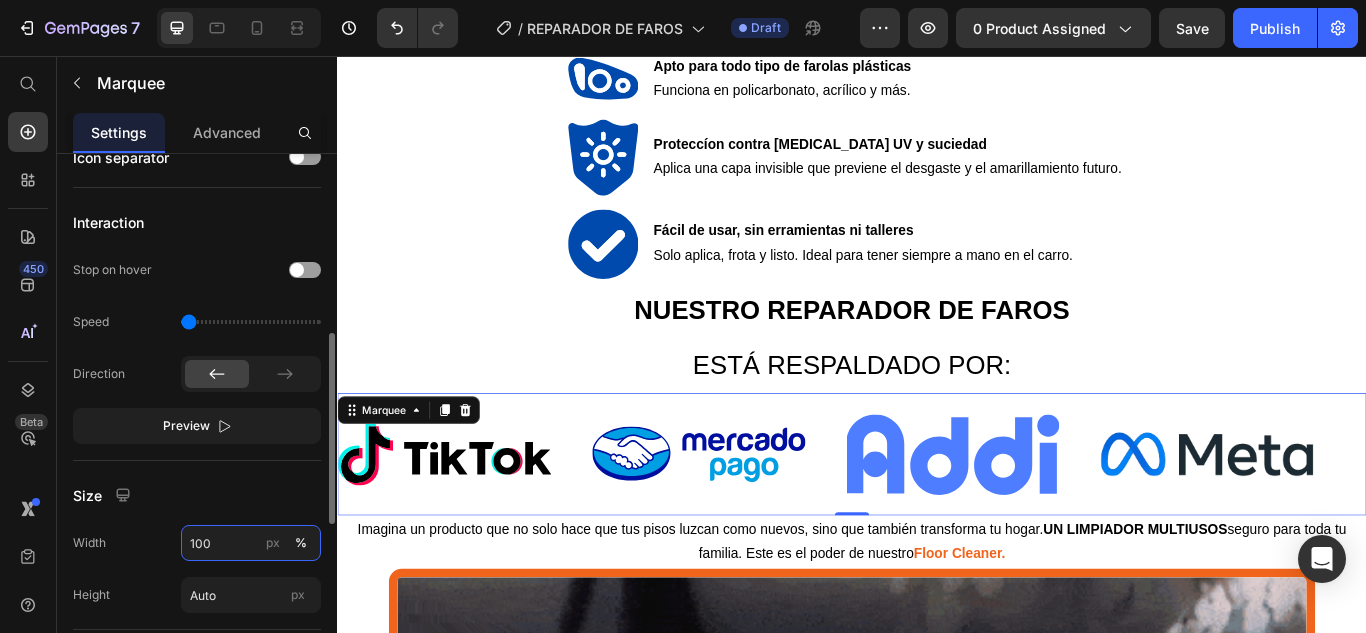 click on "100" at bounding box center [251, 543] 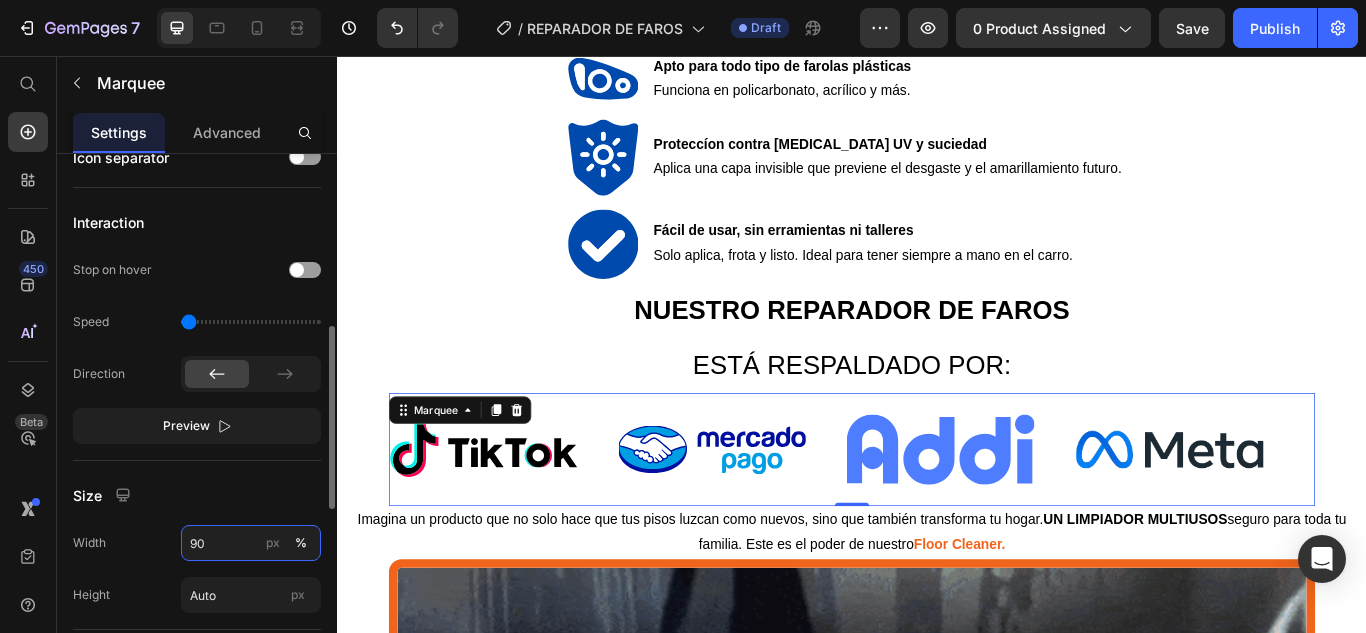 type on "9" 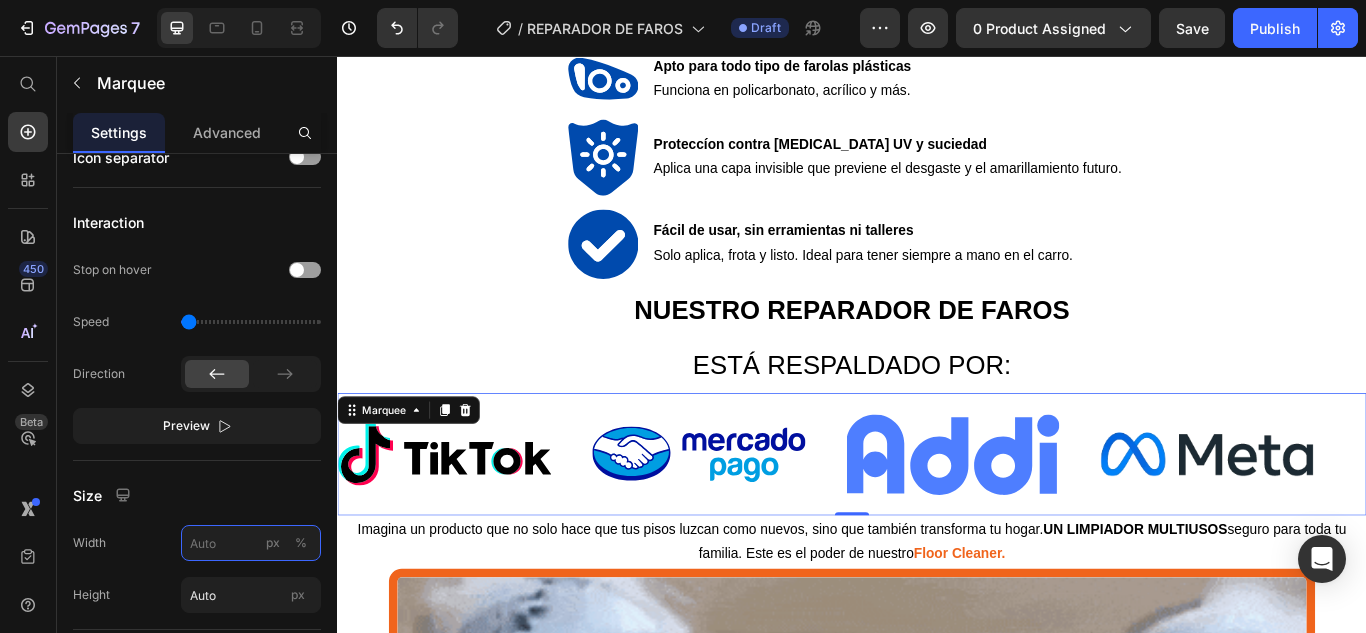 type on "9" 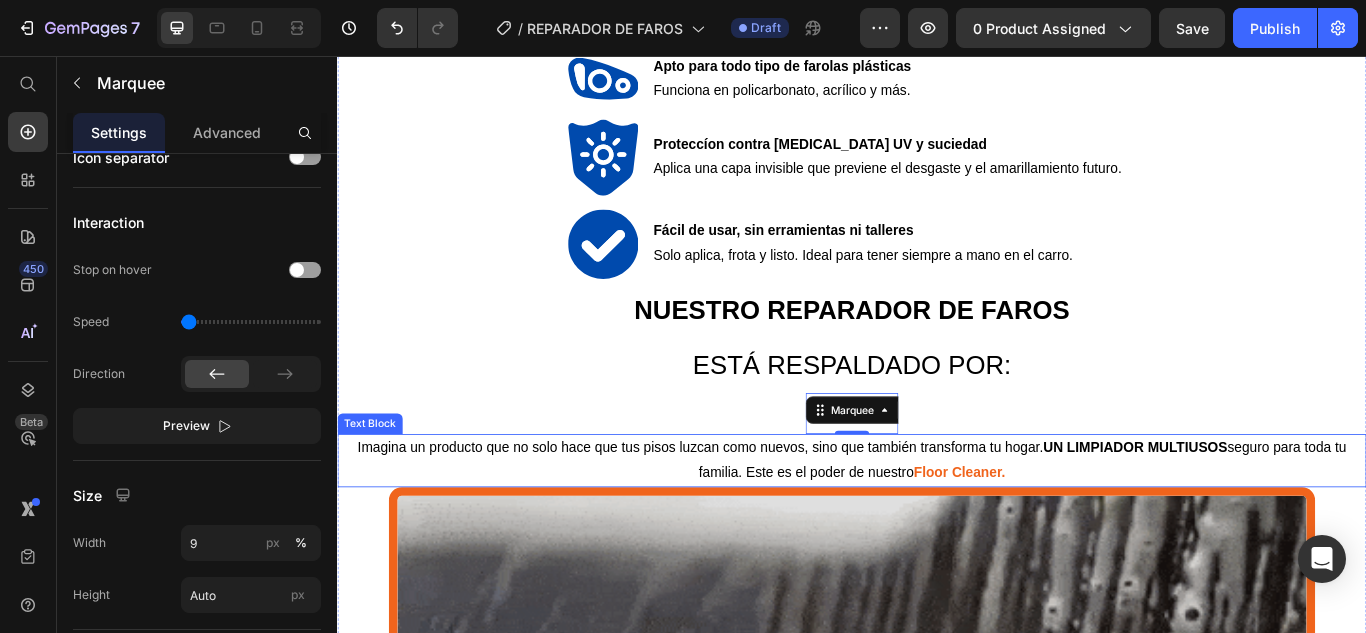 click on "Imagina un producto que no solo hace que tus pisos luzcan como nuevos, sino que también transforma tu hogar.  UN LIMPIADOR MULTIUSOS  seguro para toda tu familia. Este es el poder de nuestro  Floor Cleaner." at bounding box center [937, 528] 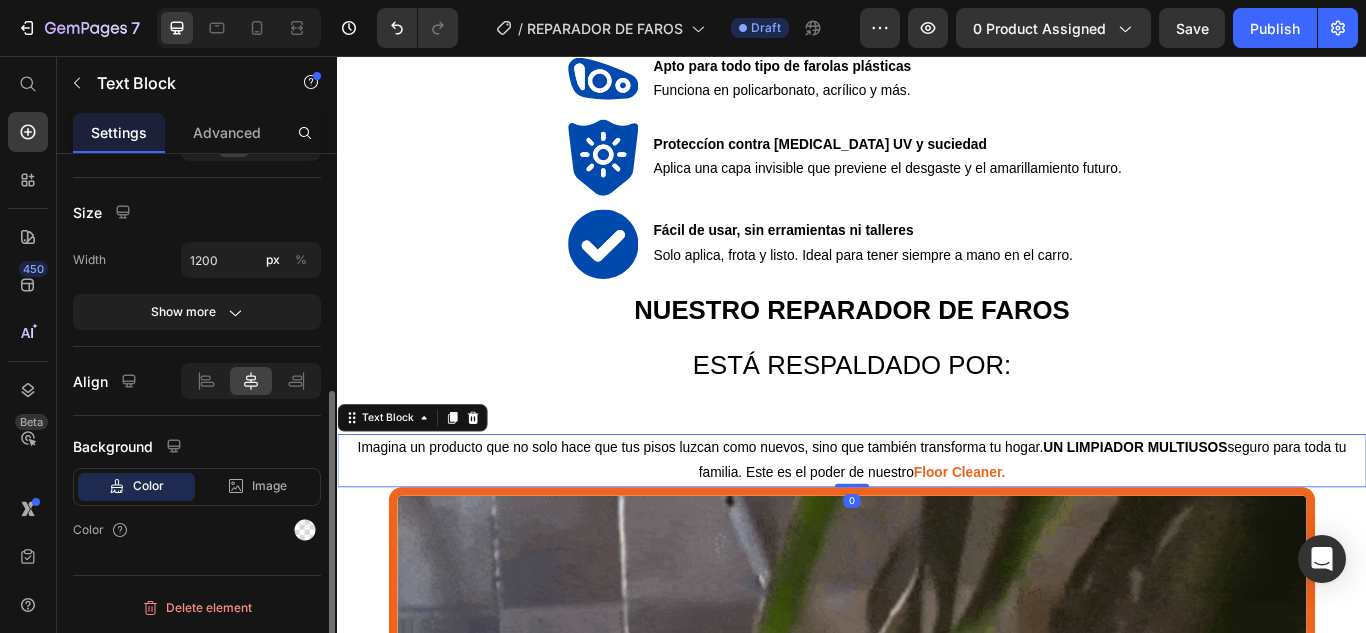 scroll, scrollTop: 0, scrollLeft: 0, axis: both 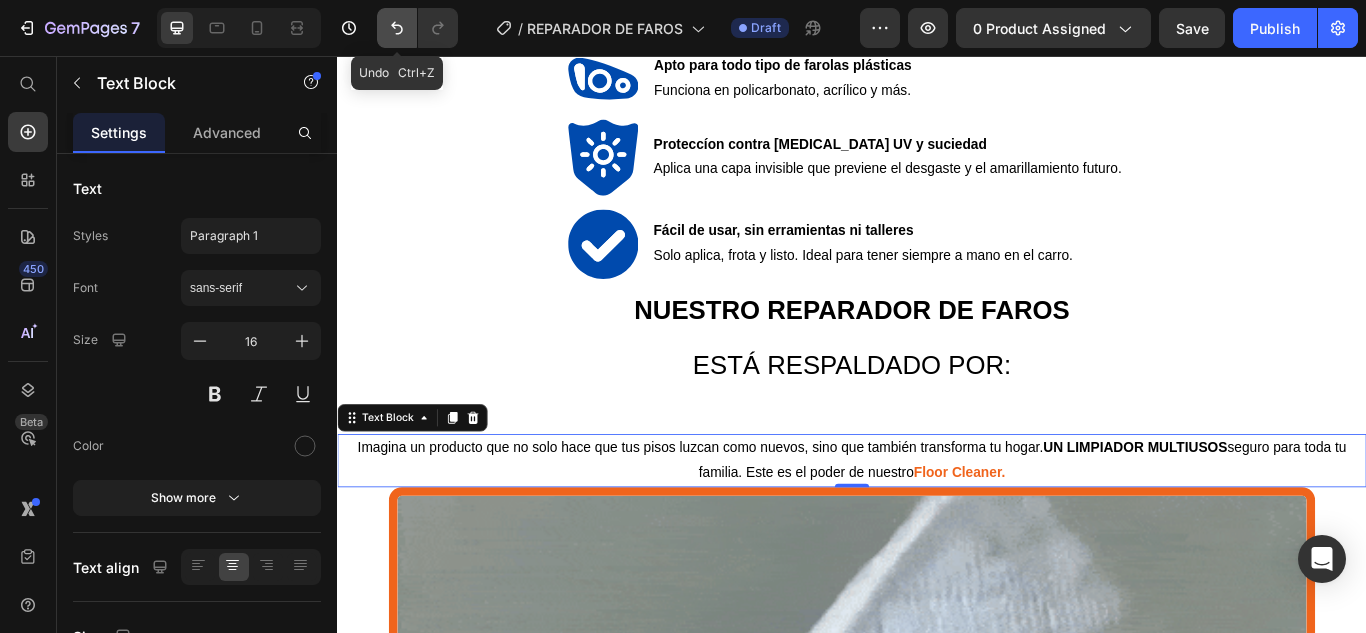 click 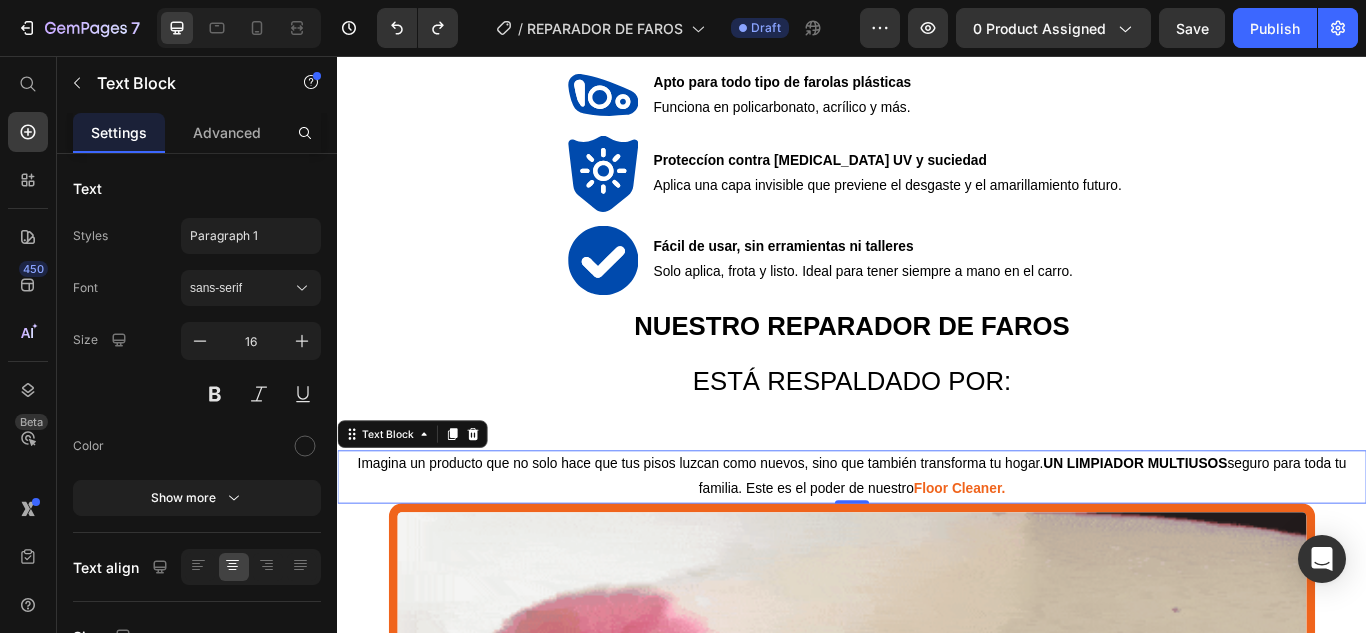 scroll, scrollTop: 2498, scrollLeft: 0, axis: vertical 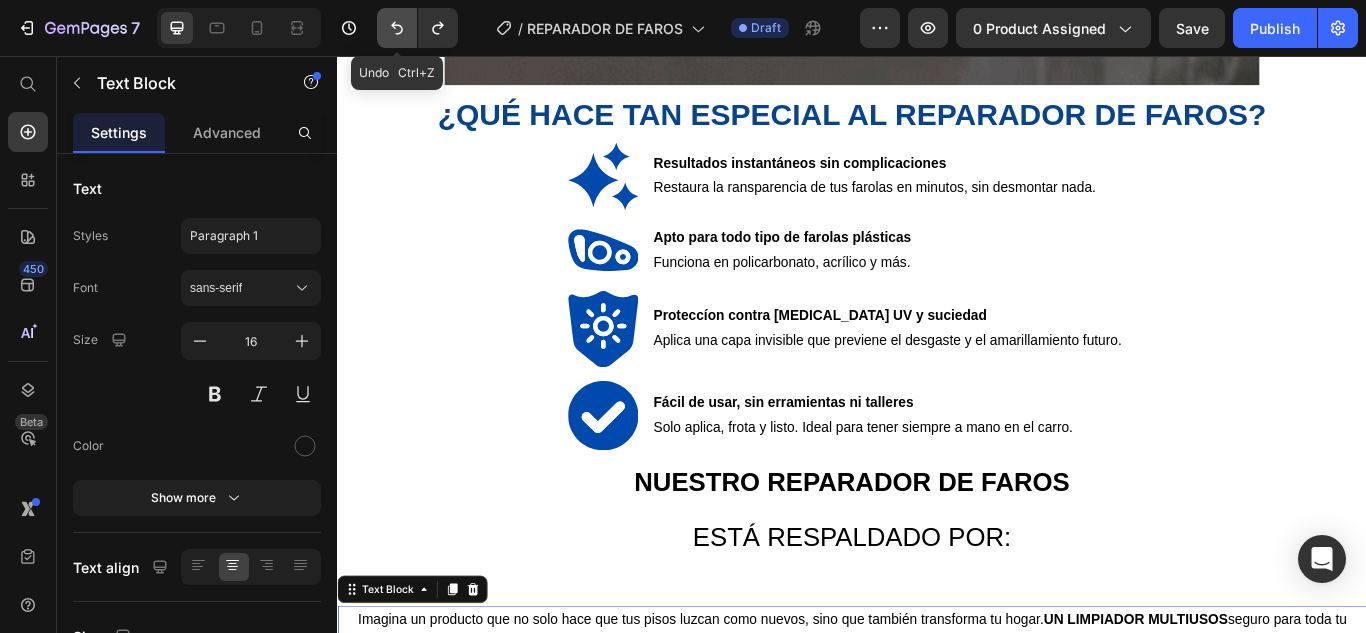 click 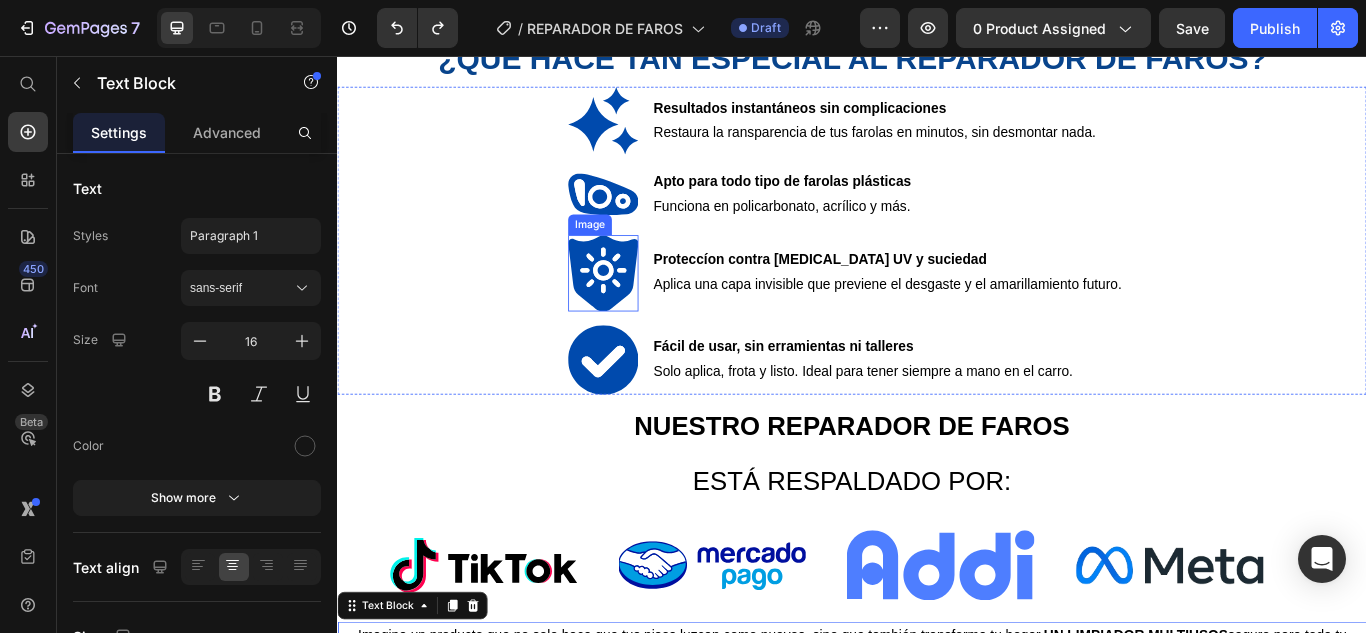 scroll, scrollTop: 2598, scrollLeft: 0, axis: vertical 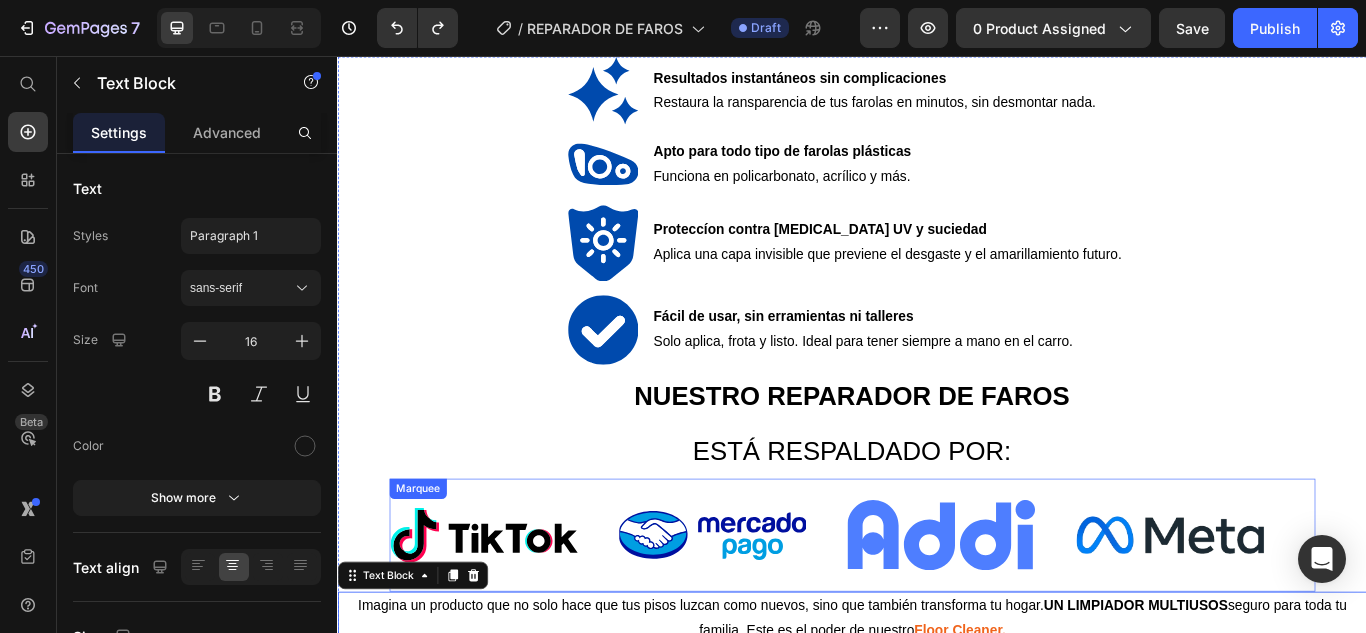click on "Image" at bounding box center [531, 615] 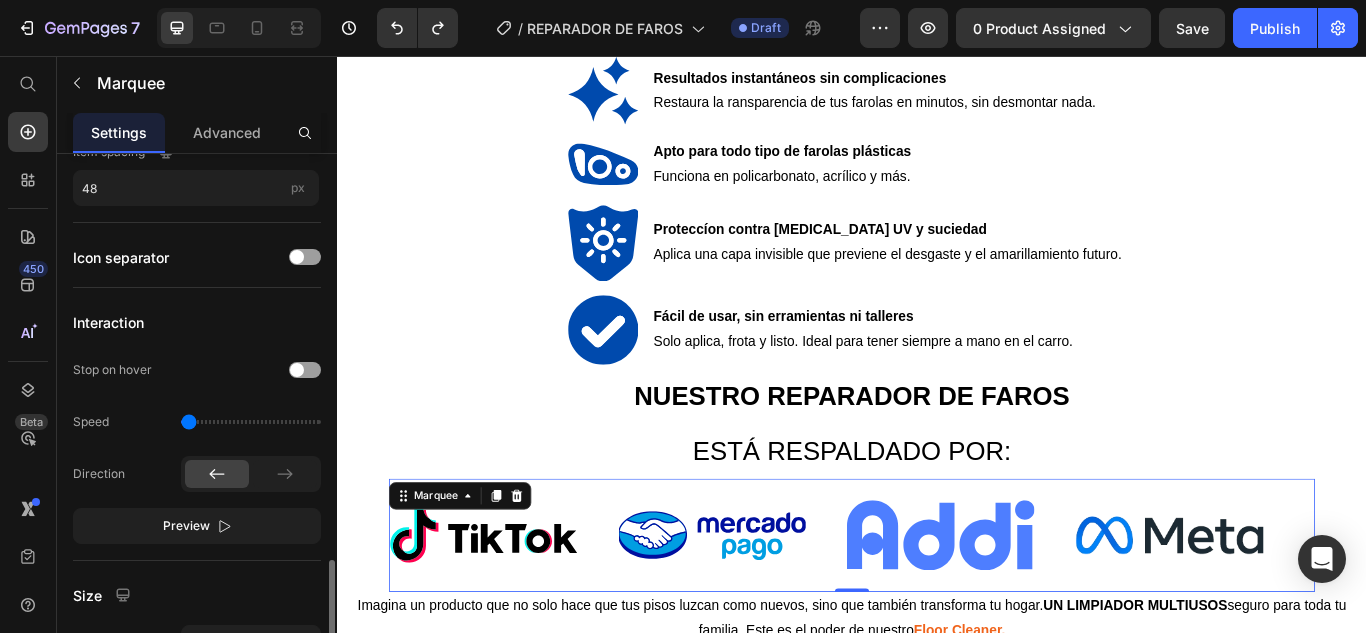 scroll, scrollTop: 600, scrollLeft: 0, axis: vertical 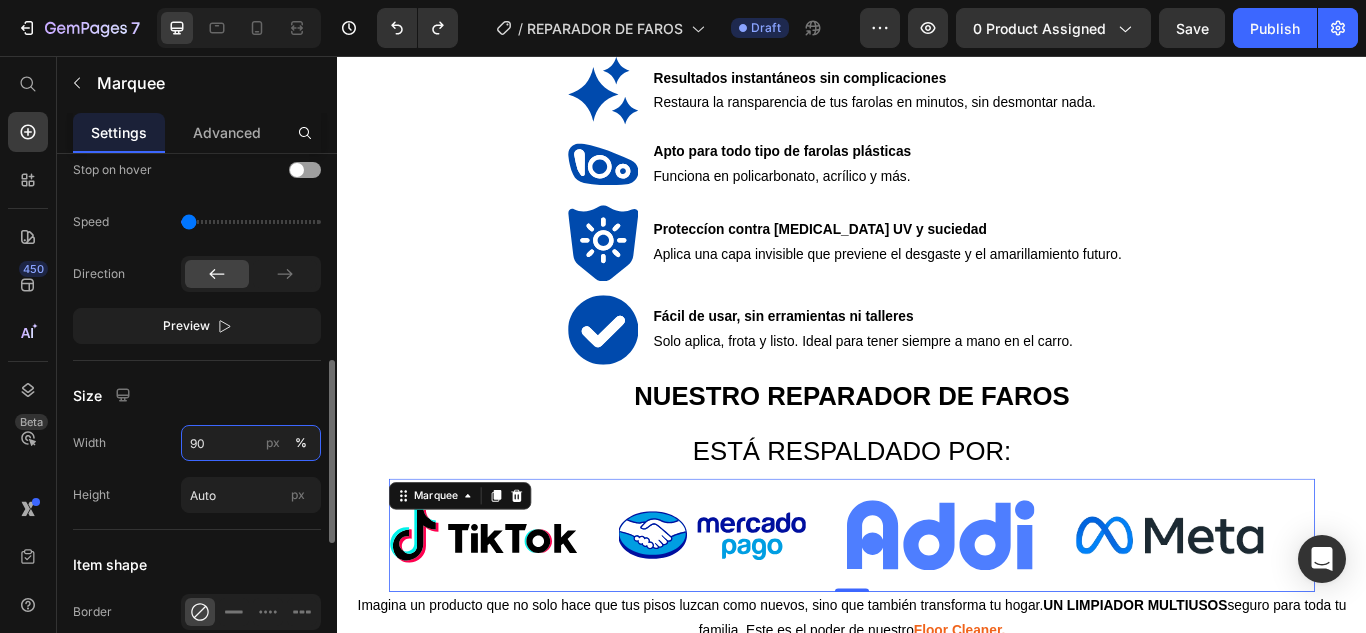 click on "90" at bounding box center [251, 443] 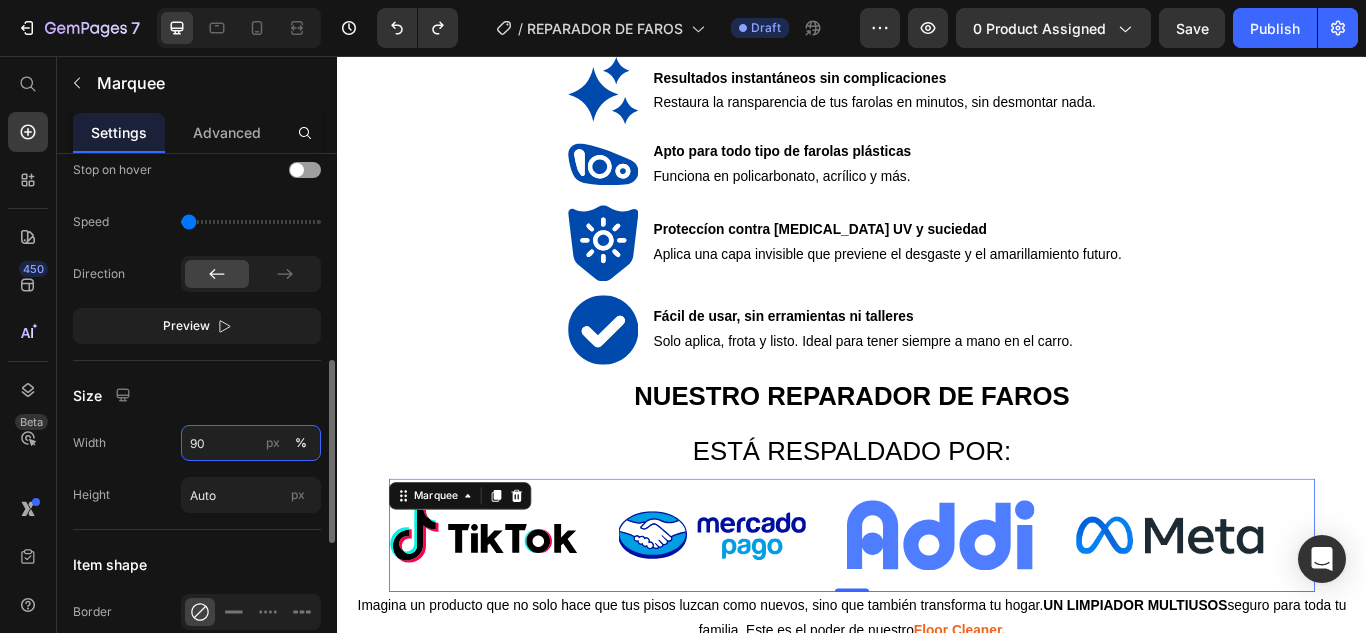 type 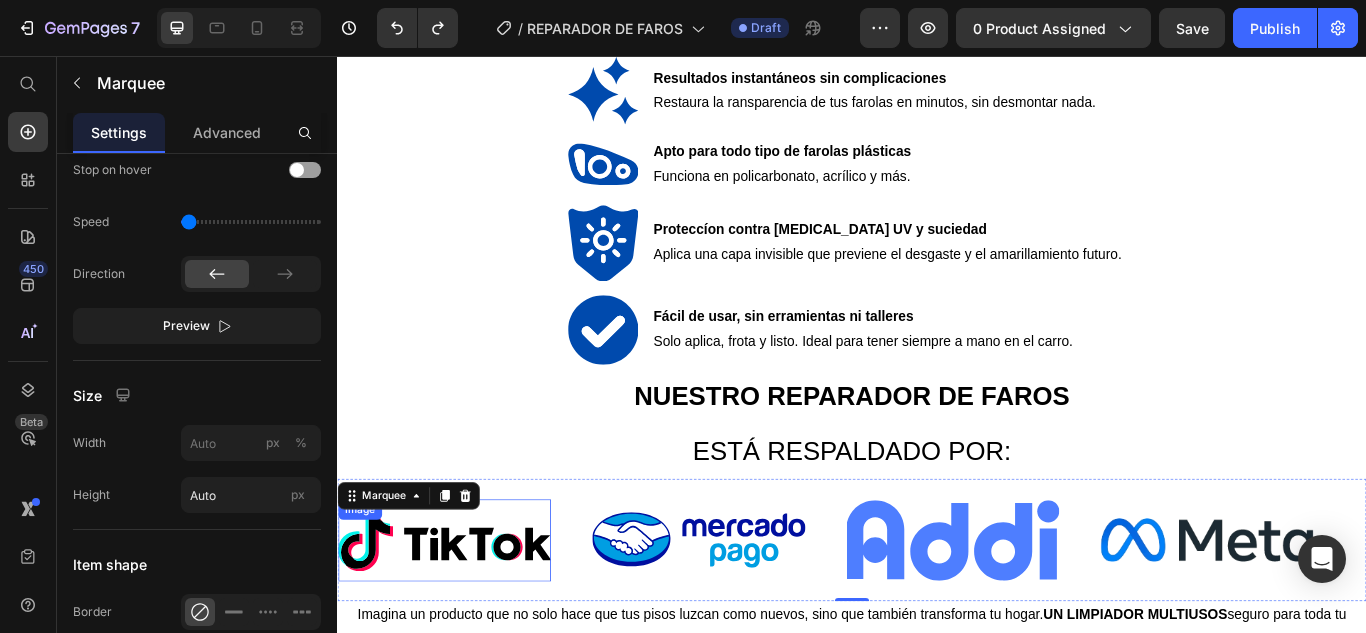 click at bounding box center [462, 621] 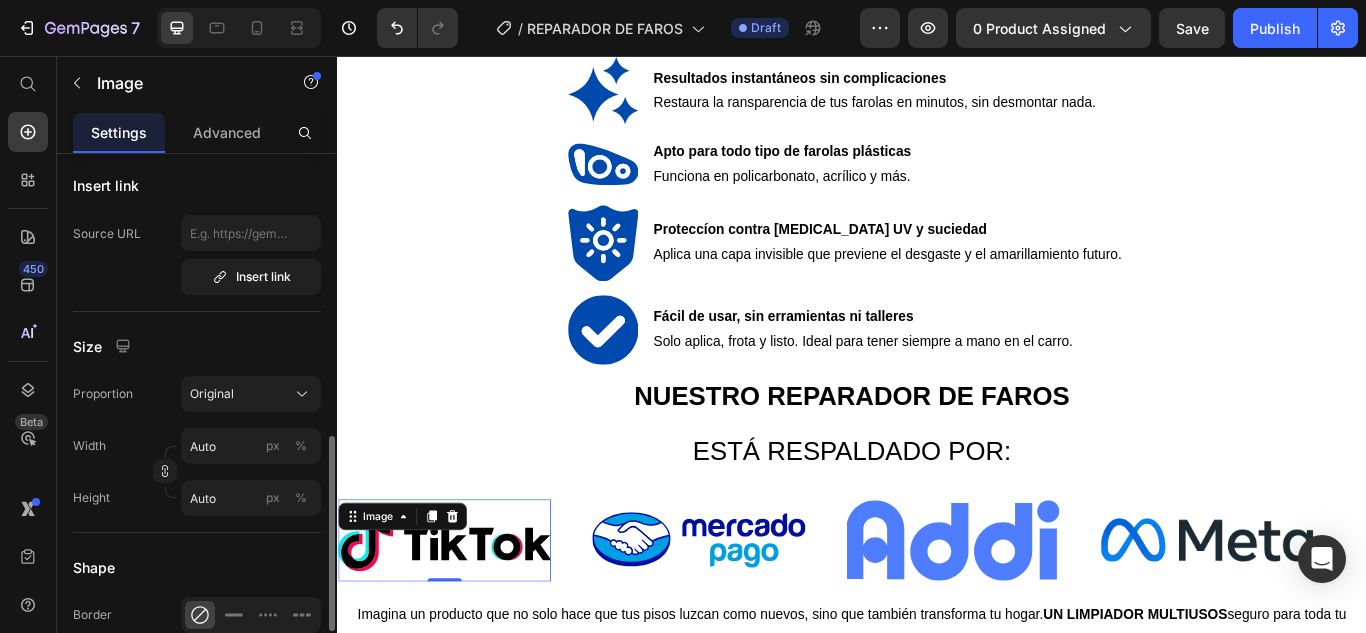 scroll, scrollTop: 500, scrollLeft: 0, axis: vertical 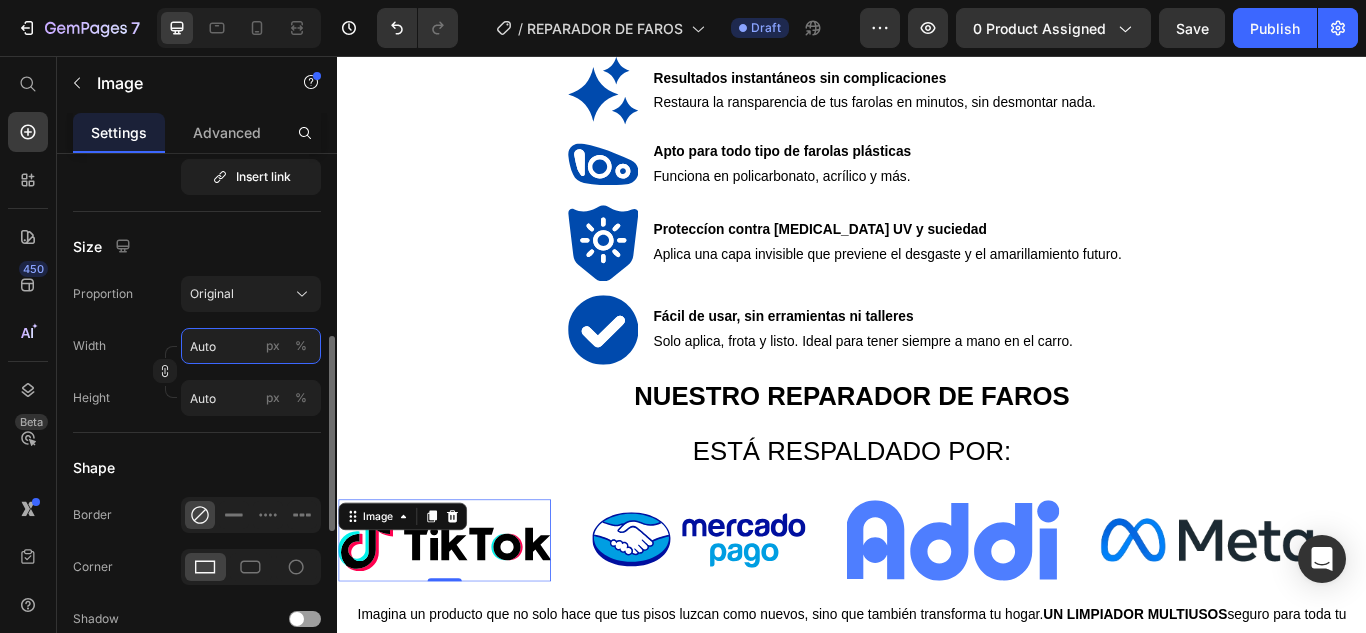 click on "Auto" at bounding box center [251, 346] 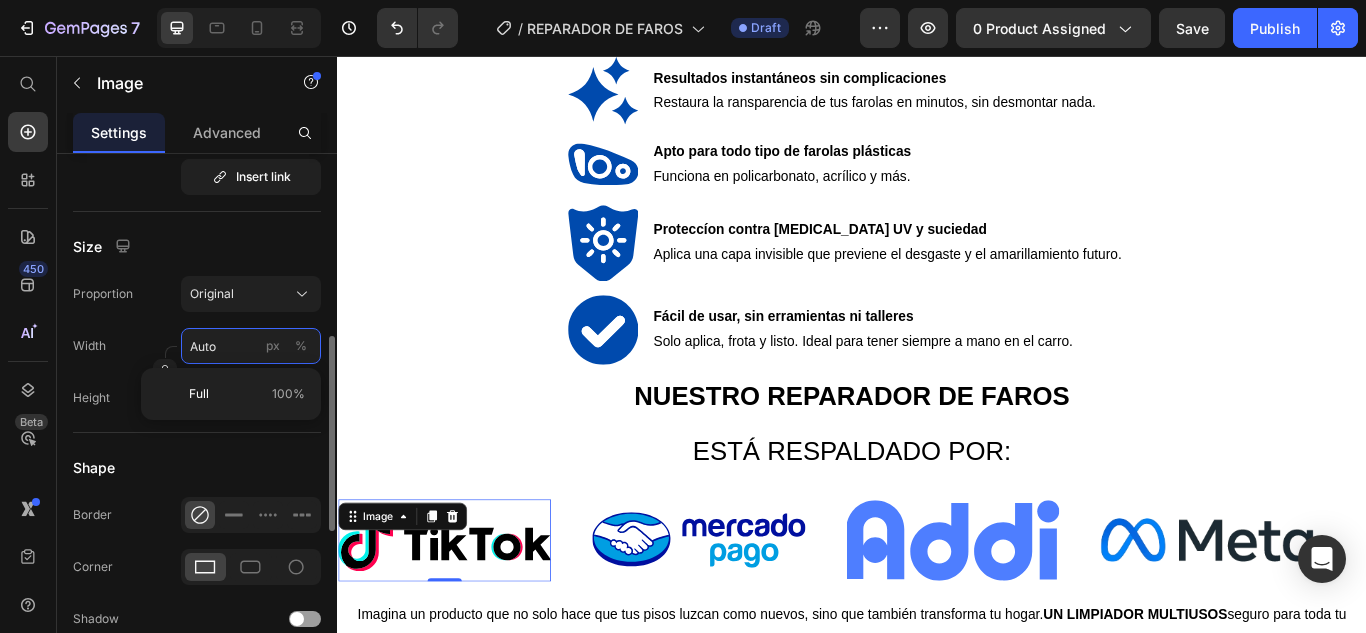type on "8" 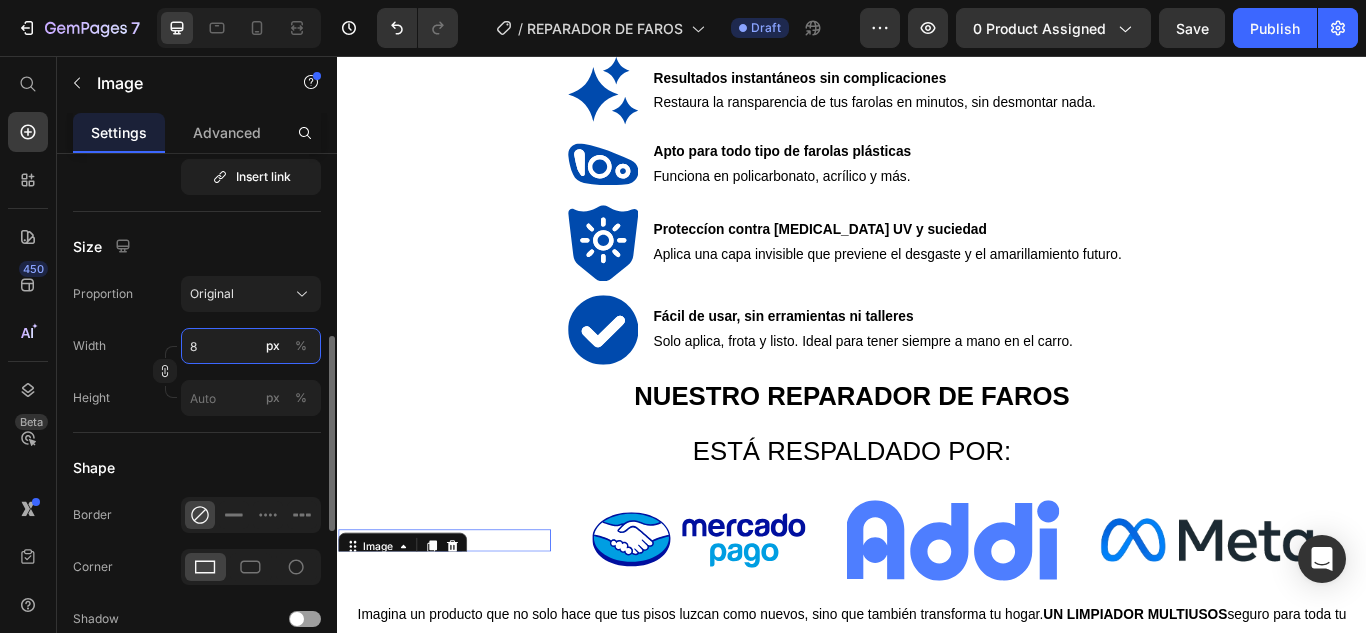 type on "80" 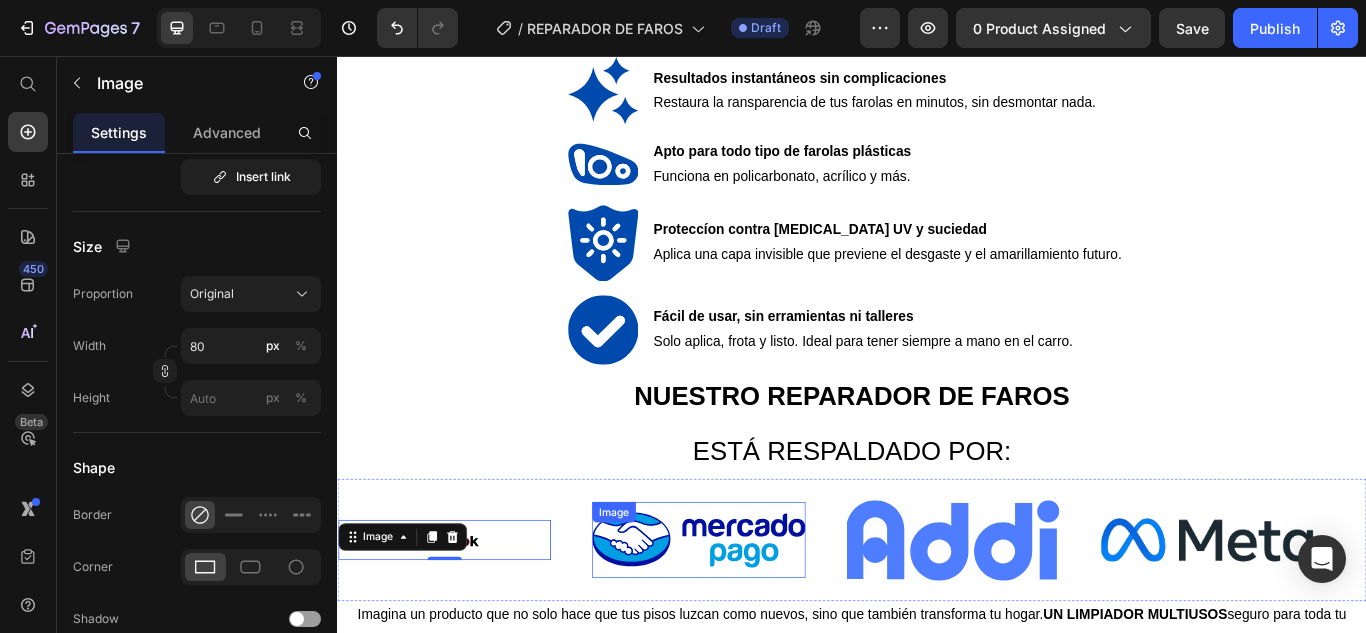 click at bounding box center [757, 620] 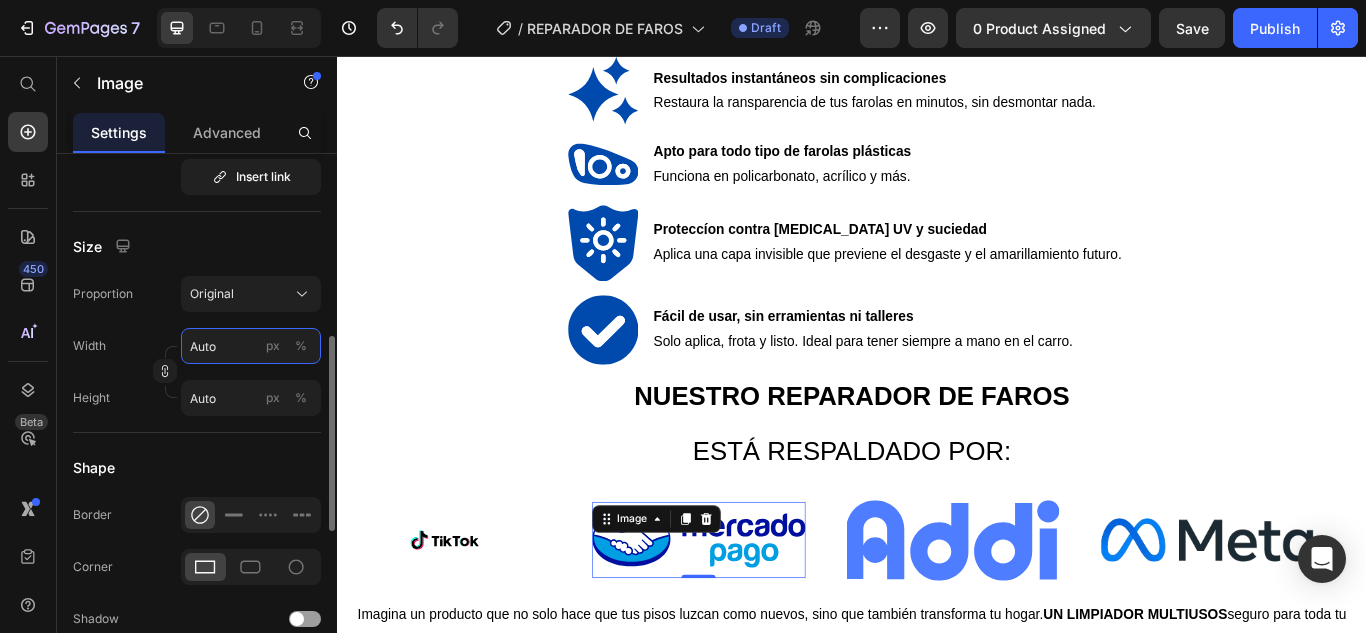 click on "Auto" at bounding box center (251, 346) 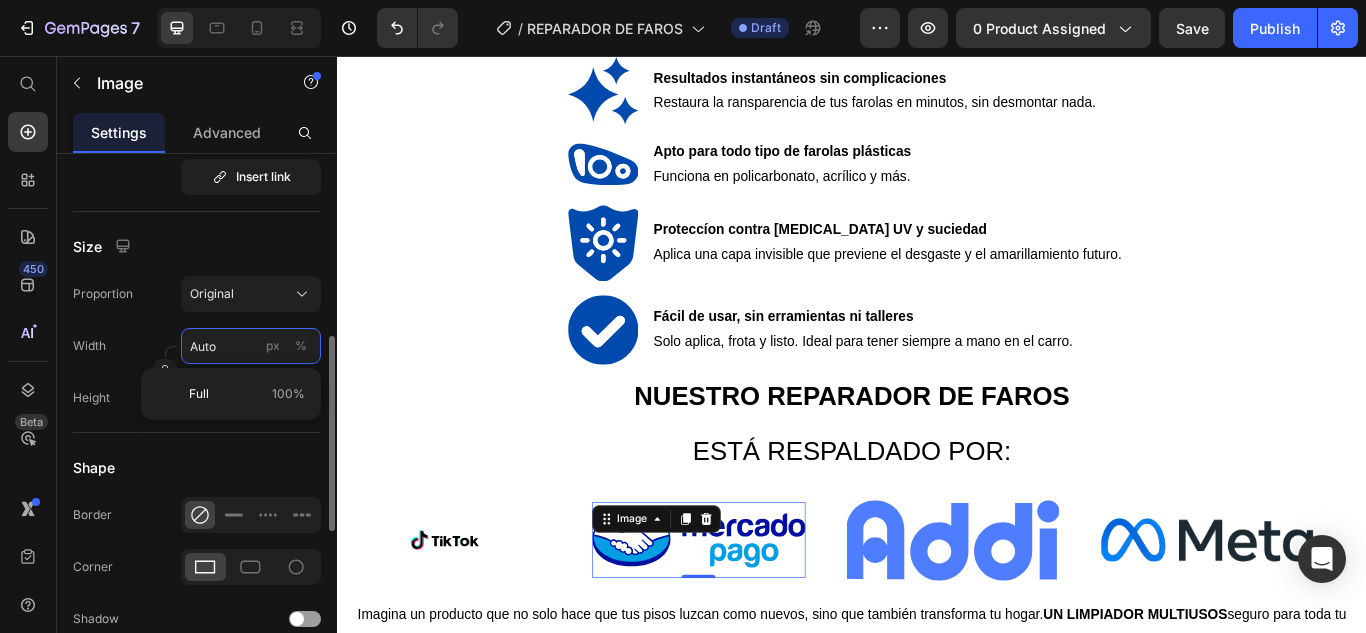 type on "8" 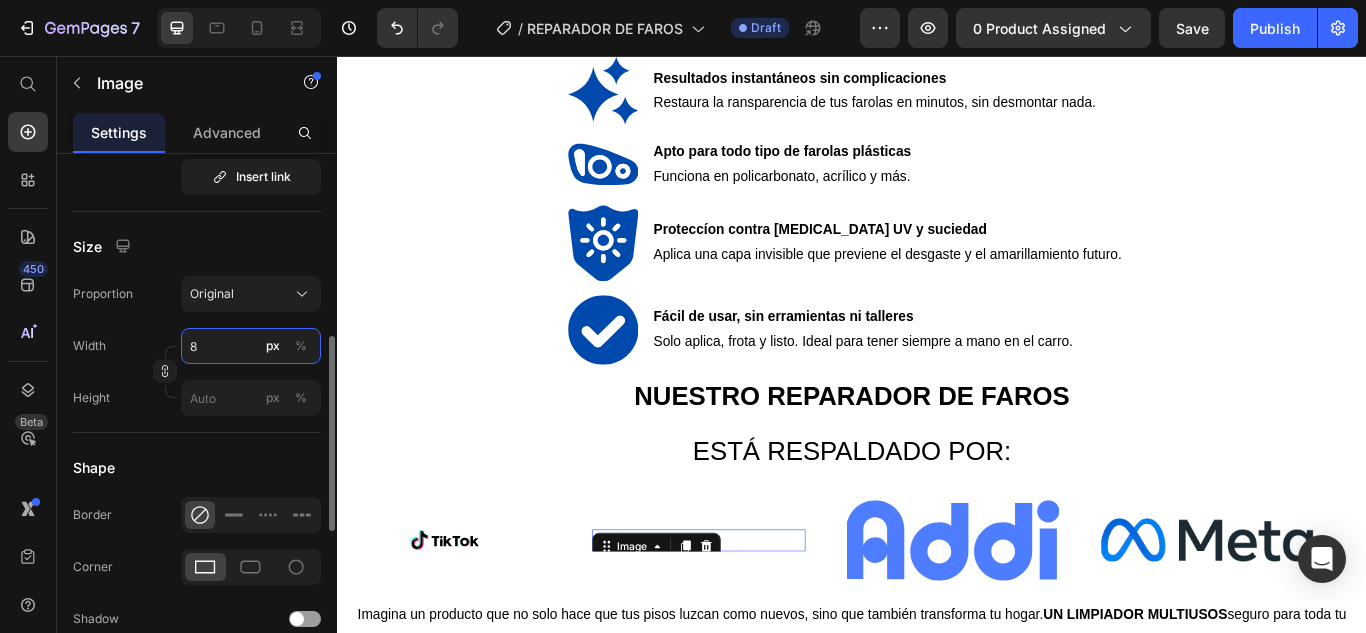 type on "80" 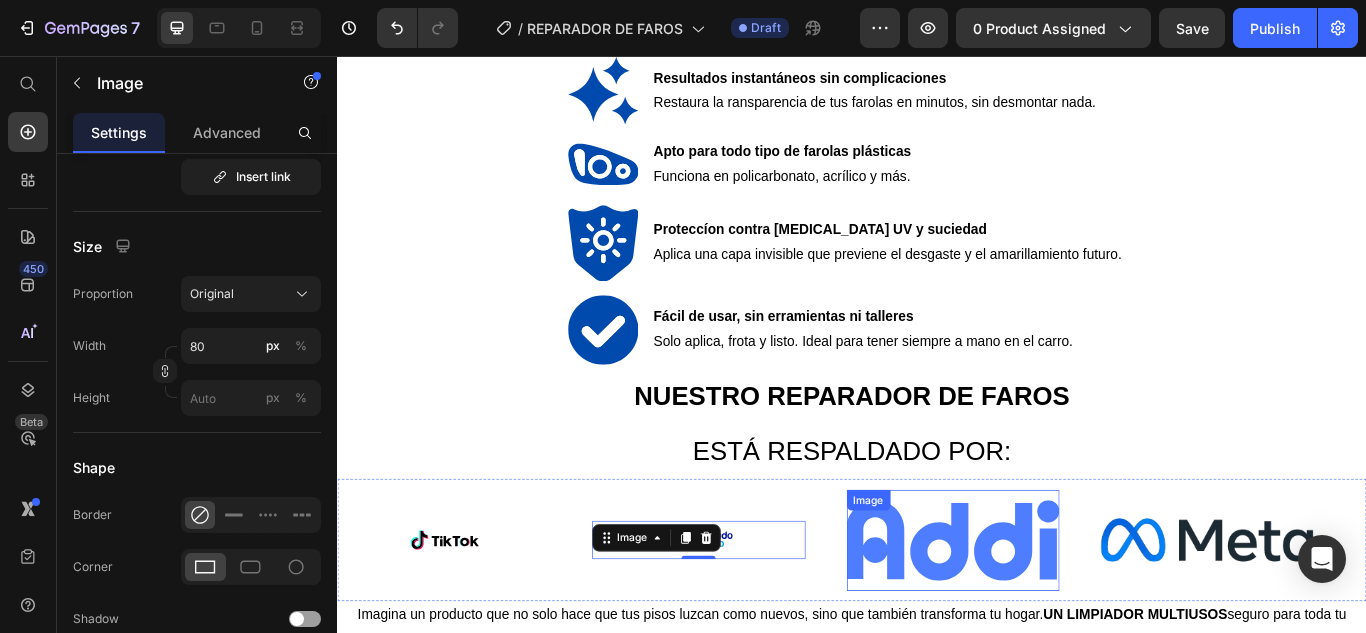 click at bounding box center (1055, 621) 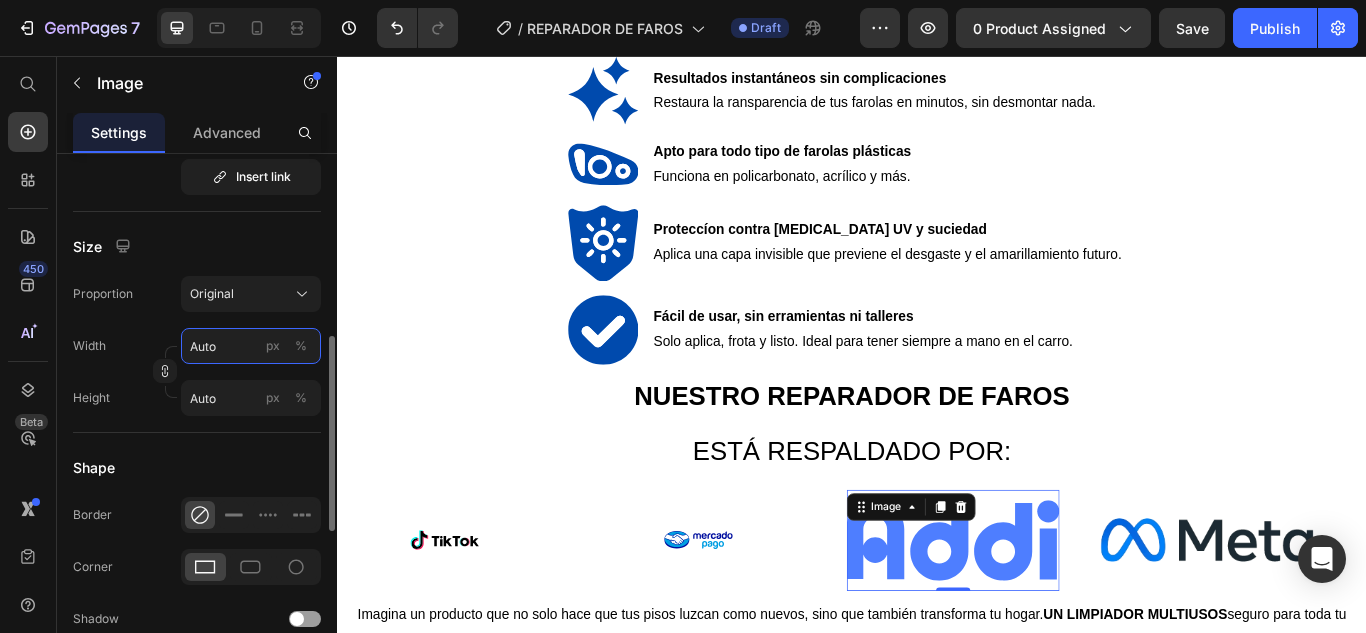 click on "Auto" at bounding box center (251, 346) 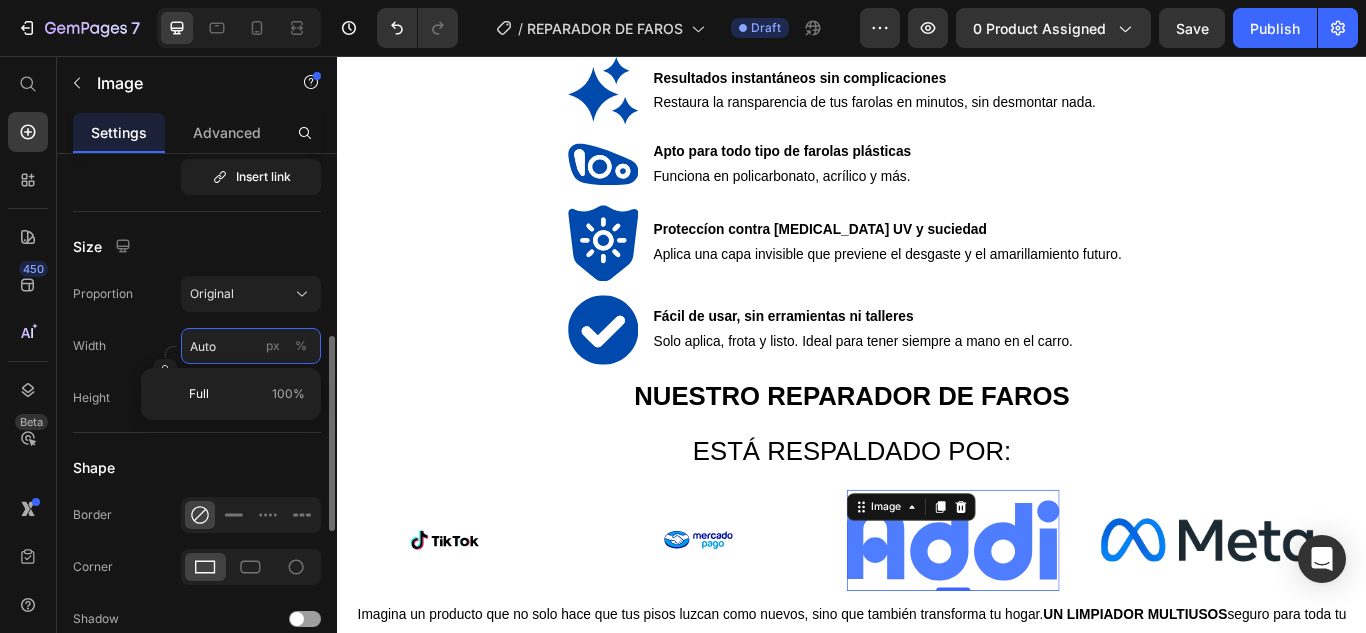 type on "8" 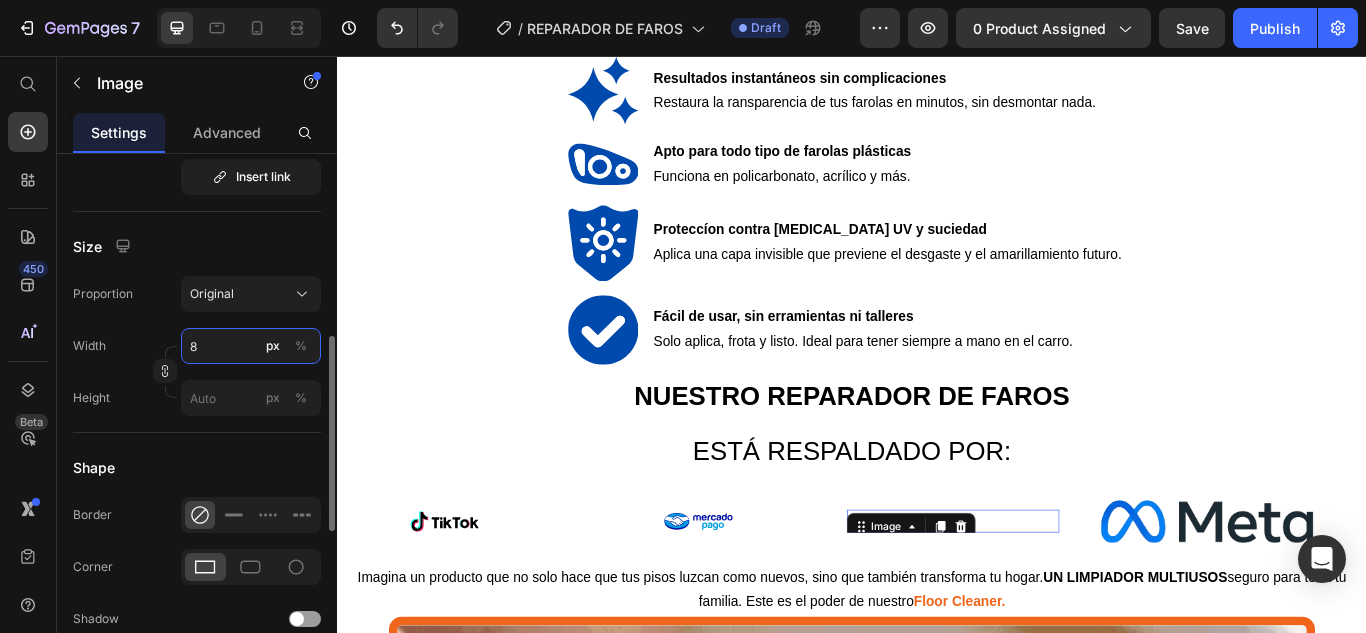 type on "80" 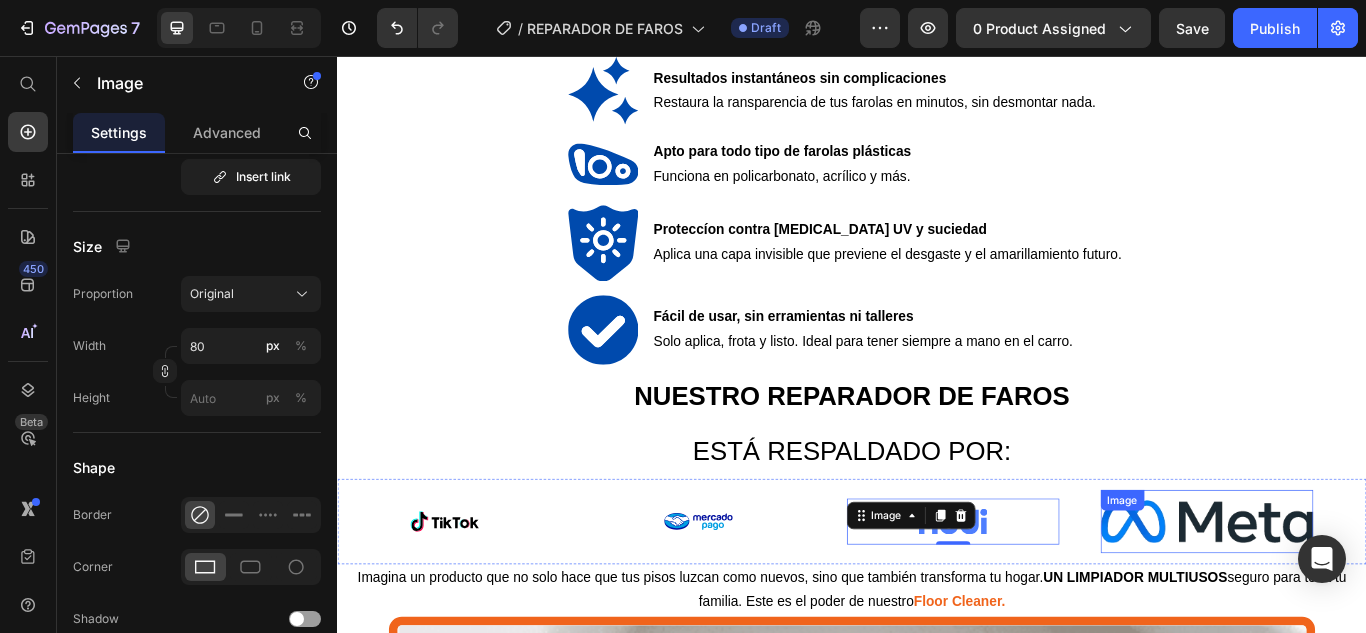 click on "Image" at bounding box center [1251, 574] 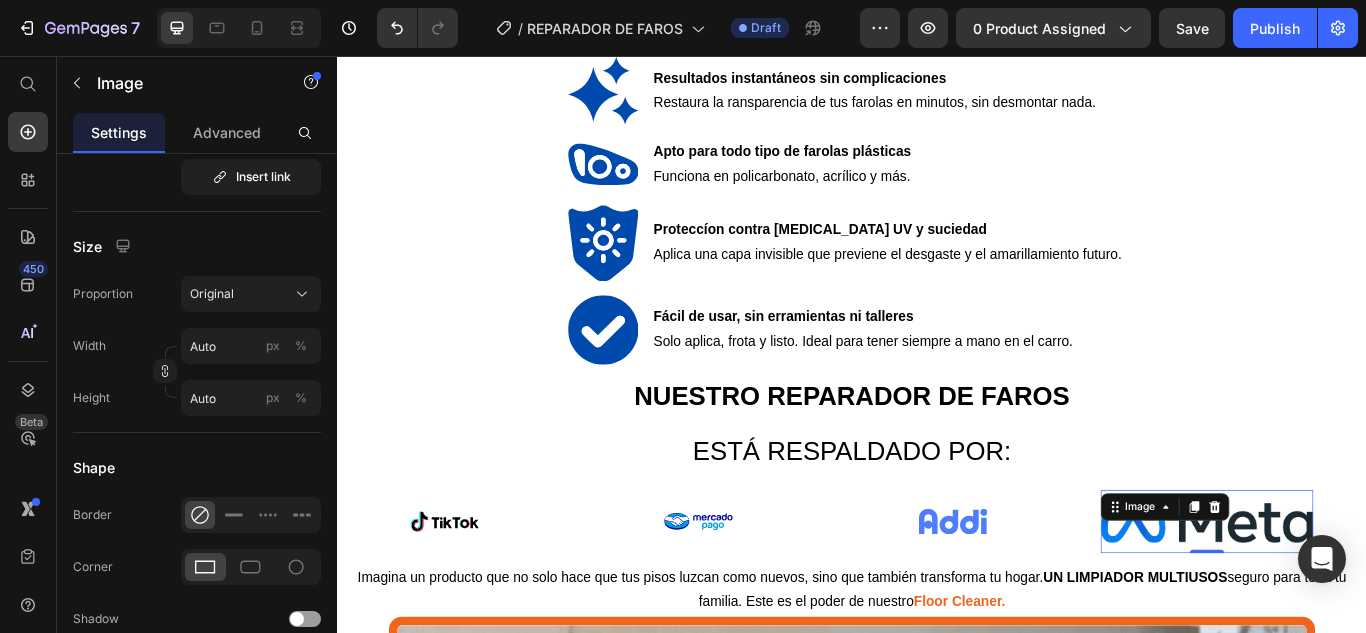 click at bounding box center [1351, 599] 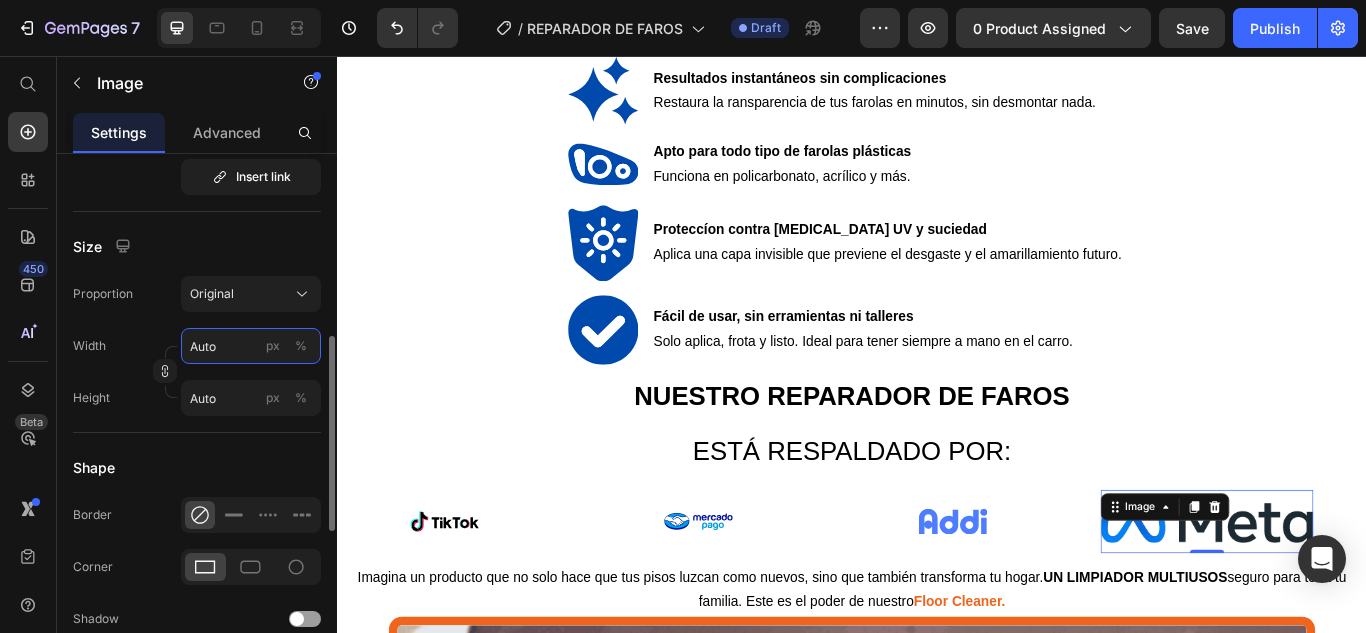 click on "Auto" at bounding box center [251, 346] 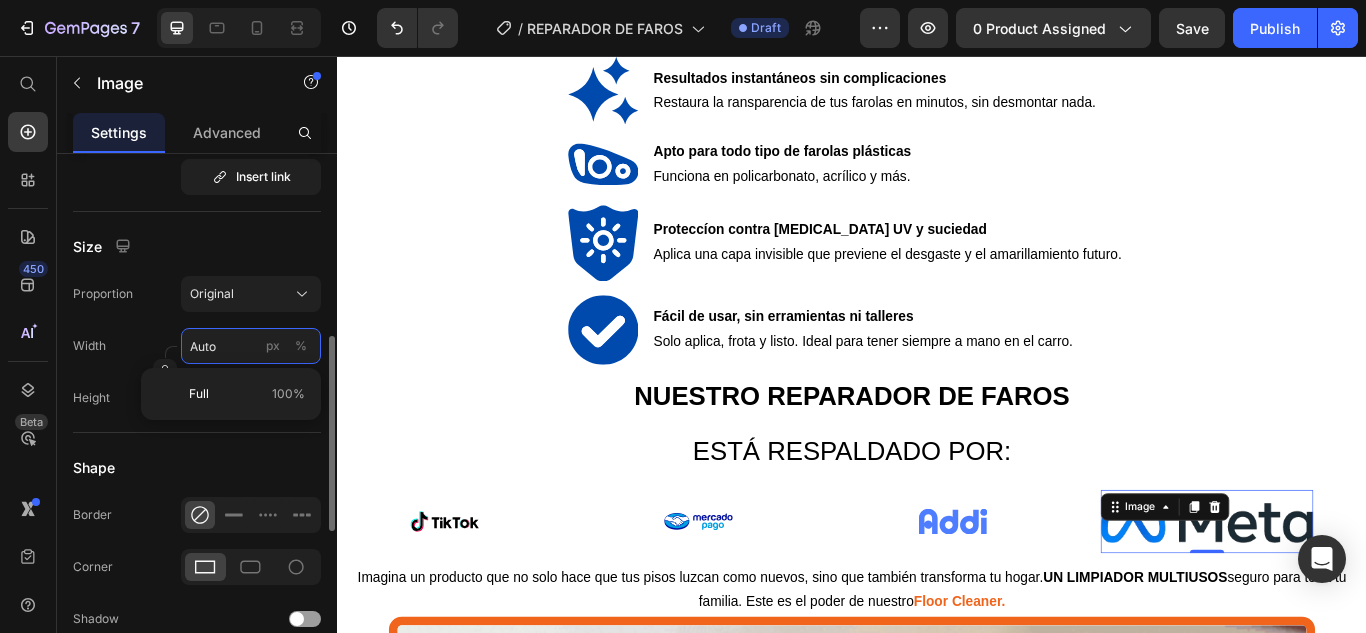 type on "8" 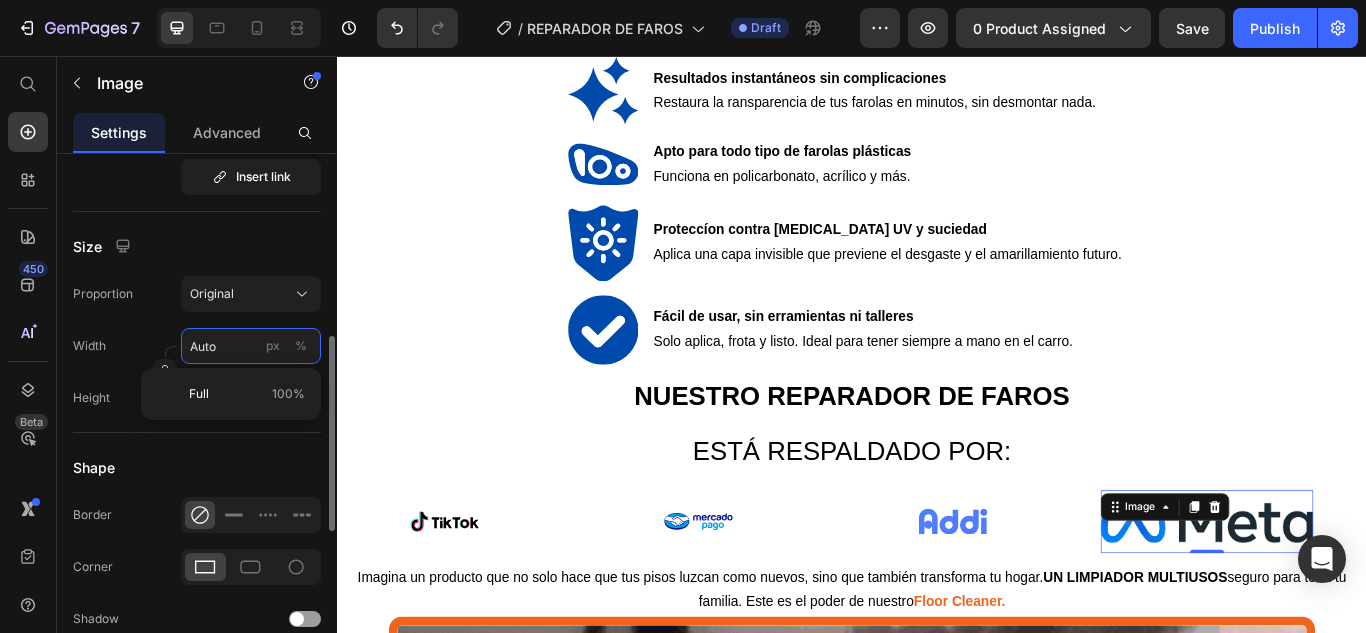 type 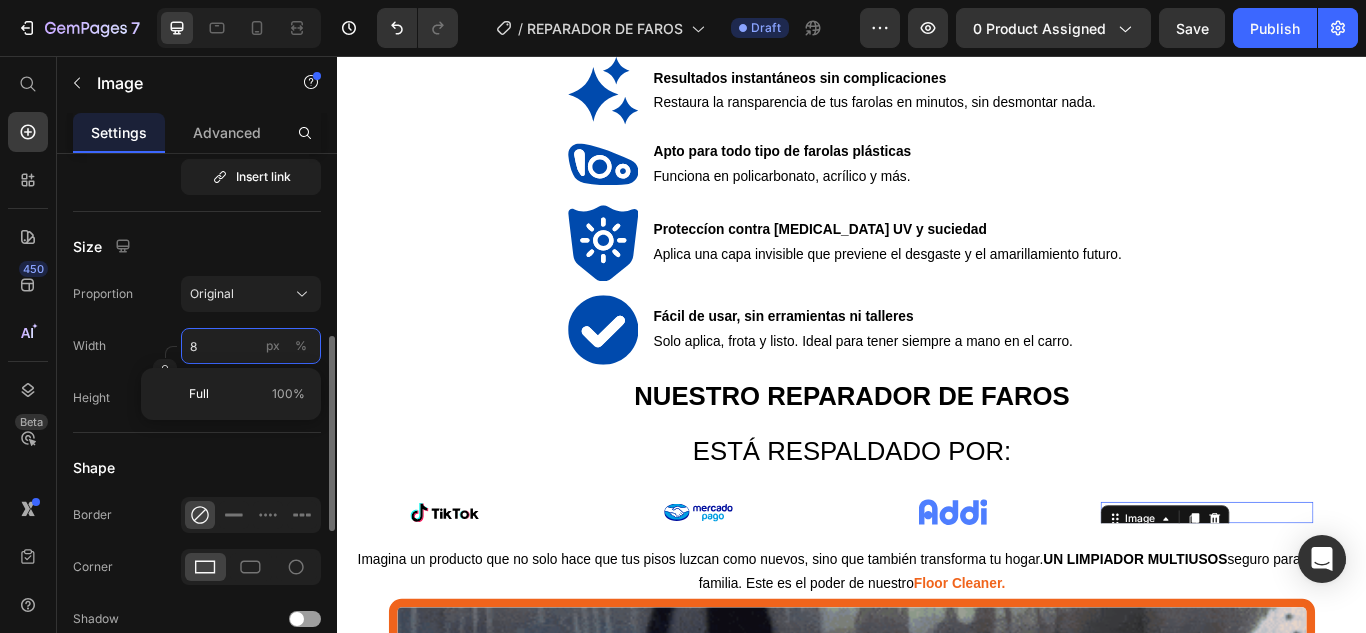 type on "80" 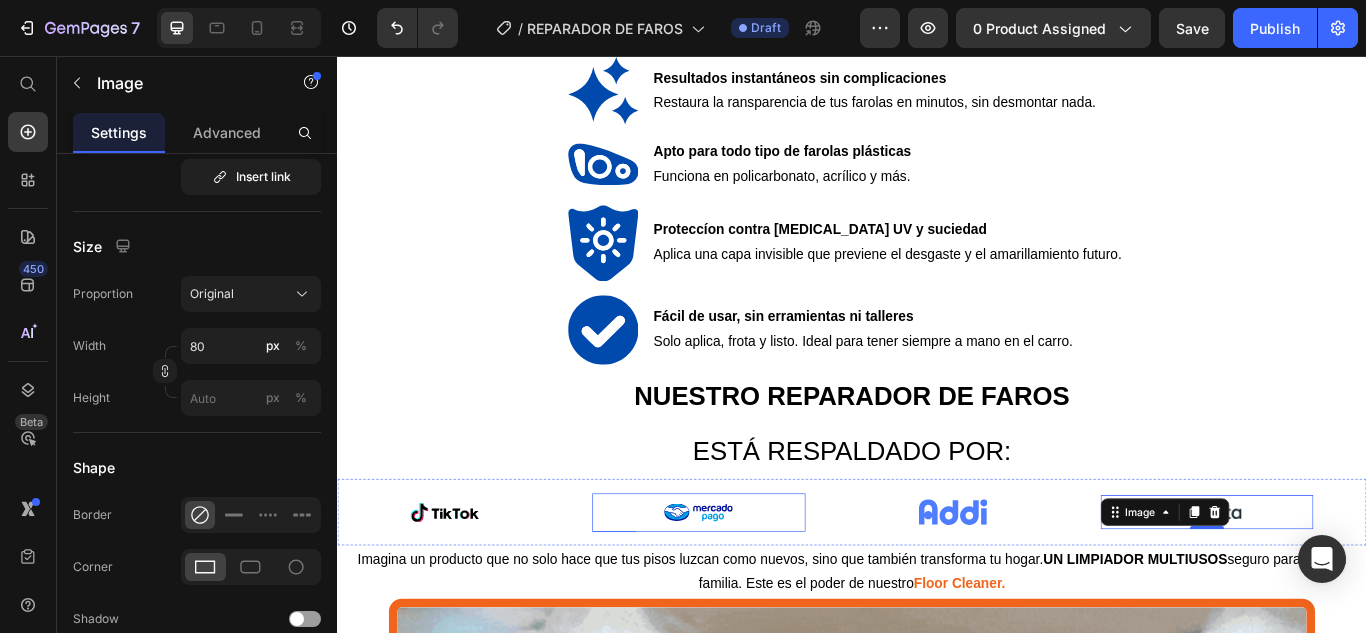 click at bounding box center (757, 588) 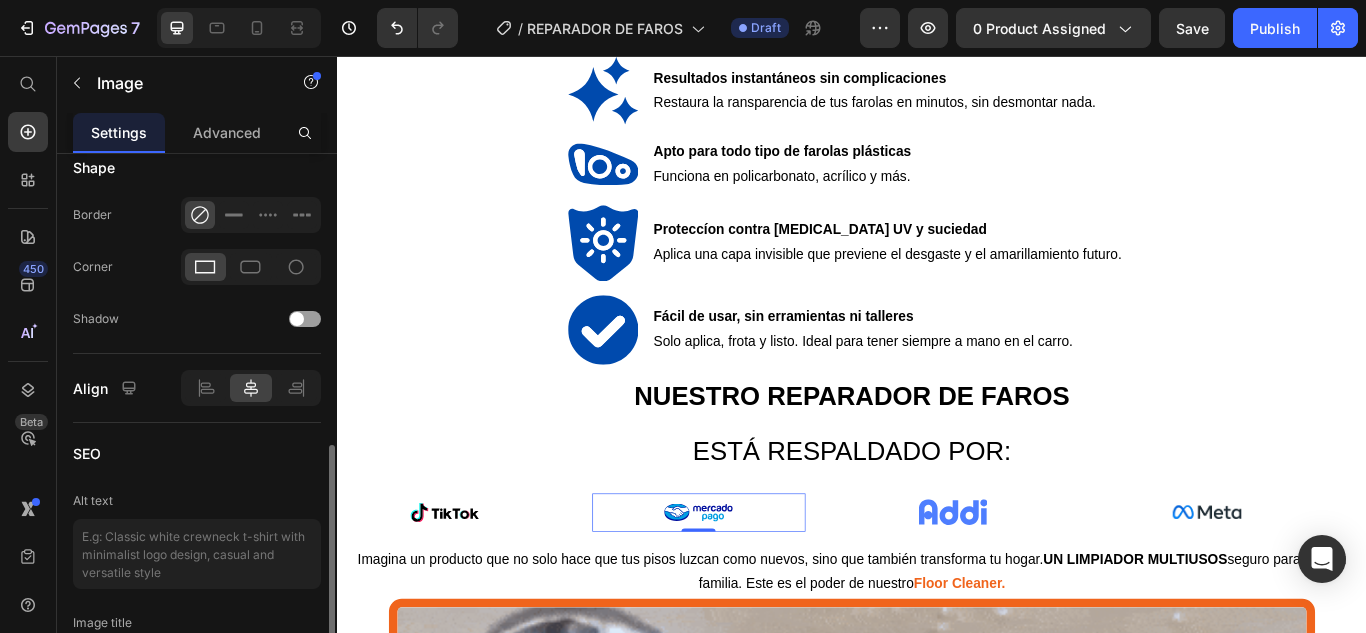 scroll, scrollTop: 935, scrollLeft: 0, axis: vertical 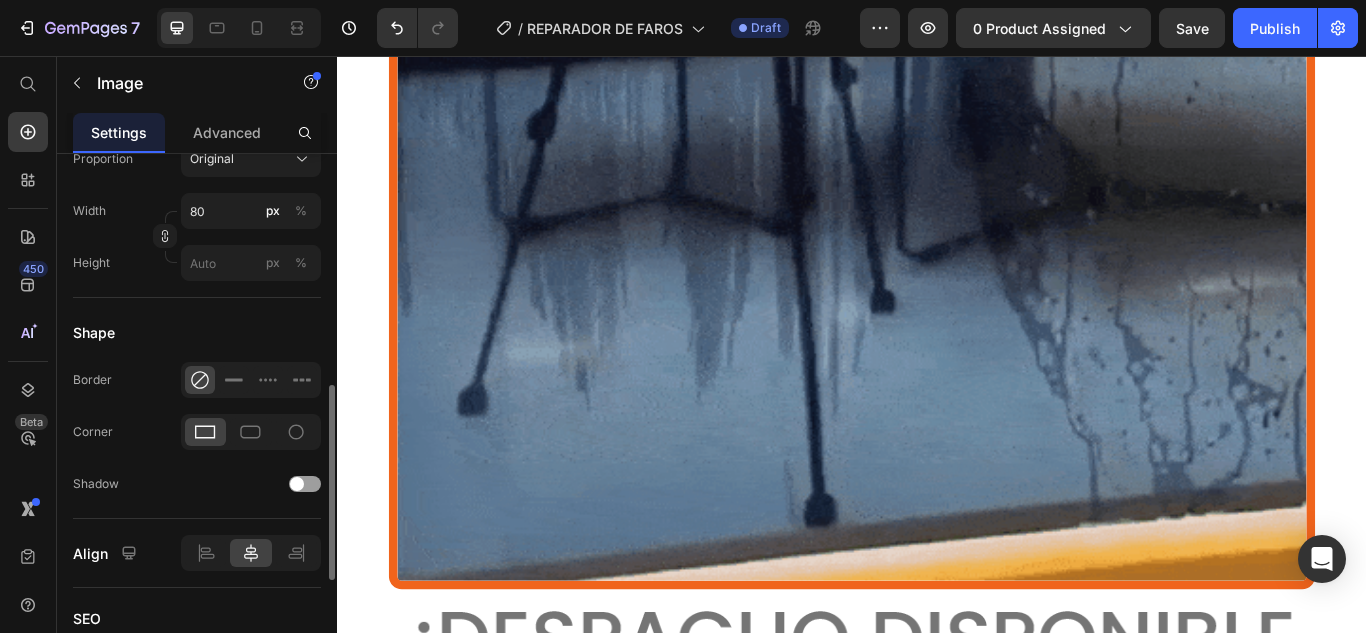 click at bounding box center [462, -504] 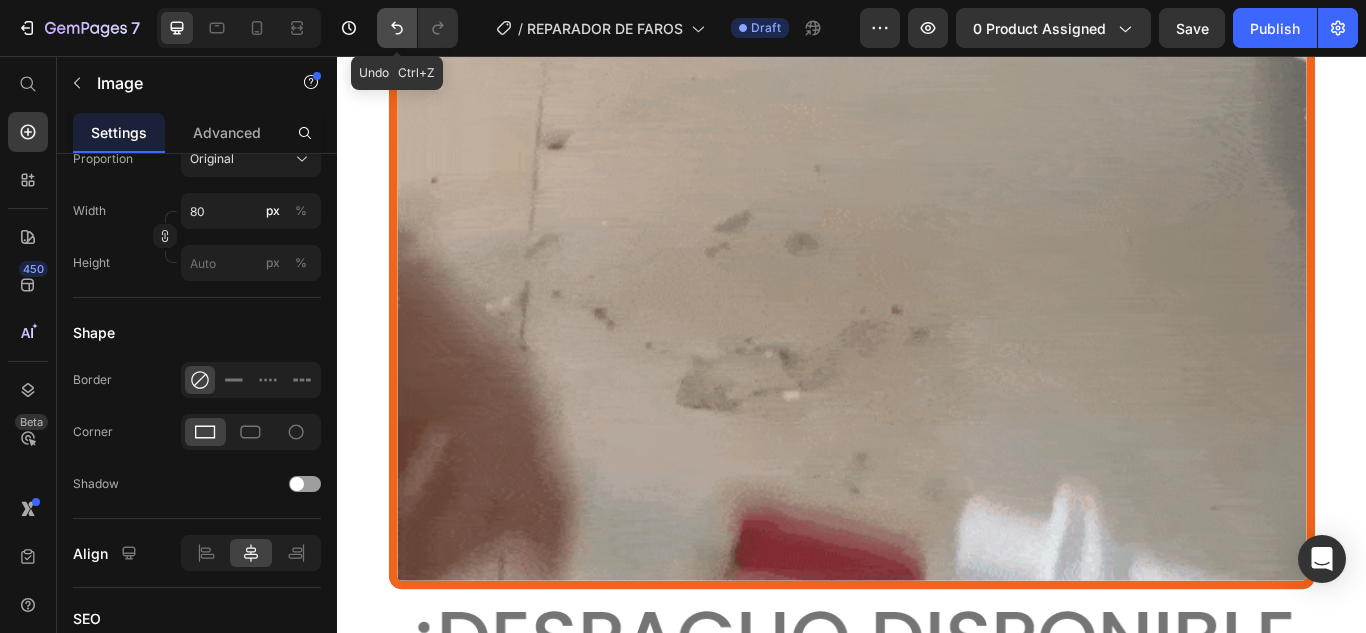 click 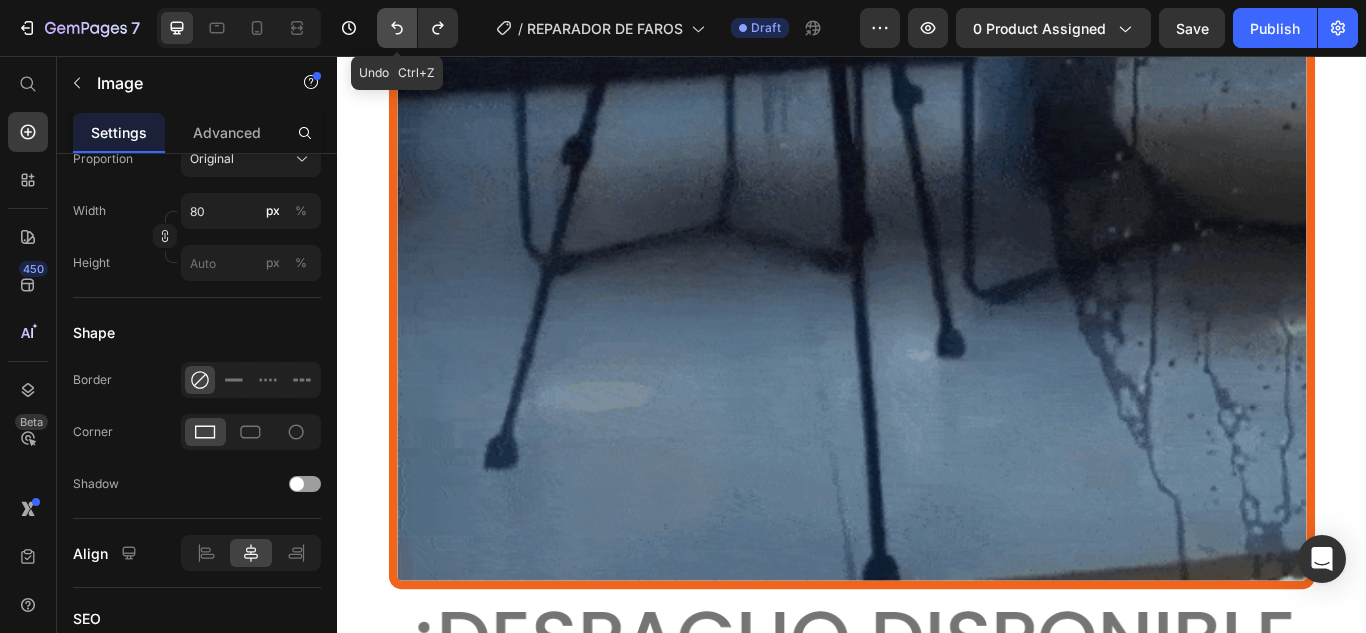 click 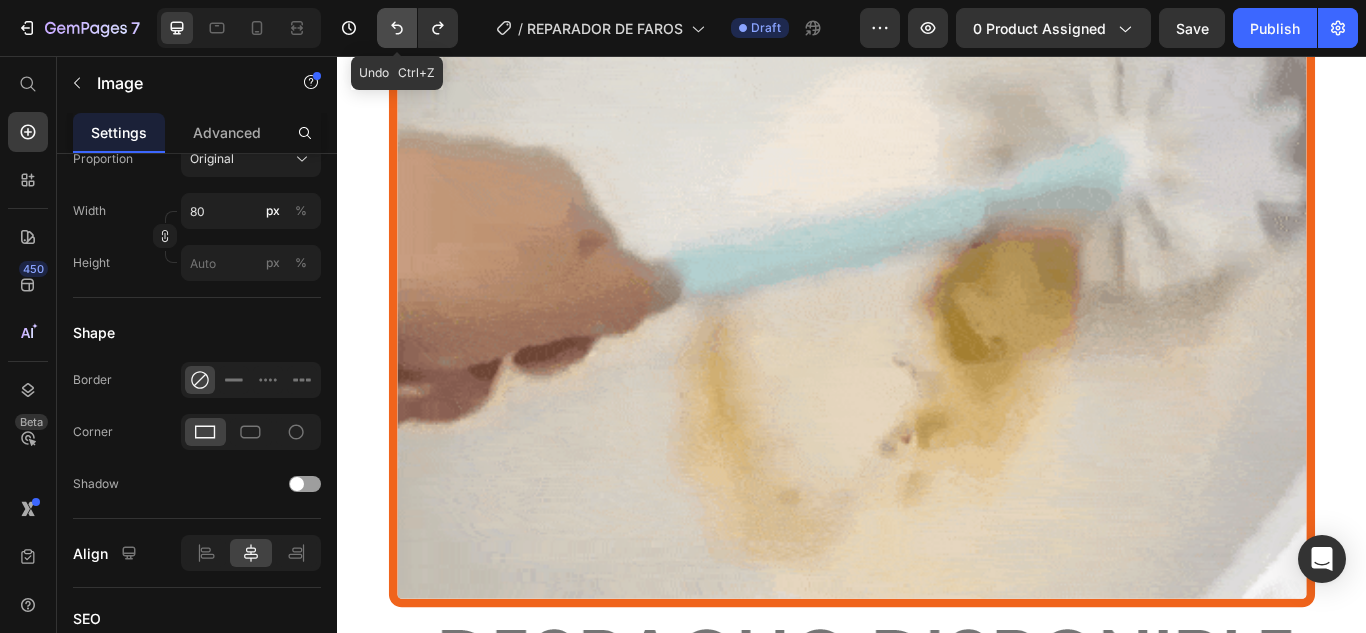 click 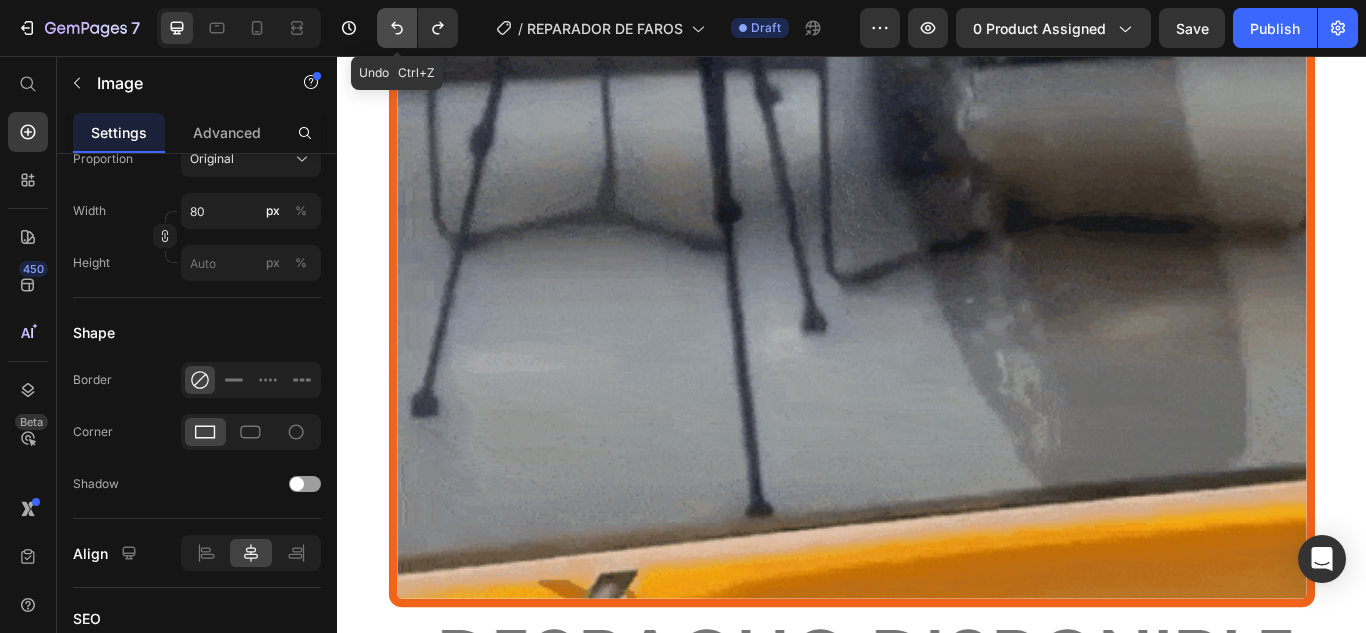 click 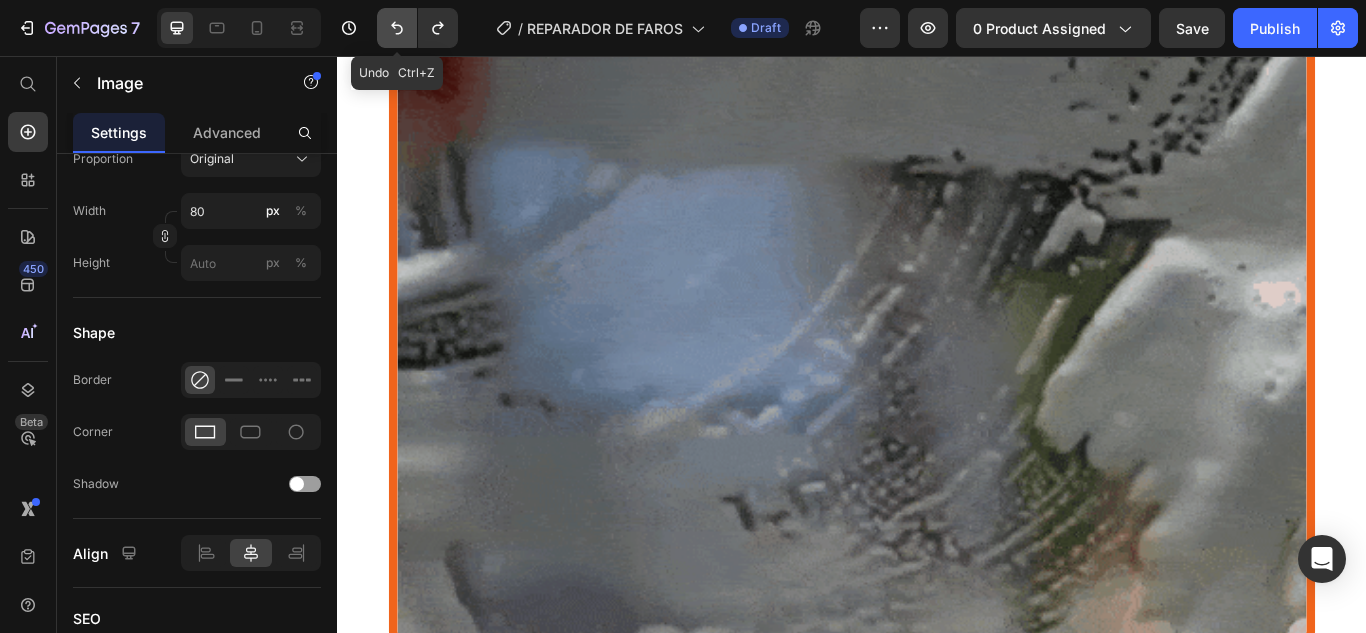click 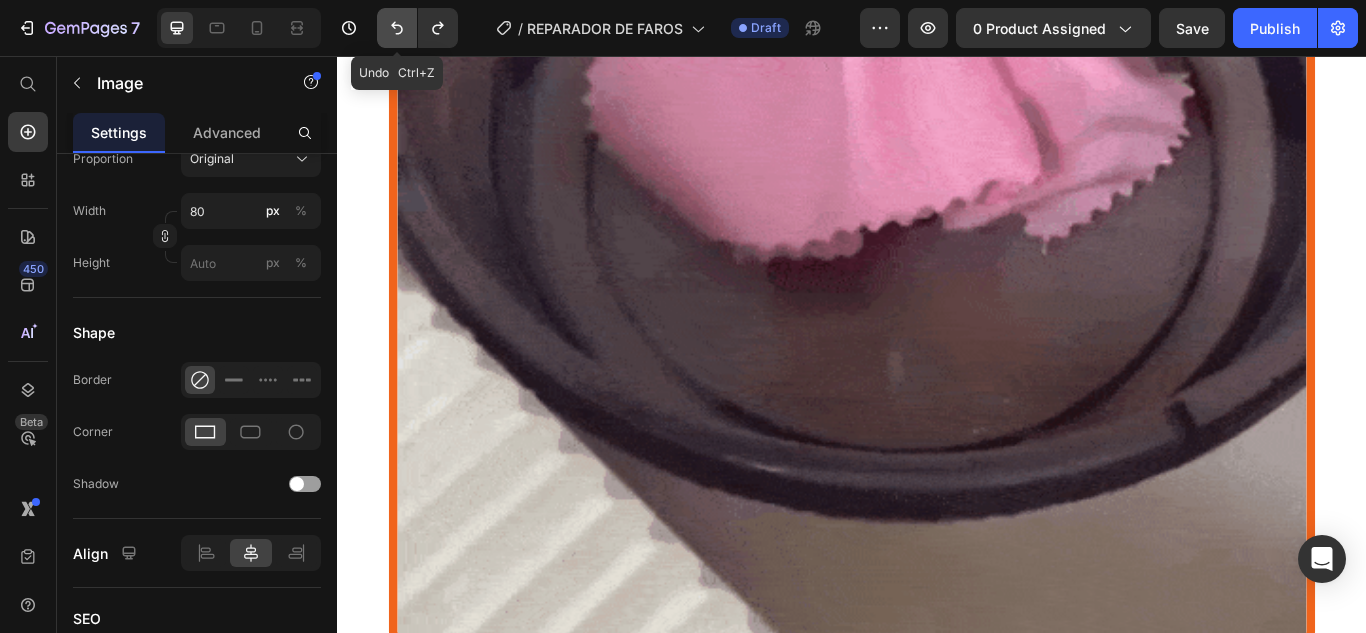 click 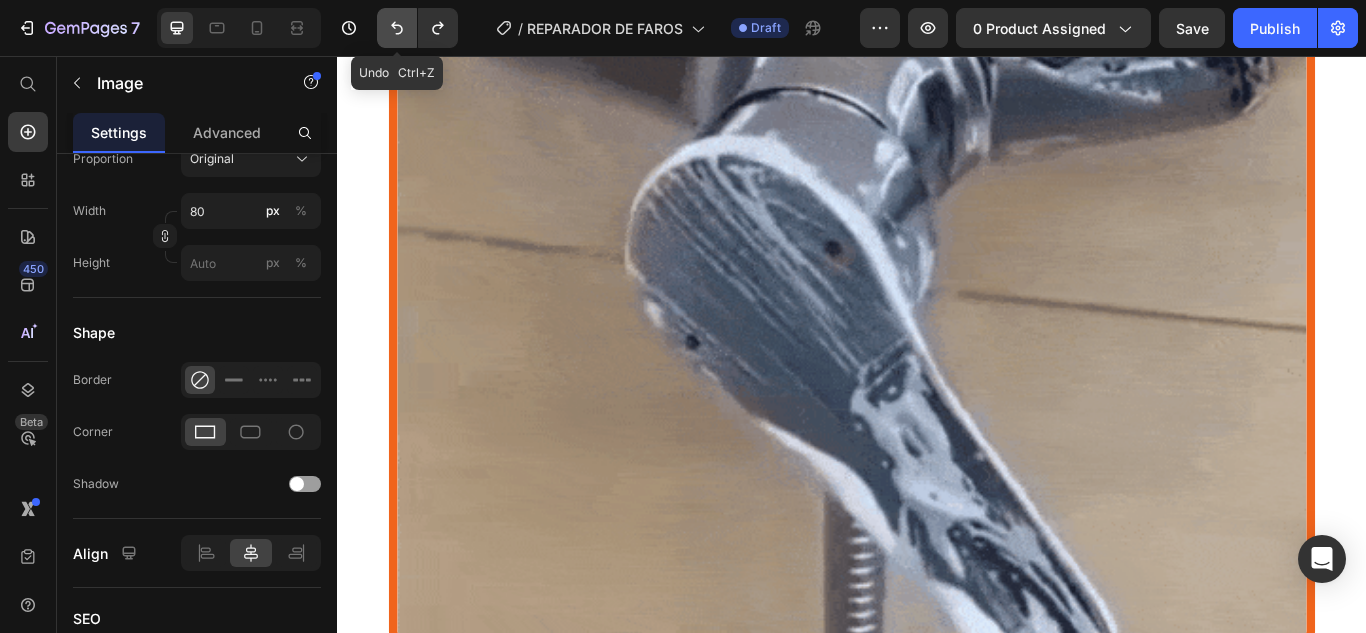 click 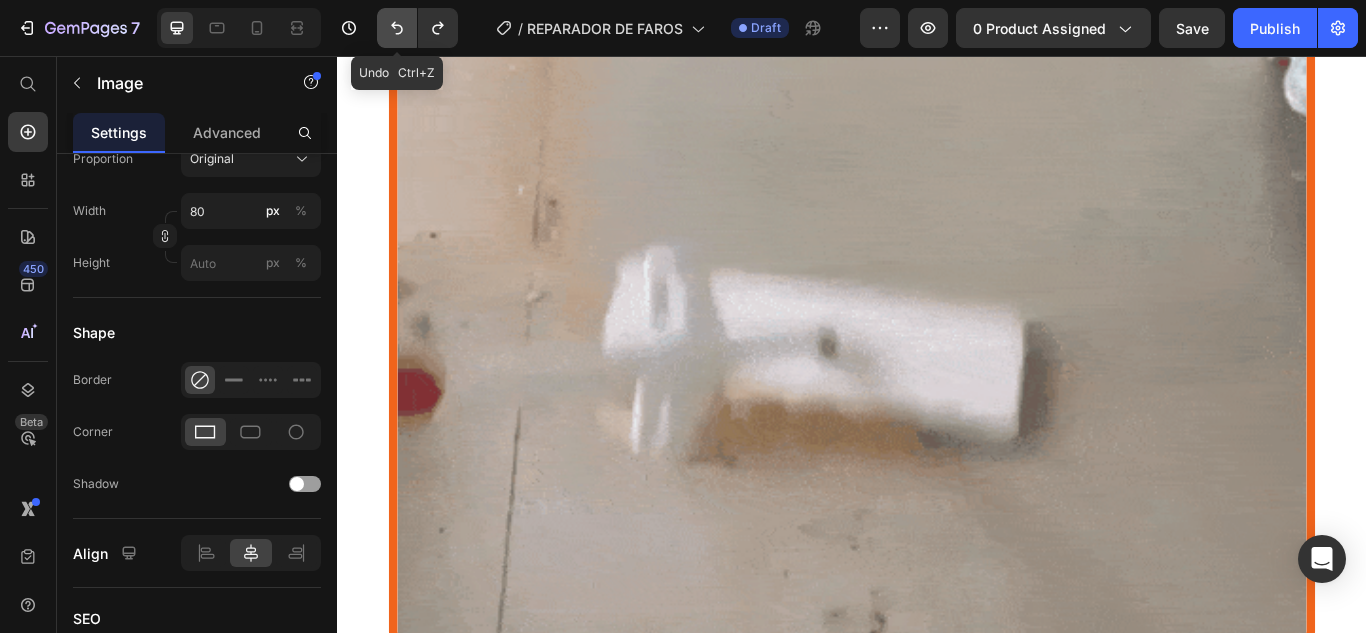 click 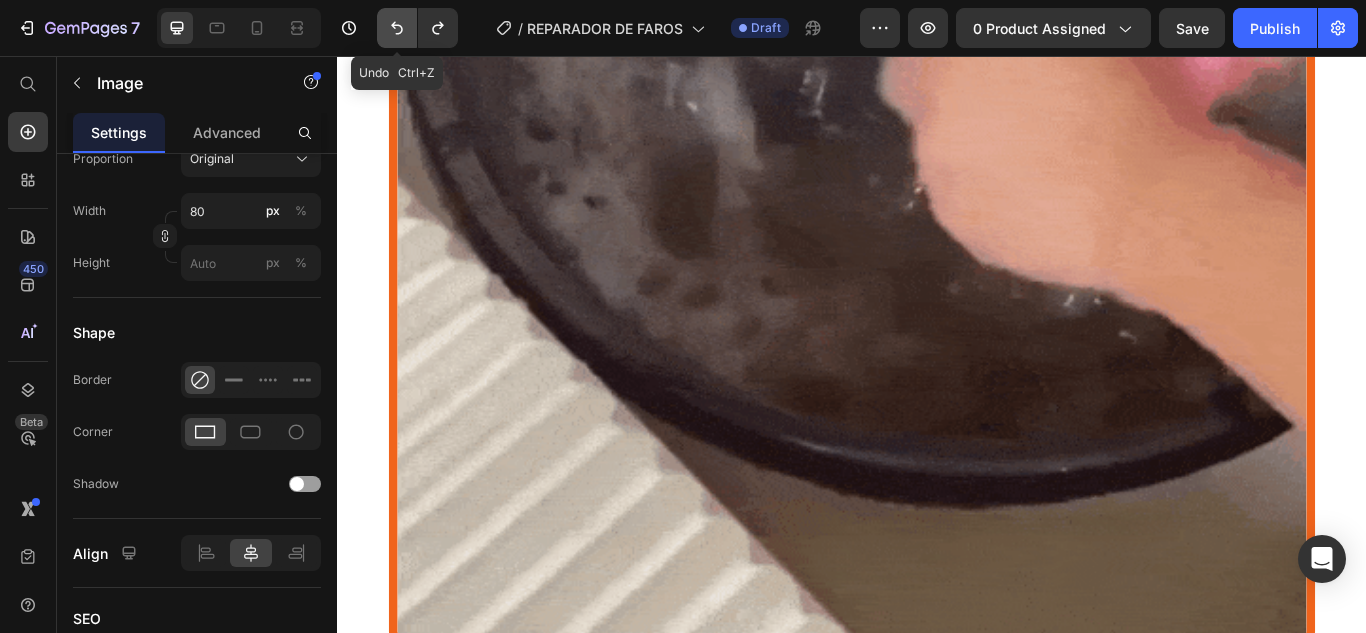 type on "Auto" 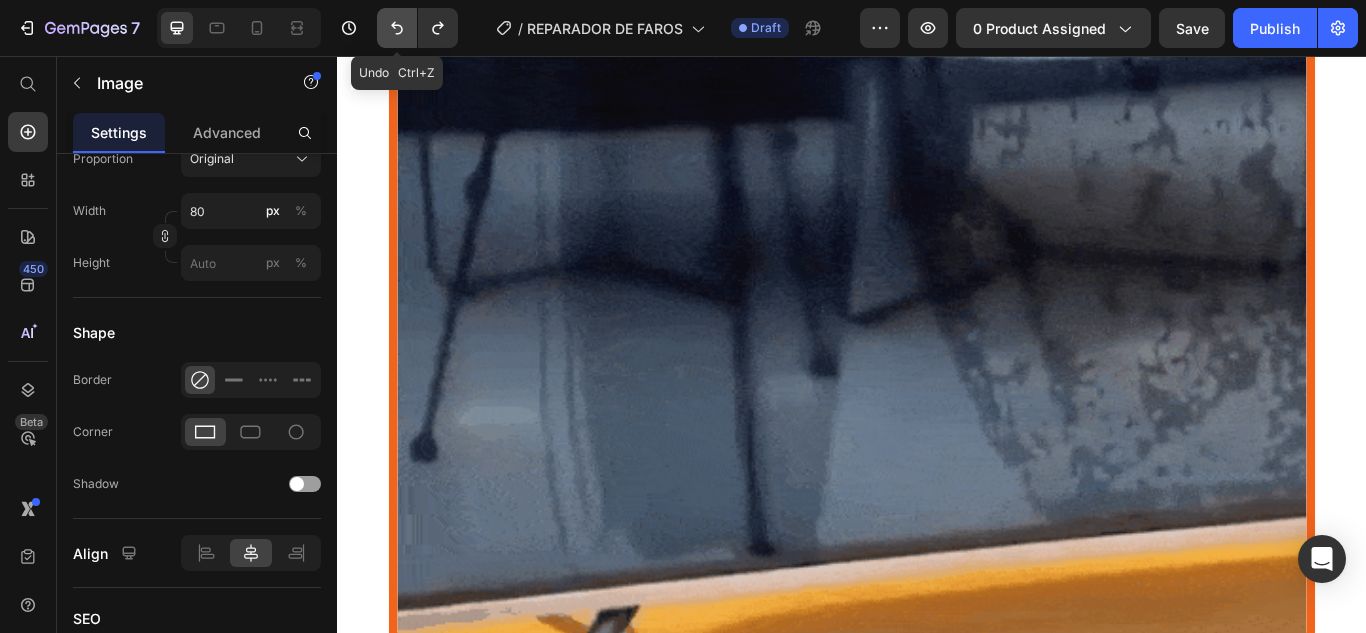 type on "Auto" 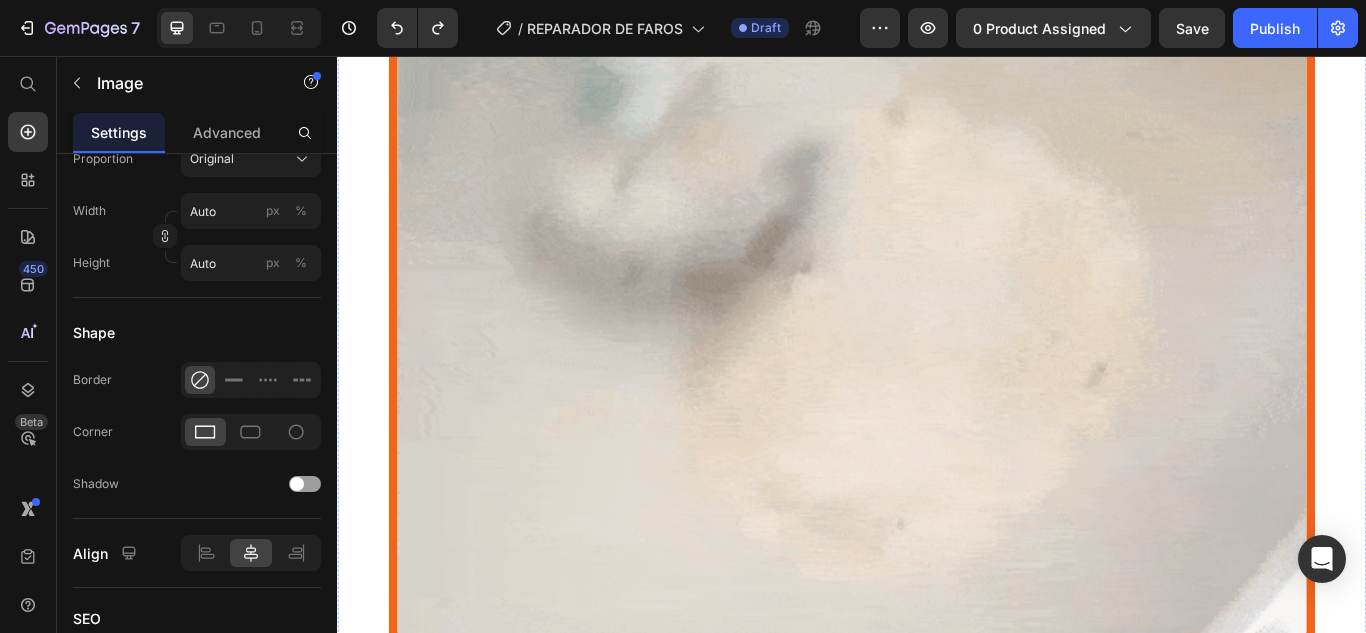 click on "Image Resultados instantáneos sin complicaciones Restaura la ransparencia de tus farolas en minutos, sin desmontar nada. Text Block Image Apto para todo tipo de farolas plásticas Funciona en policarbonato, acrílico y más. Text Block Image Proteccíon contra [MEDICAL_DATA] UV y suciedad Aplica una capa invisible que previene el desgaste y el amarillamiento futuro. Text Block Image Fácil de usar, sin erramientas ni talleres Solo aplica, frota y listo. Ideal para tener siempre a mano en el carro. Text Block" at bounding box center (937, -823) 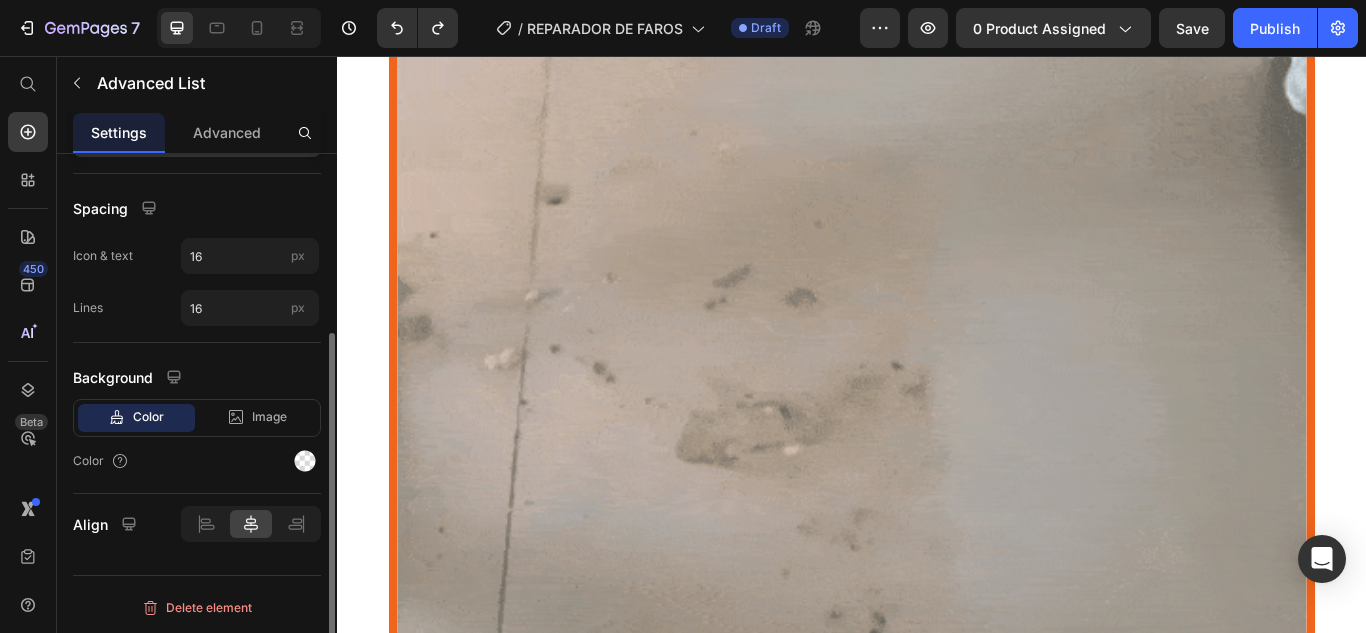 scroll, scrollTop: 0, scrollLeft: 0, axis: both 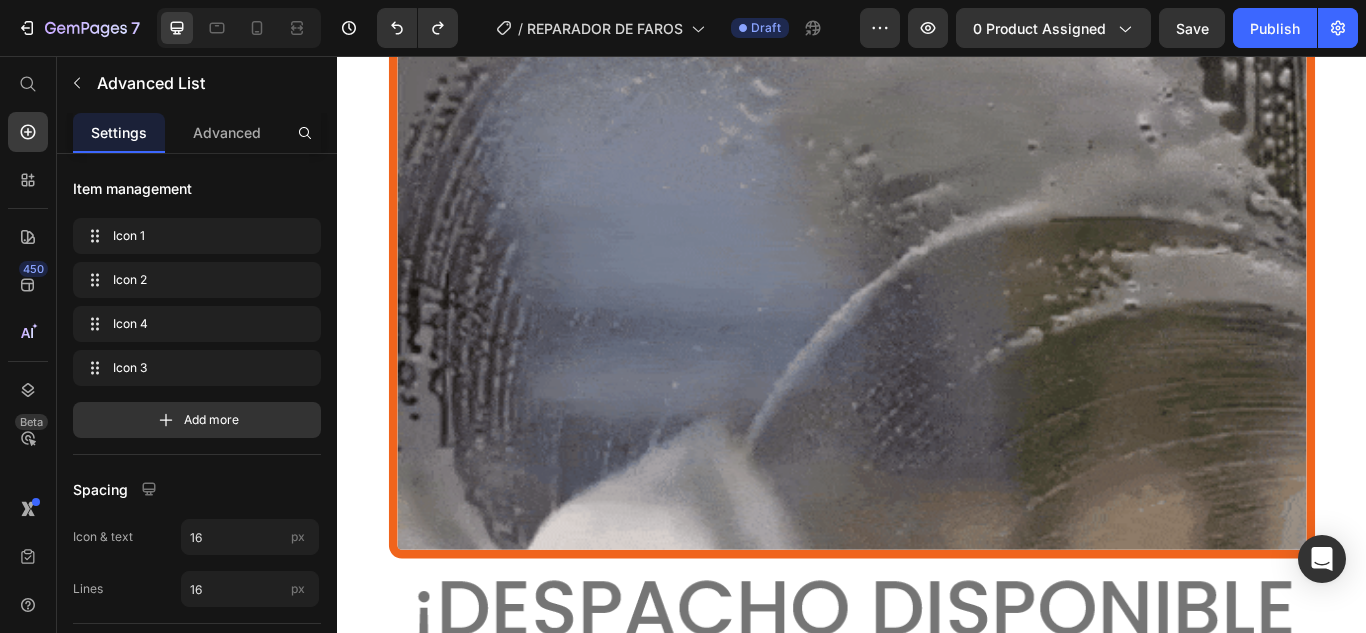 click on "Image Resultados instantáneos sin complicaciones Restaura la ransparencia de tus farolas en minutos, sin desmontar nada. Text Block Image Apto para todo tipo de farolas plásticas Funciona en policarbonato, acrílico y más. Text Block Image Proteccíon contra [MEDICAL_DATA] UV y suciedad Aplica una capa invisible que previene el desgaste y el amarillamiento futuro. Text Block Image Fácil de usar, sin erramientas ni talleres Solo aplica, frota y listo. Ideal para tener siempre a mano en el carro. Text Block" at bounding box center [937, -923] 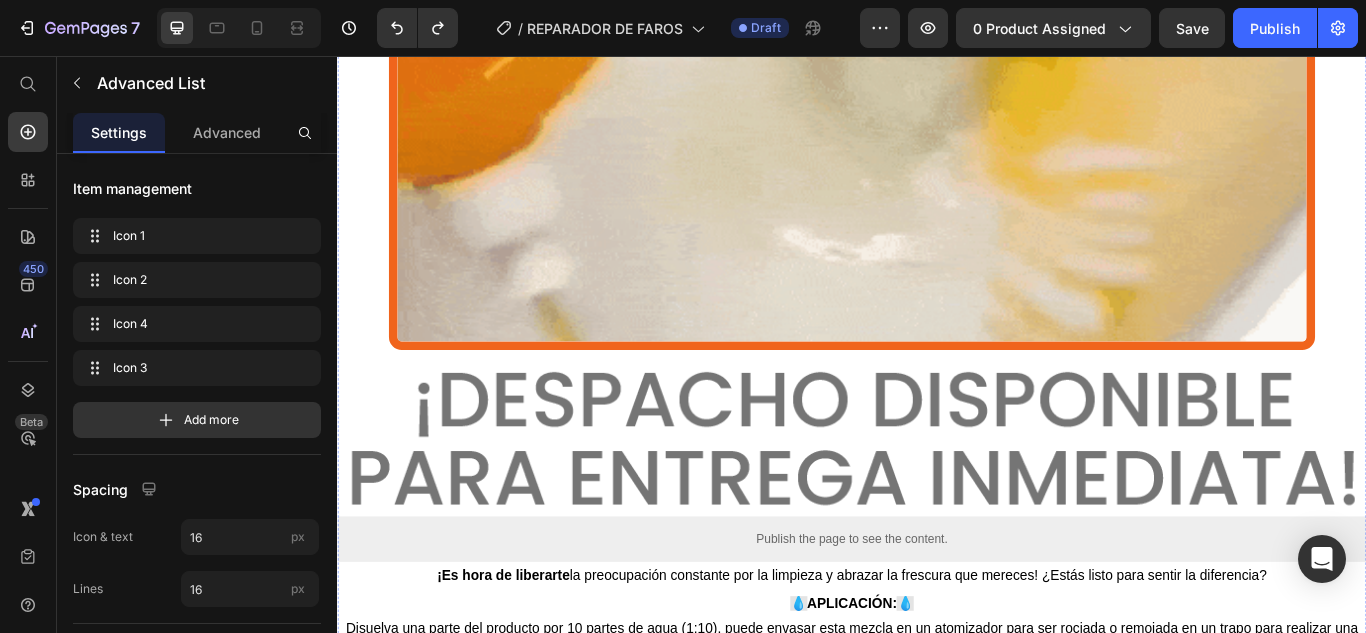 scroll, scrollTop: 2998, scrollLeft: 0, axis: vertical 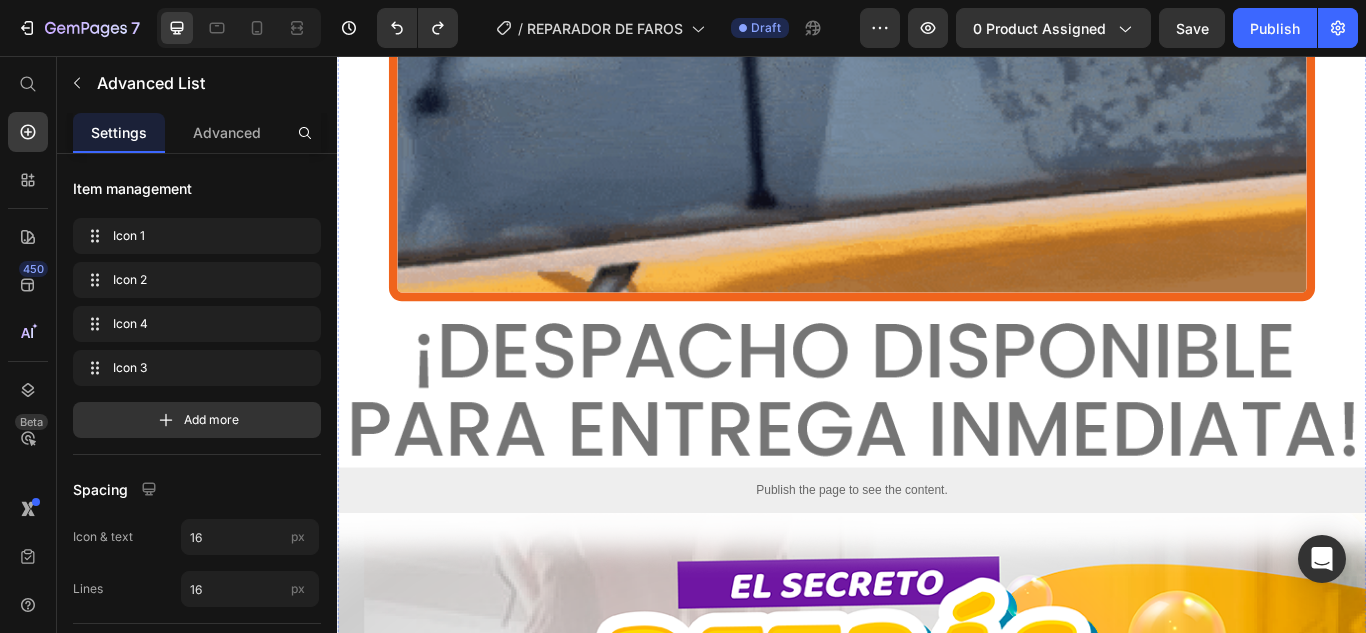 click on "Imagina un producto que no solo hace que tus pisos luzcan como nuevos, sino que también transforma tu hogar.  UN LIMPIADOR MULTIUSOS  seguro para toda tu familia. Este es el poder de nuestro" at bounding box center [936, -769] 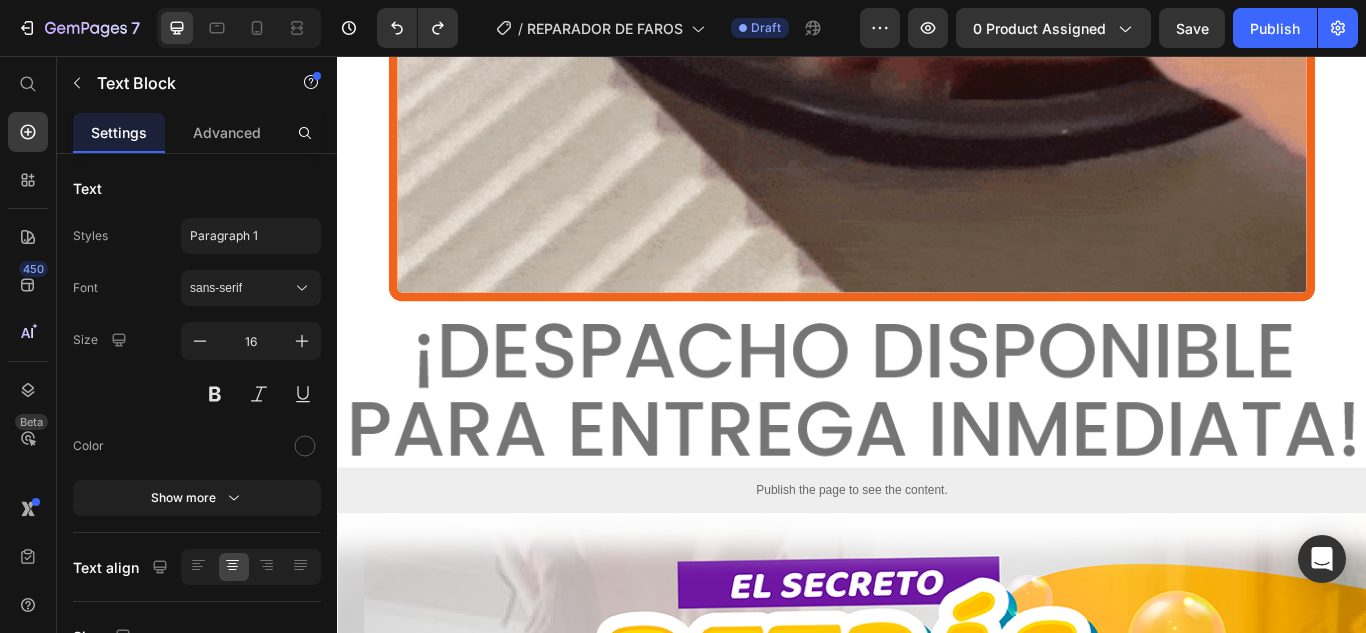 click on "Text Block" at bounding box center (396, -818) 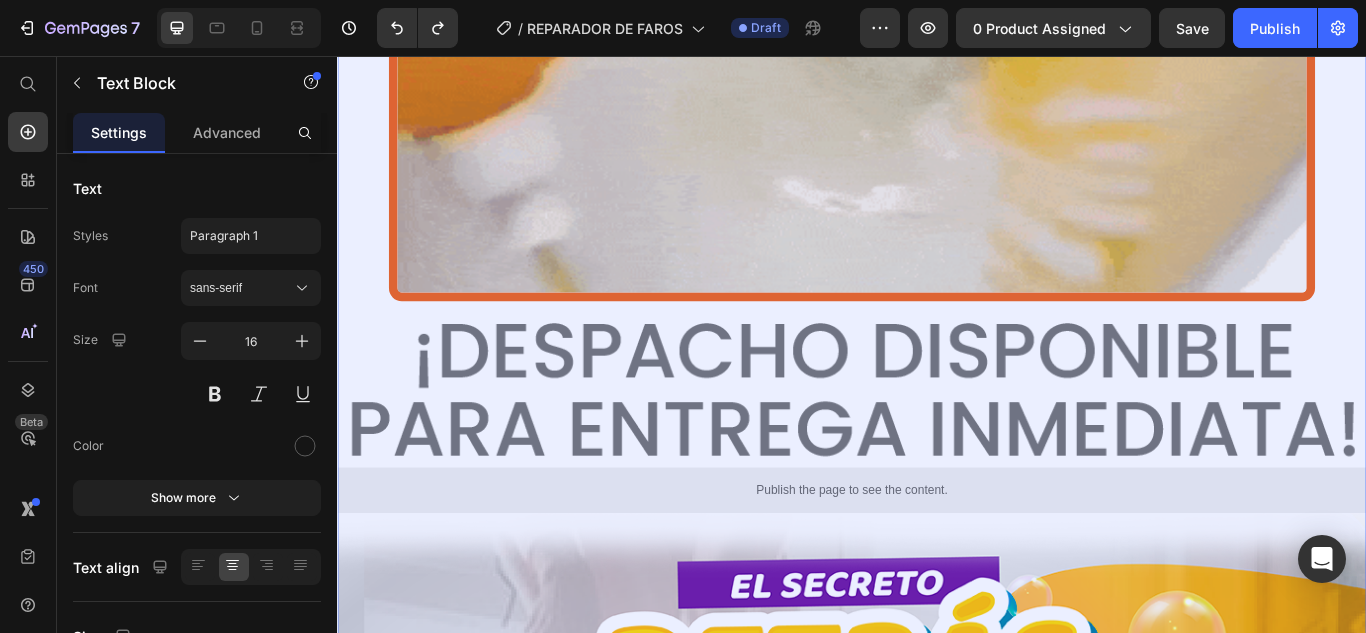 click on "Section" at bounding box center (371, -853) 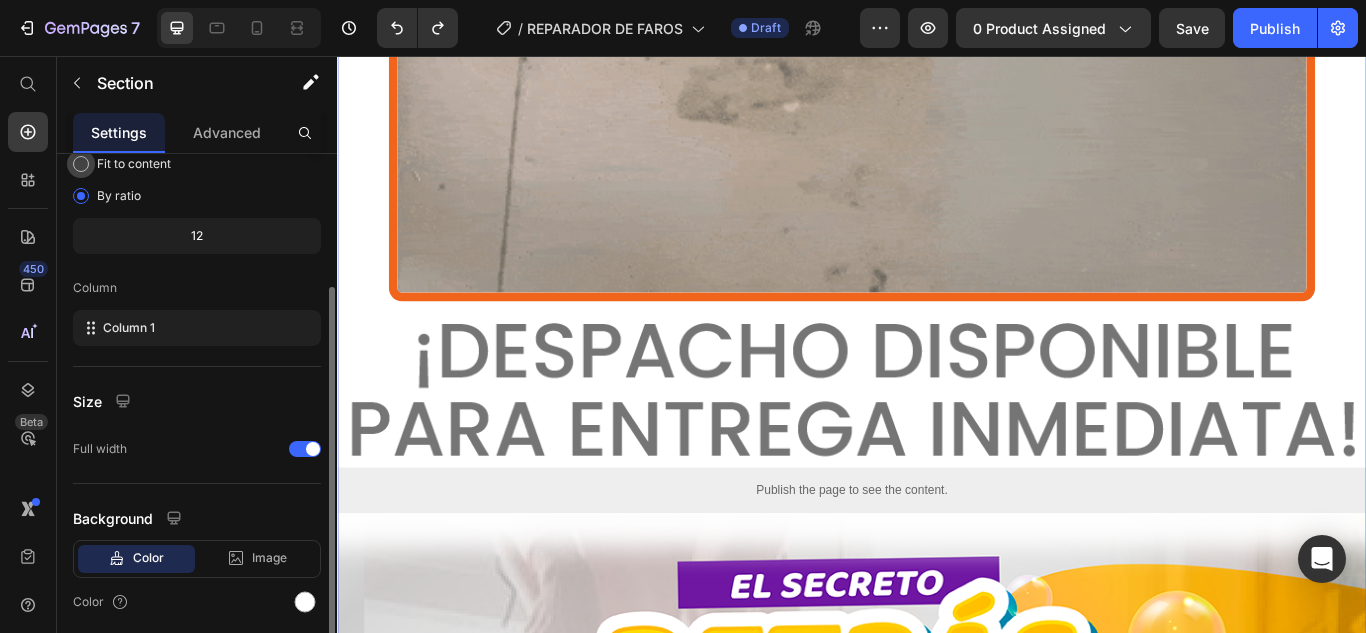 scroll, scrollTop: 272, scrollLeft: 0, axis: vertical 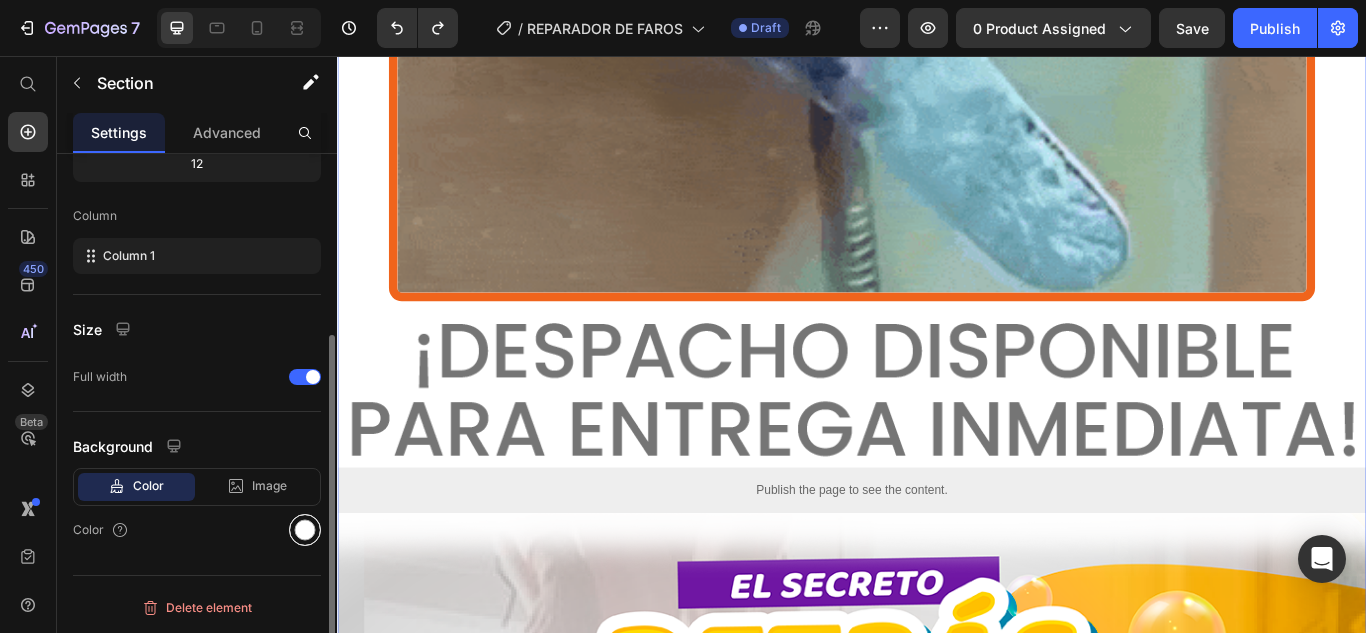 click at bounding box center [305, 530] 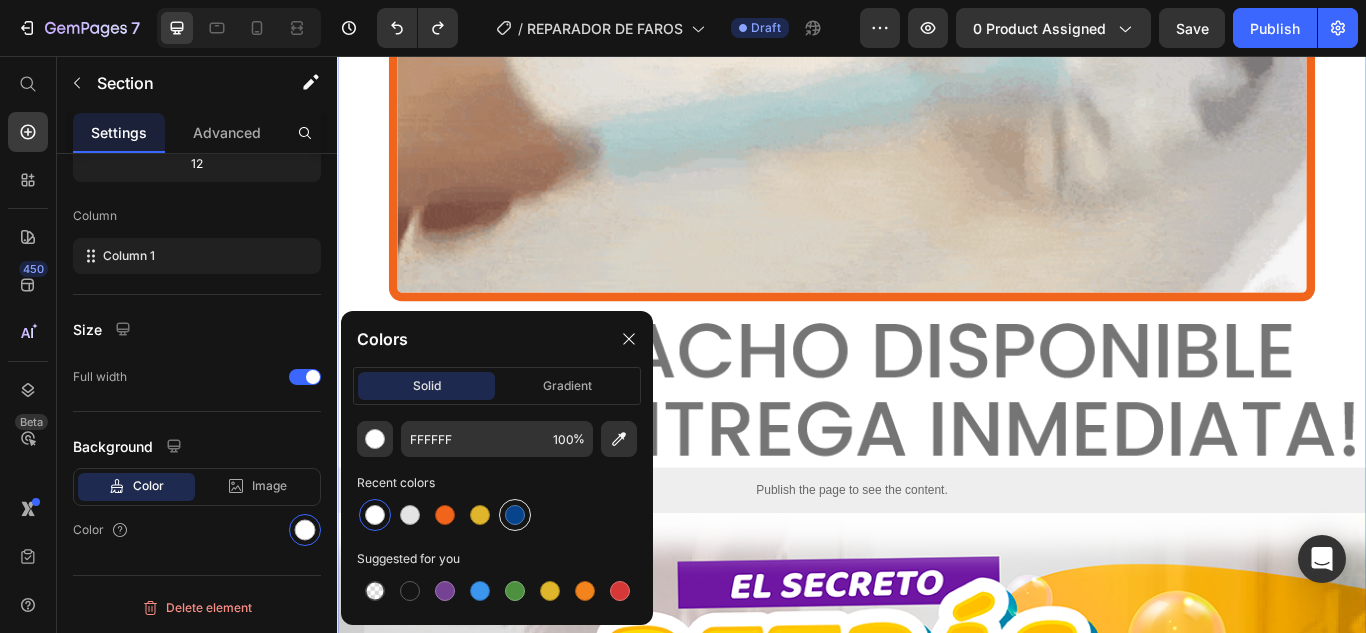 click at bounding box center [515, 515] 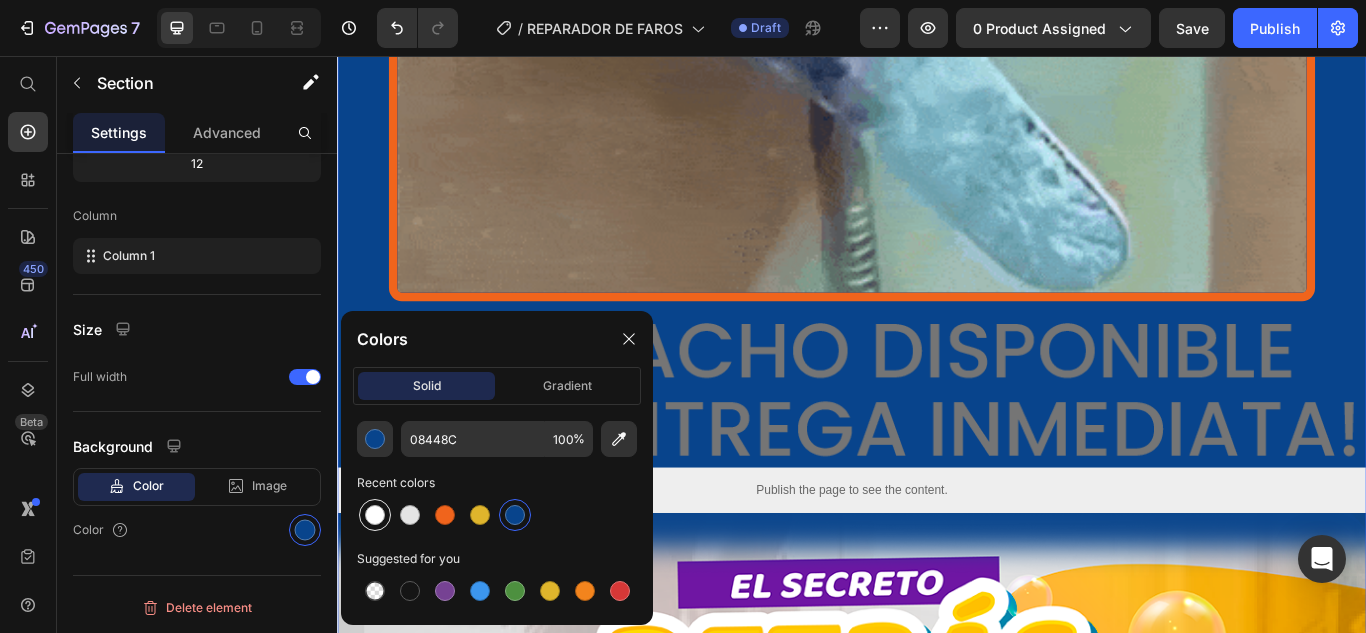 click at bounding box center [375, 515] 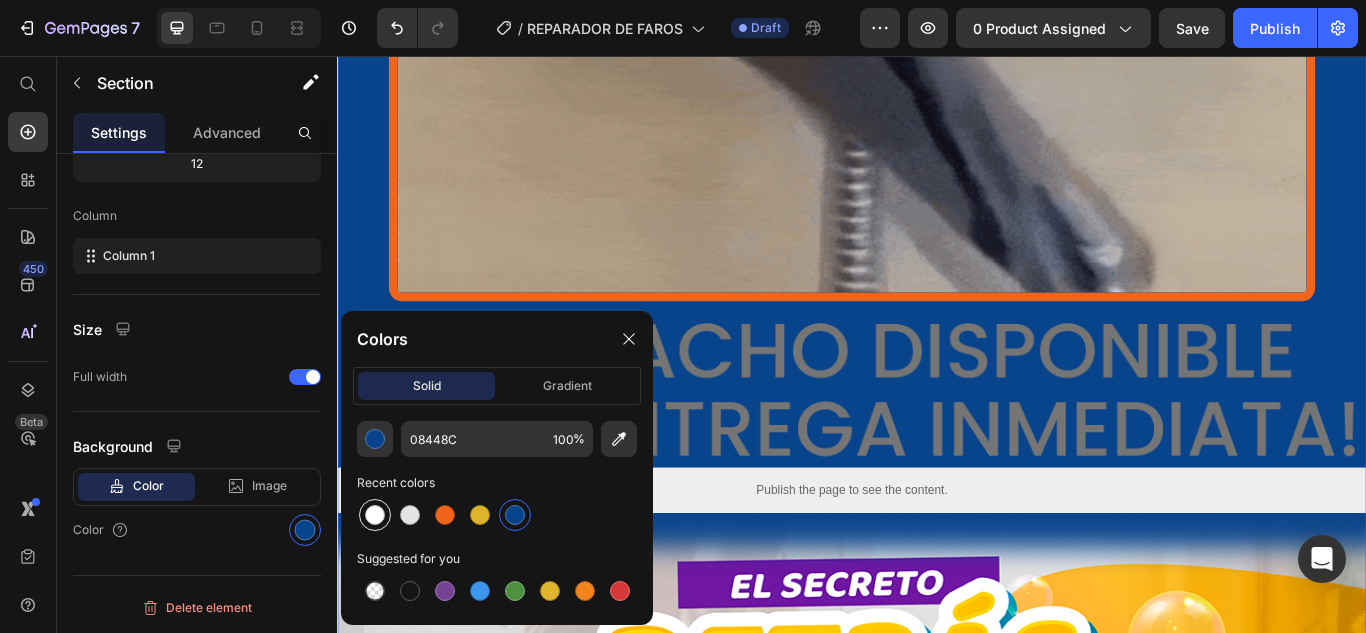 type on "FFFFFF" 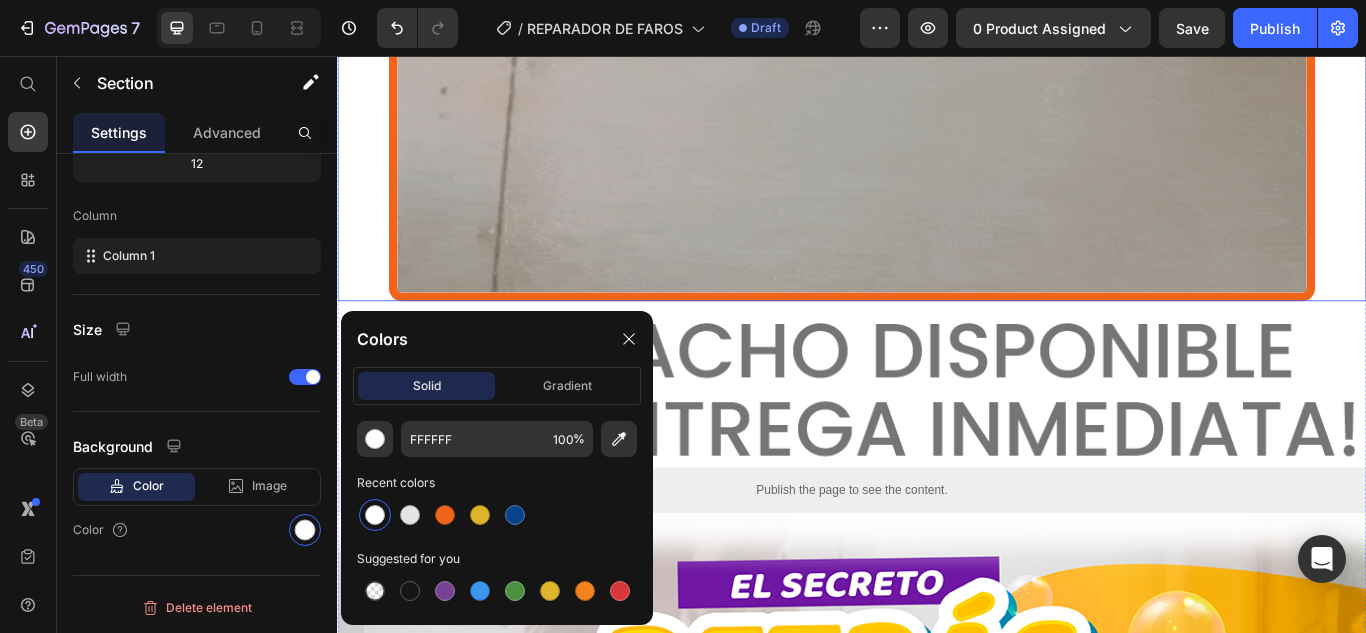 click at bounding box center [937, -198] 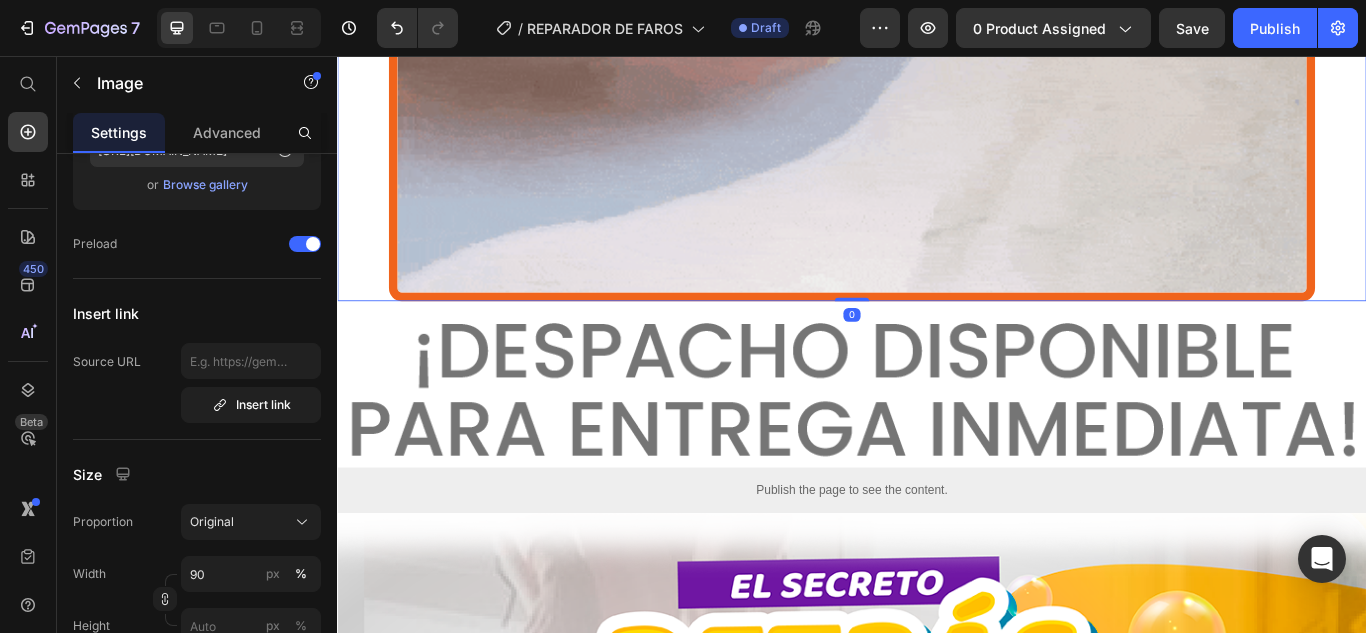 scroll, scrollTop: 0, scrollLeft: 0, axis: both 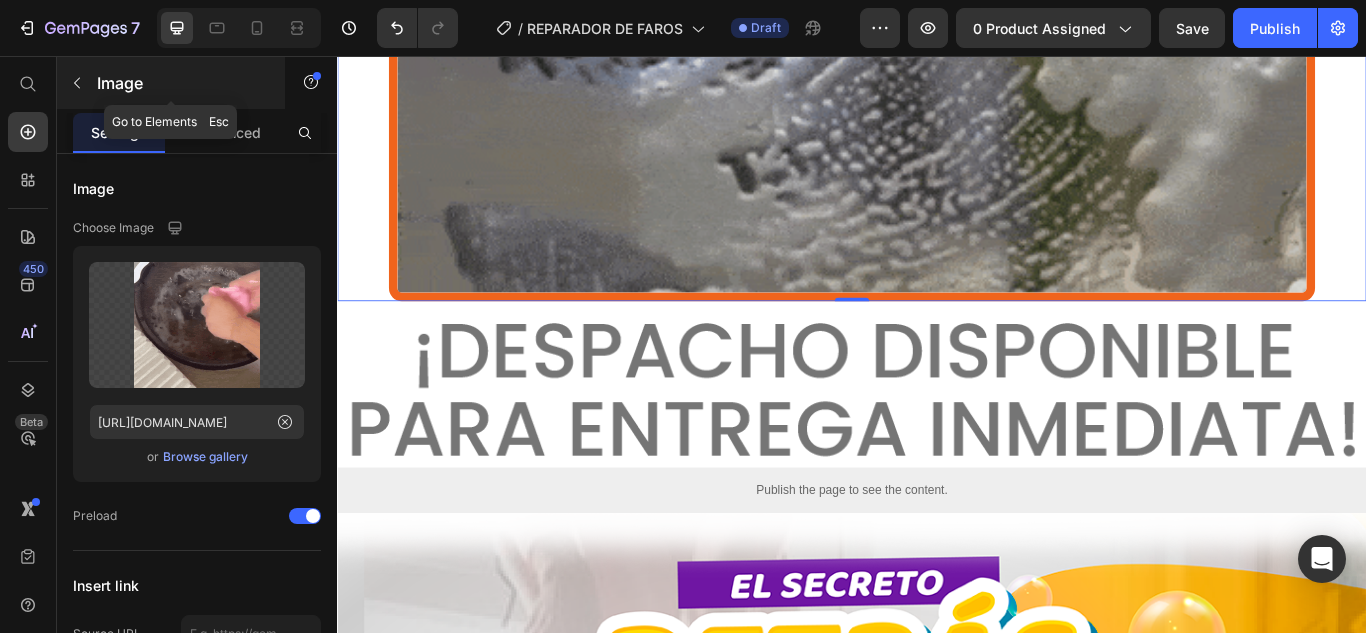 click on "Image" at bounding box center [171, 83] 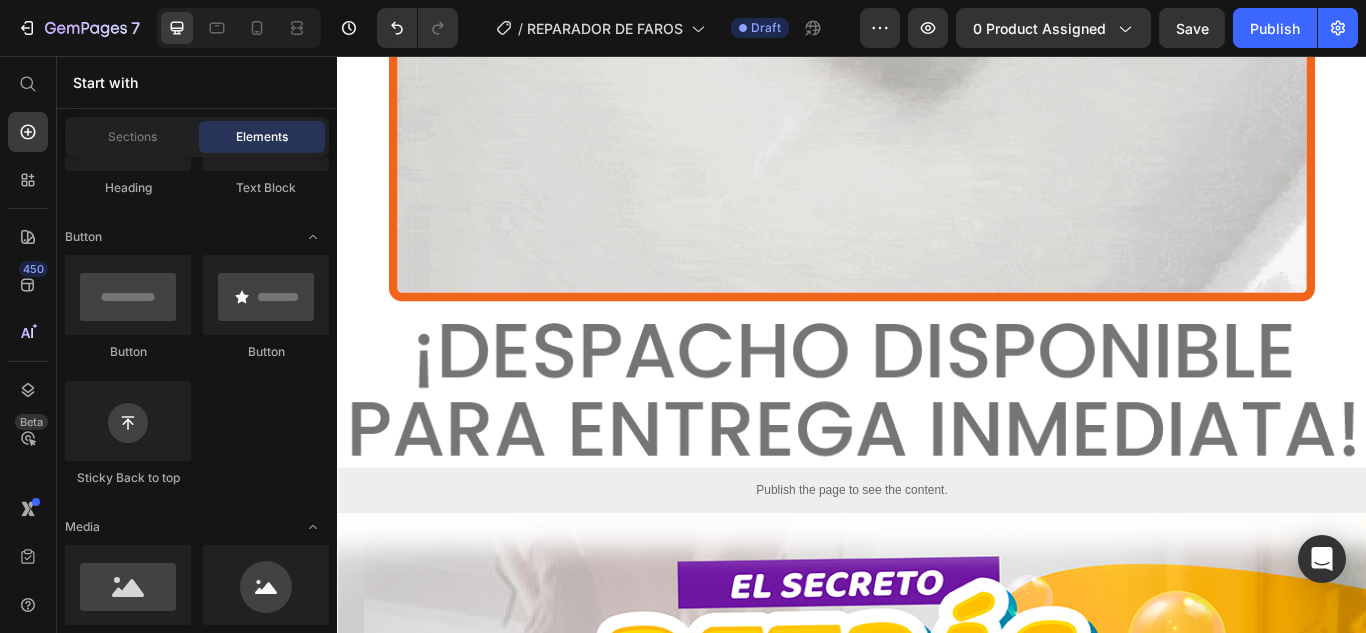 scroll, scrollTop: 0, scrollLeft: 0, axis: both 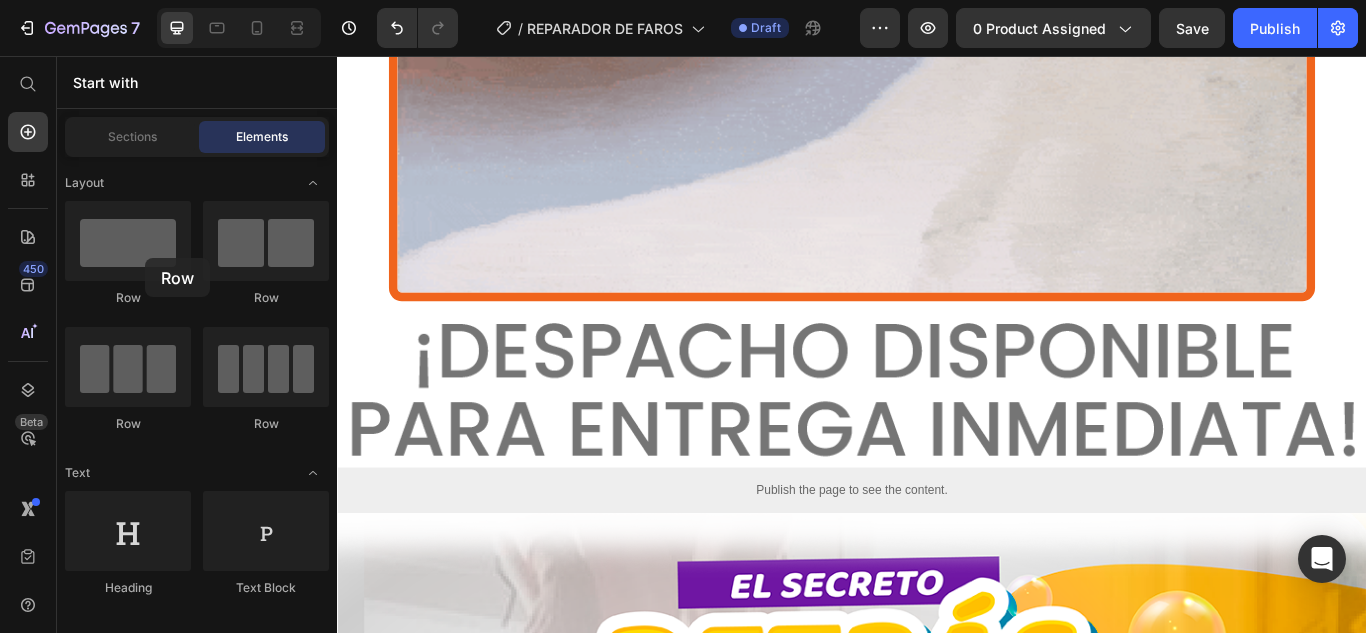 drag, startPoint x: 482, startPoint y: 314, endPoint x: 813, endPoint y: 279, distance: 332.8453 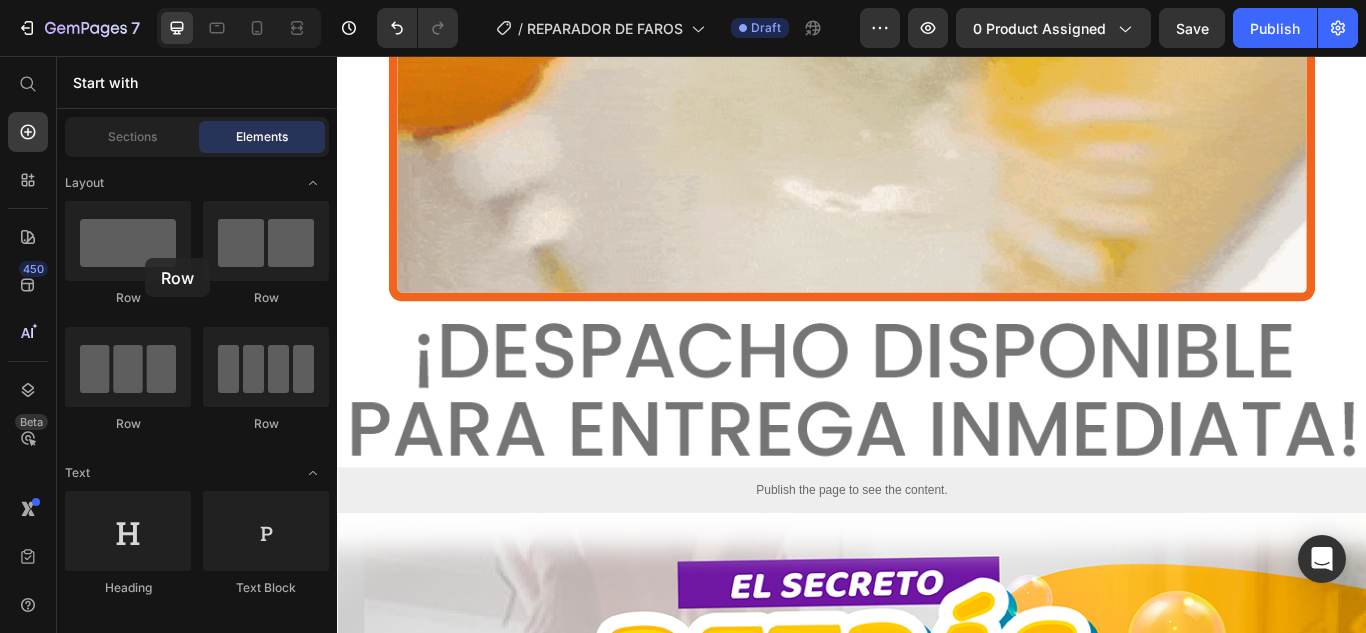 click on "Imagina un producto que no solo hace que tus pisos luzcan como nuevos, sino que también transforma tu hogar.  UN LIMPIADOR MULTIUSOS  seguro para toda tu familia. Este es el poder de nuestro" at bounding box center (936, -769) 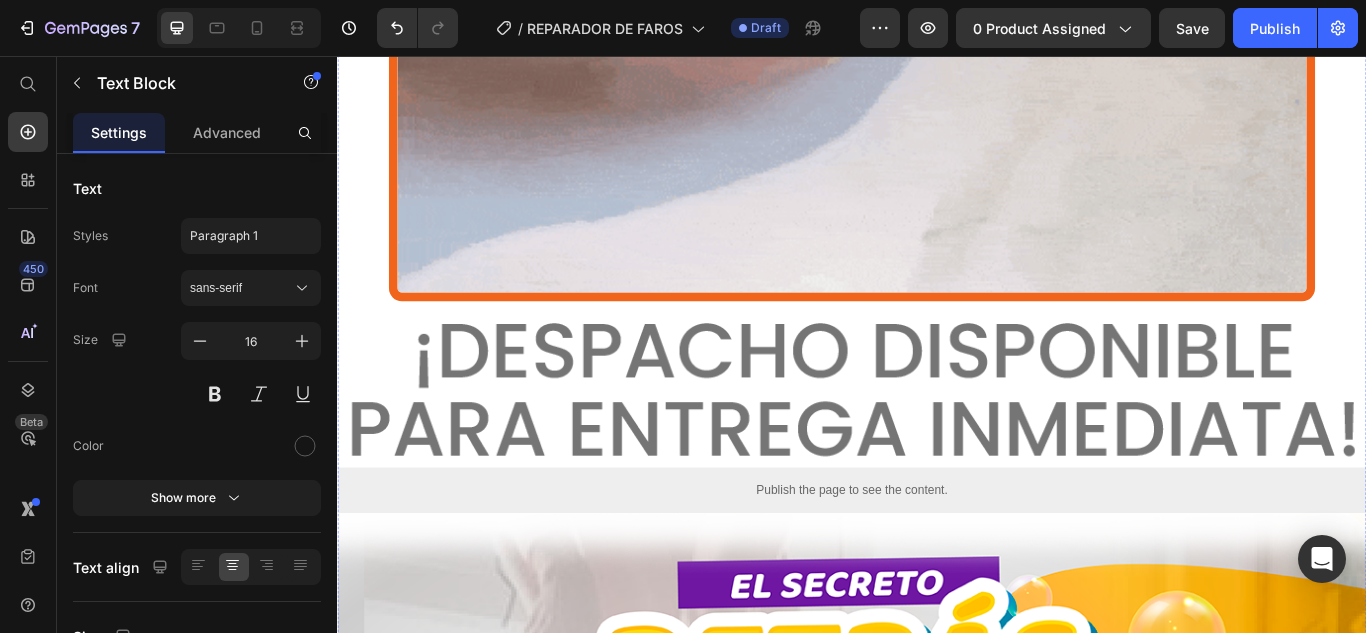 drag, startPoint x: 813, startPoint y: 279, endPoint x: 725, endPoint y: 283, distance: 88.09086 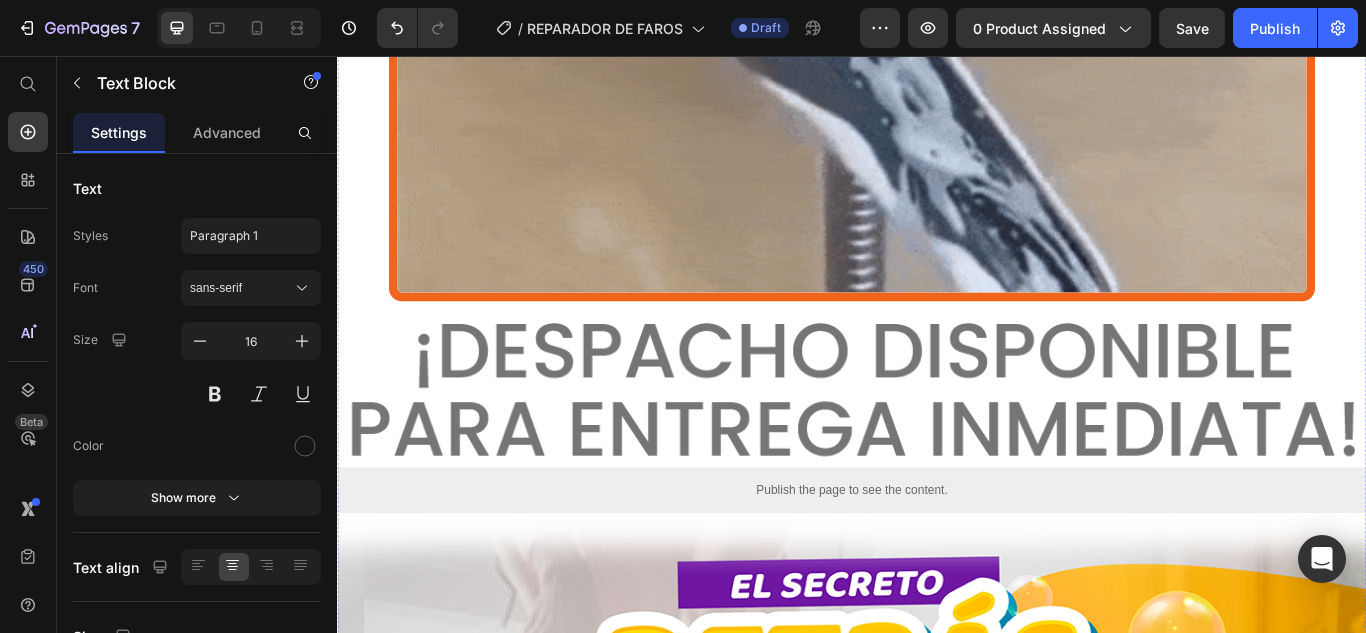 click on "Image Resultados instantáneos sin complicaciones Restaura la ransparencia de tus farolas en minutos, sin desmontar nada. Text Block Image Apto para todo tipo de farolas plásticas Funciona en policarbonato, acrílico y más. Text Block Image Proteccíon contra [MEDICAL_DATA] UV y suciedad Aplica una capa invisible que previene el desgaste y el amarillamiento futuro. Text Block Image Fácil de usar, sin erramientas ni talleres Solo aplica, frota y listo. Ideal para tener siempre a mano en el carro. Text Block Advanced List ⁠⁠⁠⁠⁠⁠⁠ NUESTRO REPARADOR DE FAROS ESTÁ RESPALDADO POR: Heading Image Image Image Image Image Image Image Image Marquee Imagina un producto que no solo hace que tus pisos luzcan como nuevos, sino que también transforma tu hogar.  UN LIMPIADOR MULTIUSOS  seguro para toda tu familia. Este es el poder de nuestro  Floor Cleaner. Text Block   0 Image Image
Publish the page to see the content.
Custom Code Image Image ¡Es hora de liberarte  Text Block 💧 APLICACIÓN:" at bounding box center [937, 2199] 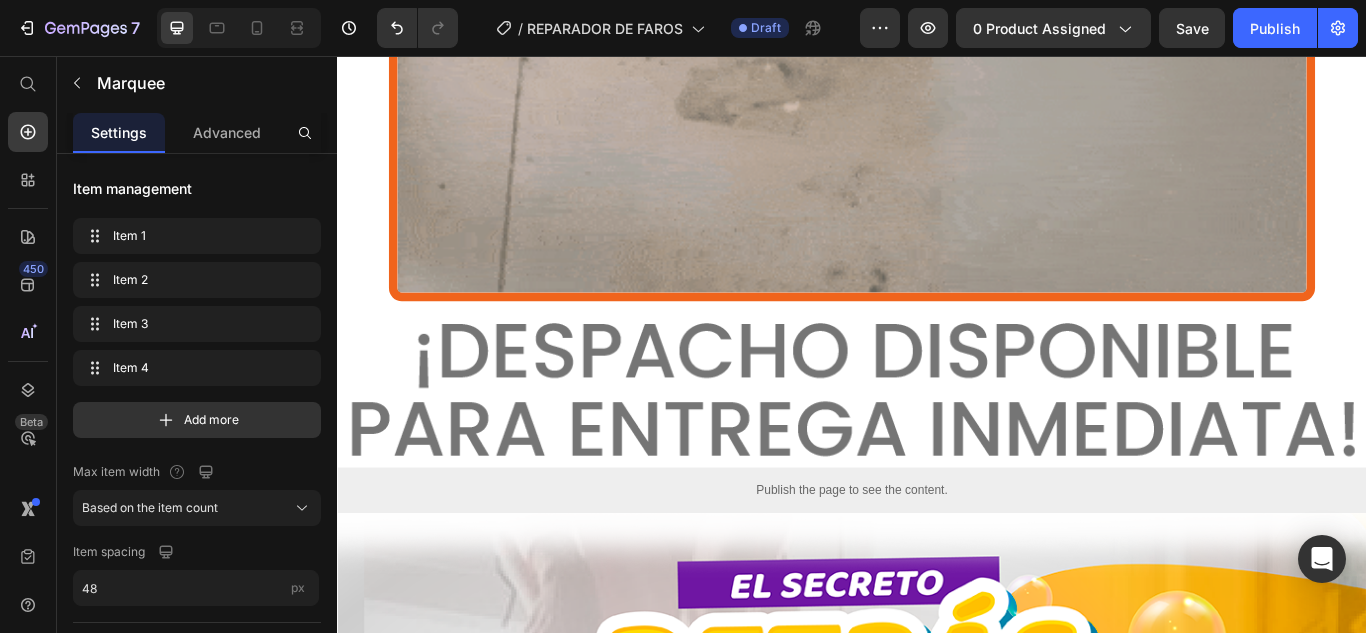 click on "Image Image Image Image Image Image Image Image Marquee" at bounding box center [937, -871] 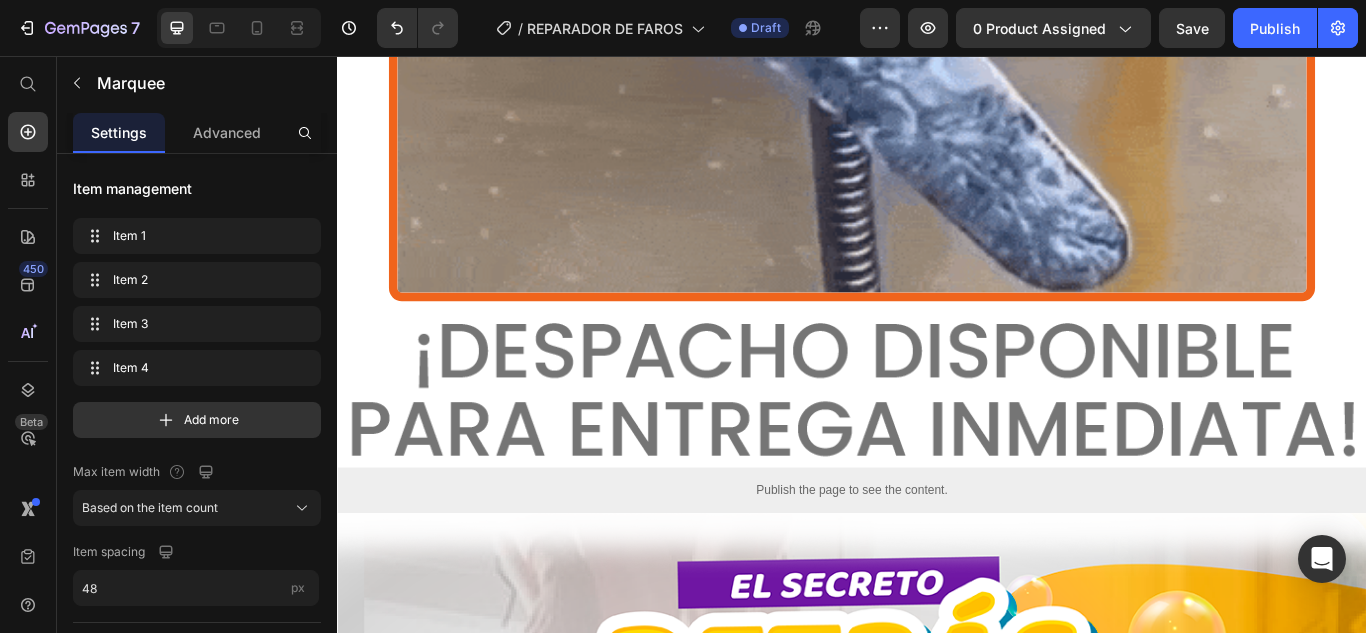 click on "Image Image Image Image Image Image Image Image Marquee   0" at bounding box center (937, -871) 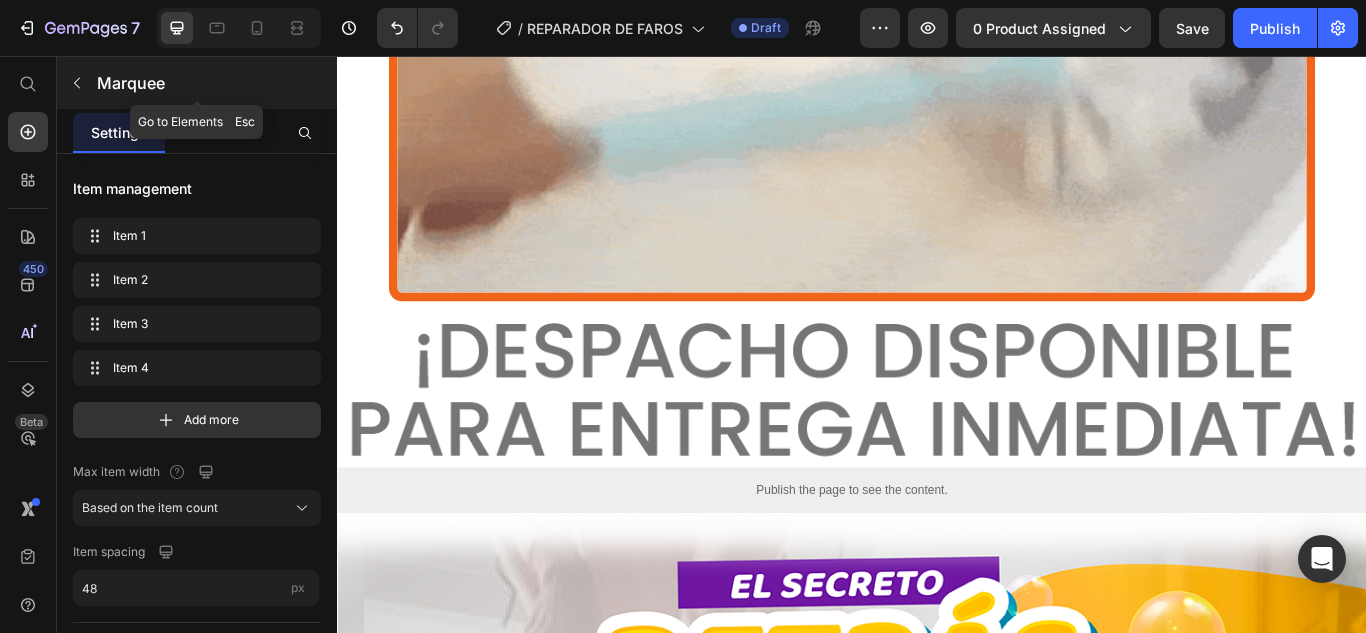 click on "Marquee" at bounding box center (197, 83) 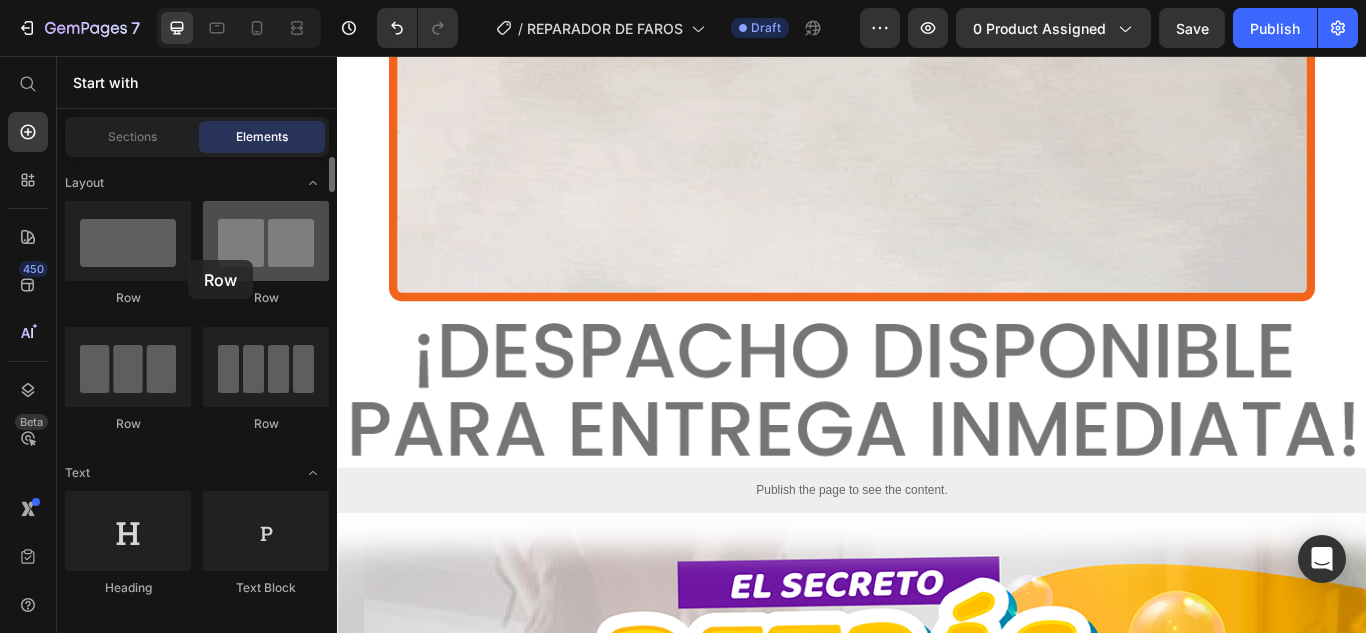 drag, startPoint x: 130, startPoint y: 260, endPoint x: 272, endPoint y: 260, distance: 142 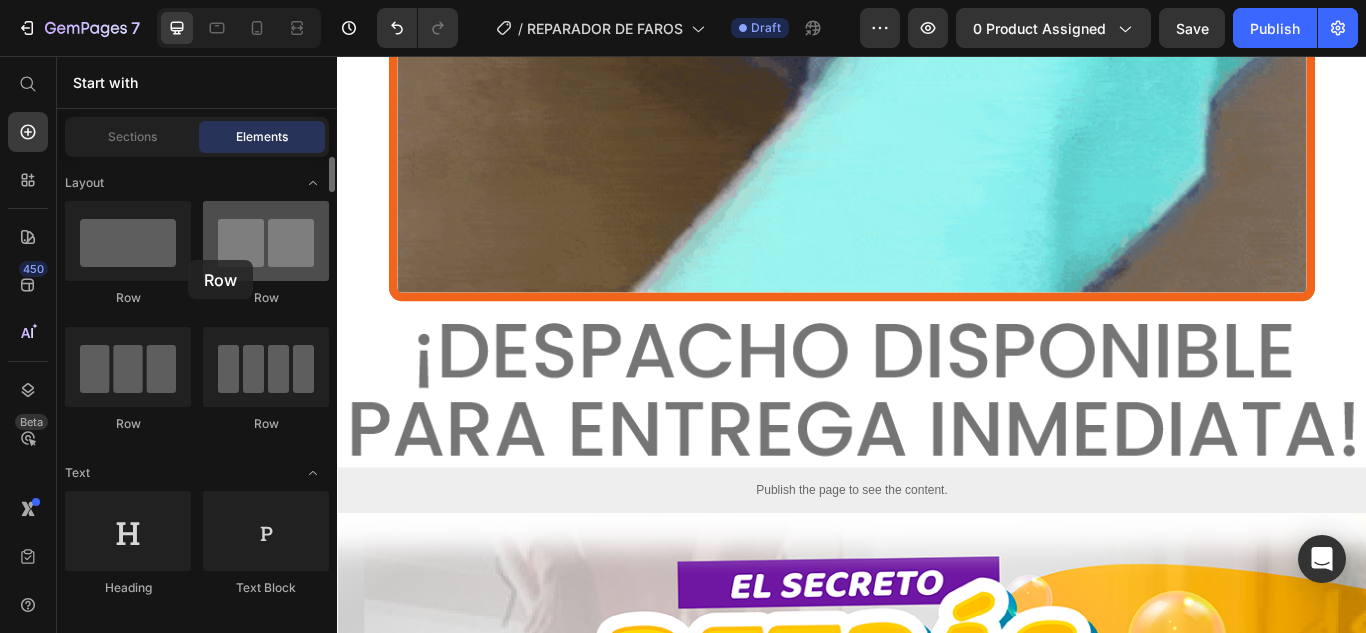 click on "Row
Row
Row
Row" 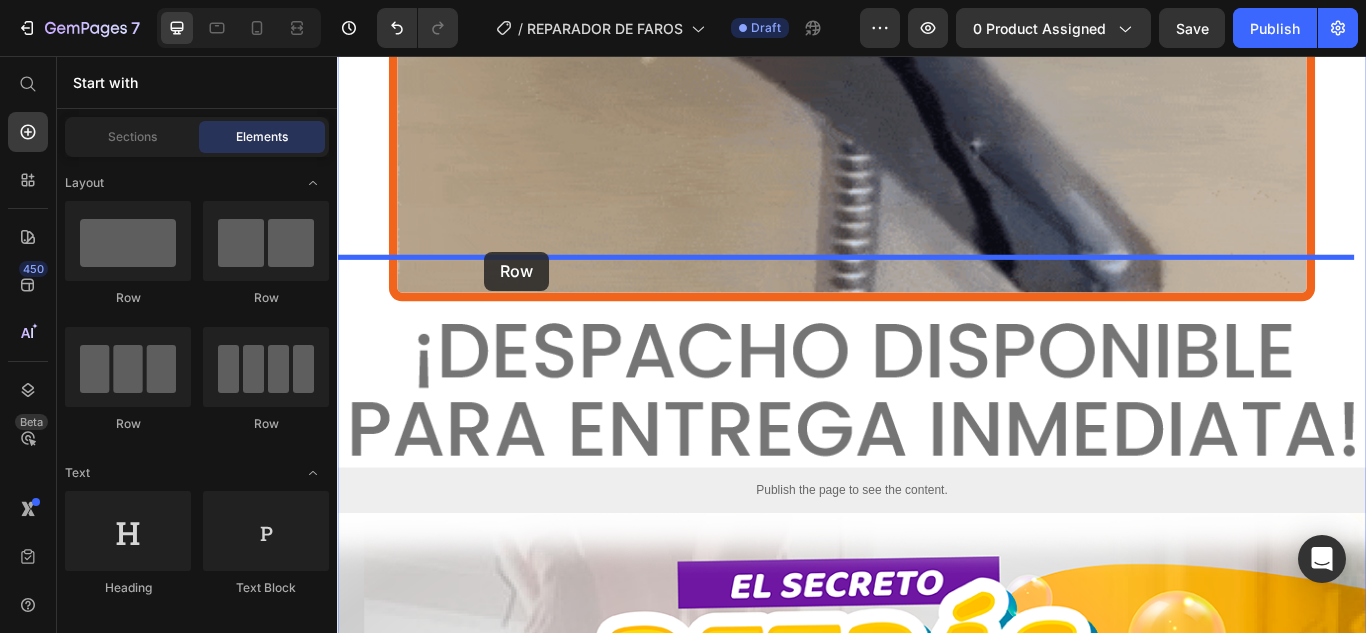 drag, startPoint x: 609, startPoint y: 316, endPoint x: 508, endPoint y: 284, distance: 105.9481 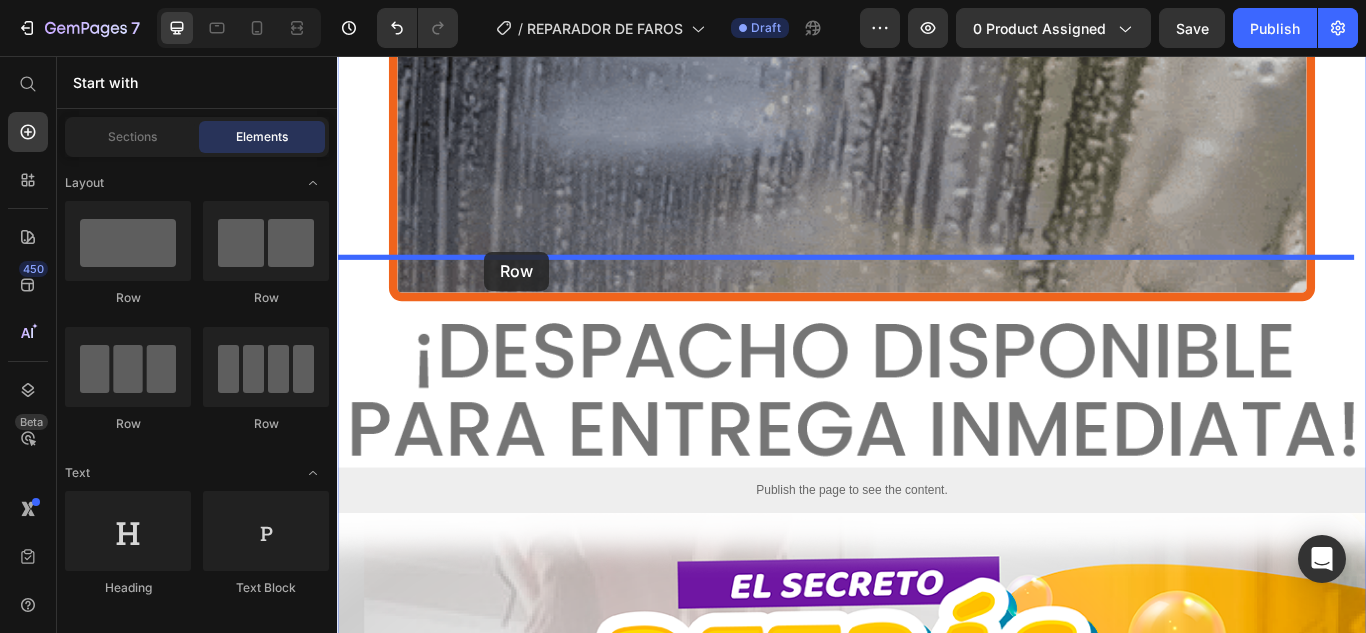 click on "Image Image Image Image Image Image Image Image Marquee" at bounding box center (937, -871) 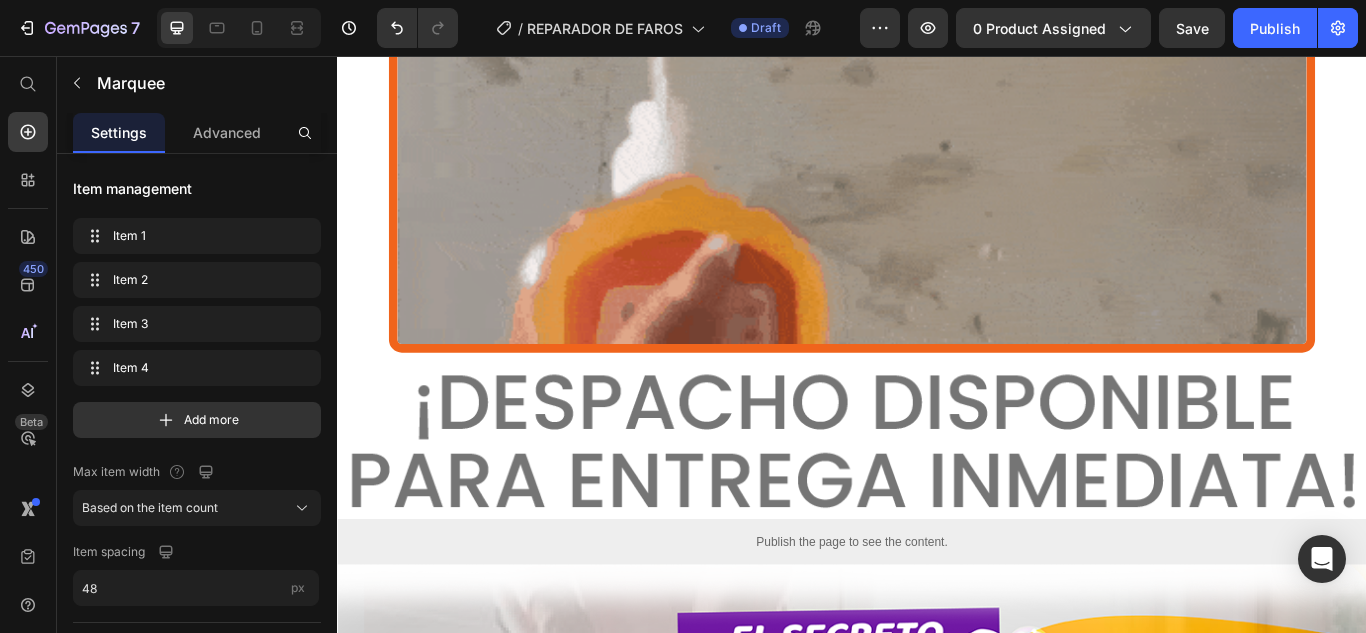 click on "Row" at bounding box center [362, -818] 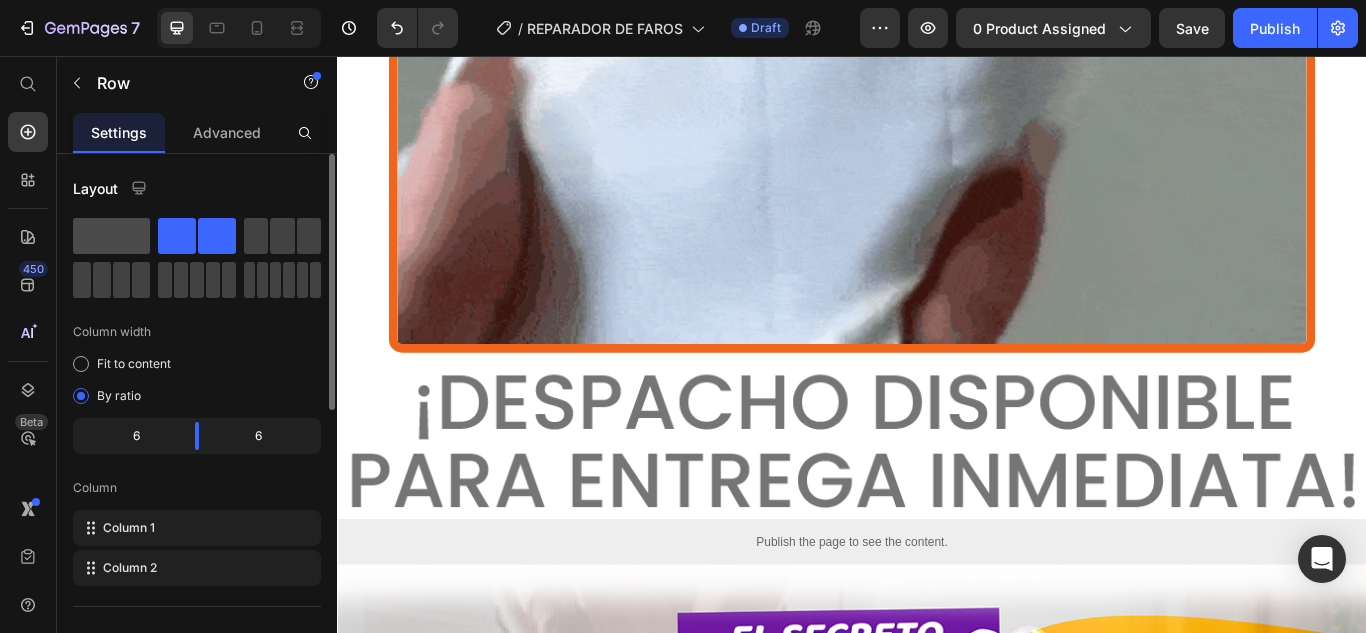 click 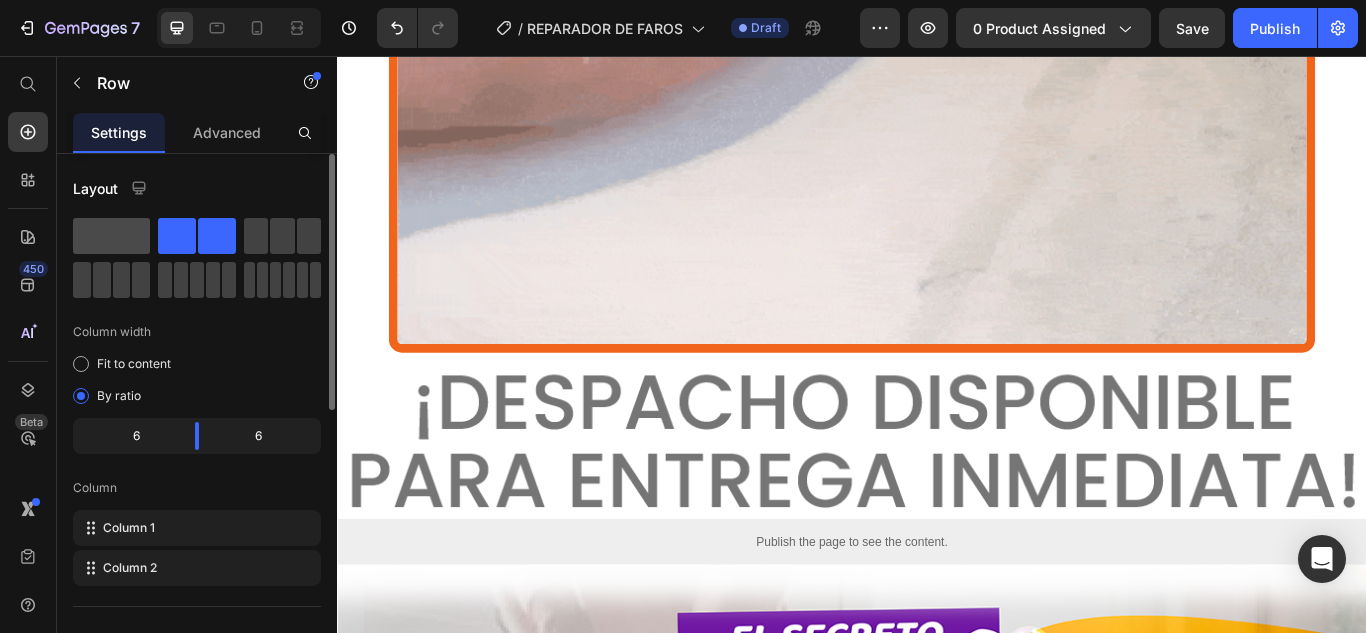 click 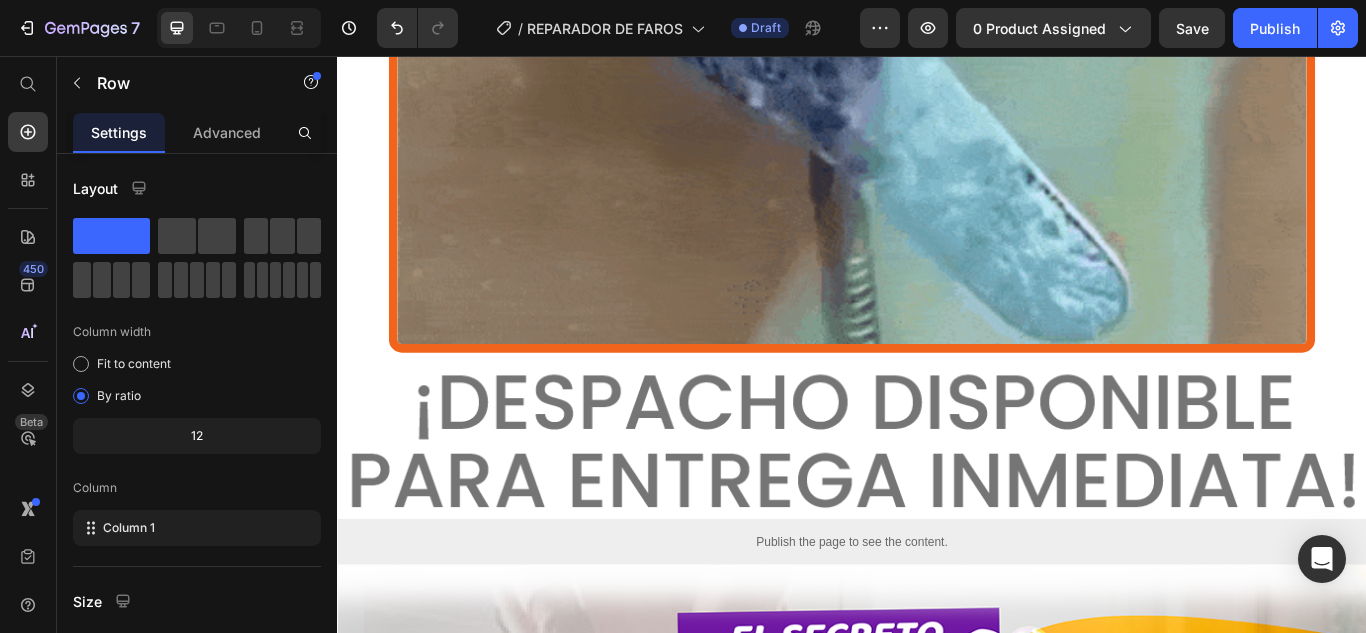 click on "Drop element here" at bounding box center [937, -769] 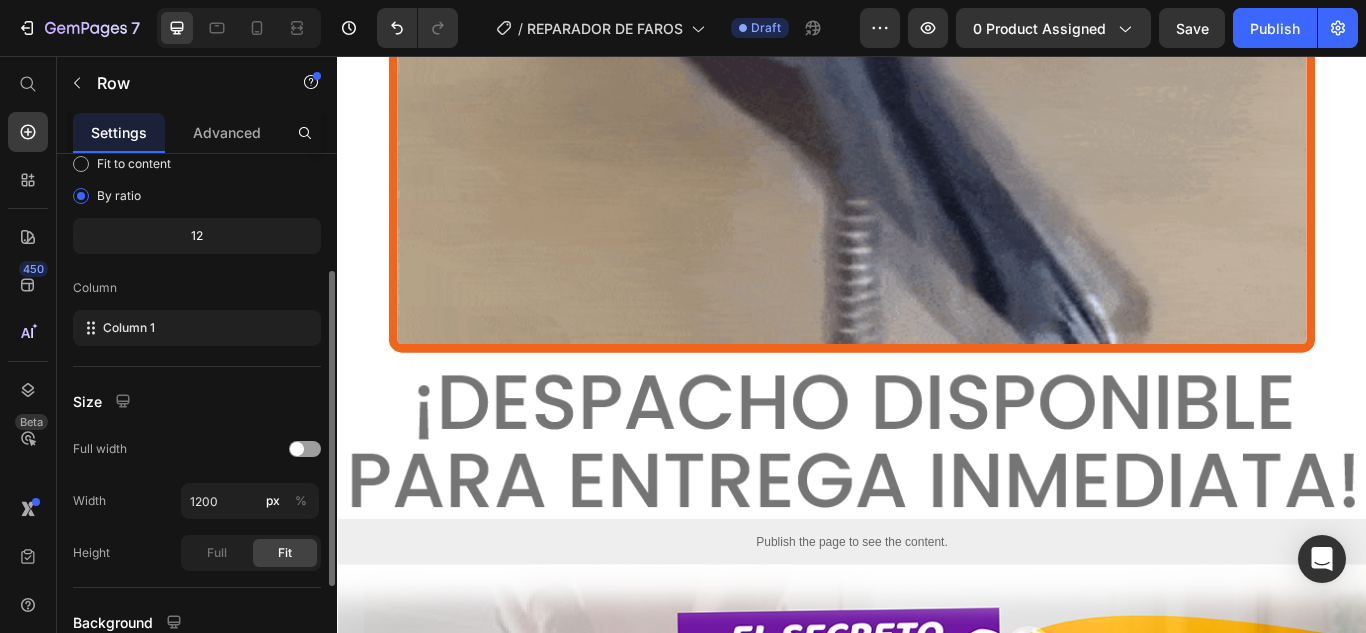 scroll, scrollTop: 376, scrollLeft: 0, axis: vertical 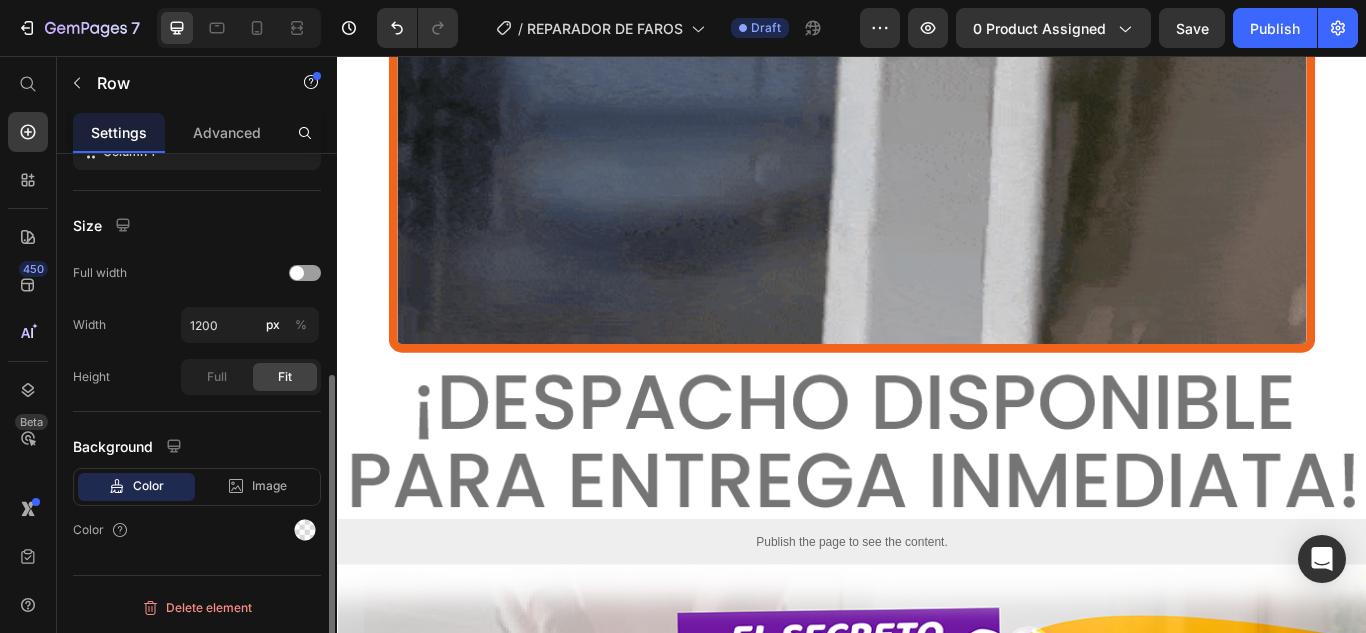 click on "Color" at bounding box center [197, 530] 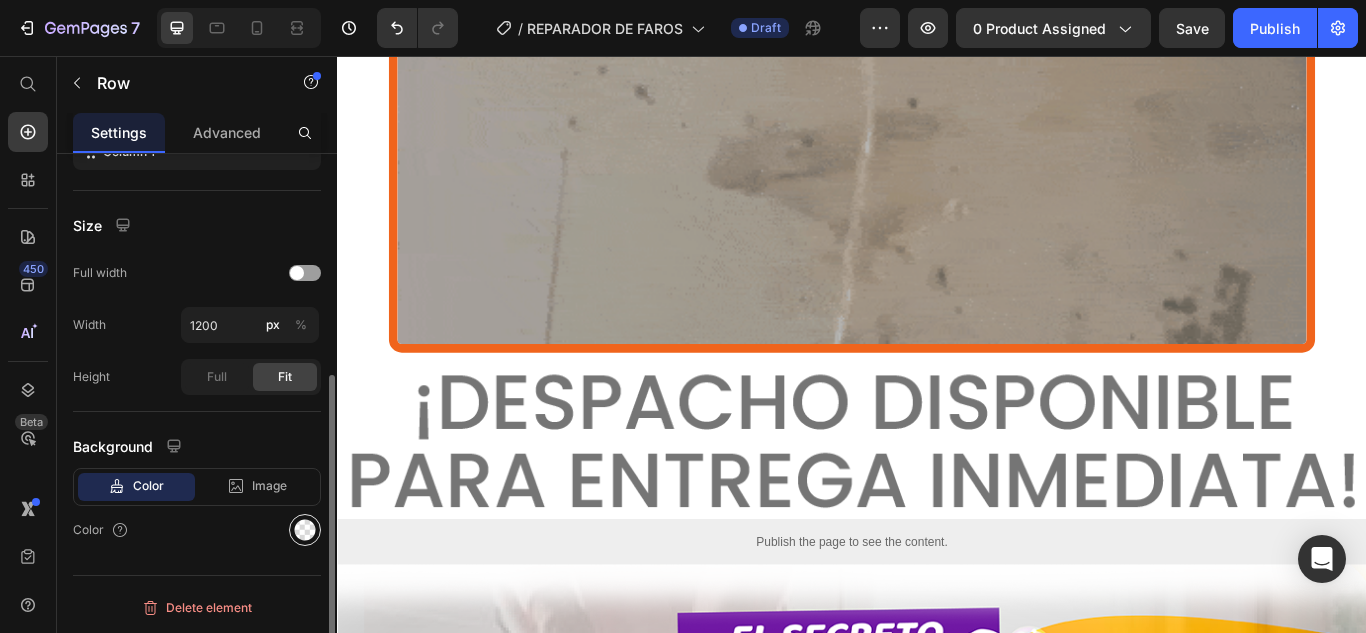 click at bounding box center [305, 530] 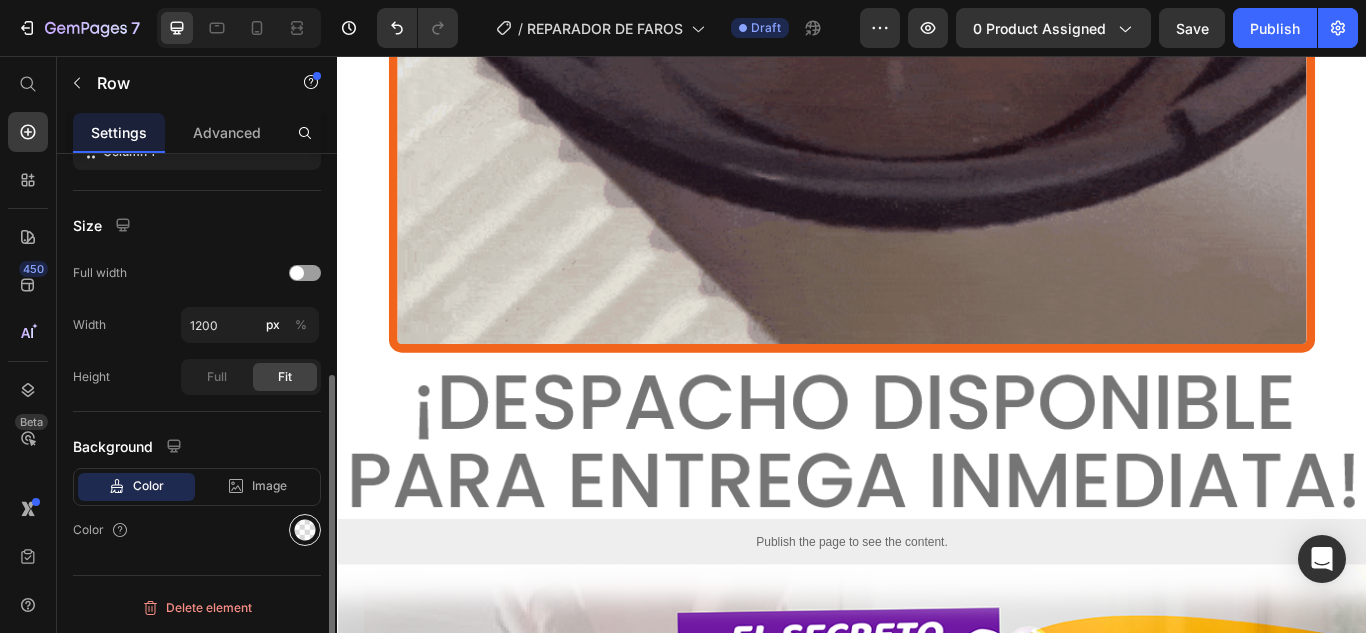 click on "7  Version history  /  REPARADOR DE FAROS Draft Preview 0 product assigned  Save   Publish  450 Beta Start with Sections Elements Hero Section Product Detail Brands Trusted Badges Guarantee Product Breakdown How to use Testimonials Compare Bundle FAQs Social Proof Brand Story Product List Collection Blog List Contact Sticky Add to Cart Custom Footer Browse Library 450 Layout
Row
Row
Row
Row Text
Heading
Text Block Button
Button
Button
Sticky Back to top Media
Image
Image" at bounding box center [683, 0] 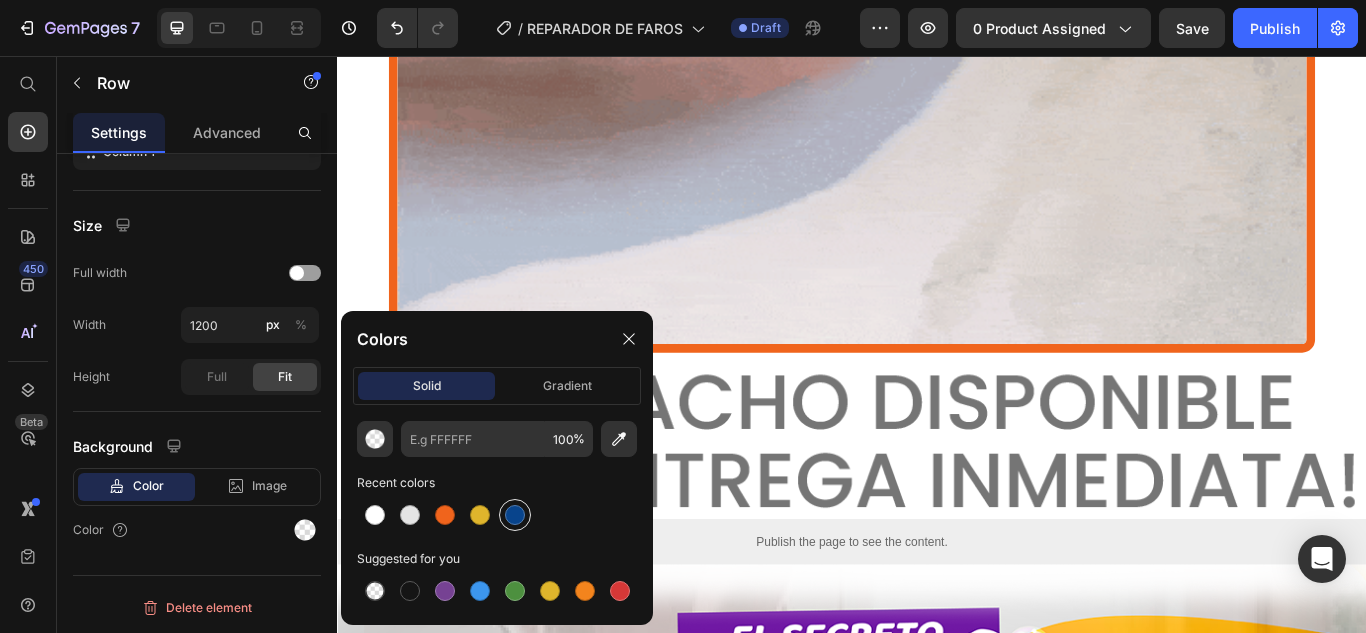 click at bounding box center (515, 515) 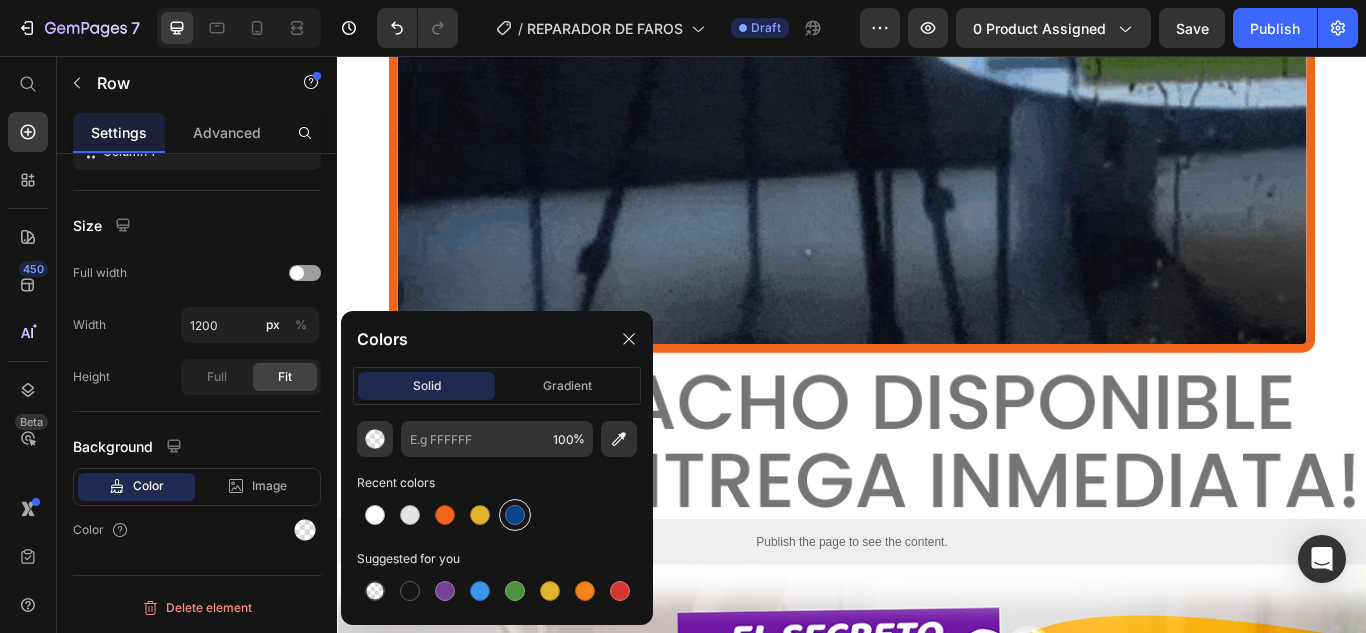 click at bounding box center [515, 515] 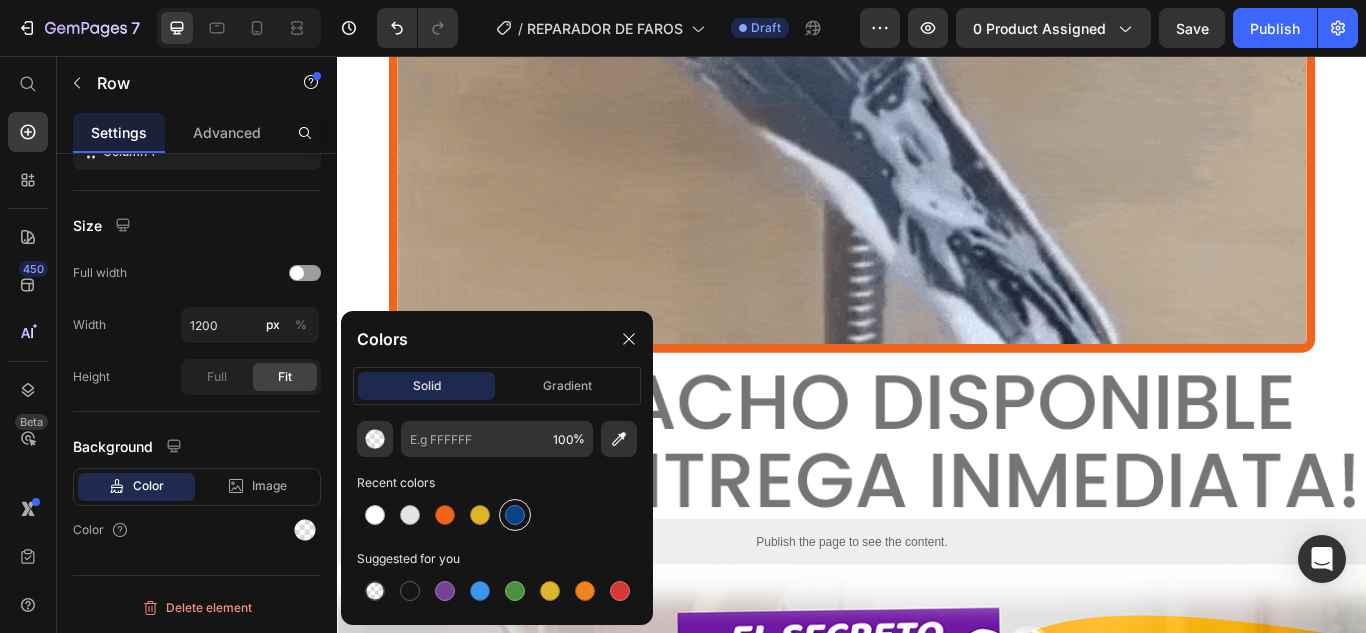type on "08448C" 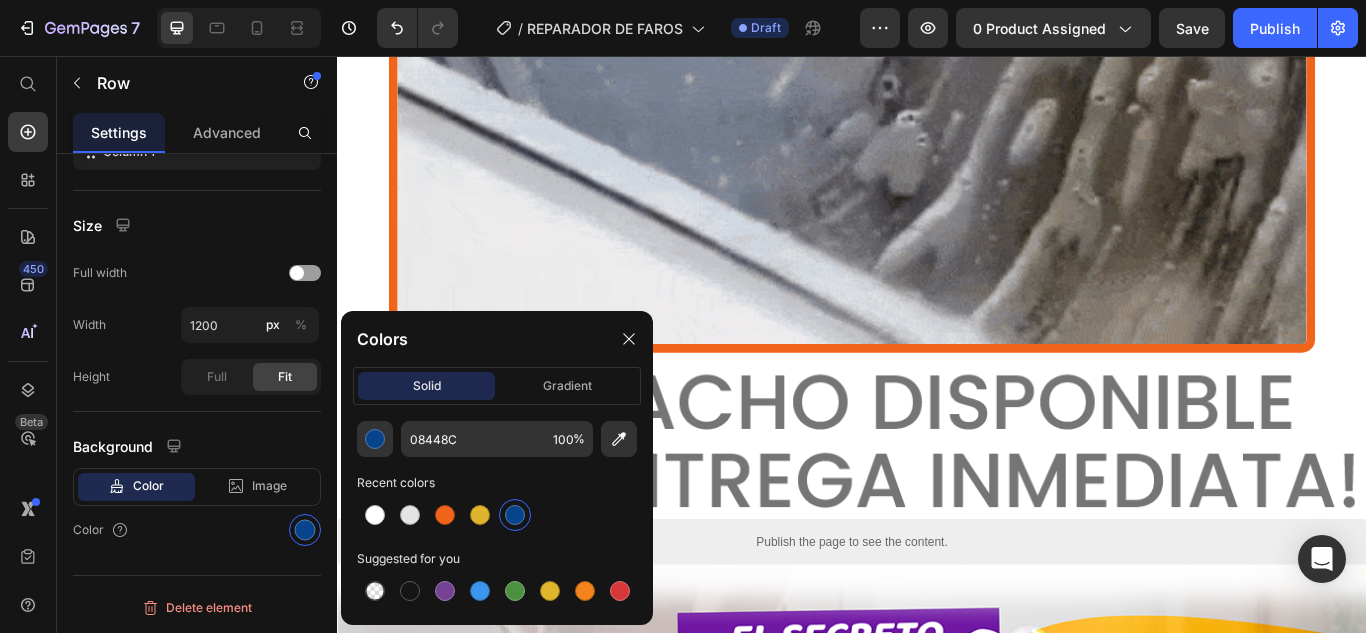 click at bounding box center (937, -138) 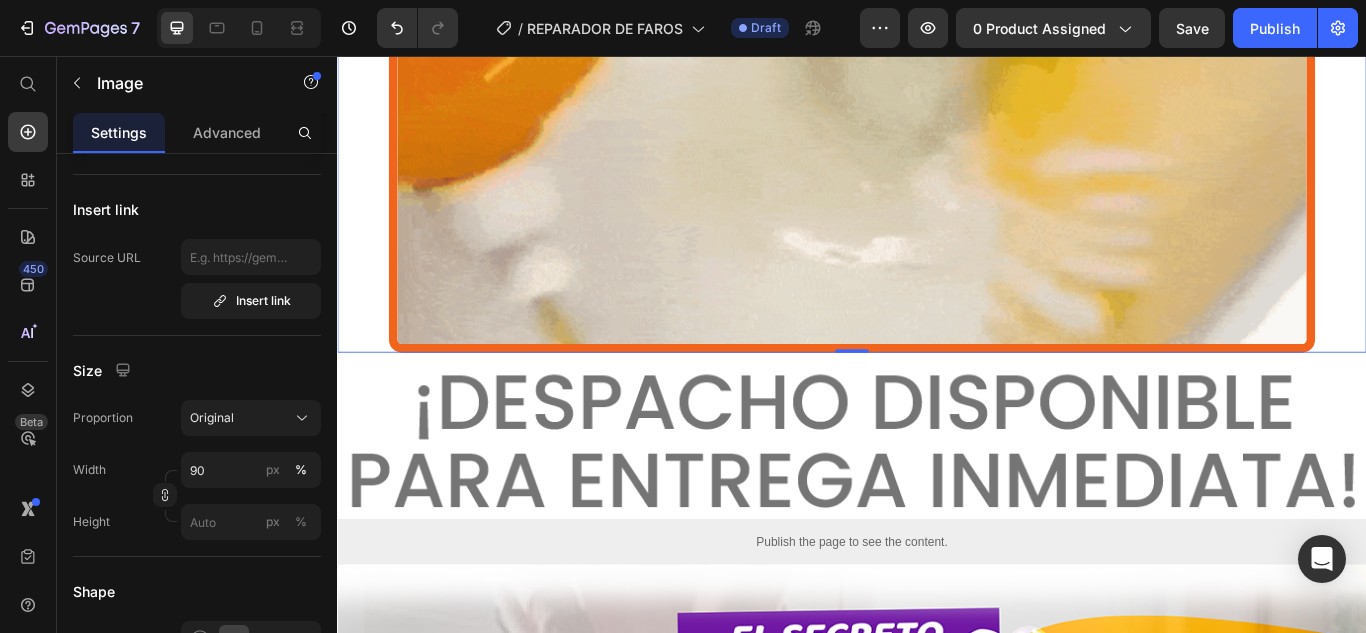 scroll, scrollTop: 0, scrollLeft: 0, axis: both 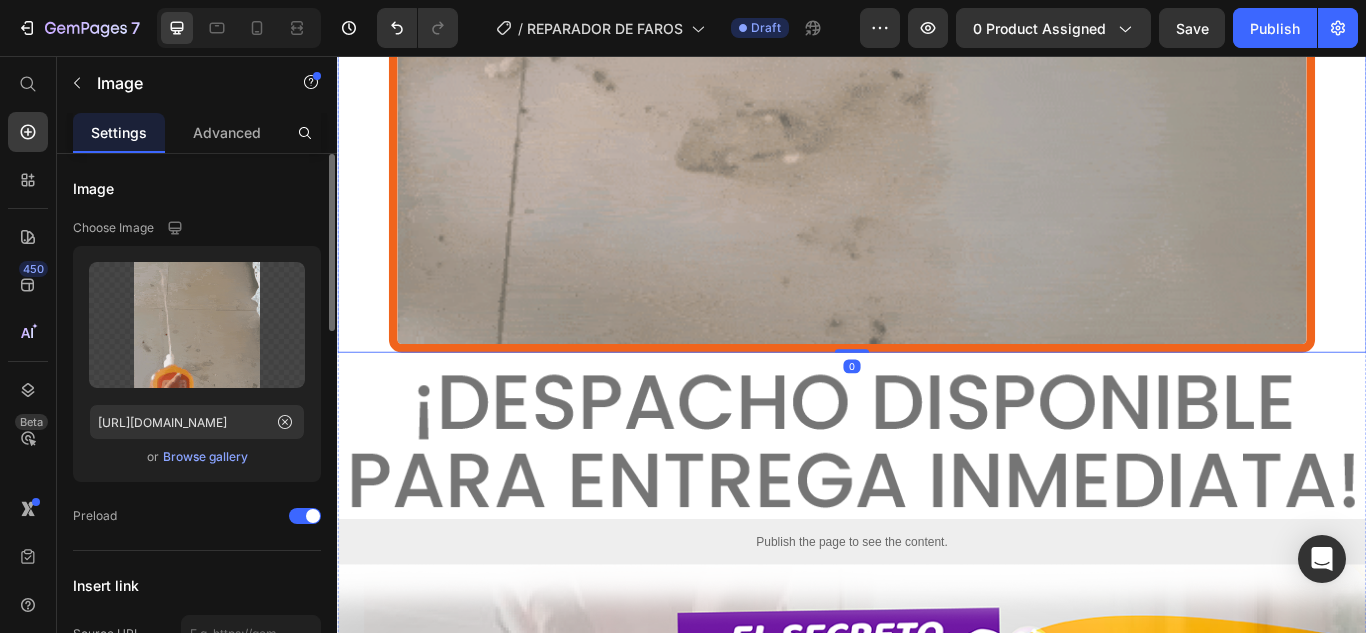 click on "Imagina un producto que no solo hace que tus pisos luzcan como nuevos, sino que también transforma tu hogar.  UN LIMPIADOR MULTIUSOS  seguro para toda tu familia. Este es el poder de nuestro  Floor Cleaner." at bounding box center [937, -708] 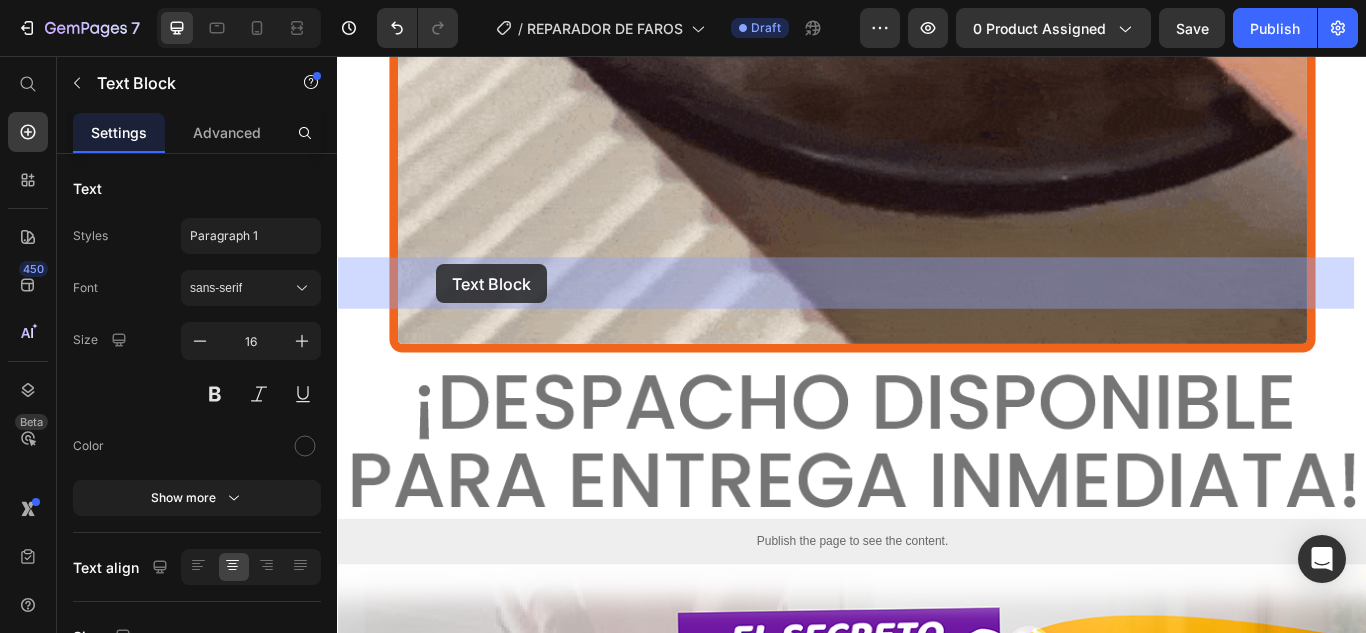 drag, startPoint x: 392, startPoint y: 335, endPoint x: 452, endPoint y: 299, distance: 69.97142 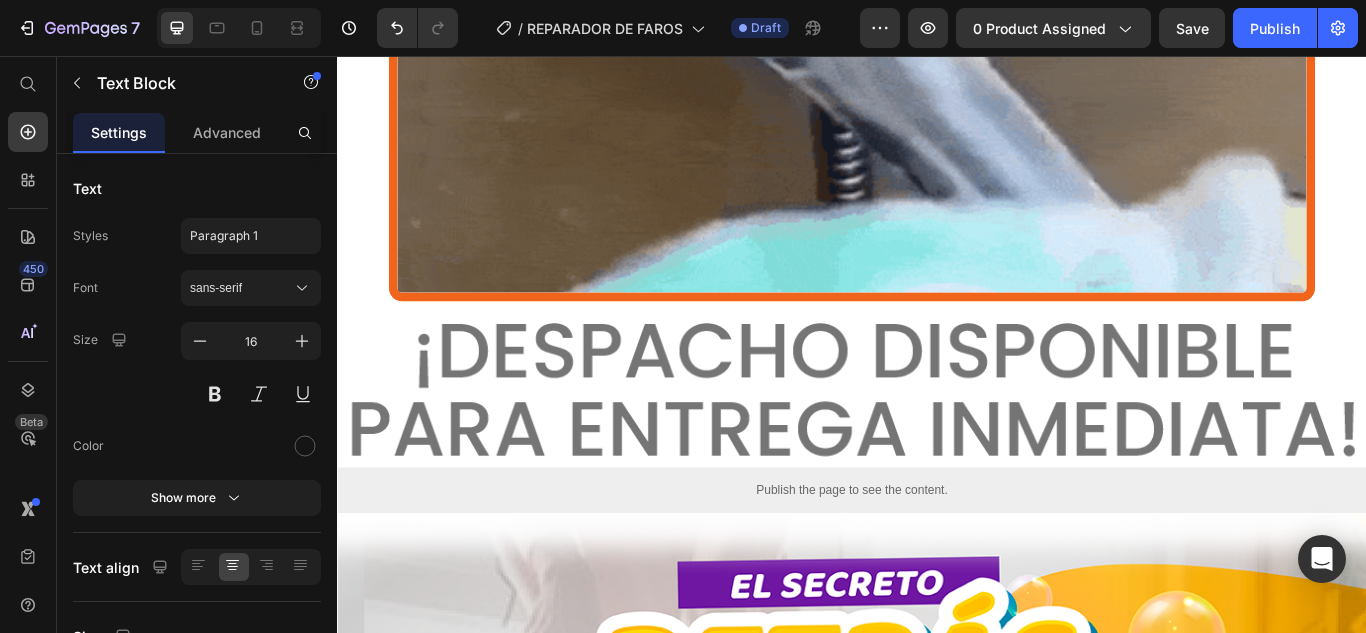 click on "Imagina un producto que no solo hace que tus pisos luzcan como nuevos, sino que también transforma tu hogar.  UN LIMPIADOR MULTIUSOS  seguro para toda tu familia. Este es el poder de nuestro" at bounding box center [936, -769] 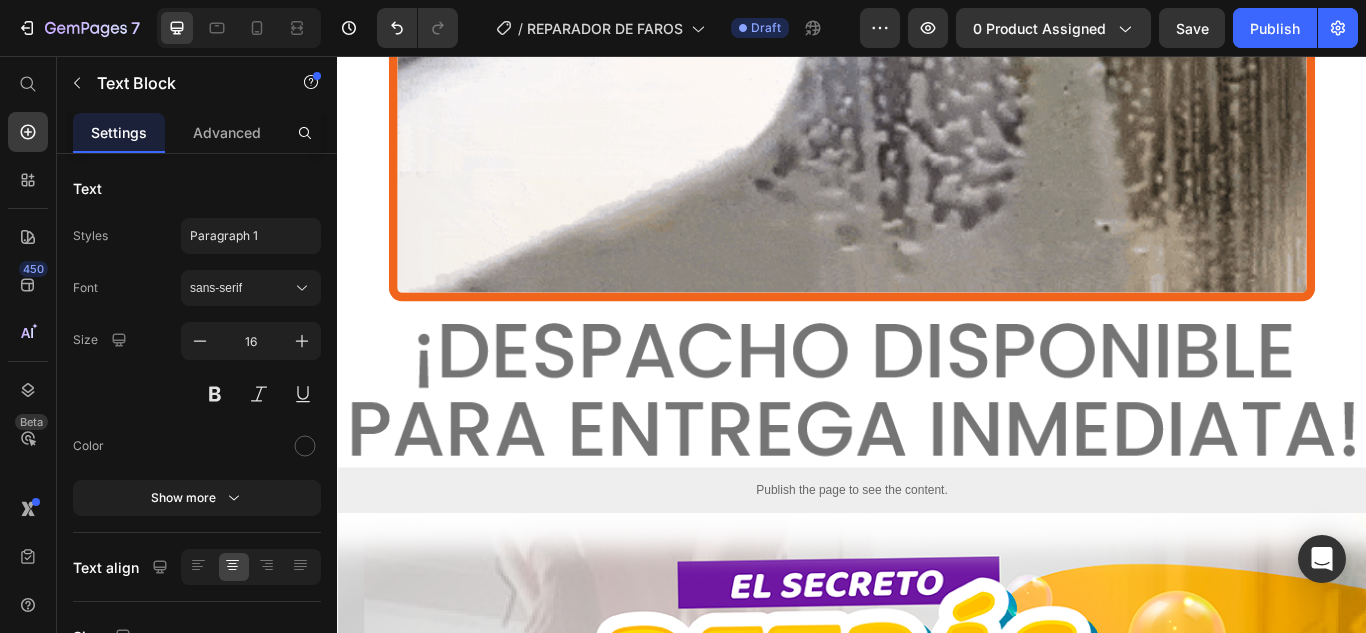 click on "Imagina un producto que no solo hace que tus pisos luzcan como nuevos, sino que también transforma tu hogar.  UN LIMPIADOR MULTIUSOS  seguro para toda tu familia. Este es el poder de nuestro" at bounding box center [936, -769] 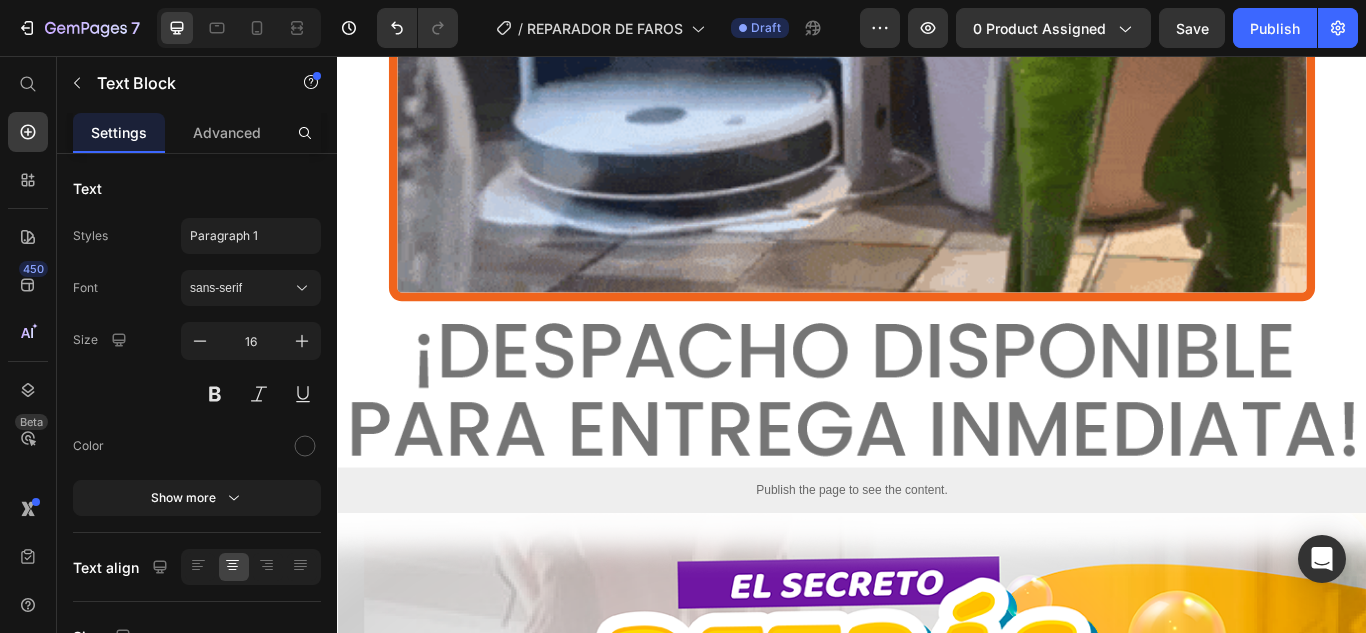 click on "Imagina un producto que no solo hace que tus pisos luzcan como nuevos, sino que también transforma tu hogar.  UN LIMPIADOR MULTIUSOS  seguro para toda tu familia. Este es el poder de nuestro" at bounding box center [936, -769] 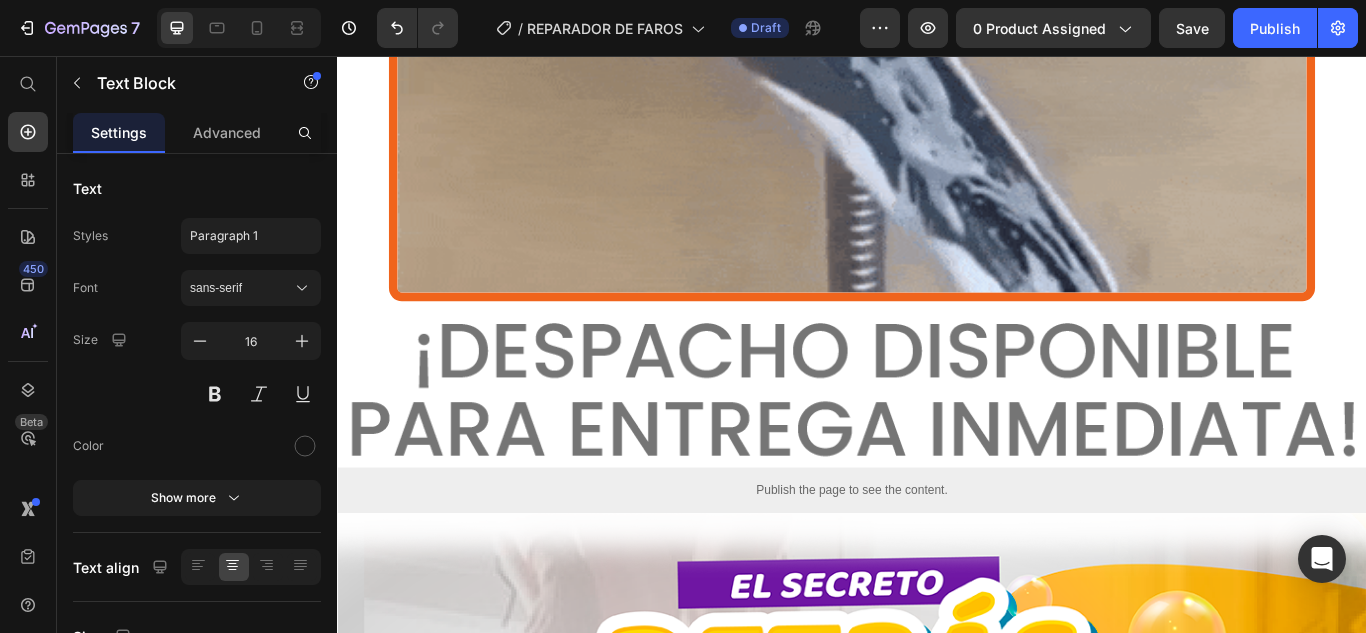 click on "DESCUBRE CÓMO EL REPARADOR DE FAROS TRANSFORMA TUS LUCES, DEVOLVIÉNDOLES UNA CLARIDAD IMPECABLE Y UN ACABADO COMO NUEVOS." at bounding box center [937, -769] 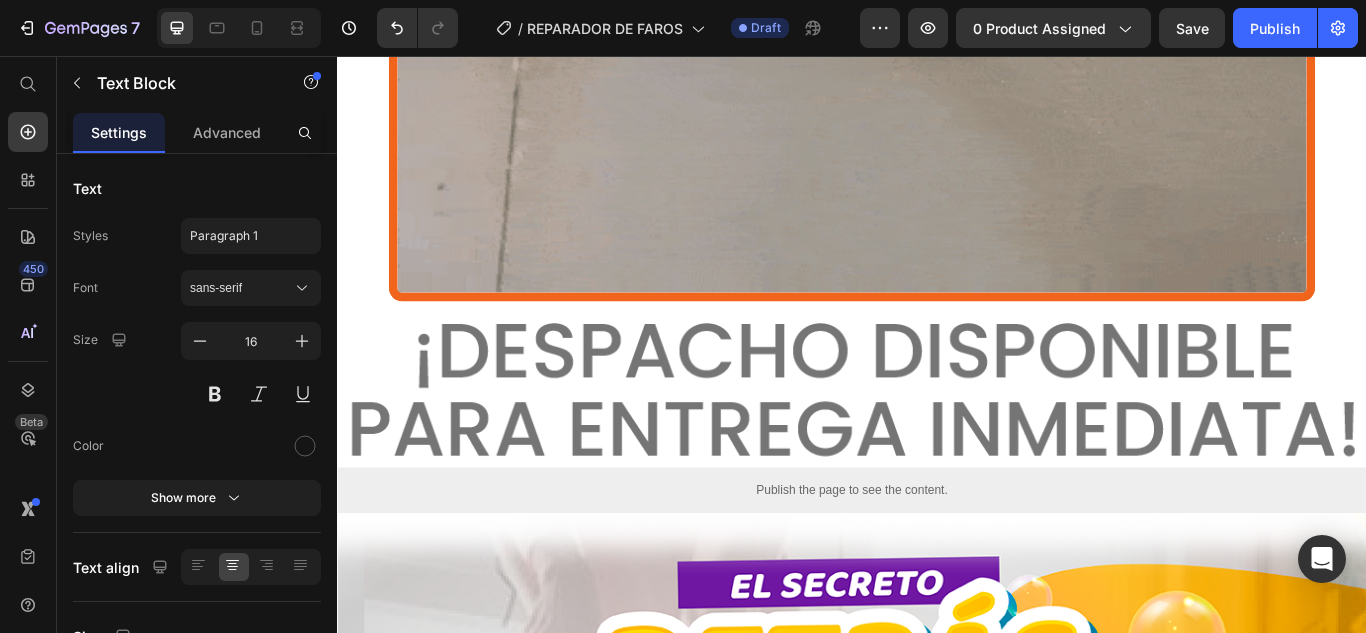 click on "DESCUBRE CÓMO EL REPARADOR DE FAROS TRANSFORMA TUS LUCES, DEVOLVIÉNDOLES UNA CLARIDAD IMPECABLE Y UN ACABADO COMO NUEVOS." at bounding box center [937, -769] 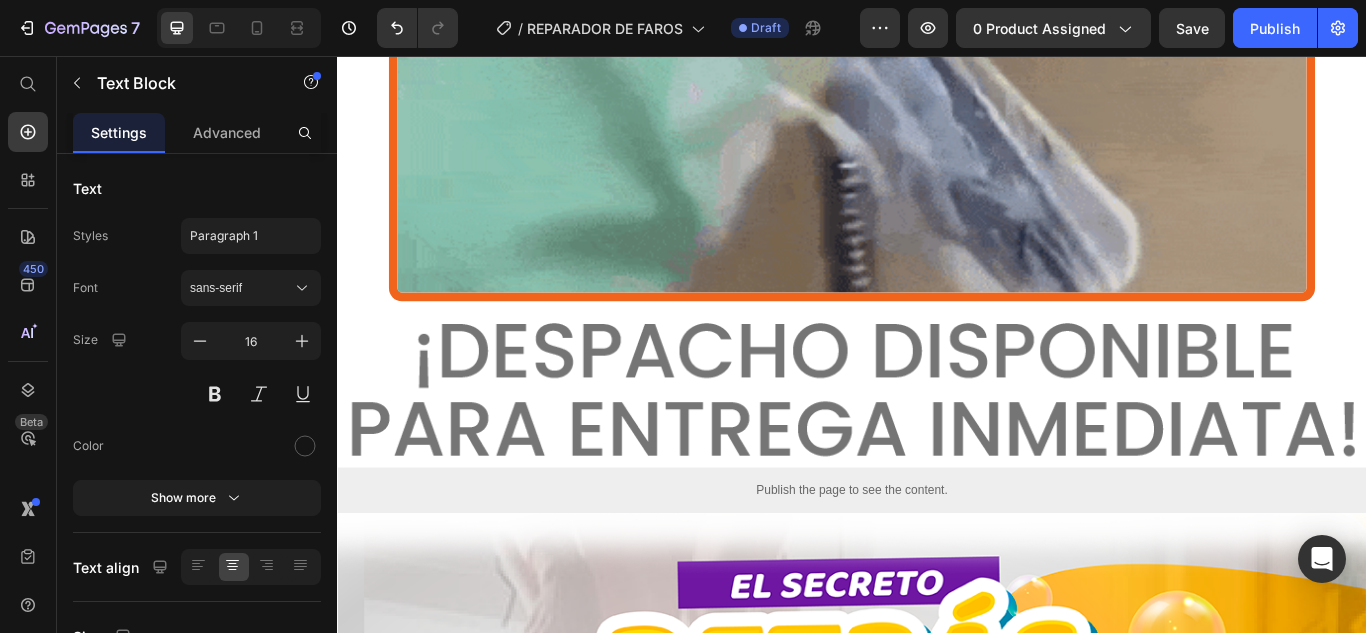 click on "DESCUBRE CÓMO EL REPARADOR DE FAROS TRANSFORMA TUS LUCES, DEVOLVIÉNDOLES UNA CLARIDAD IMPECABLE Y UN ACABADO COMO NUEVOS." at bounding box center (937, -769) 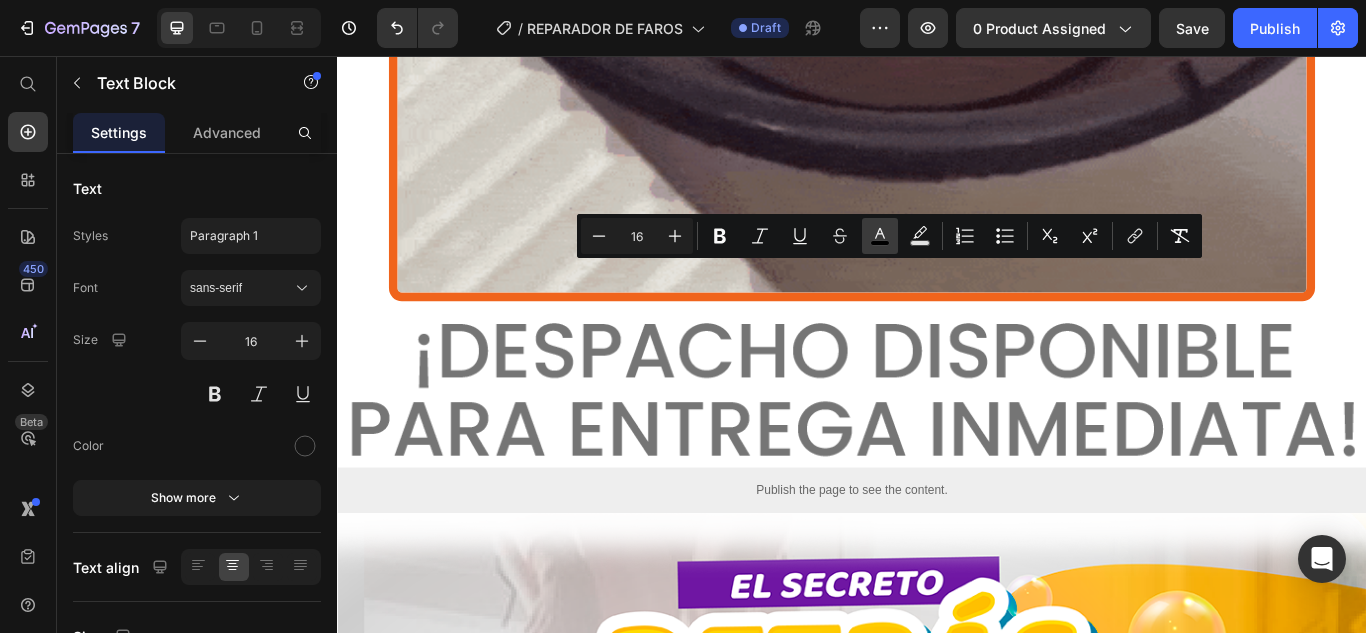 click 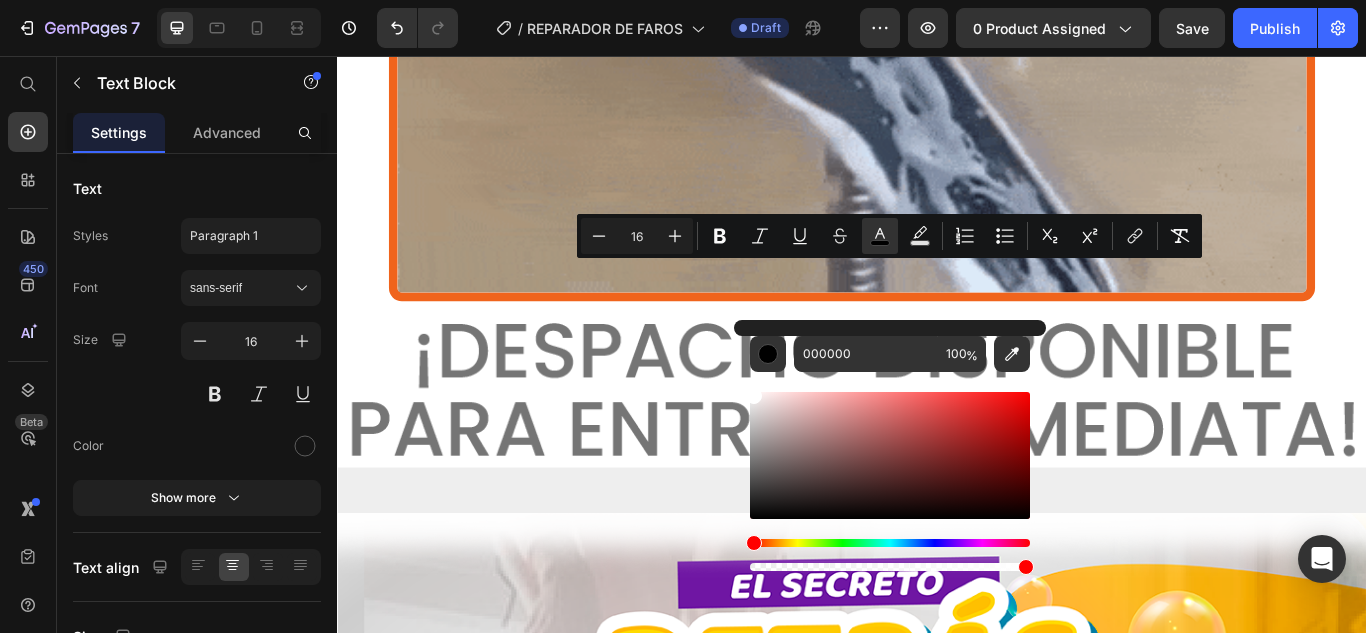 type on "FFFFFF" 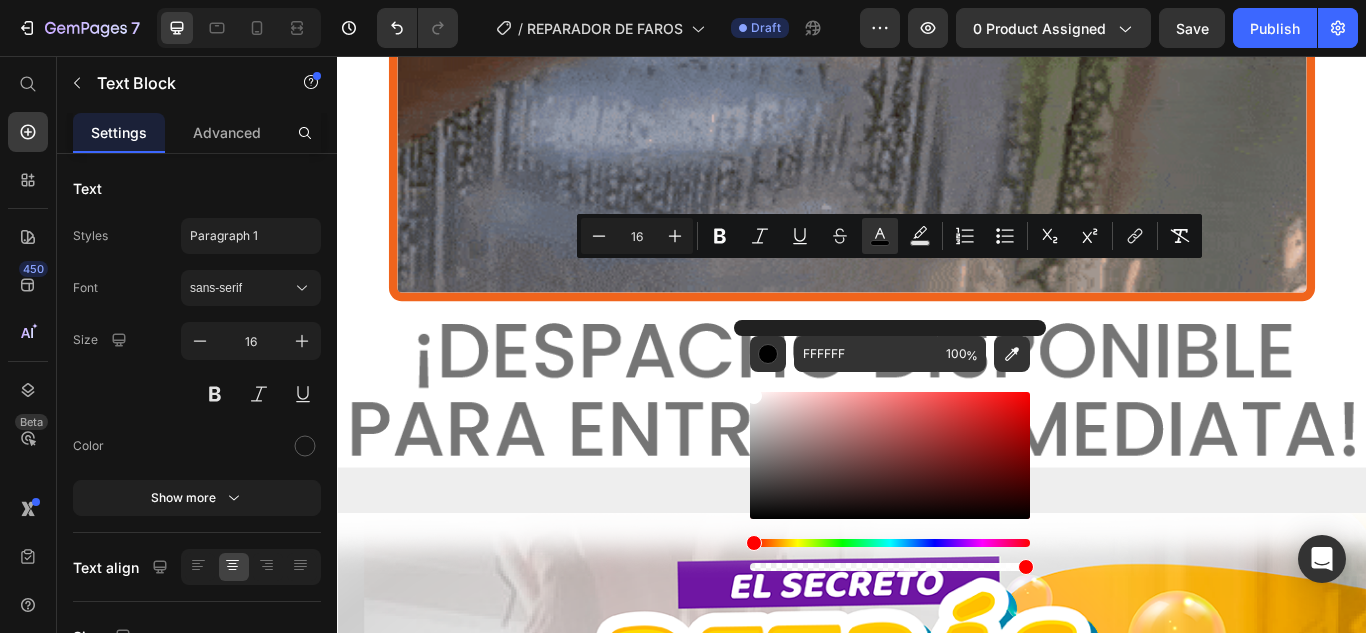 drag, startPoint x: 755, startPoint y: 516, endPoint x: 733, endPoint y: 383, distance: 134.80727 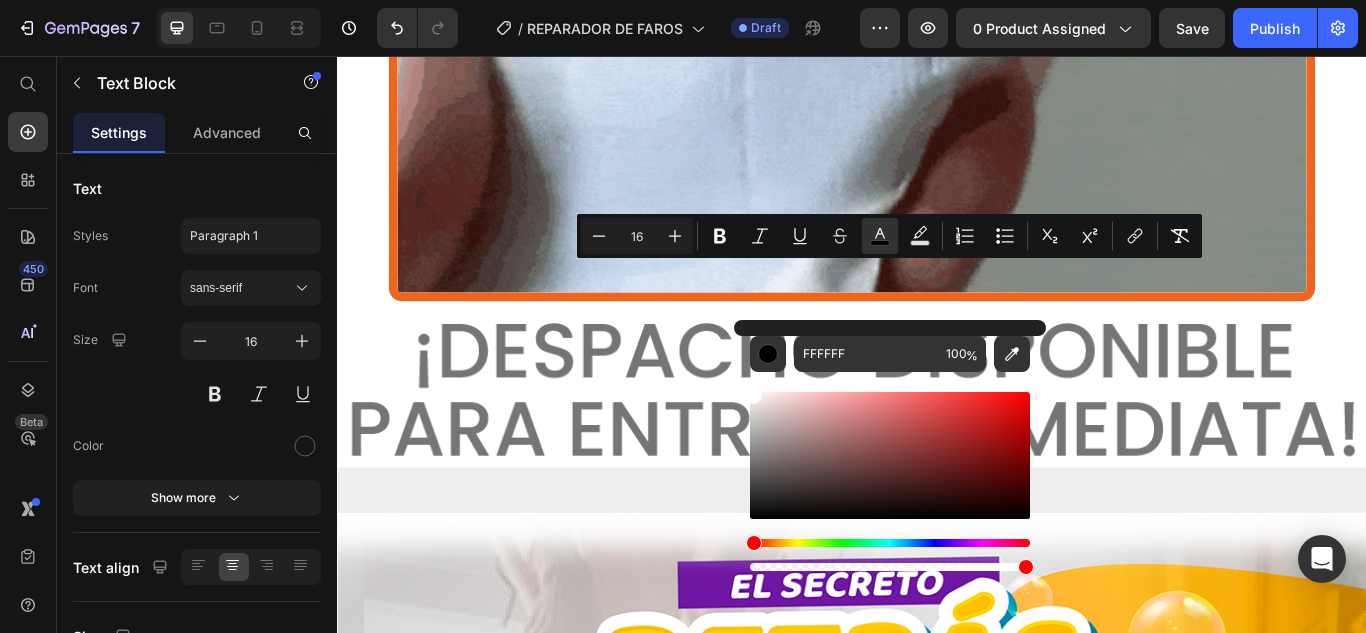 click on "FFFFFF 100 %" at bounding box center [890, 447] 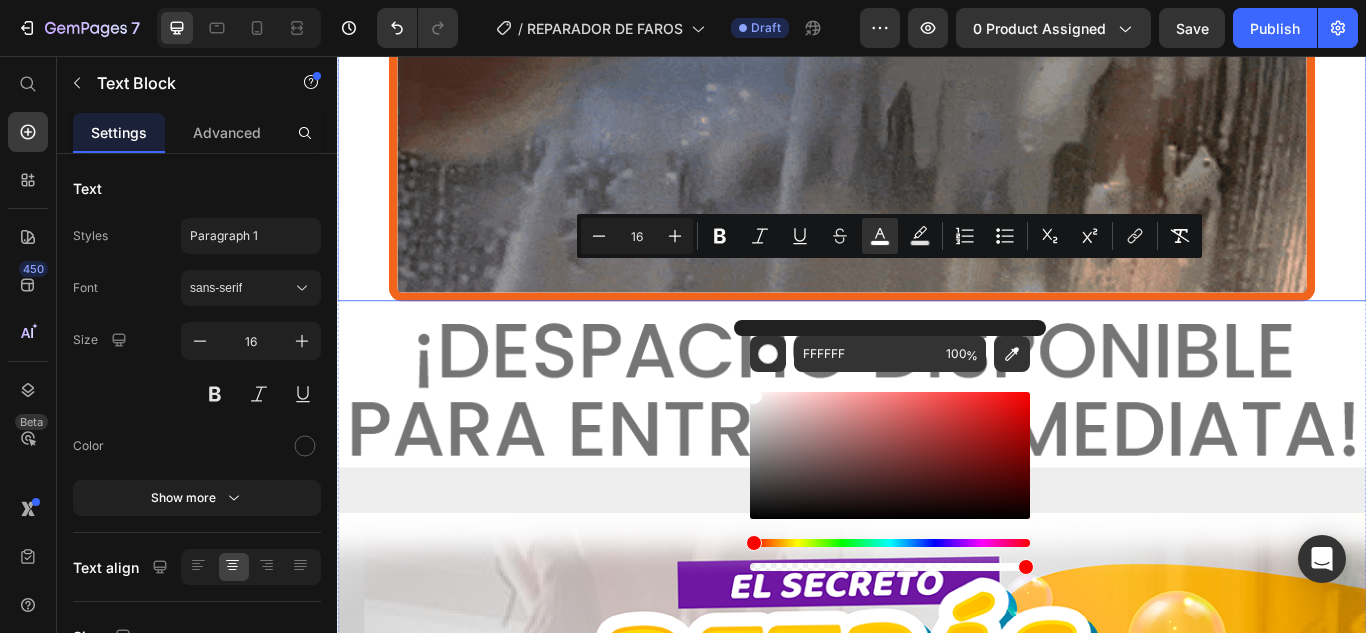 click at bounding box center (937, -198) 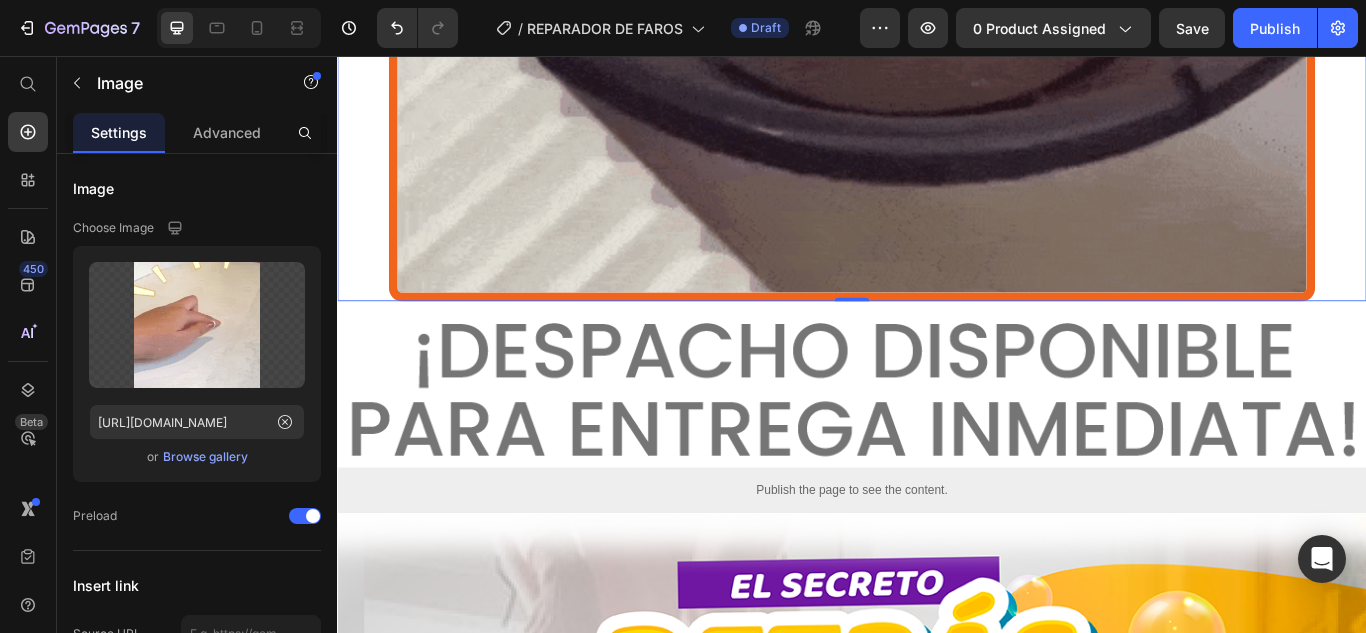 click on "DESCUBRE CÓMO EL REPARADOR DE FAROS TRANSFORMA TUS LUCES, DEVOLVIÉNDOLES UNA CLARIDAD IMPECABLE Y UN ACABADO COMO NUEVOS." at bounding box center (937, -769) 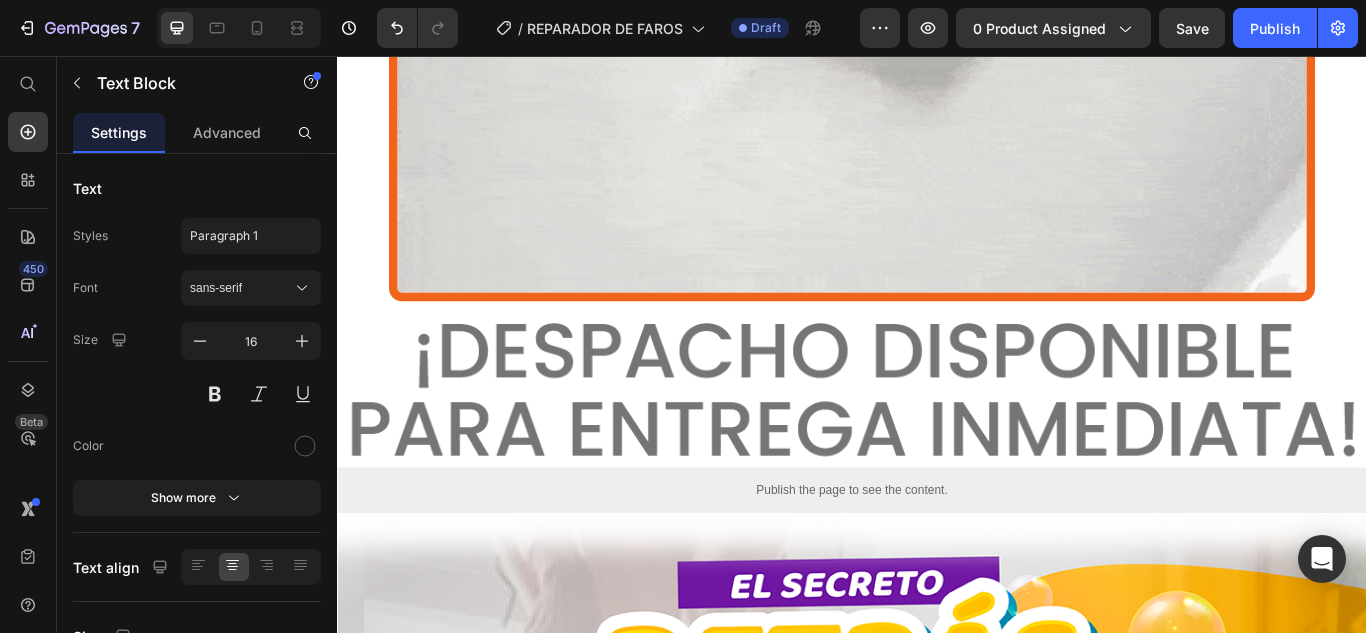 click on "DESCUBRE CÓMO EL REPARADOR DE FAROS TRANSFORMA TUS LUCES, DEVOLVIÉNDOLES UNA CLARIDAD IMPECABLE Y UN ACABADO COMO NUEVOS." at bounding box center (937, -769) 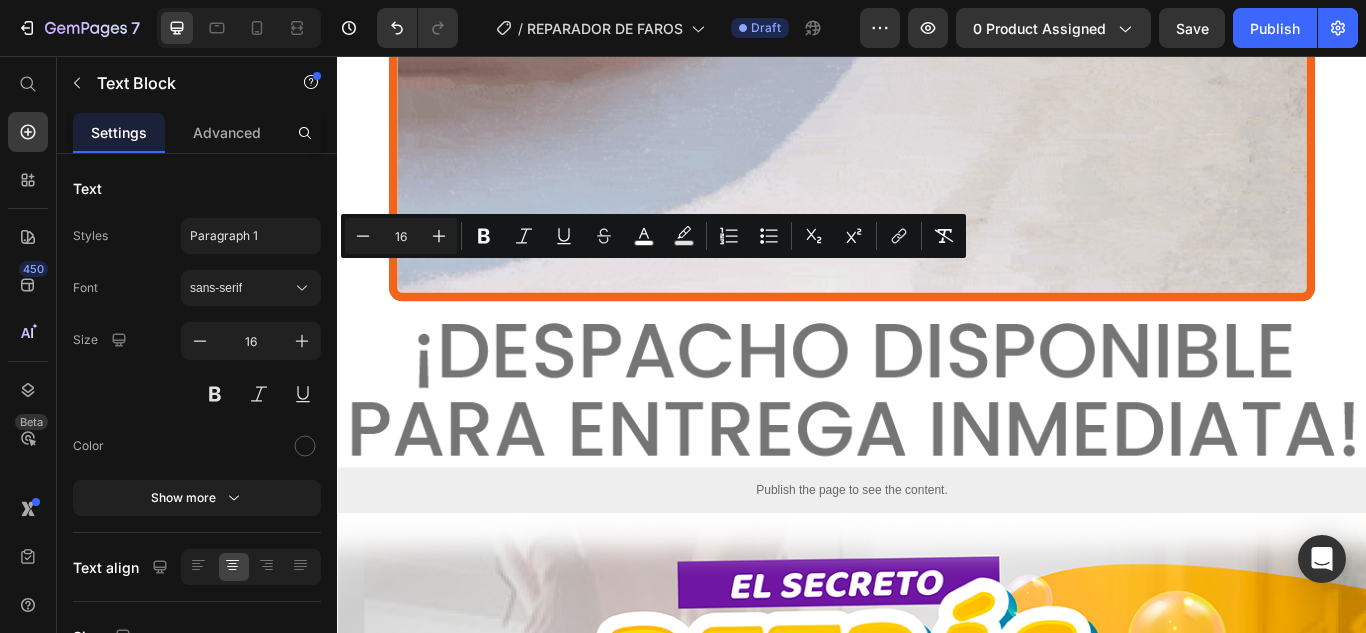 drag, startPoint x: 544, startPoint y: 304, endPoint x: 726, endPoint y: 302, distance: 182.01099 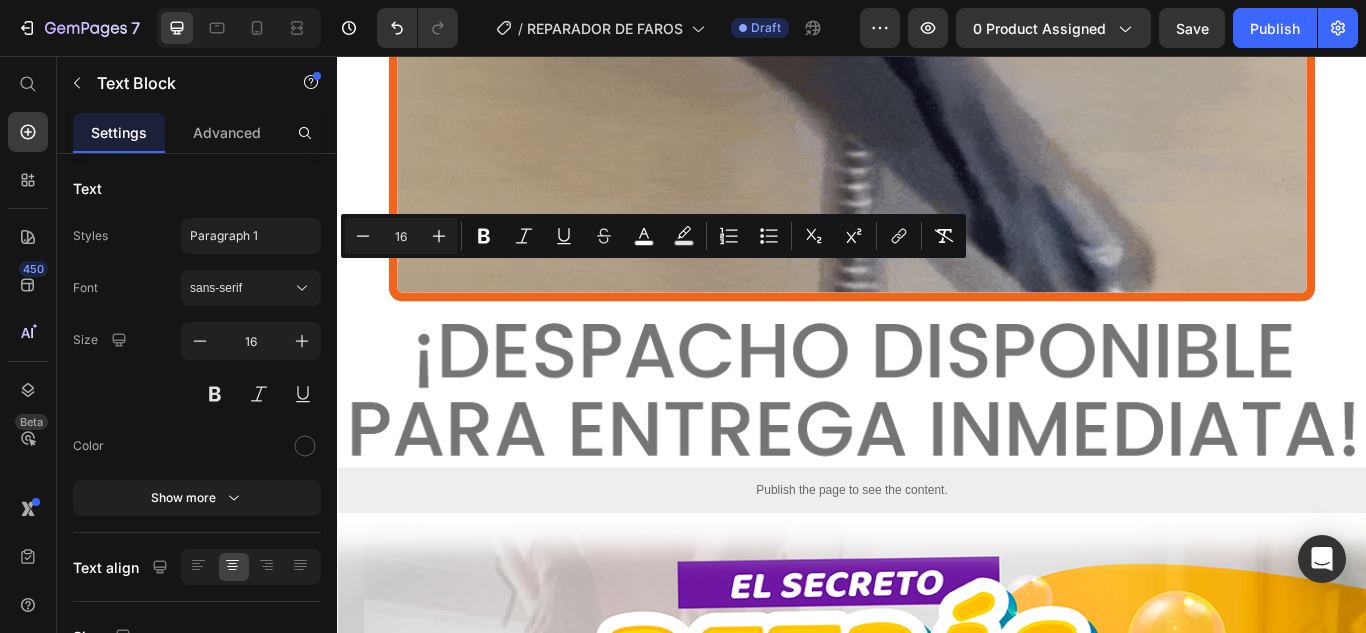click on "DESCUBRE CÓMO EL REPARADOR DE FAROS TRANSFORMA TUS LUCES, DEVOLVIÉNDOLES UNA CLARIDAD IMPECABLE Y UN ACABADO COMO NUEVOS." at bounding box center [937, -769] 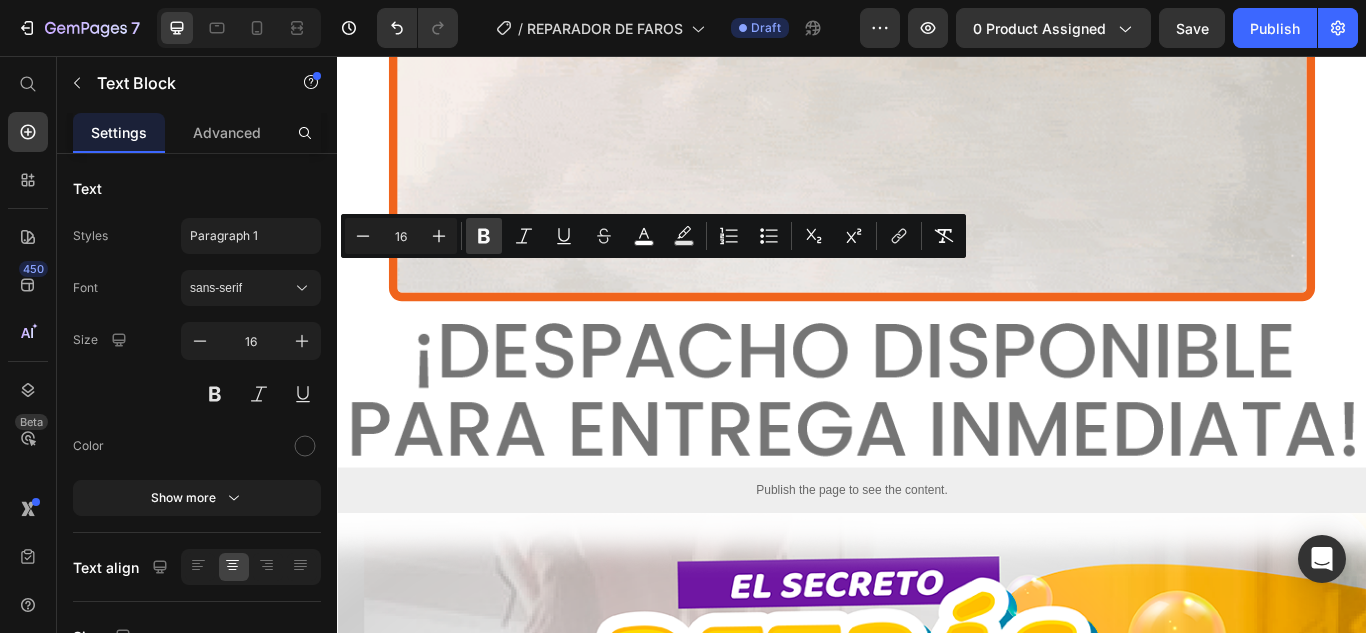 click on "Bold" at bounding box center [484, 236] 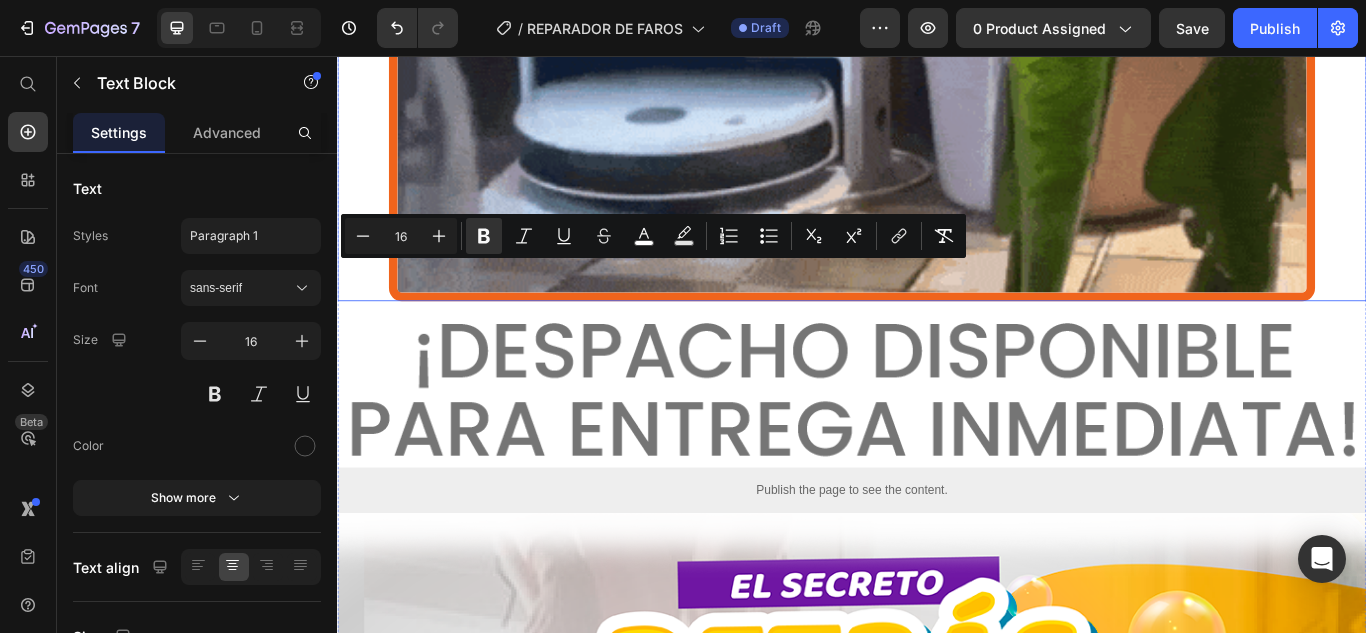 click at bounding box center [937, -198] 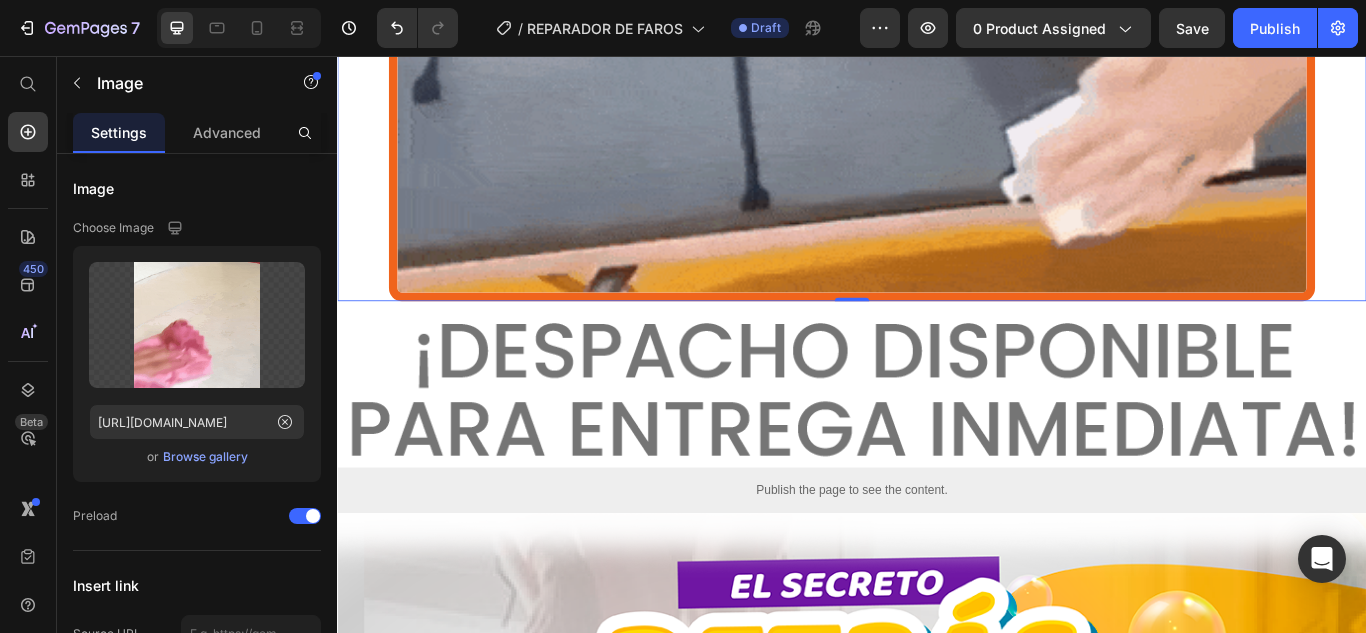 click at bounding box center (937, -198) 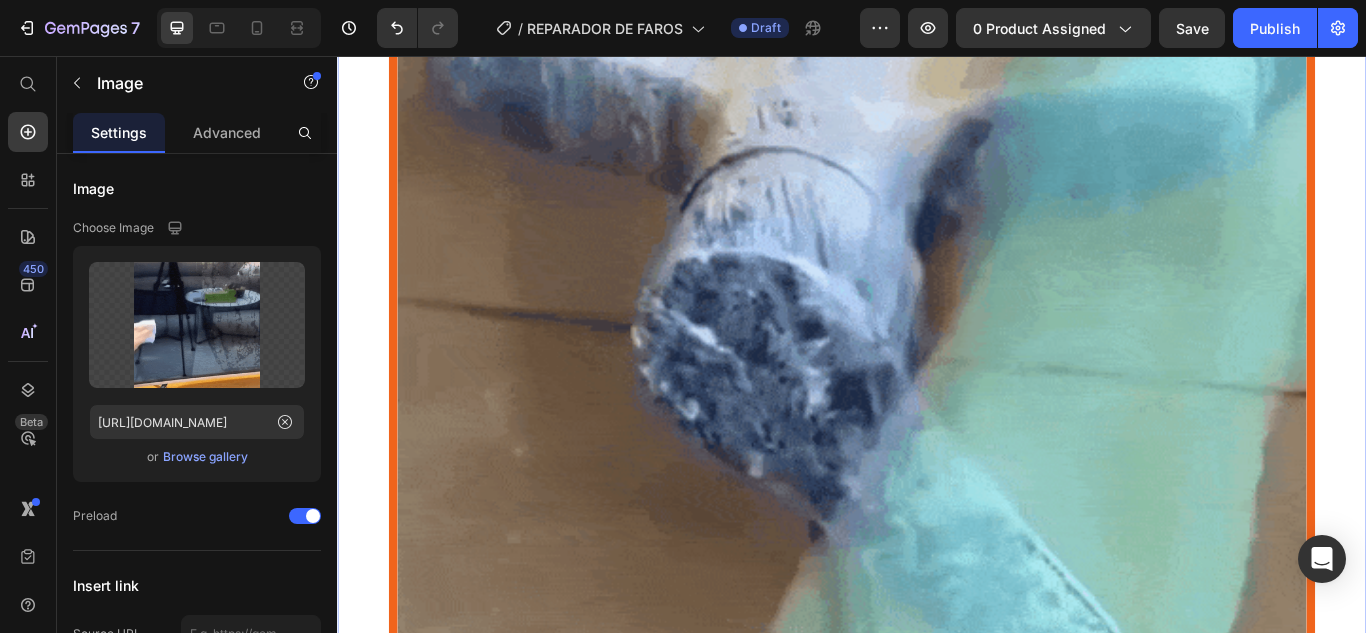 scroll, scrollTop: 2498, scrollLeft: 0, axis: vertical 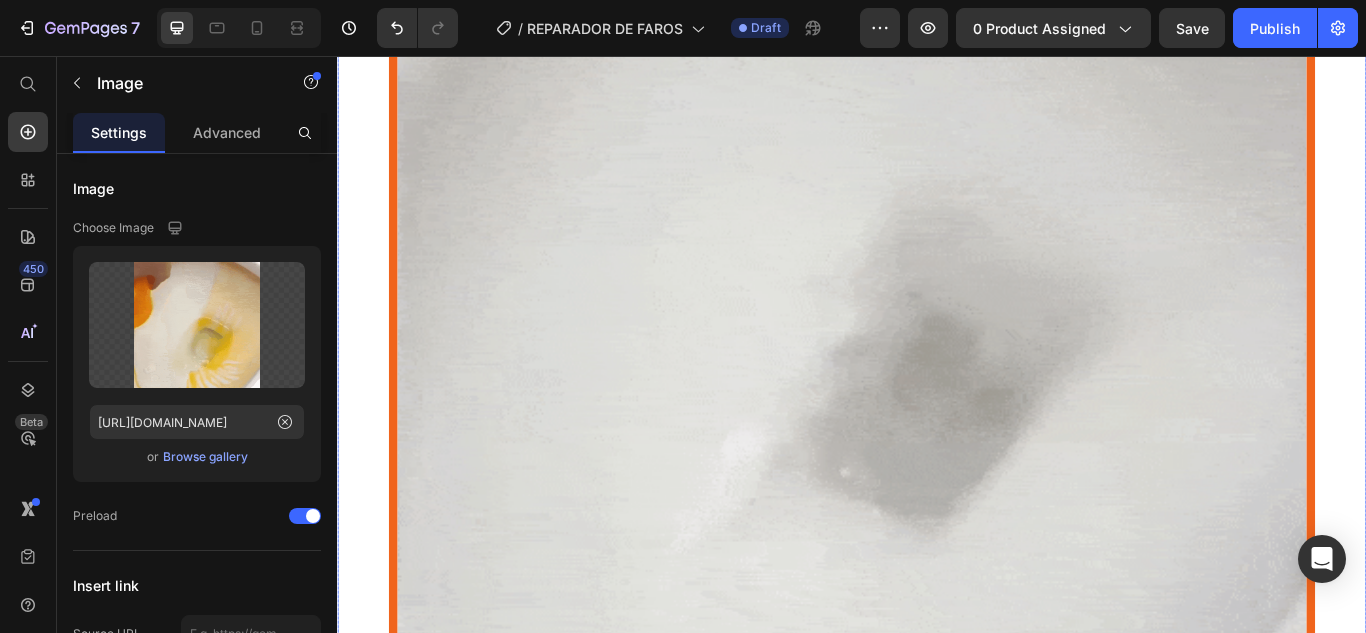 click on "NUESTRO REPARADOR DE FAROS" at bounding box center [937, -540] 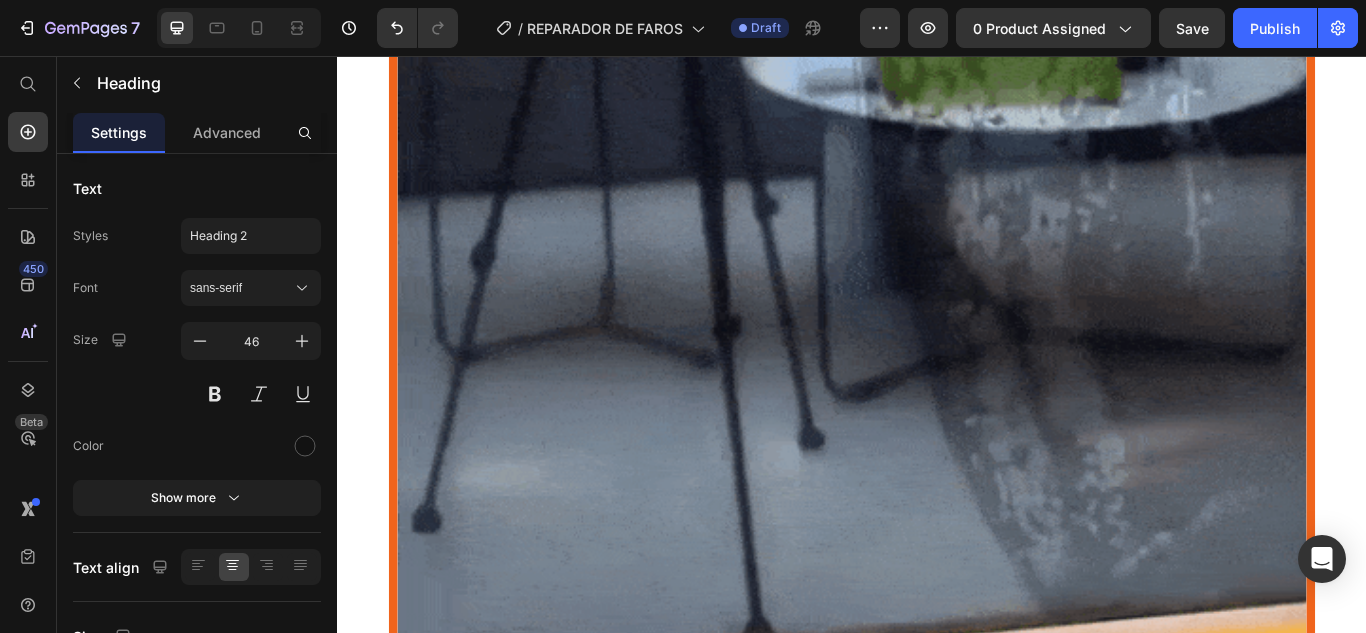click 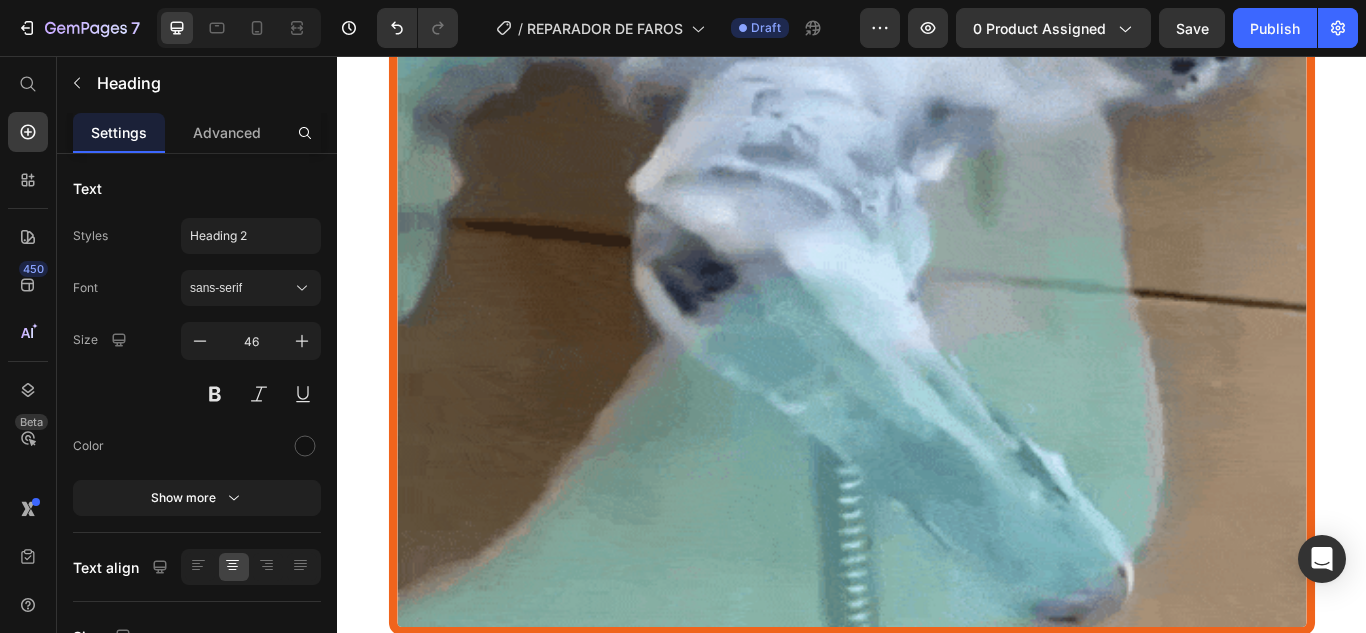 scroll, scrollTop: 3021, scrollLeft: 0, axis: vertical 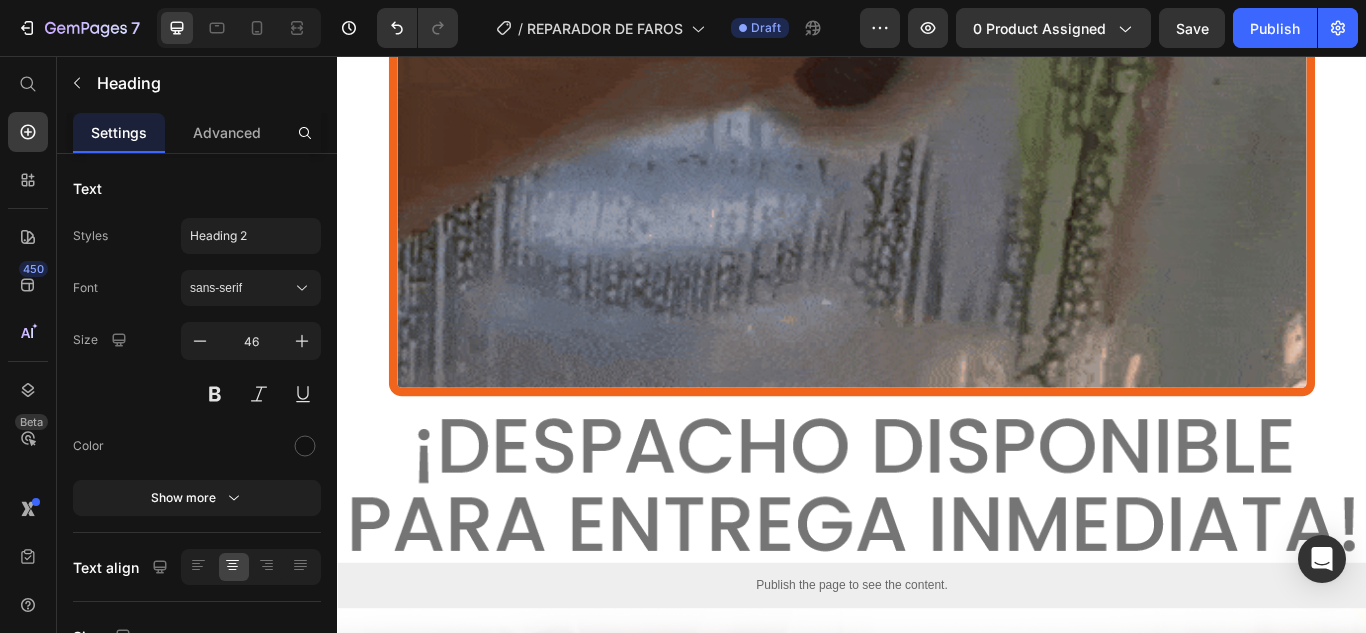 click on "Heading" at bounding box center (389, -984) 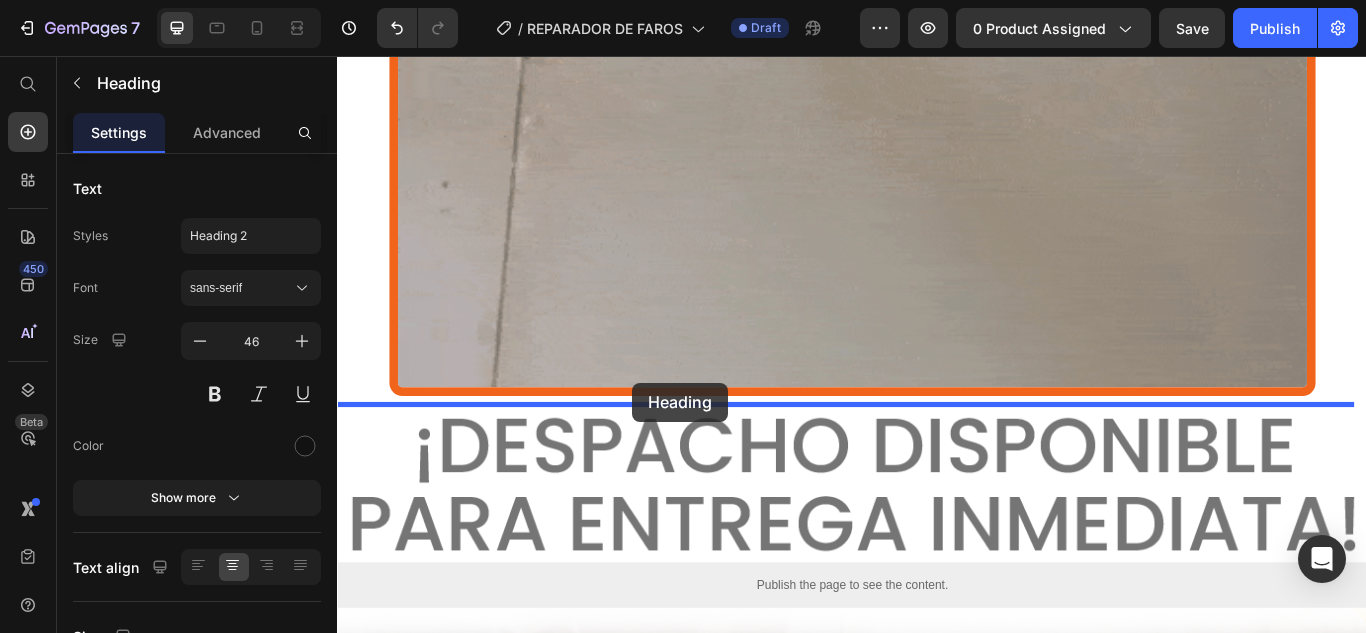 drag, startPoint x: 423, startPoint y: 131, endPoint x: 681, endPoint y: 437, distance: 400.2499 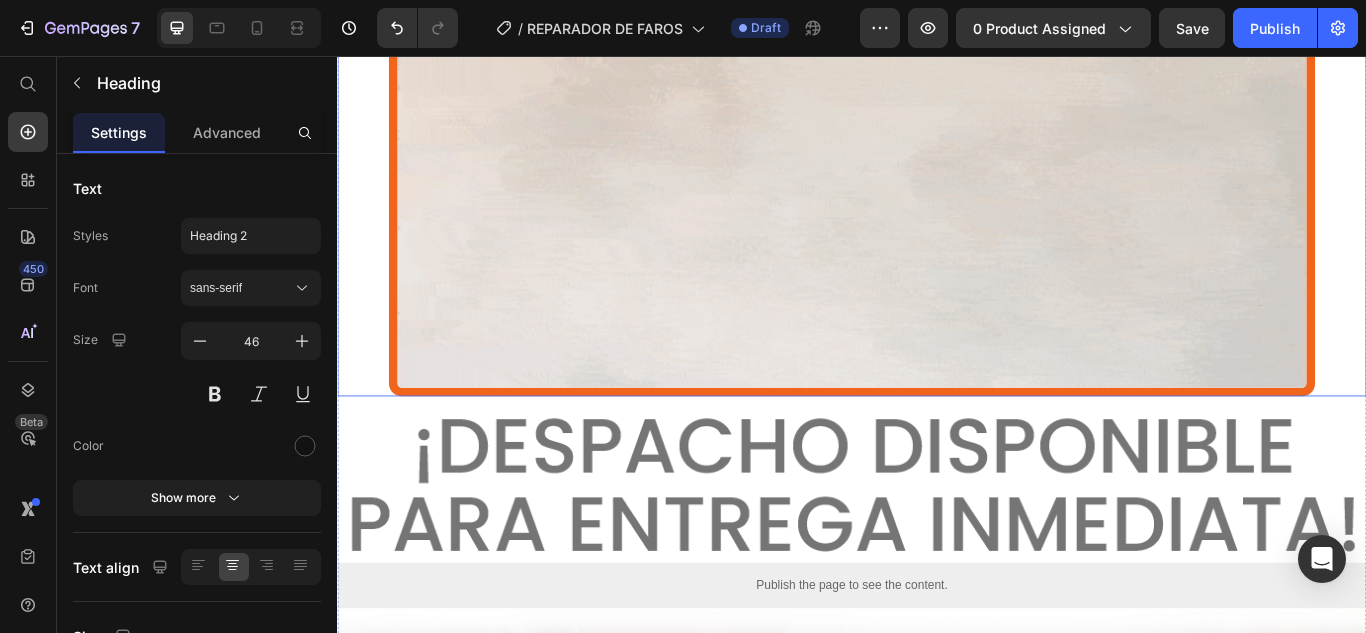 click at bounding box center [937, -87] 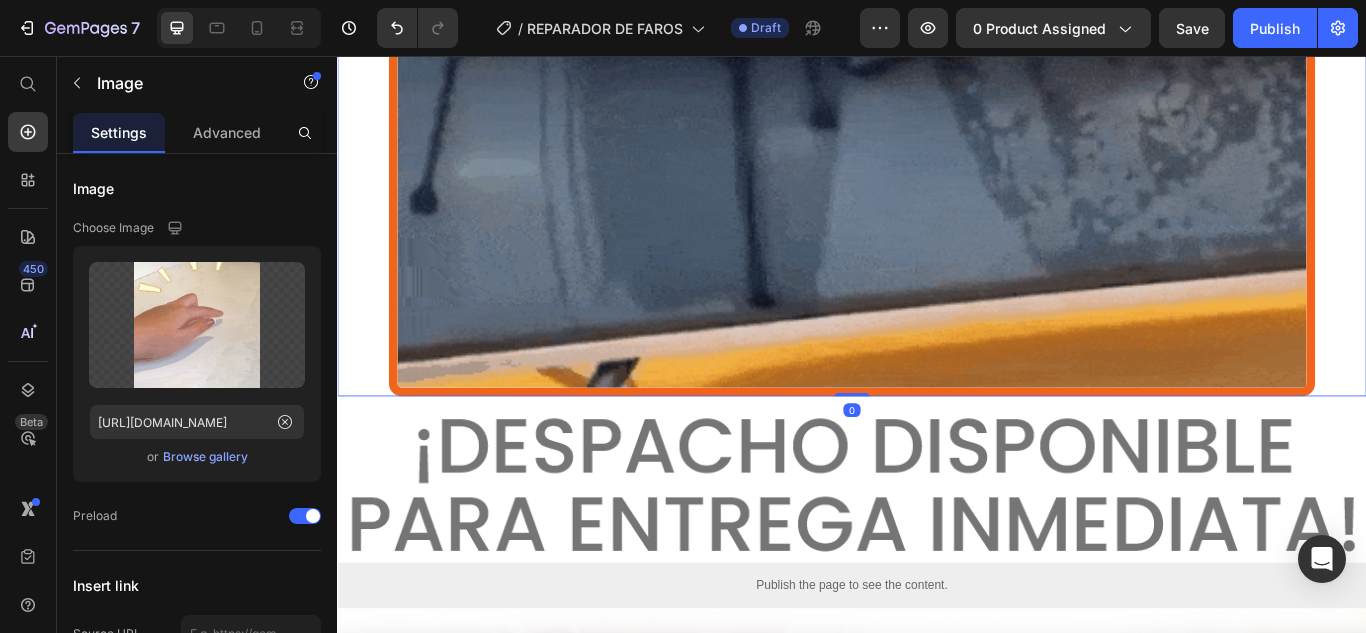 click on "⁠⁠⁠⁠⁠⁠⁠ NUESTRO REPARADOR DE FAROS ESTÁ RESPALDADO POR:" at bounding box center (937, -694) 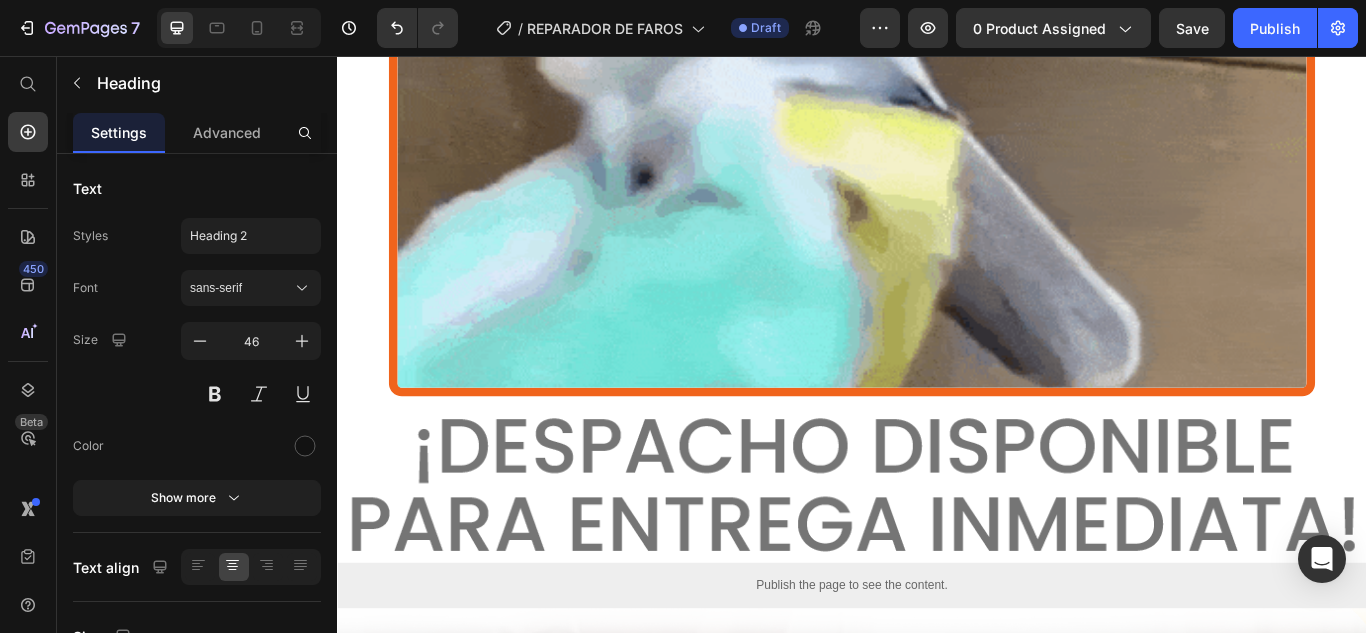 click on "Heading" at bounding box center (389, -780) 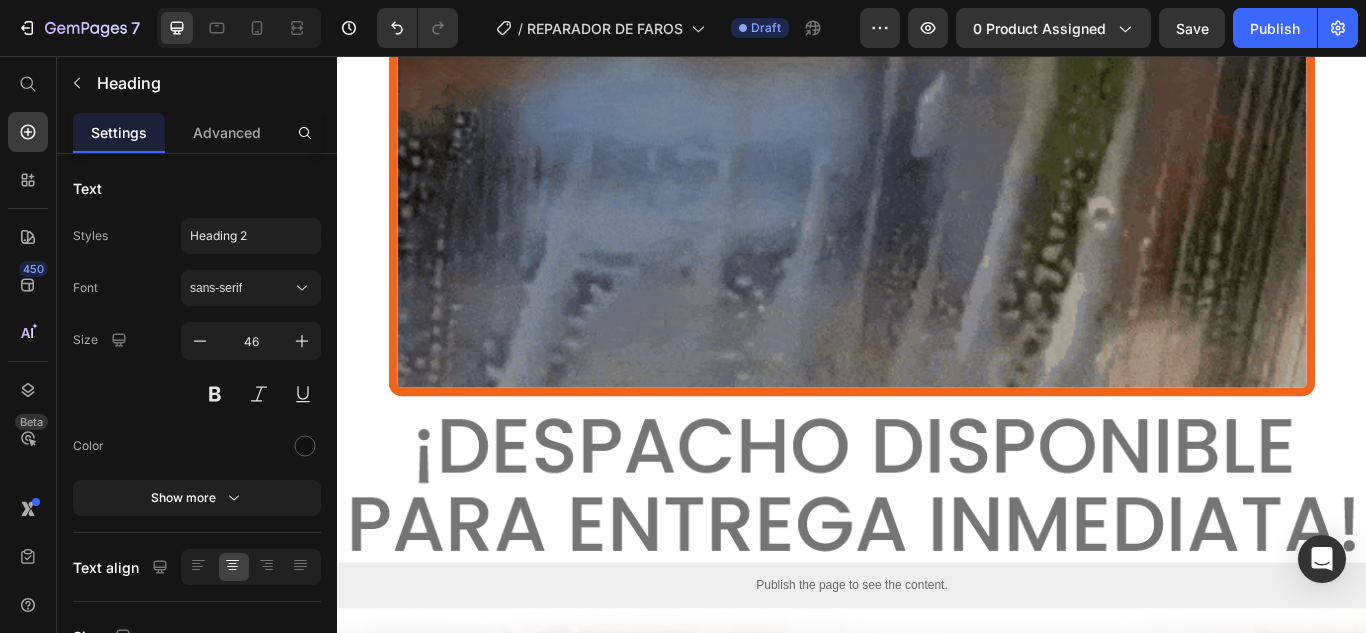 click on "Heading" at bounding box center (389, -780) 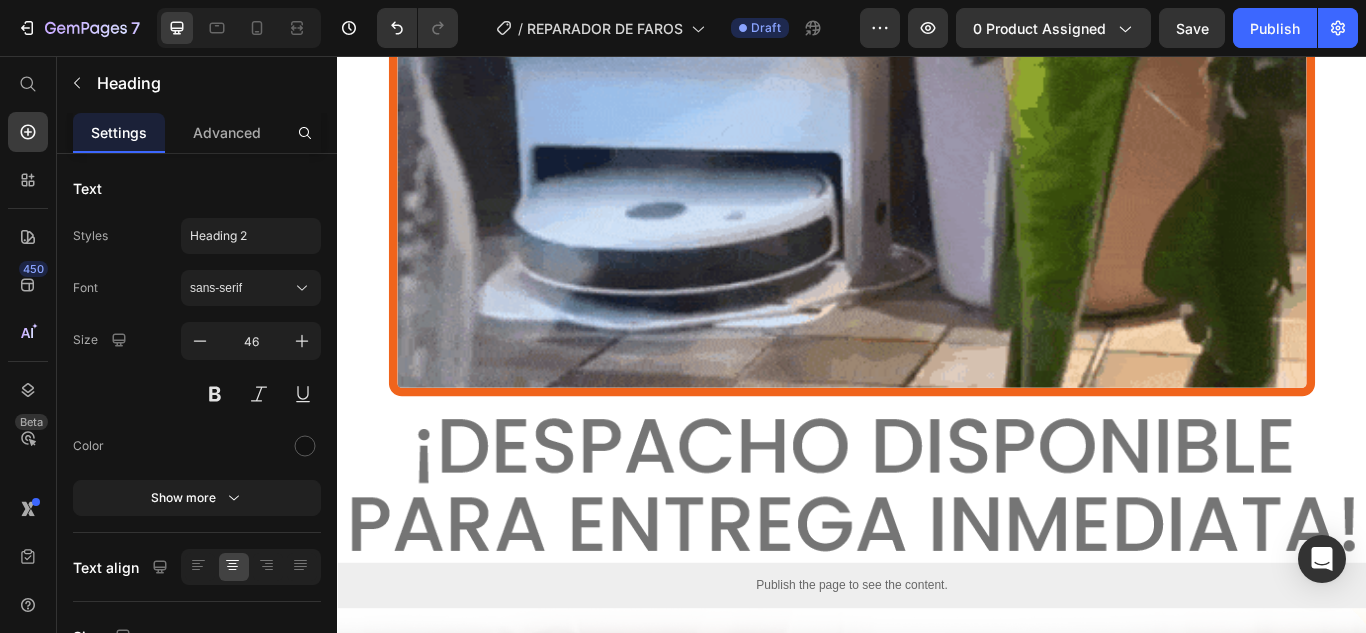 click on "Heading" at bounding box center (389, -780) 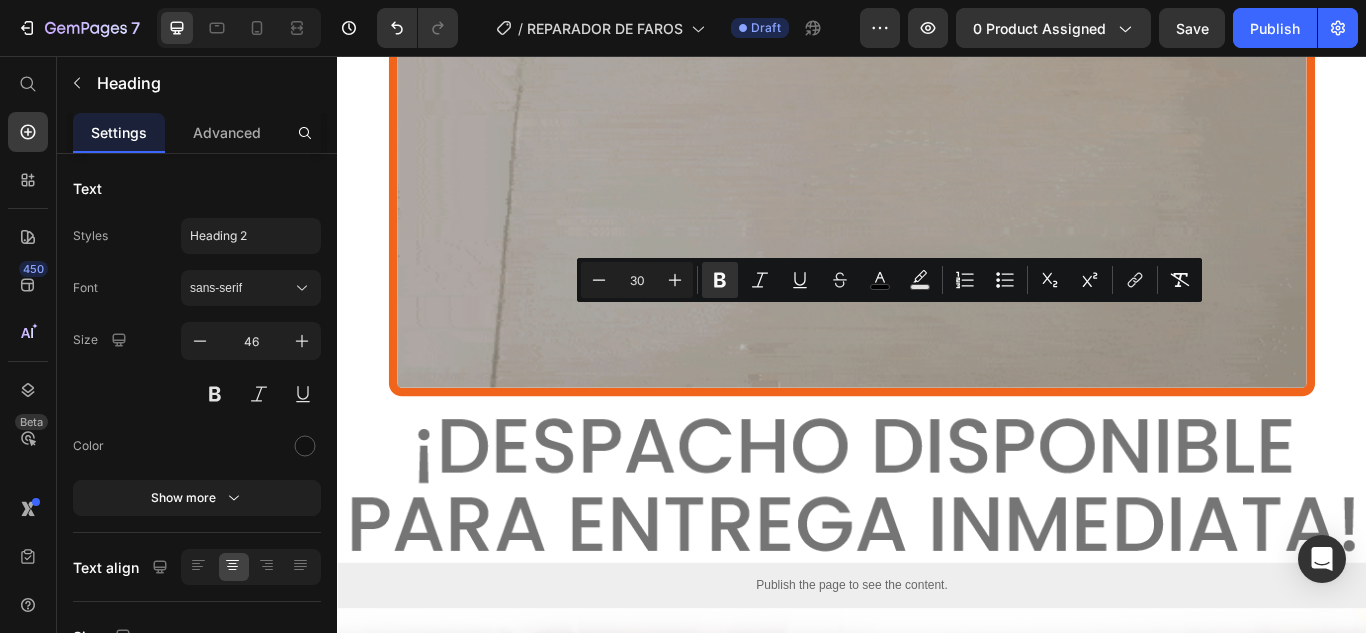 drag, startPoint x: 411, startPoint y: 351, endPoint x: 545, endPoint y: 452, distance: 167.80048 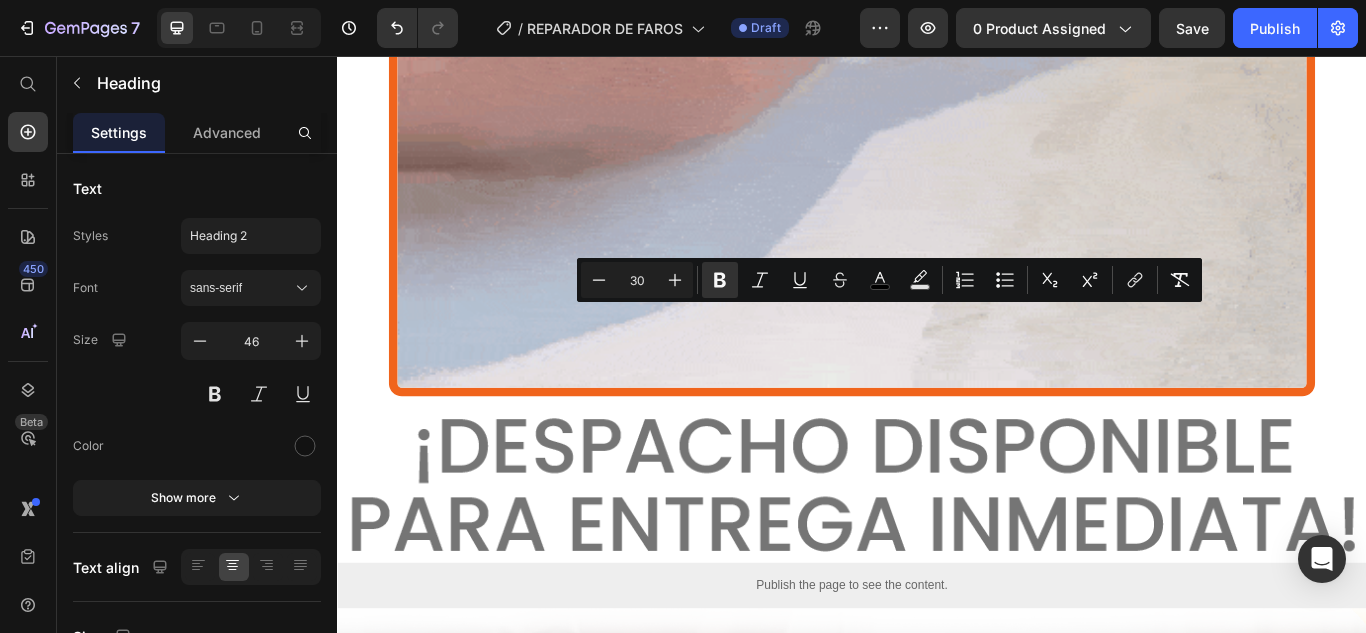 click on "NUESTRO REPARADOR DE FAROS ESTÁ RESPALDADO POR:" at bounding box center [937, -694] 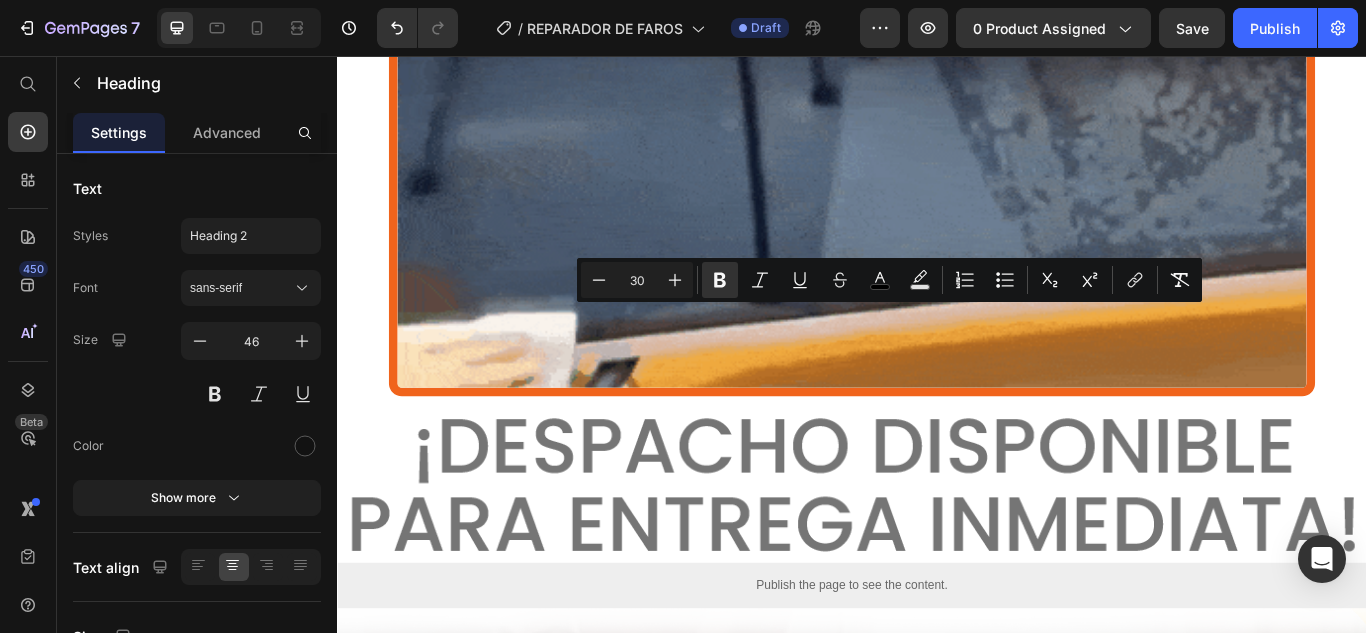 click on "NUESTRO REPARADOR DE FAROS ESTÁ RESPALDADO POR:" at bounding box center (937, -694) 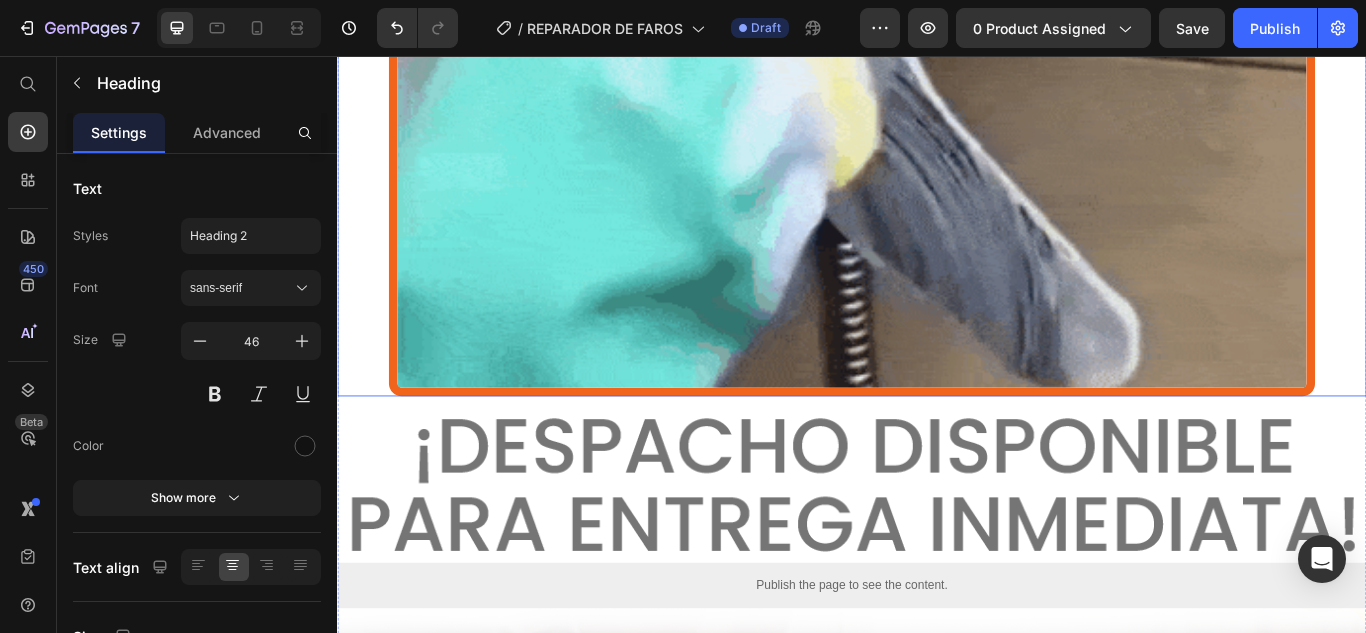click at bounding box center [937, -87] 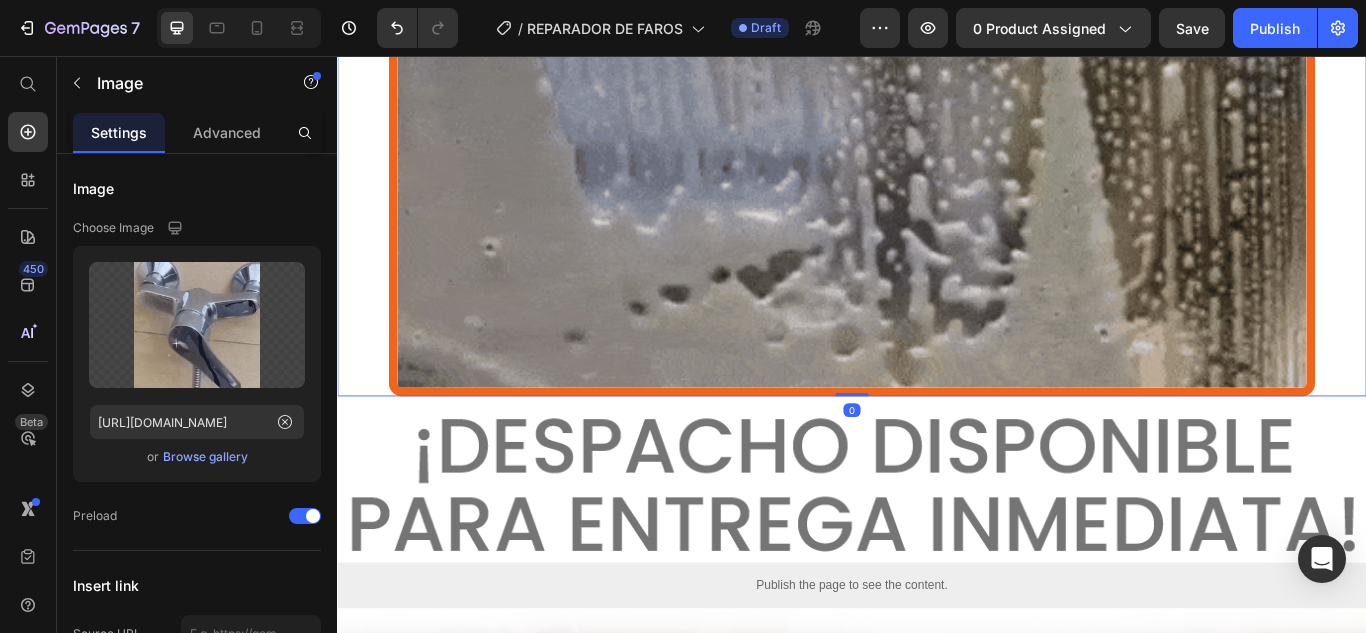 click on "⁠⁠⁠⁠⁠⁠⁠ NUESTRO REPARADOR DE FAROS ESTÁ RESPALDADO POR:" at bounding box center [937, -694] 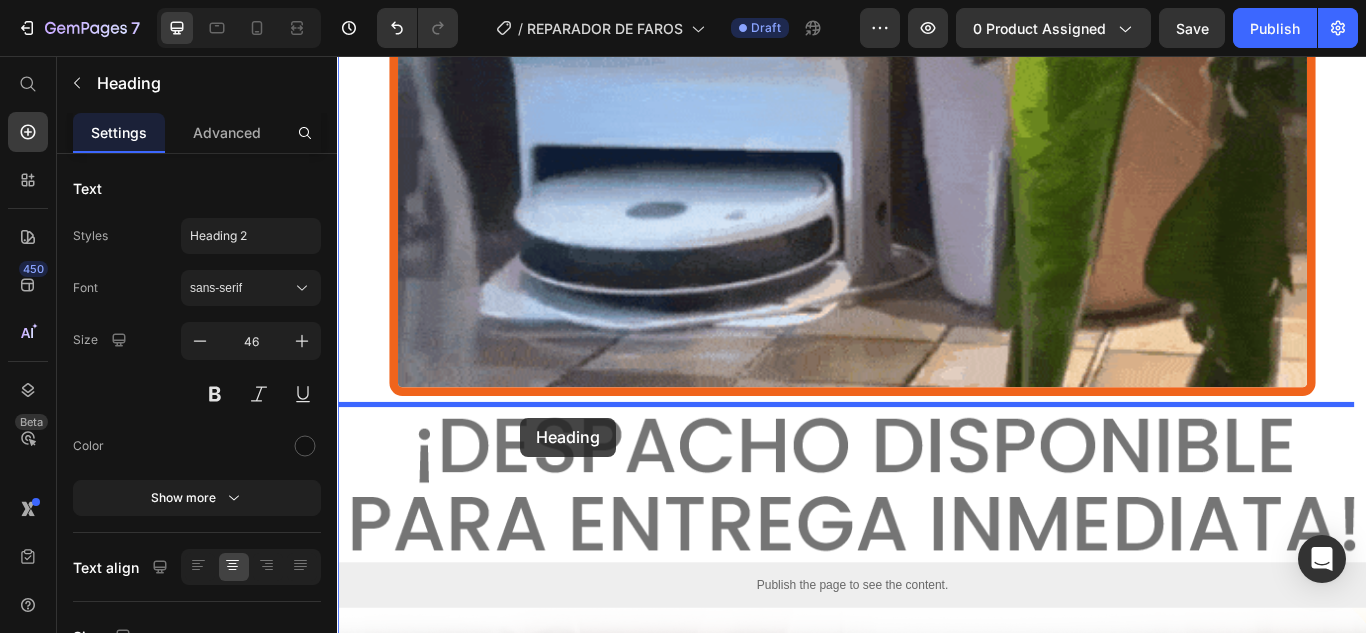 drag, startPoint x: 392, startPoint y: 311, endPoint x: 550, endPoint y: 478, distance: 229.8978 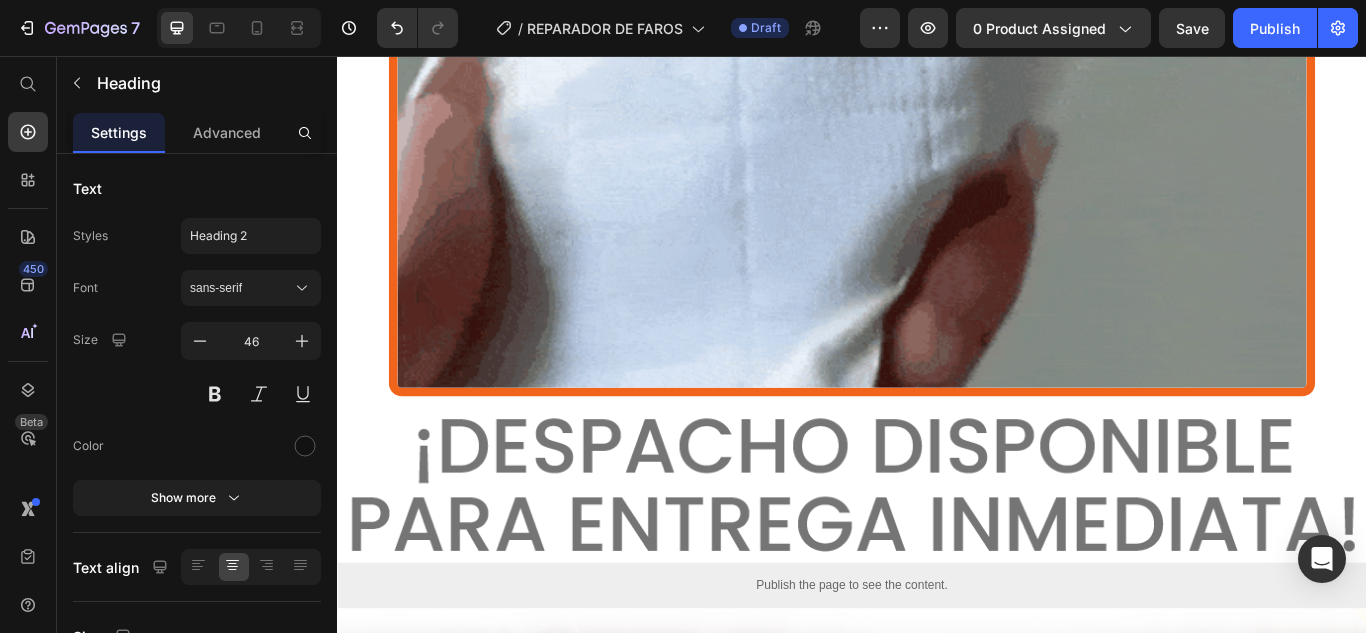 click on "NUESTRO REPARADOR DE FAROS ESTÁ RESPALDADO POR:" at bounding box center [937, -694] 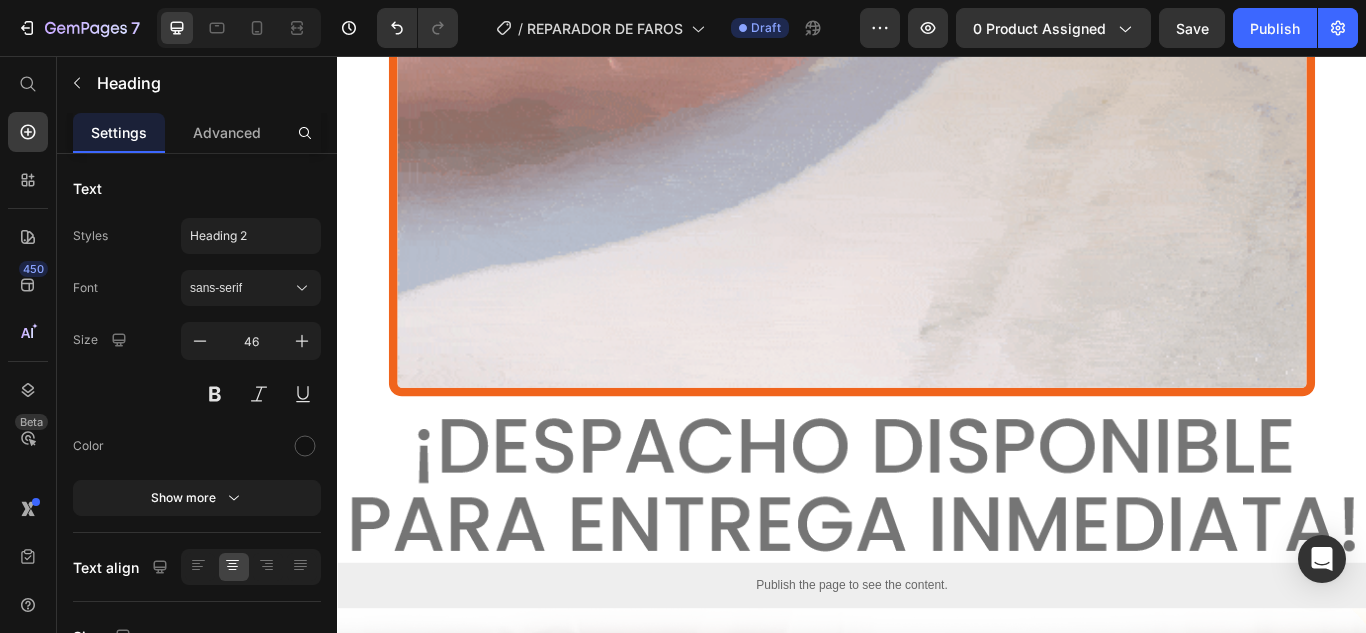 click on "ESTÁ RESPALDADO POR:" at bounding box center (936, -660) 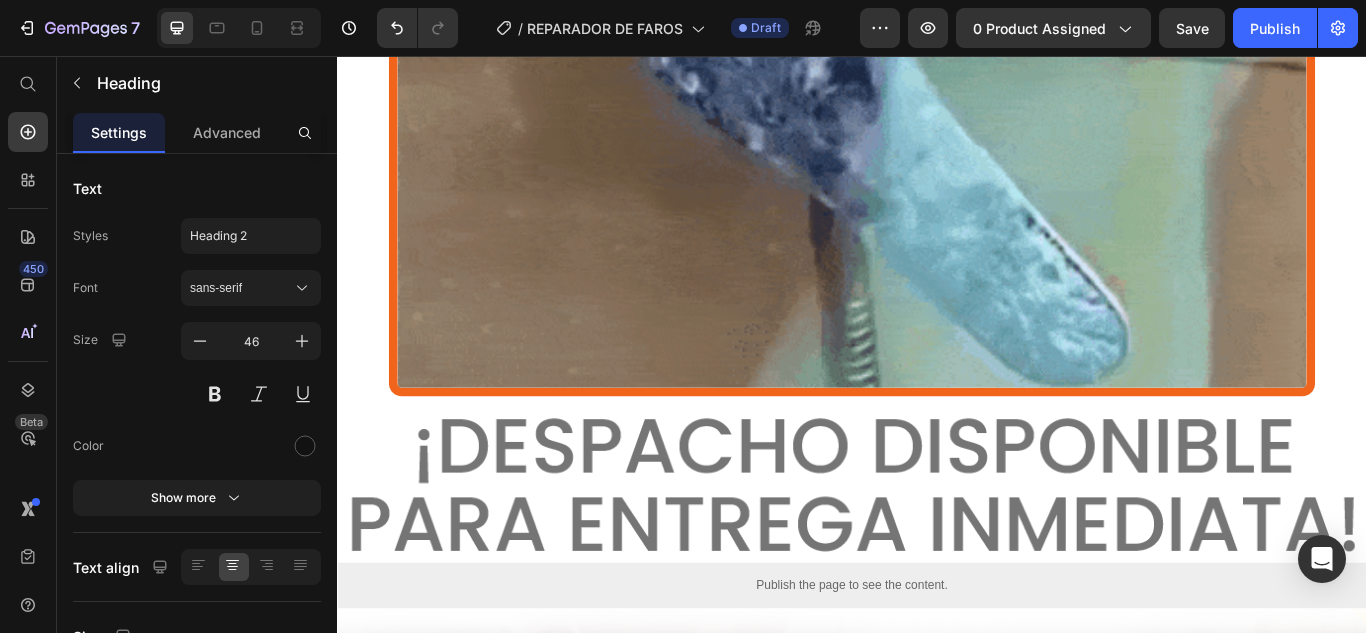 click on "ESTÁ RESPALDADO POR:" at bounding box center (936, -660) 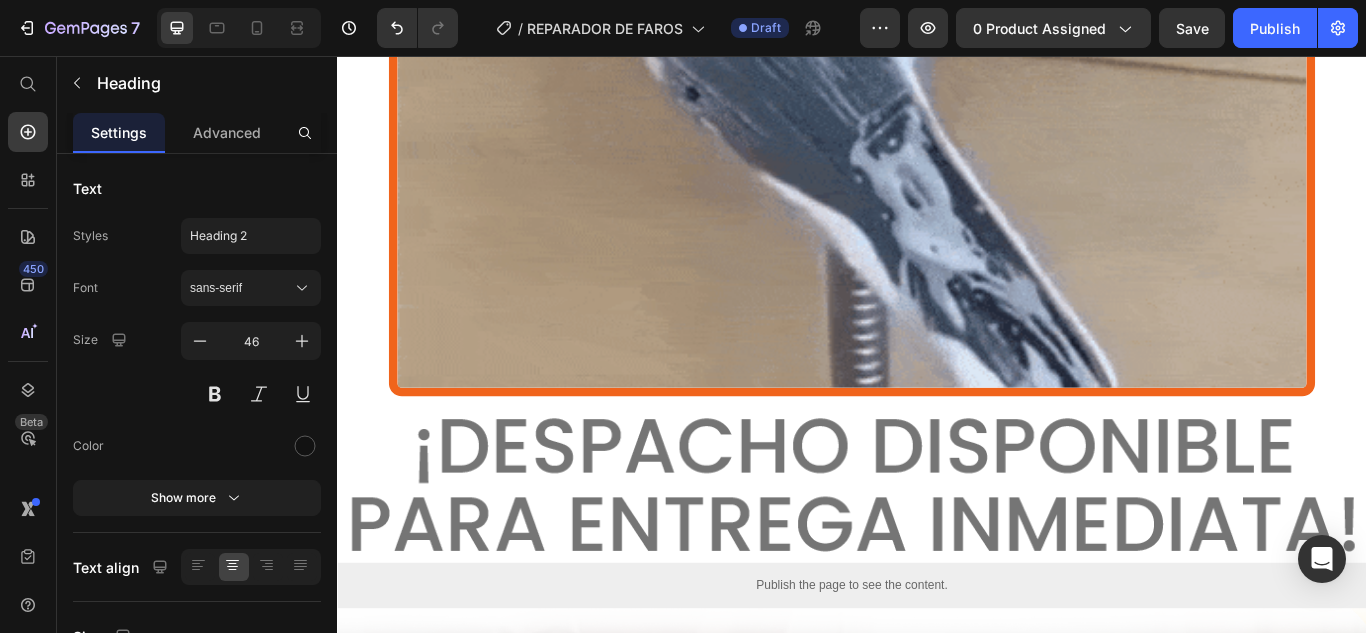 click on "ESTÁ RESPALDADO POR:" at bounding box center (936, -660) 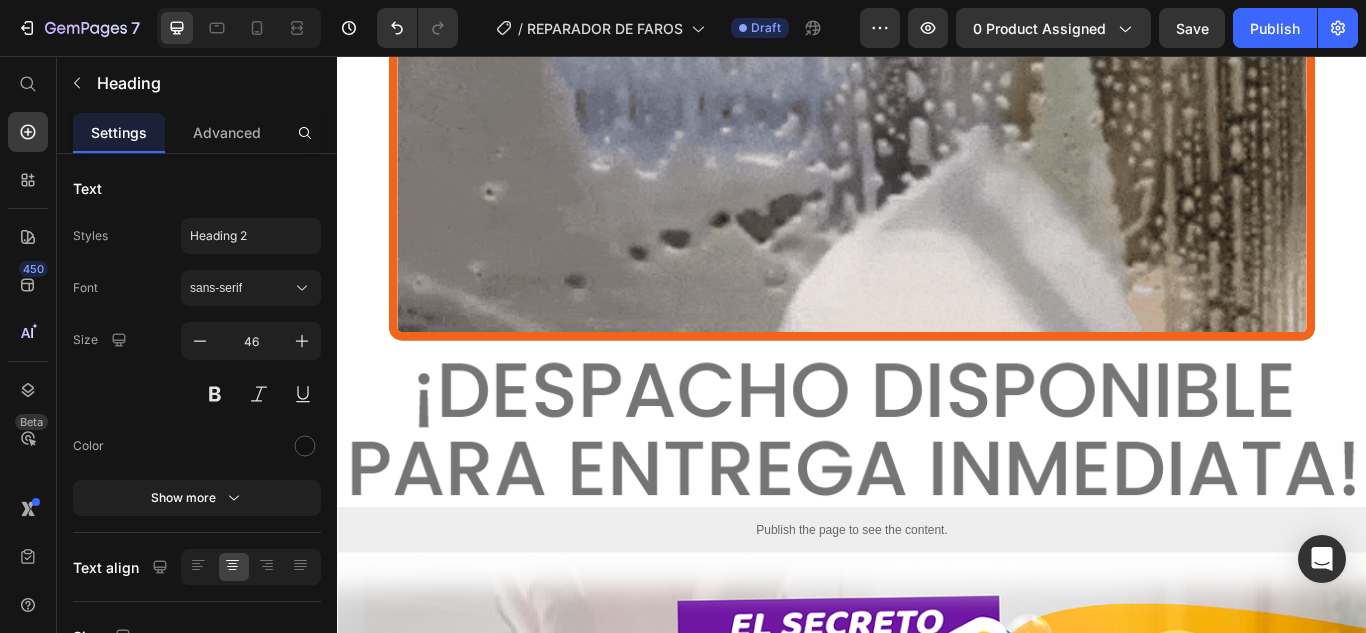 click on "NUESTRO REPARADOR DE FAROS" at bounding box center (937, -725) 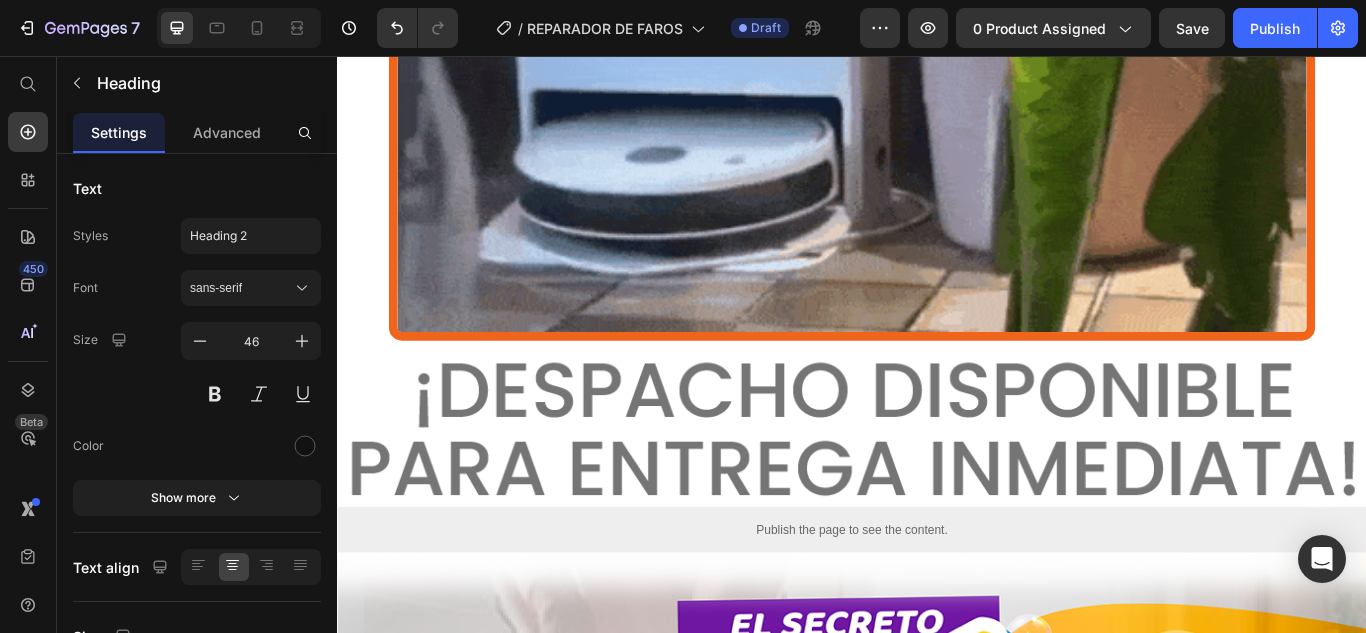 click on "NUESTRO REPARADOR DE FAROS" at bounding box center [937, -725] 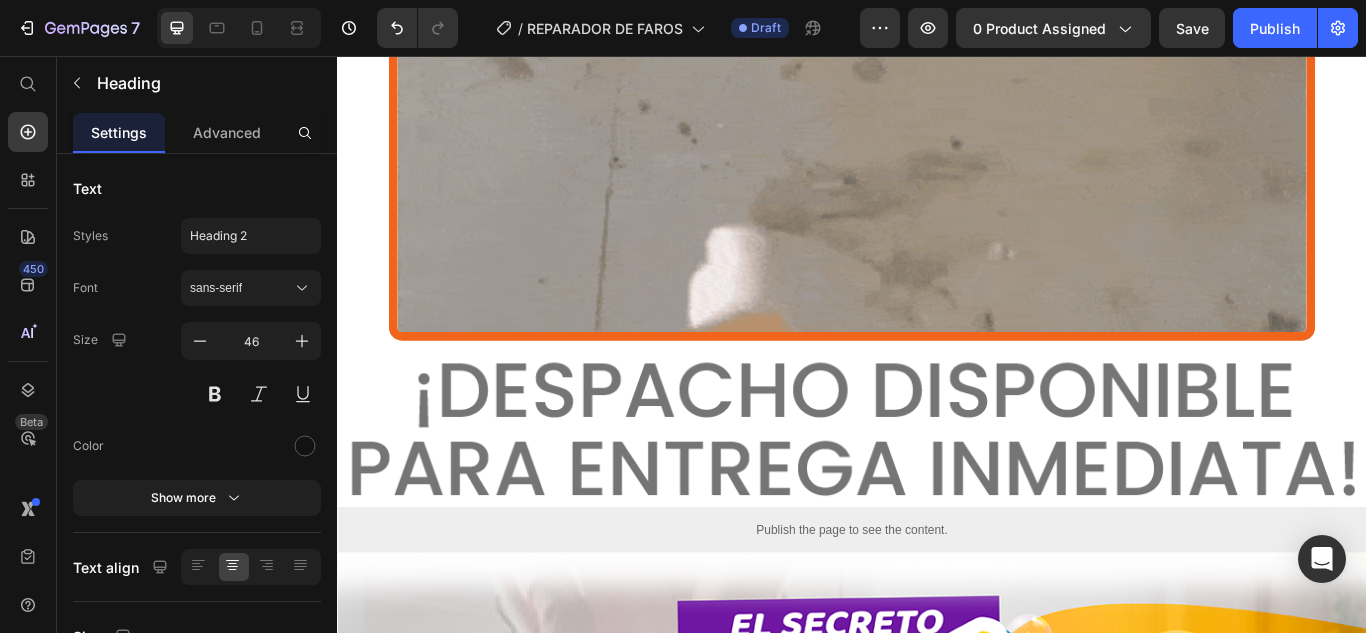 click on "NUESTRO REPARADOR DE FAROS" at bounding box center (937, -725) 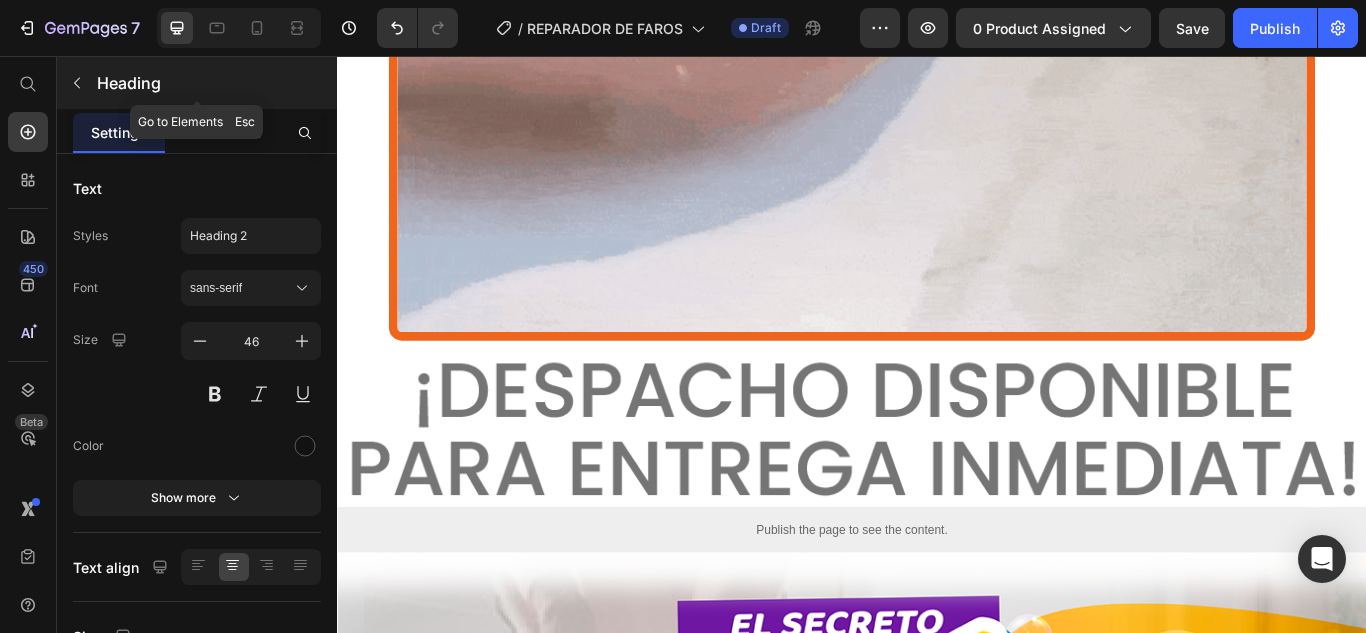 click at bounding box center [77, 83] 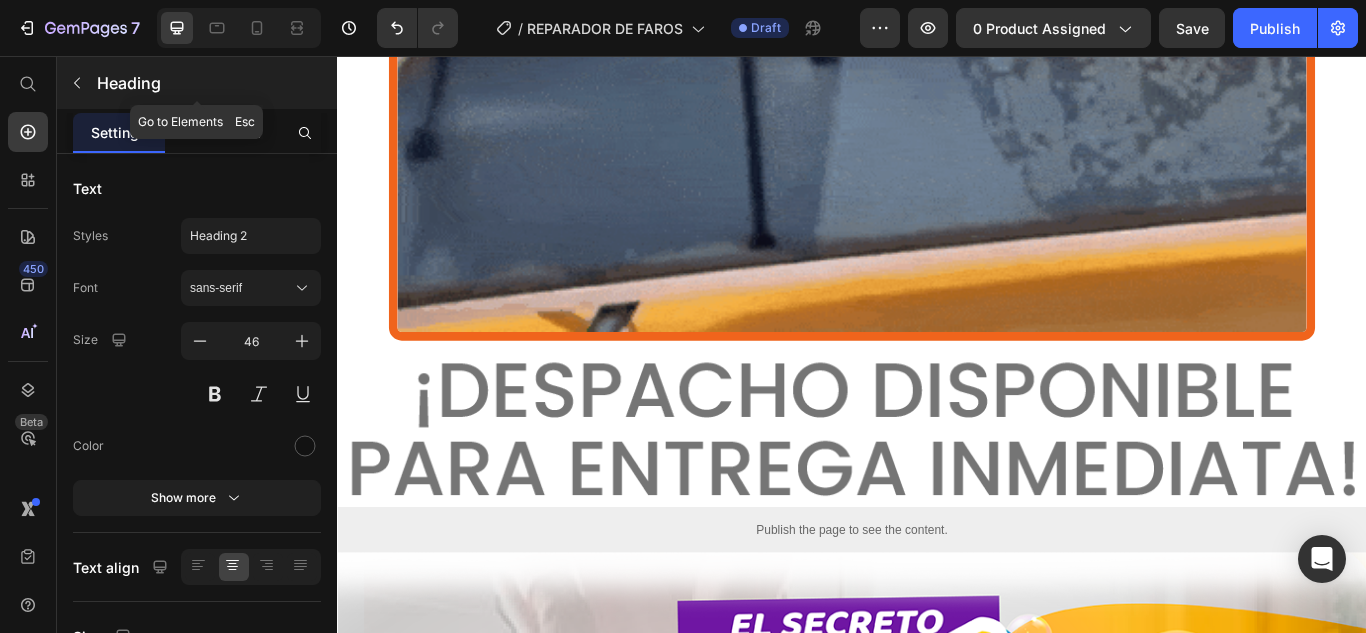click on "Start with" at bounding box center [0, 0] 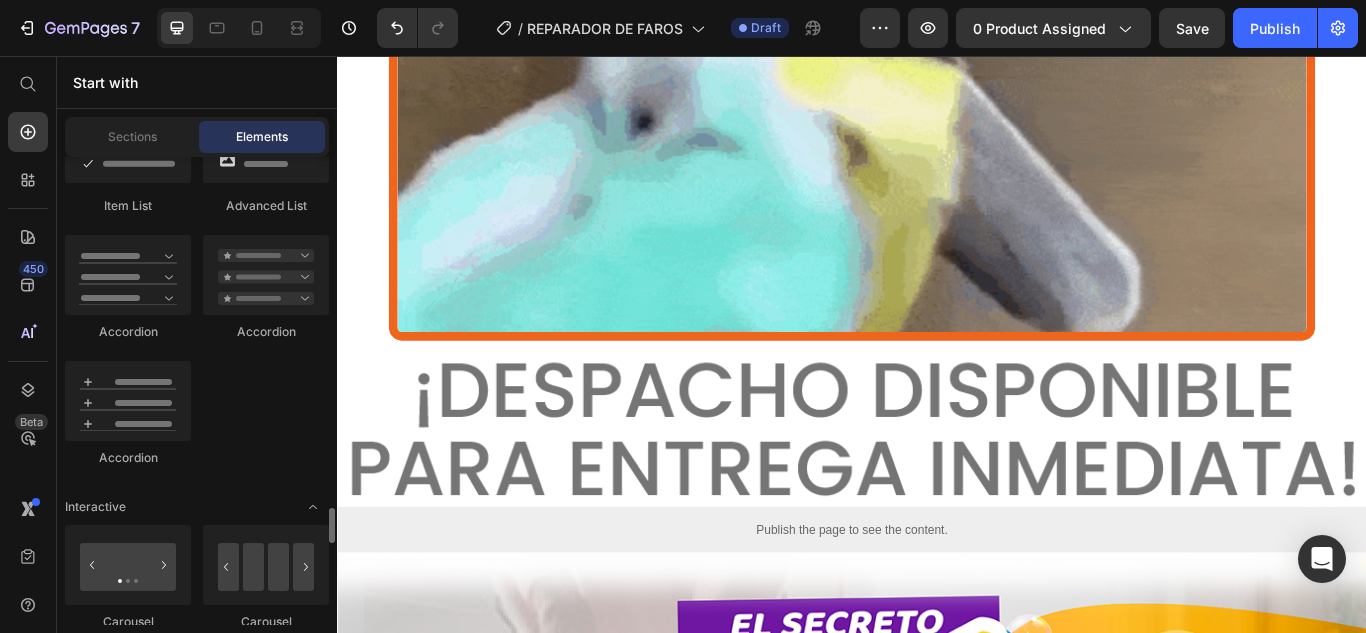 scroll, scrollTop: 2000, scrollLeft: 0, axis: vertical 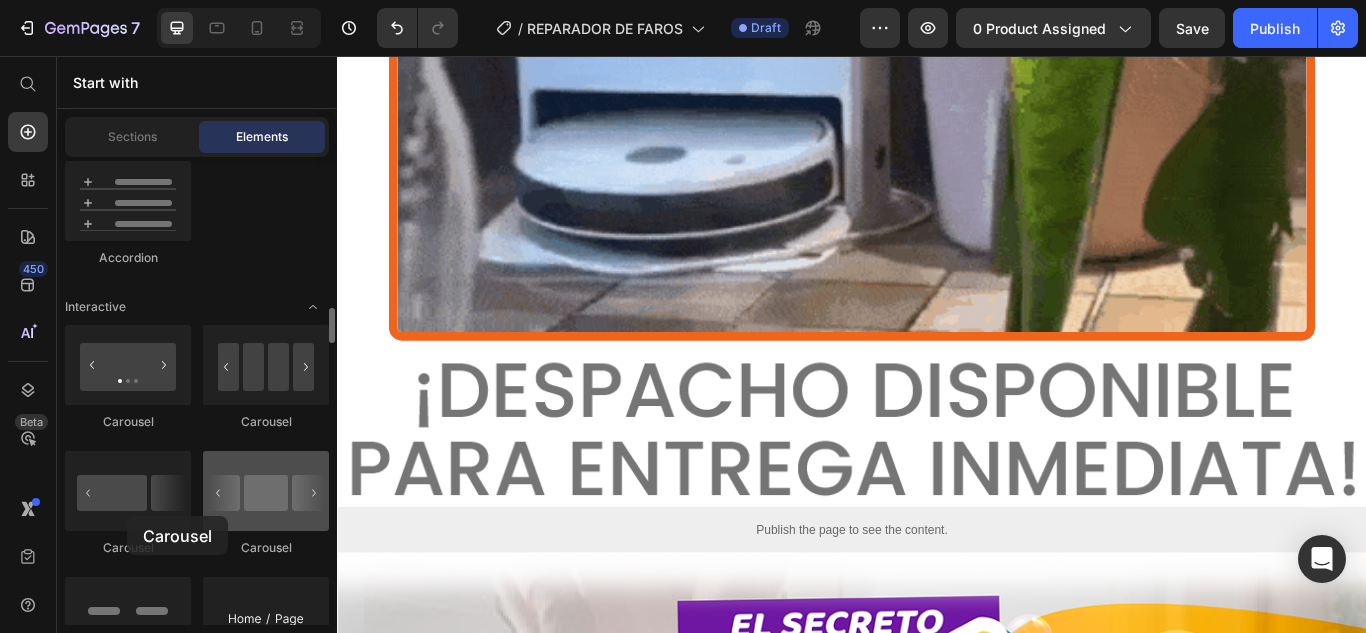 drag, startPoint x: 127, startPoint y: 516, endPoint x: 315, endPoint y: 486, distance: 190.37857 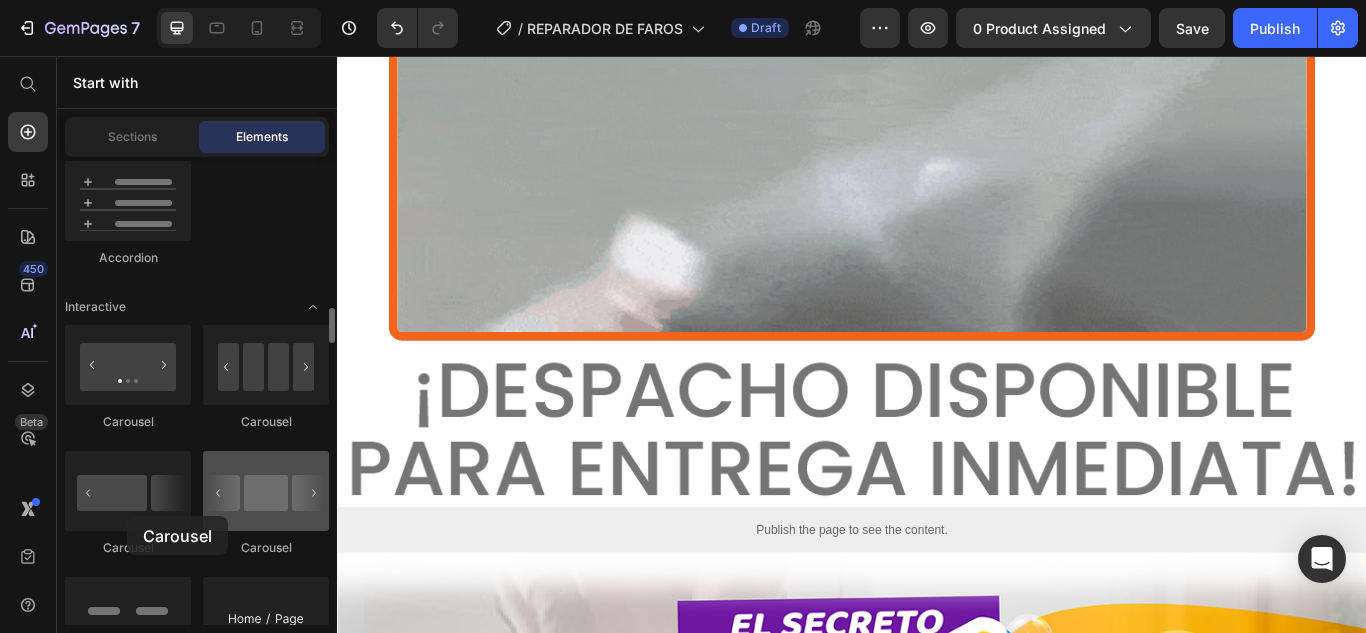 click at bounding box center (128, 491) 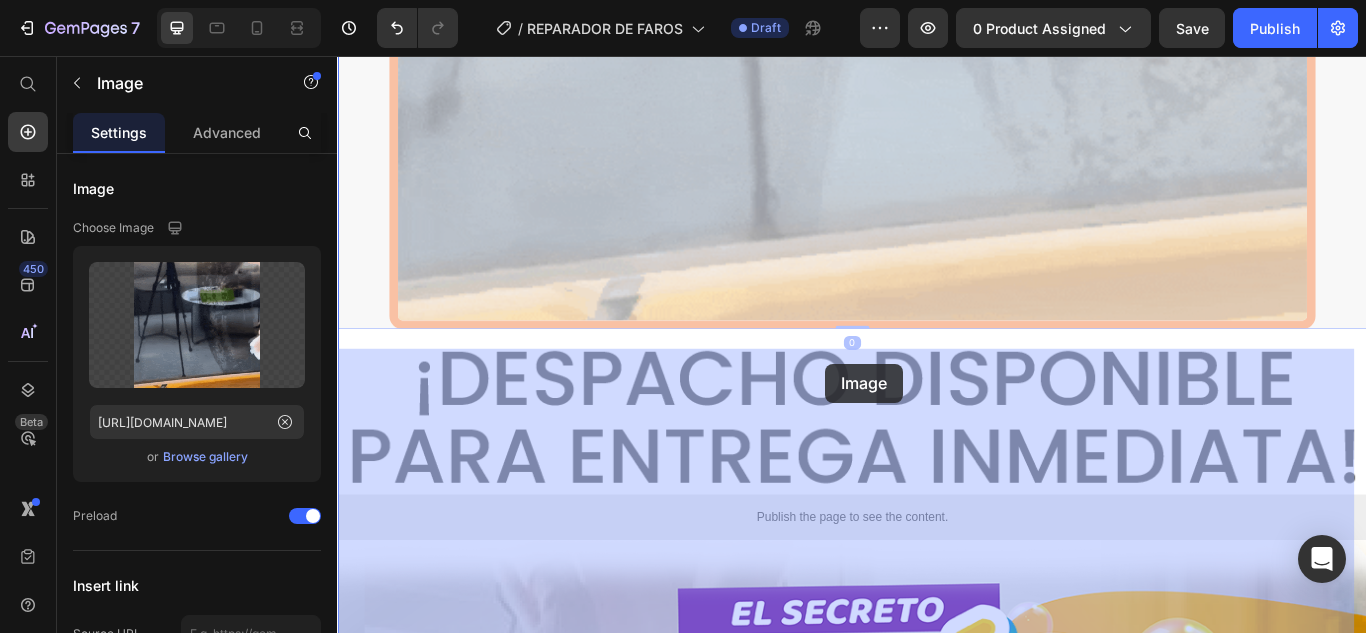 drag, startPoint x: 809, startPoint y: 431, endPoint x: 906, endPoint y: 415, distance: 98.31073 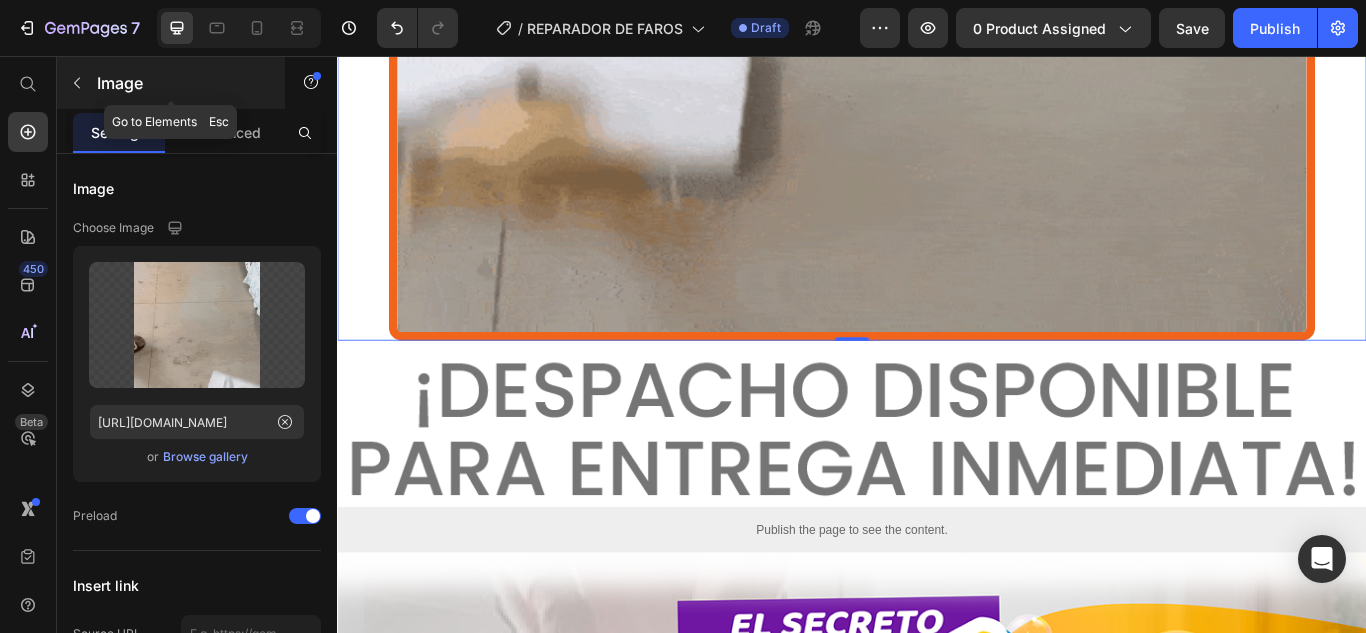 click at bounding box center (77, 83) 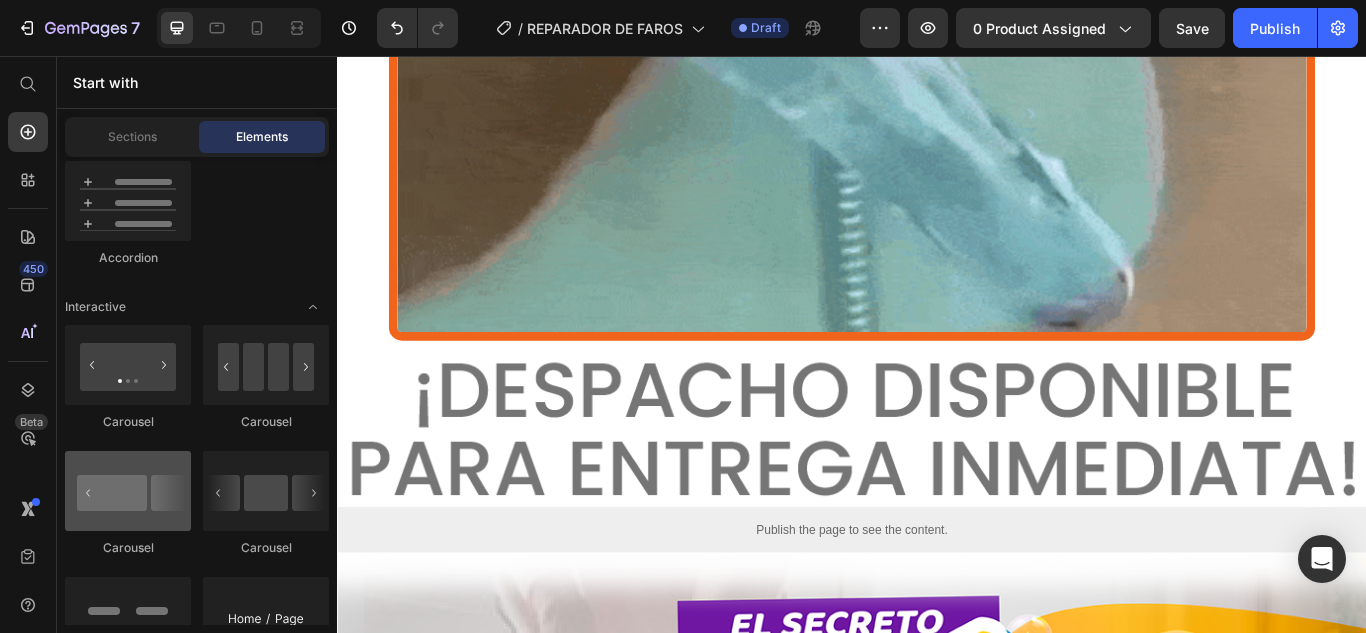 click at bounding box center [128, 491] 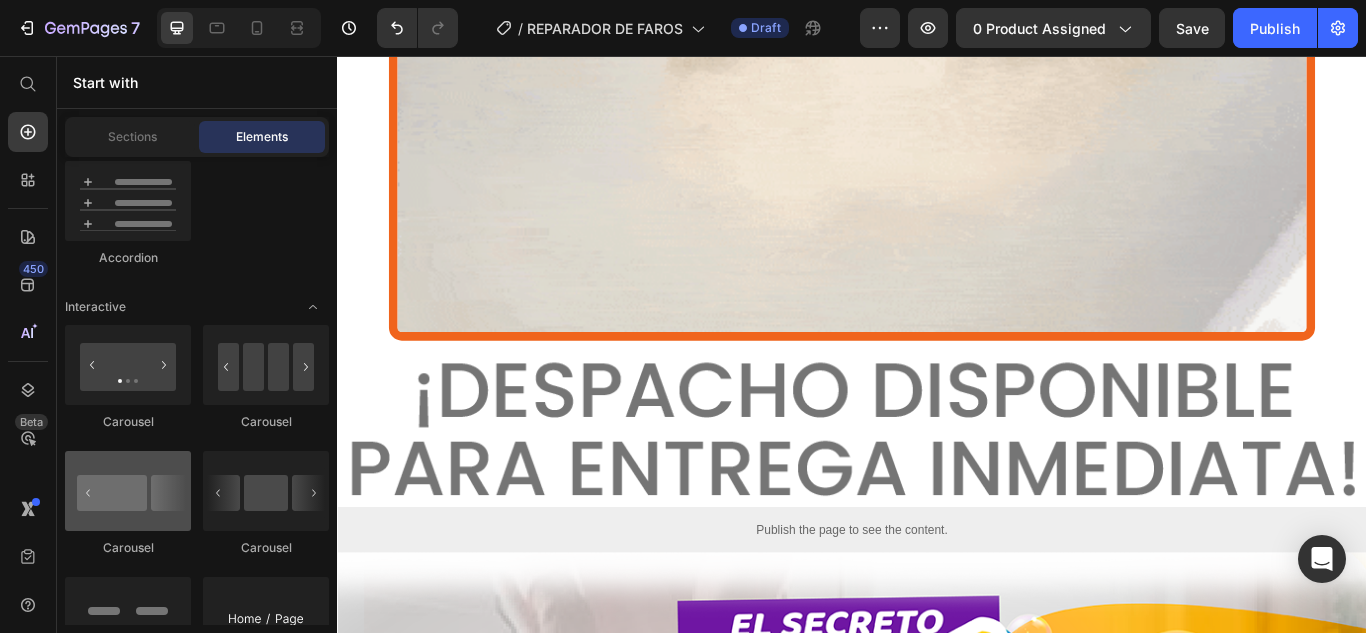 click at bounding box center (128, 491) 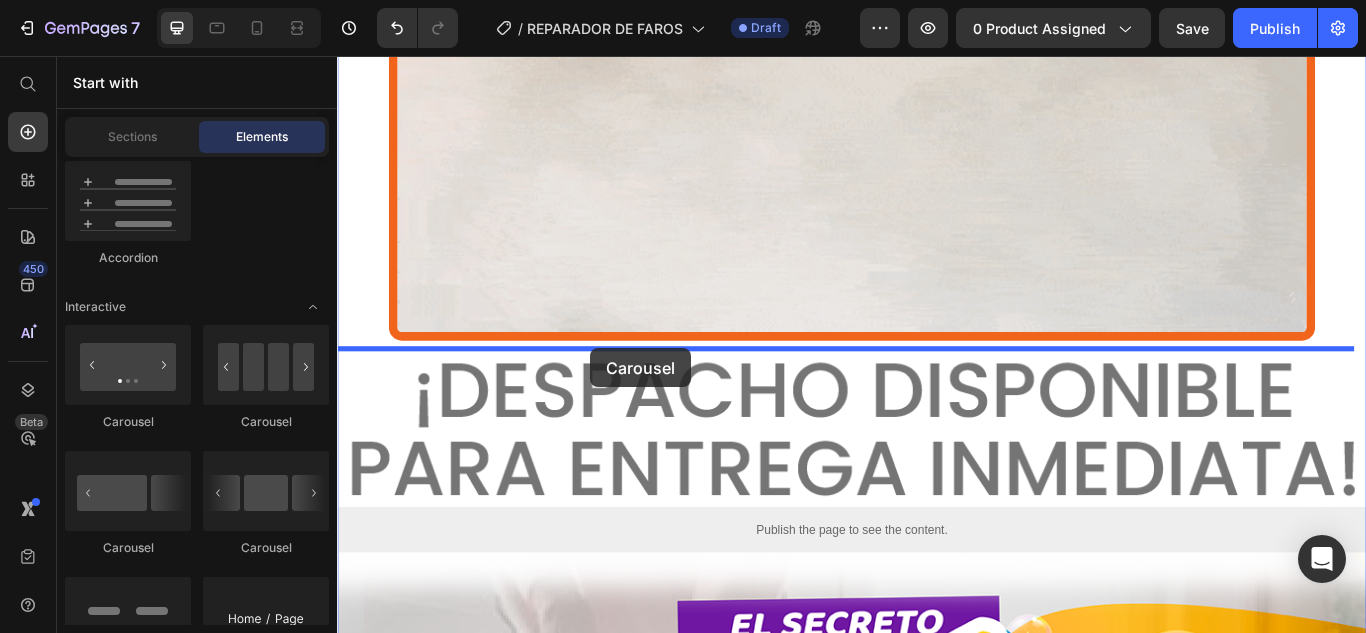 drag, startPoint x: 469, startPoint y: 554, endPoint x: 632, endPoint y: 397, distance: 226.31393 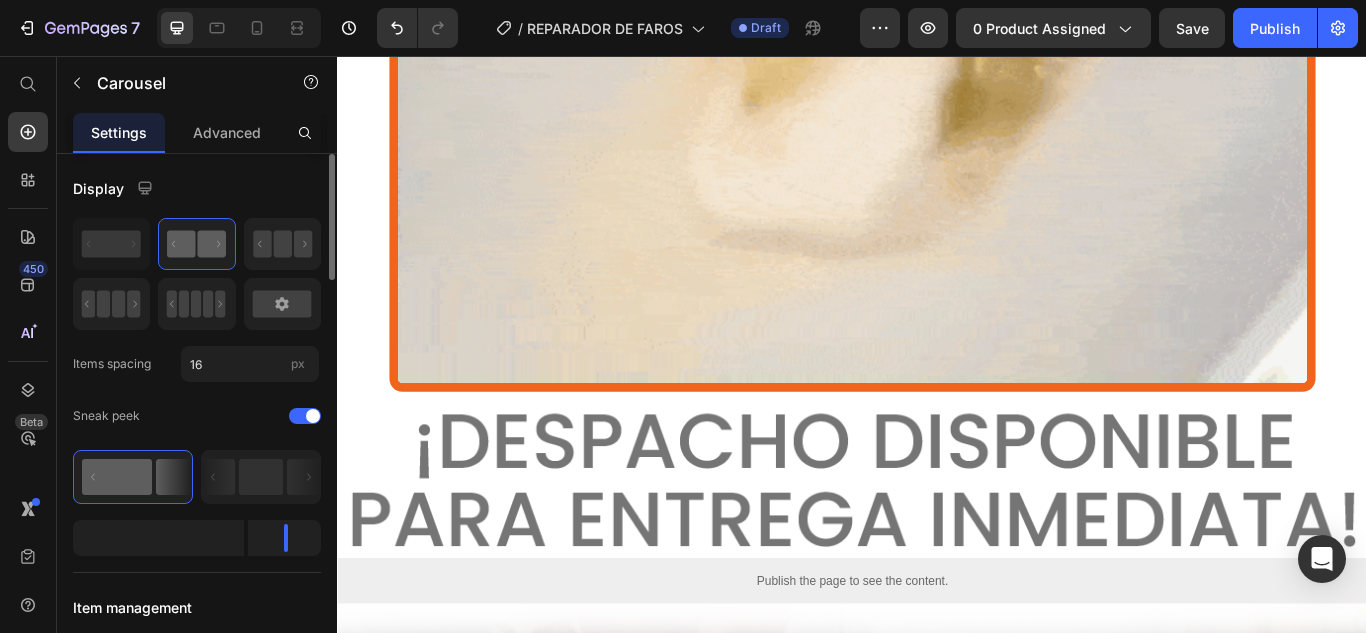 click 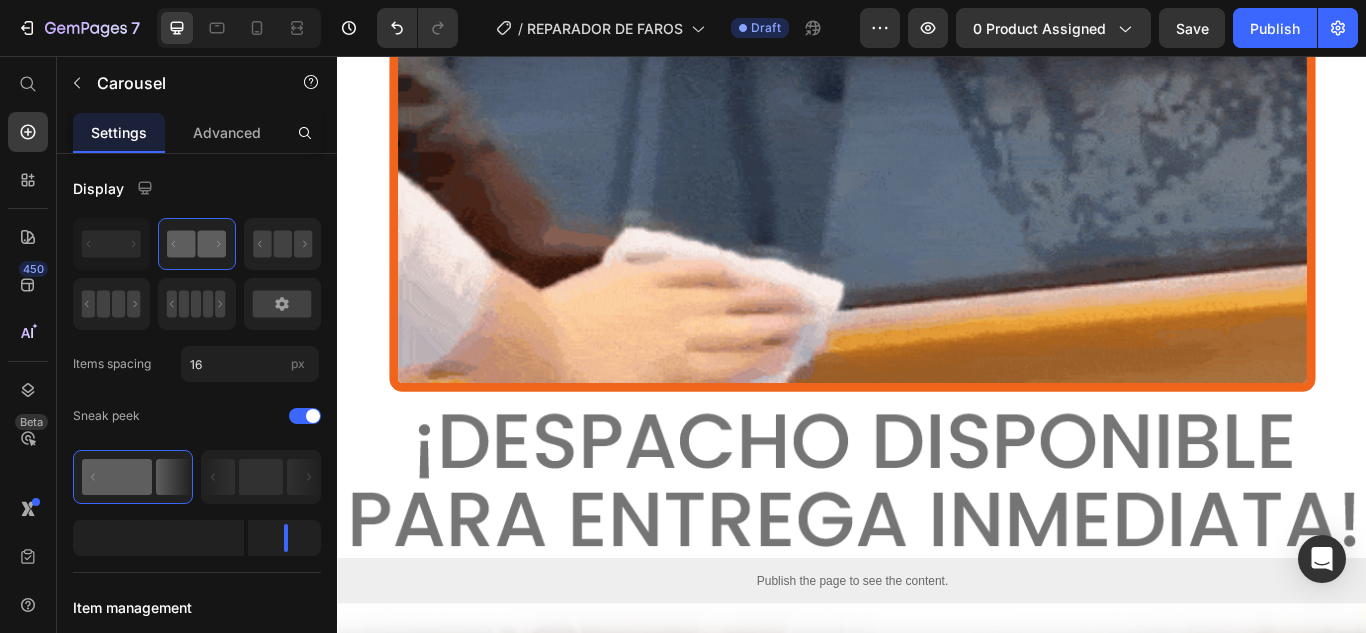 click 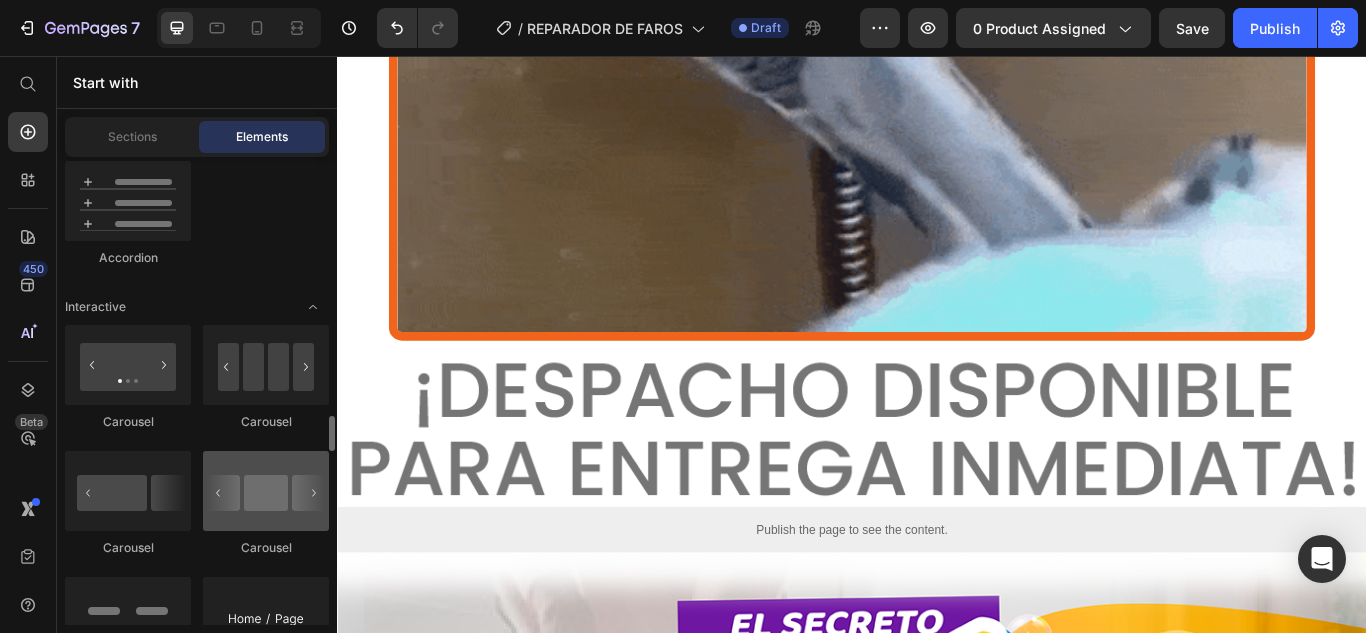scroll, scrollTop: 2100, scrollLeft: 0, axis: vertical 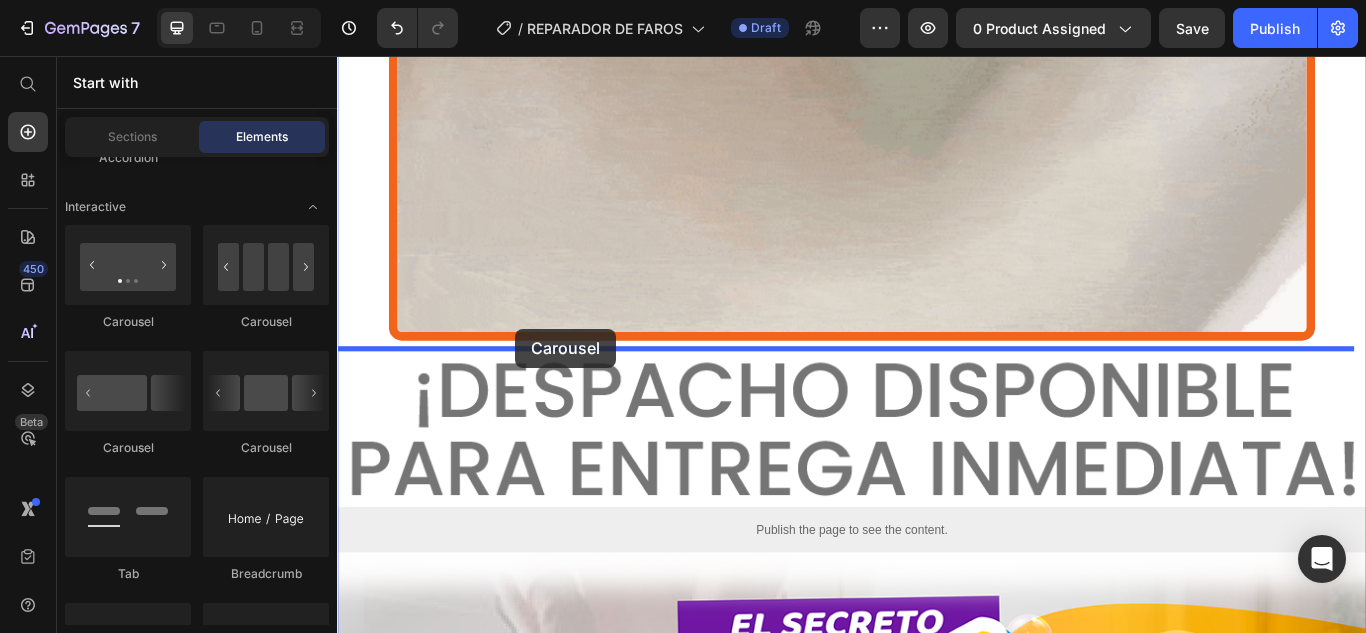 drag, startPoint x: 598, startPoint y: 451, endPoint x: 545, endPoint y: 374, distance: 93.47727 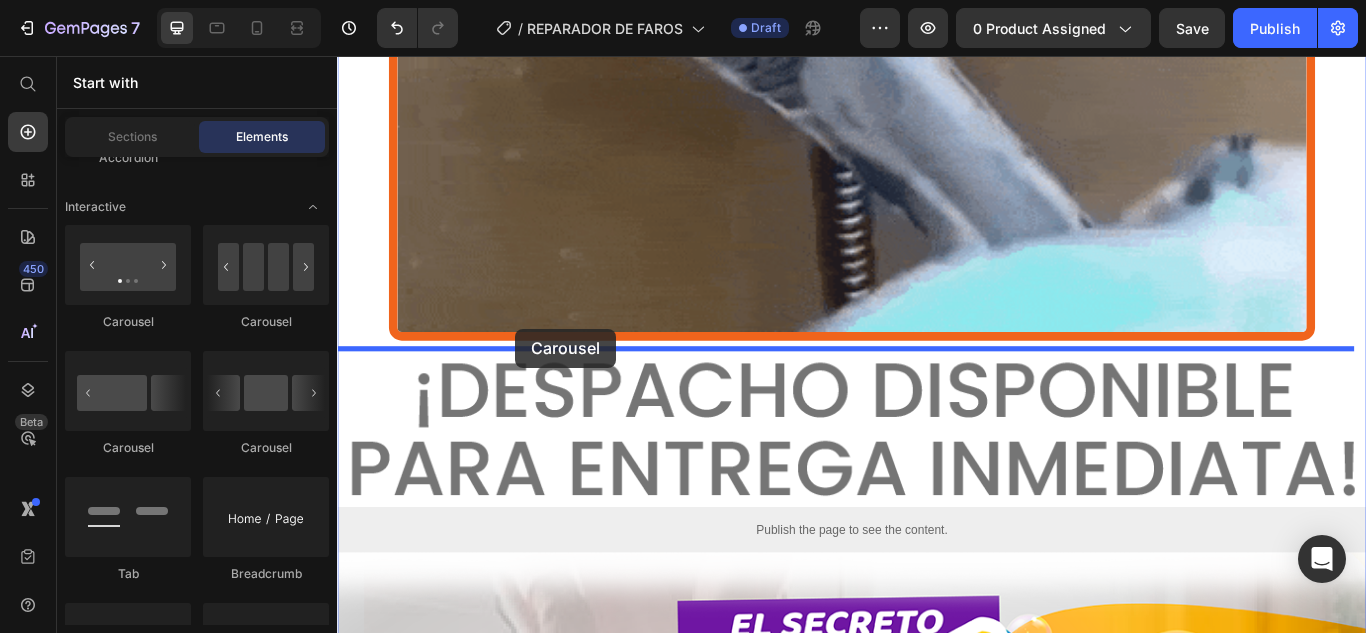click on "⁠⁠⁠⁠⁠⁠⁠ ¿Cómo funciona?" at bounding box center (937, -727) 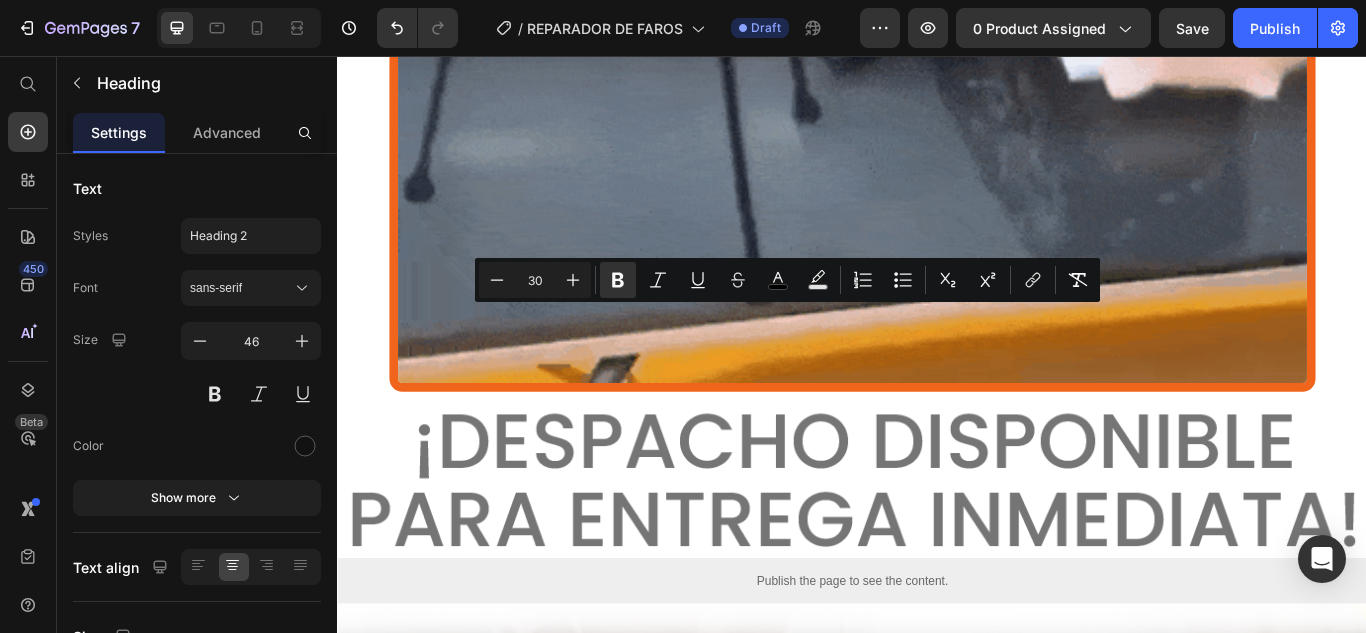 click at bounding box center [937, -654] 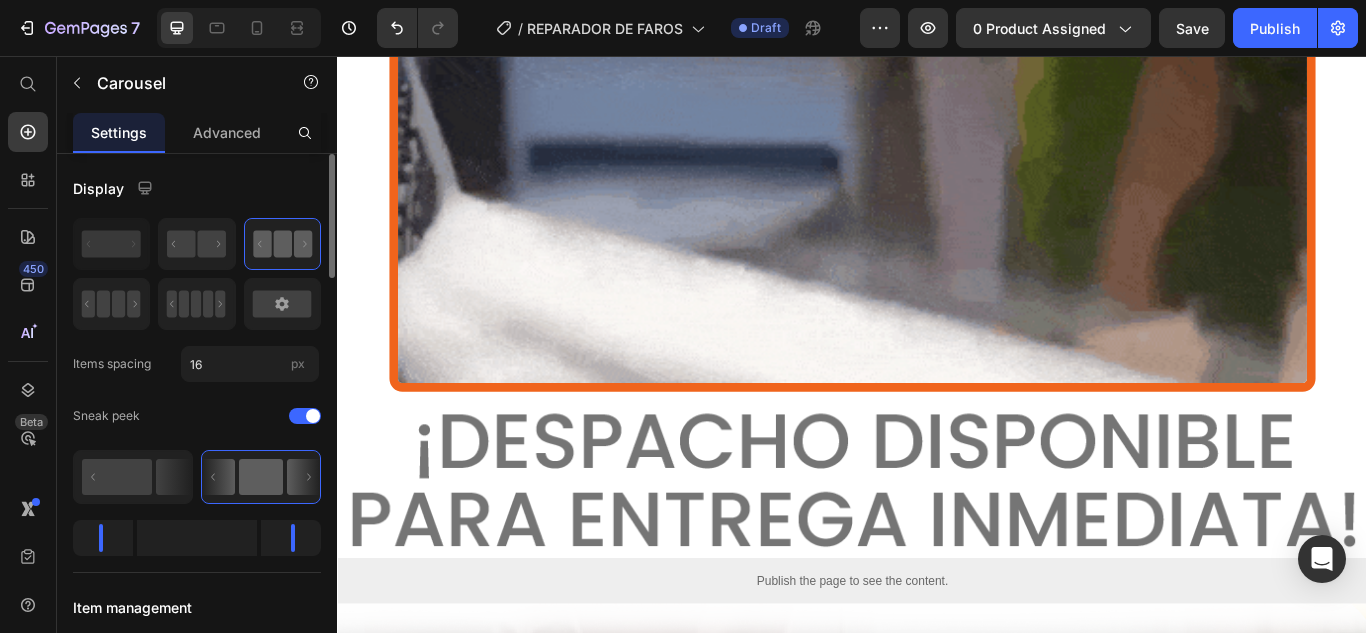 click 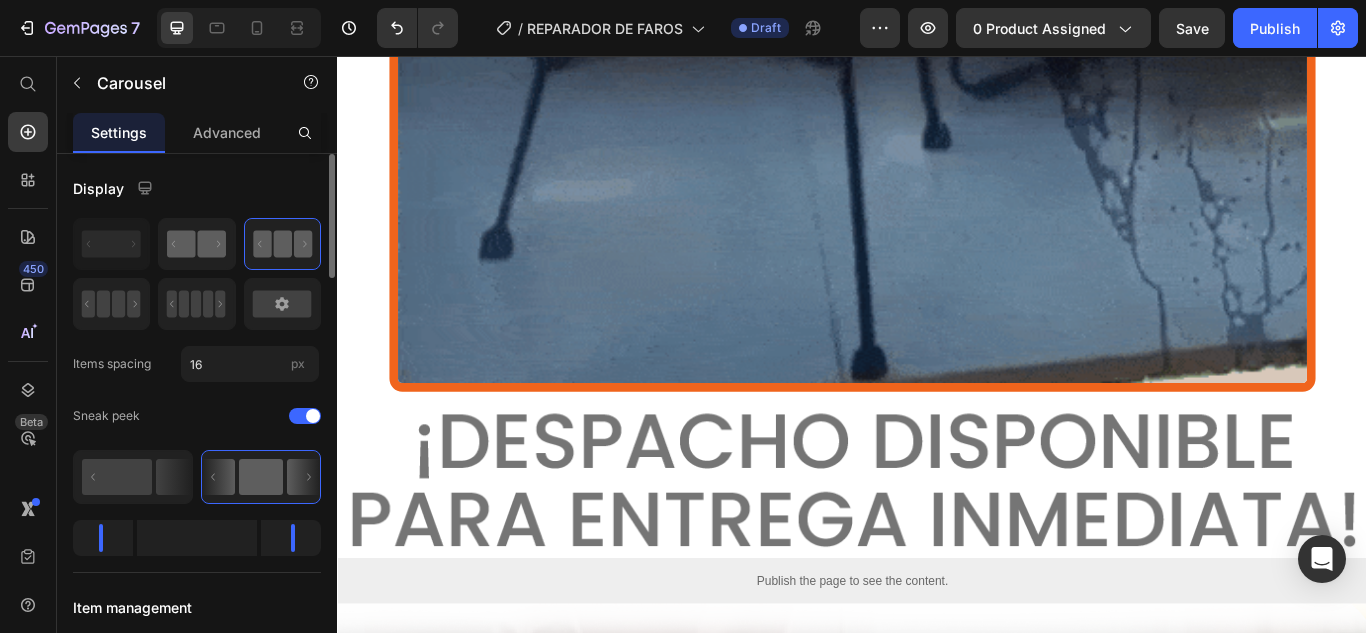 click 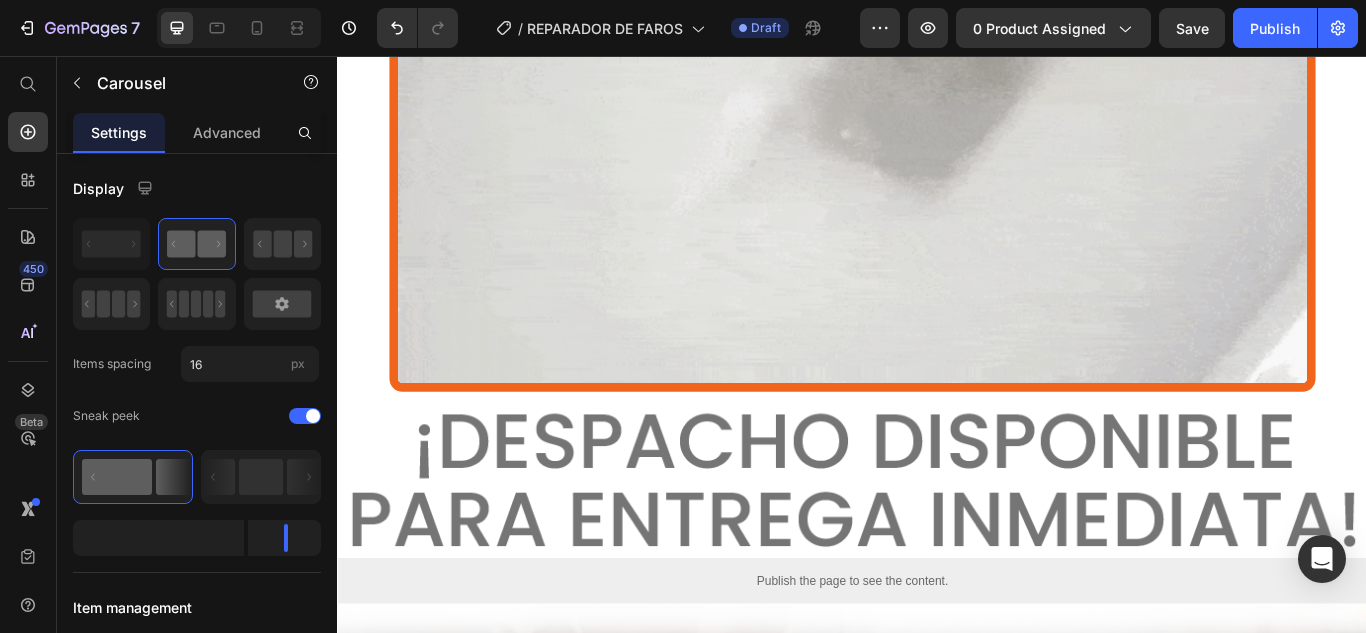 click on "Drop element here" at bounding box center [729, -662] 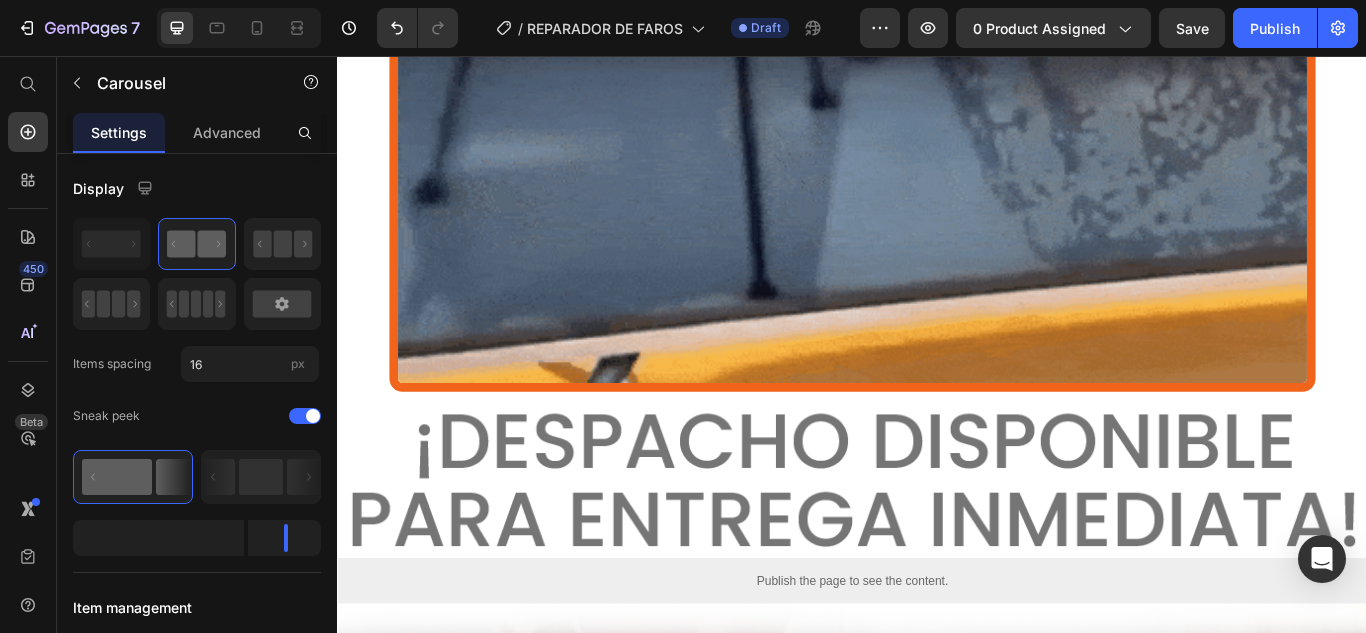 click on "Drop element here" at bounding box center (741, -662) 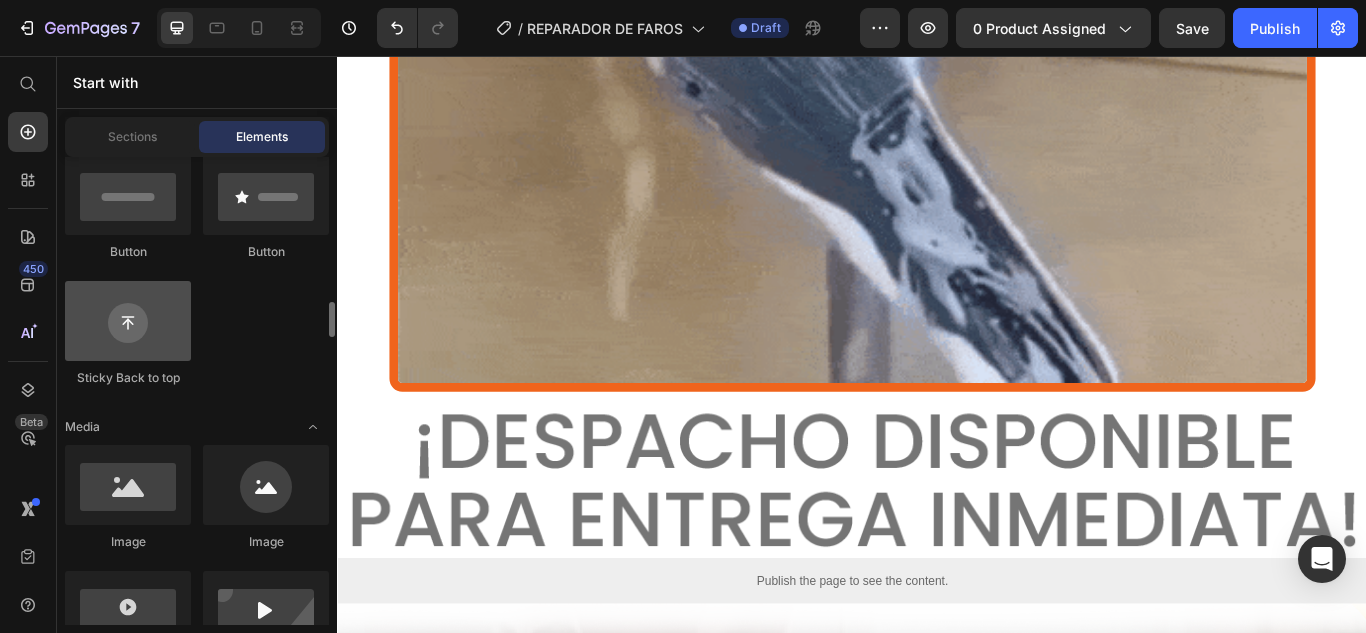 scroll, scrollTop: 600, scrollLeft: 0, axis: vertical 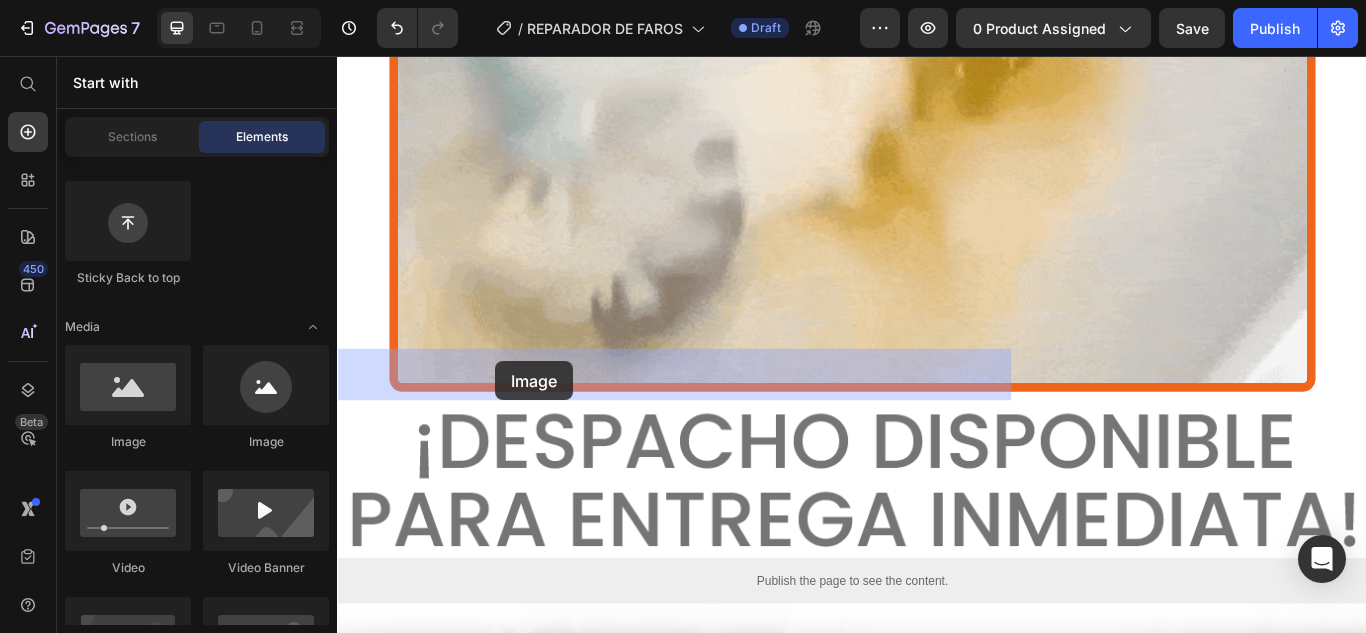 drag, startPoint x: 470, startPoint y: 448, endPoint x: 521, endPoint y: 412, distance: 62.425957 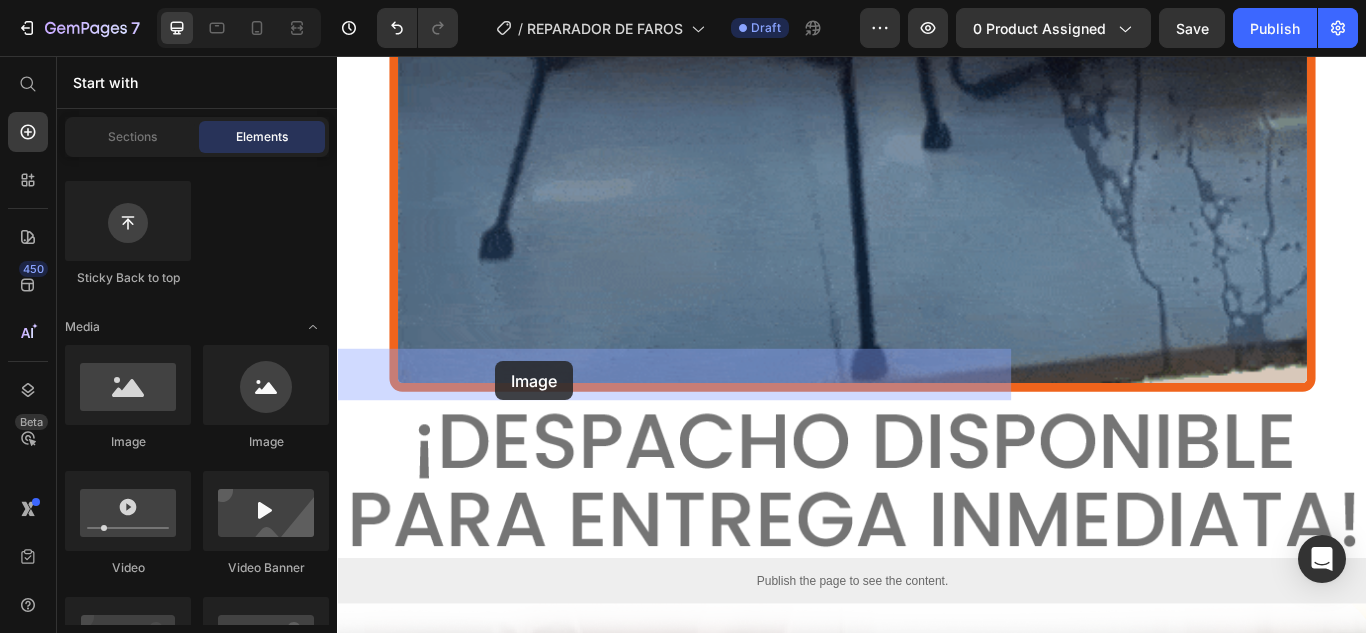 drag, startPoint x: 521, startPoint y: 412, endPoint x: 1128, endPoint y: 552, distance: 622.9358 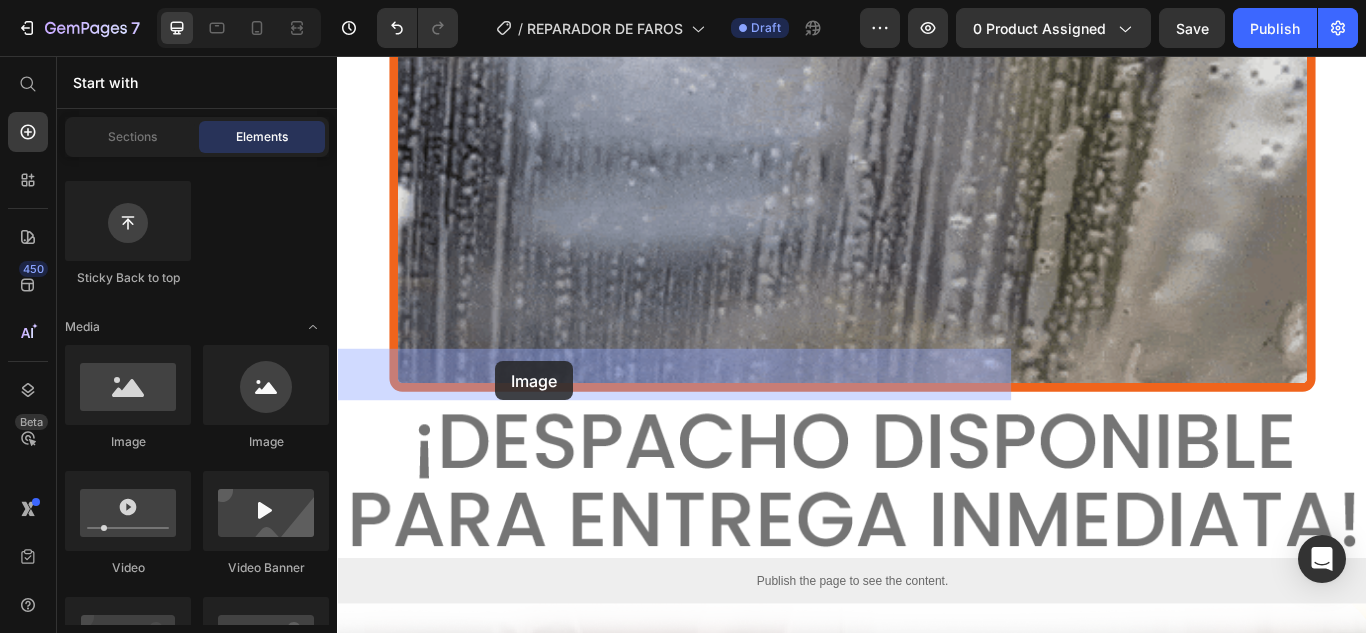 click on "Drop element here" at bounding box center (729, -662) 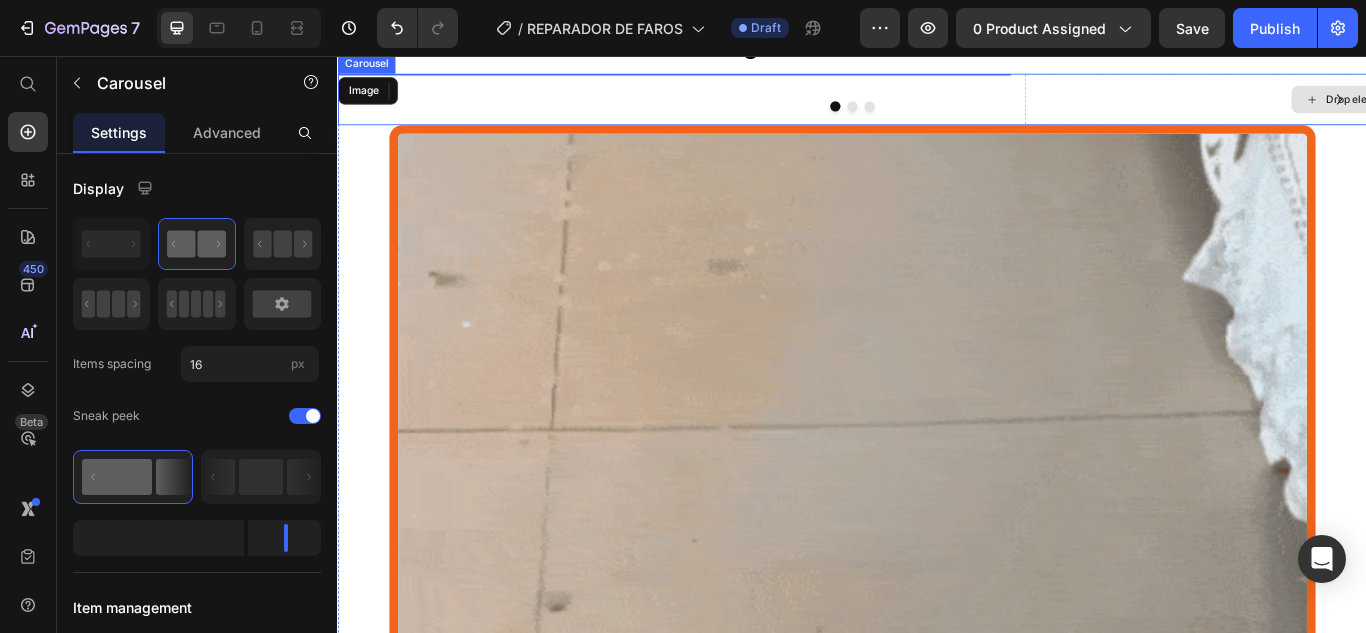 scroll, scrollTop: 3321, scrollLeft: 0, axis: vertical 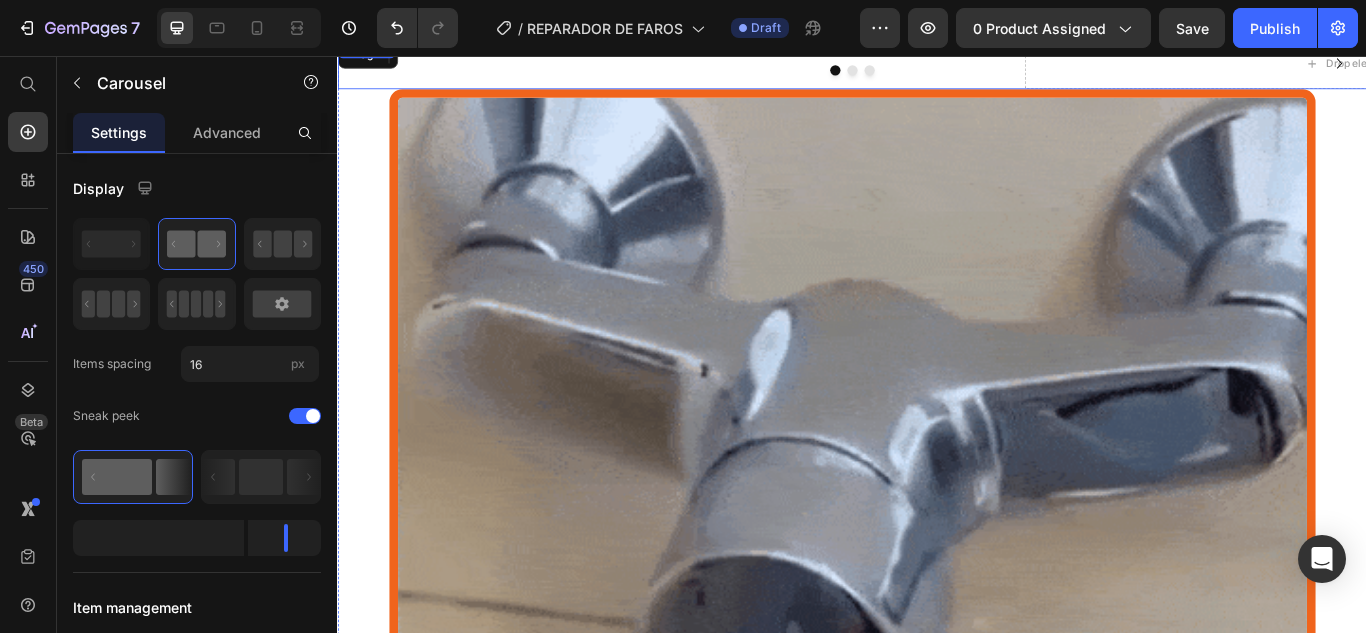 click 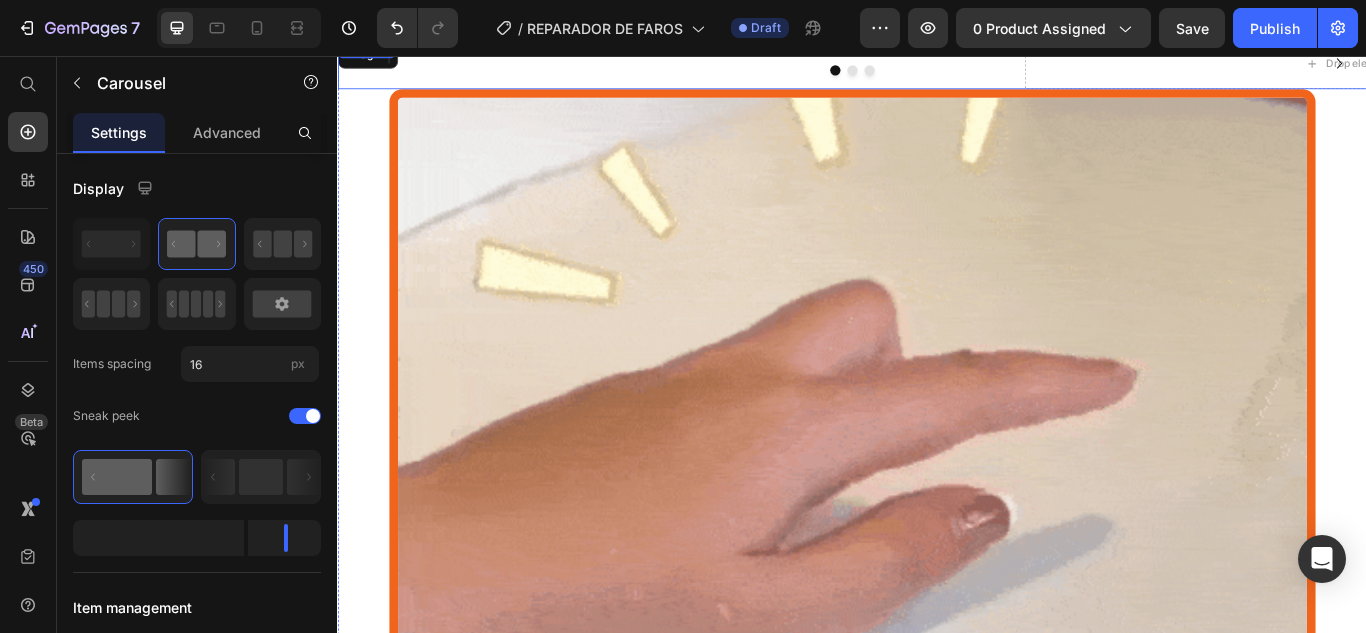 click 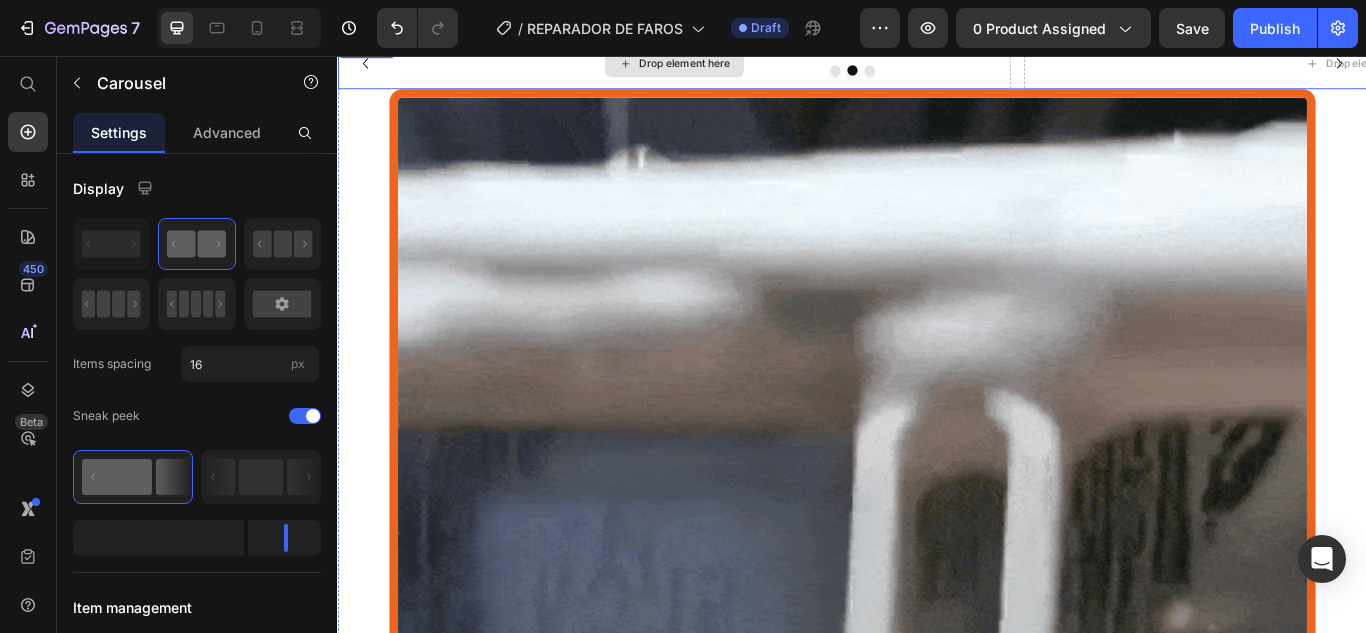 click on "Drop element here" at bounding box center [729, 65] 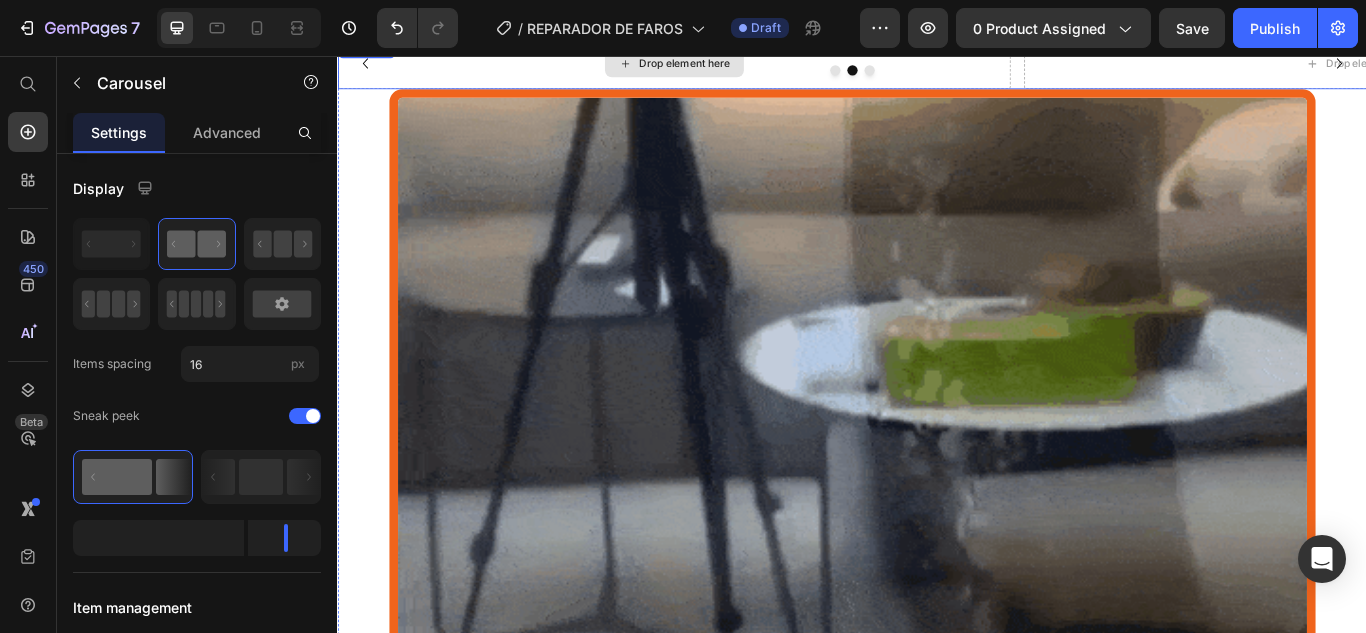 click on "Drop element here" at bounding box center (741, 65) 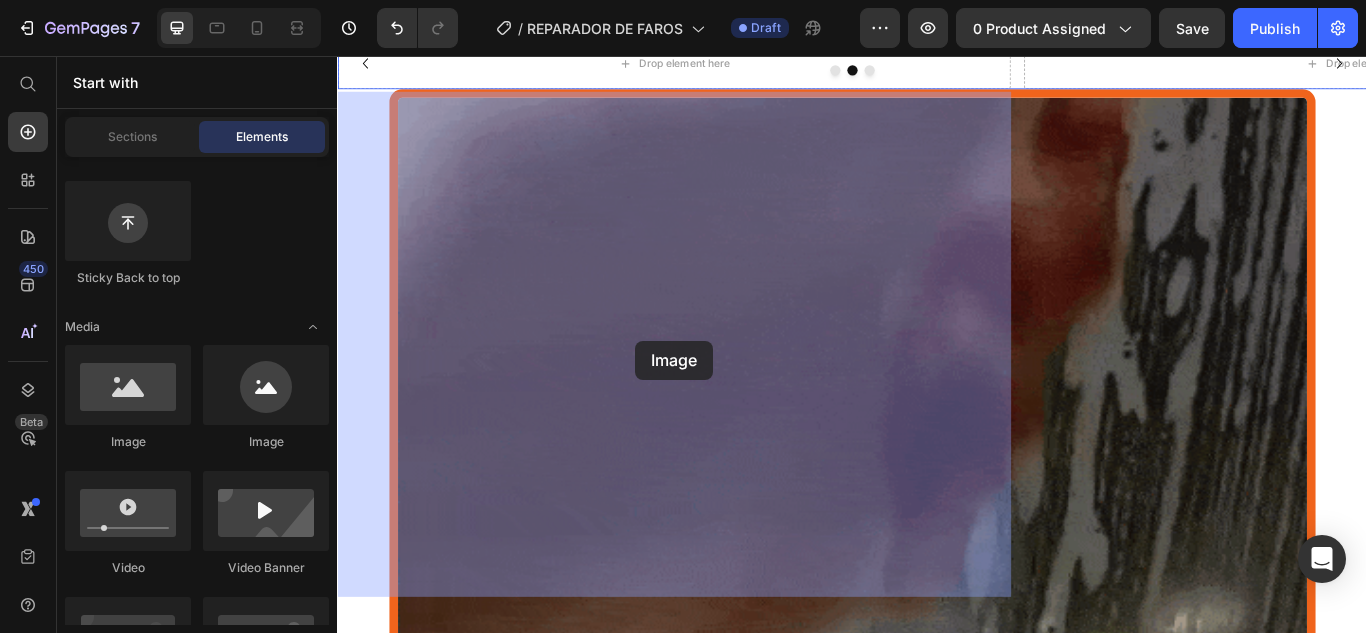 drag, startPoint x: 466, startPoint y: 450, endPoint x: 684, endPoint y: 388, distance: 226.6451 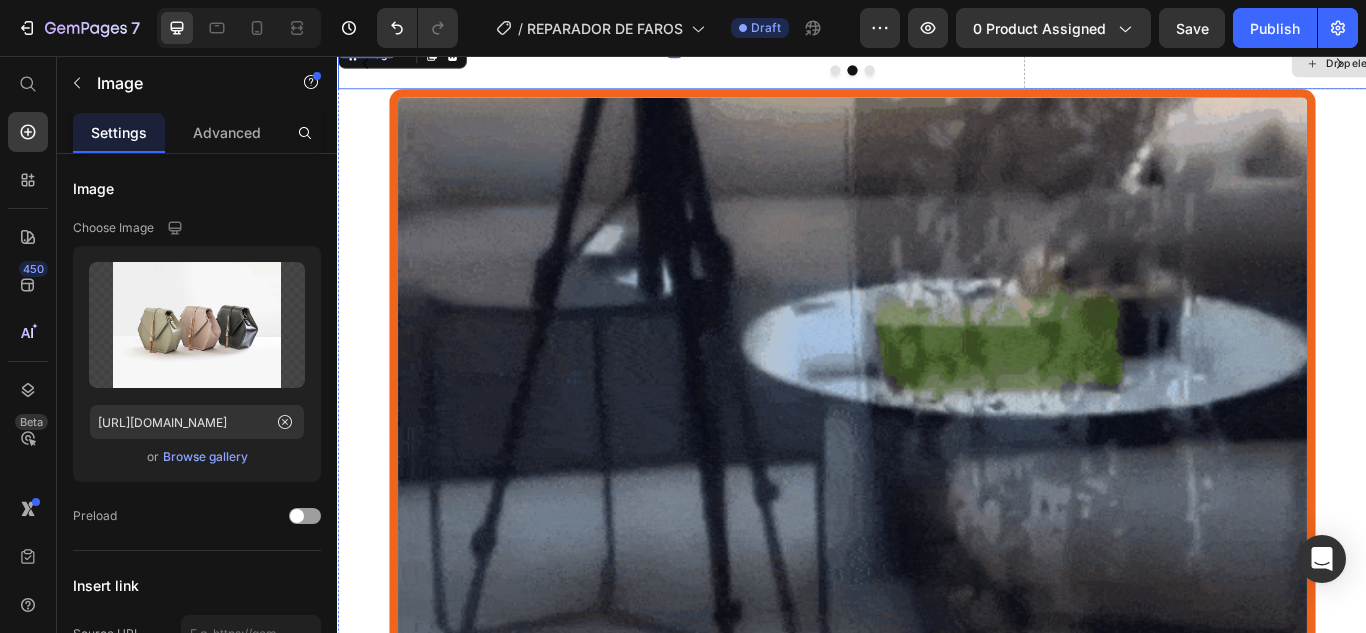 click on "Drop element here" at bounding box center (1542, 65) 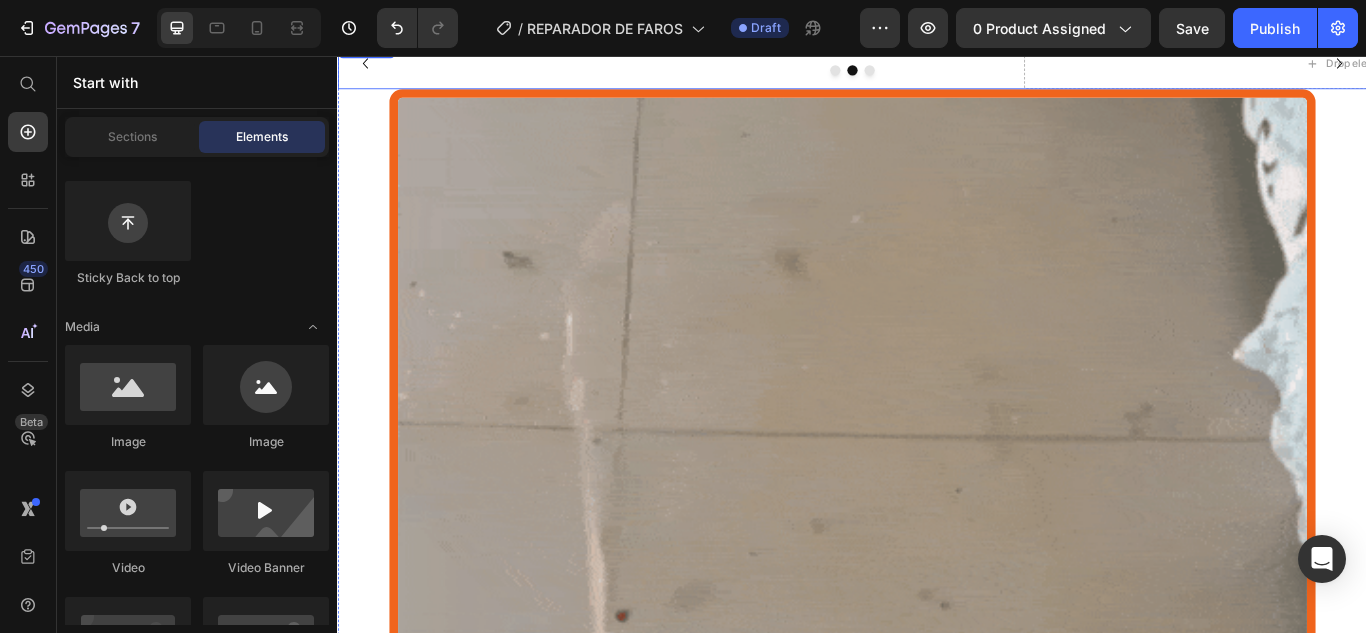 click 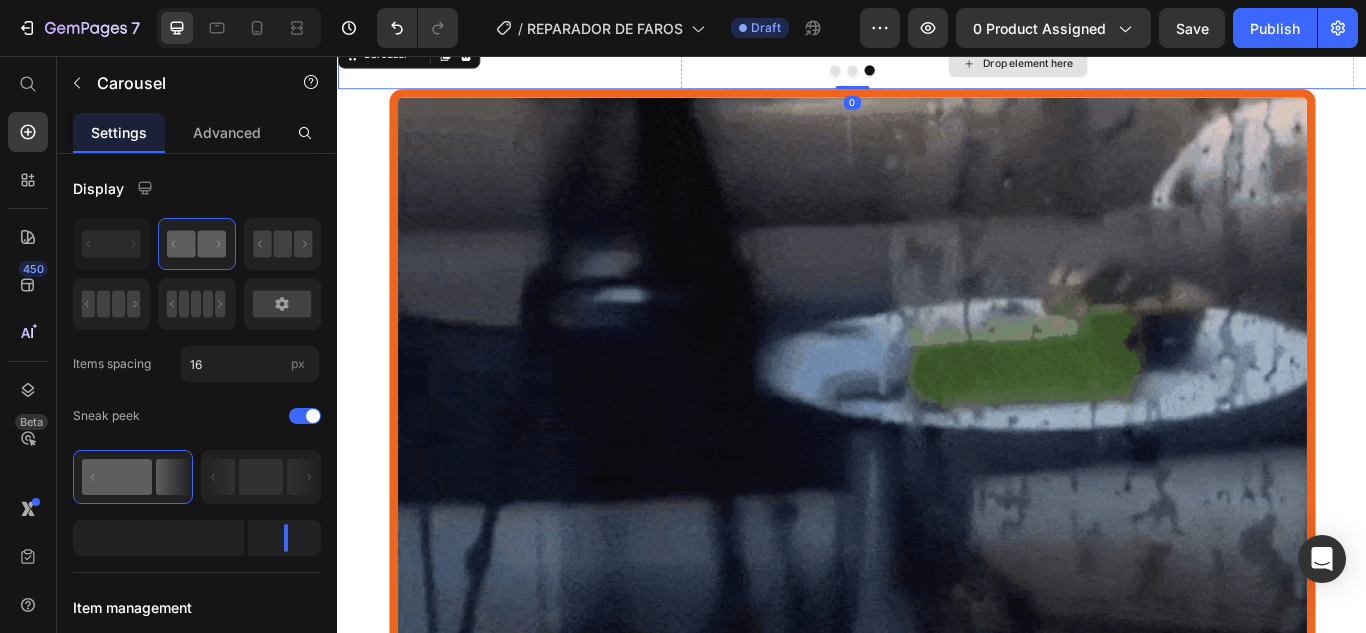 click on "Drop element here" at bounding box center [1142, 65] 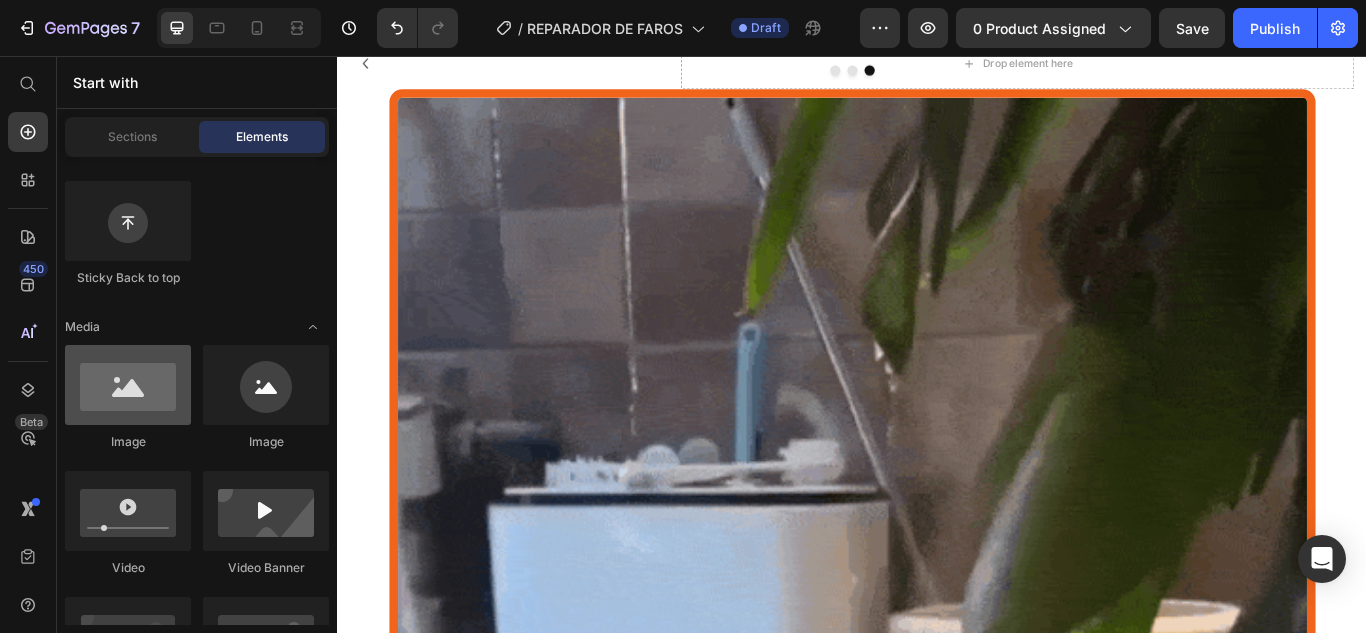 click at bounding box center [128, 385] 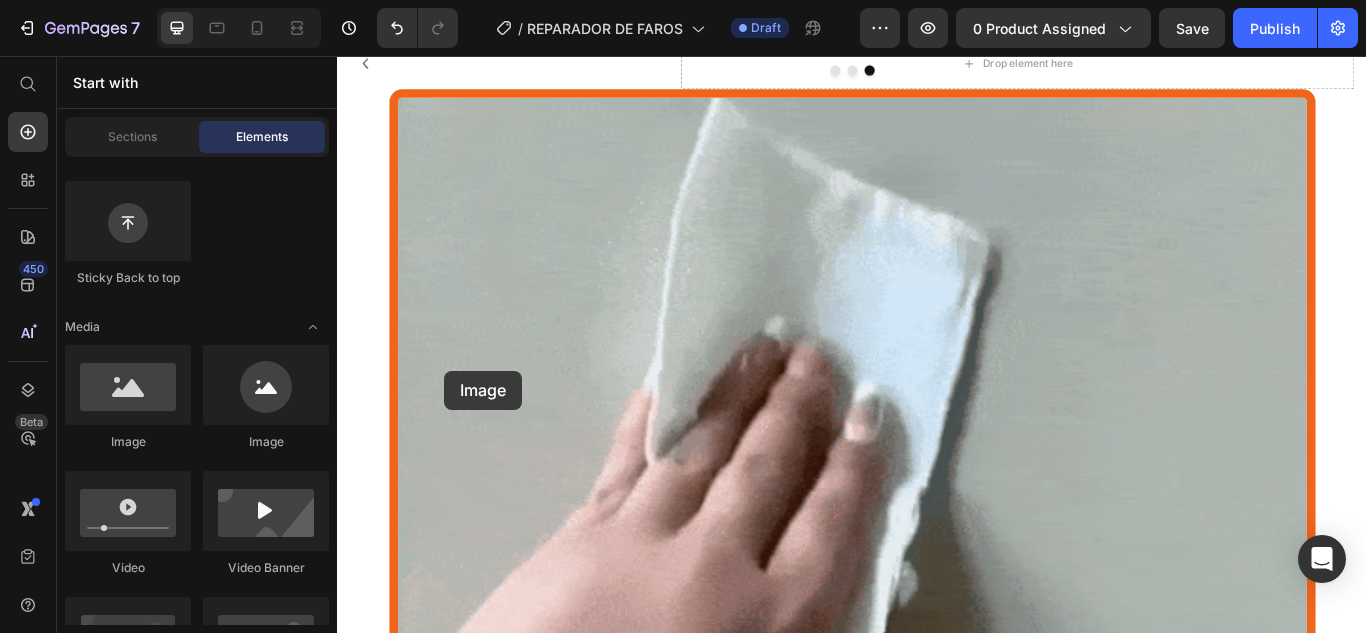 drag, startPoint x: 454, startPoint y: 445, endPoint x: 1164, endPoint y: 428, distance: 710.2035 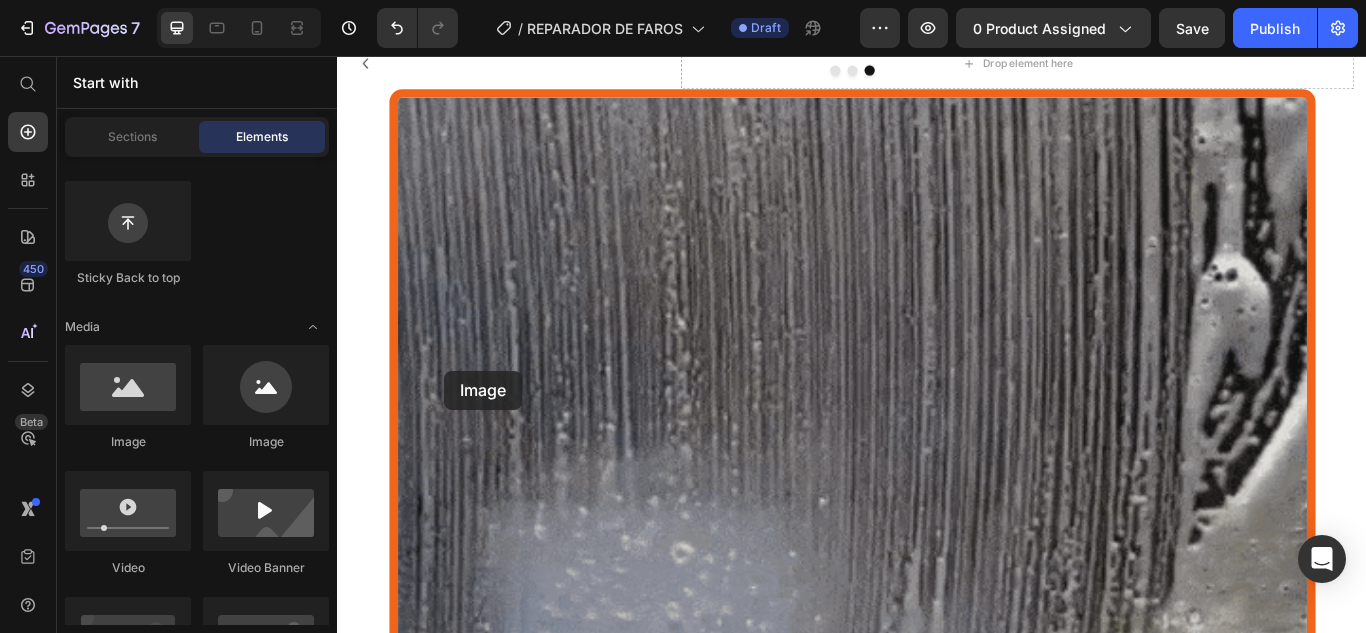 click on "Drop element here" at bounding box center [1129, 65] 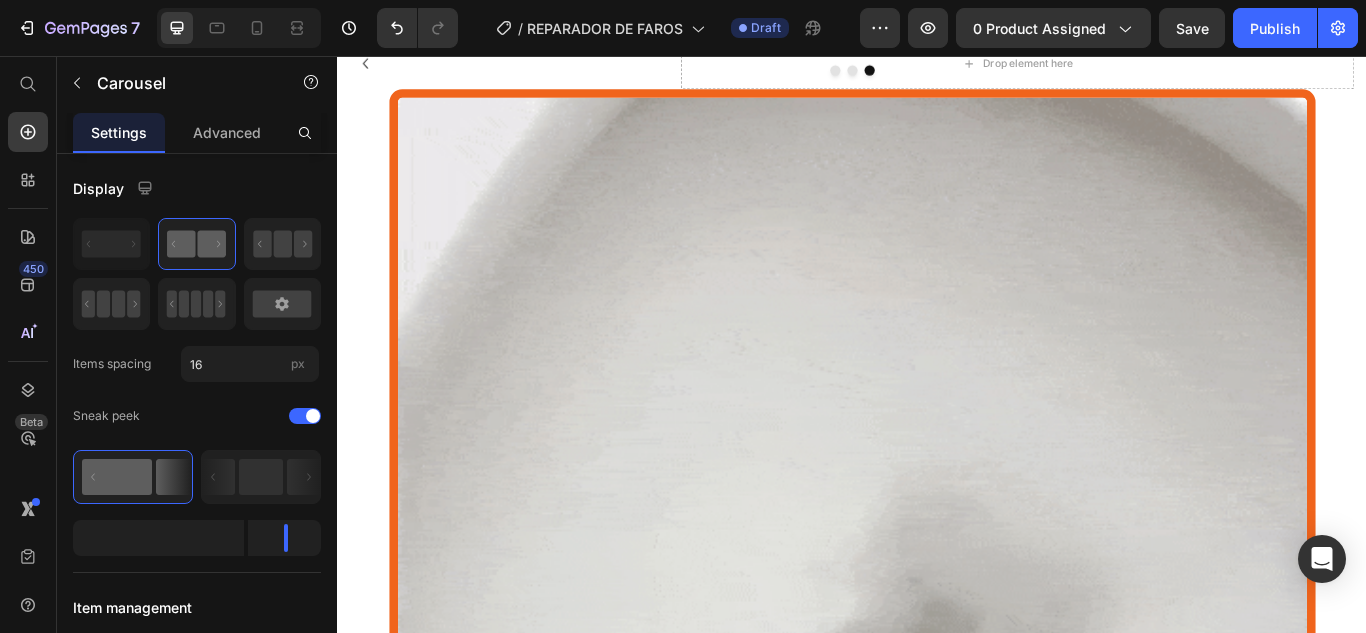 click on "Drop element here" at bounding box center [1129, 65] 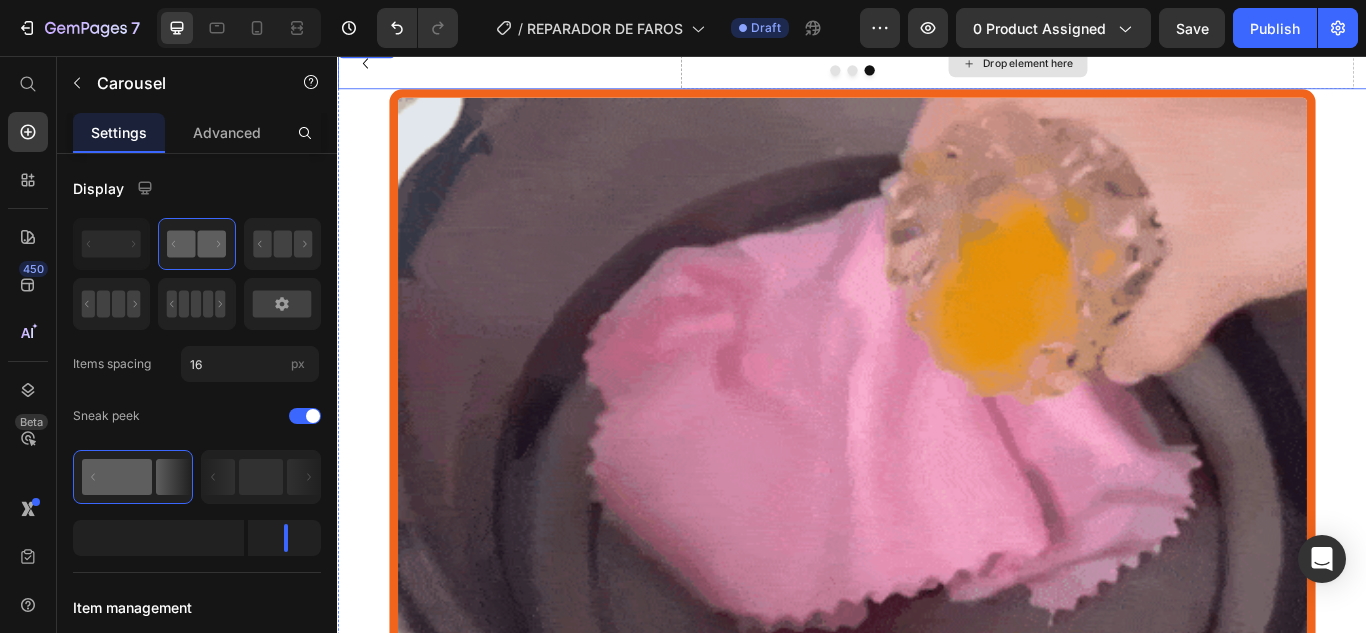 click on "Drop element here" at bounding box center [1129, 65] 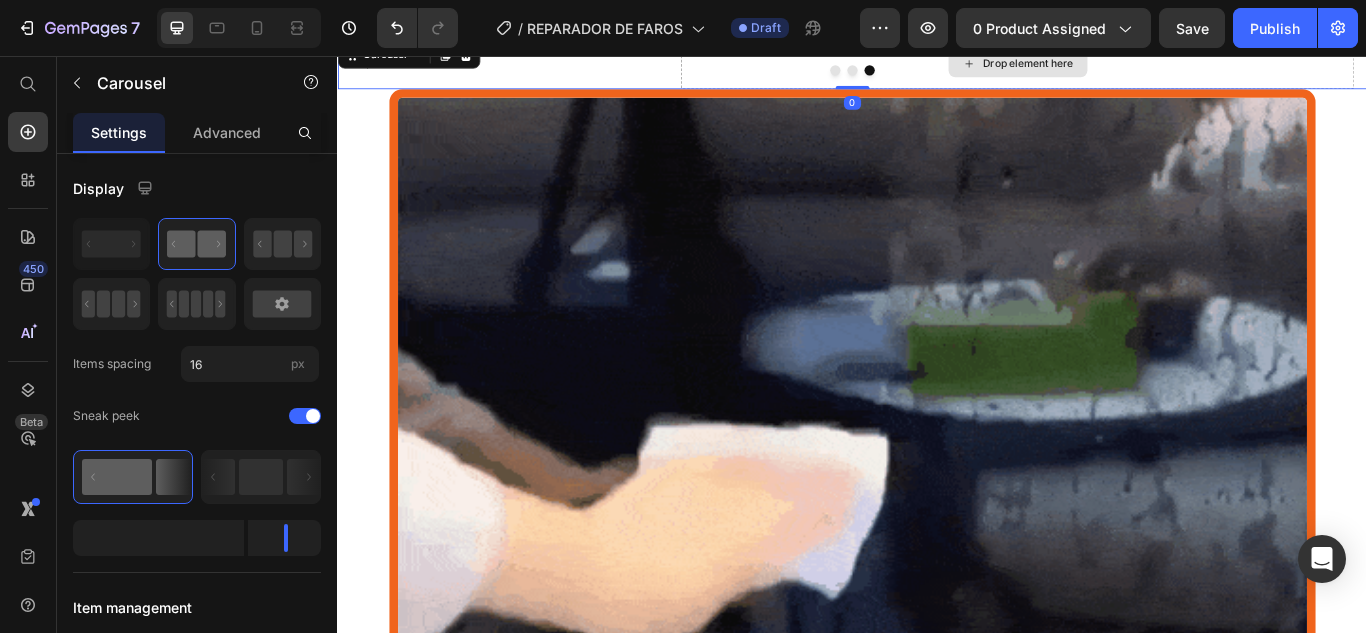 click on "Drop element here" at bounding box center [1129, 65] 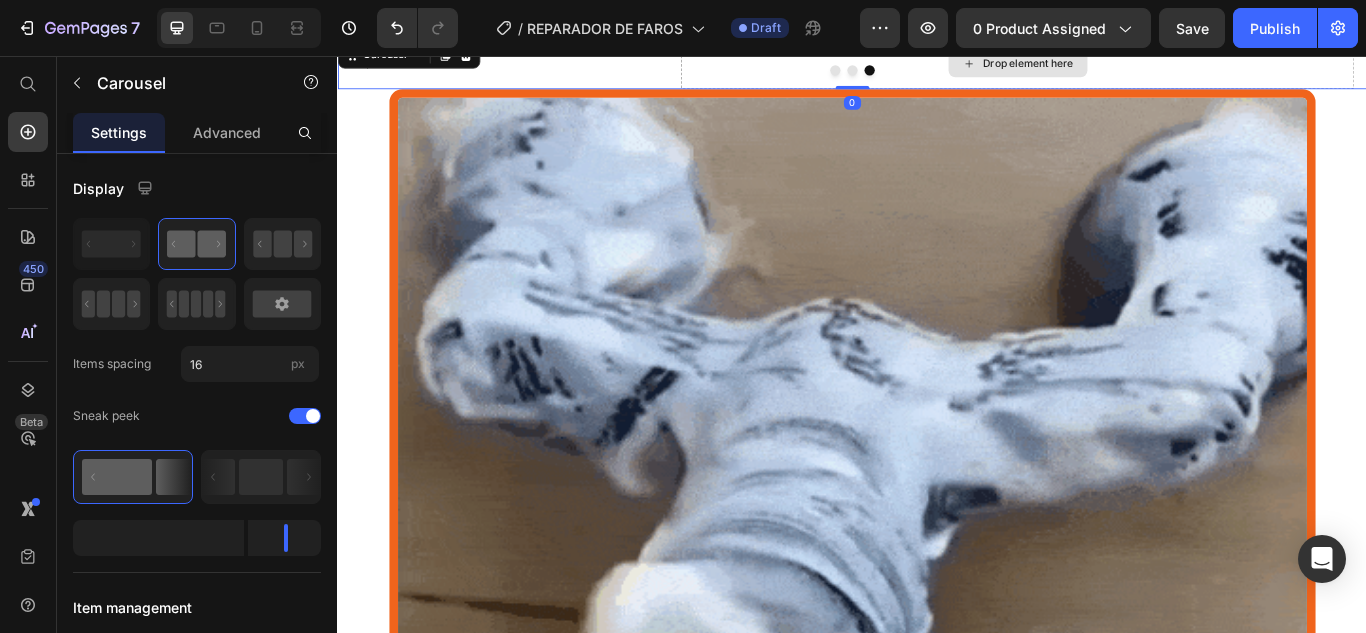 click on "Drop element here" at bounding box center (1129, 65) 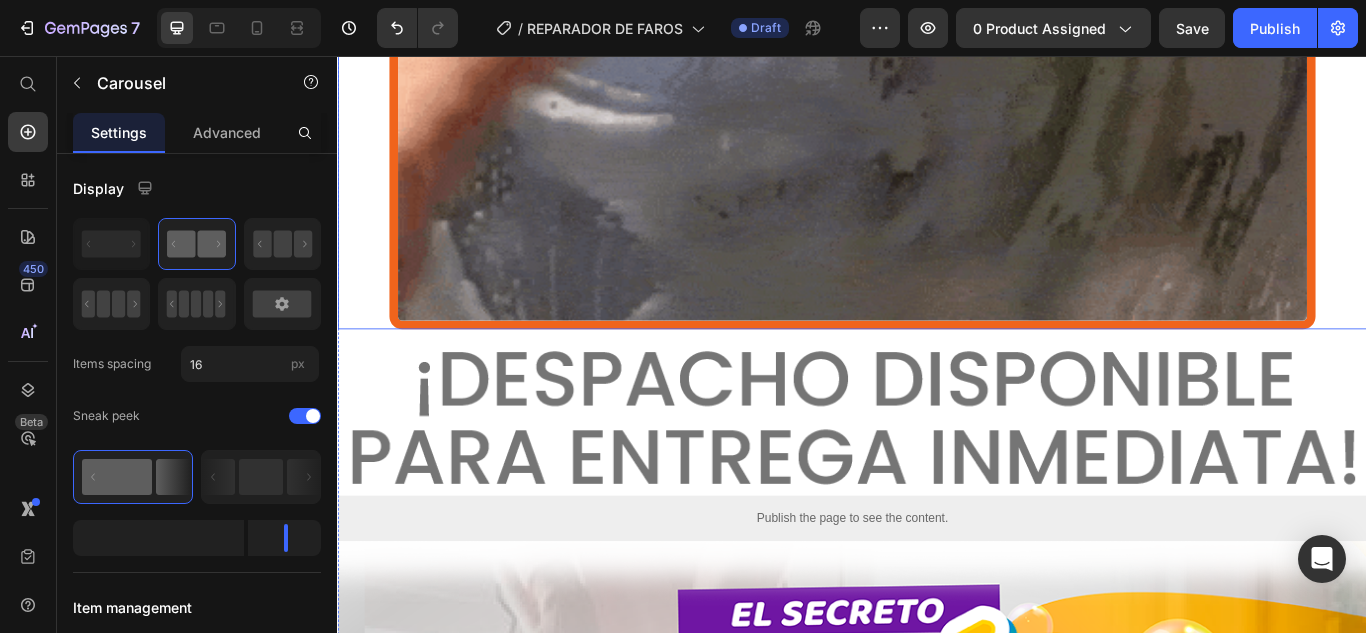 scroll, scrollTop: 3521, scrollLeft: 0, axis: vertical 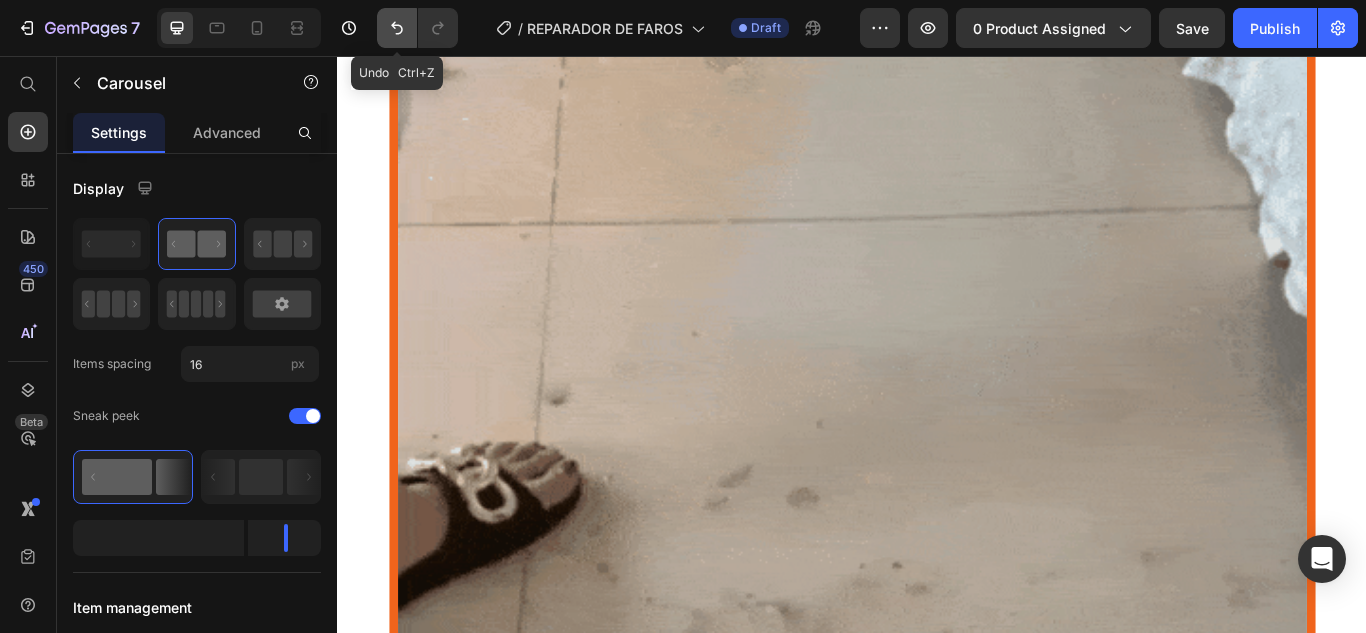 click 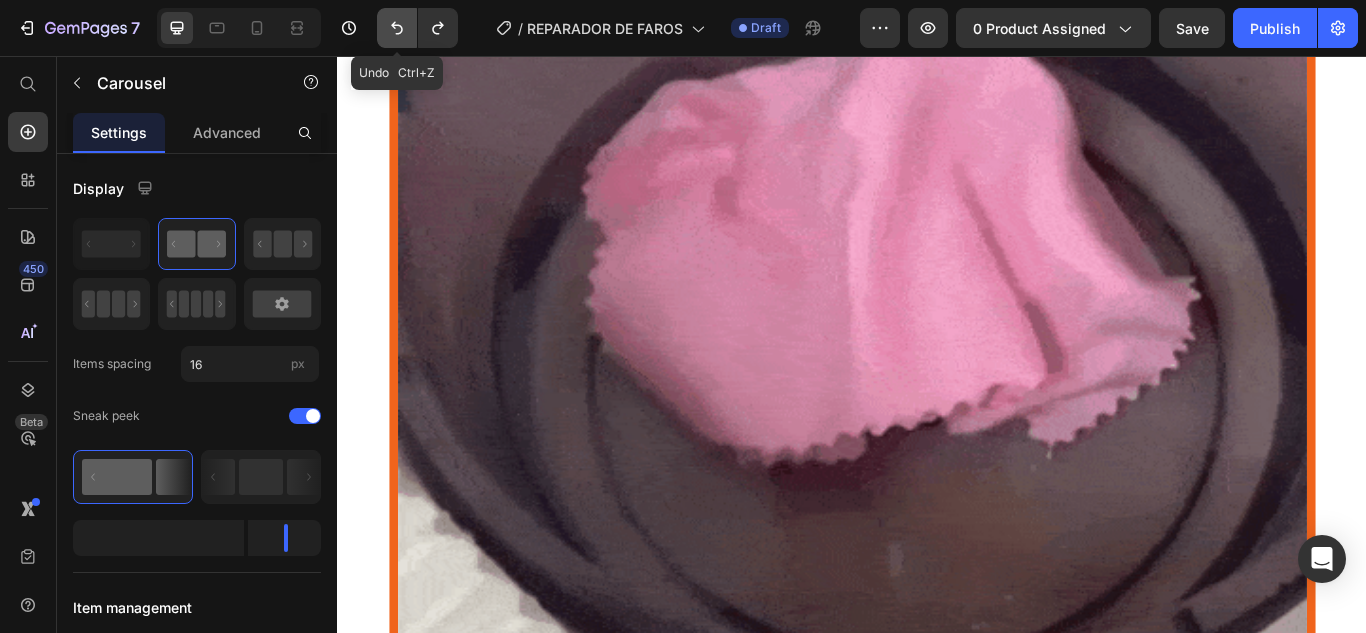 scroll, scrollTop: 3227, scrollLeft: 0, axis: vertical 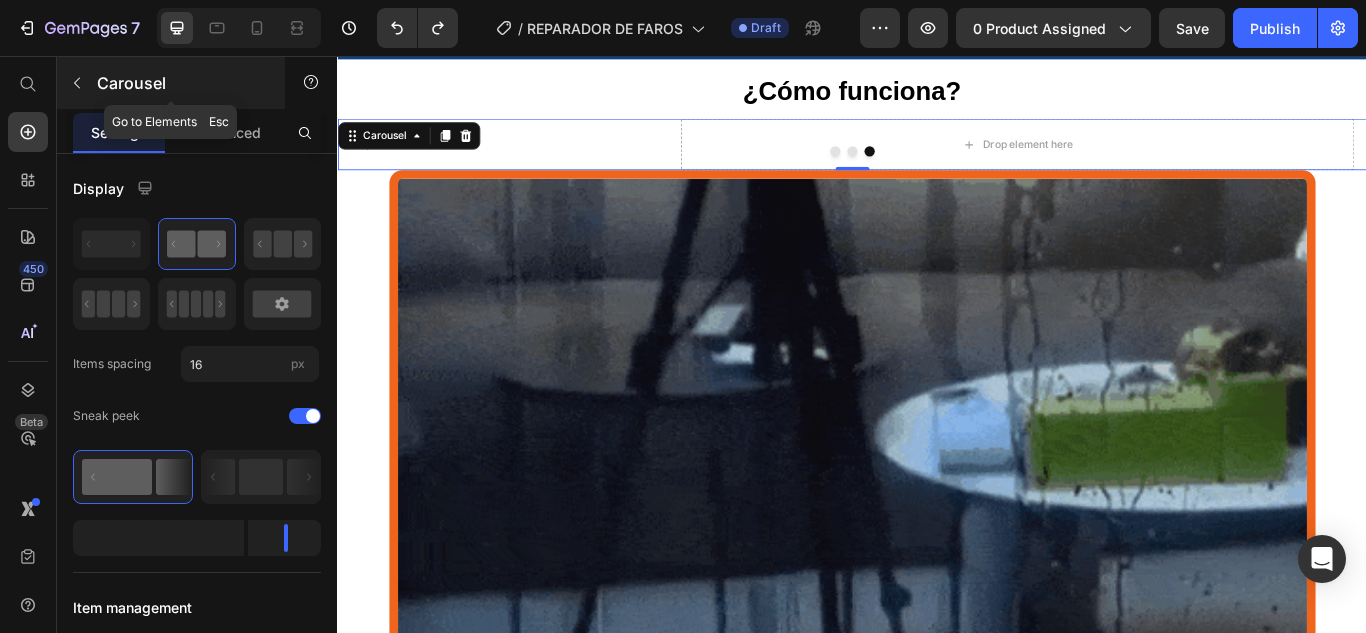 click at bounding box center [77, 83] 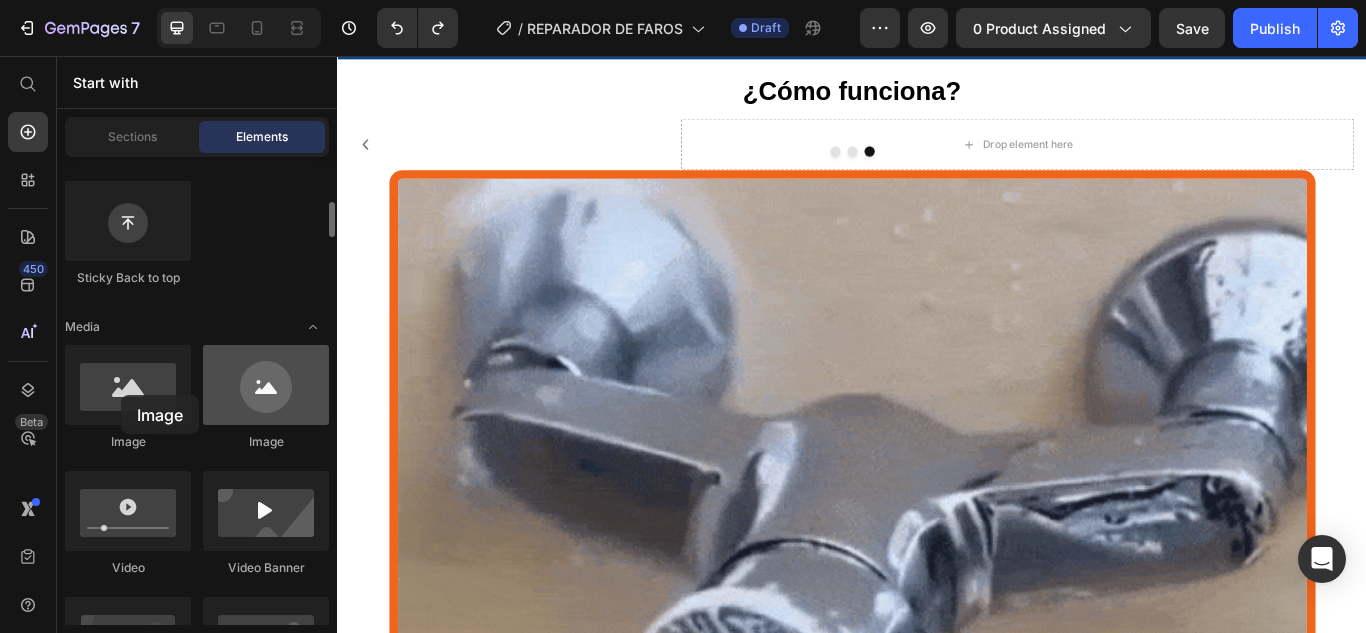 drag, startPoint x: 121, startPoint y: 395, endPoint x: 308, endPoint y: 382, distance: 187.45132 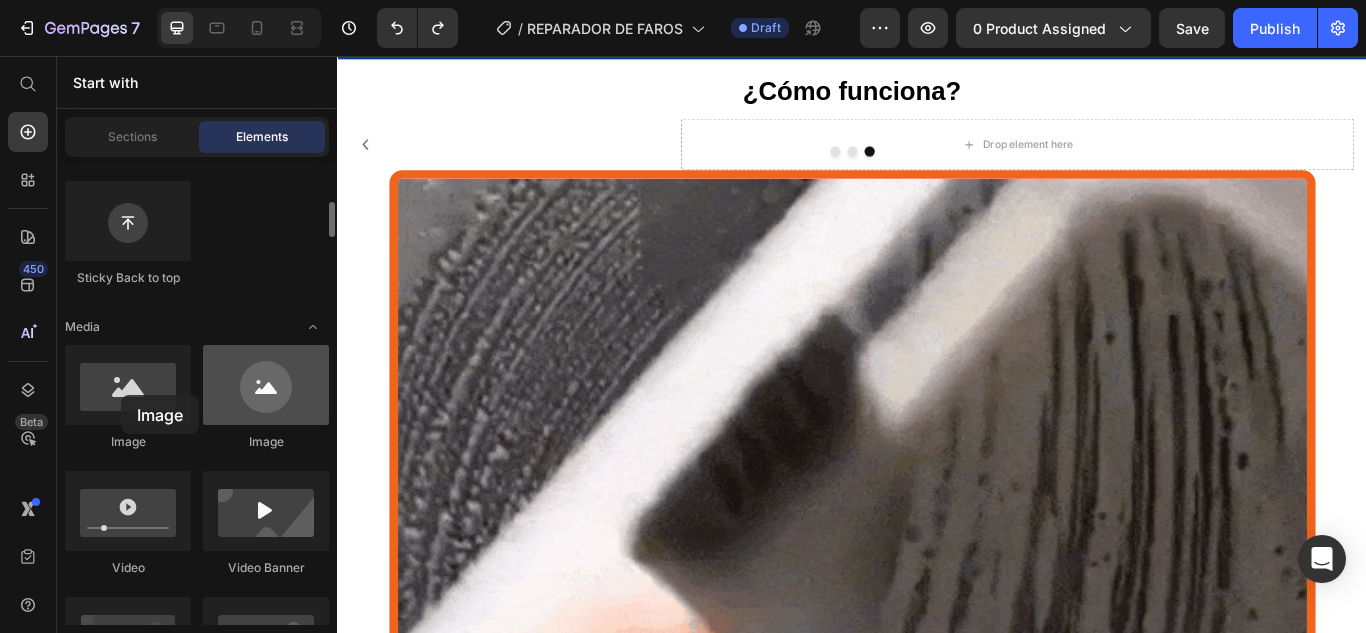 click on "Image
Image
Video
Video Banner
Hero Banner
Hero Banner
Hero Banner
Hero Banner Parallax
Image Comparison" 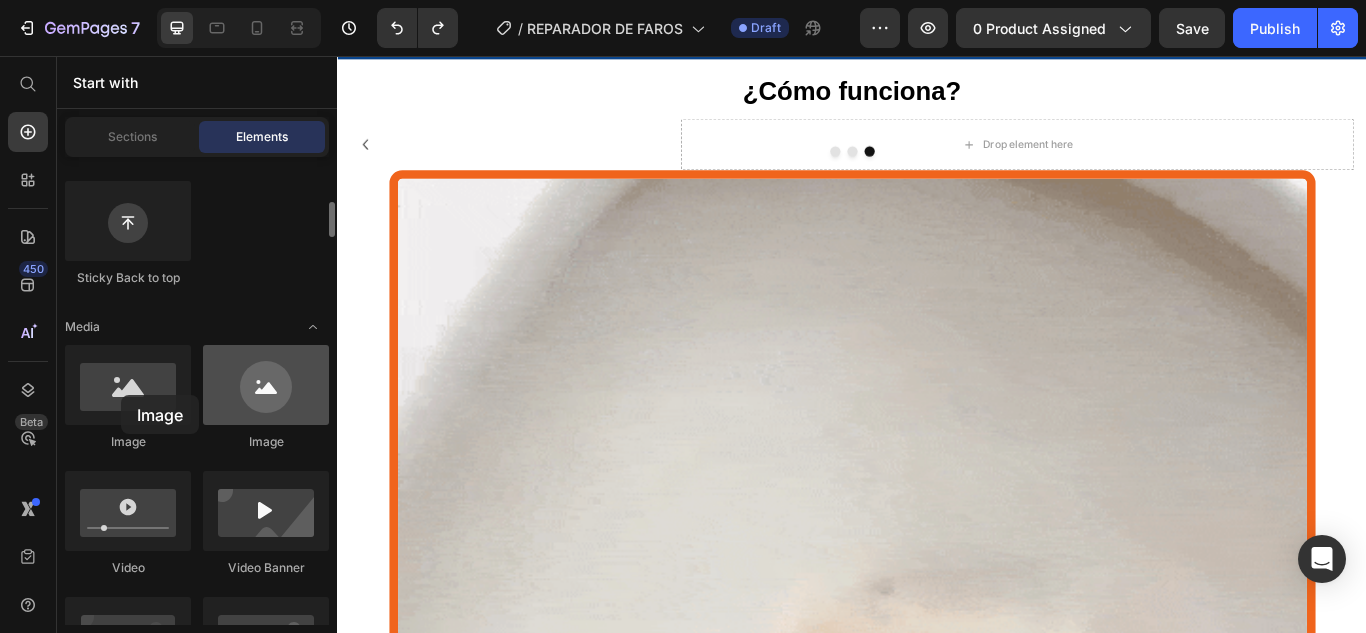 click at bounding box center (266, 385) 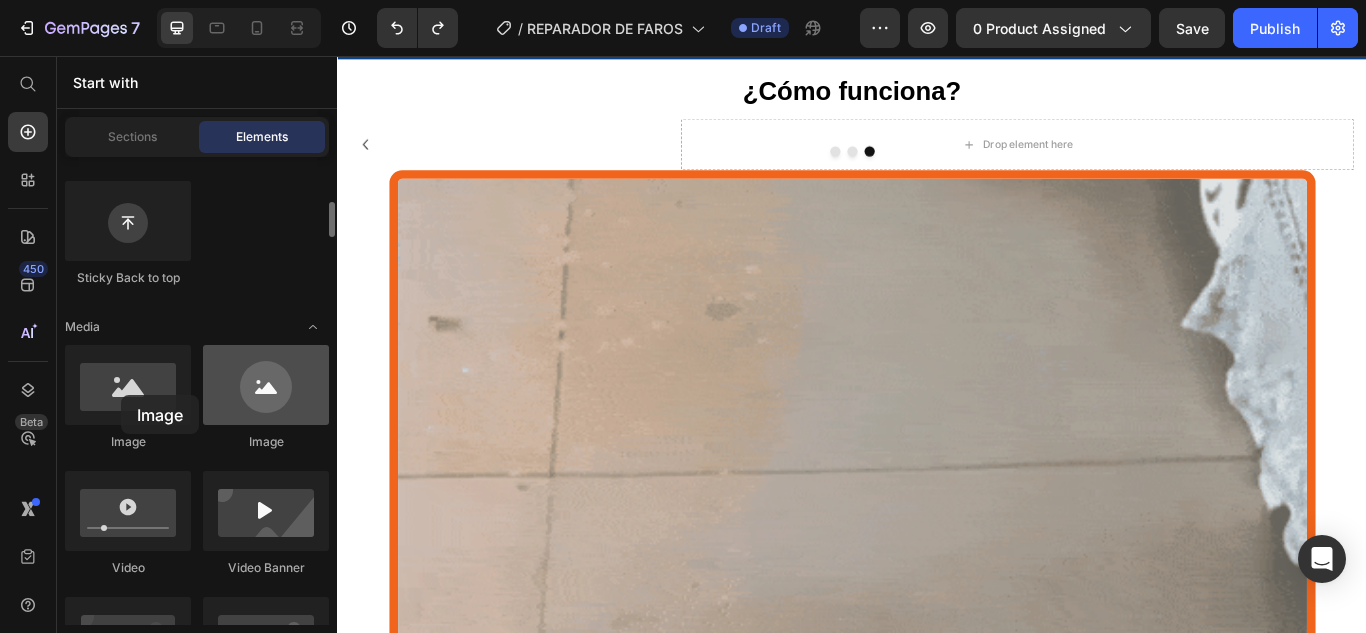 click at bounding box center (266, 385) 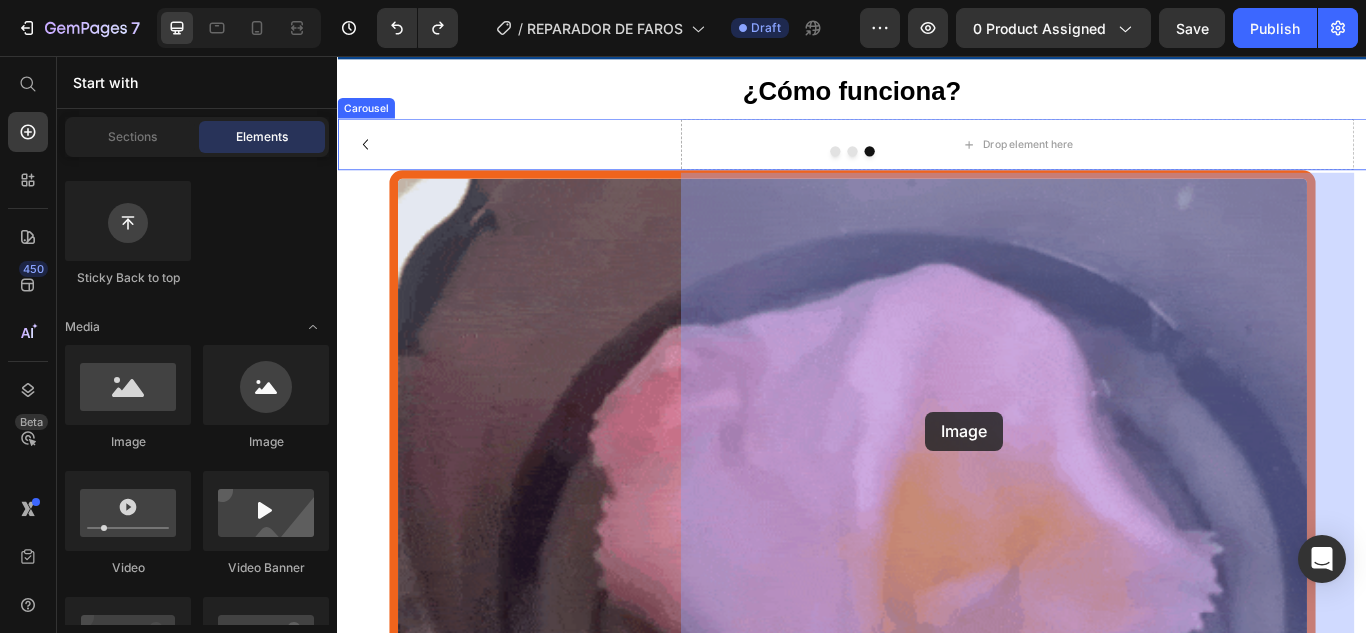 drag, startPoint x: 645, startPoint y: 438, endPoint x: 1023, endPoint y: 471, distance: 379.43774 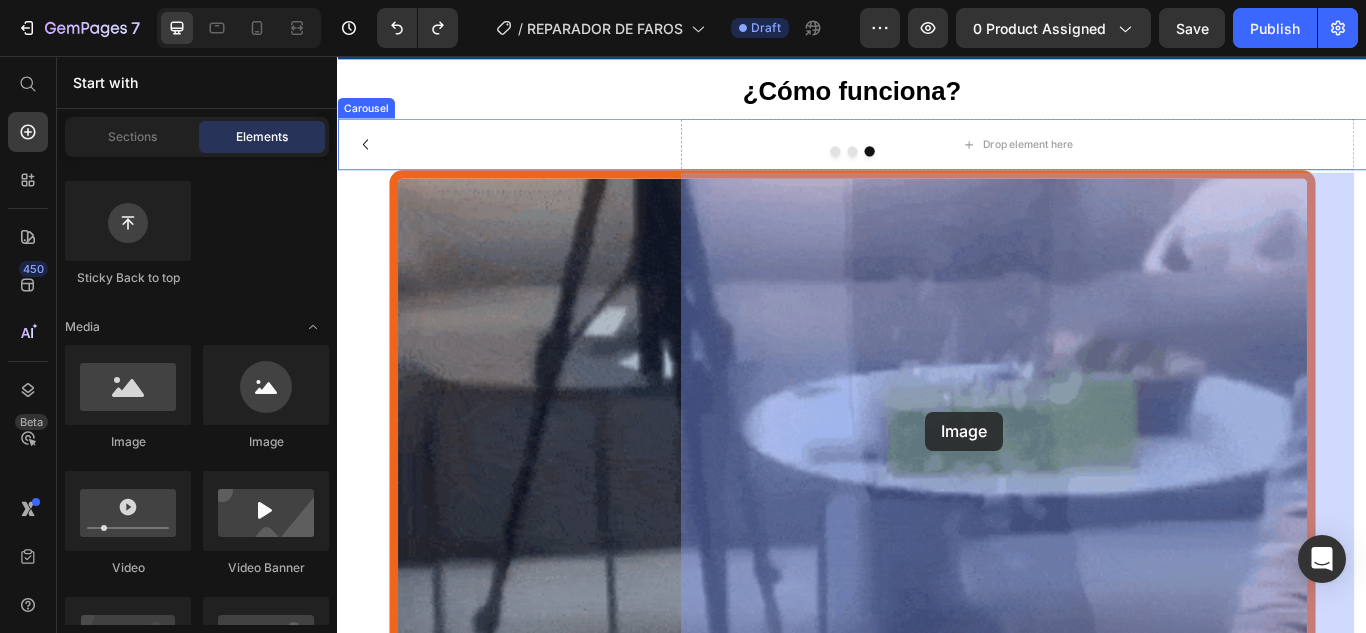click on "Drop element here" at bounding box center [1129, 159] 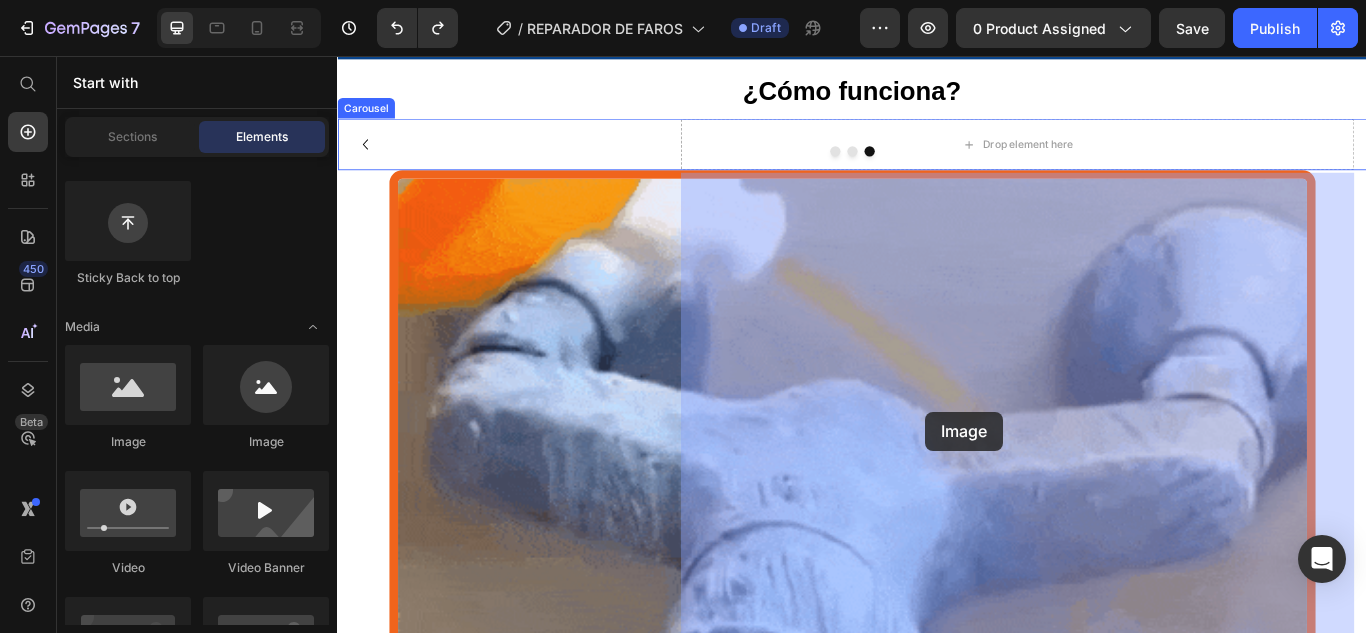 click on "Drop element here" at bounding box center [1129, 159] 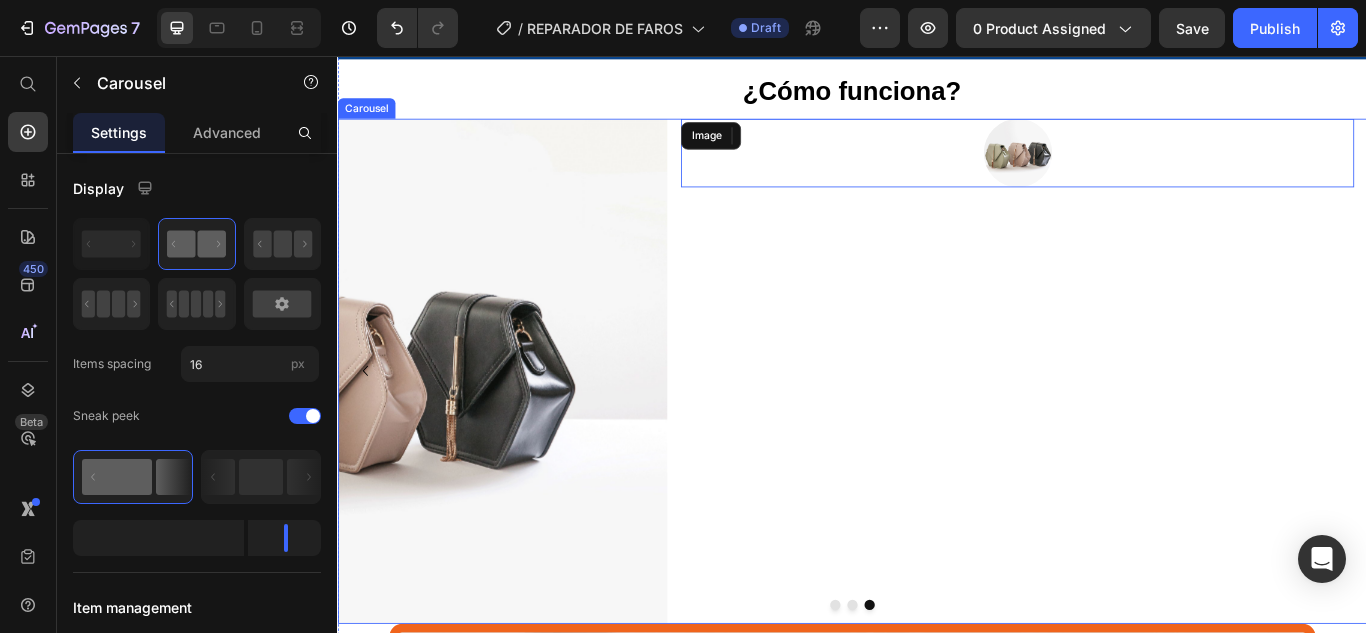 scroll, scrollTop: 3527, scrollLeft: 0, axis: vertical 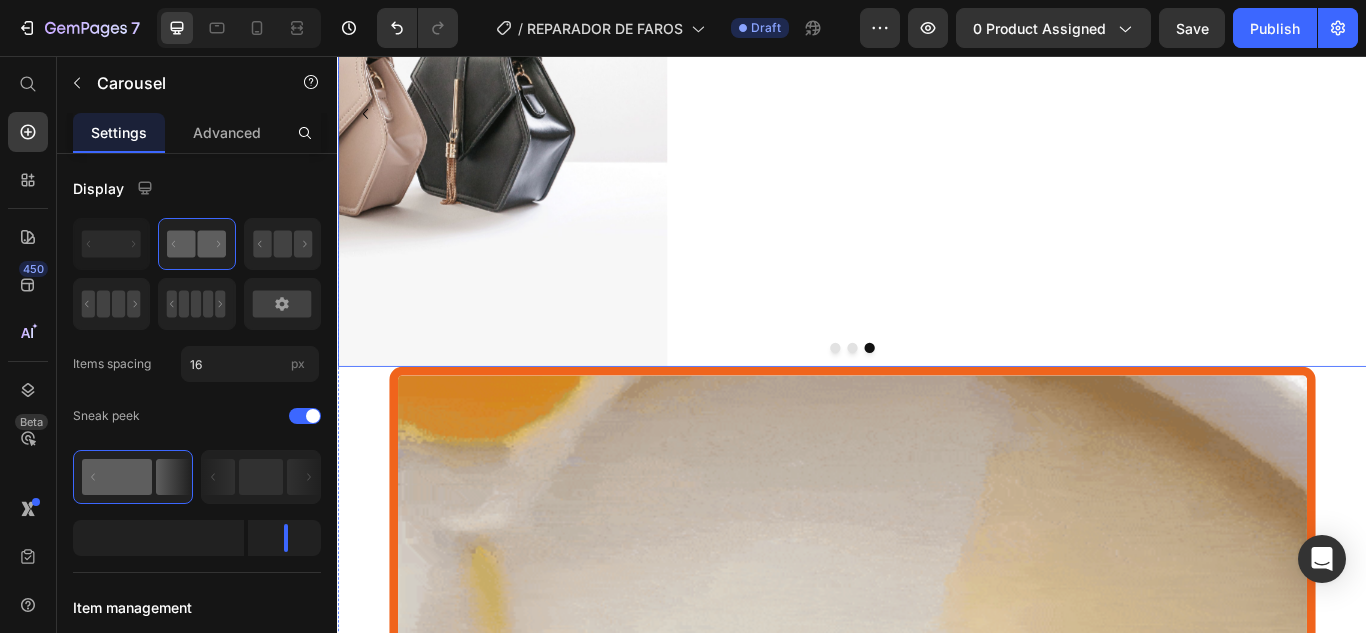 click at bounding box center [937, 396] 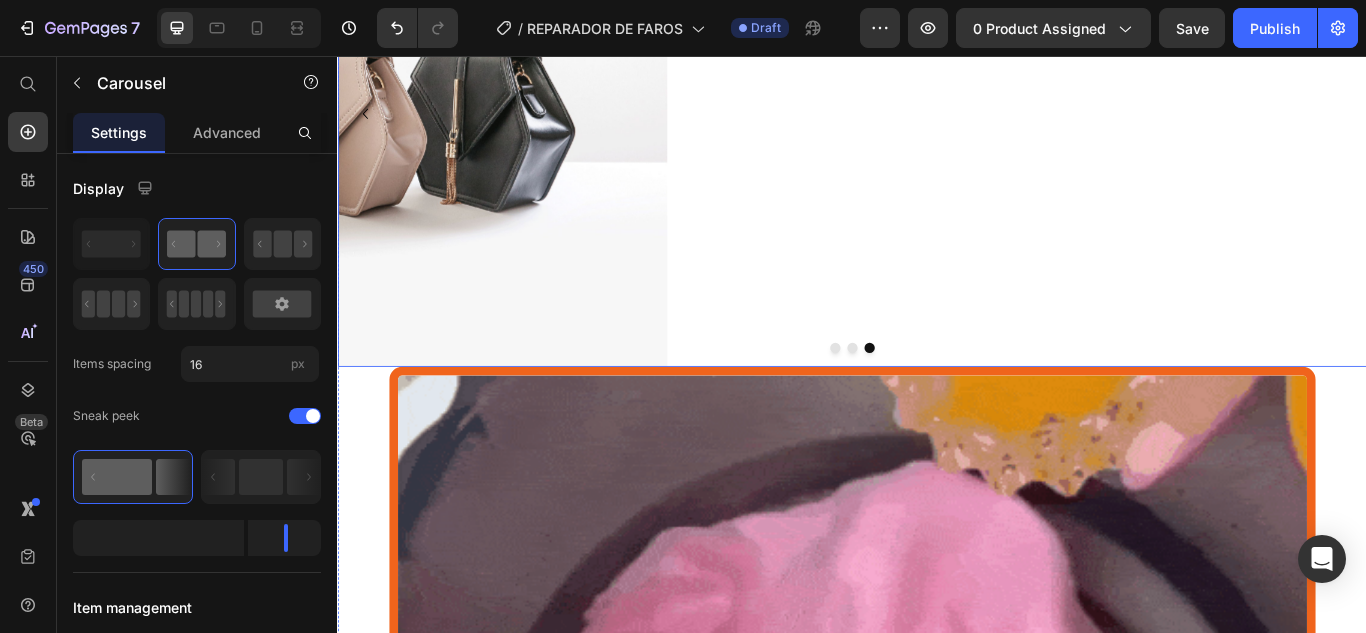 click at bounding box center [937, 396] 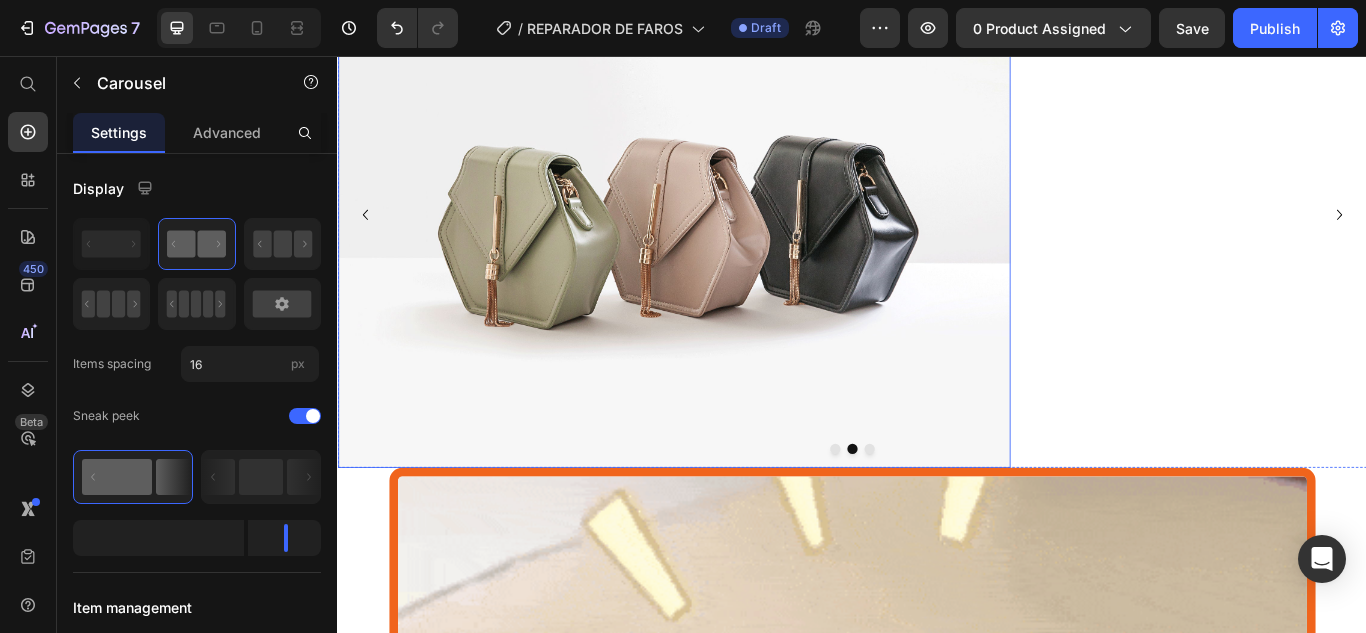 scroll, scrollTop: 3427, scrollLeft: 0, axis: vertical 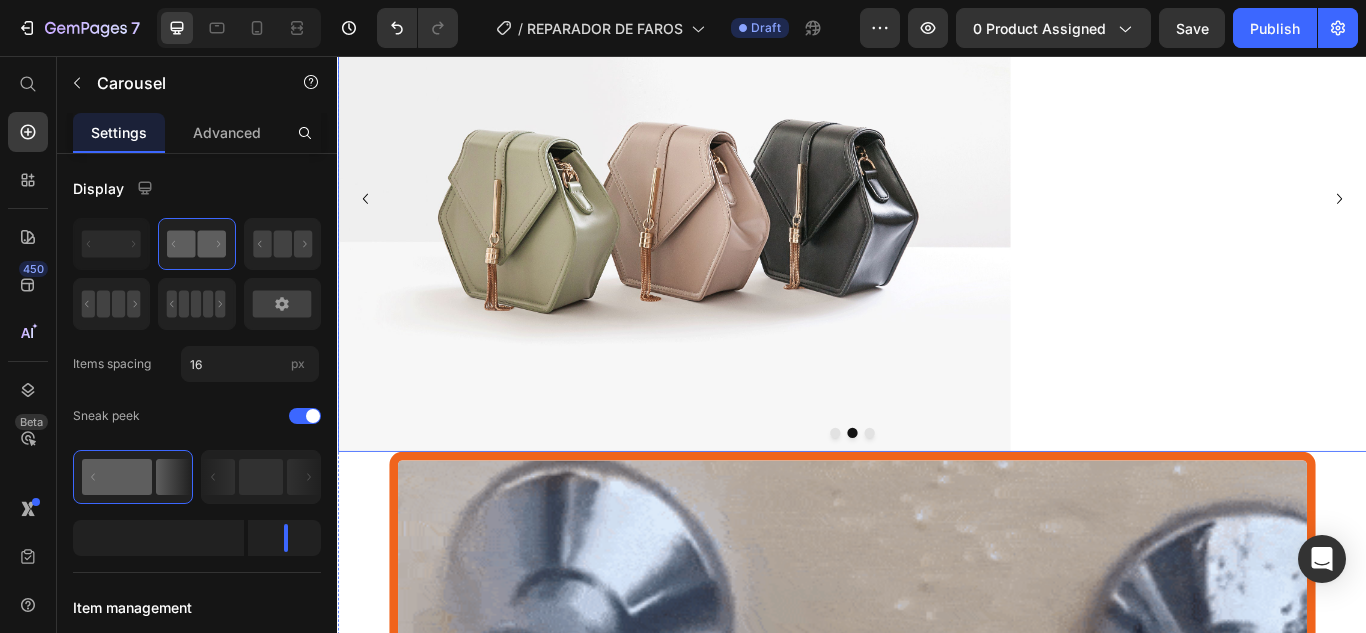 click at bounding box center (917, 496) 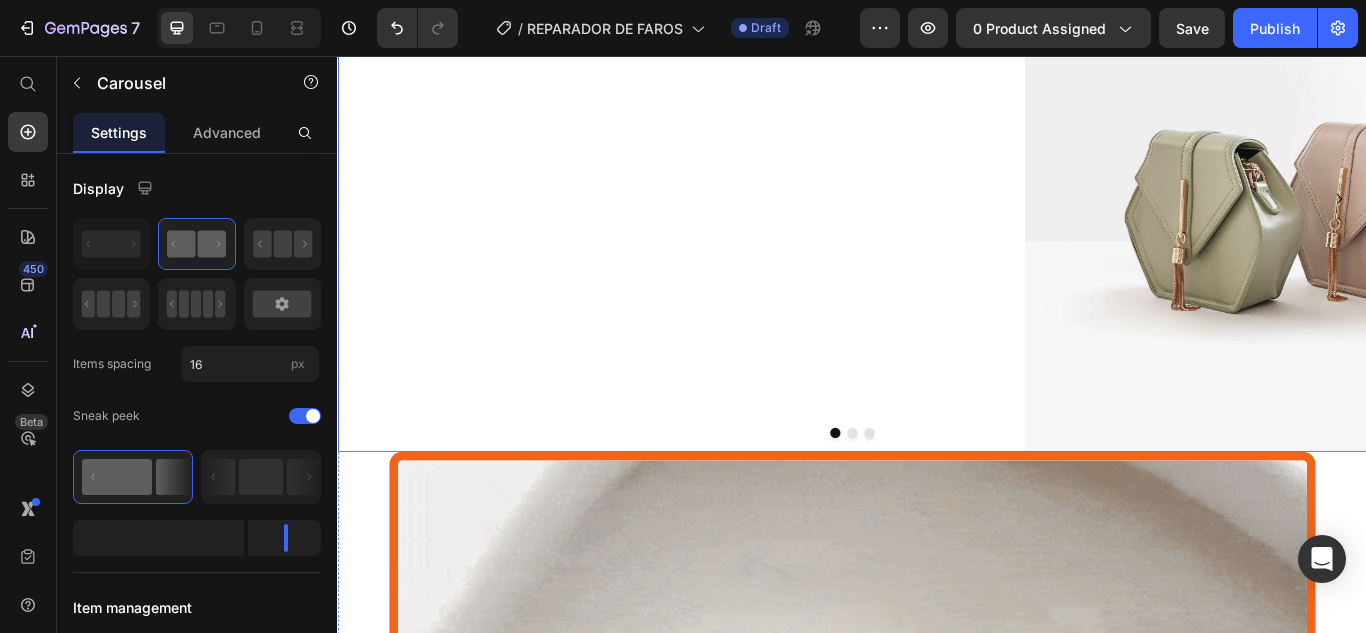 click at bounding box center (937, 496) 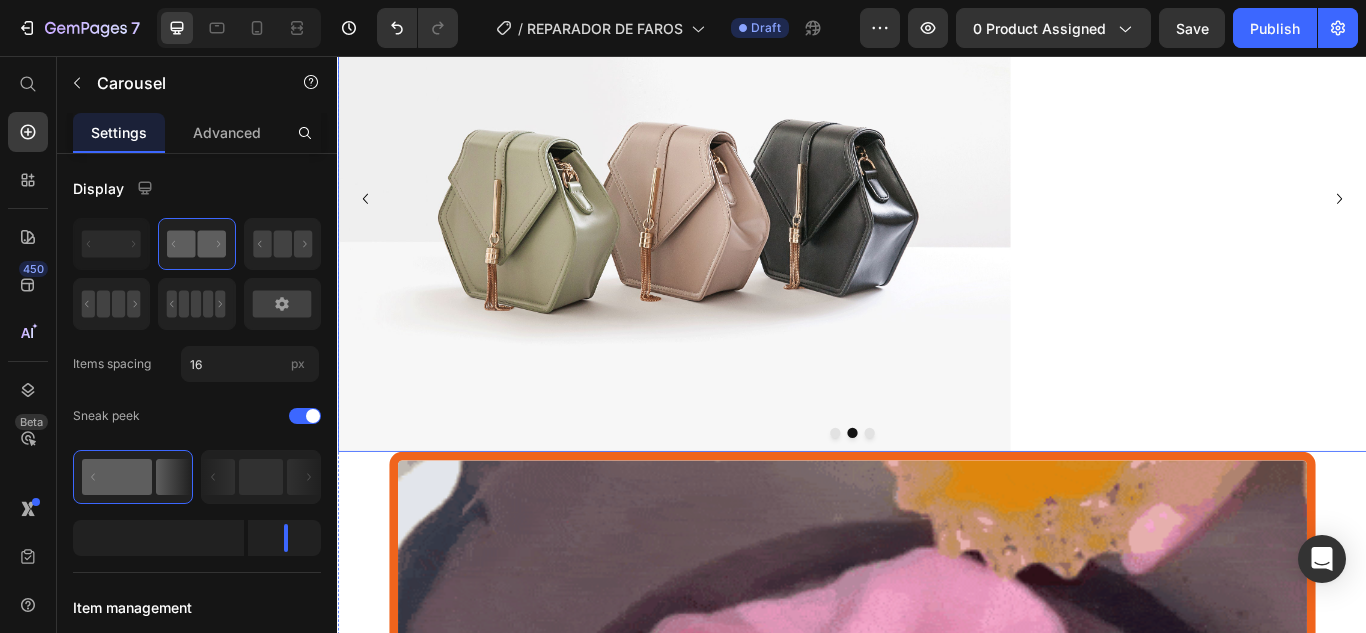 click at bounding box center [957, 496] 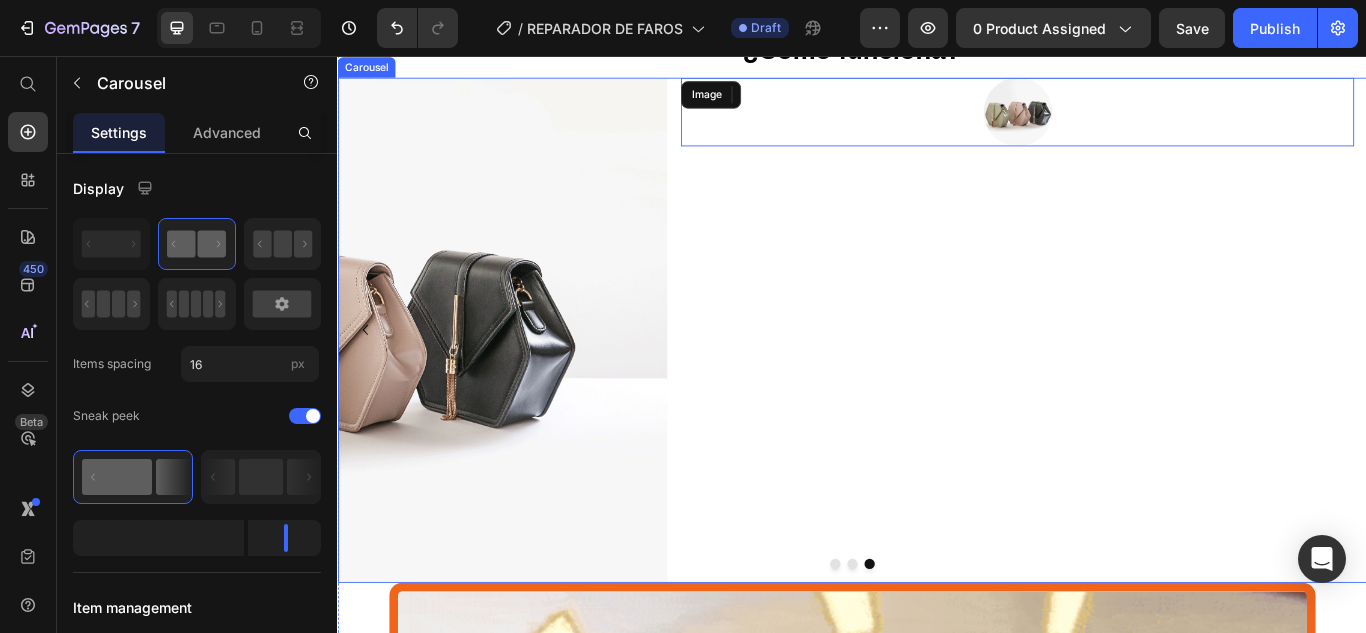 scroll, scrollTop: 3227, scrollLeft: 0, axis: vertical 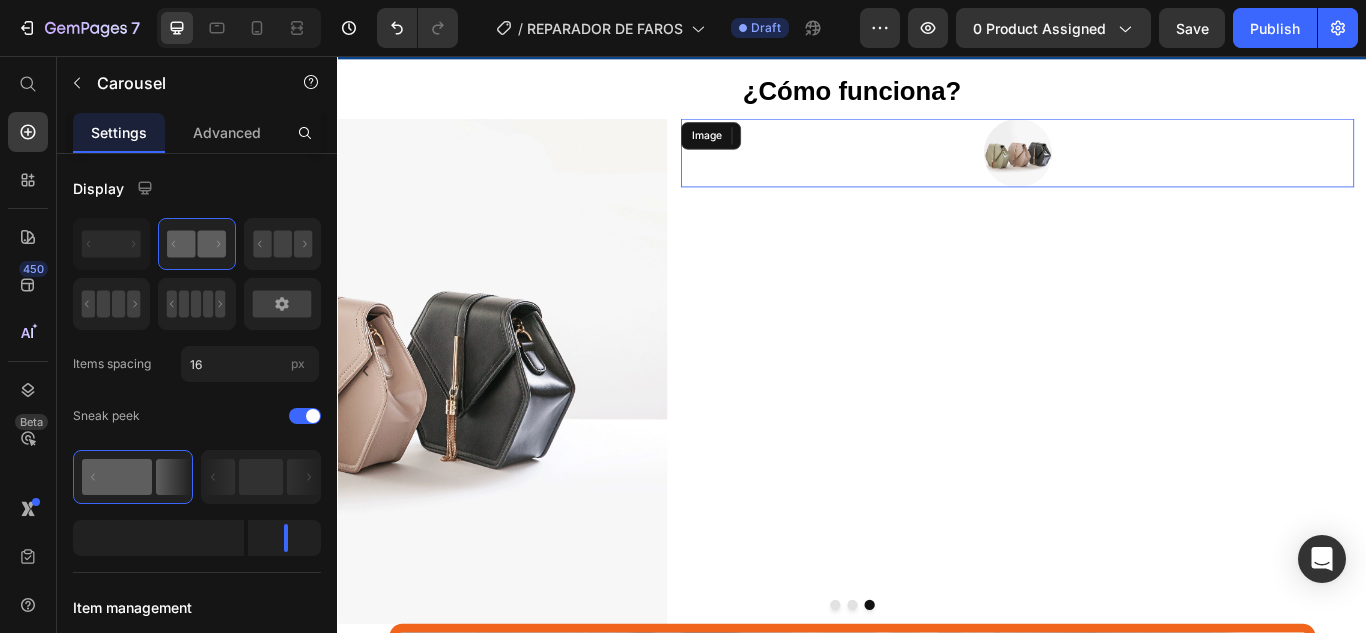 click at bounding box center [1129, 169] 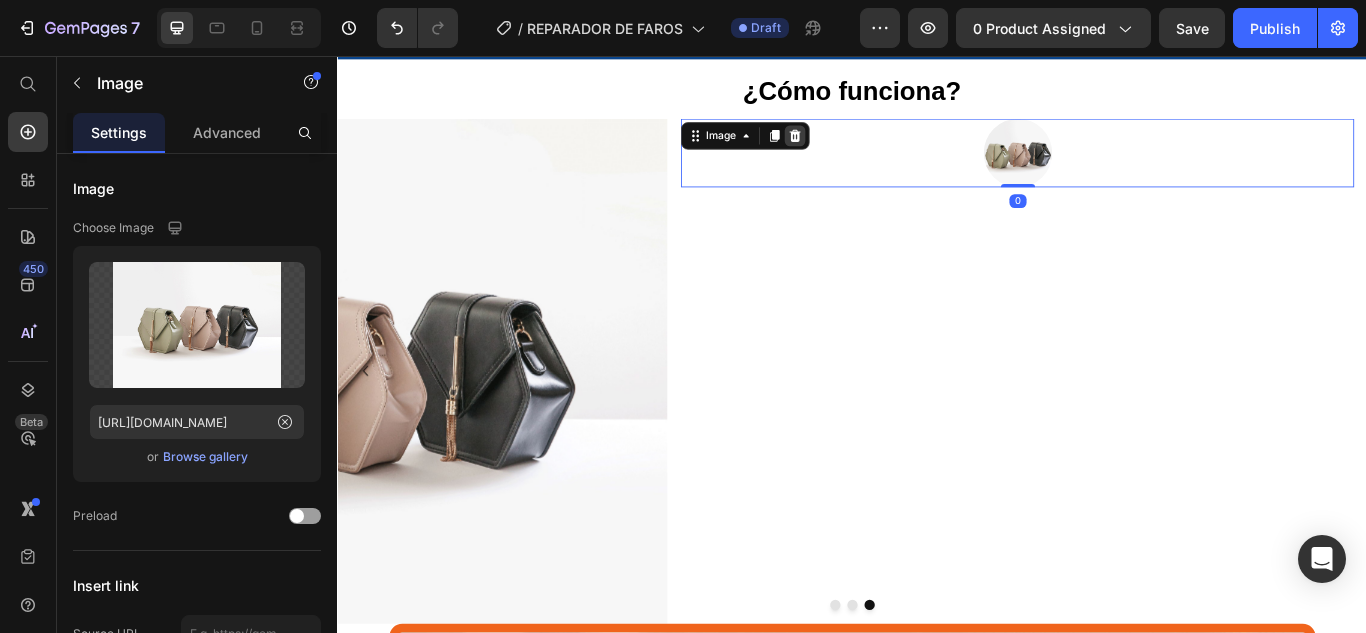 click at bounding box center (870, 149) 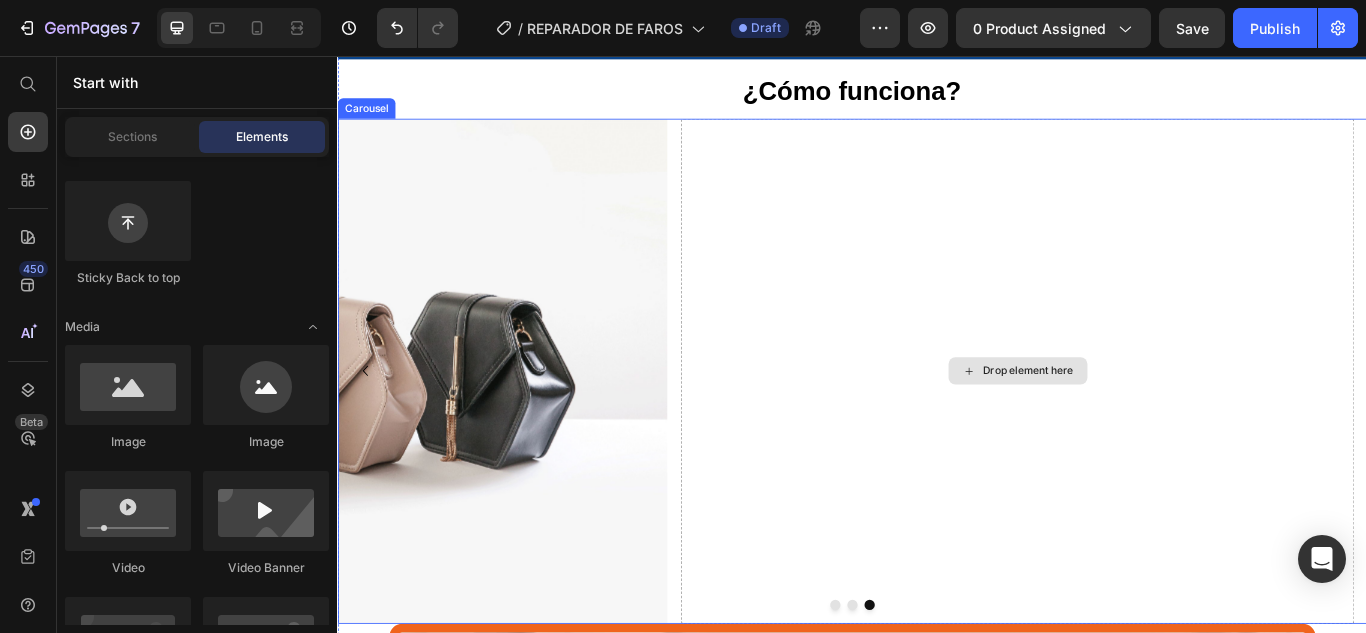click on "Drop element here" at bounding box center [1142, 423] 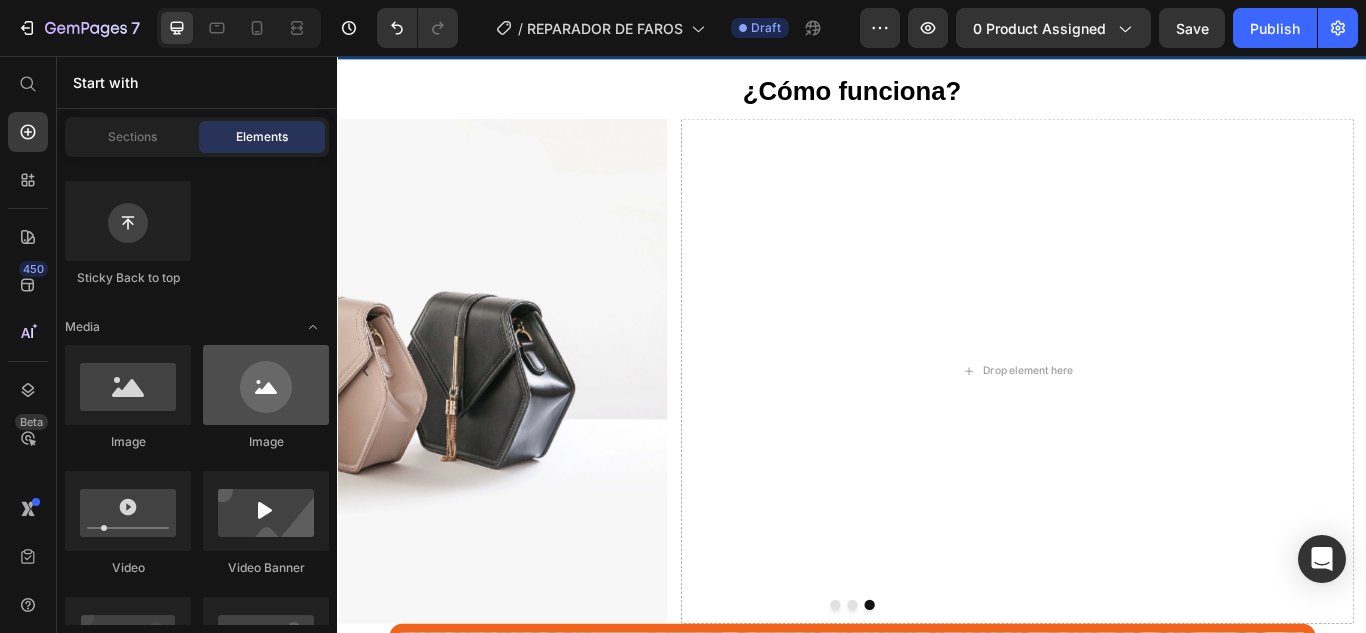 drag, startPoint x: 117, startPoint y: 386, endPoint x: 300, endPoint y: 391, distance: 183.0683 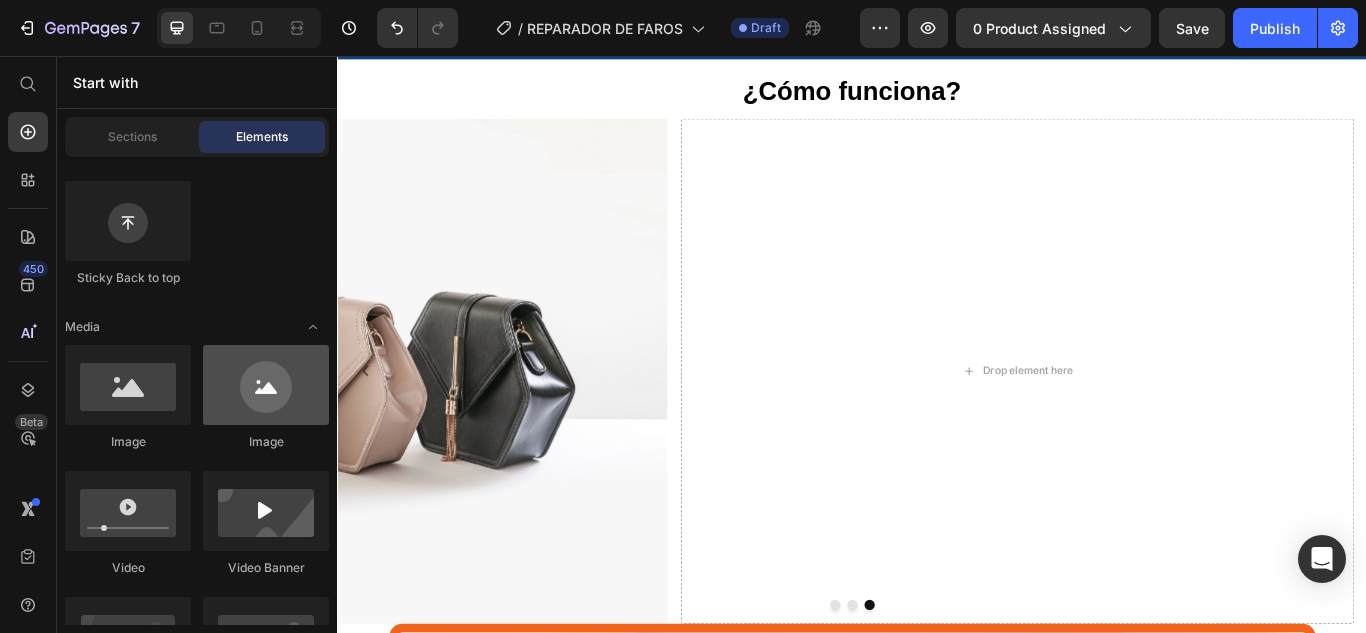 click at bounding box center [128, 385] 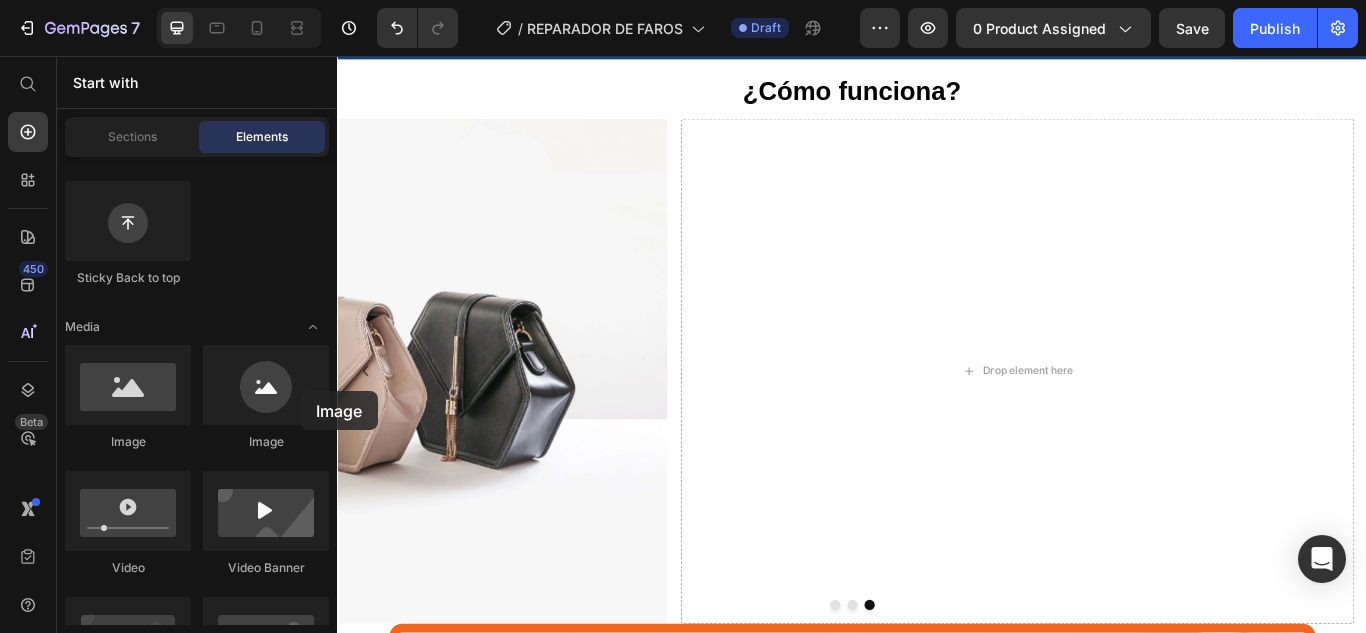 drag, startPoint x: 637, startPoint y: 447, endPoint x: 699, endPoint y: 479, distance: 69.77106 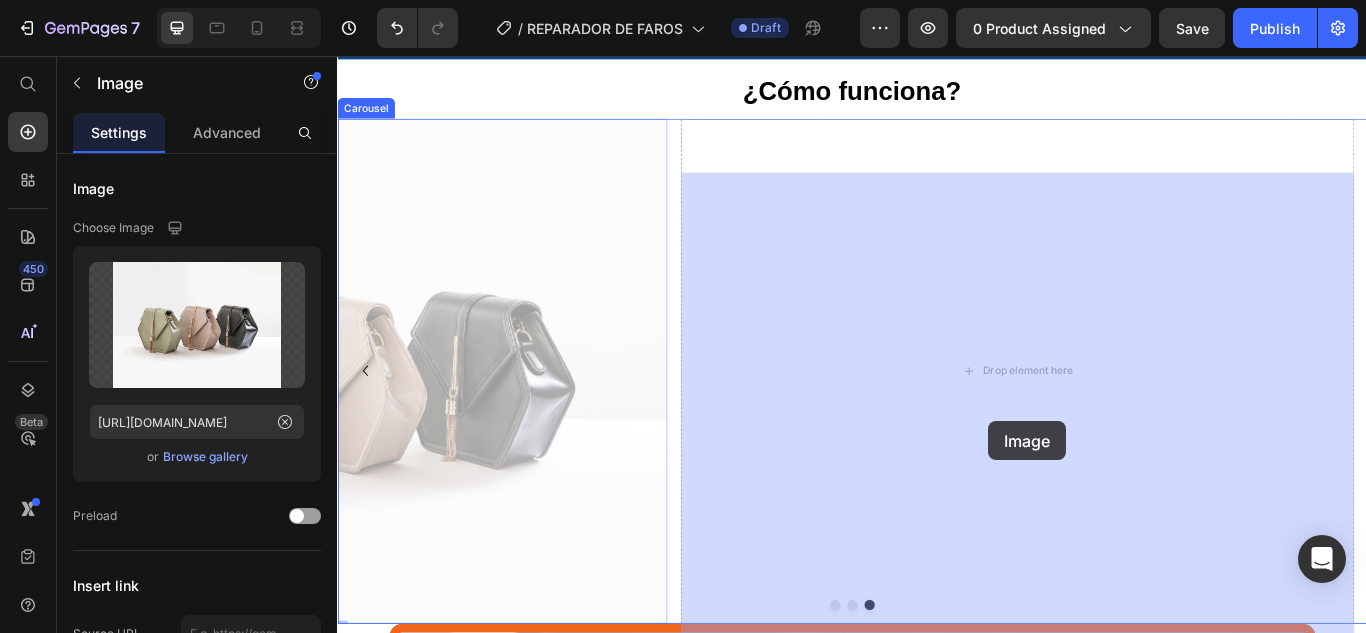 drag, startPoint x: 699, startPoint y: 479, endPoint x: 1096, endPoint y: 482, distance: 397.01132 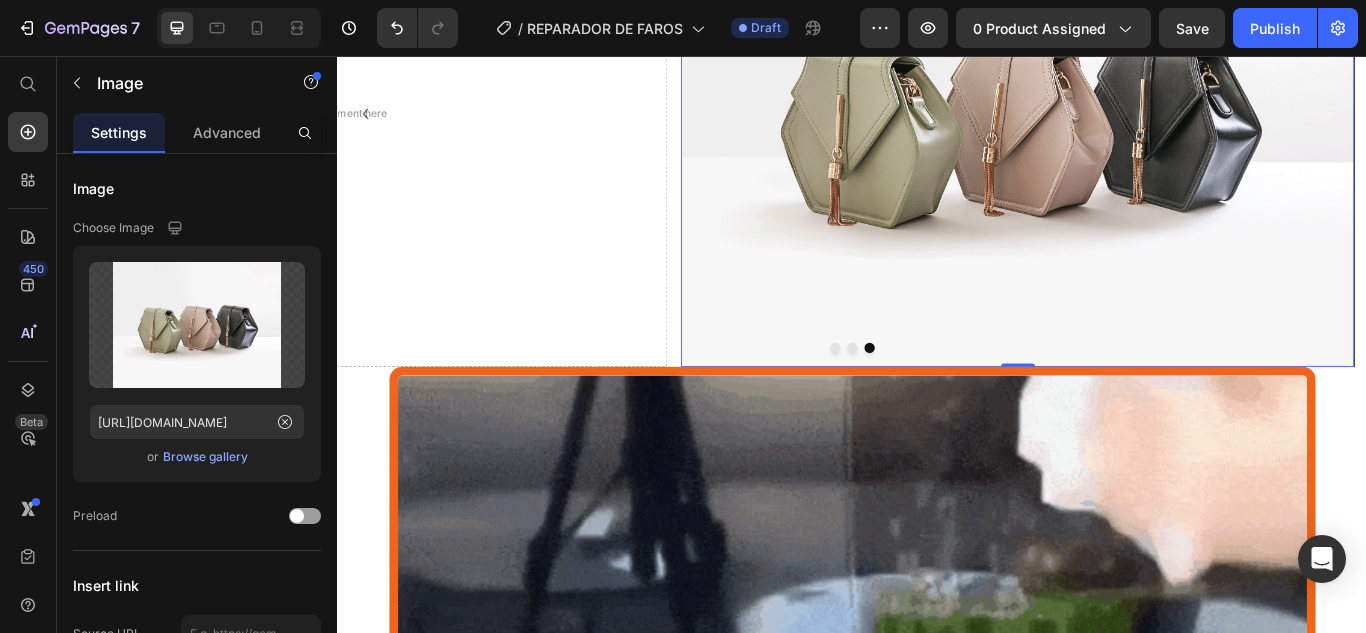 scroll, scrollTop: 3527, scrollLeft: 0, axis: vertical 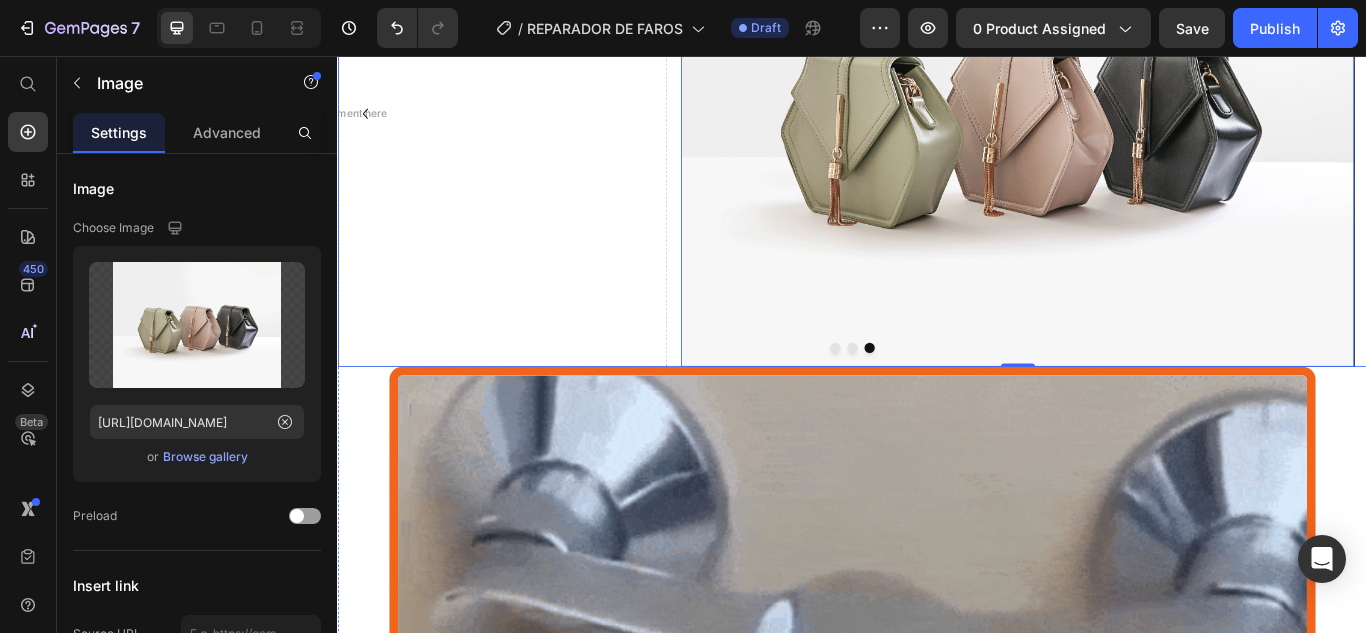 click at bounding box center (937, 396) 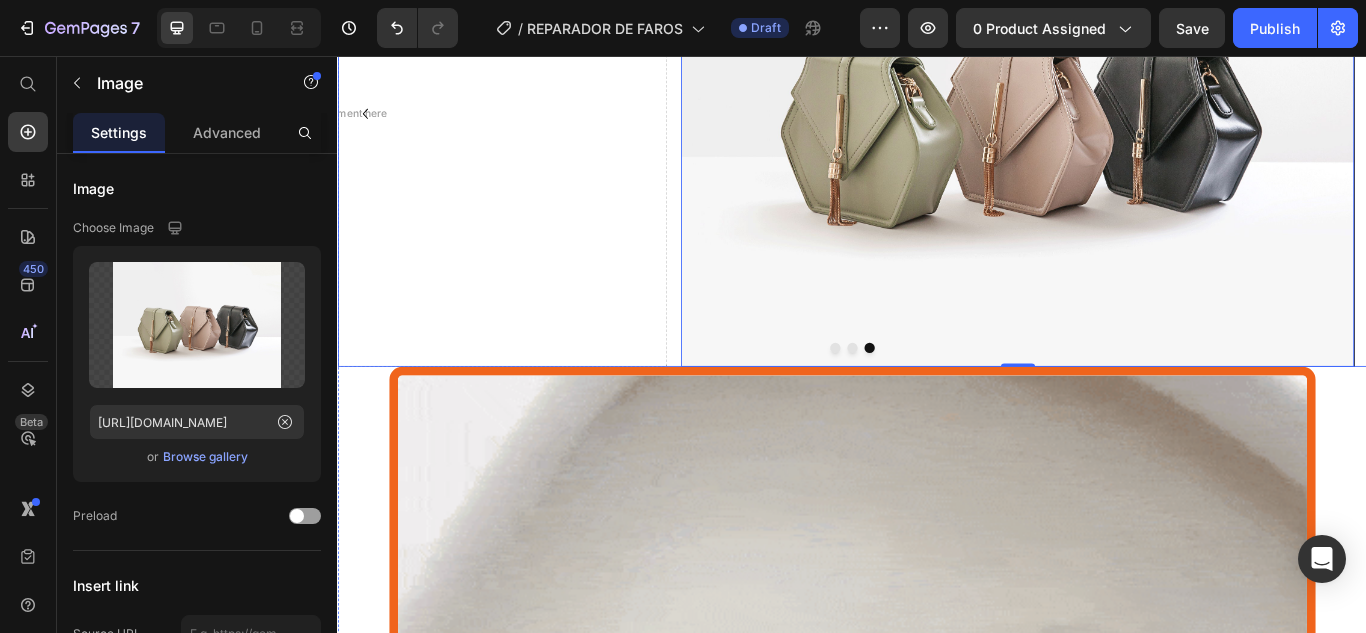 click at bounding box center [937, 396] 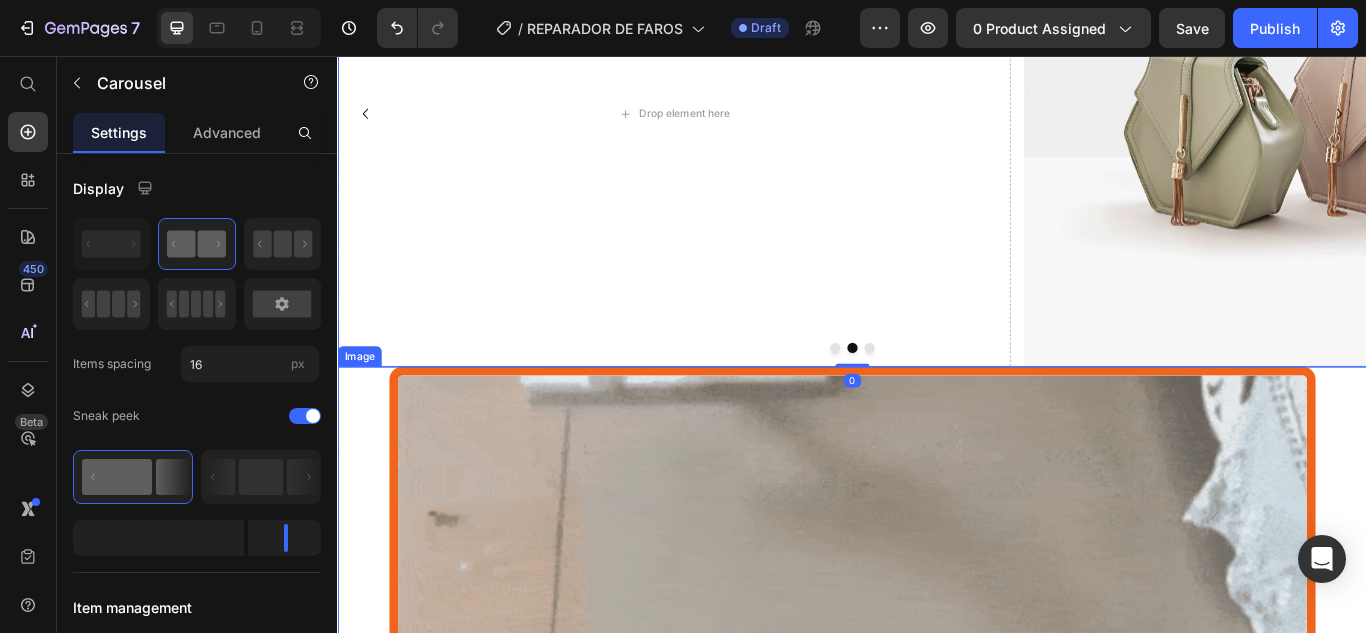 scroll, scrollTop: 3227, scrollLeft: 0, axis: vertical 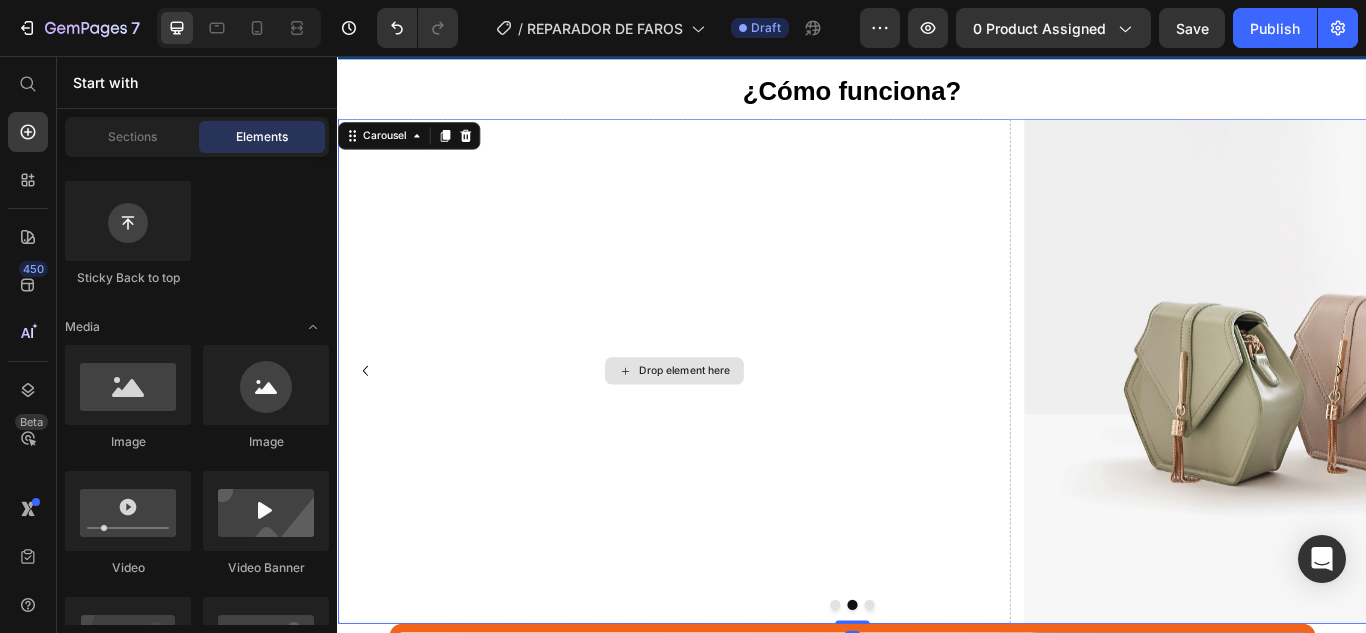 click on "Drop element here" at bounding box center [729, 423] 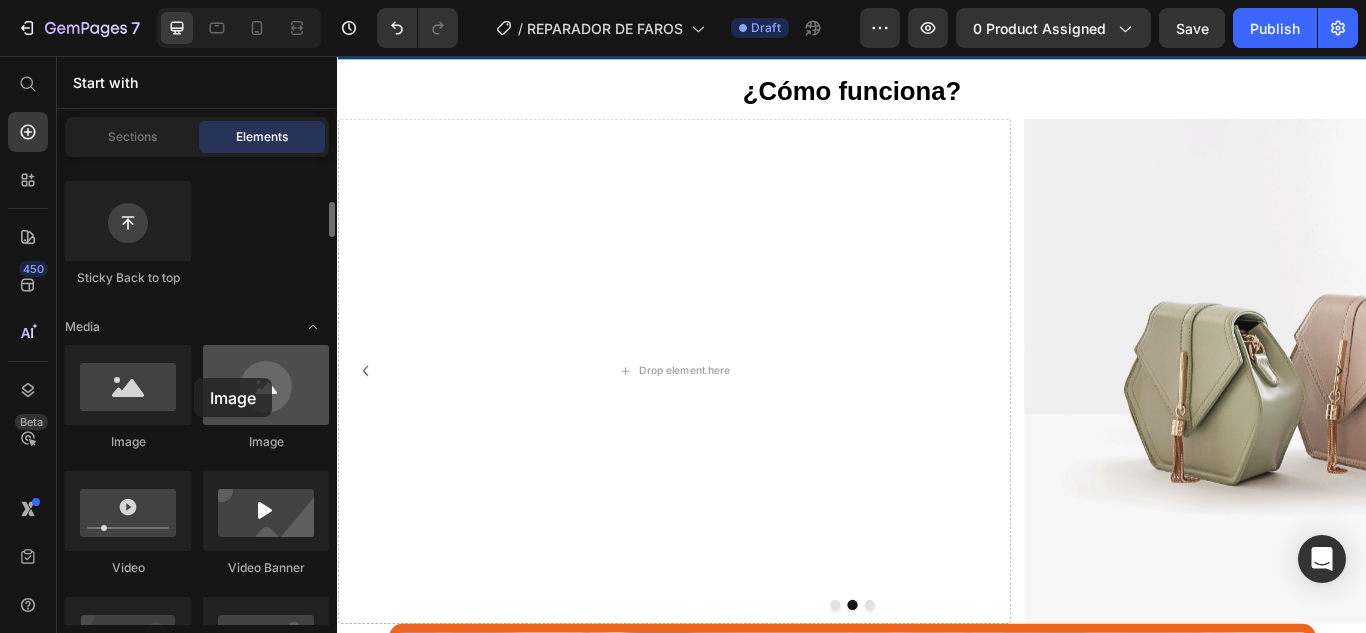 drag, startPoint x: 128, startPoint y: 388, endPoint x: 298, endPoint y: 363, distance: 171.8284 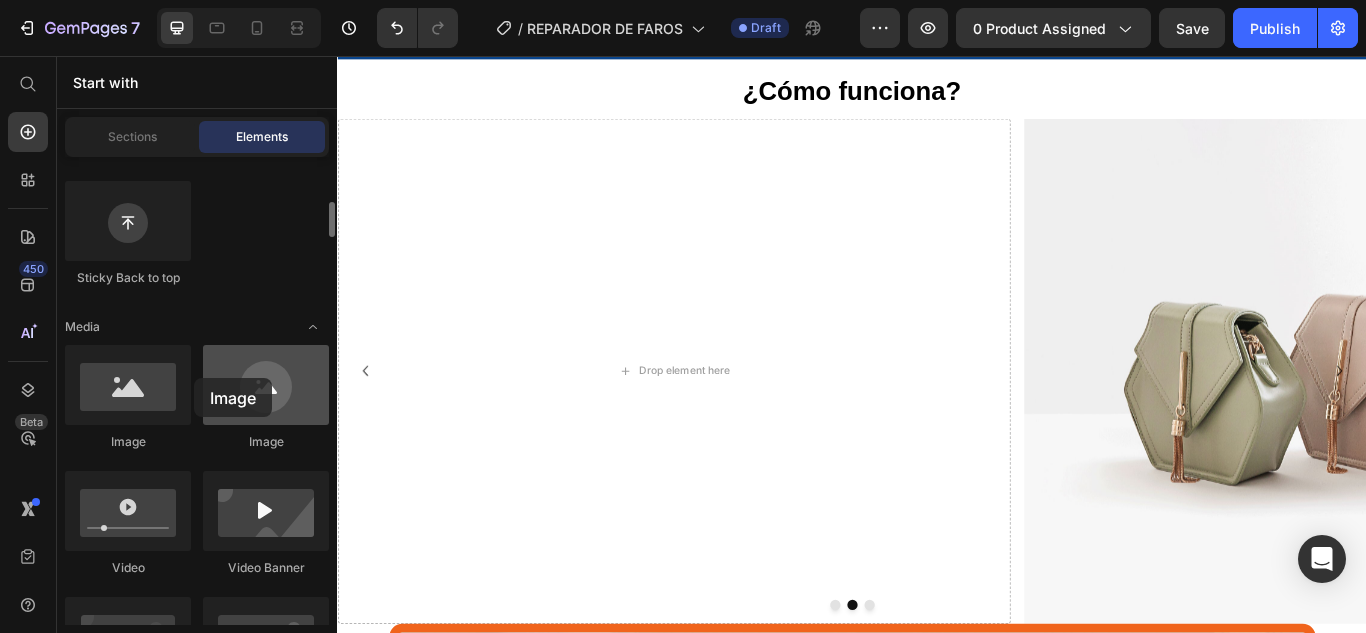 click on "Image
Image
Video
Video Banner
Hero Banner
Hero Banner
Hero Banner
Hero Banner Parallax
Image Comparison" 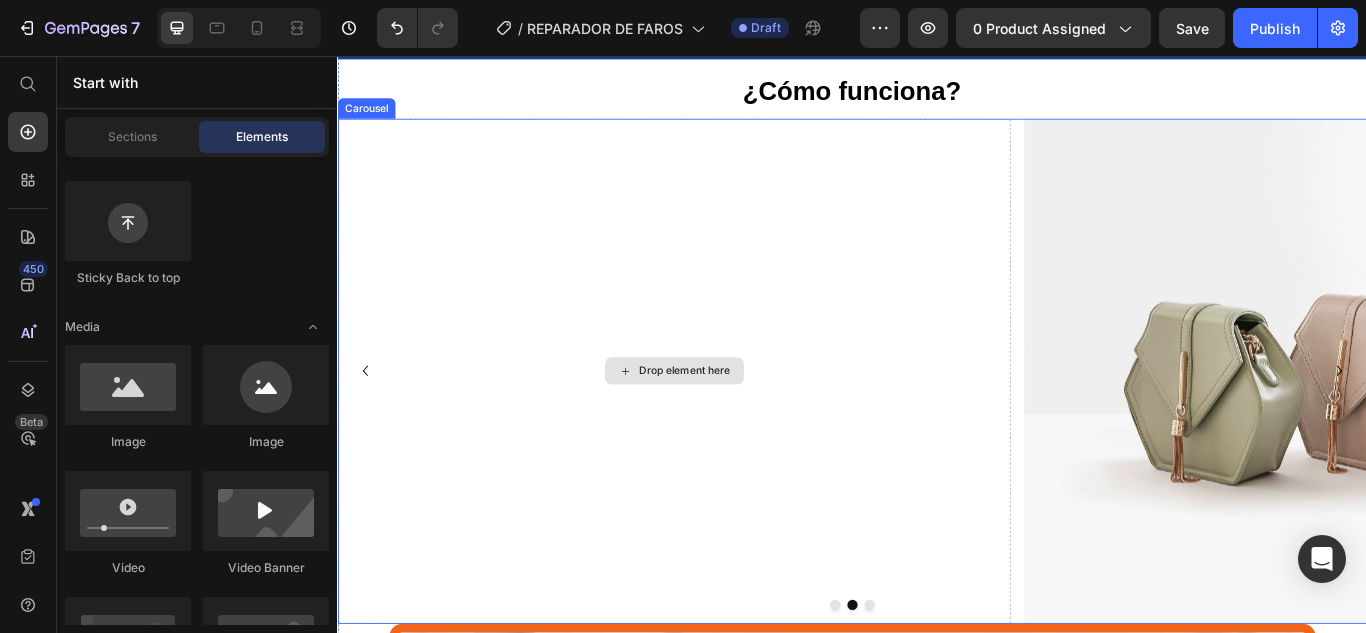 click on "Drop element here" at bounding box center (729, 423) 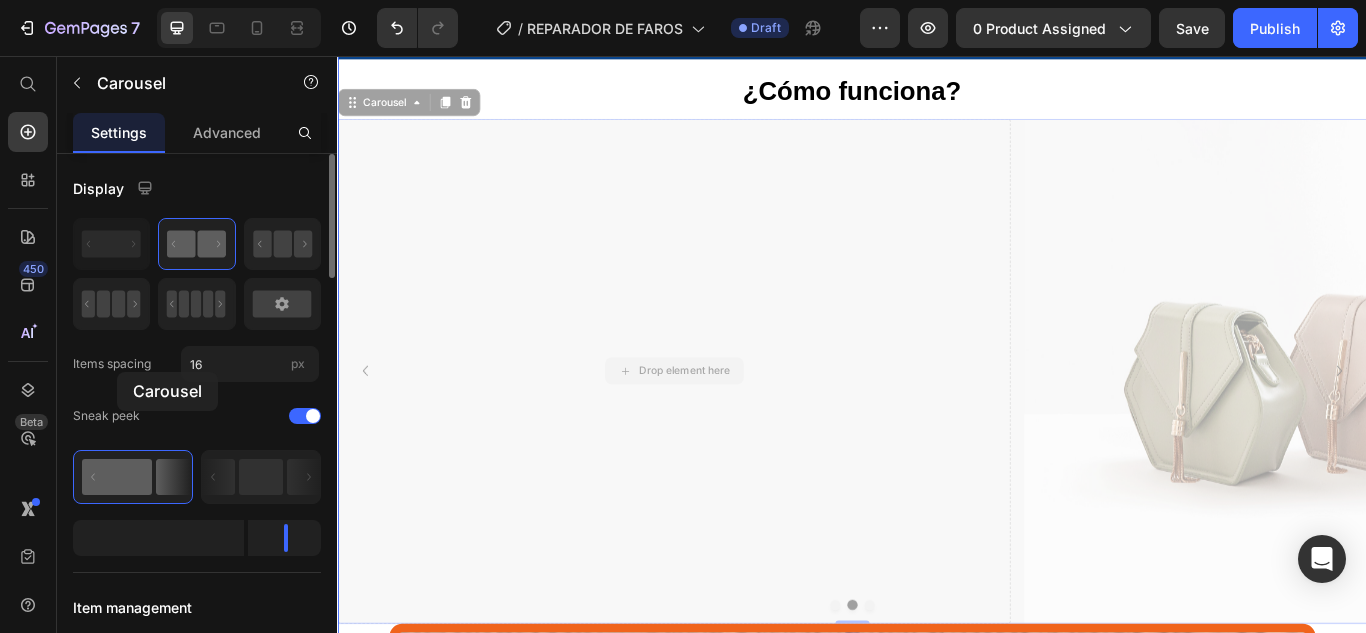 click on "Items spacing" at bounding box center (112, 364) 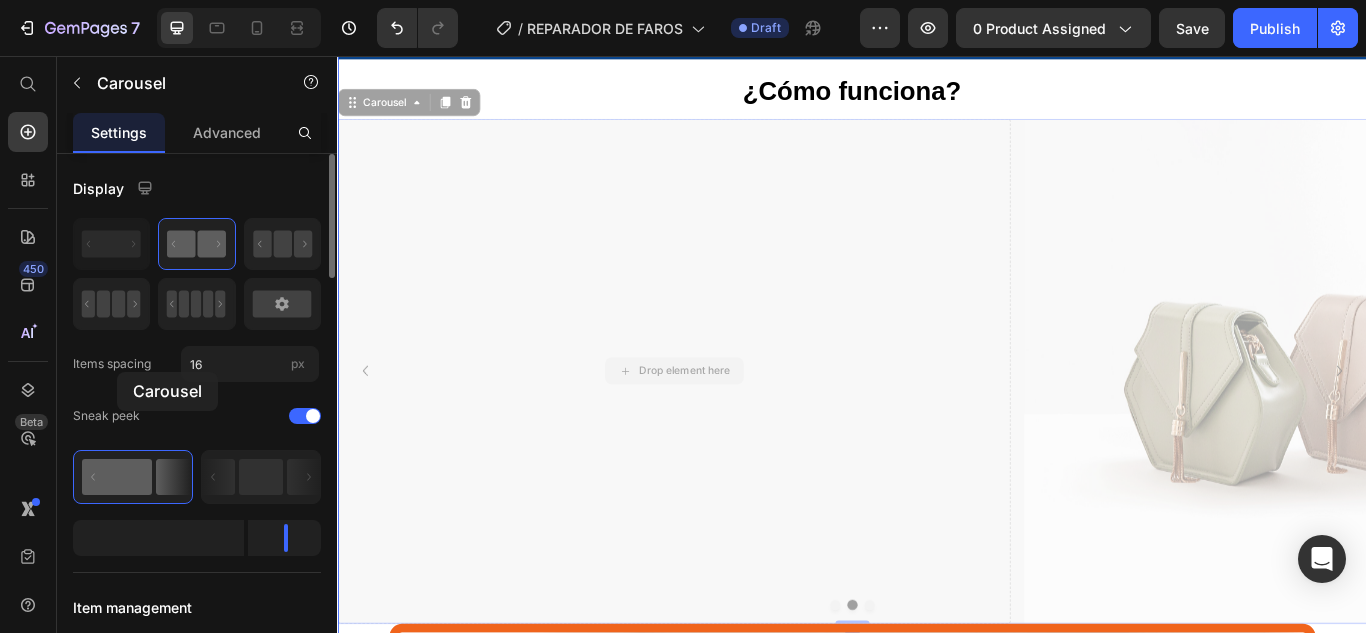 click on "Items spacing" at bounding box center [112, 364] 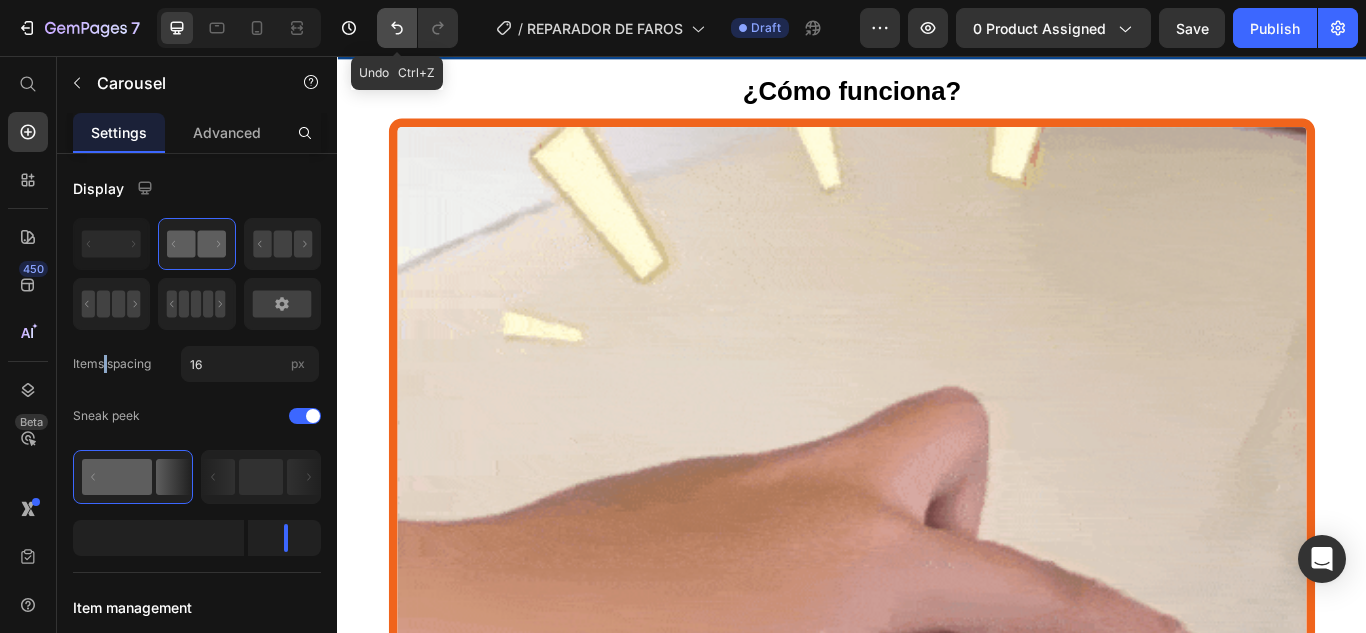 click 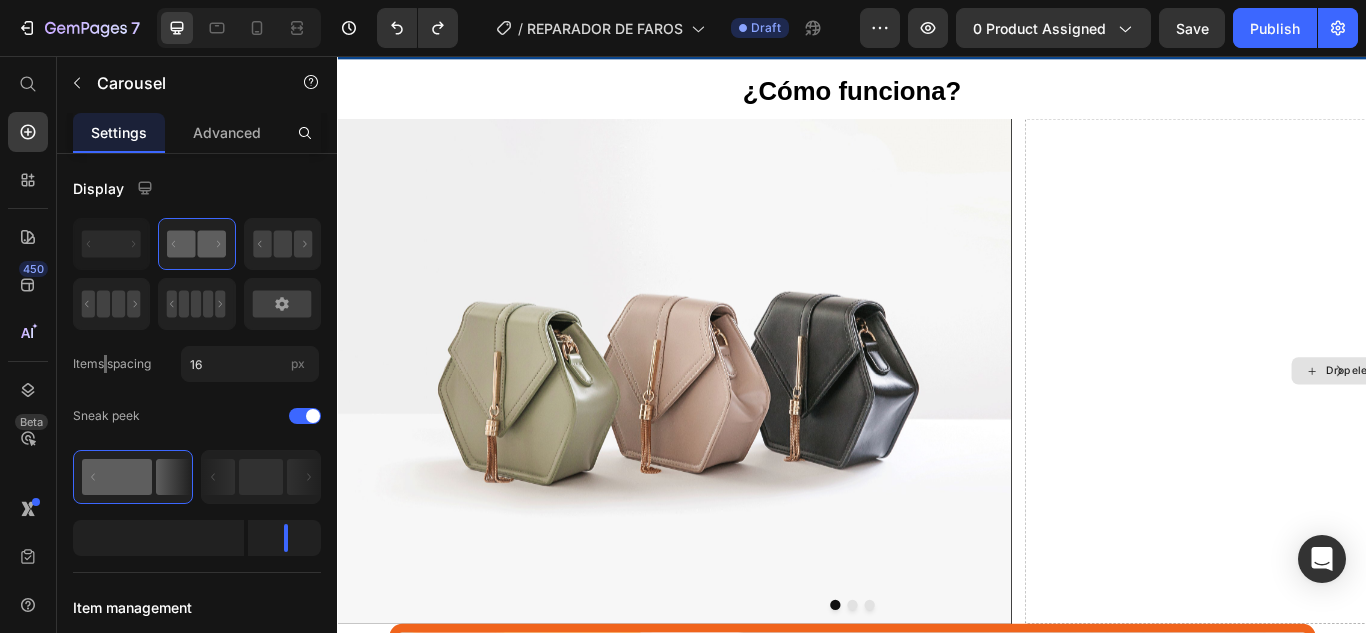 click 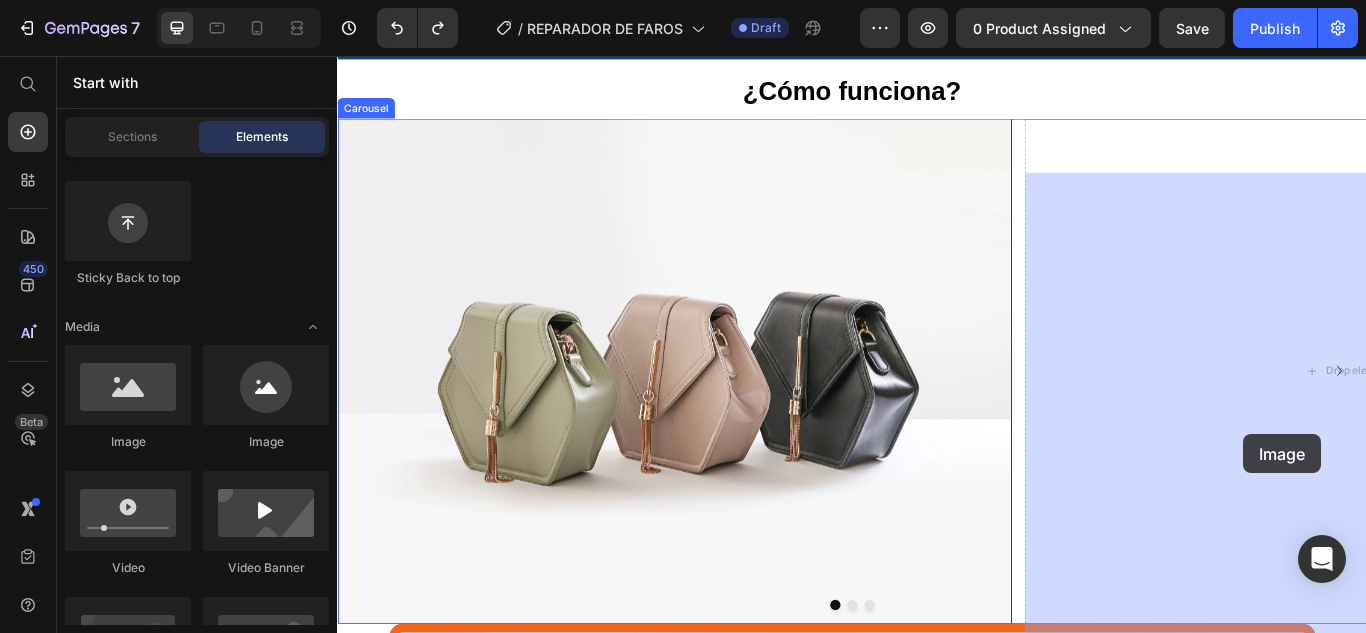 drag, startPoint x: 457, startPoint y: 442, endPoint x: 1393, endPoint y: 497, distance: 937.6145 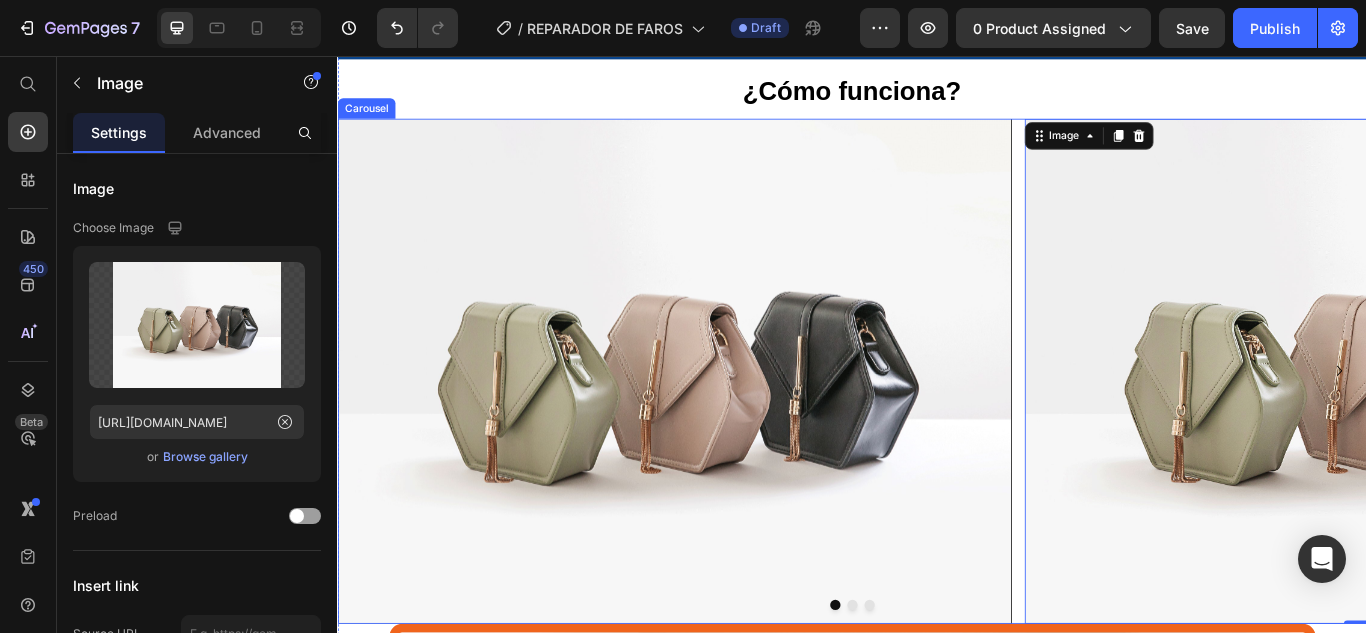 click 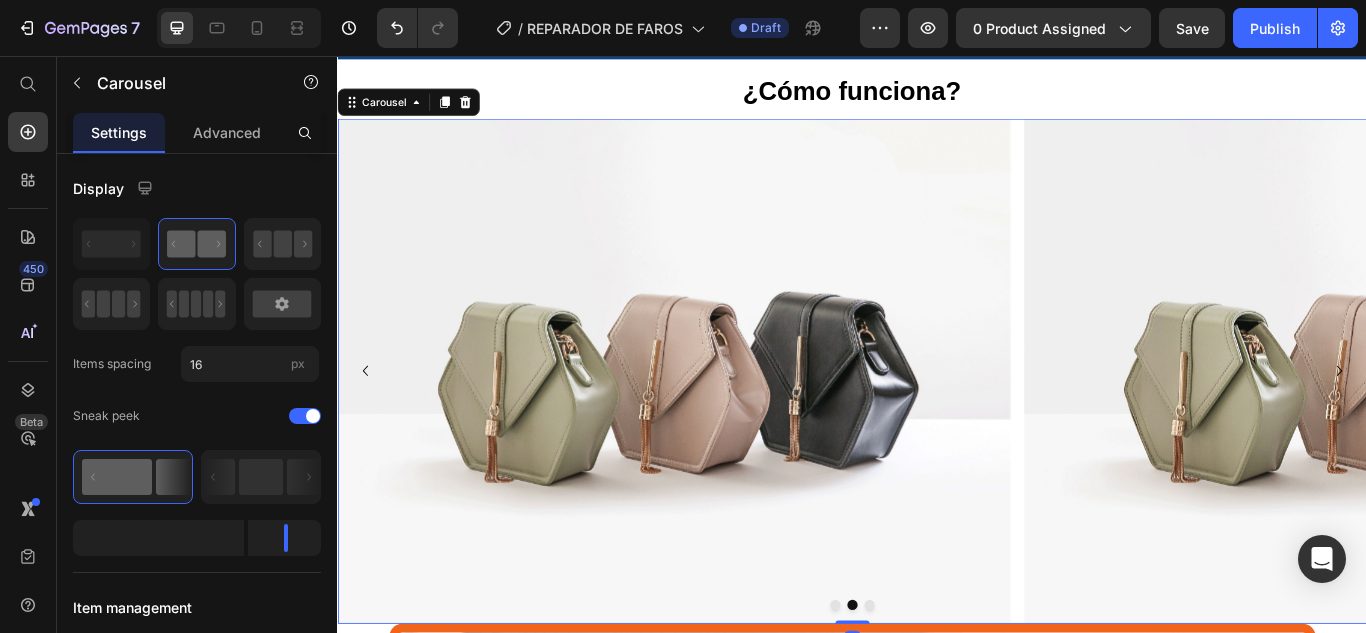 click 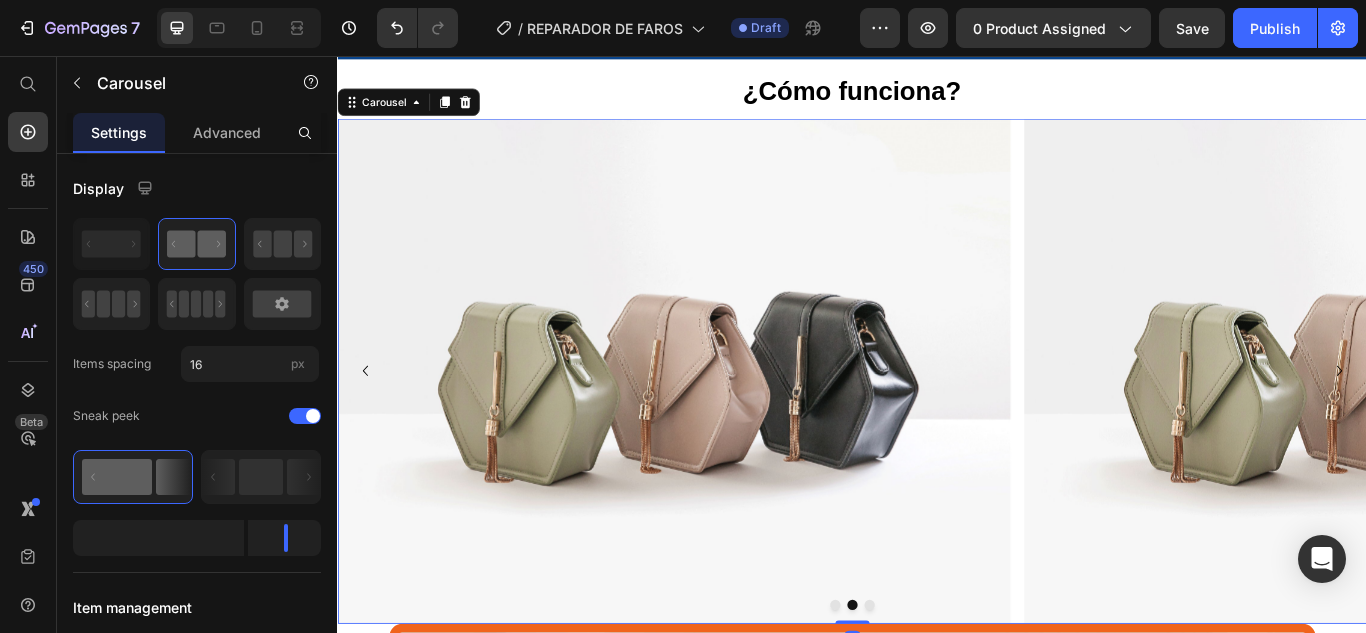 click 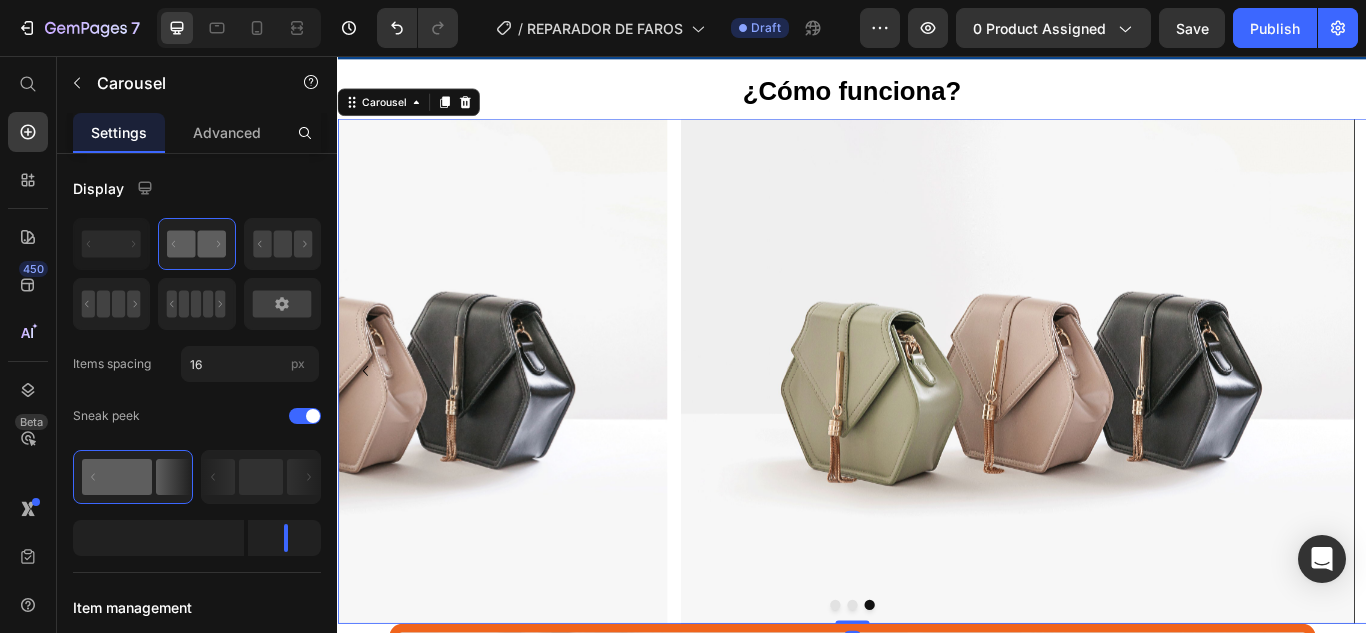 click at bounding box center [1129, 423] 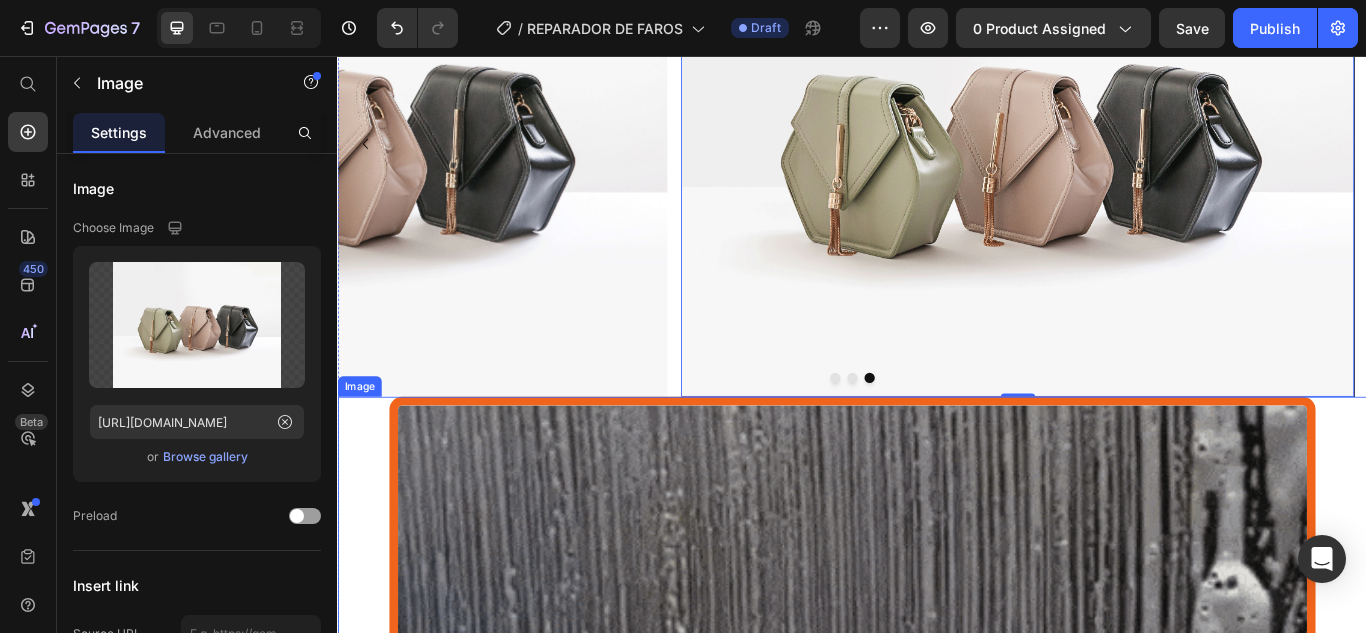 scroll, scrollTop: 3427, scrollLeft: 0, axis: vertical 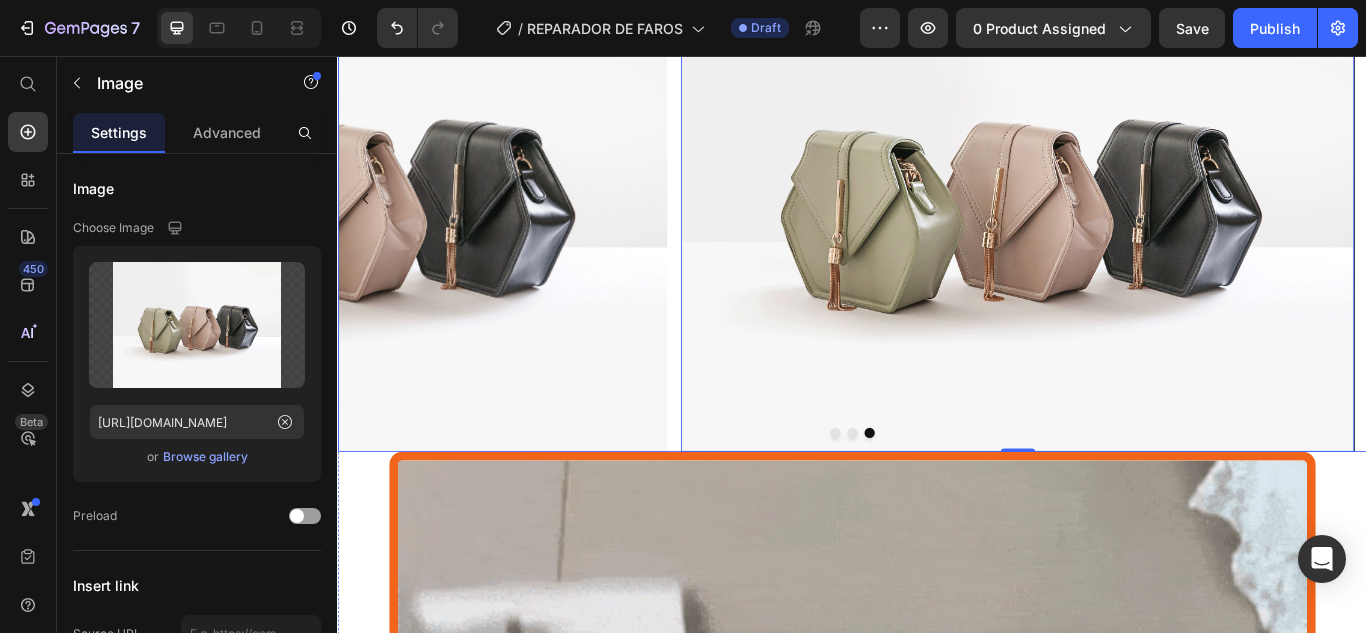 click at bounding box center (917, 496) 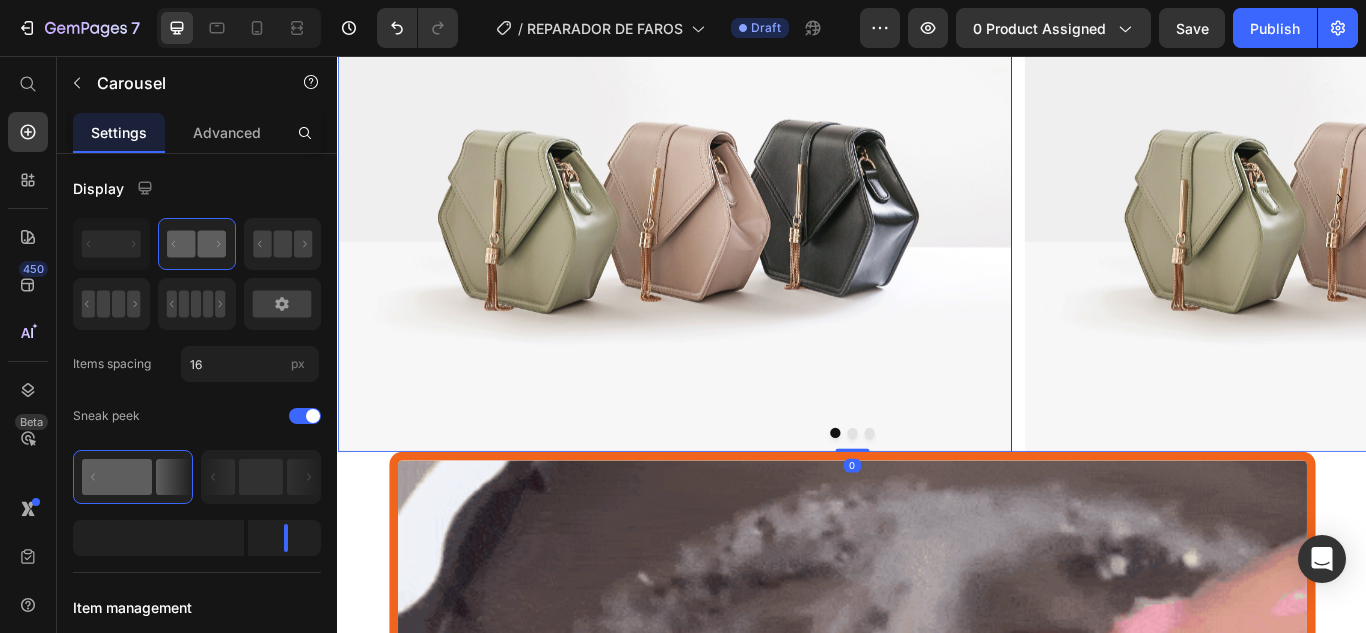 click at bounding box center [729, 223] 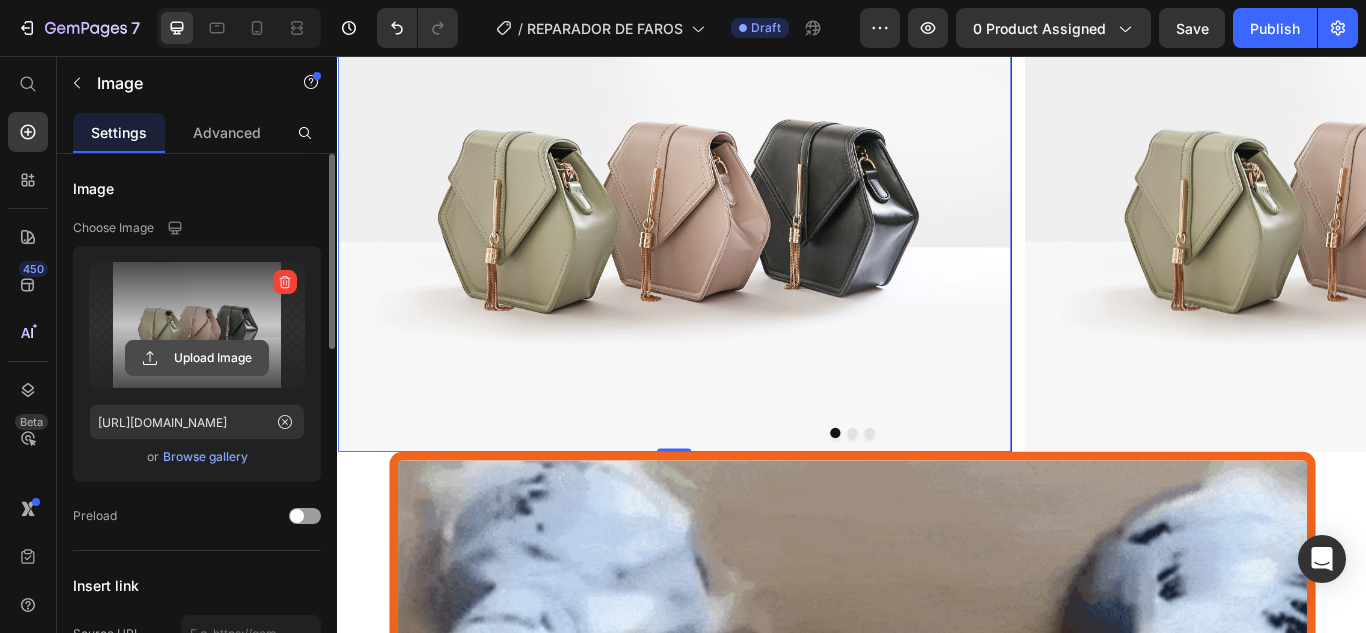 click 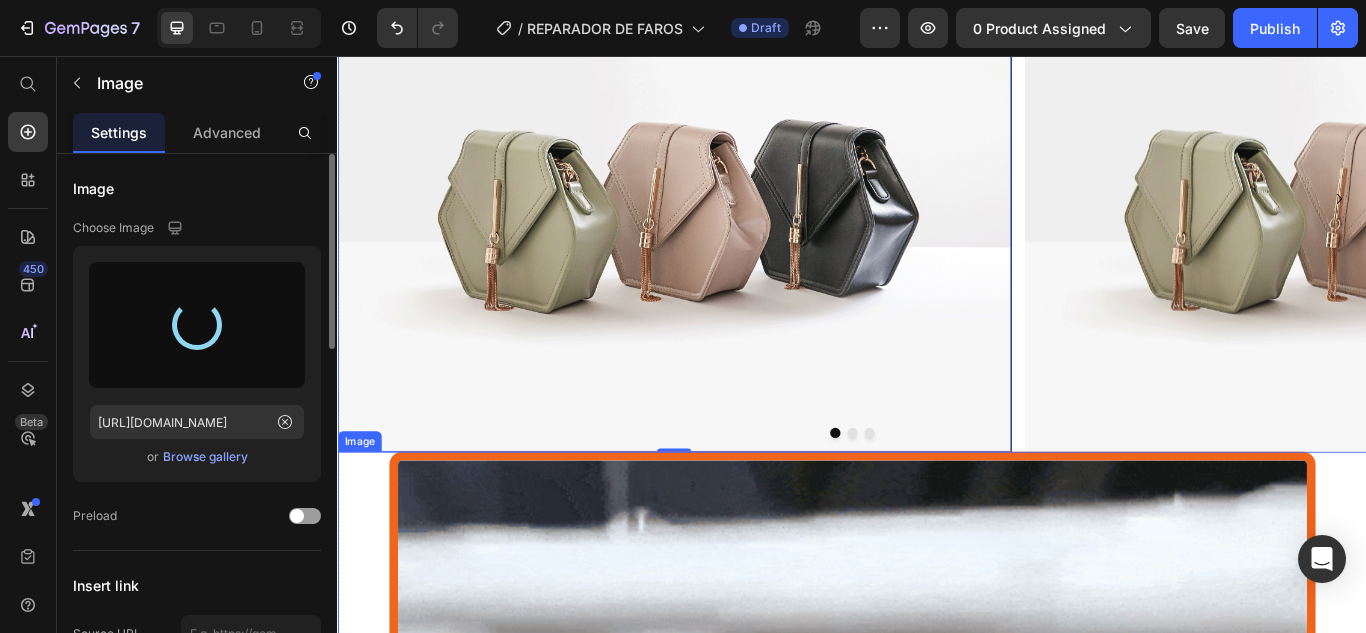 type on "[URL][DOMAIN_NAME]" 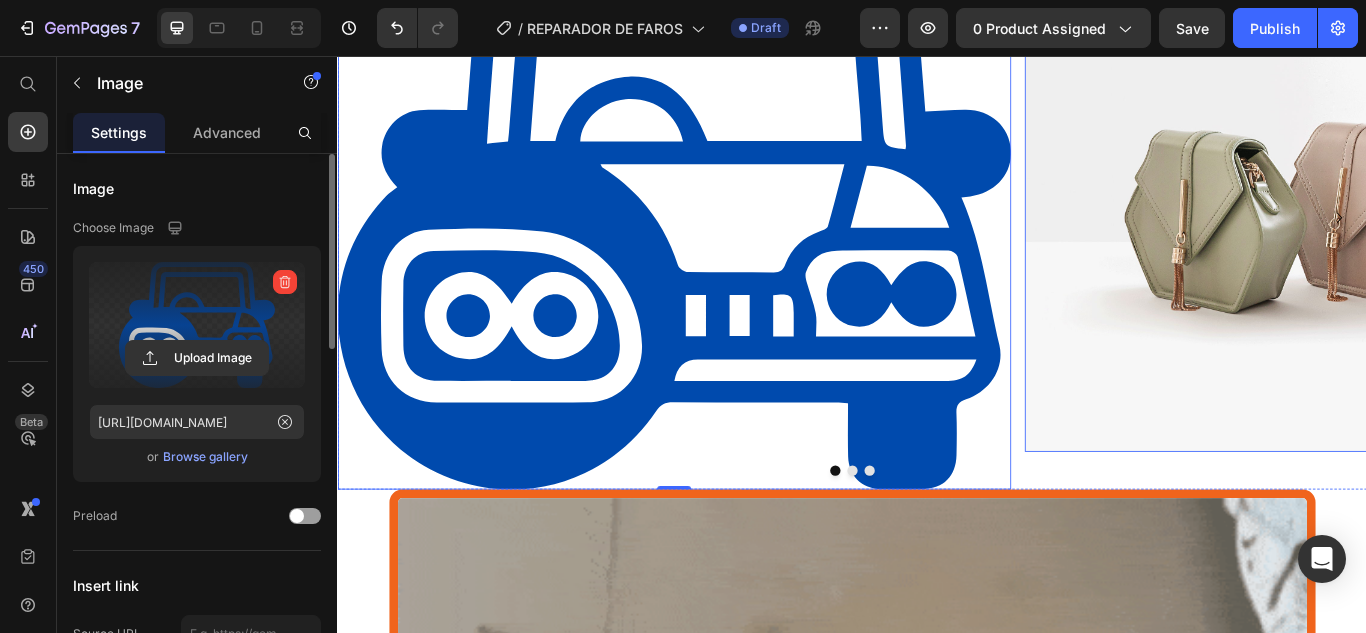 click at bounding box center (1530, 223) 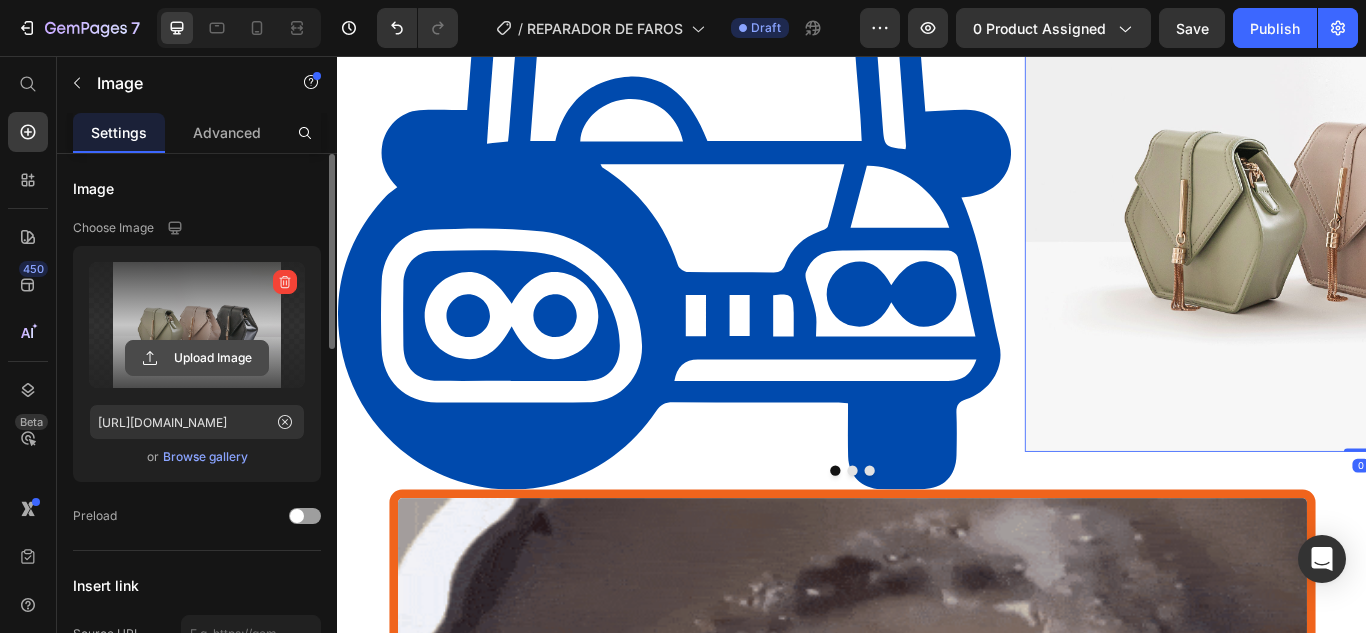 click 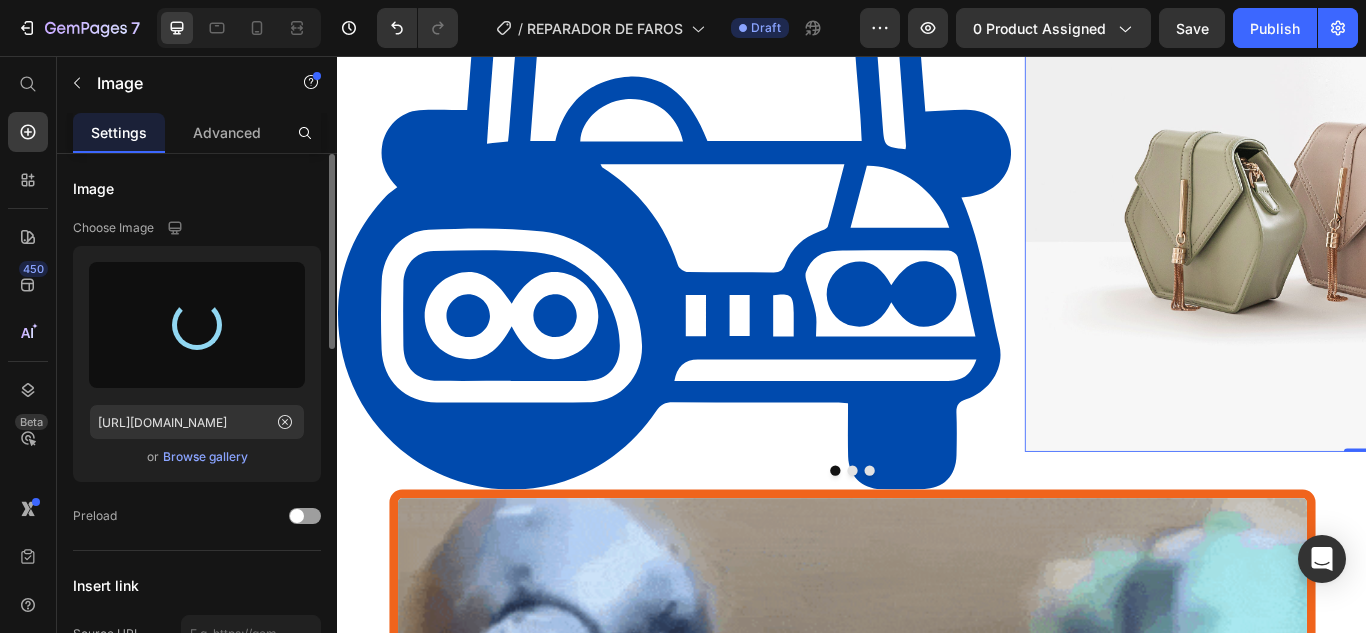 type on "[URL][DOMAIN_NAME]" 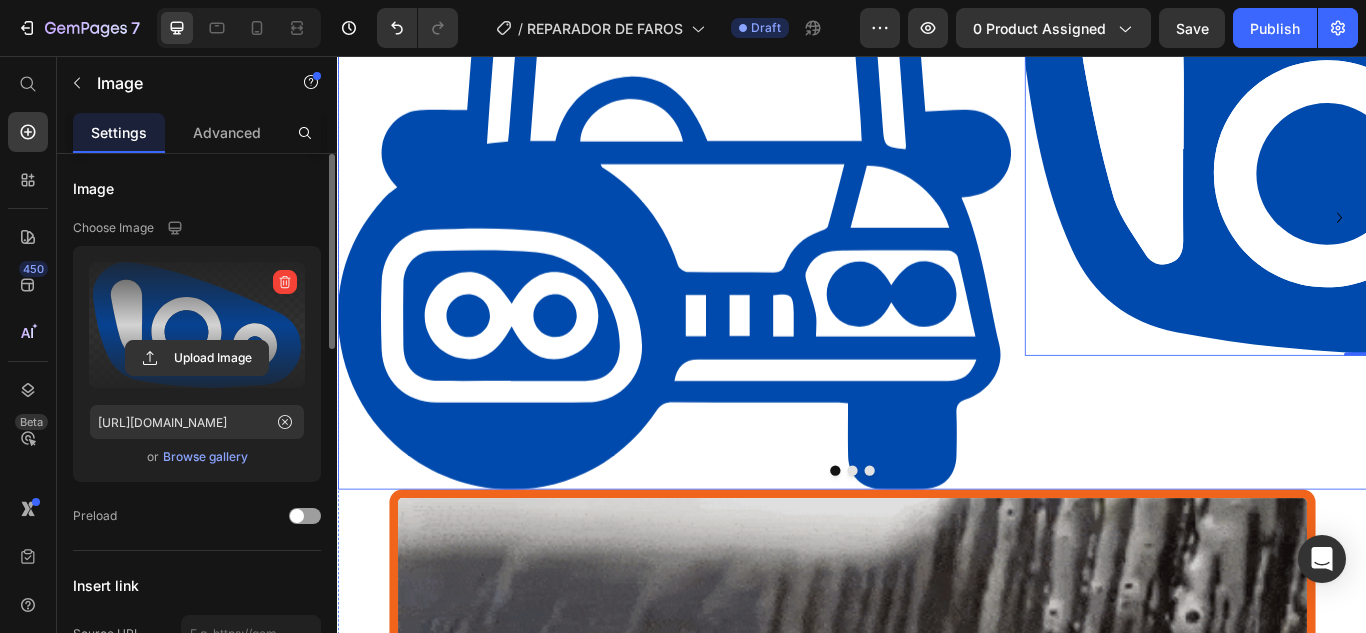 click at bounding box center [957, 540] 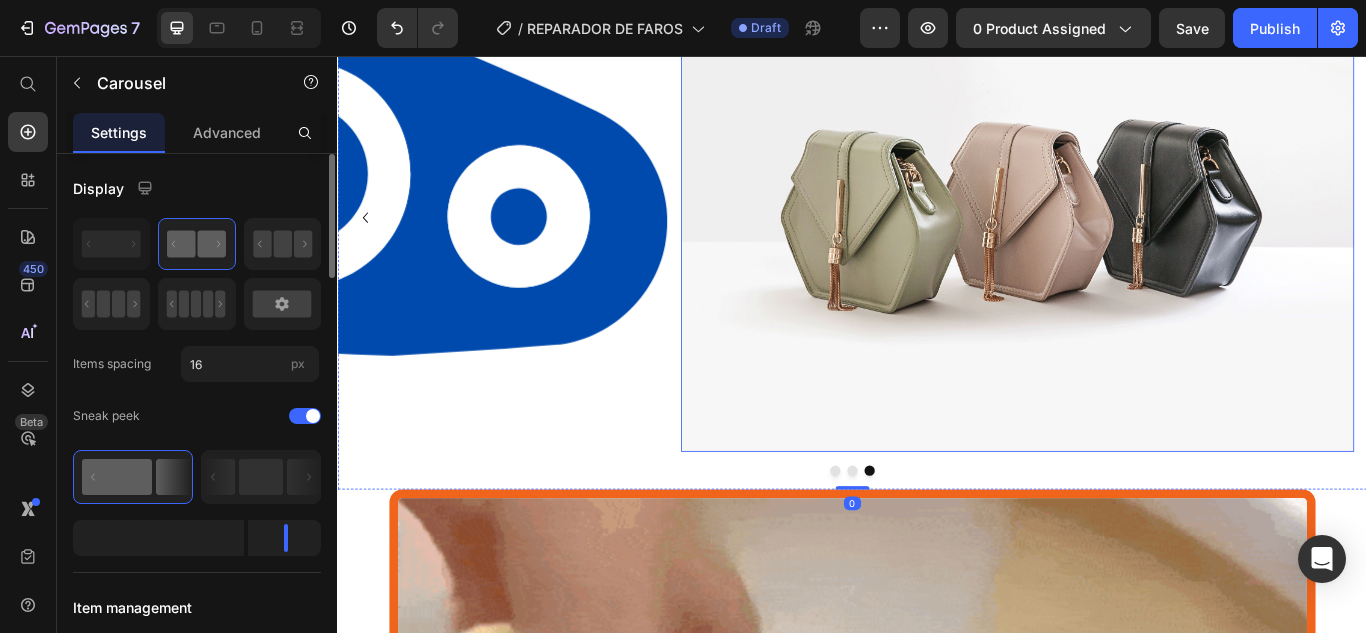 click at bounding box center (1129, 223) 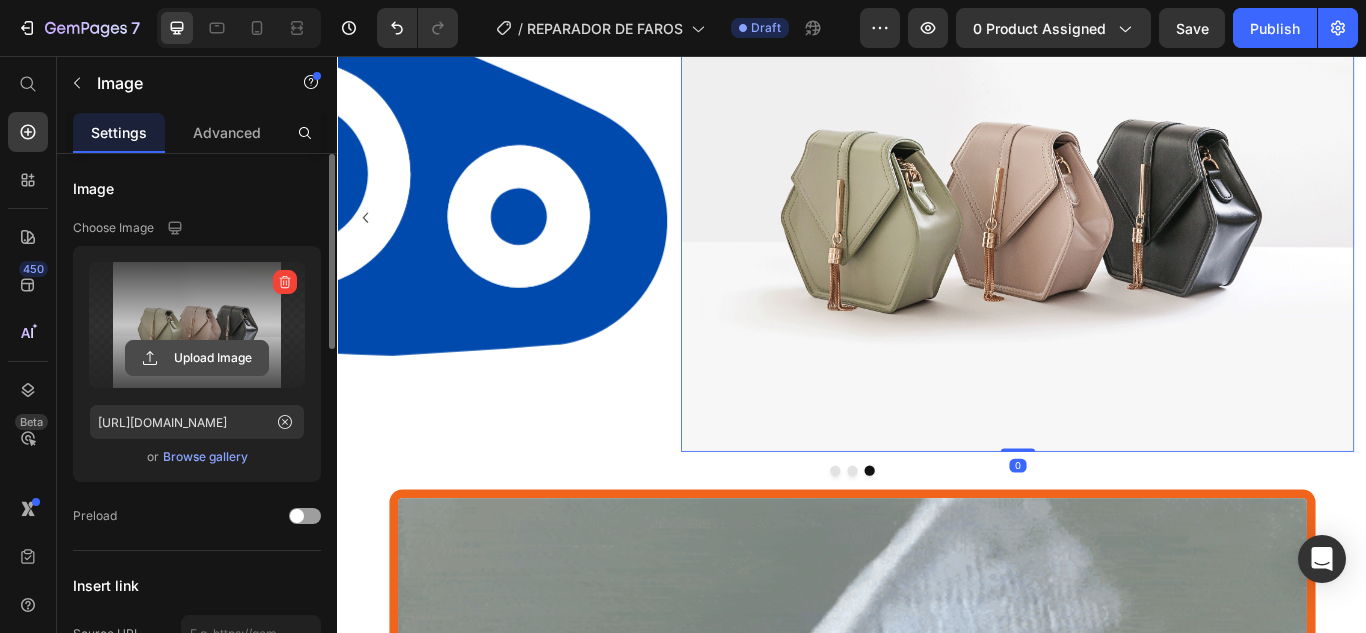 click 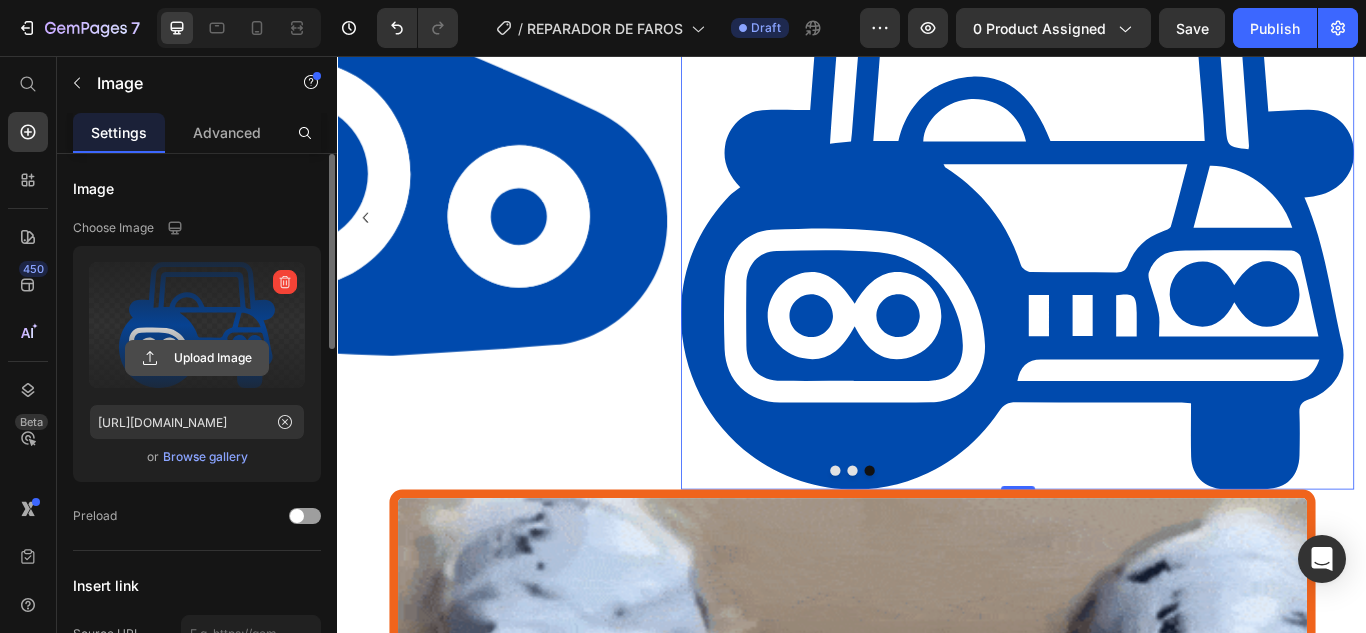 click 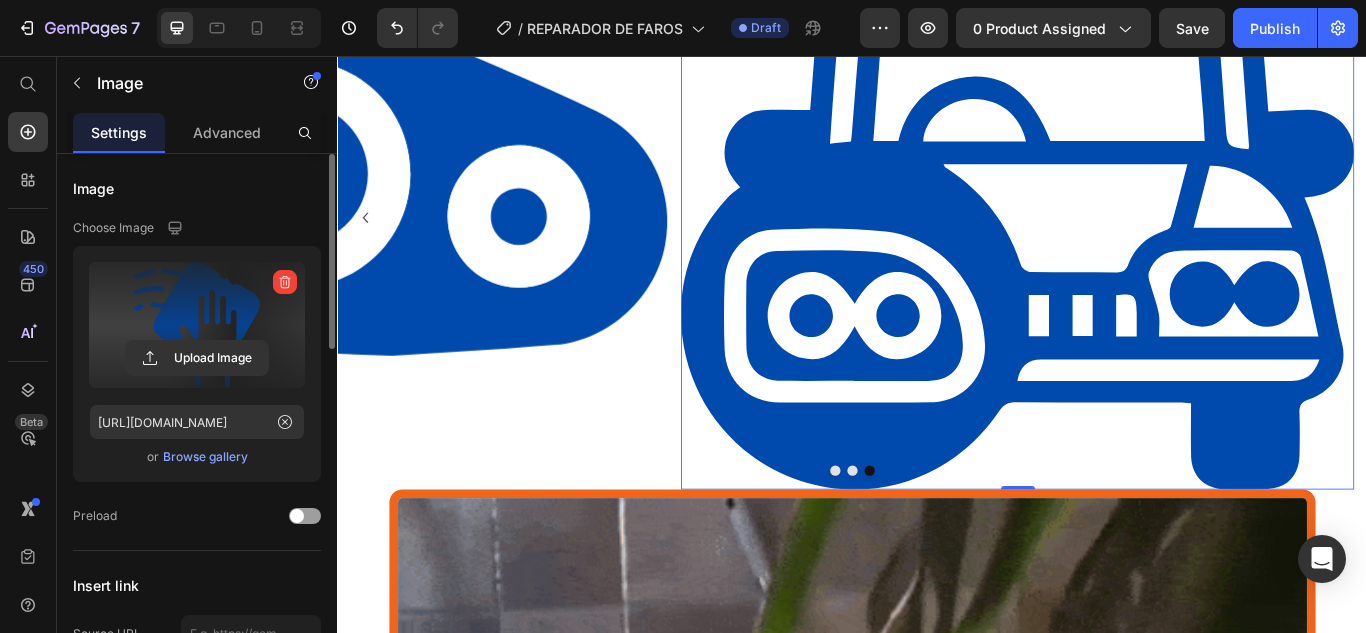 type on "[URL][DOMAIN_NAME]" 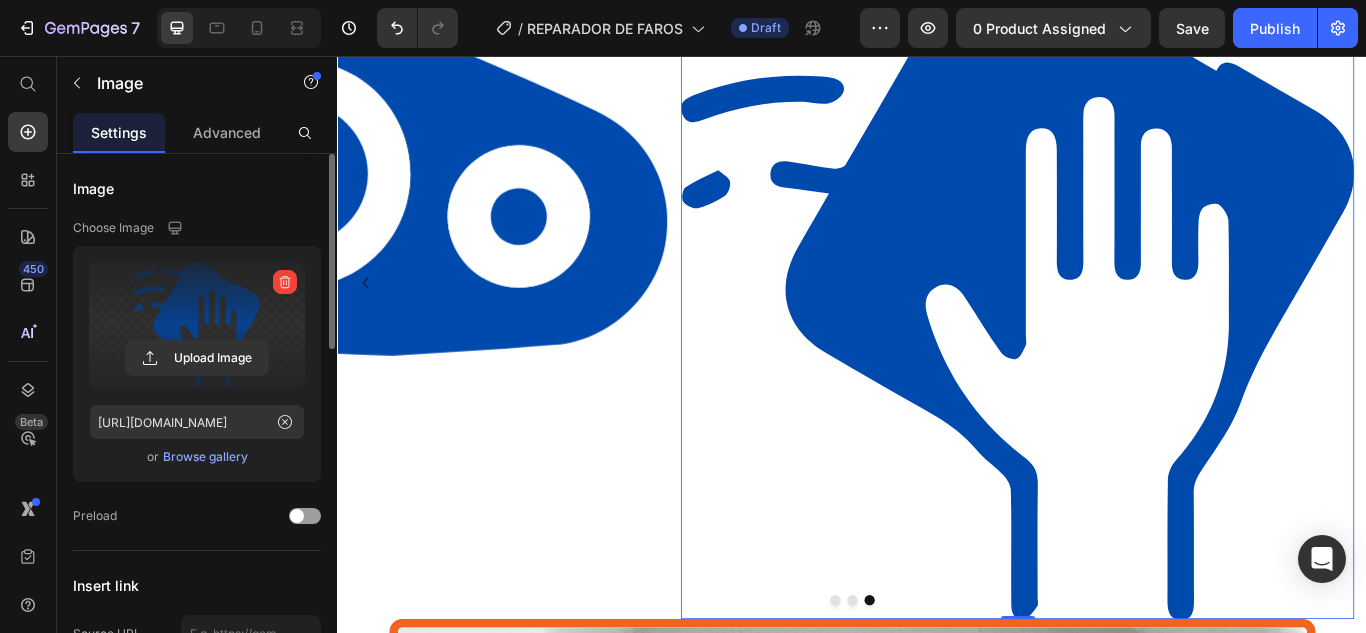 scroll, scrollTop: 3502, scrollLeft: 0, axis: vertical 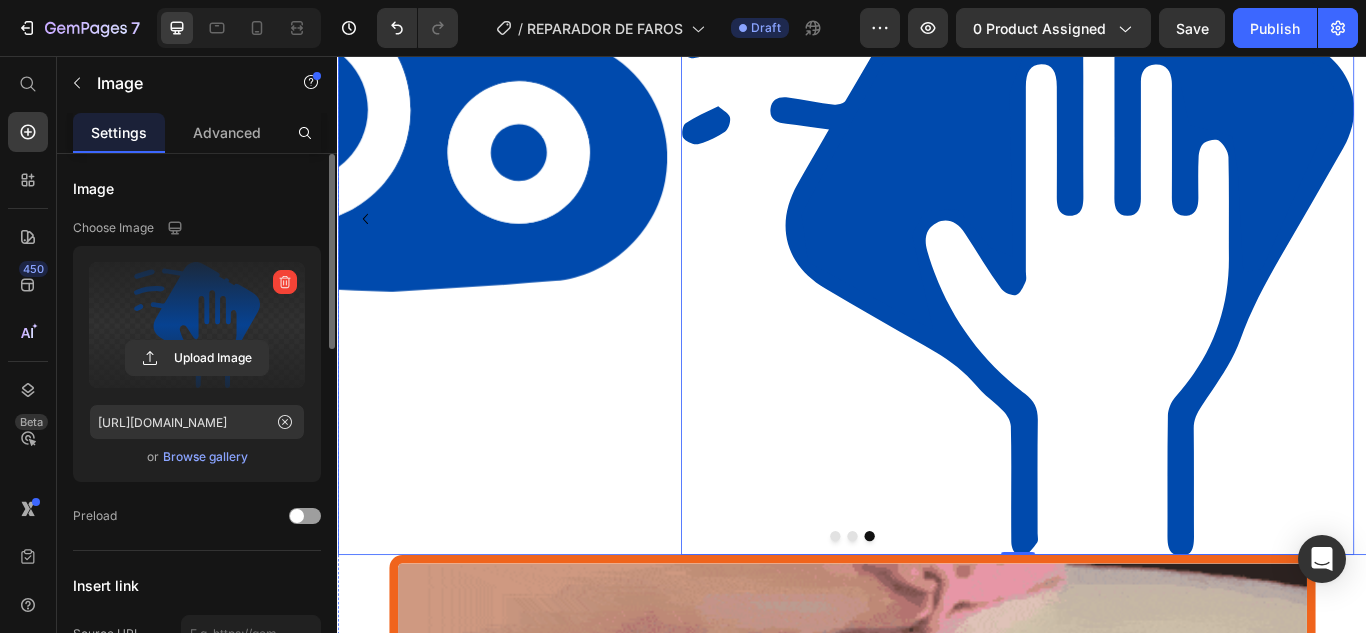 click 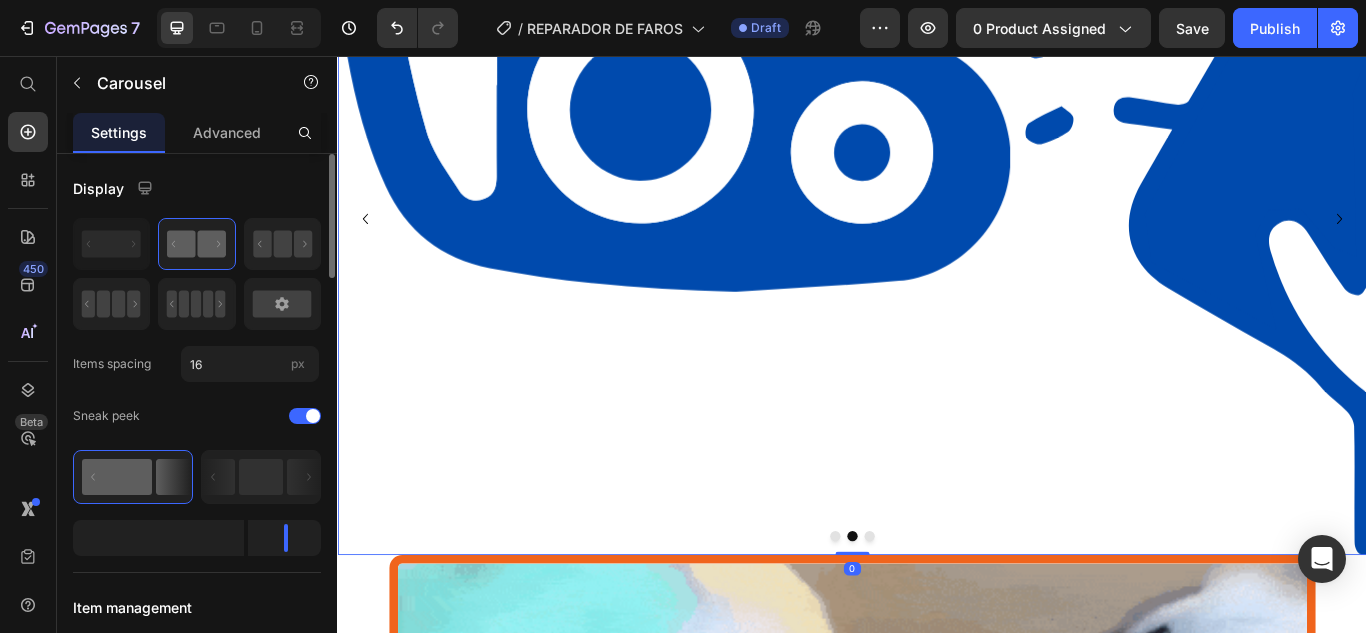 click 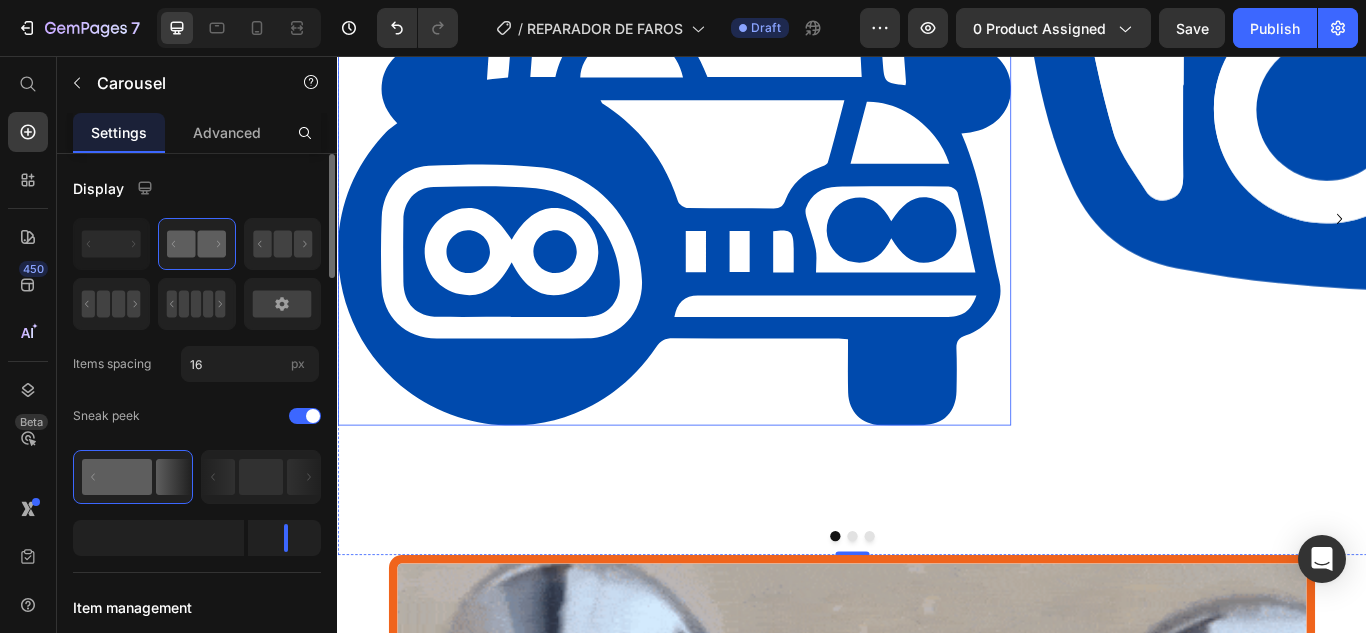 click at bounding box center [729, 170] 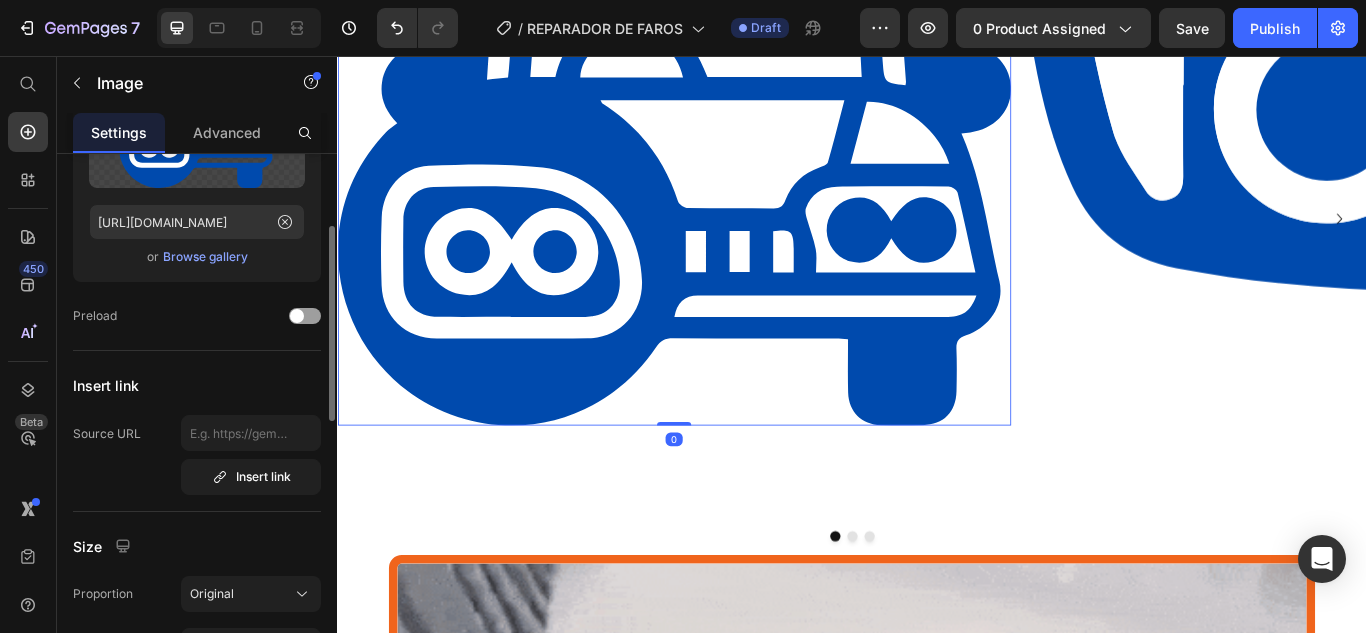 scroll, scrollTop: 300, scrollLeft: 0, axis: vertical 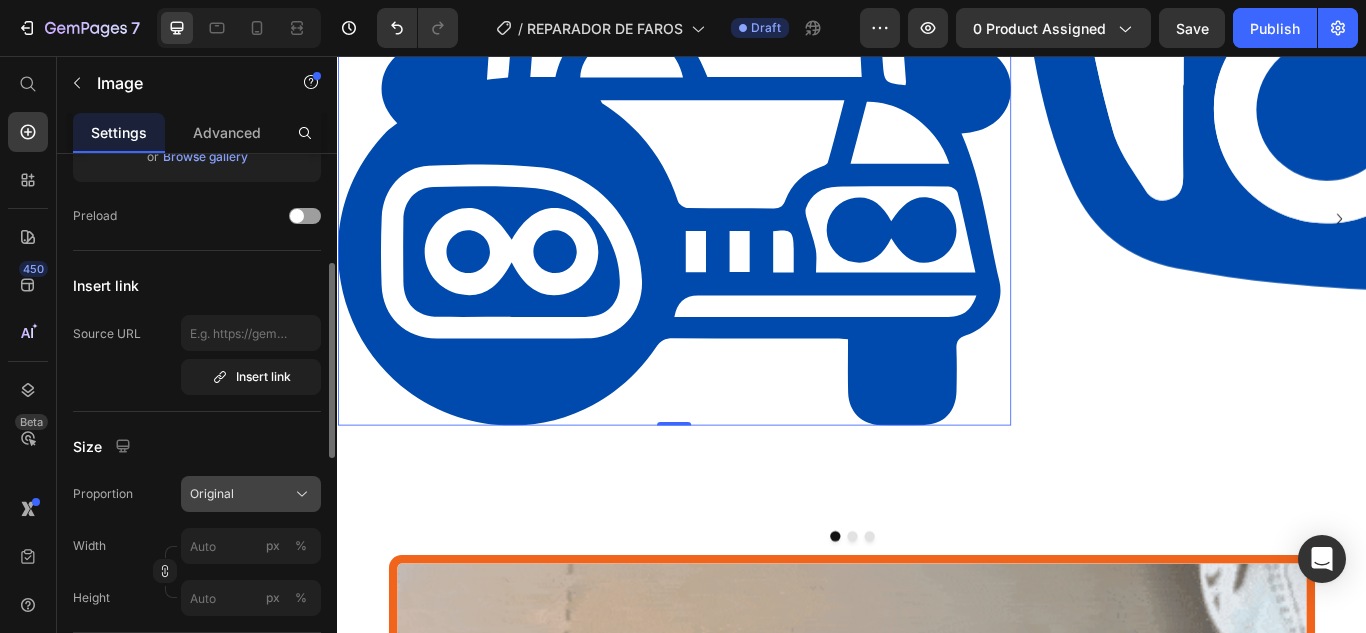 click on "Original" 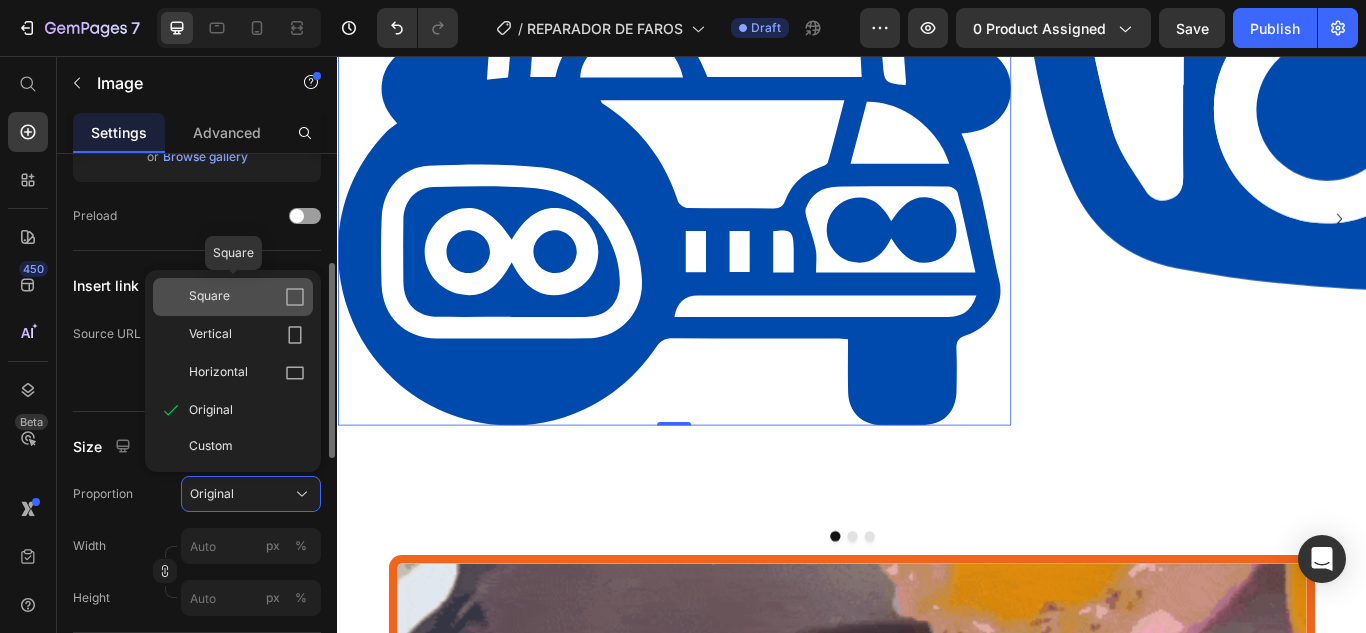 click on "Square" at bounding box center (209, 297) 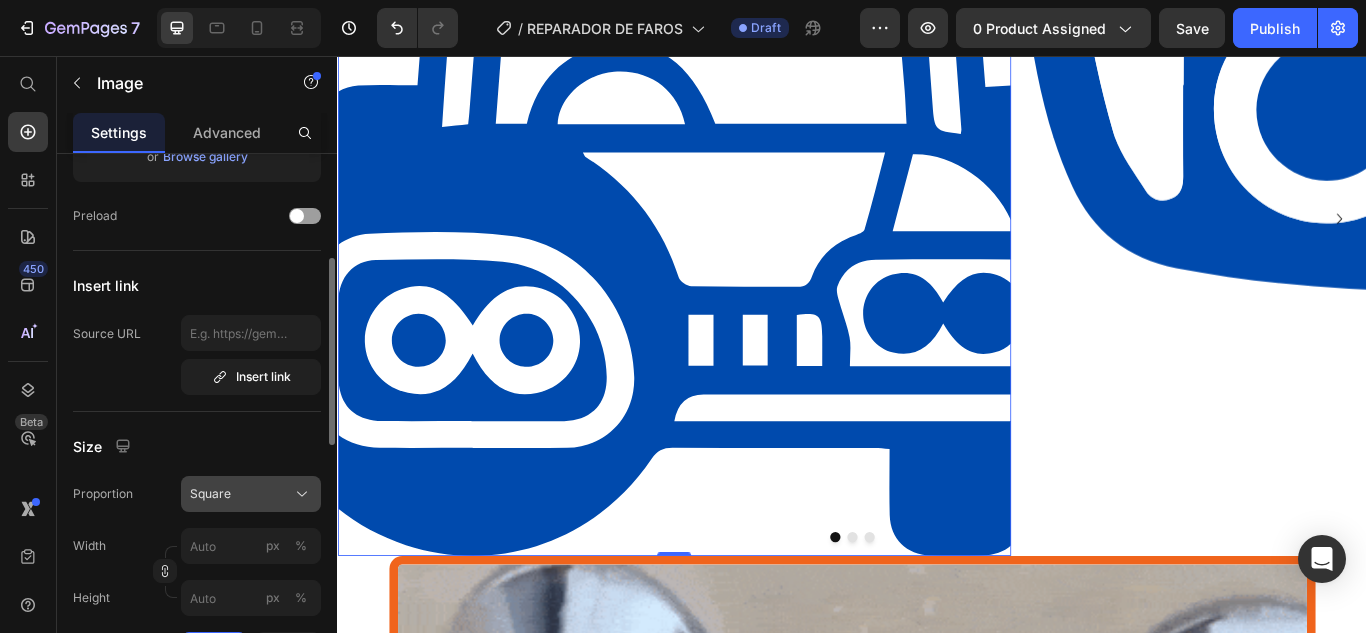 click on "Square" 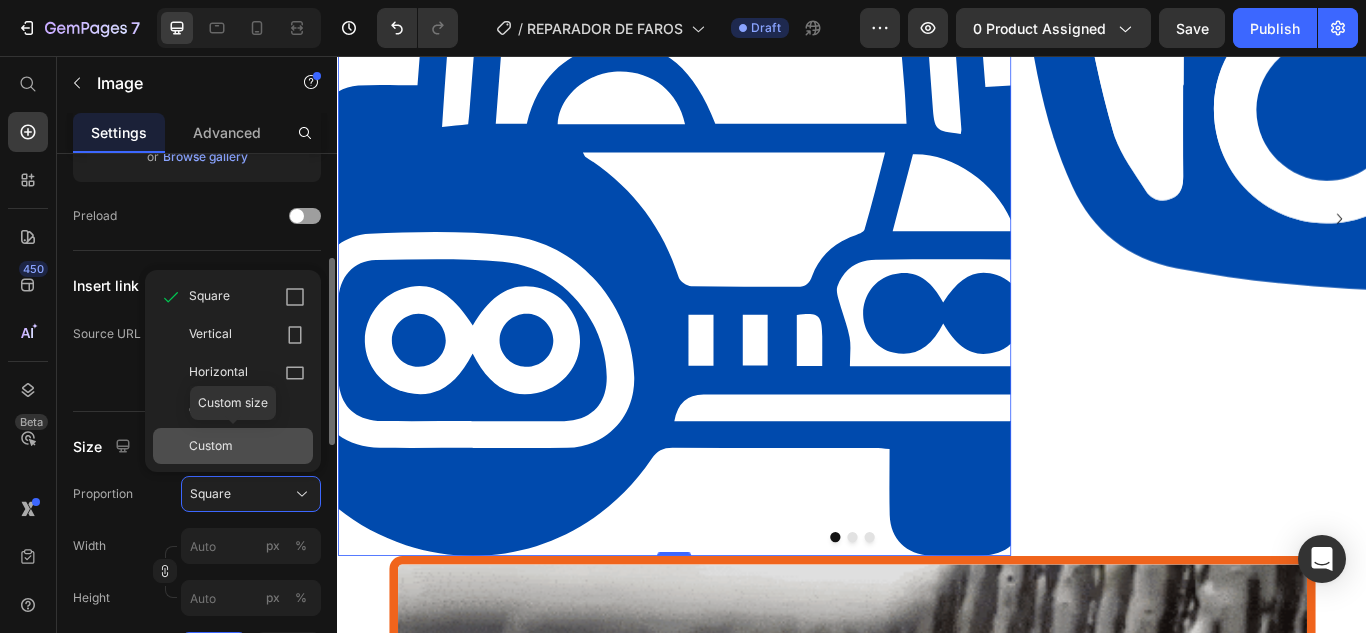click on "Custom" 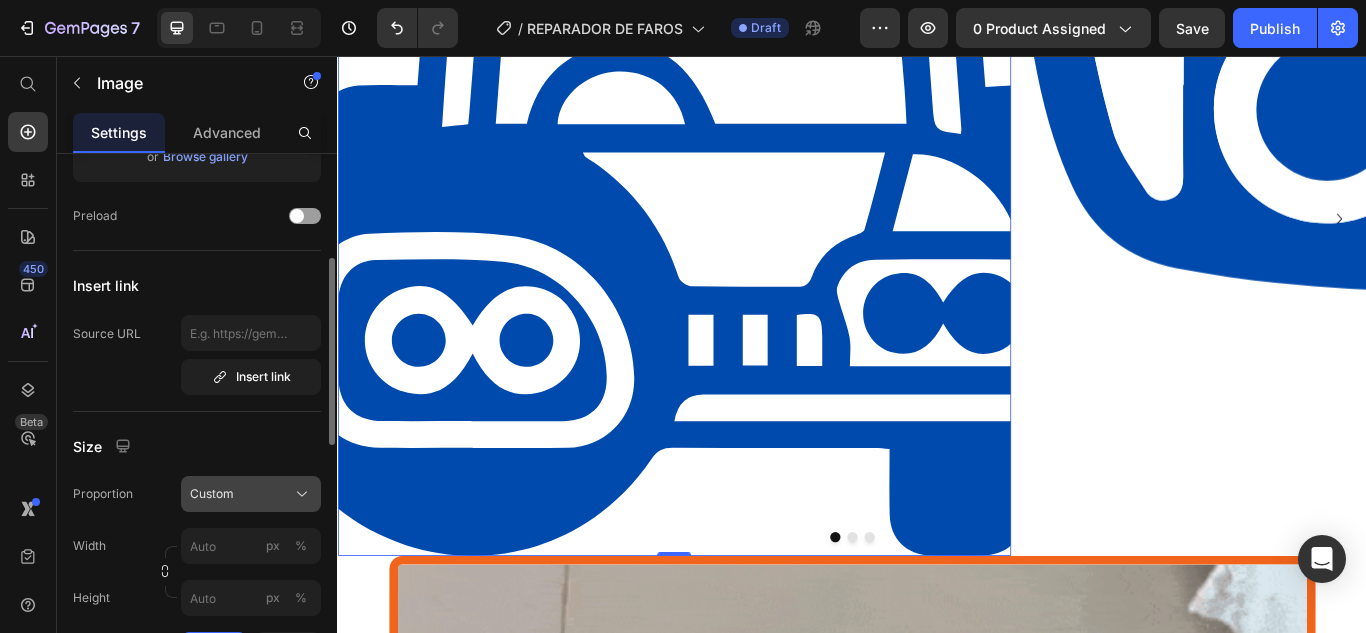 click on "Custom" at bounding box center [251, 494] 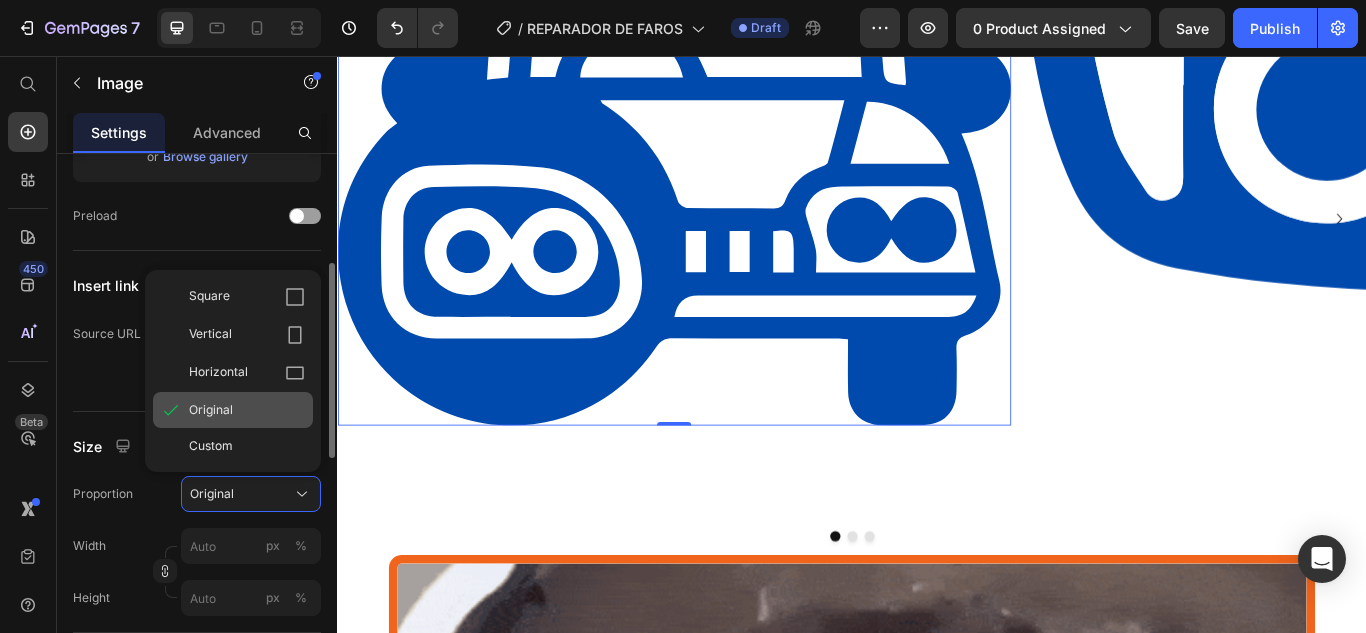 click on "Original" 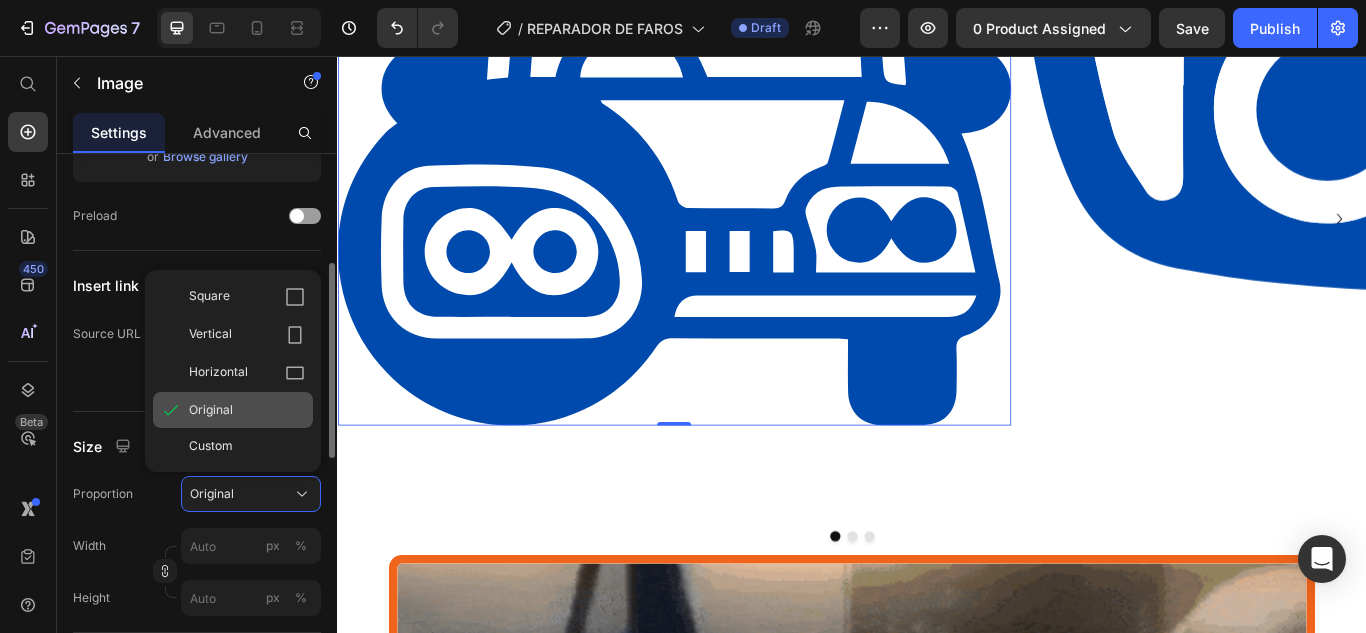 click on "Image Choose Image Upload Image [URL][DOMAIN_NAME]  or   Browse gallery  Preload Insert link Source URL  Insert link  Size Proportion Original Square Vertical Horizontal Original Custom Width px % Height px % Shape Border Corner Shadow Align SEO Alt text Image title" at bounding box center (197, 540) 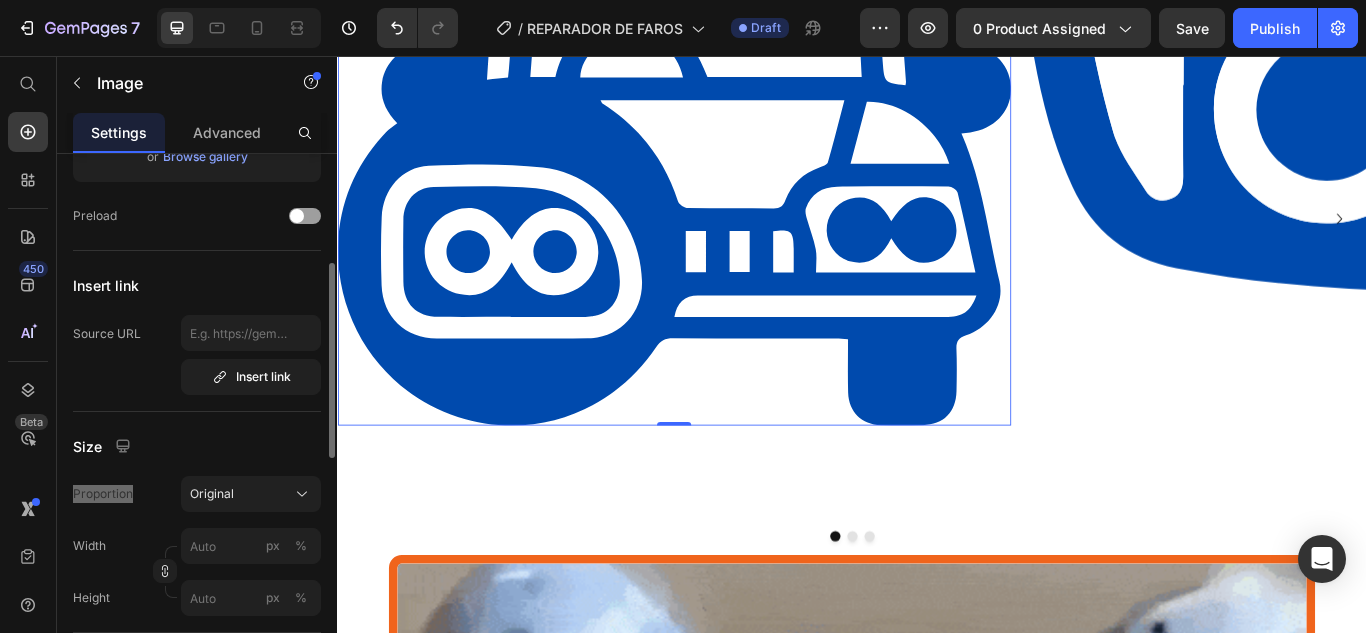 click at bounding box center (729, 170) 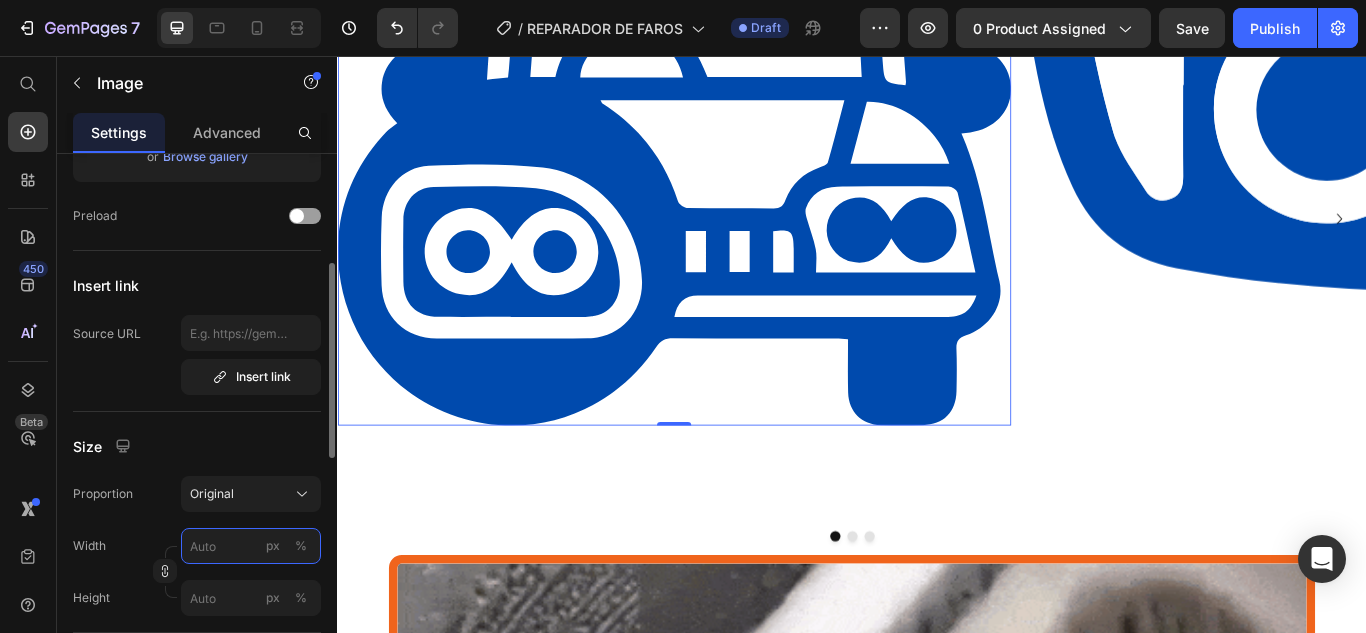 click on "px %" at bounding box center (251, 546) 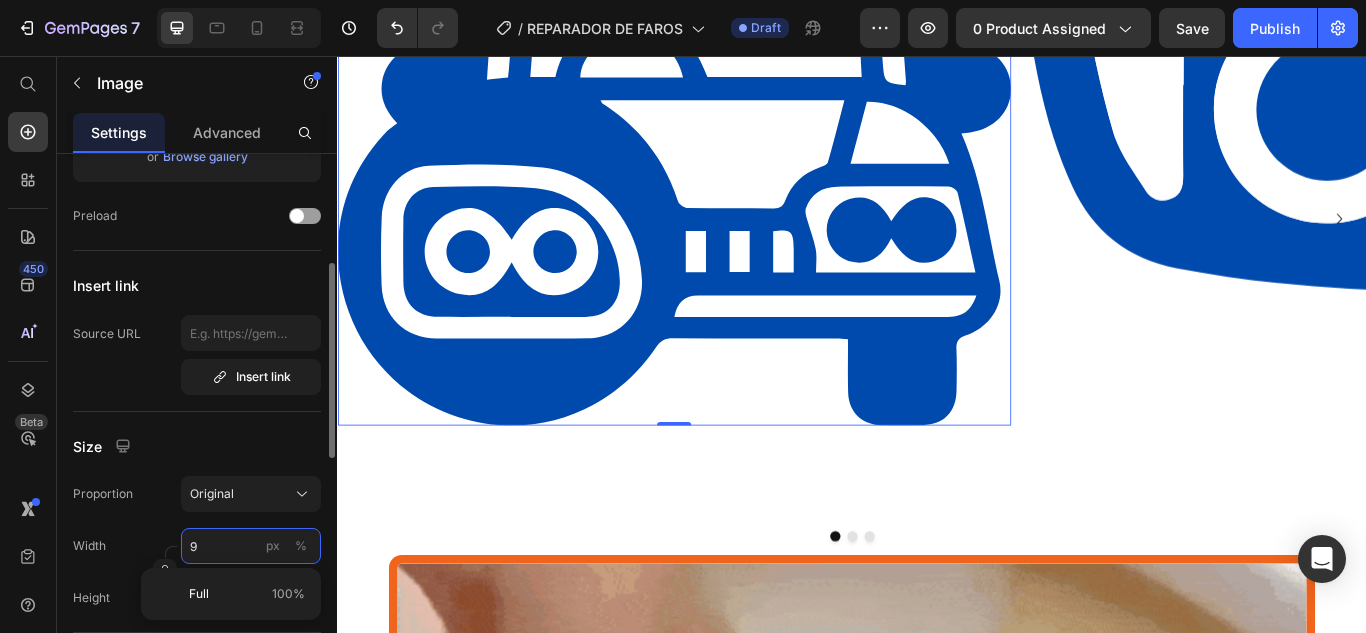 type on "95" 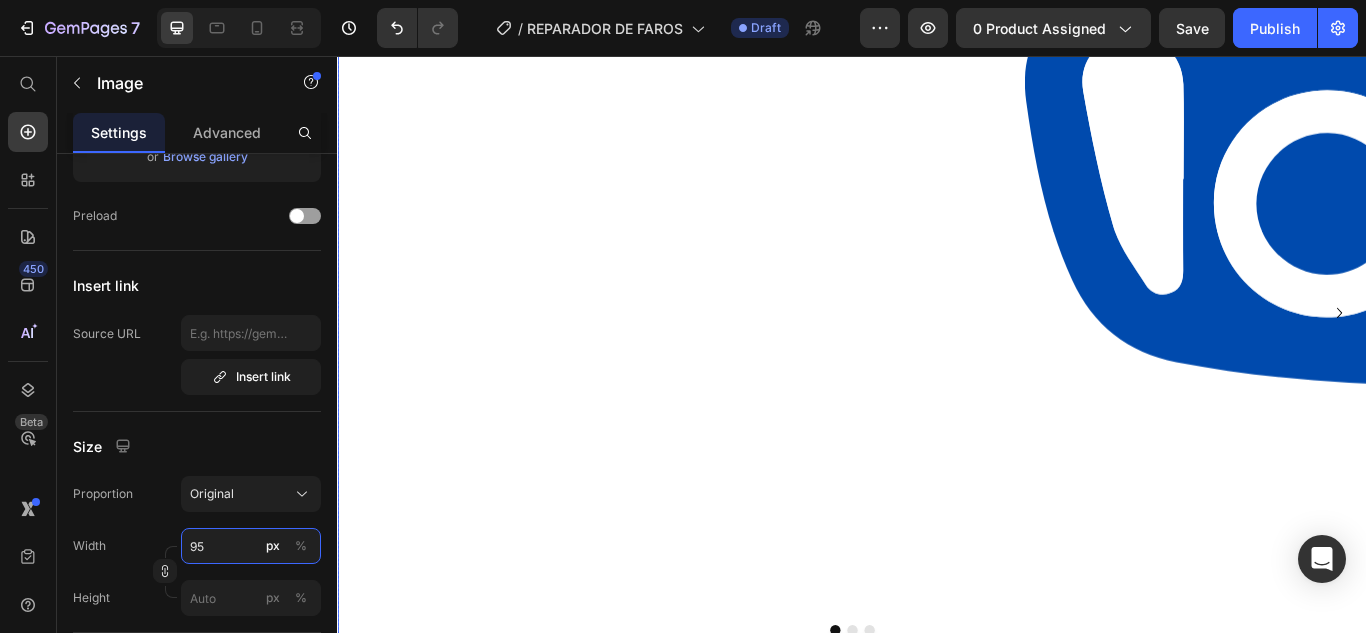 scroll, scrollTop: 3102, scrollLeft: 0, axis: vertical 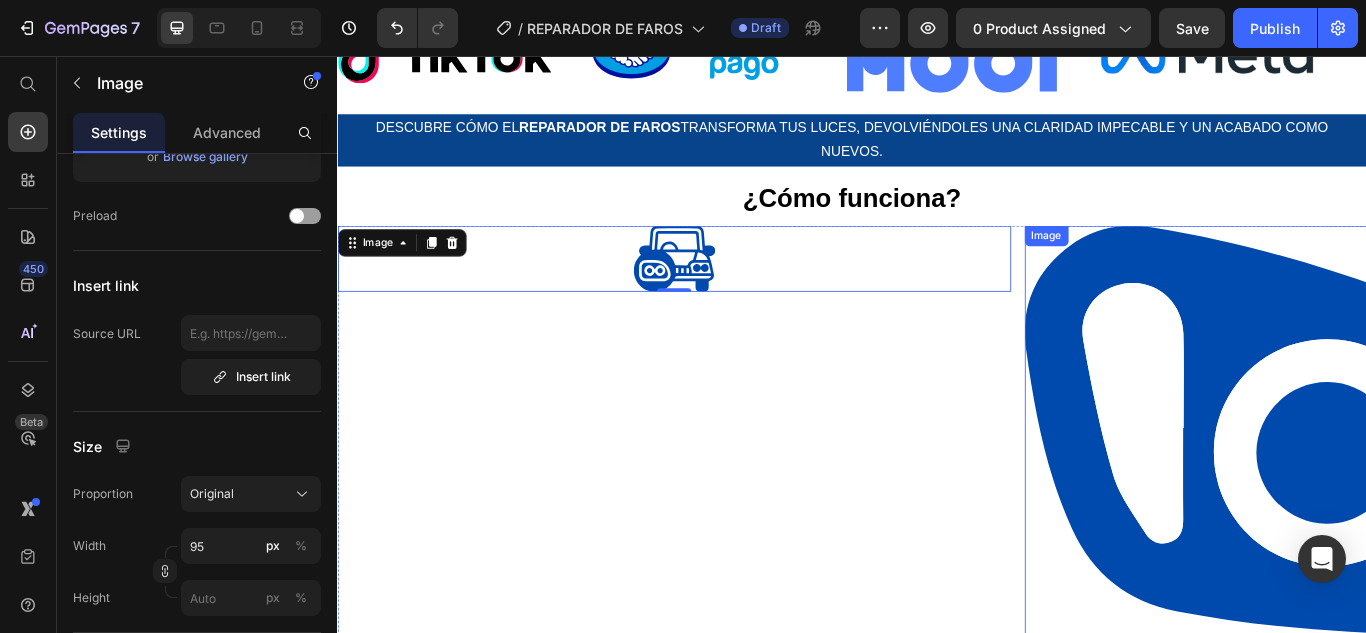 click at bounding box center (1530, 492) 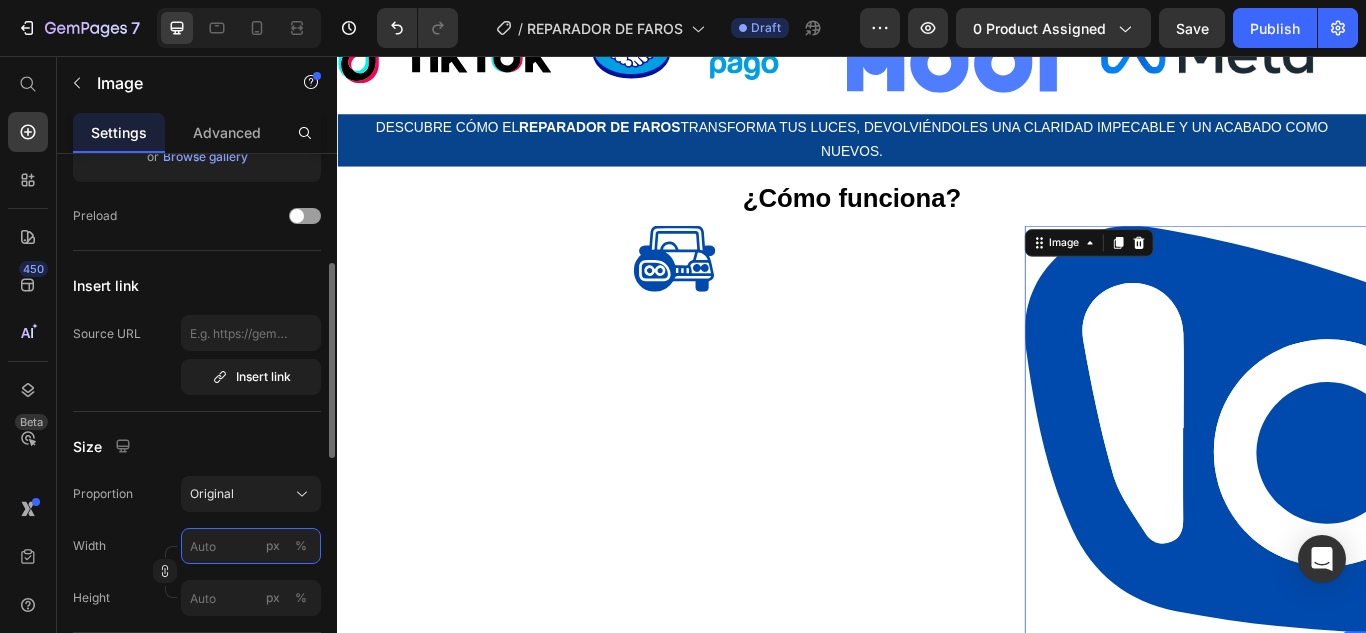 click on "px %" at bounding box center [251, 546] 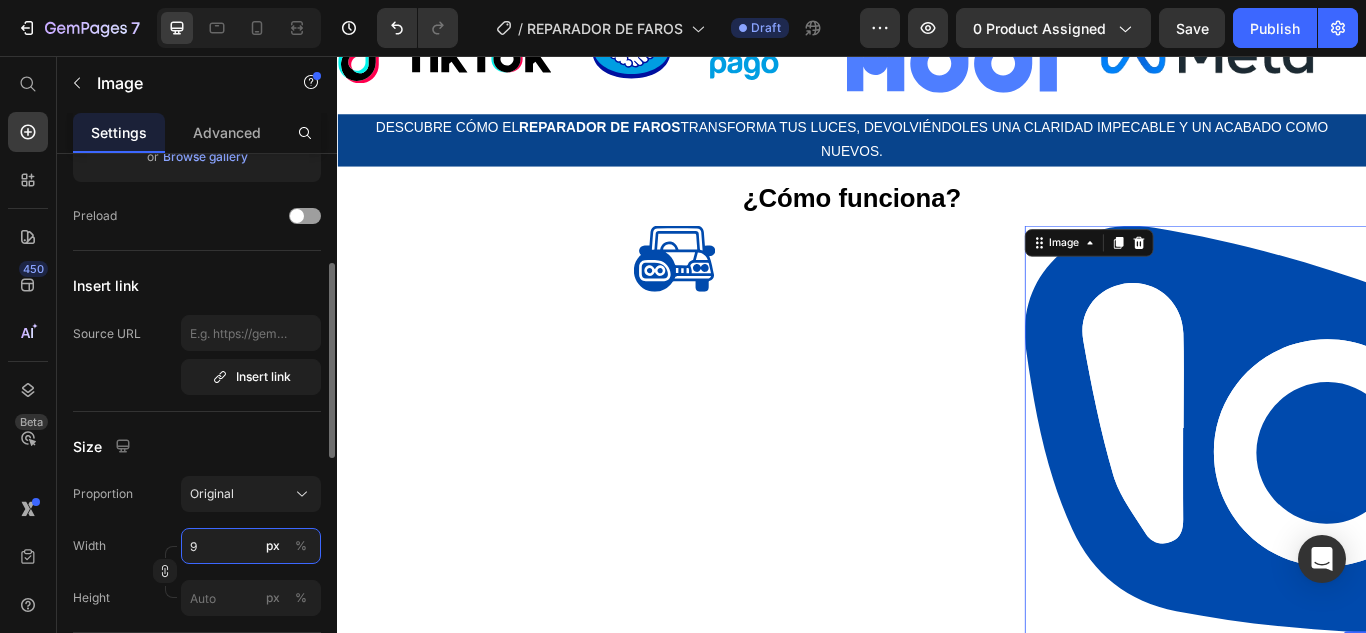 type on "95" 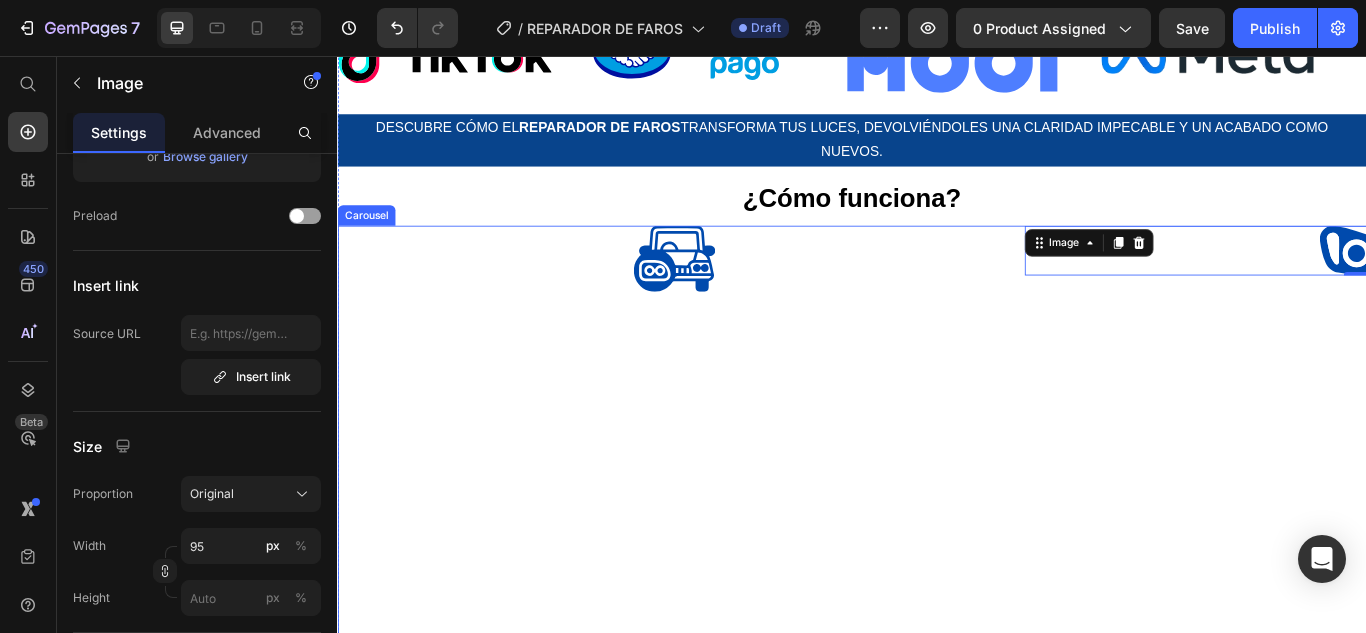 click on "Image   0" at bounding box center (1530, 646) 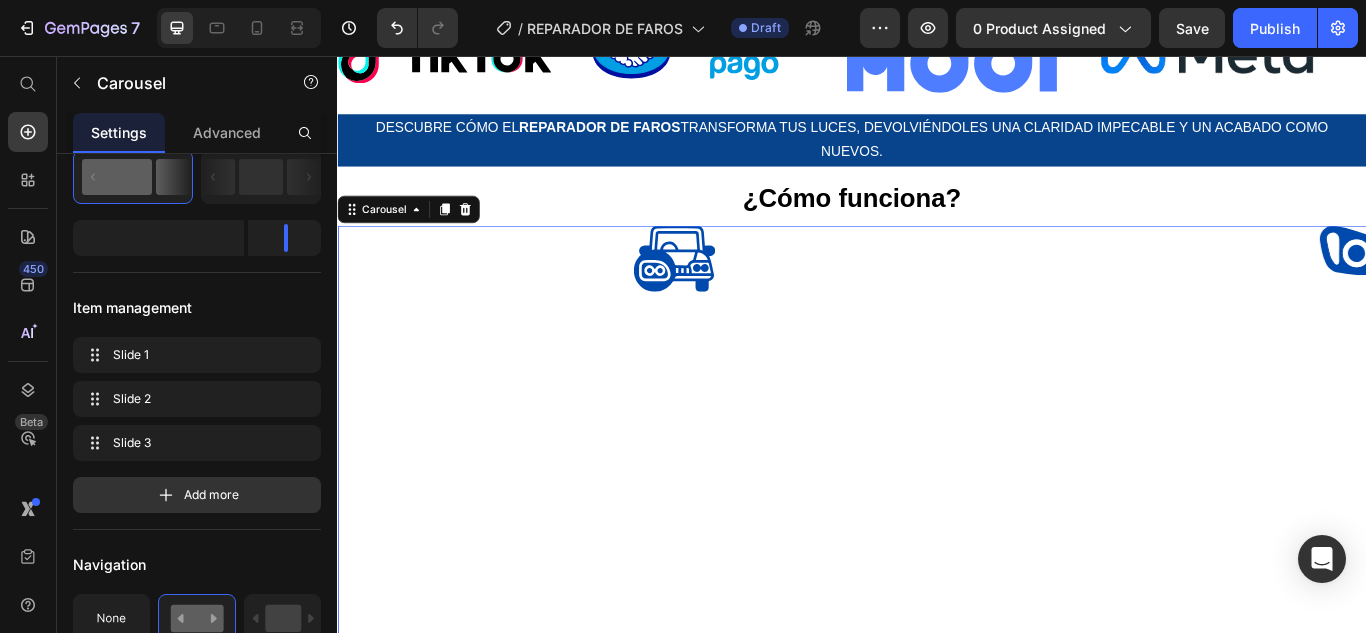 scroll, scrollTop: 0, scrollLeft: 0, axis: both 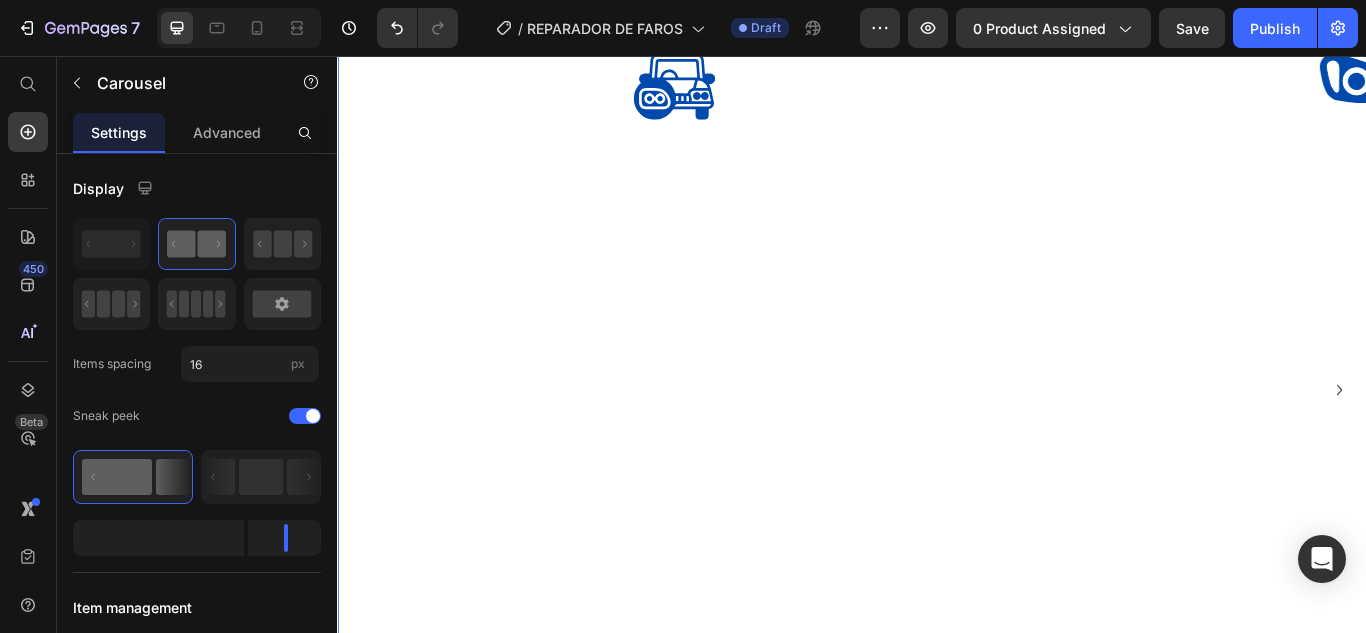 click 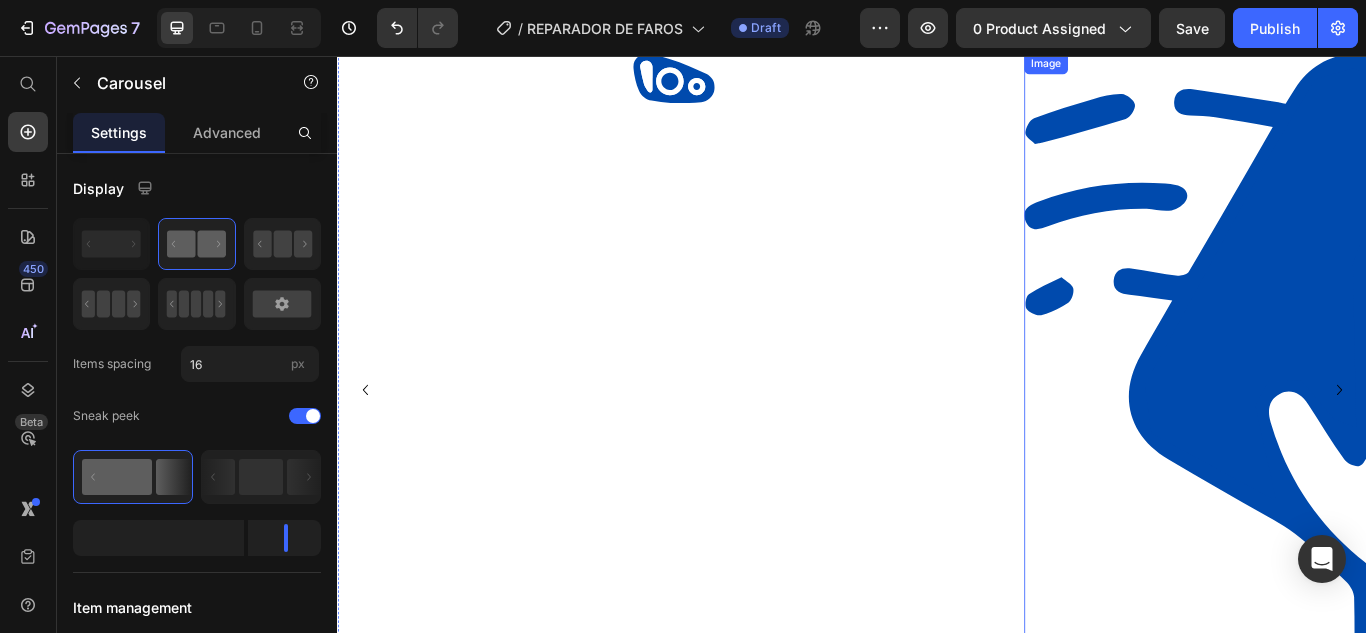click at bounding box center (1530, 446) 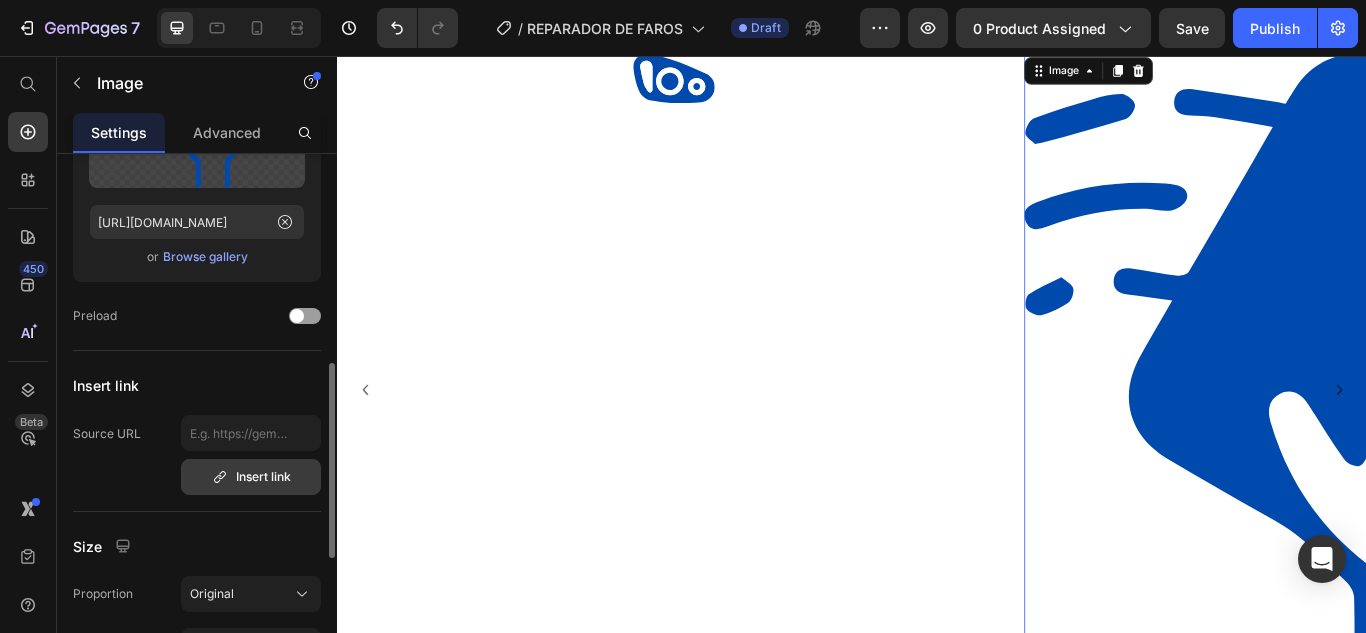 scroll, scrollTop: 400, scrollLeft: 0, axis: vertical 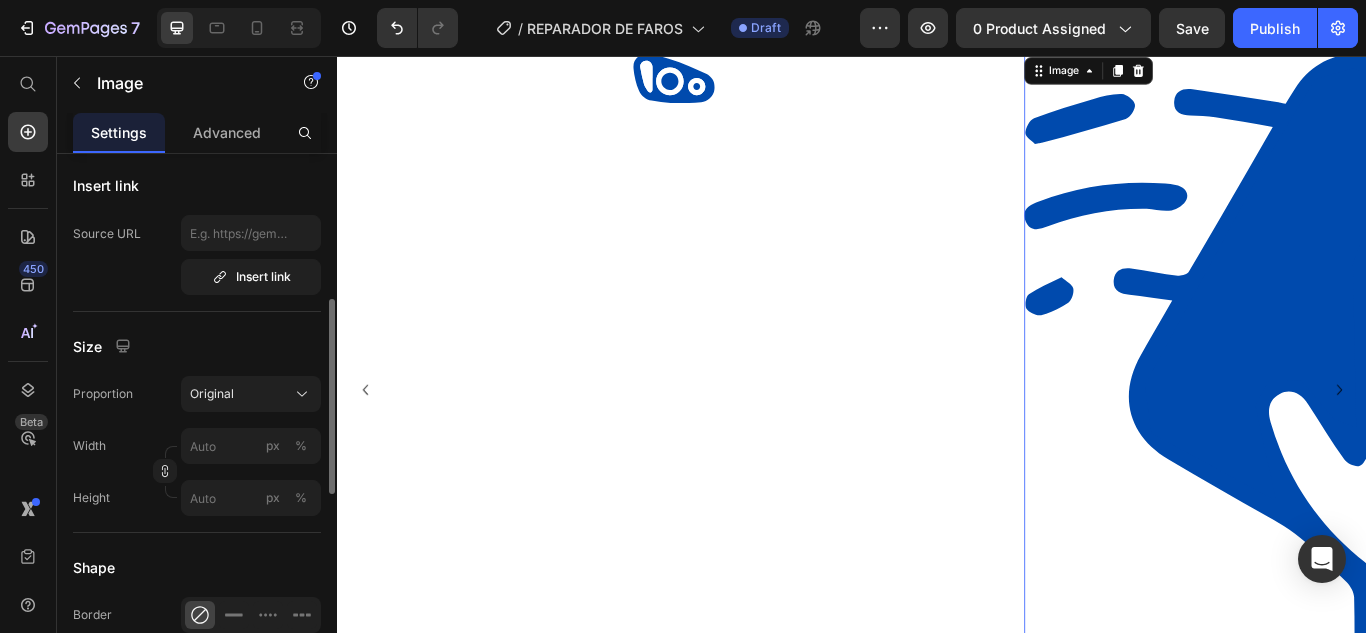 click on "Width px % Height px %" 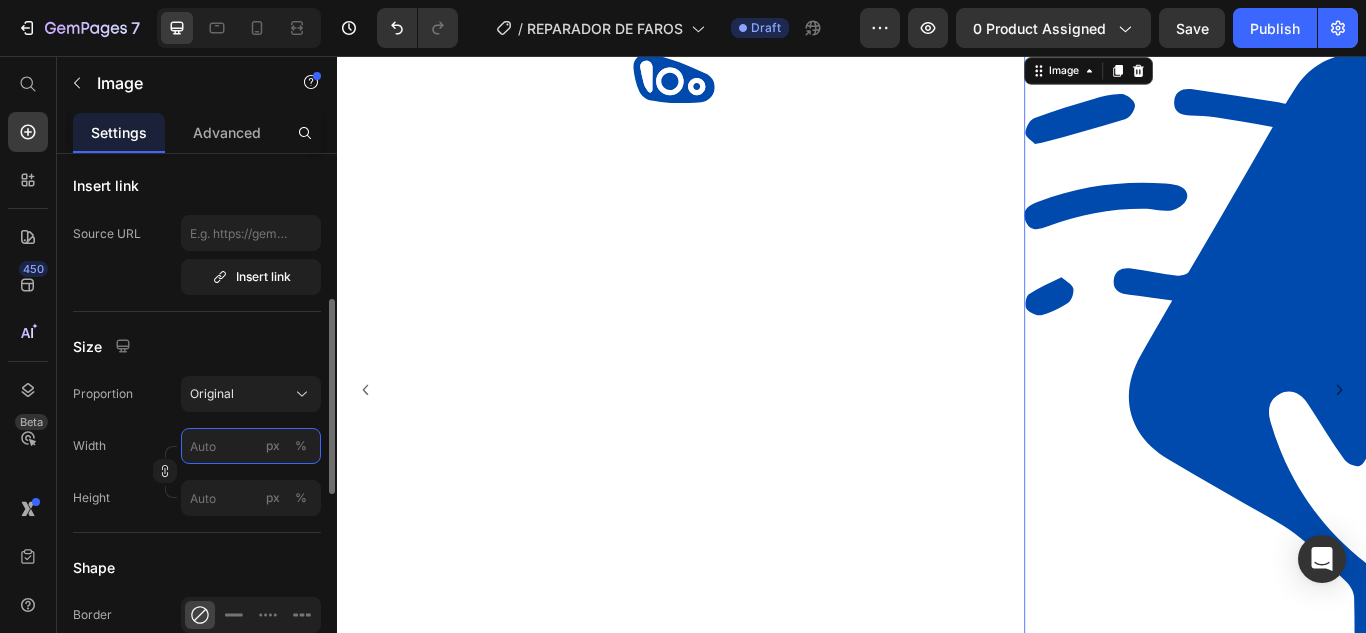 click on "px %" at bounding box center [251, 446] 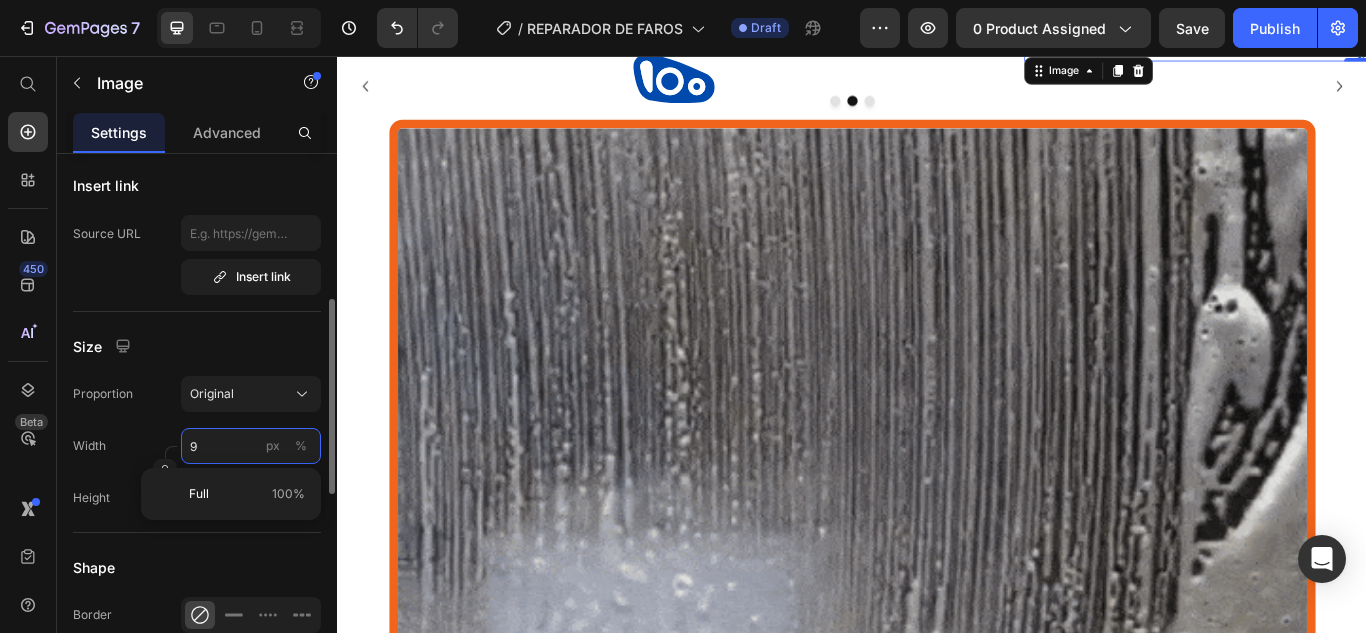 type on "95" 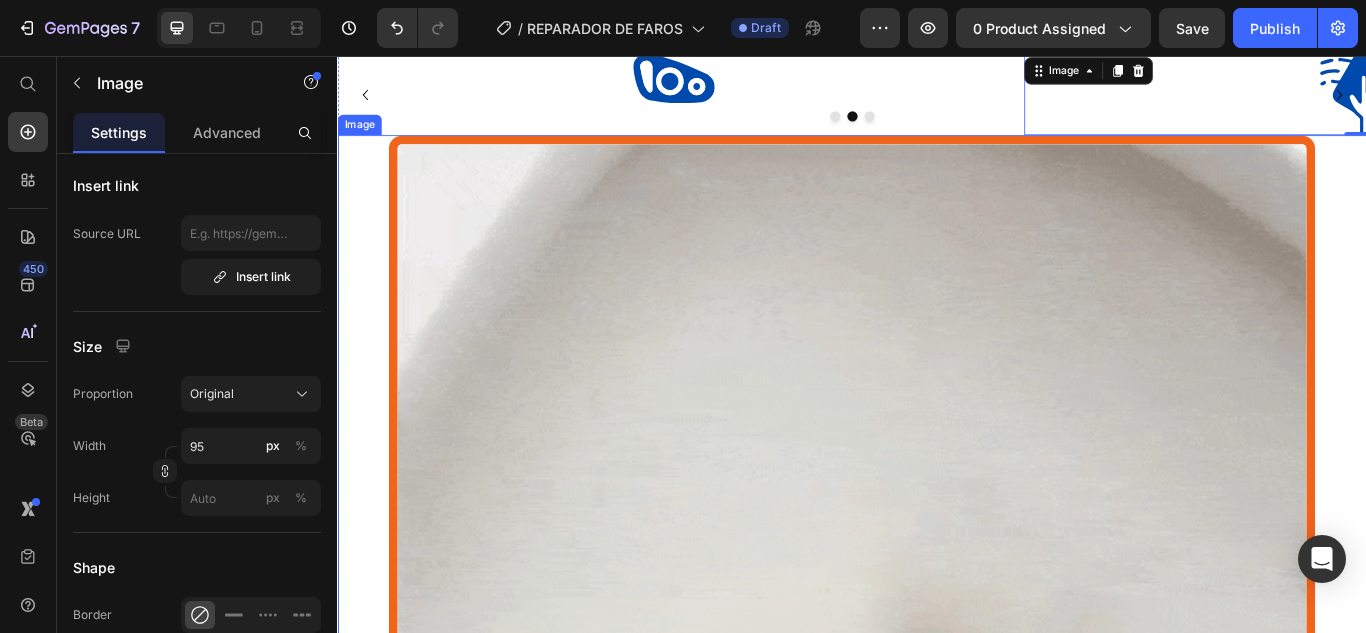 click at bounding box center [937, 689] 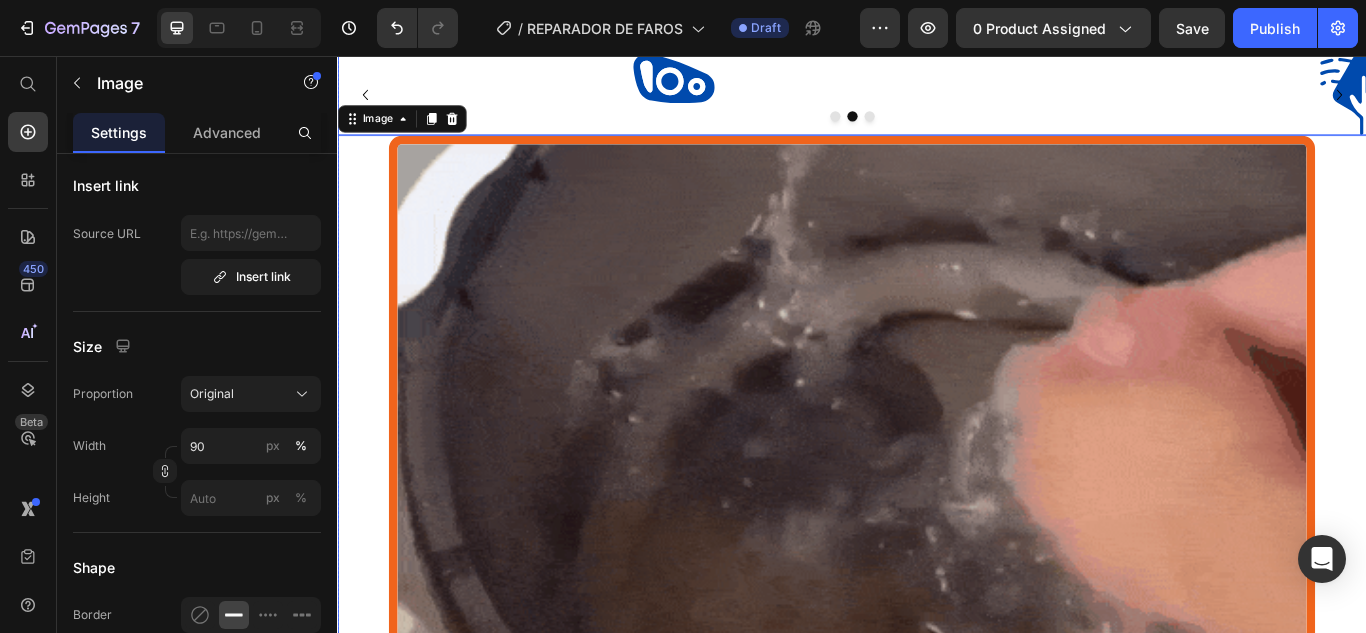 click at bounding box center (917, 127) 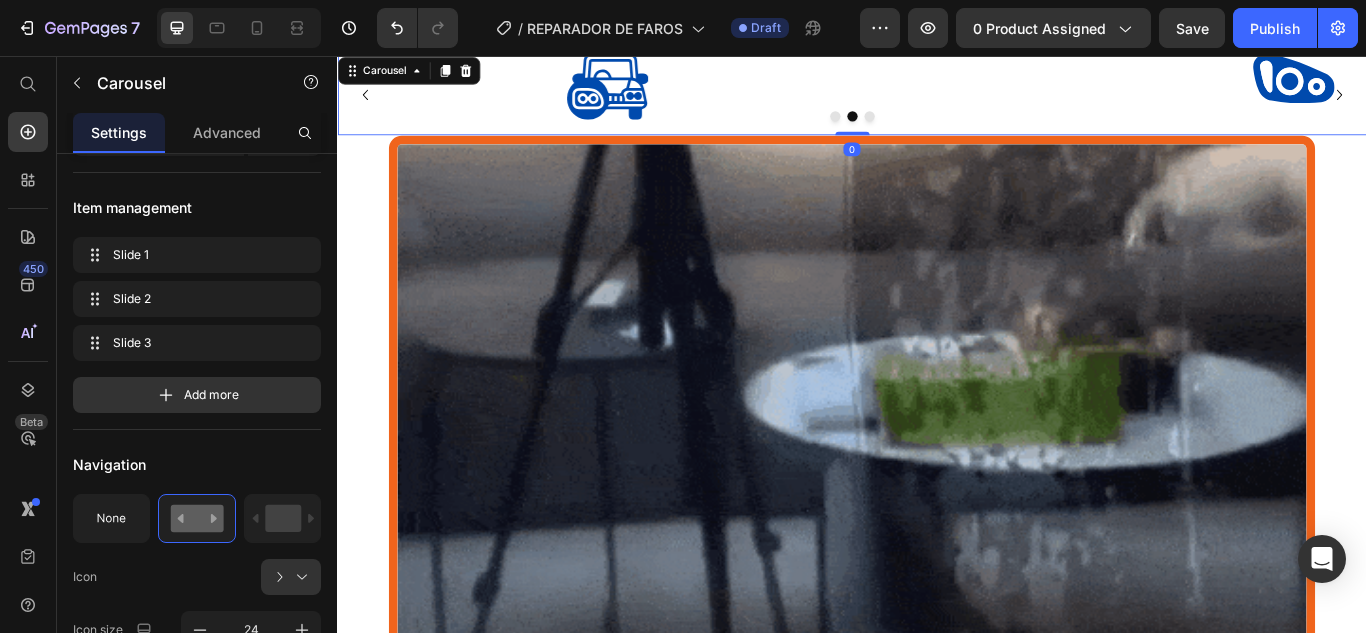 scroll, scrollTop: 0, scrollLeft: 0, axis: both 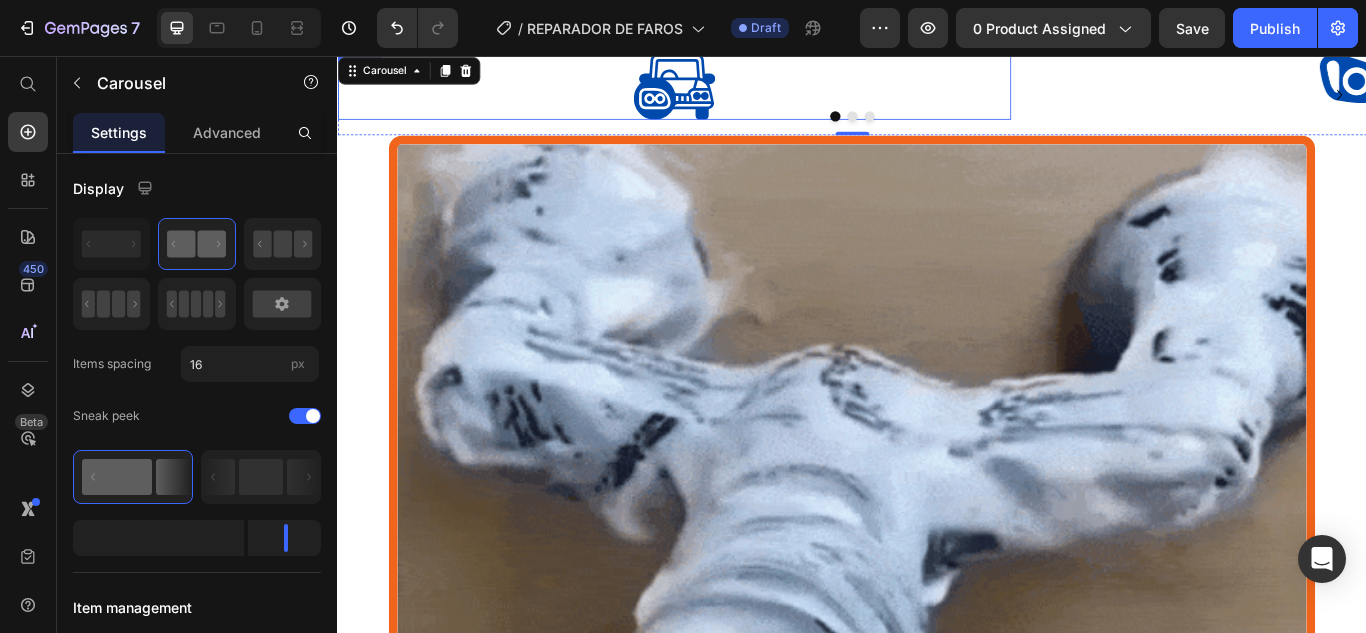 click at bounding box center (729, 92) 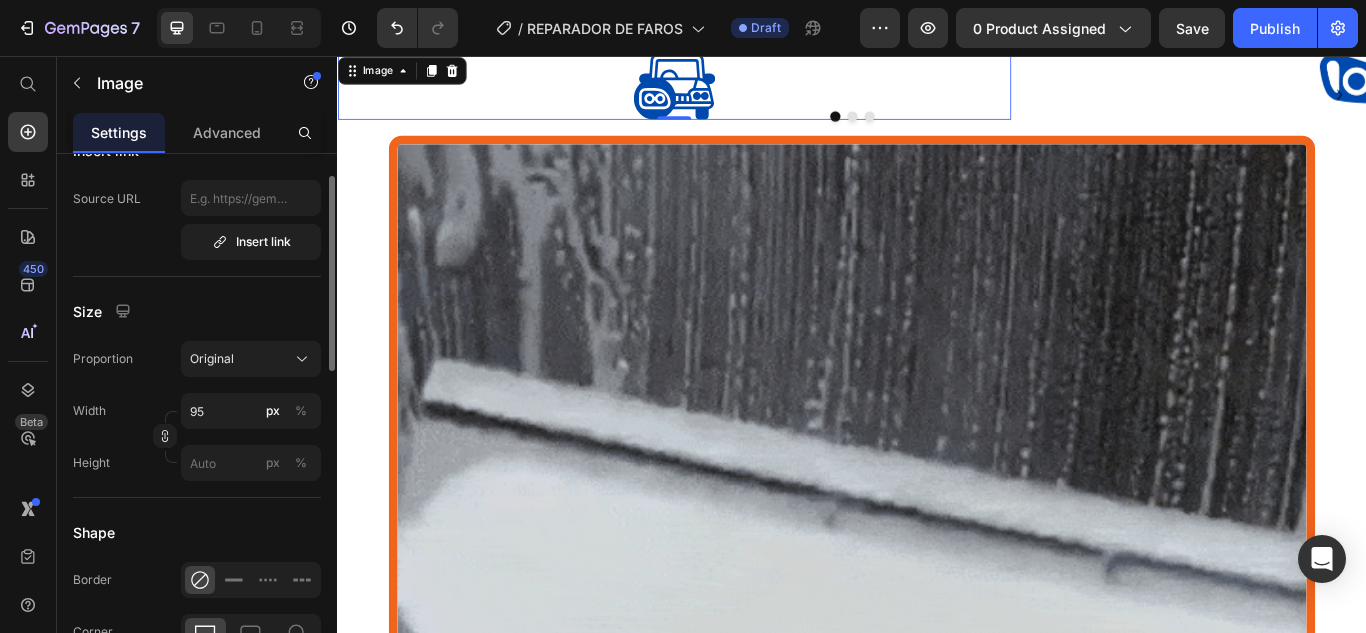scroll, scrollTop: 35, scrollLeft: 0, axis: vertical 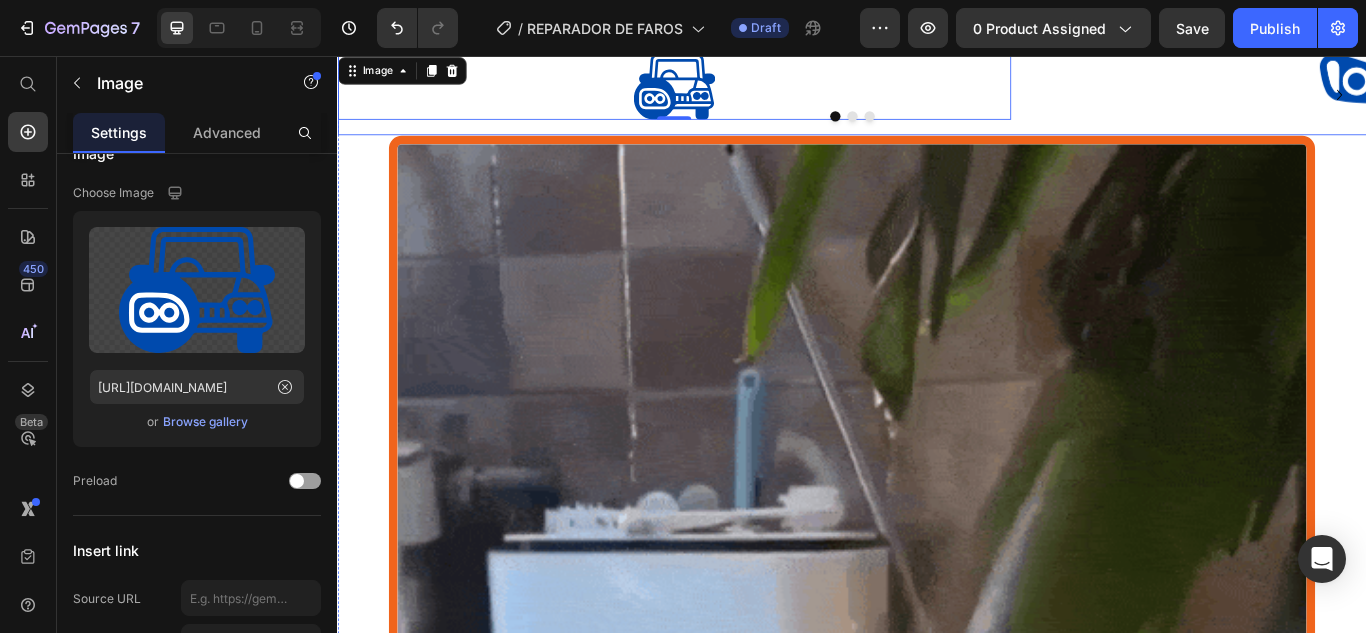 click on "Image   0 Image Image" at bounding box center (937, 101) 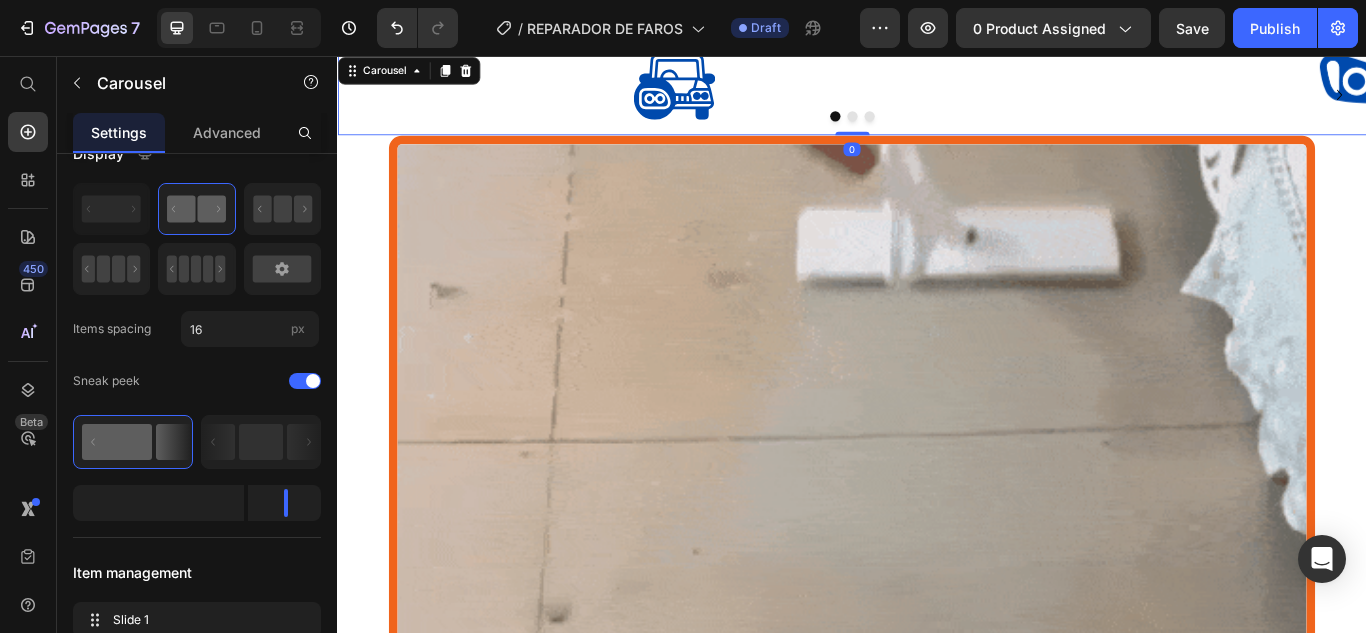 scroll, scrollTop: 0, scrollLeft: 0, axis: both 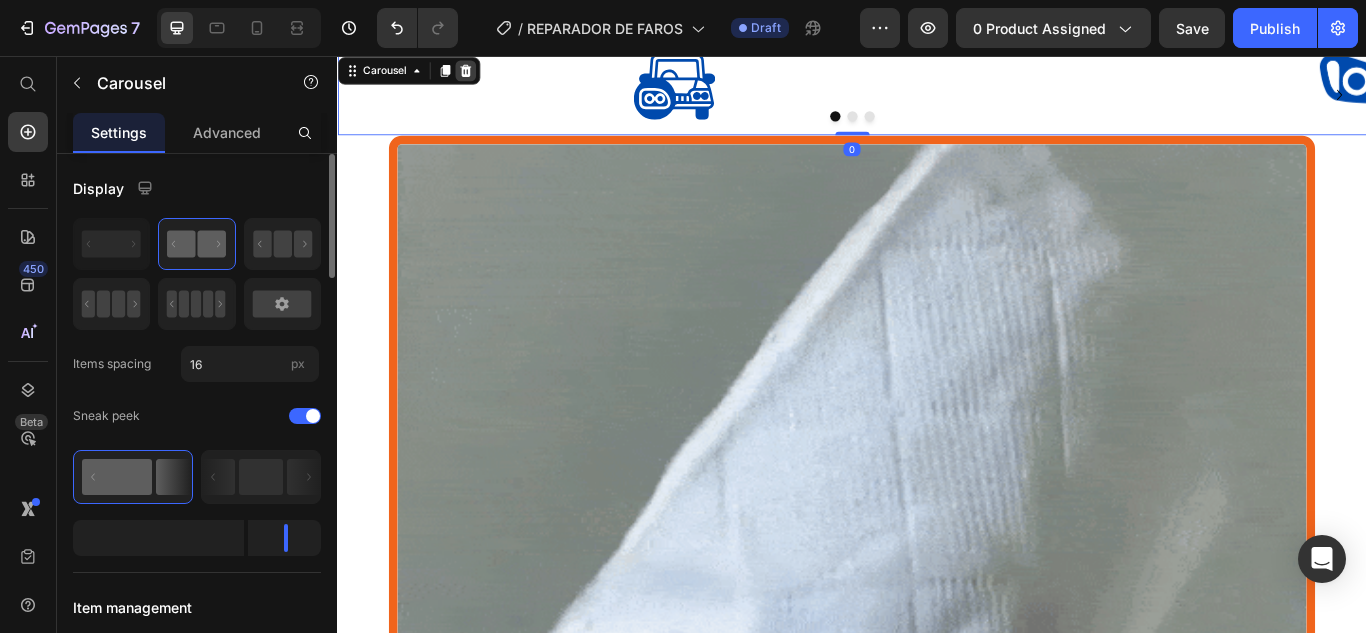 click 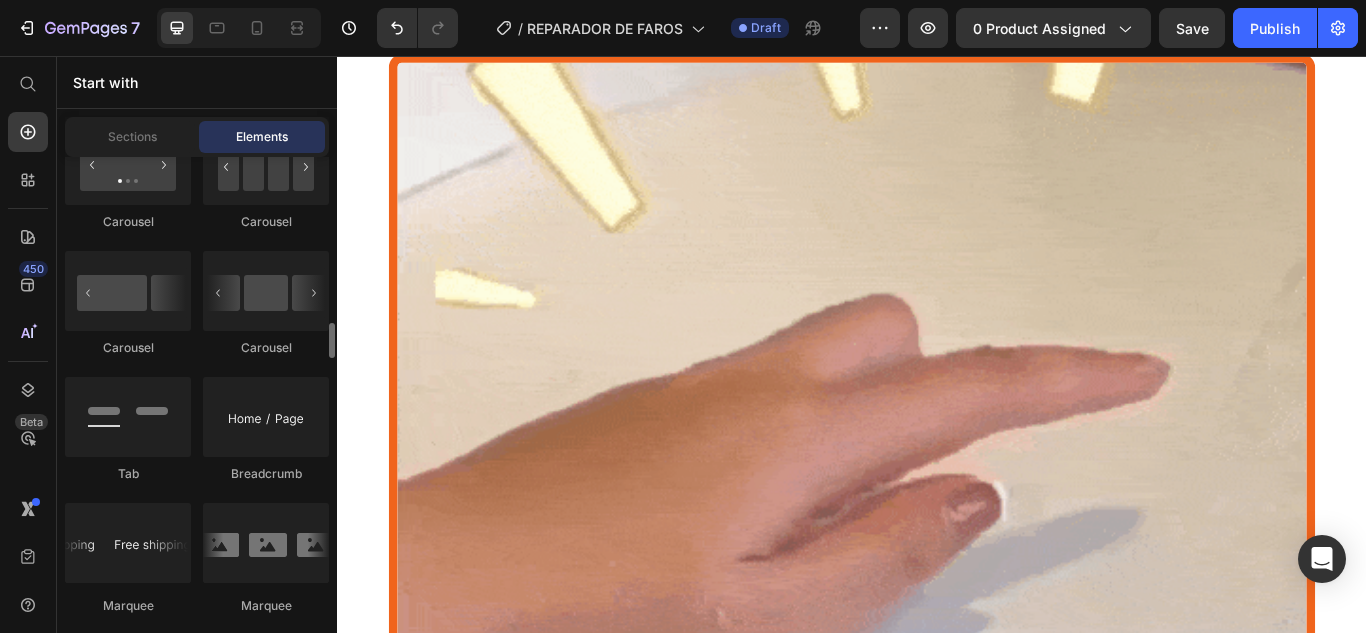 scroll, scrollTop: 2100, scrollLeft: 0, axis: vertical 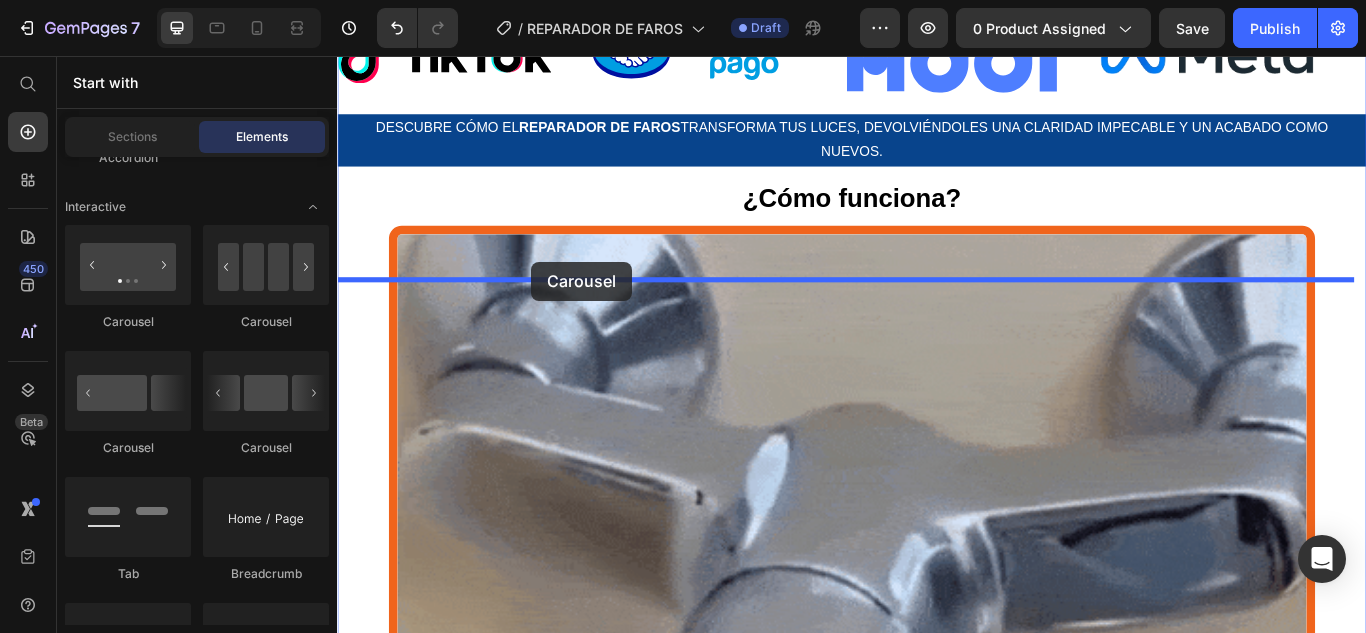 drag, startPoint x: 467, startPoint y: 328, endPoint x: 563, endPoint y: 296, distance: 101.19289 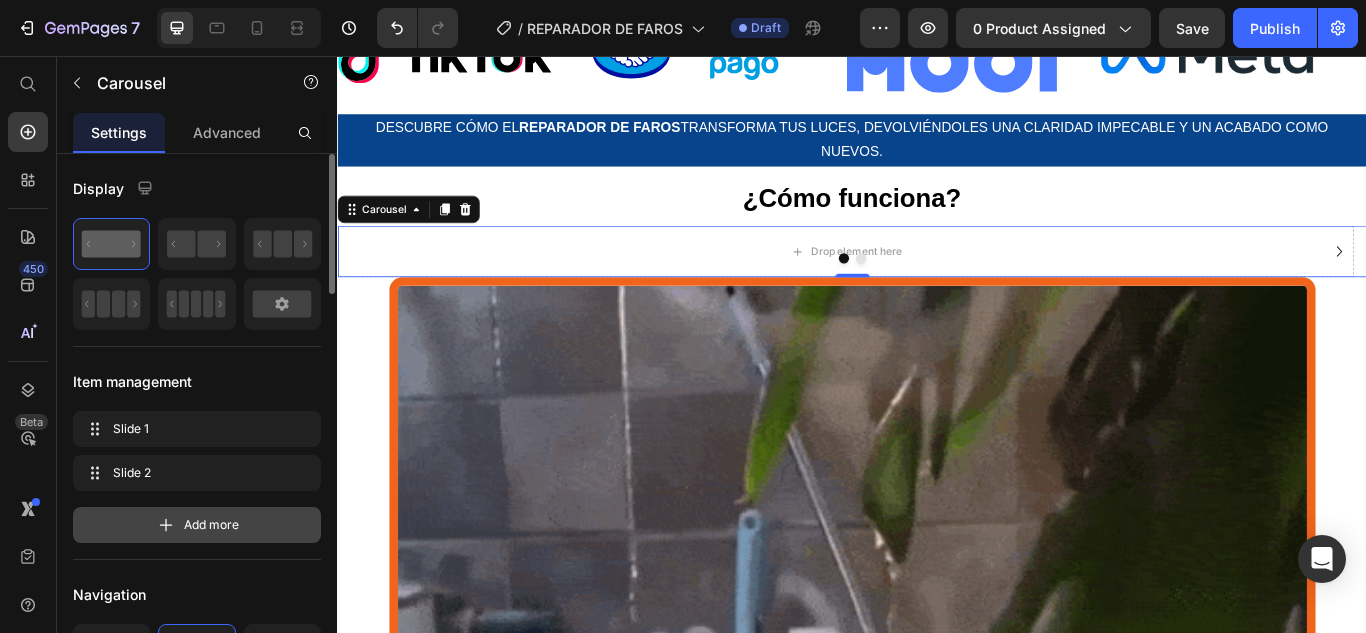 click on "Add more" at bounding box center [211, 525] 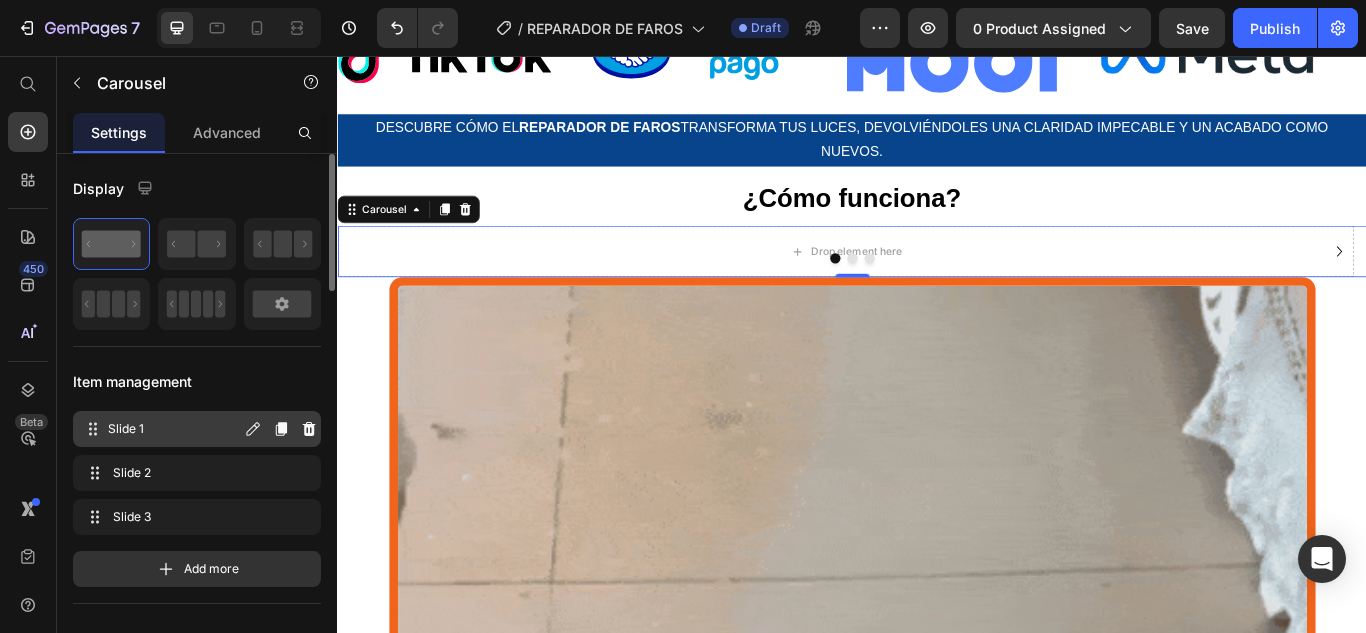 click on "Slide 1 Slide 1" at bounding box center [161, 429] 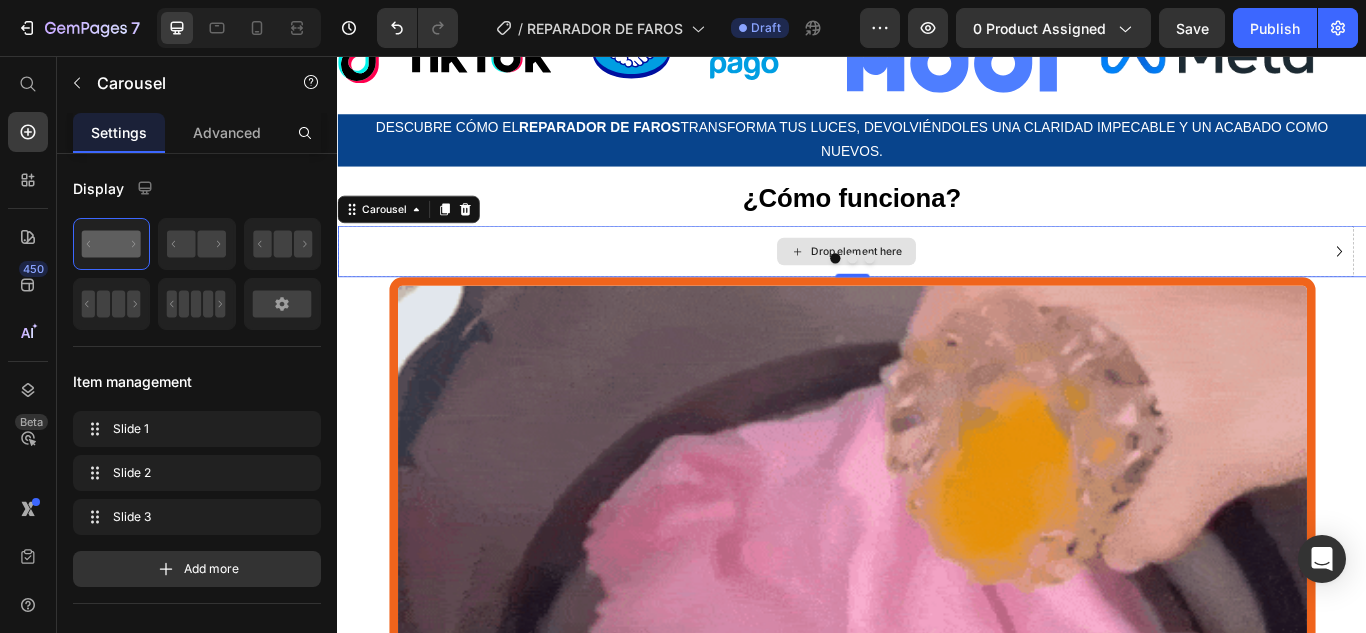click on "Drop element here" at bounding box center [929, 284] 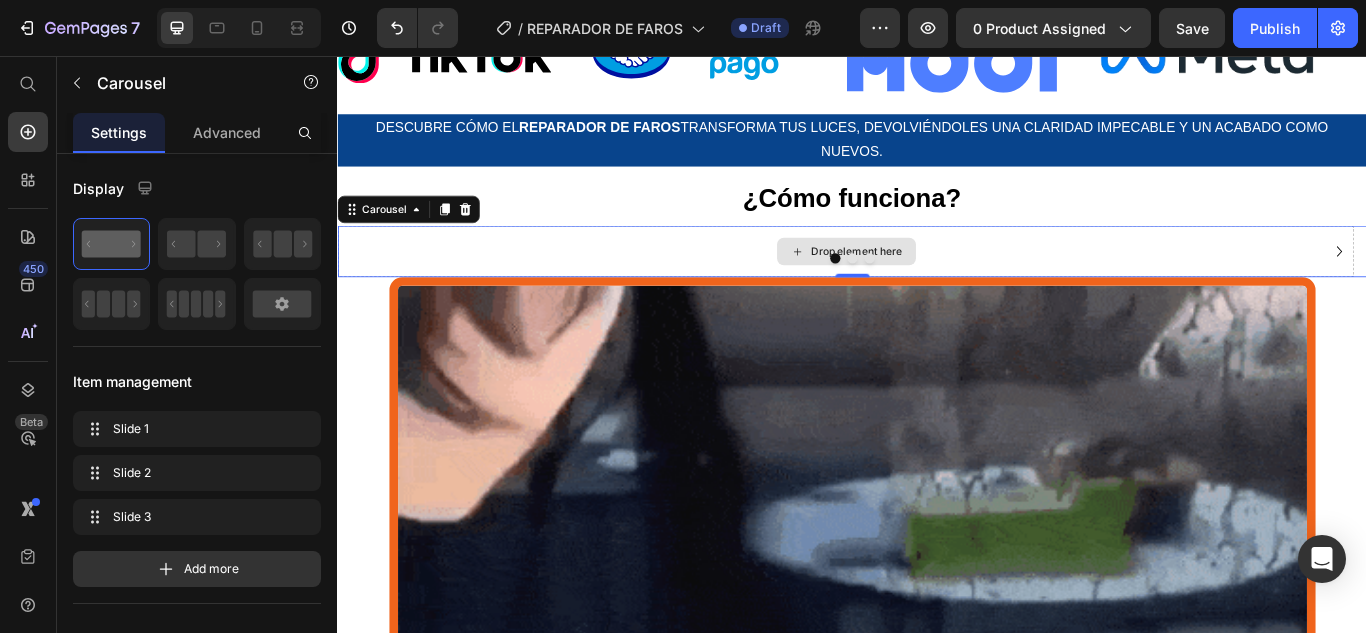 click on "Drop element here" at bounding box center [930, 284] 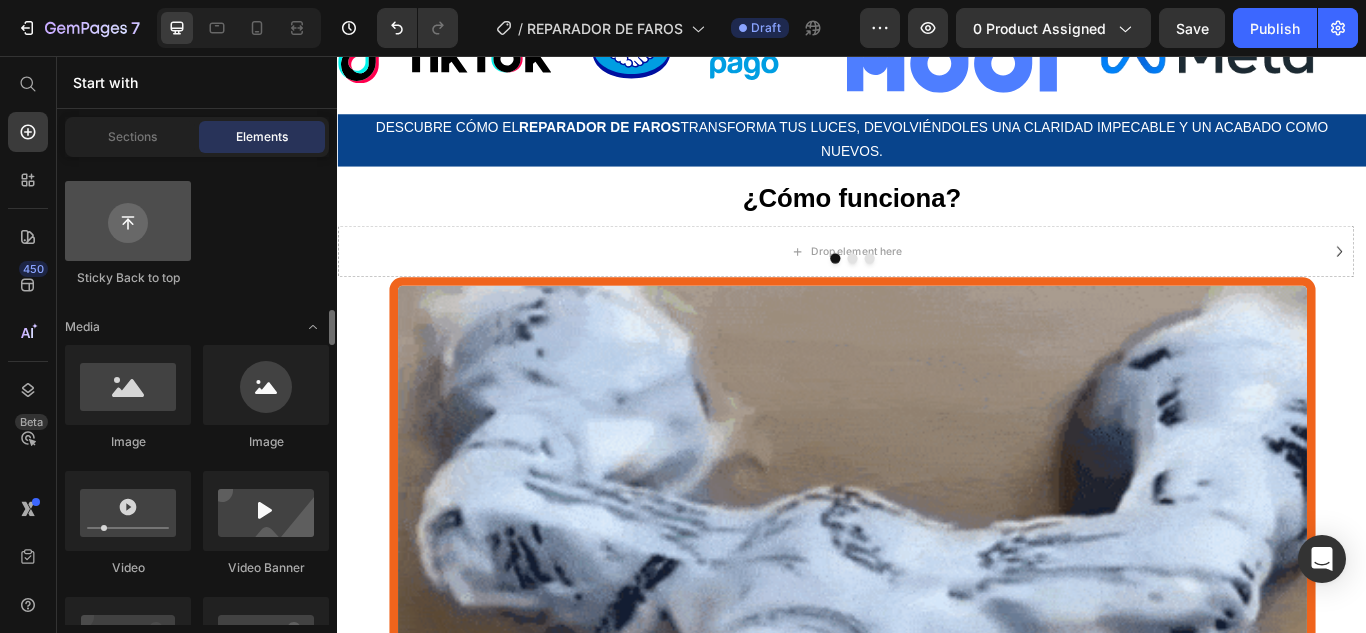 scroll, scrollTop: 700, scrollLeft: 0, axis: vertical 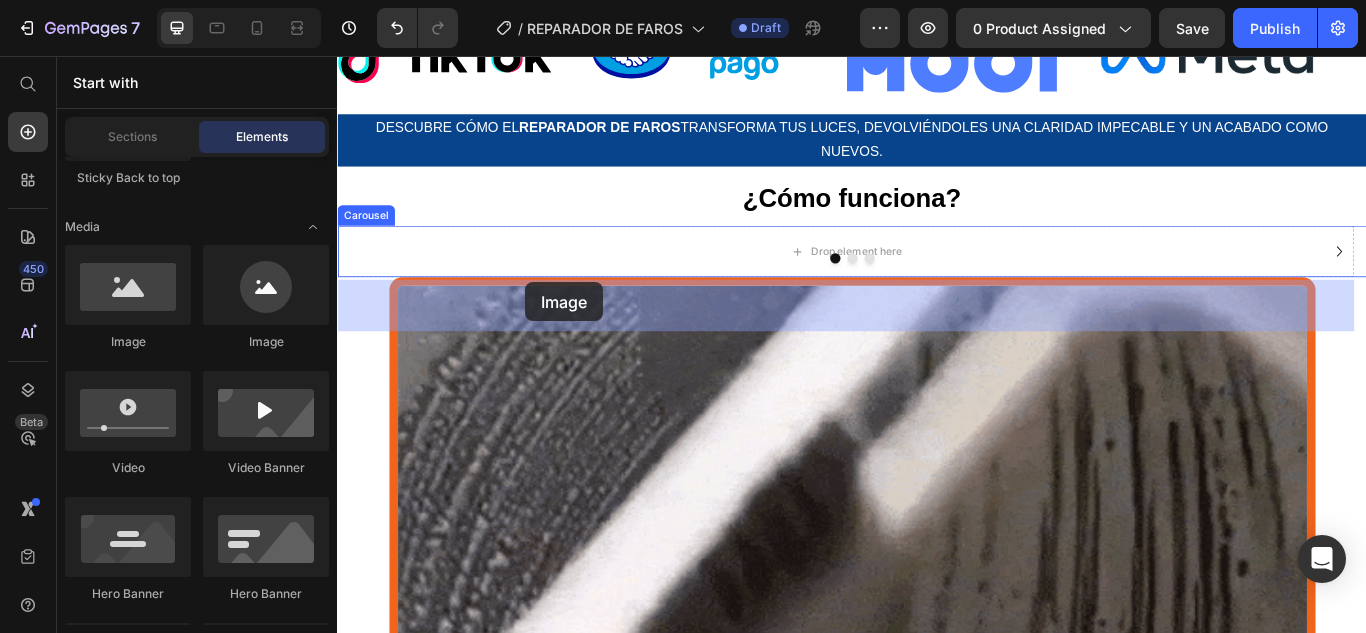 drag, startPoint x: 467, startPoint y: 339, endPoint x: 556, endPoint y: 319, distance: 91.21951 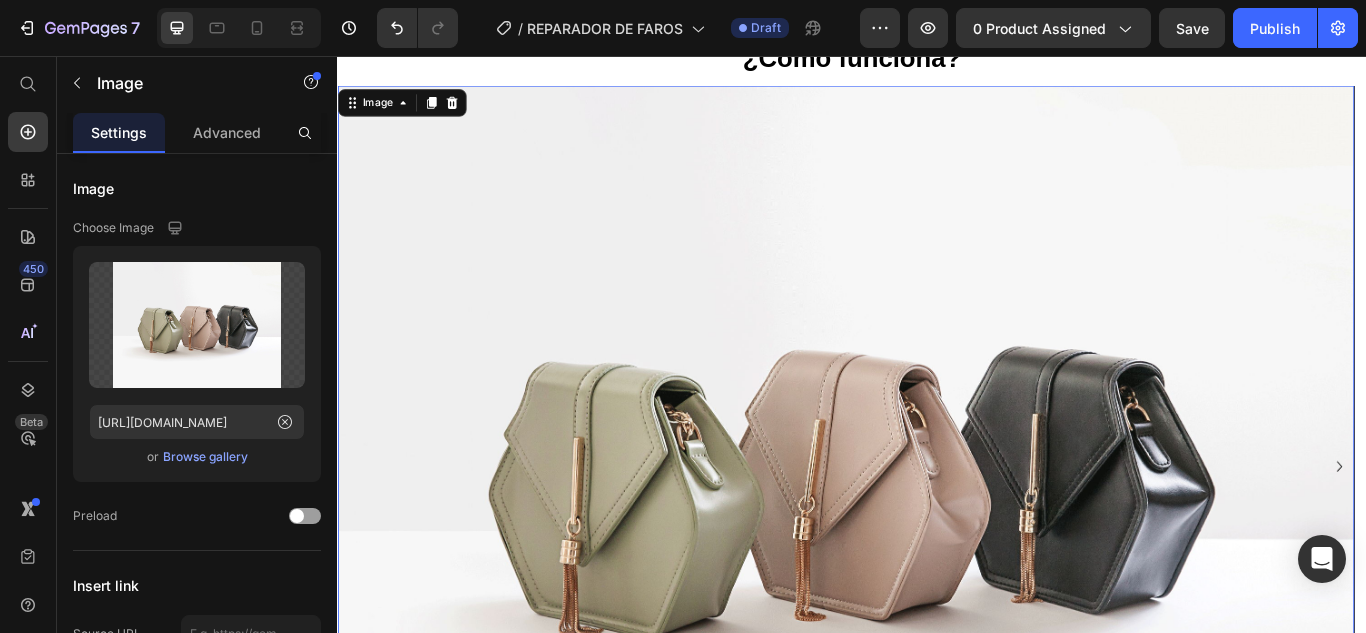 scroll, scrollTop: 3602, scrollLeft: 0, axis: vertical 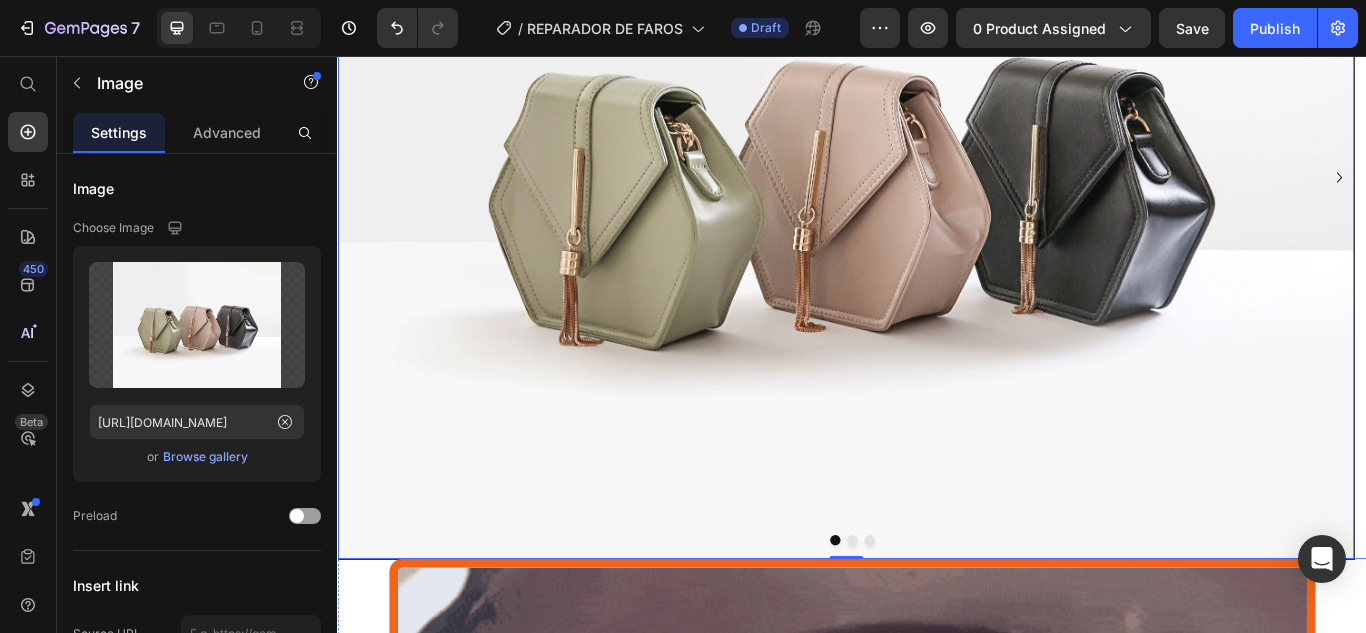 click at bounding box center (937, 621) 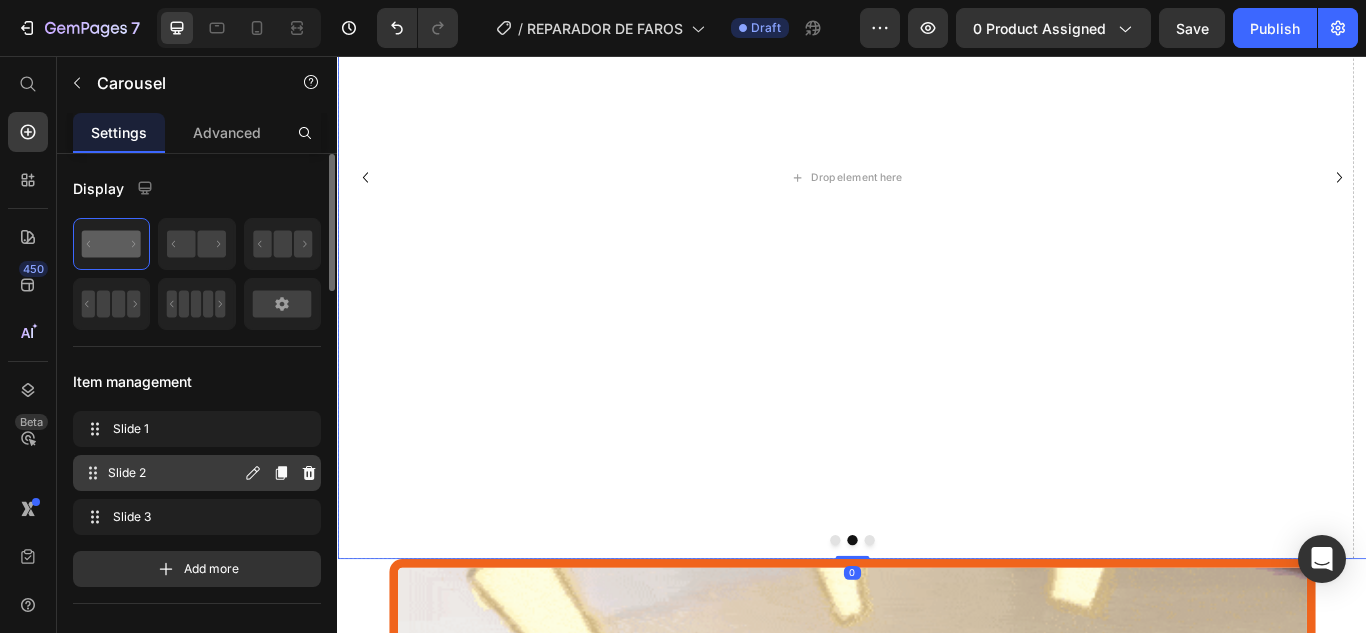 click on "Slide 2" at bounding box center [174, 473] 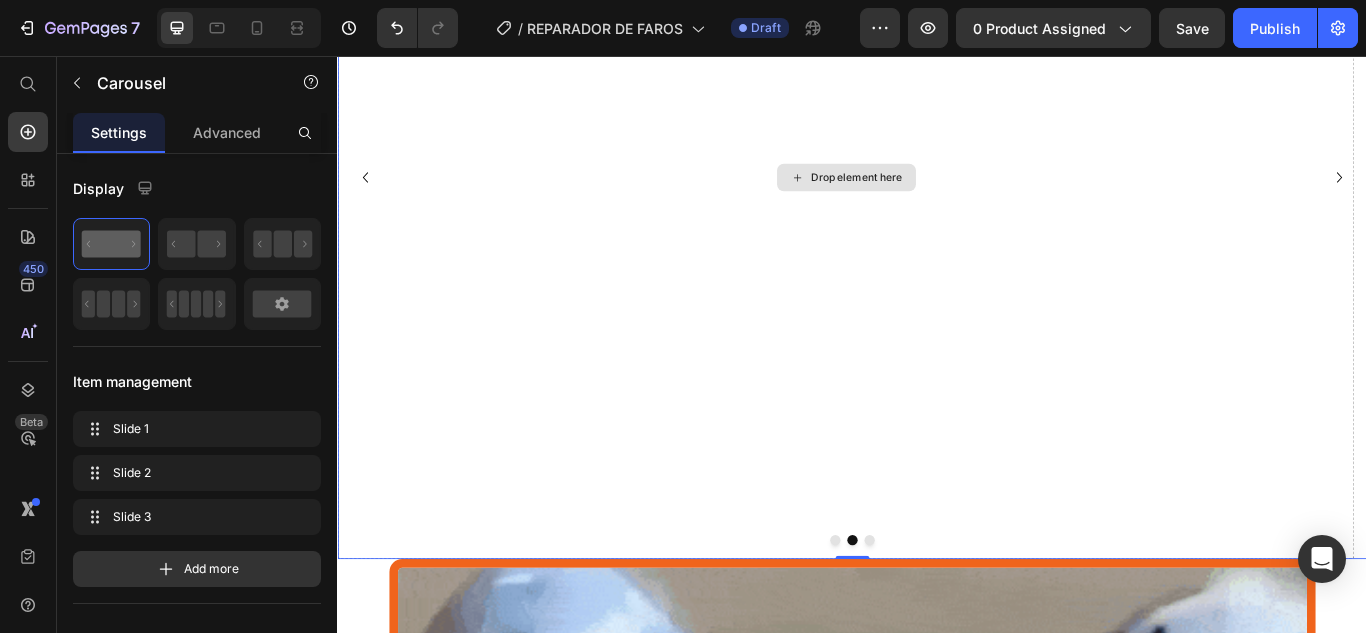 click on "Drop element here" at bounding box center [942, 198] 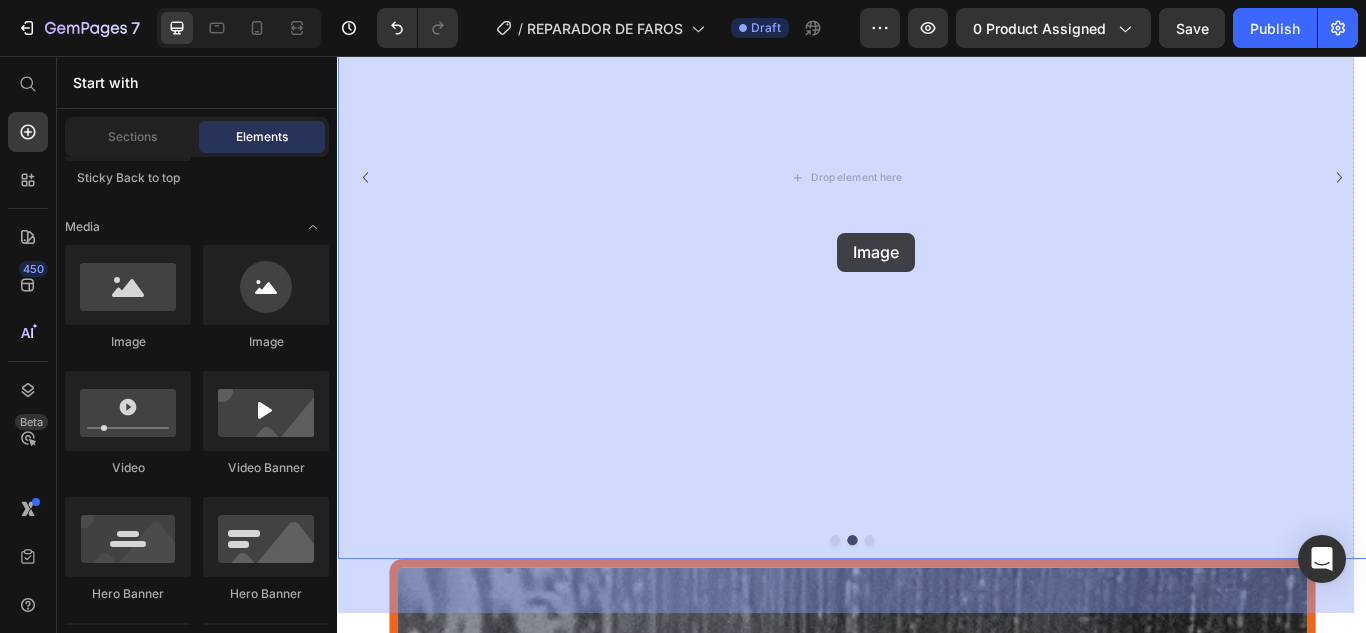 drag, startPoint x: 471, startPoint y: 348, endPoint x: 920, endPoint y: 262, distance: 457.1619 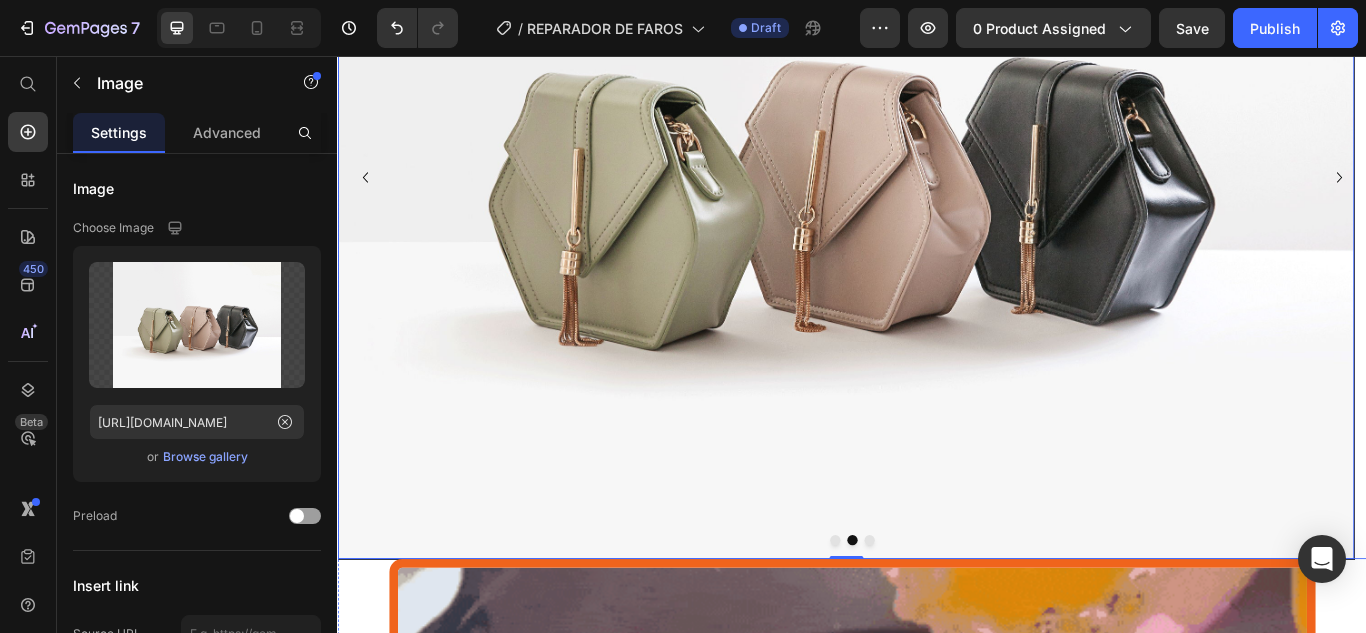 click at bounding box center [957, 621] 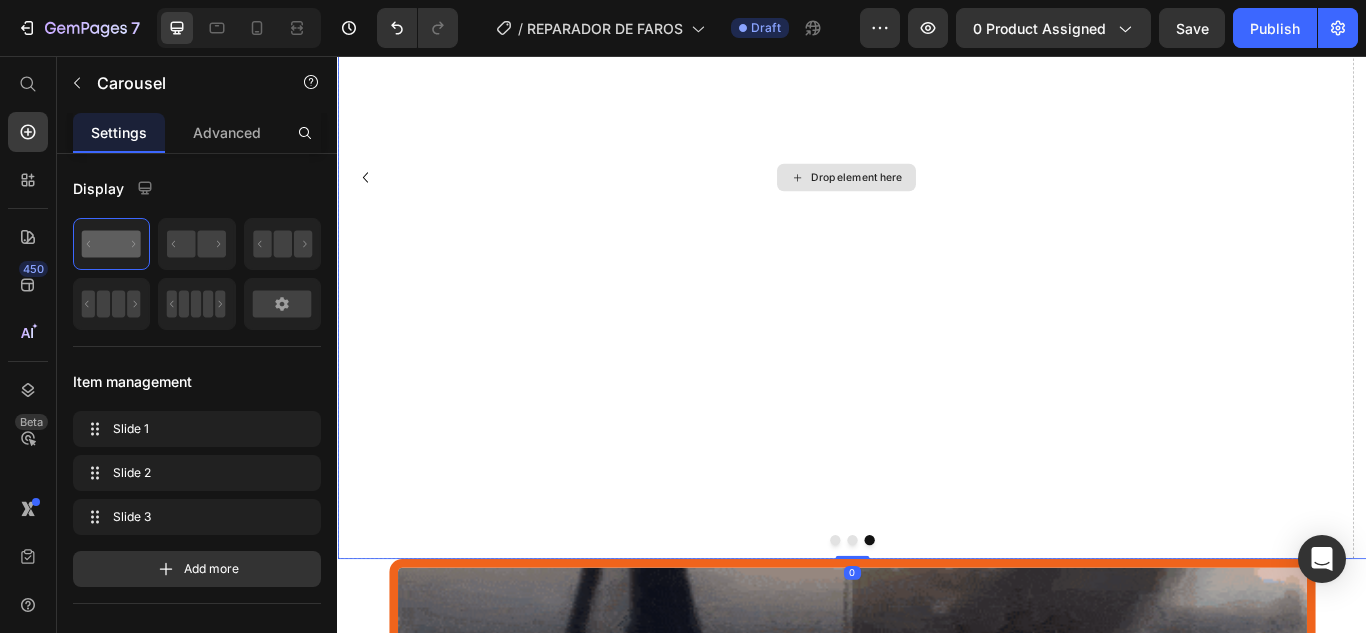 click on "Drop element here" at bounding box center [942, 198] 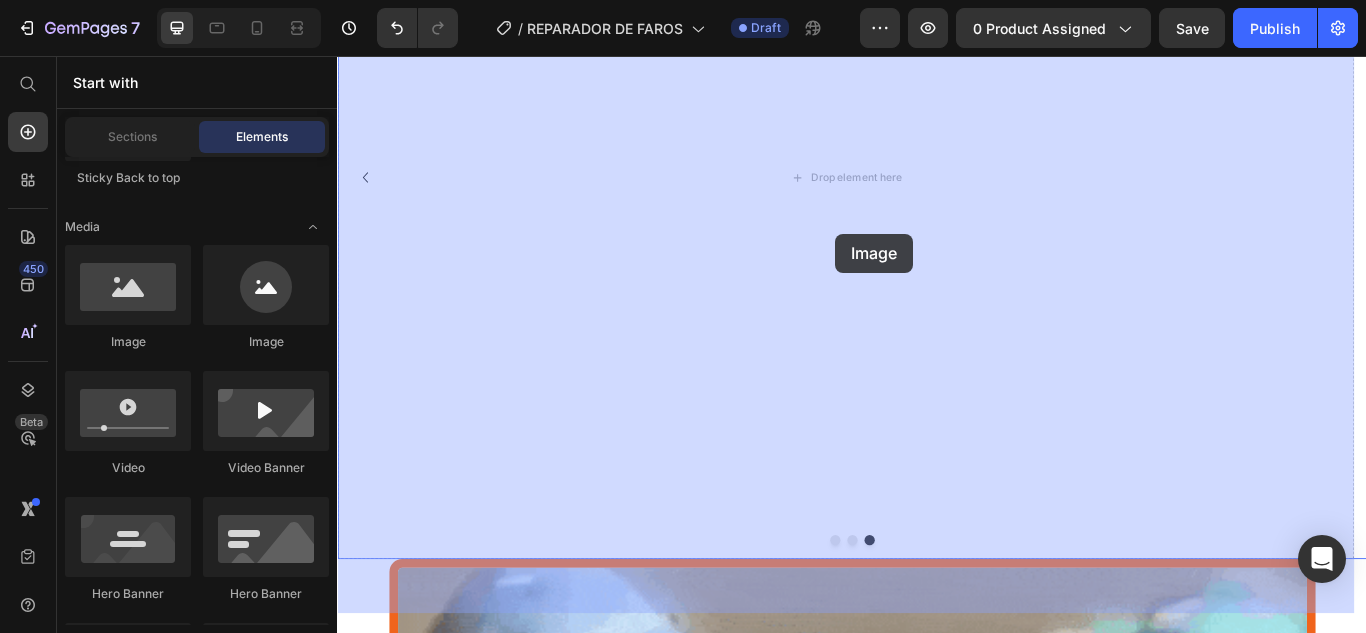 drag, startPoint x: 459, startPoint y: 343, endPoint x: 903, endPoint y: 705, distance: 572.87 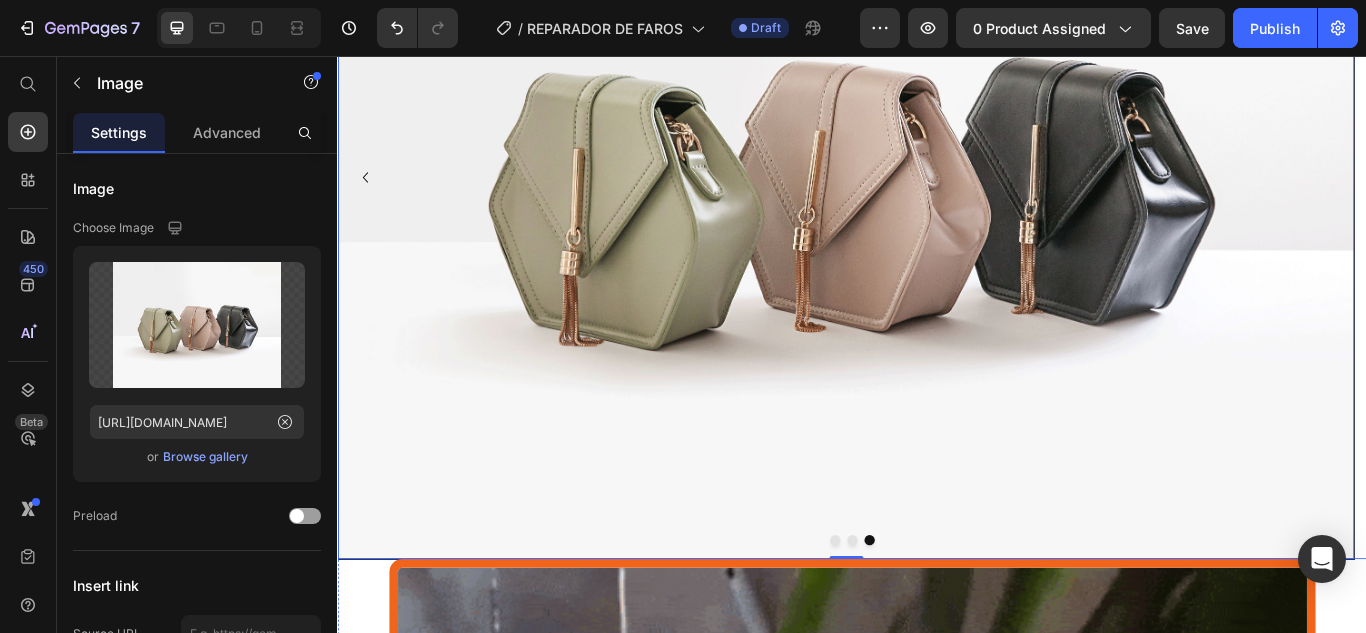 click at bounding box center (917, 621) 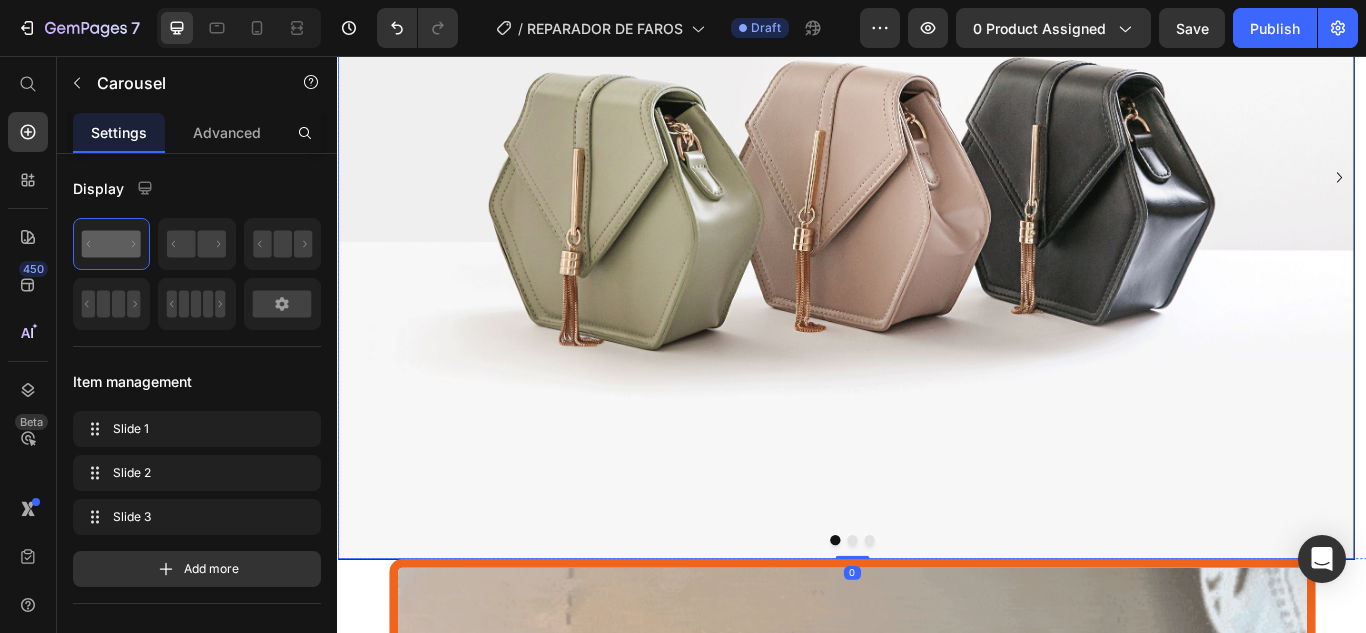 click at bounding box center (929, 198) 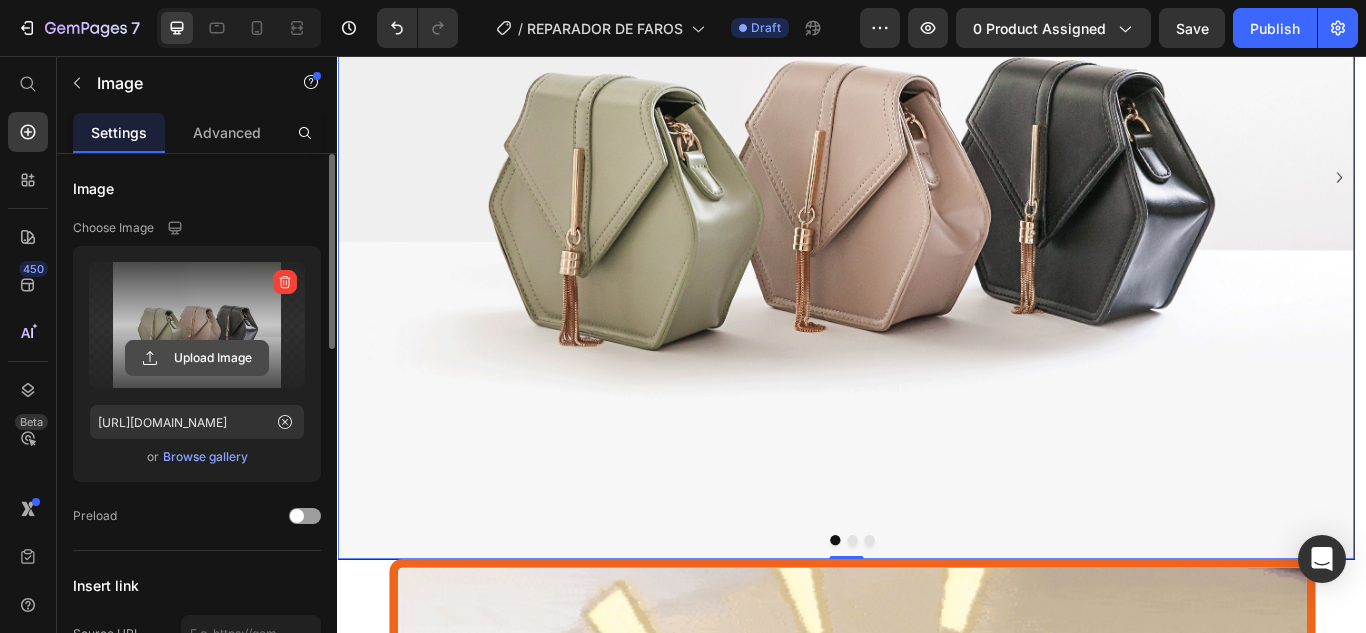 click 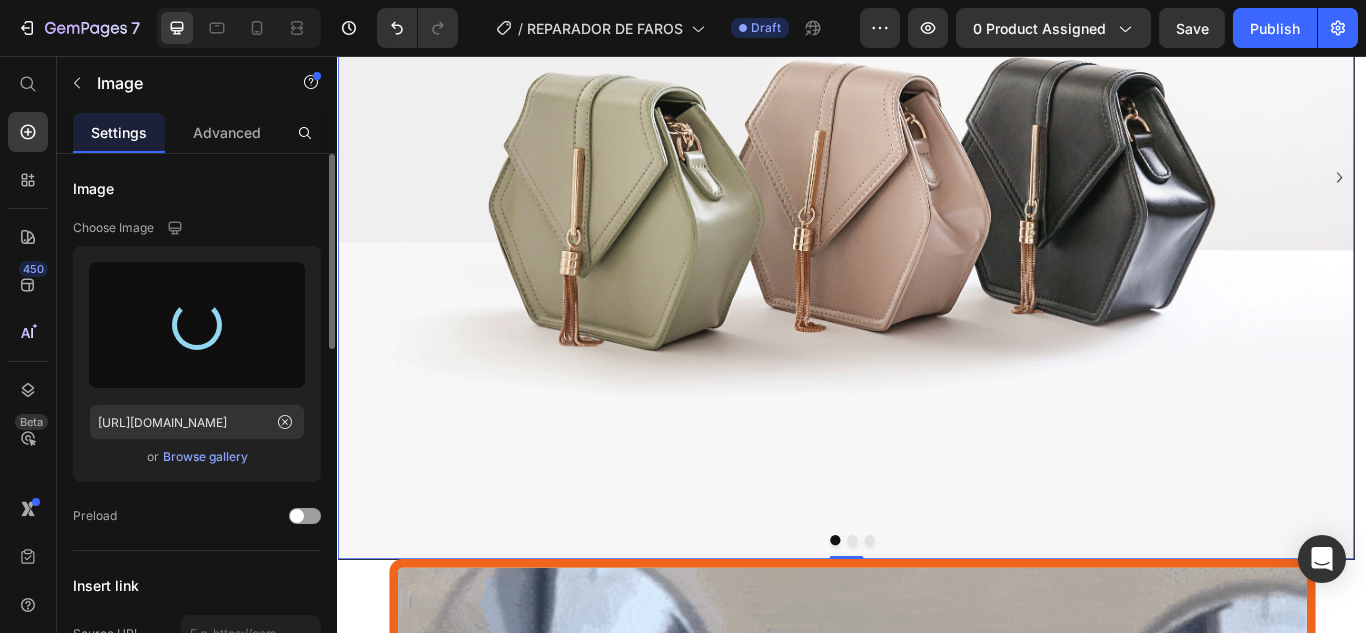type on "[URL][DOMAIN_NAME]" 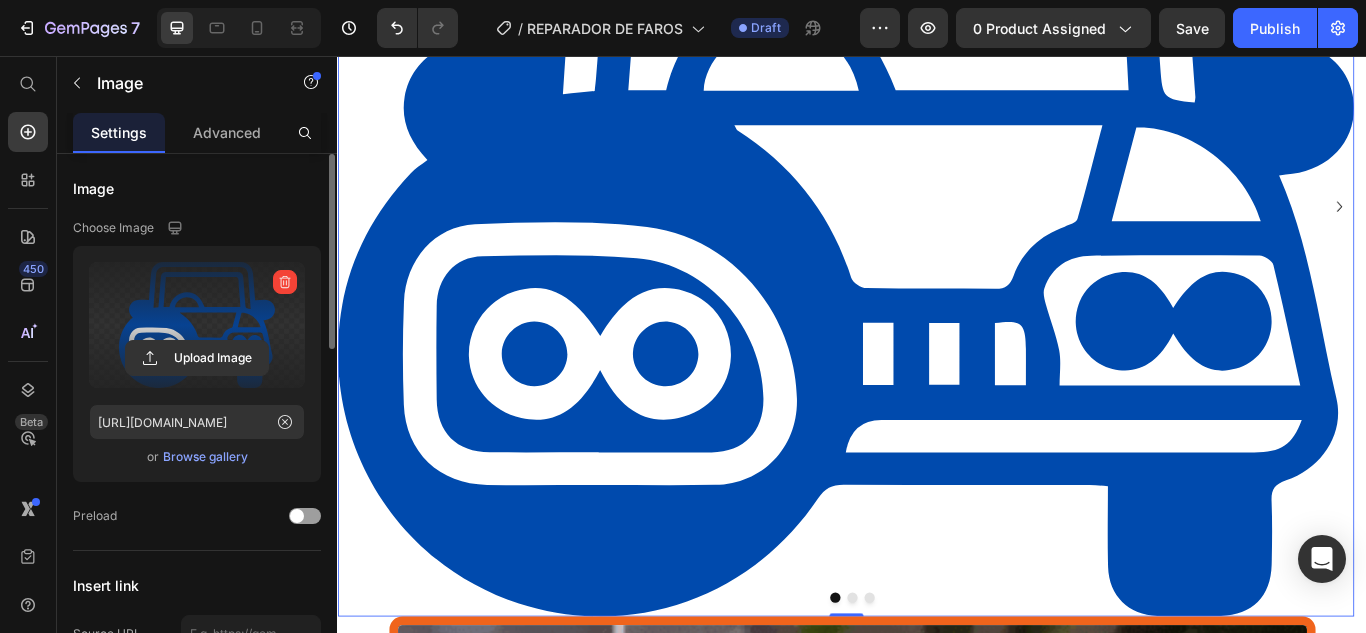 scroll, scrollTop: 4002, scrollLeft: 0, axis: vertical 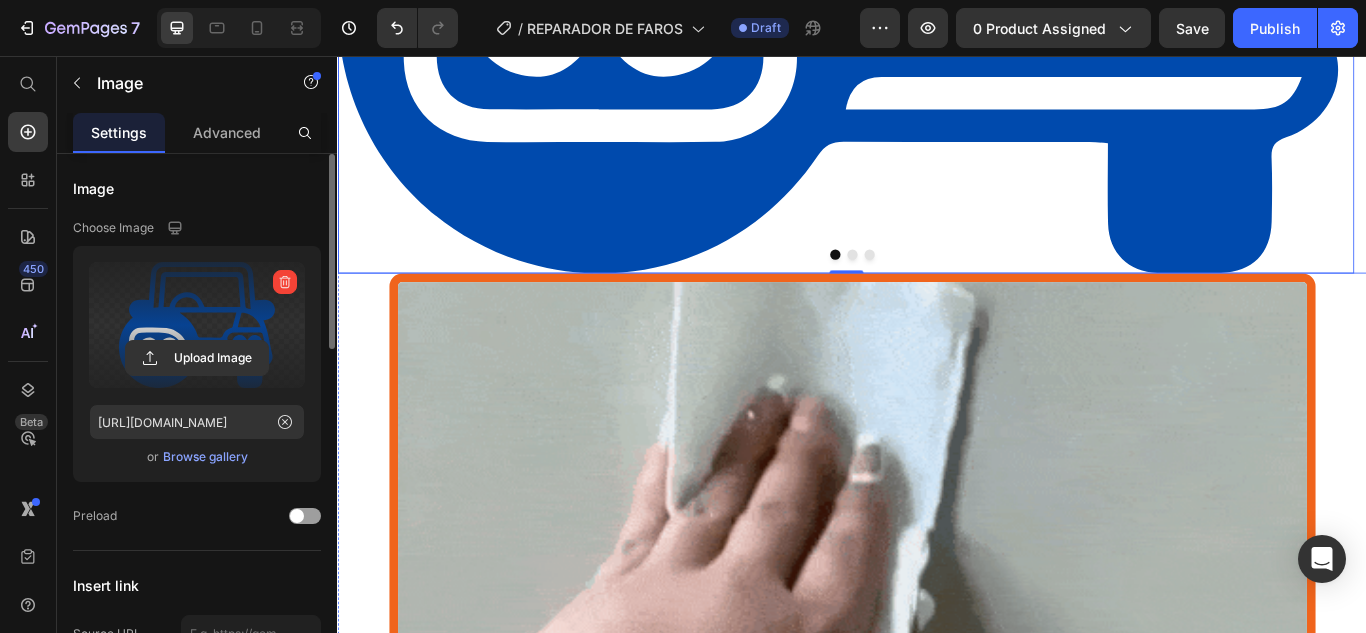 click at bounding box center [937, 288] 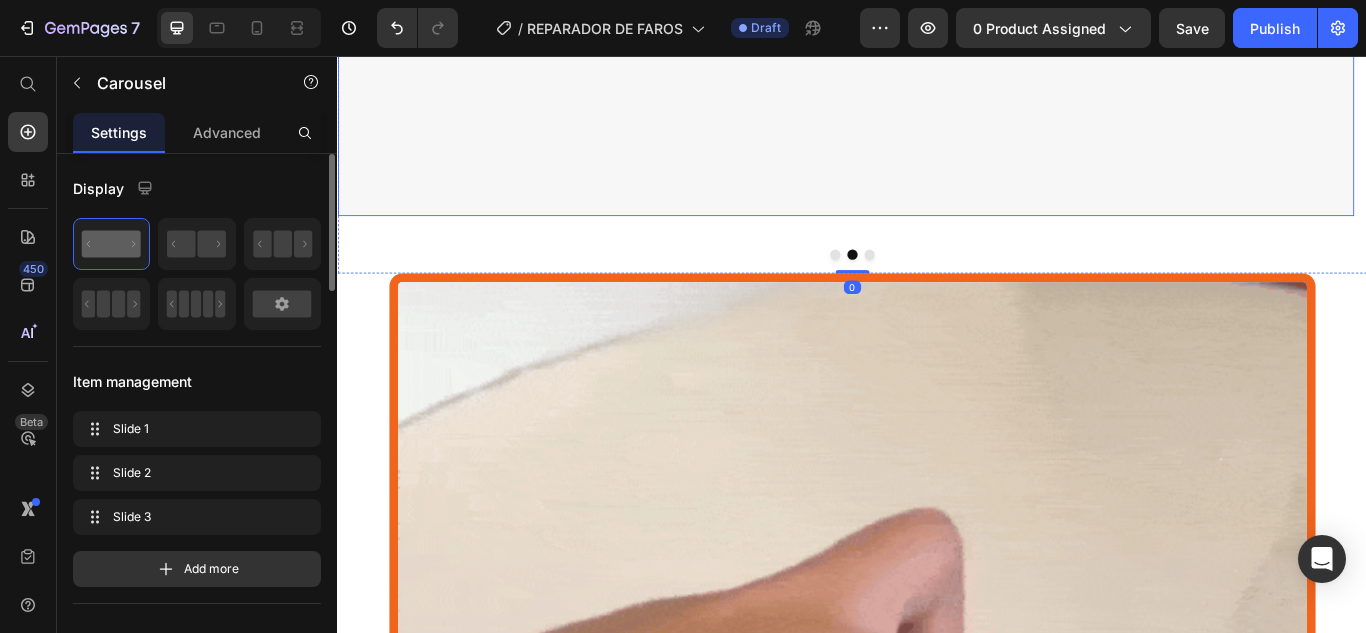 click at bounding box center (929, -202) 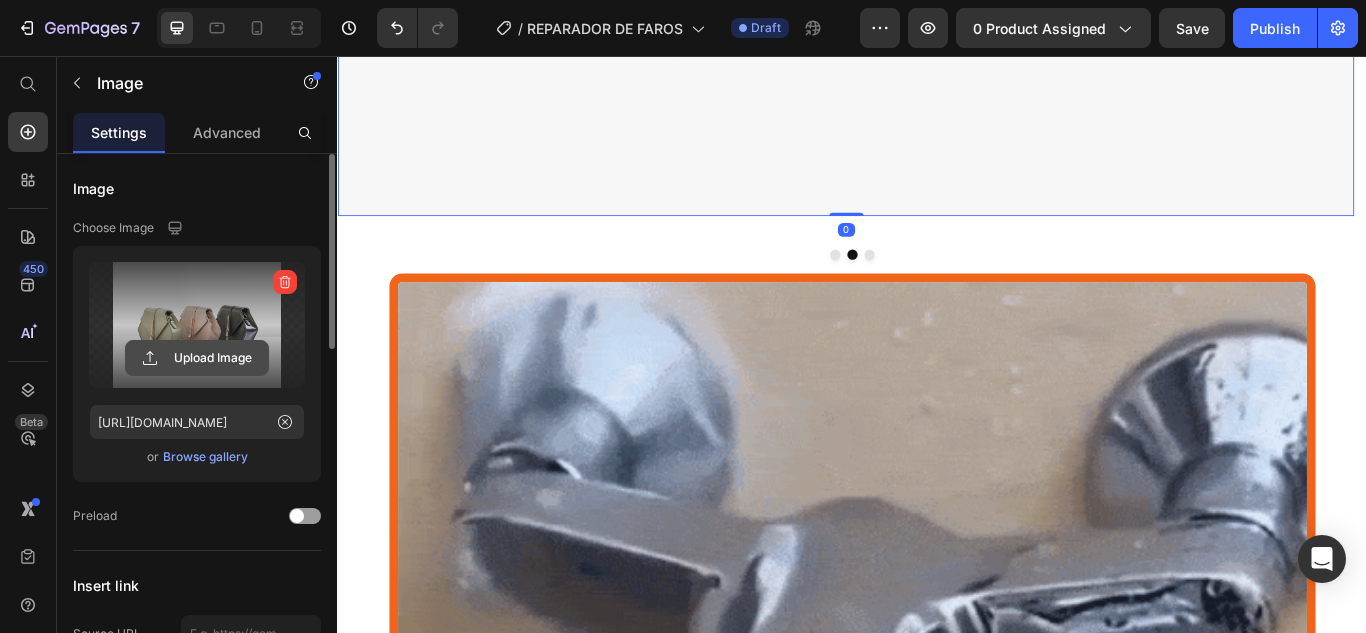 click 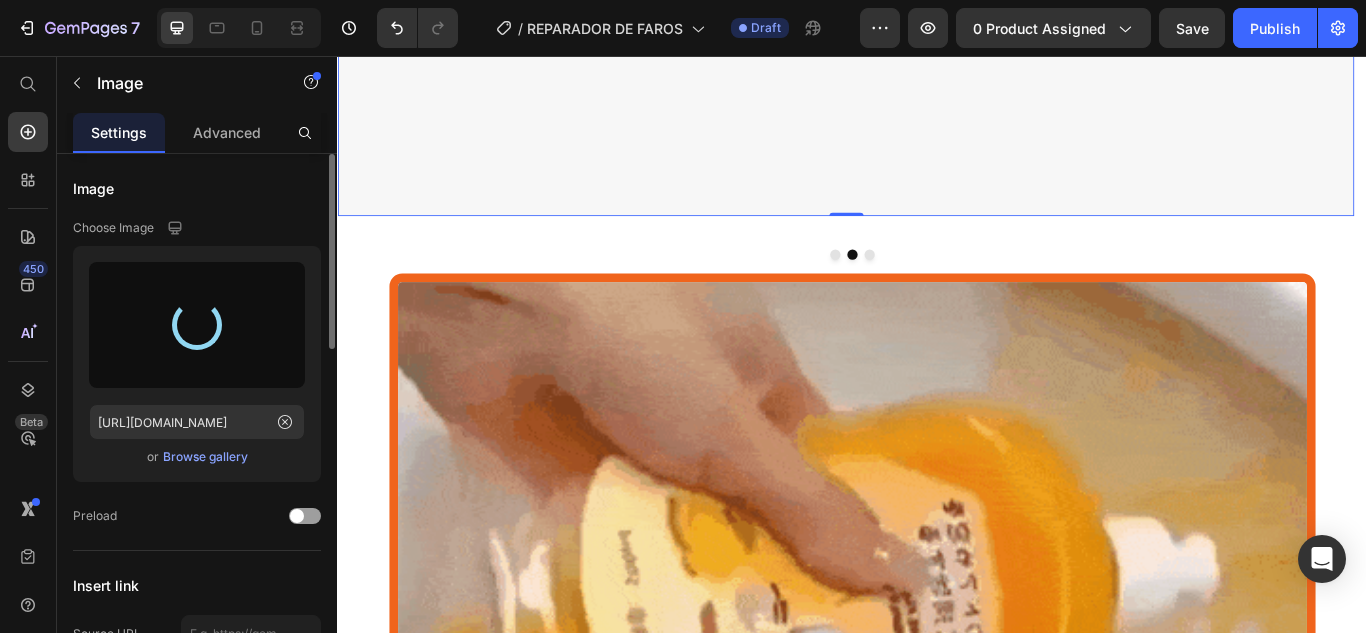 type on "[URL][DOMAIN_NAME]" 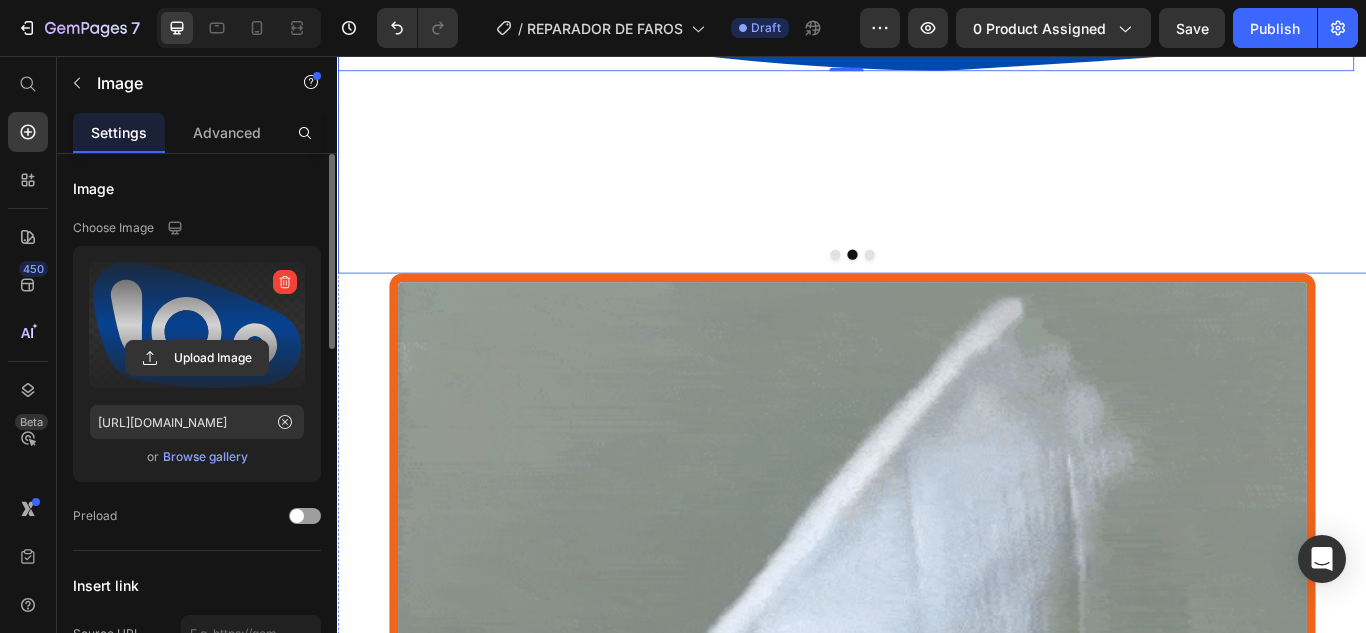 click at bounding box center (957, 288) 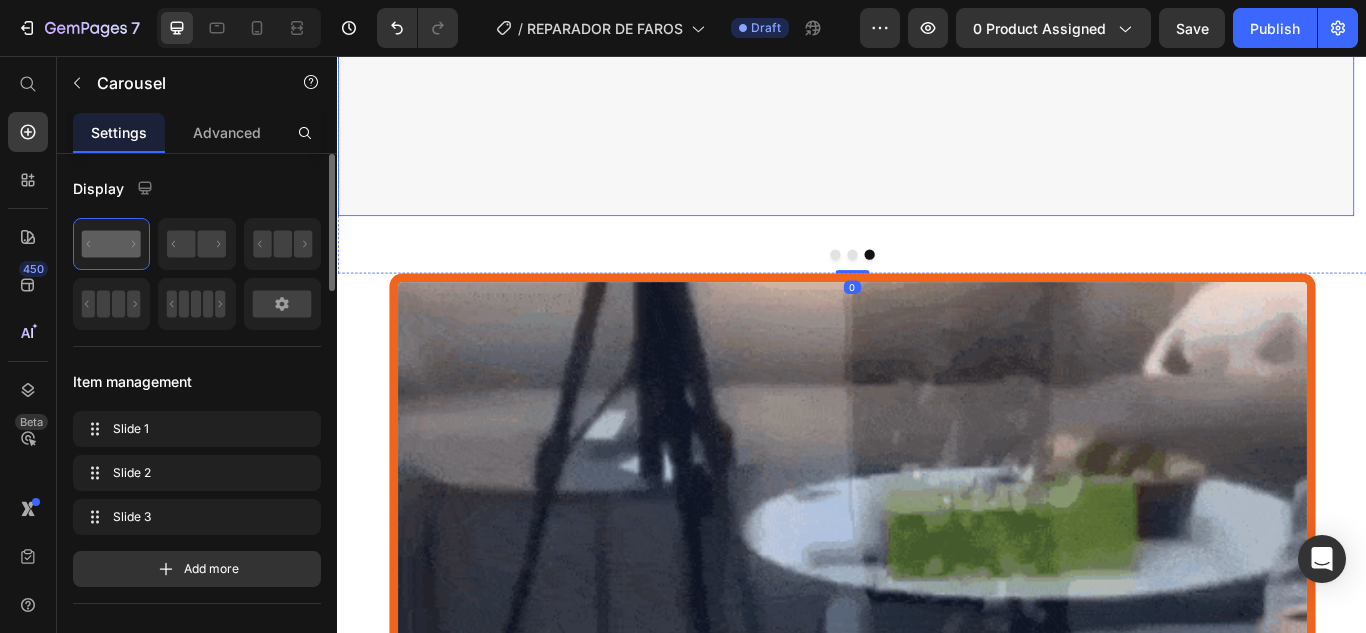 click at bounding box center (929, -202) 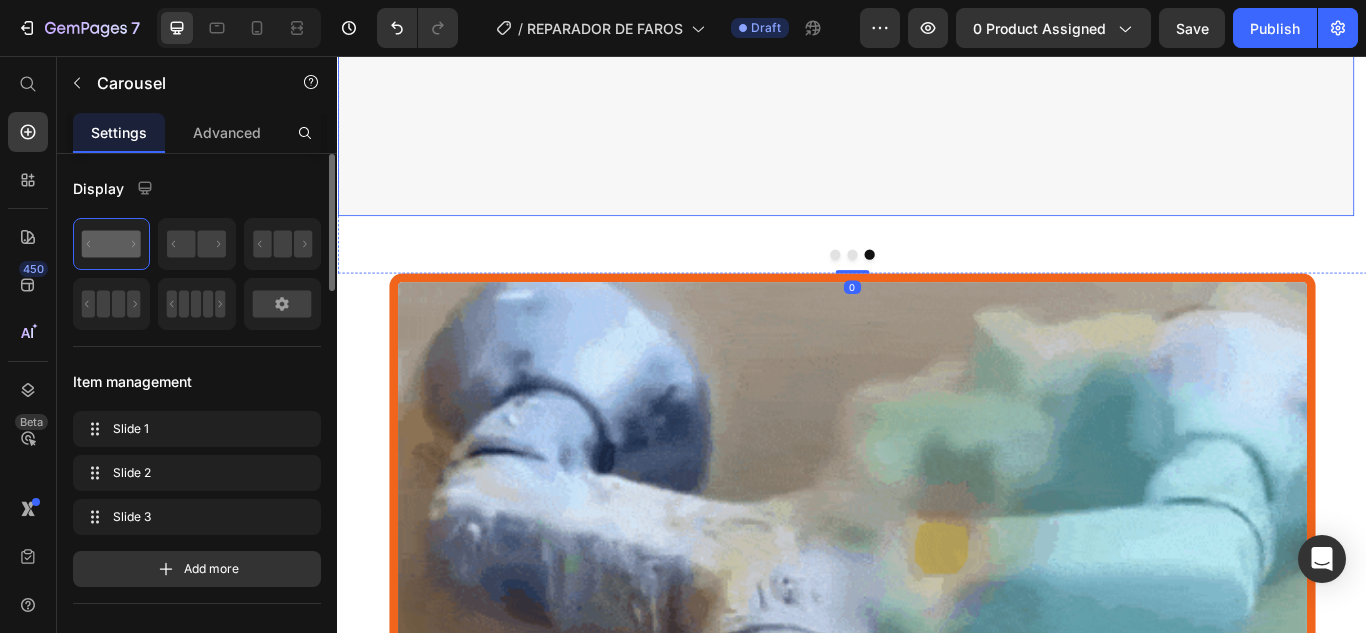 click at bounding box center [929, -202] 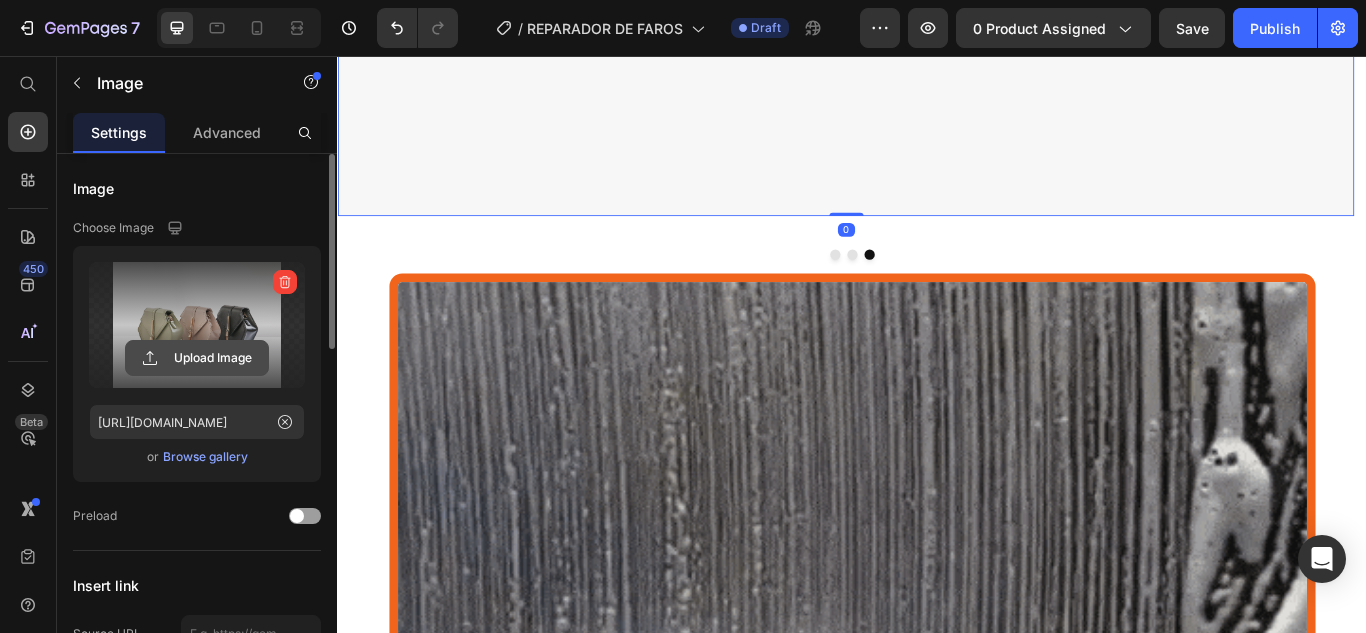 click 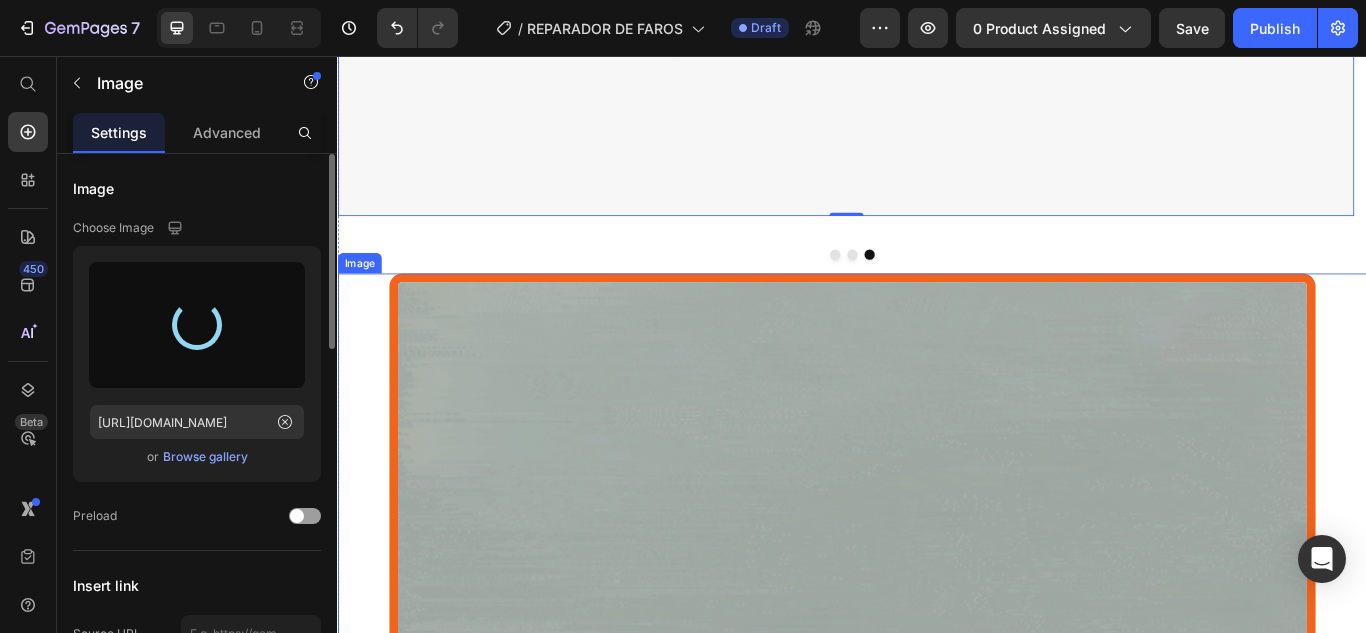 type on "[URL][DOMAIN_NAME]" 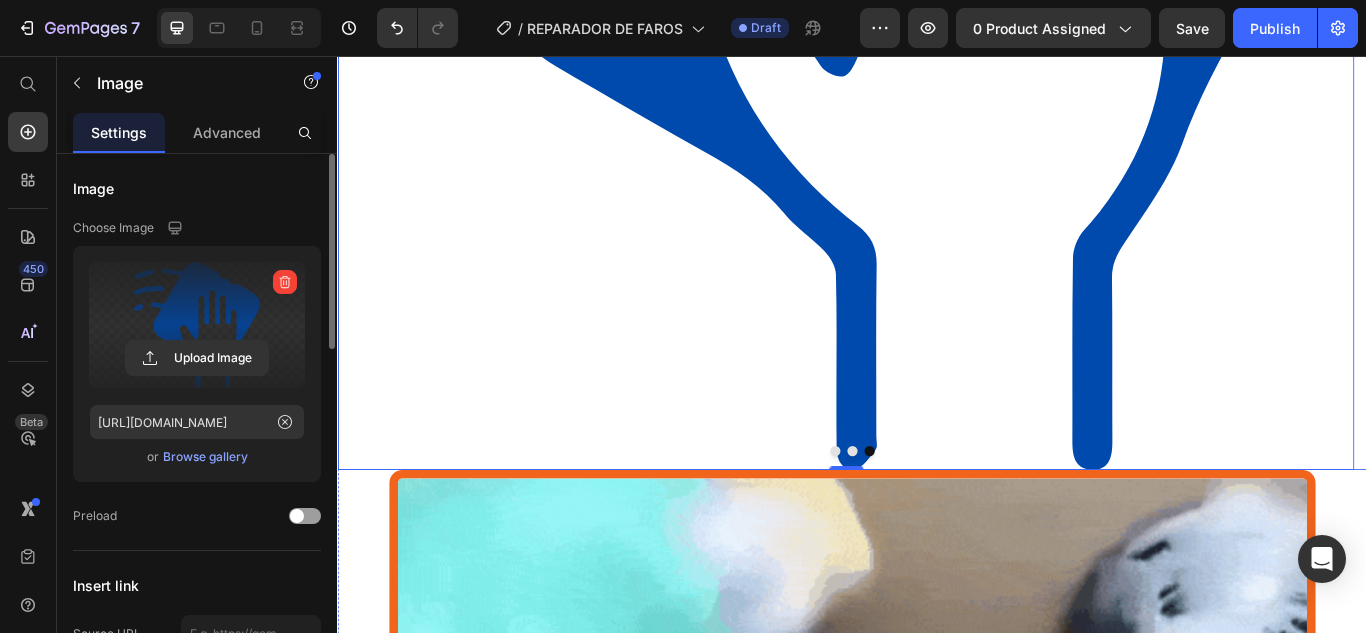 click at bounding box center (917, 517) 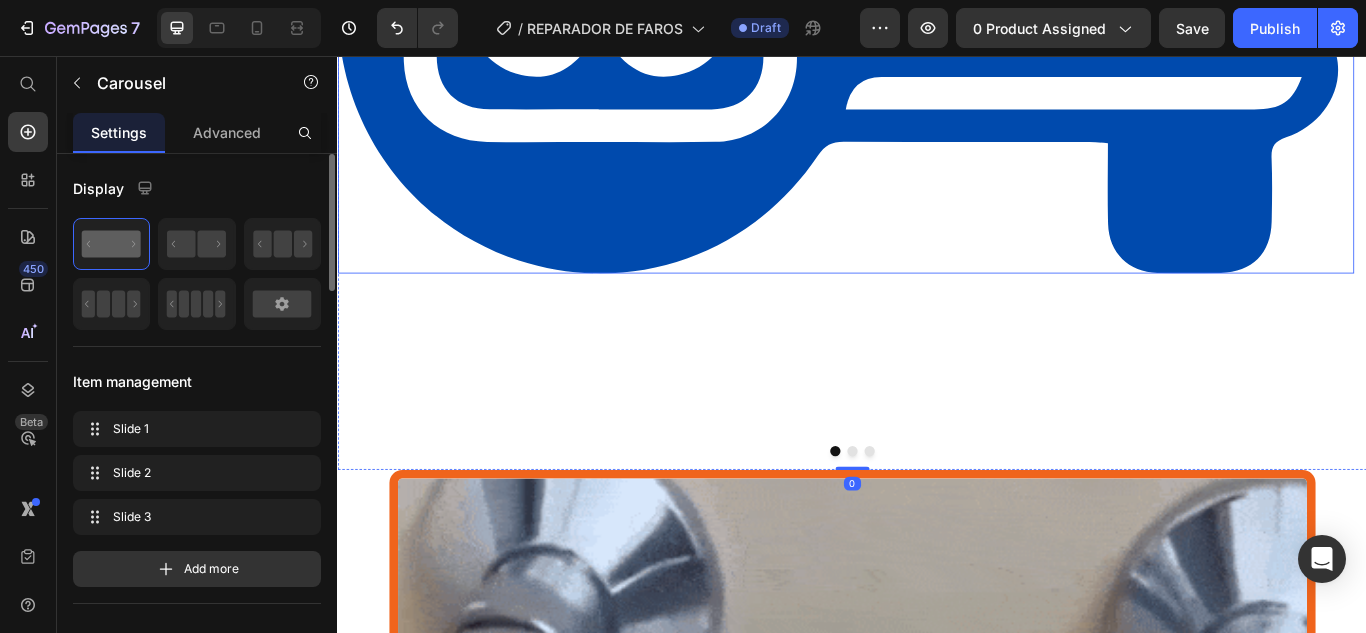 click at bounding box center (929, -168) 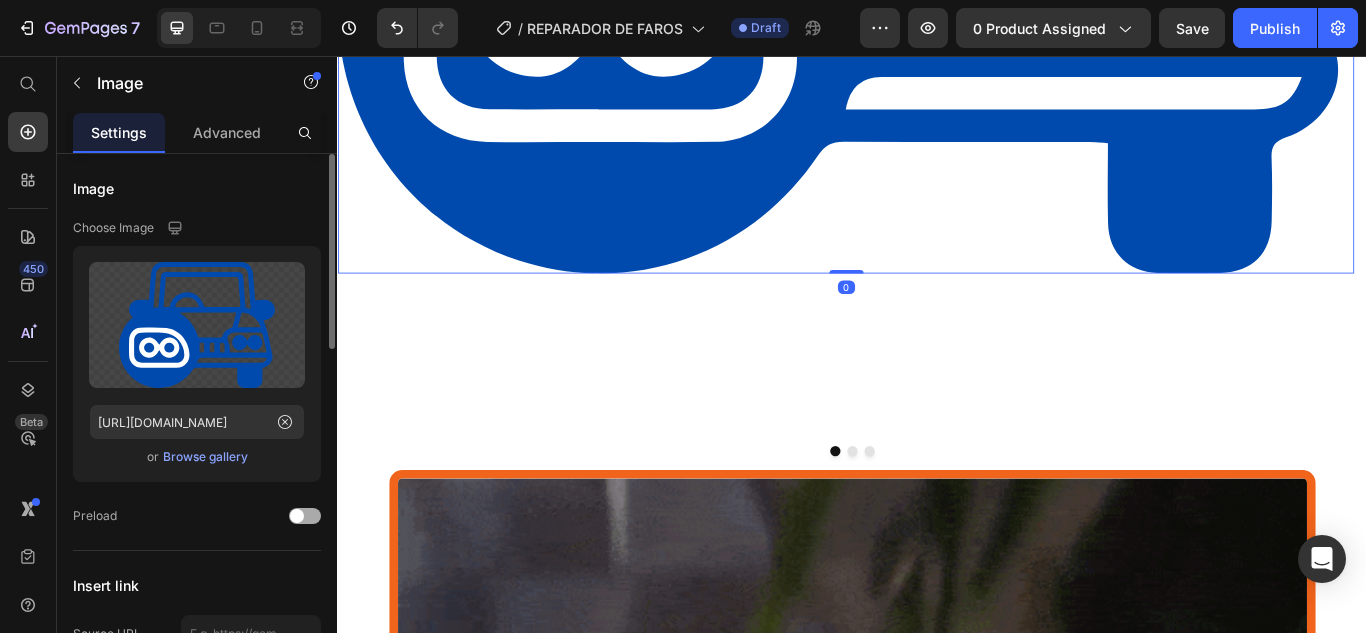 scroll, scrollTop: 400, scrollLeft: 0, axis: vertical 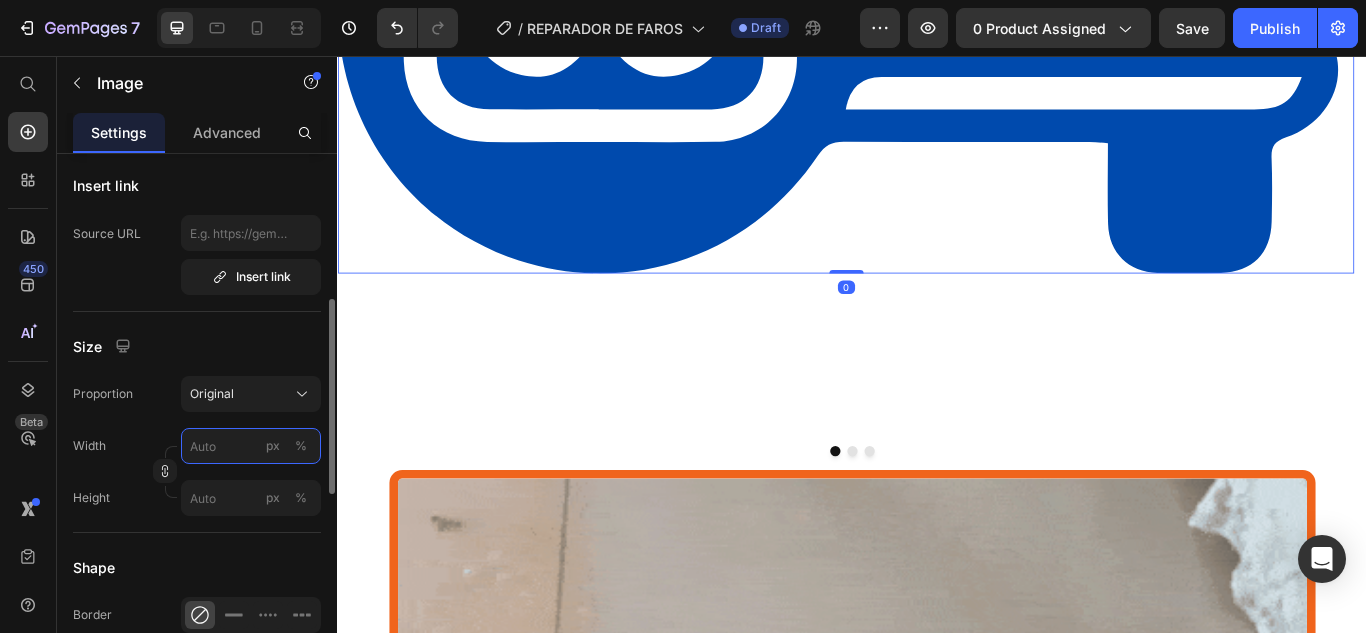 click on "px %" at bounding box center (251, 446) 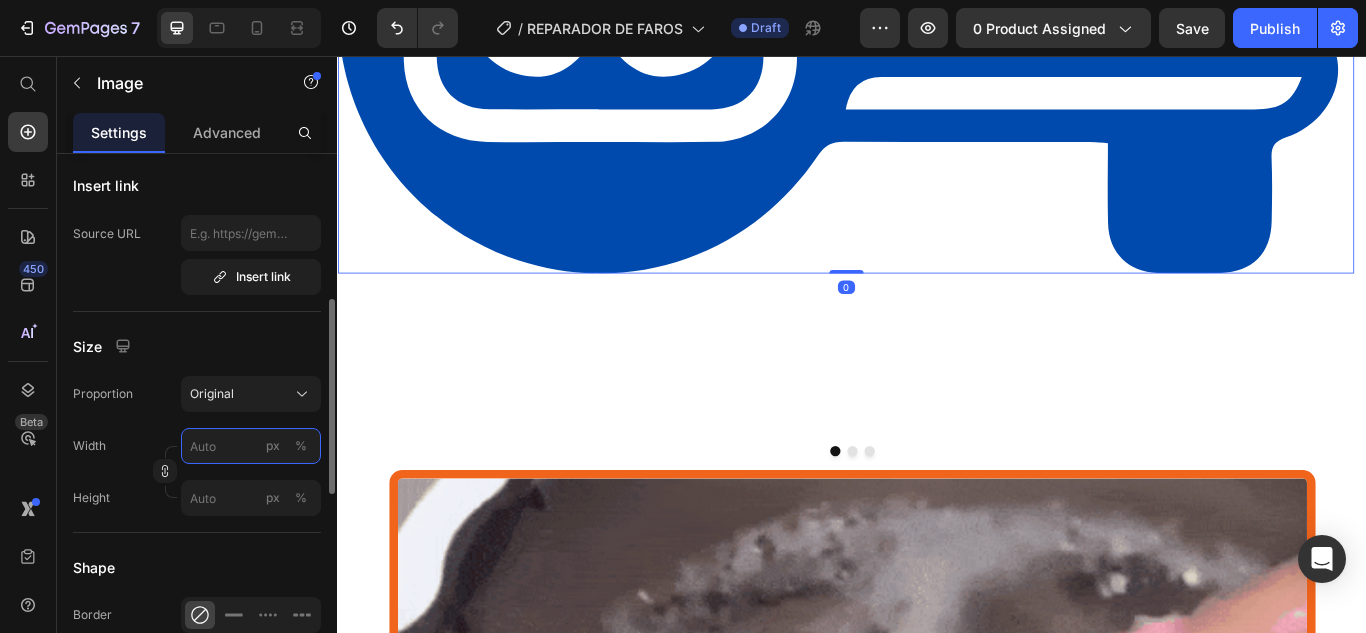 click on "px %" at bounding box center [251, 446] 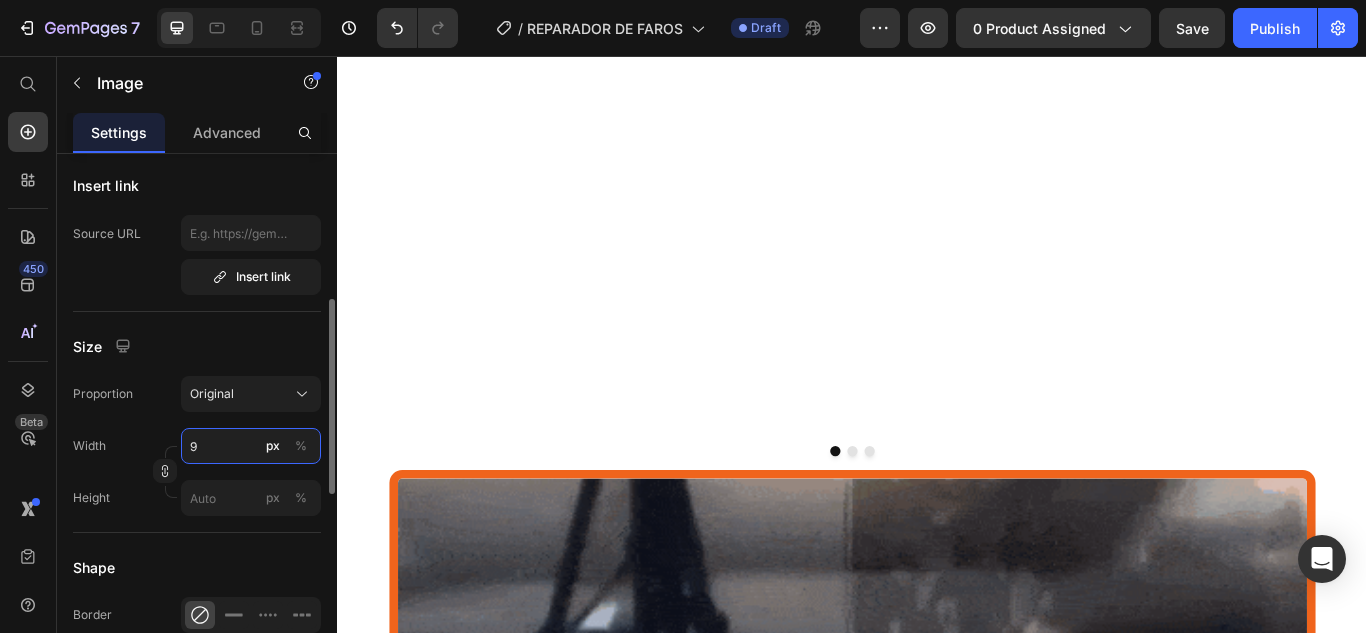 type on "95" 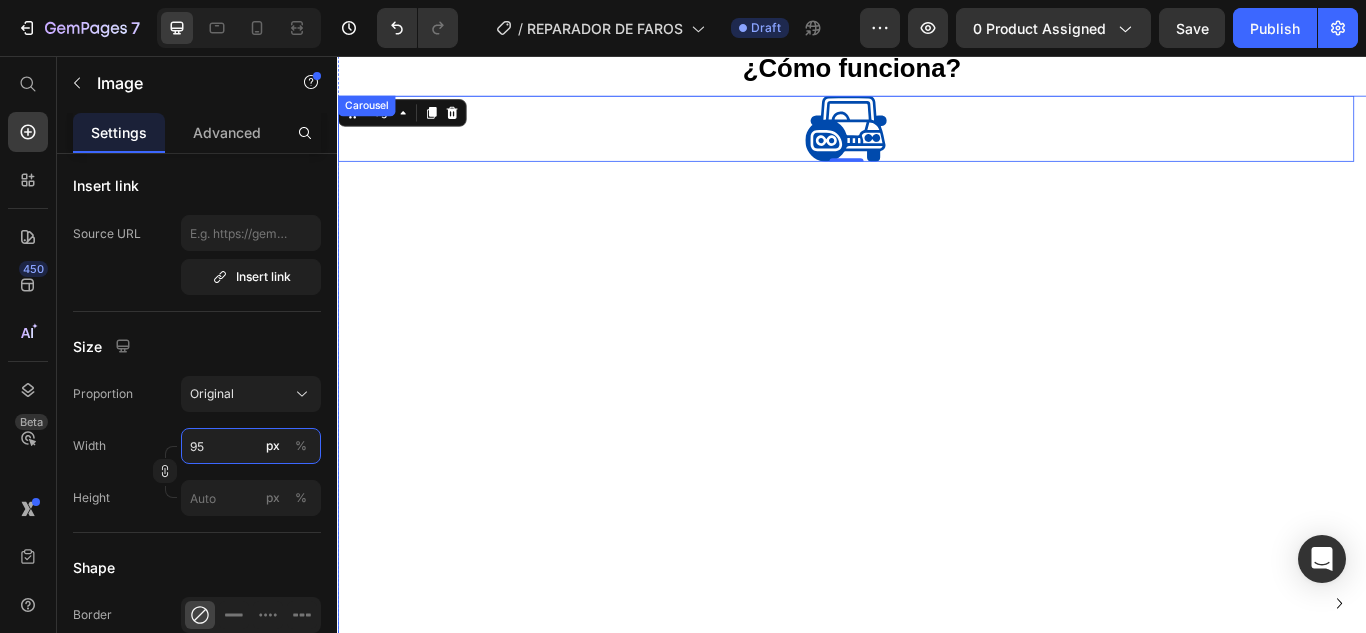 scroll, scrollTop: 3102, scrollLeft: 0, axis: vertical 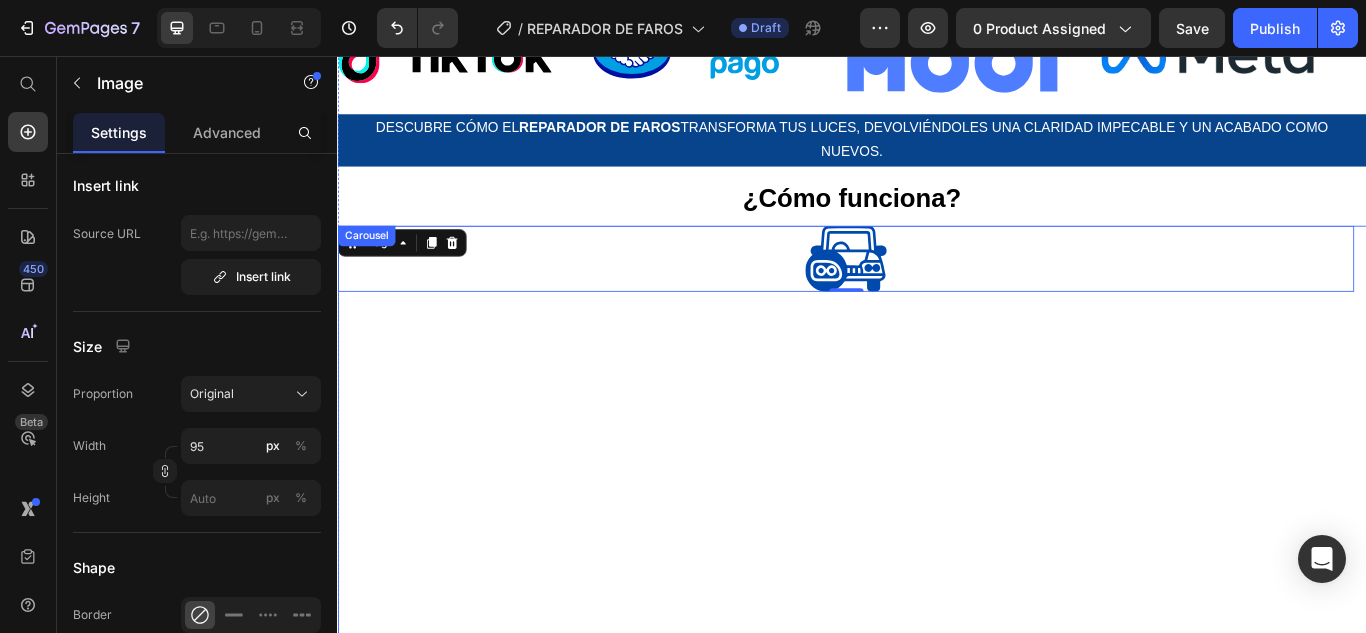 click on "Image   0" at bounding box center (929, 846) 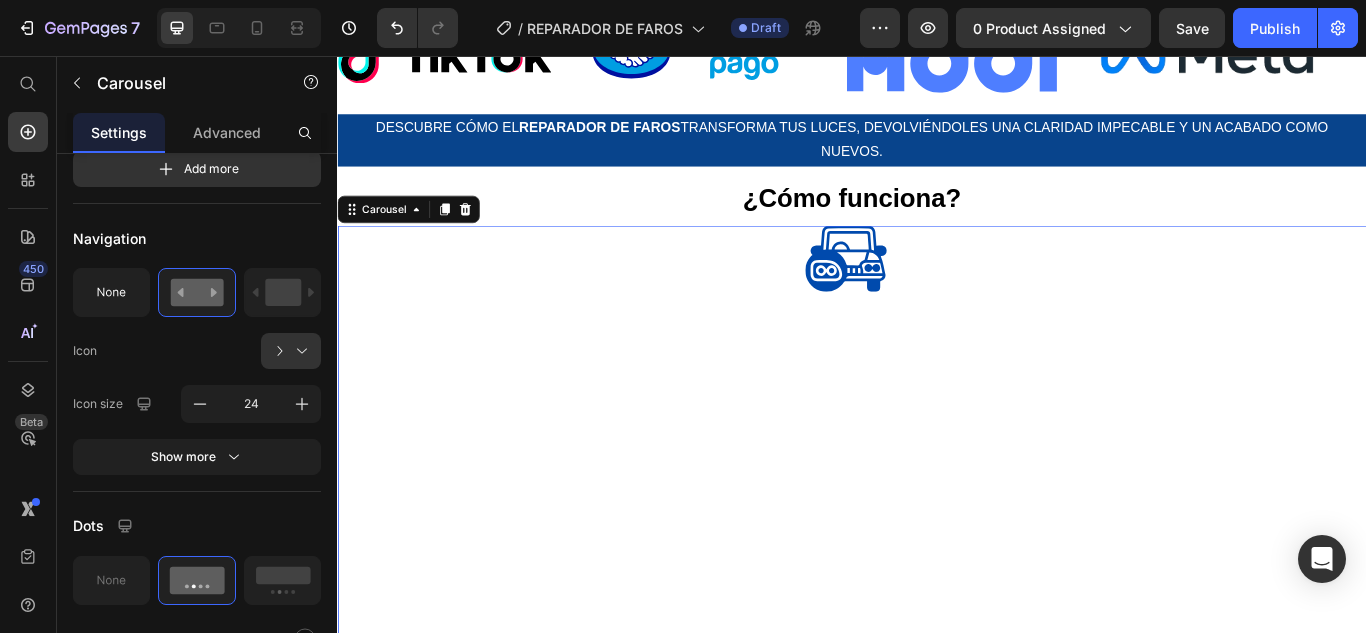 scroll, scrollTop: 0, scrollLeft: 0, axis: both 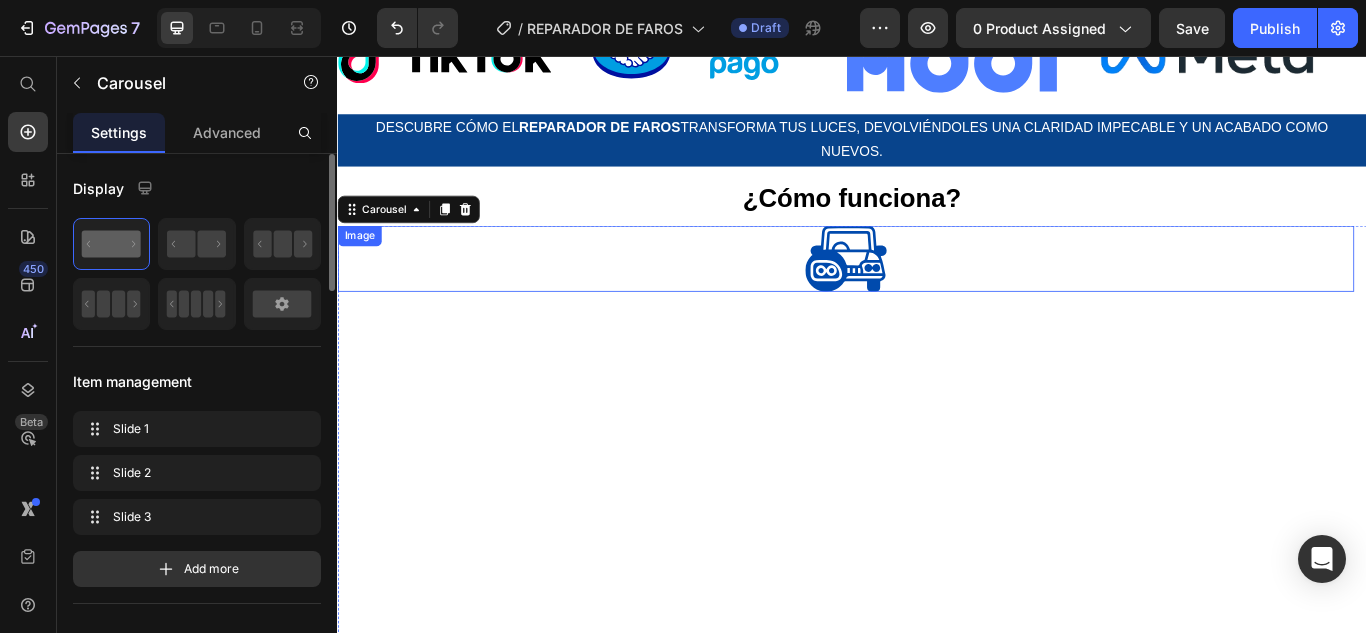 click at bounding box center [929, 292] 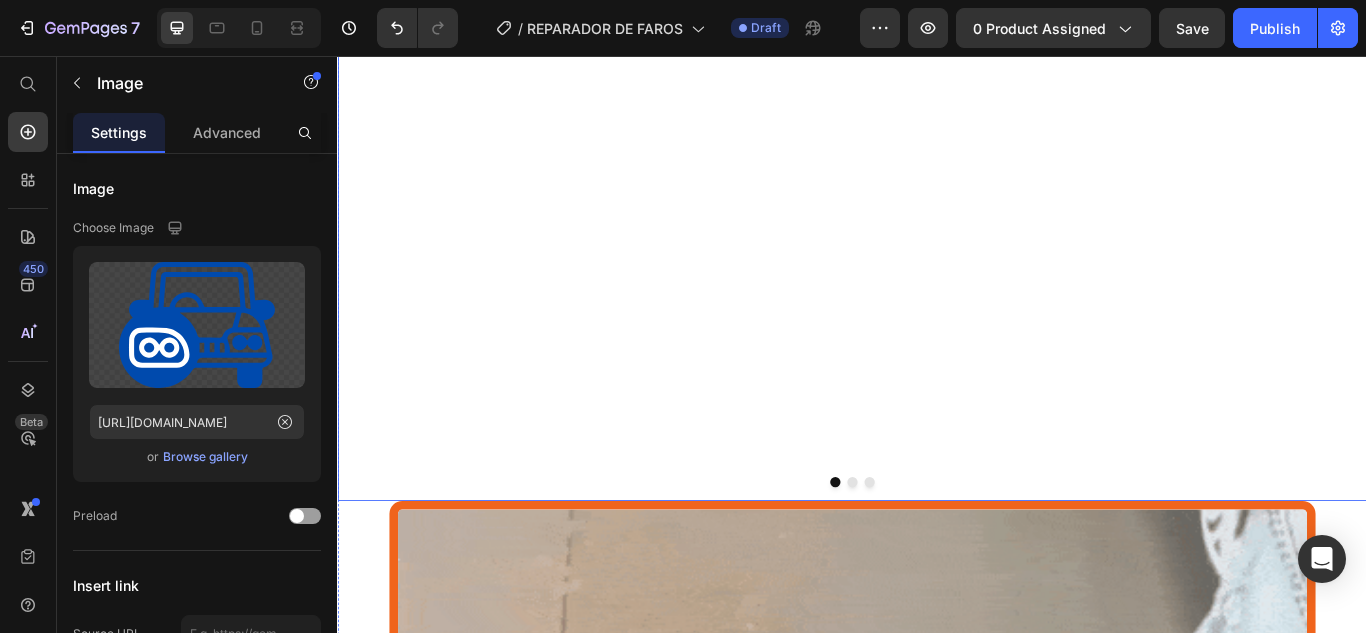 scroll, scrollTop: 4002, scrollLeft: 0, axis: vertical 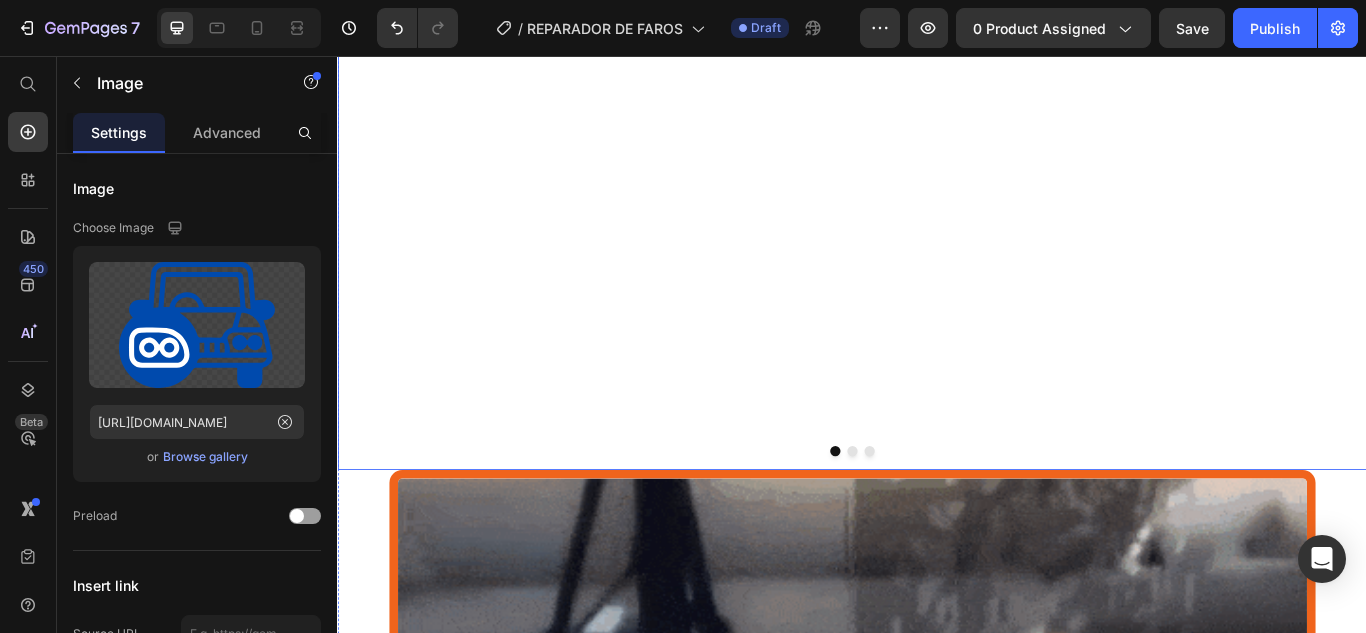 click at bounding box center [937, 517] 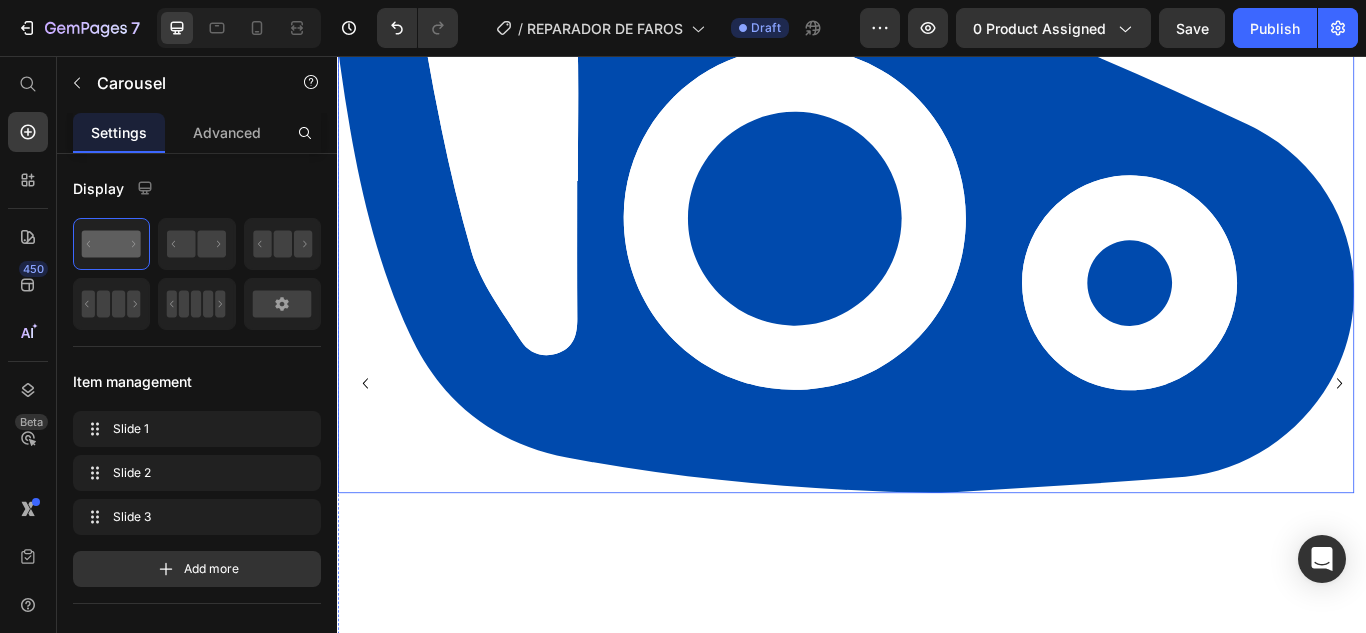 scroll, scrollTop: 3502, scrollLeft: 0, axis: vertical 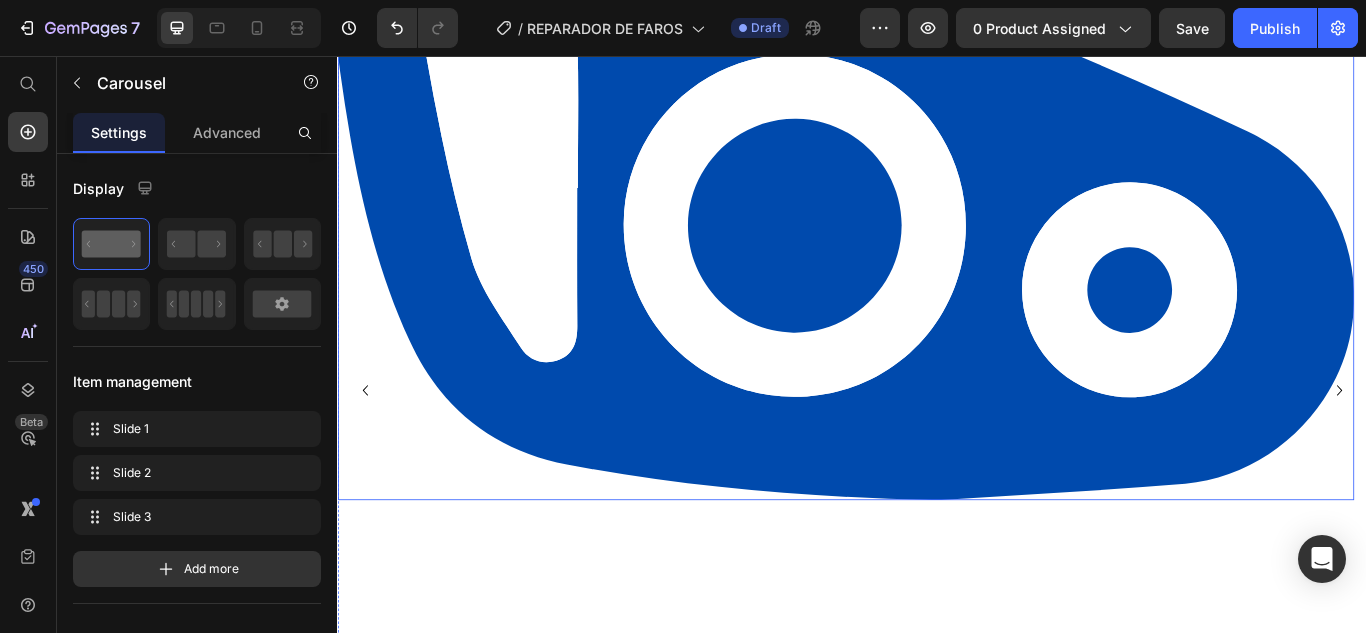 click at bounding box center (929, 214) 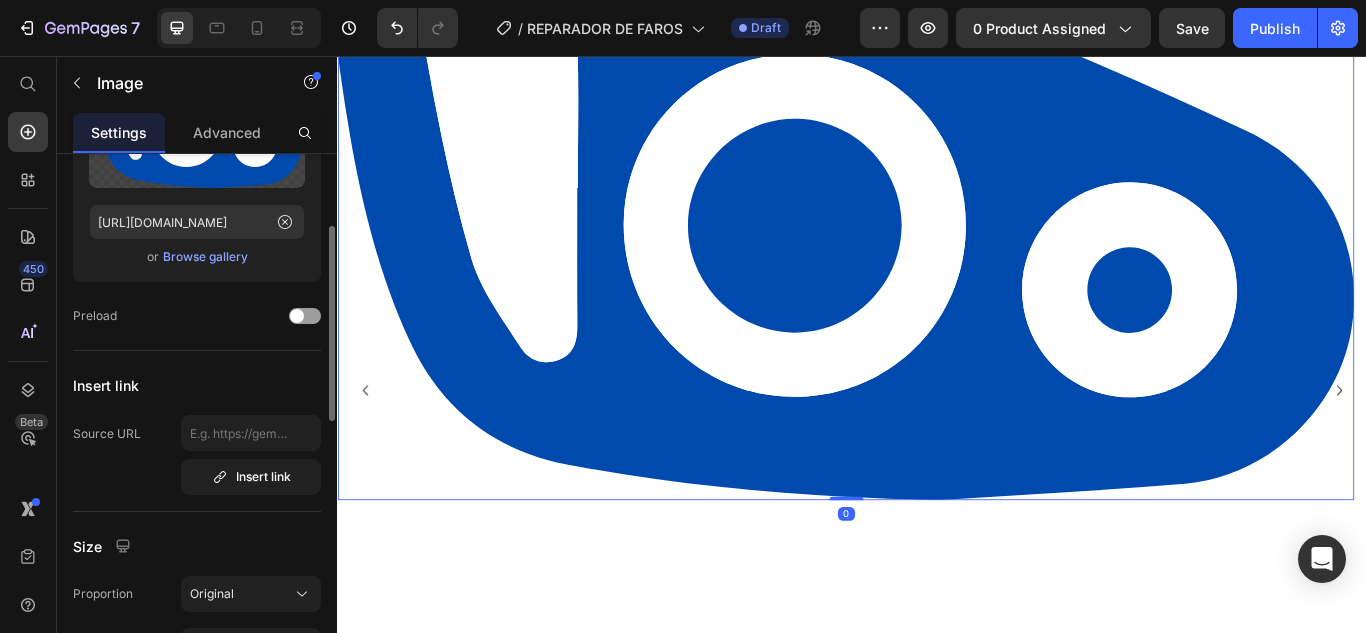 scroll, scrollTop: 500, scrollLeft: 0, axis: vertical 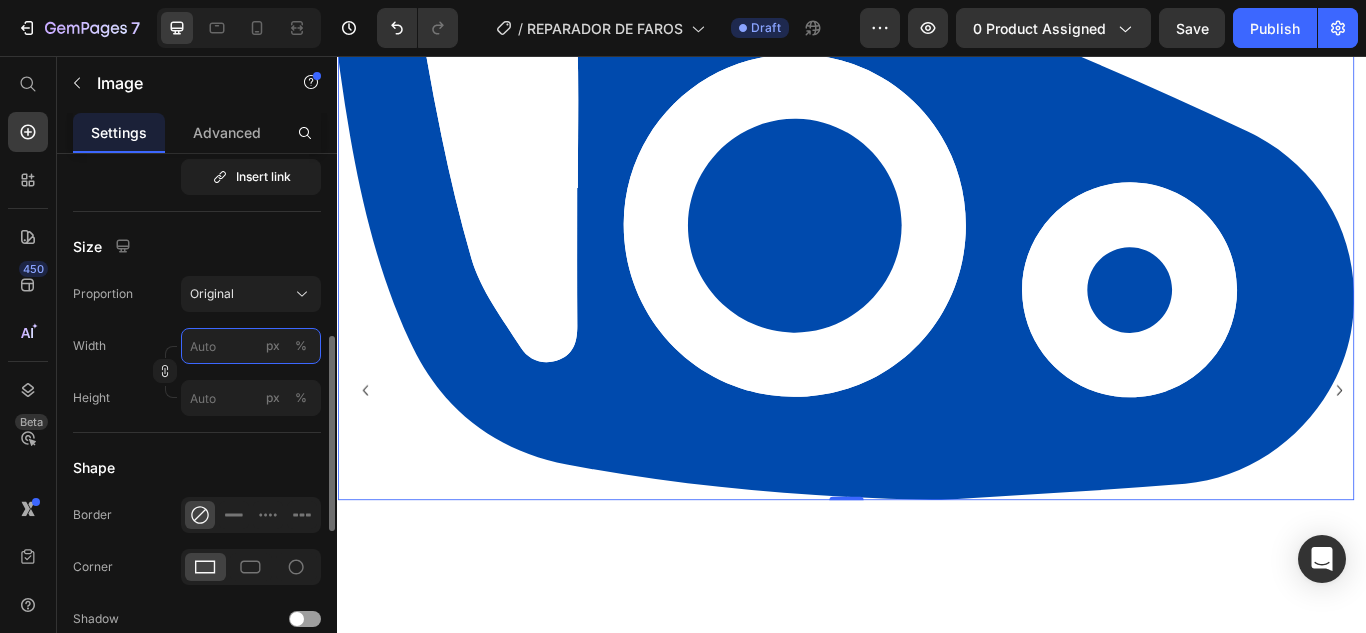 click on "px %" at bounding box center (251, 346) 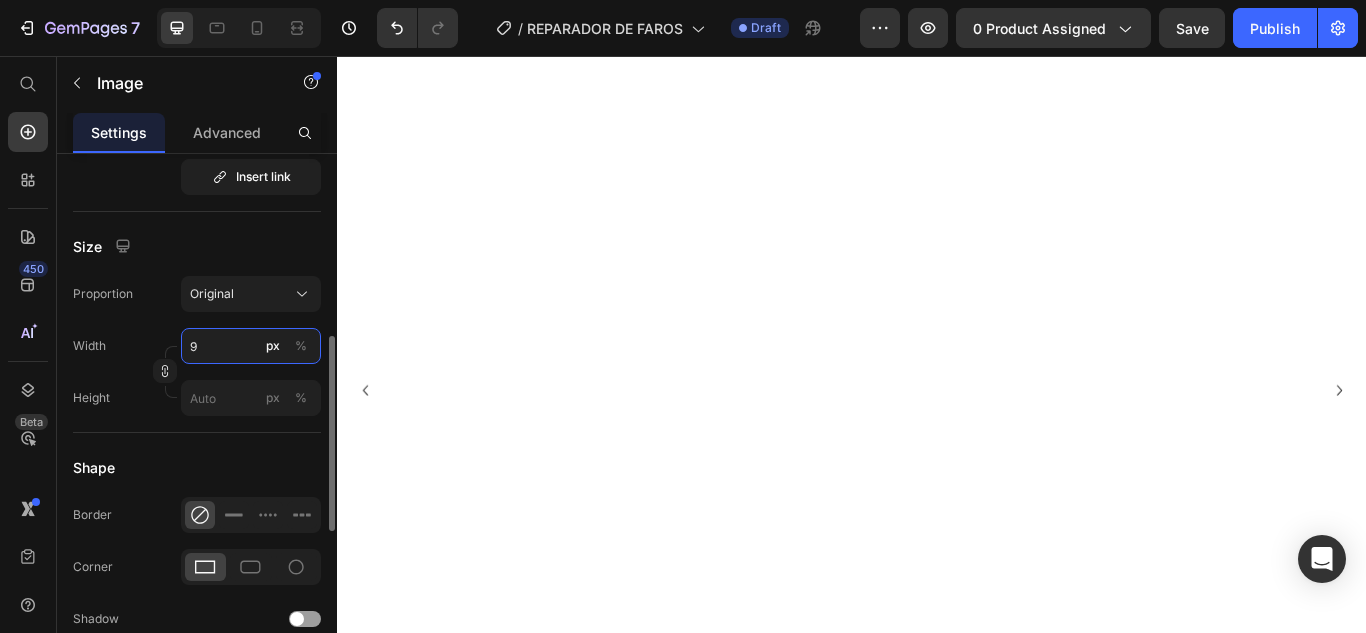 type on "95" 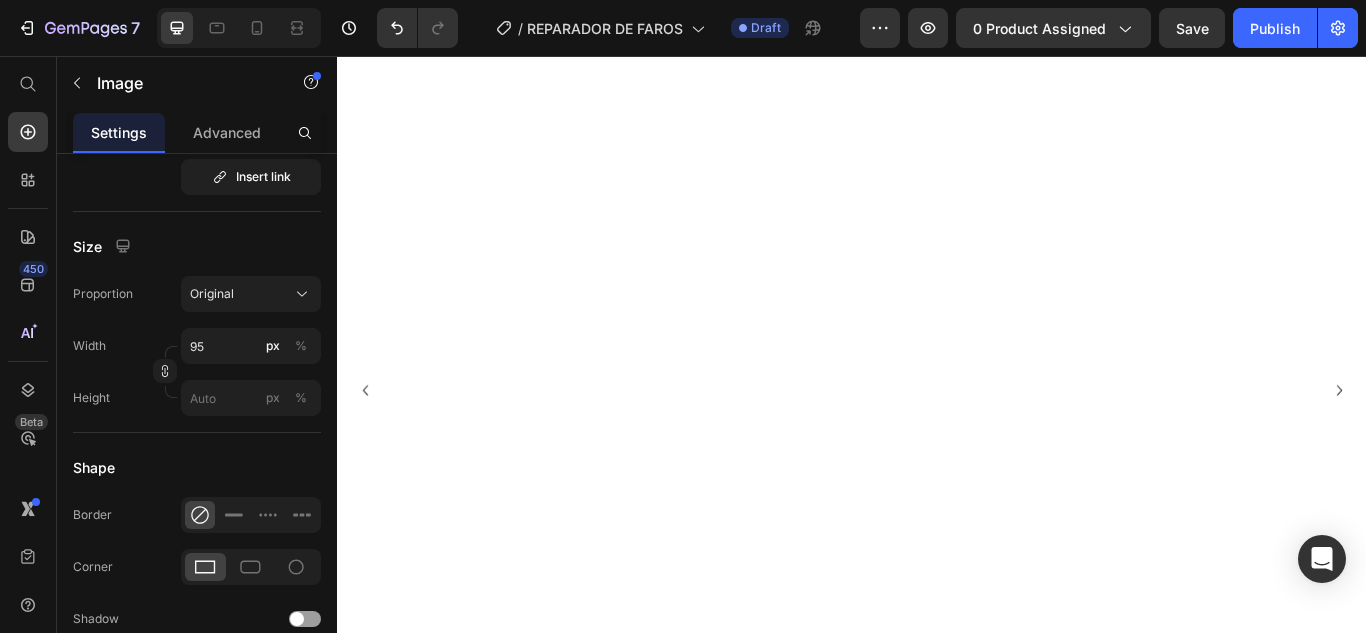 click on "Image   0" at bounding box center (929, 446) 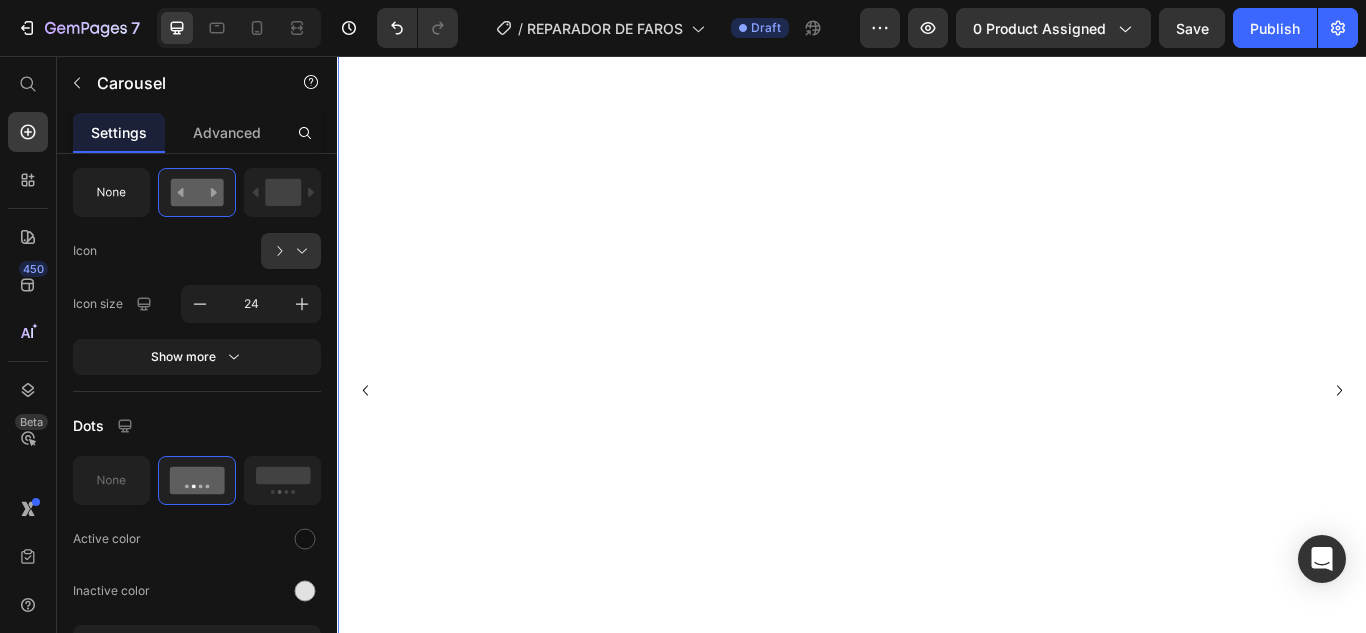 scroll, scrollTop: 0, scrollLeft: 0, axis: both 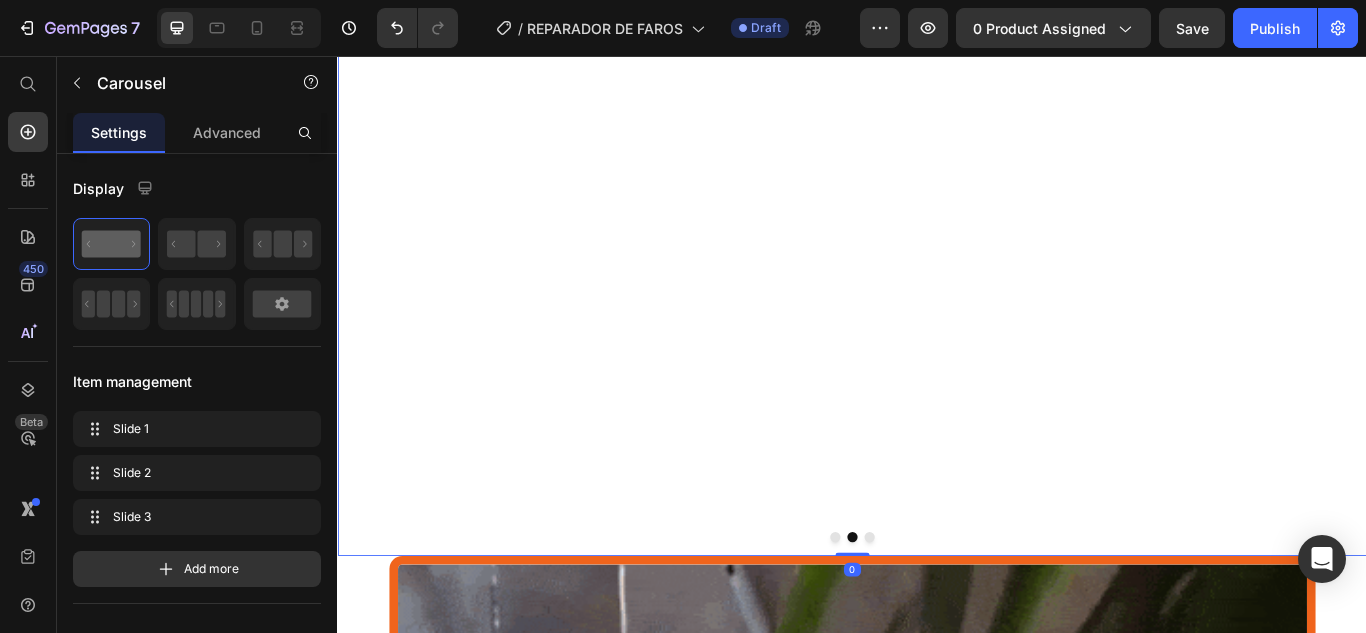 click at bounding box center [957, 617] 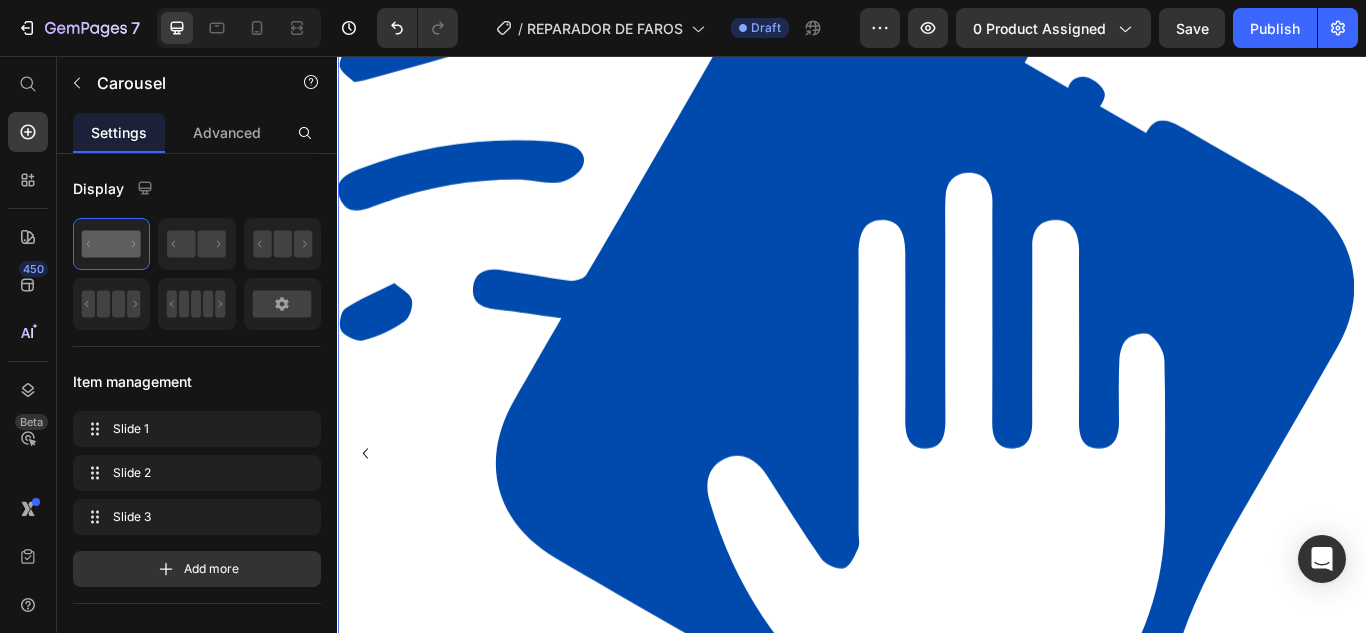 scroll, scrollTop: 3402, scrollLeft: 0, axis: vertical 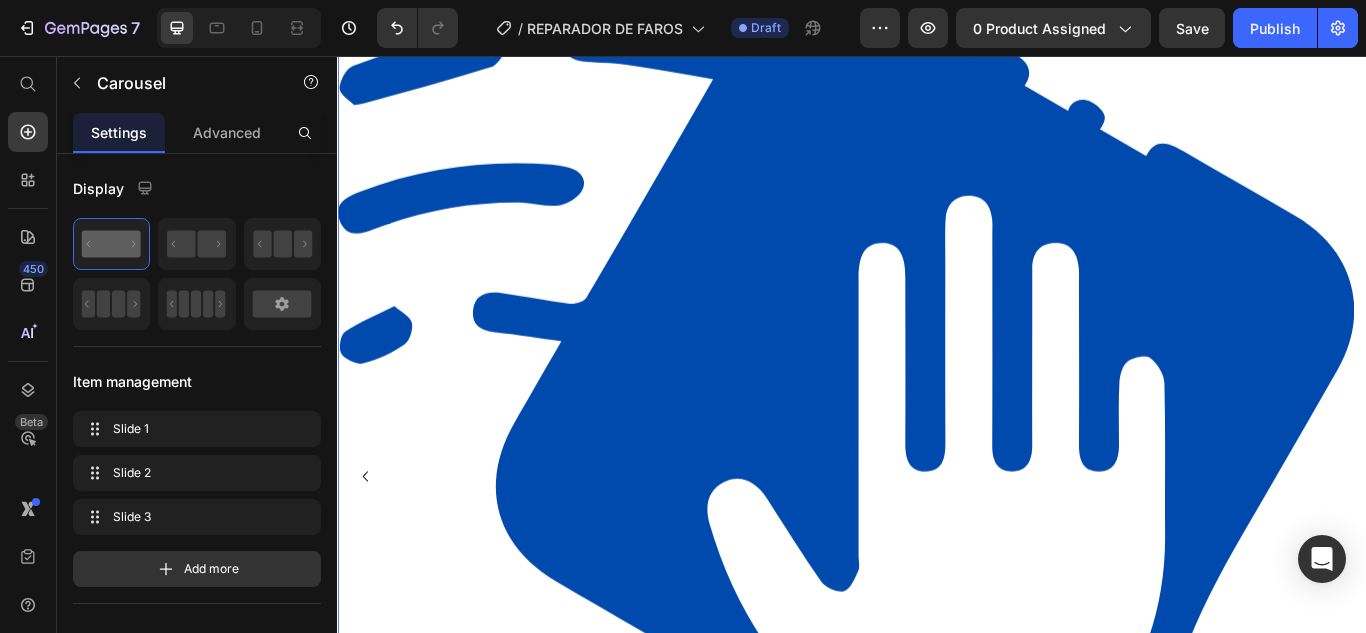 click at bounding box center (929, 546) 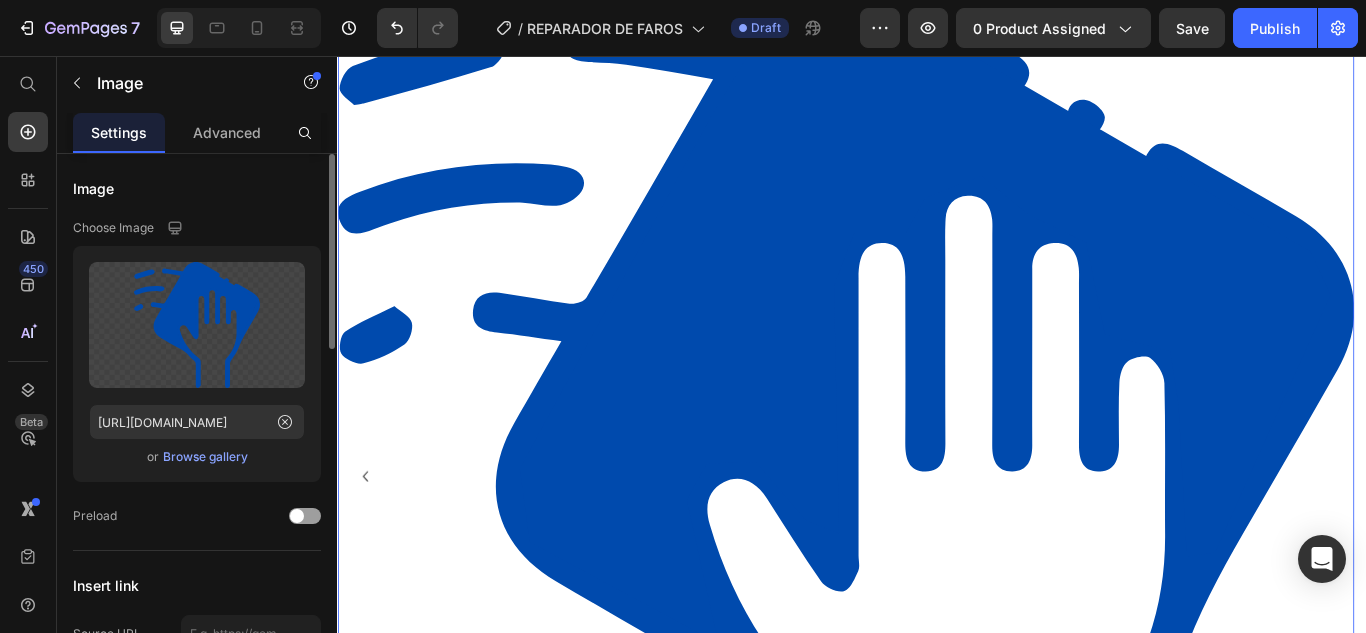 scroll, scrollTop: 300, scrollLeft: 0, axis: vertical 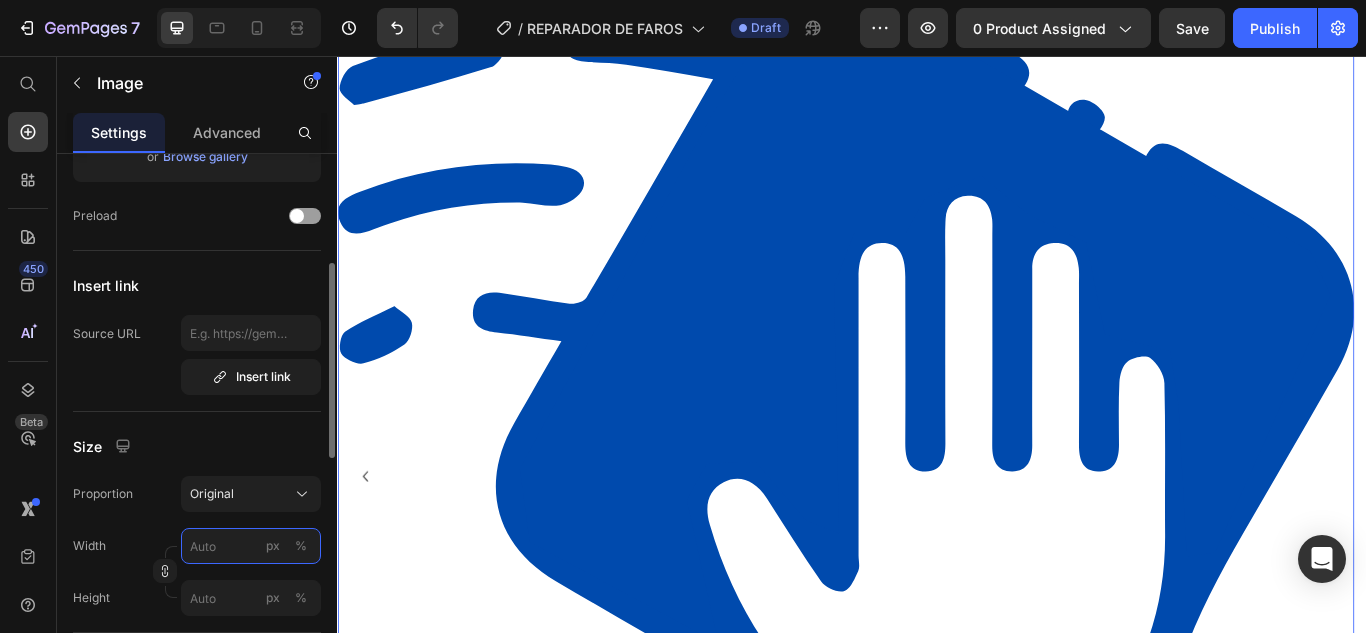 click on "px %" at bounding box center [251, 546] 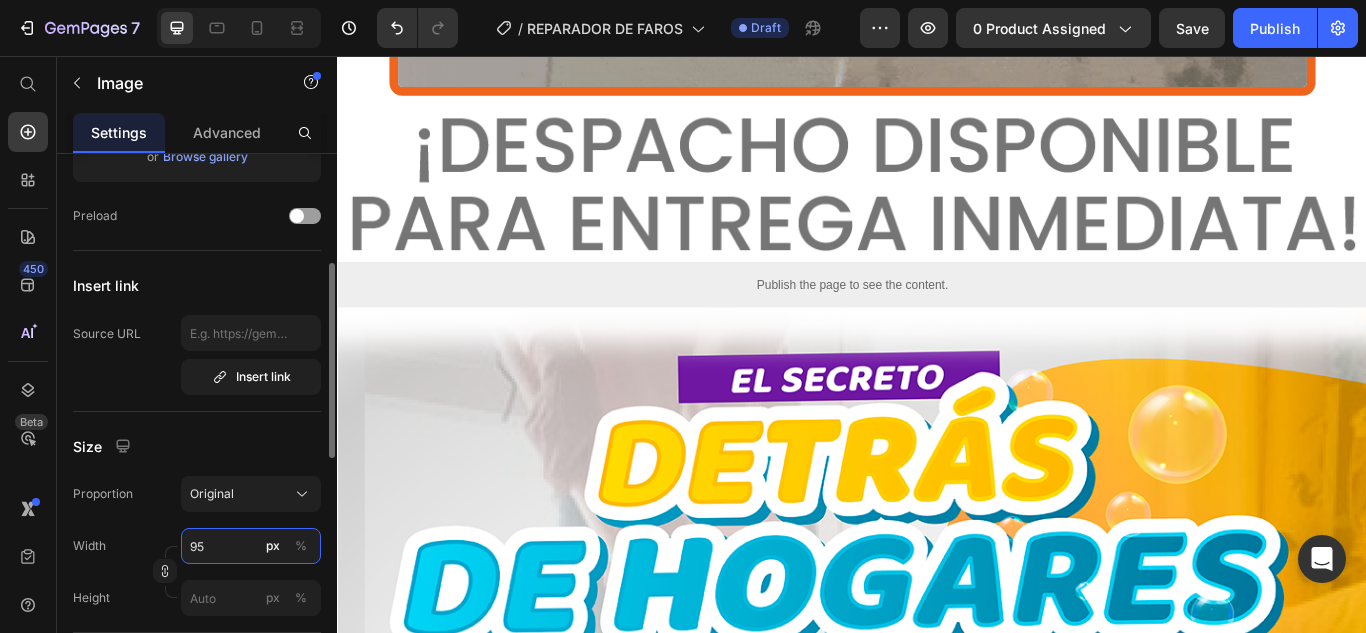scroll, scrollTop: 2857, scrollLeft: 0, axis: vertical 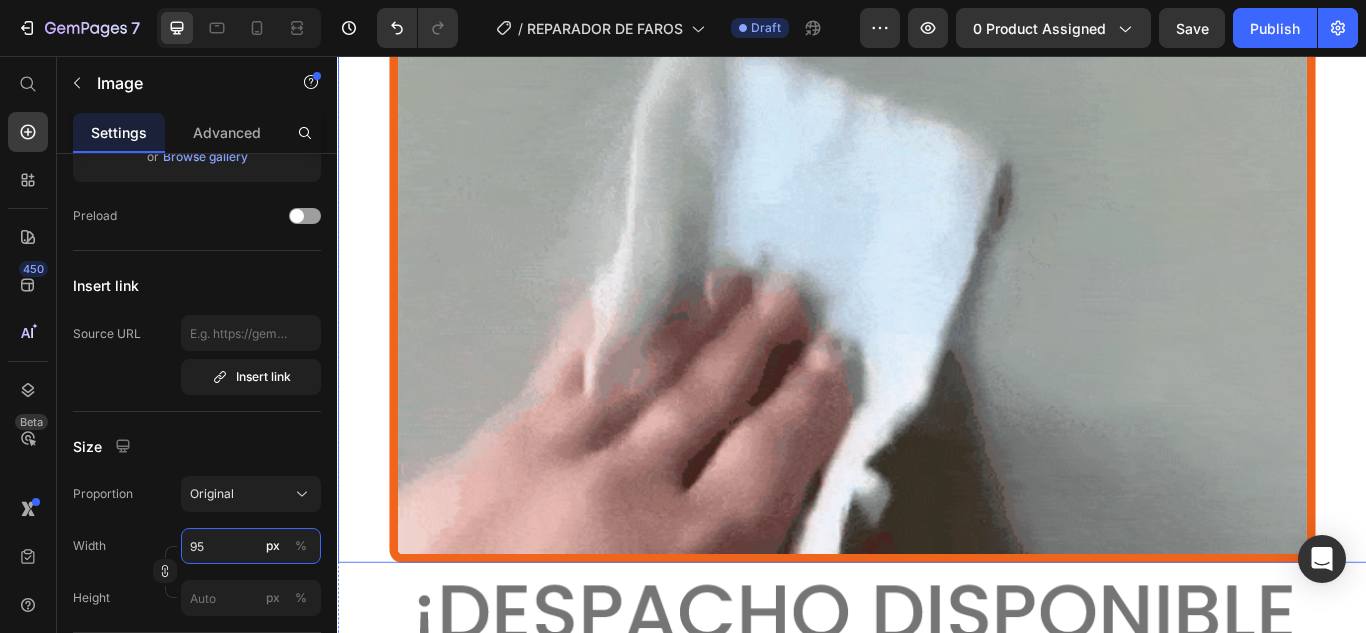 type on "95" 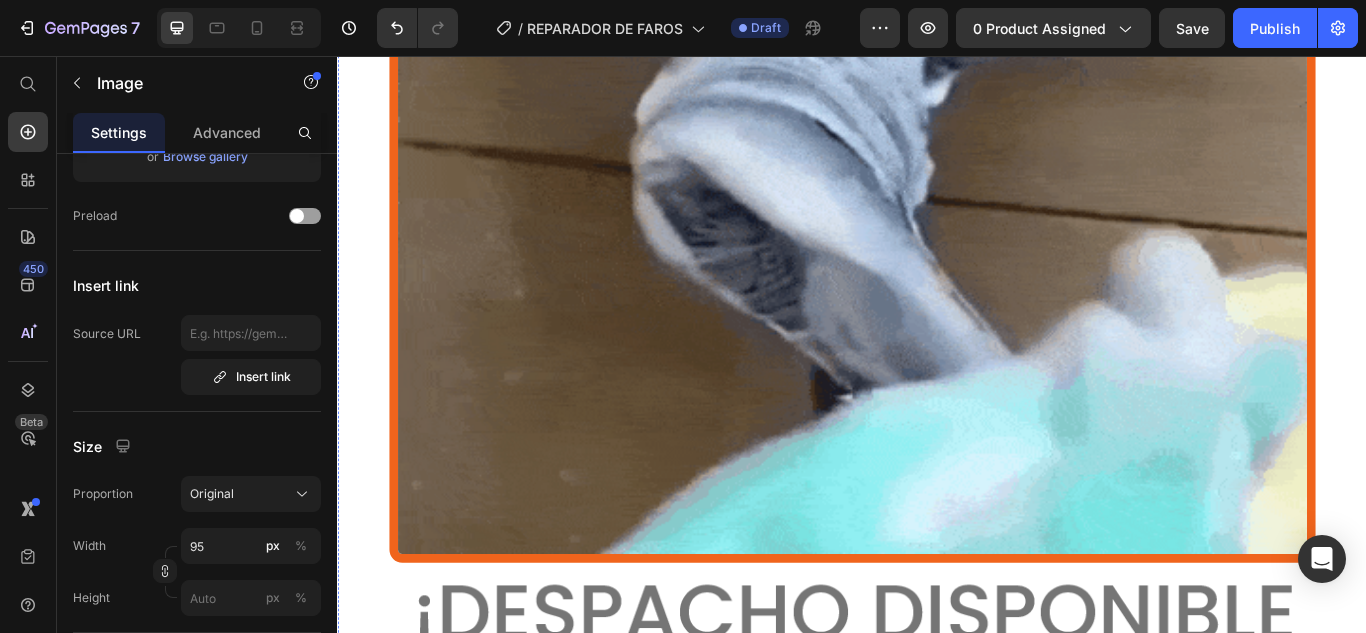 click on "⁠⁠⁠⁠⁠⁠⁠ NUESTRO REPARADOR DE FAROS ESTÁ RESPALDADO POR:" at bounding box center (937, -868) 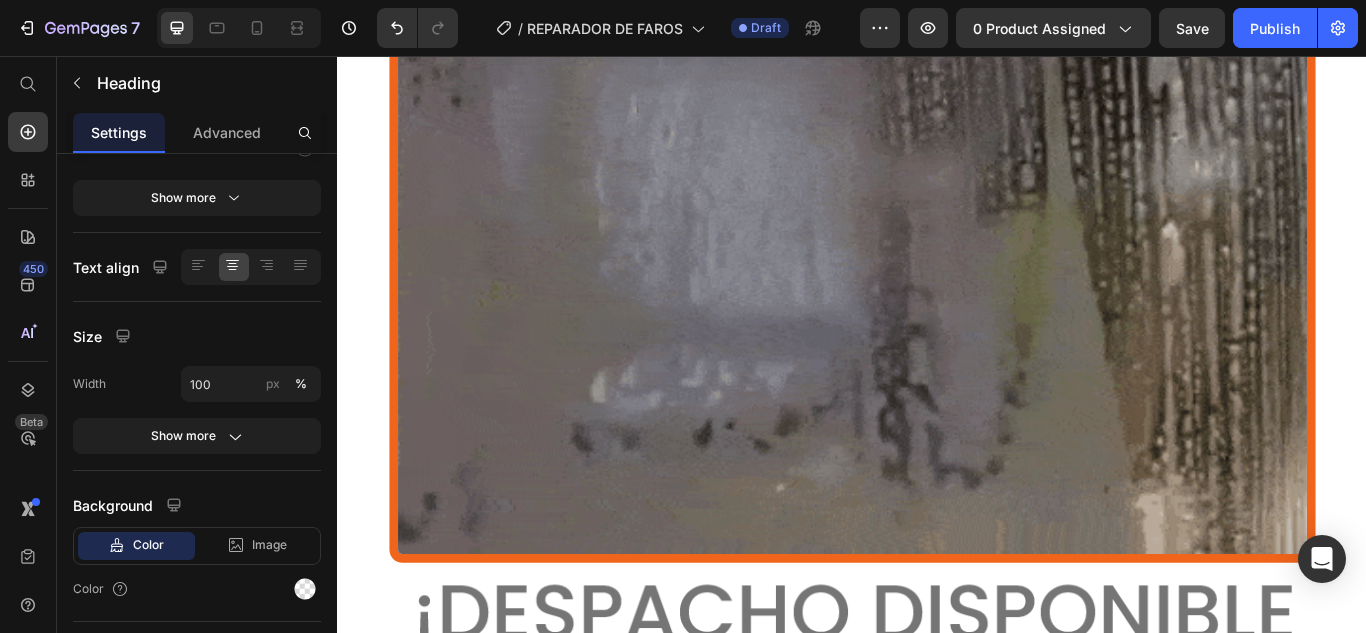 scroll, scrollTop: 0, scrollLeft: 0, axis: both 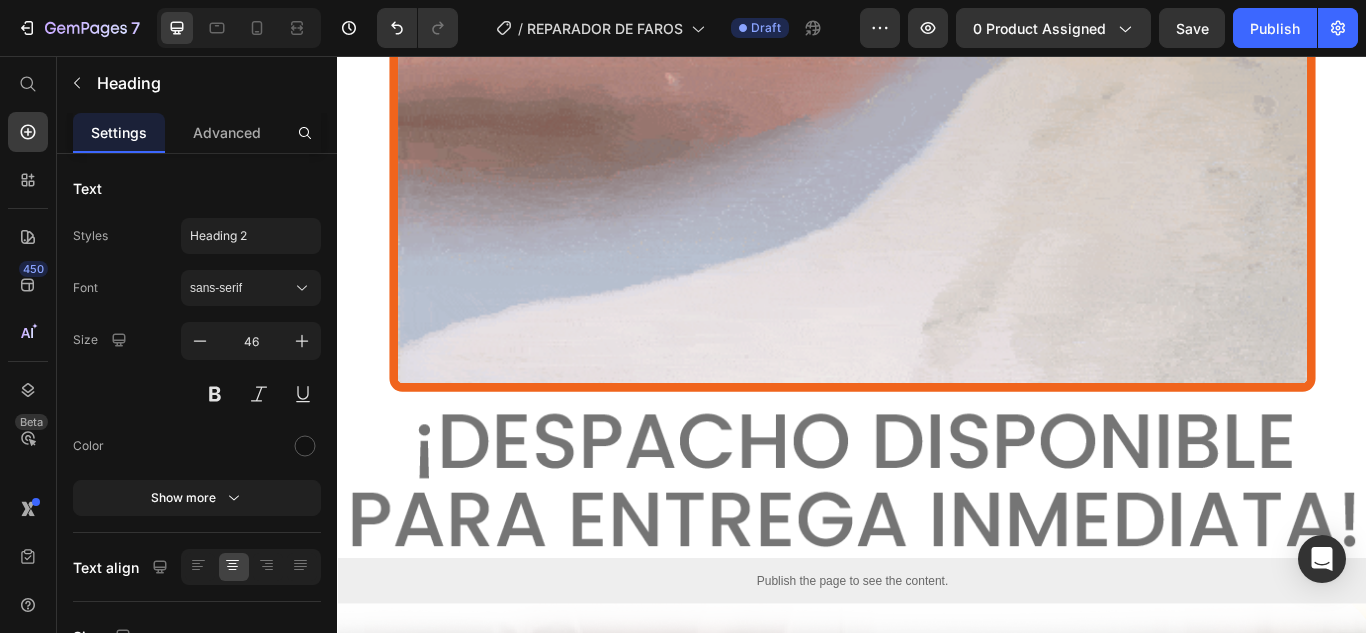 click at bounding box center [937, -655] 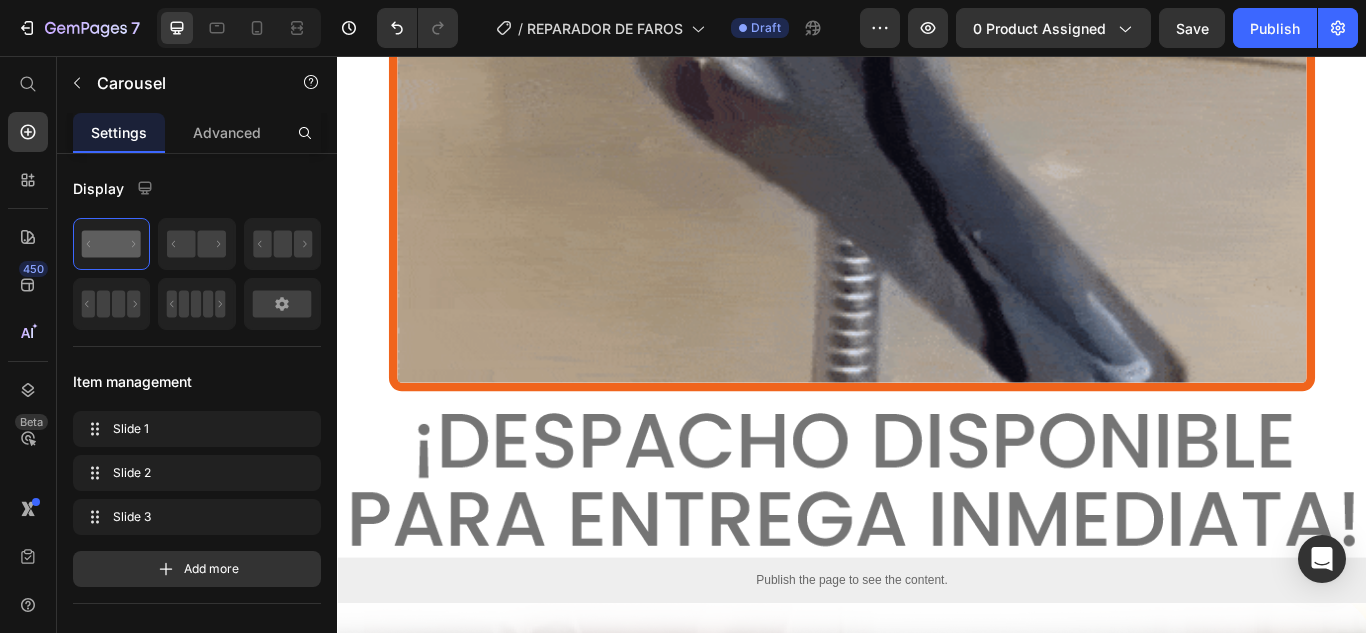 click at bounding box center [917, -655] 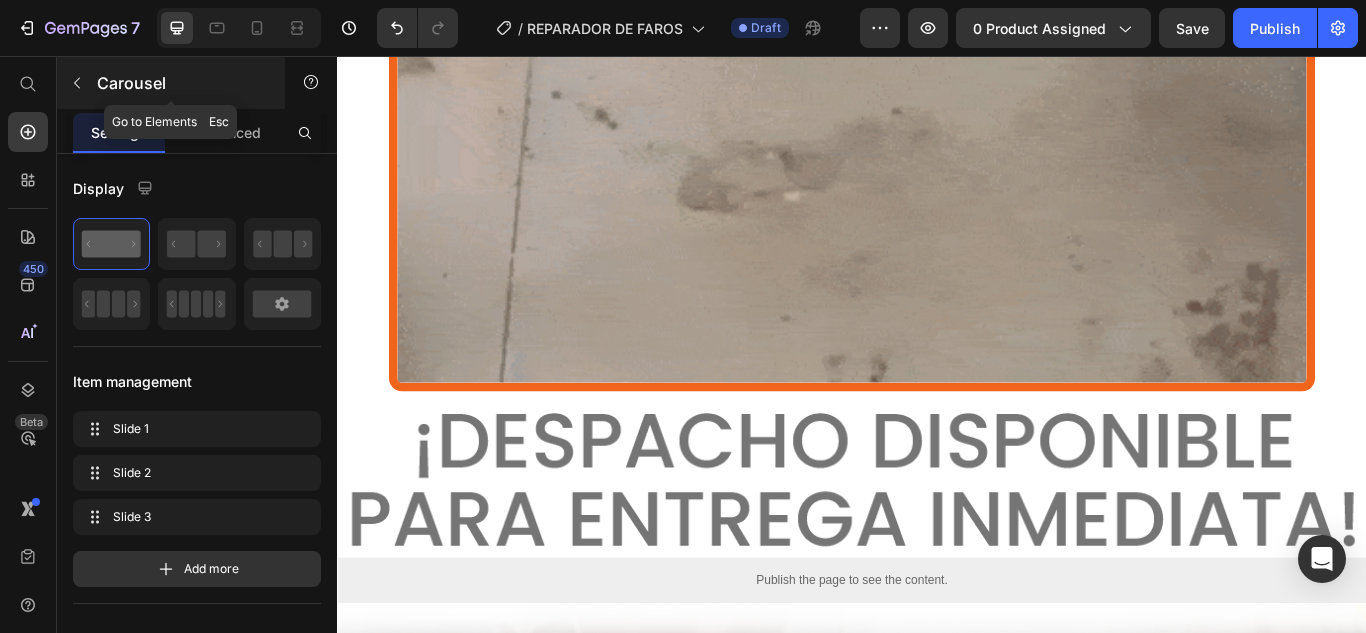 click 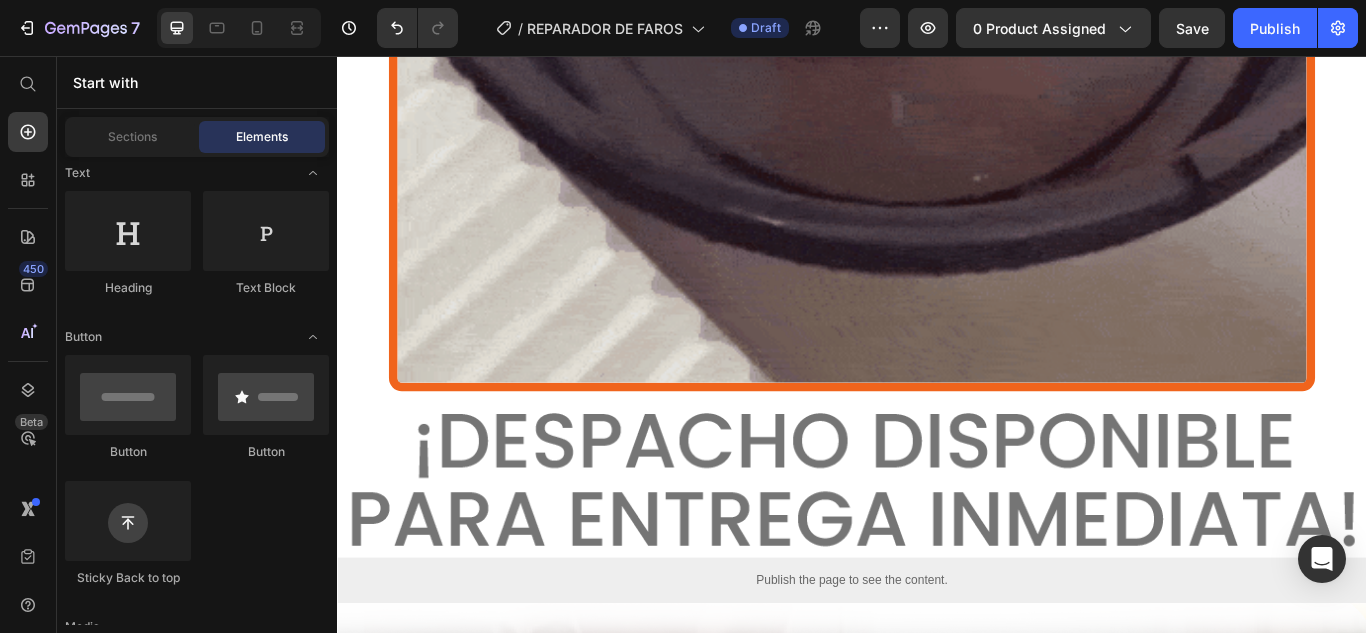scroll, scrollTop: 200, scrollLeft: 0, axis: vertical 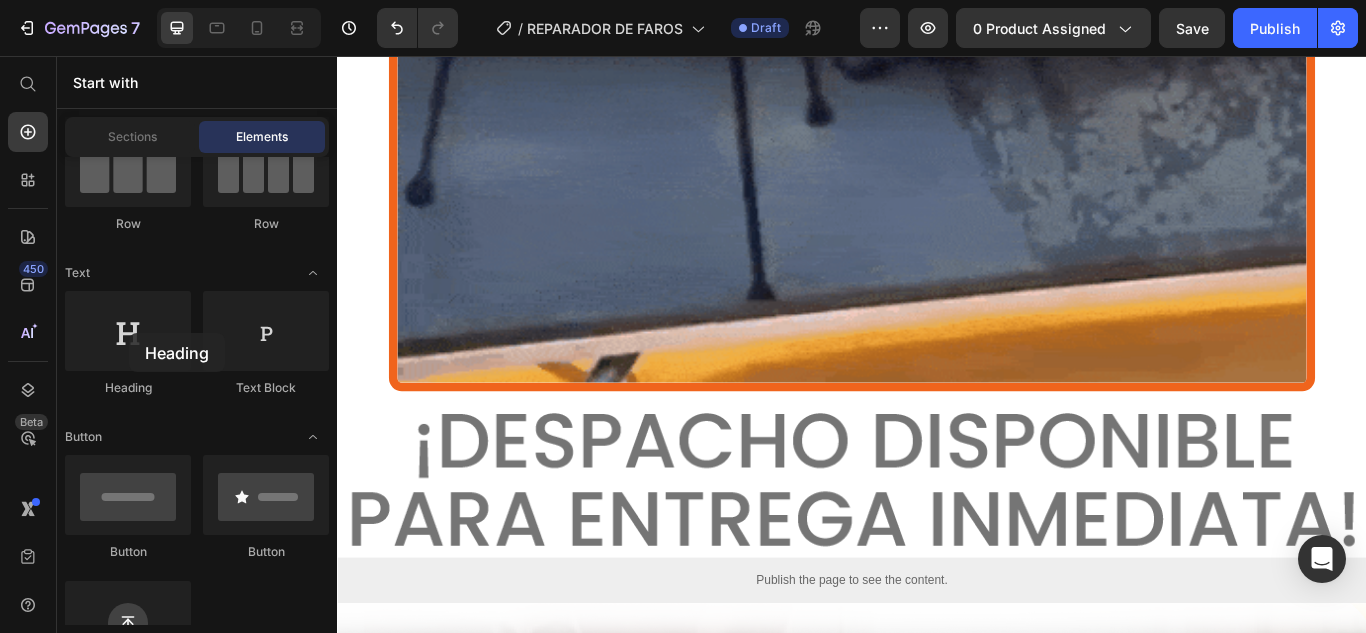 drag, startPoint x: 466, startPoint y: 389, endPoint x: 798, endPoint y: 417, distance: 333.17862 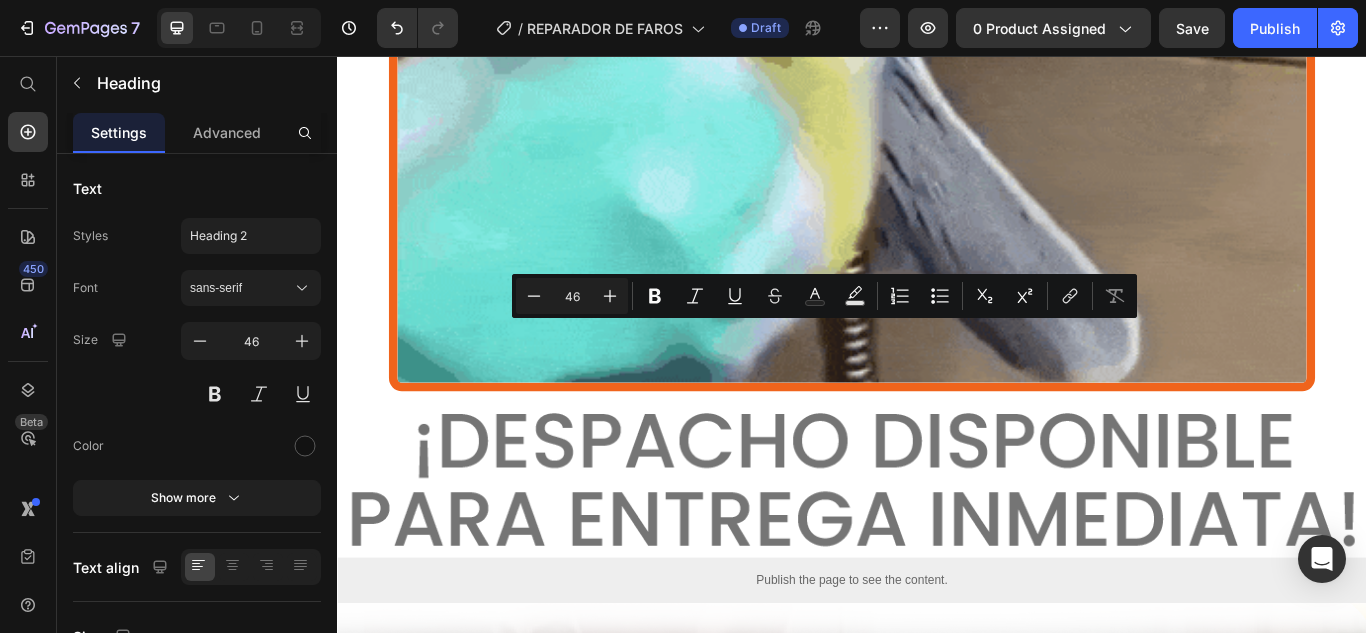 click on "Your heading text goes here" at bounding box center (631, -696) 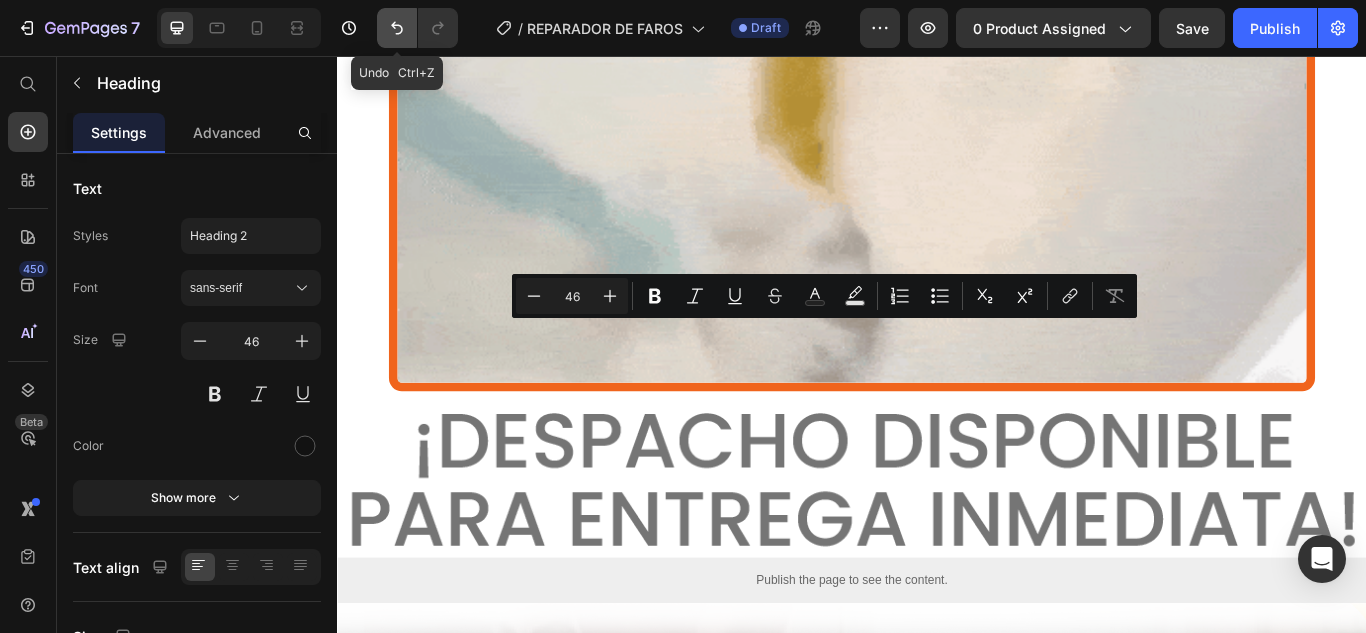 click 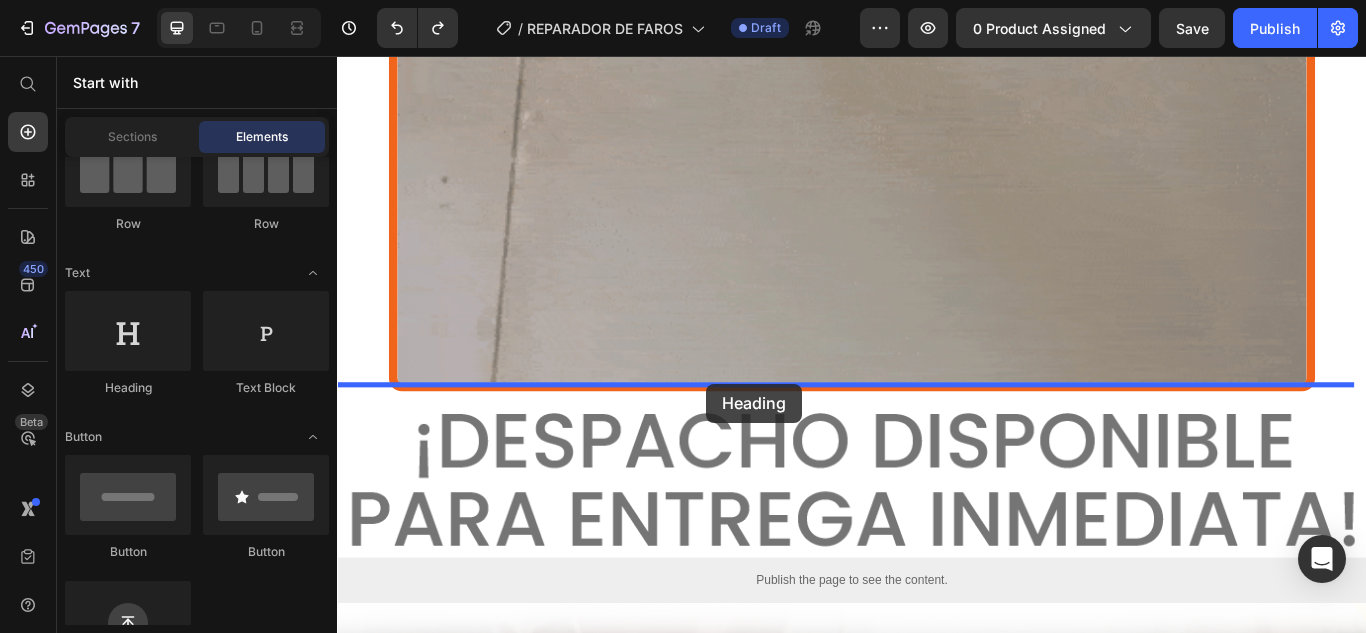 drag, startPoint x: 462, startPoint y: 400, endPoint x: 767, endPoint y: 438, distance: 307.3581 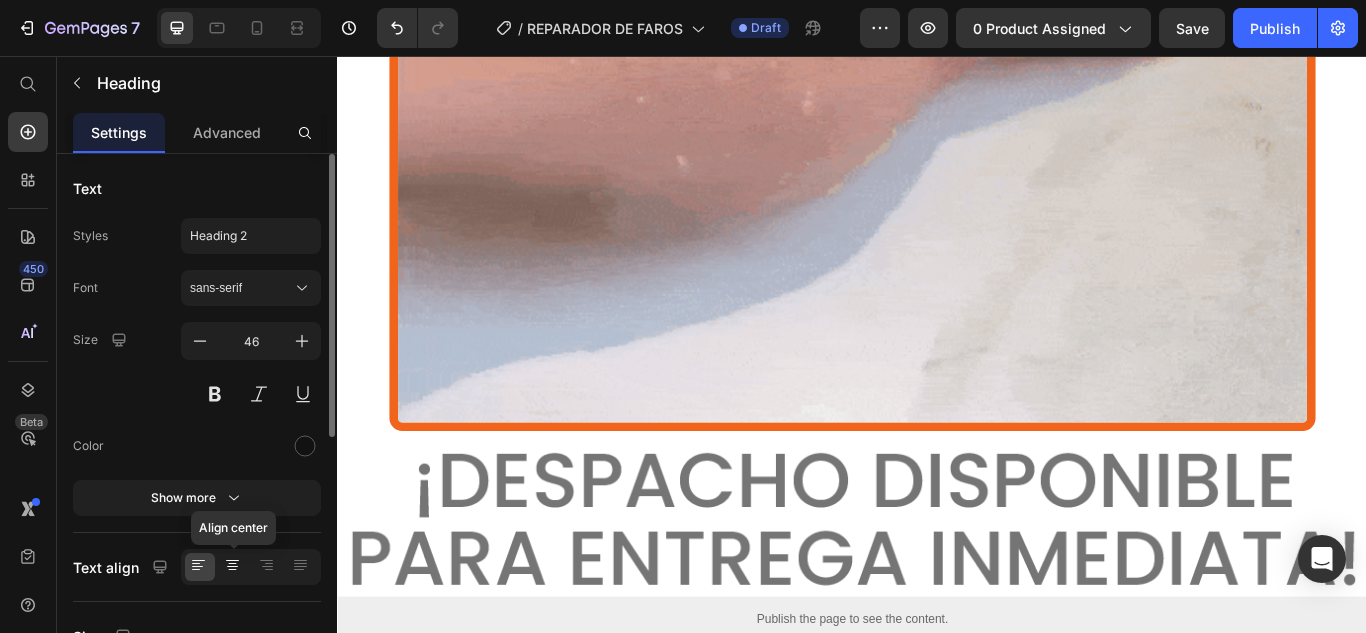 click 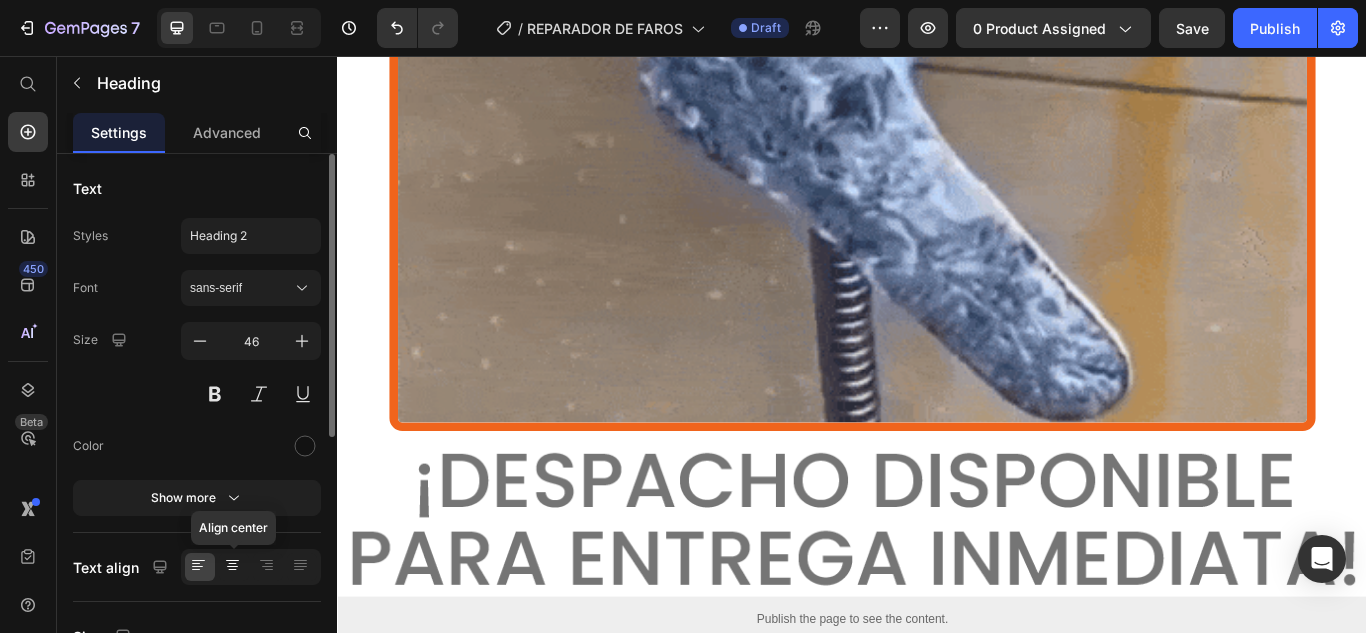 click 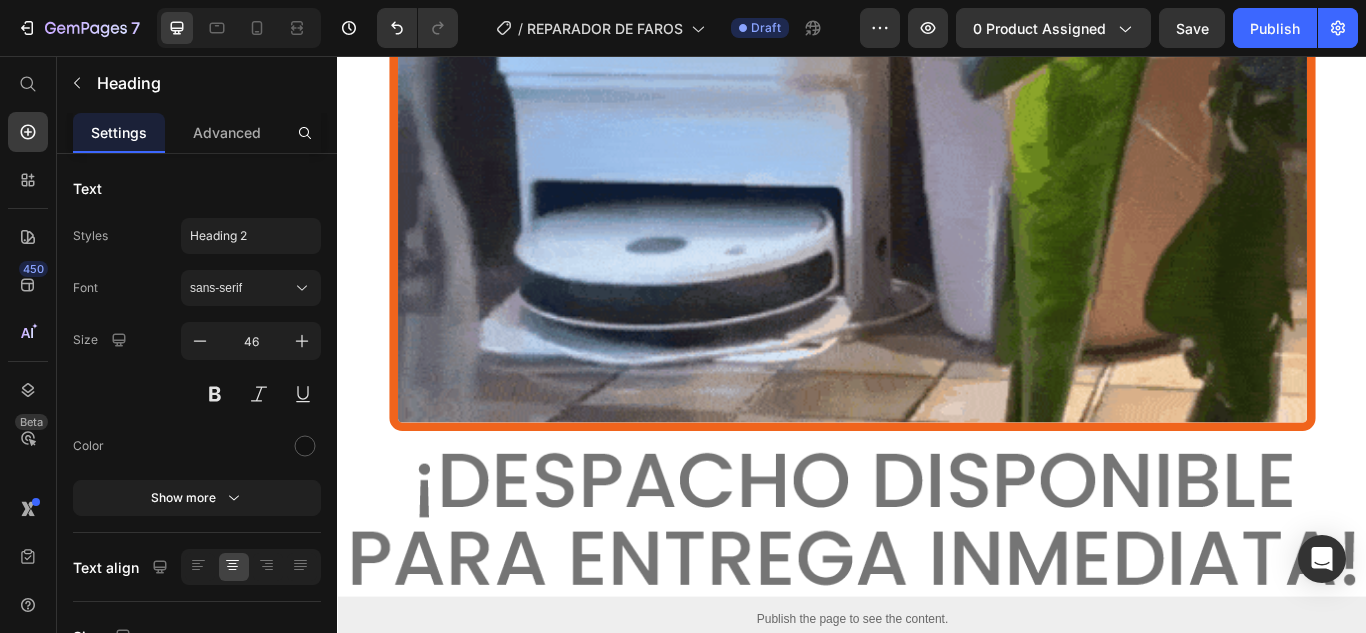 click on "Your heading text goes here" at bounding box center (929, -619) 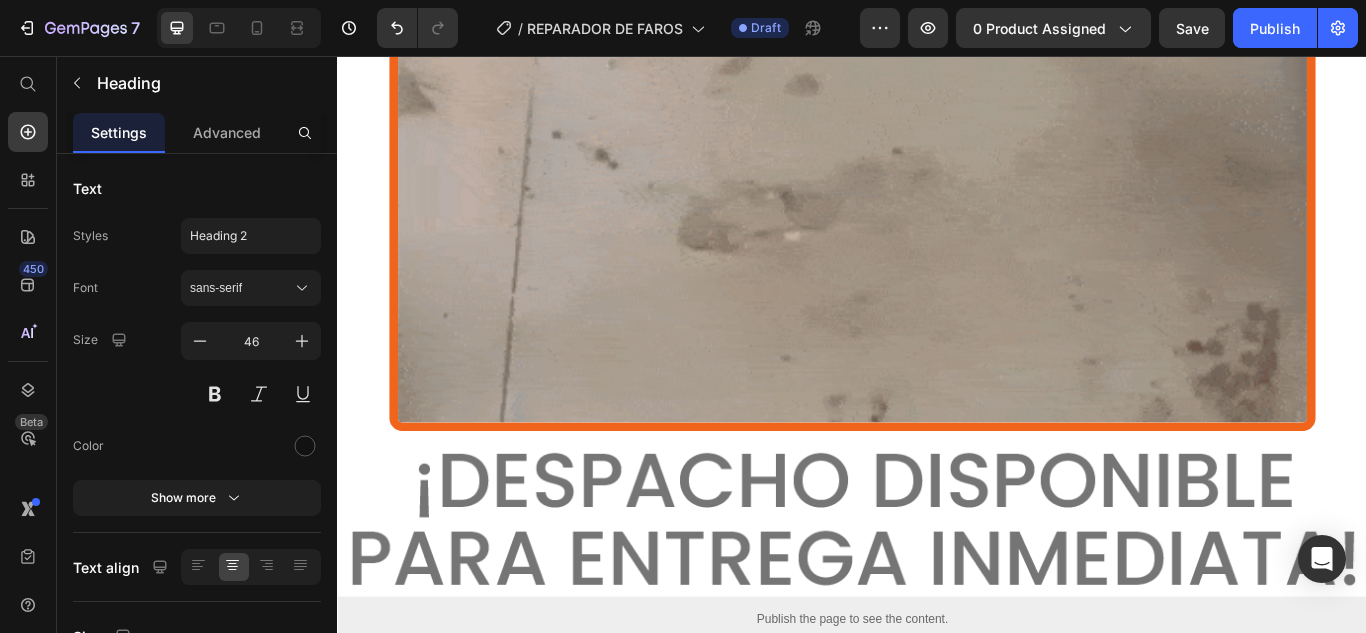 click on "PASO # 1" at bounding box center (929, -619) 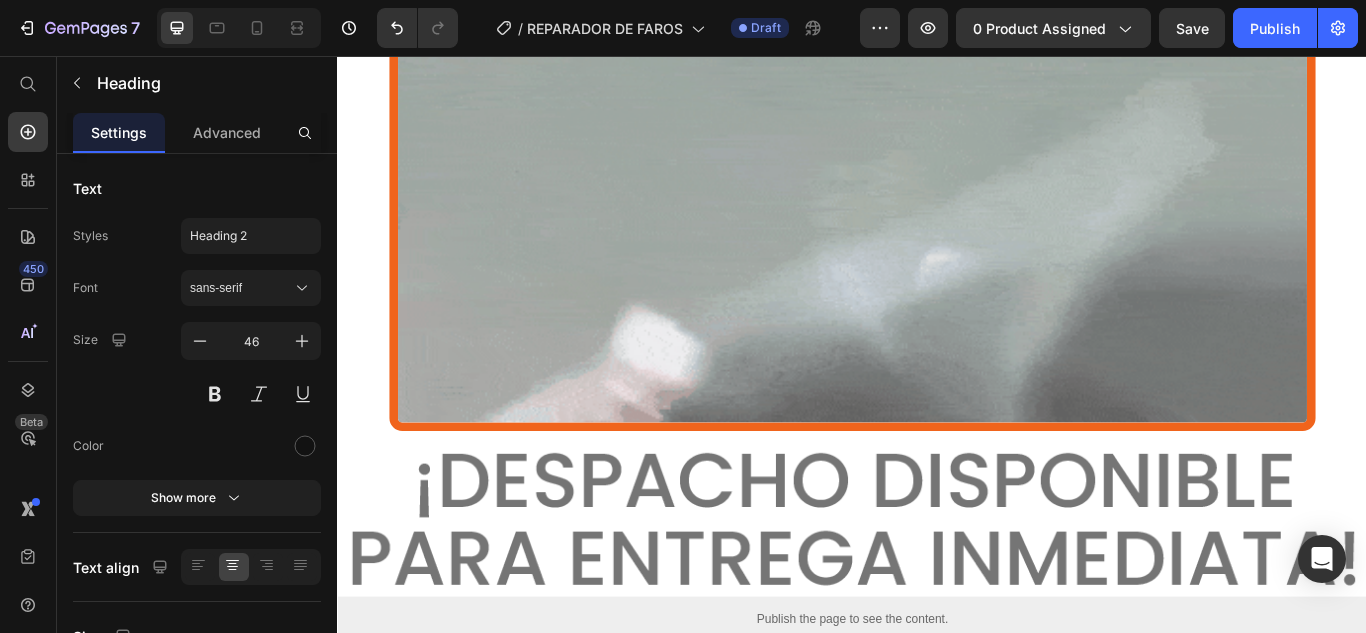 click on "PASO # 1" at bounding box center (929, -619) 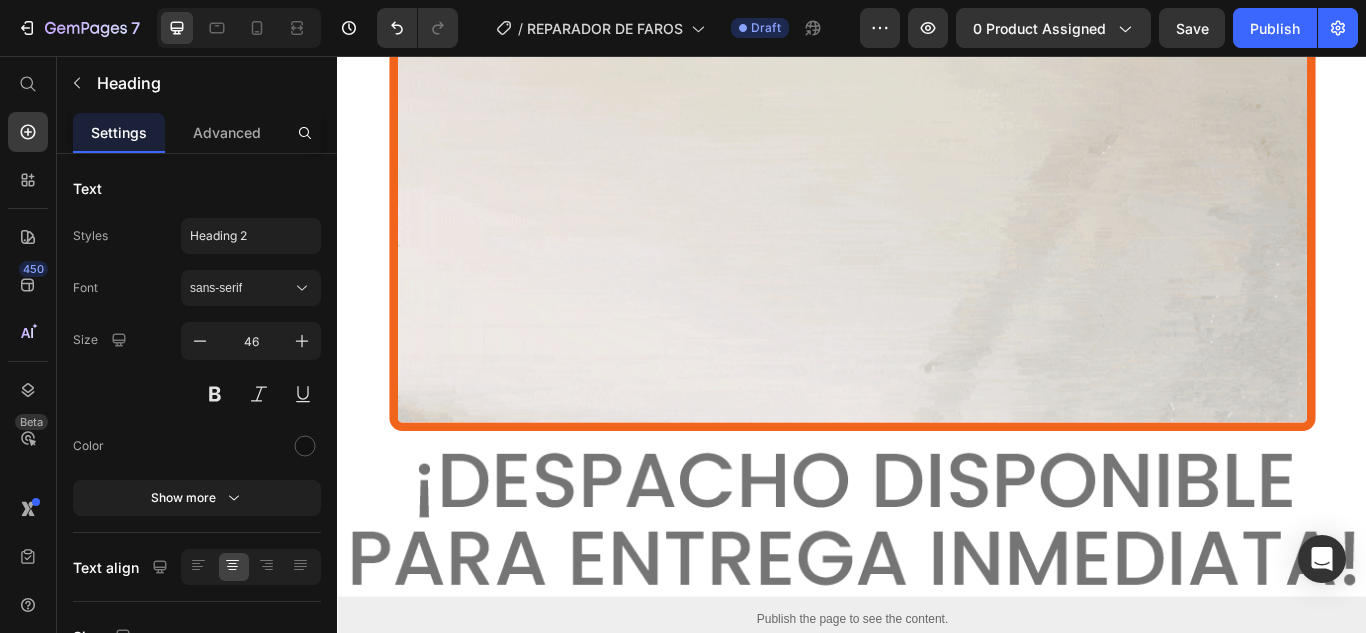 click on "PASO # 1" at bounding box center [929, -619] 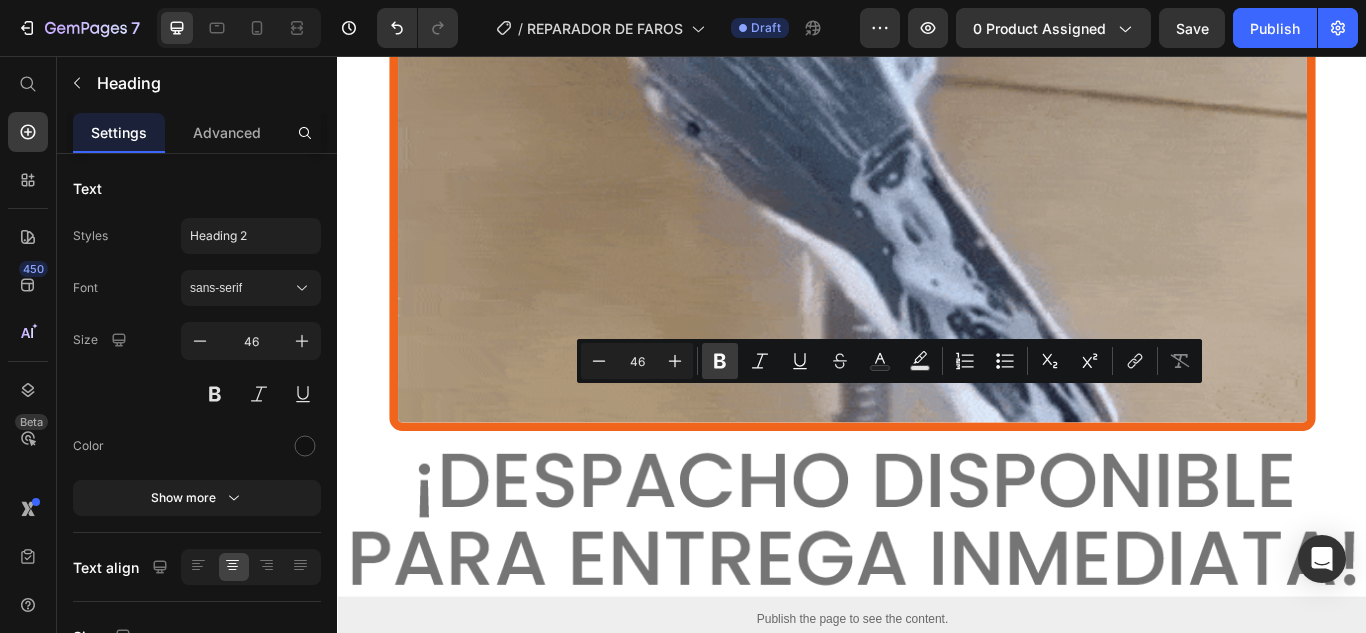 click 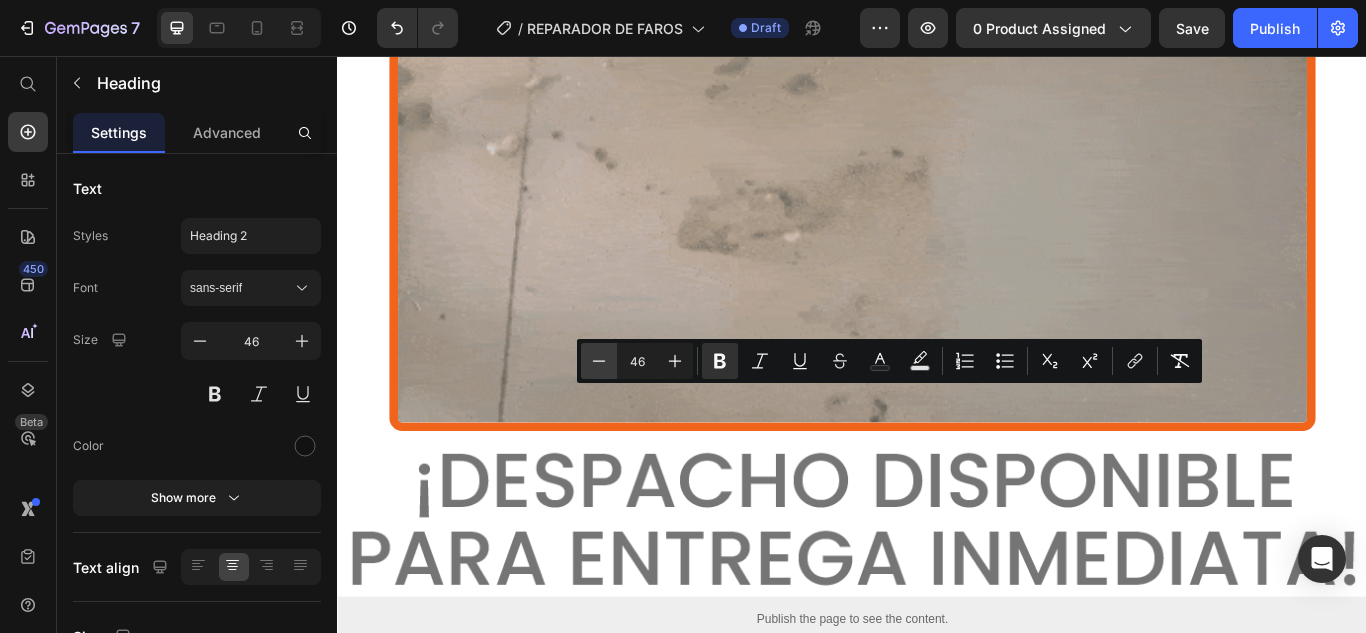 click 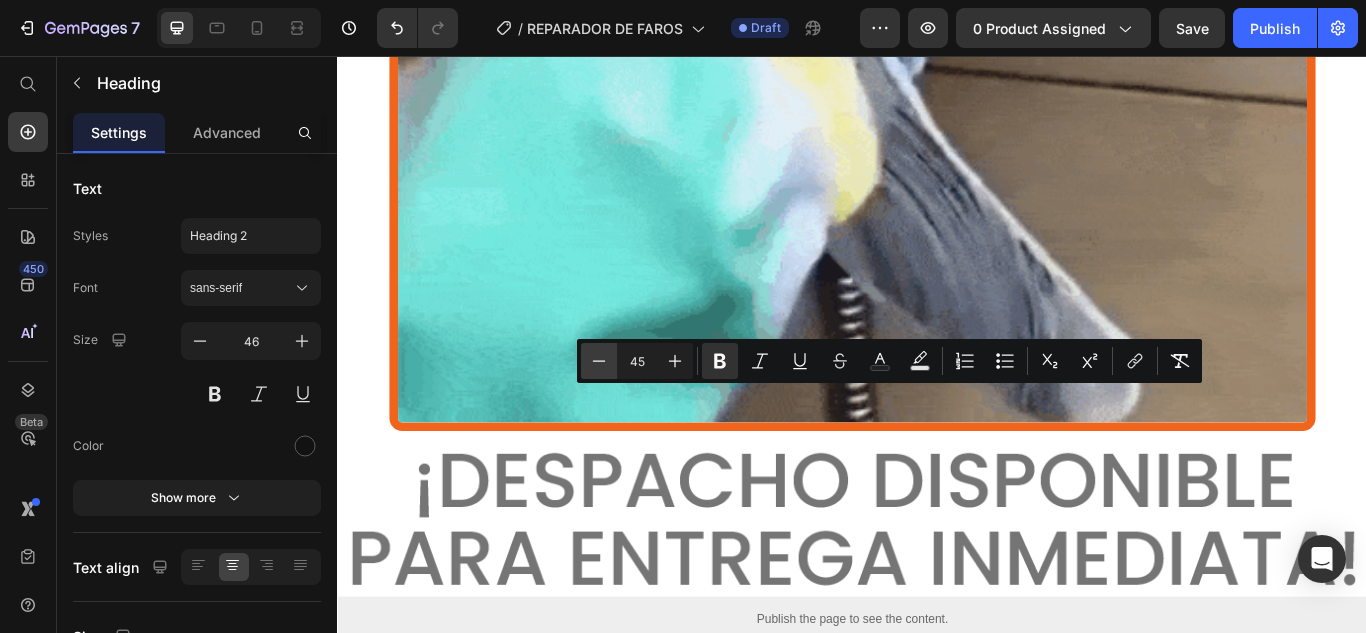 click 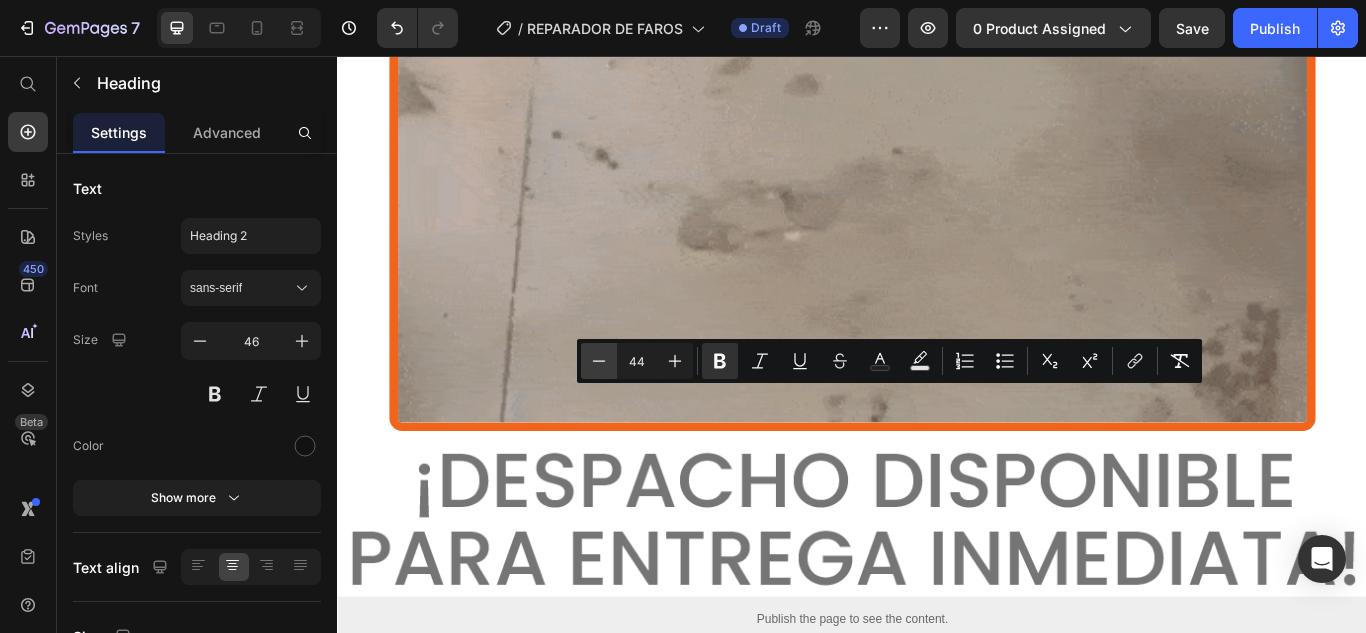 click 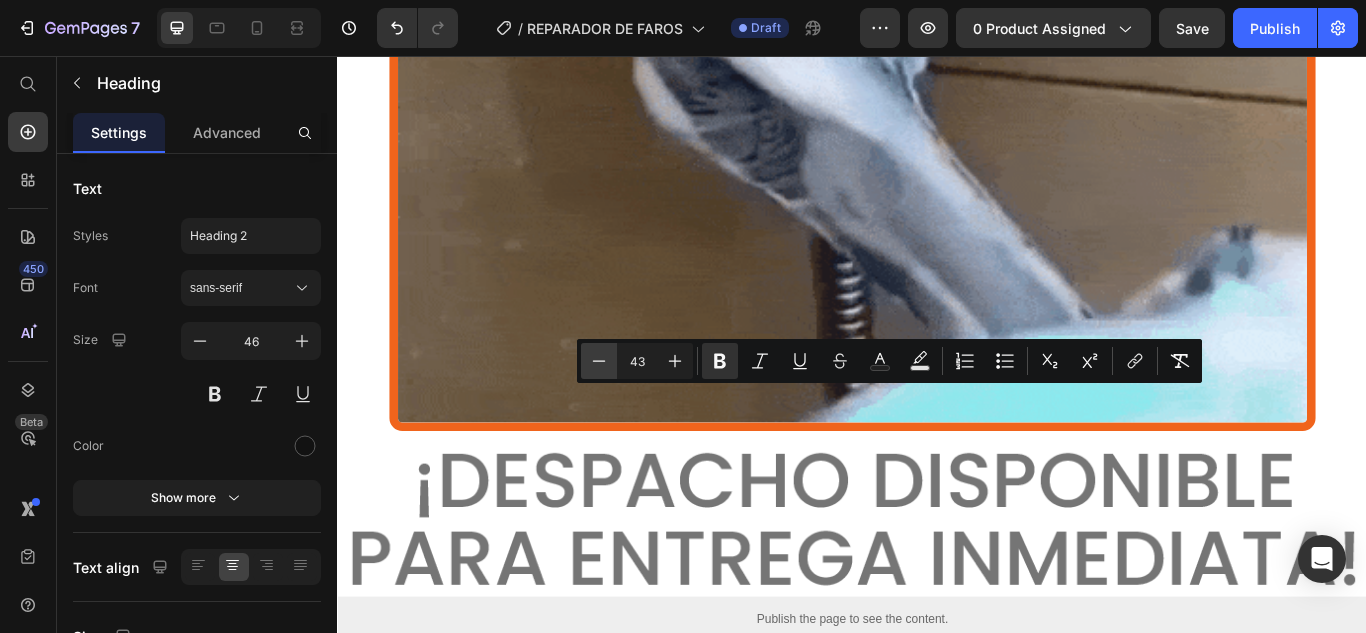 click 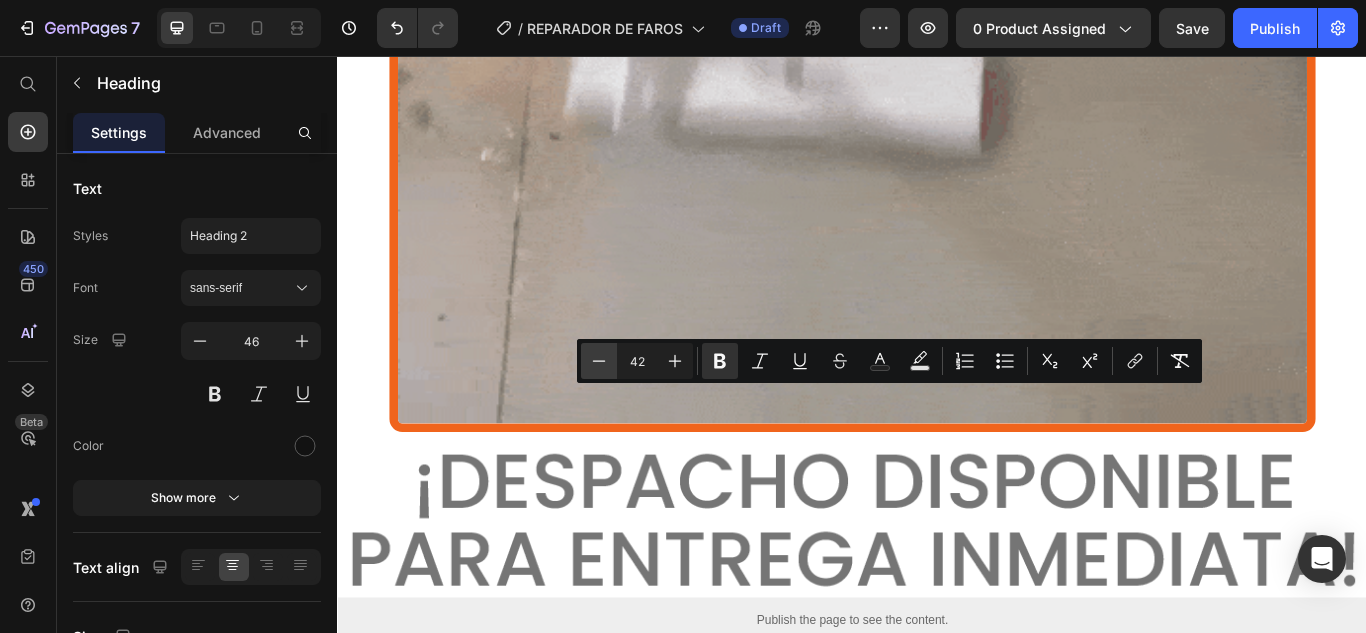 click 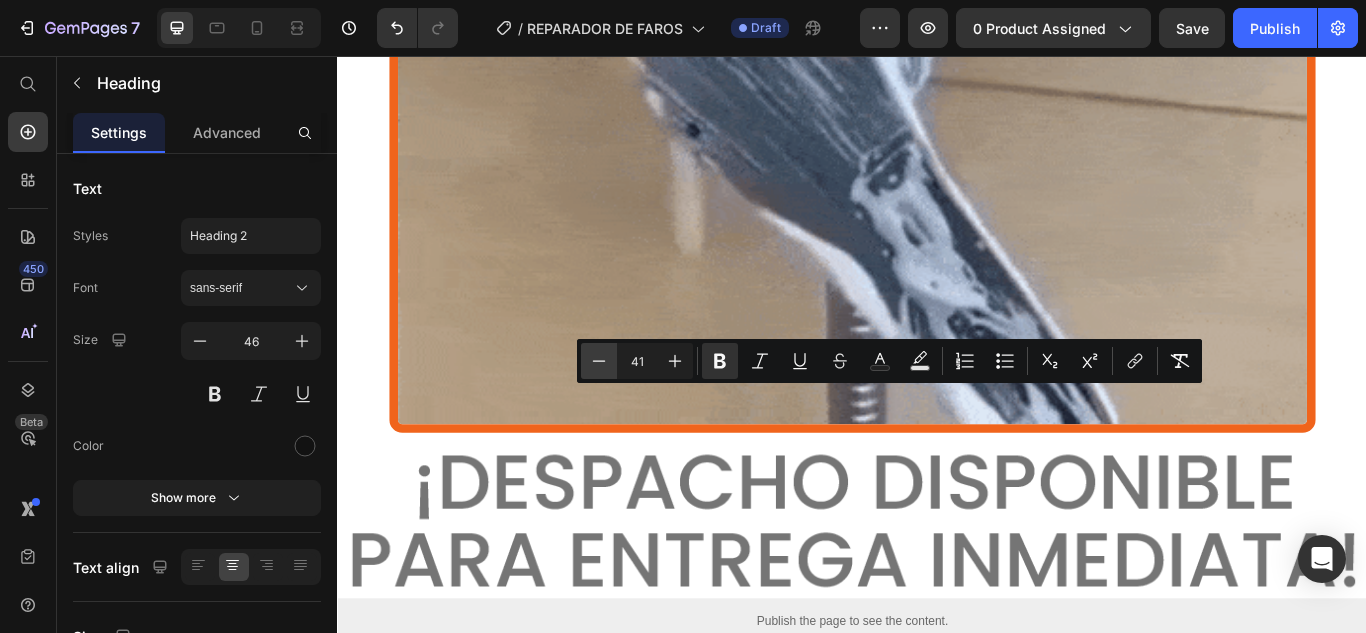 click 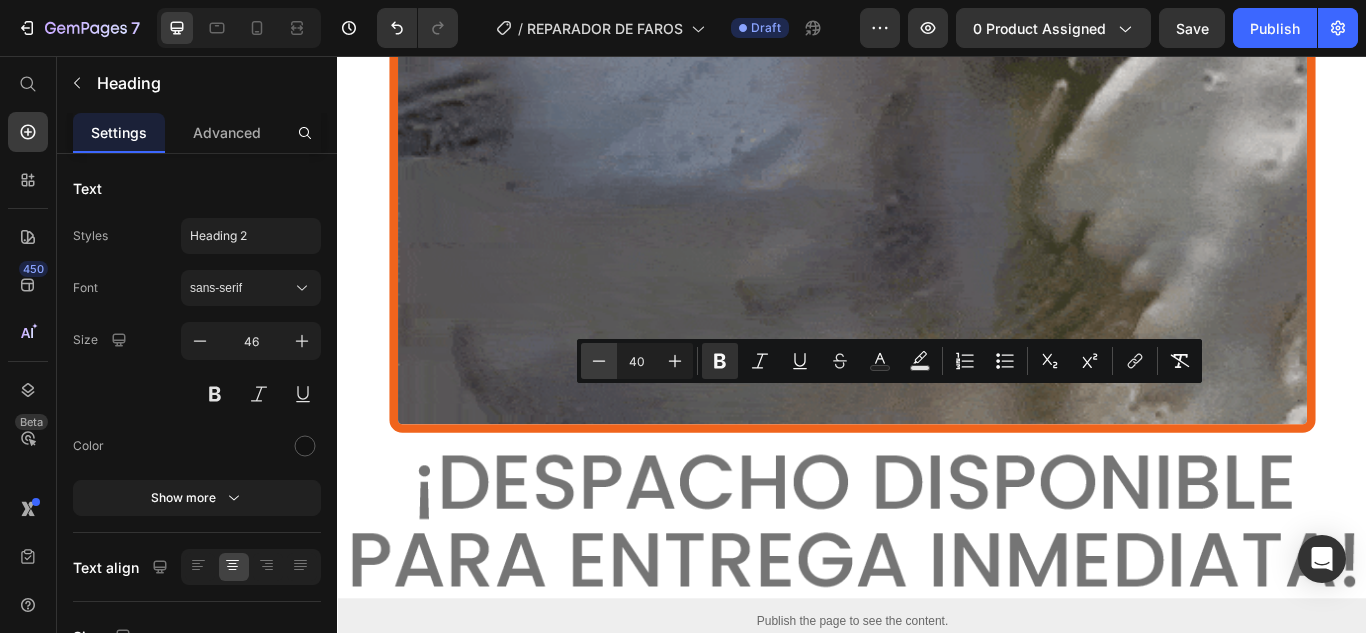 click 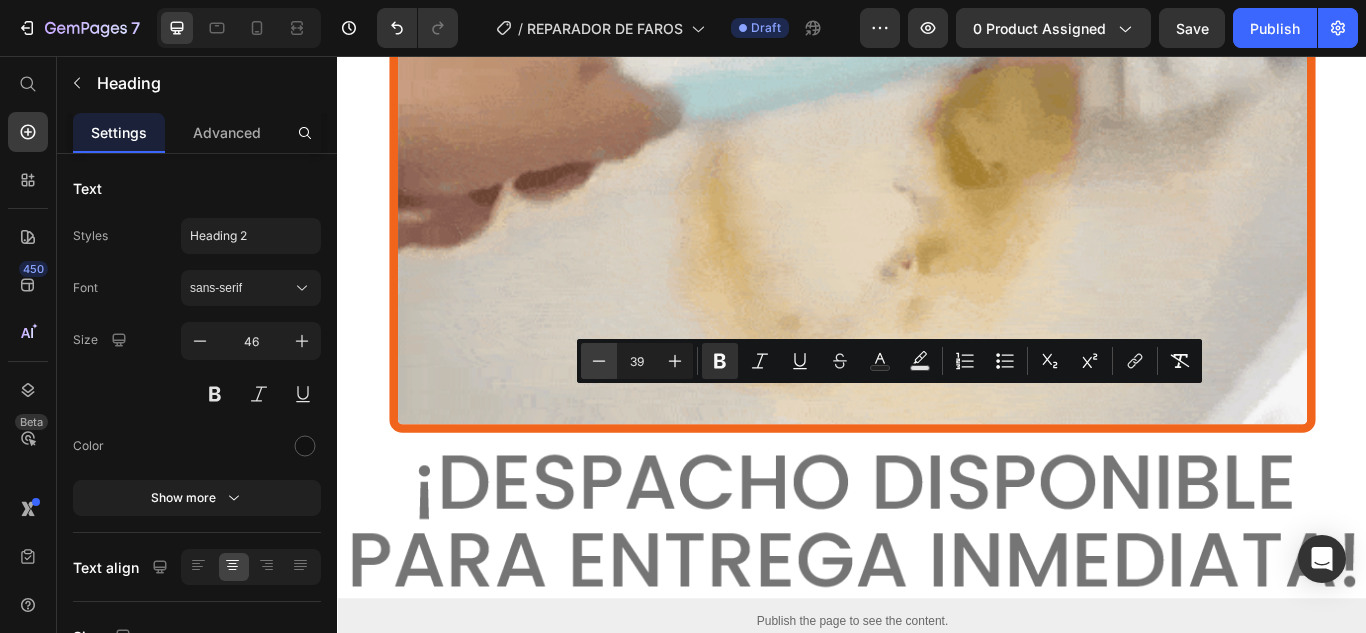 click 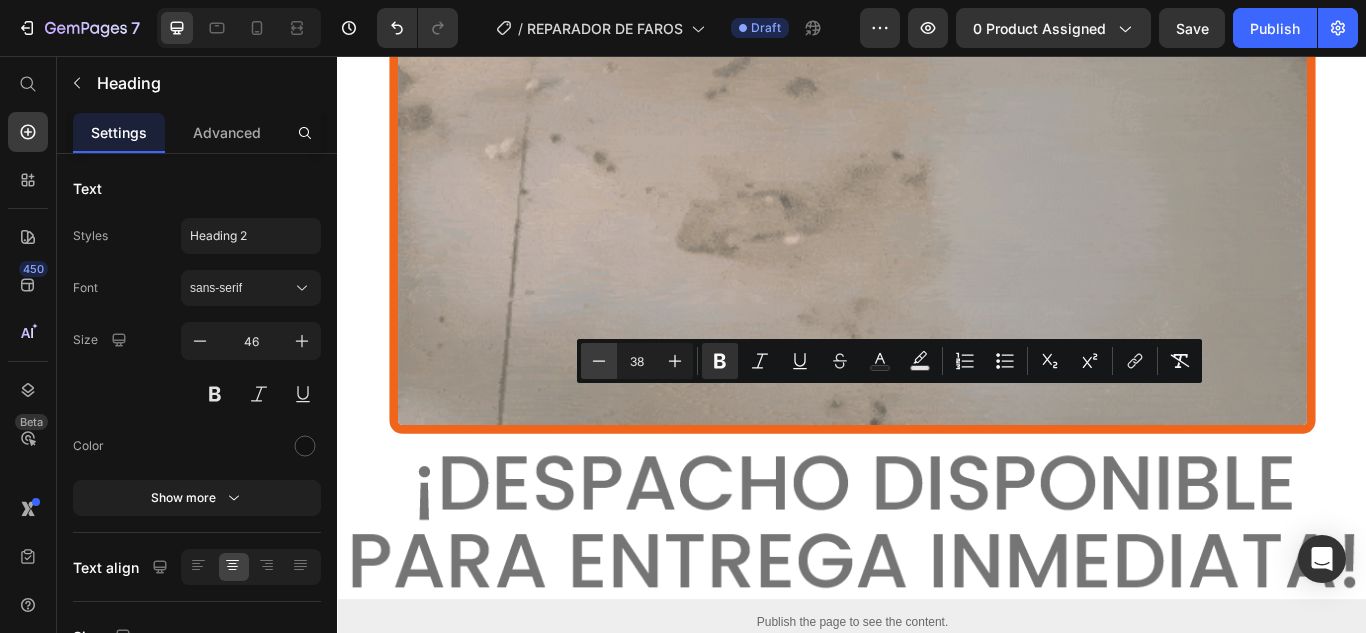 click 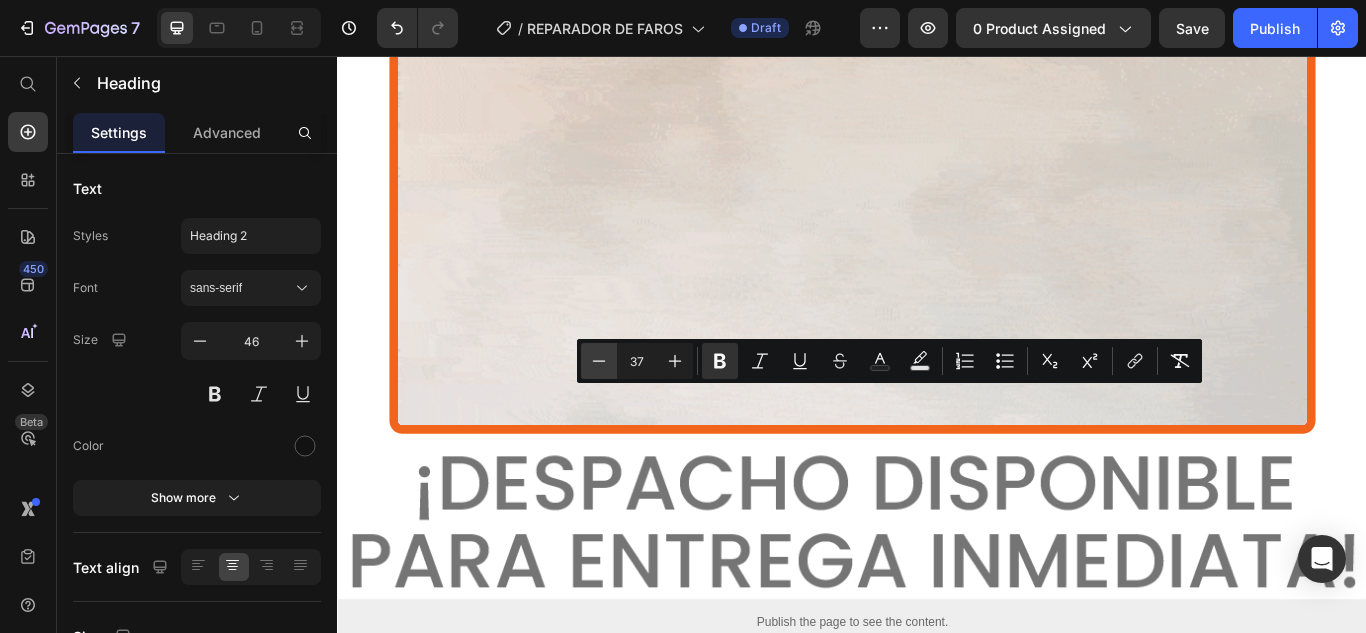 click 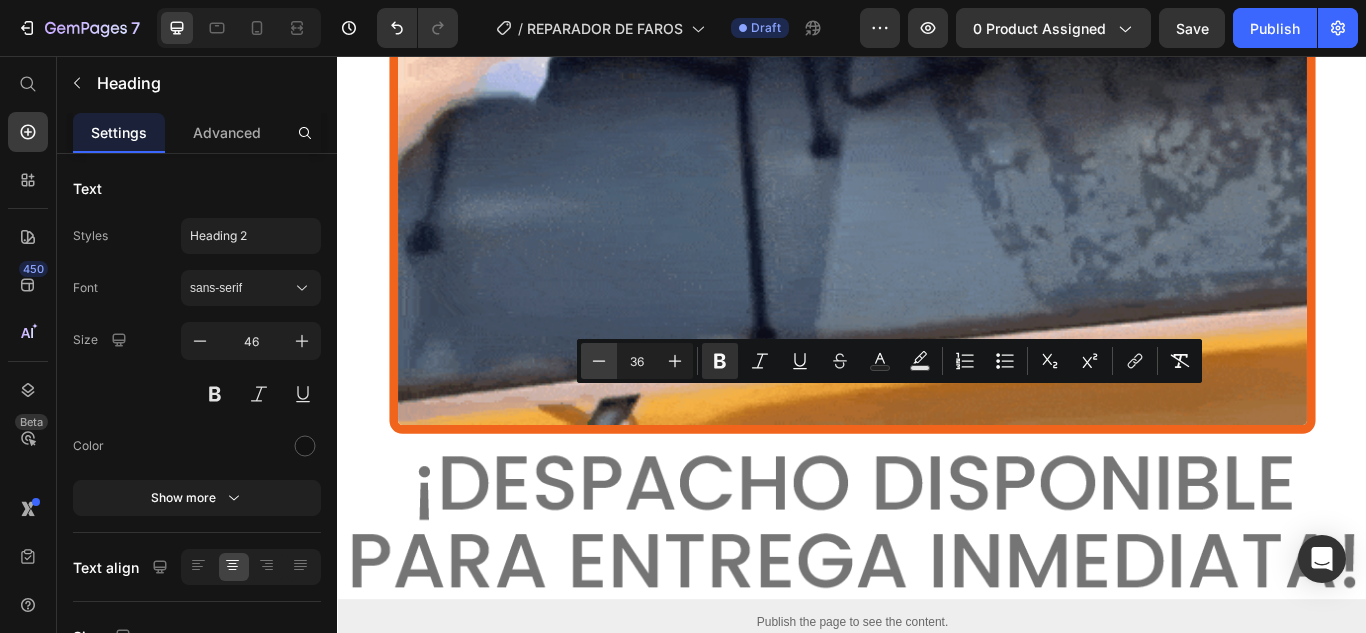 click 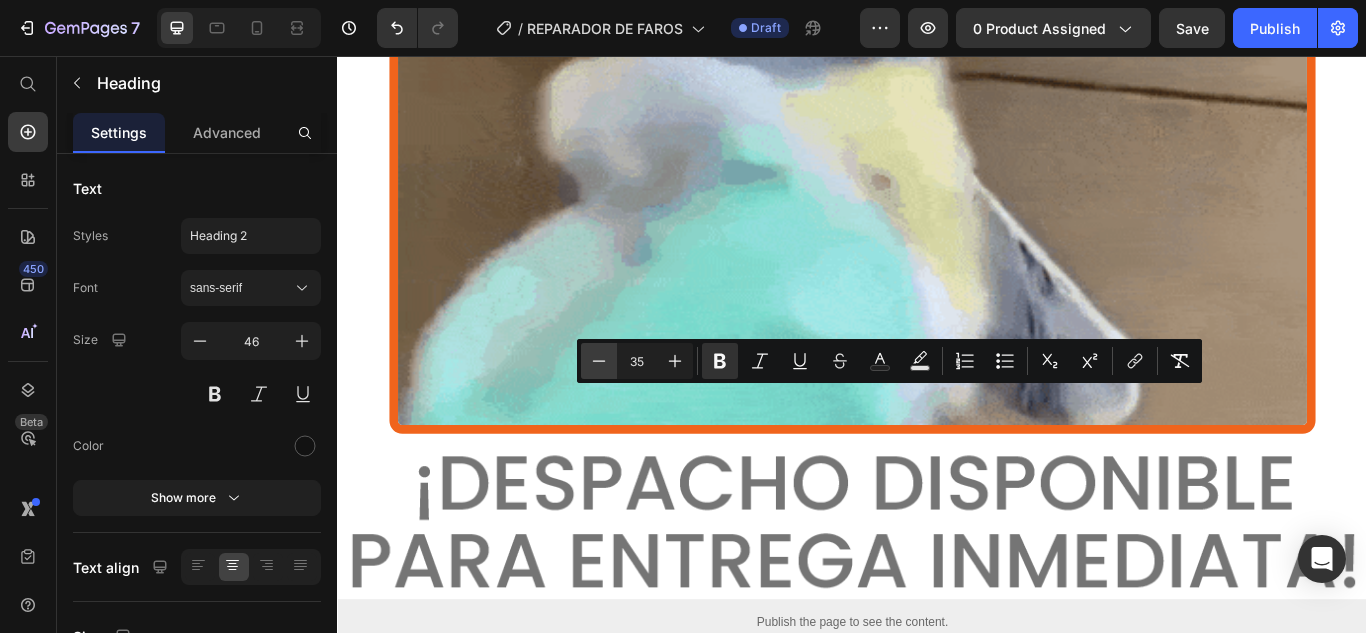 click 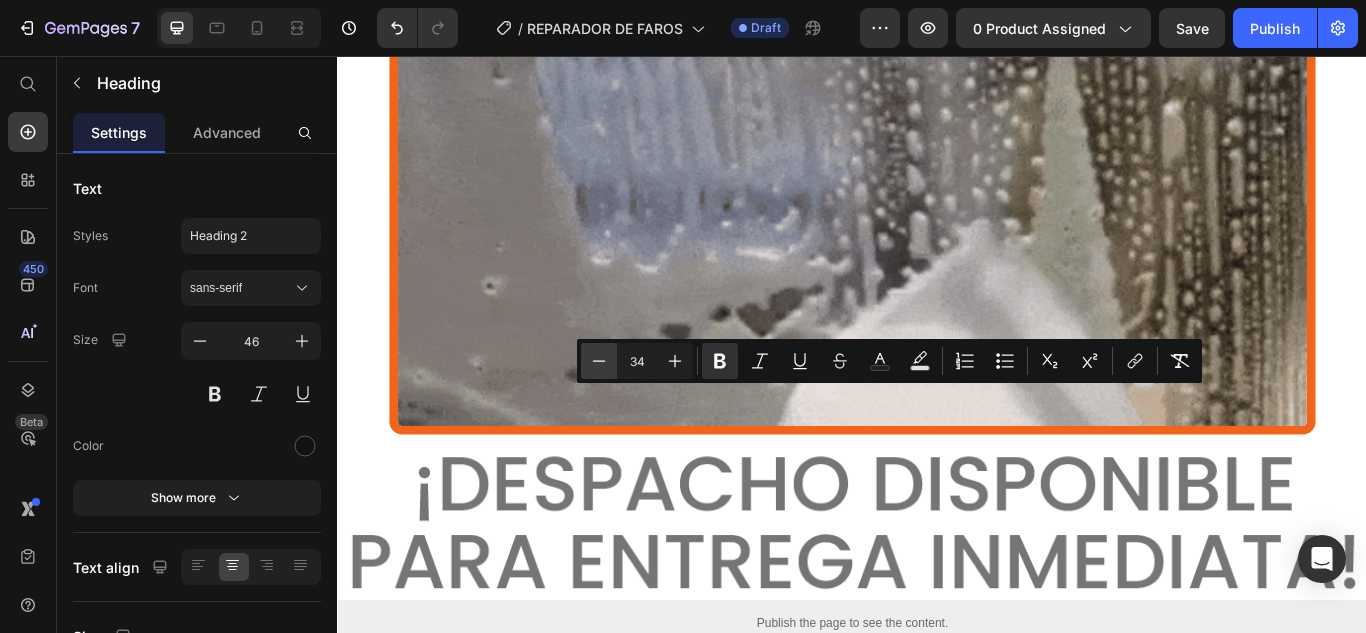 click 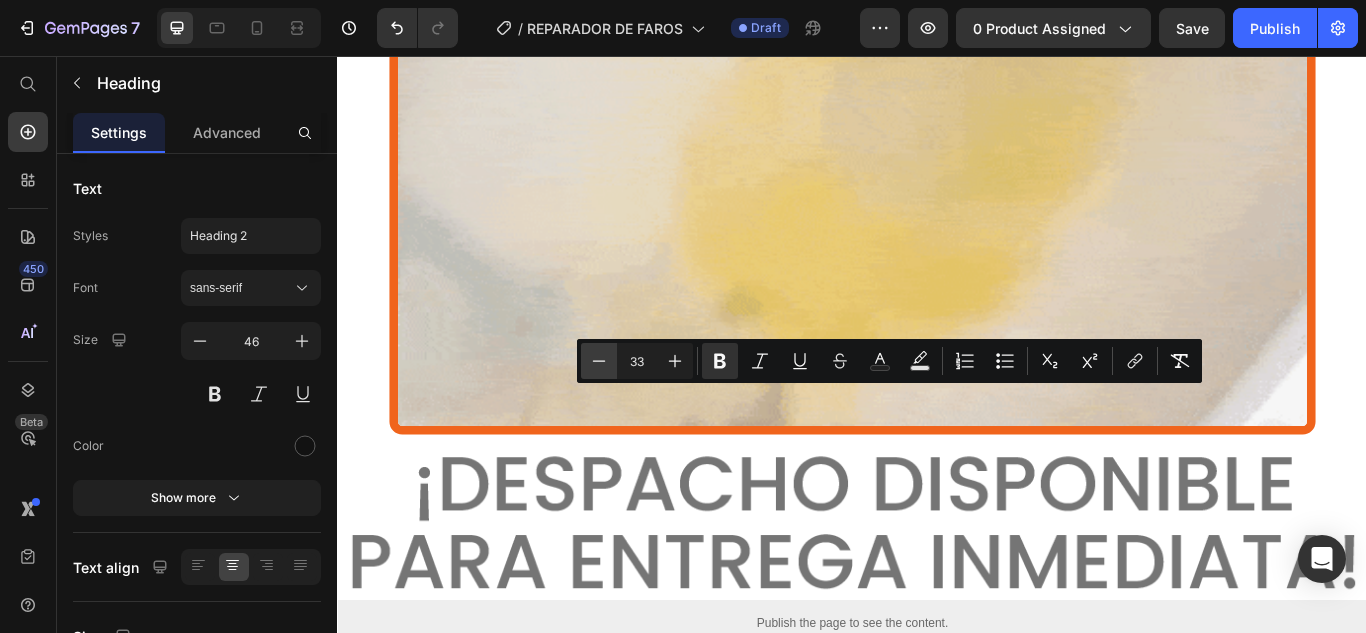 click 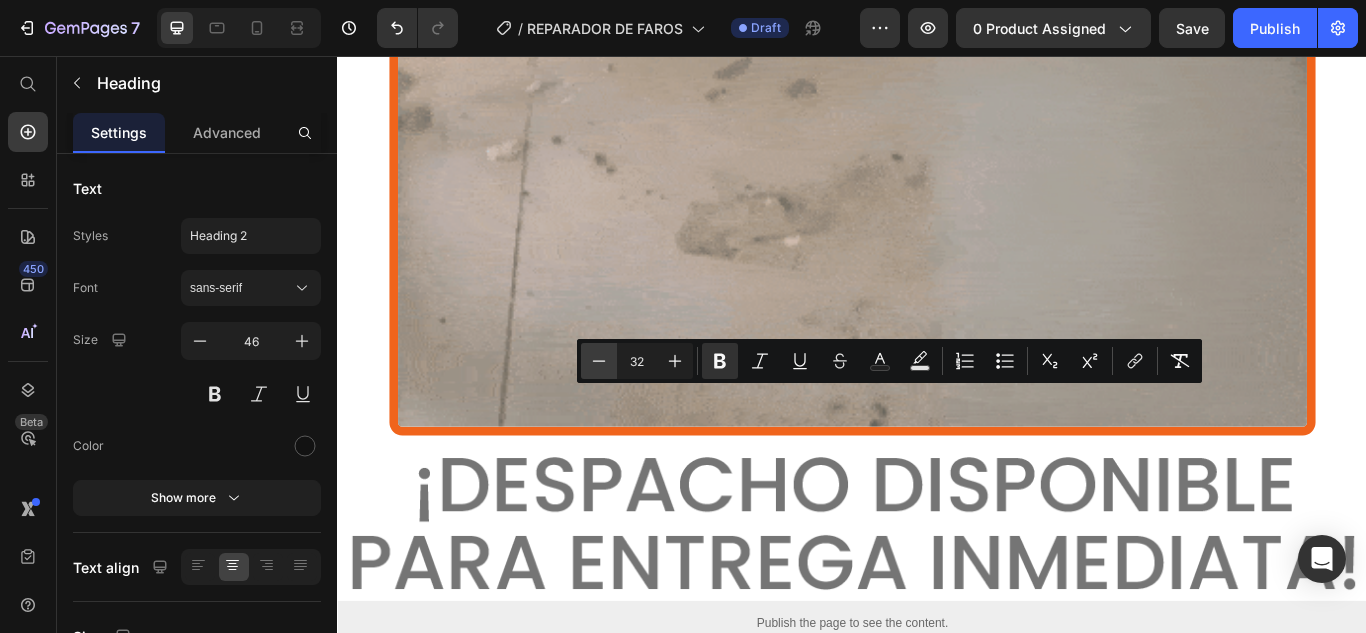click 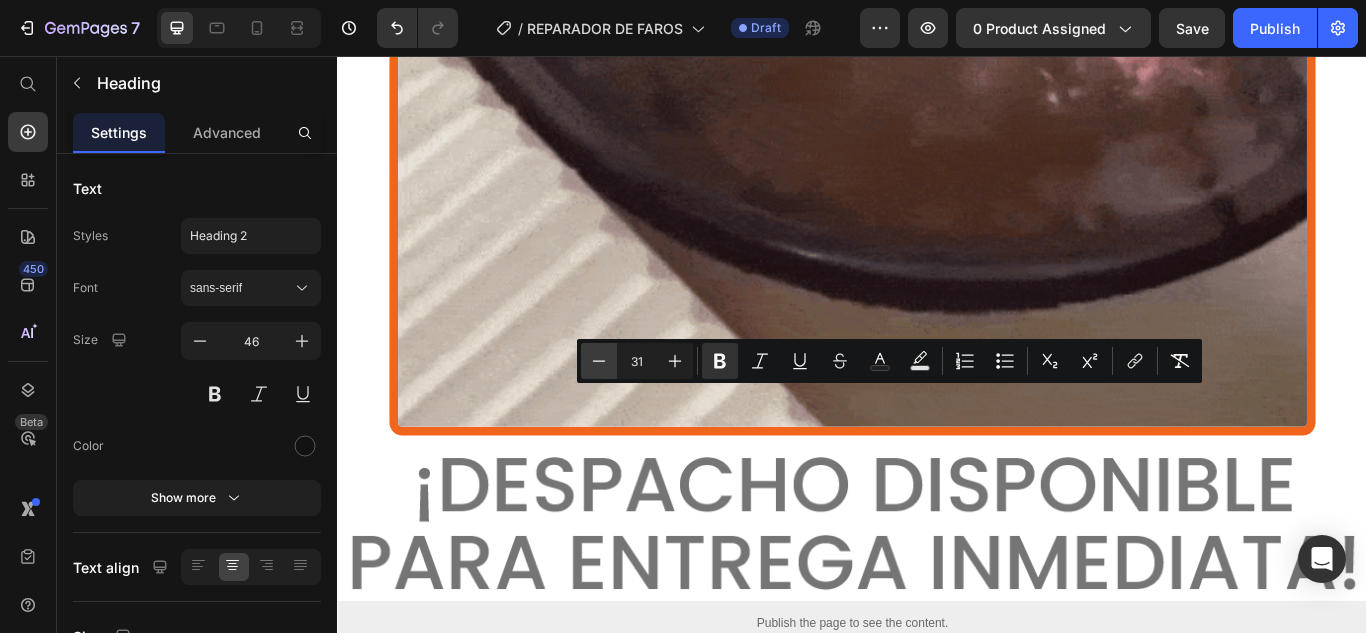 click 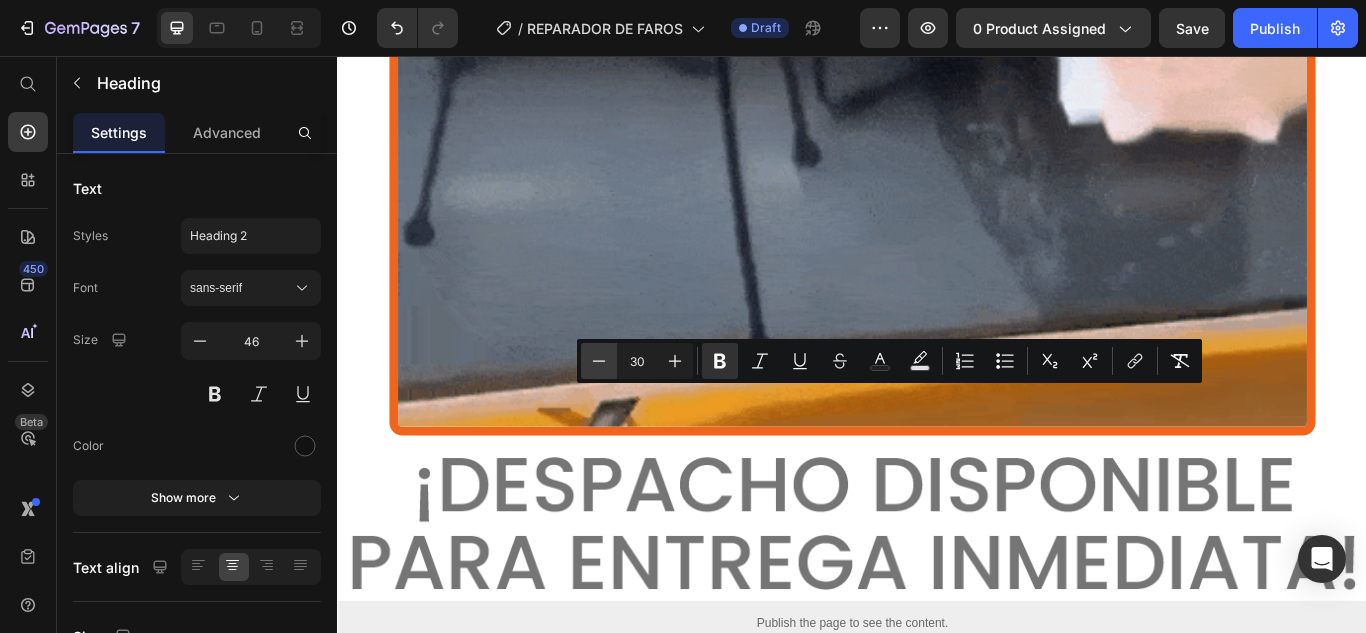 click 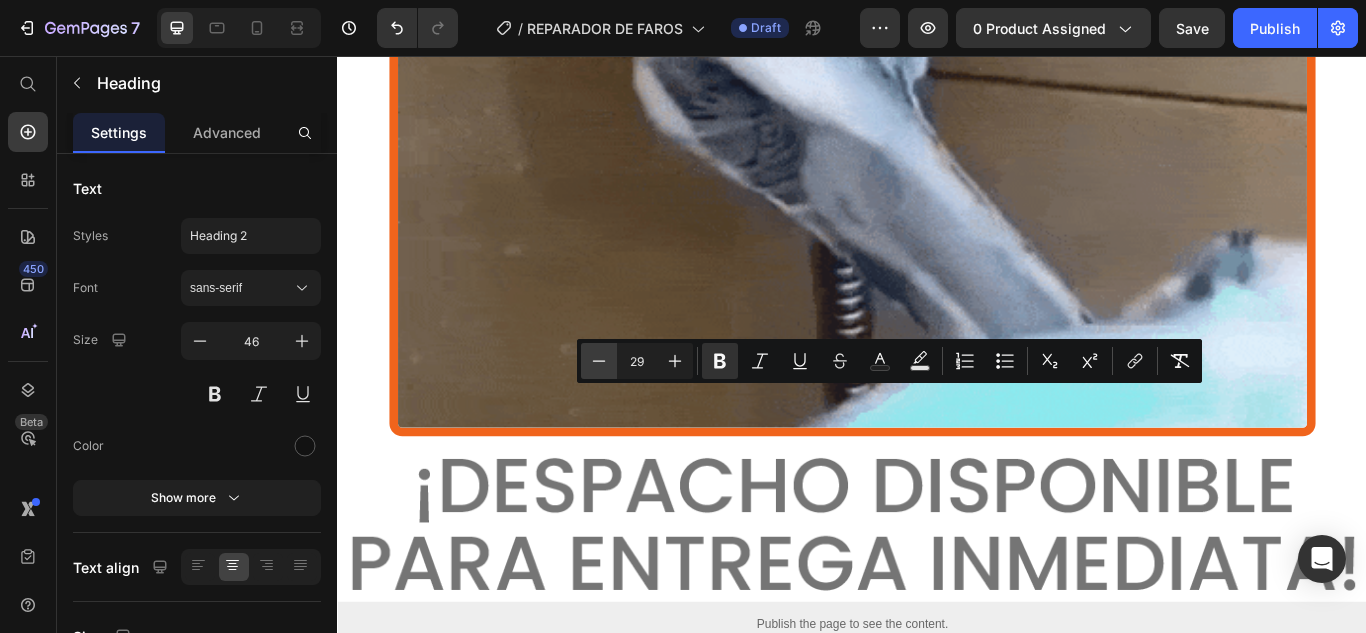 click 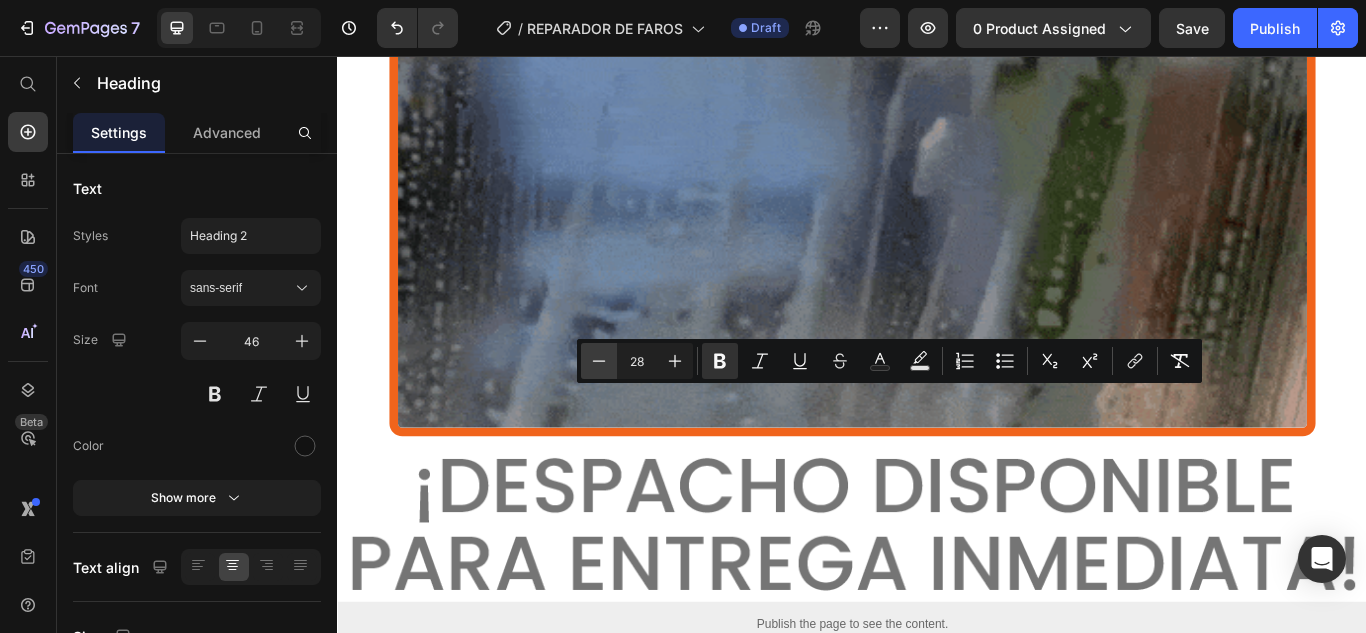 click 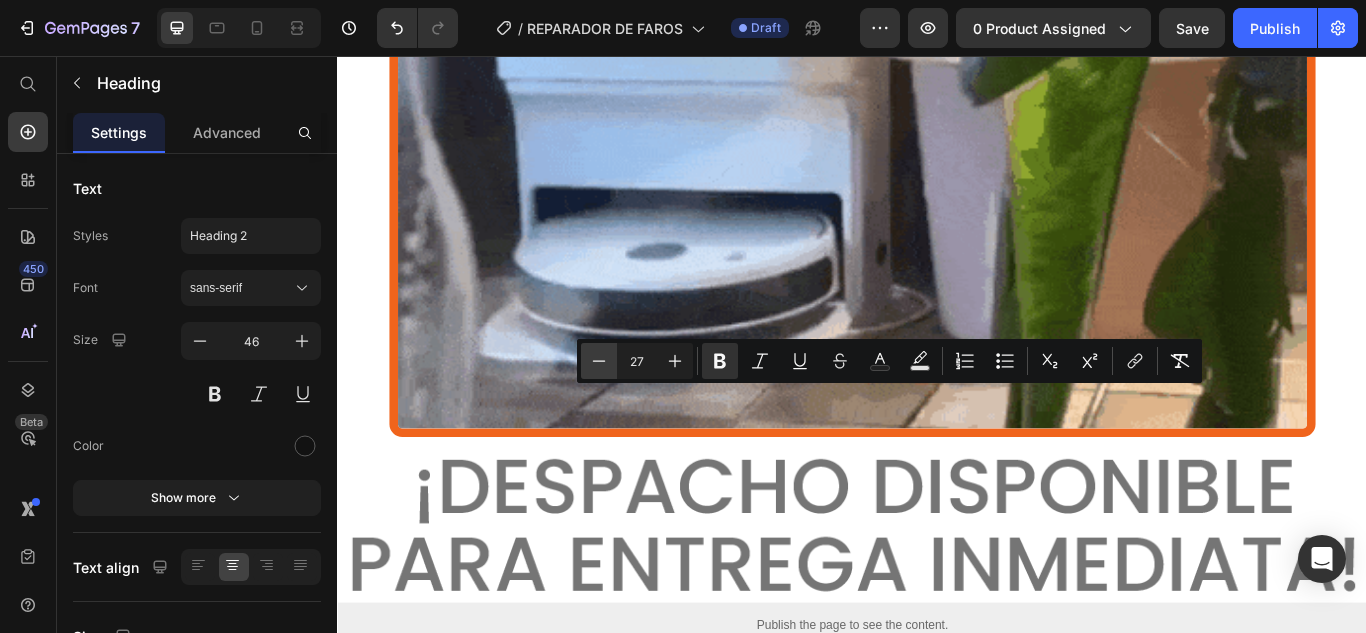 click 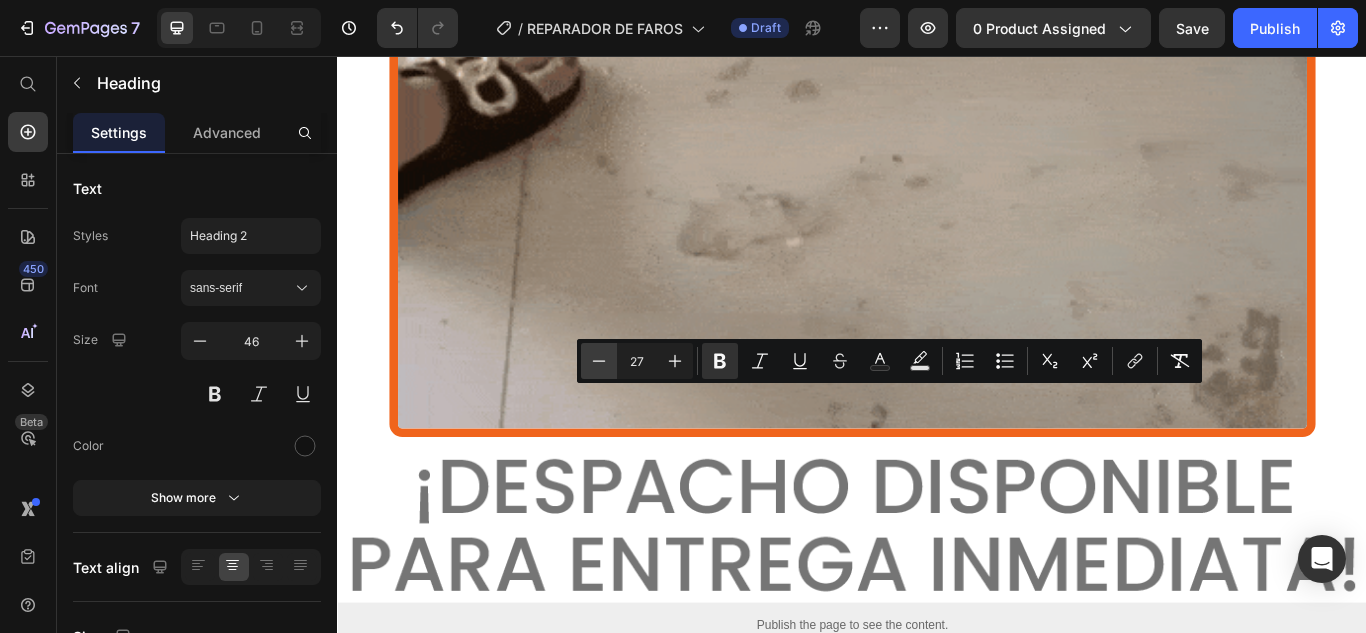 click 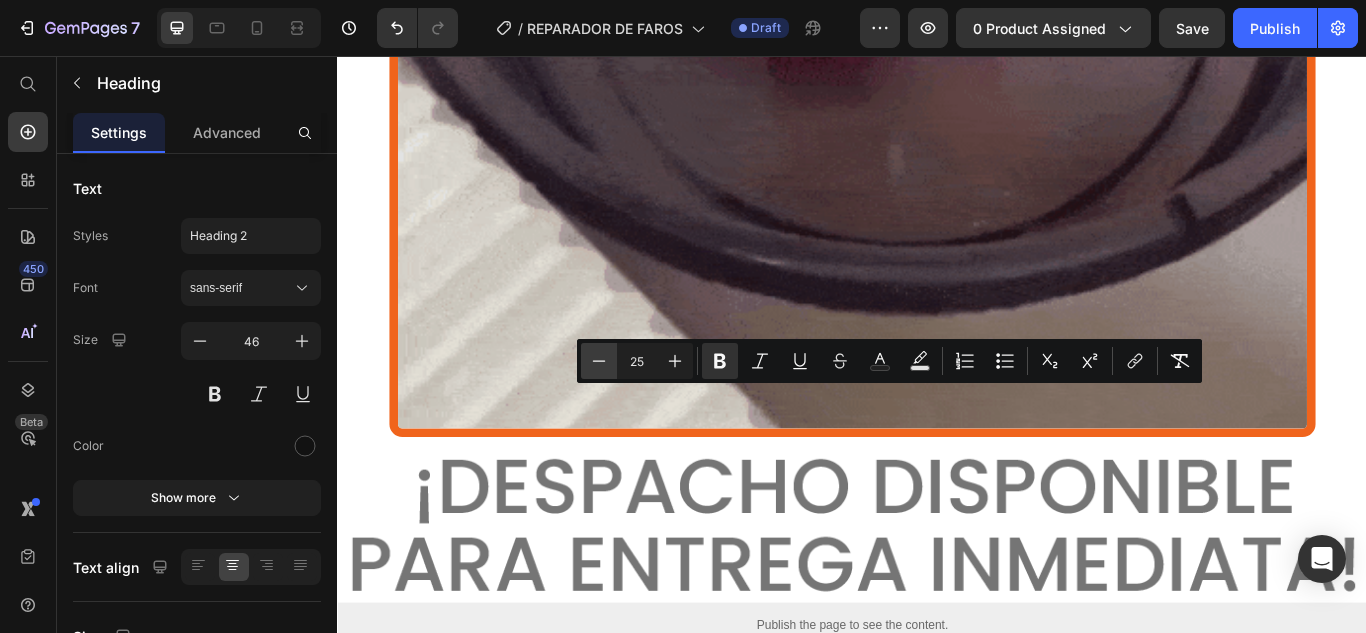 click 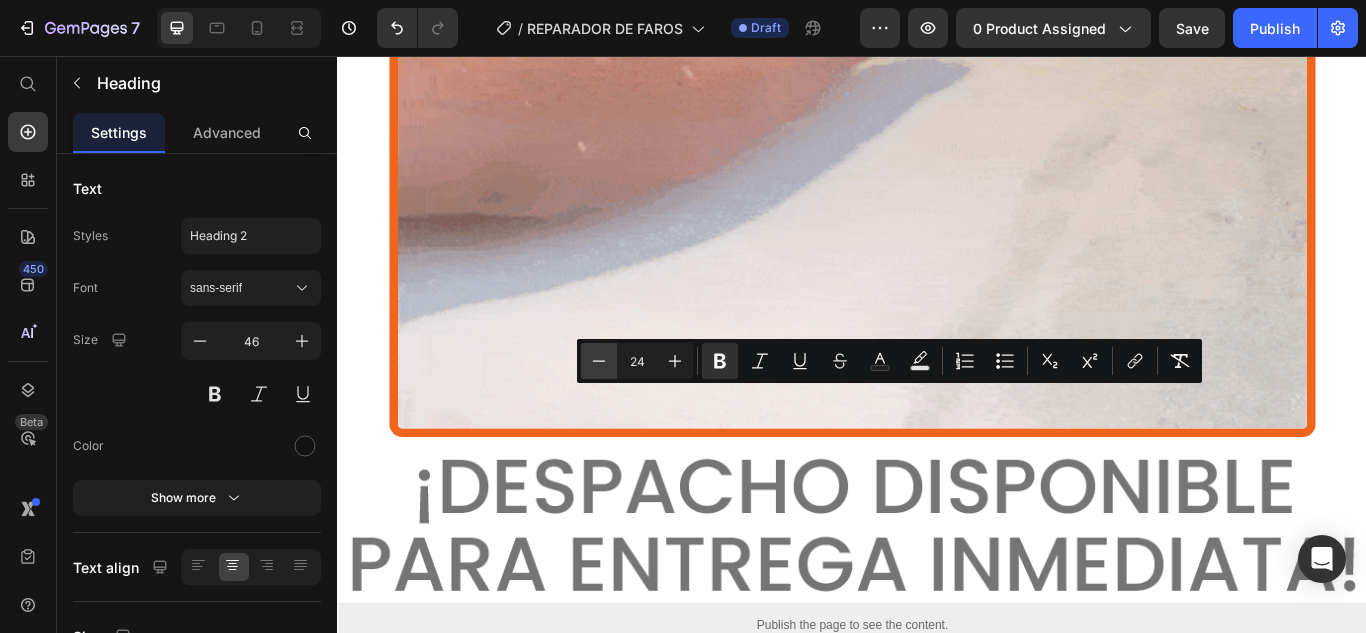 click 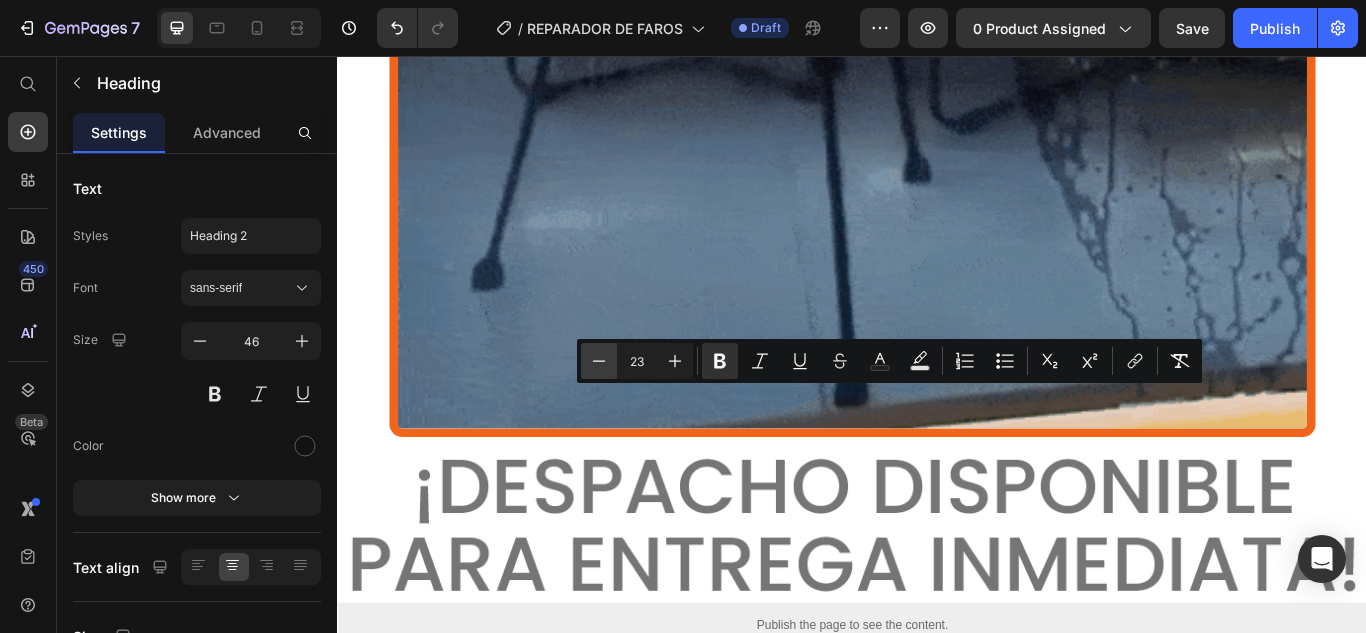 click 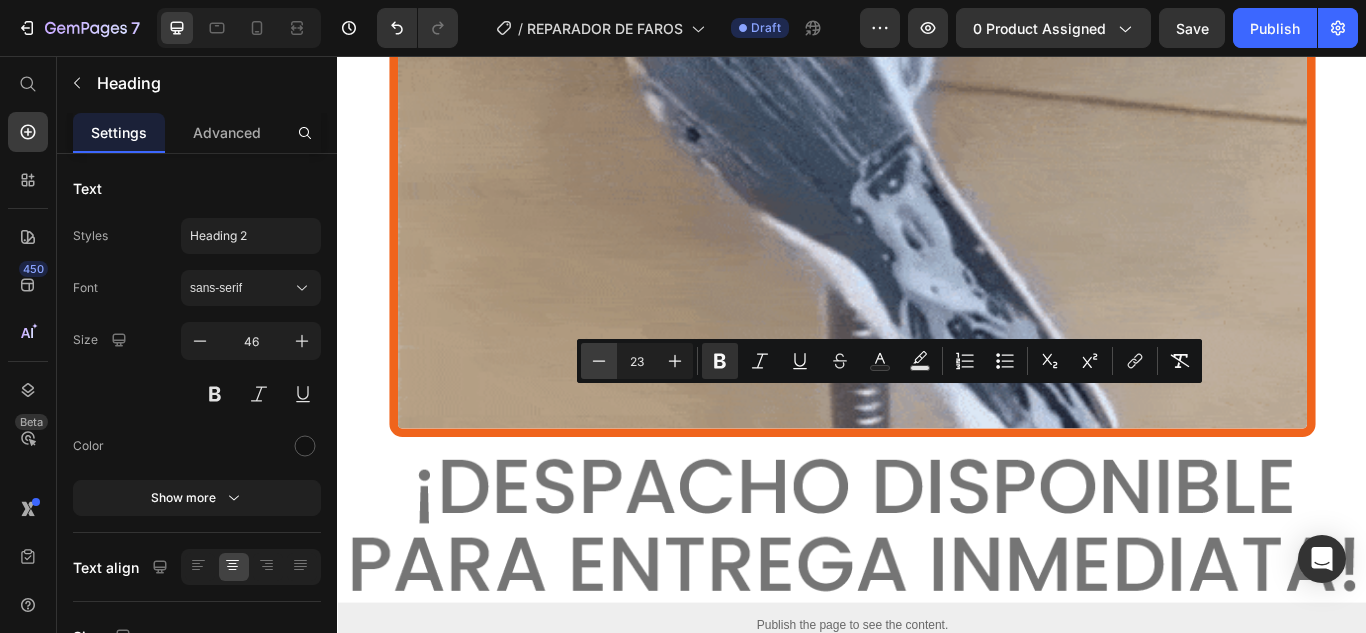 click 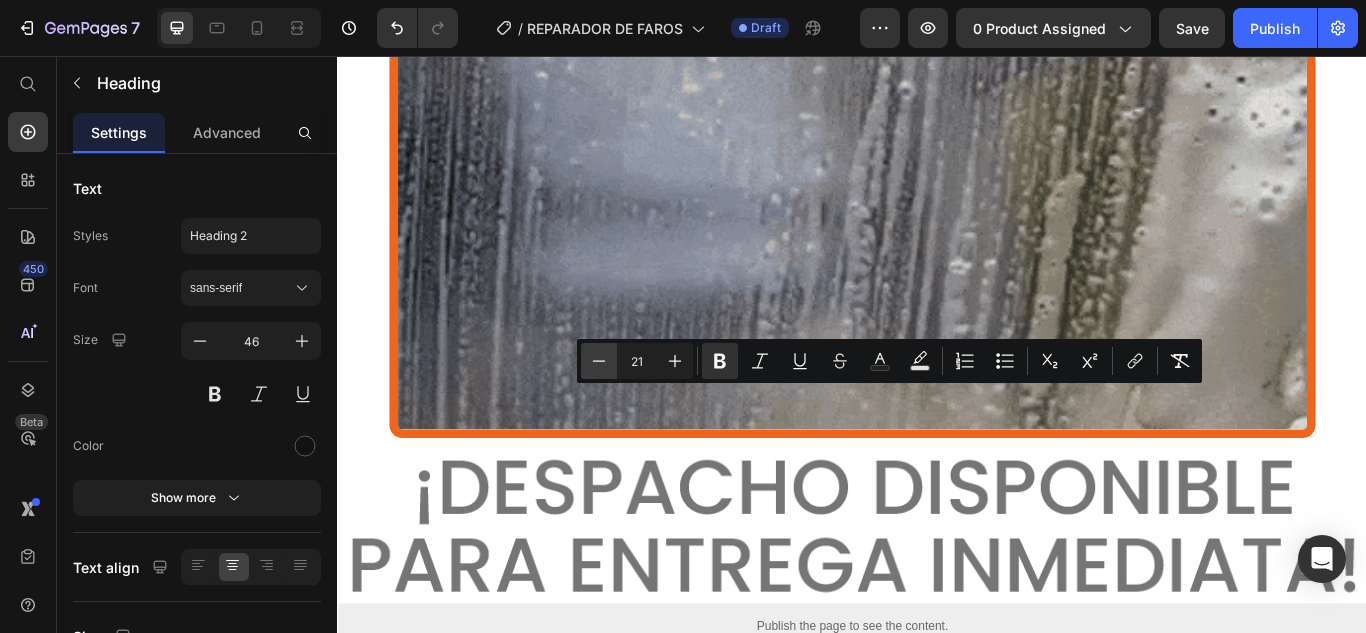click 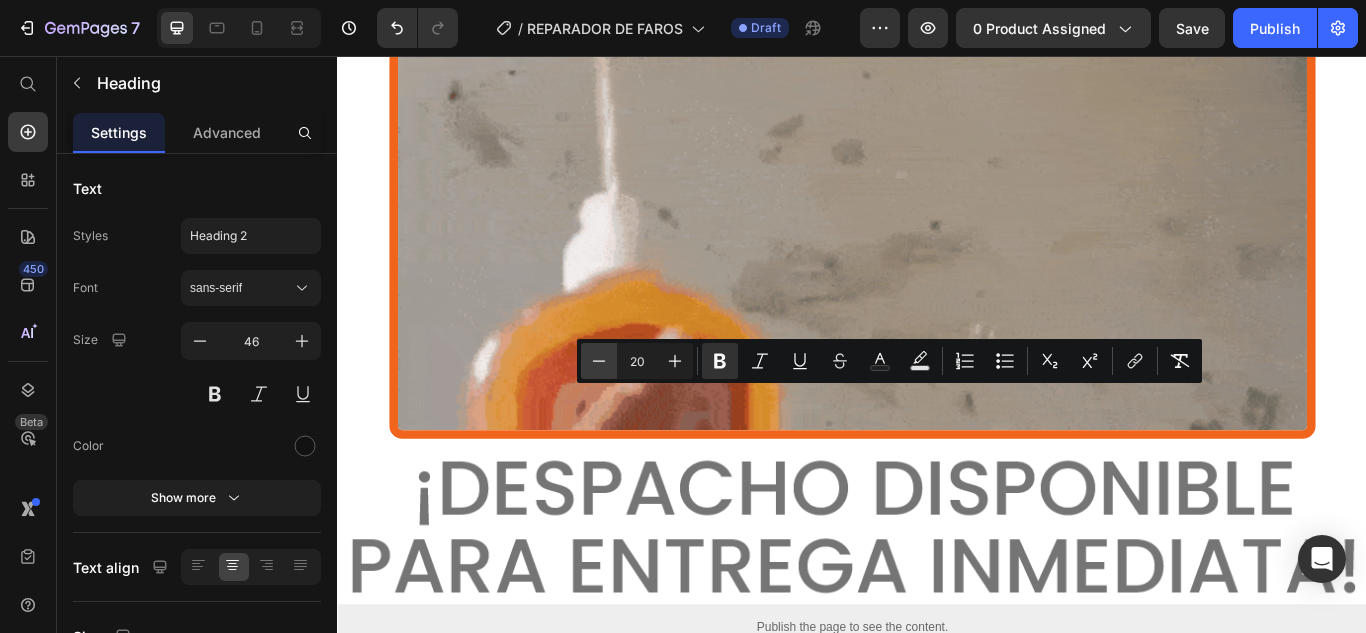 click 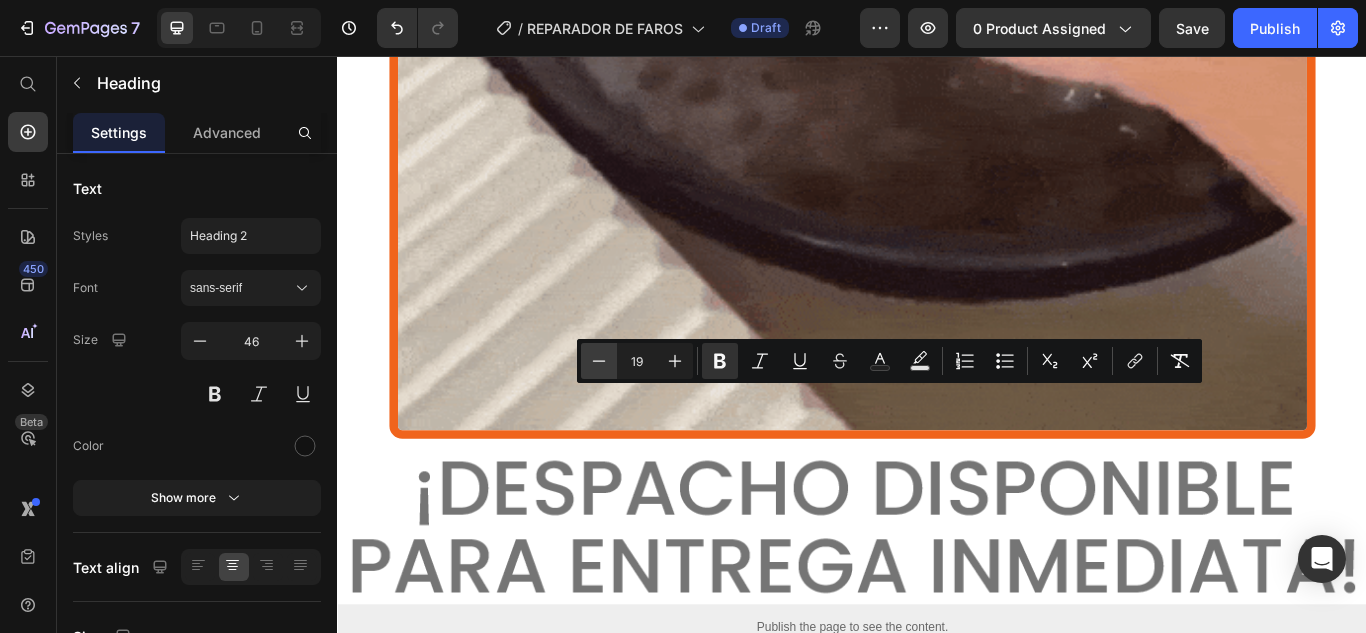 click 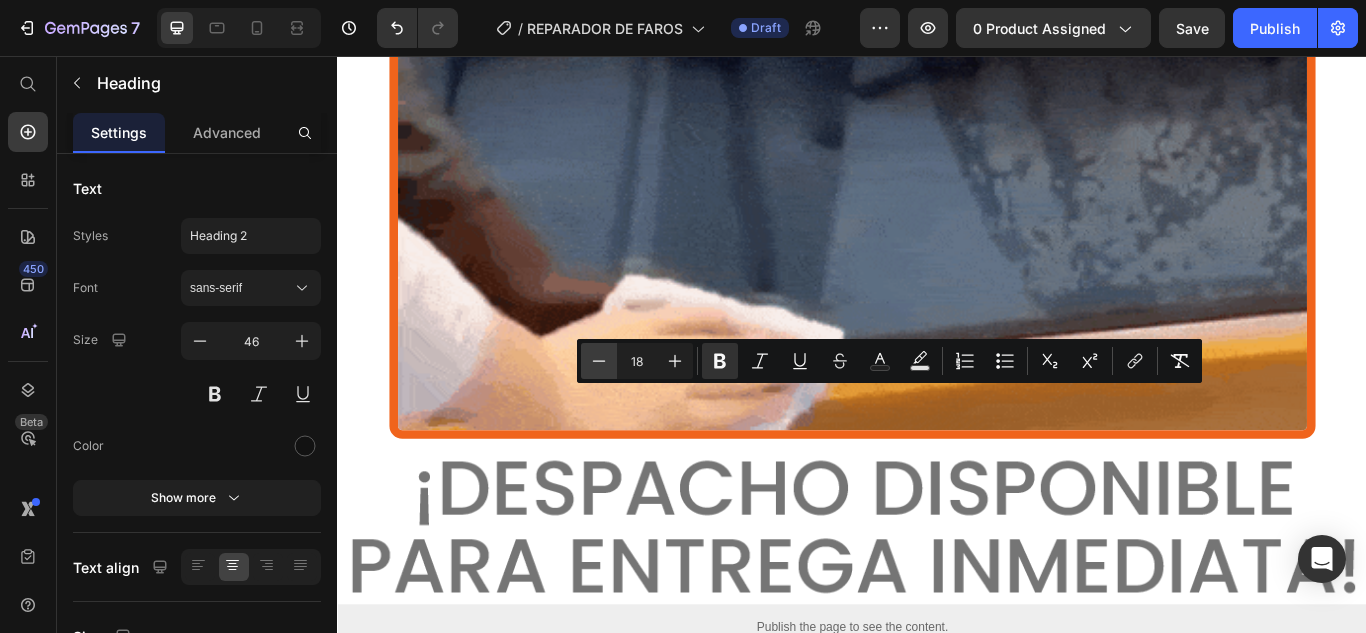 click 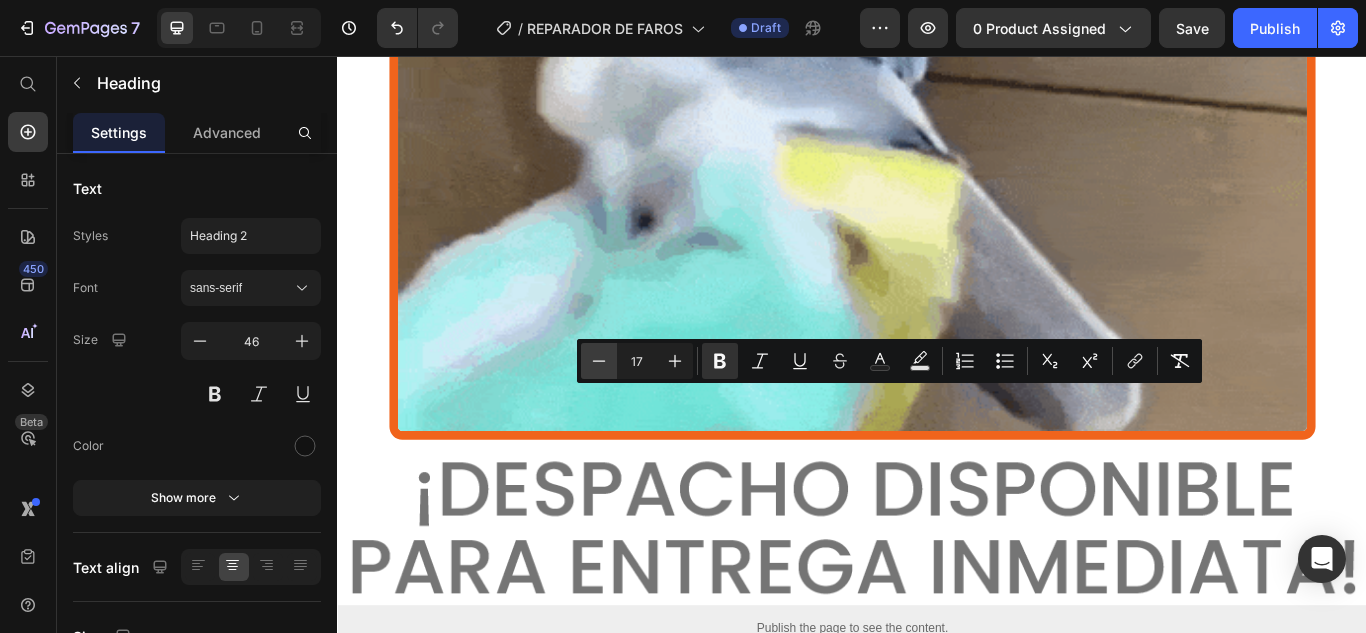 click 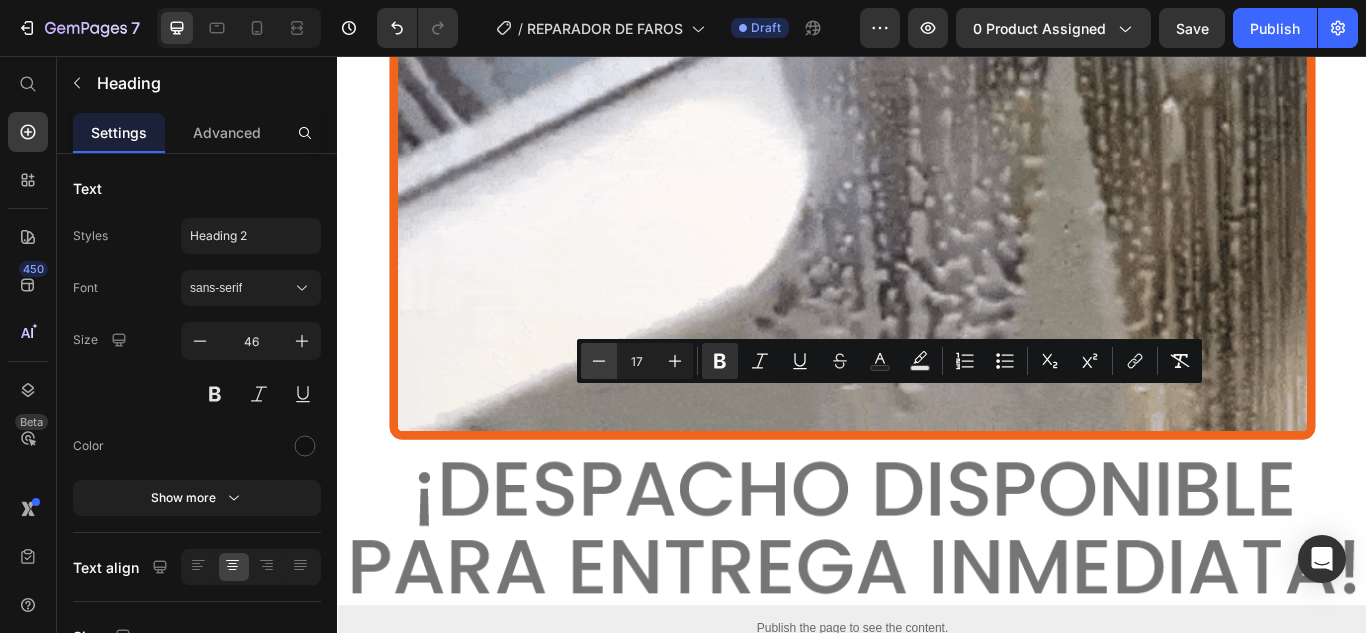 click 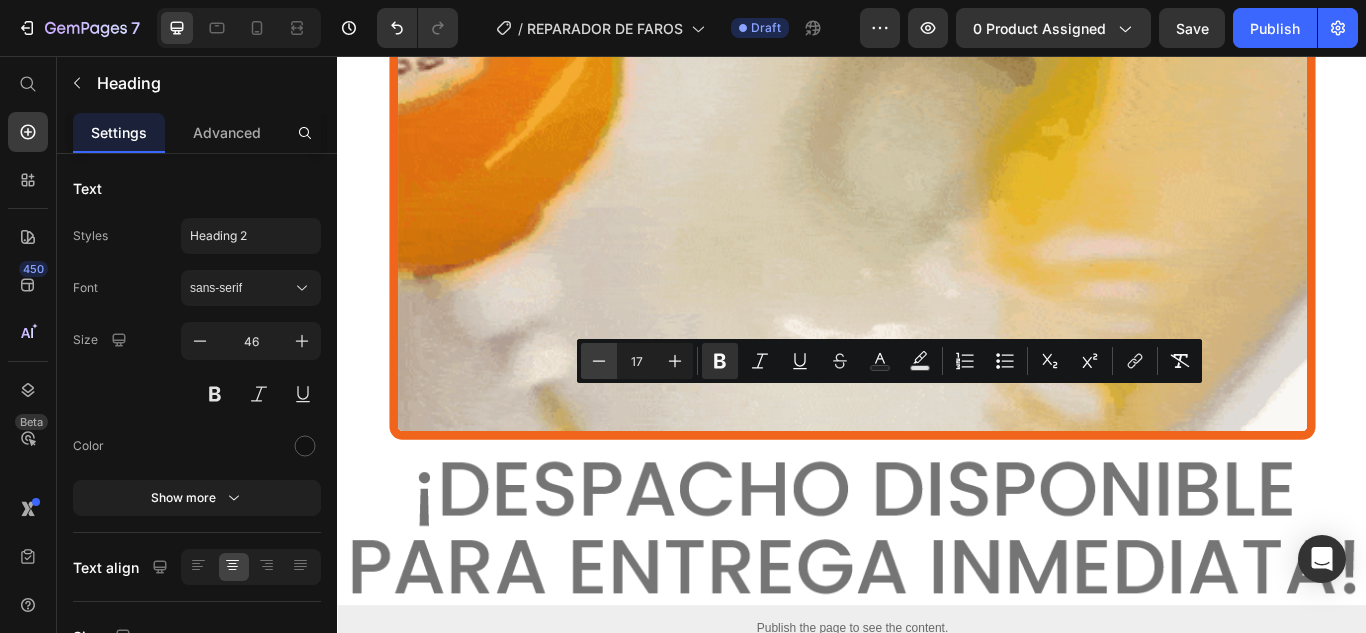 type on "15" 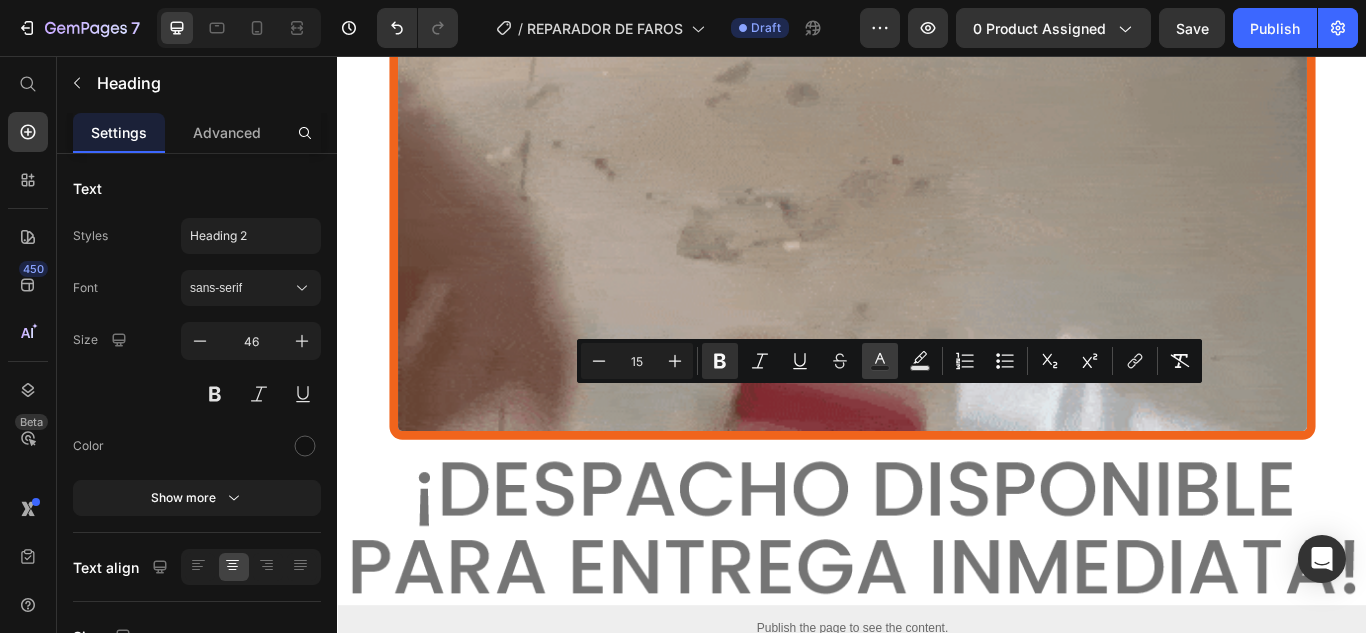 click on "Text Color" at bounding box center [880, 361] 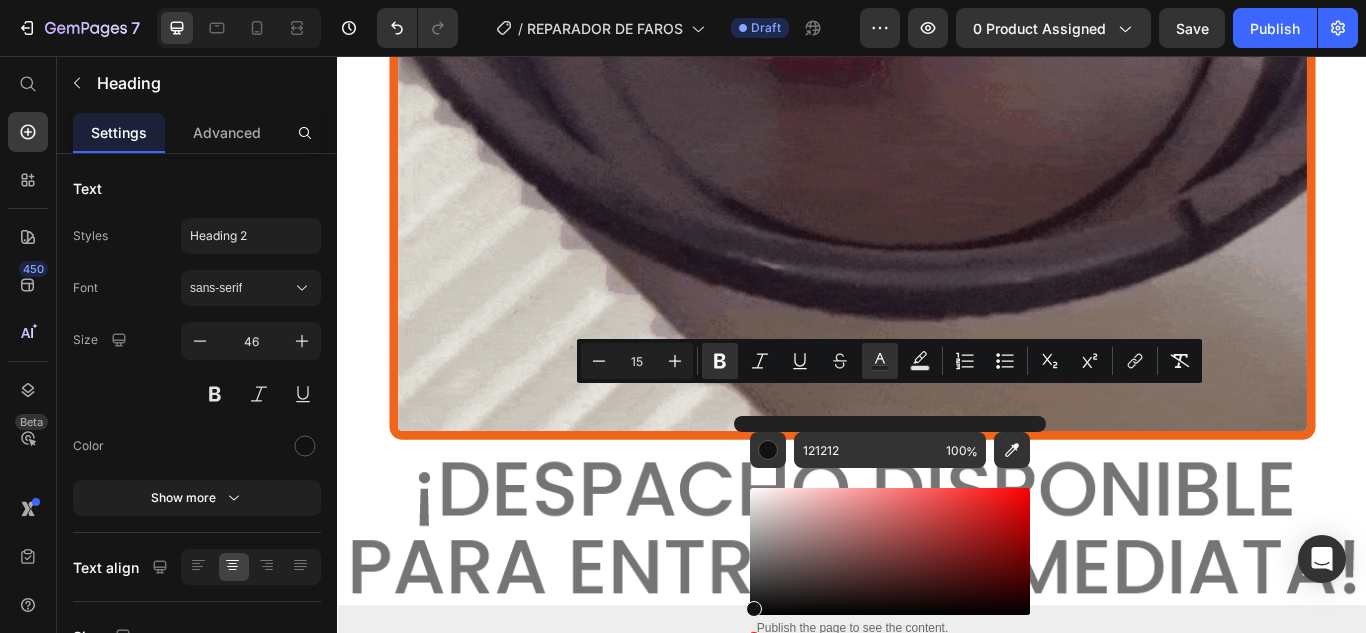 click on "DESCUBRE CÓMO EL  REPARADOR DE FAROS  TRANSFORMA TUS LUCES, DEVOLVIÉNDOLES UNA CLARIDAD IMPECABLE Y UN ACABADO COMO NUEVOS." at bounding box center (937, -827) 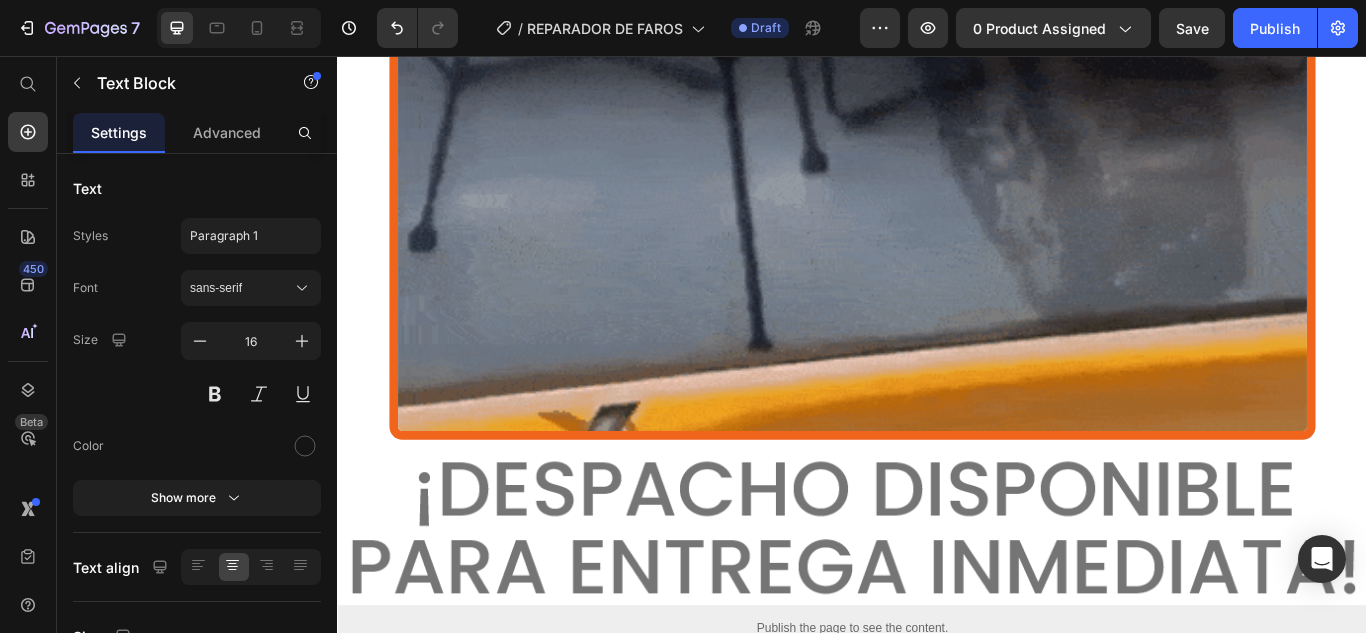 click on "Text Block" at bounding box center (396, -877) 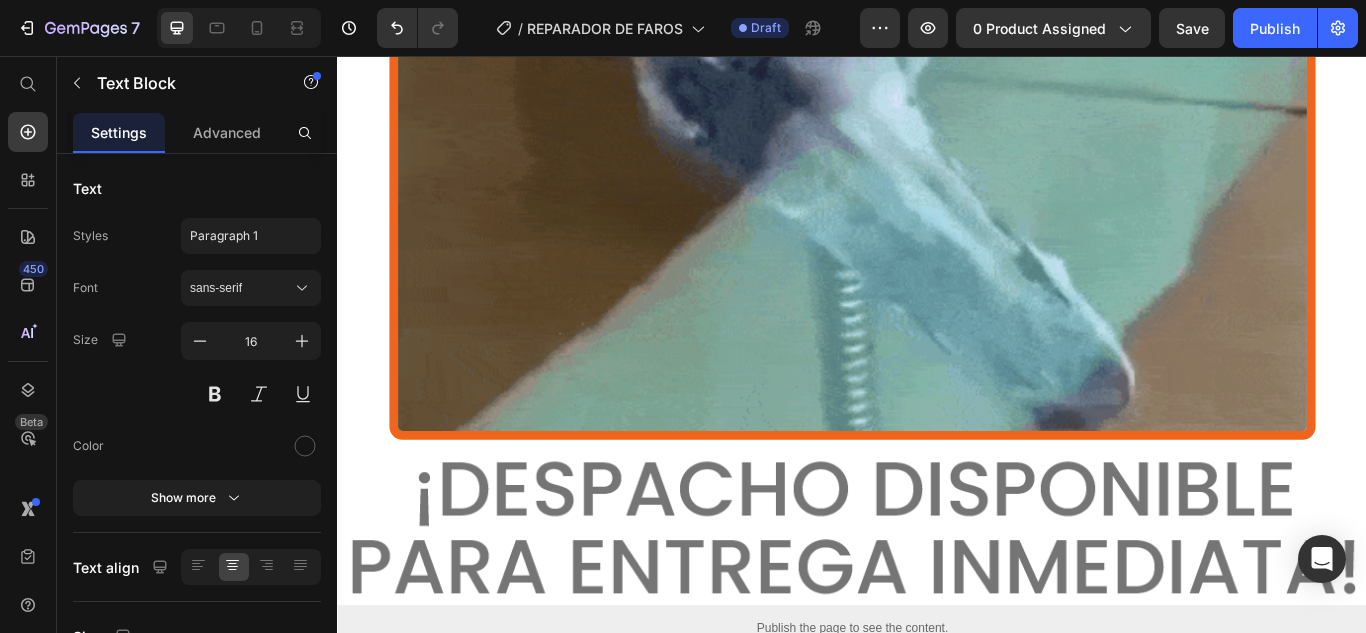 click on "Text Block" at bounding box center [396, -877] 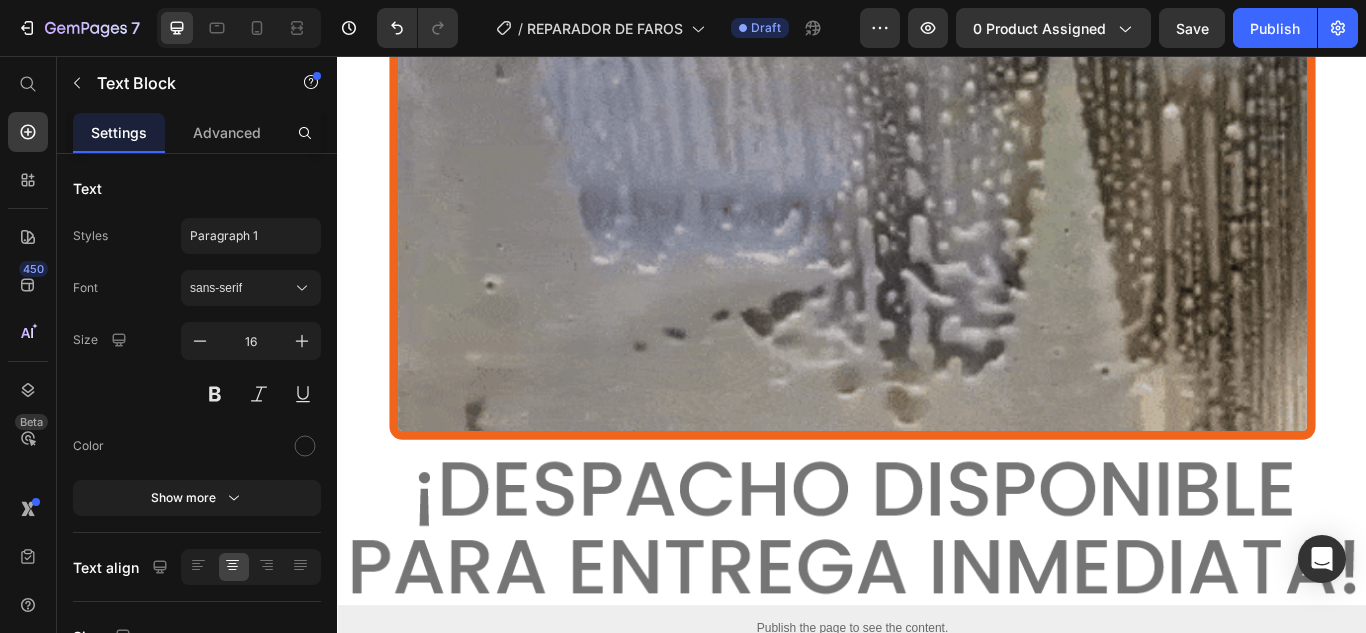 click on "DESCUBRE CÓMO EL  REPARADOR DE FAROS  TRANSFORMA TUS LUCES, DEVOLVIÉNDOLES UNA CLARIDAD IMPECABLE Y UN ACABADO COMO NUEVOS." at bounding box center (937, -827) 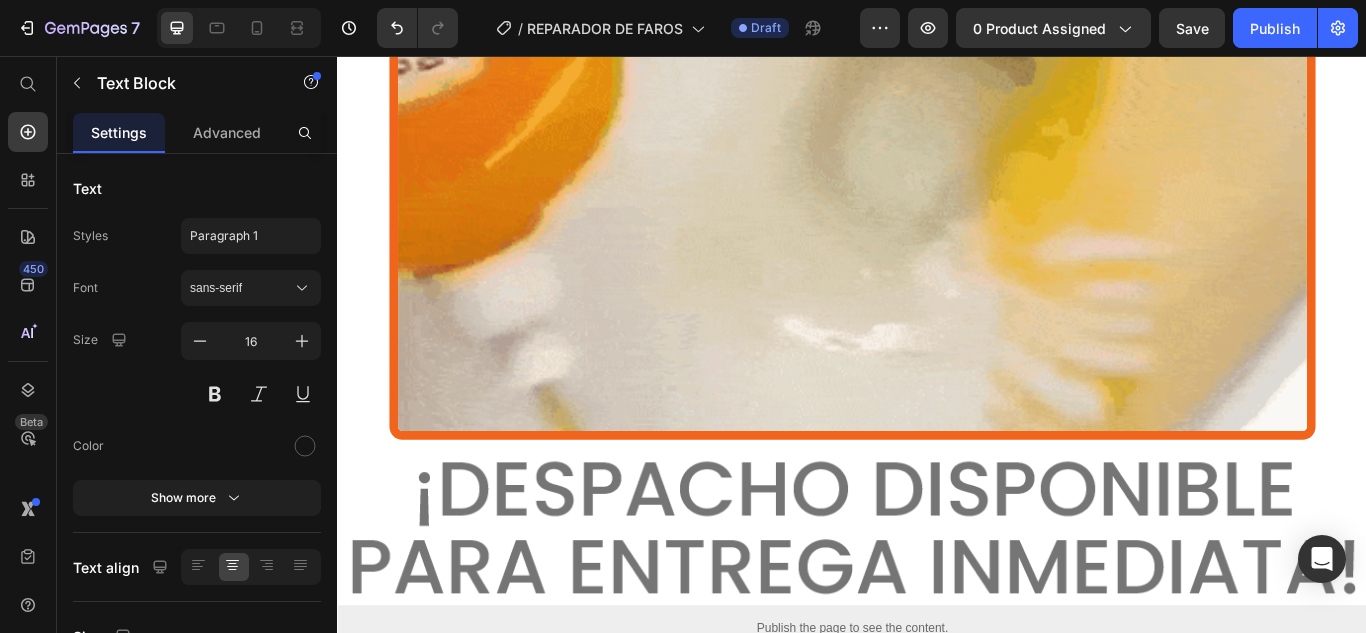 click on "DESCUBRE CÓMO EL  REPARADOR DE FAROS  TRANSFORMA TUS LUCES, DEVOLVIÉNDOLES UNA CLARIDAD IMPECABLE Y UN ACABADO COMO NUEVOS." at bounding box center (937, -827) 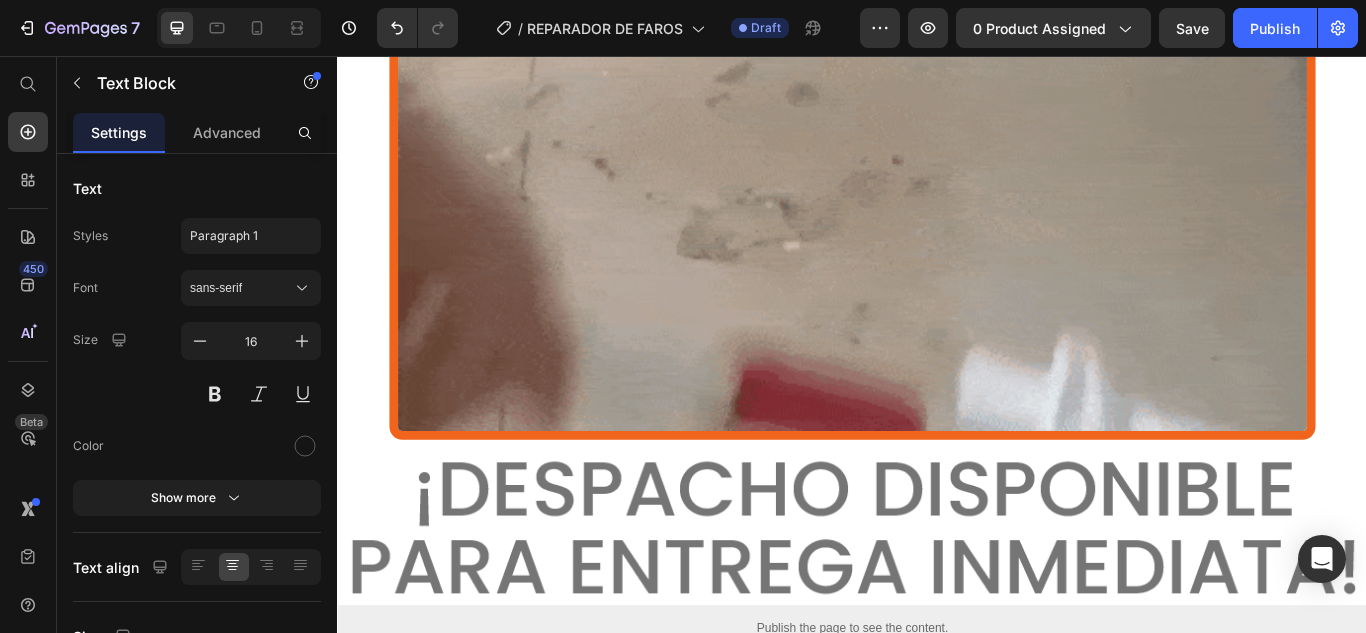 click on "DESCUBRE CÓMO EL  REPARADOR DE FAROS  TRANSFORMA TUS LUCES, DEVOLVIÉNDOLES UNA CLARIDAD IMPECABLE Y UN ACABADO COMO NUEVOS." at bounding box center [937, -828] 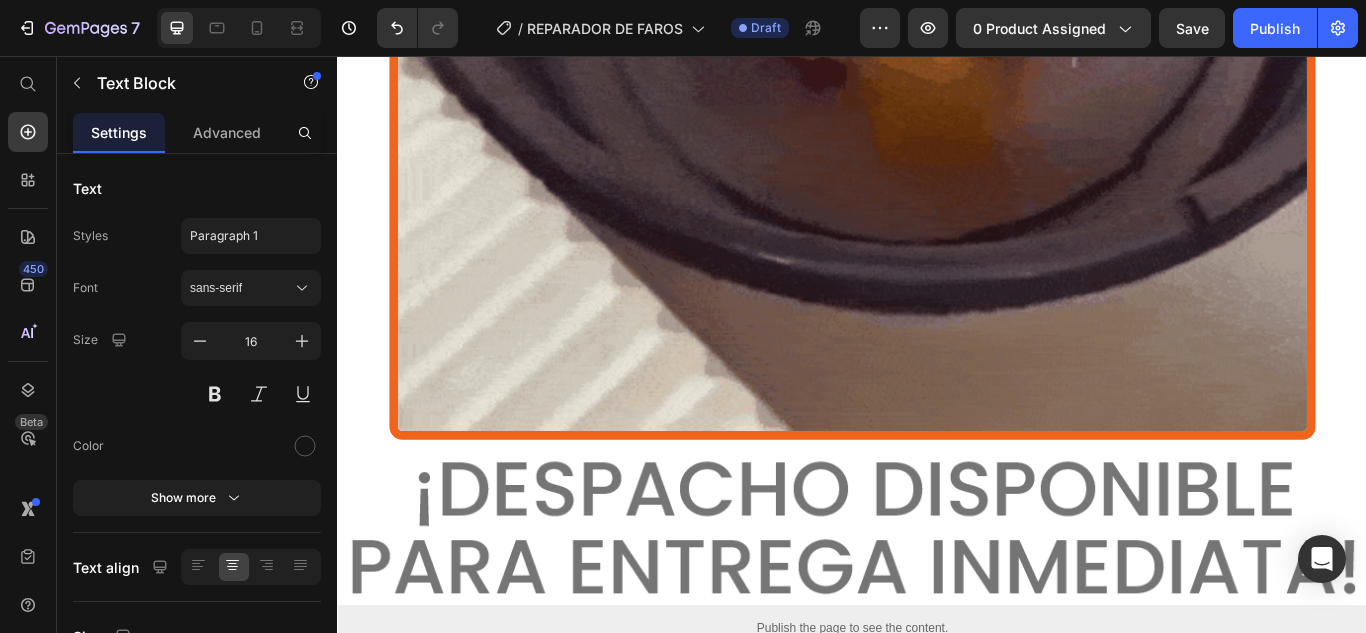 click on "DESCUBRE CÓMO EL  REPARADOR DE FAROS  TRANSFORMA TUS LUCES, DEVOLVIÉNDOLES UNA CLARIDAD IMPECABLE Y UN ACABADO COMO NUEVOS." at bounding box center [937, -827] 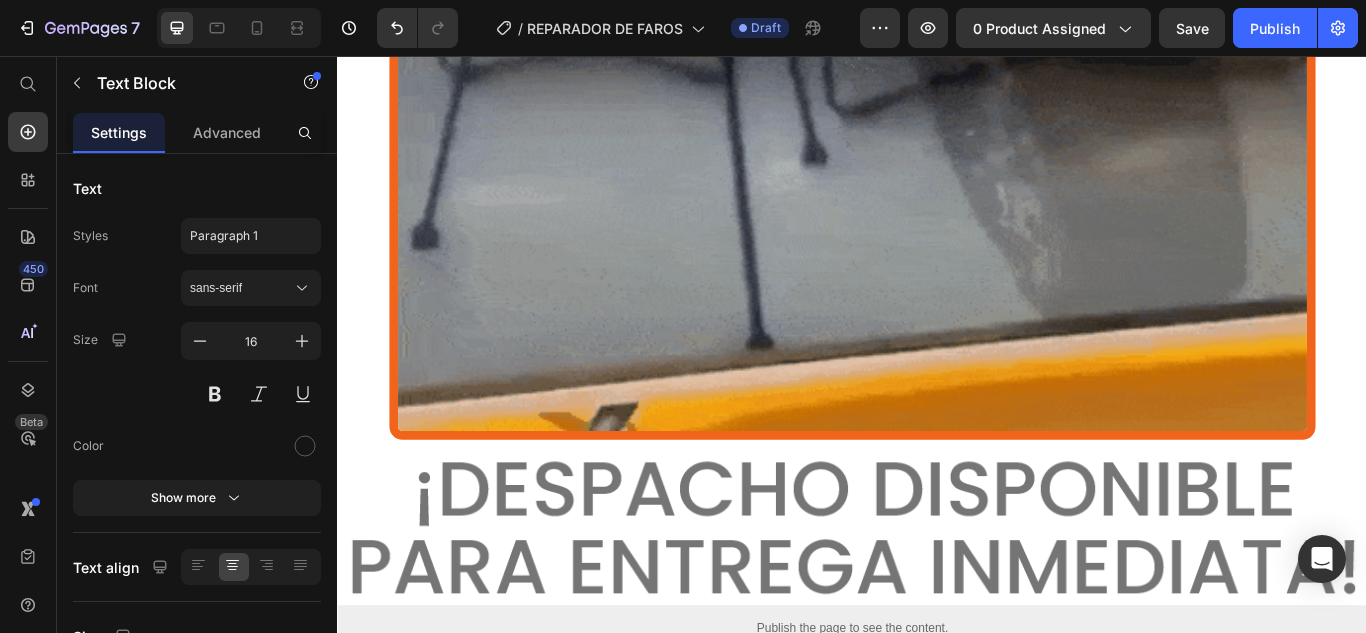click on "⁠⁠⁠⁠⁠⁠⁠ ¿Cómo funciona?" at bounding box center (937, -763) 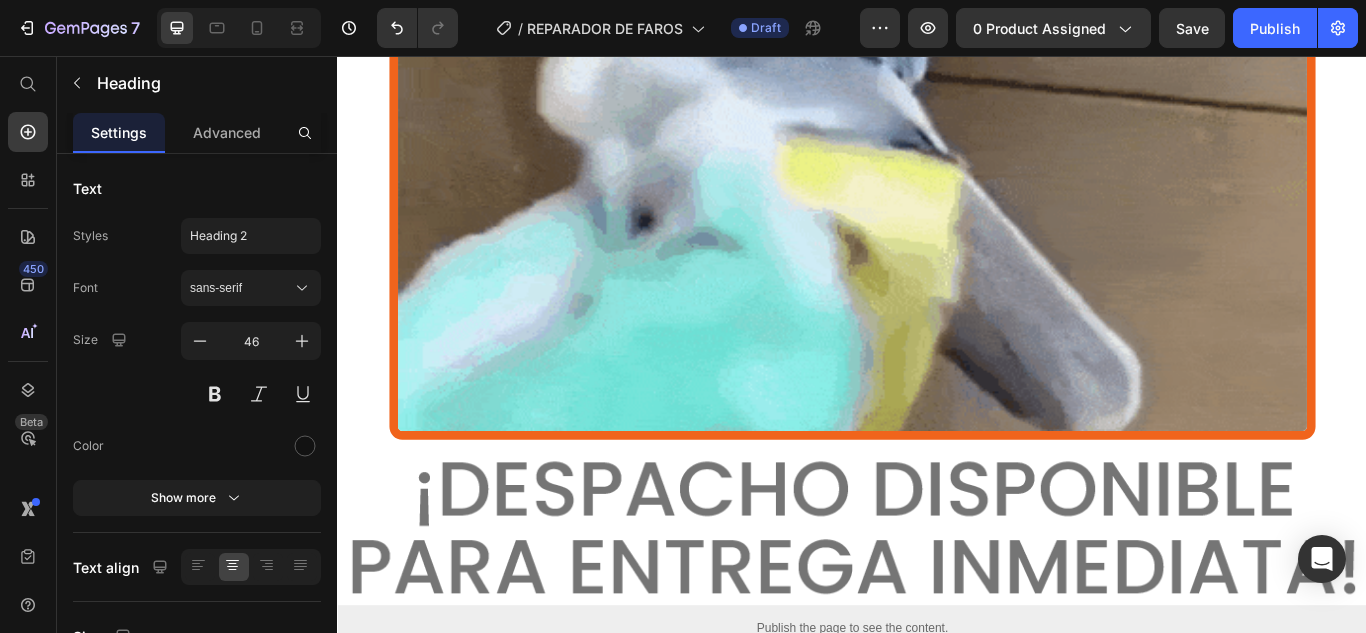 click on "DESCUBRE CÓMO EL  REPARADOR DE FAROS  TRANSFORMA TUS LUCES, DEVOLVIÉNDOLES UNA CLARIDAD IMPECABLE Y UN ACABADO COMO NUEVOS." at bounding box center [937, -827] 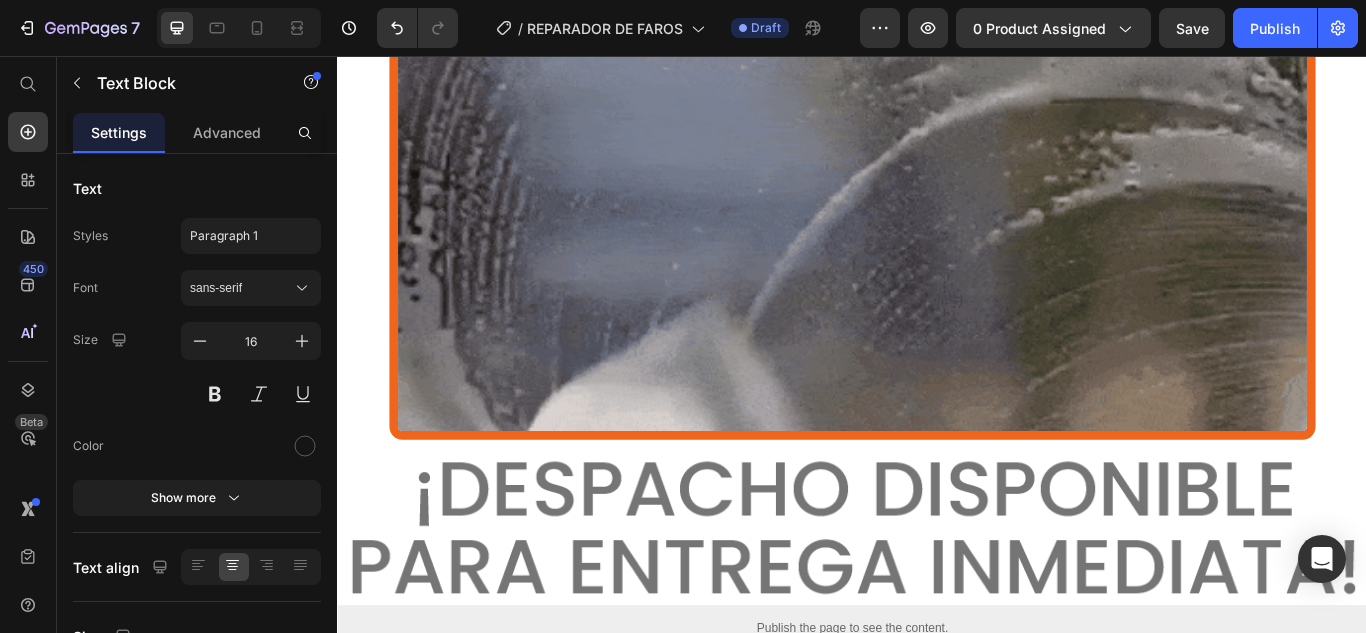 click on "DESCUBRE CÓMO EL  REPARADOR DE FAROS  TRANSFORMA TUS LUCES, DEVOLVIÉNDOLES UNA CLARIDAD IMPECABLE Y UN ACABADO COMO NUEVOS." at bounding box center (937, -827) 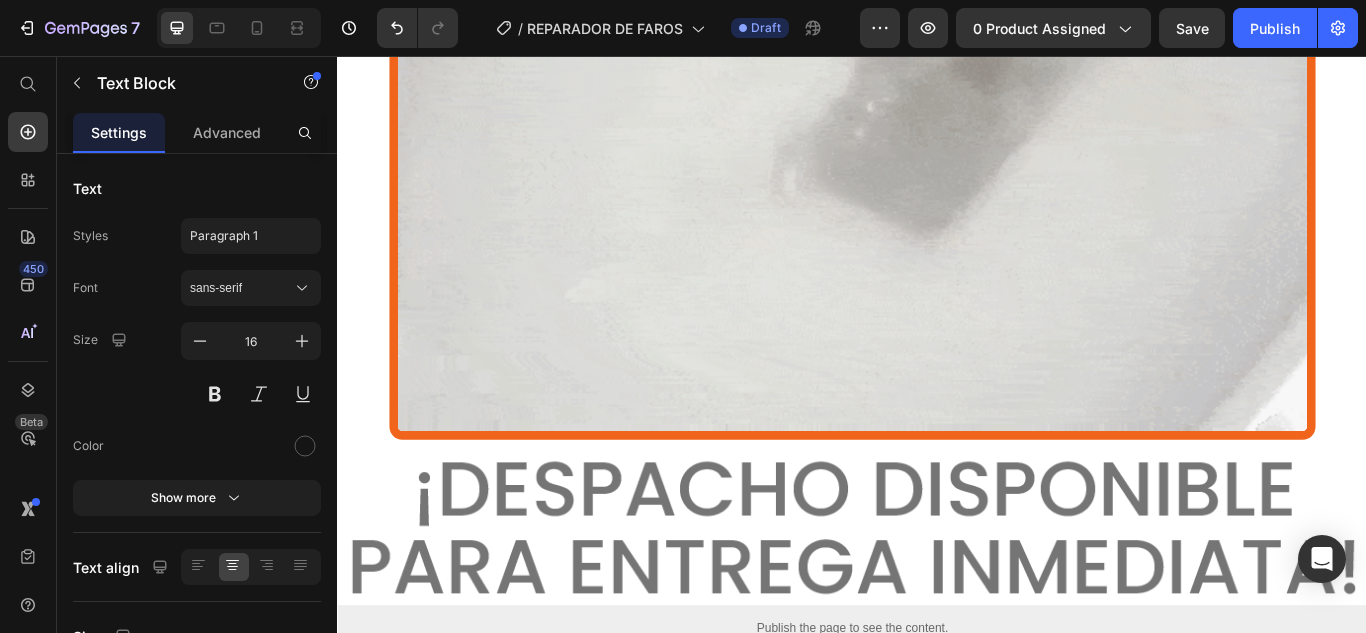 click at bounding box center (929, -690) 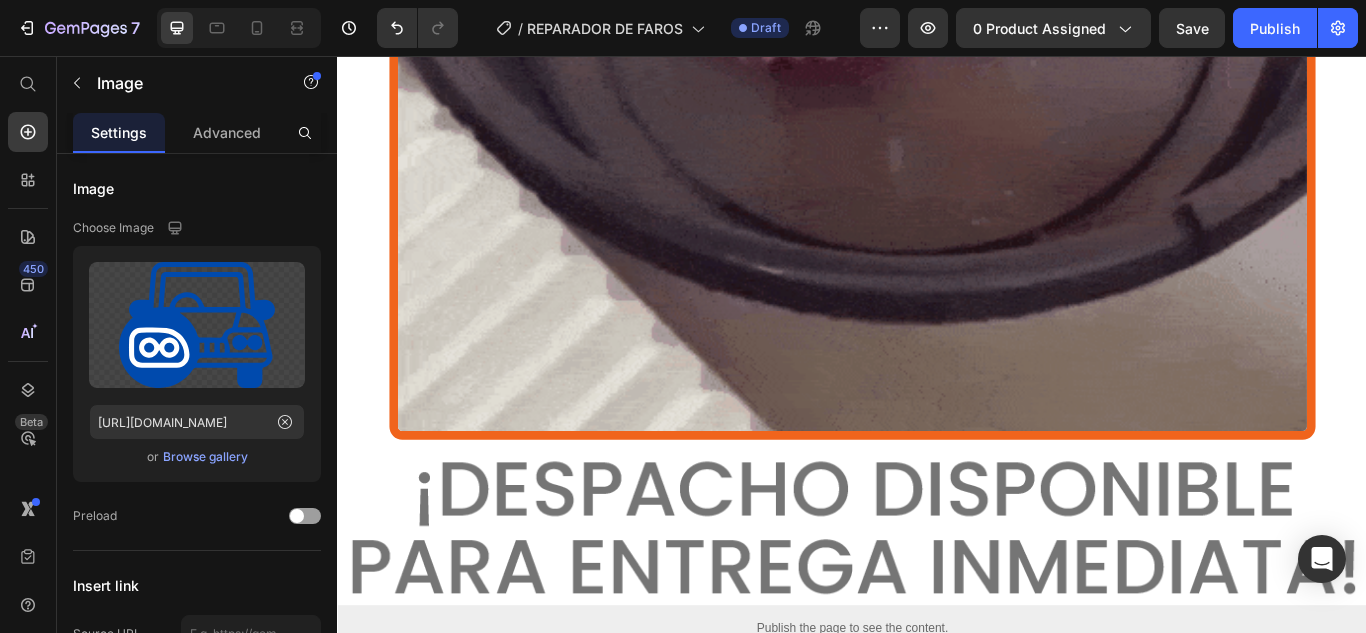 click on "Text Block" at bounding box center [375, -870] 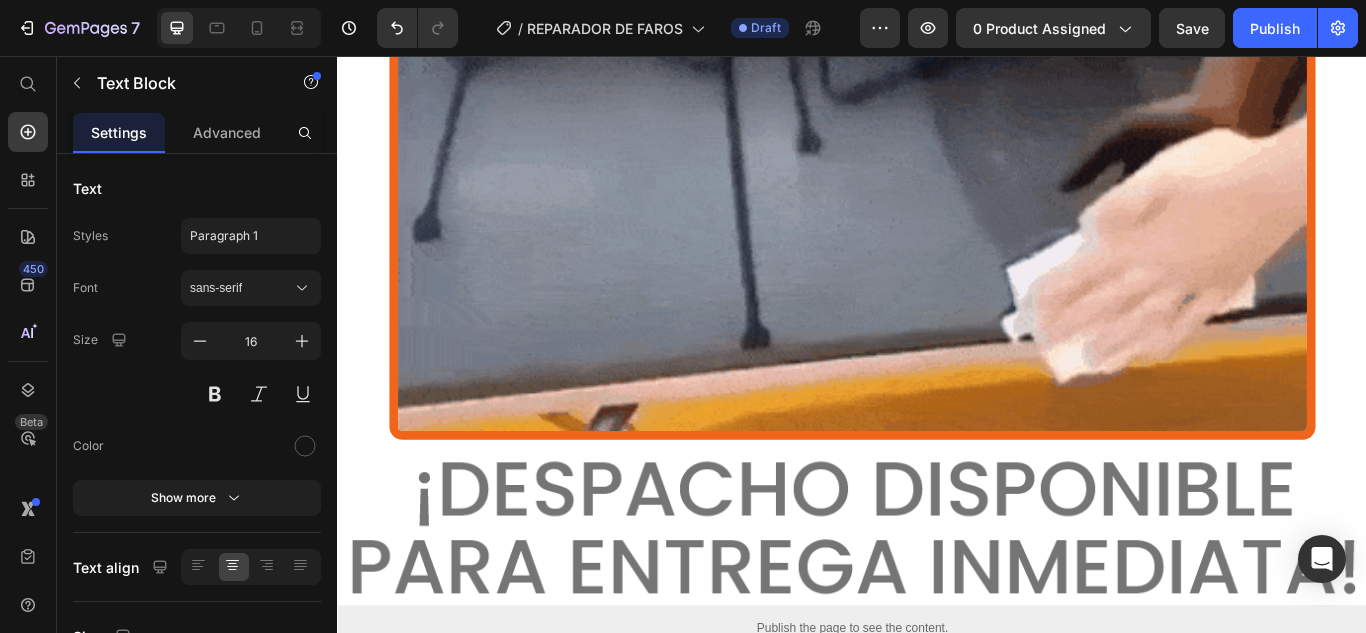 click on "Text Block" at bounding box center [396, -877] 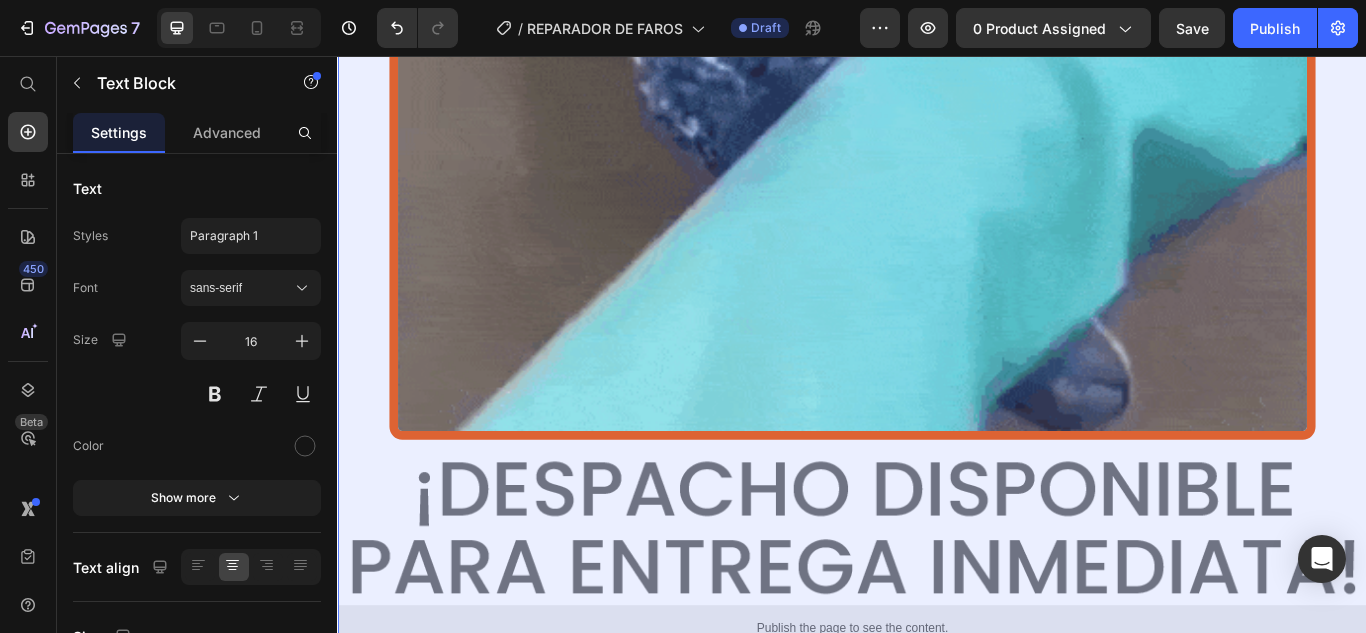 click on "Section" at bounding box center [371, -948] 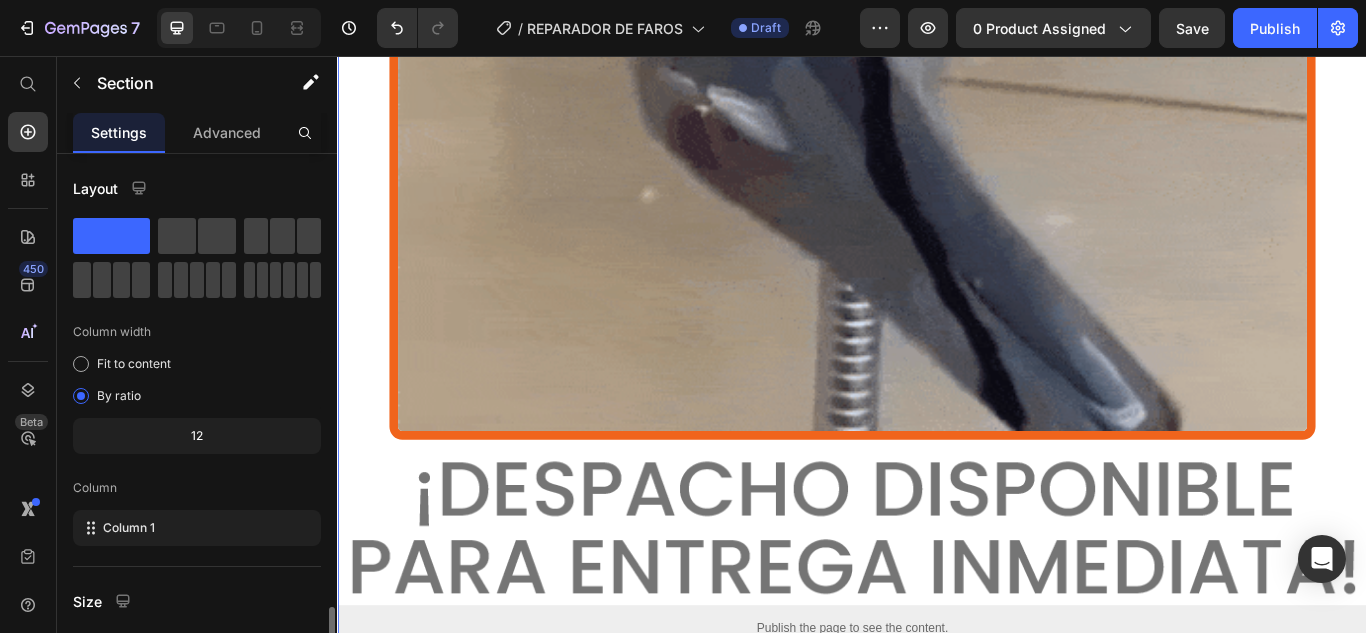 scroll, scrollTop: 272, scrollLeft: 0, axis: vertical 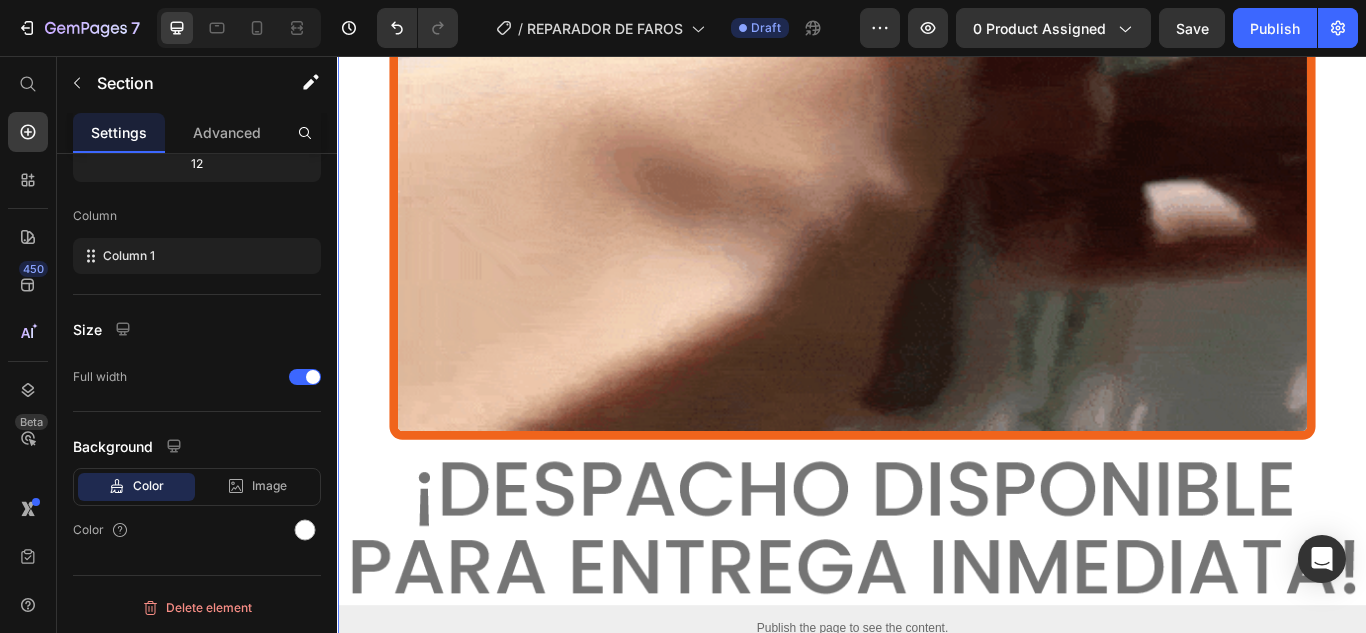 click on "DESCUBRE CÓMO EL  REPARADOR DE FAROS  TRANSFORMA TUS LUCES, DEVOLVIÉNDOLES UNA CLARIDAD IMPECABLE Y UN ACABADO COMO NUEVOS." at bounding box center (937, -827) 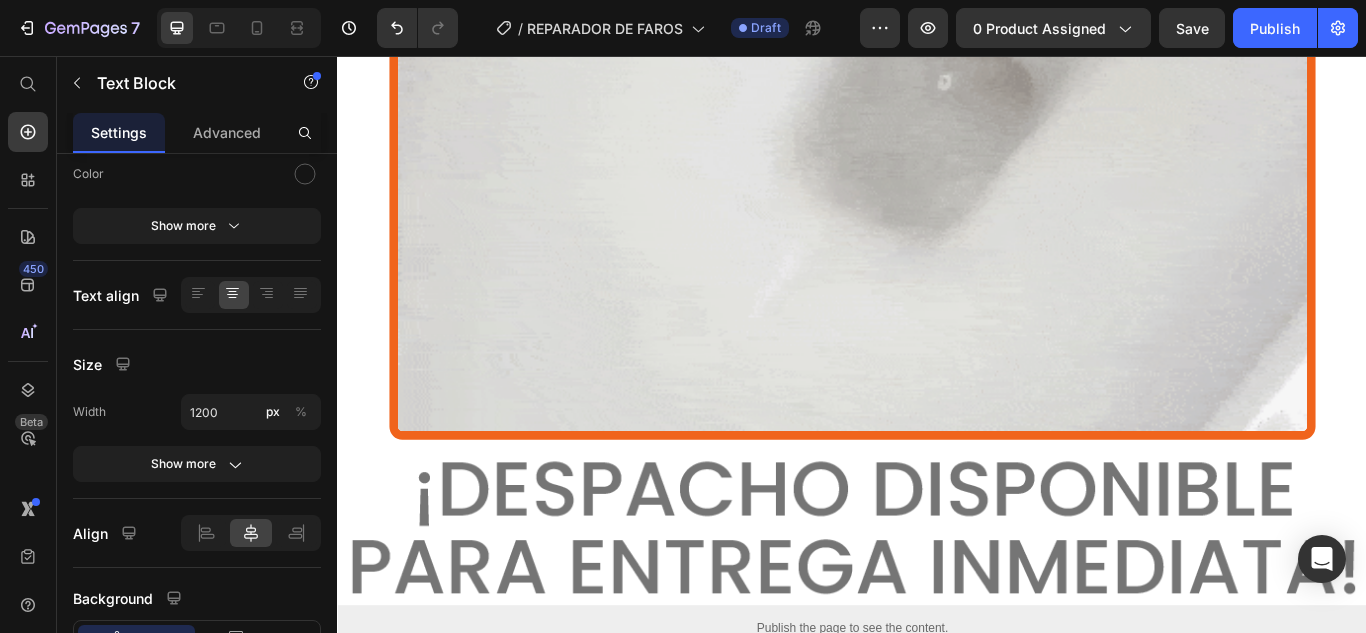 scroll, scrollTop: 0, scrollLeft: 0, axis: both 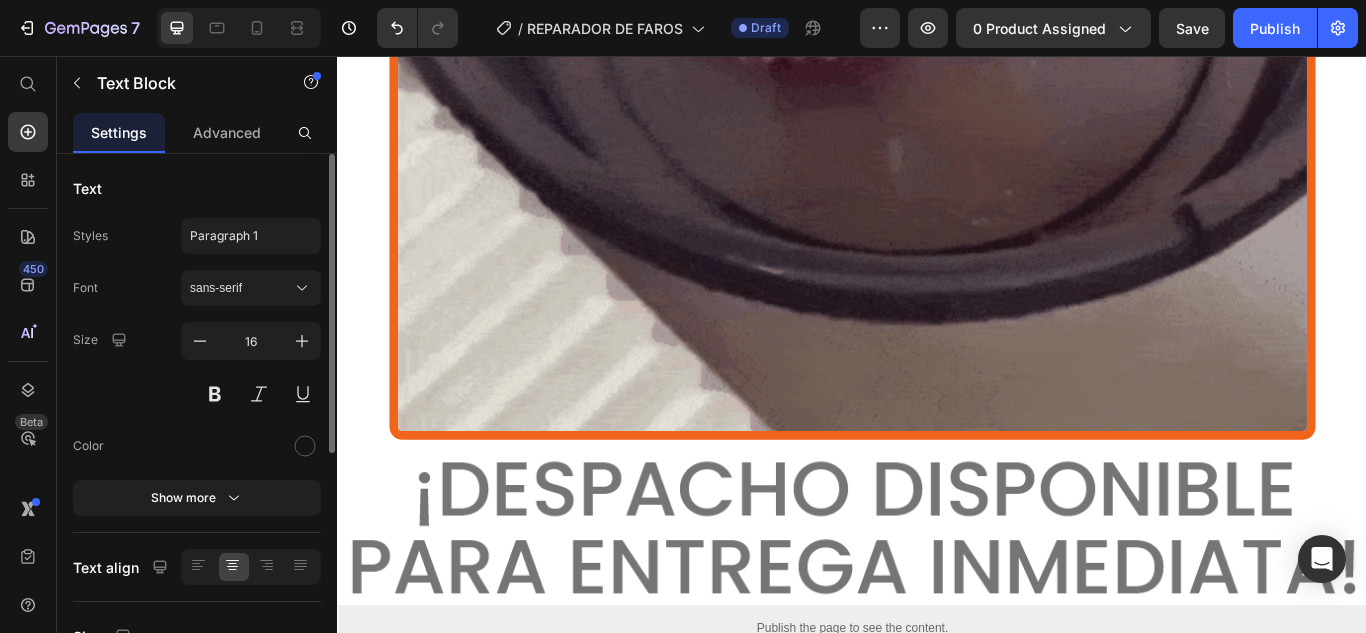 click on "Text Block" at bounding box center (396, -877) 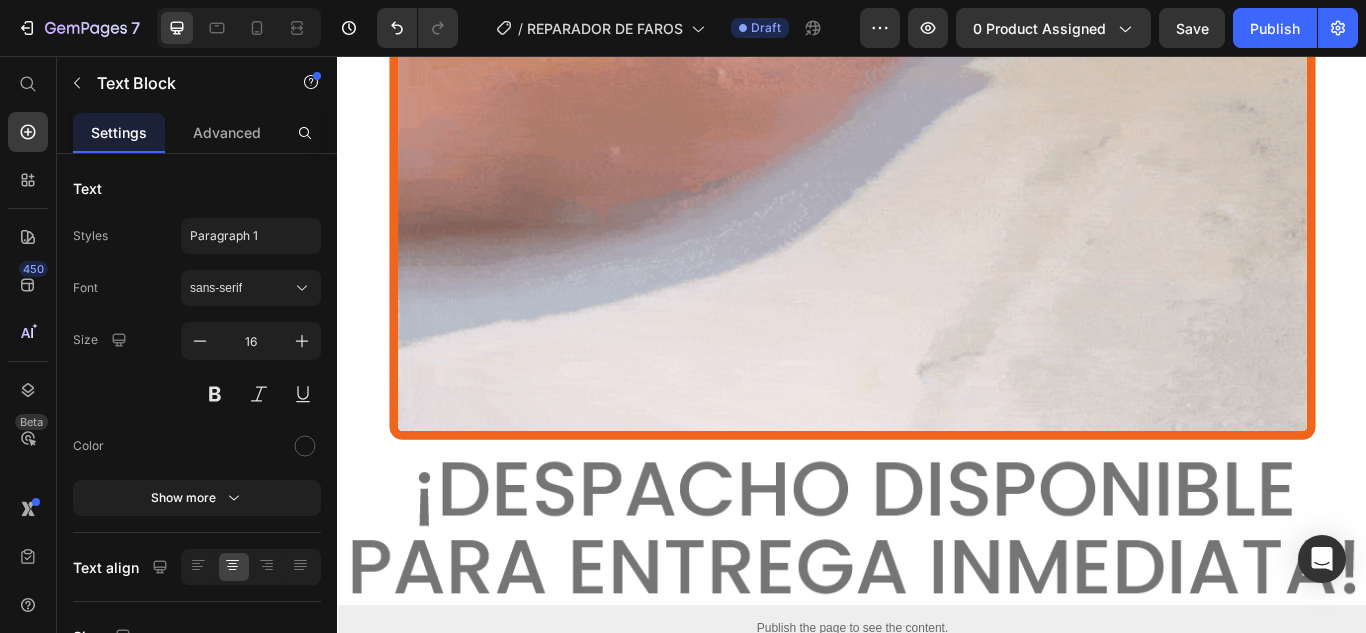 click on "Row 1 col" at bounding box center (376, -912) 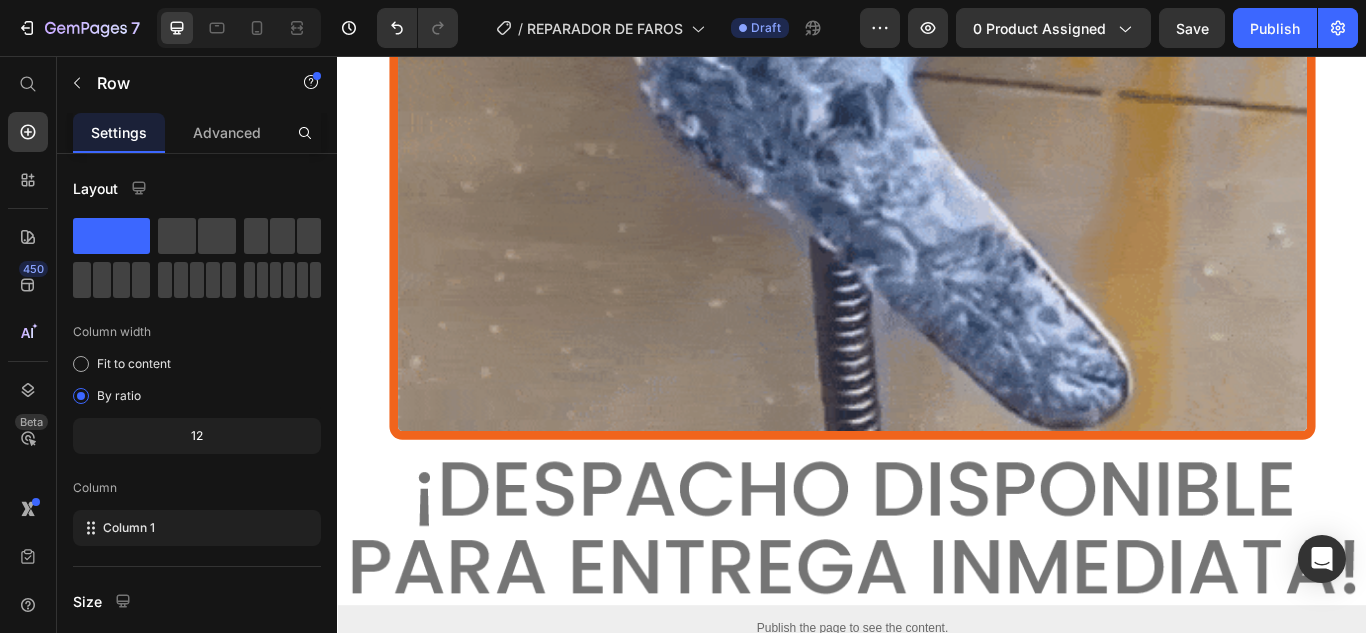scroll, scrollTop: 376, scrollLeft: 0, axis: vertical 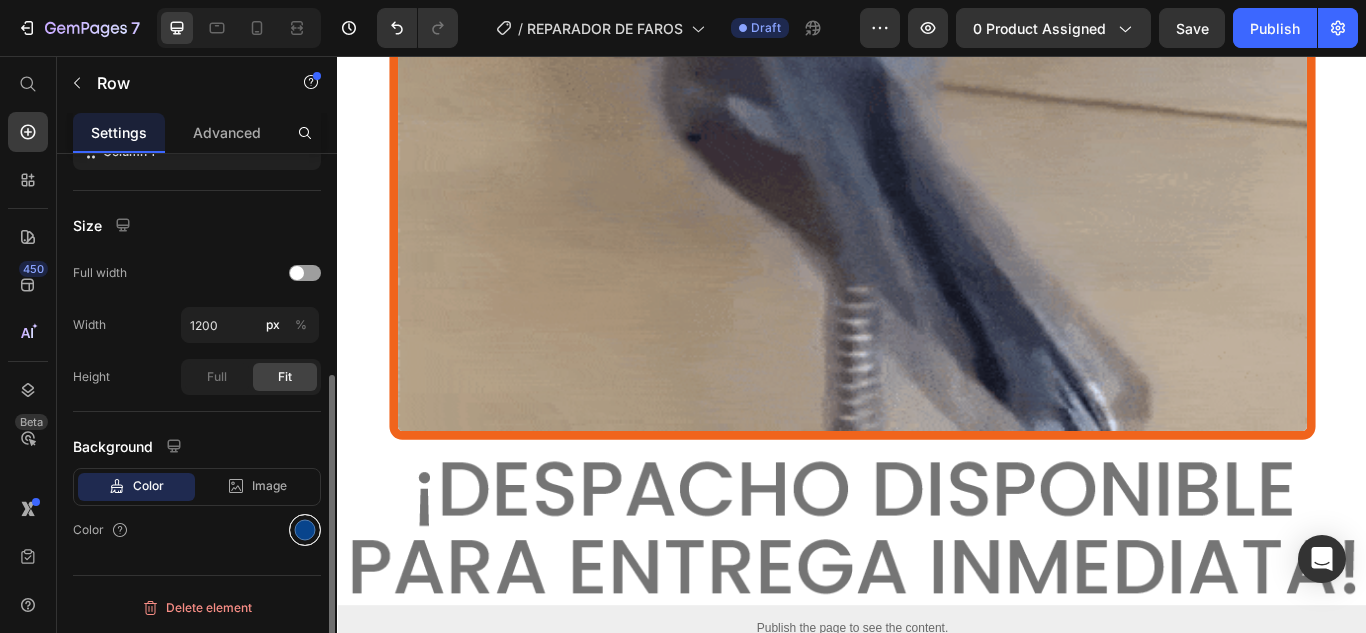 click at bounding box center (305, 530) 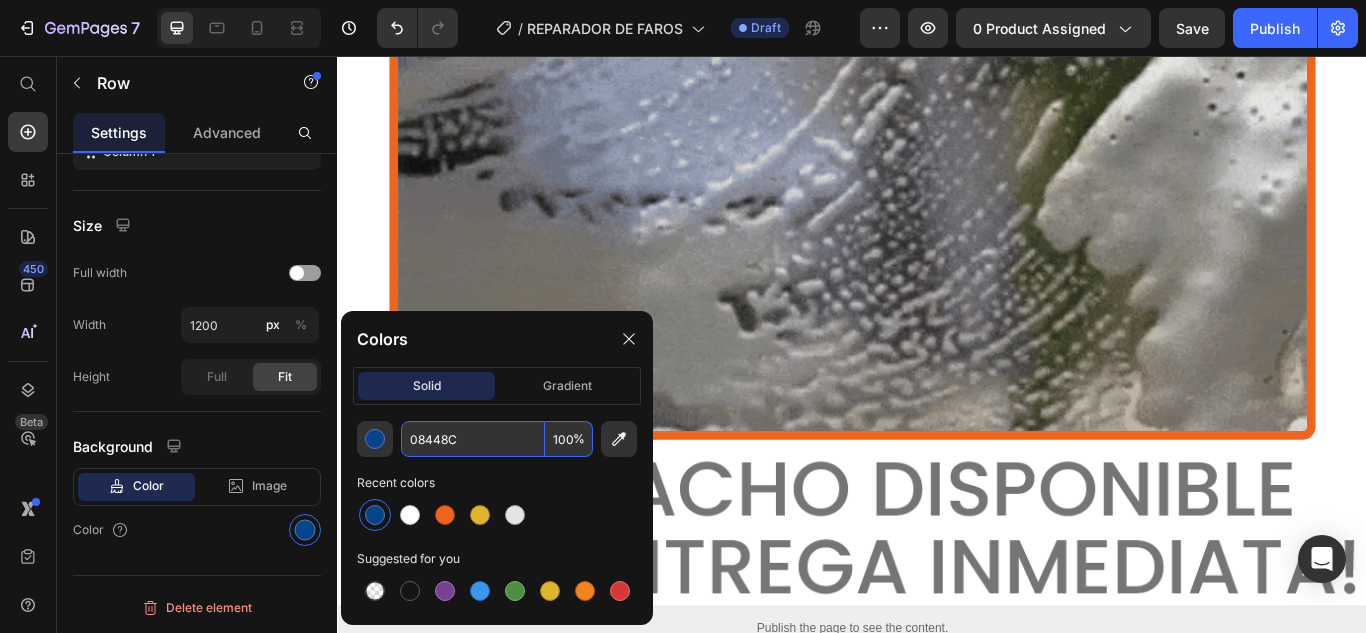 click on "08448C" at bounding box center [473, 439] 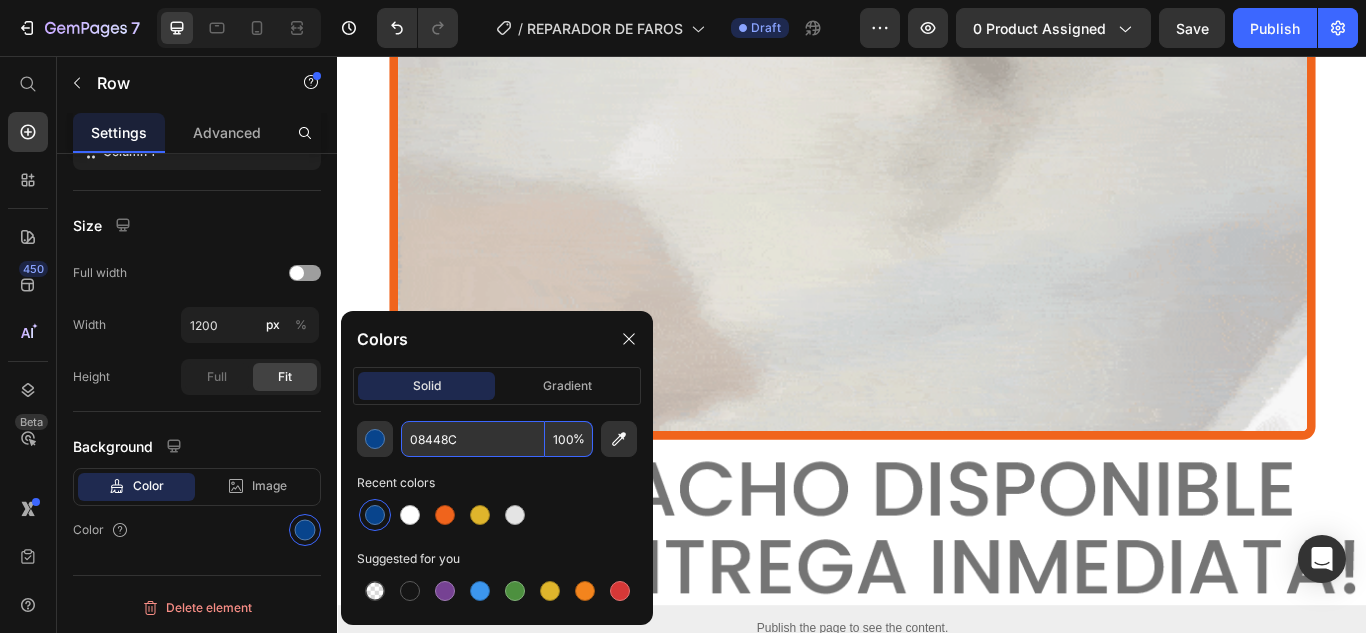 click at bounding box center (957, -599) 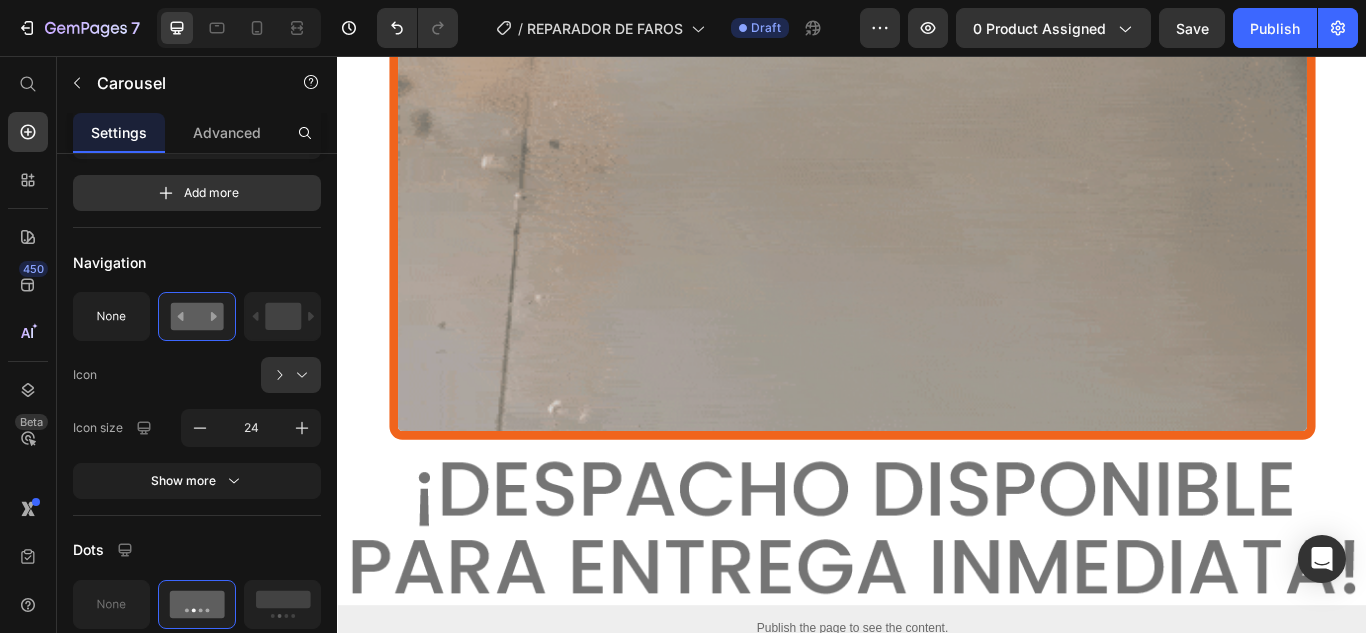 scroll, scrollTop: 0, scrollLeft: 0, axis: both 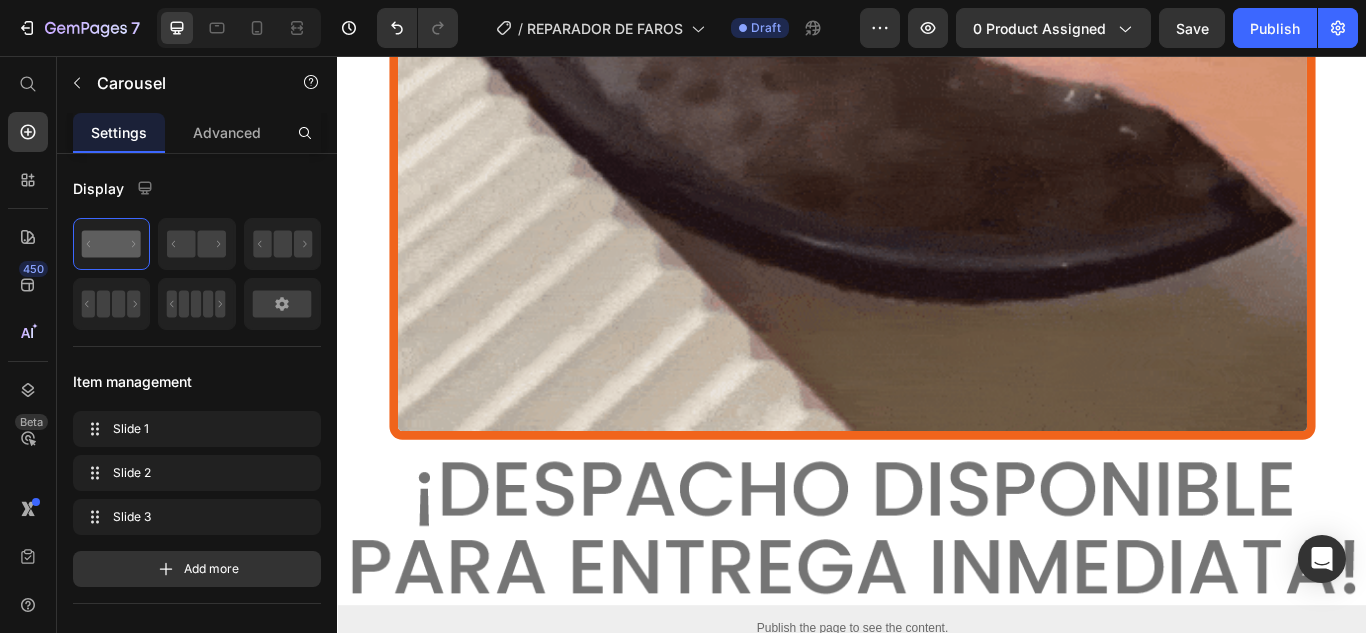 click 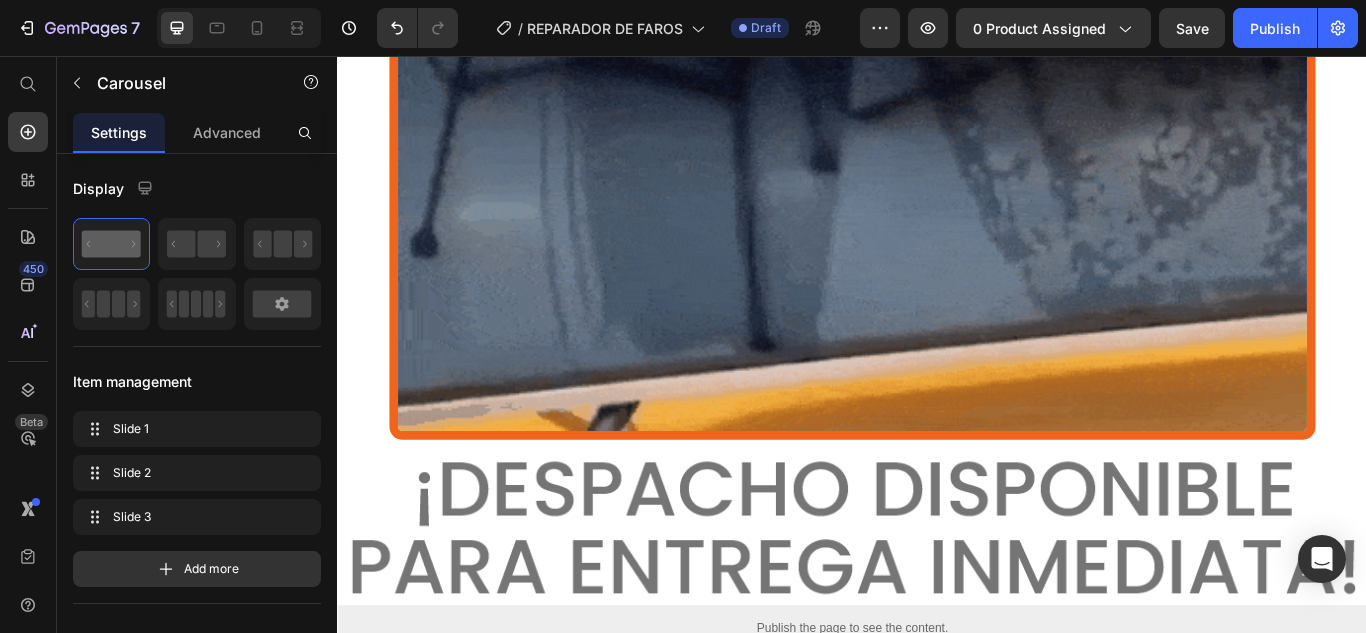 click 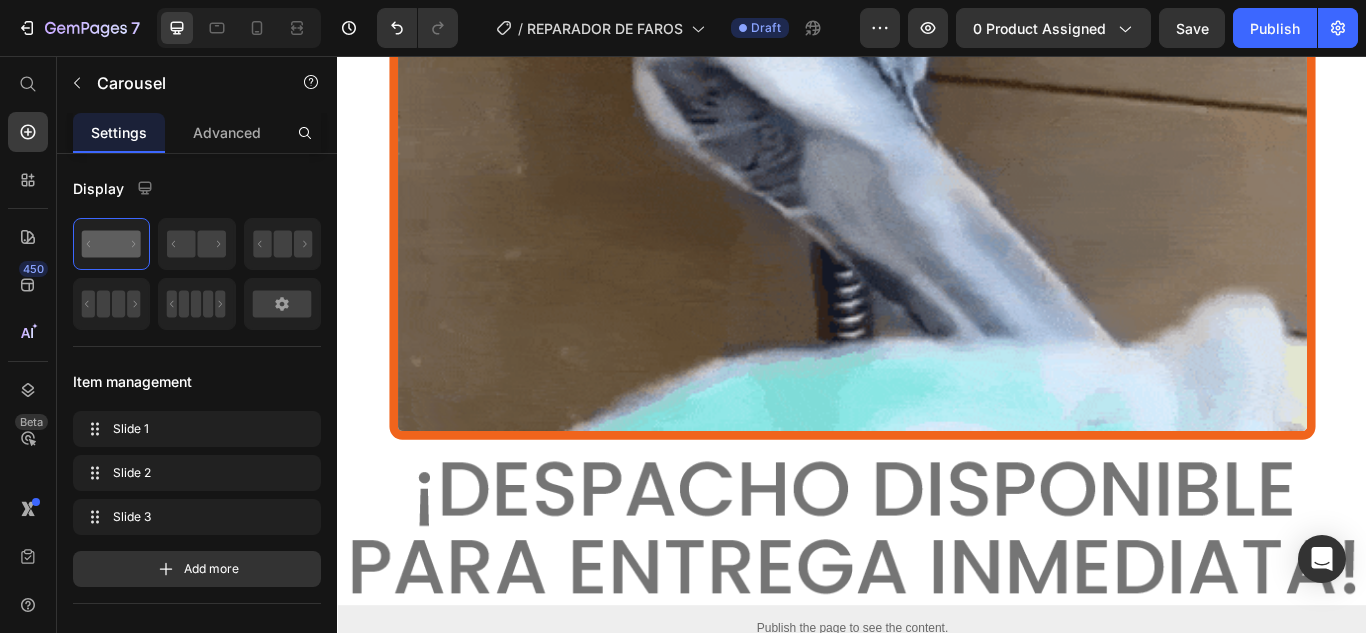 click on "⁠⁠⁠⁠⁠⁠⁠ PASO # 1" at bounding box center [929, -614] 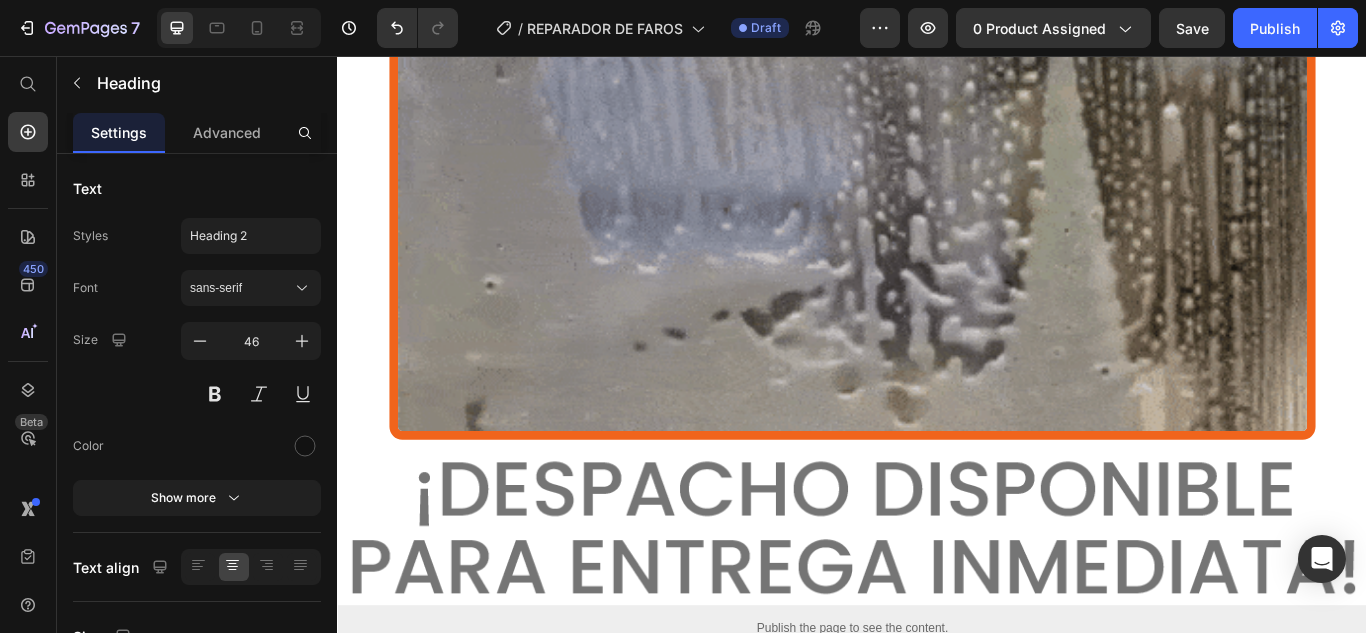 click on "PASO # 1" at bounding box center (929, -614) 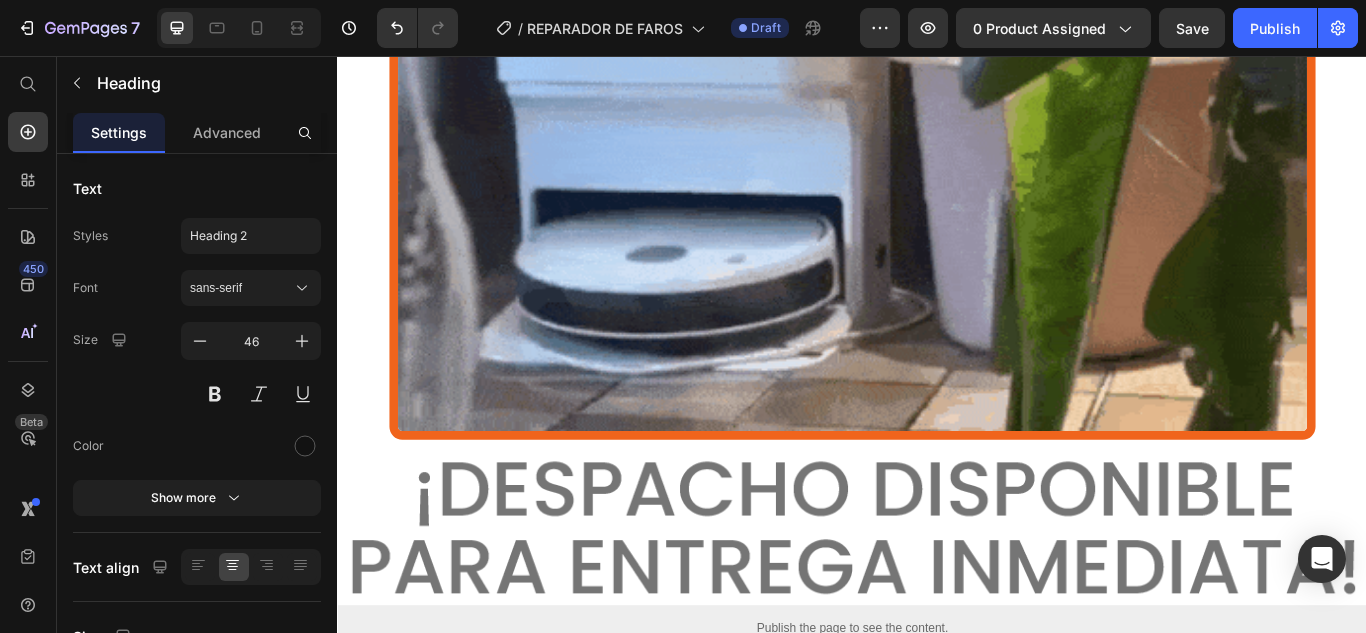 click on "PASO # 1" at bounding box center (929, -614) 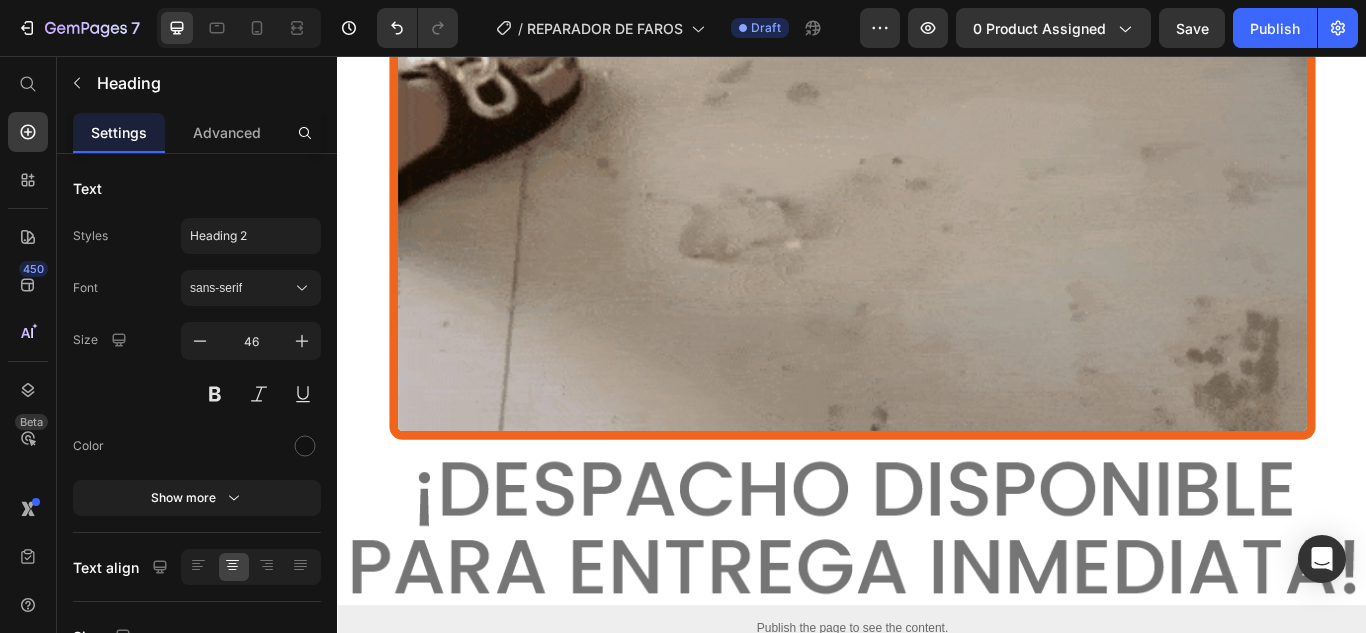 click on "PASO # 1" at bounding box center (929, -614) 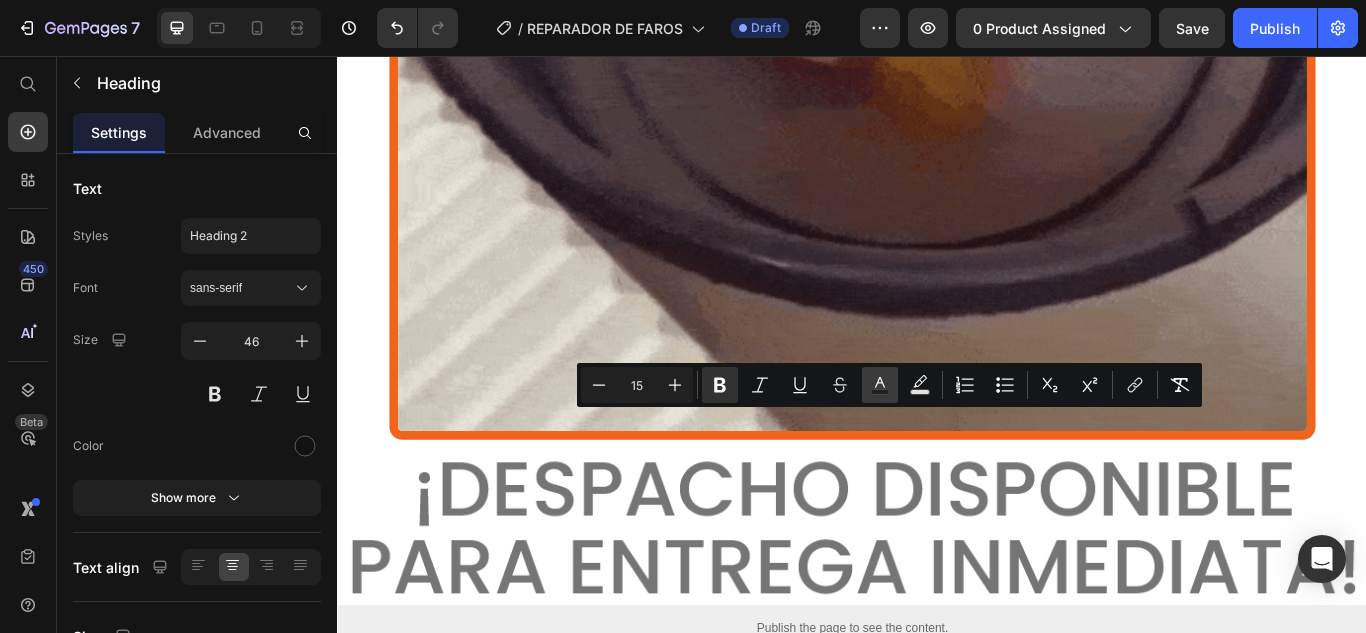 click 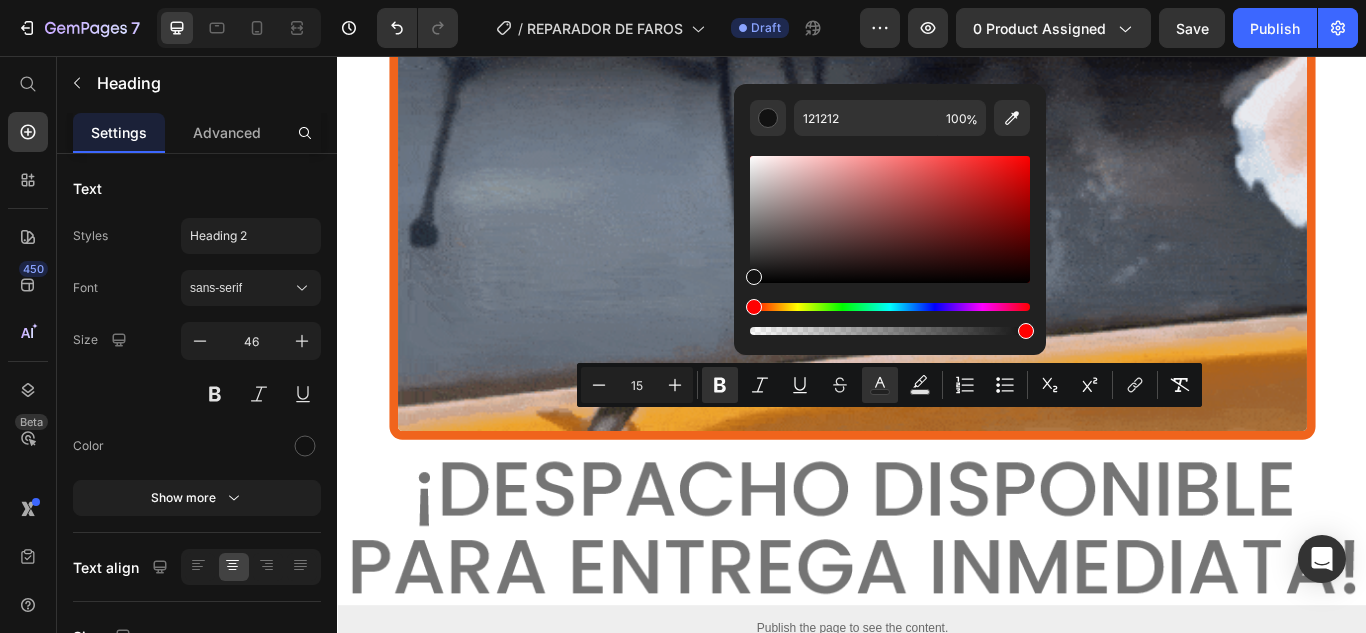 click on "121212 100 %" at bounding box center (890, 211) 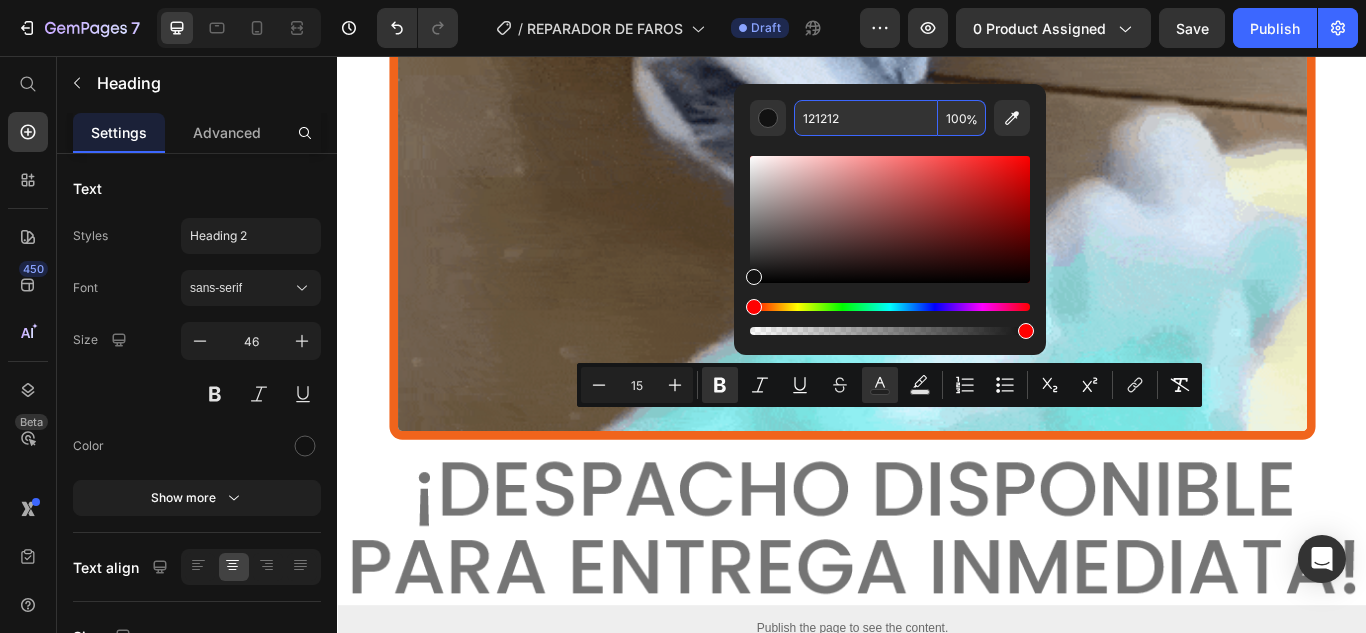 click on "121212" at bounding box center [866, 118] 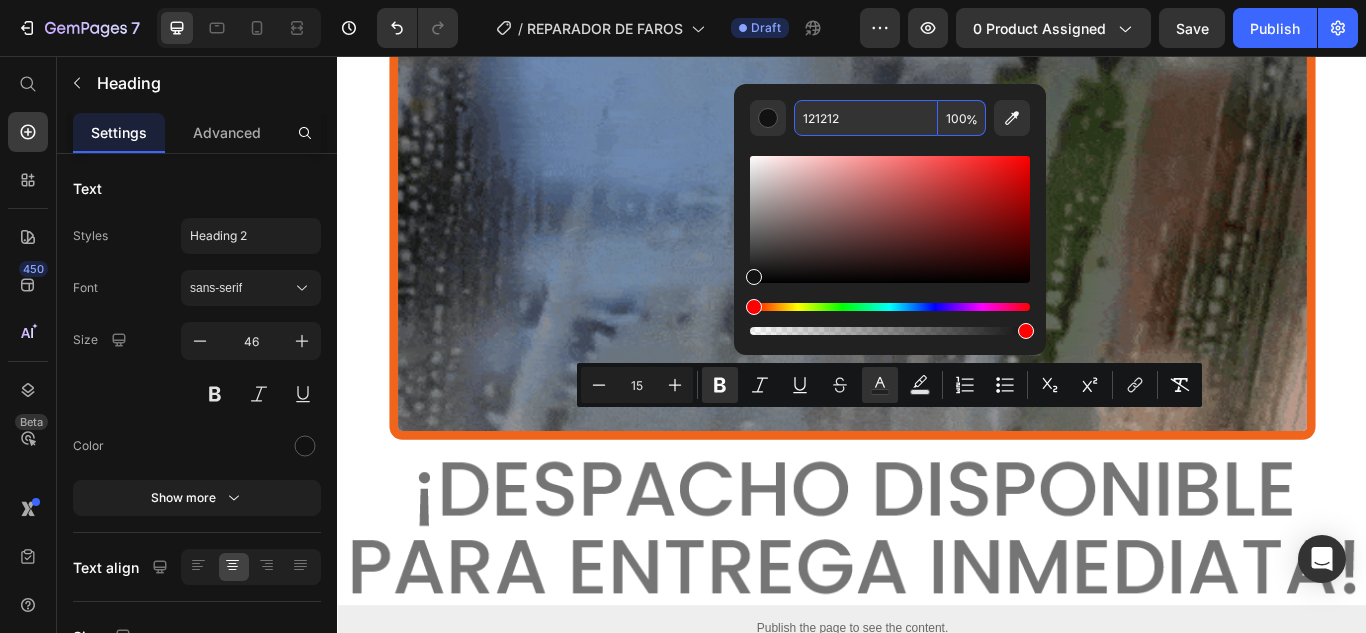 paste on "08448C" 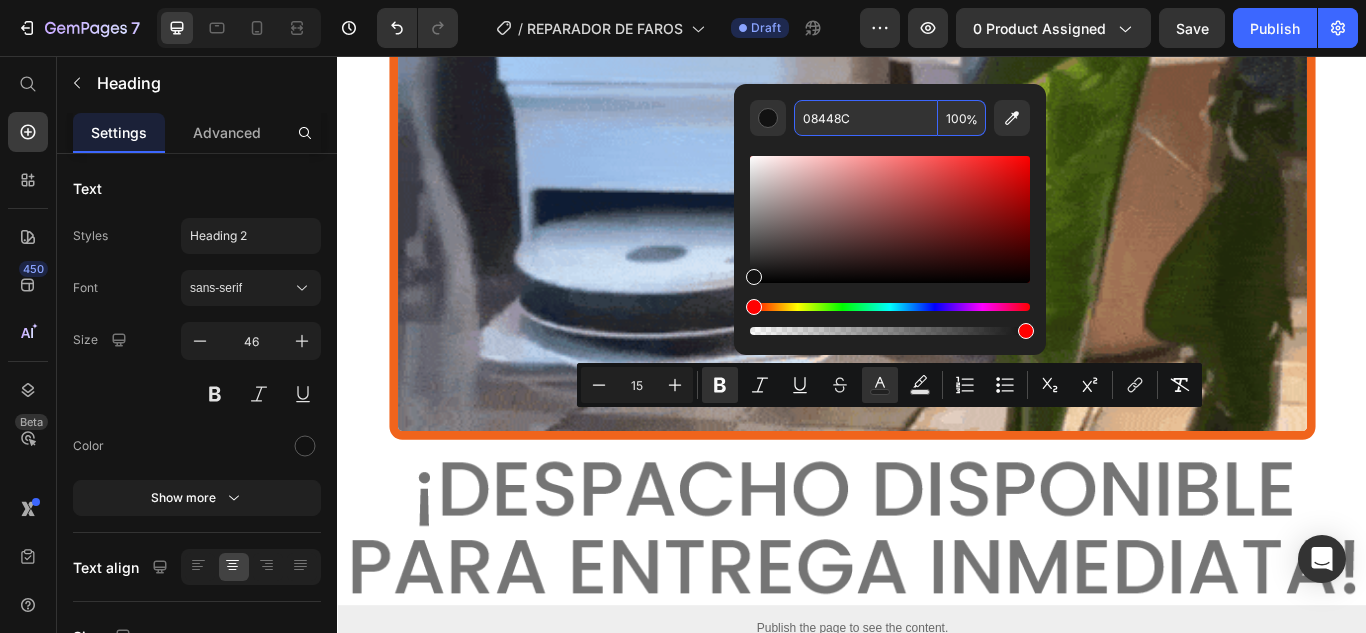 type on "08448C" 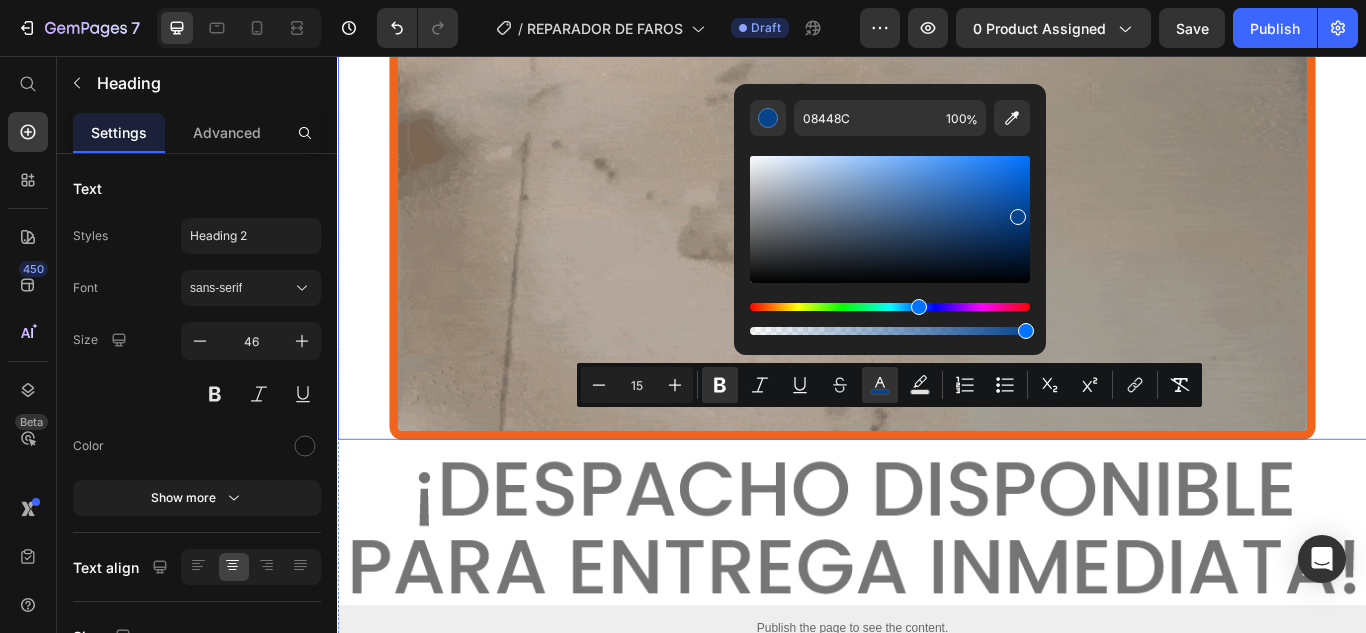 click at bounding box center [937, -37] 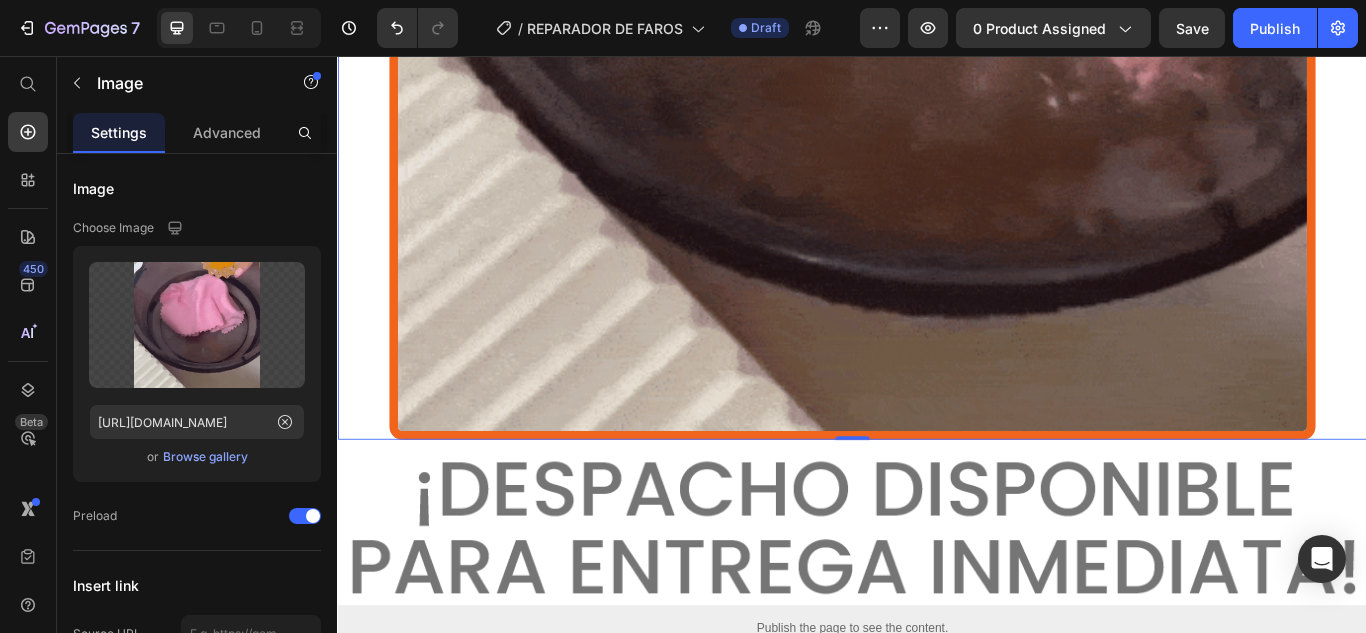 click on "⁠⁠⁠⁠⁠⁠⁠ PASO # 1" at bounding box center [929, -614] 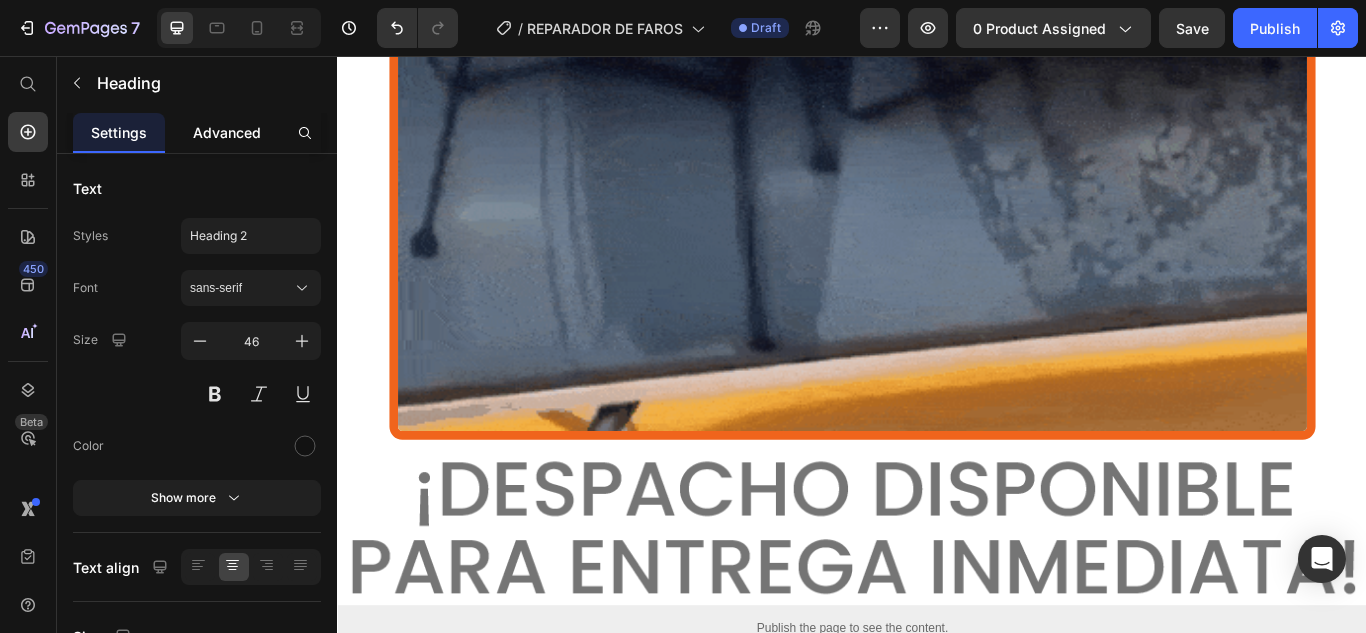 click on "Advanced" at bounding box center (227, 132) 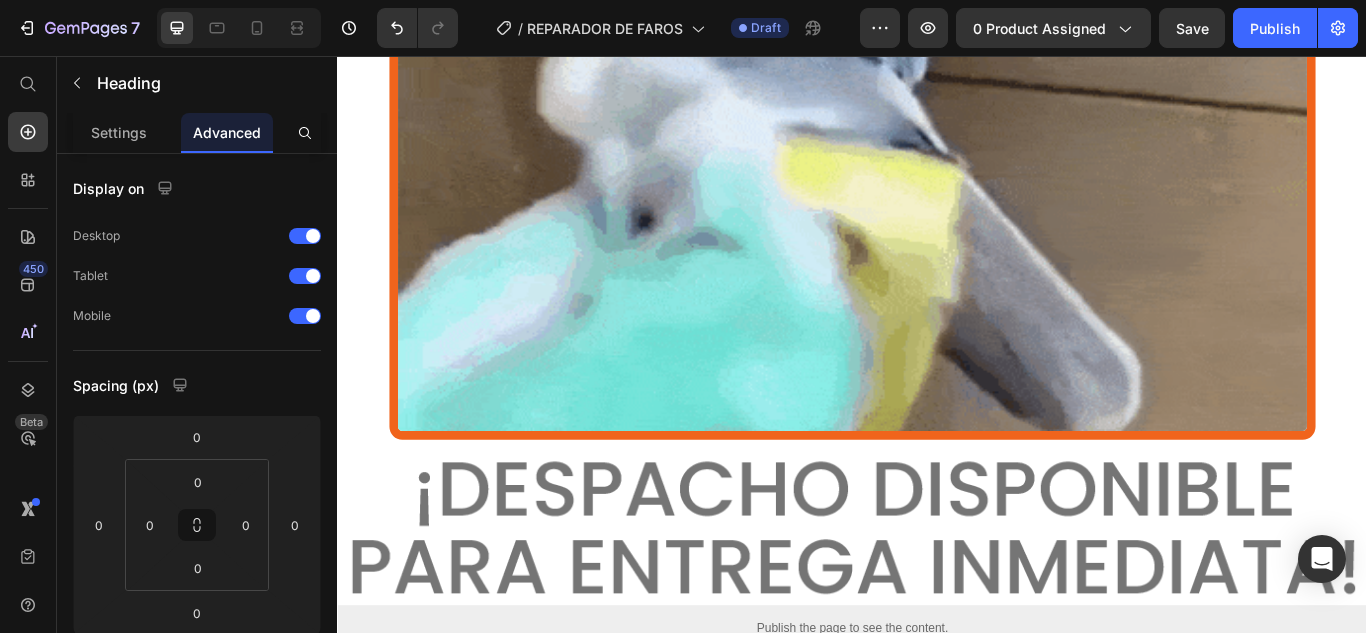 click at bounding box center (929, -690) 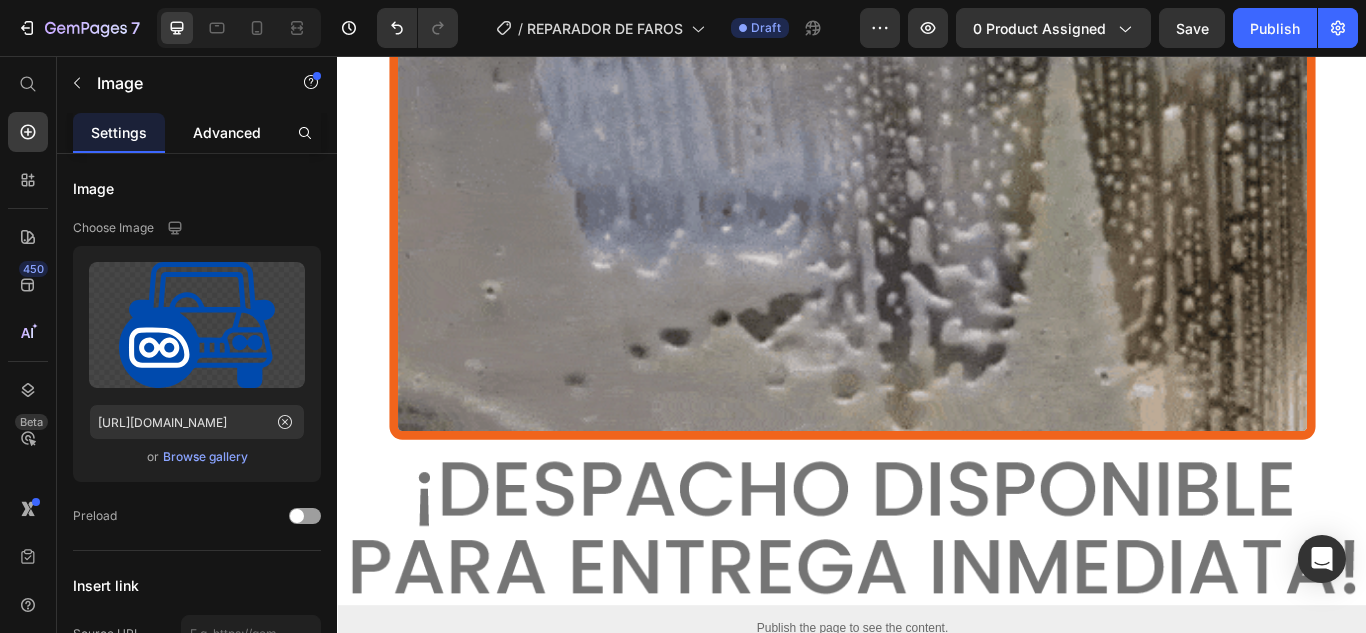 click on "Advanced" at bounding box center (227, 132) 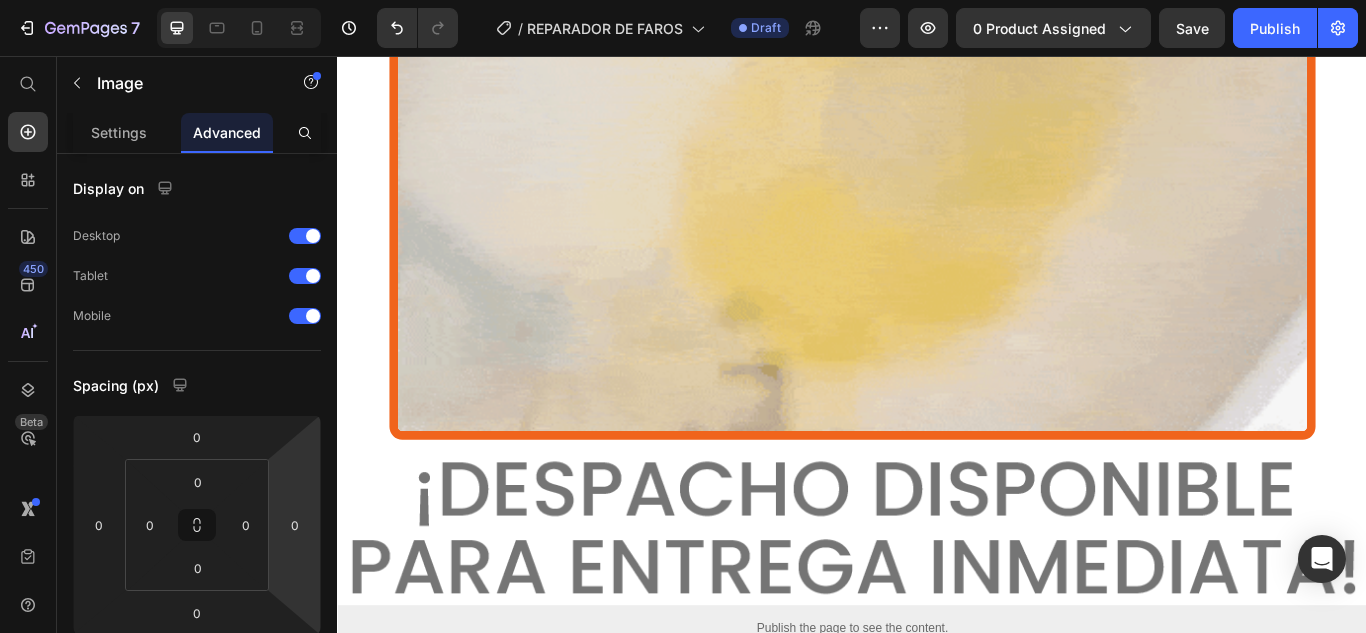click on "⁠⁠⁠⁠⁠⁠⁠ PASO # 1" at bounding box center (929, -614) 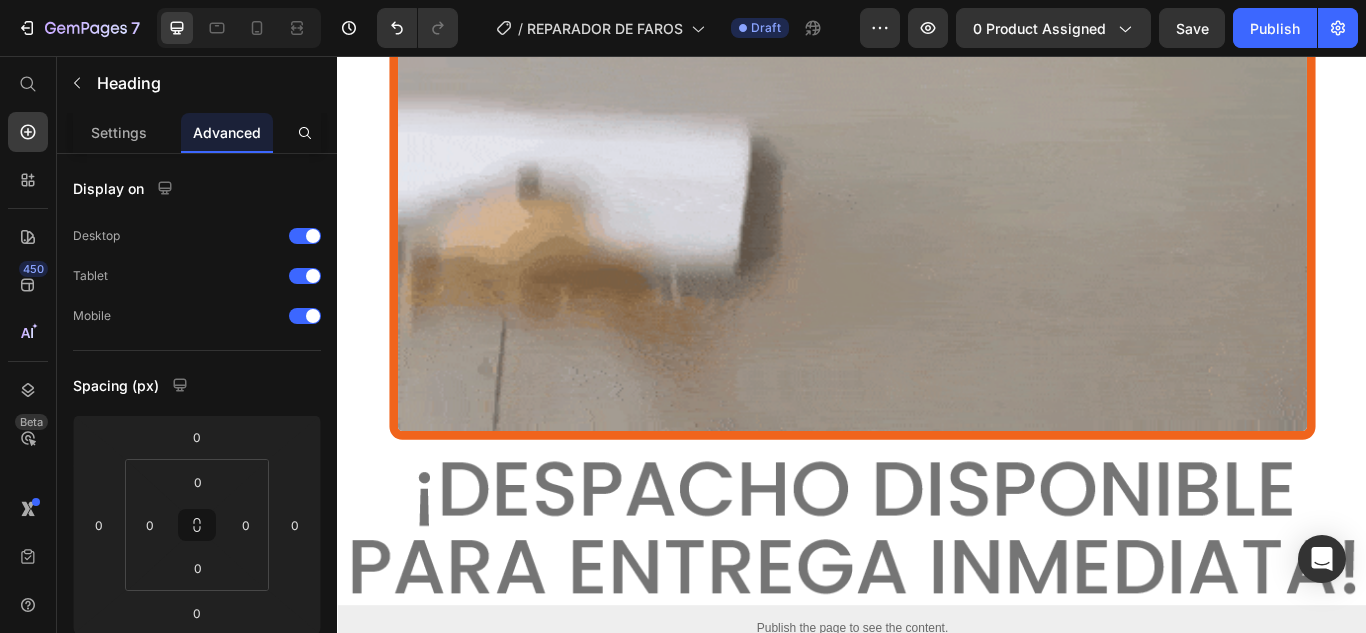 click on "PASO # 1" at bounding box center [929, -614] 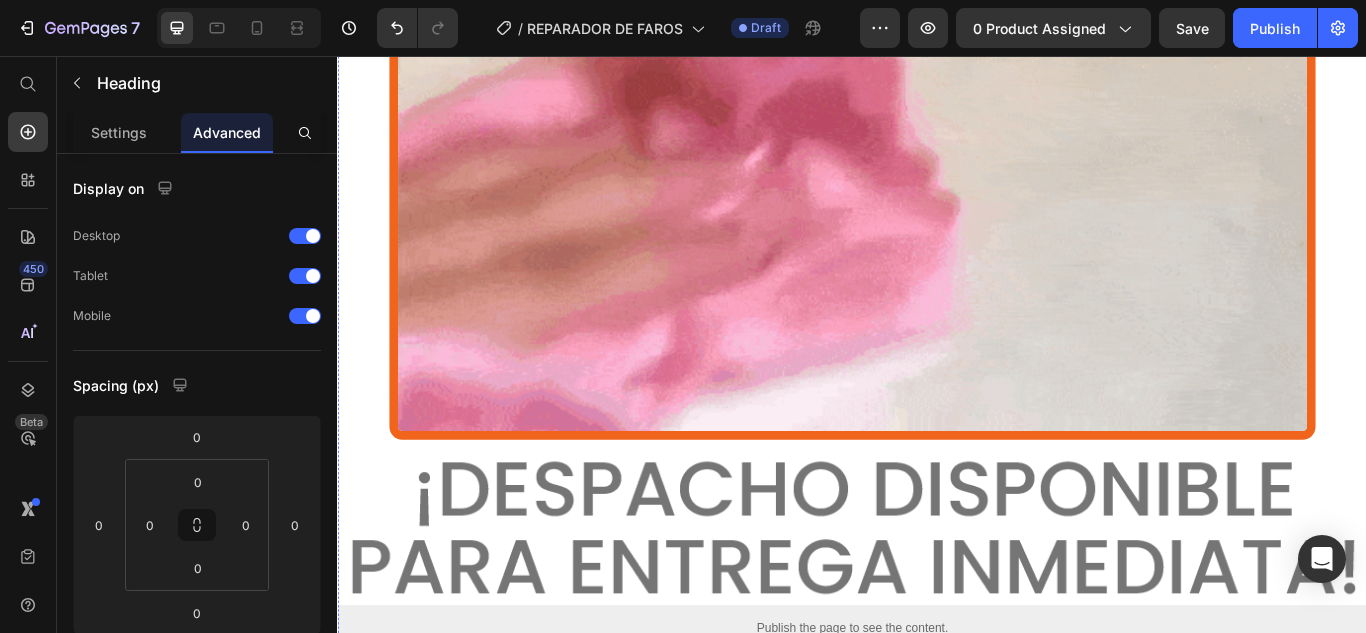 click at bounding box center (929, -690) 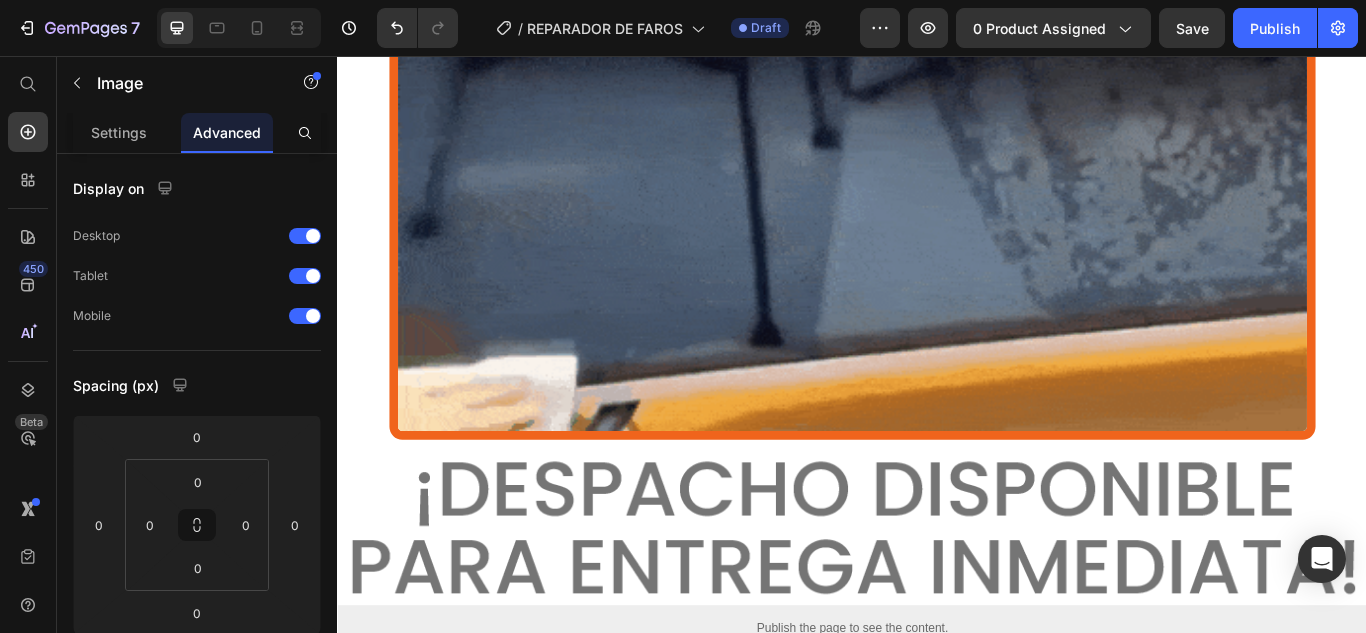 click at bounding box center [930, -654] 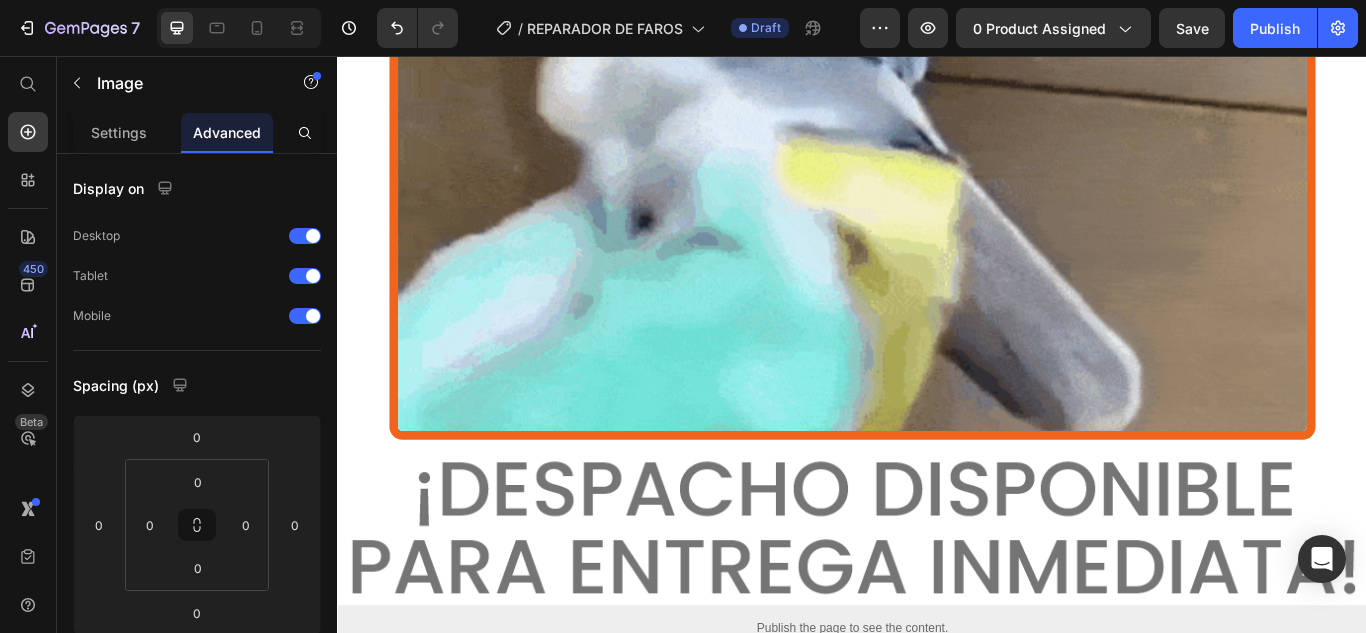 click at bounding box center [929, -690] 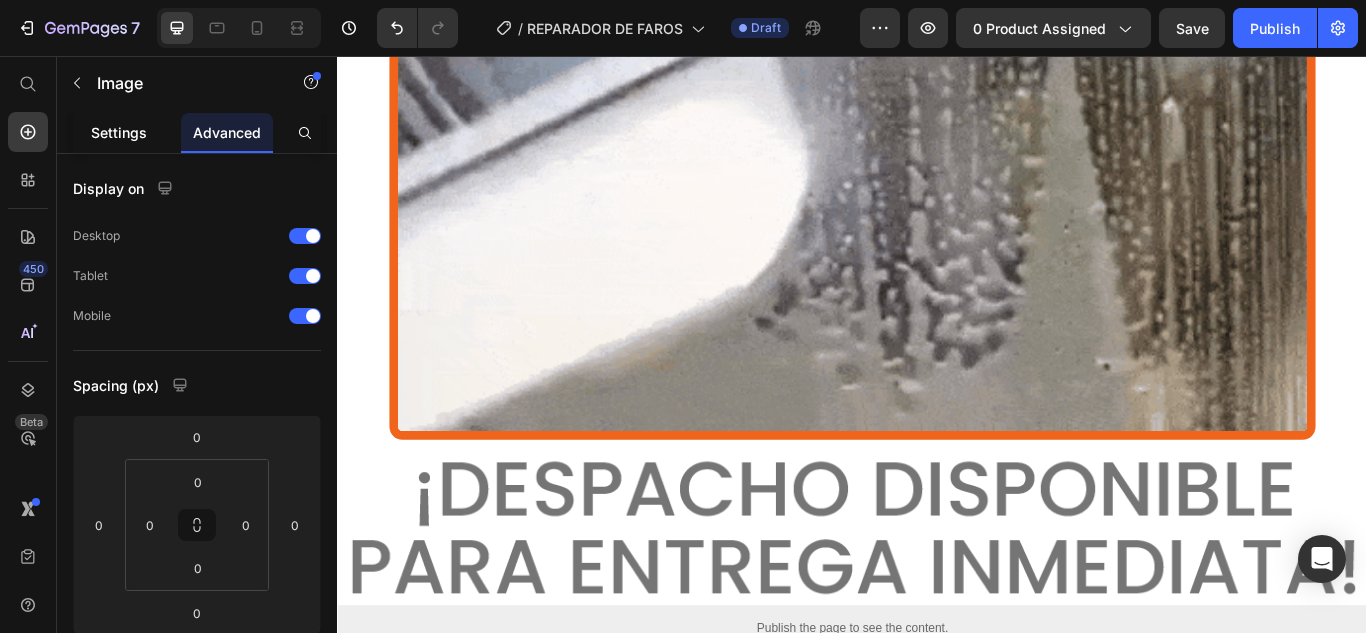 click on "Settings" at bounding box center [119, 132] 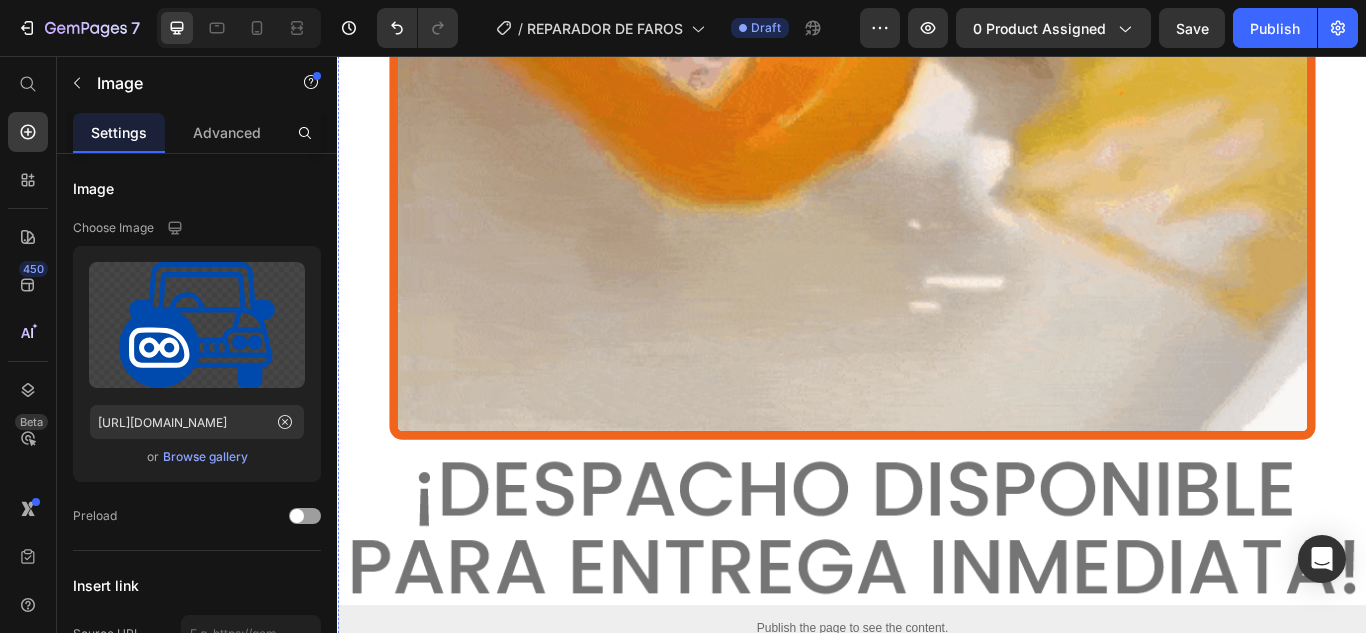 click at bounding box center (937, -599) 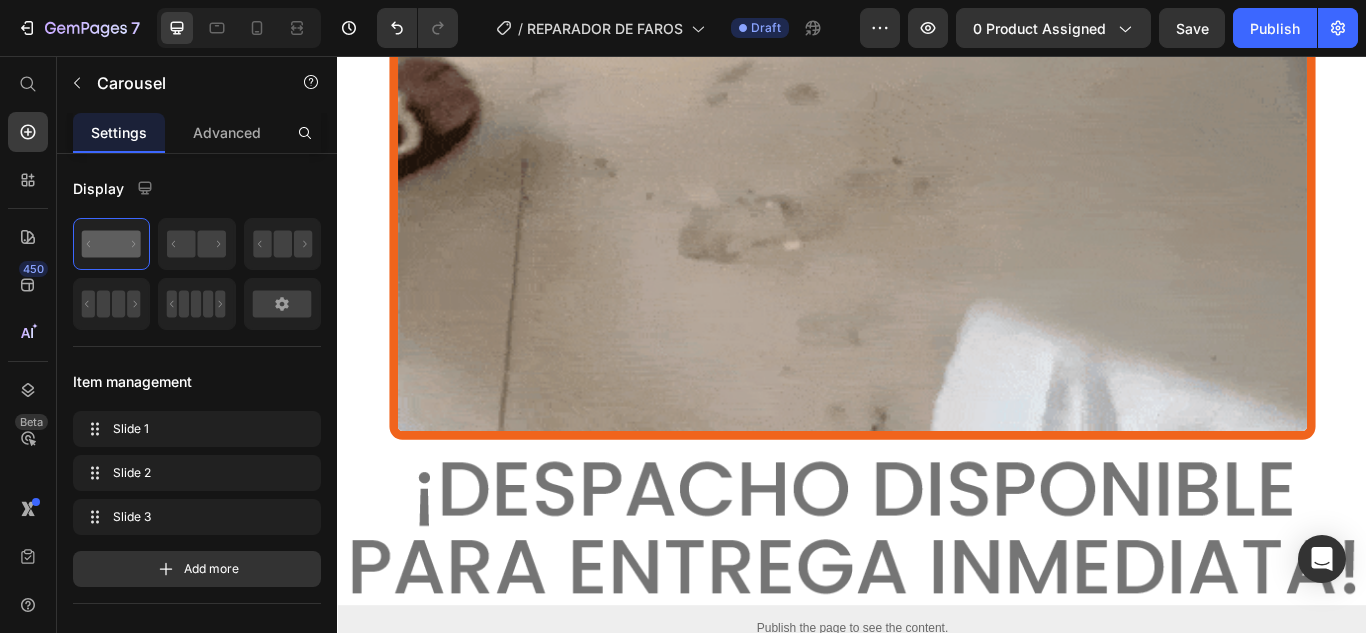 click at bounding box center (937, -599) 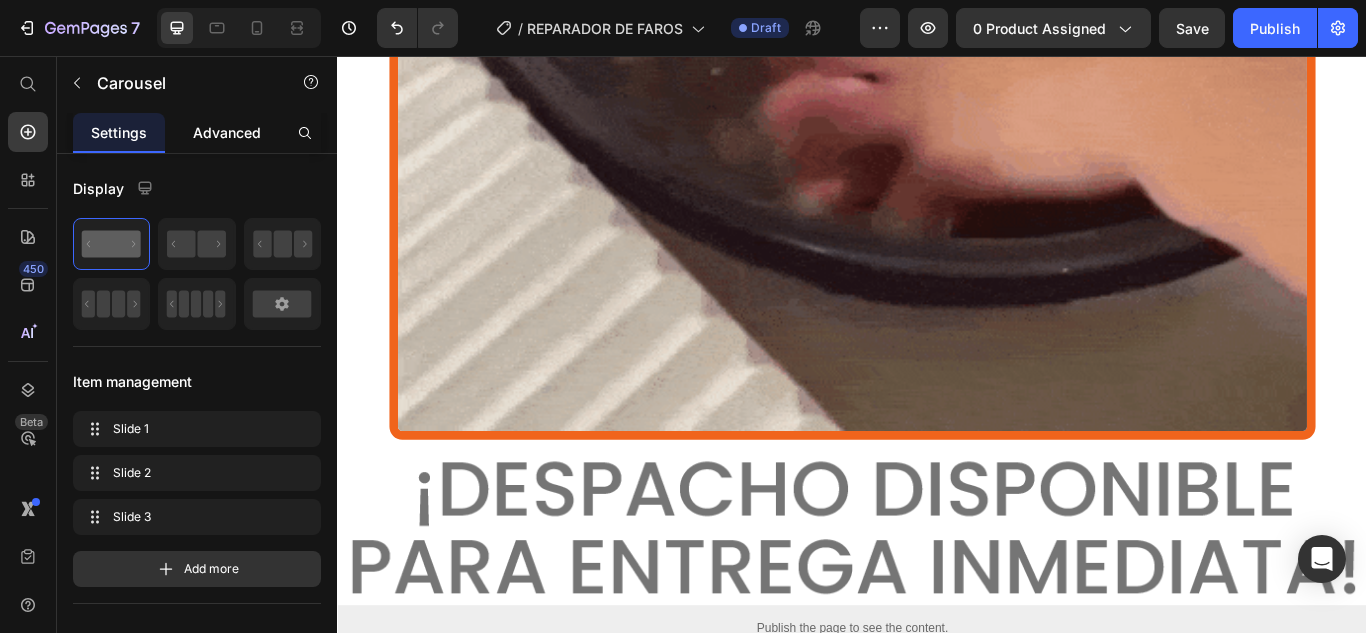 click on "Advanced" at bounding box center (227, 132) 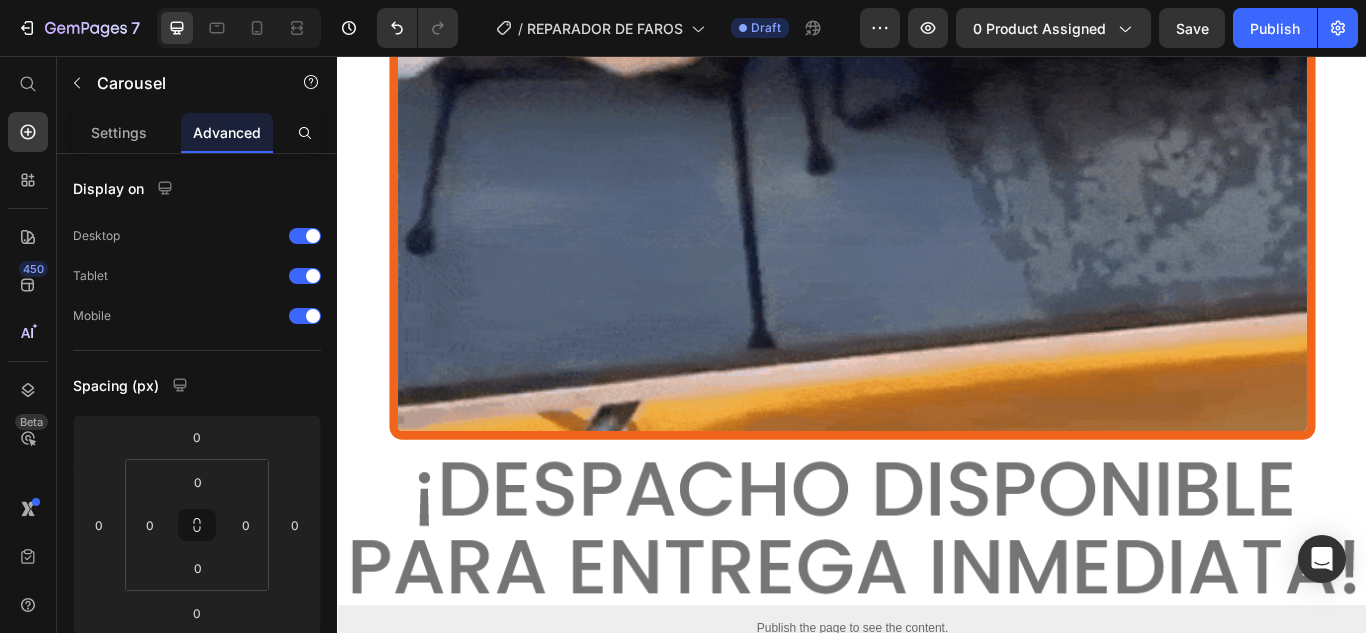 click at bounding box center (937, -599) 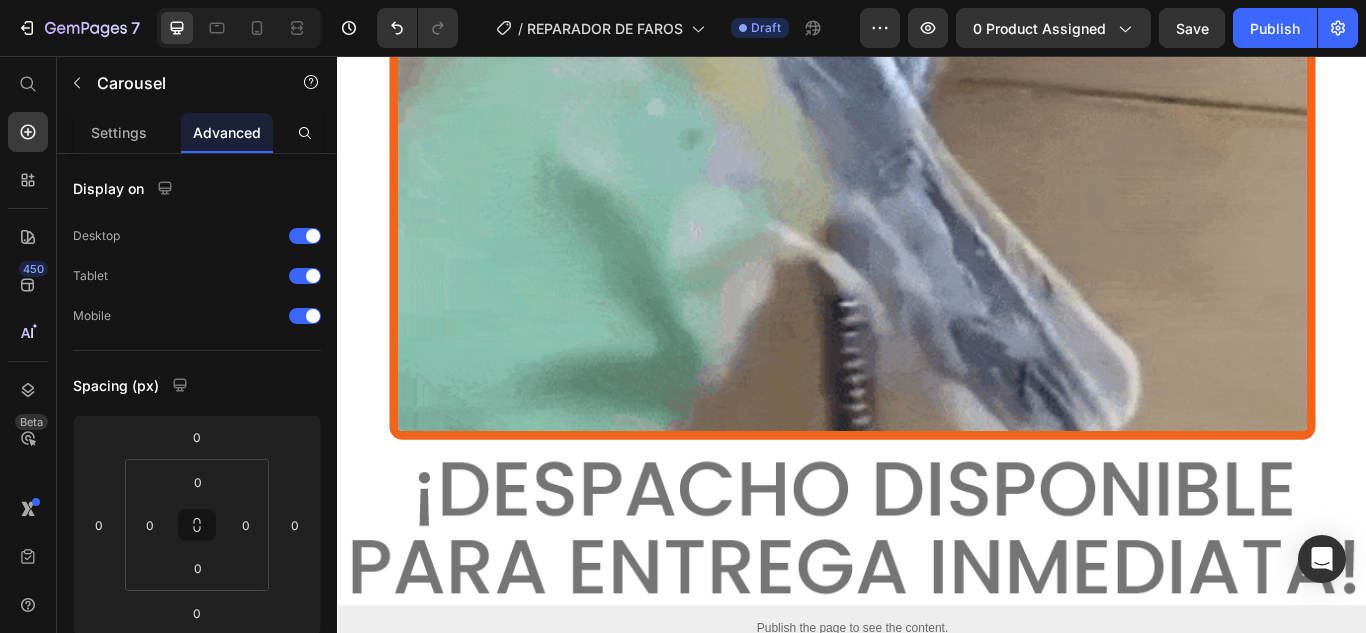 click at bounding box center [937, -599] 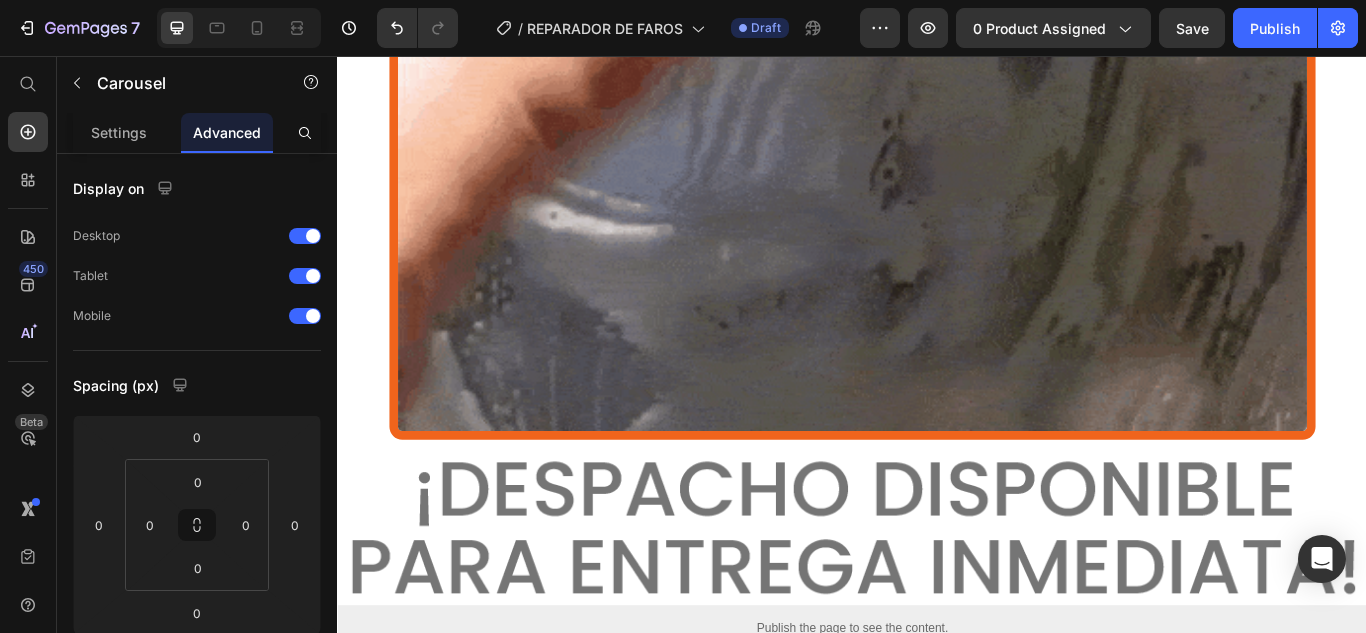 click on "Heading" at bounding box center (368, -663) 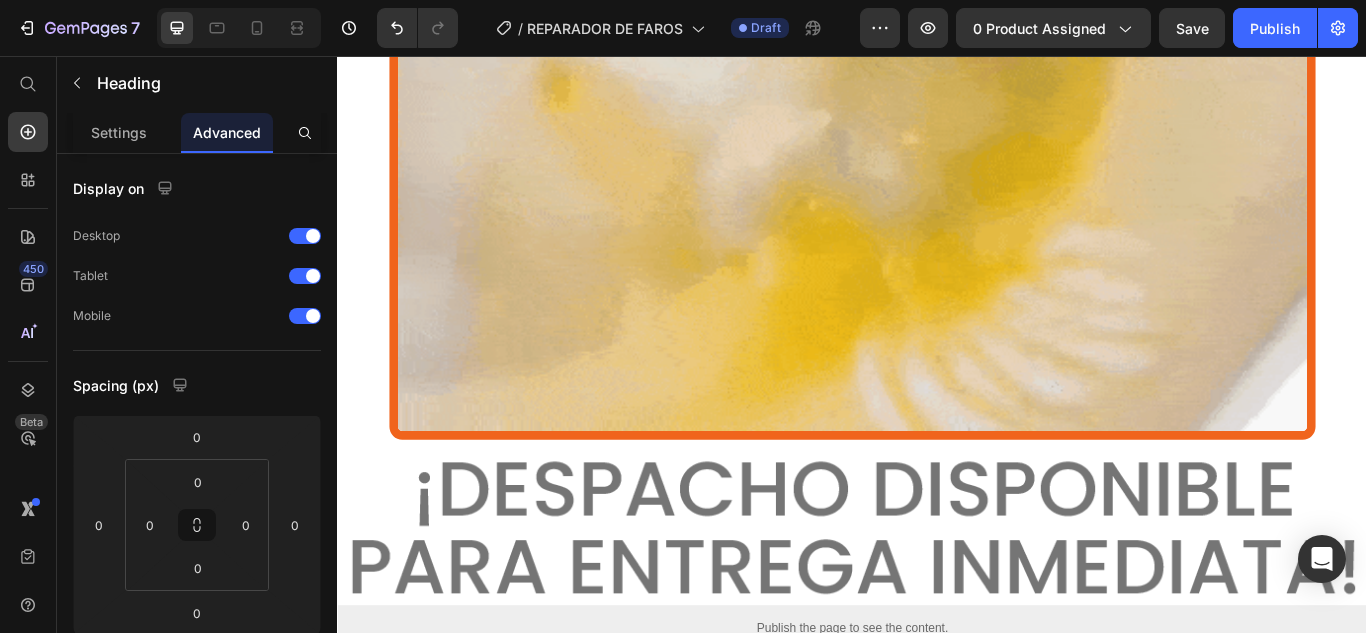 click on "Heading" at bounding box center [389, -670] 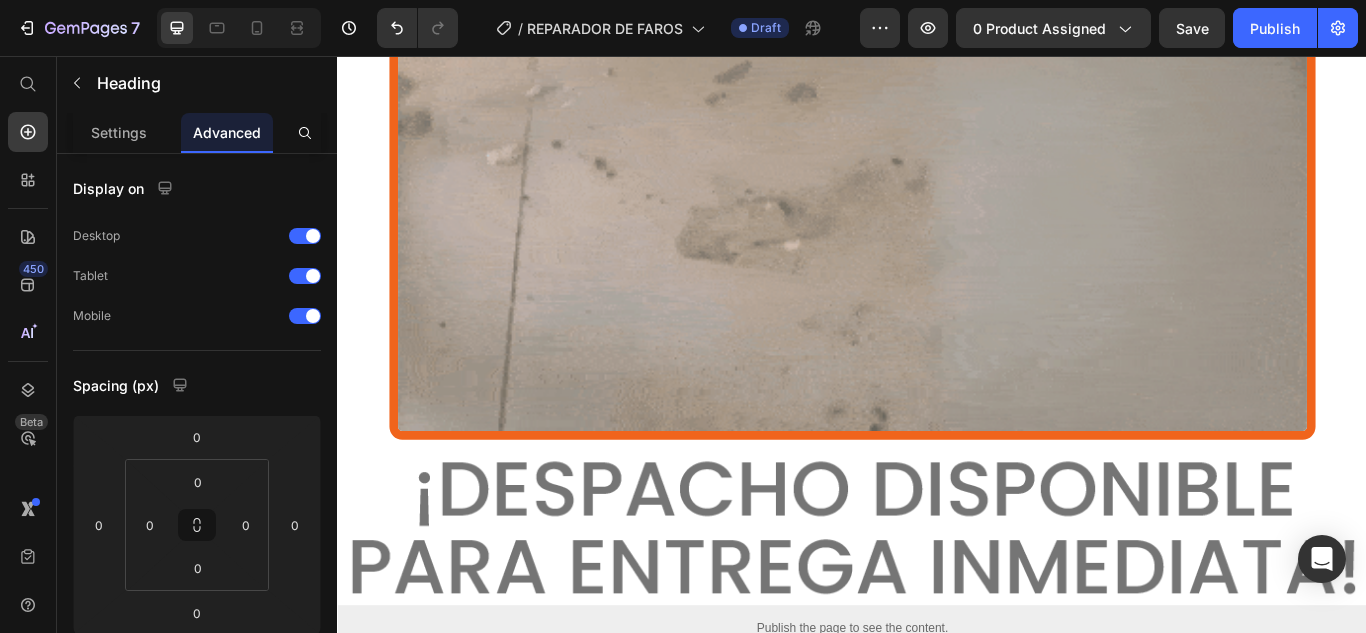 click on "Carousel" at bounding box center (375, -633) 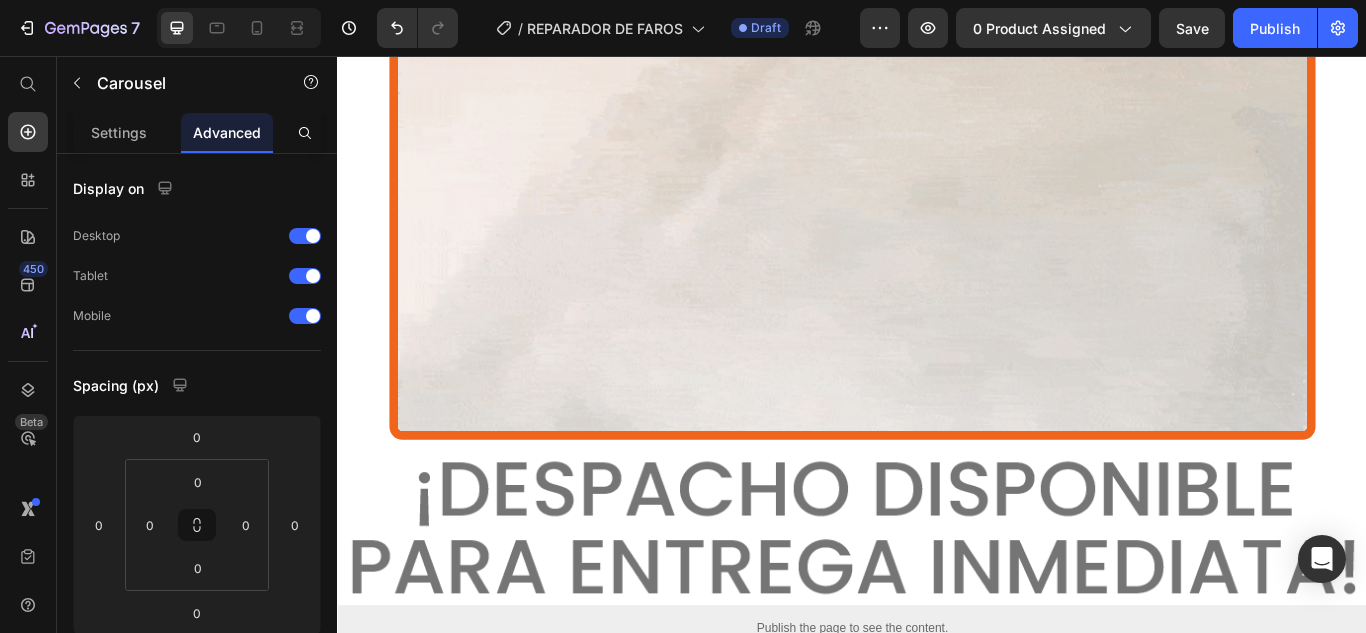 click on "⁠⁠⁠⁠⁠⁠⁠ PASO # 1" at bounding box center (929, -614) 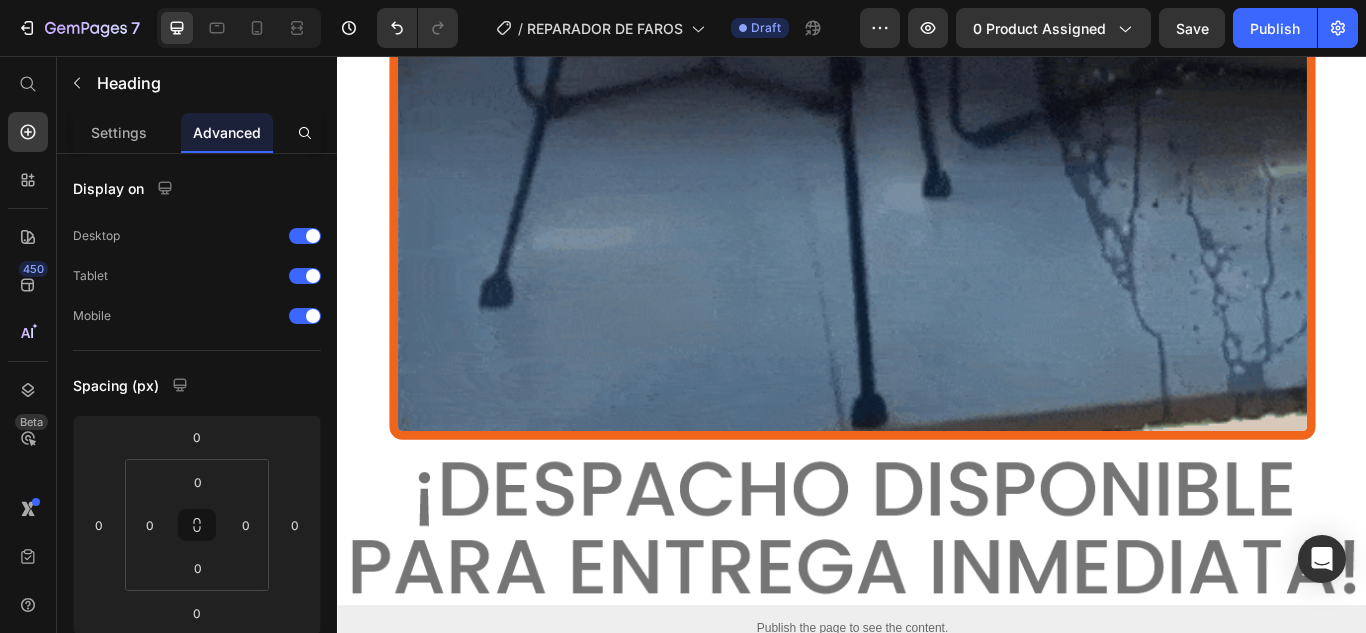 click on "Heading" at bounding box center [389, -670] 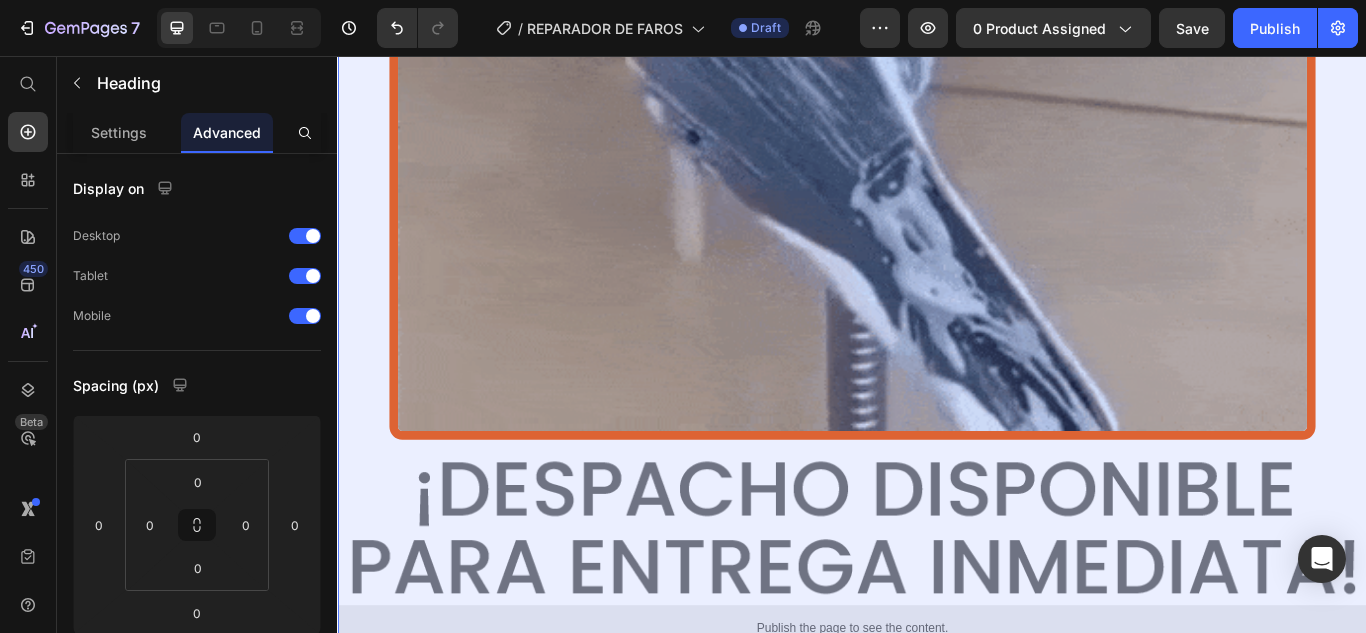 click on "Section" at bounding box center (371, -597) 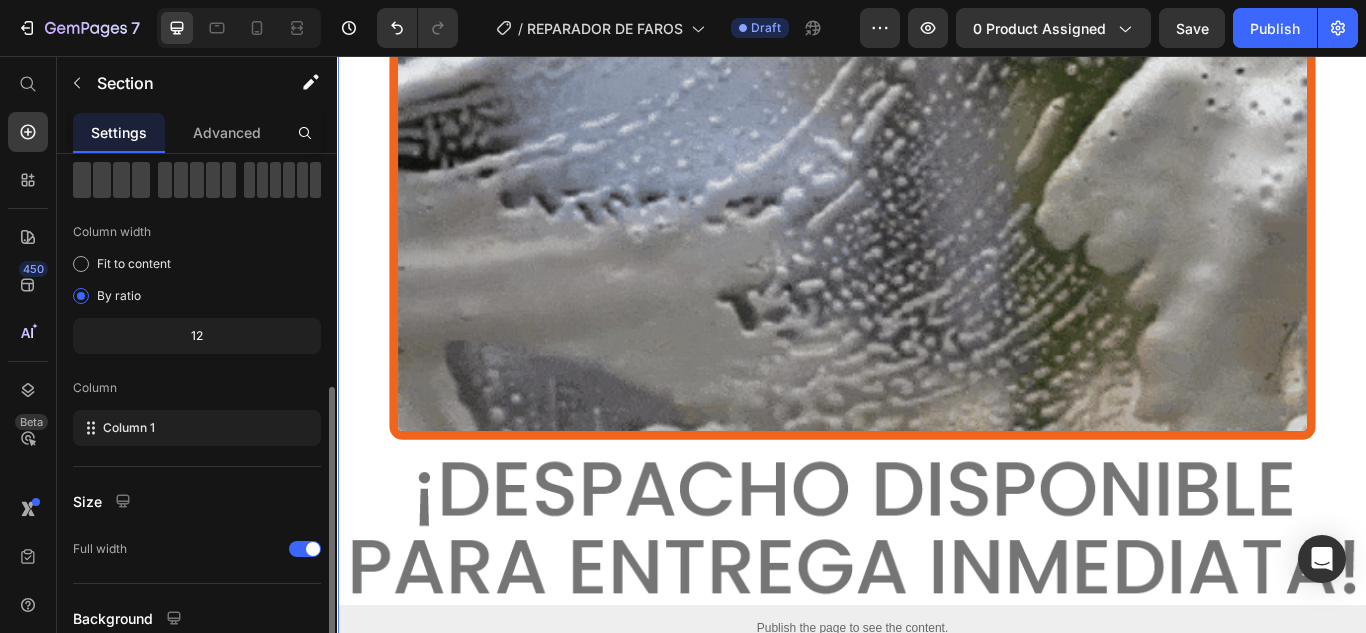 scroll, scrollTop: 272, scrollLeft: 0, axis: vertical 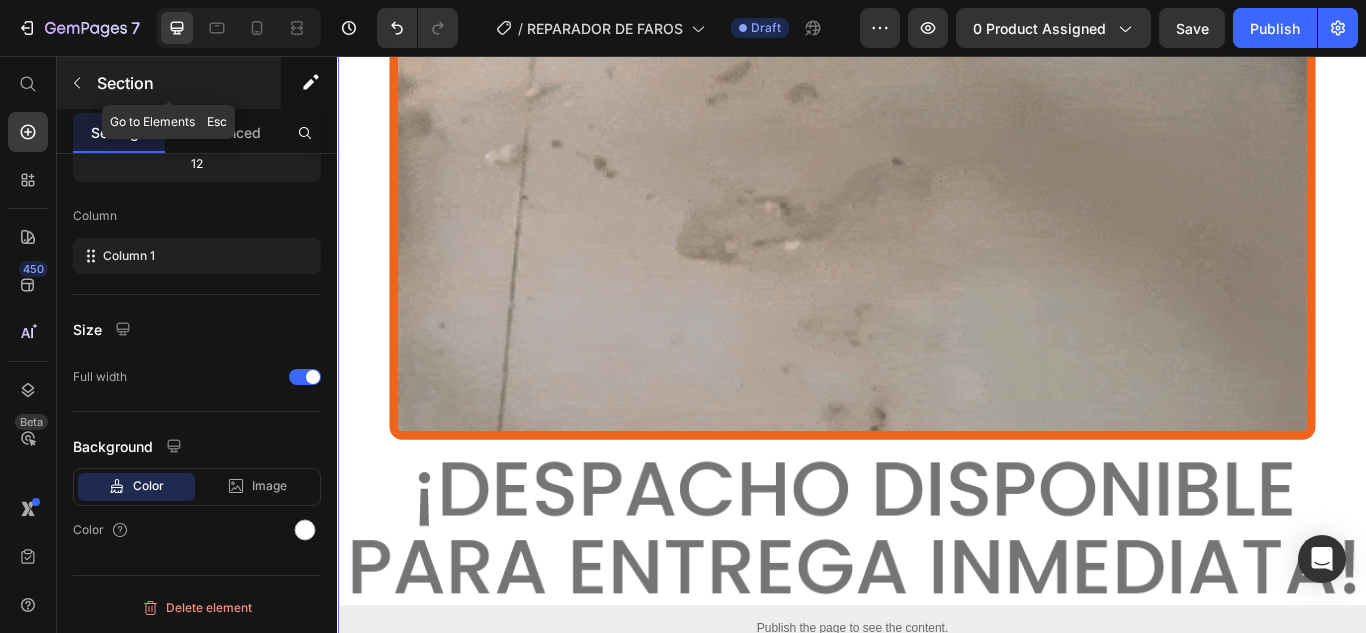 click 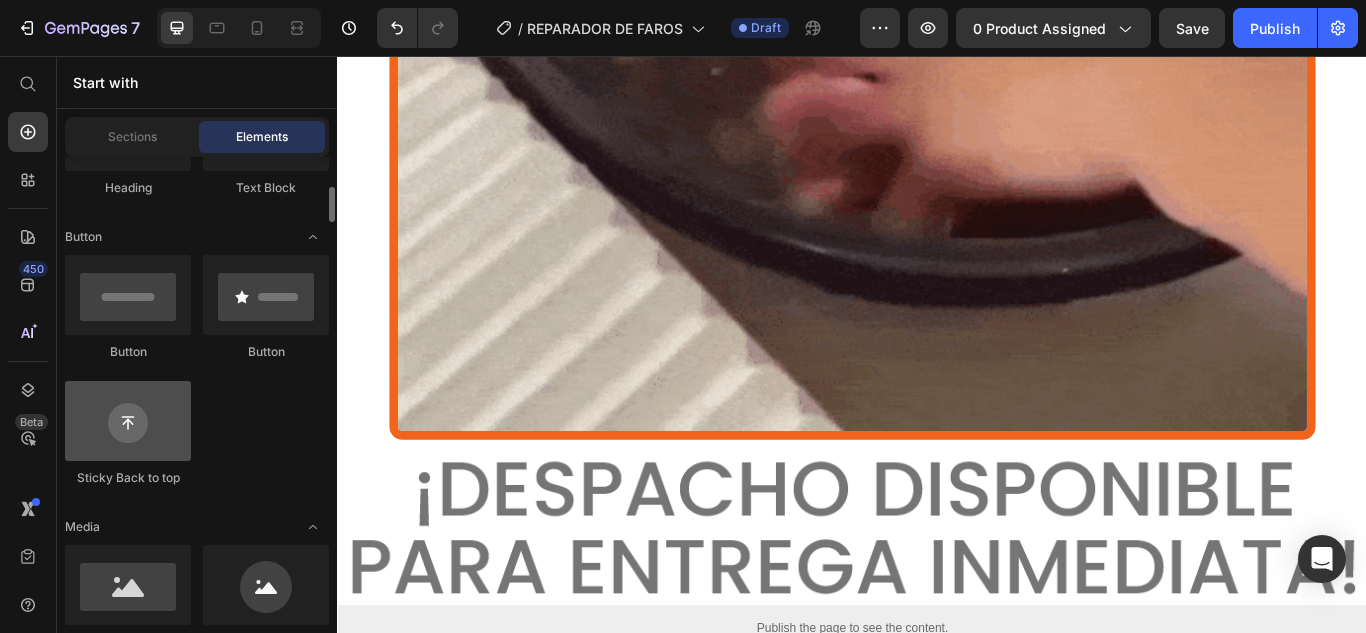 scroll, scrollTop: 200, scrollLeft: 0, axis: vertical 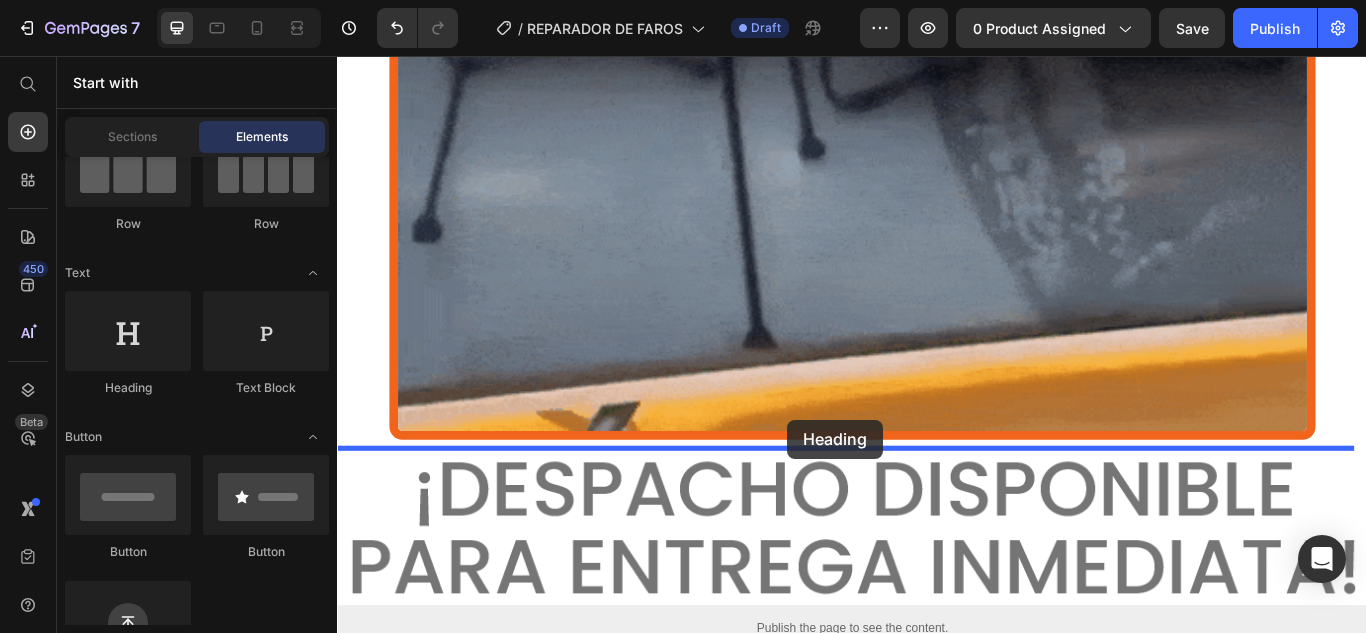 drag, startPoint x: 471, startPoint y: 404, endPoint x: 862, endPoint y: 480, distance: 398.31772 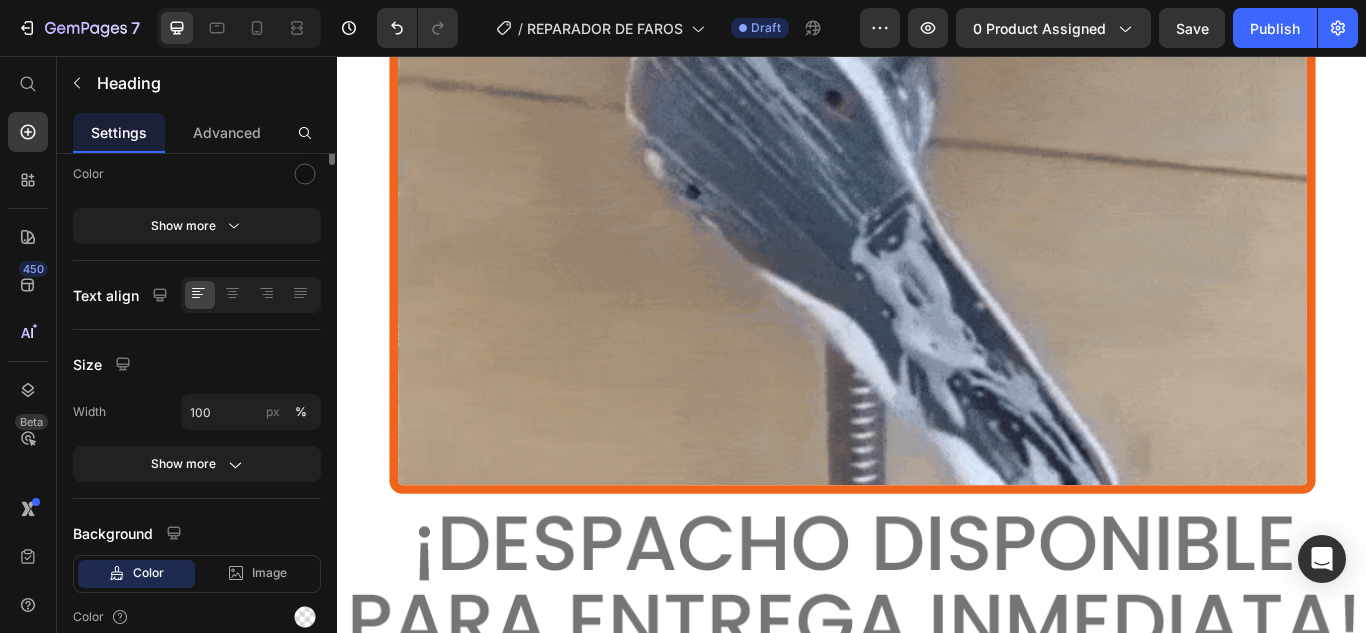 scroll, scrollTop: 0, scrollLeft: 0, axis: both 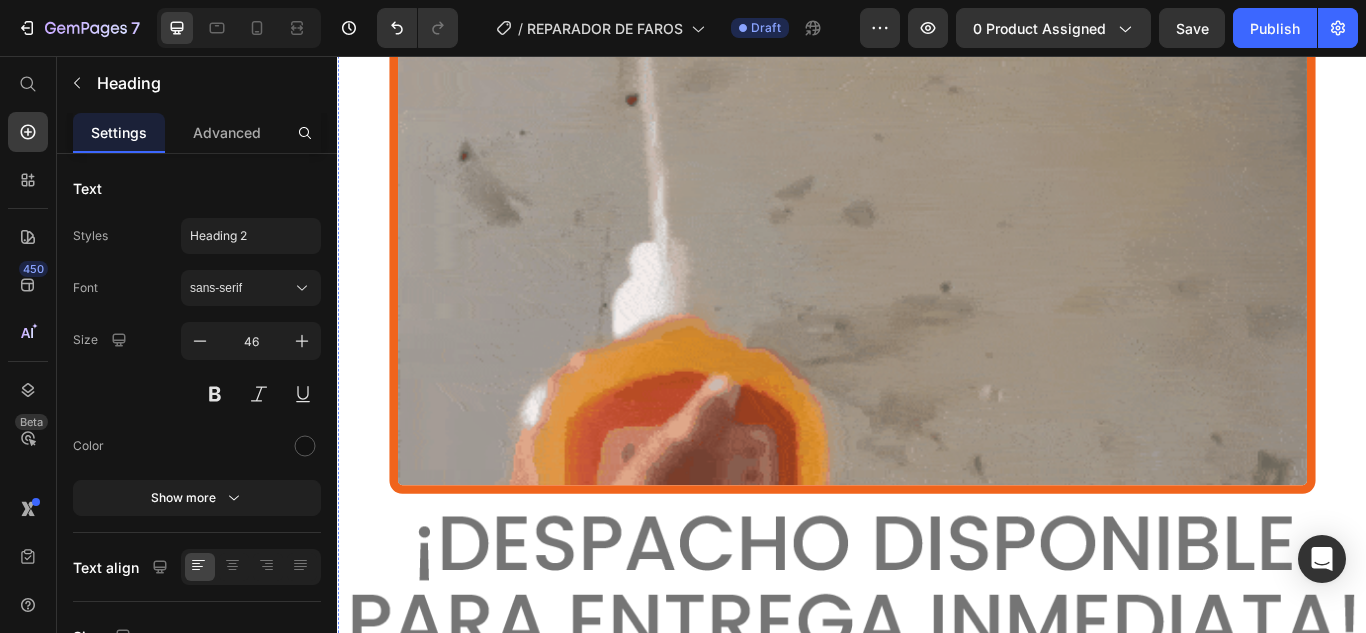 click on "Your heading text goes here" at bounding box center [929, -545] 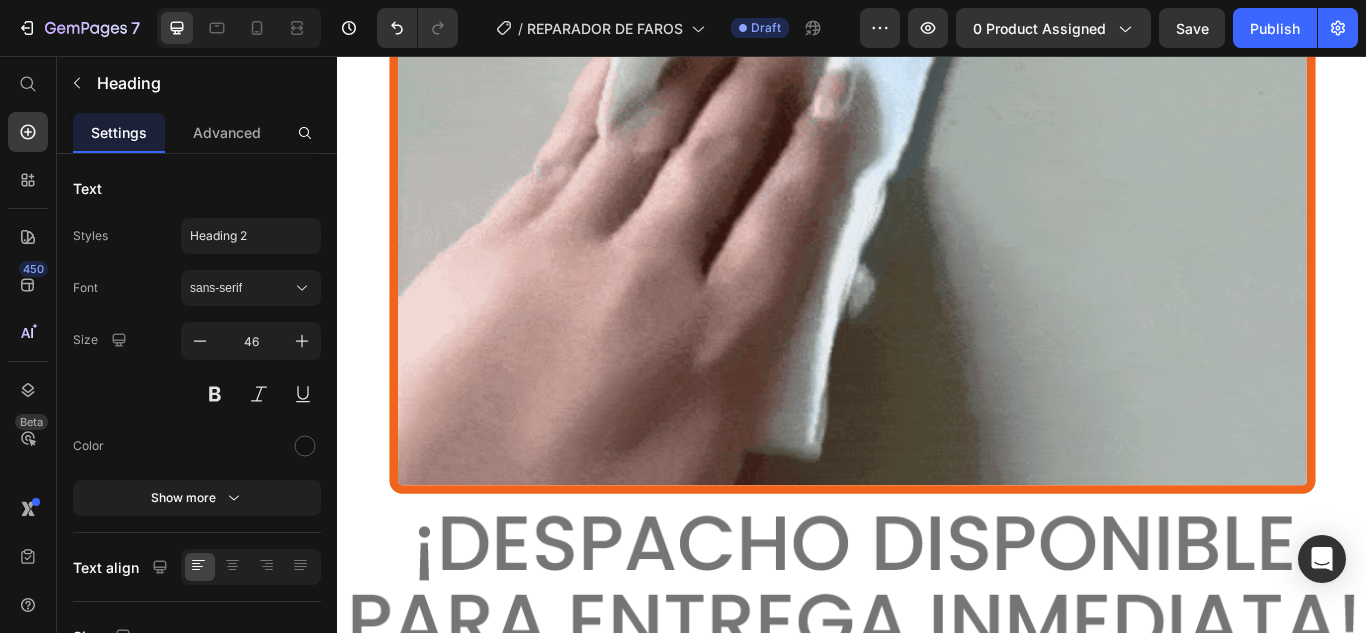 click on "Your heading text goes here" at bounding box center (929, -545) 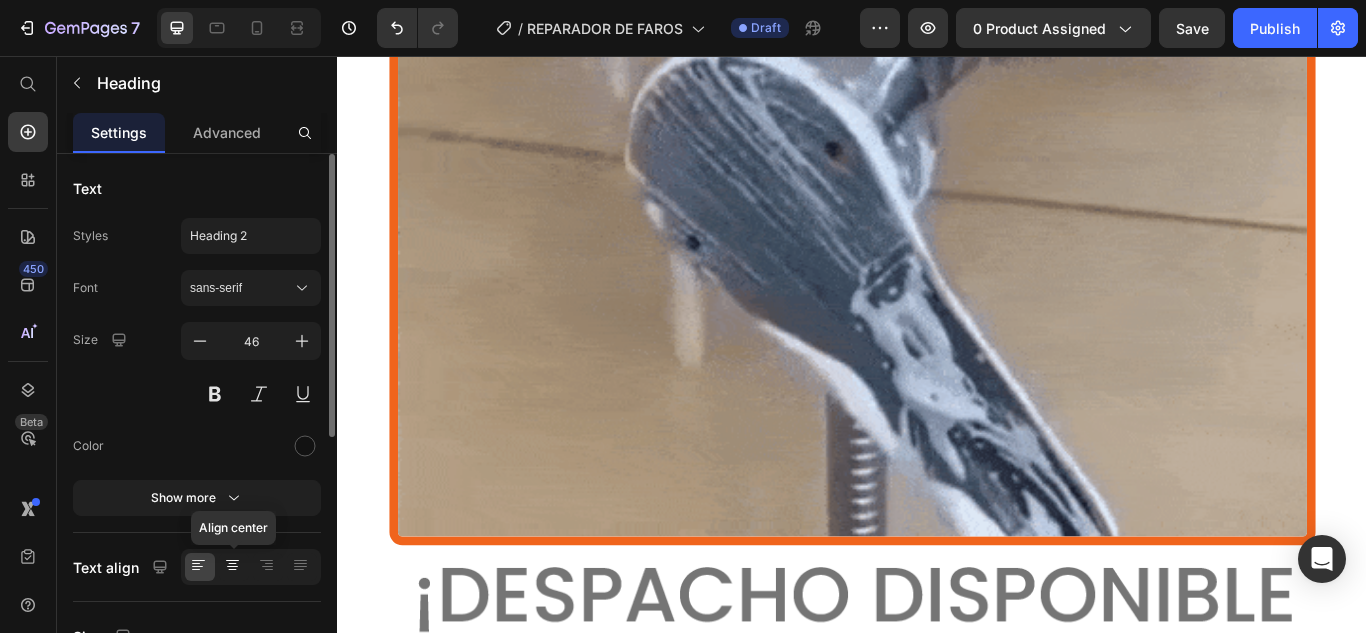 click 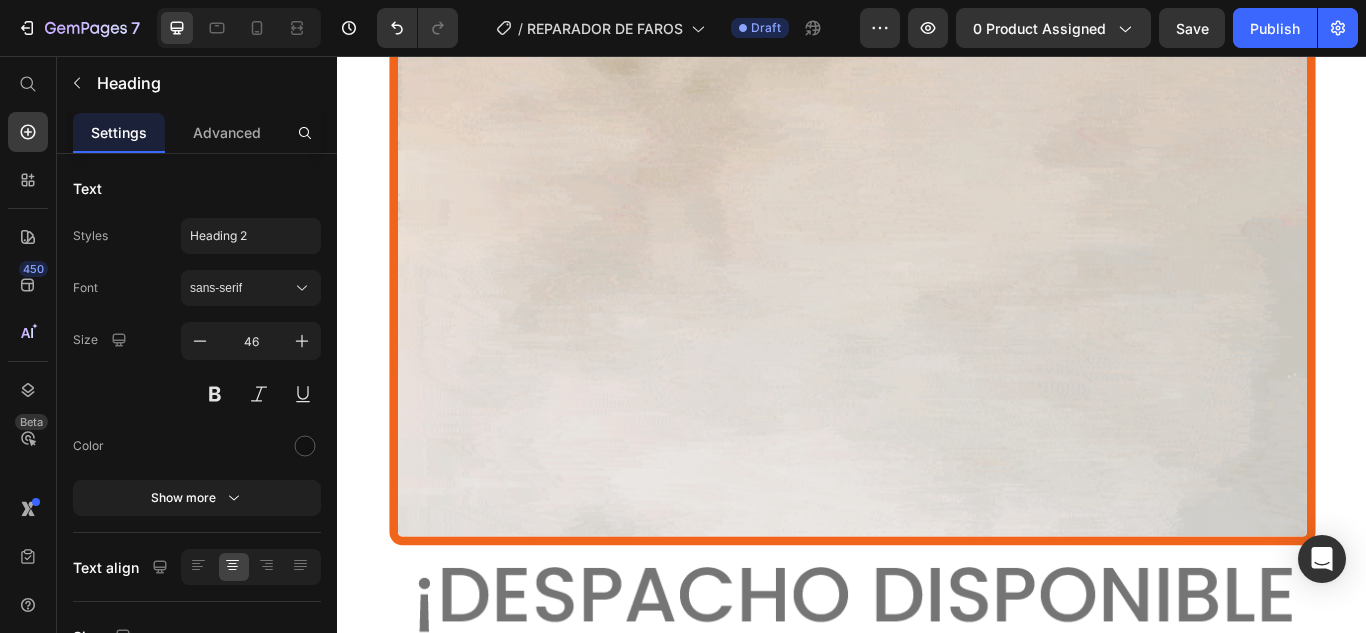 click on "Limpia la superficie [PERSON_NAME] para eliminar el polvo o suciedad acumilada" at bounding box center (929, -515) 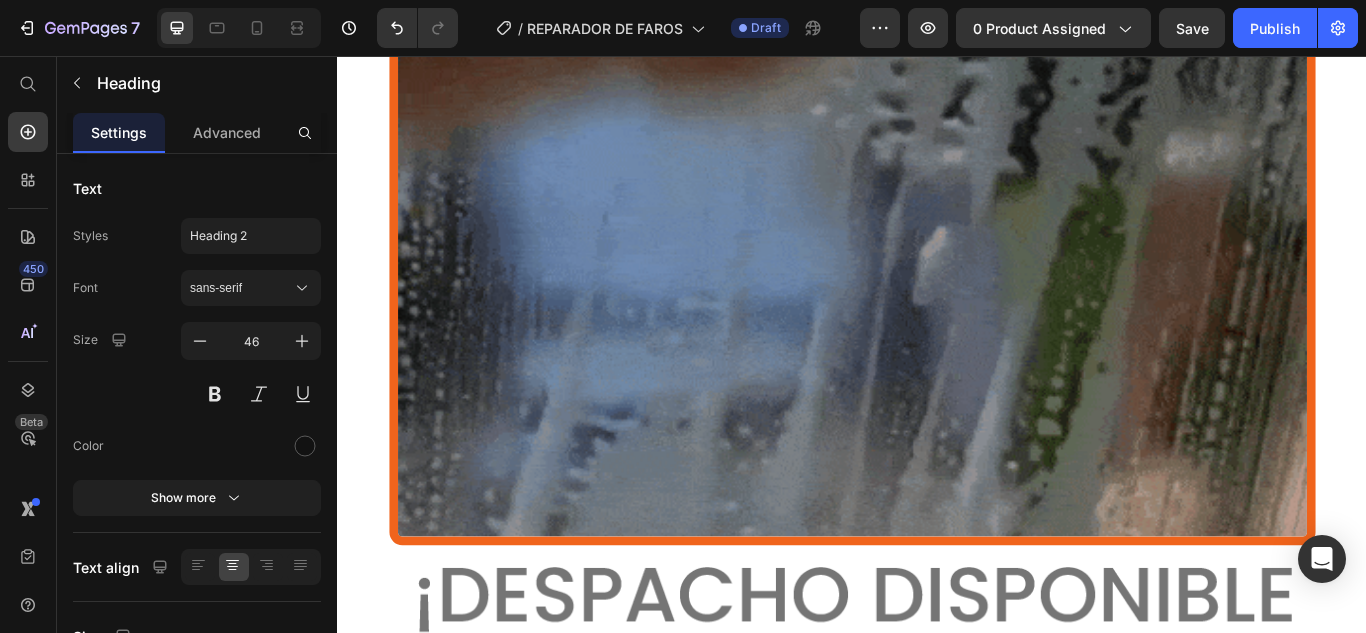 click on "Limpia la superficie [PERSON_NAME] para eliminar el polvo o suciedad acumilada" at bounding box center (929, -515) 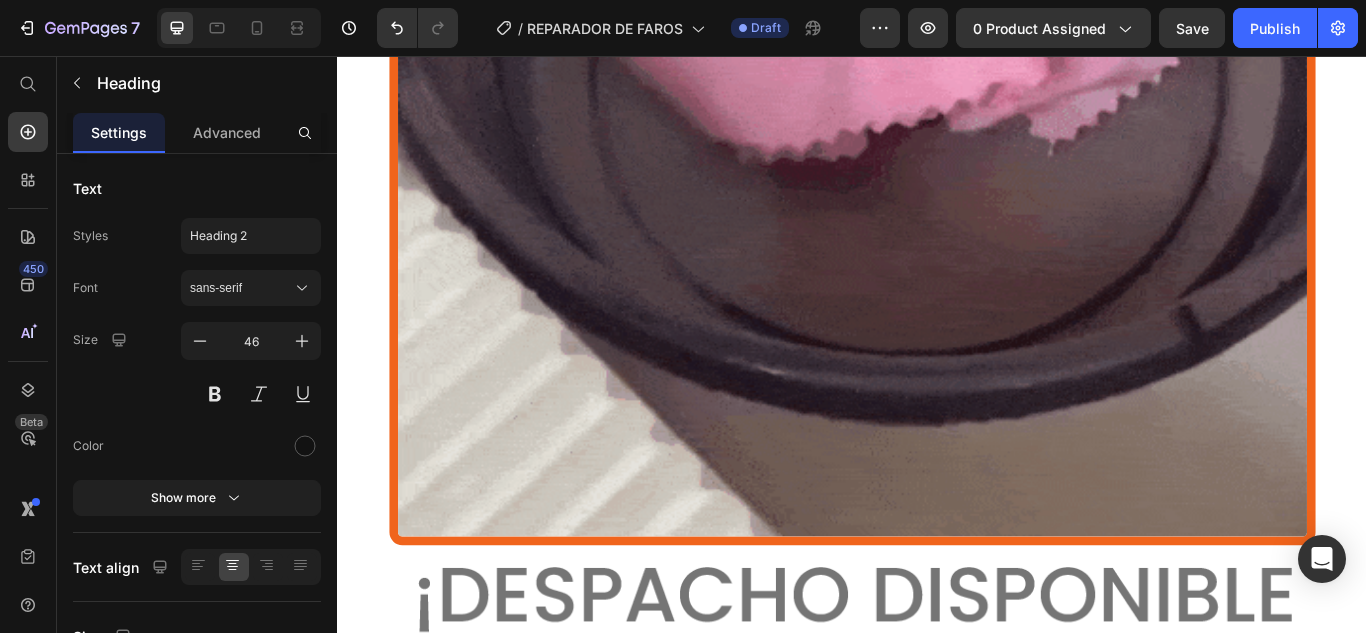 click on "Limpia la superficie [PERSON_NAME] para eliminar el polvo o suciedad acumilada" at bounding box center [929, -515] 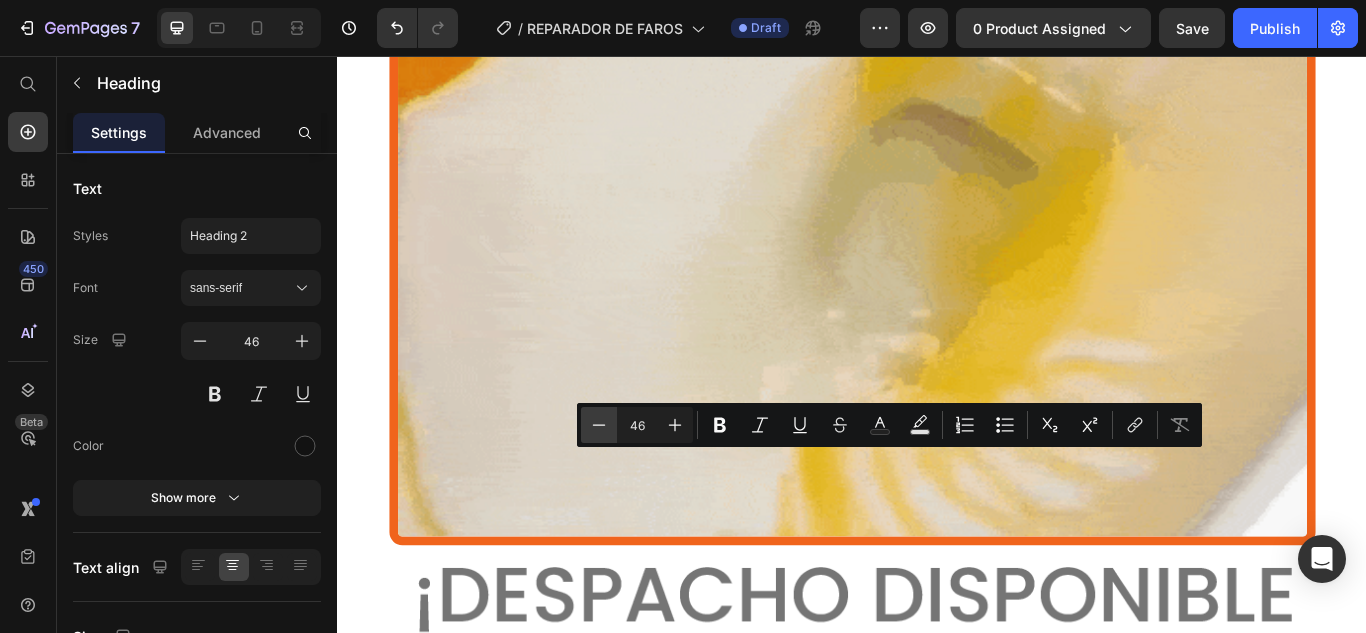 click 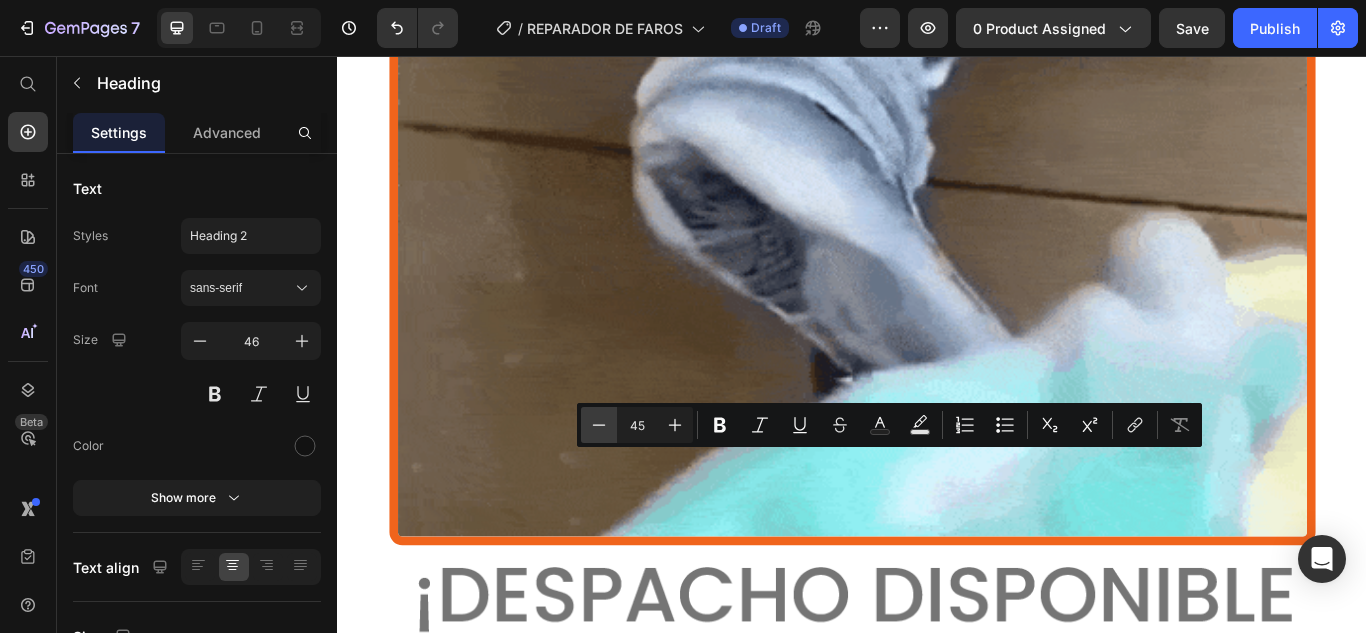click 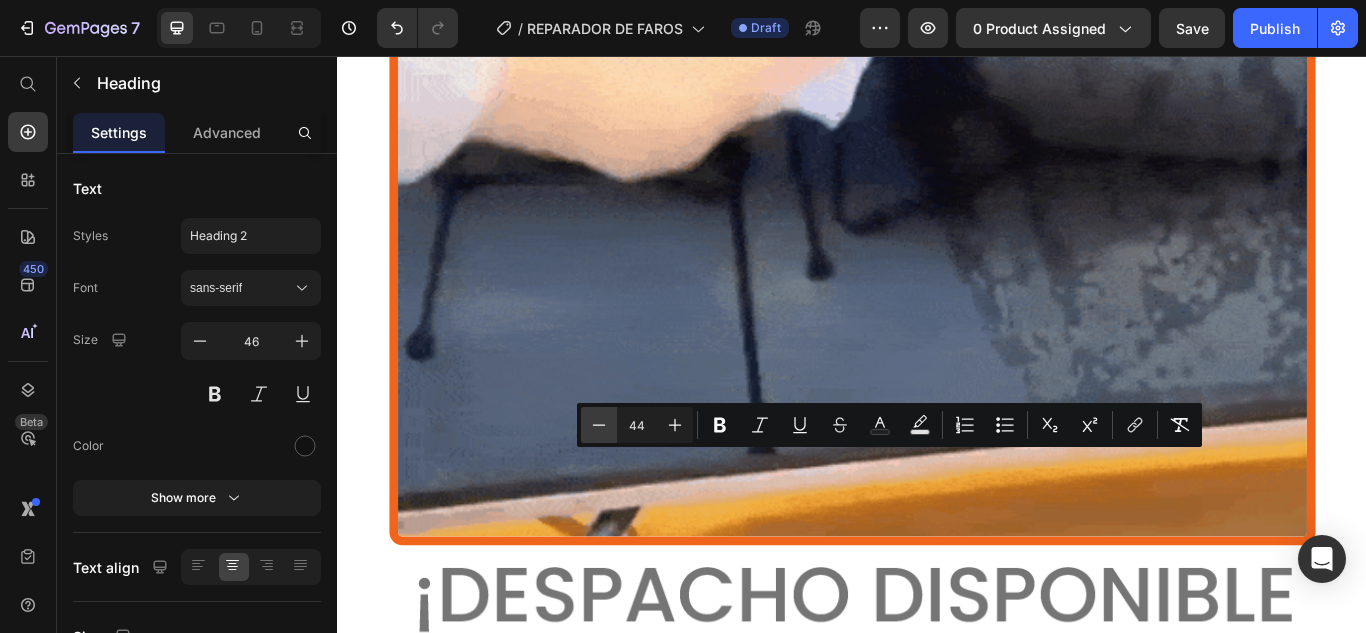 click 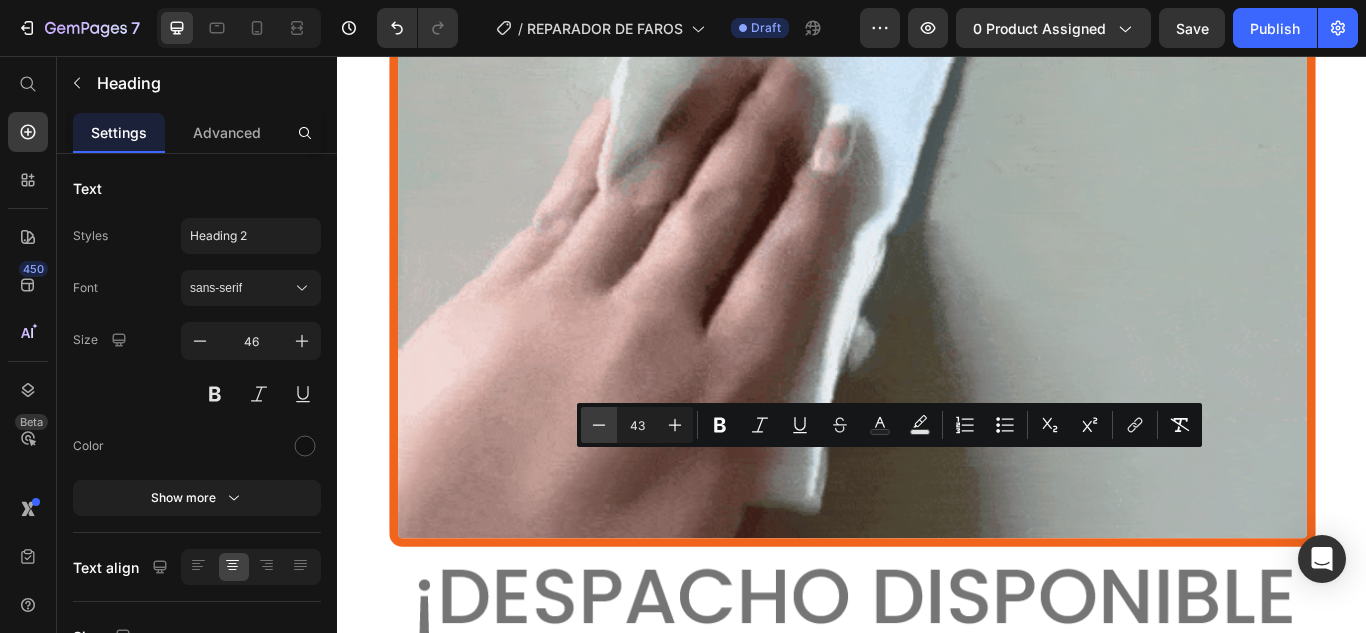 click 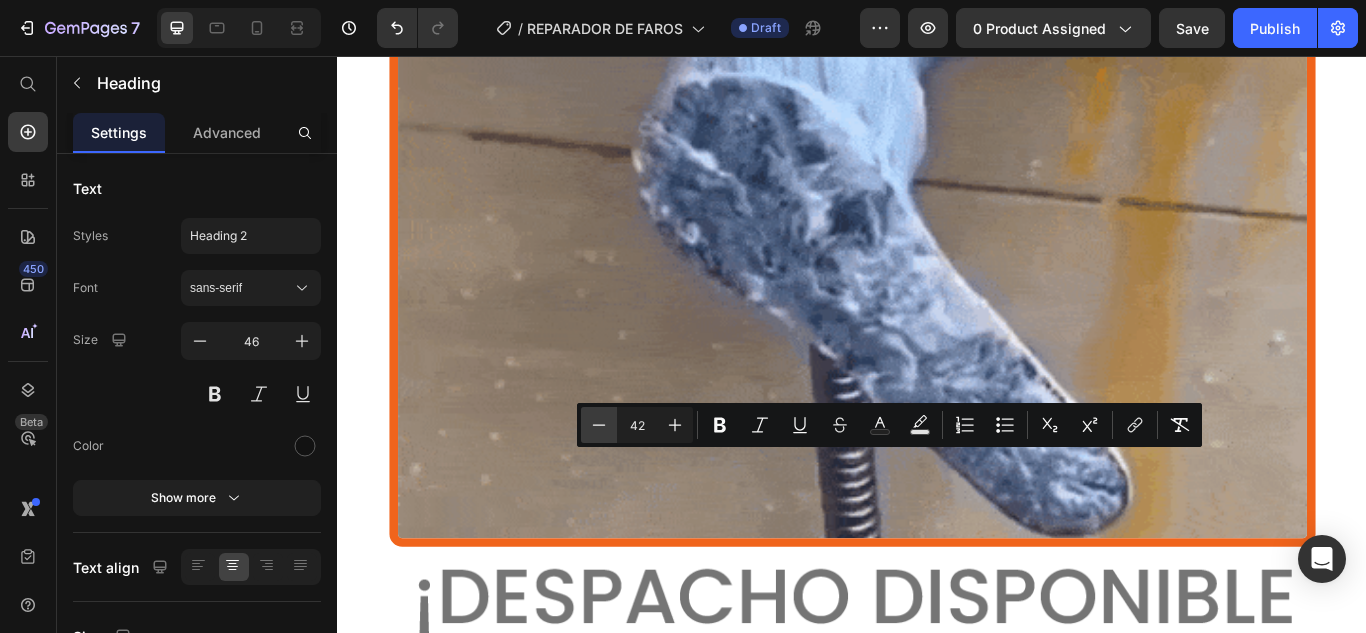 click 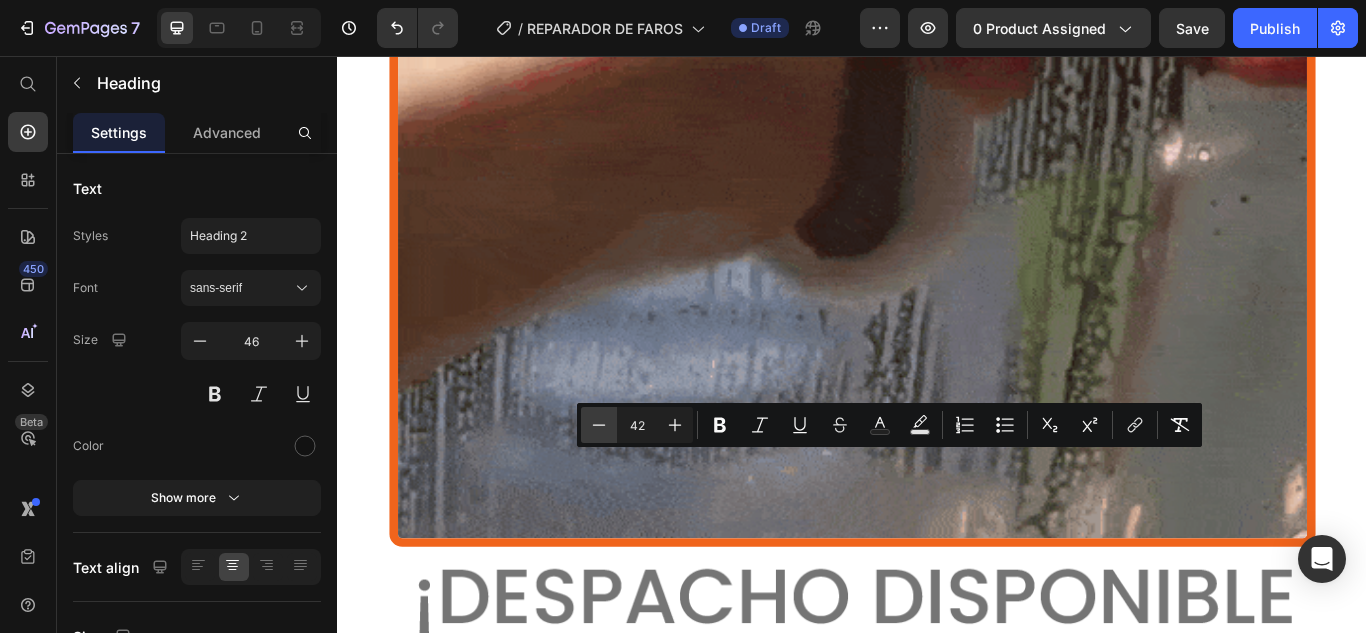 click 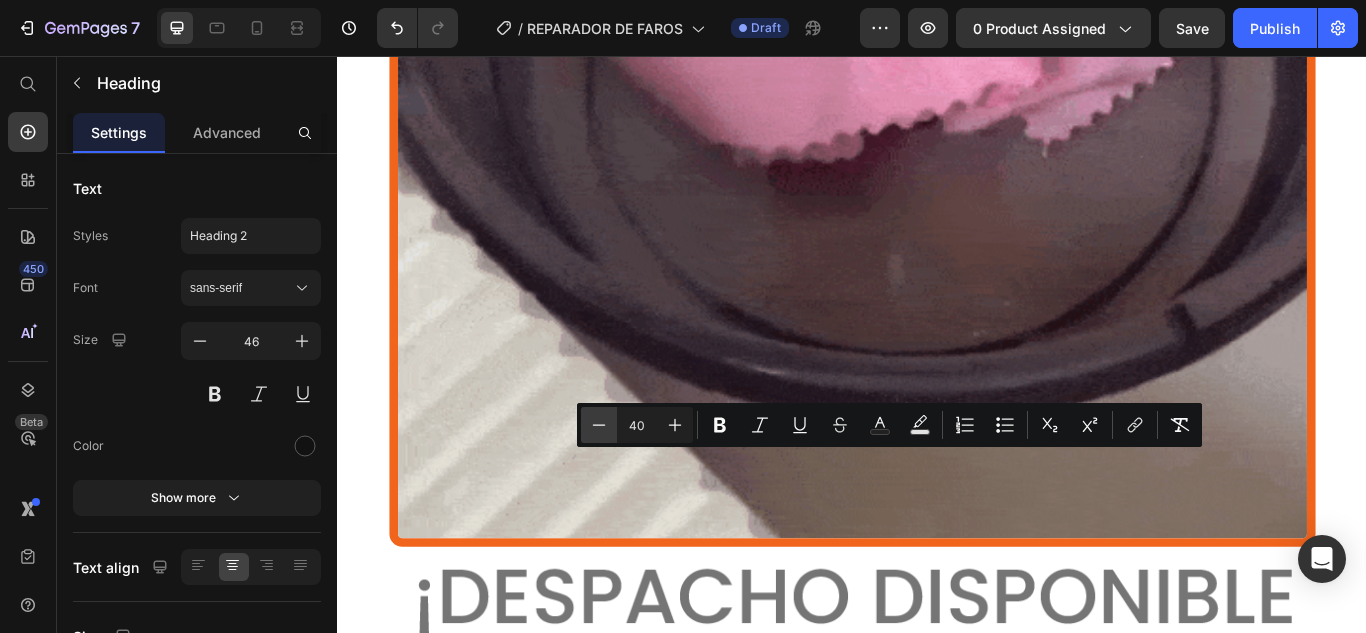 click 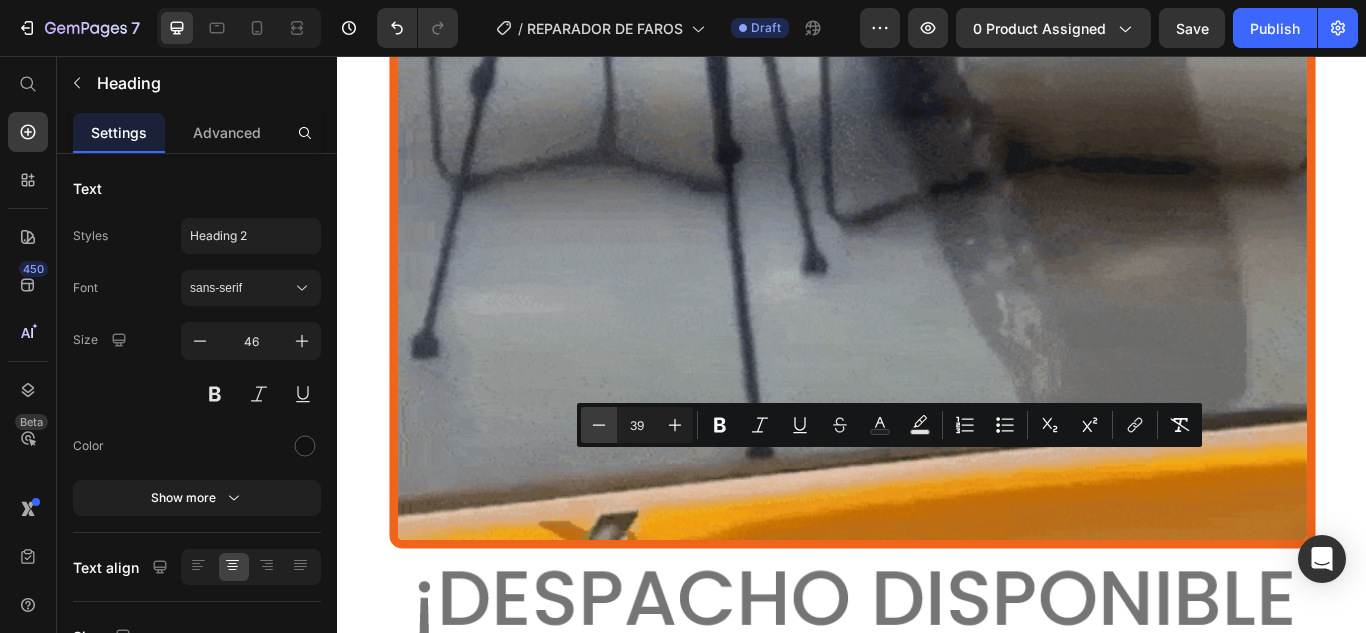 click 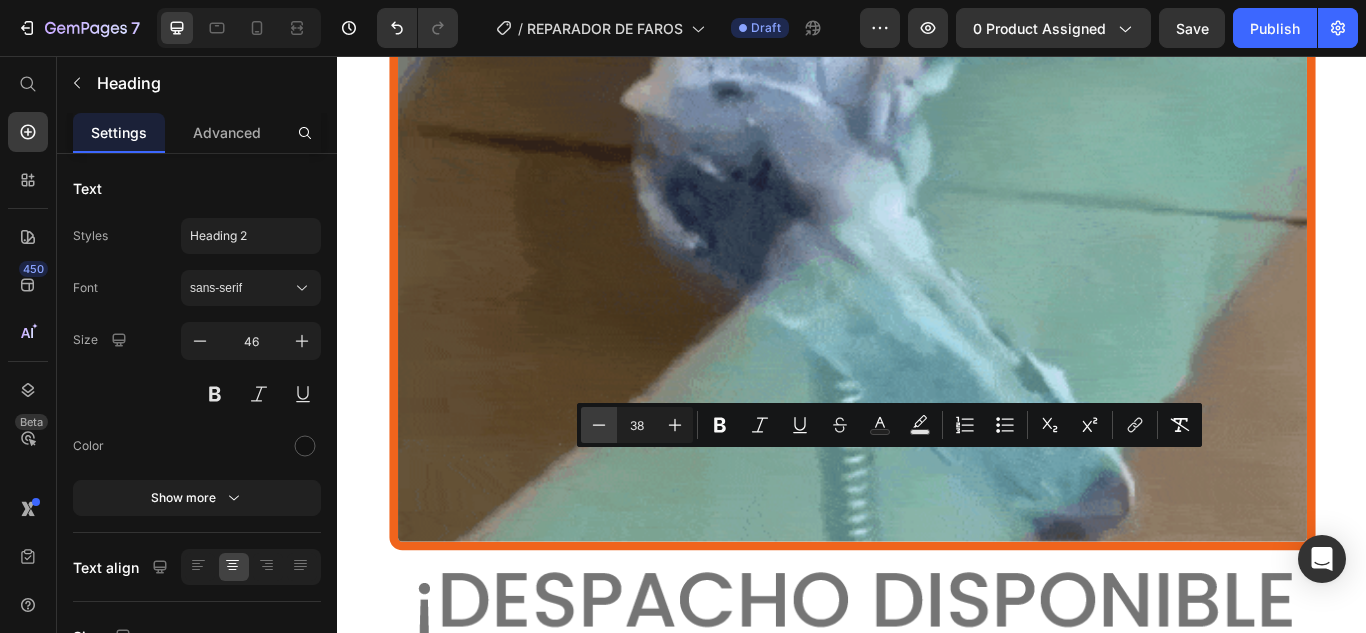 click 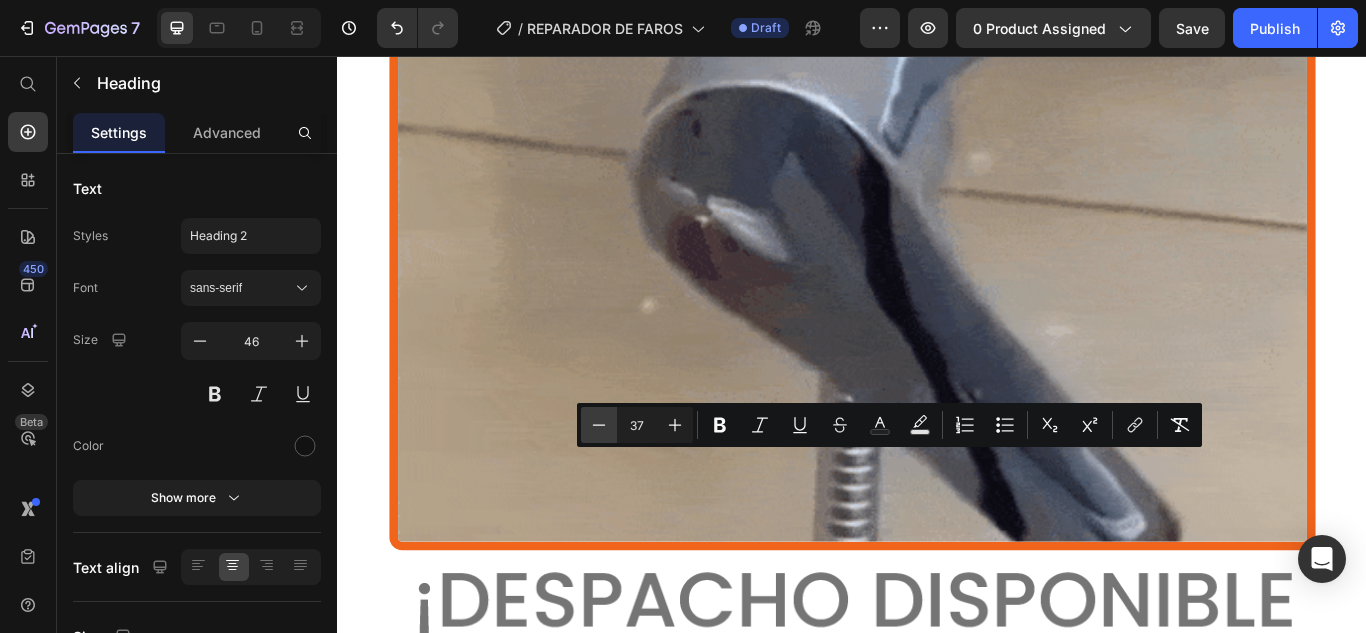 click 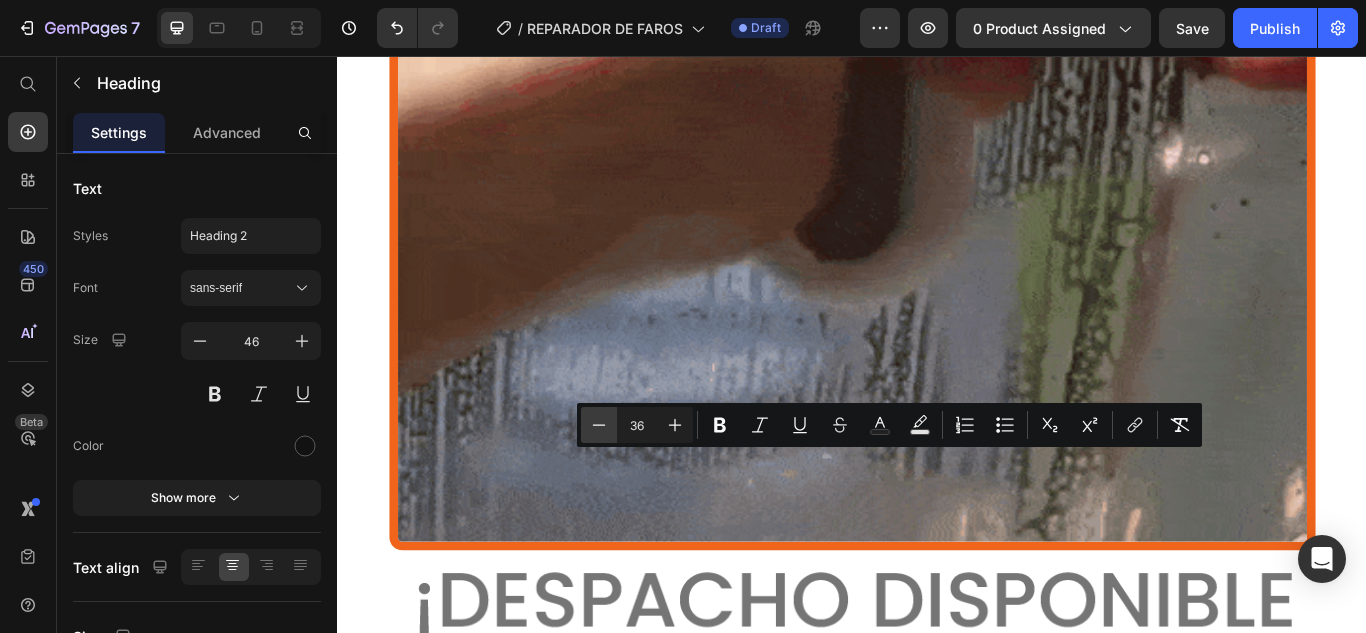 click 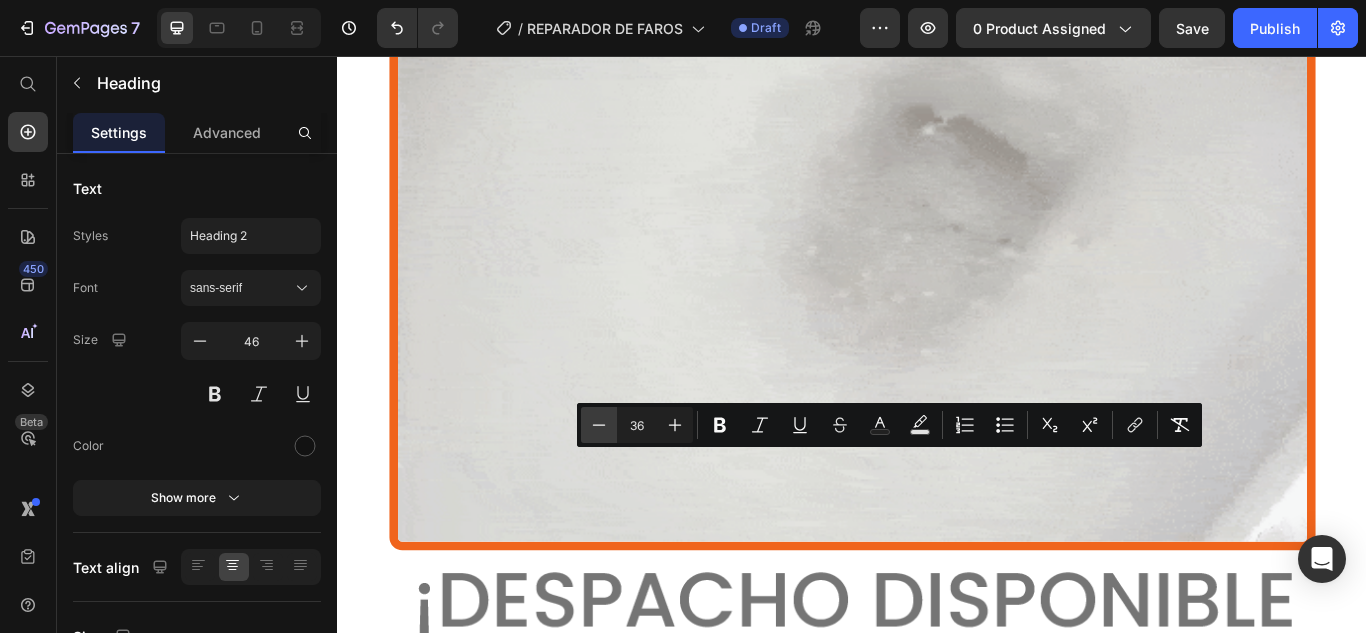click 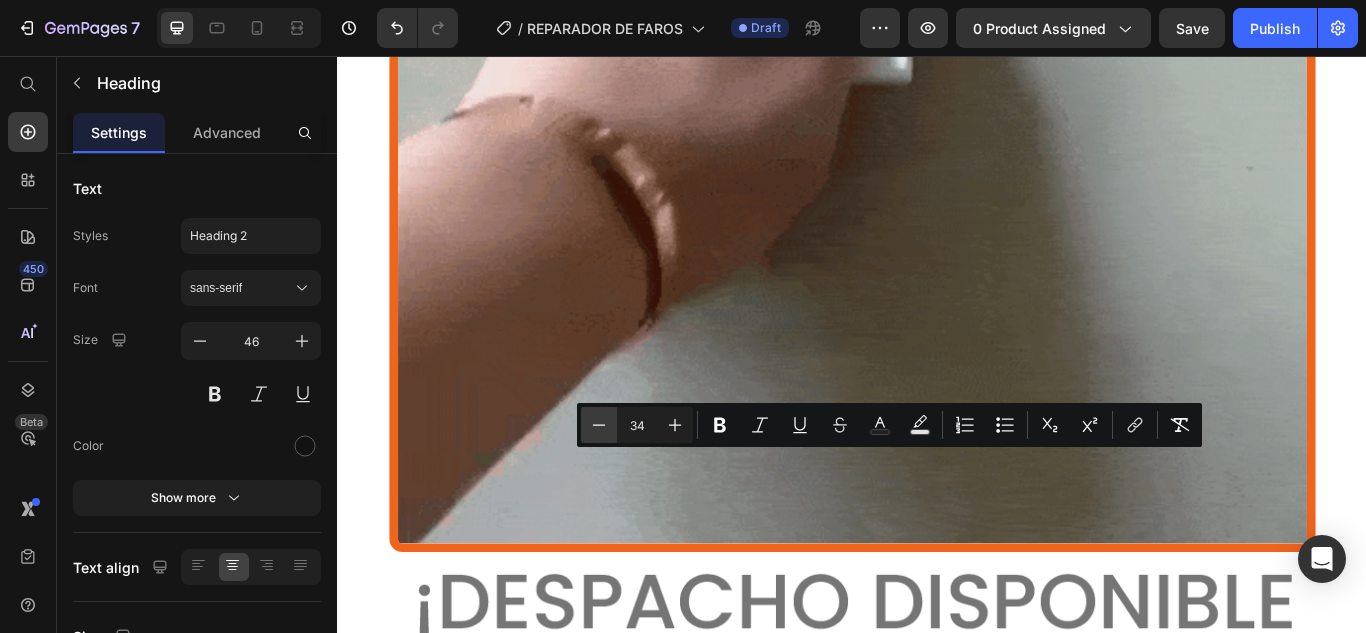 click 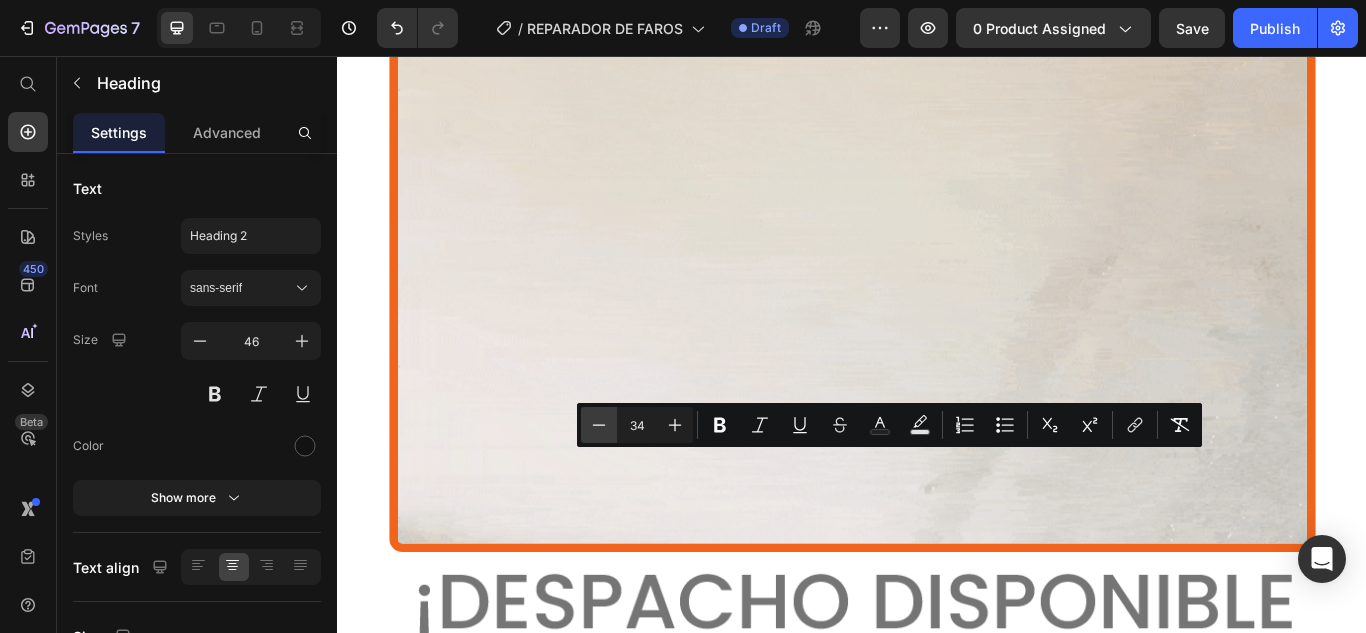click 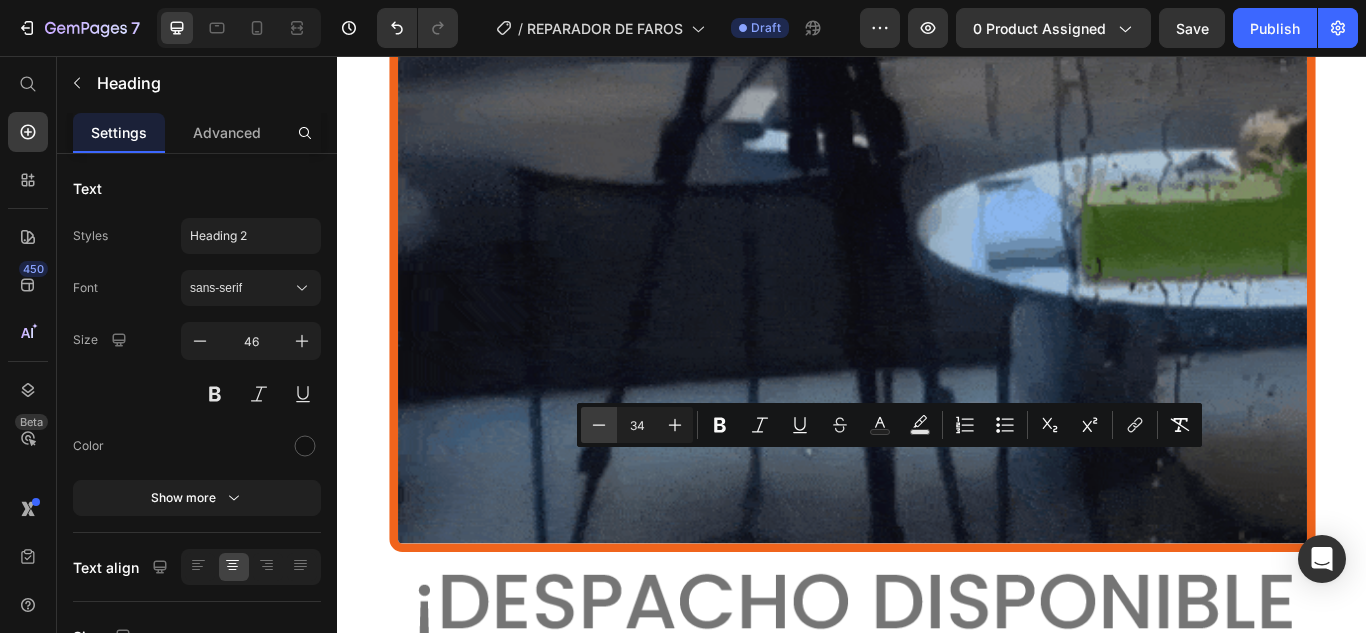 click 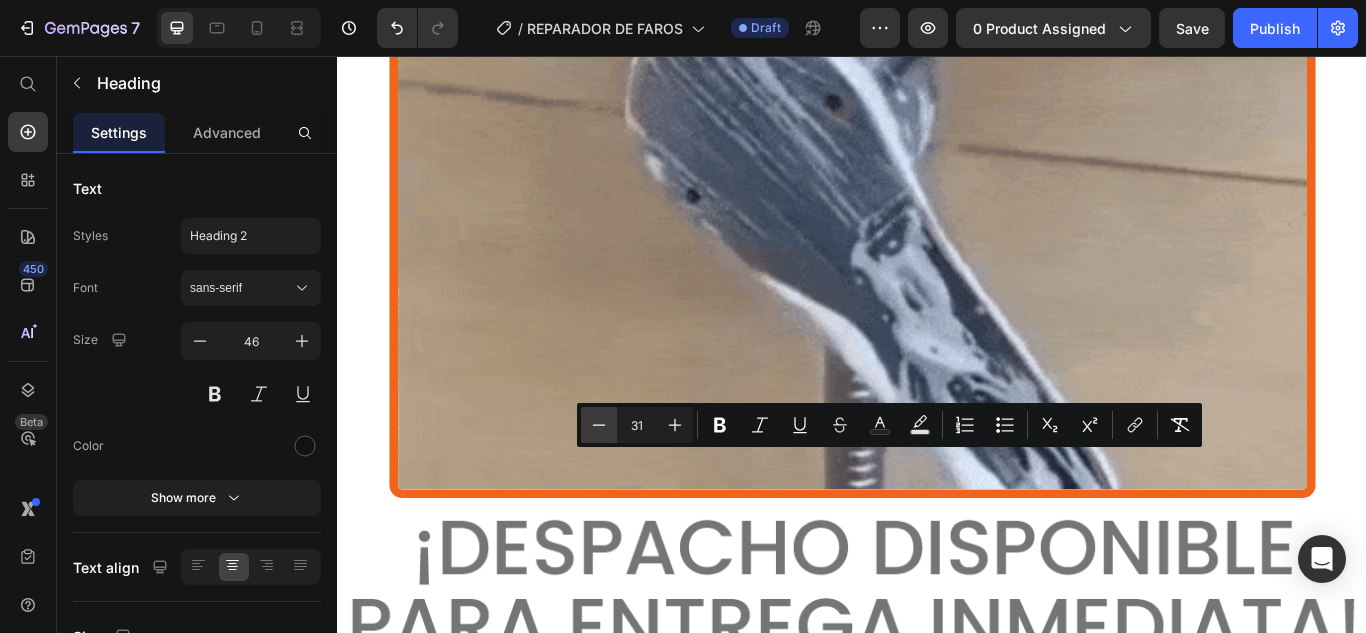 click 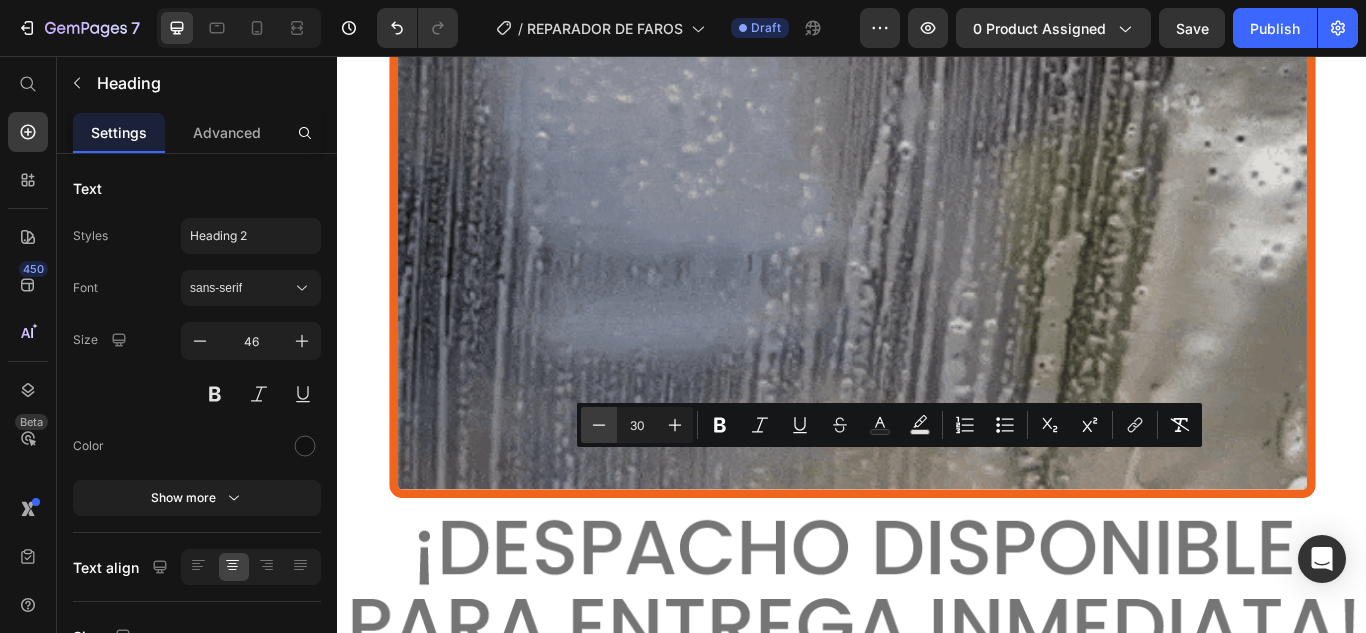 click 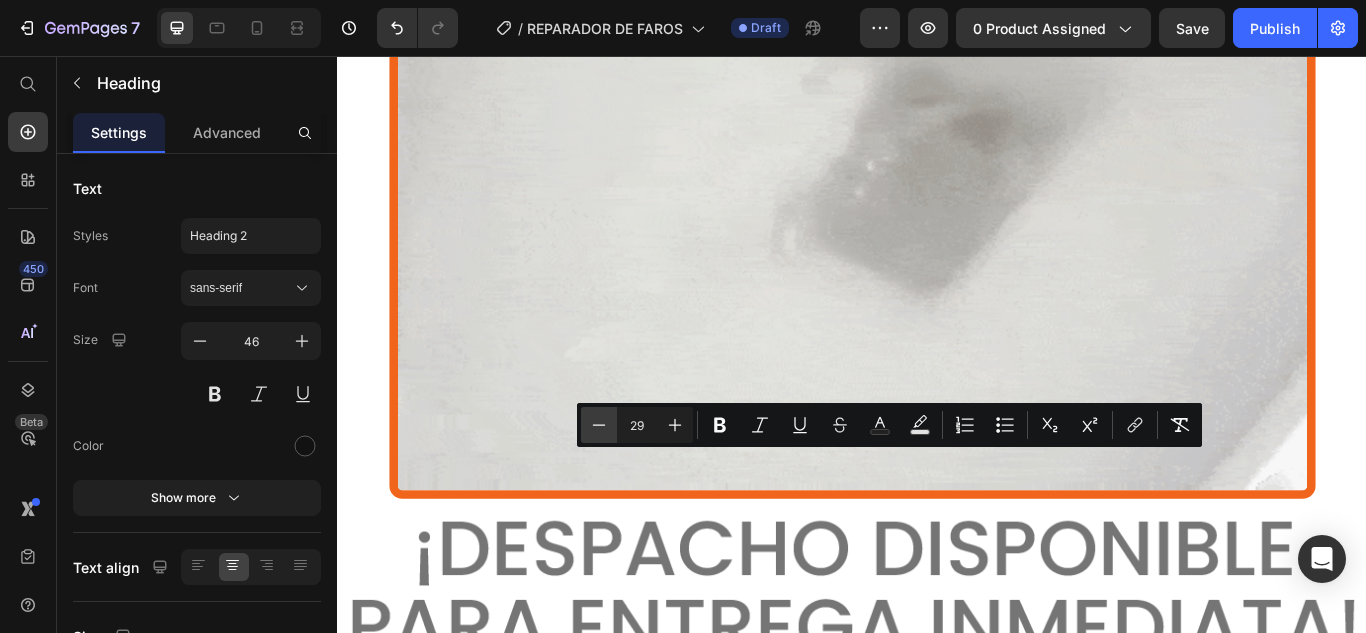 click 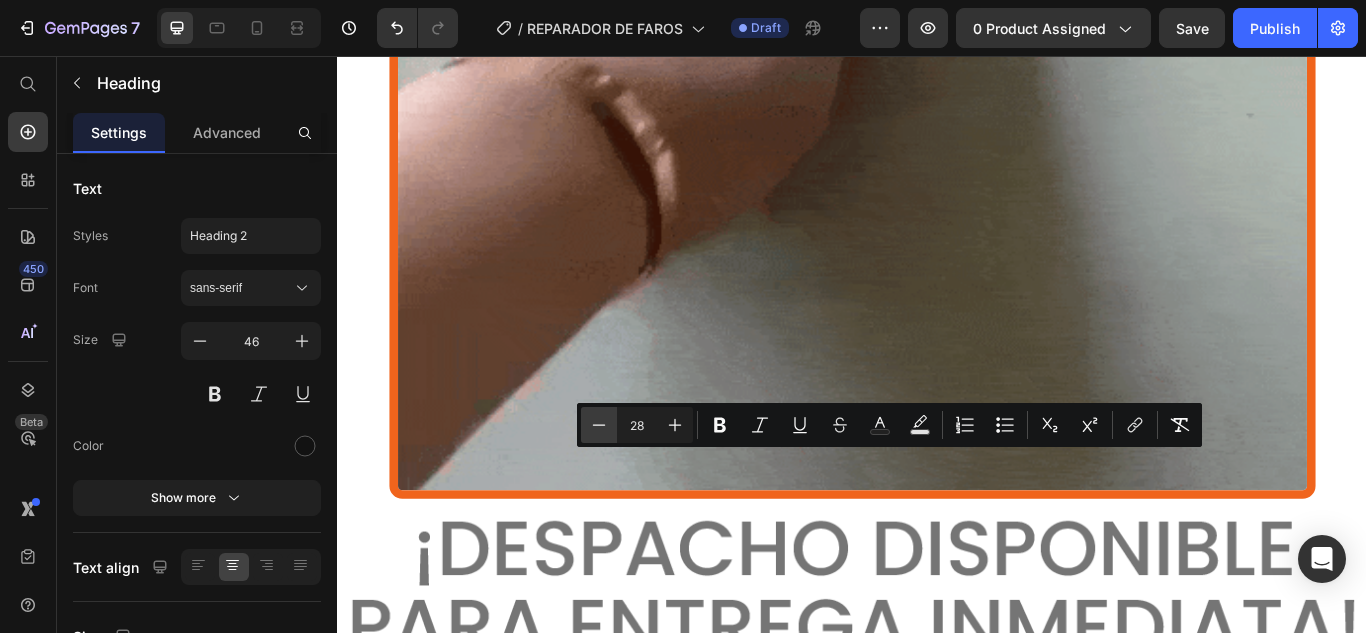 click 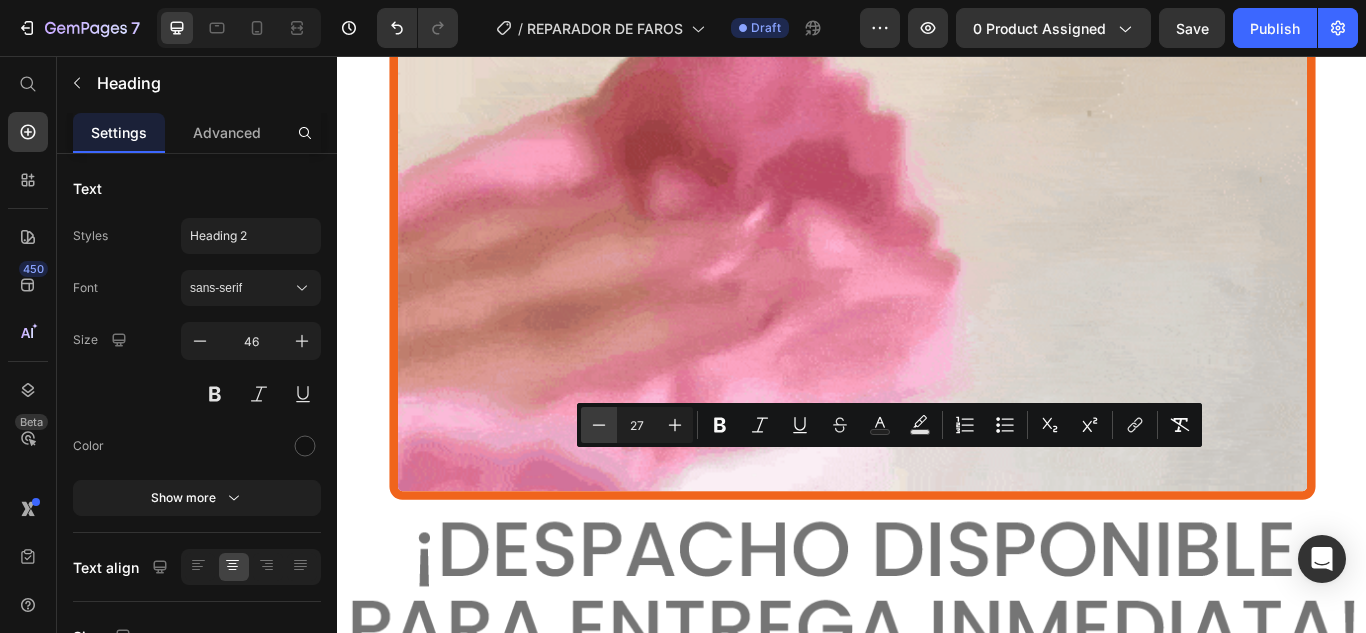 click 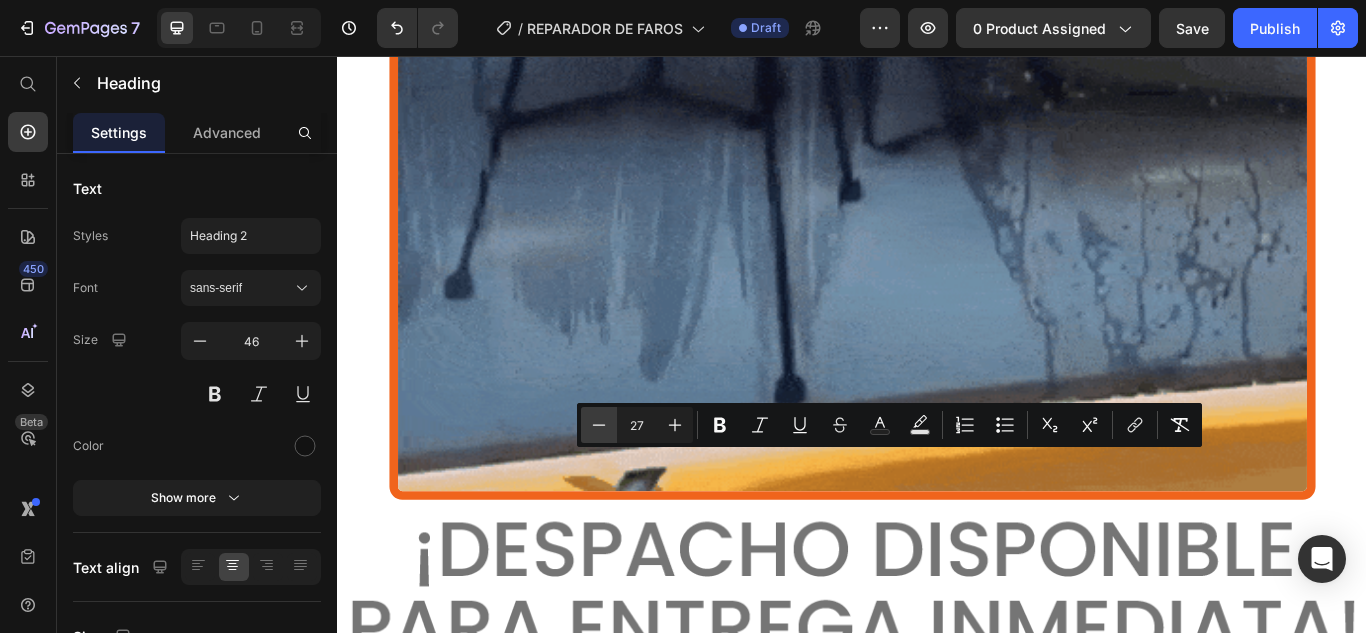 click 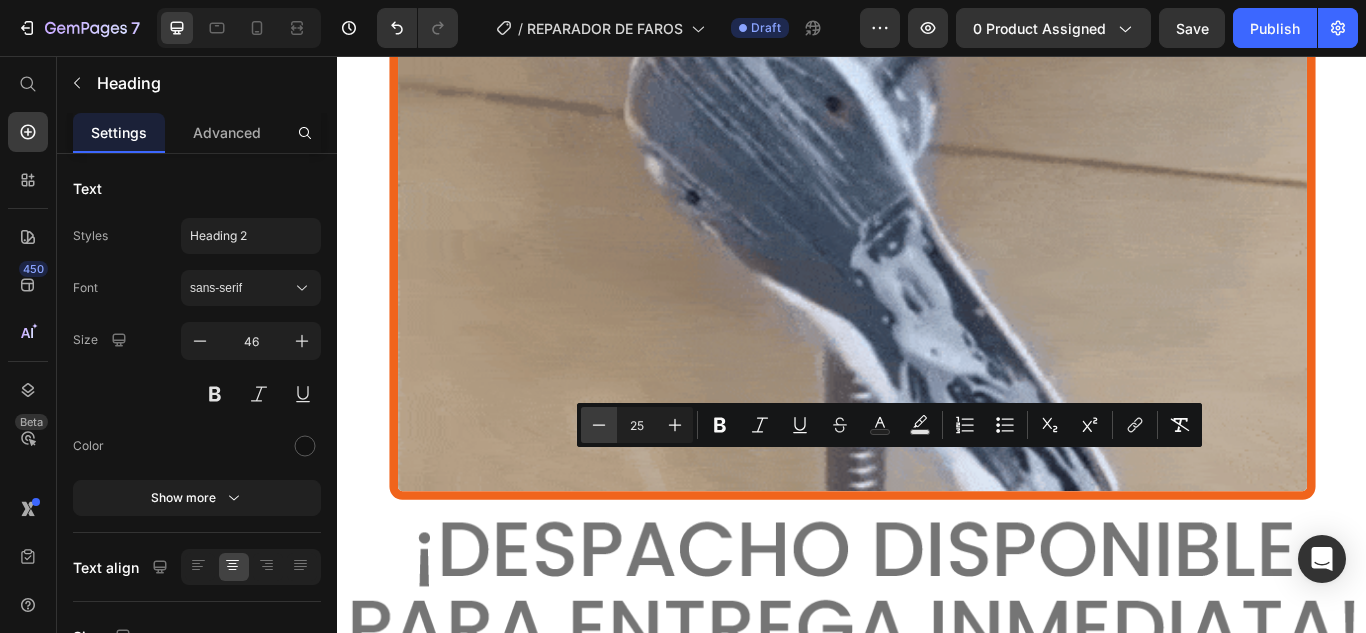 click 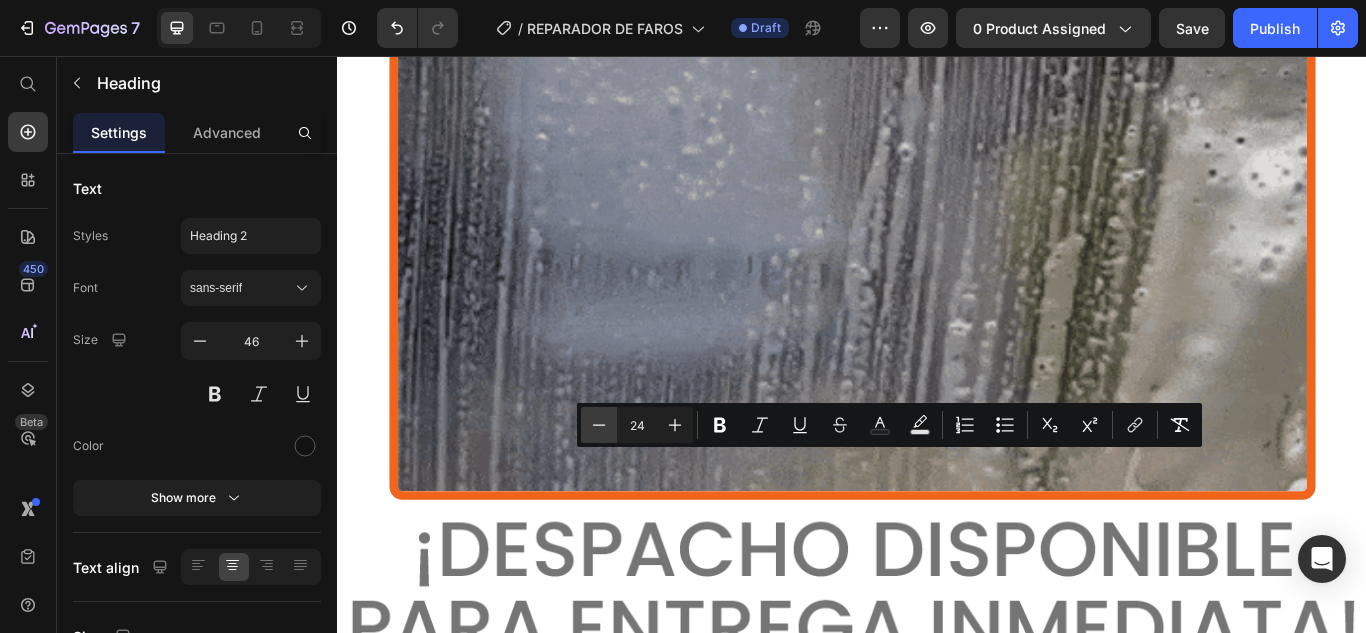 click 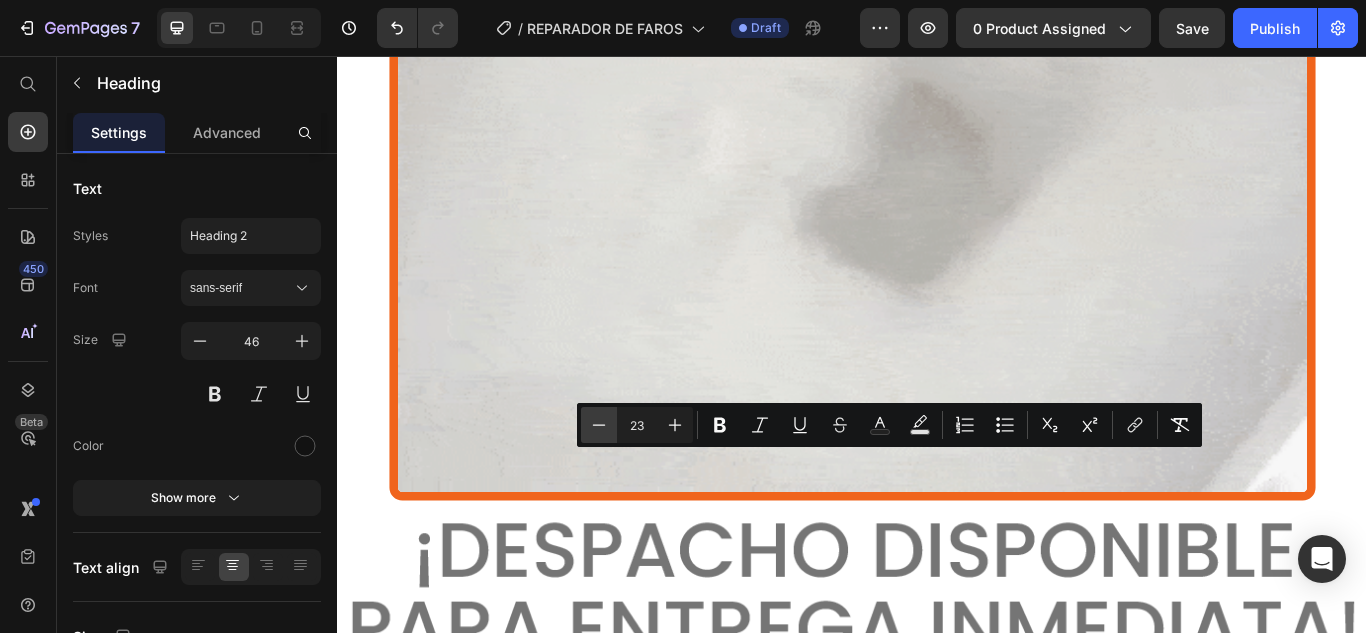 click 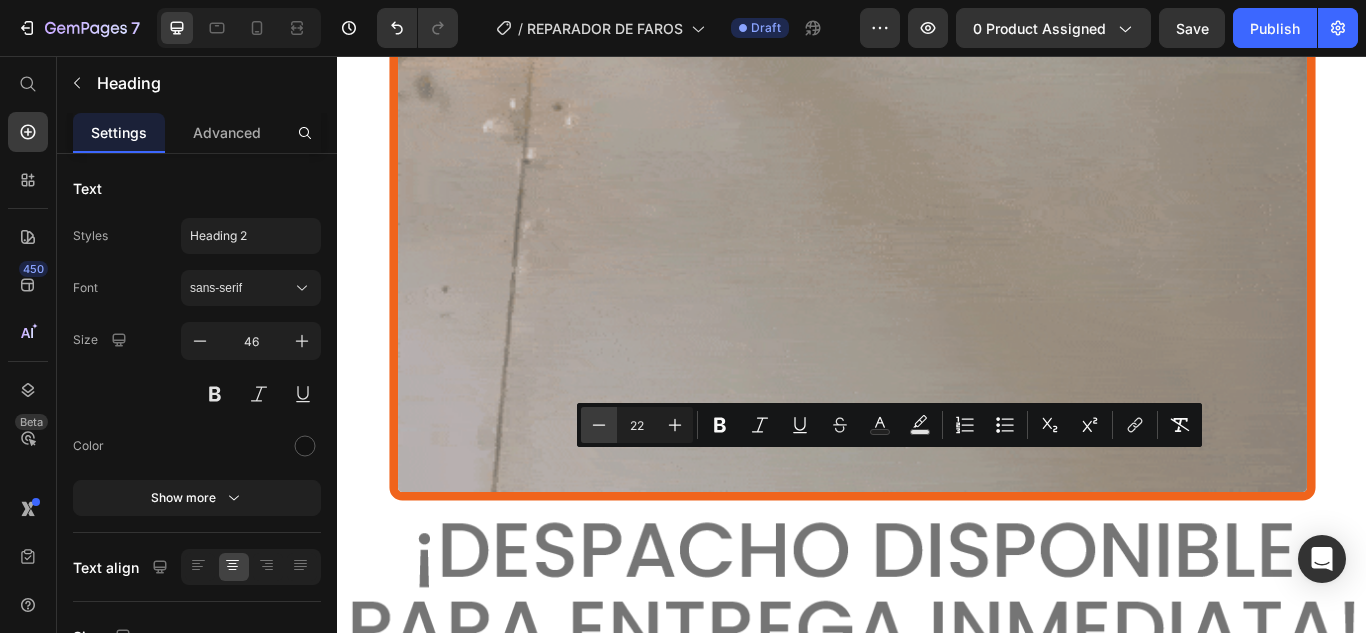 click 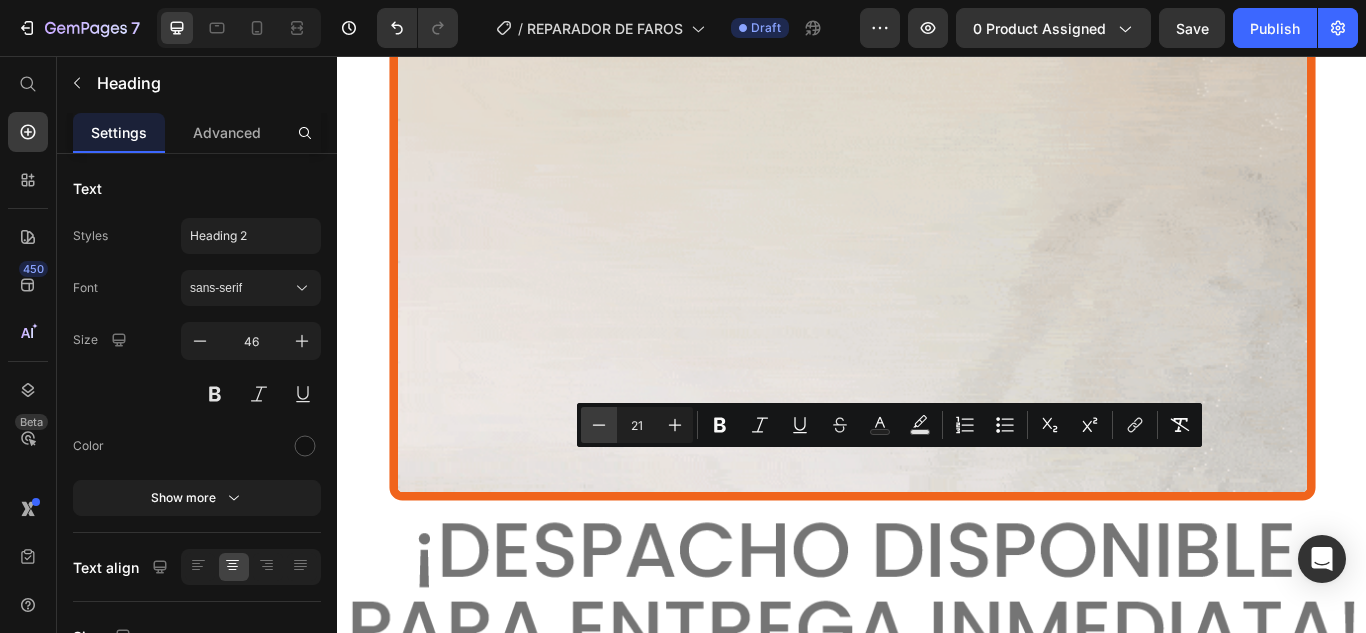 click 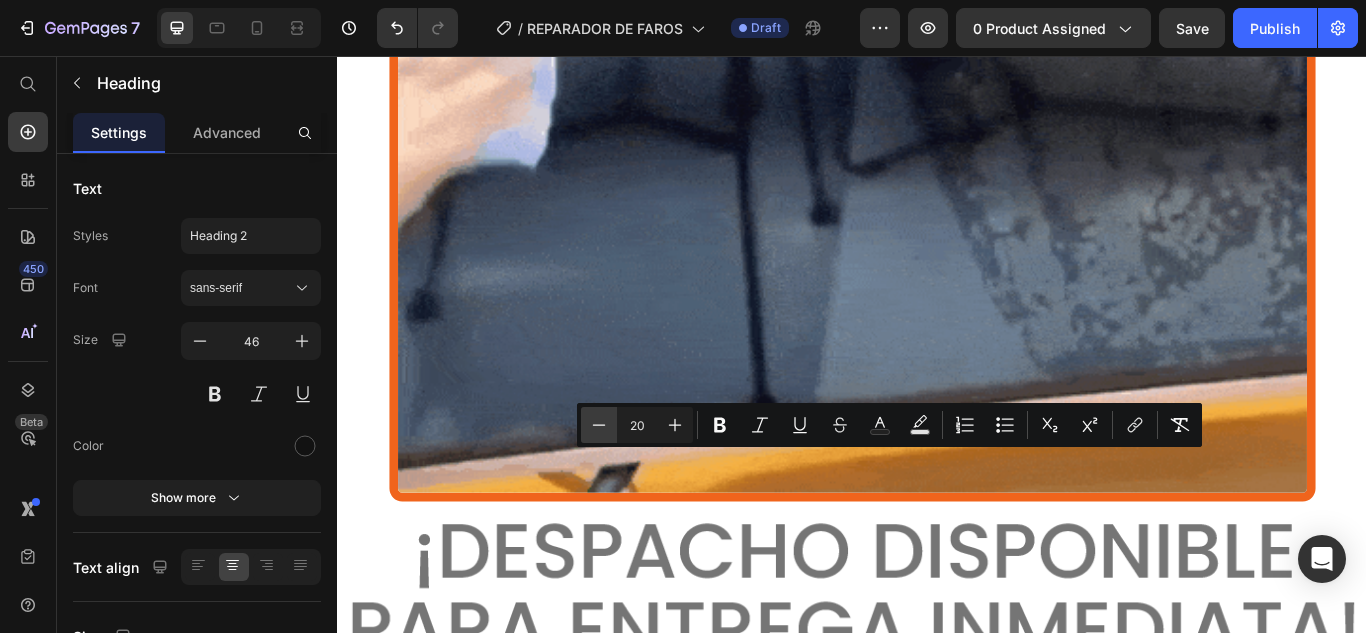 click 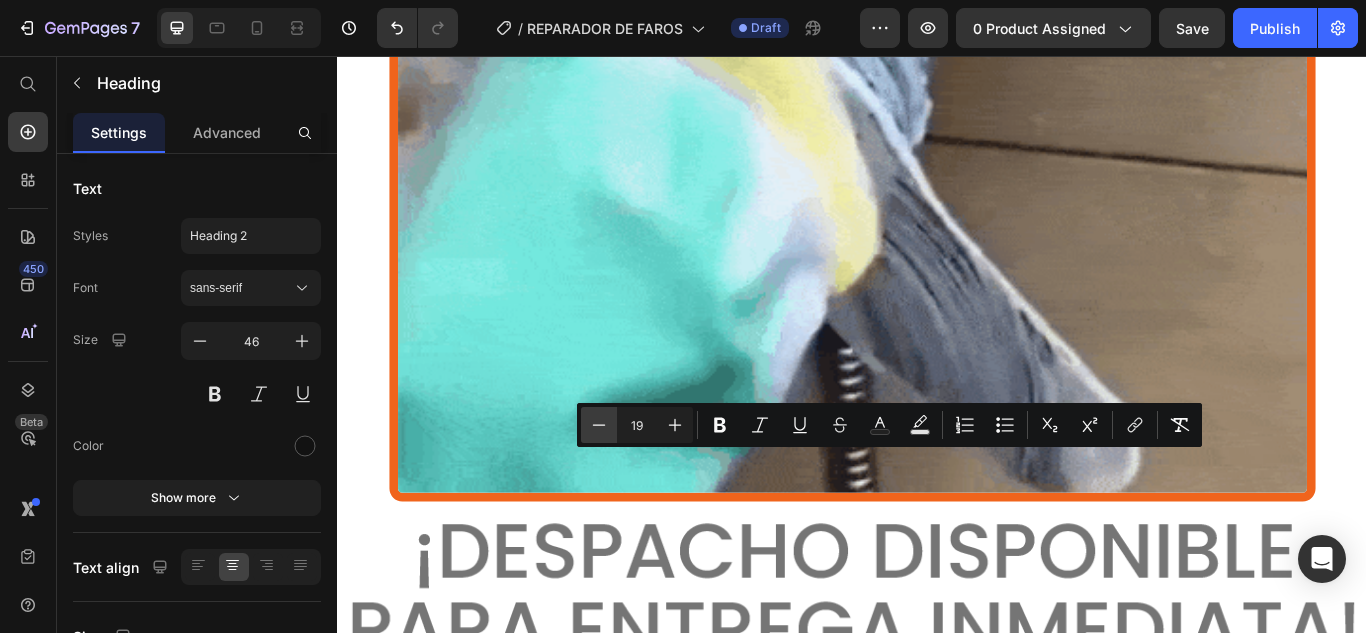click 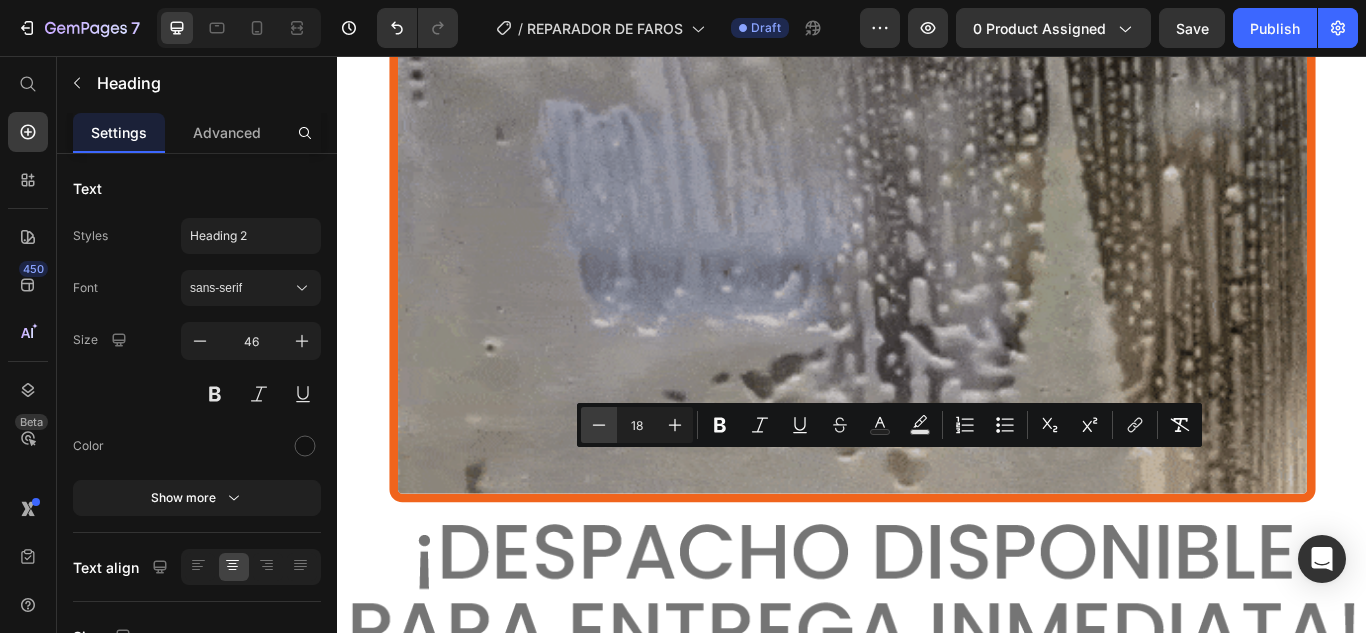 click 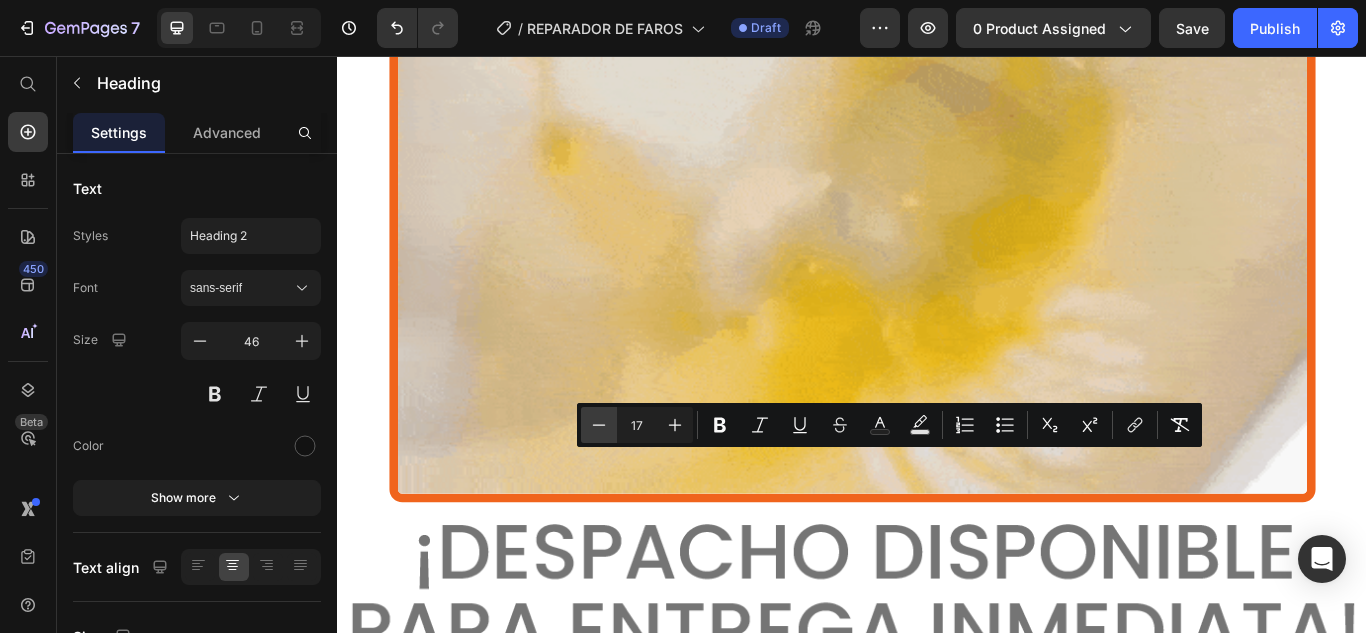 click 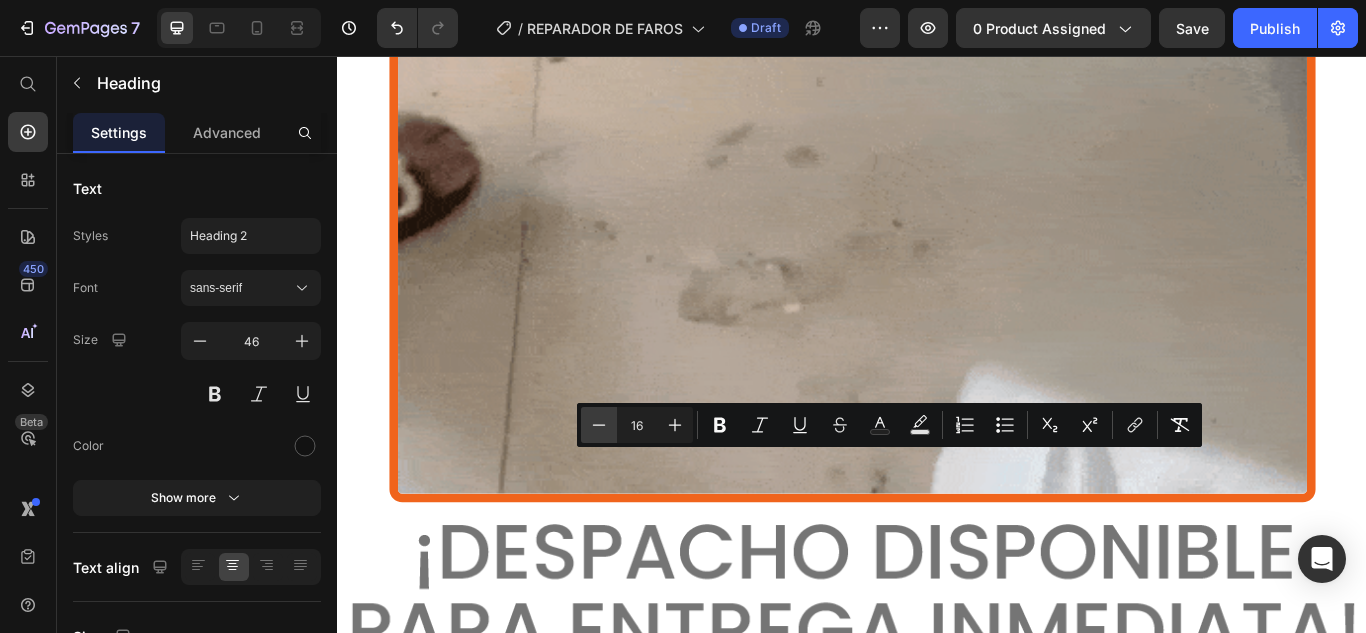 click 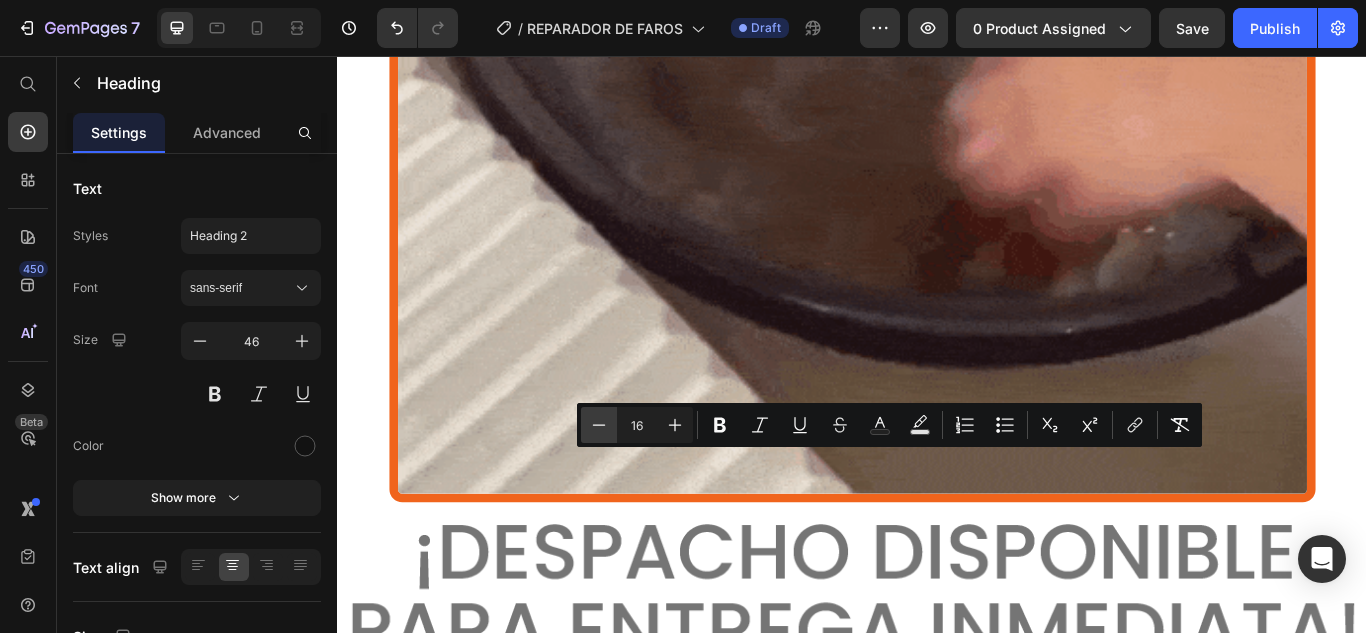type on "15" 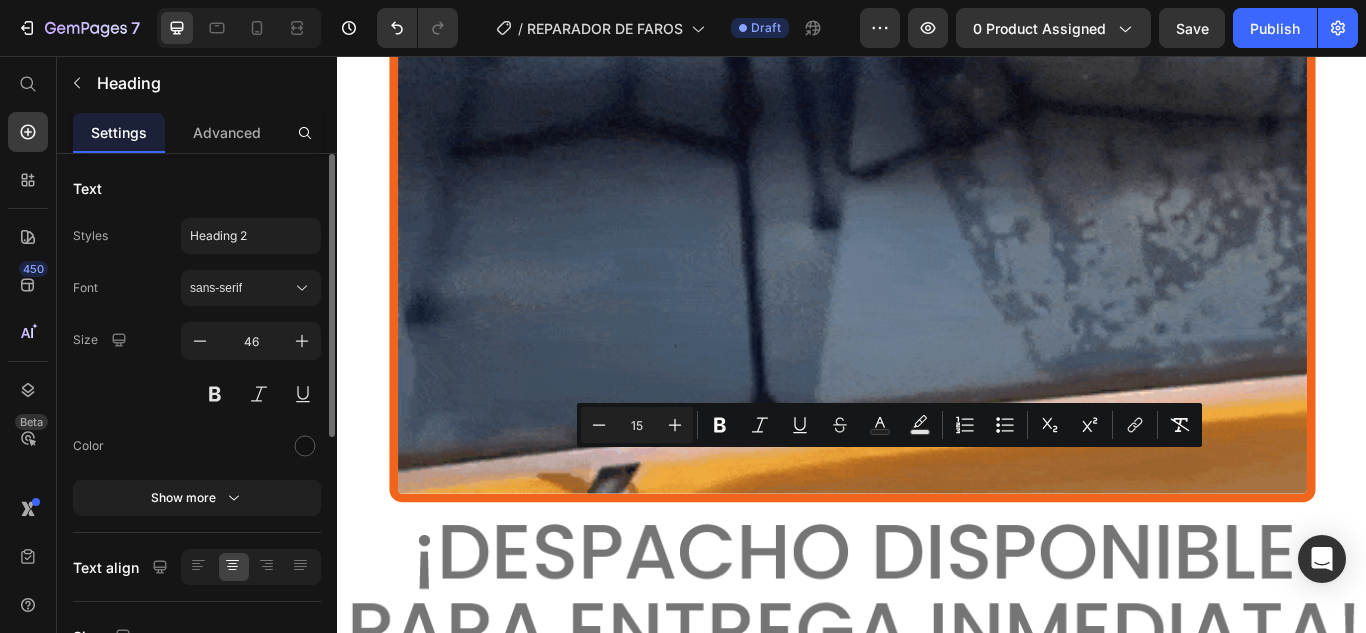 scroll, scrollTop: 100, scrollLeft: 0, axis: vertical 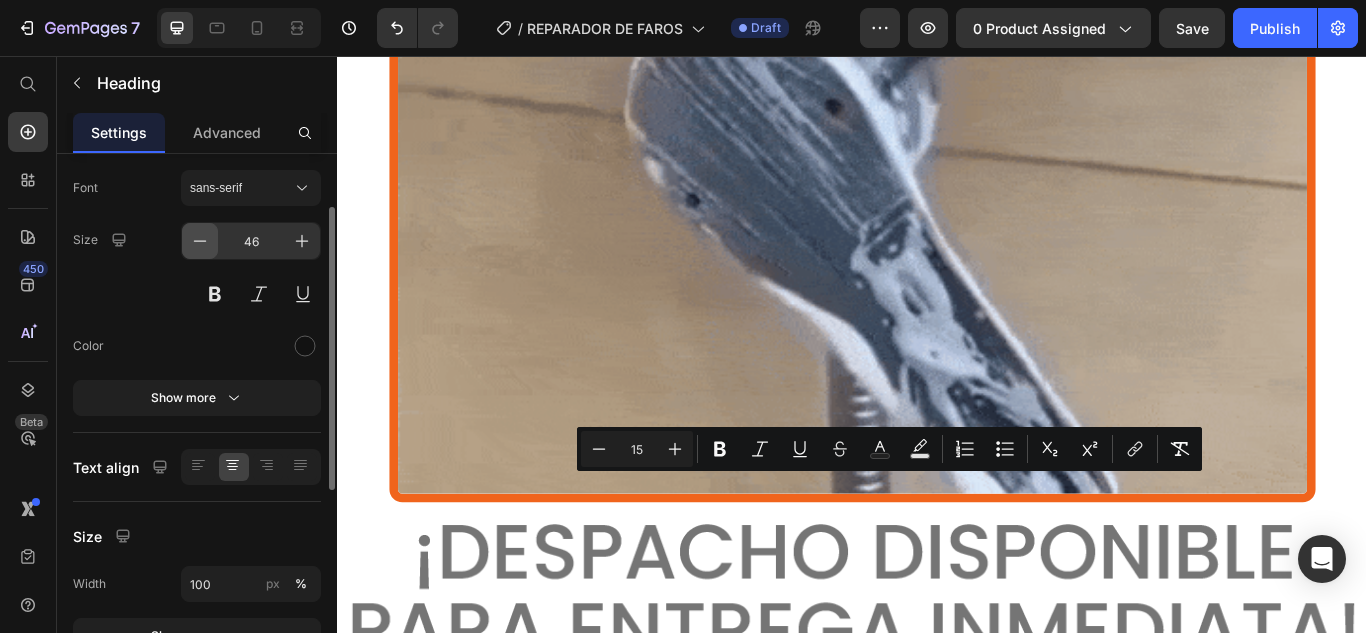 click 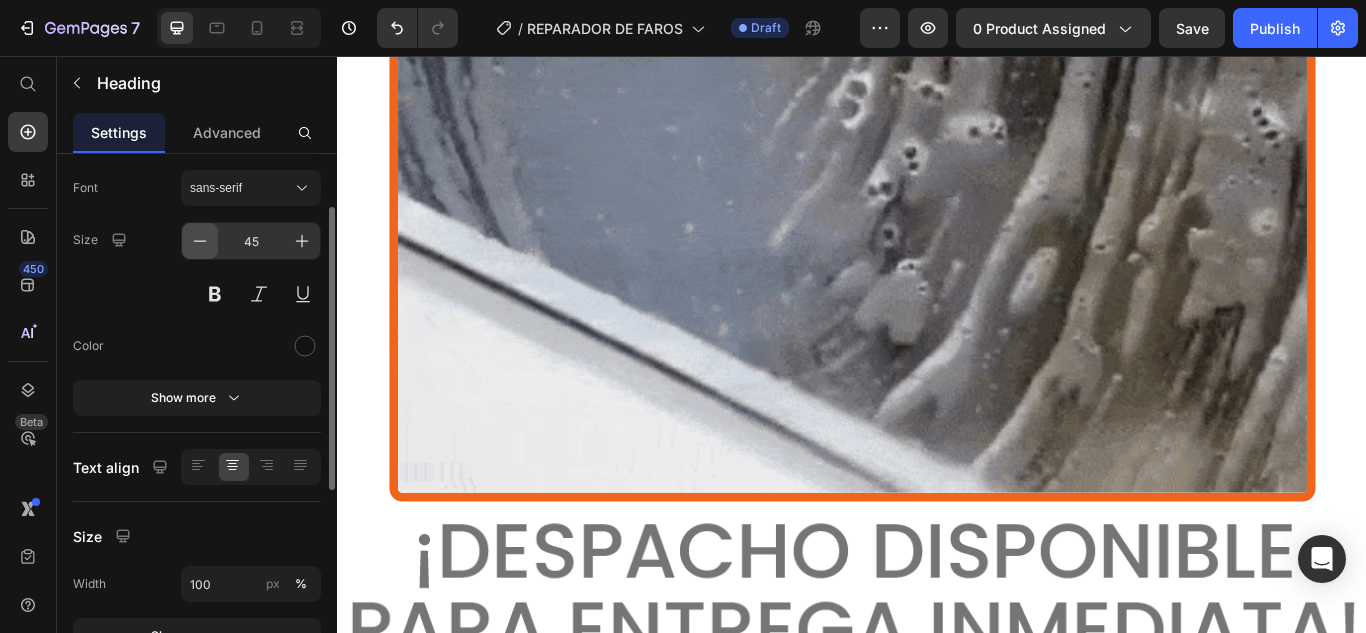 click 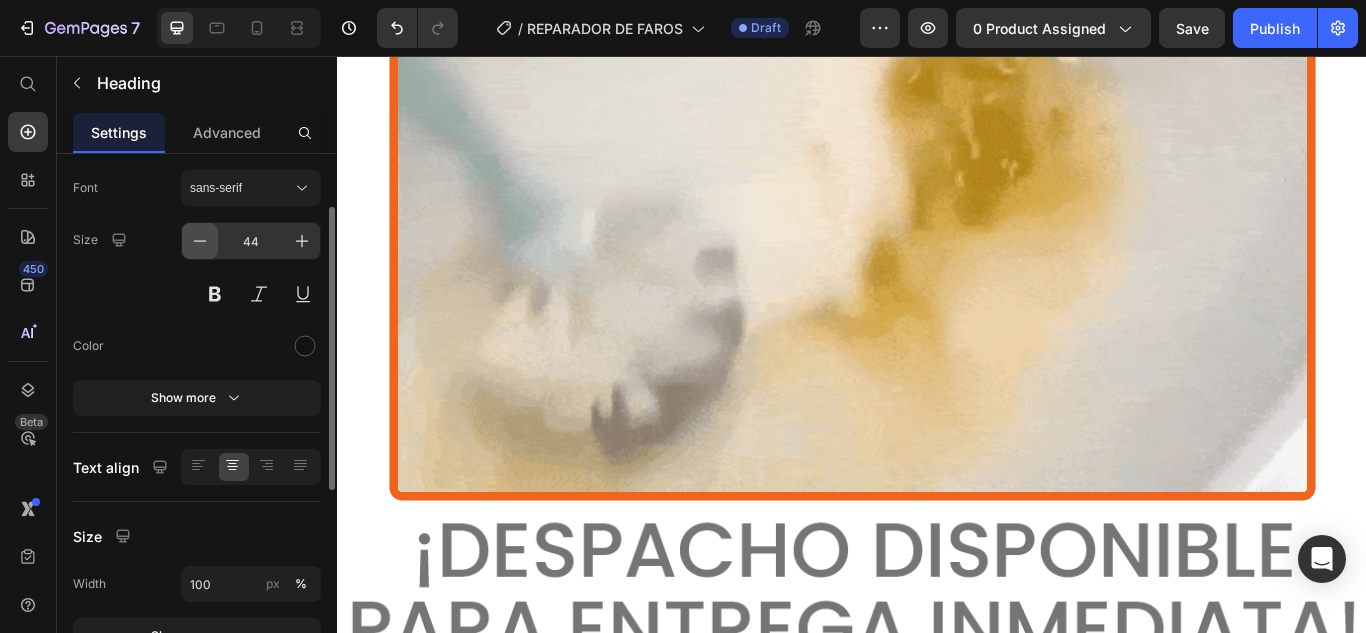 click 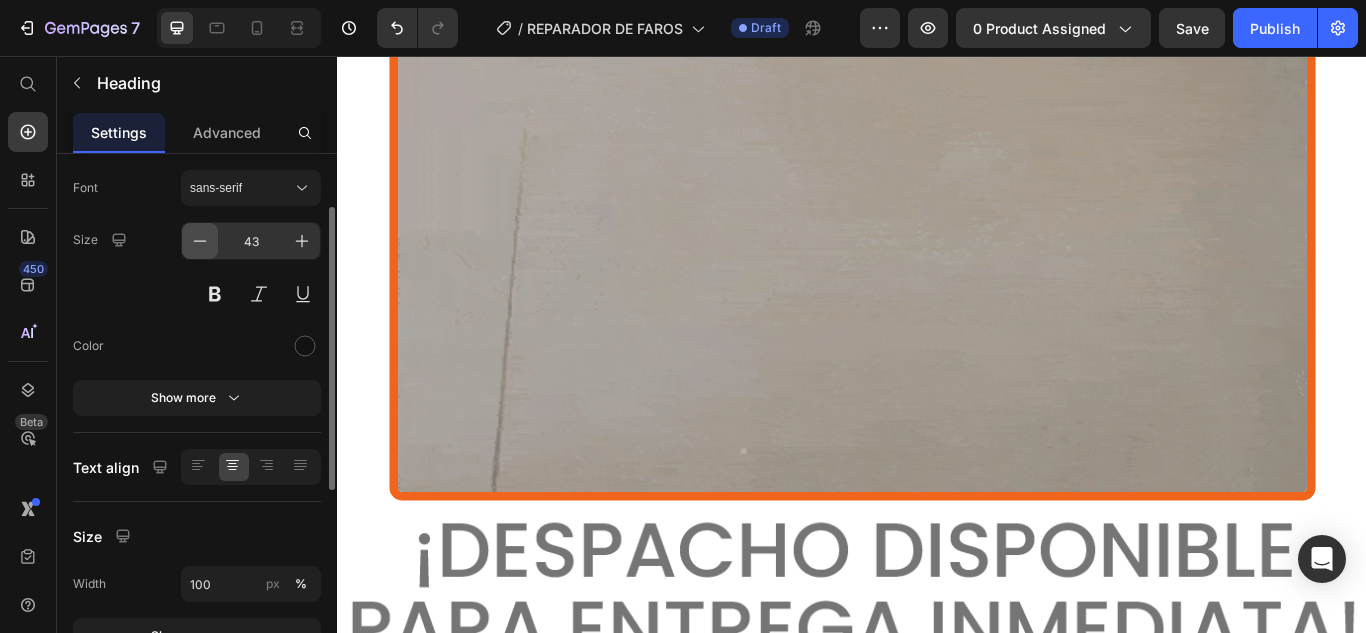 click 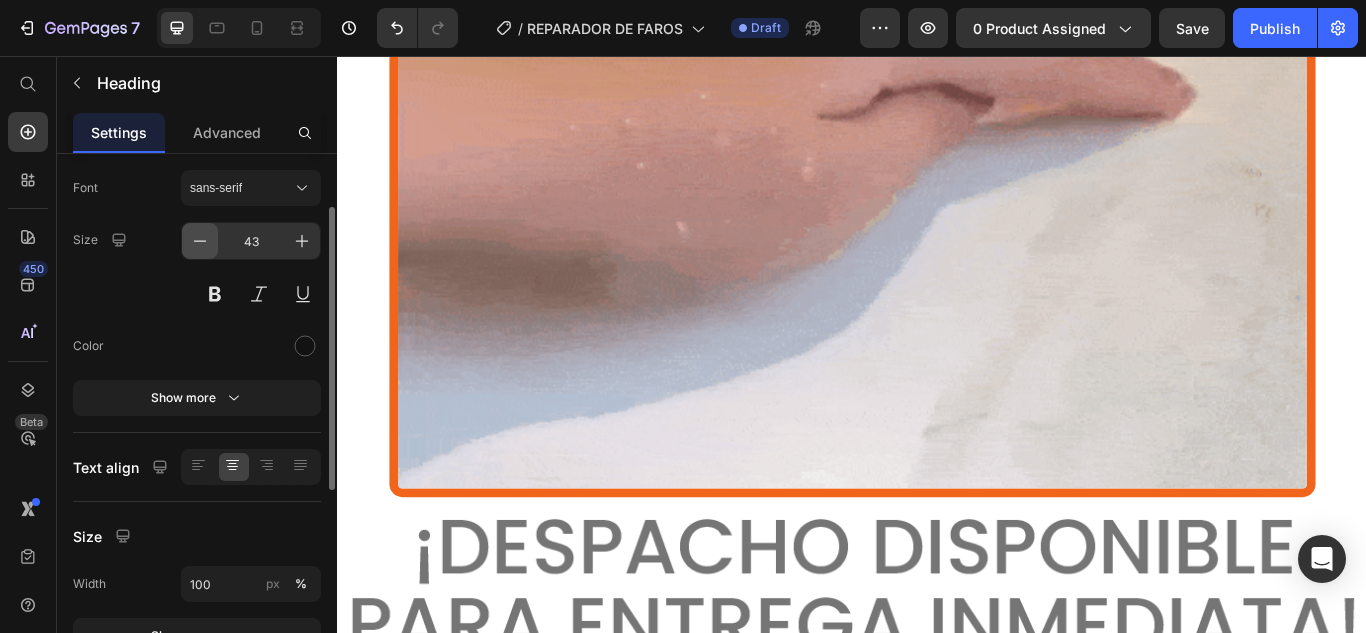 click 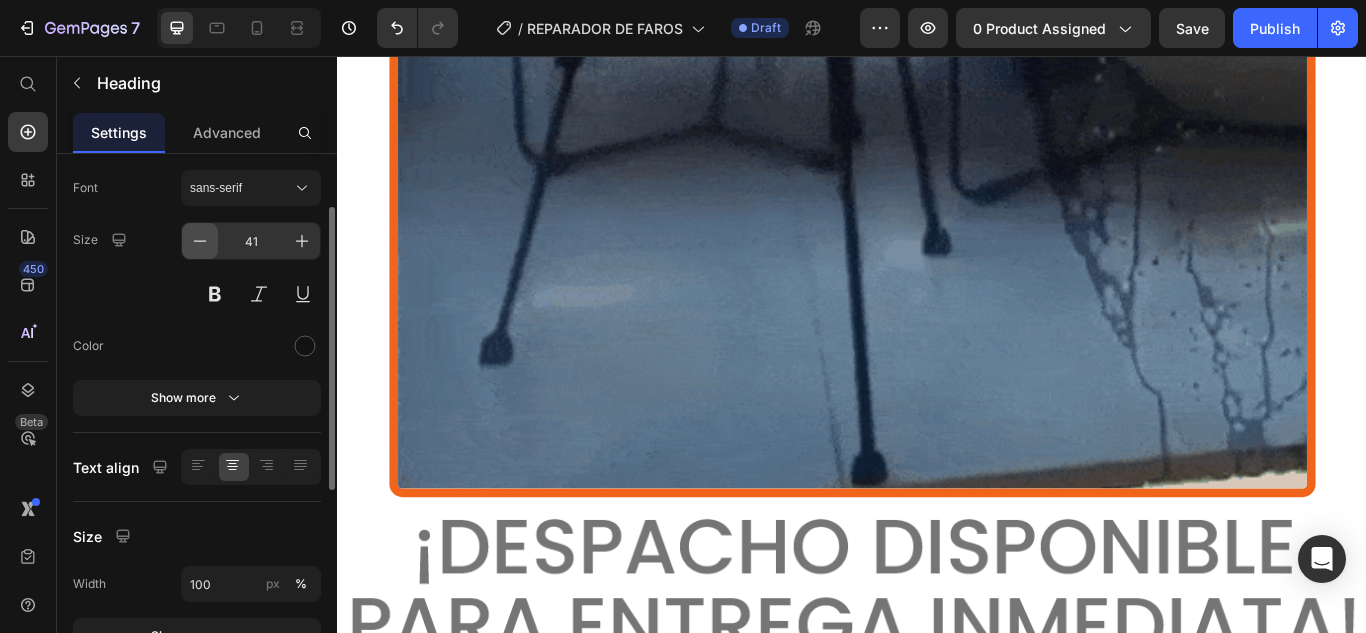 click 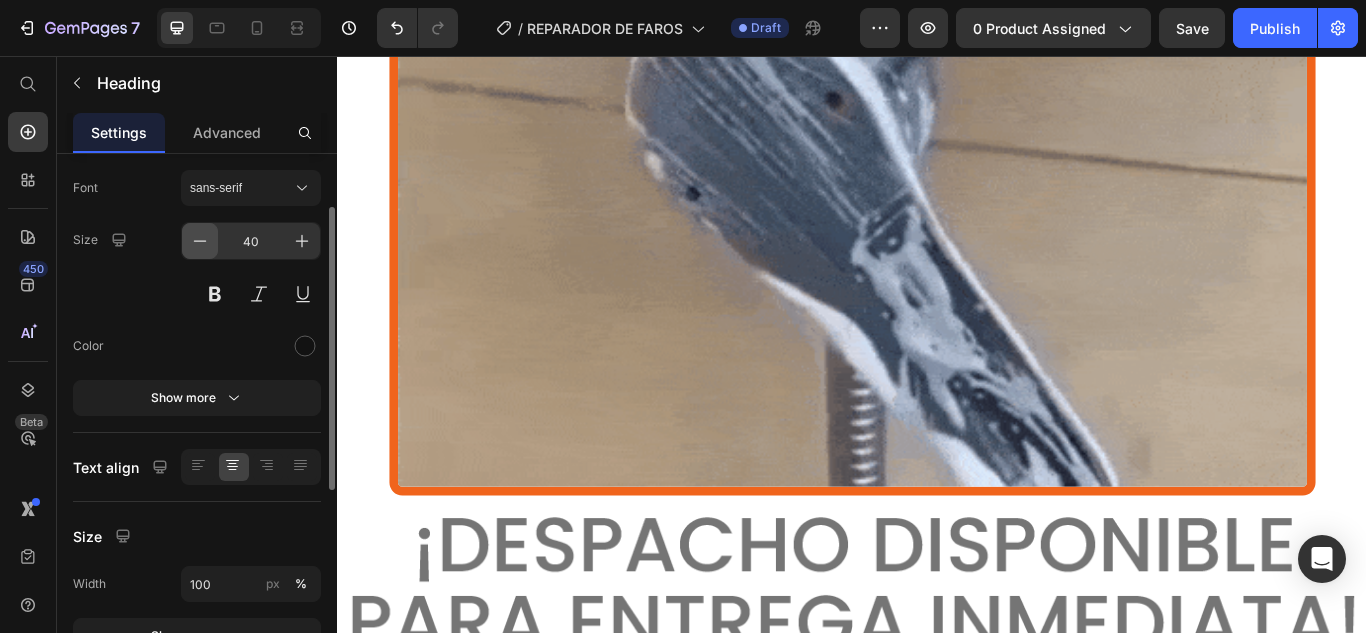 click 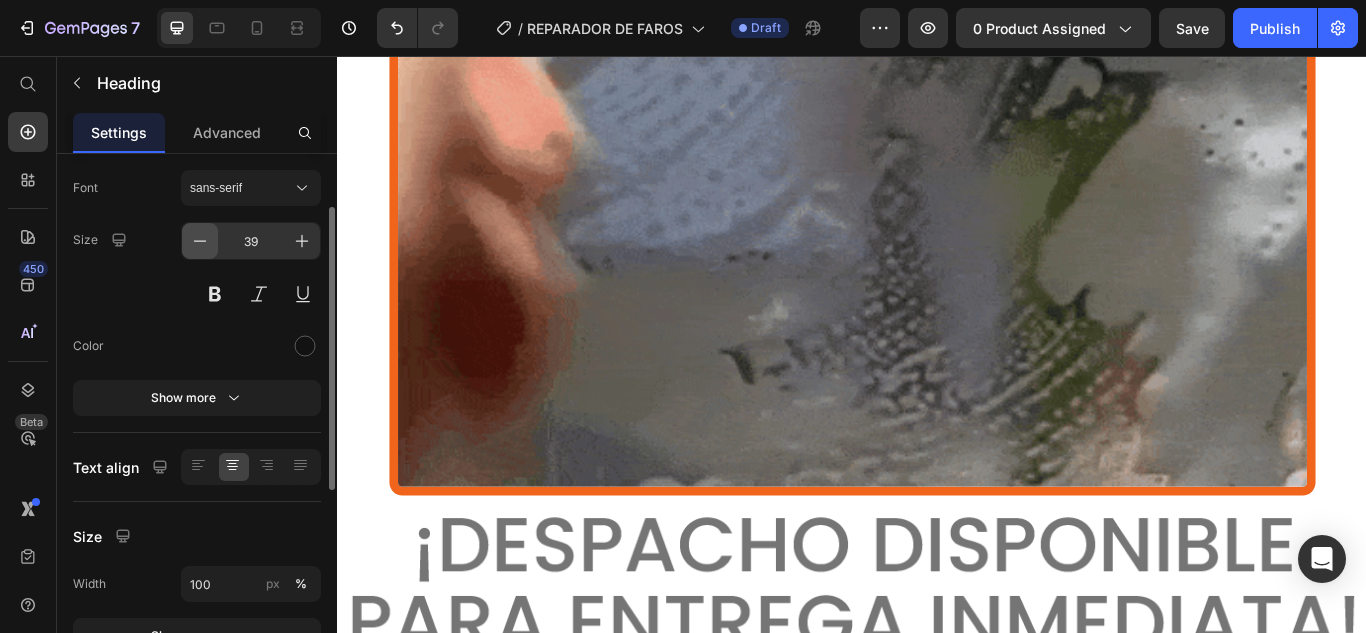 click 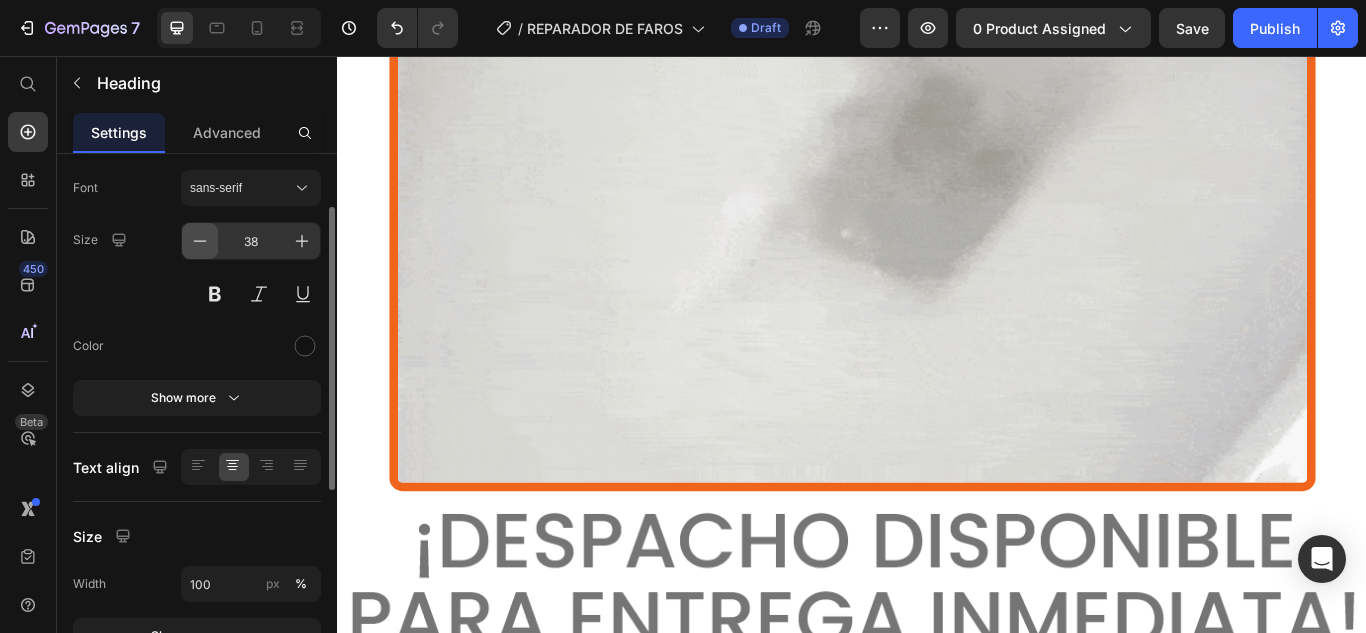 click 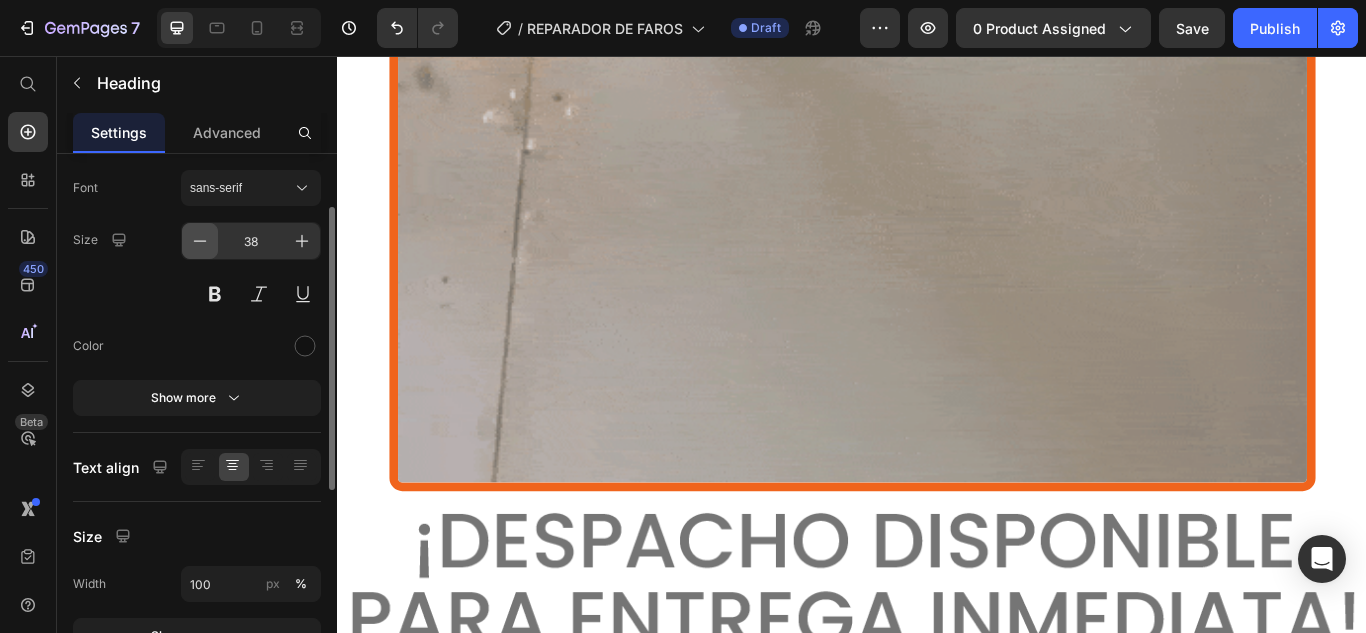 click 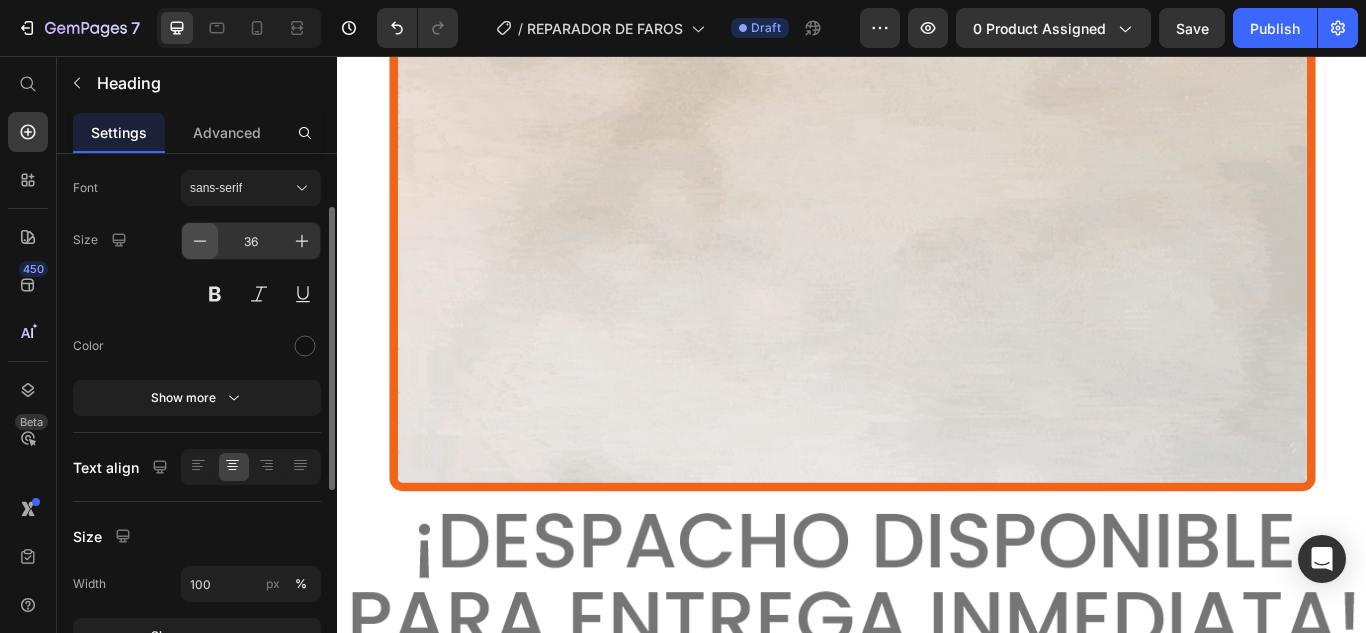 click 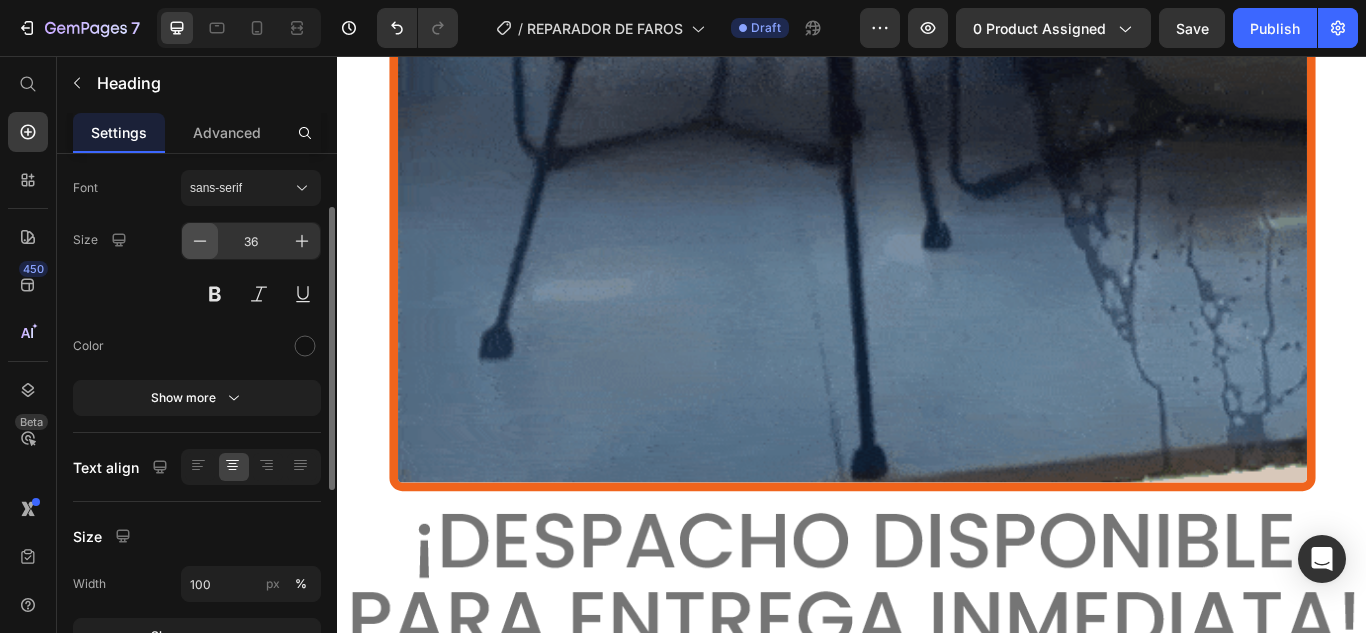 click 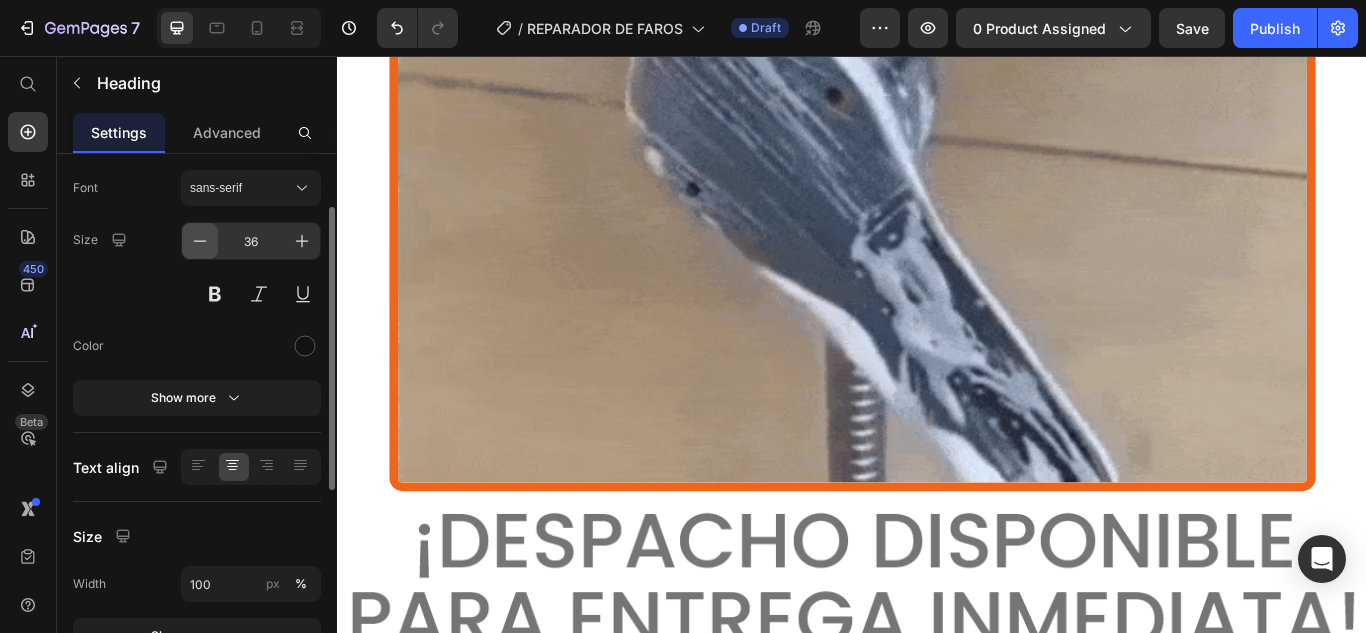 click 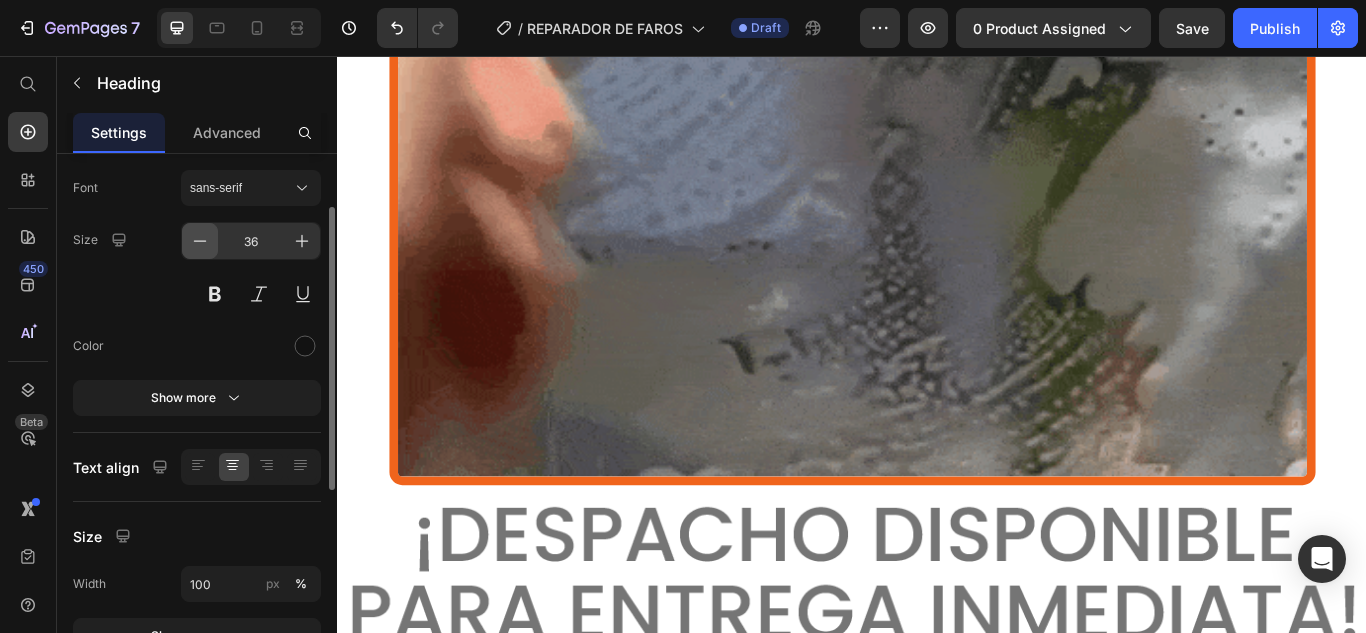 click 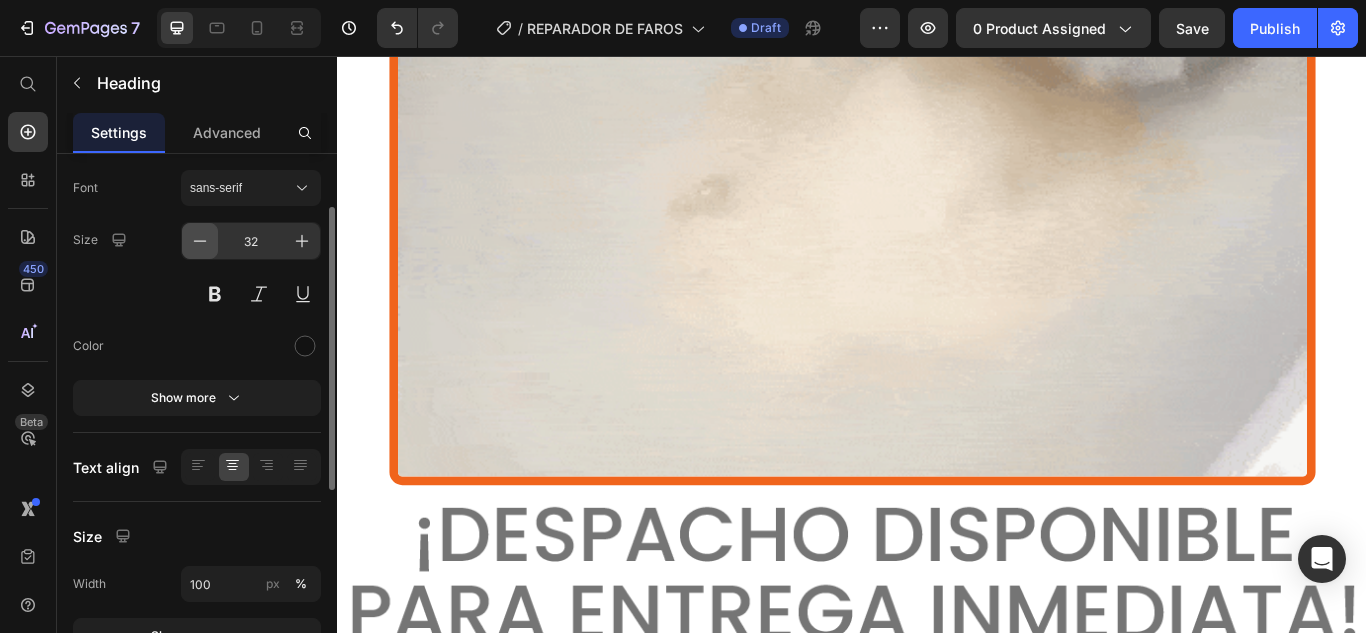 click 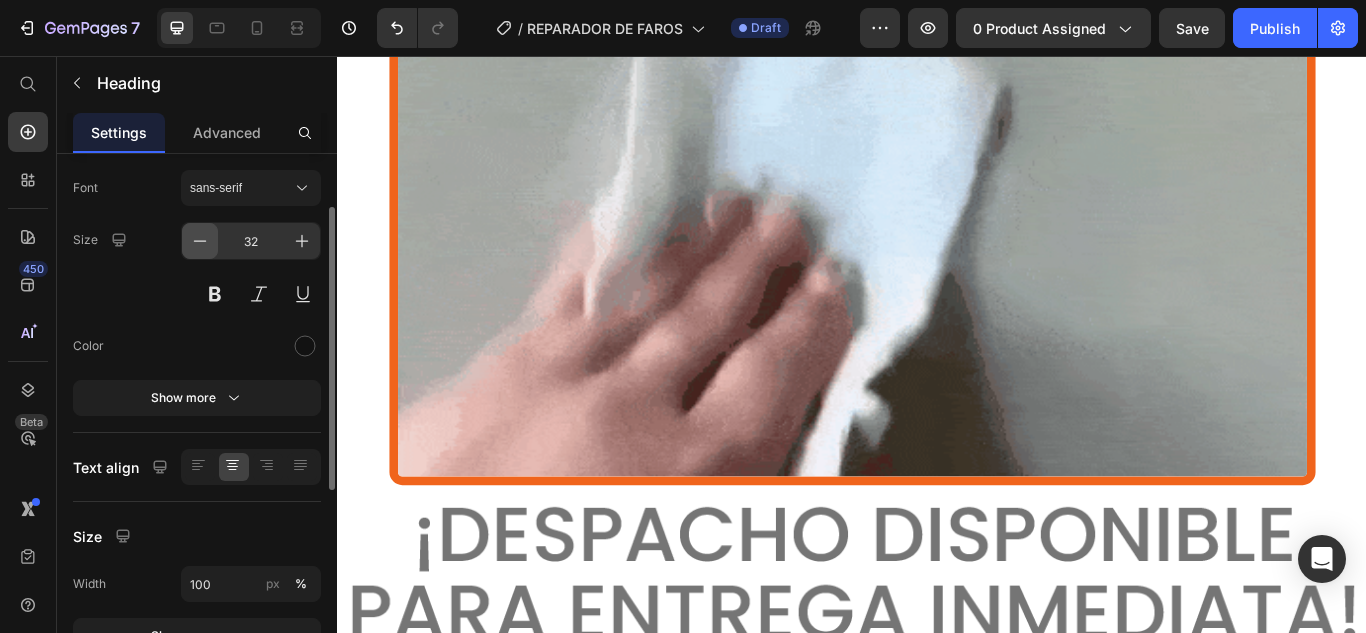 click 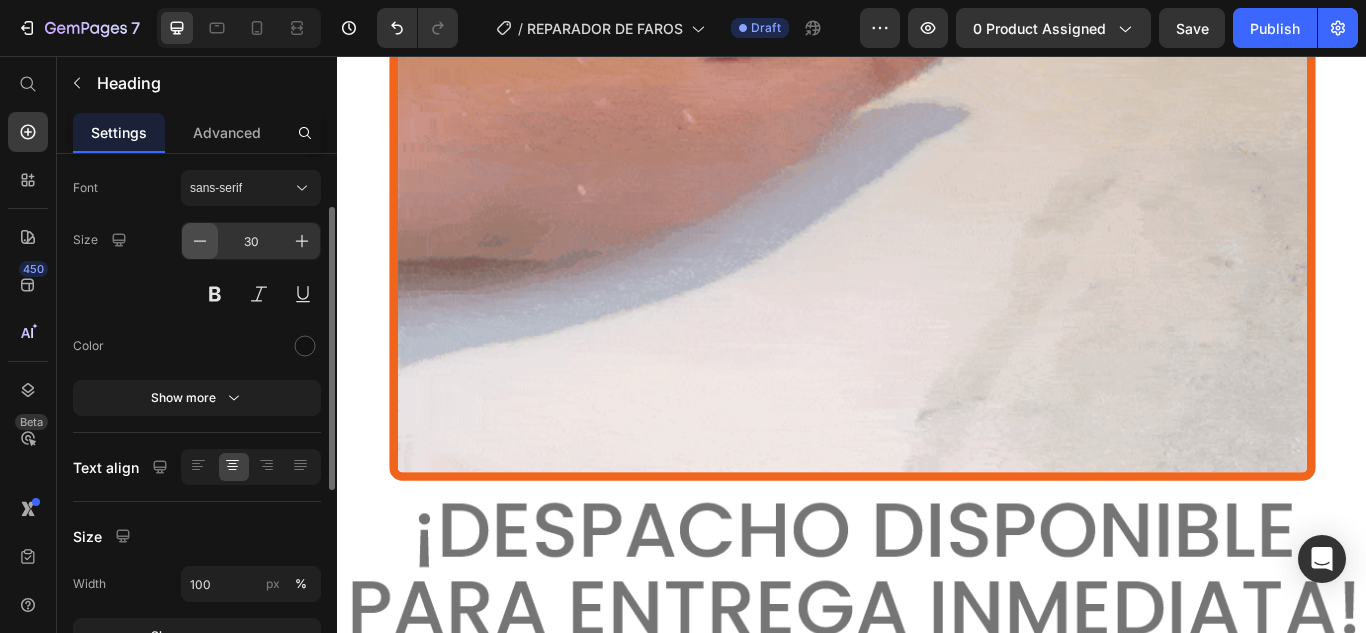 click 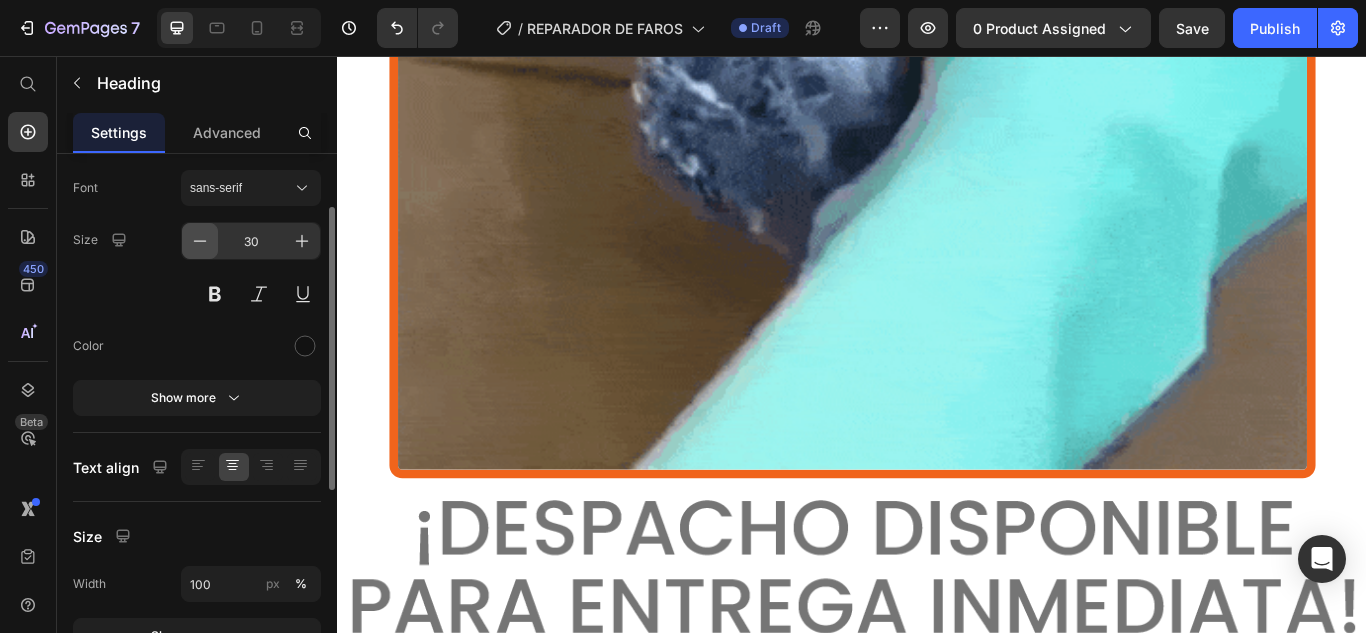 click 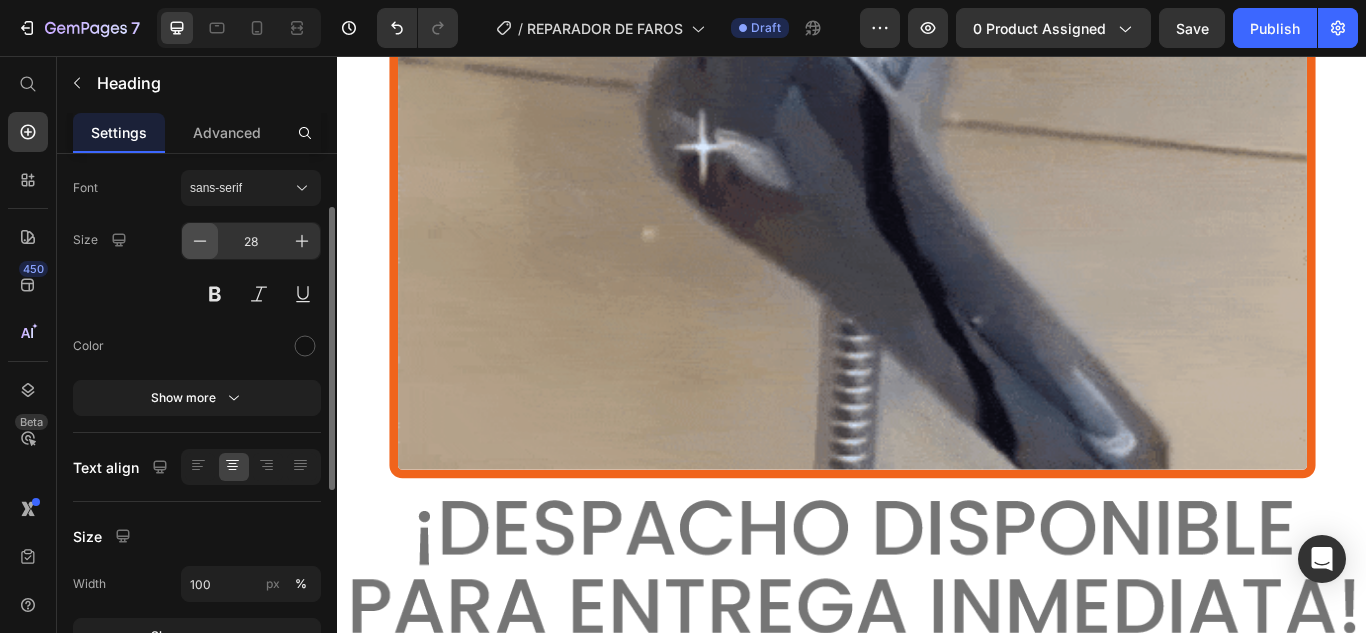 click 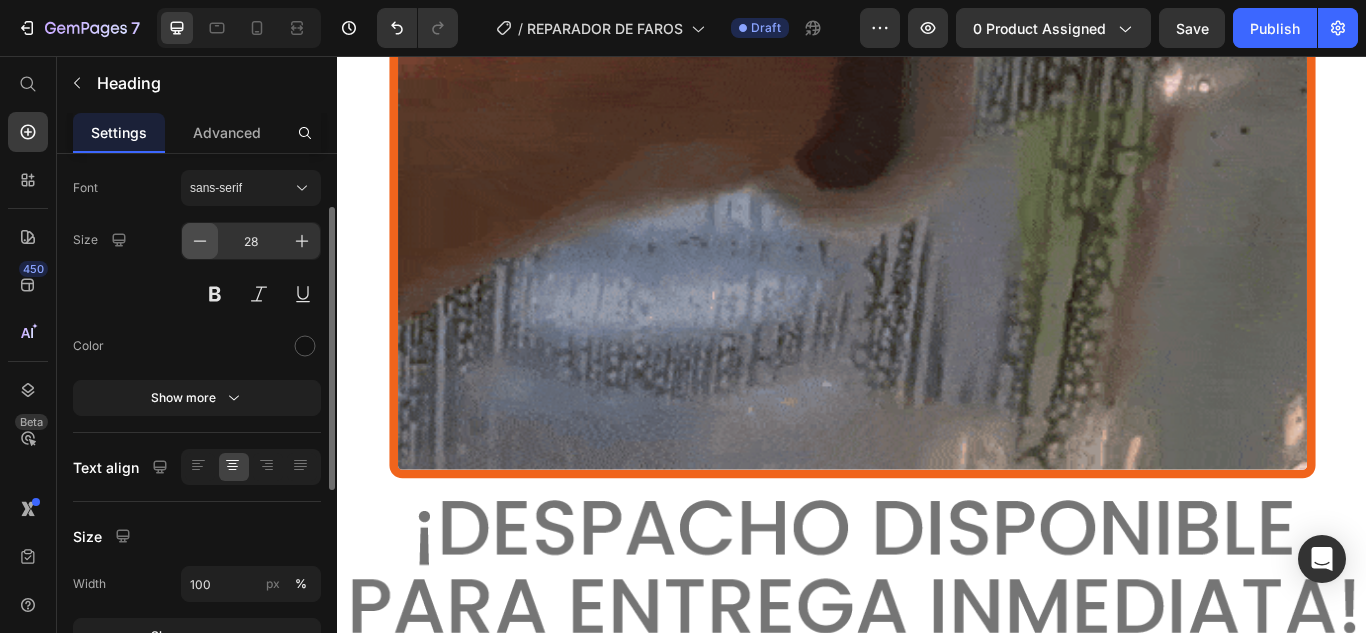 click 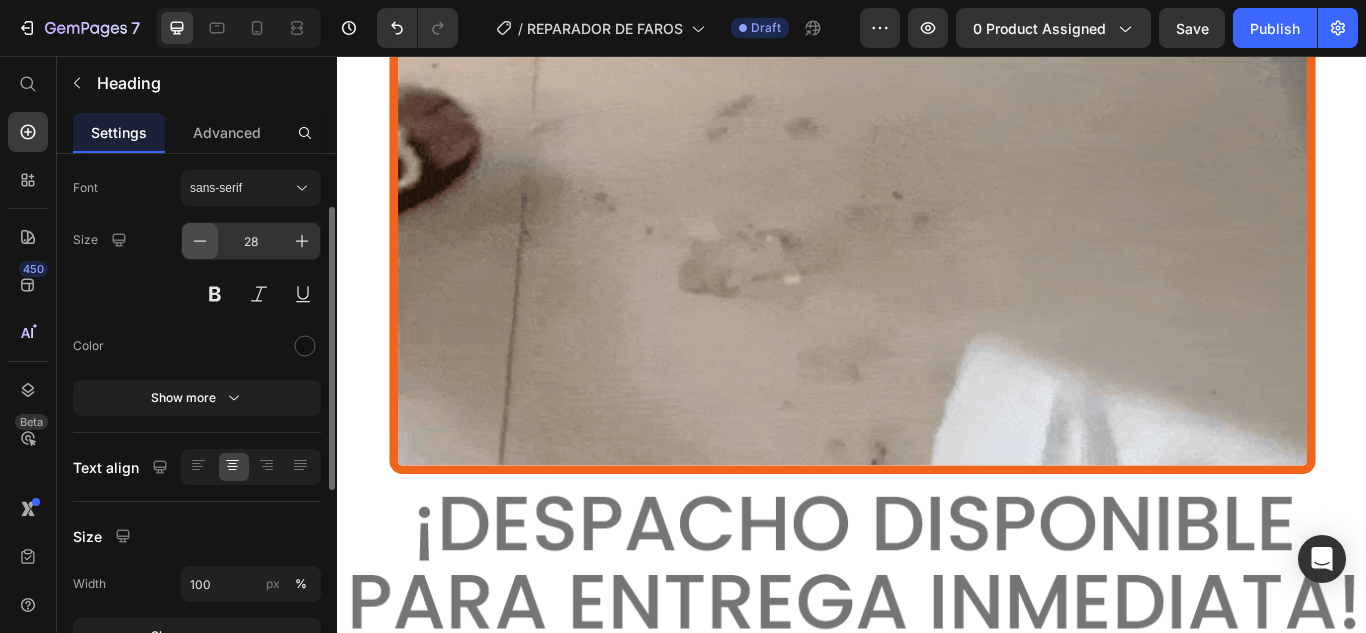 click 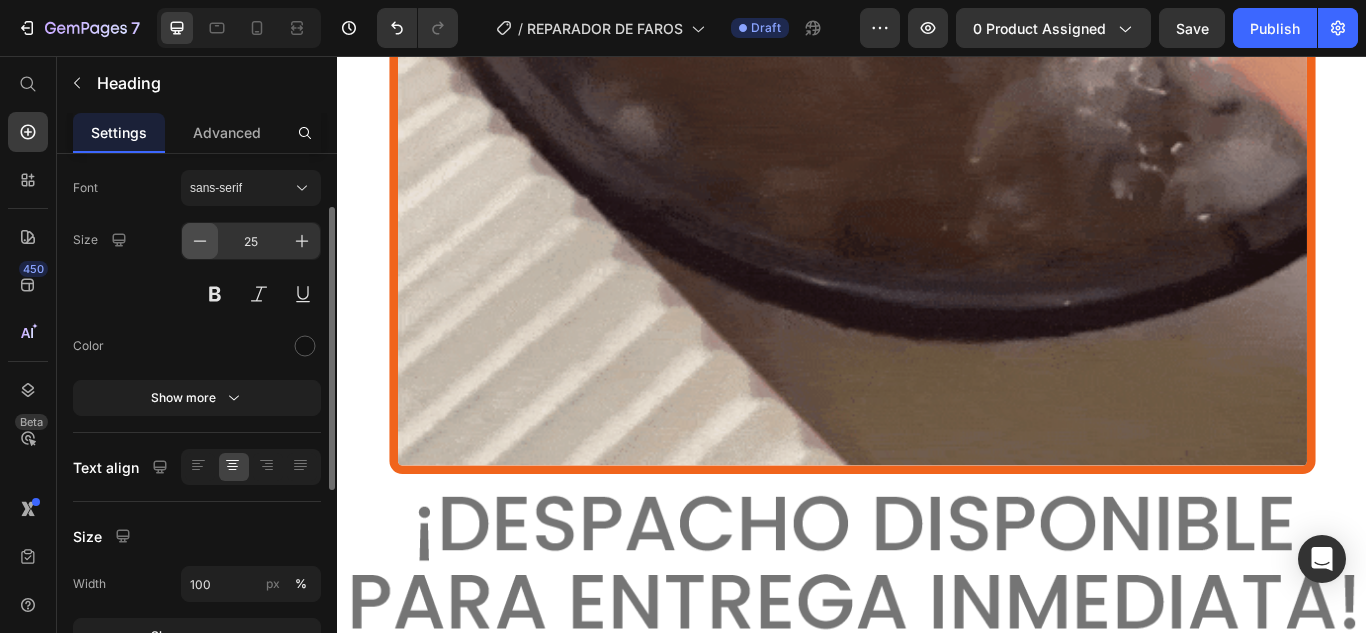 click 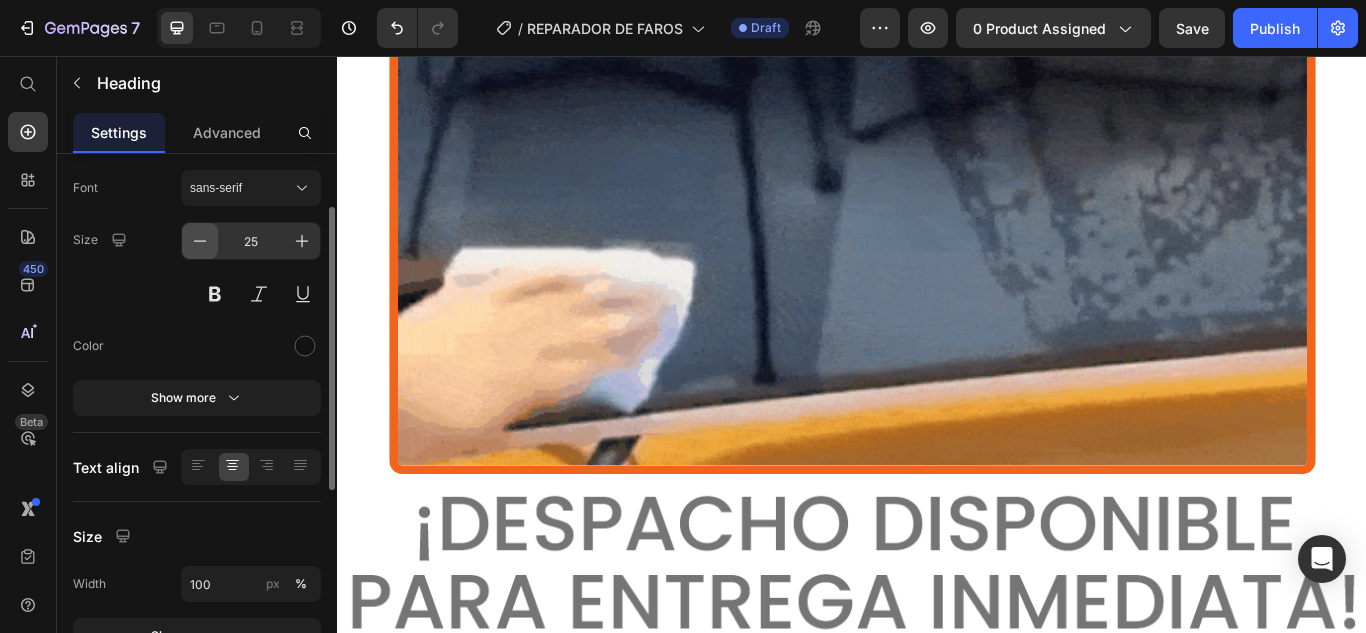 click 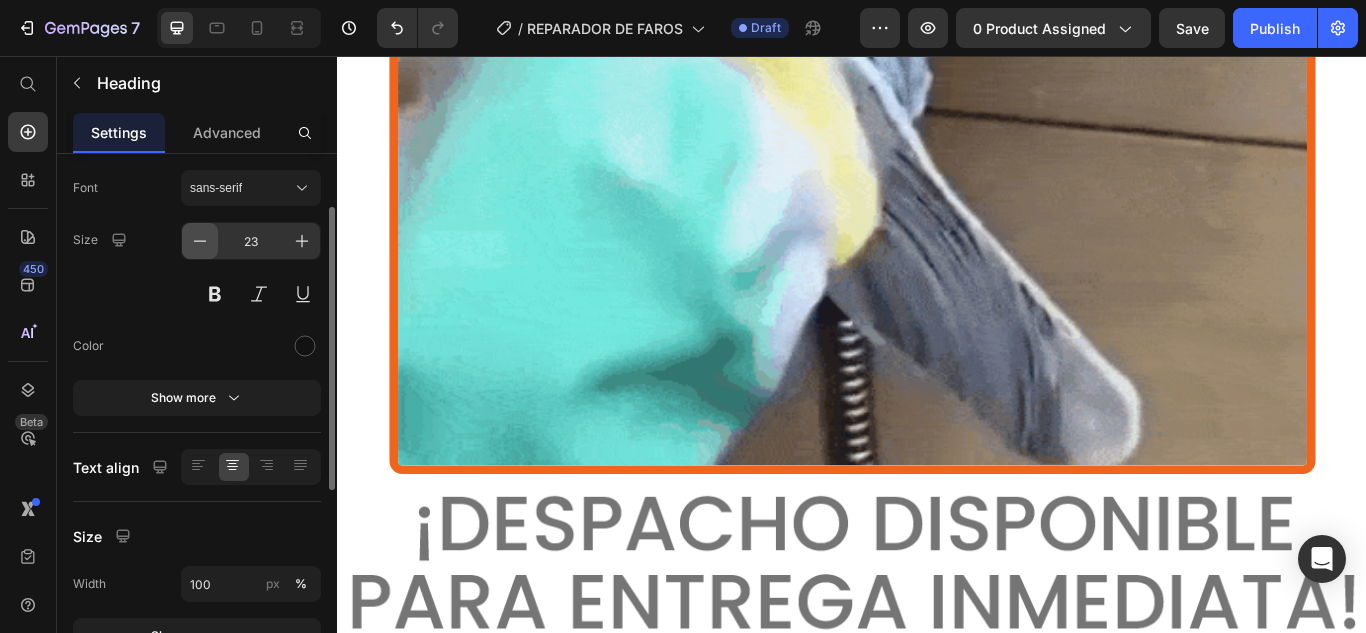 drag, startPoint x: 201, startPoint y: 232, endPoint x: 295, endPoint y: 330, distance: 135.79396 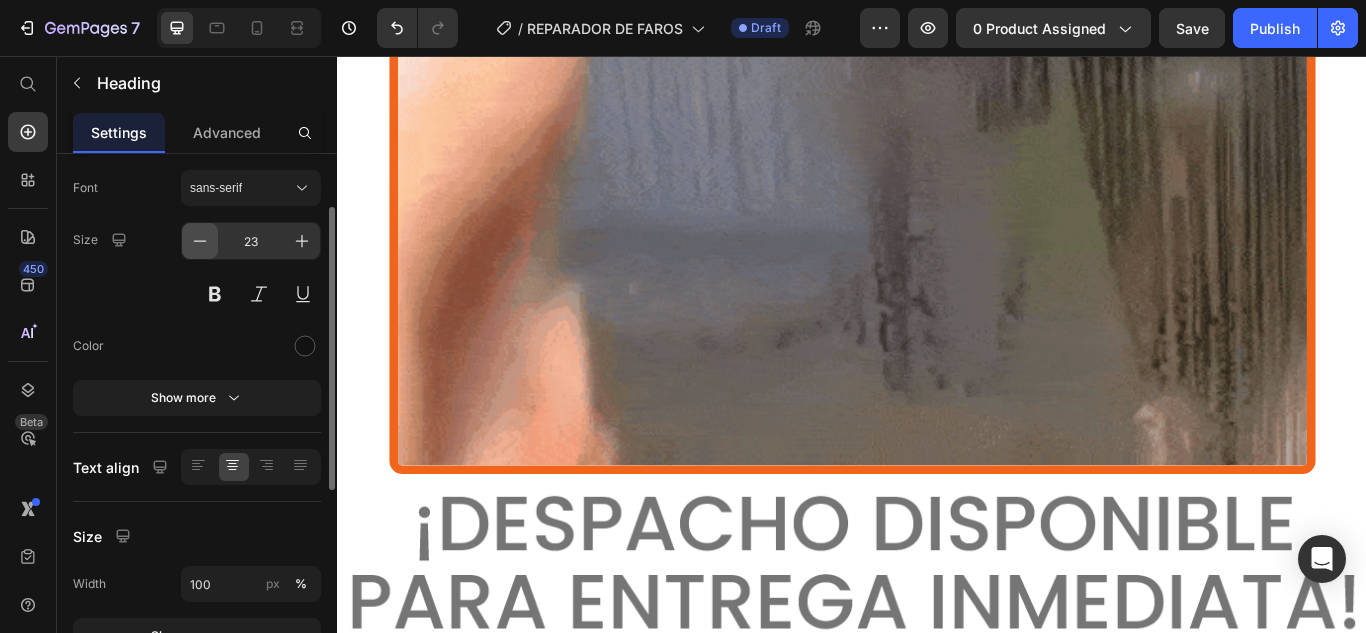 click 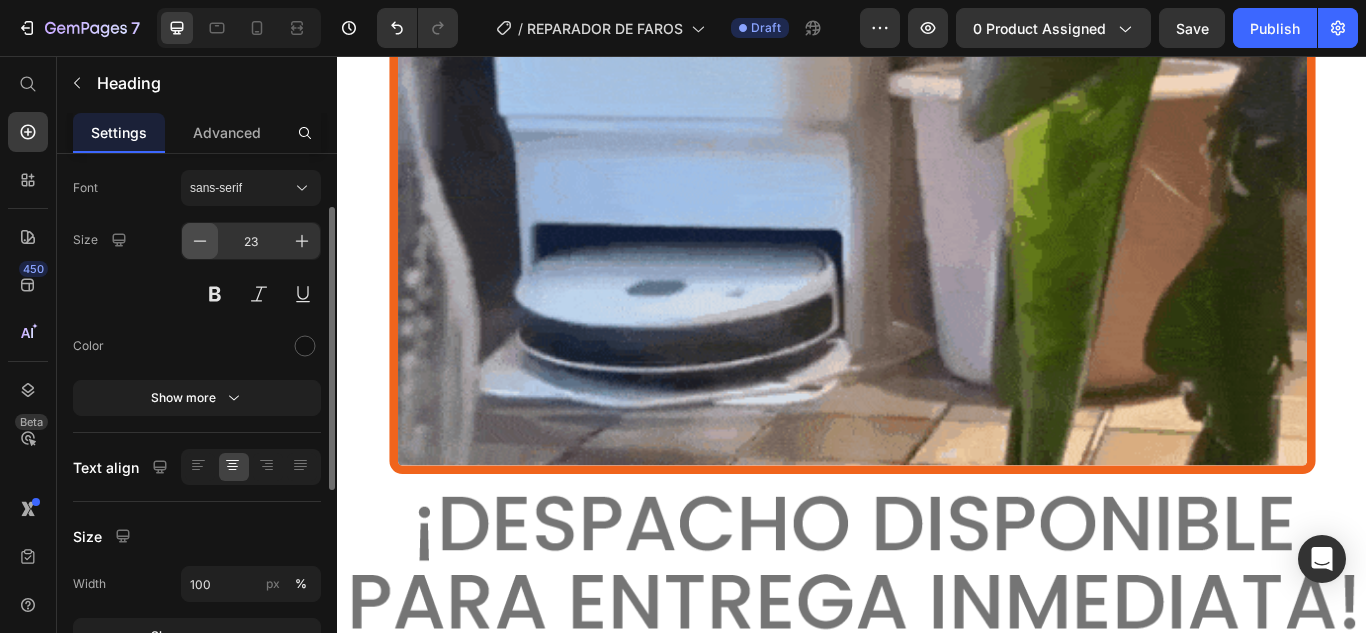 type on "22" 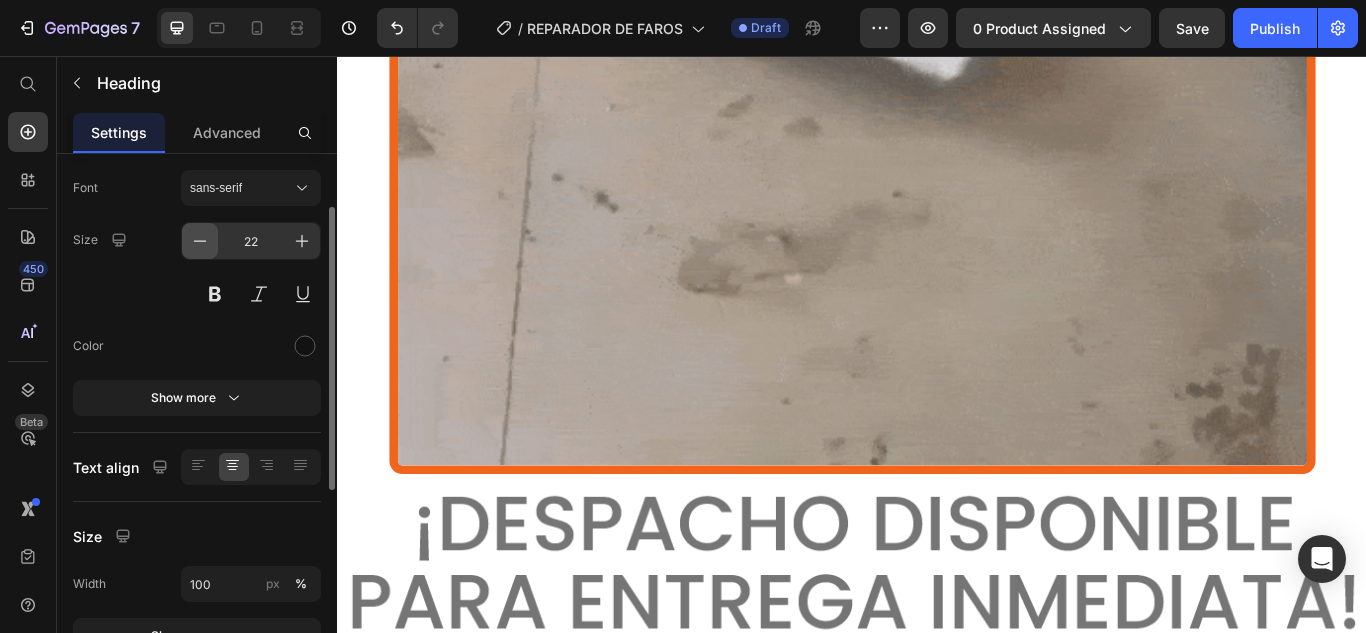click 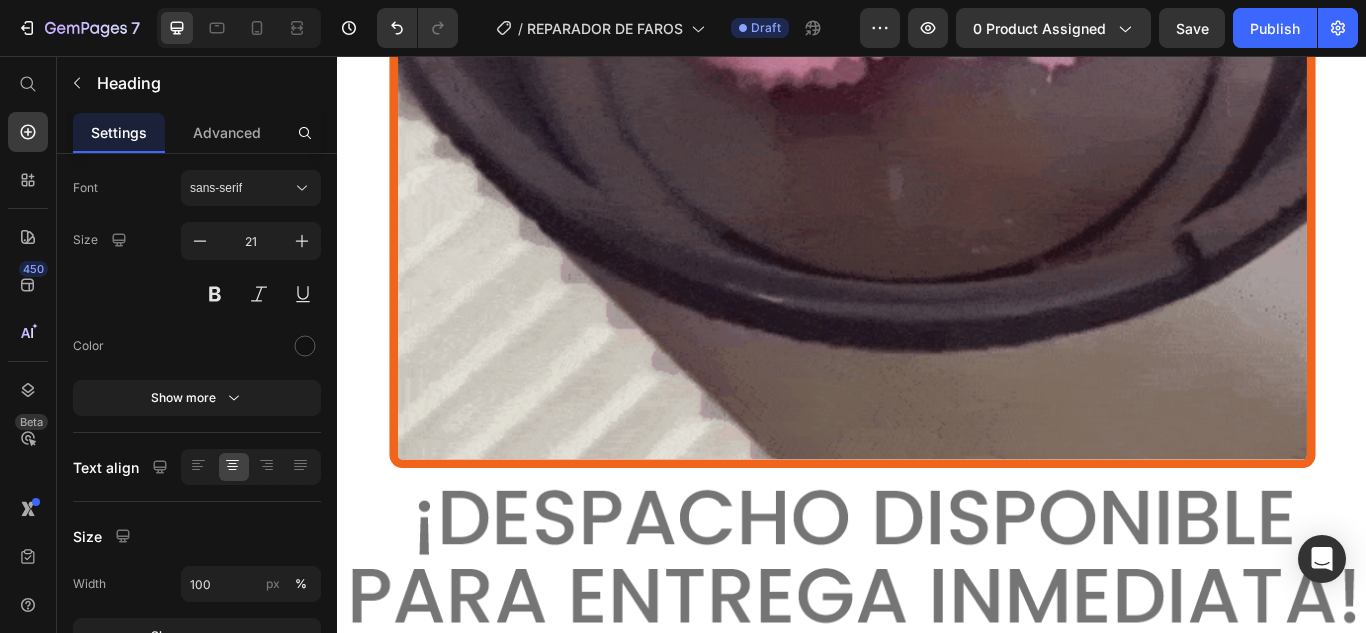 click on "⁠⁠⁠⁠⁠⁠⁠ PASO # 1" at bounding box center (929, -614) 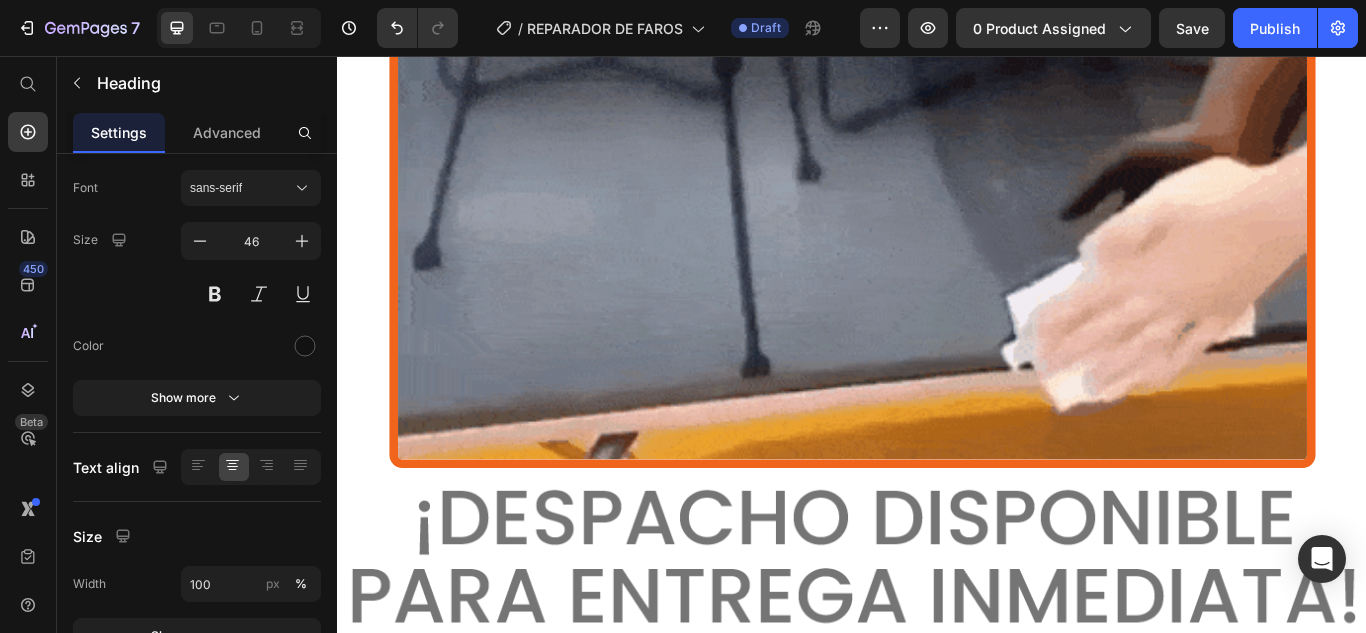 click 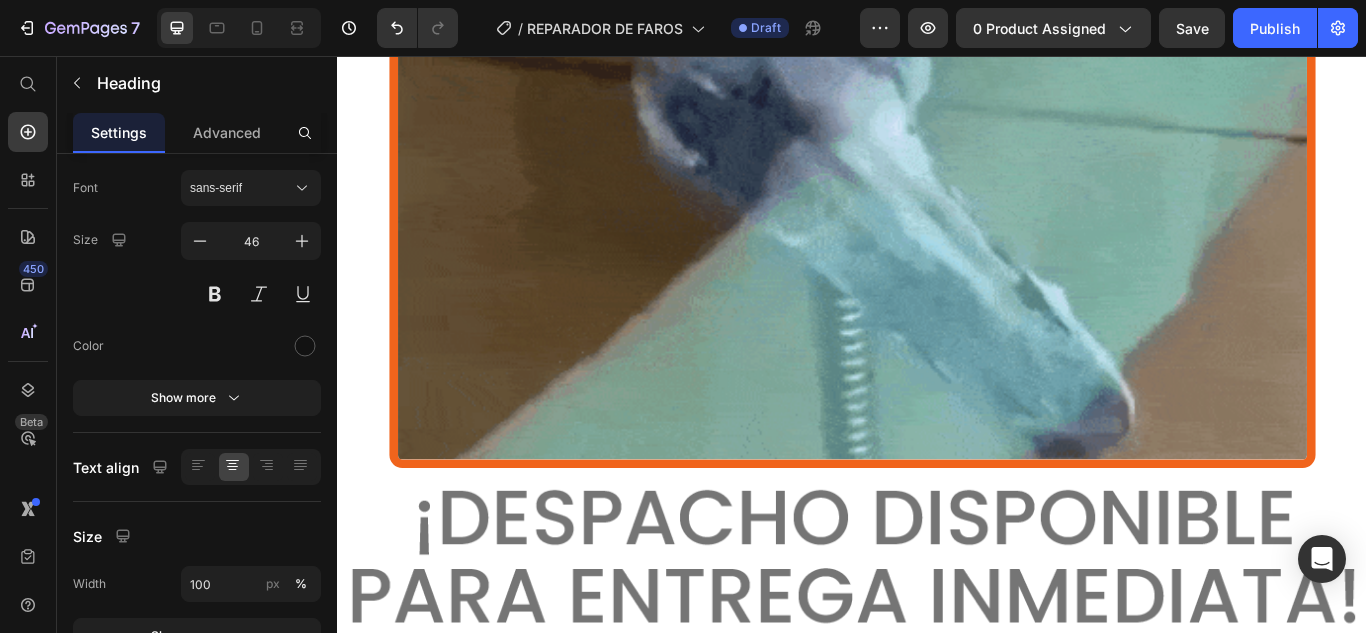click 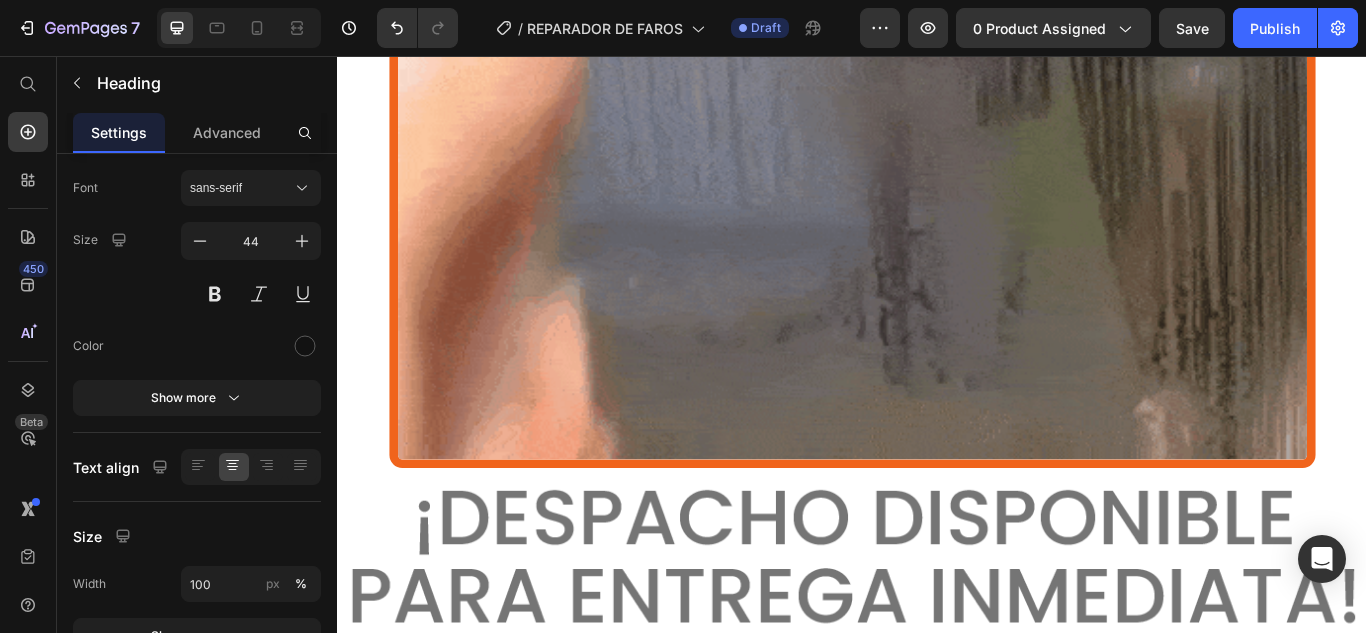 click 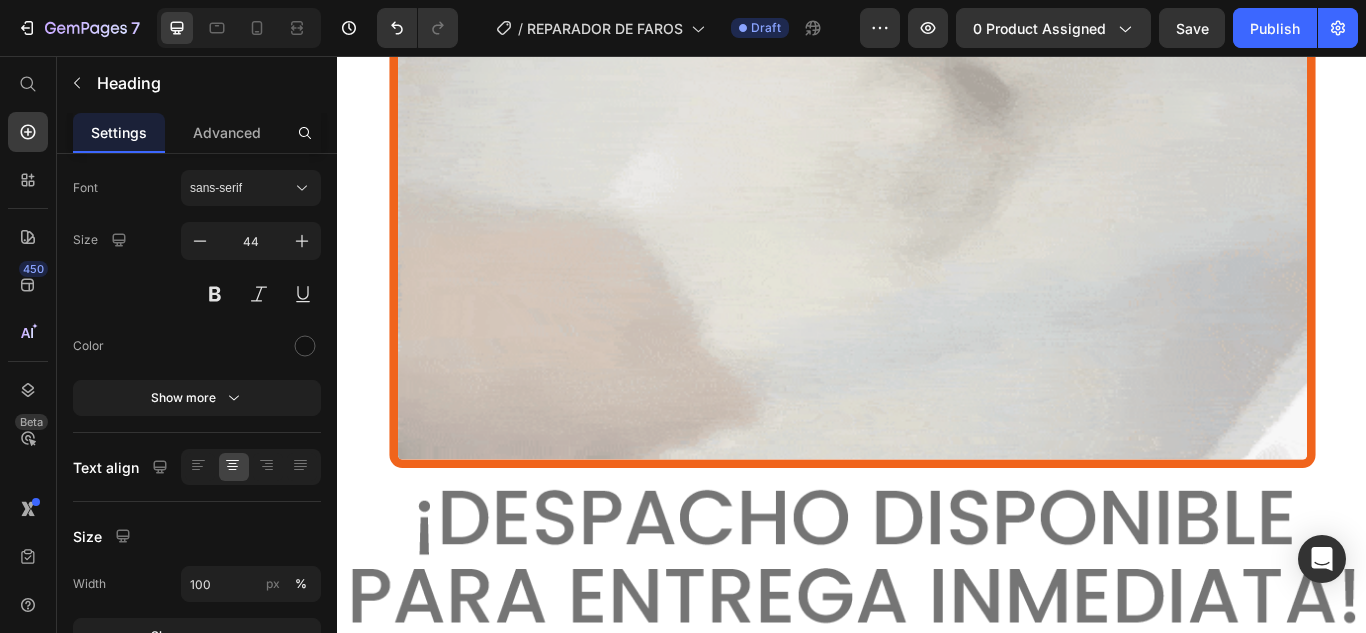 click 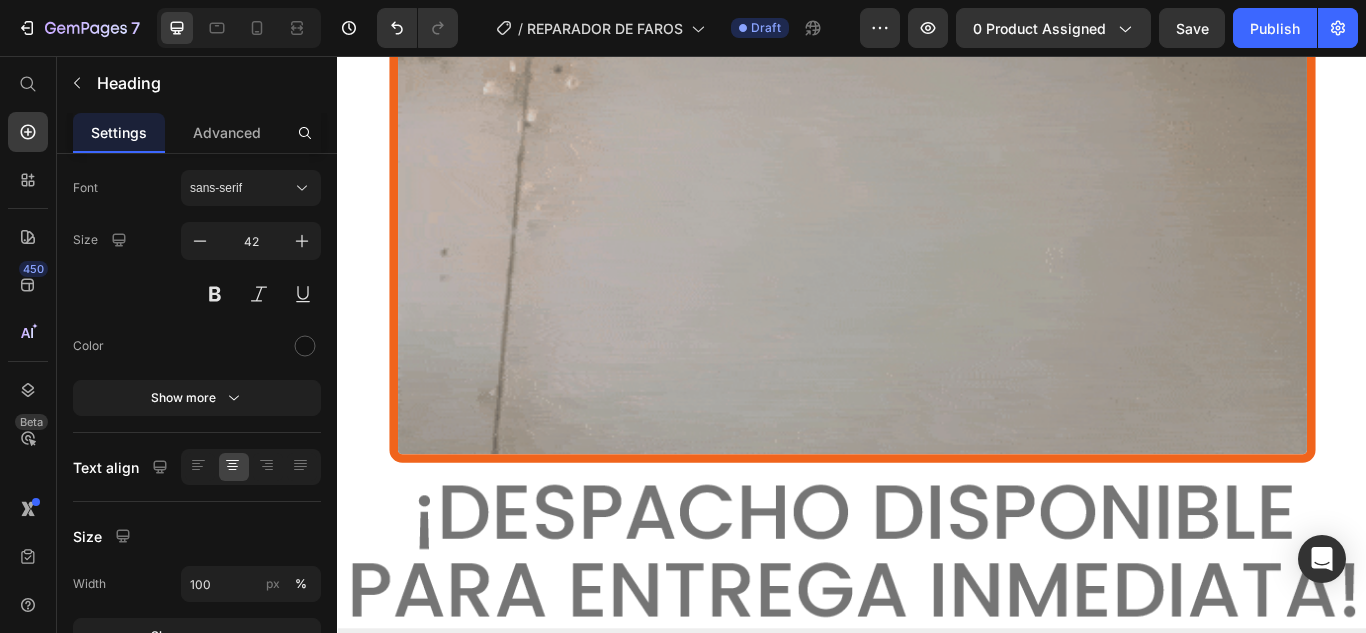 click 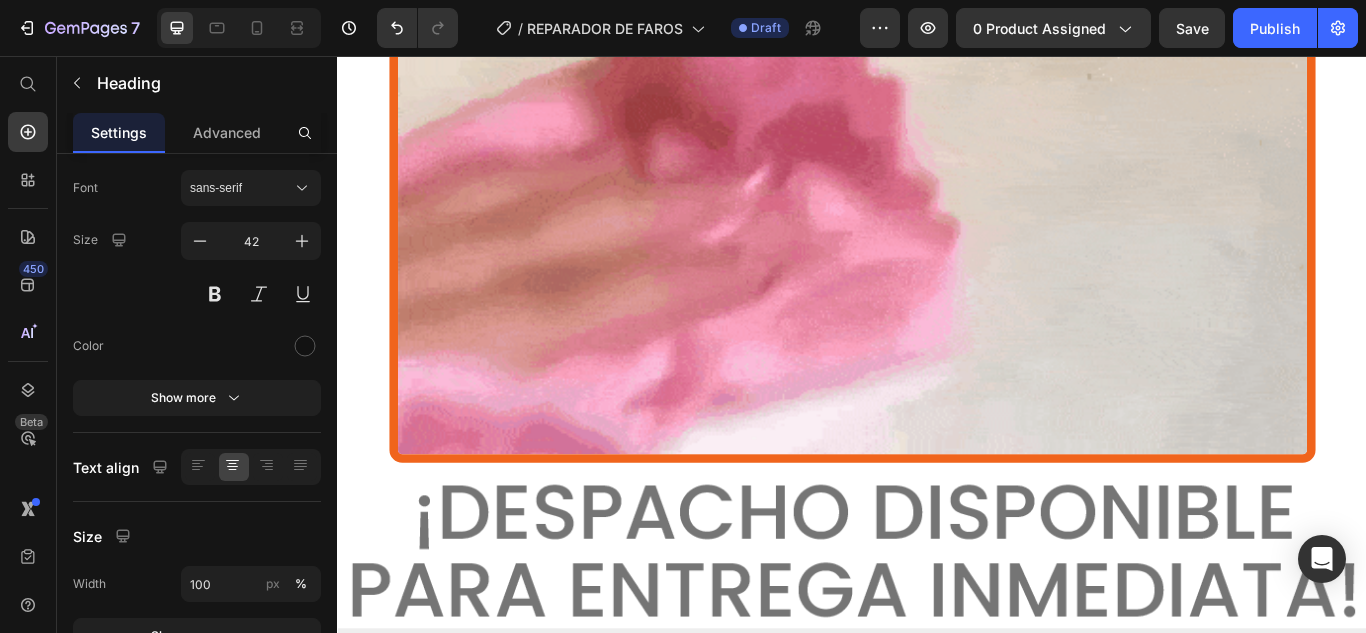click 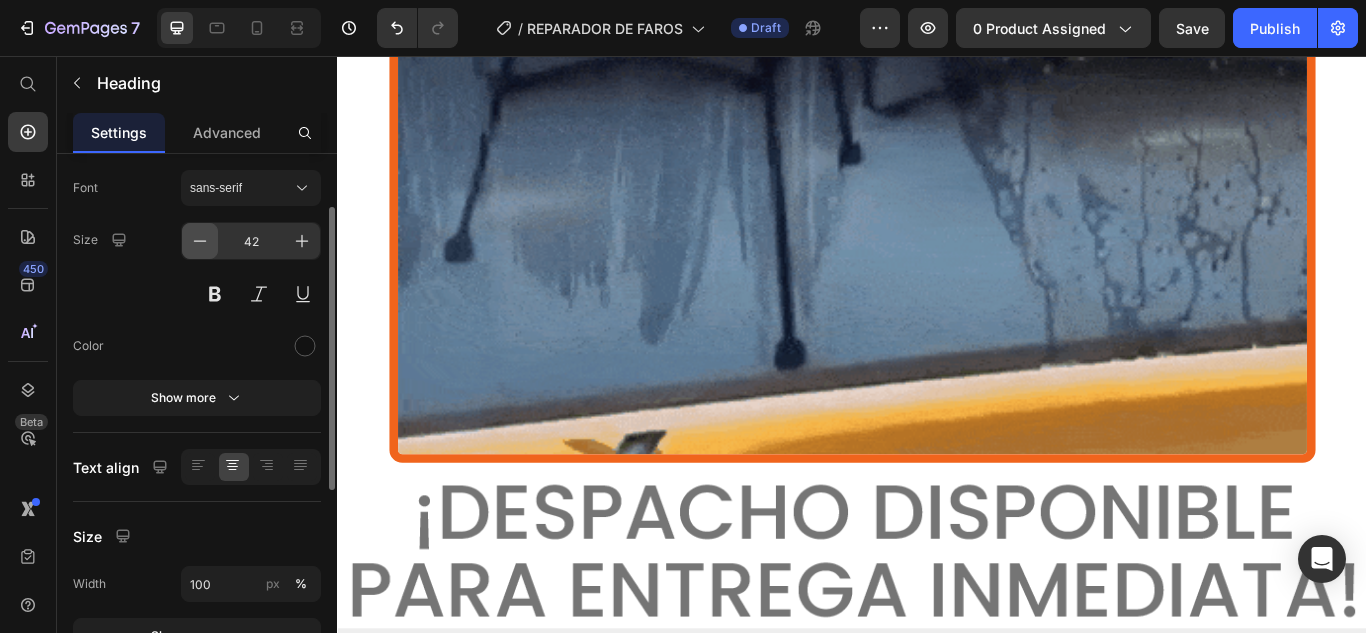 drag, startPoint x: 79, startPoint y: 365, endPoint x: 201, endPoint y: 249, distance: 168.34488 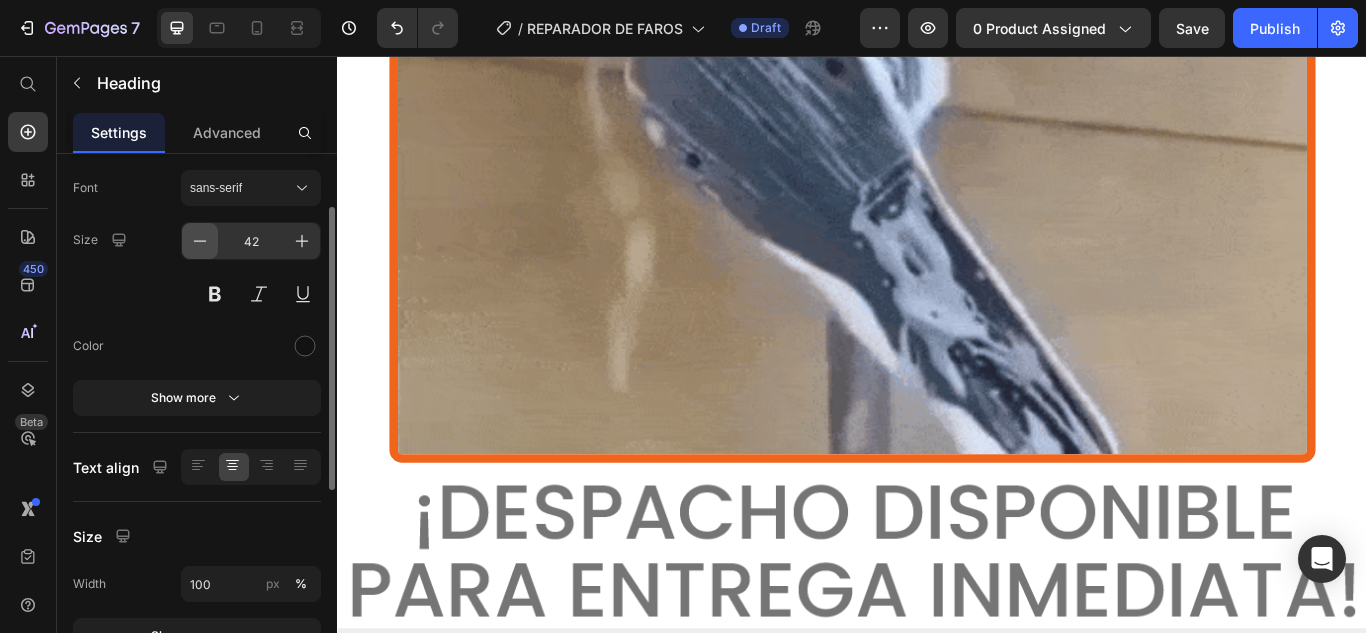 click 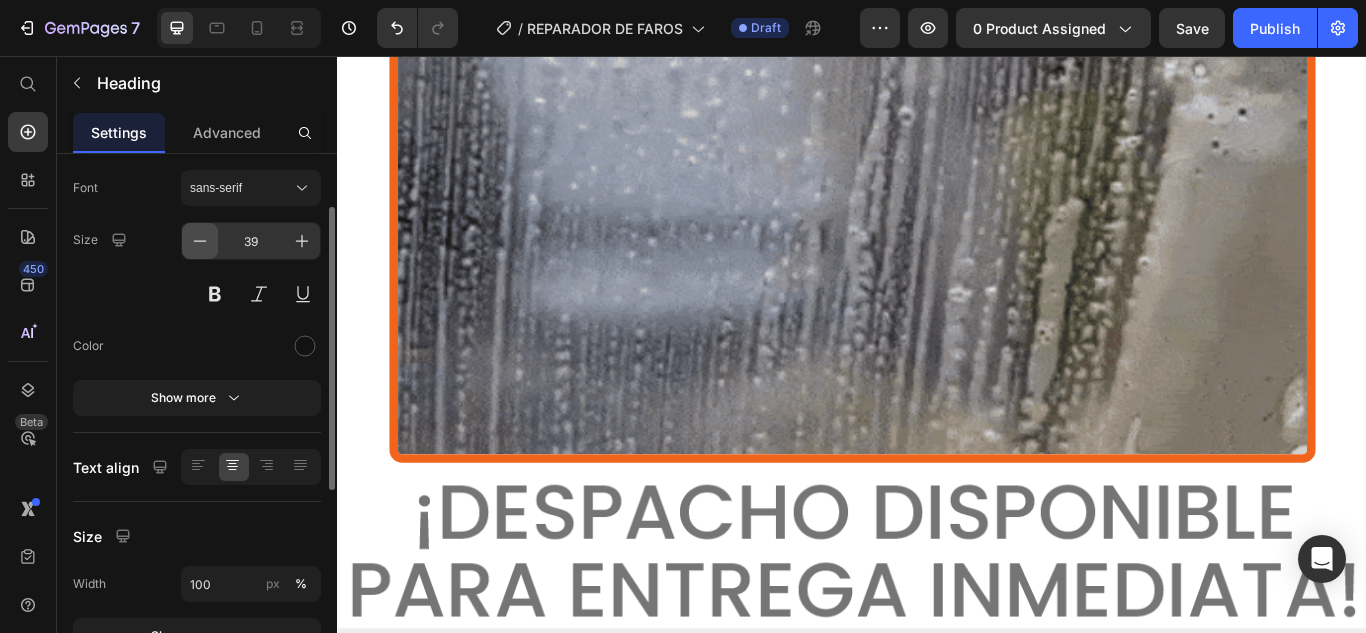 click 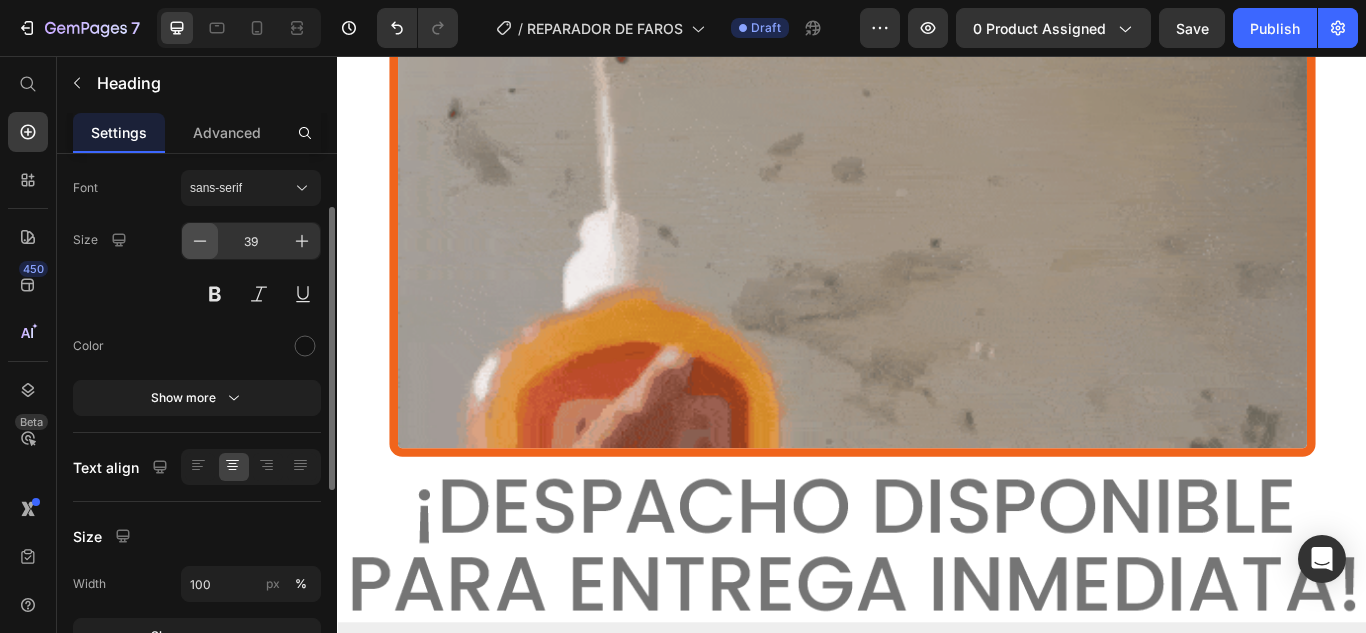 click 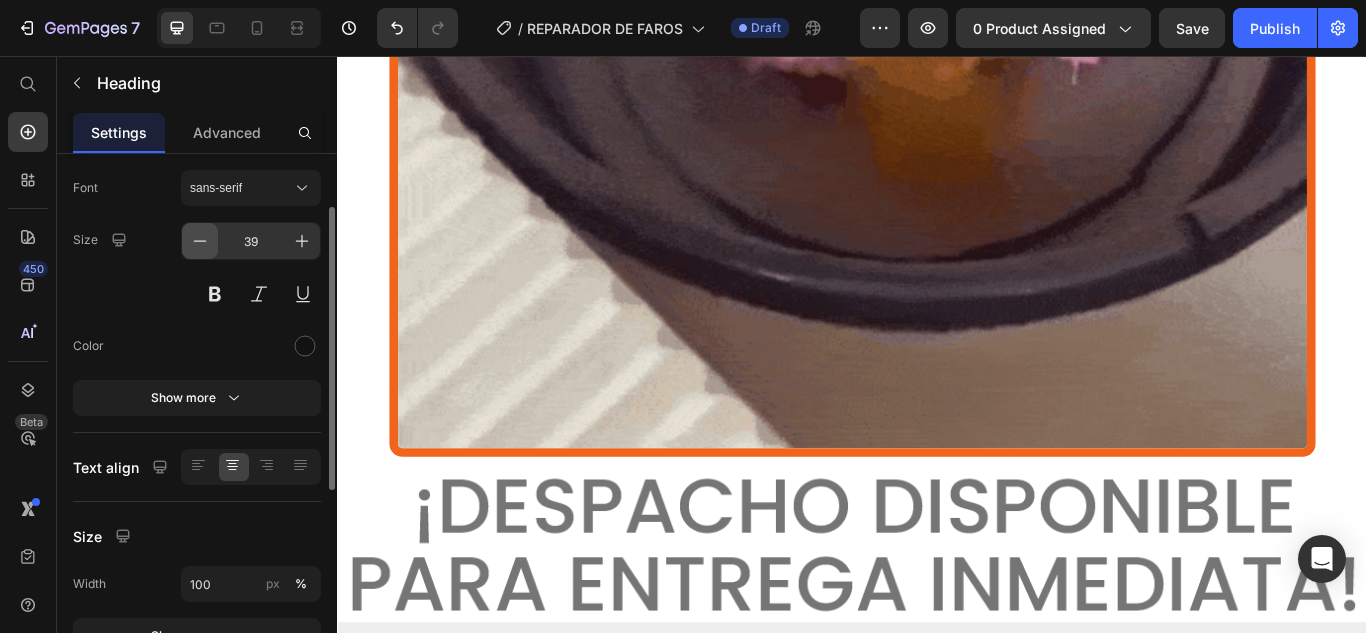 click 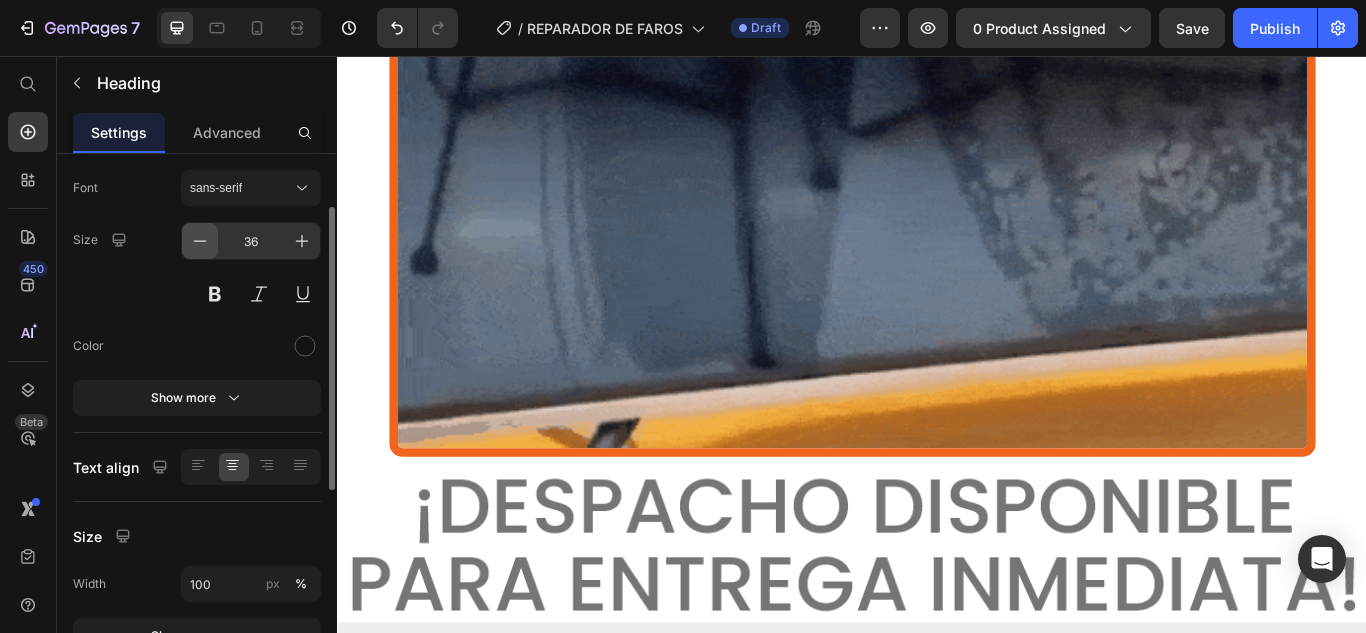 click 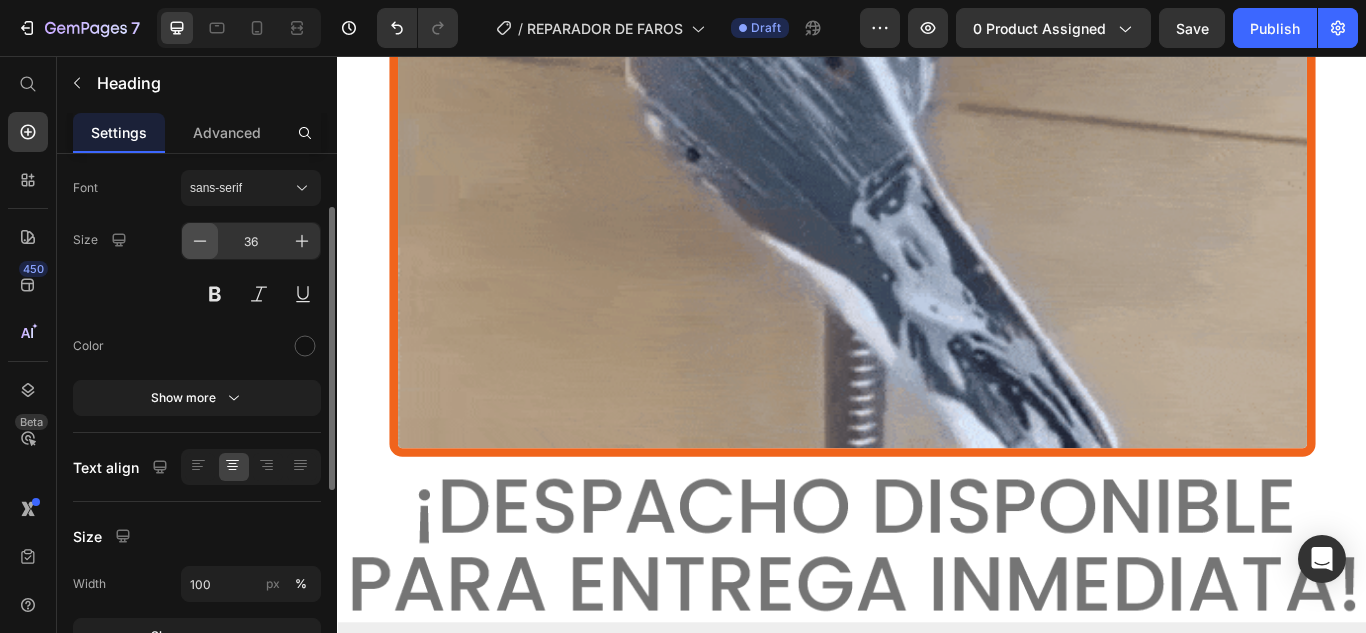 click 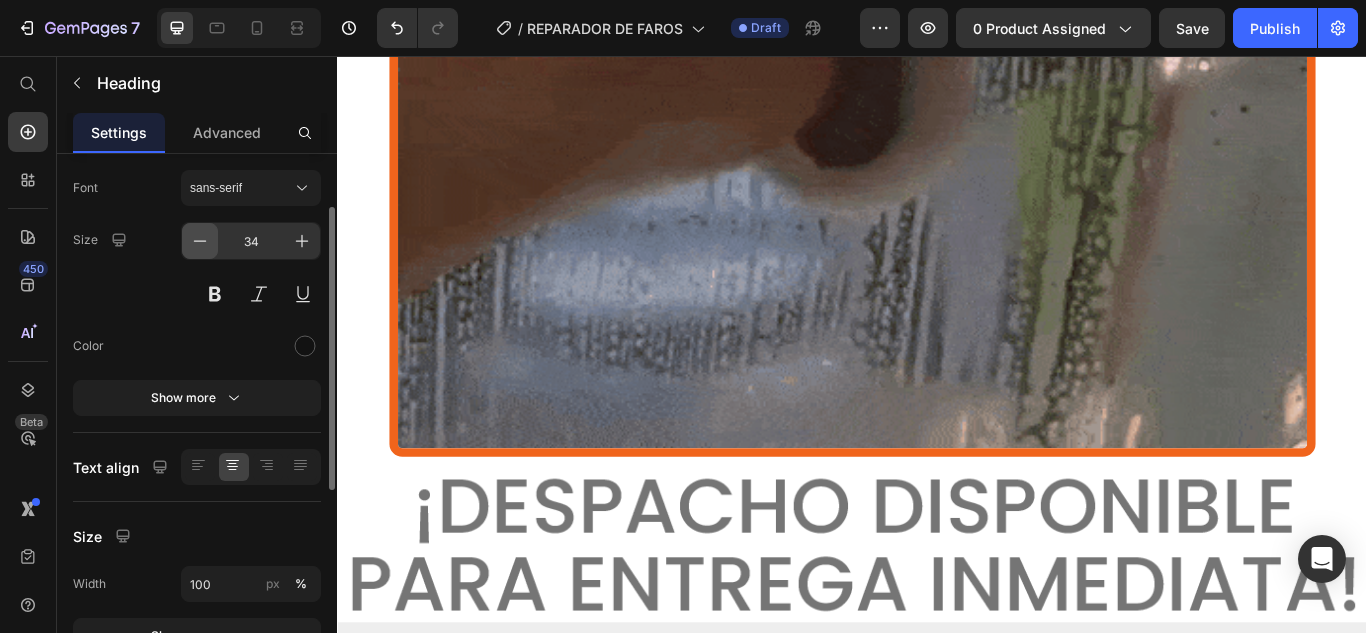click 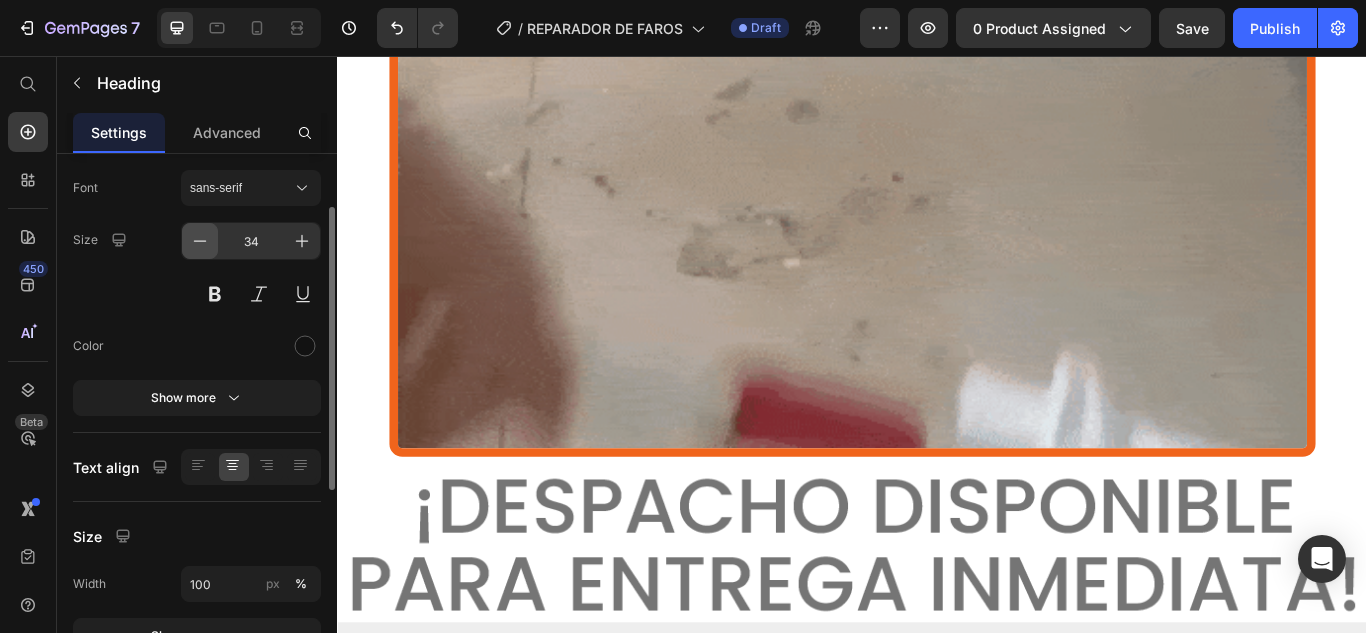 click 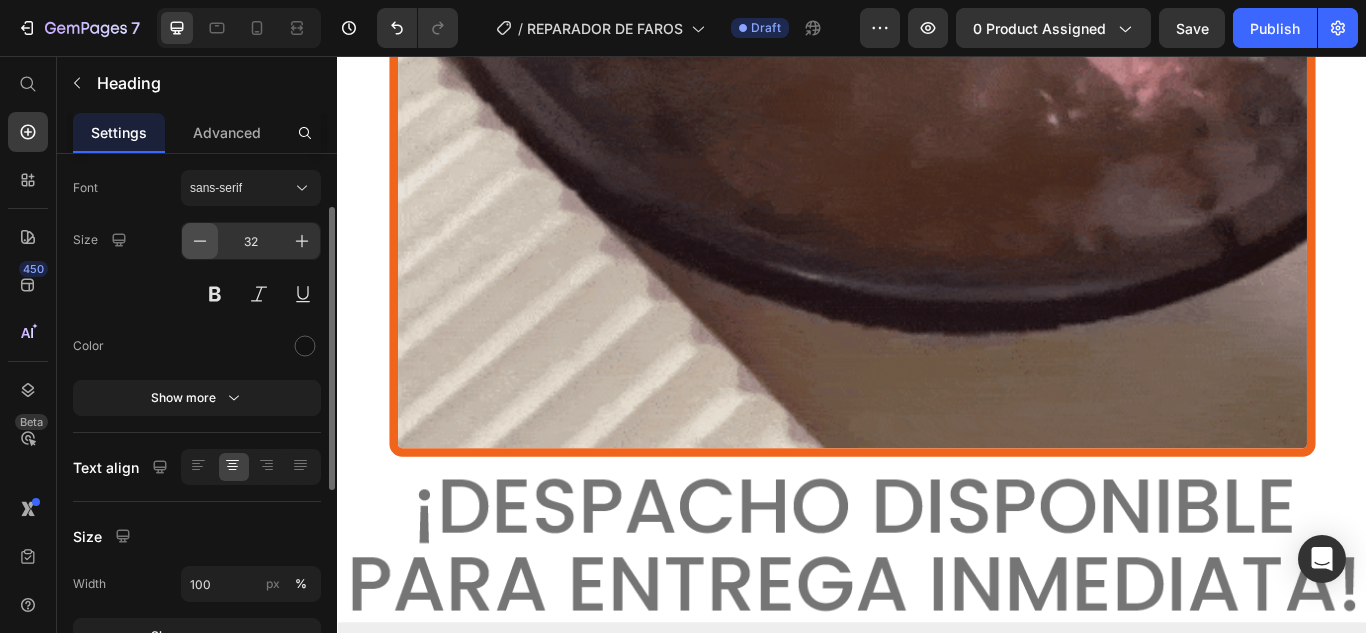 click 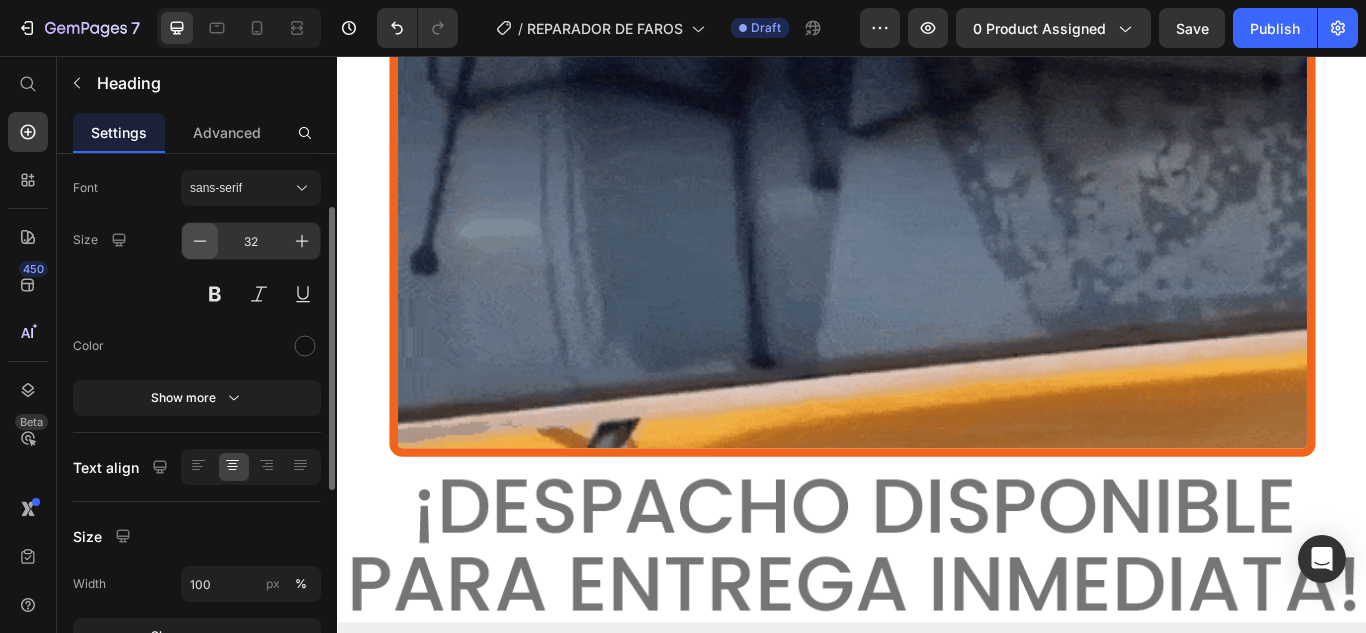 click 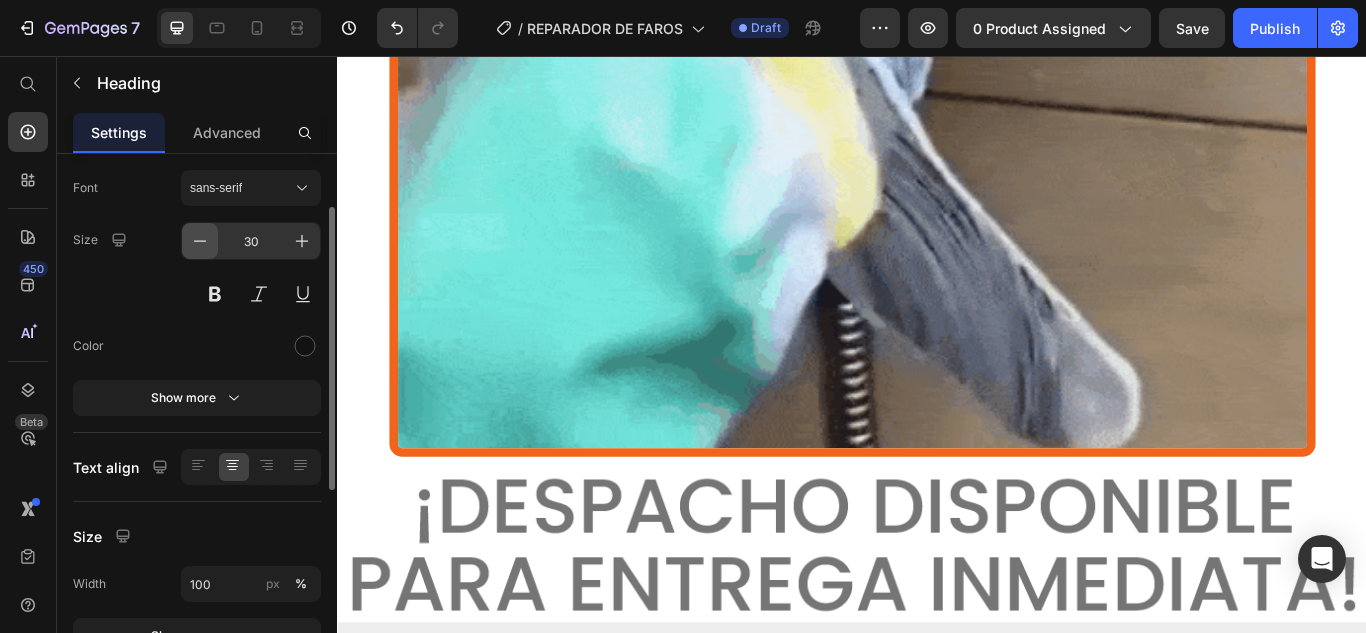 click 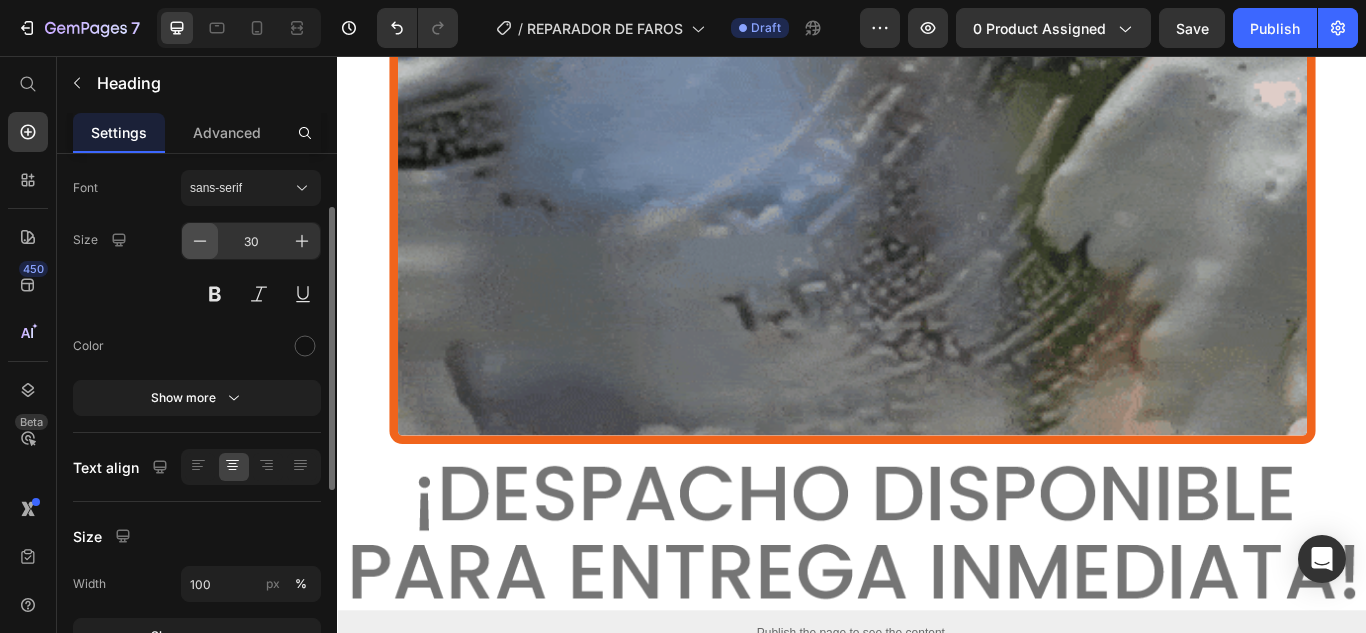 click 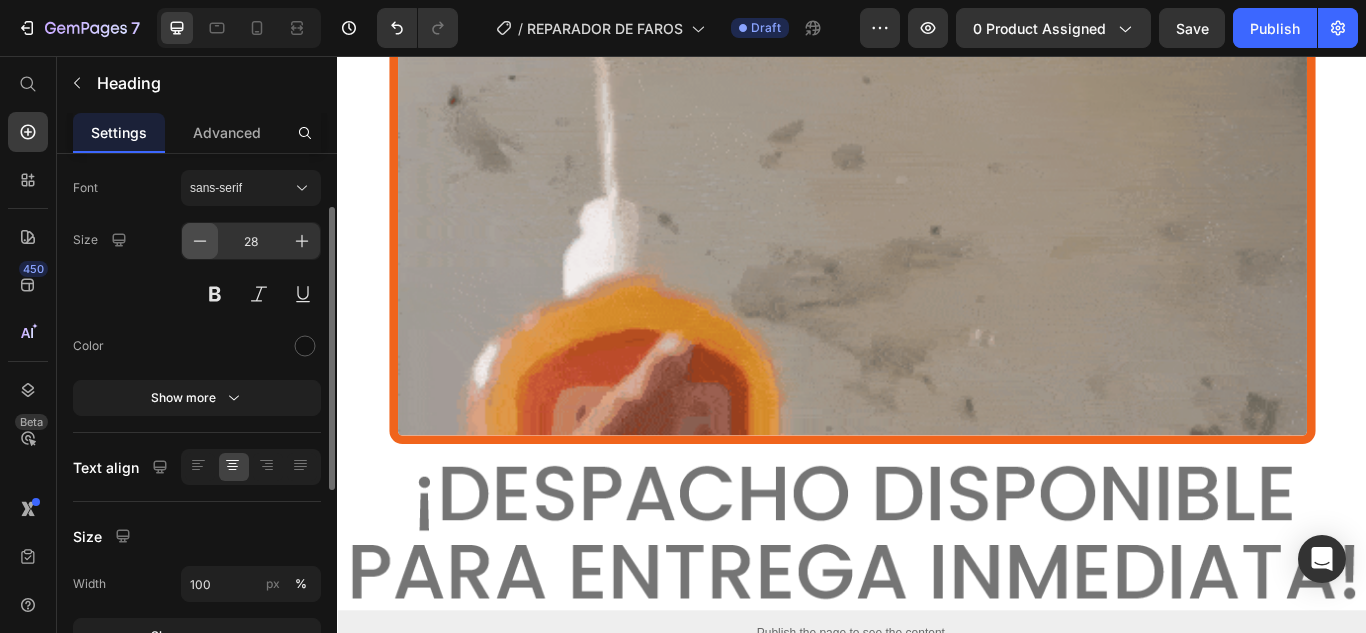 click 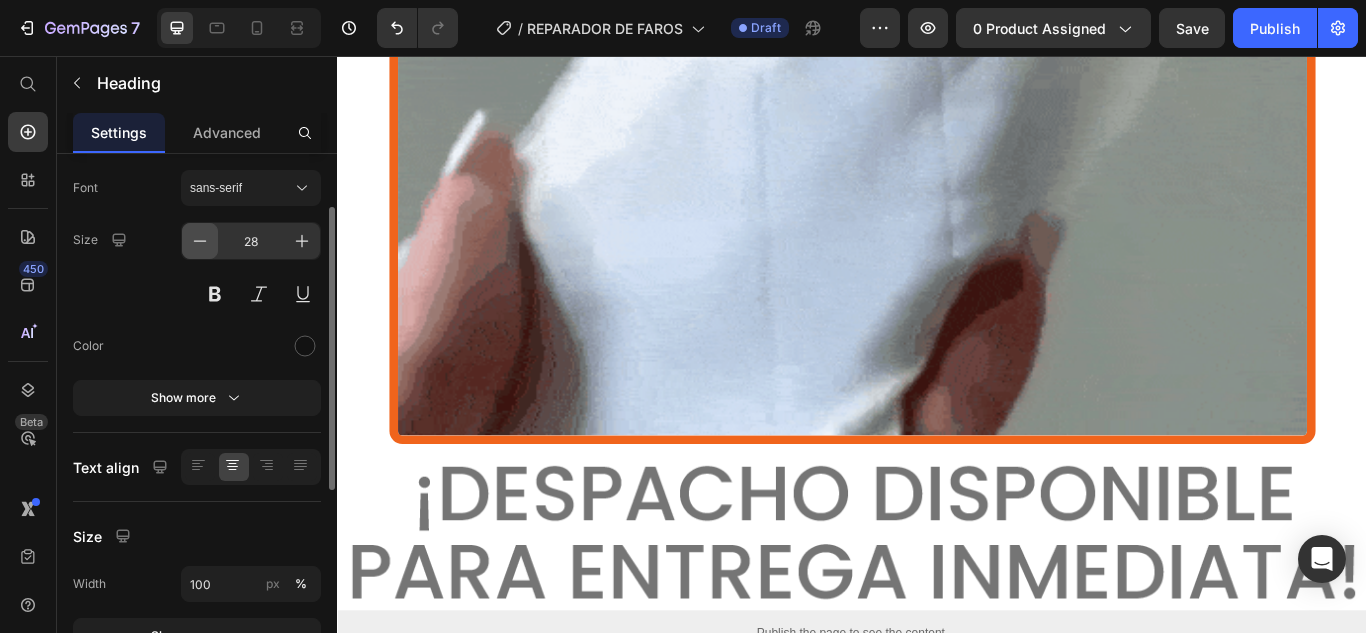 click 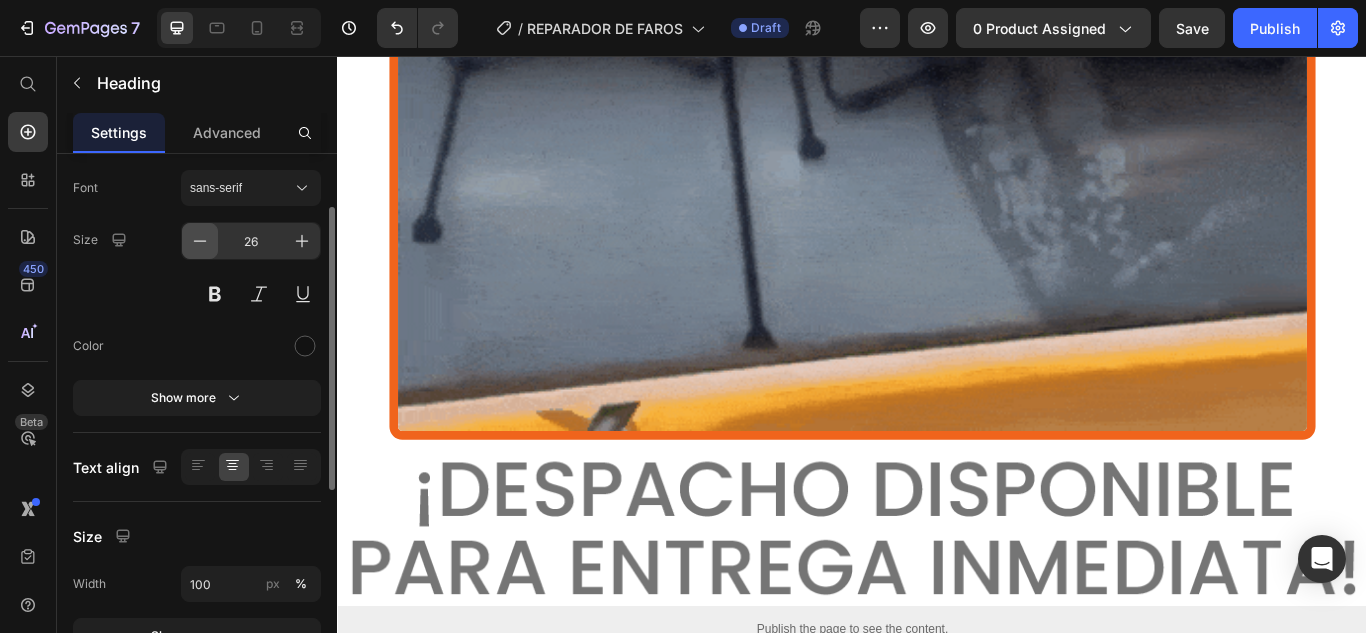 click 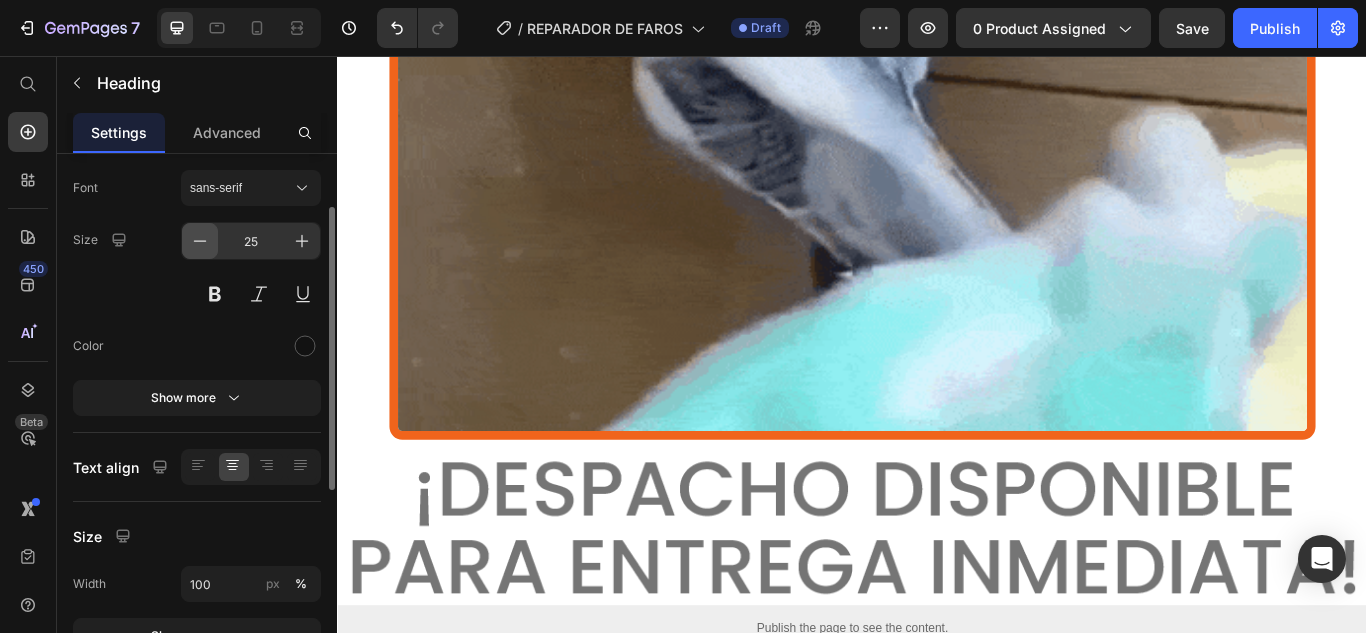 click 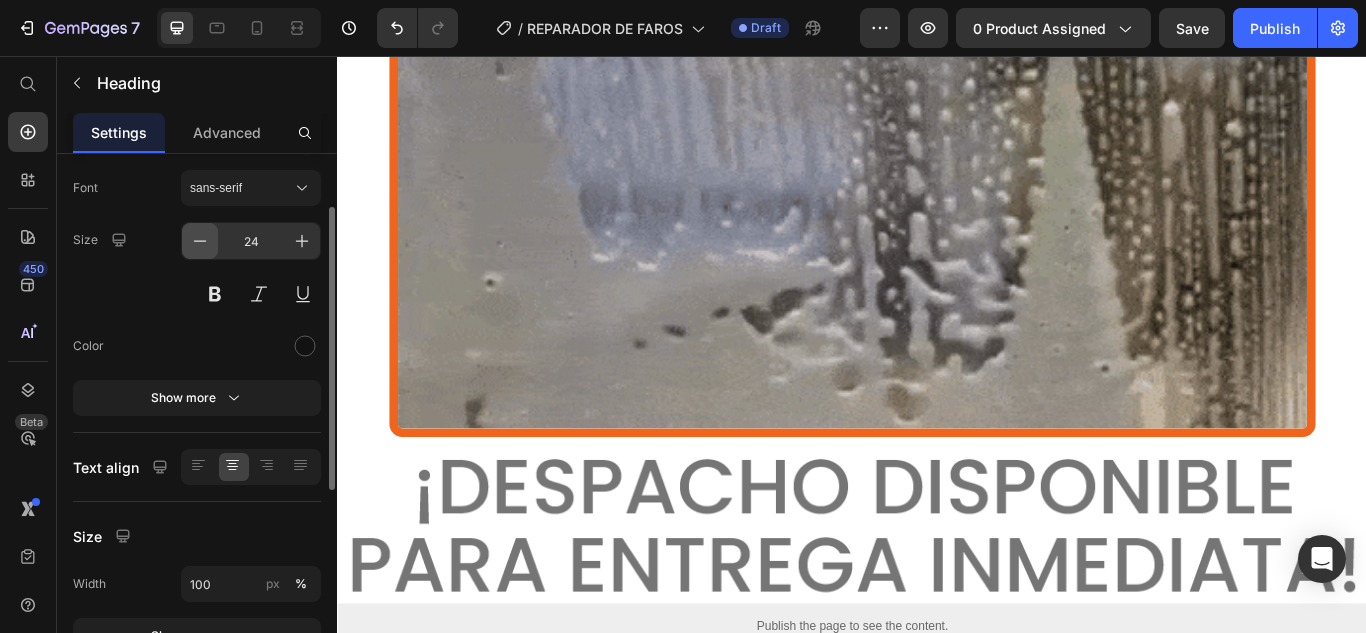 click 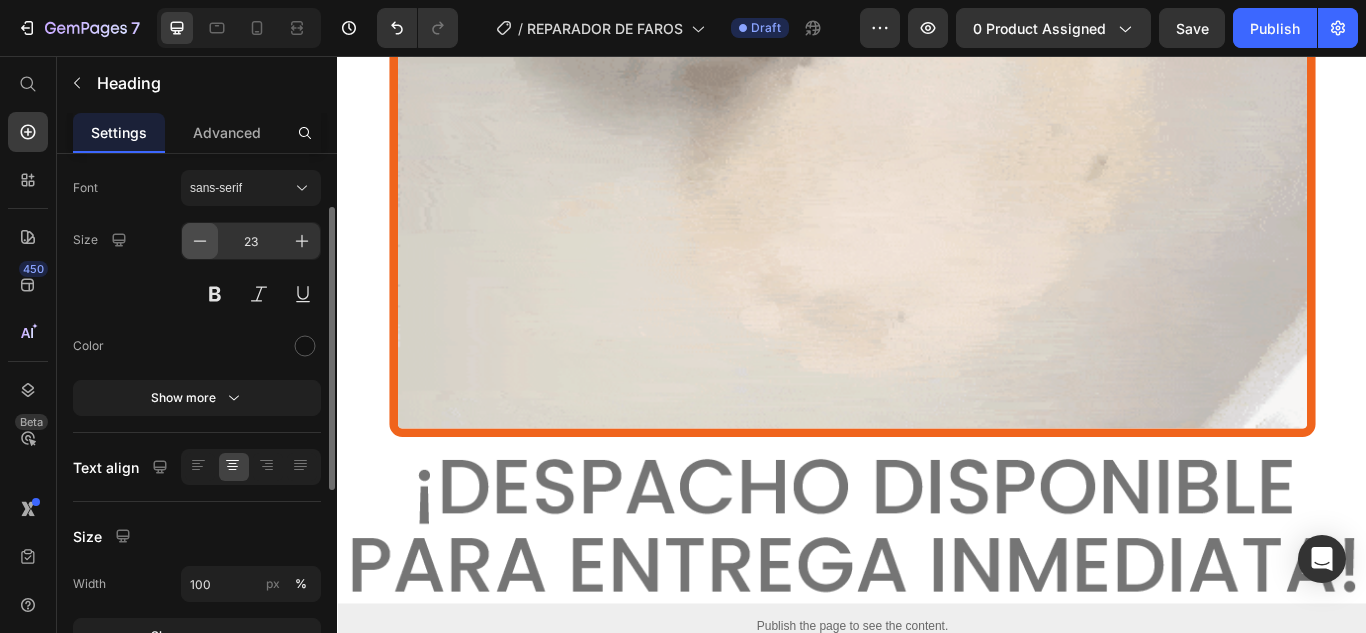click 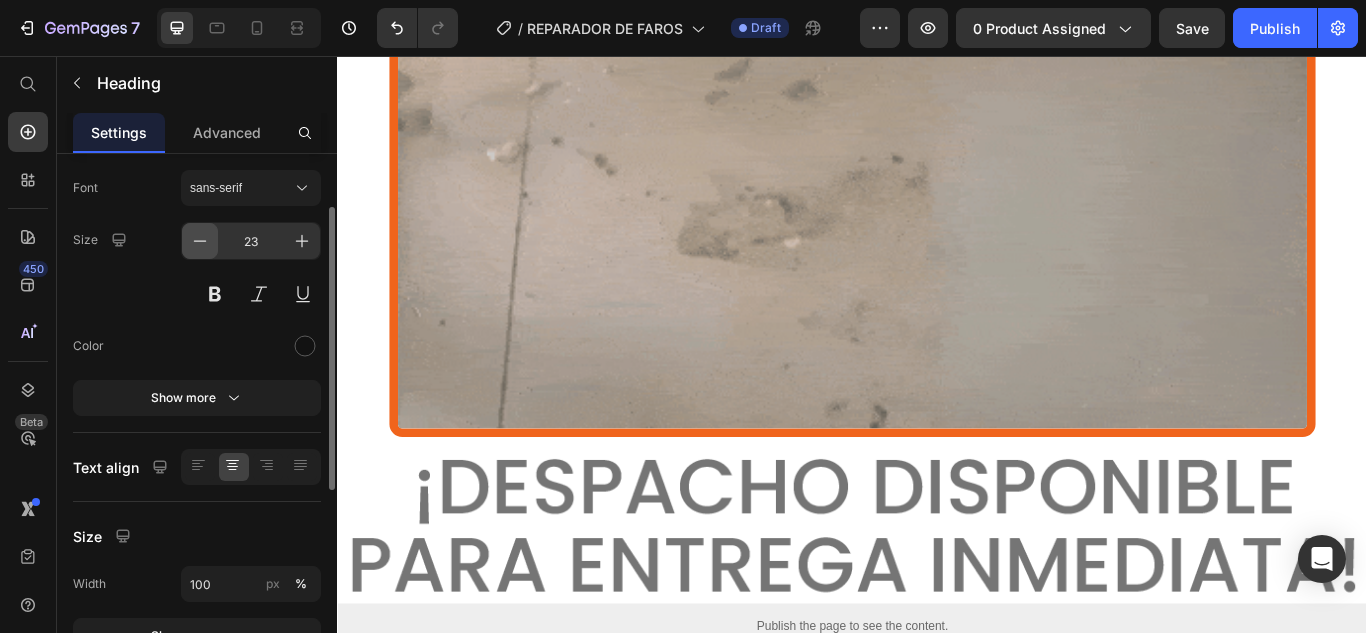 click 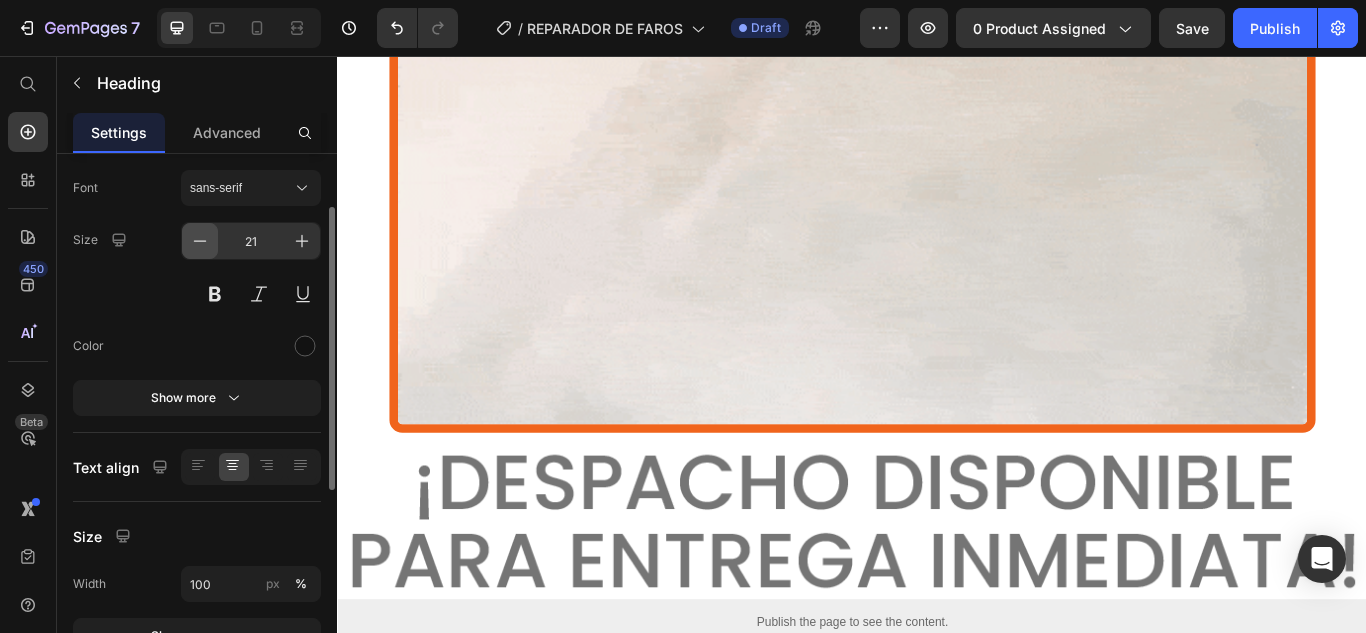 click 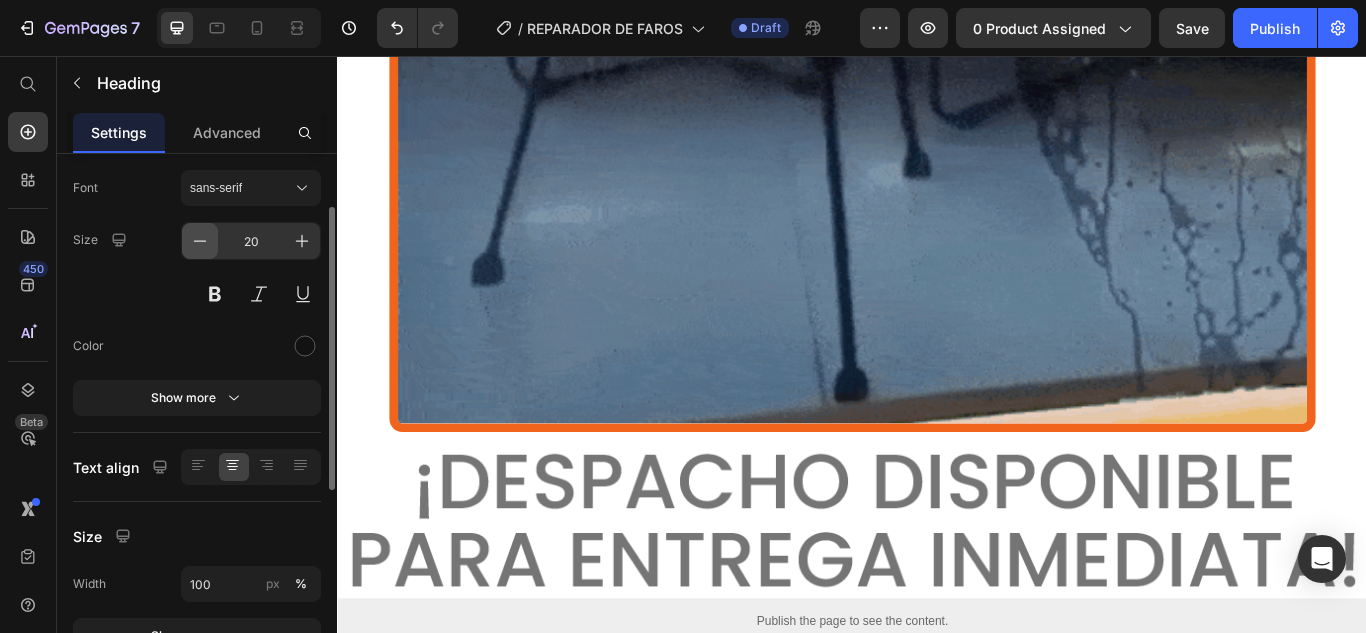 click 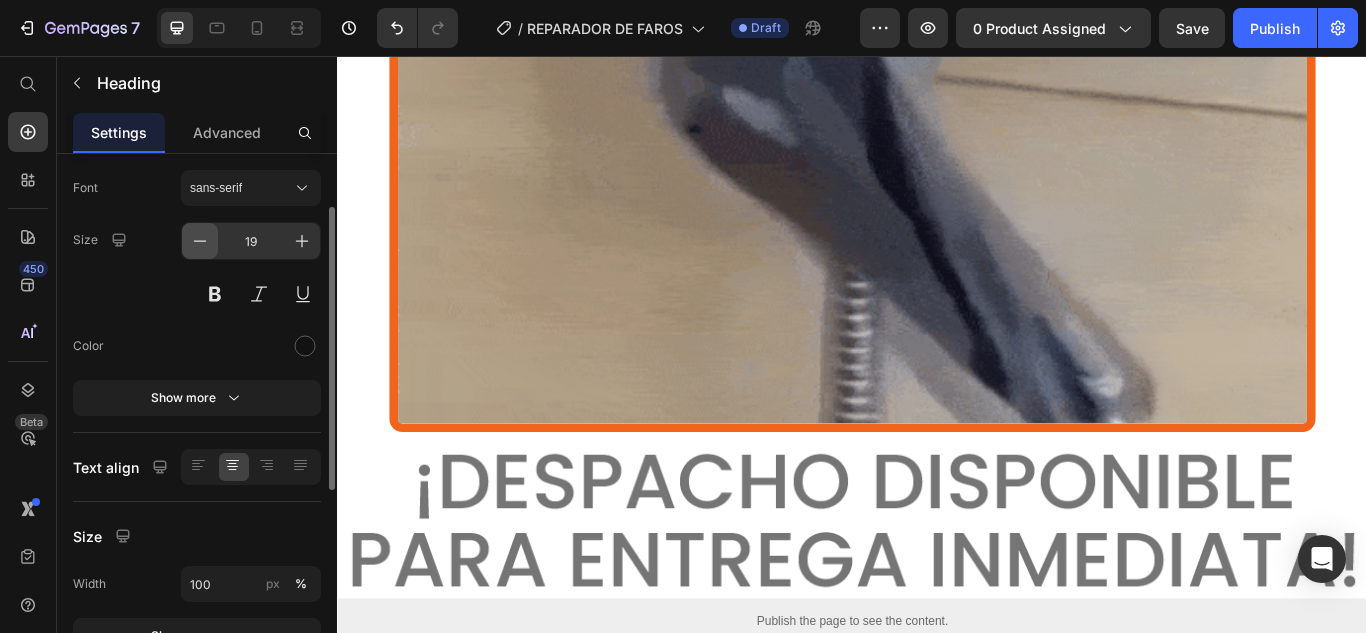 click 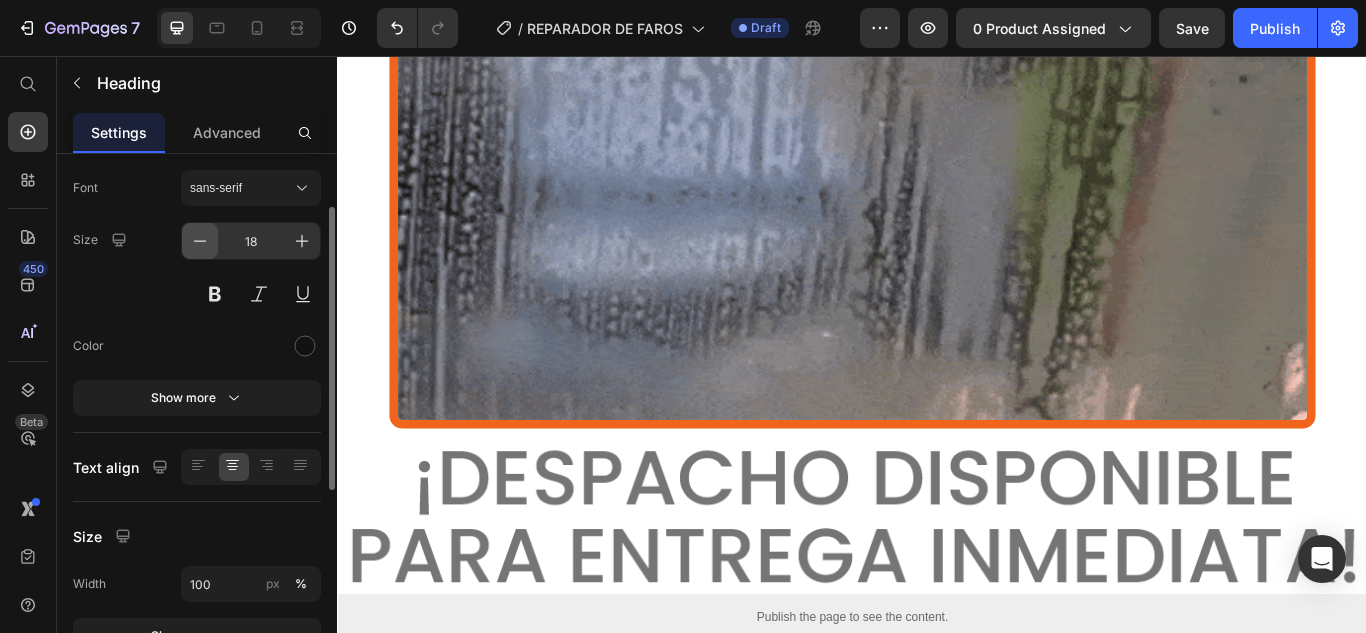 click 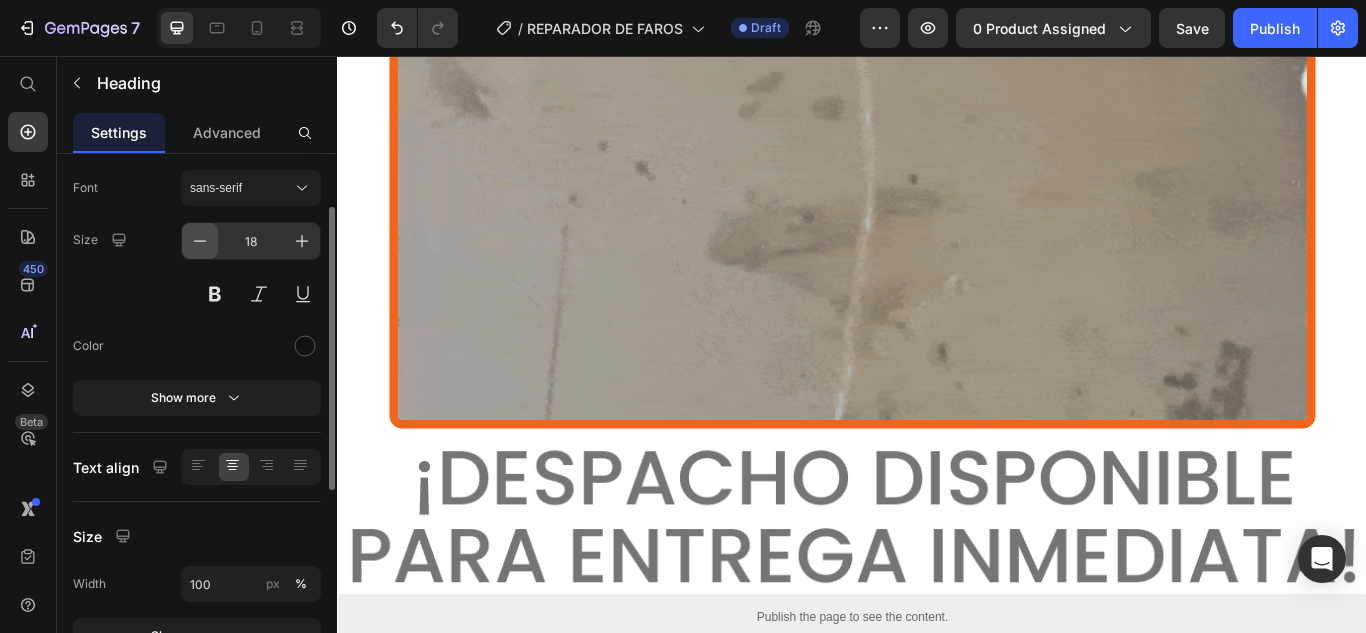 type on "17" 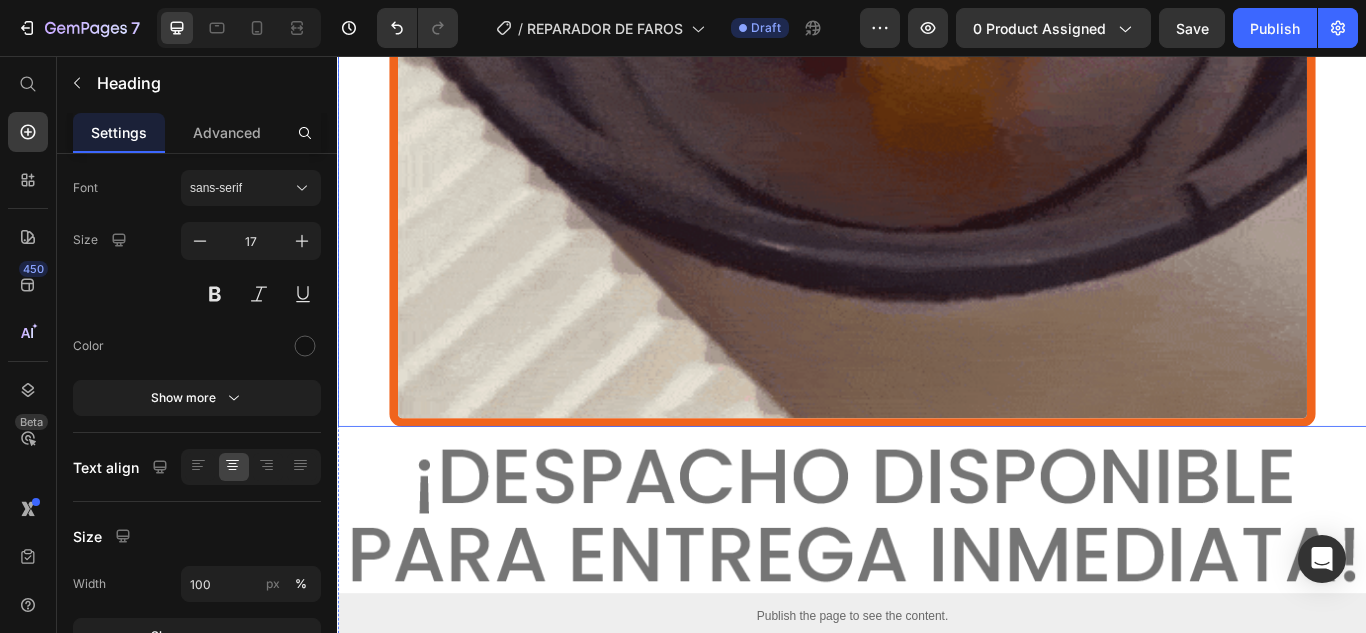 click at bounding box center (937, -52) 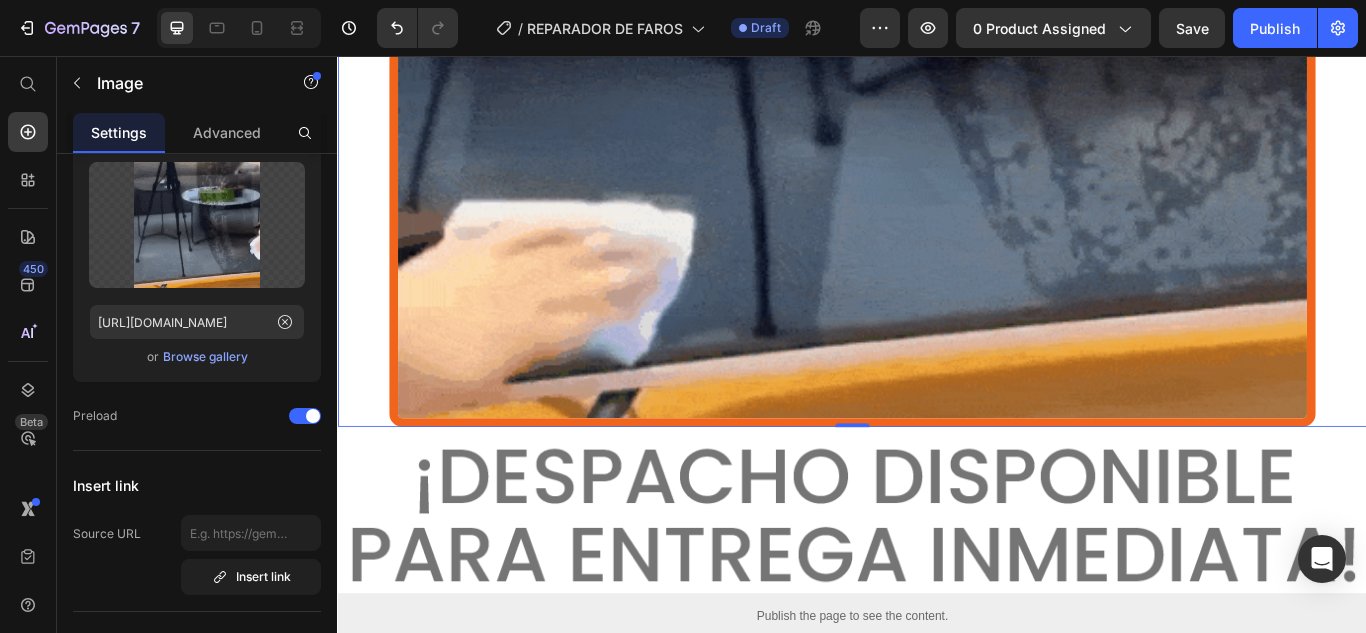 scroll, scrollTop: 0, scrollLeft: 0, axis: both 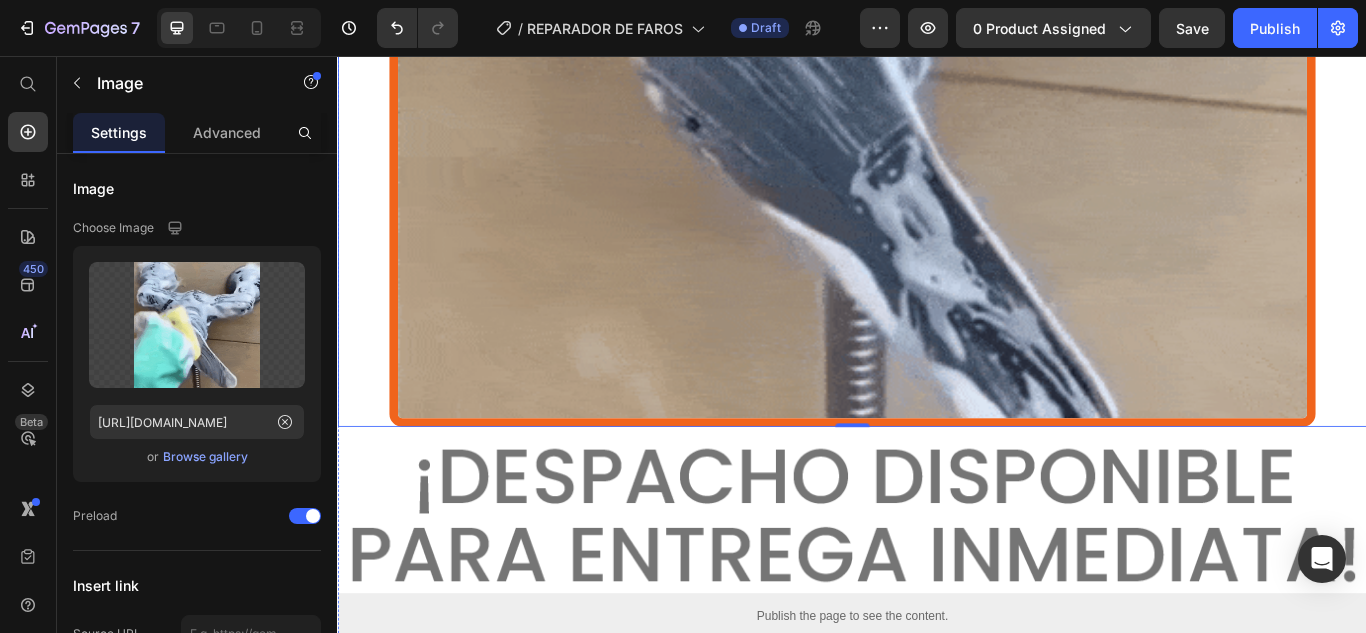 click at bounding box center (917, -614) 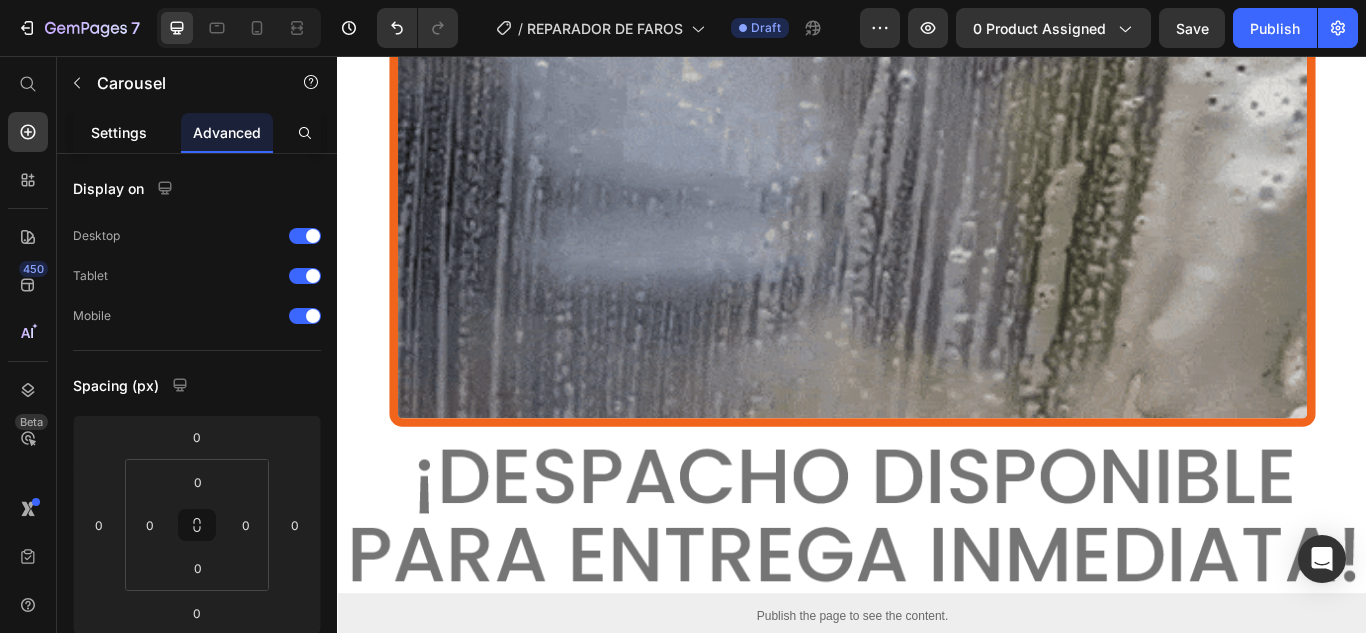 click on "Settings" at bounding box center (119, 132) 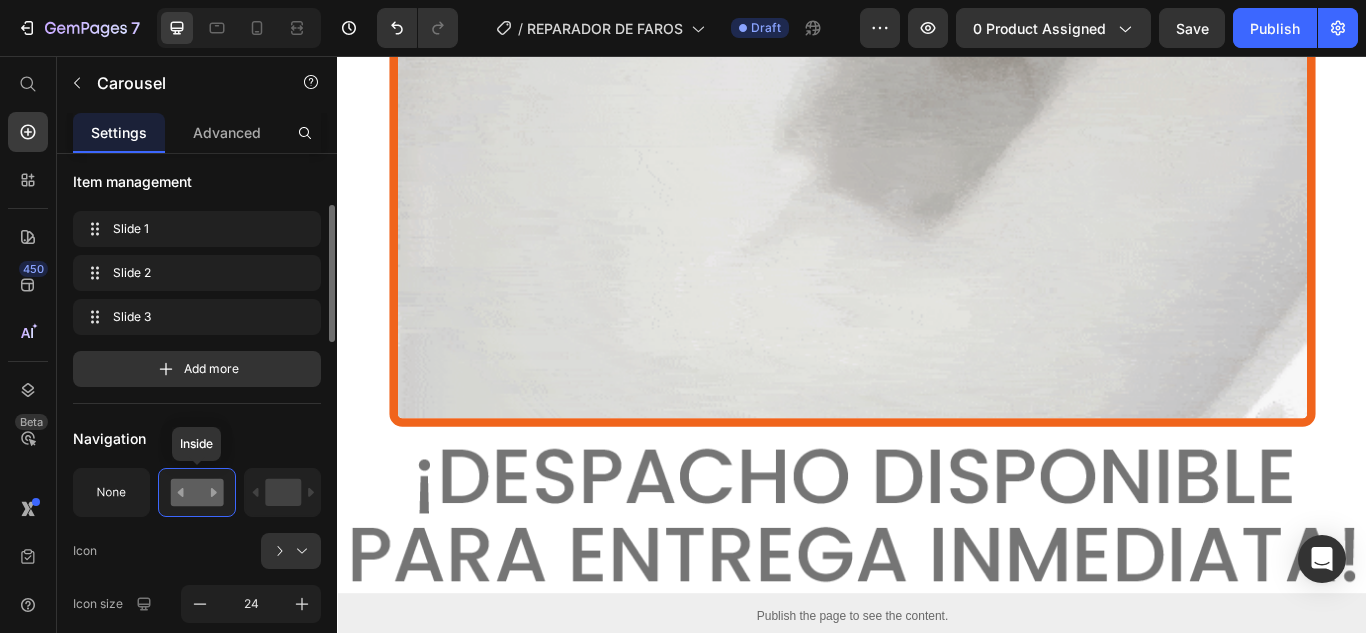 scroll, scrollTop: 300, scrollLeft: 0, axis: vertical 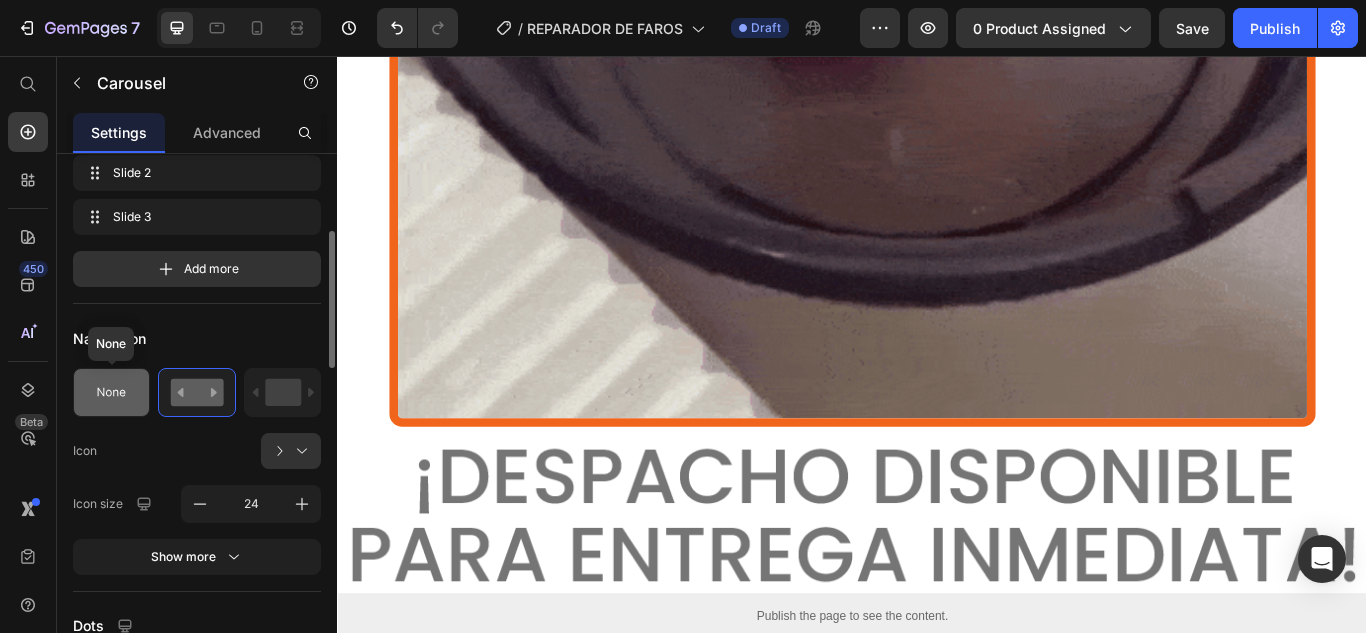click 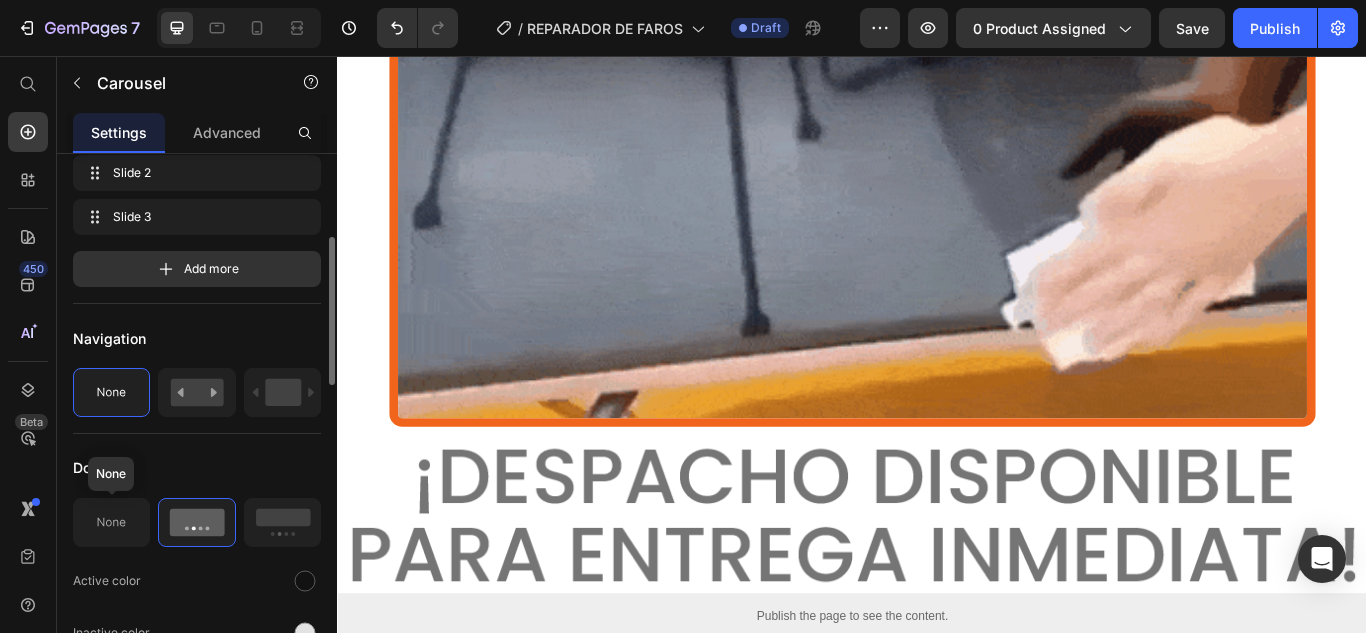 click 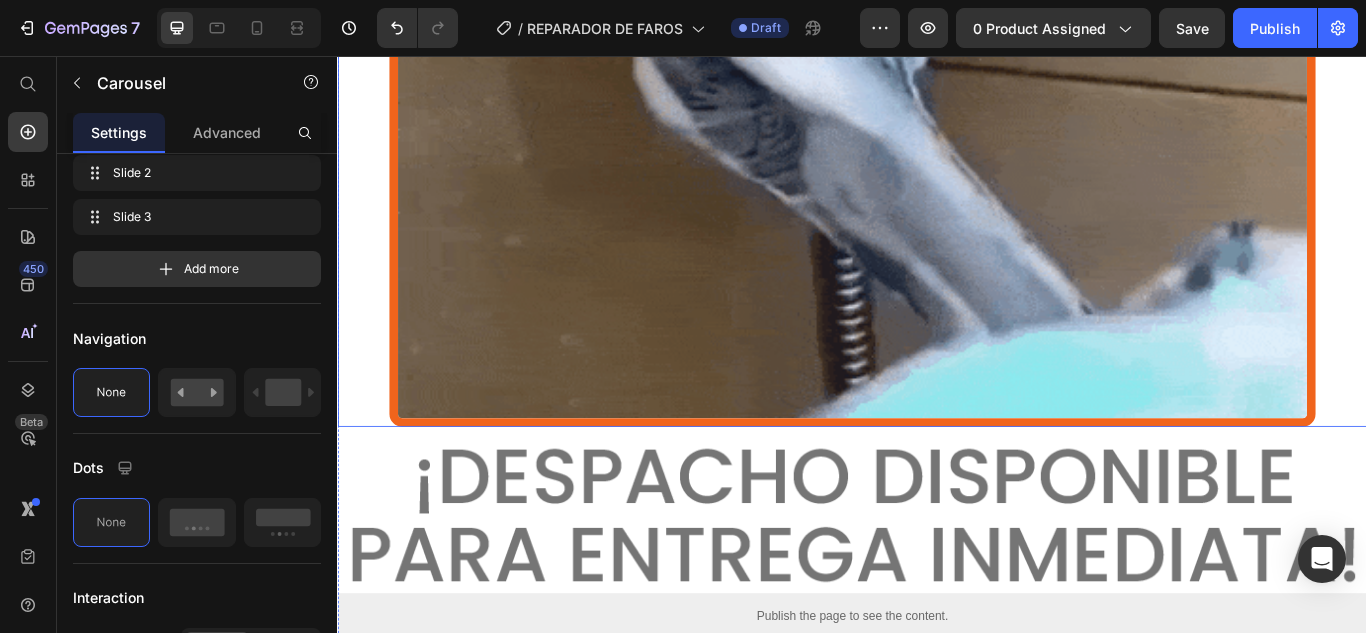 click at bounding box center (937, -52) 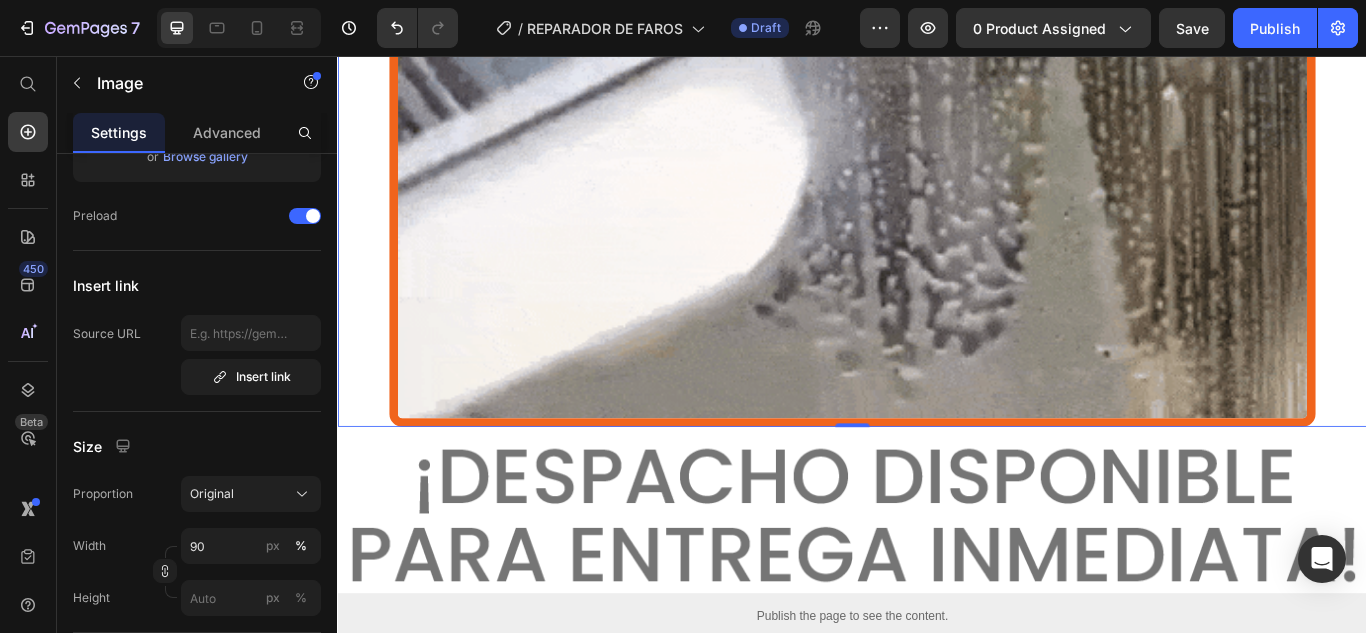 scroll, scrollTop: 0, scrollLeft: 0, axis: both 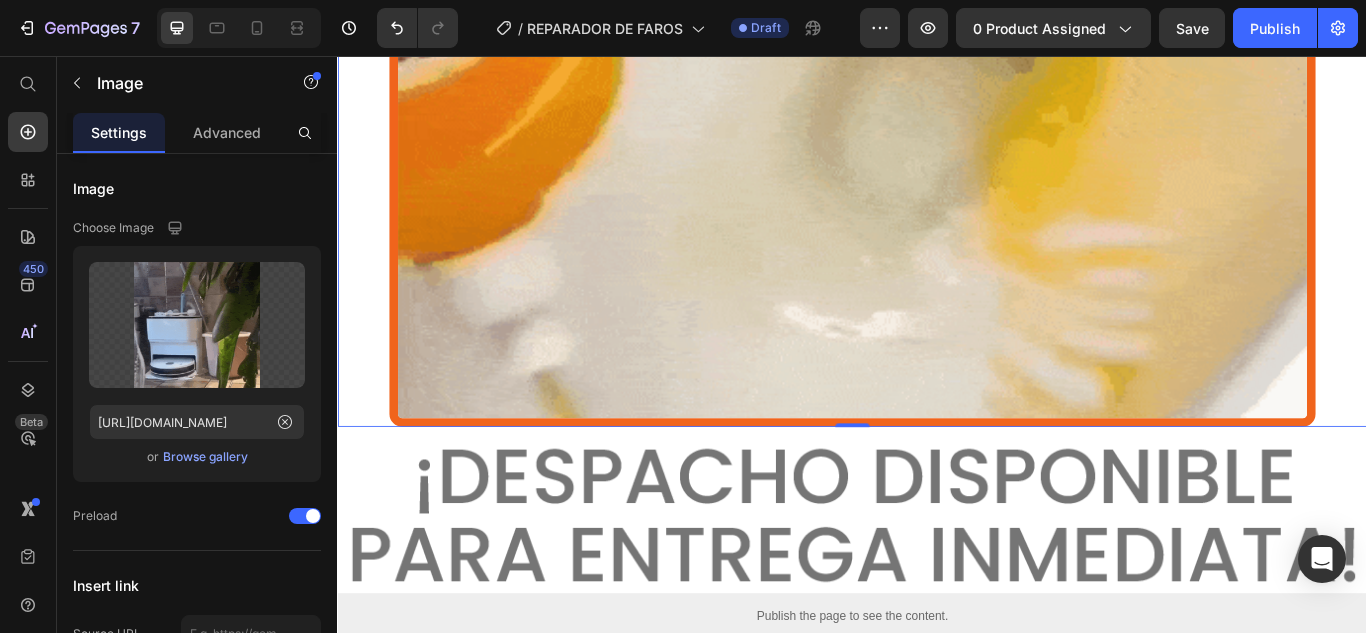 click on "⁠⁠⁠⁠⁠⁠⁠ Limpia la superficie [PERSON_NAME] para eliminar el polvo o suciedad acumilada" at bounding box center (929, -609) 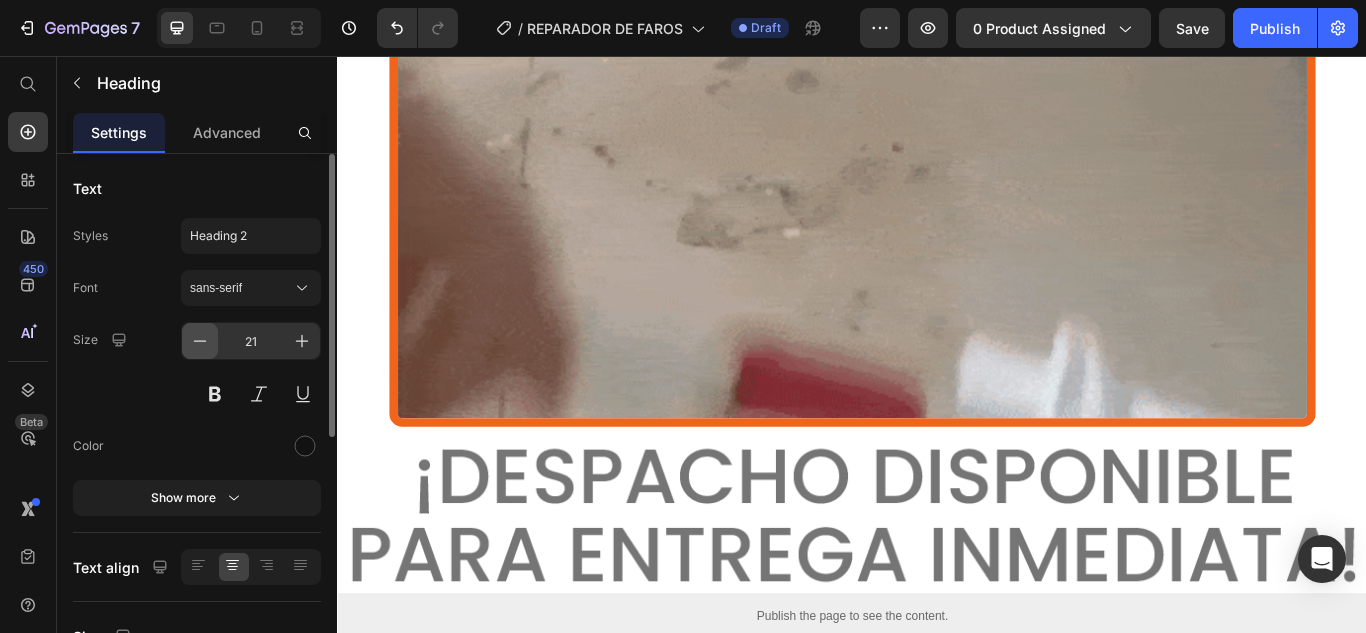 click 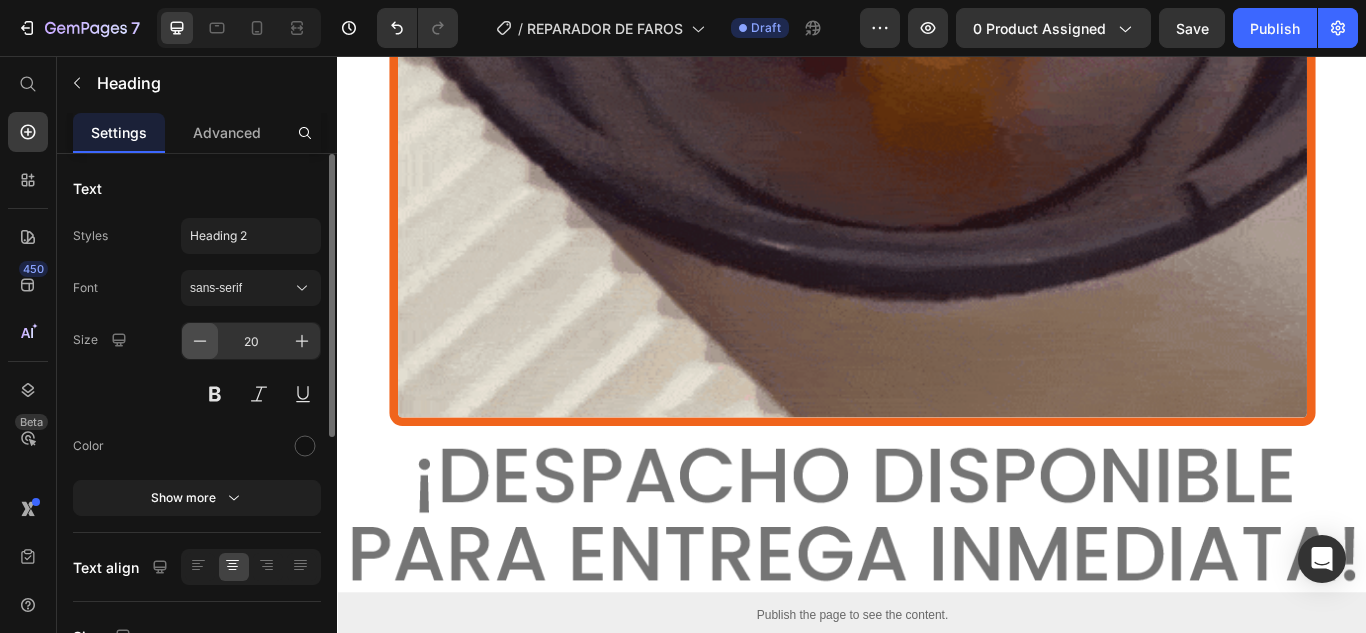 click 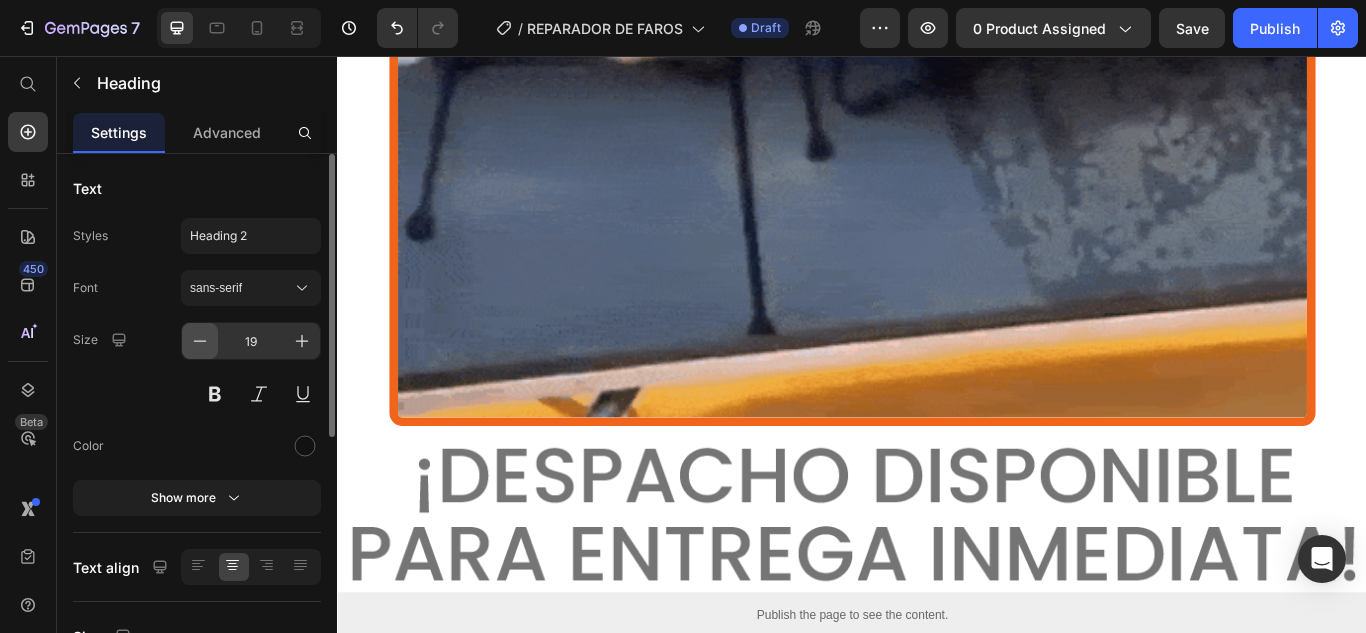 click 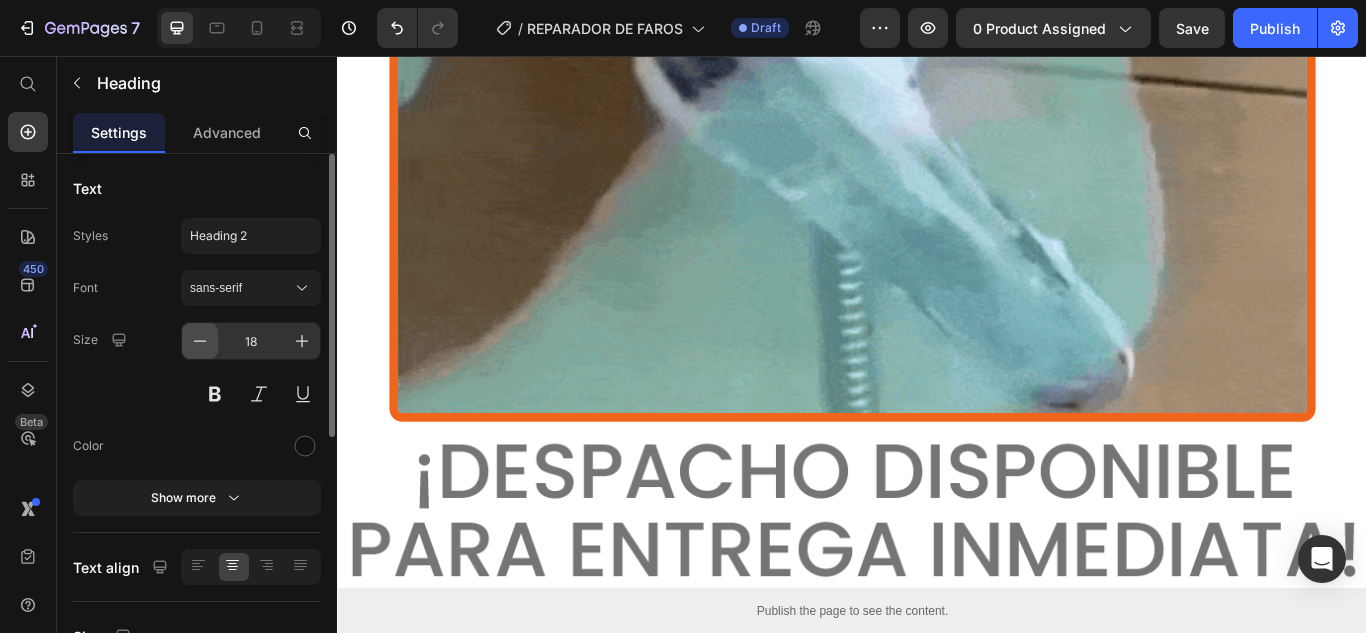 click 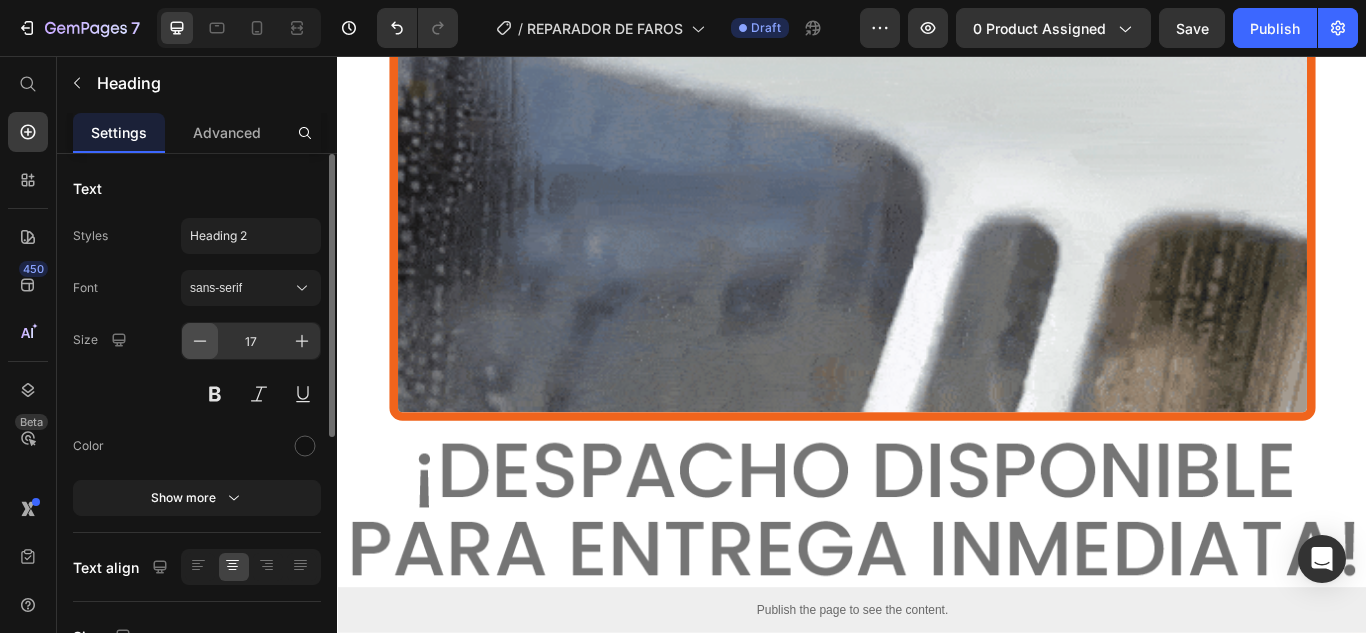 click 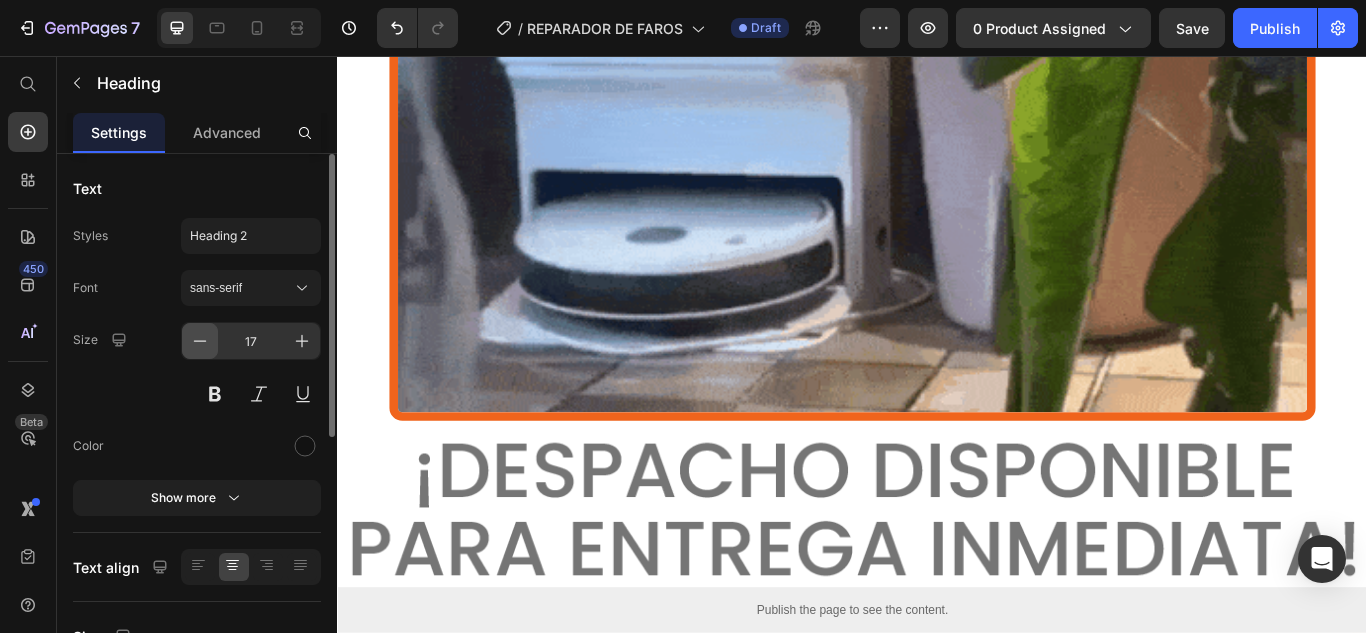 click 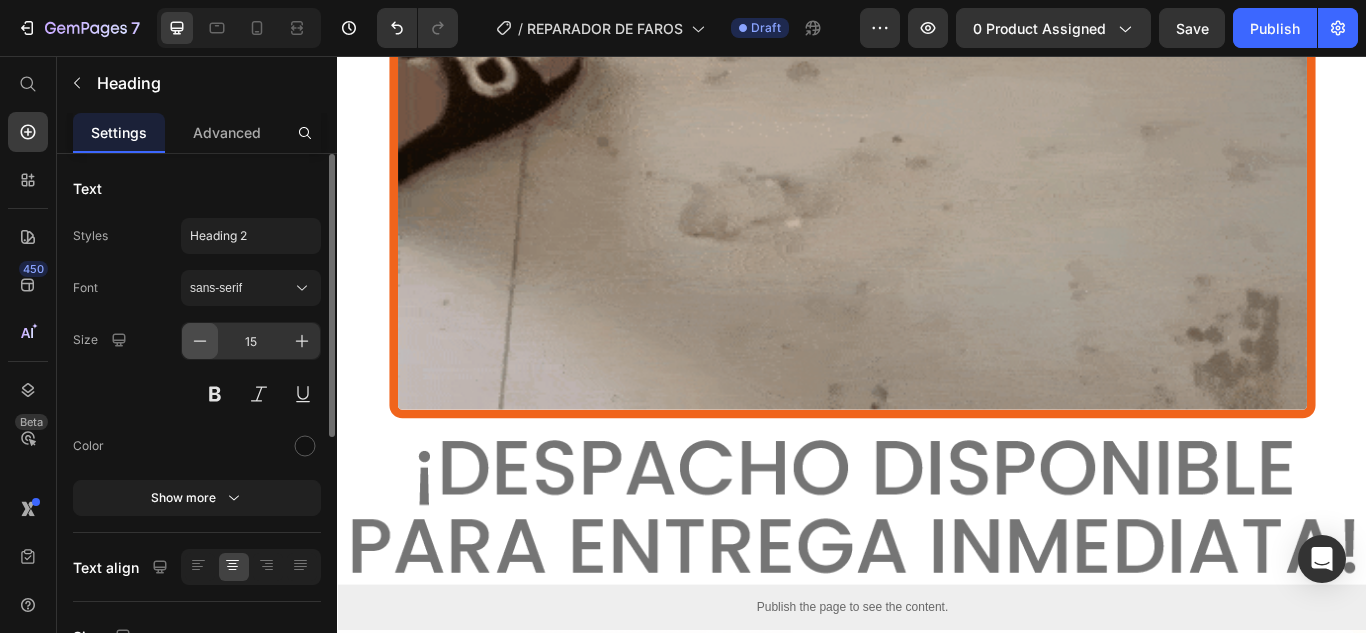 click 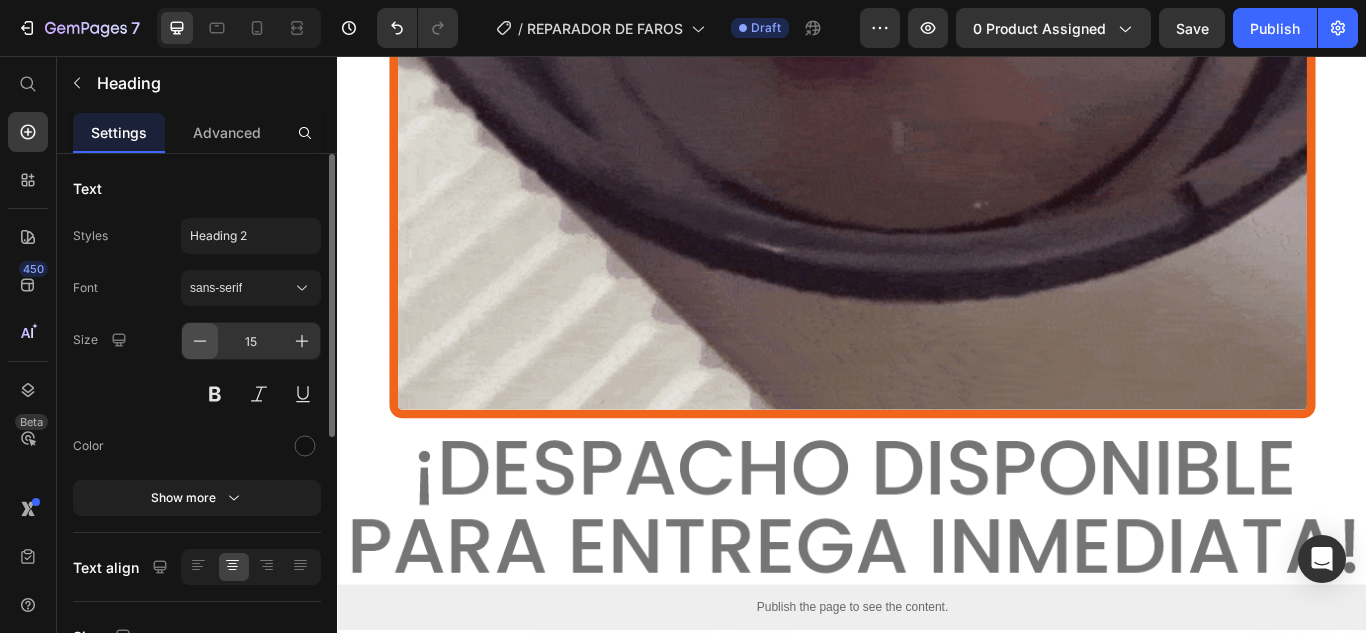 type on "14" 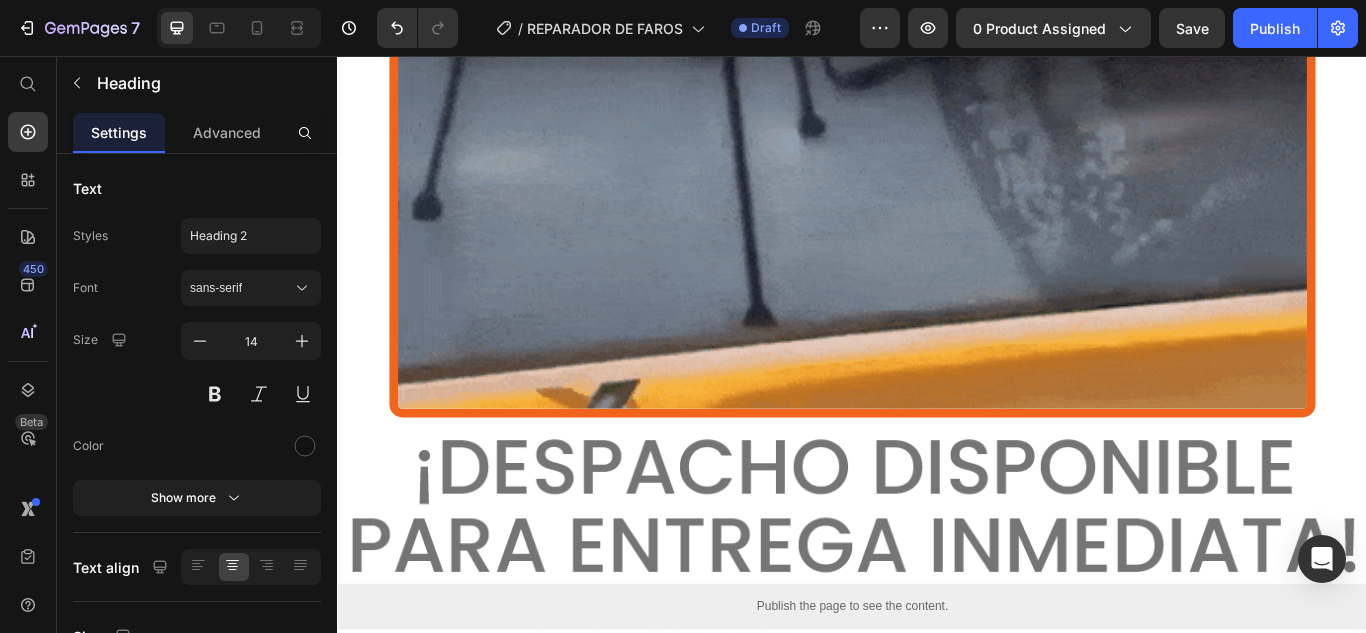 click on "⁠⁠⁠⁠⁠⁠⁠ PASO # 1" at bounding box center [929, -638] 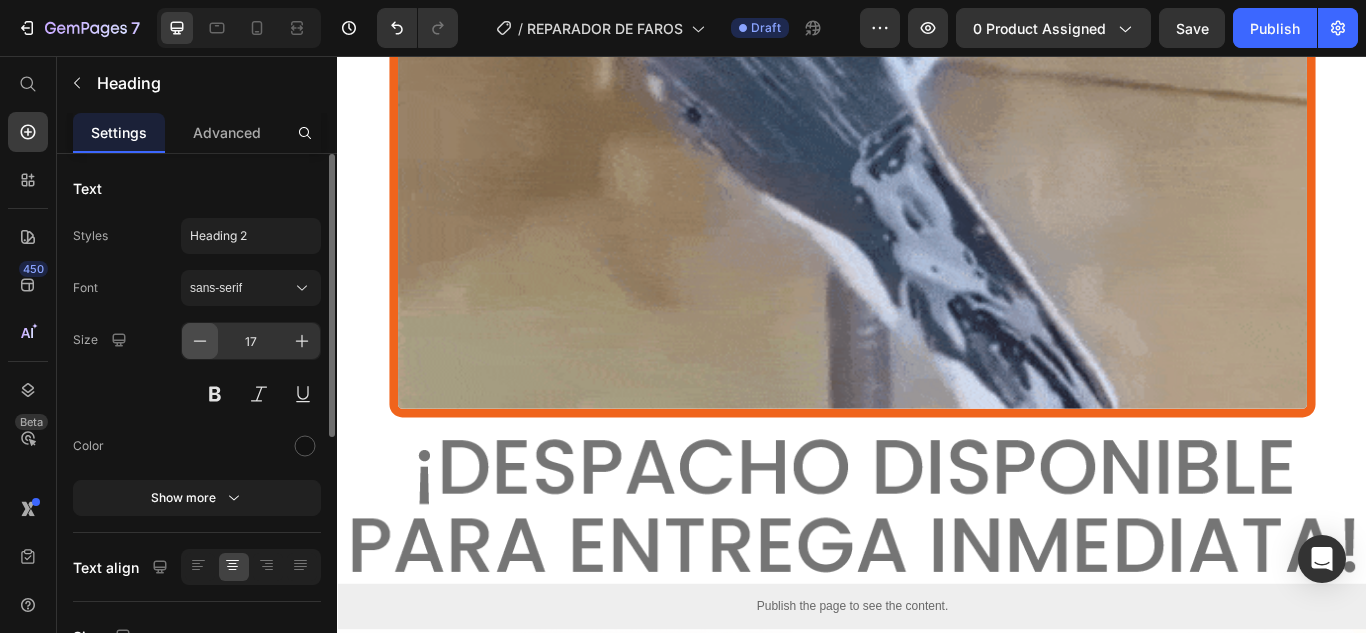 click 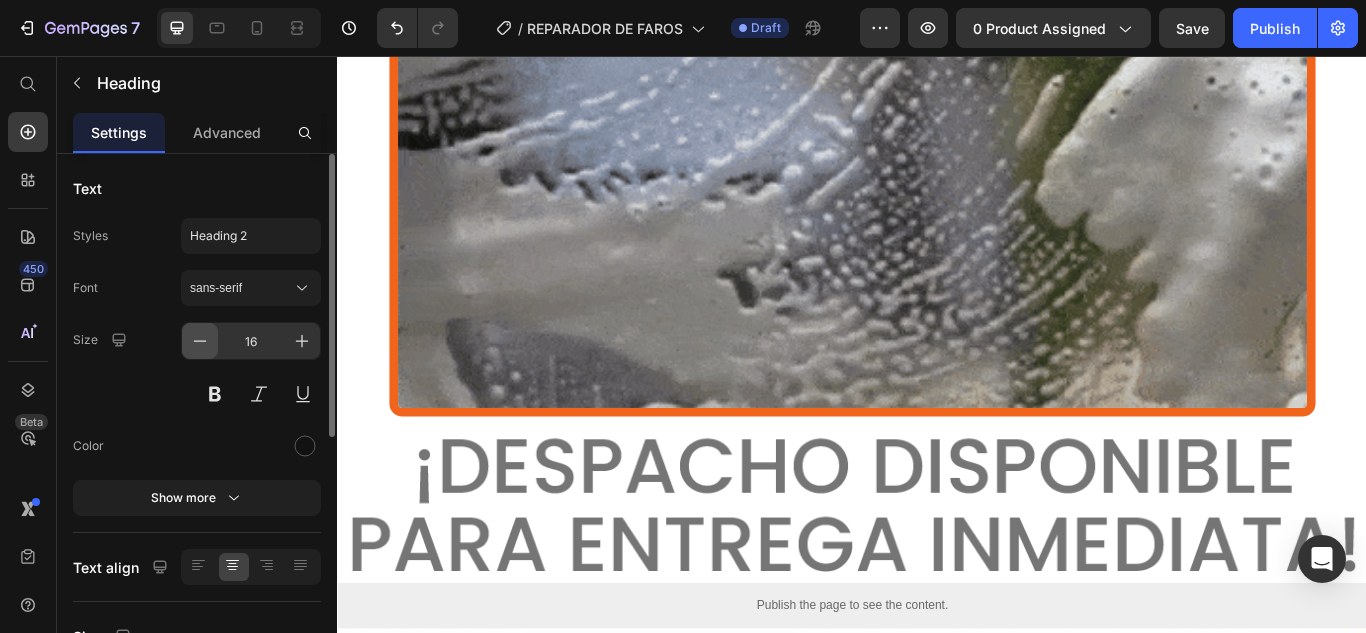 click 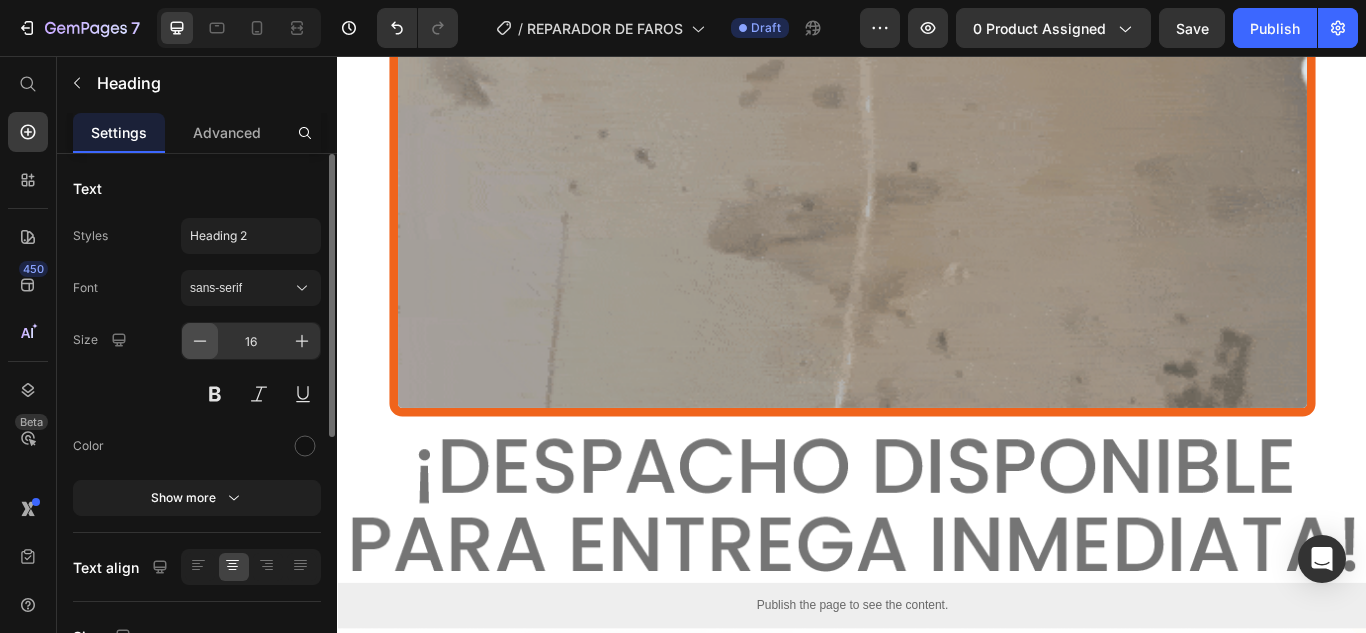 type on "15" 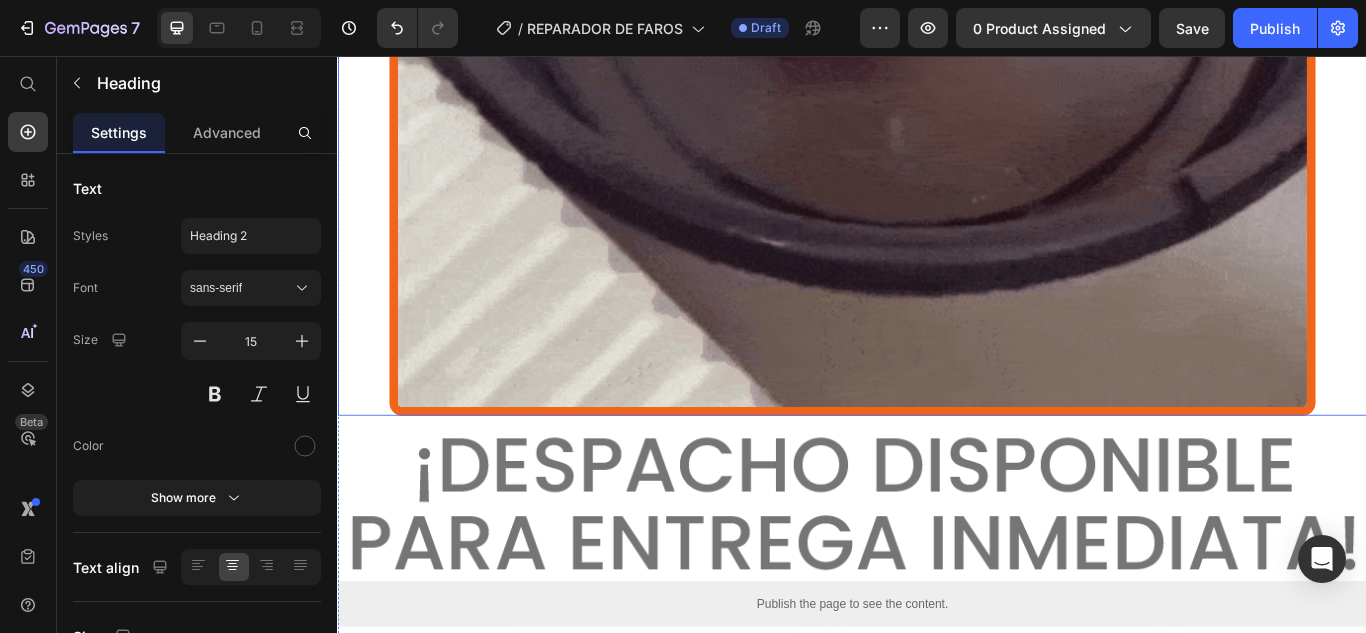 click at bounding box center (937, -65) 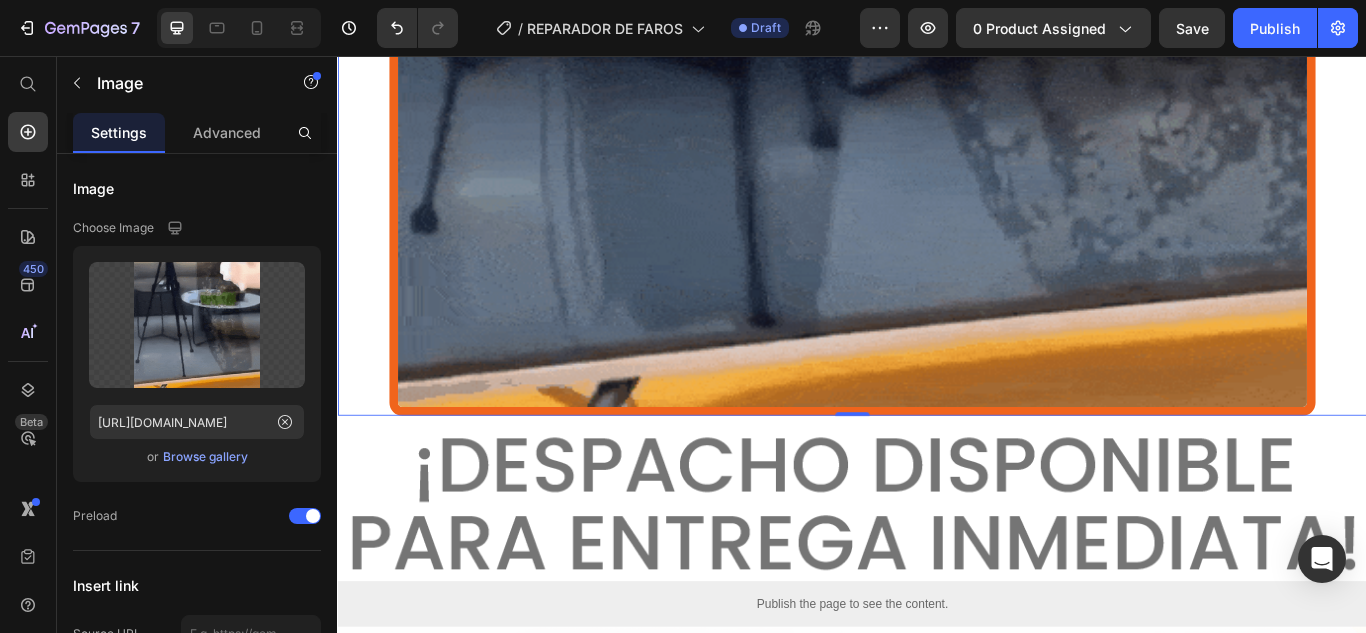 click on "⁠⁠⁠⁠⁠⁠⁠ PASO # 1" at bounding box center [929, -639] 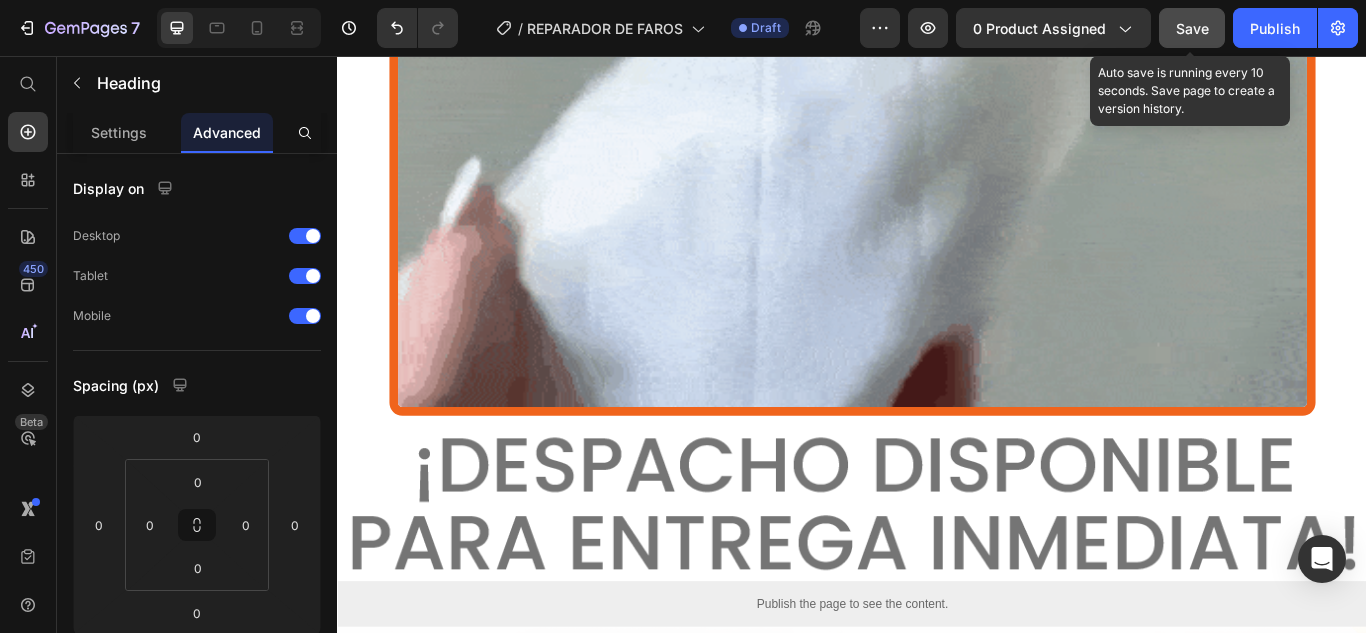 click on "Save" at bounding box center [1192, 28] 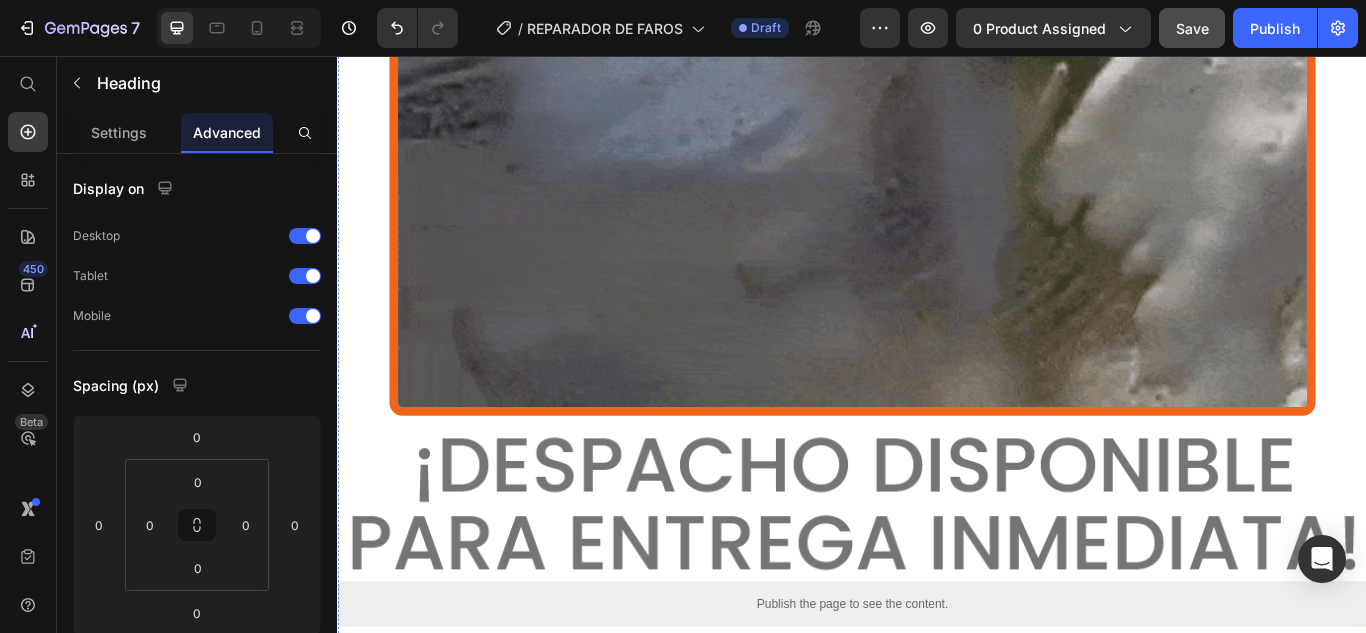 click on "⁠⁠⁠⁠⁠⁠⁠ ¿Cómo funciona?" at bounding box center [937, -763] 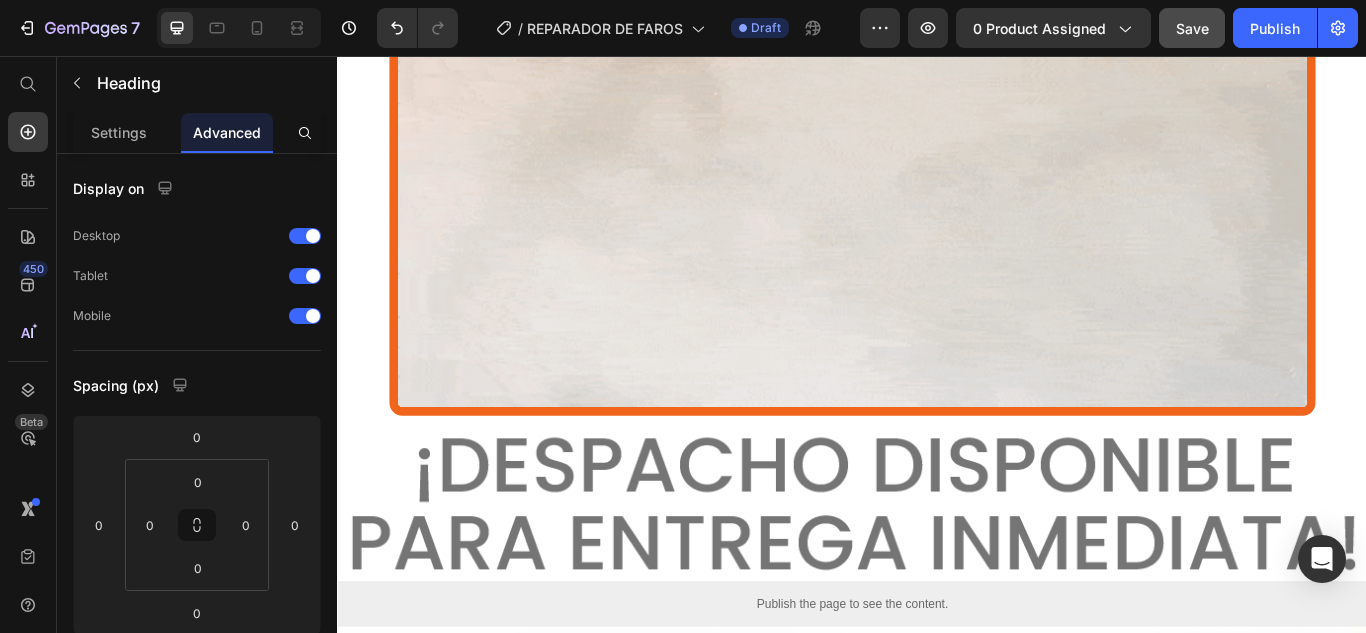 click on "Heading" at bounding box center [389, -816] 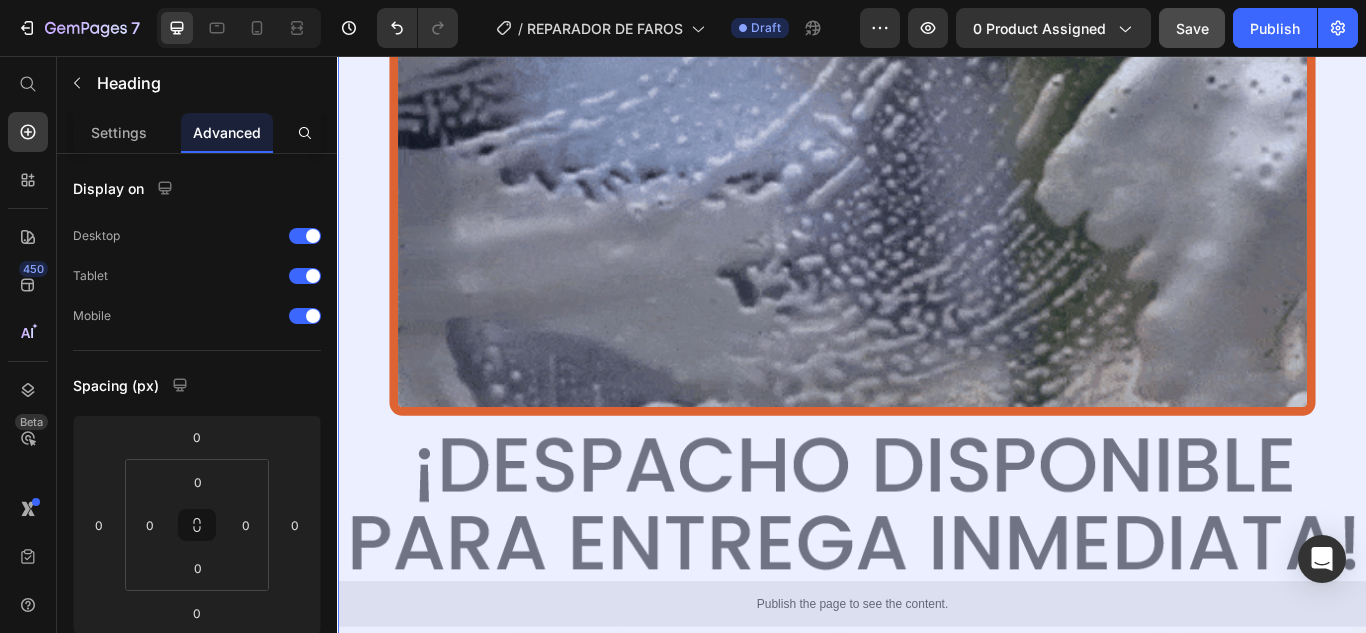 click on "Section" at bounding box center (371, -851) 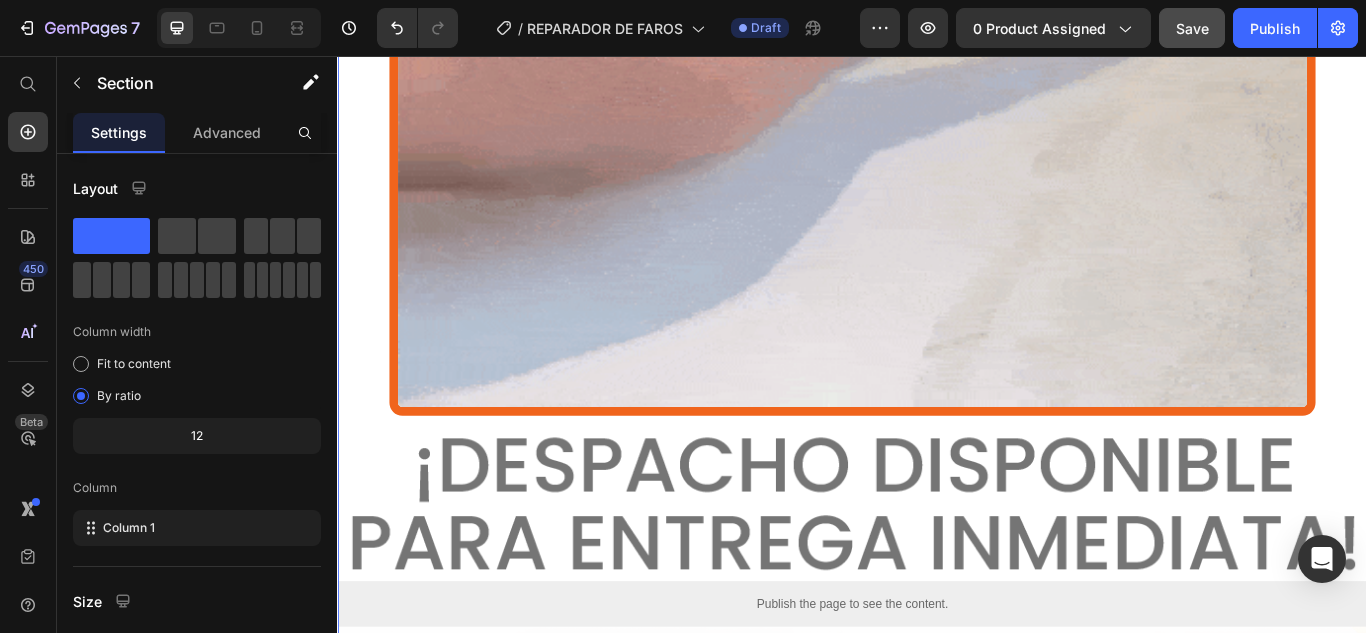 click at bounding box center [929, -690] 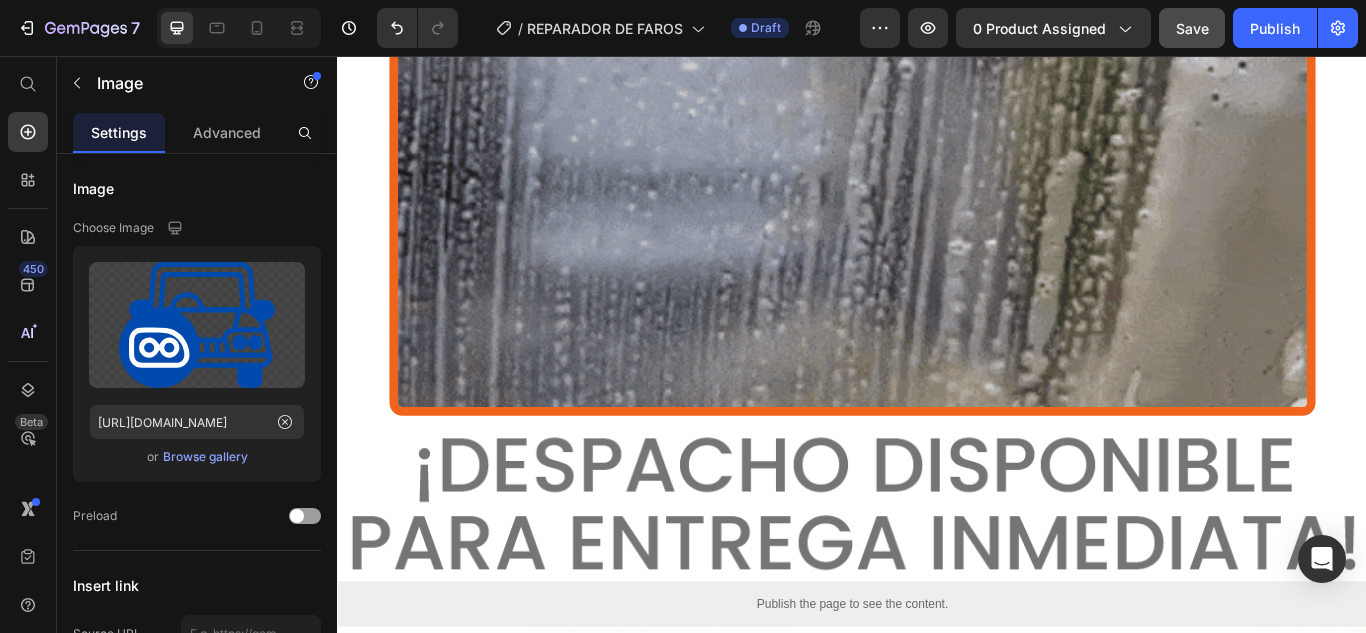 click on "⁠⁠⁠⁠⁠⁠⁠ ¿Cómo funciona?" at bounding box center (937, -763) 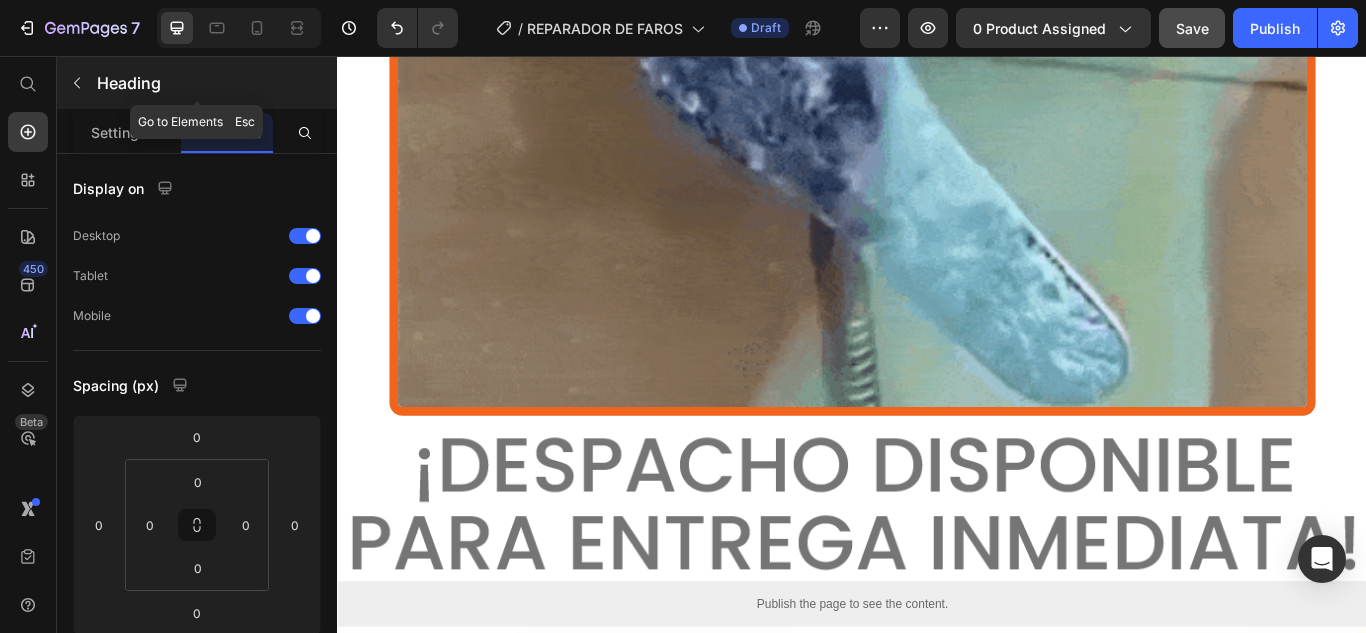 click at bounding box center (77, 83) 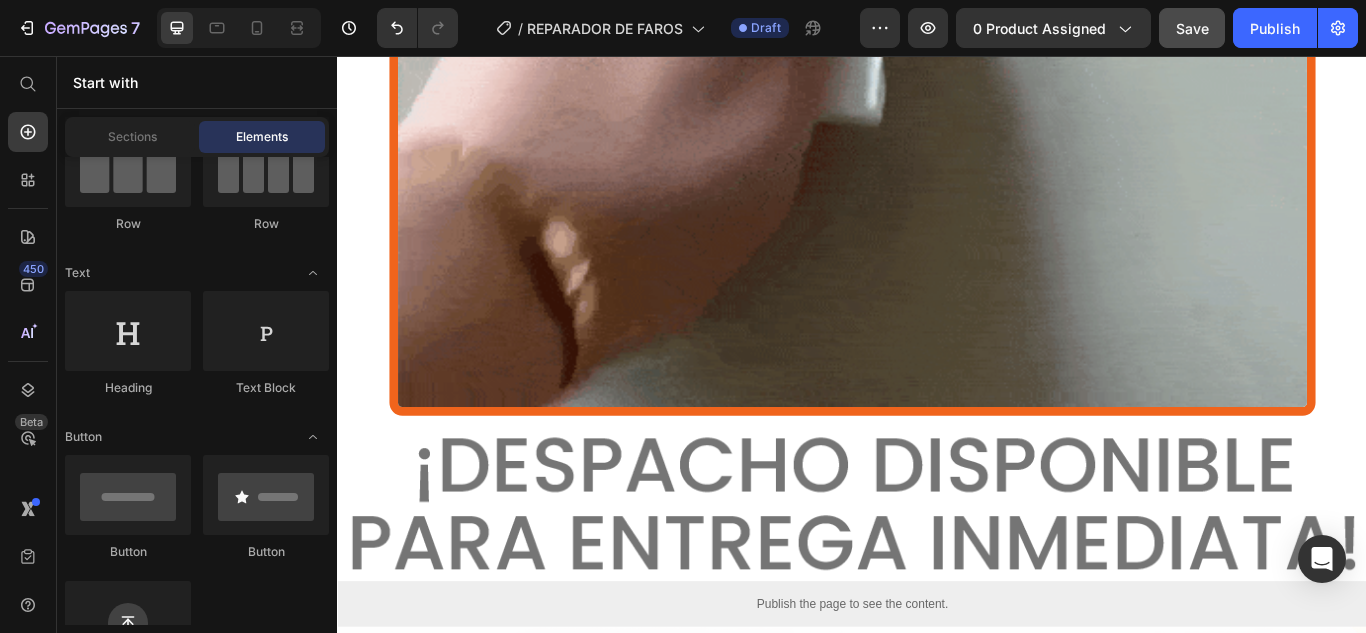 click on "⁠⁠⁠⁠⁠⁠⁠ Limpia la superficie [PERSON_NAME] para eliminar el polvo o suciedad acumilada" at bounding box center (929, -617) 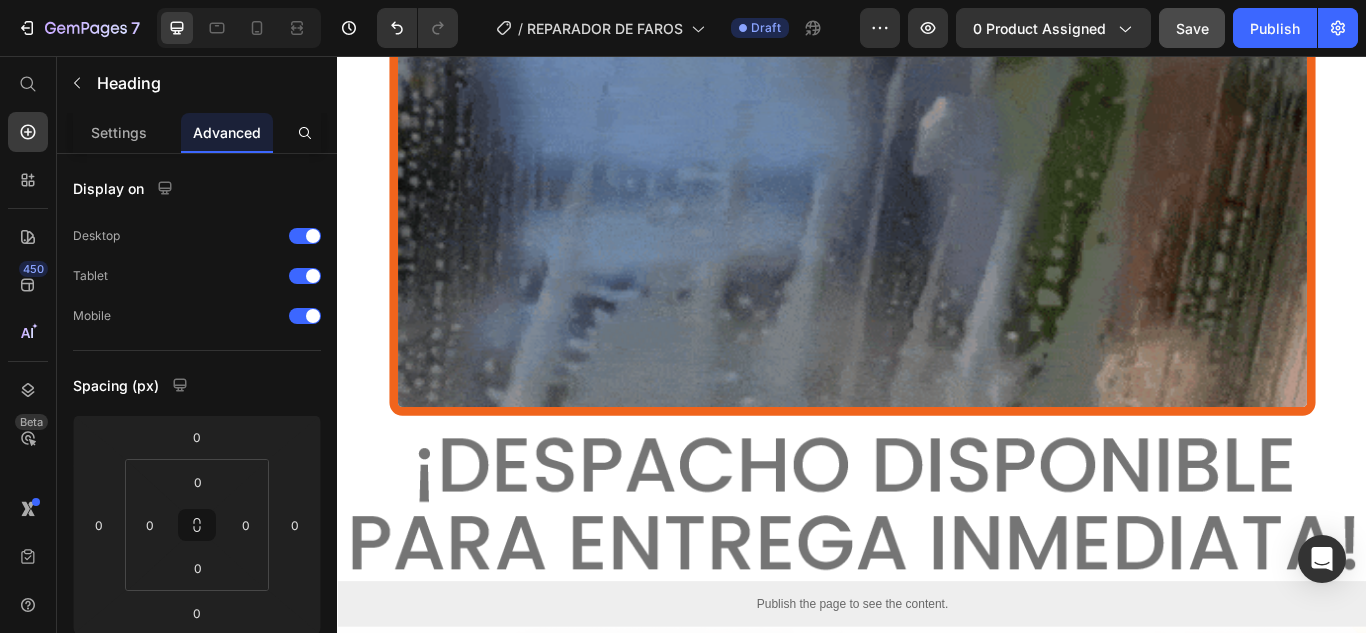click at bounding box center (929, -690) 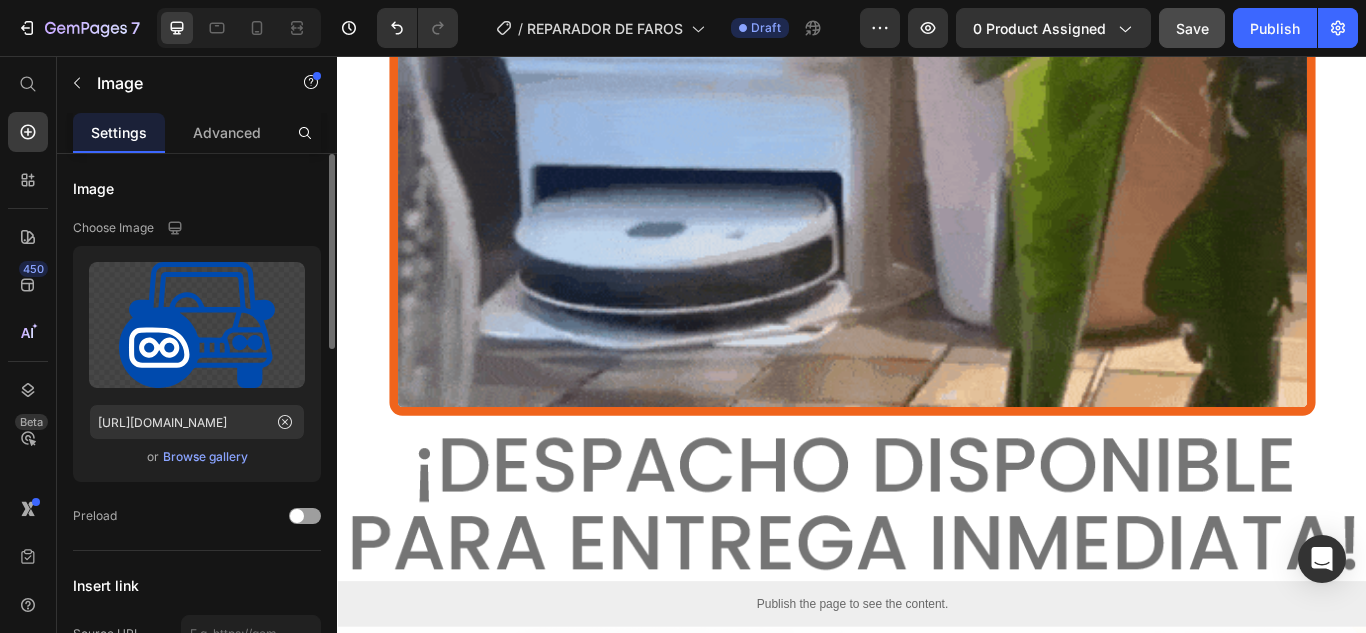 scroll, scrollTop: 200, scrollLeft: 0, axis: vertical 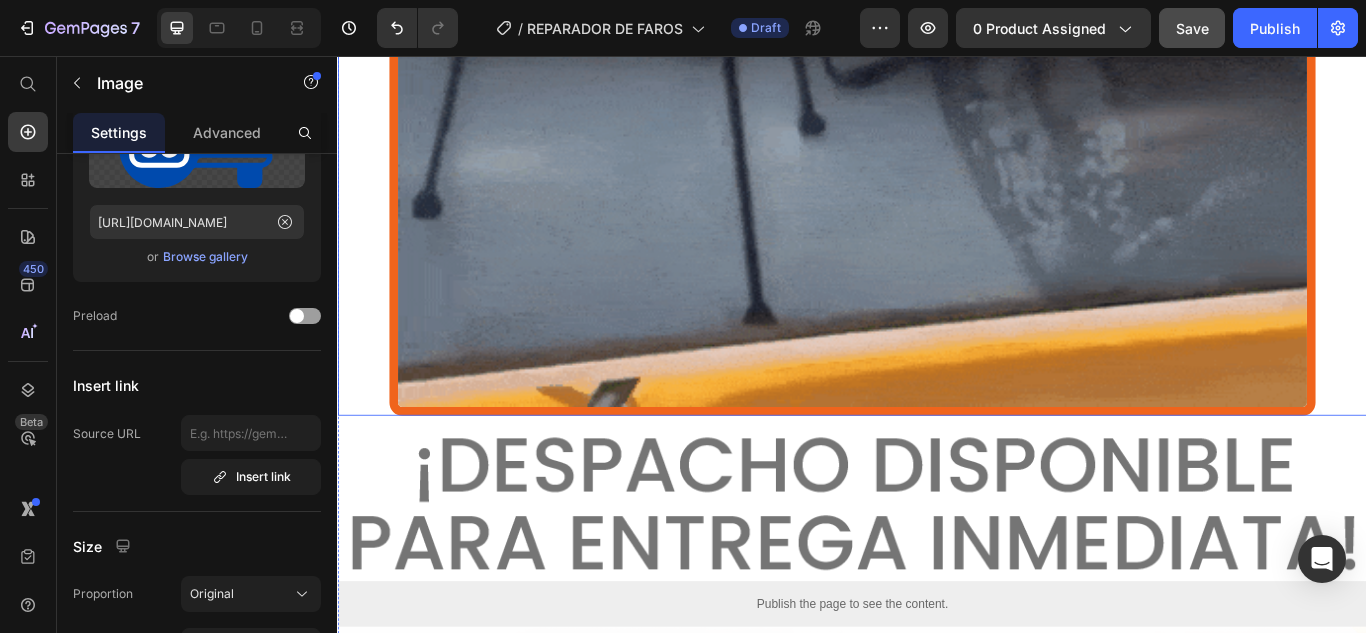 click at bounding box center (937, -65) 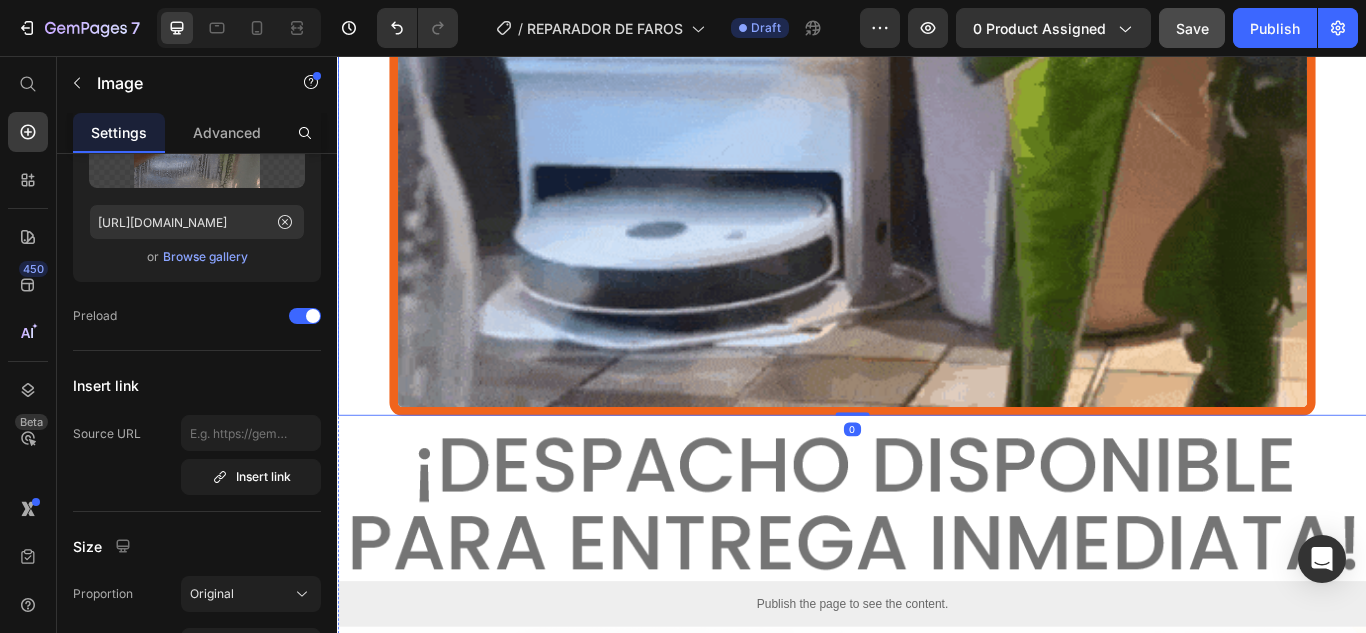 click on "⁠⁠⁠⁠⁠⁠⁠ ¿Cómo funciona?" at bounding box center [937, -763] 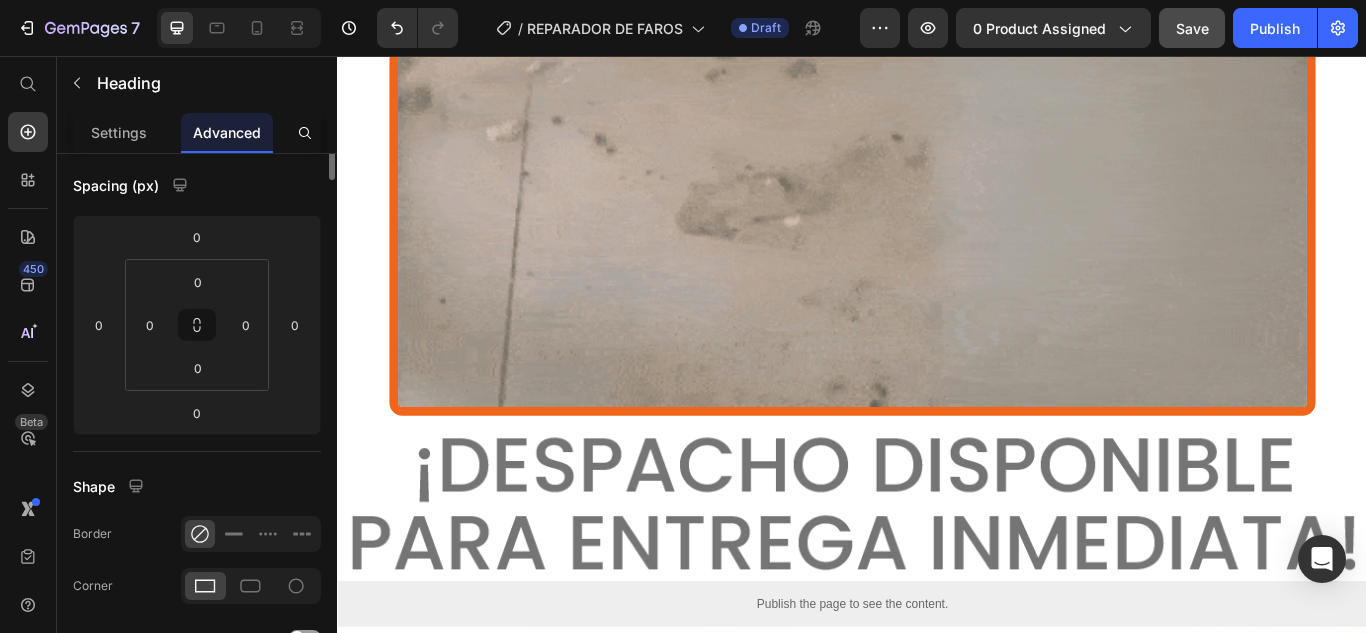 scroll, scrollTop: 0, scrollLeft: 0, axis: both 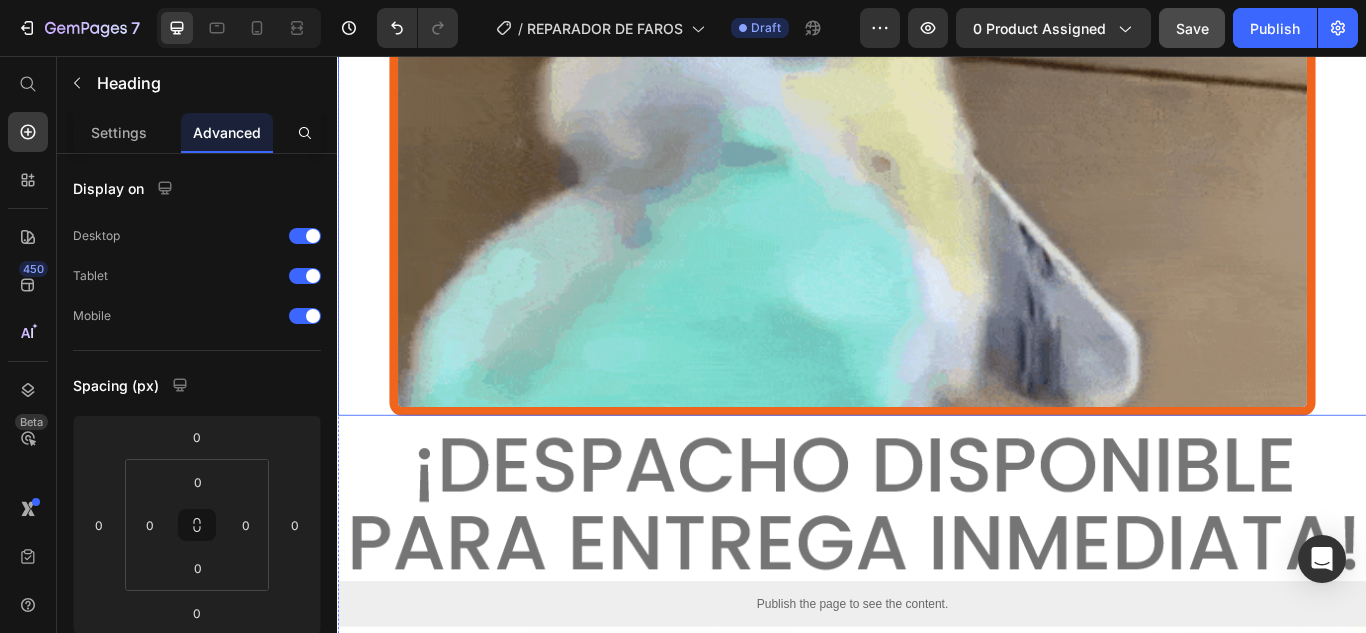 click at bounding box center (937, -65) 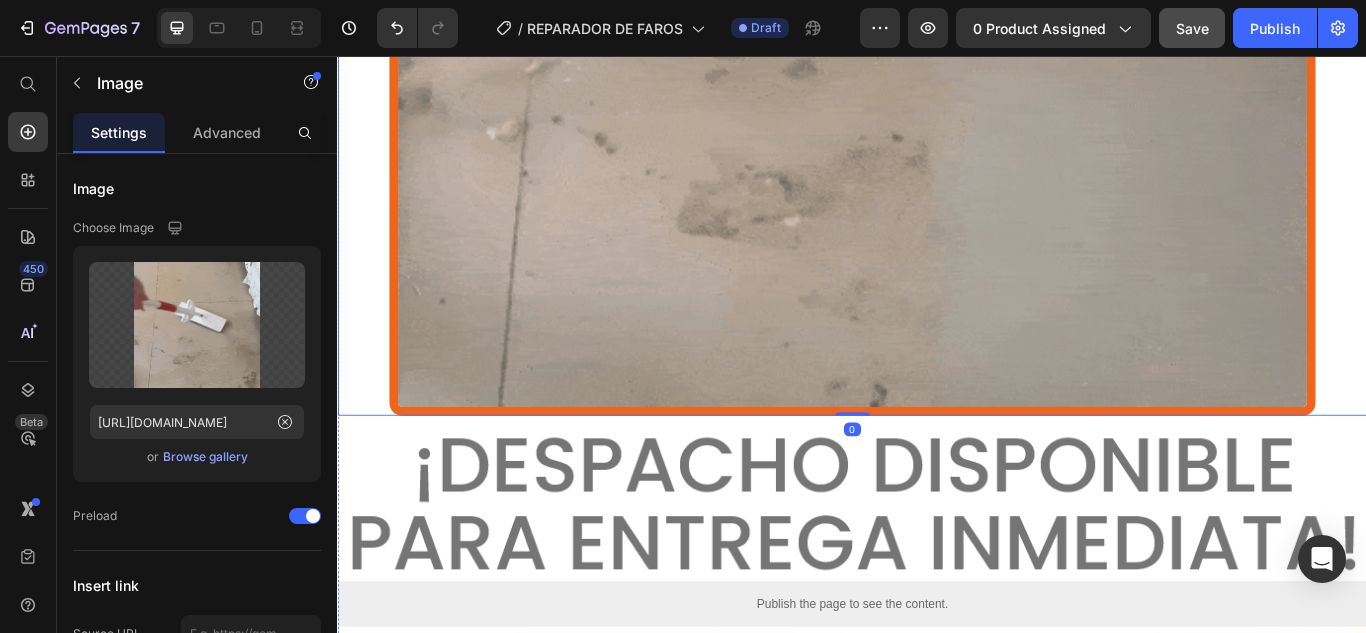click on "Heading" at bounding box center [368, -809] 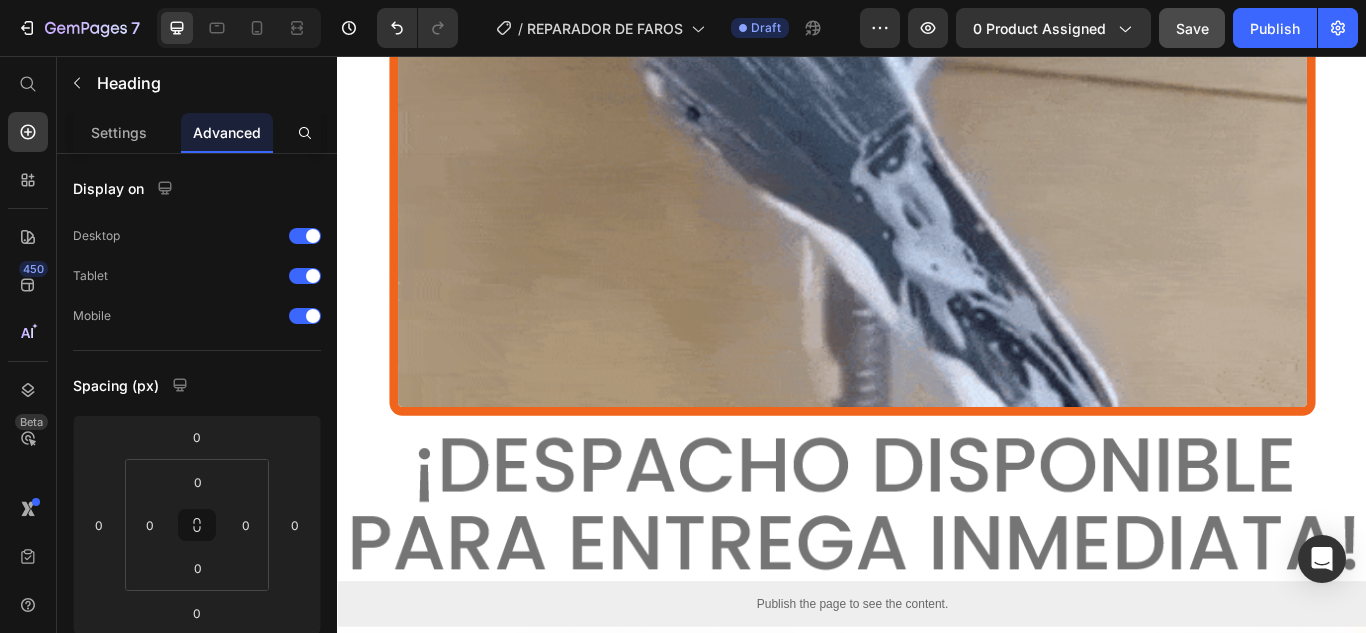 click on "Heading" at bounding box center [389, -816] 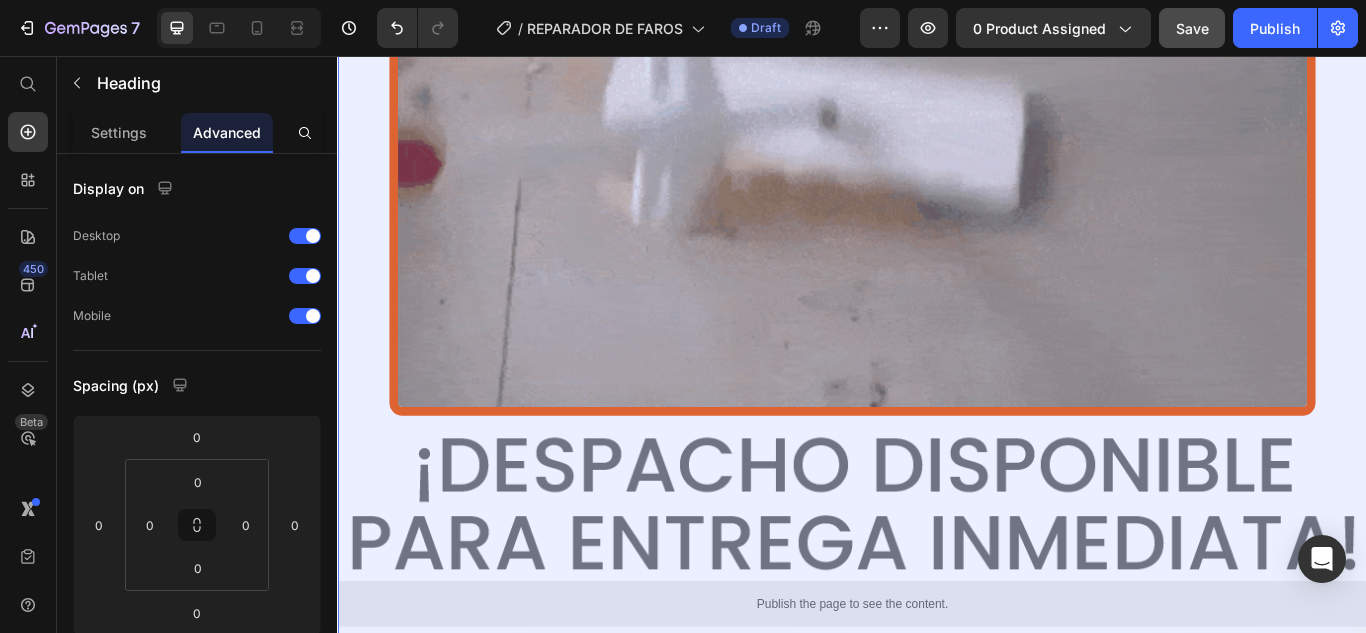 click on "Section" at bounding box center (371, -851) 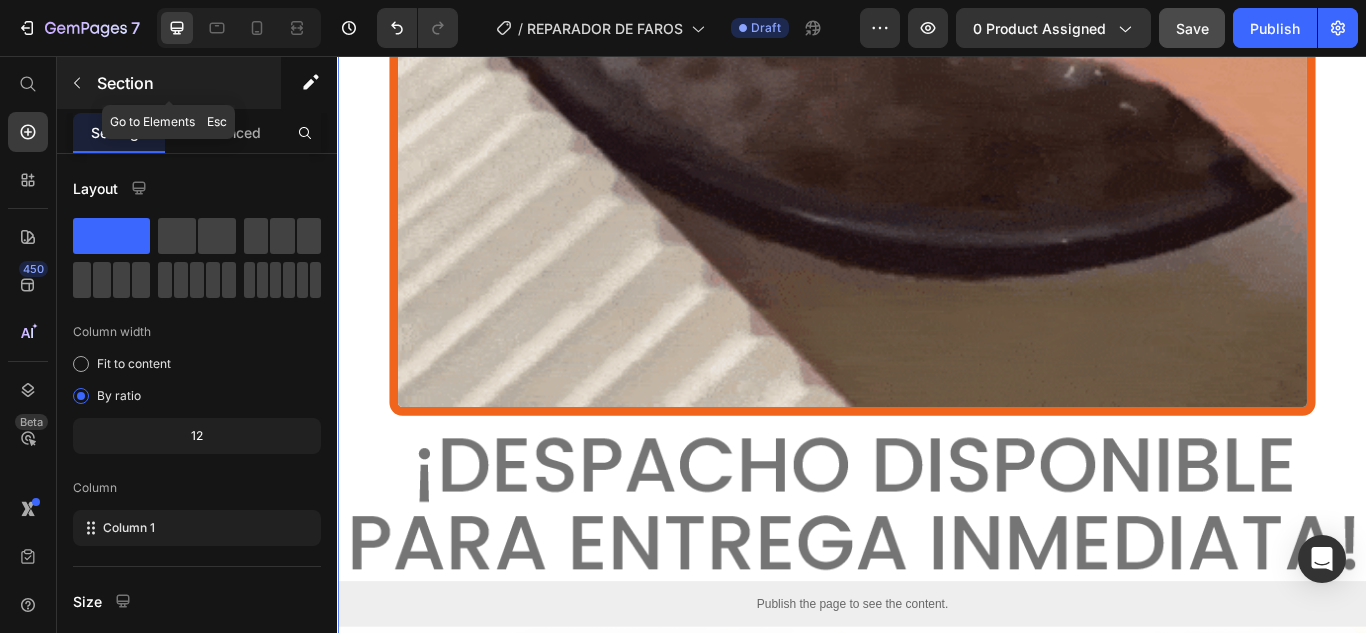click on "Section" at bounding box center (187, 83) 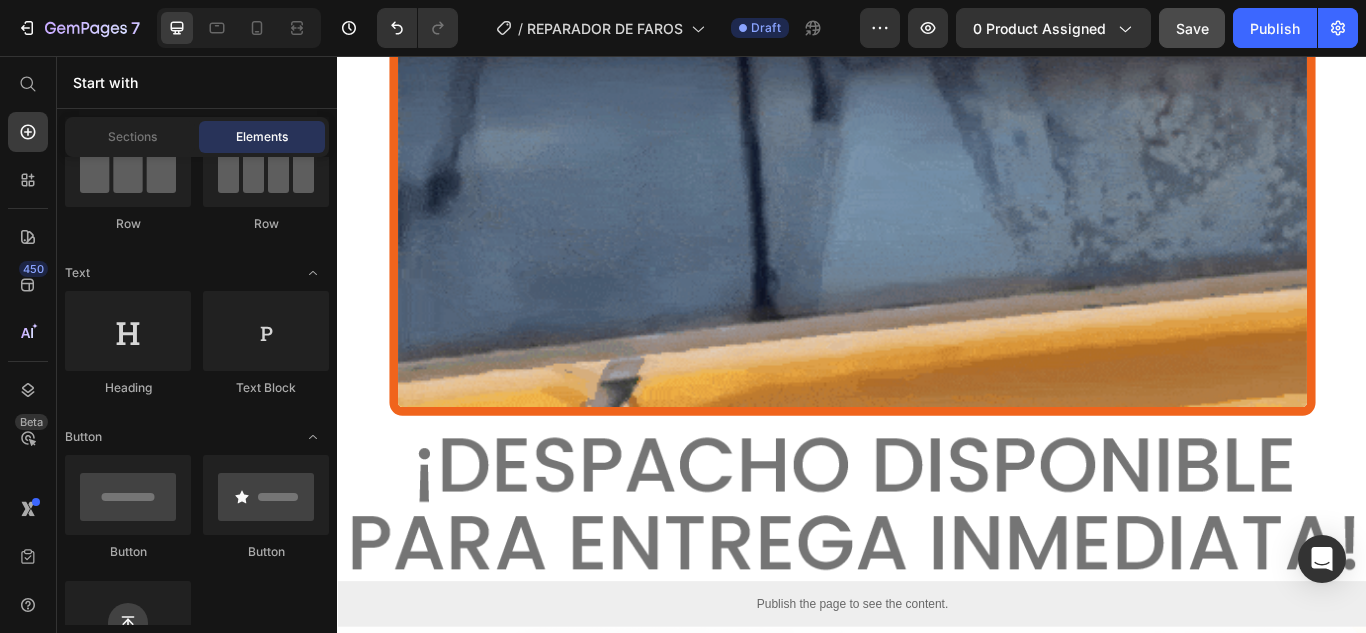 click on "Limpia la superficie [PERSON_NAME] para eliminar el polvo o suciedad acumilada" at bounding box center [930, -618] 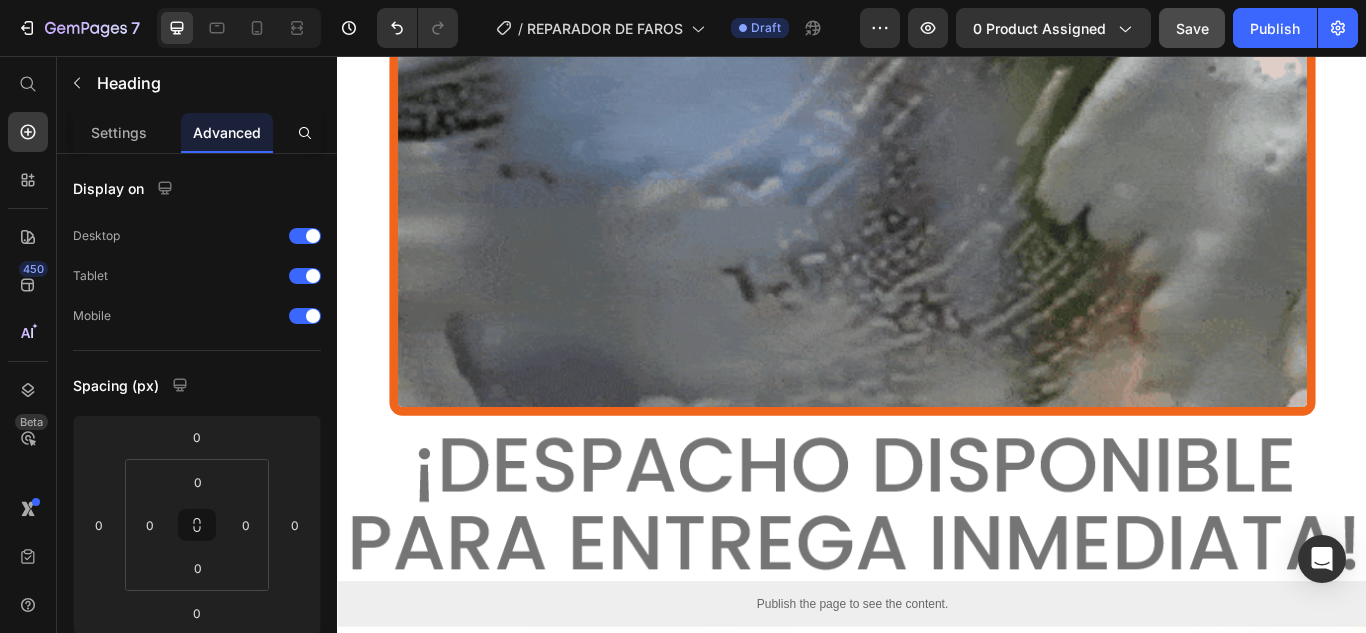 click on "¿Cómo funciona?" at bounding box center [937, -761] 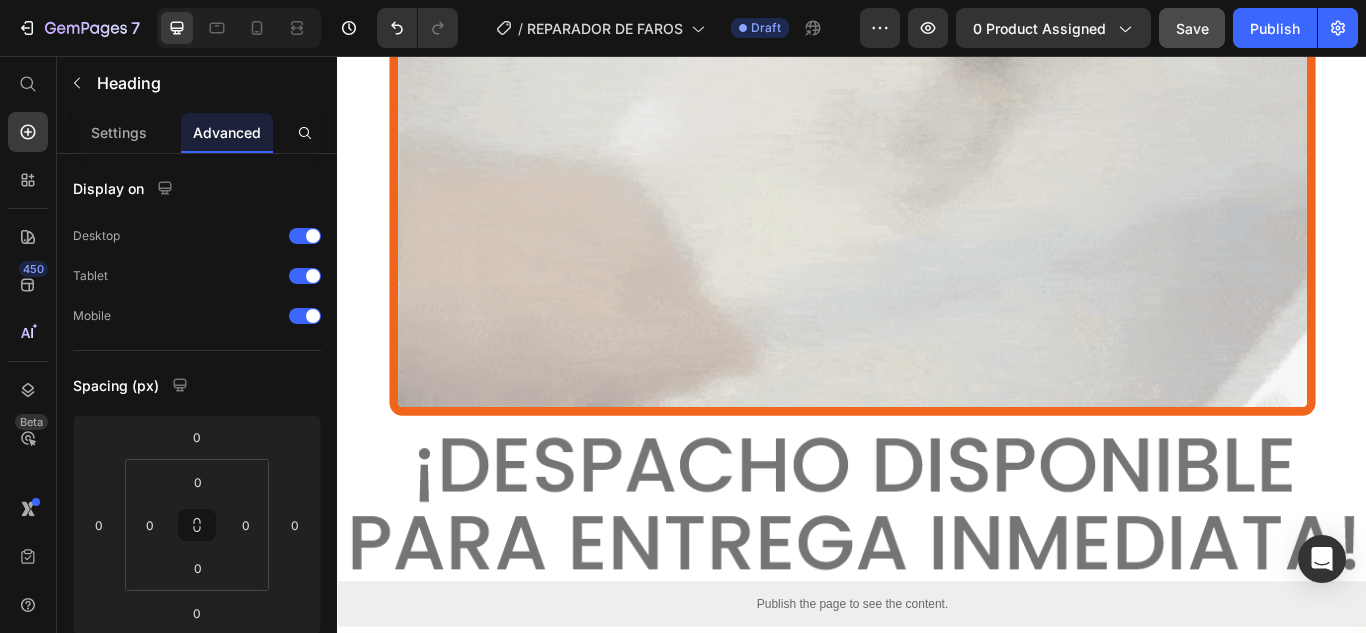 click at bounding box center [929, -690] 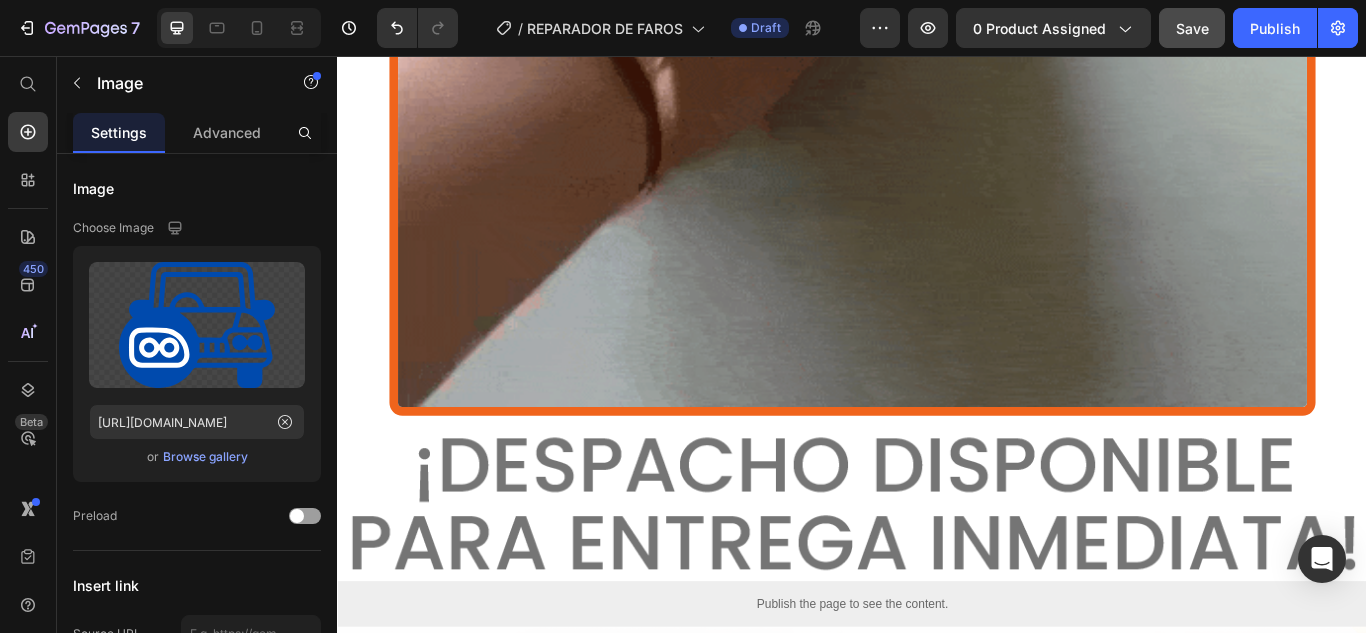 click at bounding box center (937, -65) 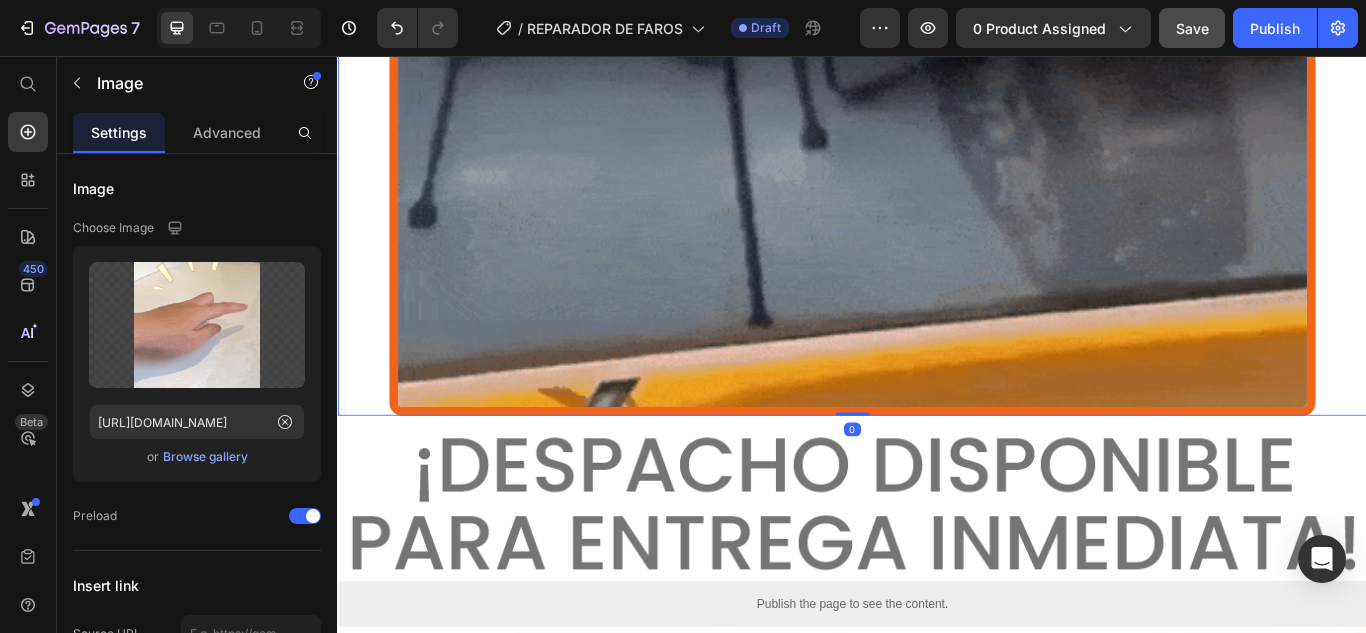 click at bounding box center [929, -690] 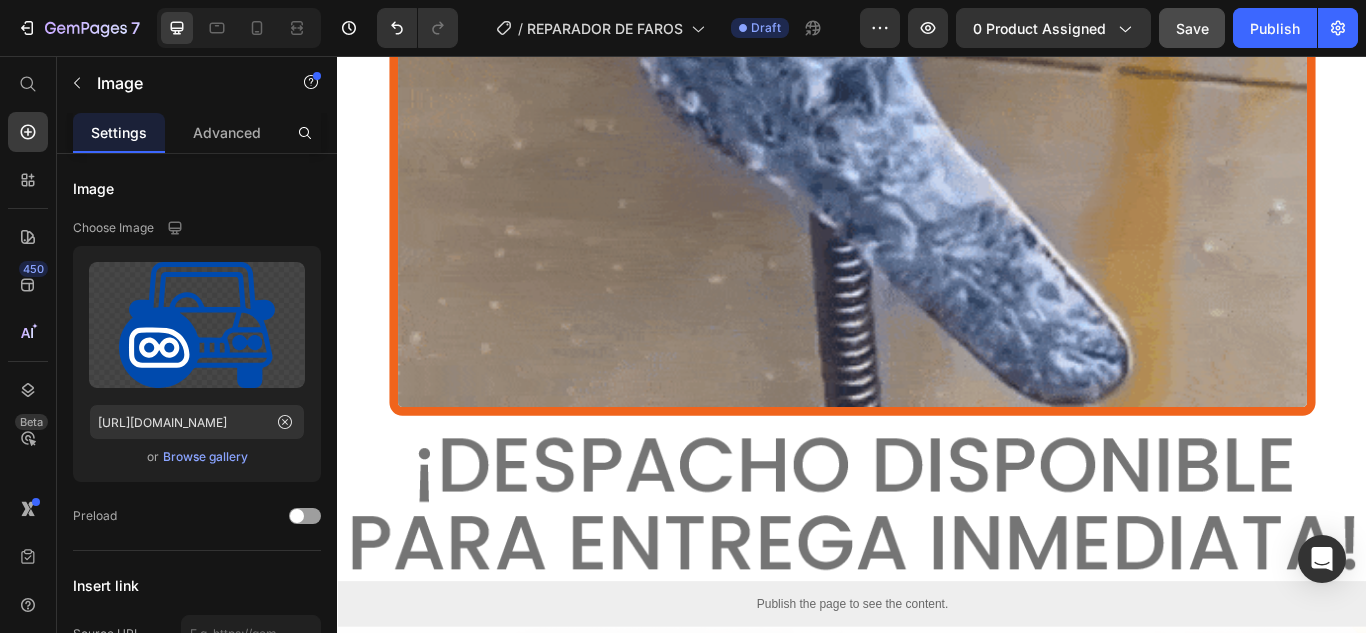 click at bounding box center [929, -690] 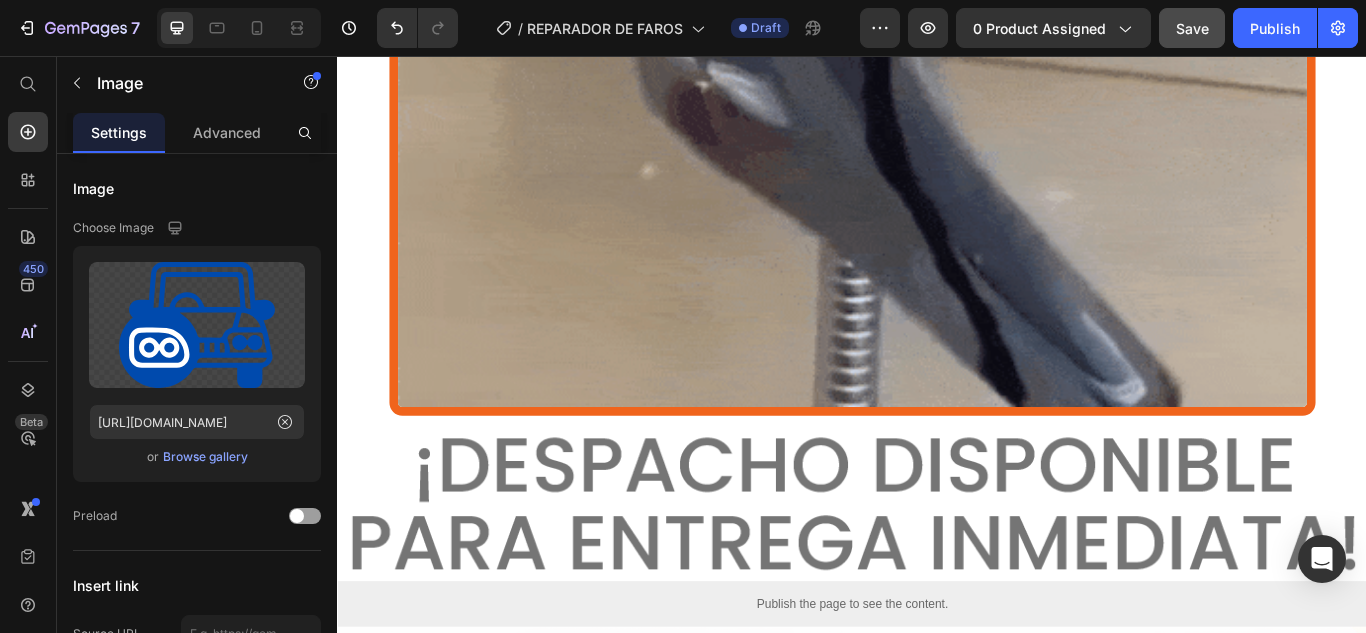 click on "Image" at bounding box center [383, -708] 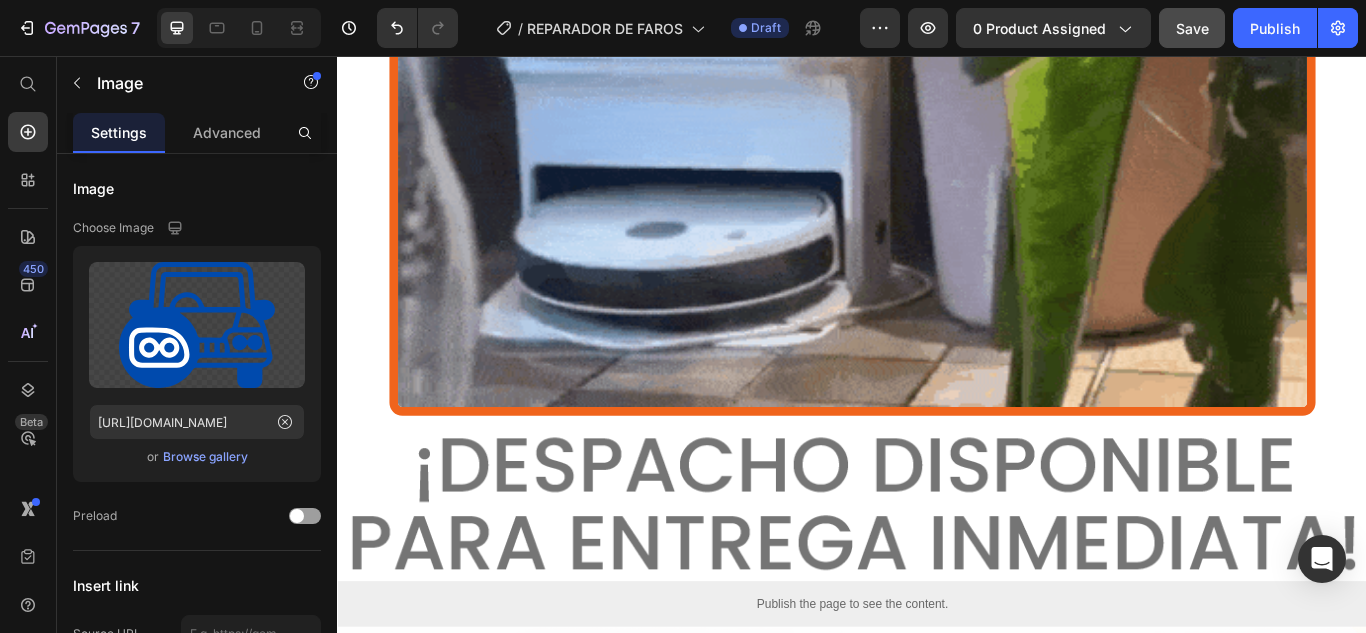 click on "Carousel" at bounding box center [375, -671] 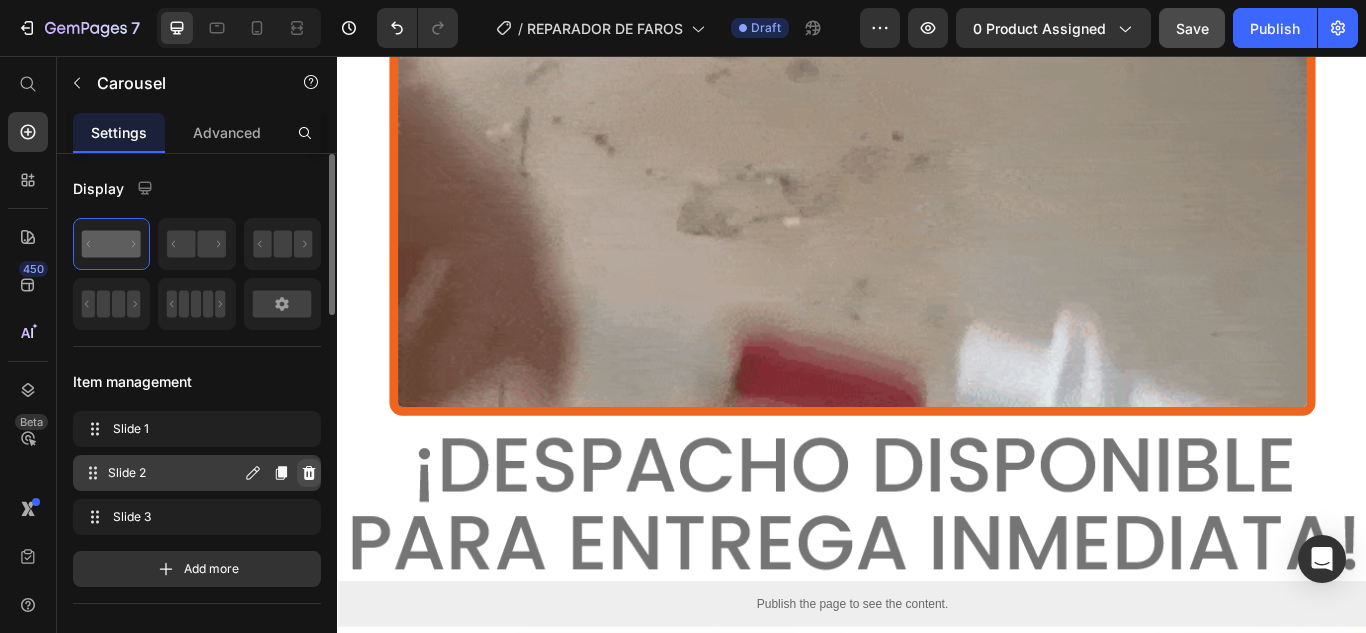 click 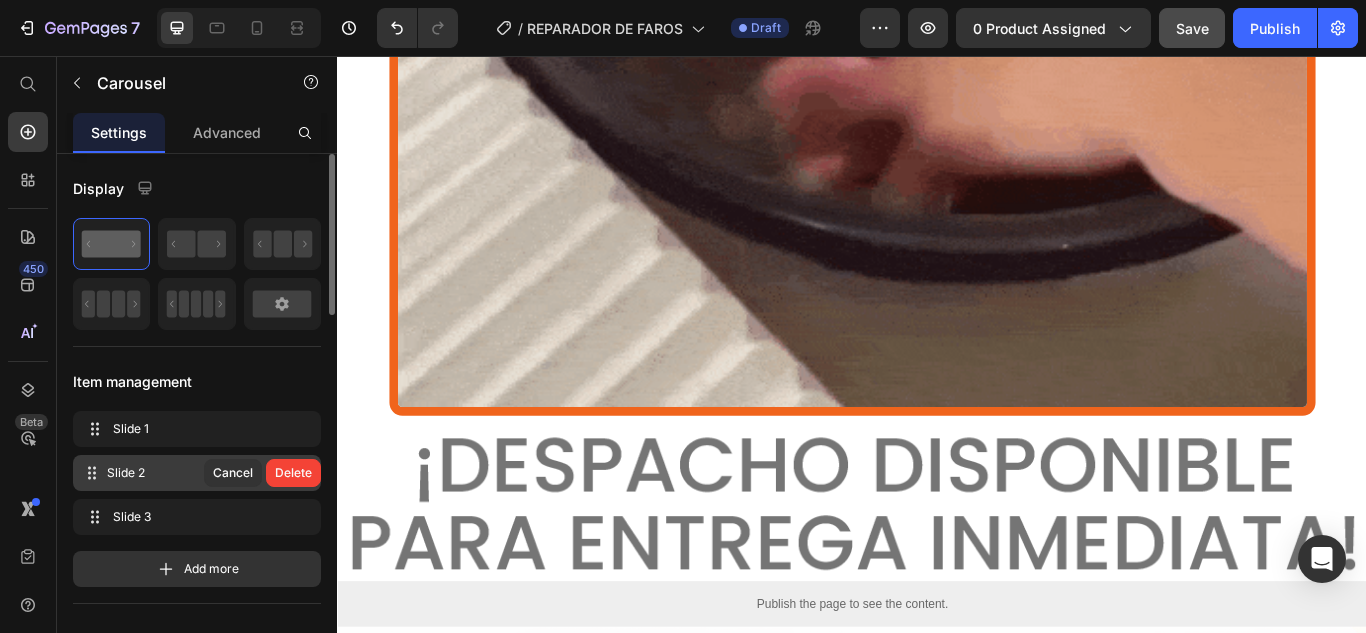 click on "Delete" at bounding box center [293, 473] 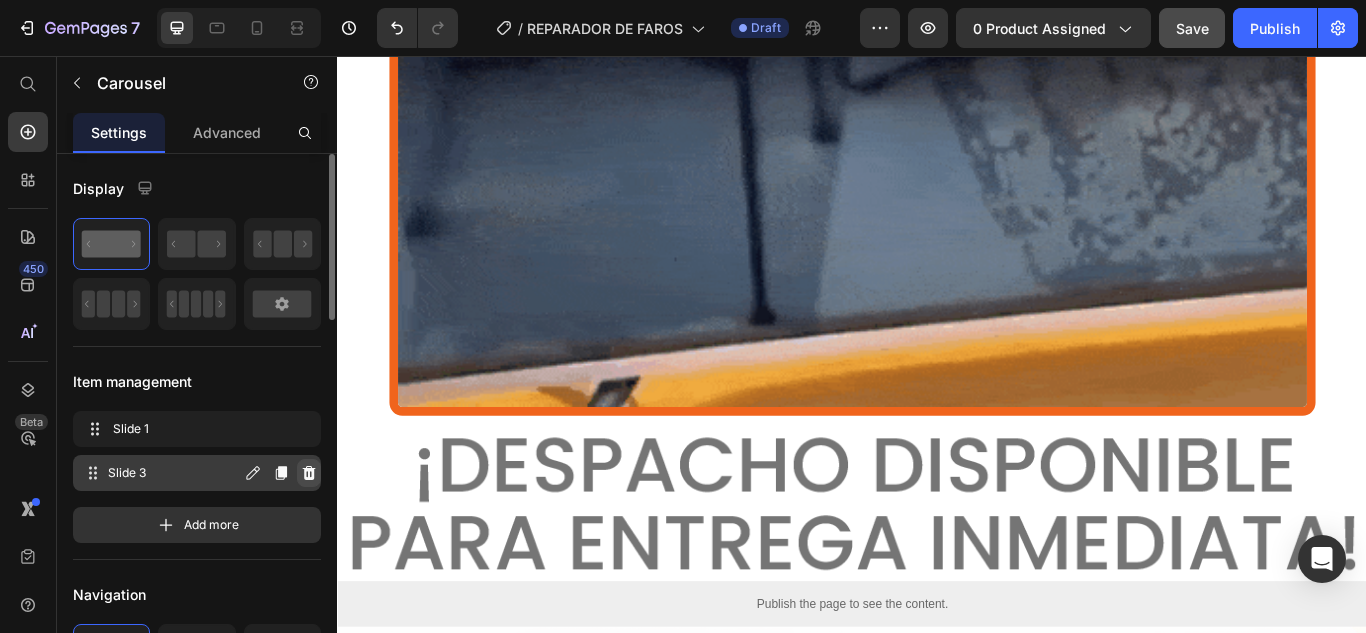 click 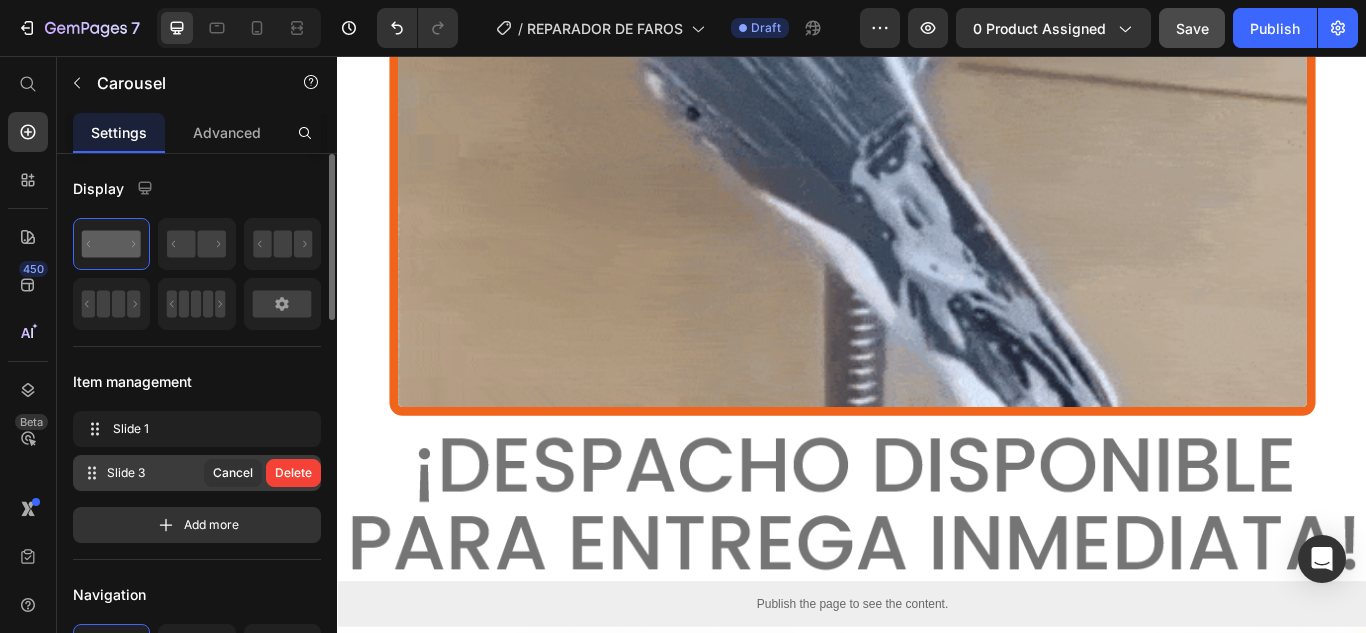 click on "Delete" at bounding box center (293, 473) 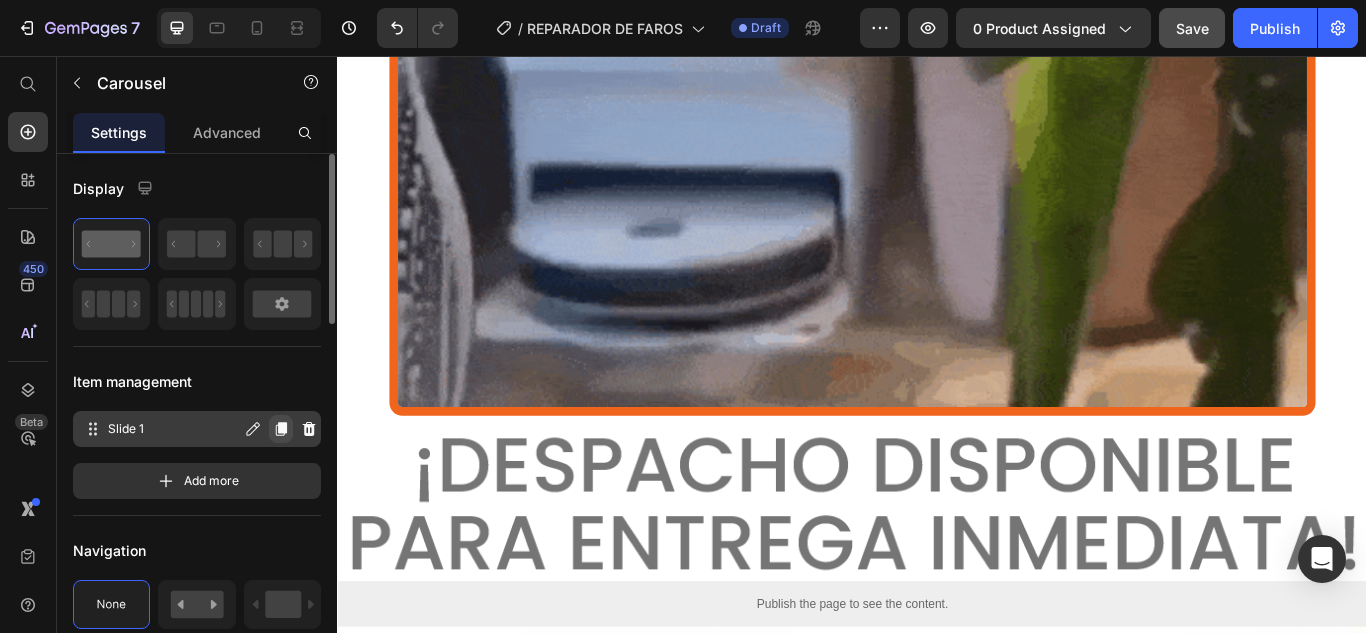 click 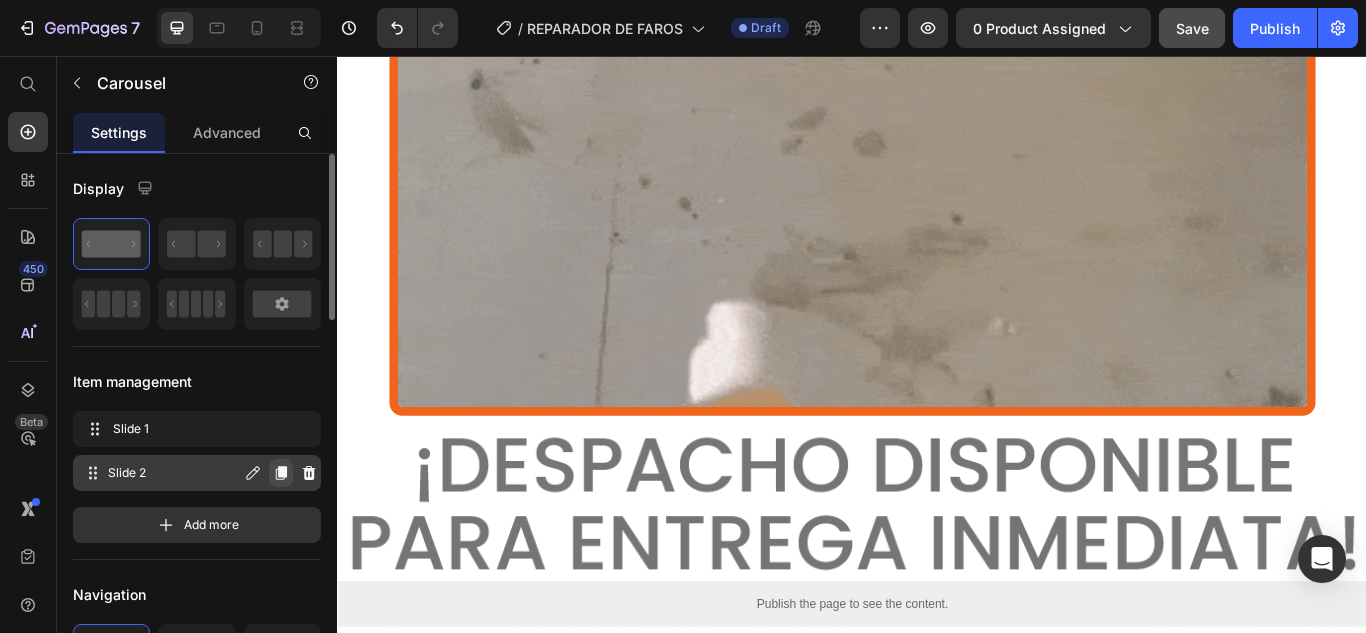 click 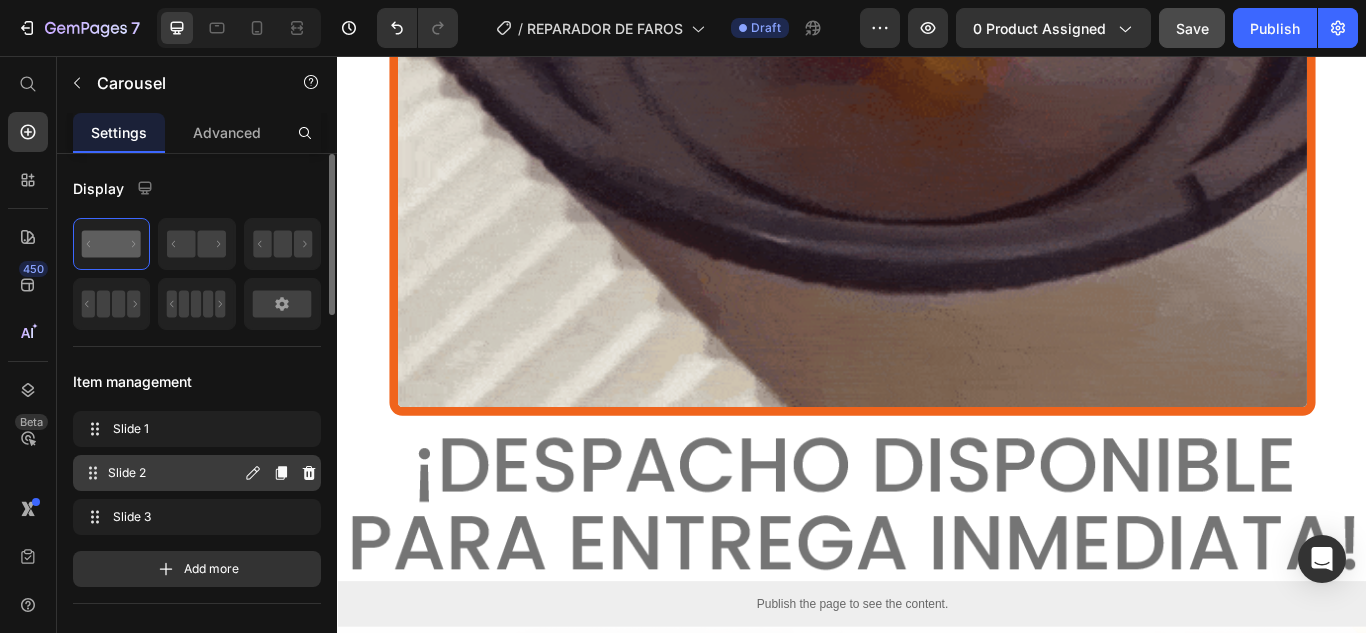 click on "Slide 2" at bounding box center [174, 473] 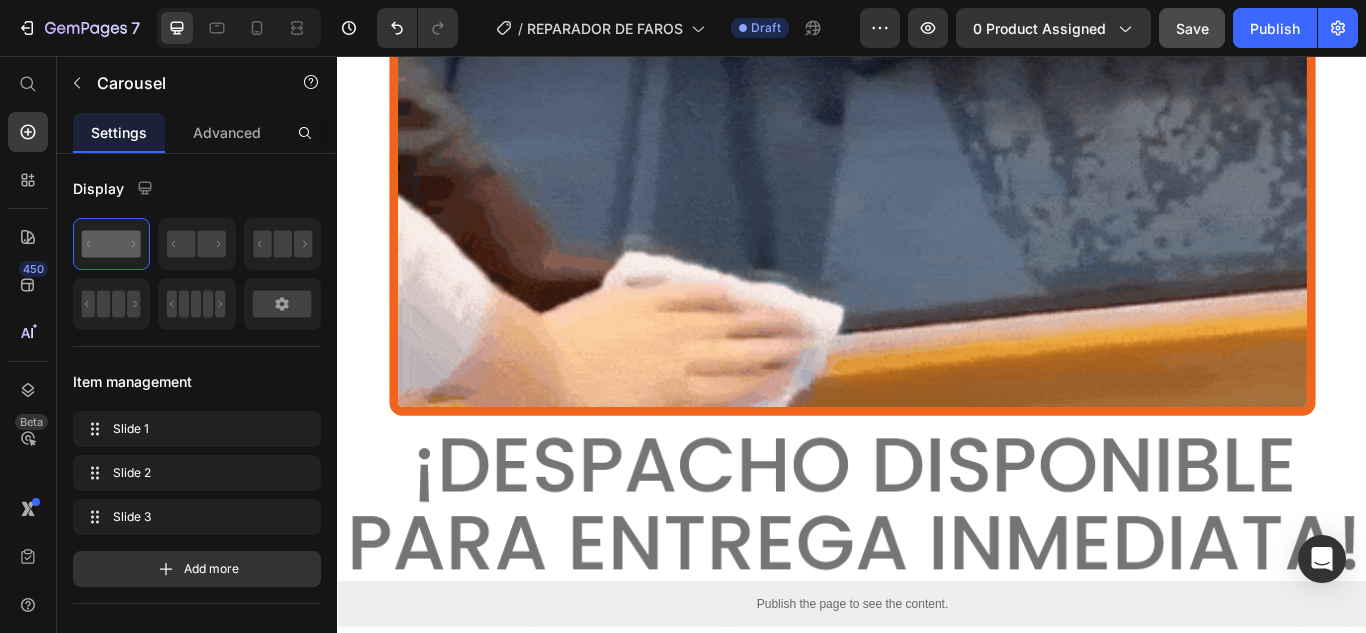 click on "PASO # 1" at bounding box center [929, -640] 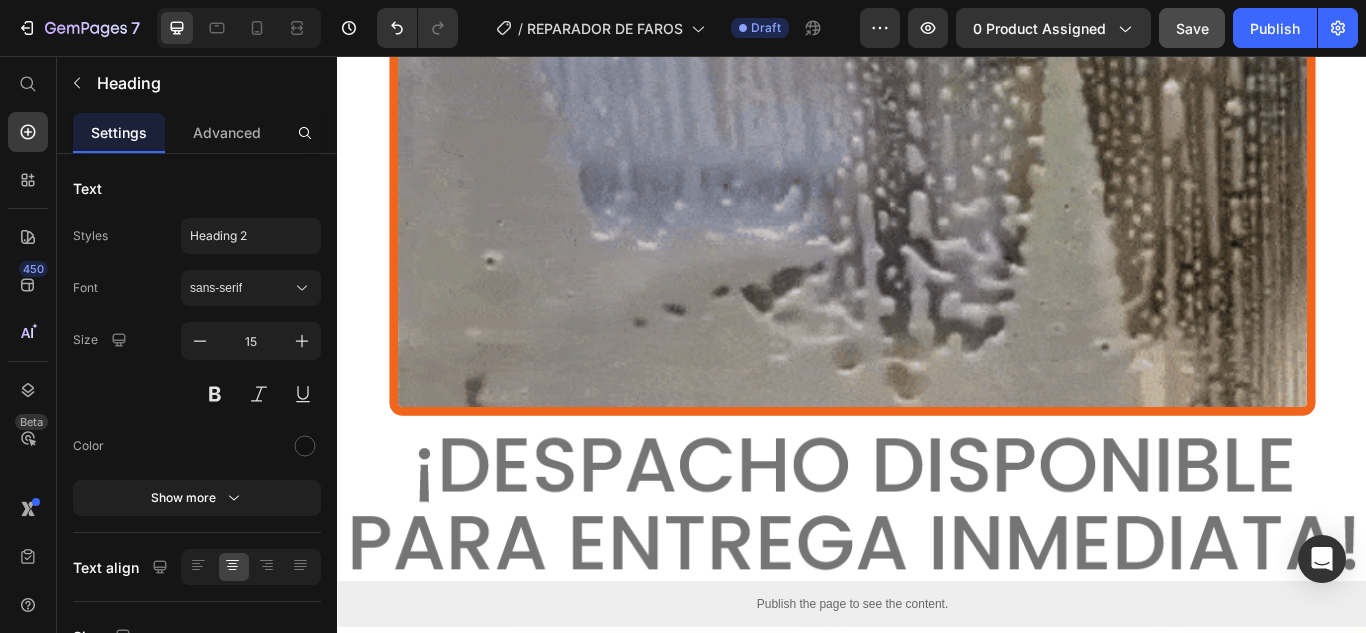 click on "PASO # 1" at bounding box center [929, -639] 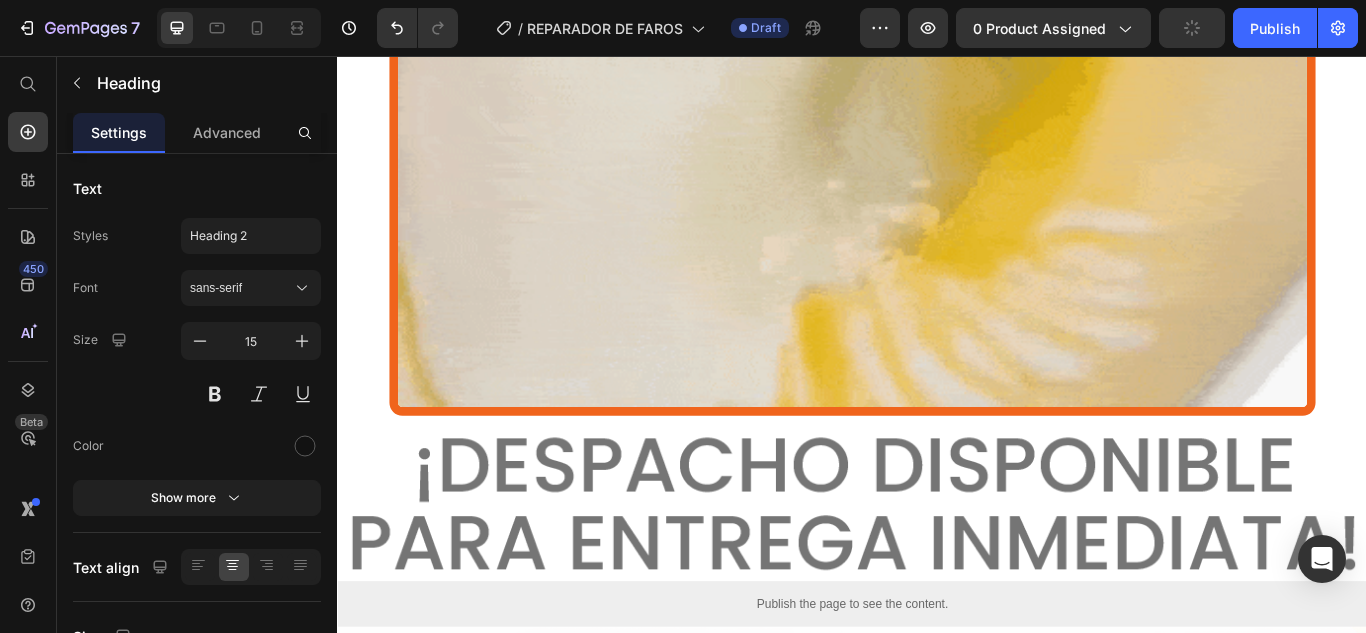 click at bounding box center (929, -690) 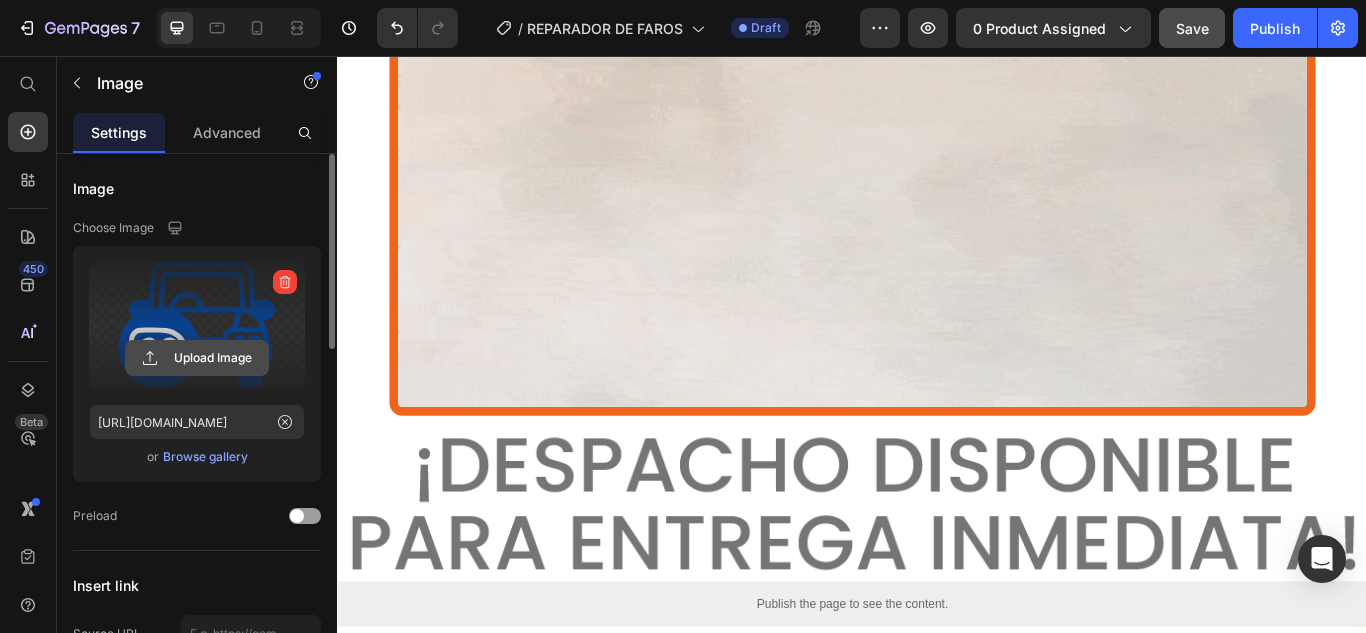 click 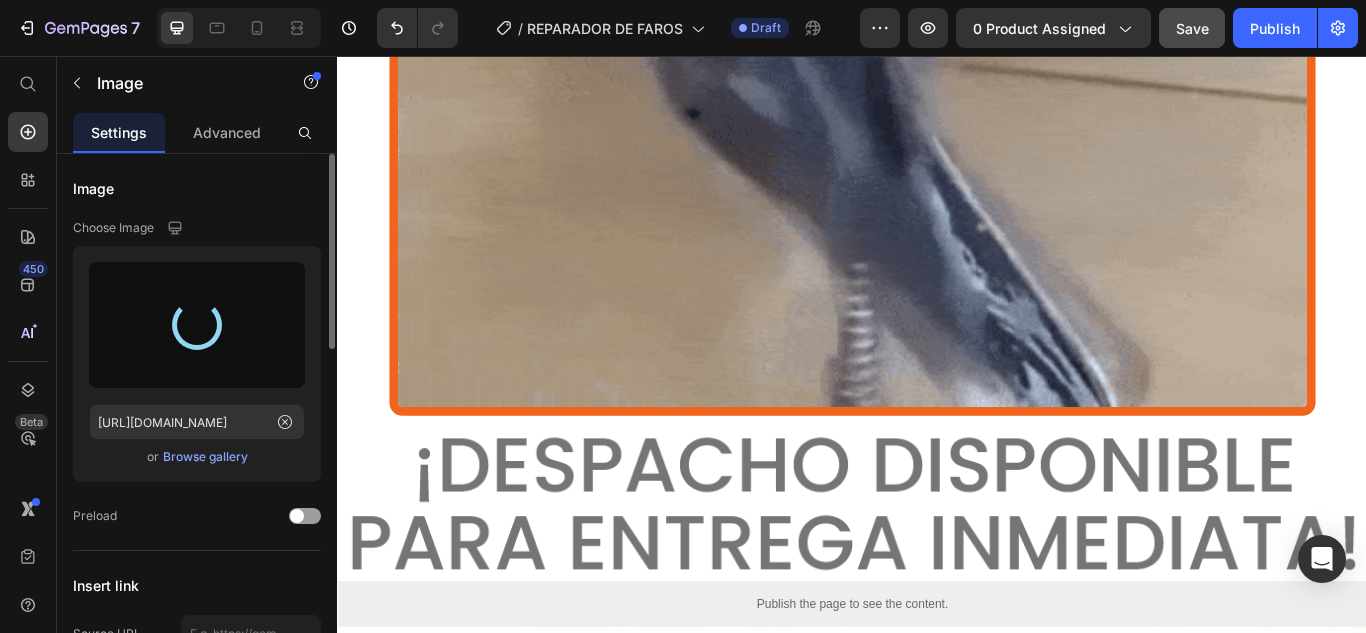 type on "[URL][DOMAIN_NAME]" 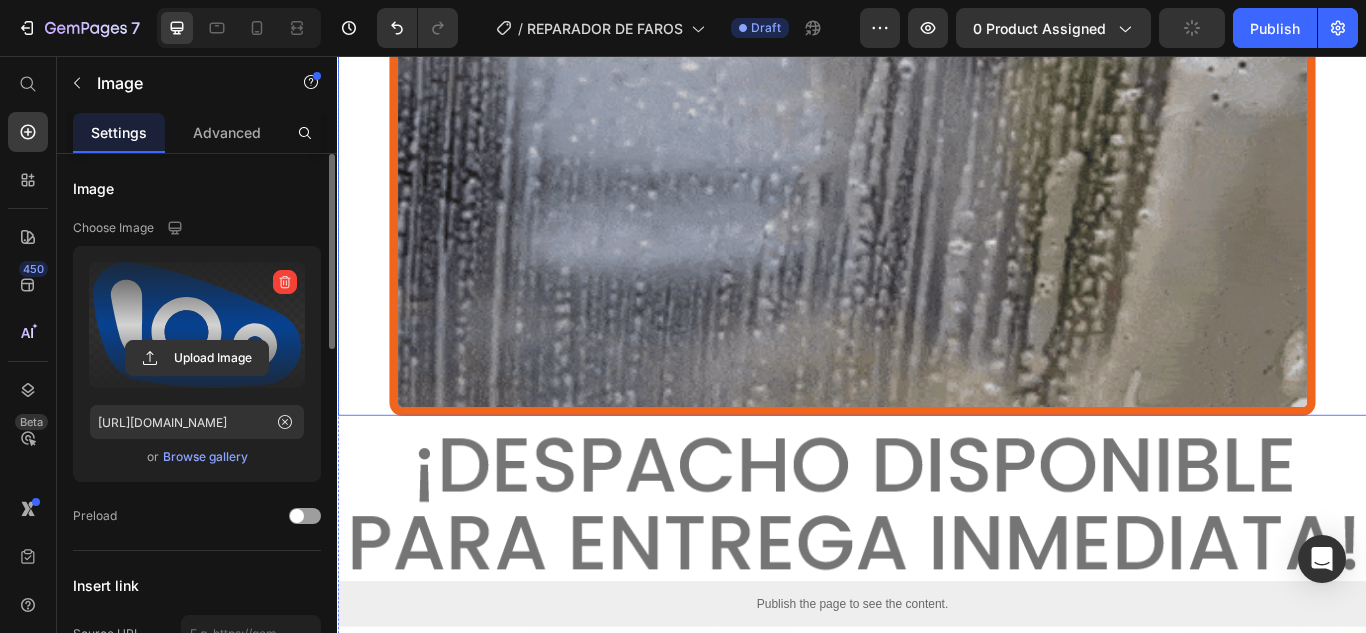 click at bounding box center (937, -65) 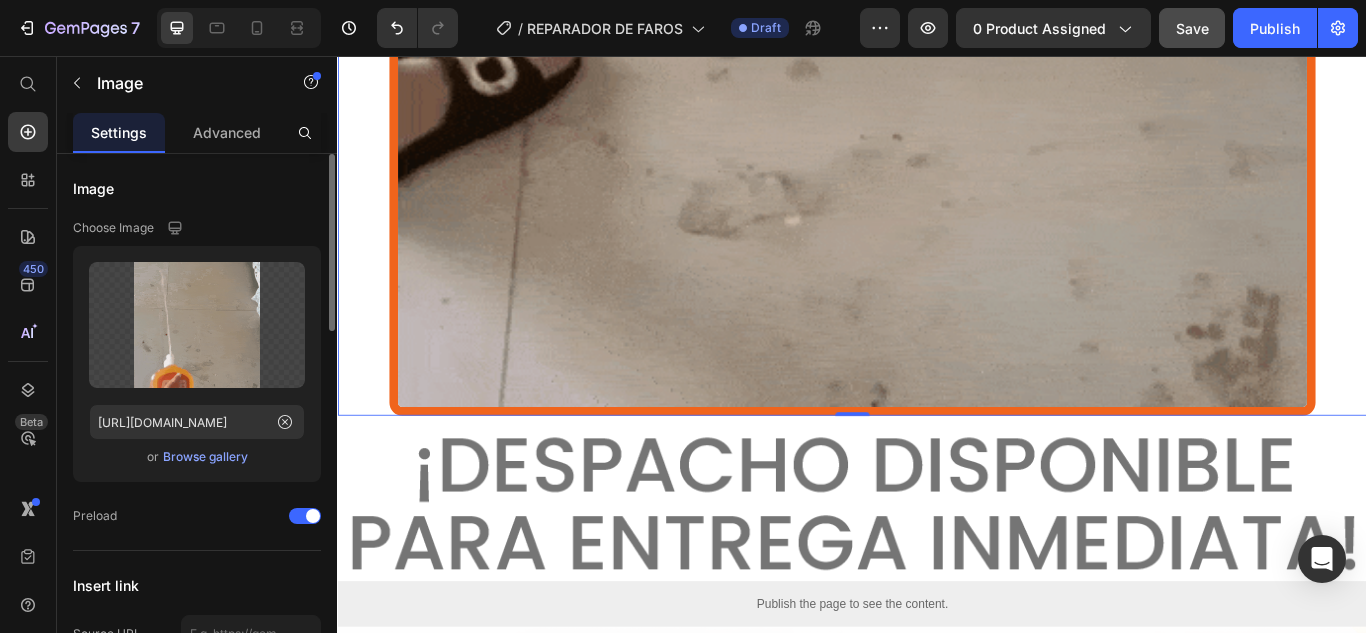 click on "Limpia la superficie [PERSON_NAME] para eliminar el polvo o suciedad acumilada" at bounding box center (930, -637) 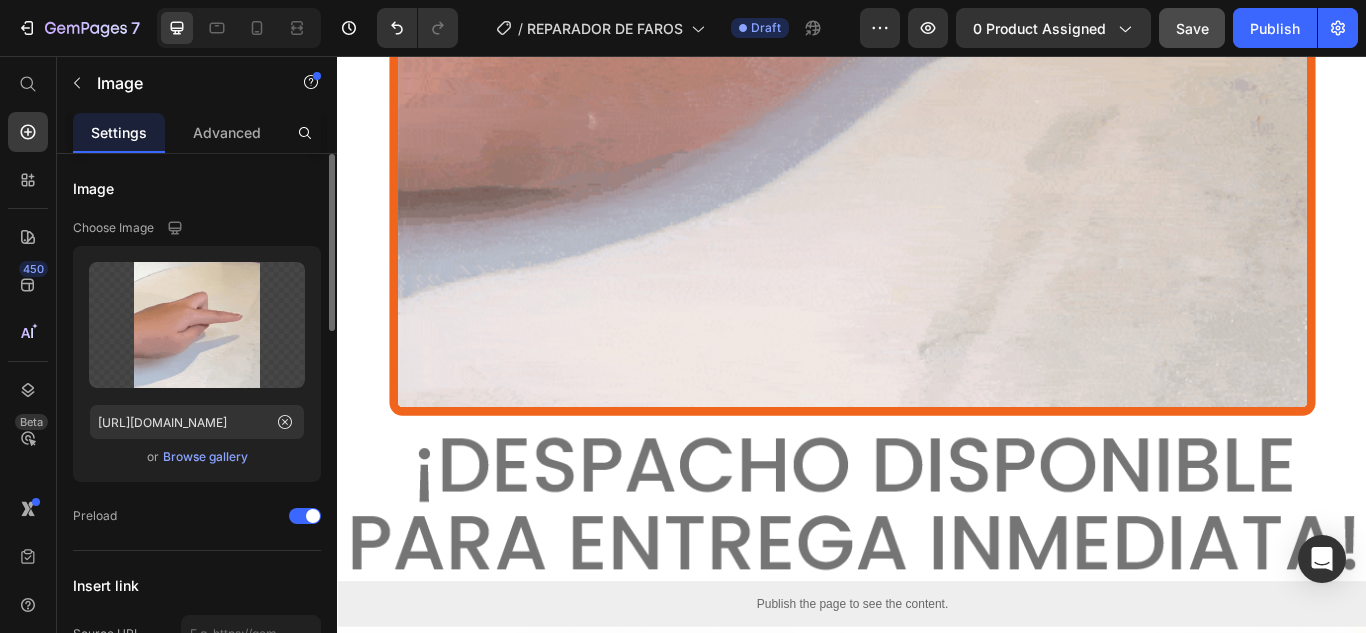 click on "Limpia la superficie [PERSON_NAME] para eliminar el polvo o suciedad acumilada" at bounding box center [930, -637] 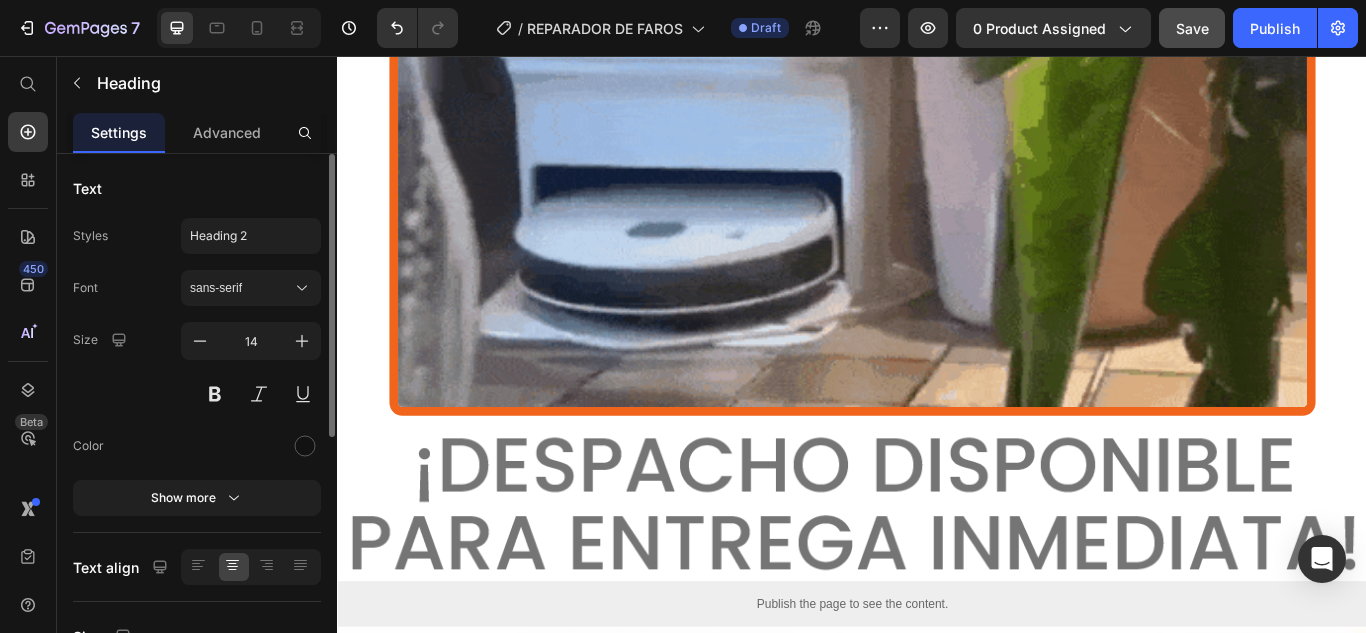 click at bounding box center (929, -699) 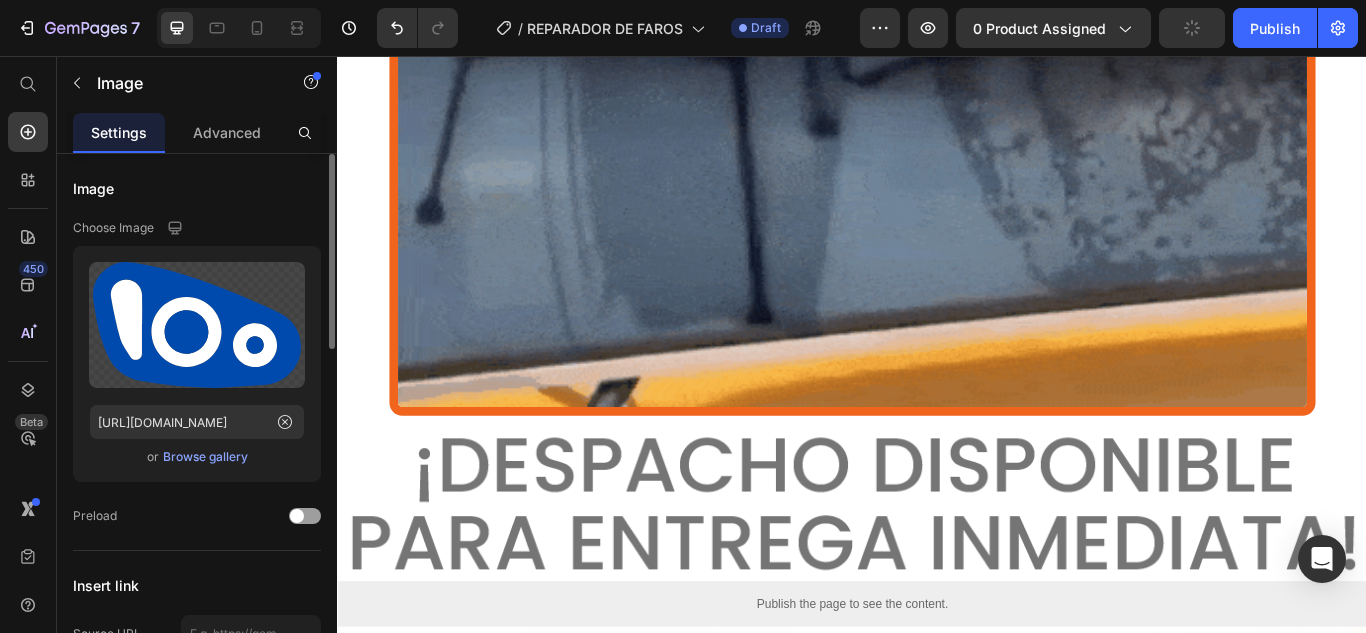 click on "Image" at bounding box center (383, -651) 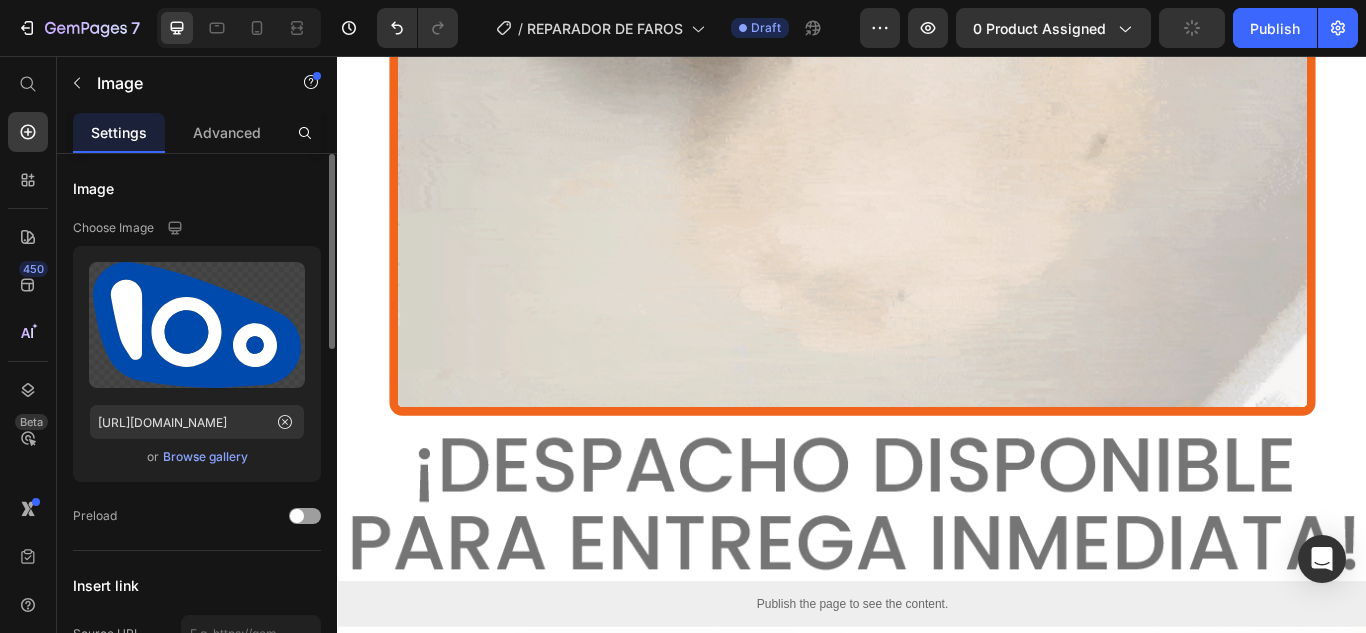 click on "Carousel" at bounding box center [375, -614] 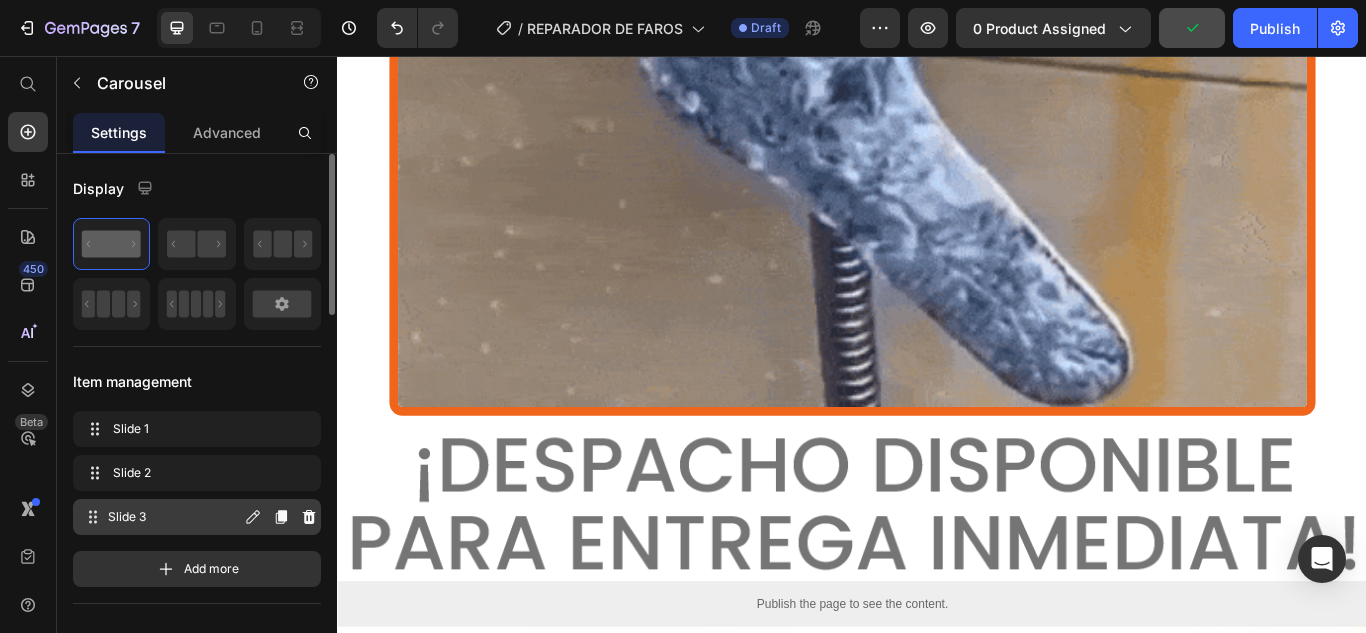 click on "Slide 3" at bounding box center (174, 517) 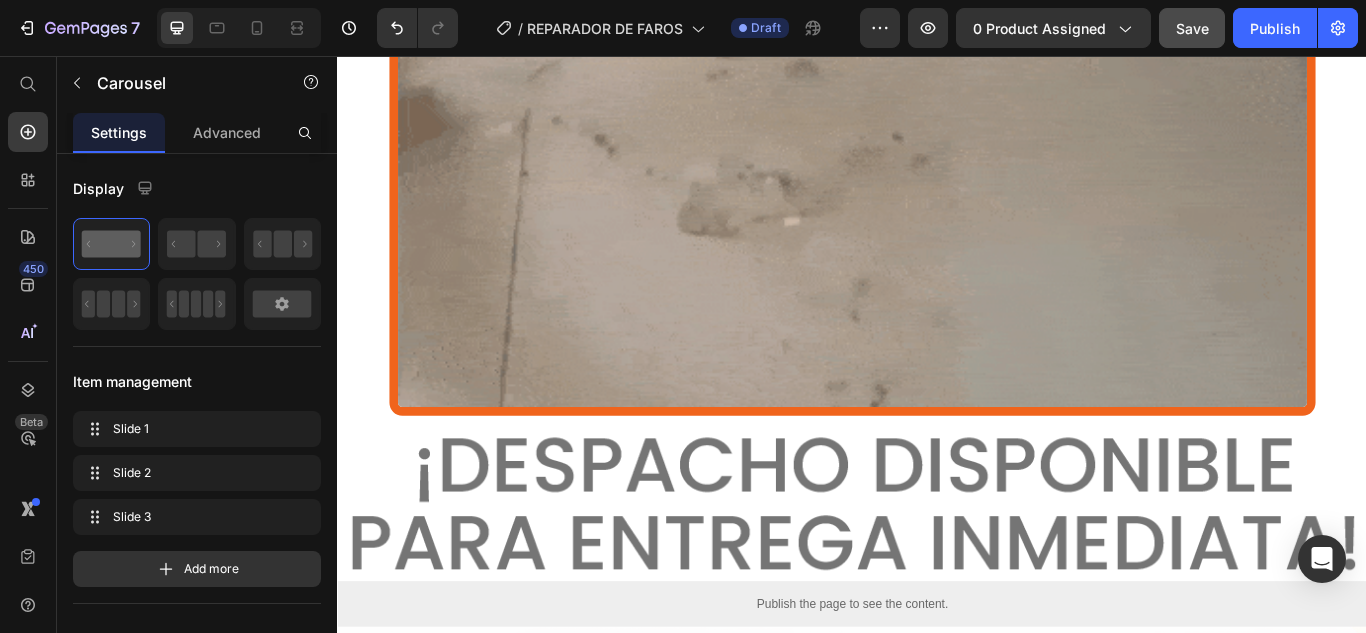 click at bounding box center (929, -690) 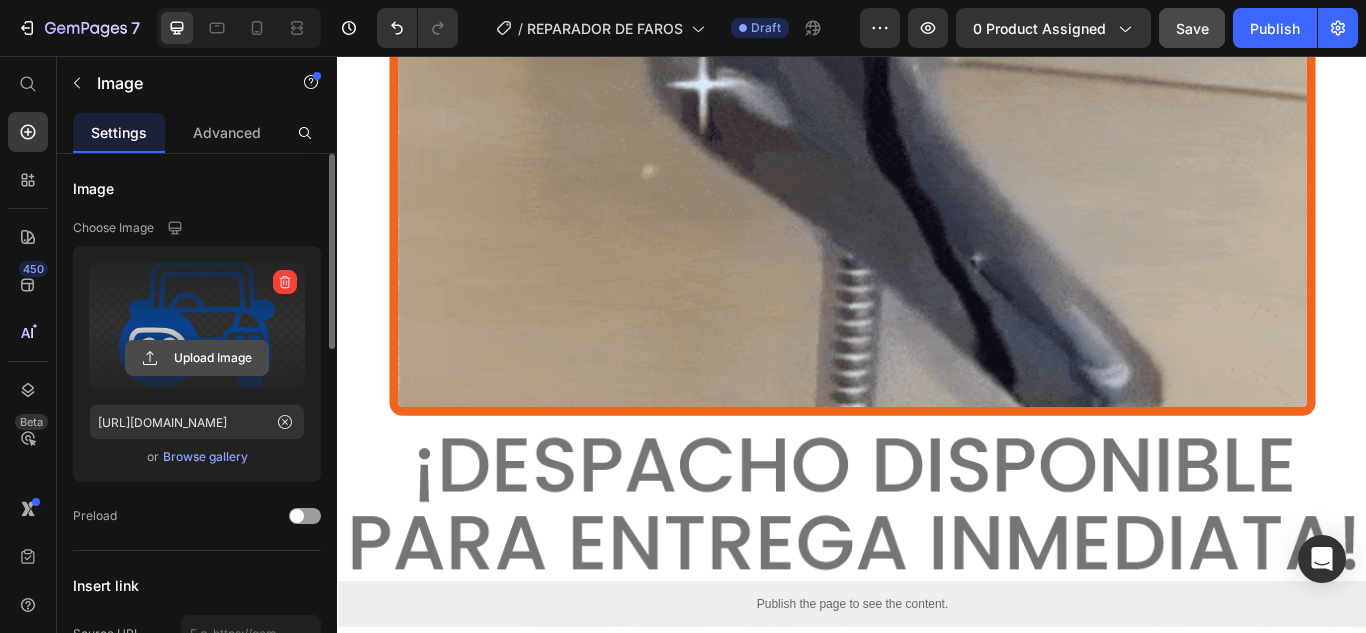 click 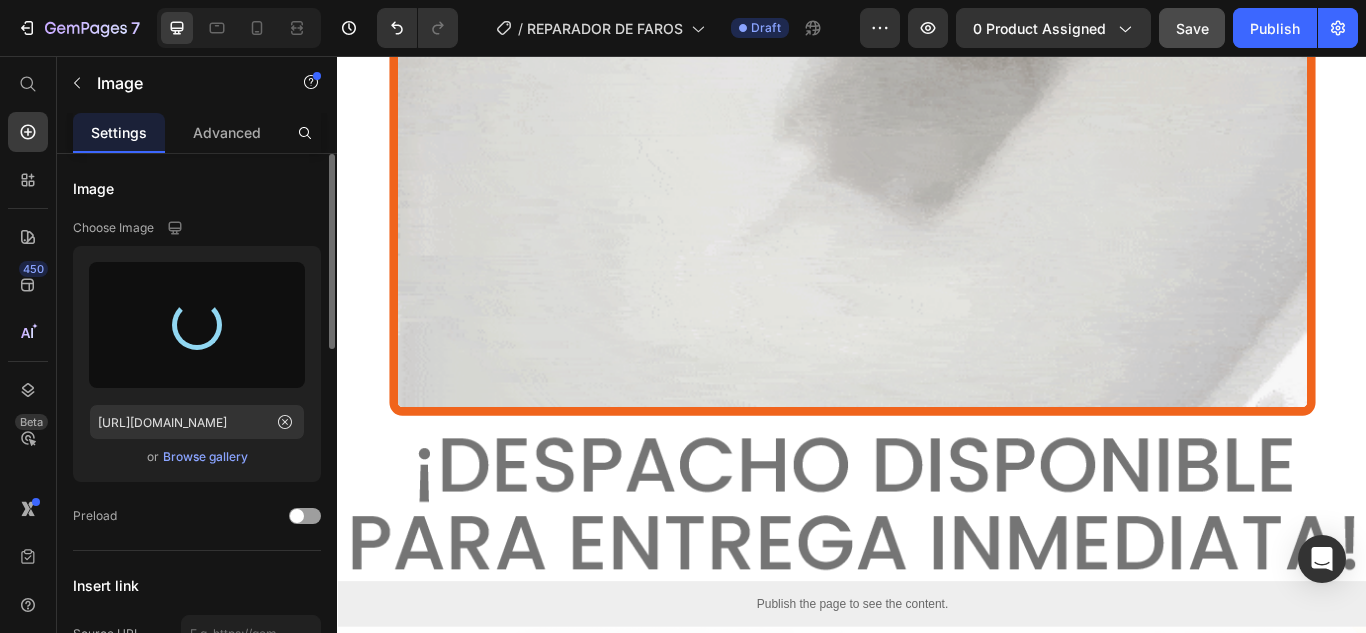 type on "[URL][DOMAIN_NAME]" 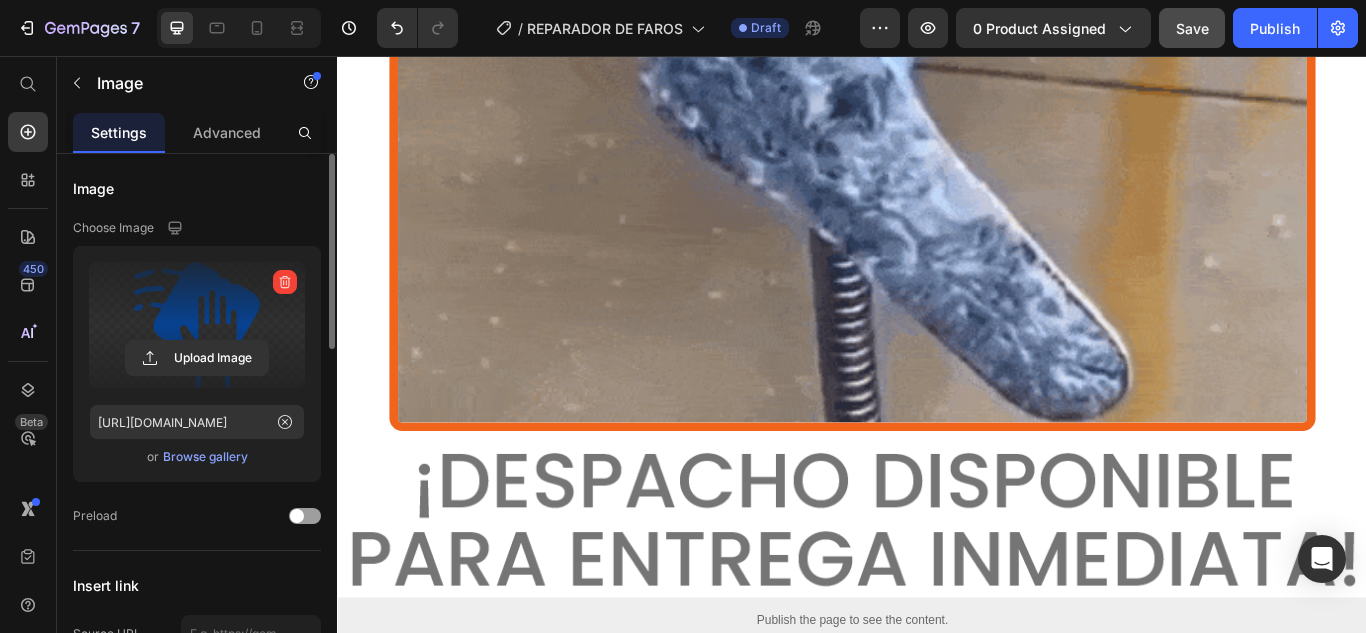 click on "PASO # 1" at bounding box center [929, -621] 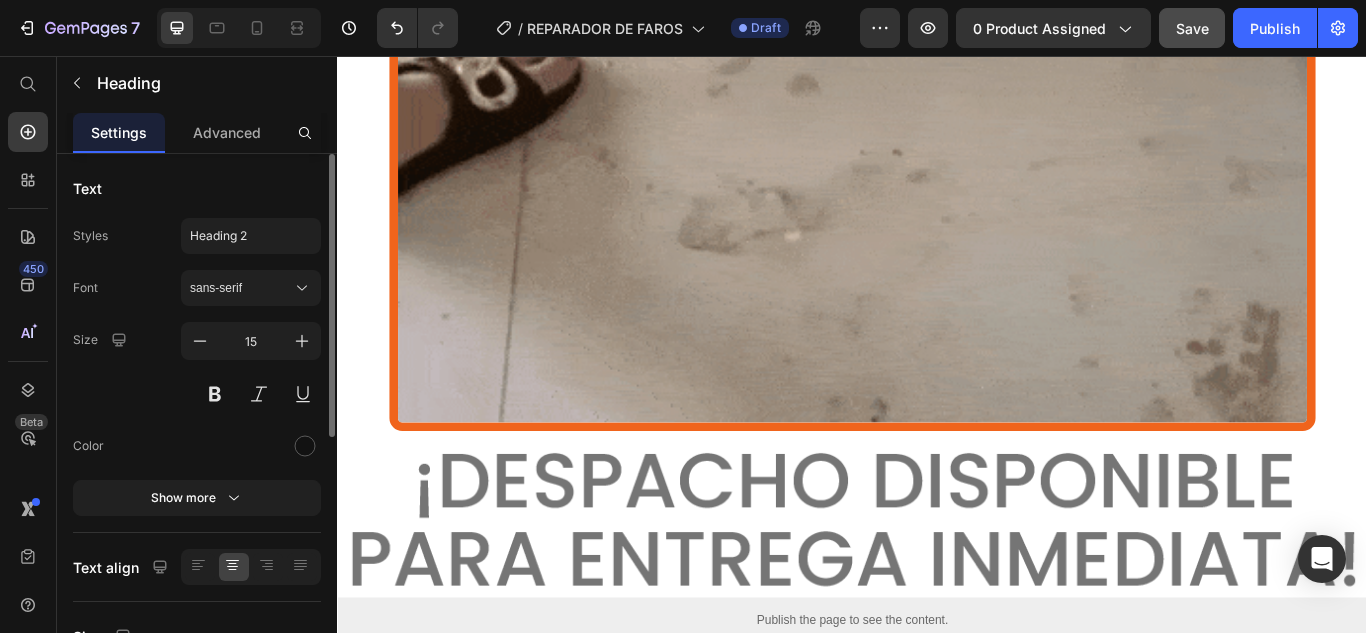 click on "PASO # 1" at bounding box center [929, -621] 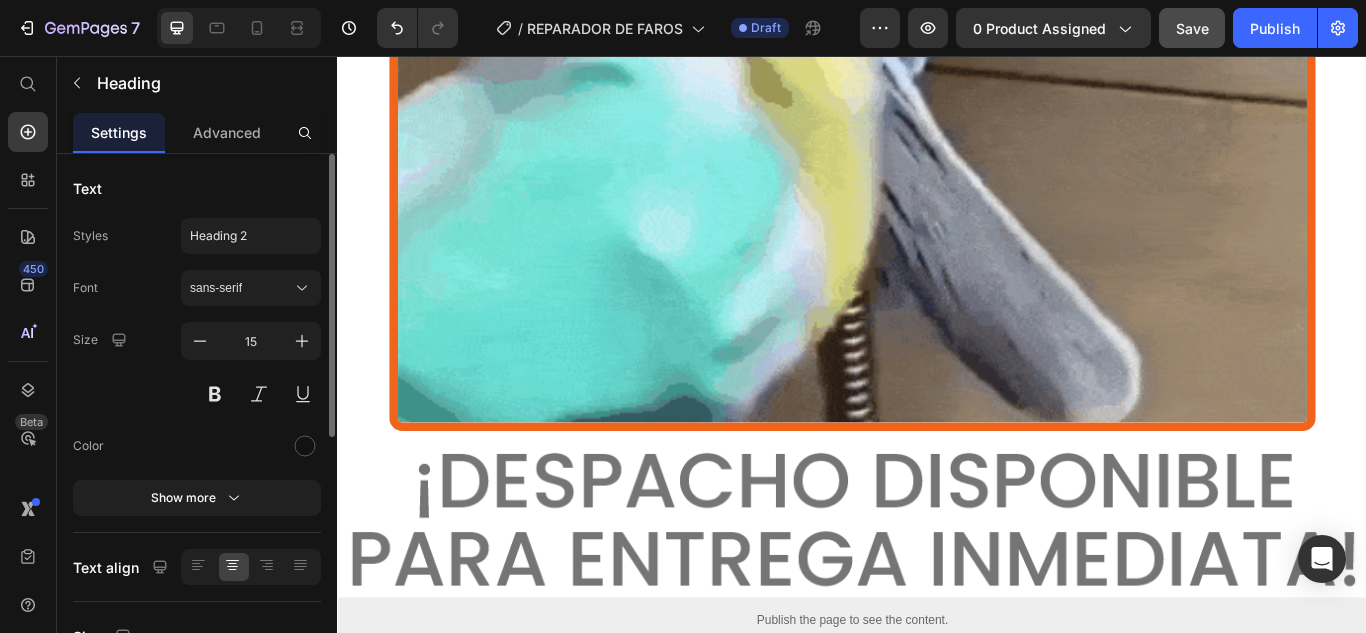 click on "Limpia la superficie [PERSON_NAME] para eliminar el polvo o suciedad acumilada" at bounding box center (930, -599) 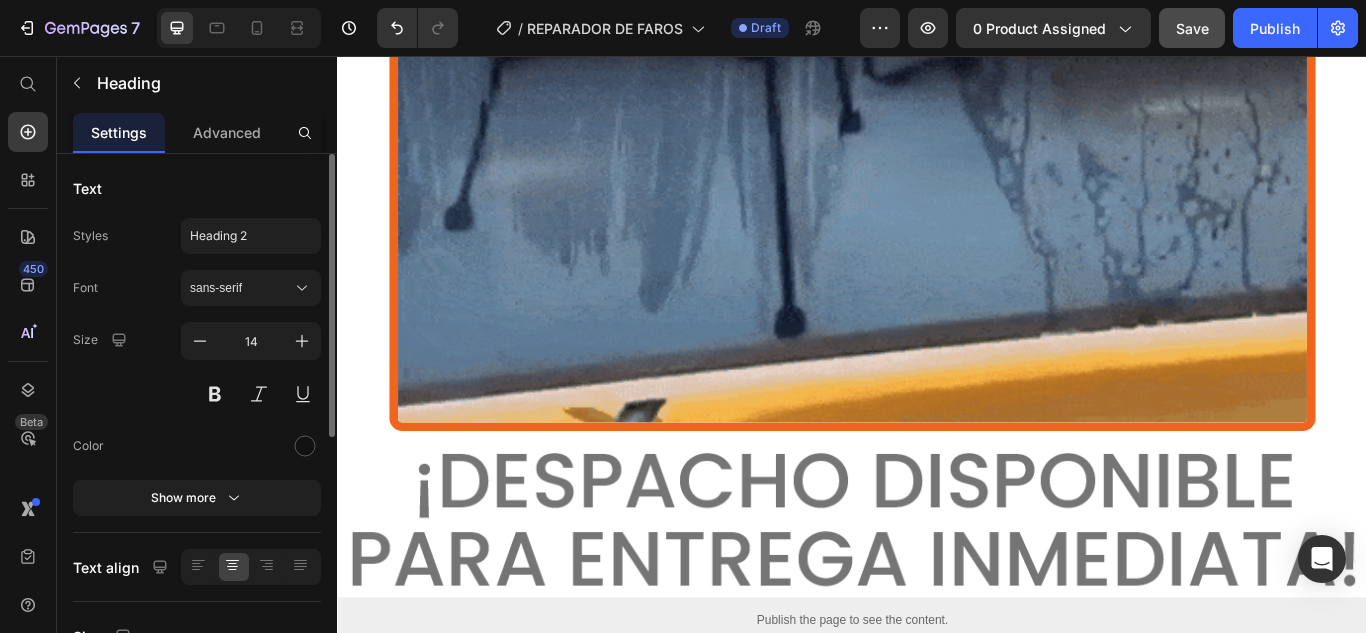 click on "Limpia la superficie [PERSON_NAME] para eliminar el polvo o suciedad acumilada" at bounding box center (929, -598) 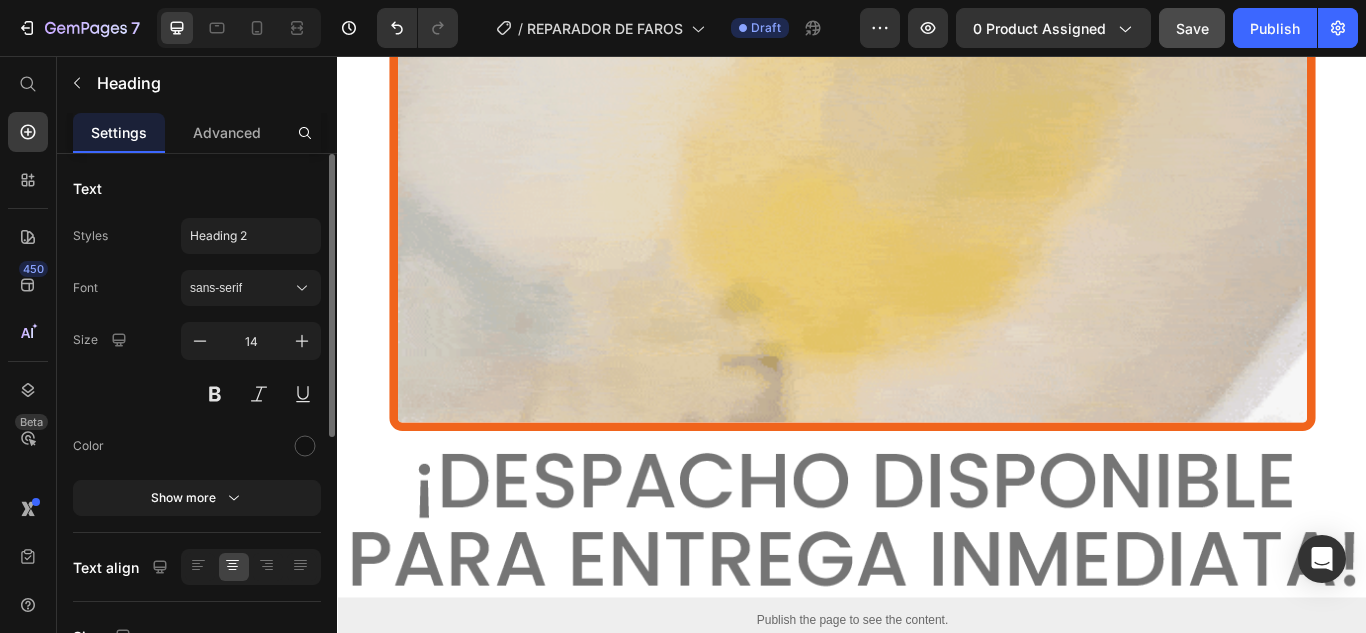 click on "Limpia la superficie [PERSON_NAME] para eliminar el polvo o suciedad acumilada" at bounding box center (929, -598) 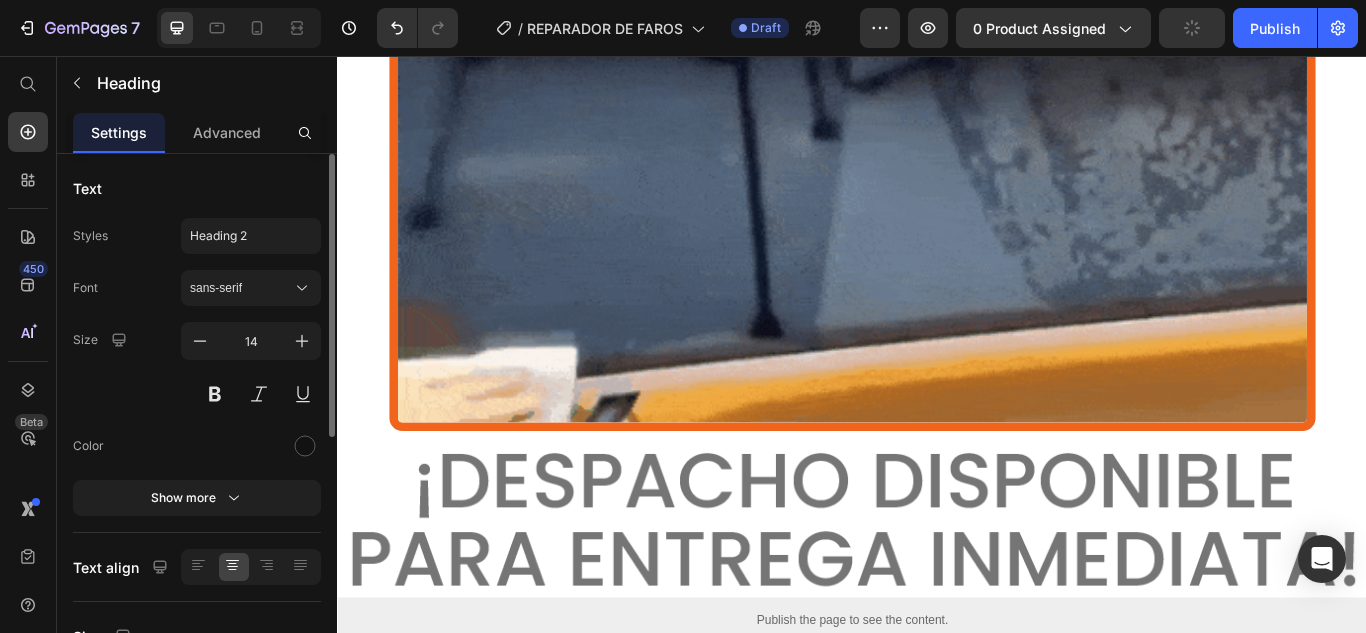 click on "Limpia la superficie [PERSON_NAME] para eliminar el polvo o suciedad acumilada" at bounding box center [929, -598] 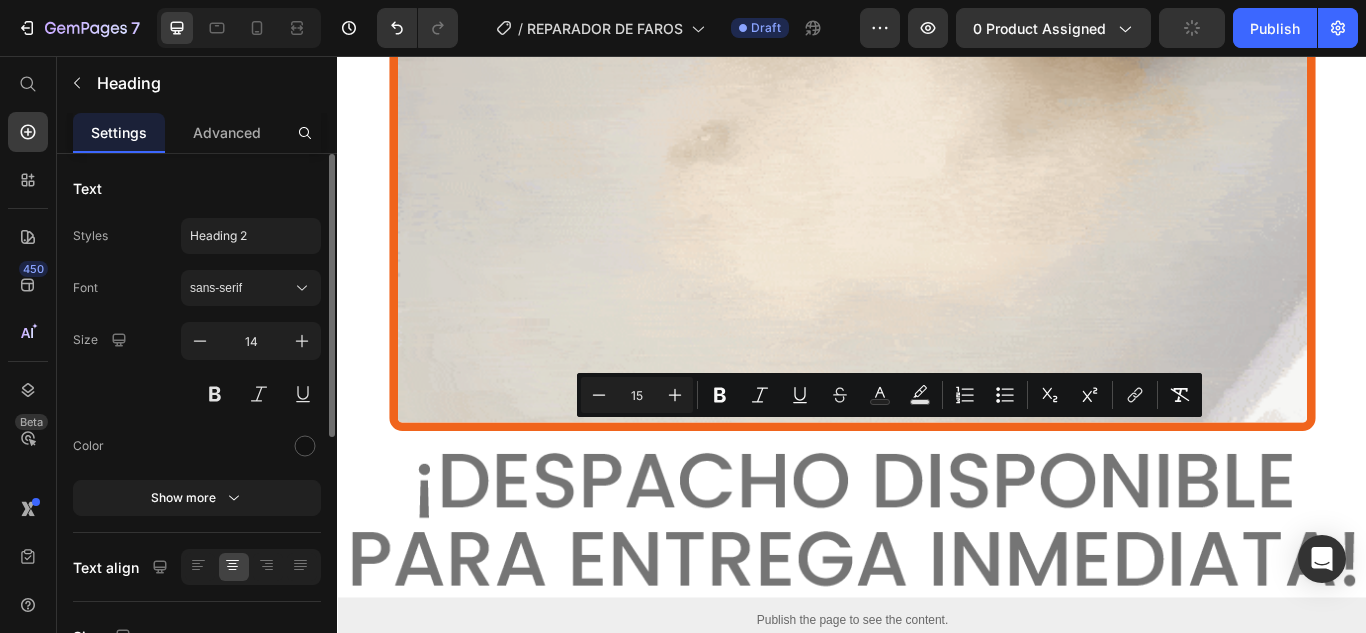 click on "Limpia la superficie [PERSON_NAME] para eliminar el polvo o suciedad acumilada" at bounding box center (929, -598) 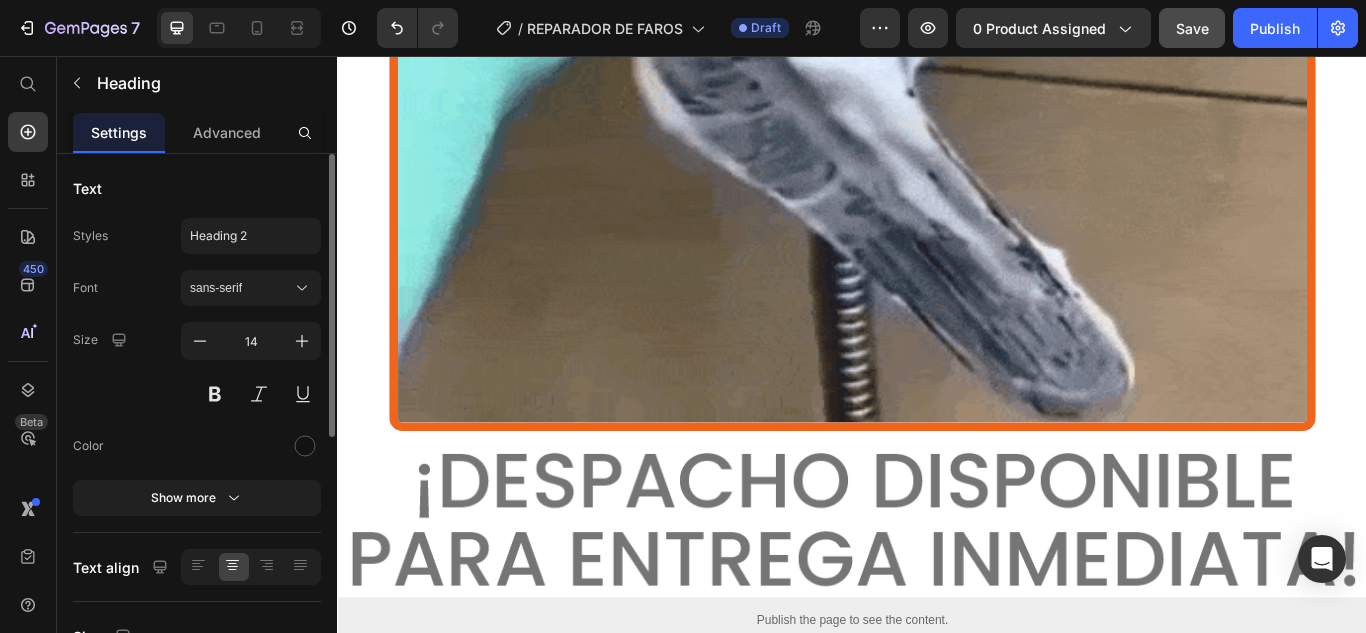 click at bounding box center (929, -681) 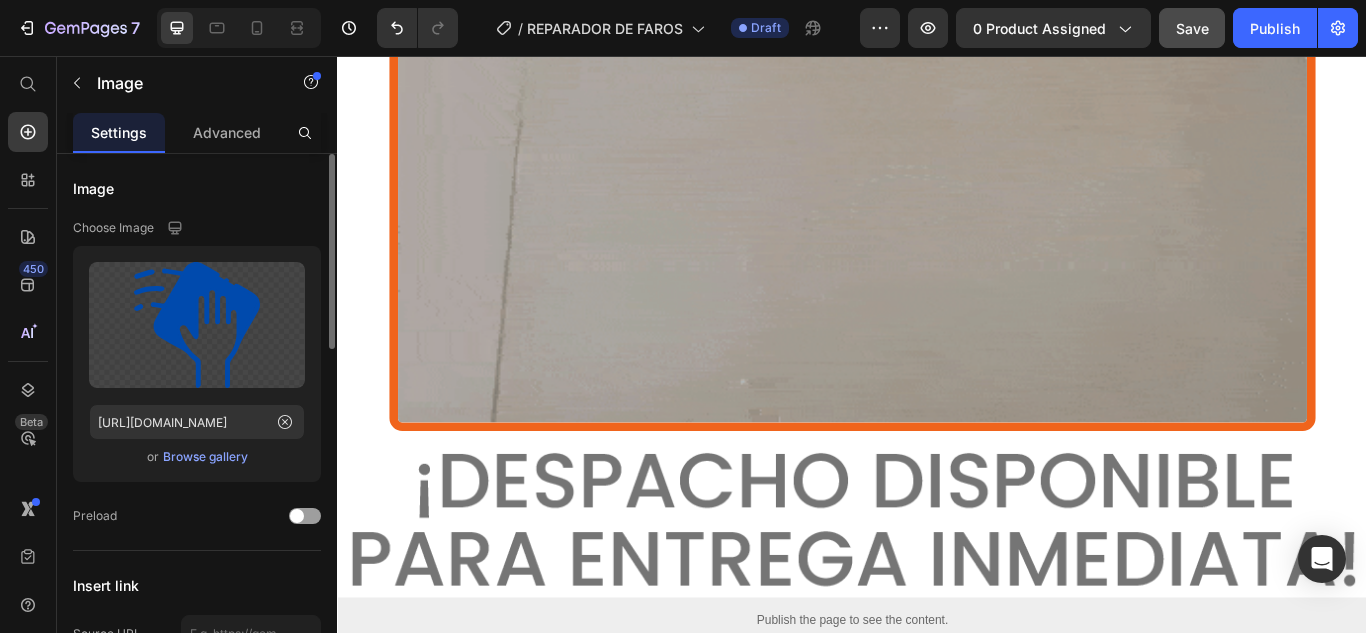 click on "Image" at bounding box center [383, -708] 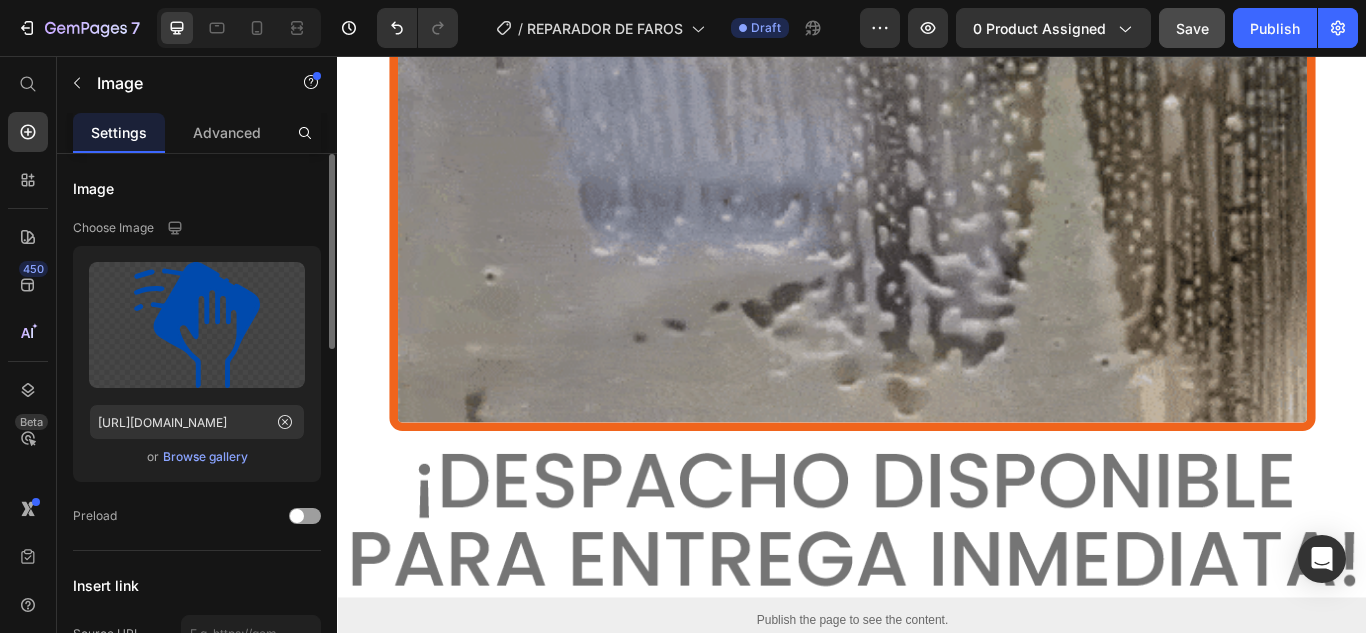click on "Carousel" at bounding box center [375, -671] 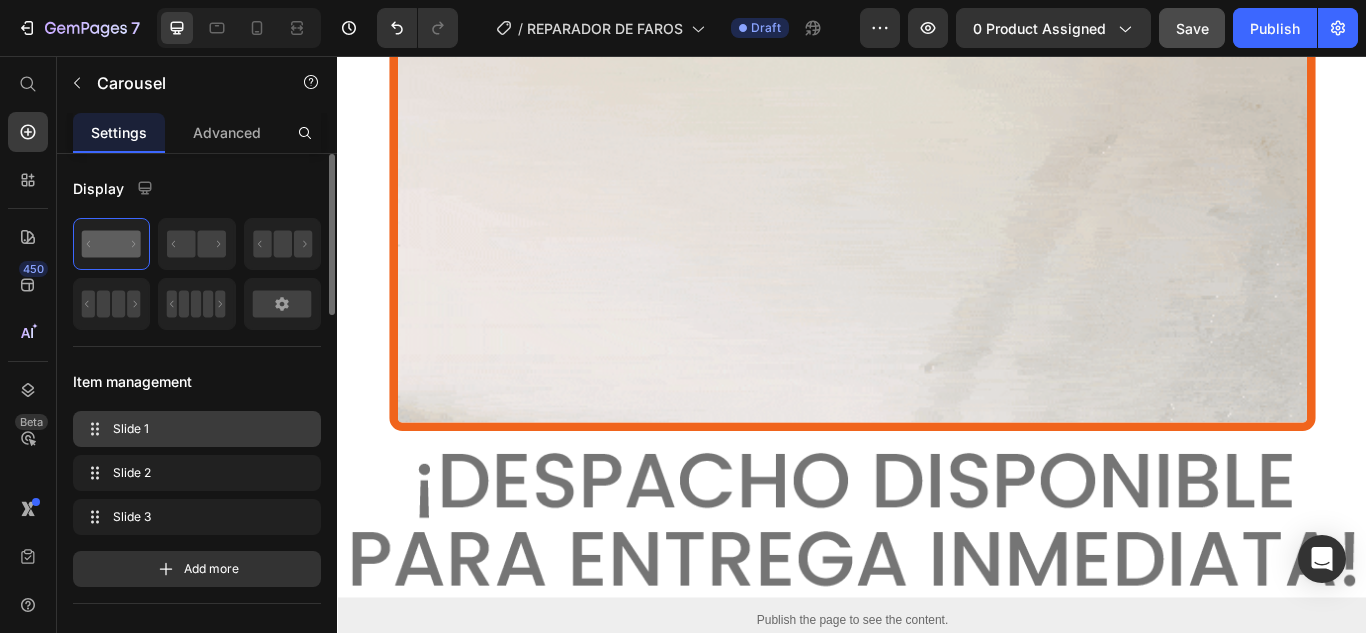 click on "Slide 1 Slide 1" at bounding box center (197, 429) 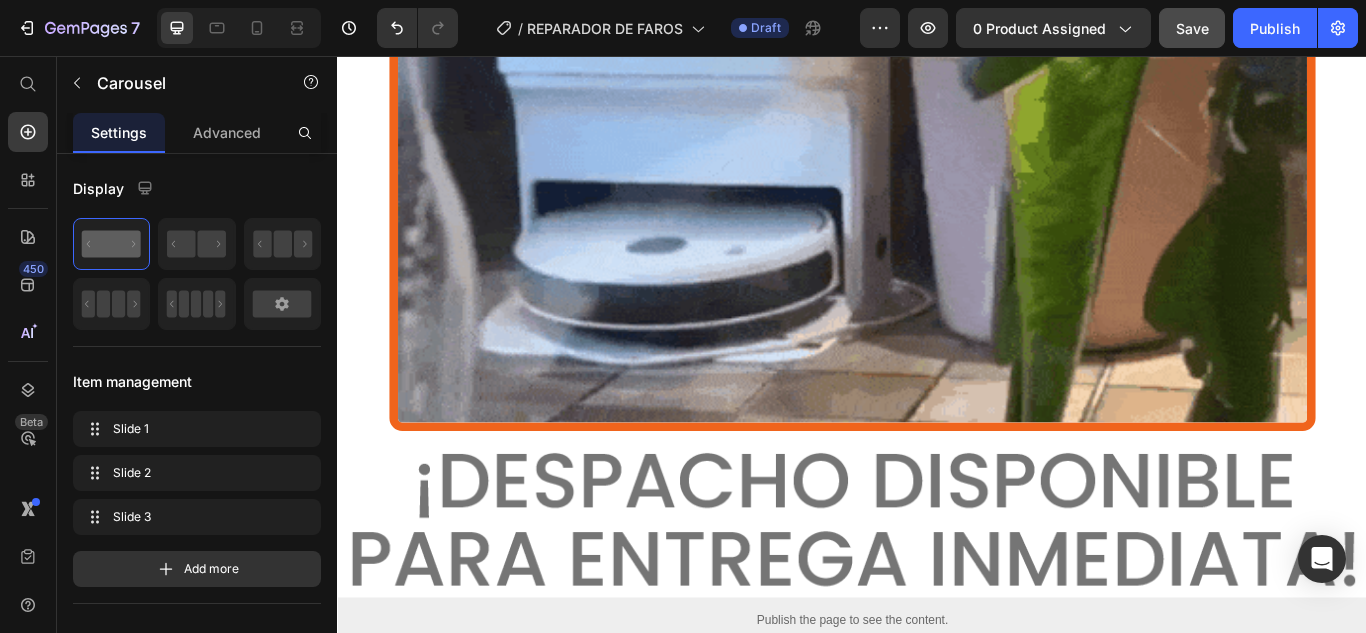 click on "⁠⁠⁠⁠⁠⁠⁠ Limpia la superficie [PERSON_NAME] para eliminar el polvo o suciedad acumilada" at bounding box center [929, -617] 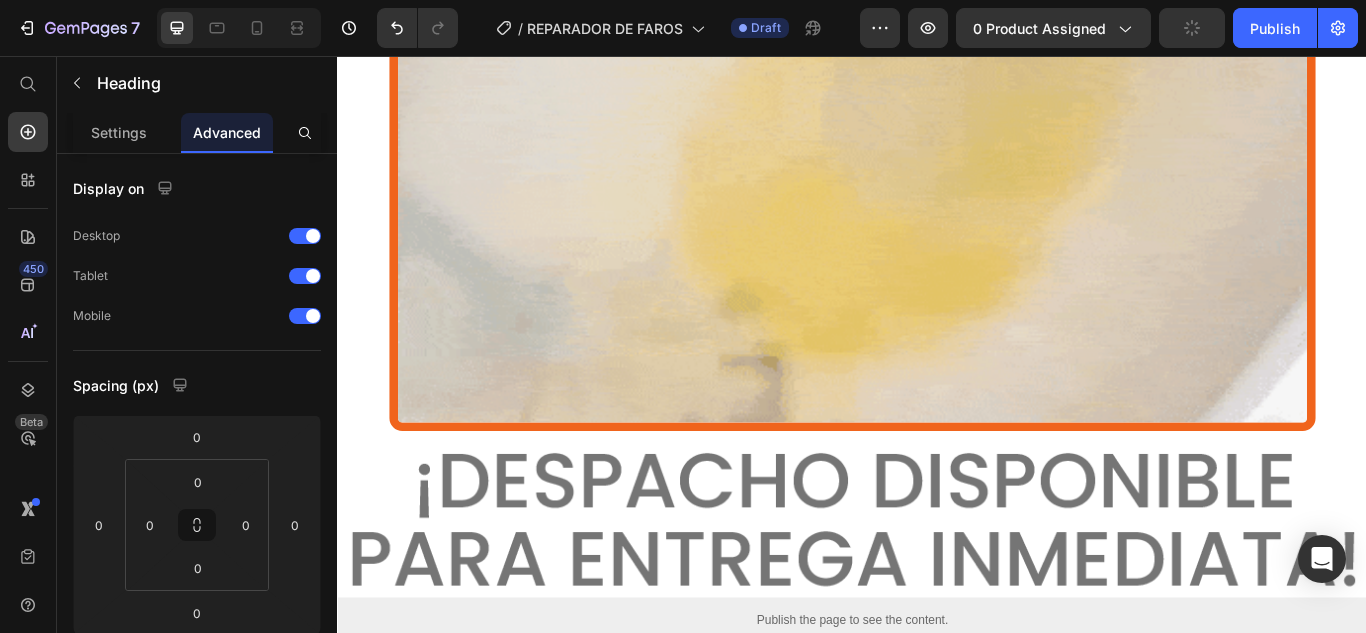 click at bounding box center [929, -690] 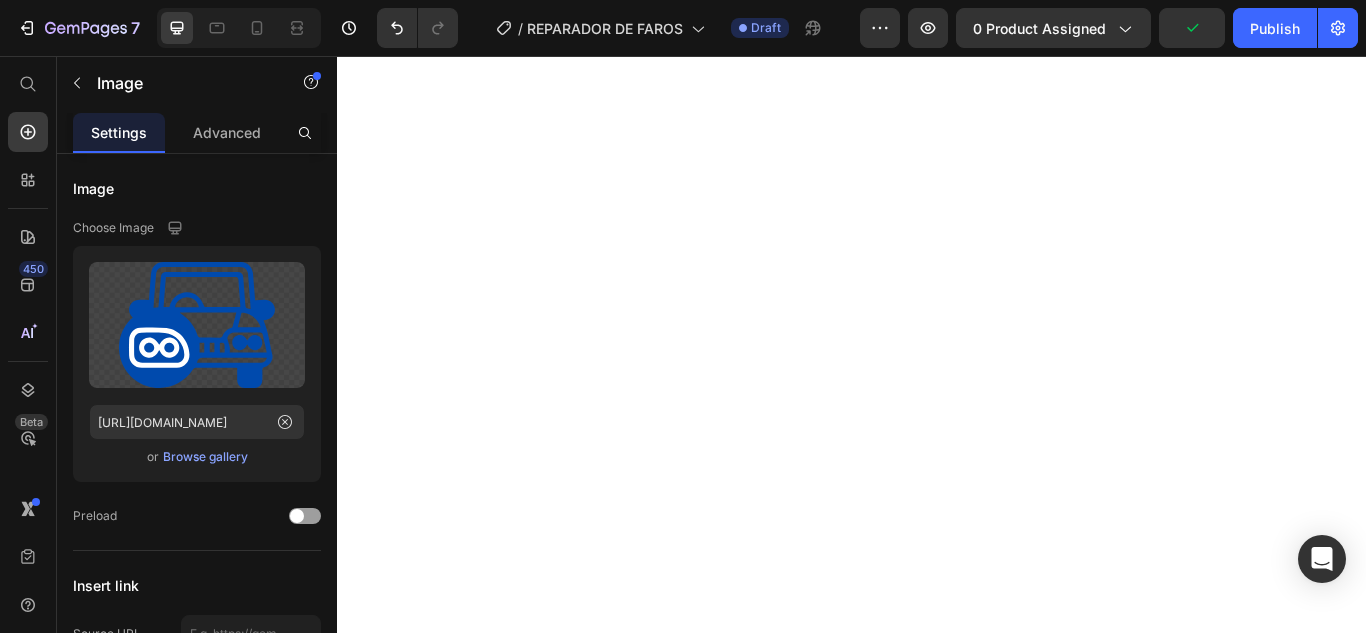 scroll, scrollTop: 0, scrollLeft: 0, axis: both 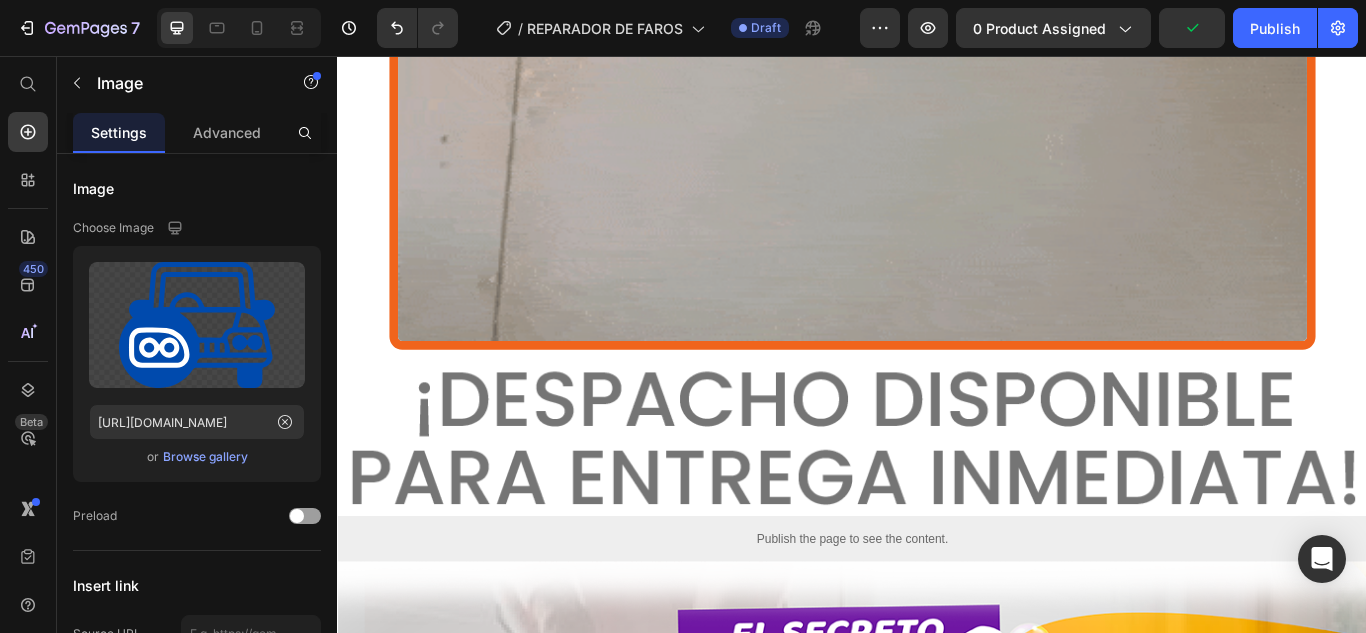 click on "Image" at bounding box center [412, -708] 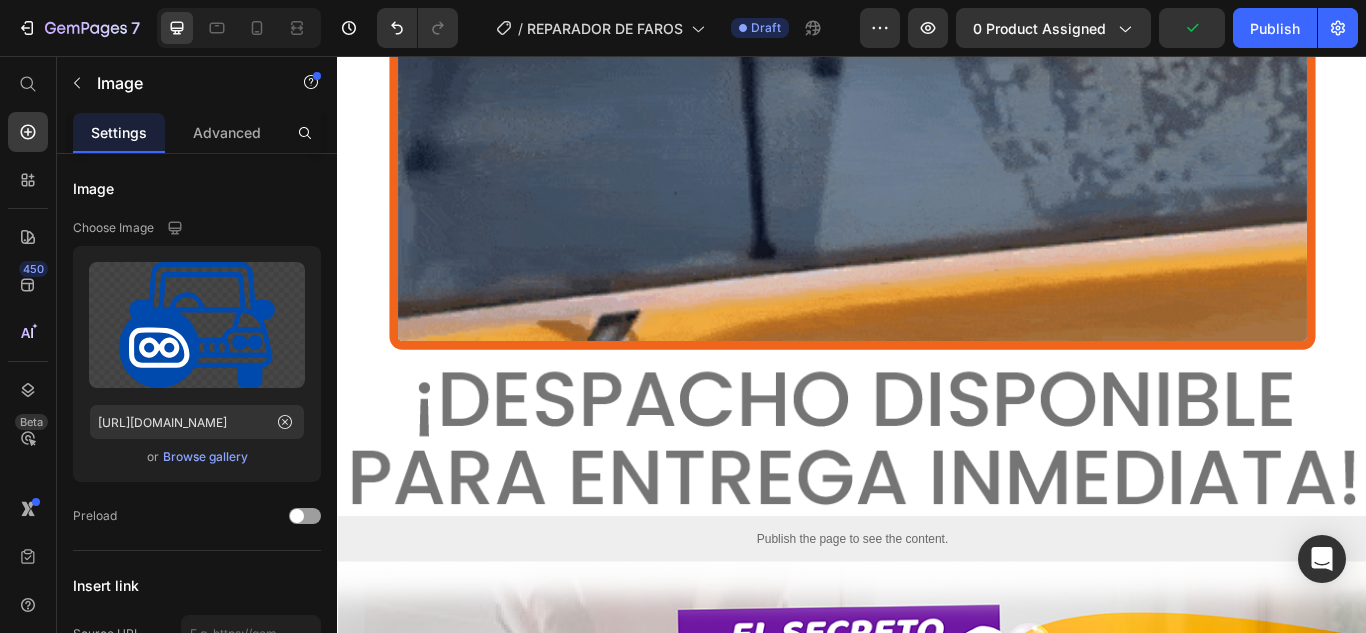 click on "Image" at bounding box center [383, -708] 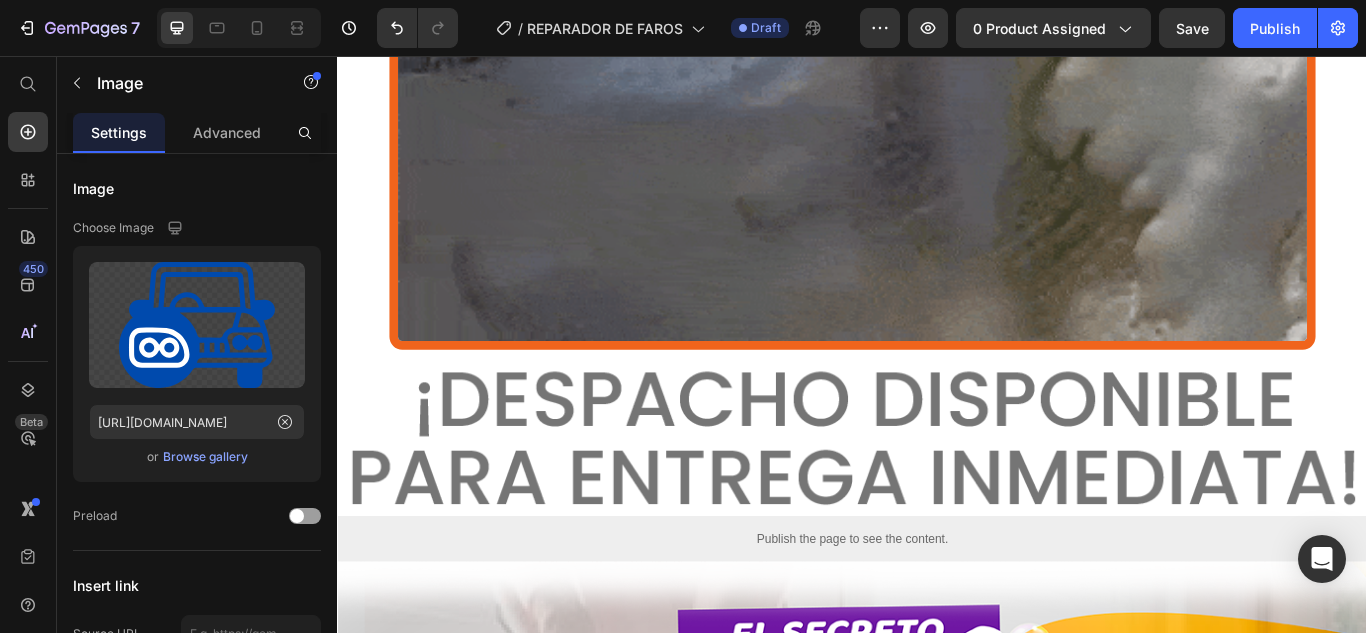 click on "Carousel" at bounding box center [375, -671] 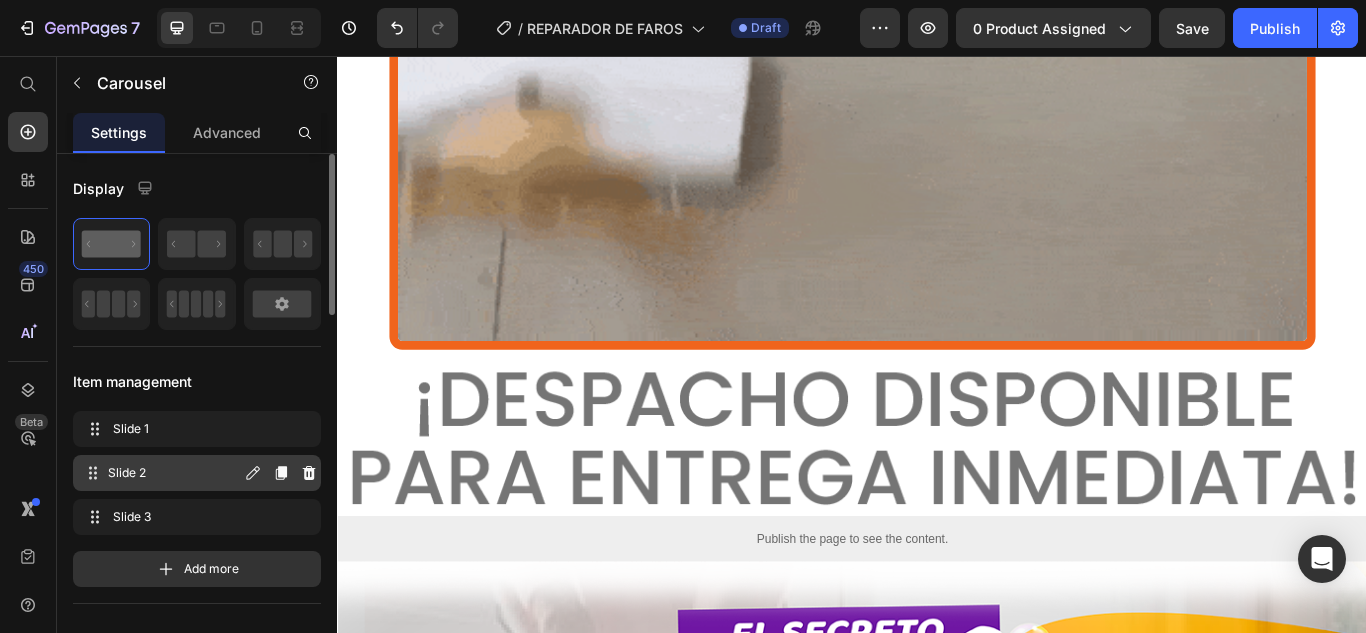 click on "Slide 2" at bounding box center (174, 473) 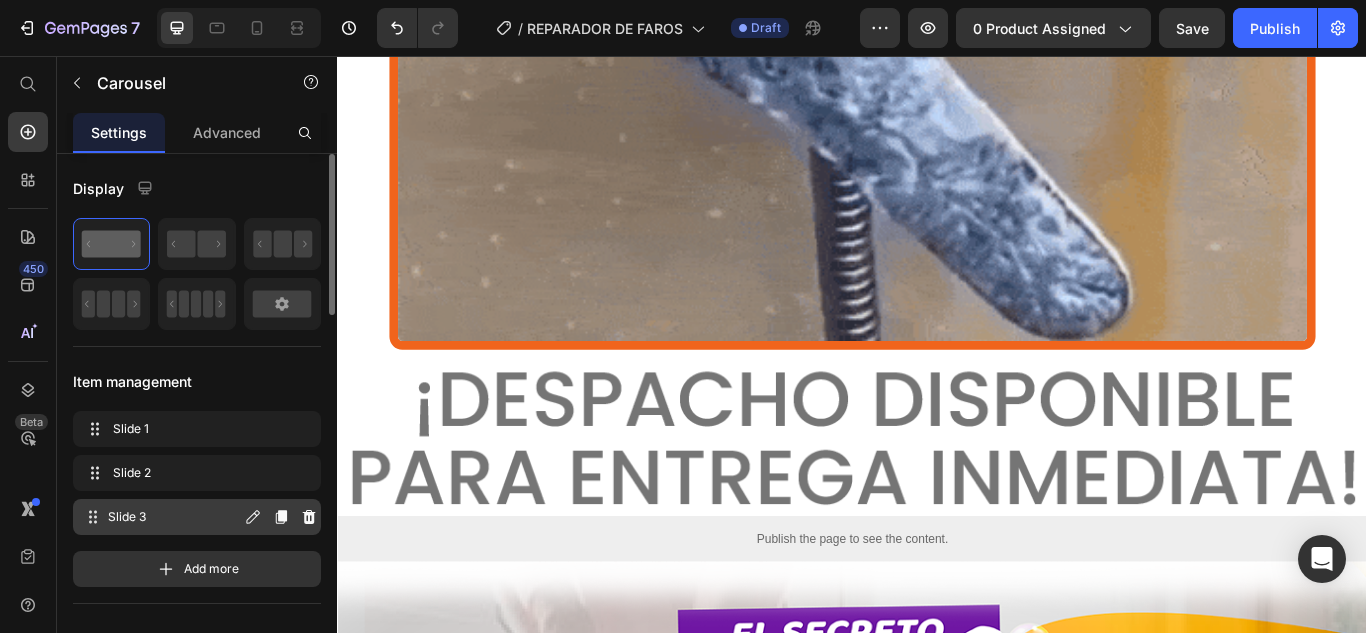 click on "Slide 3" at bounding box center (174, 517) 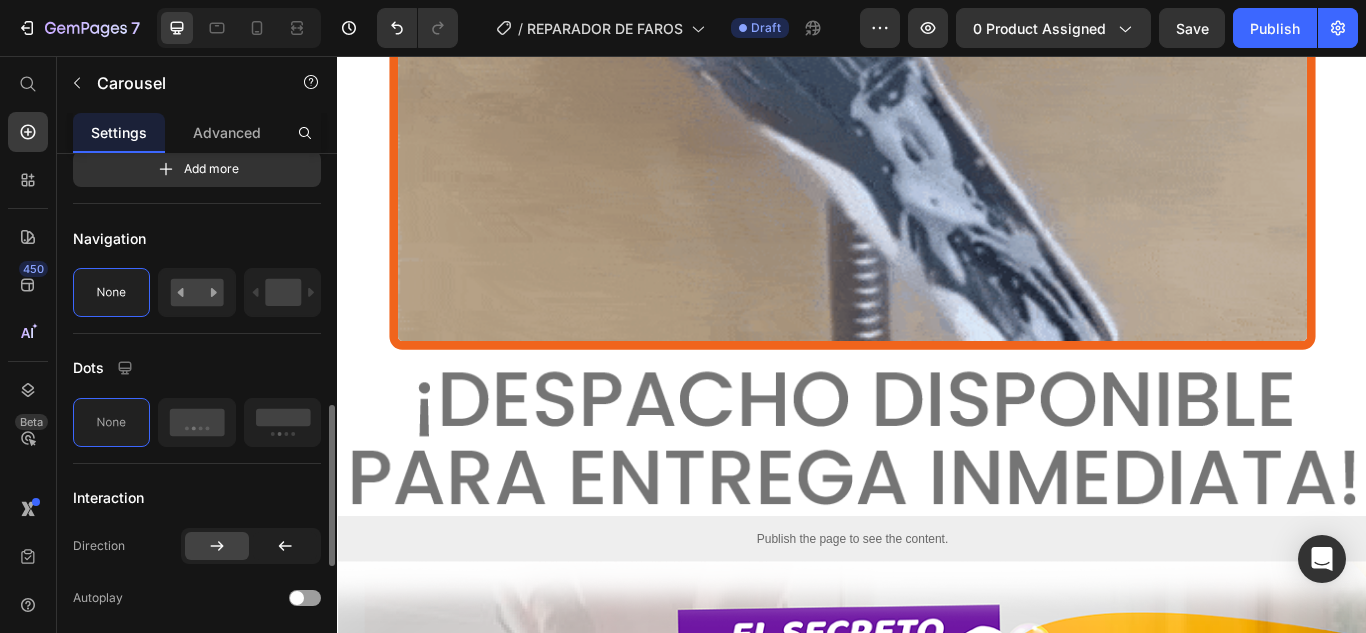 scroll, scrollTop: 600, scrollLeft: 0, axis: vertical 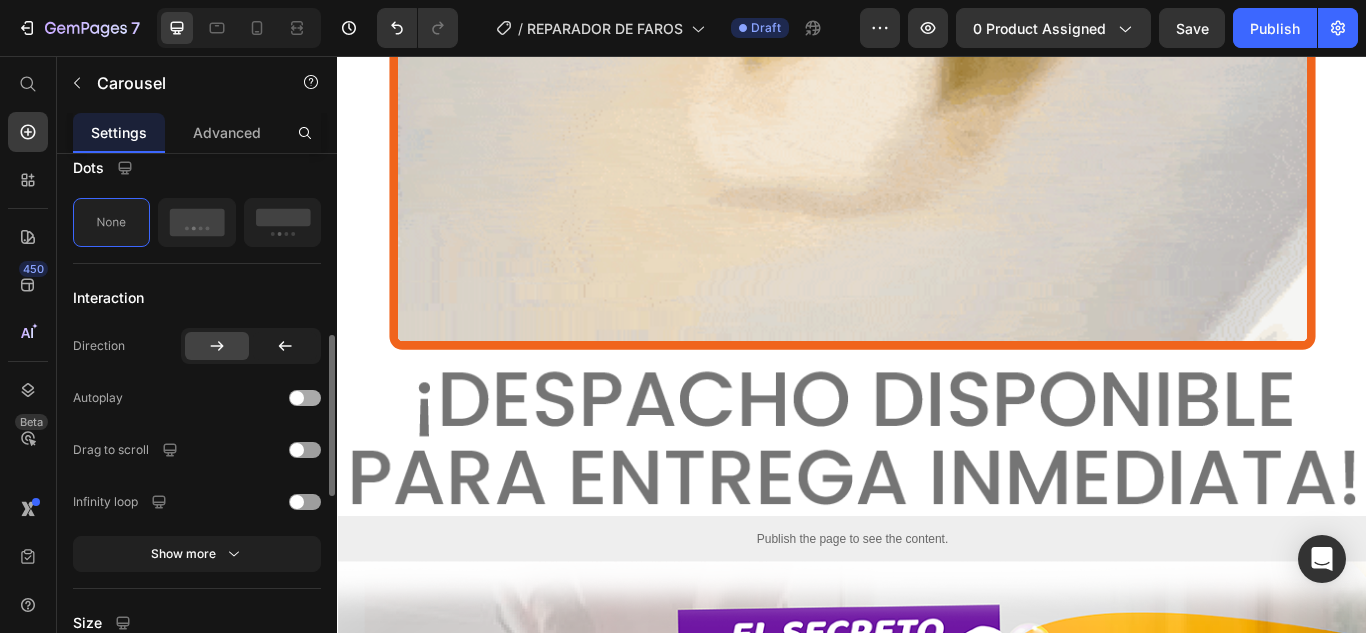 click at bounding box center (297, 398) 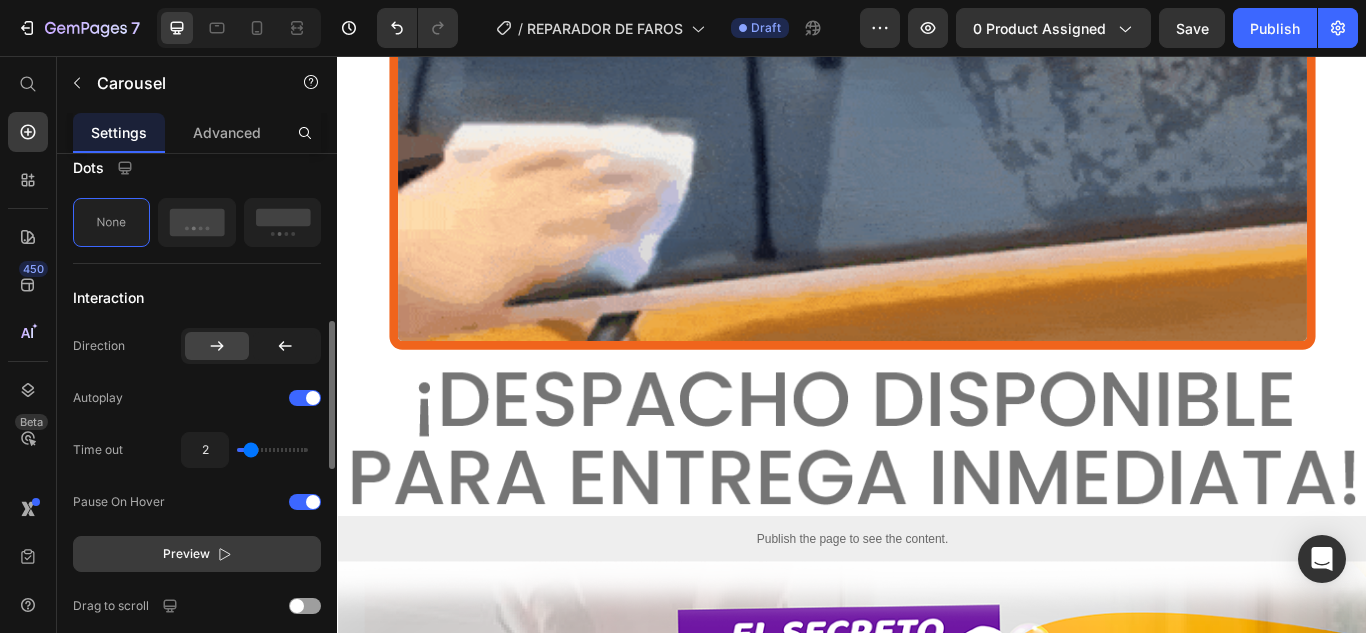click 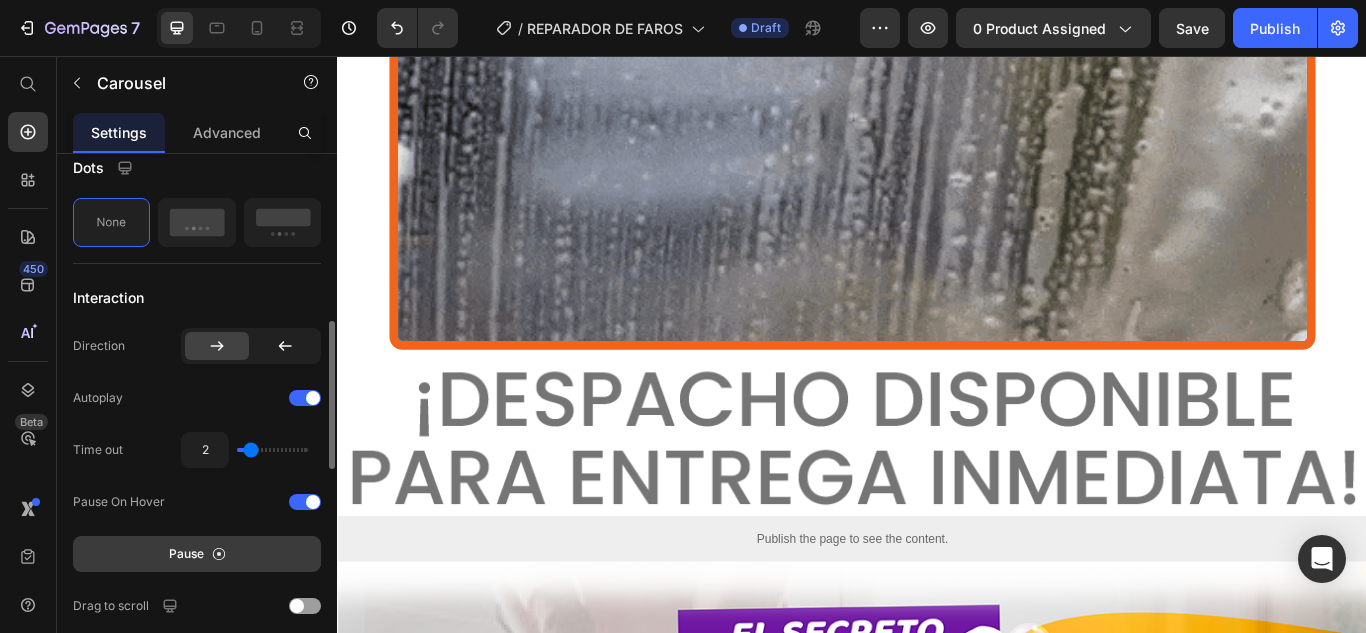 click at bounding box center (929, -728) 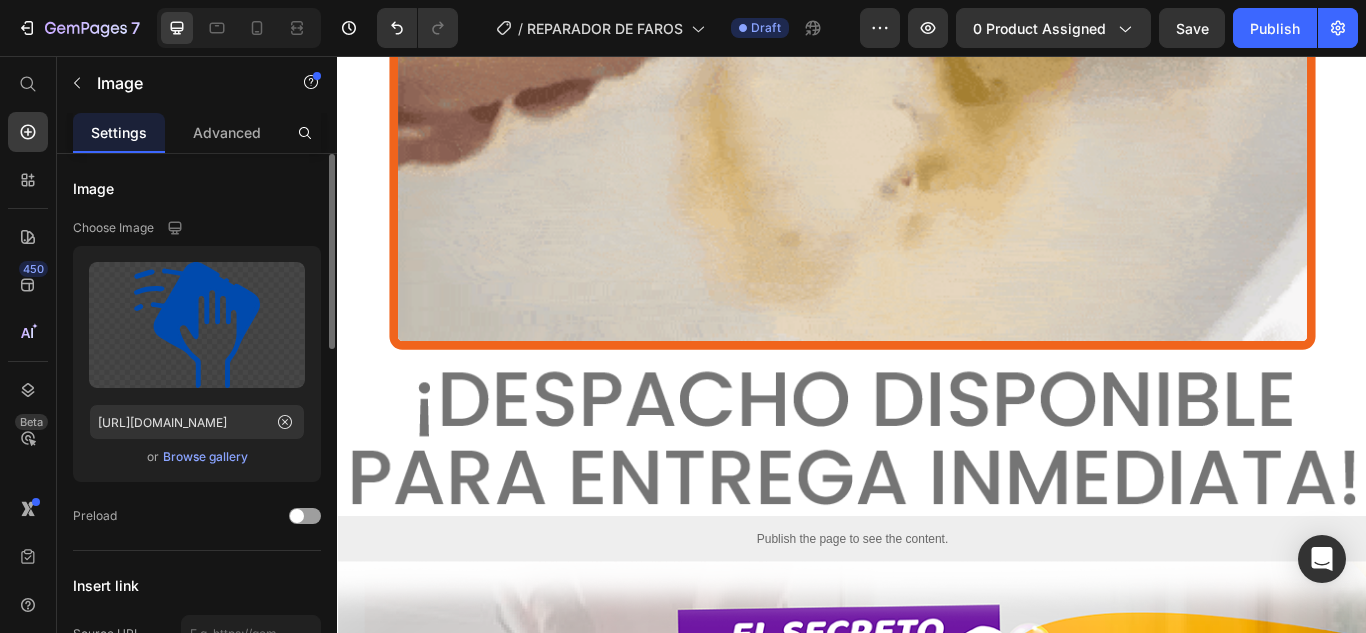 scroll, scrollTop: 100, scrollLeft: 0, axis: vertical 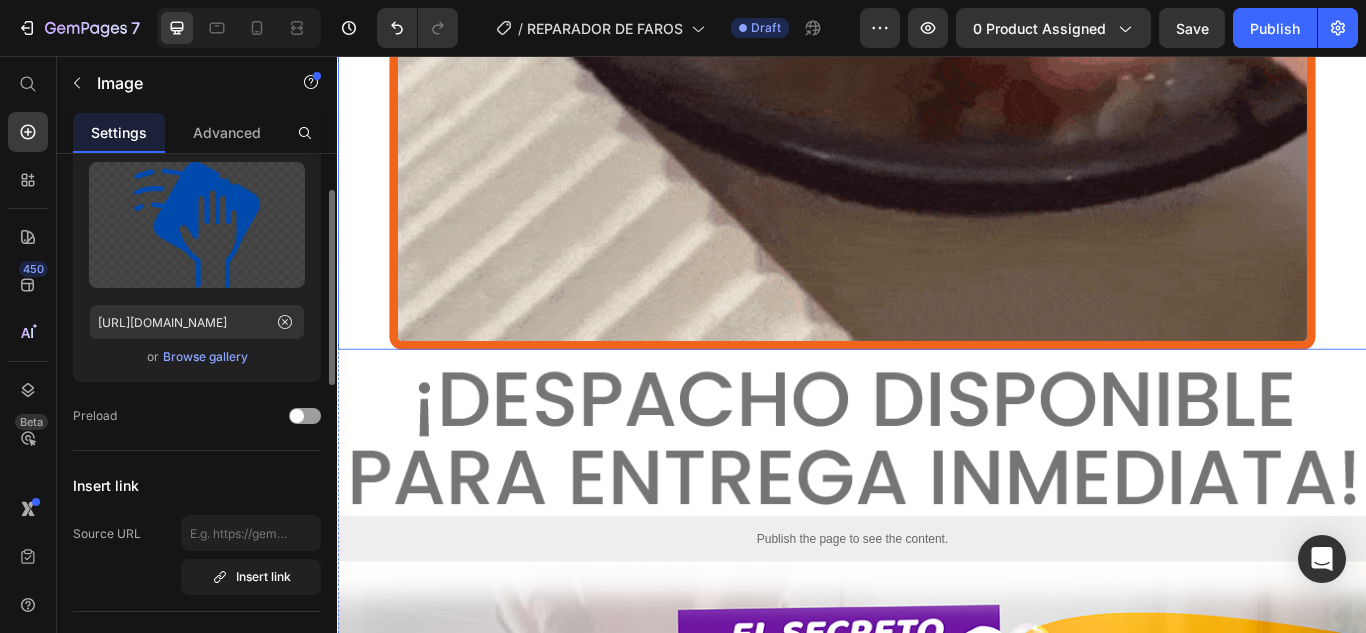 click at bounding box center (937, -142) 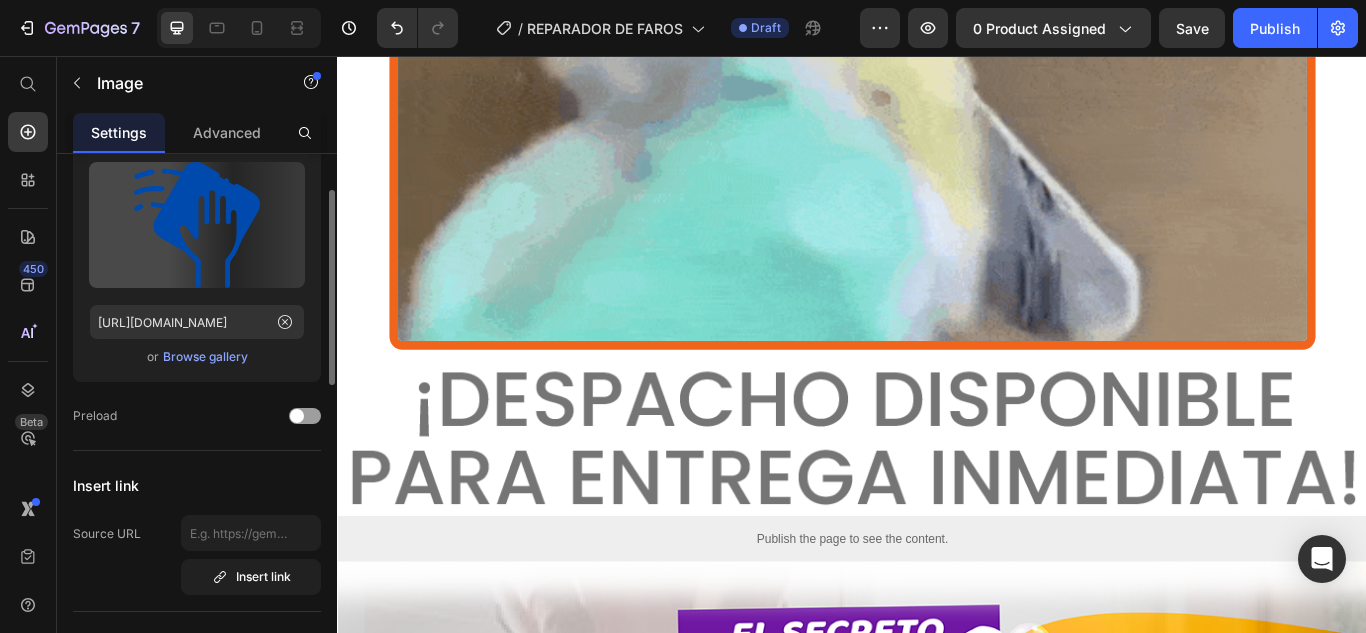 click at bounding box center (929, -728) 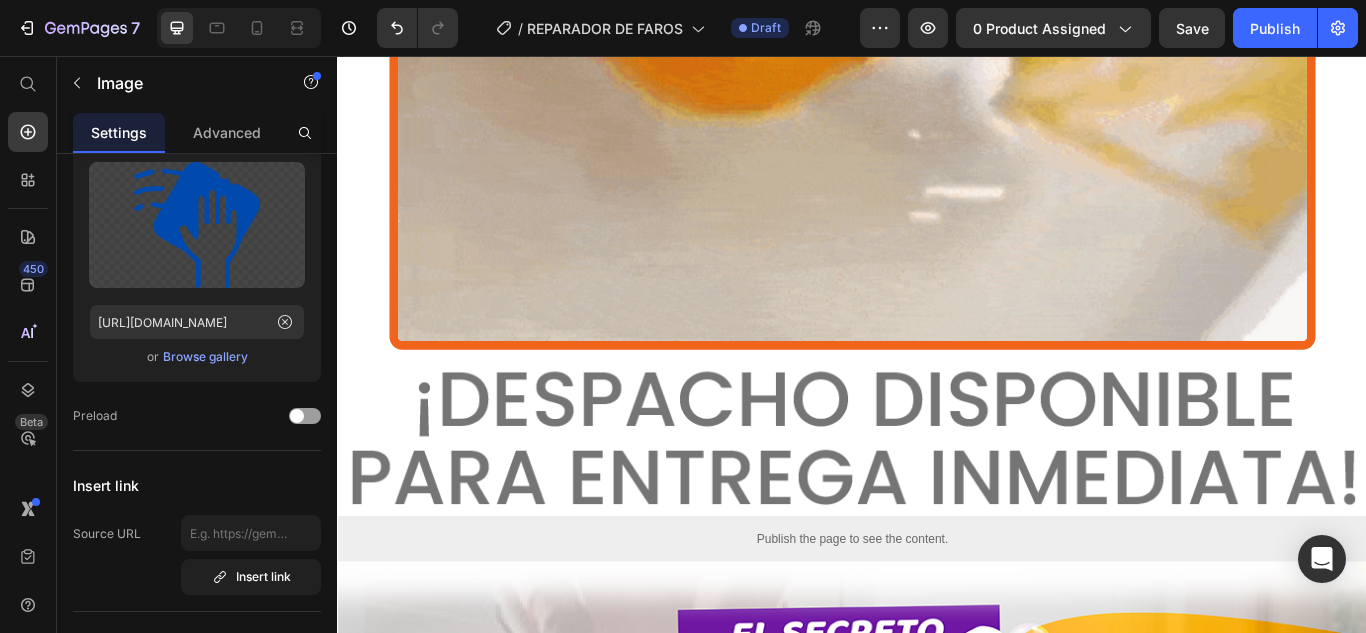 click on "Image" at bounding box center (383, -708) 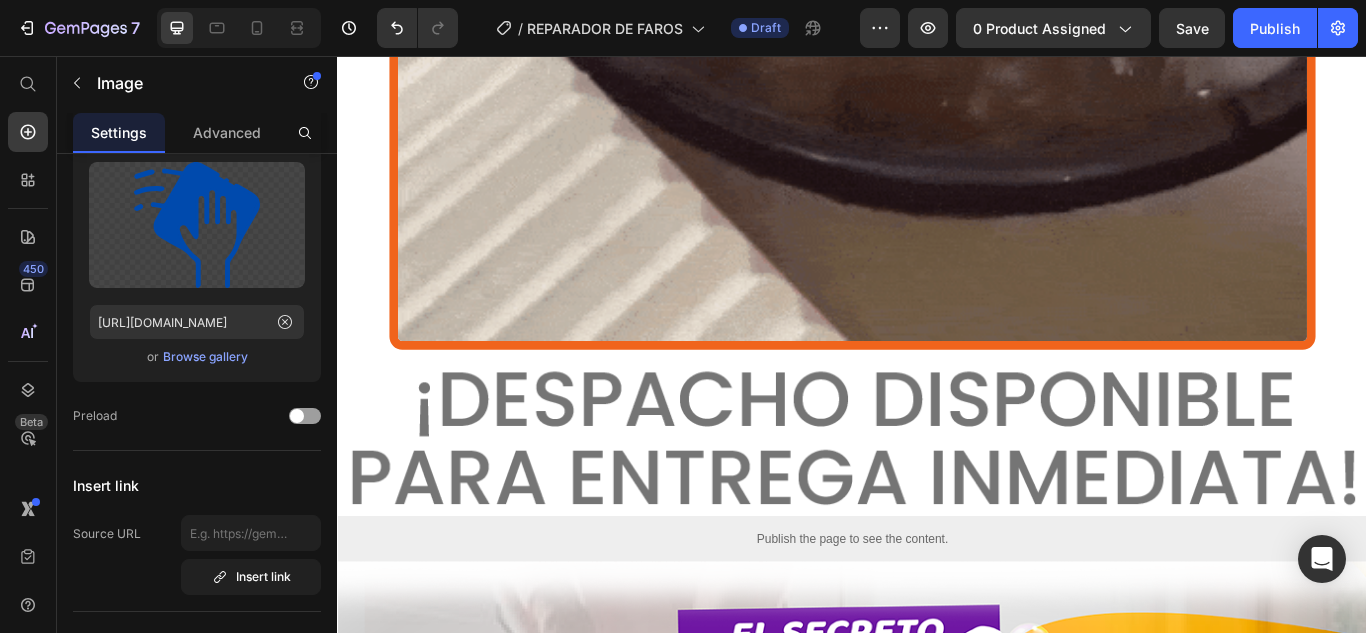 click on "Carousel" at bounding box center [375, -671] 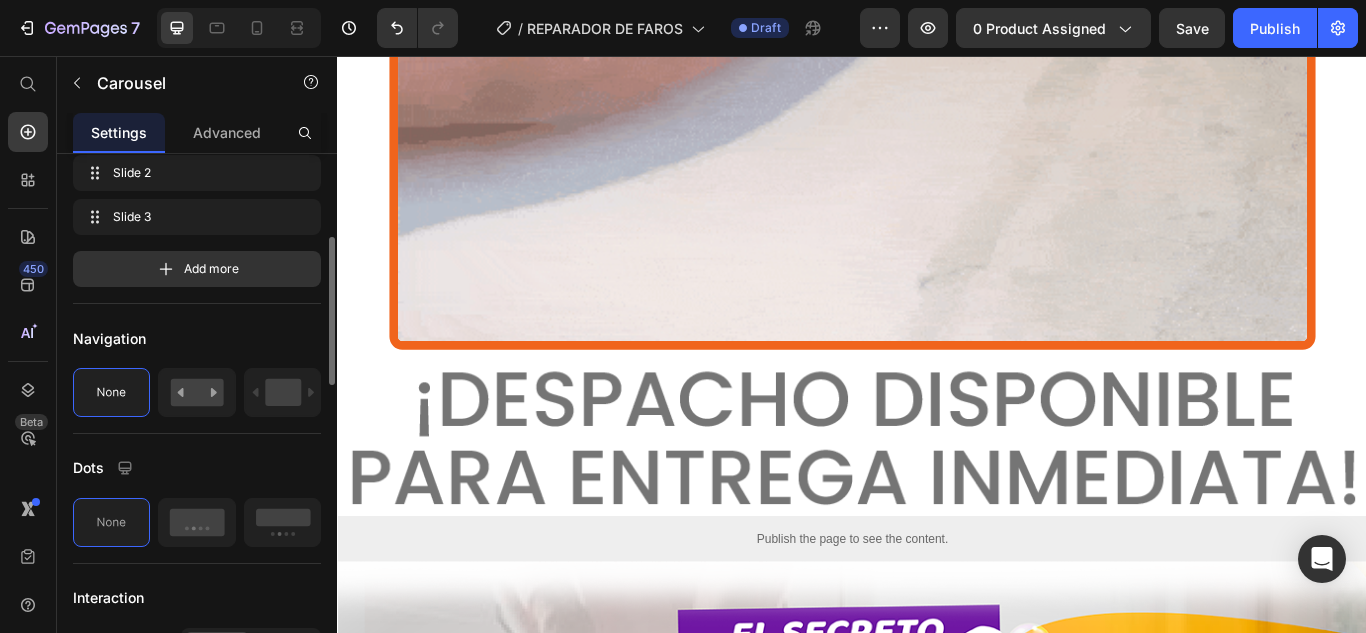 scroll, scrollTop: 500, scrollLeft: 0, axis: vertical 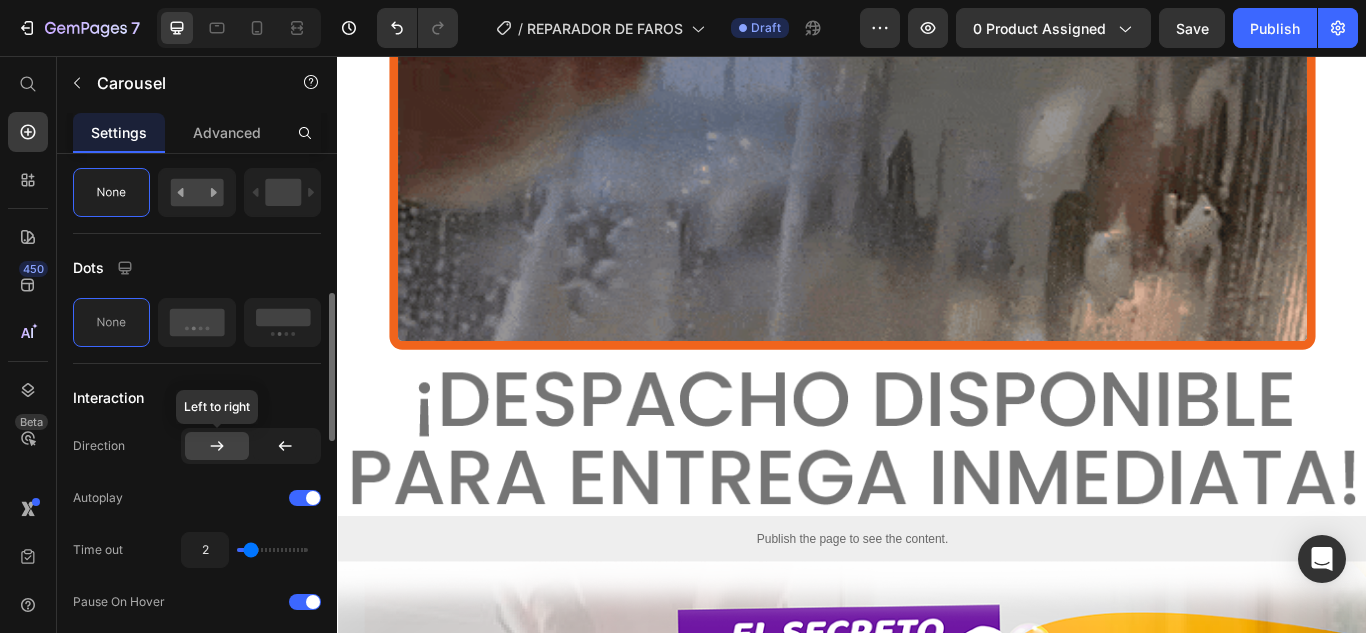 click 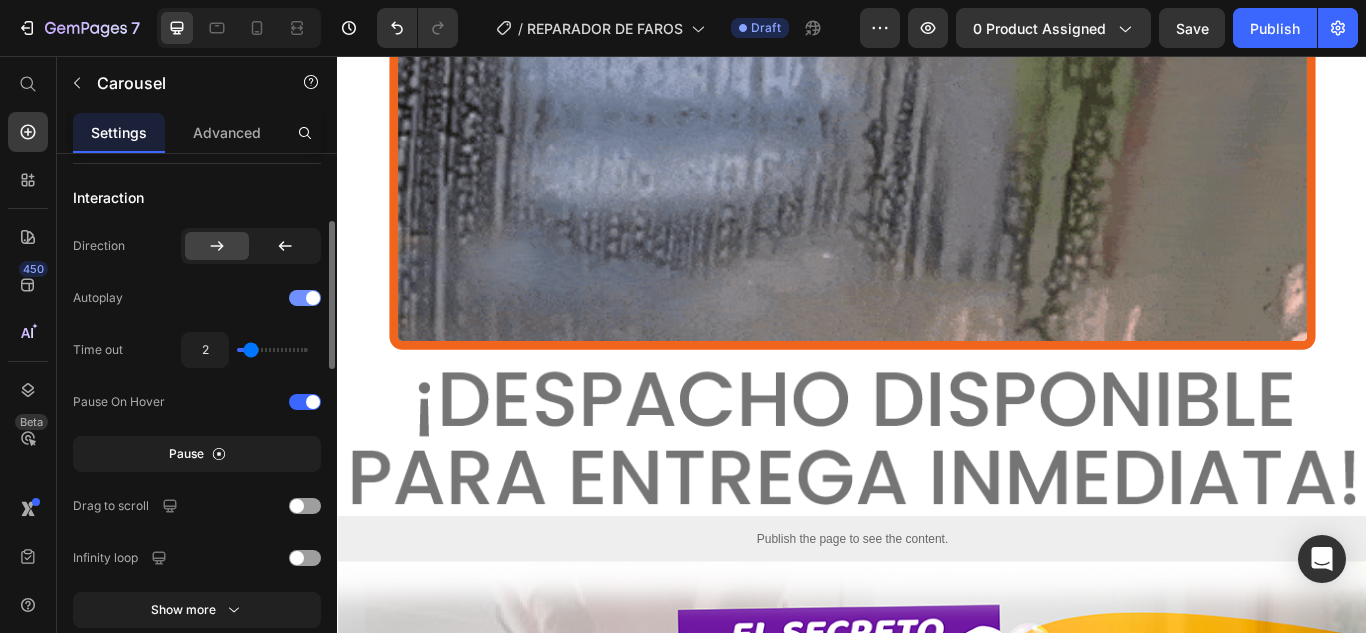 scroll, scrollTop: 600, scrollLeft: 0, axis: vertical 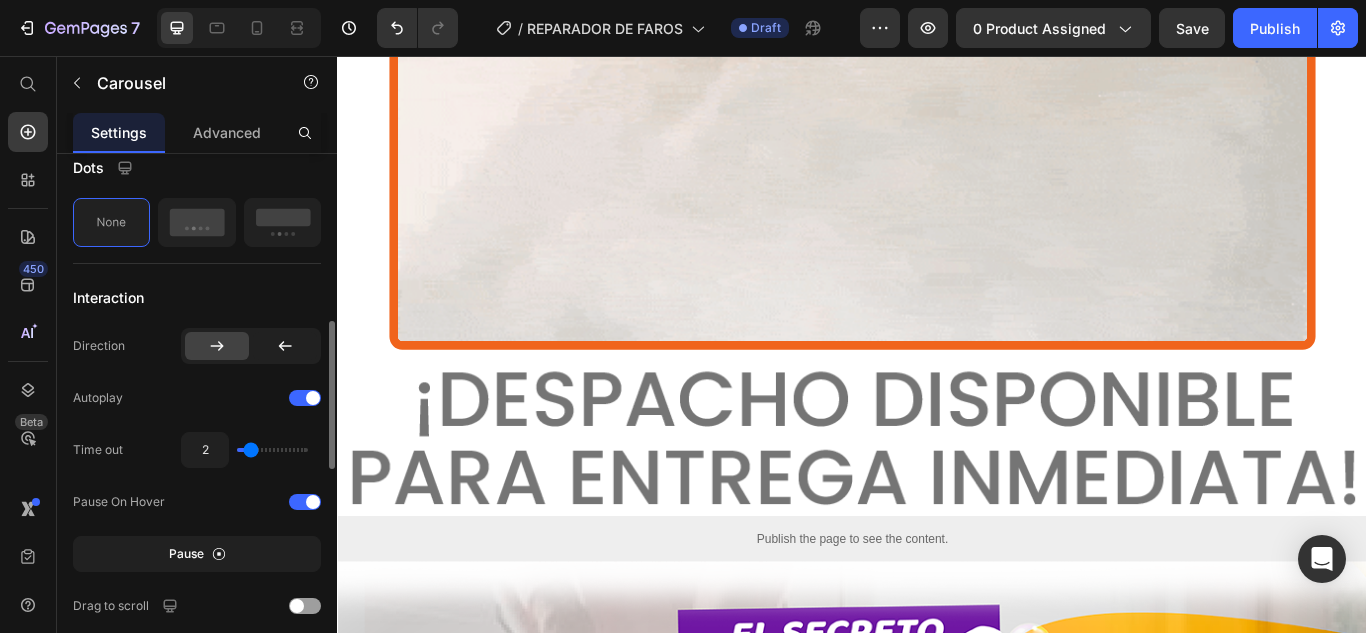 click at bounding box center (272, 450) 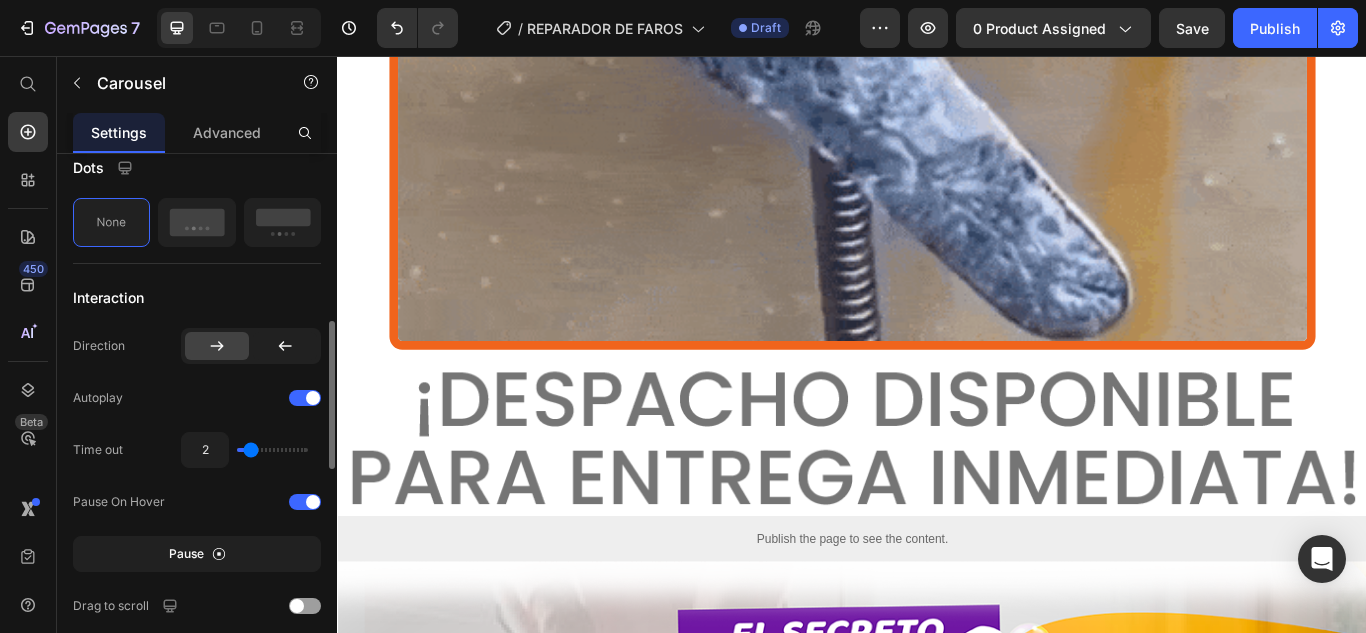 type on "1.7" 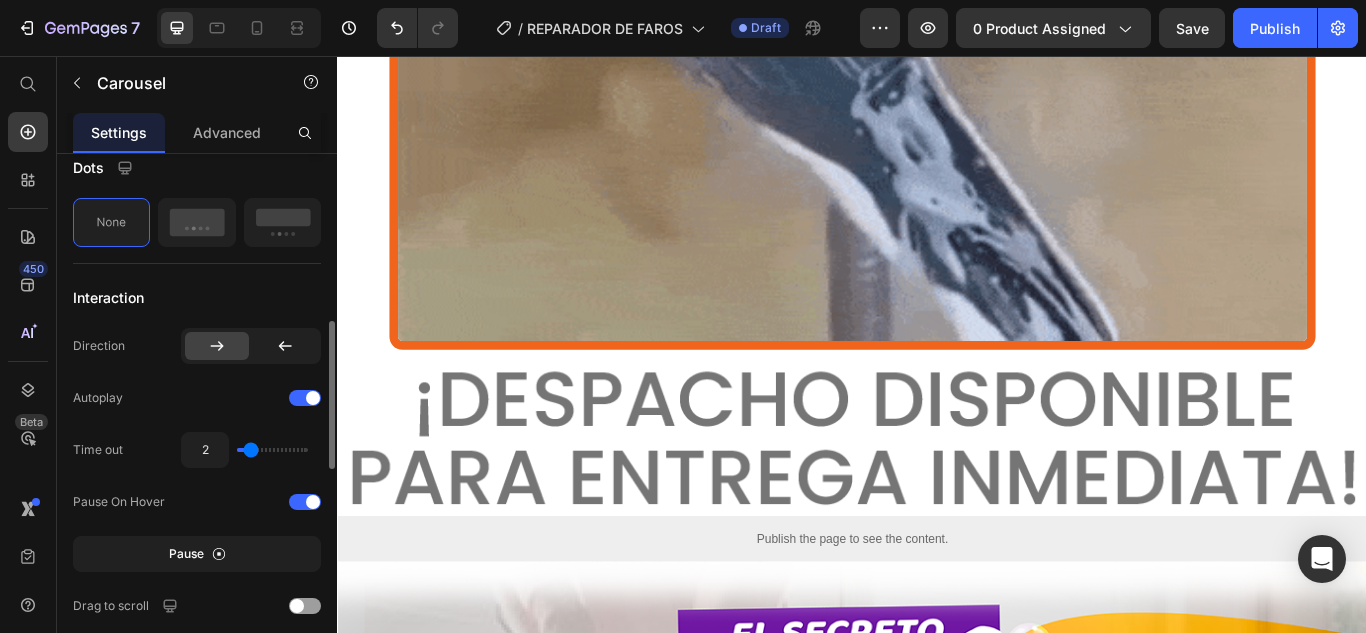 type on "1.7" 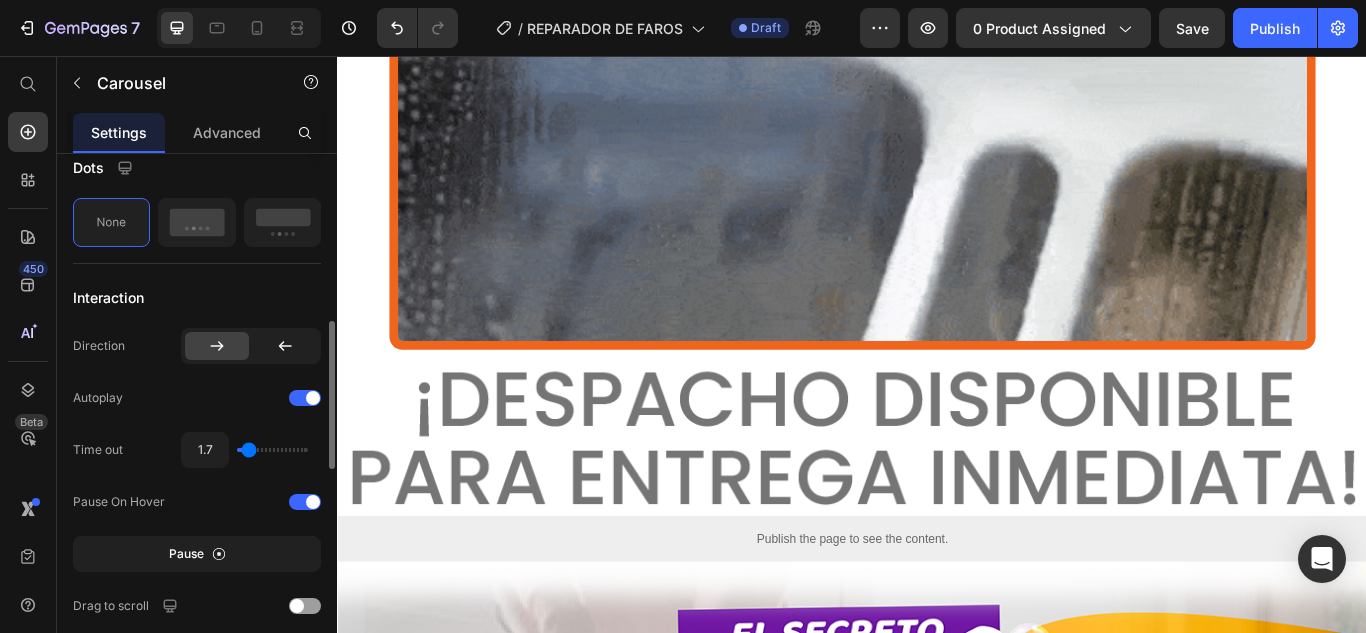 type on "1.8" 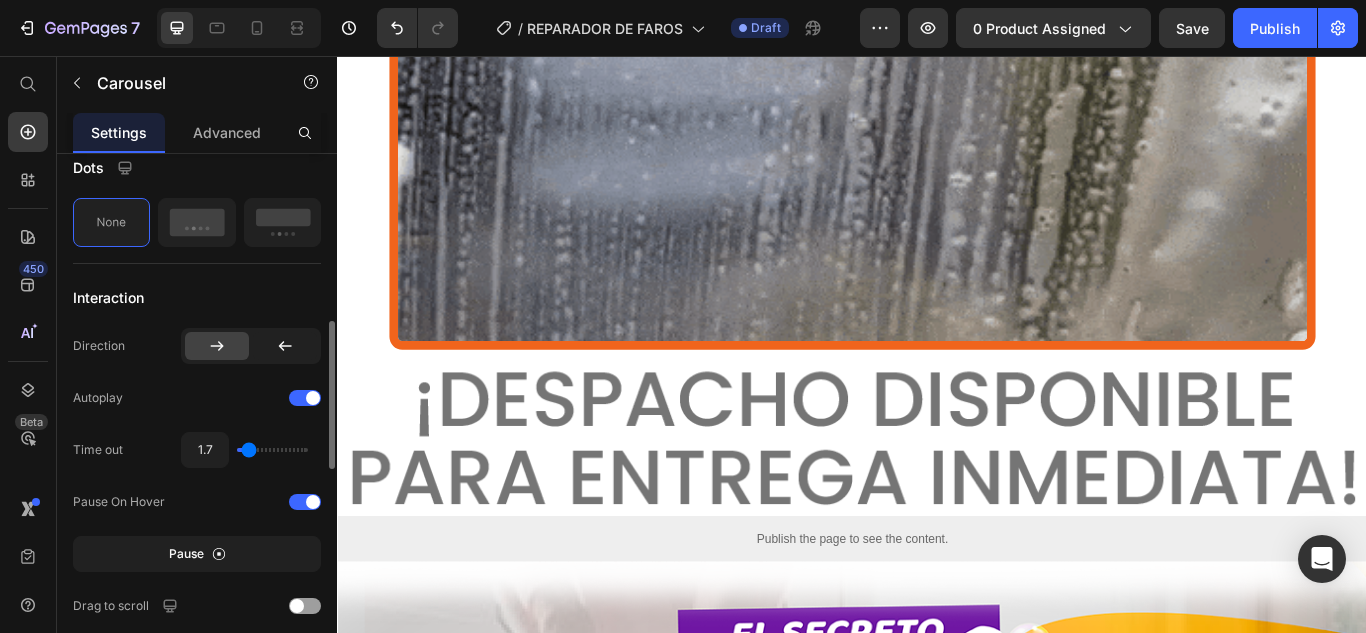 type on "1.8" 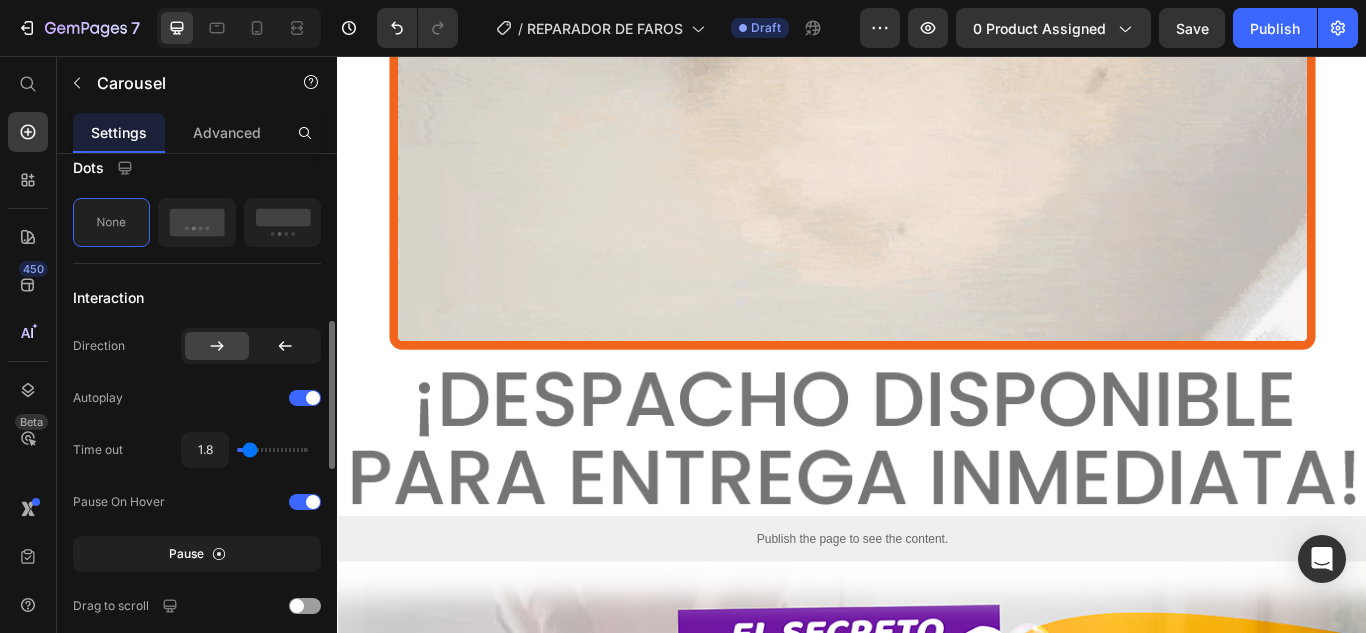 type on "2" 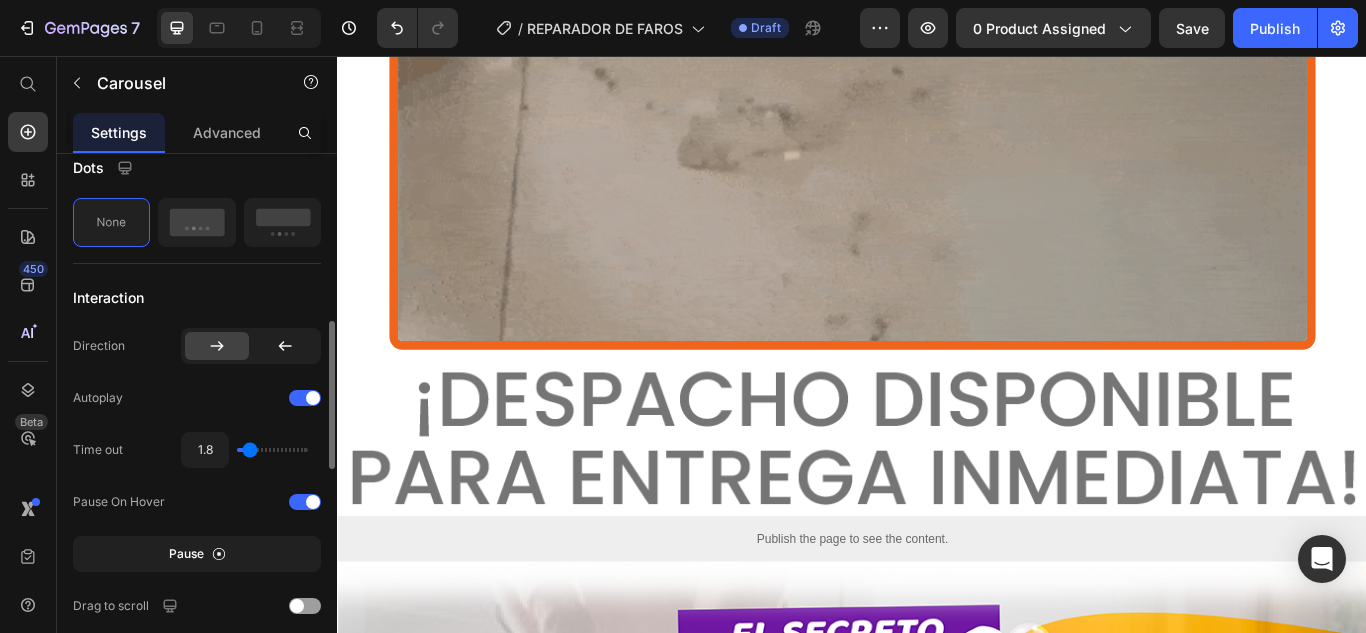 type on "2" 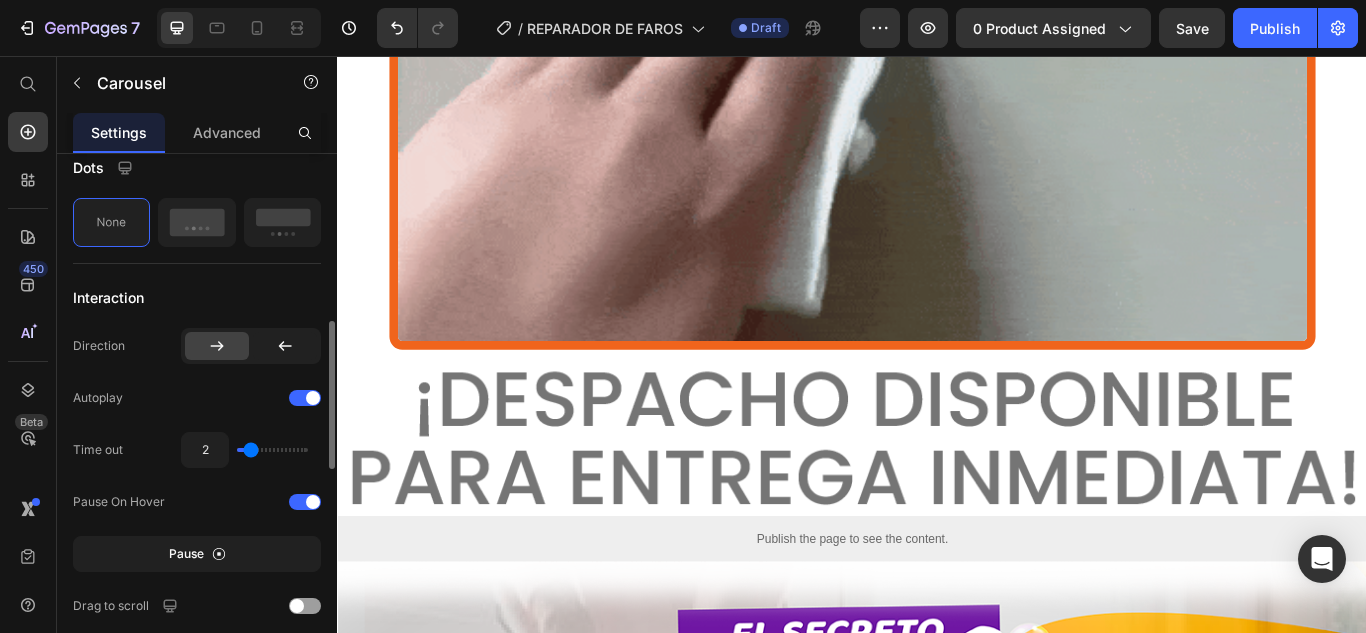 type on "2.1" 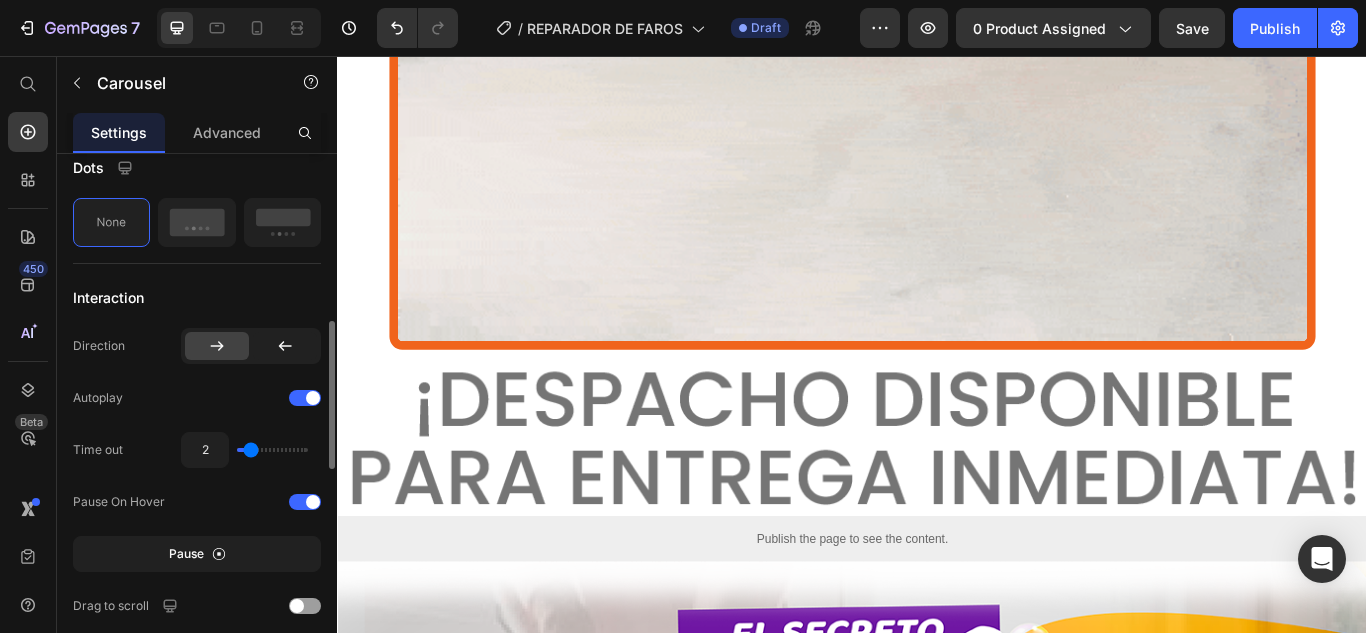 type on "2.1" 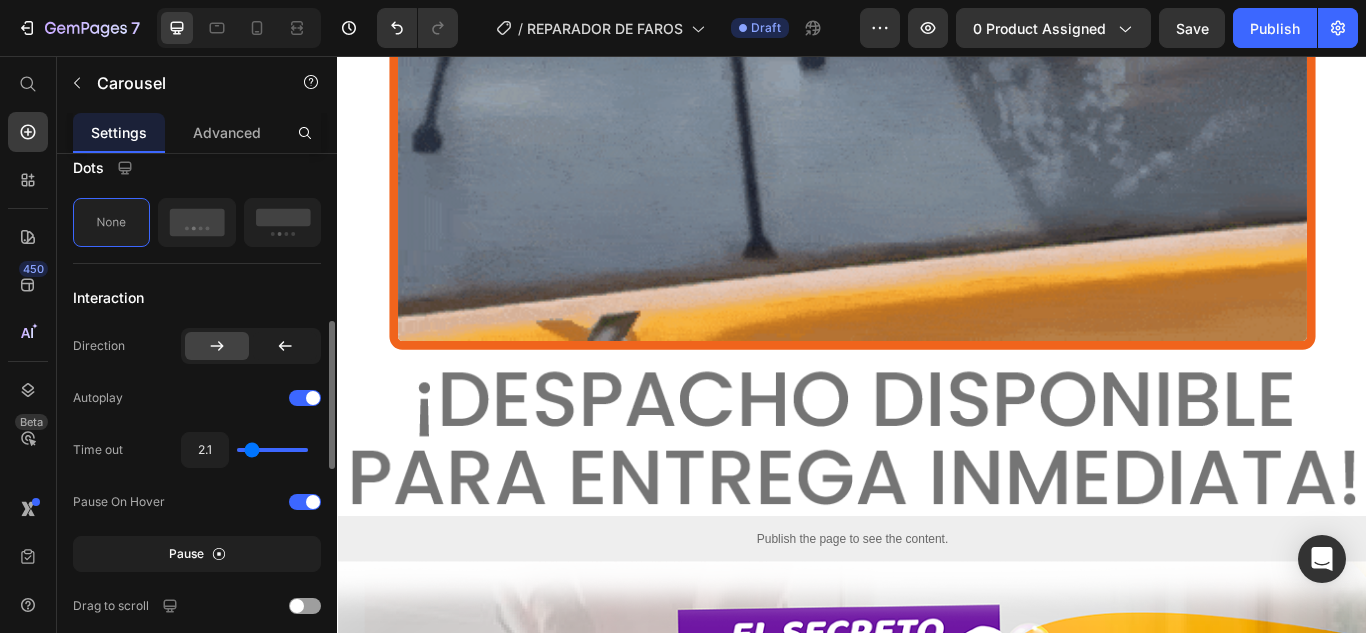type on "2.3" 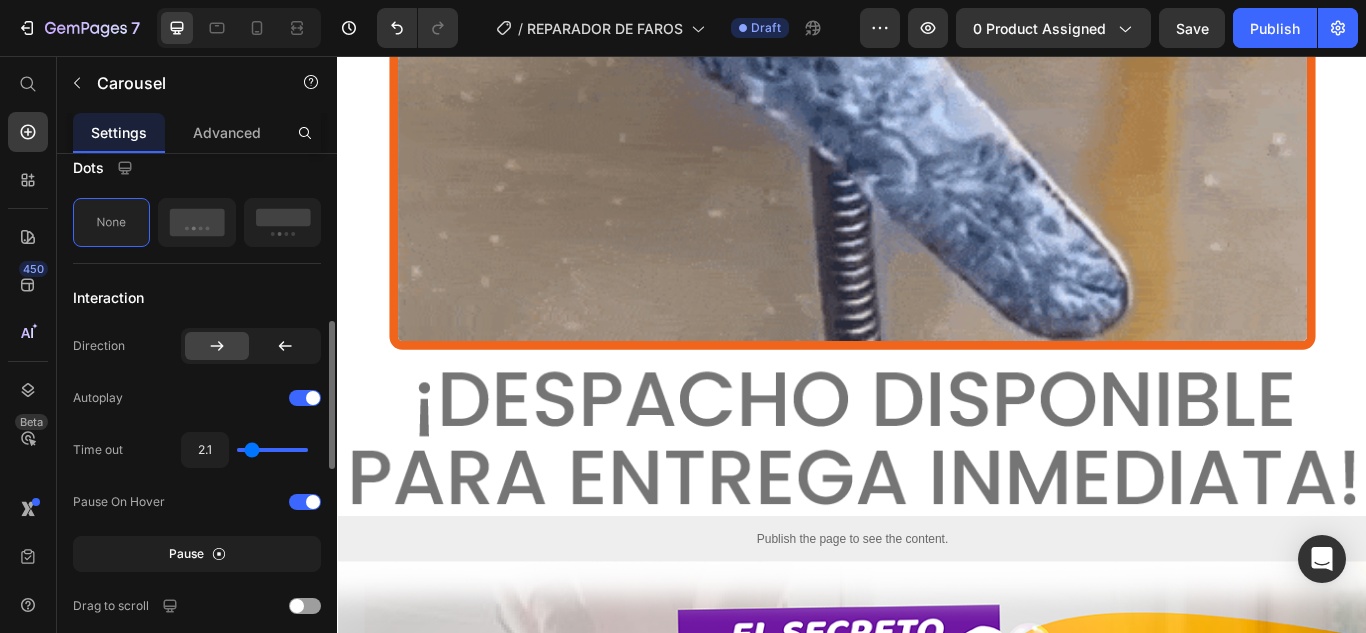 type on "2.3" 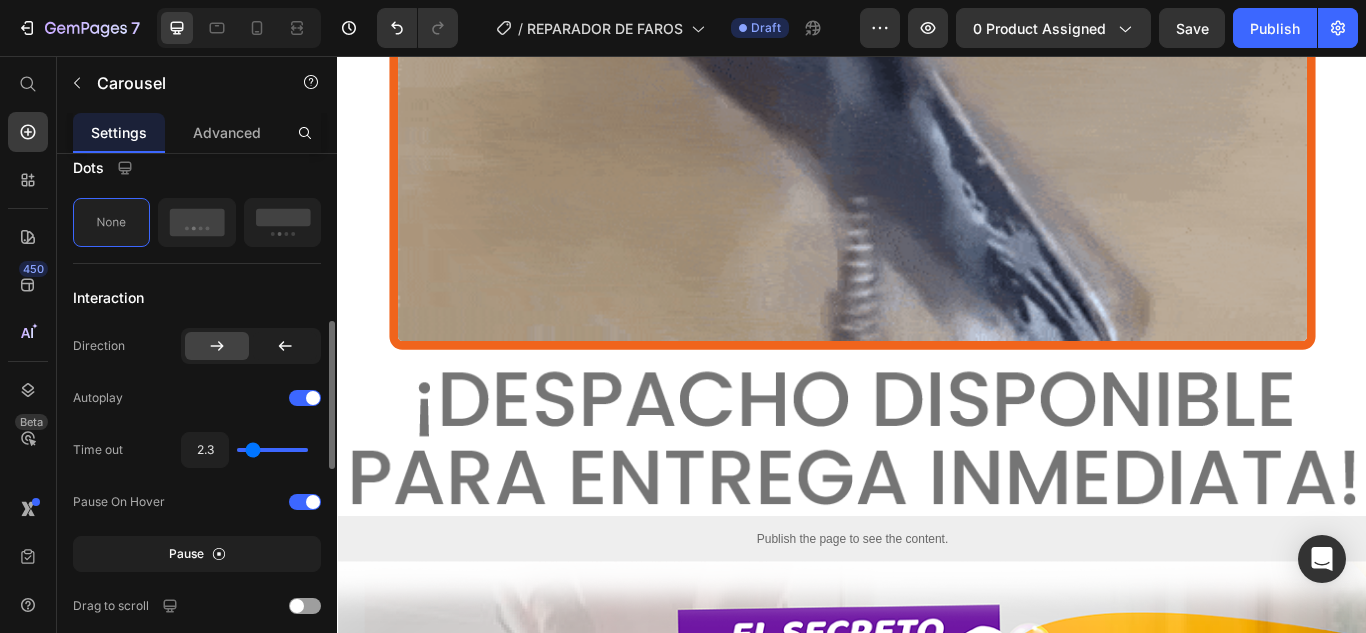 type on "2.5" 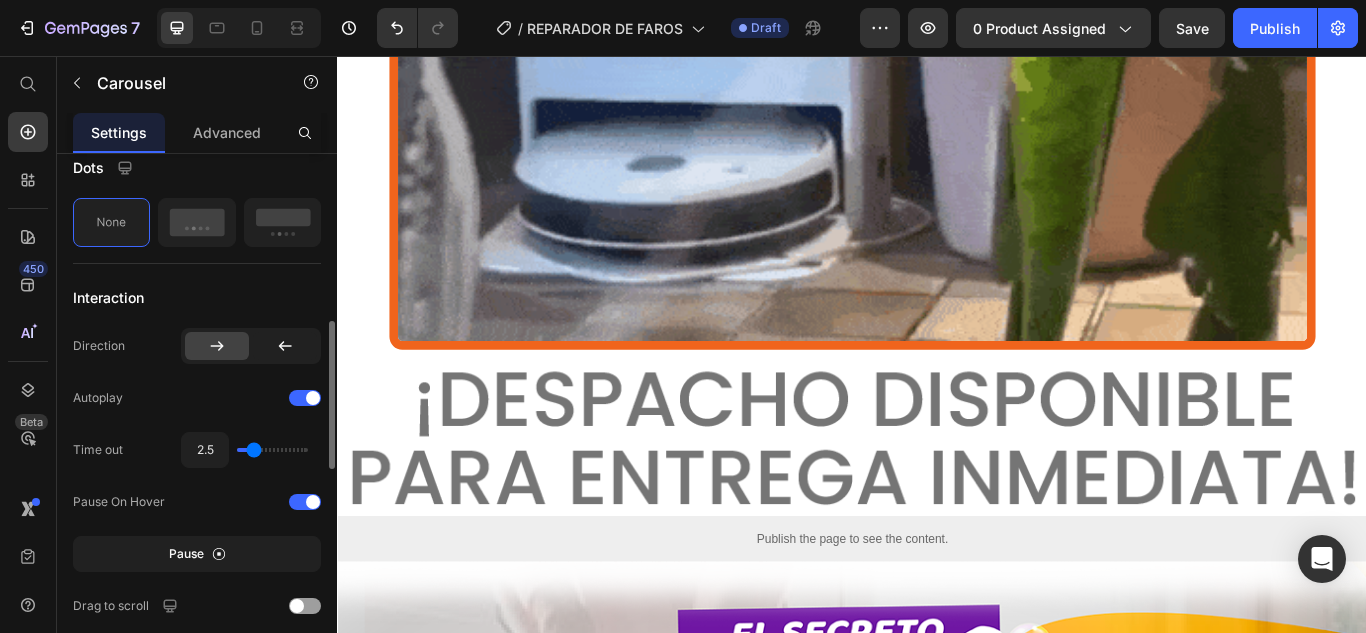 type on "2.5" 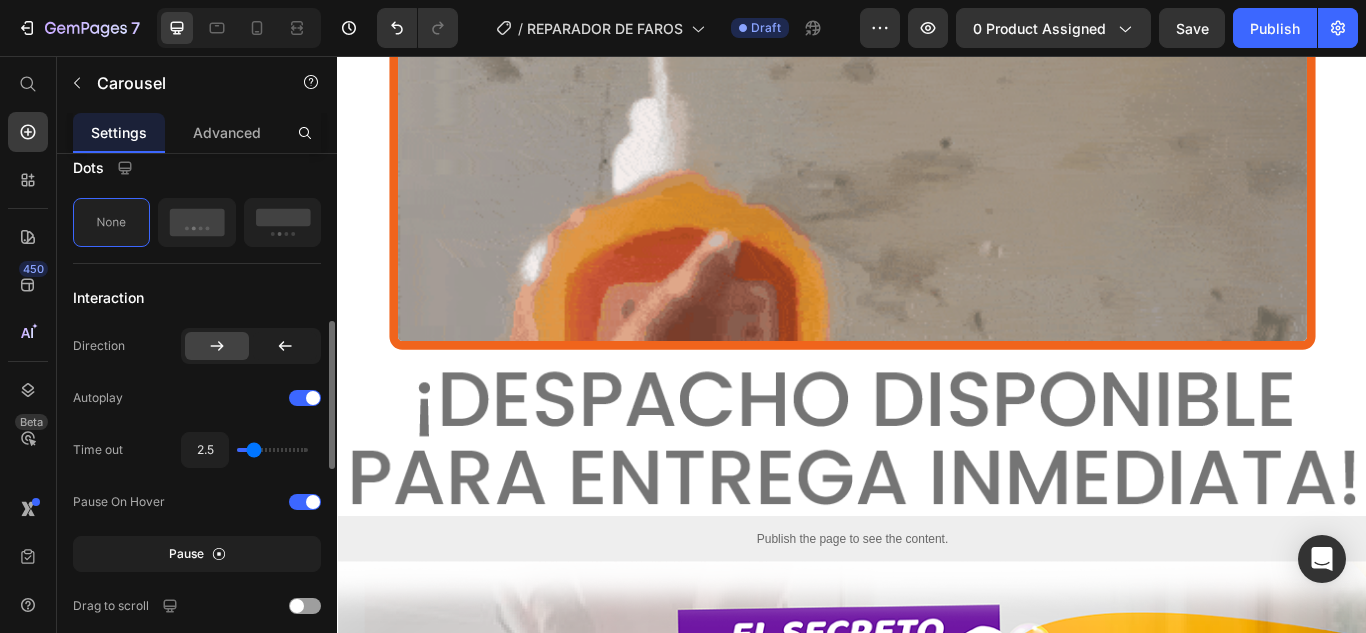 click at bounding box center (272, 450) 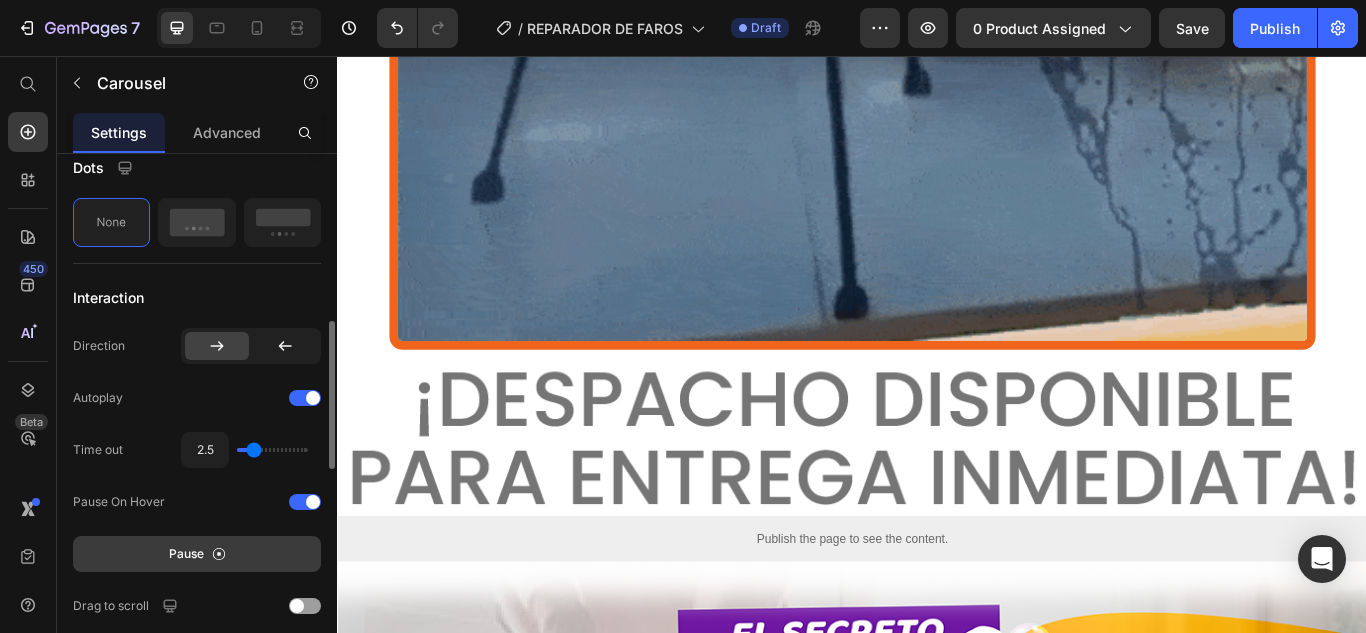click 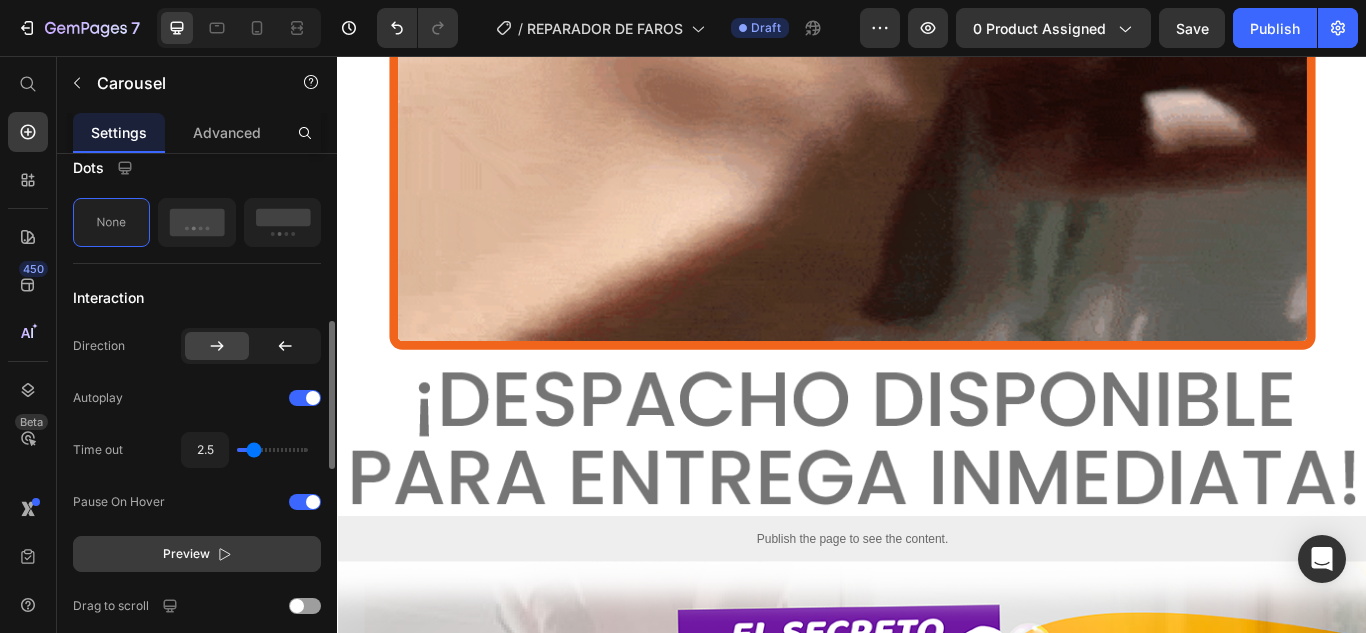 click on "Preview" 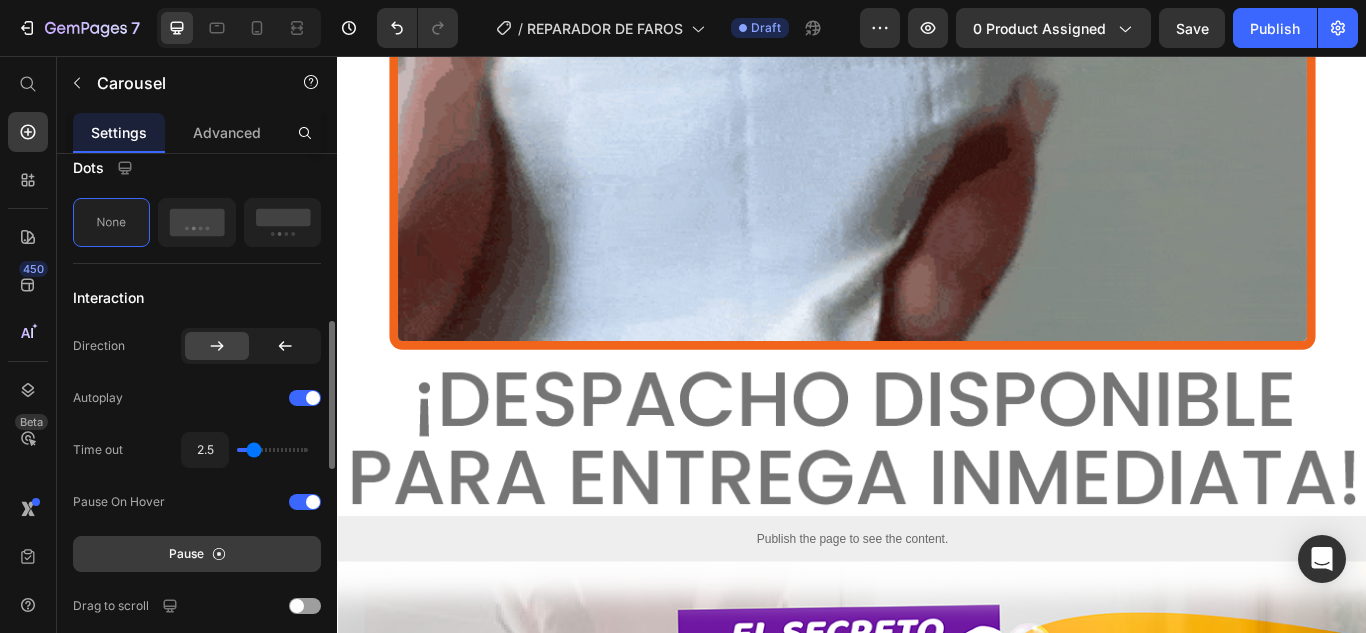 click 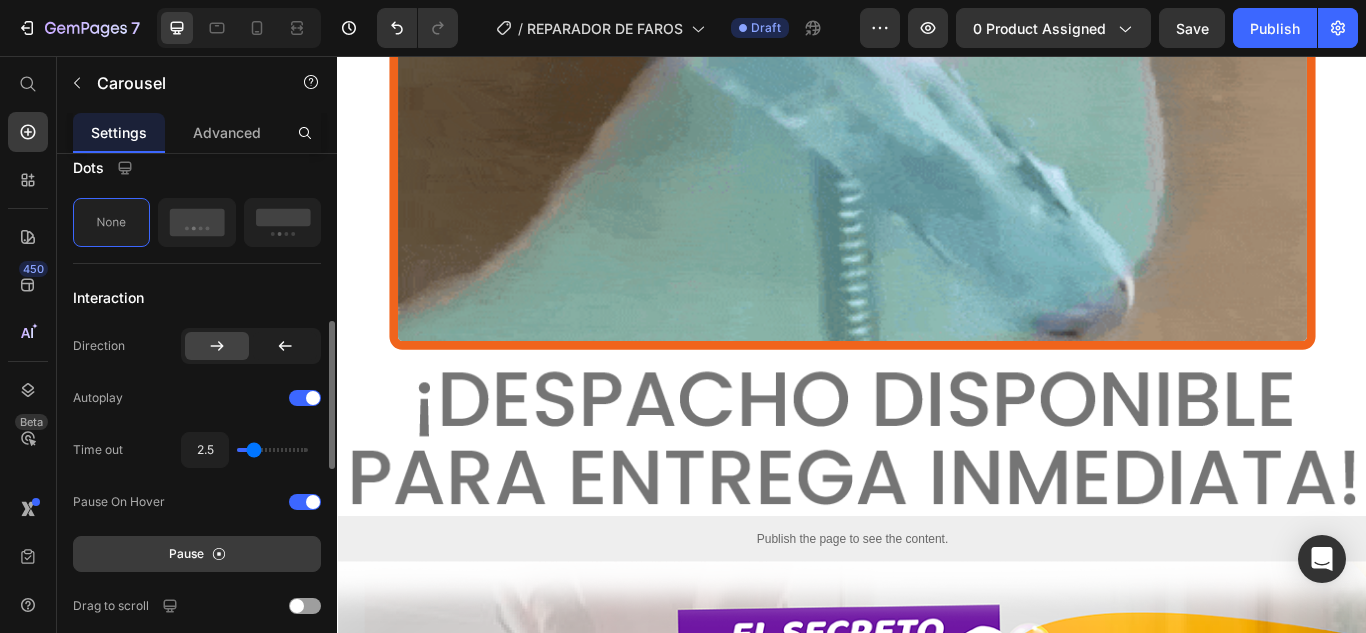 click on "Pause" at bounding box center (197, 554) 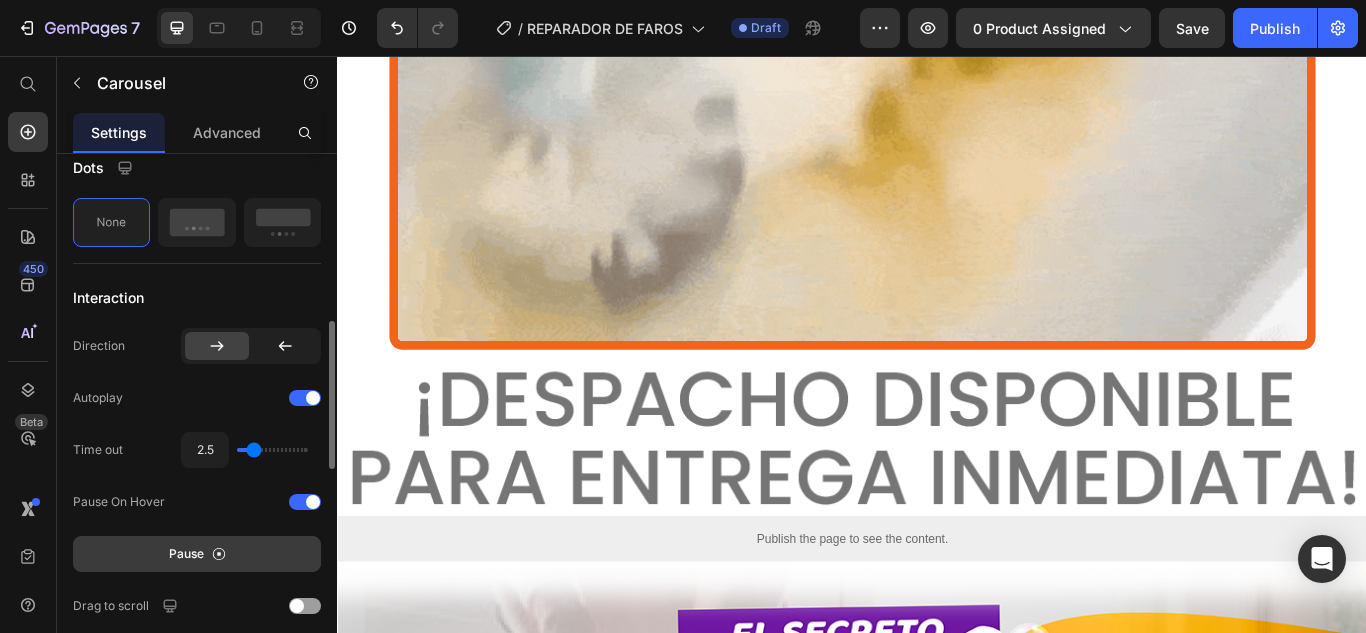 click on "Pause" at bounding box center (186, 554) 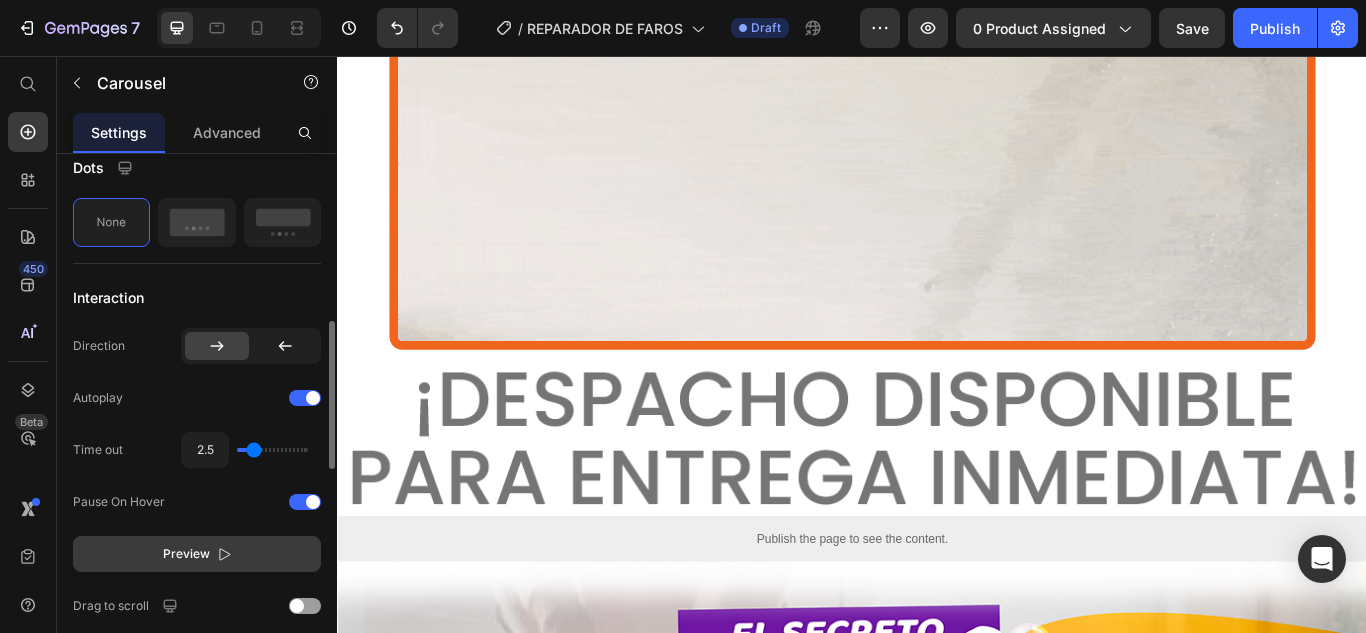 click 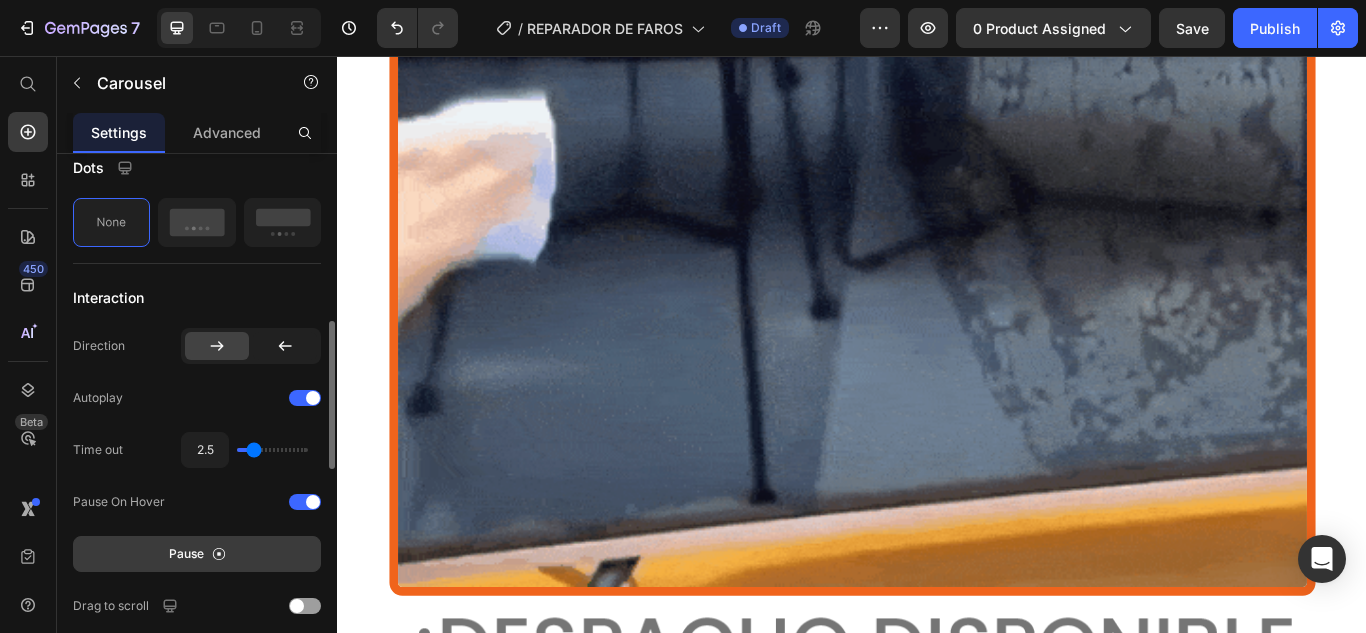 scroll, scrollTop: 2757, scrollLeft: 0, axis: vertical 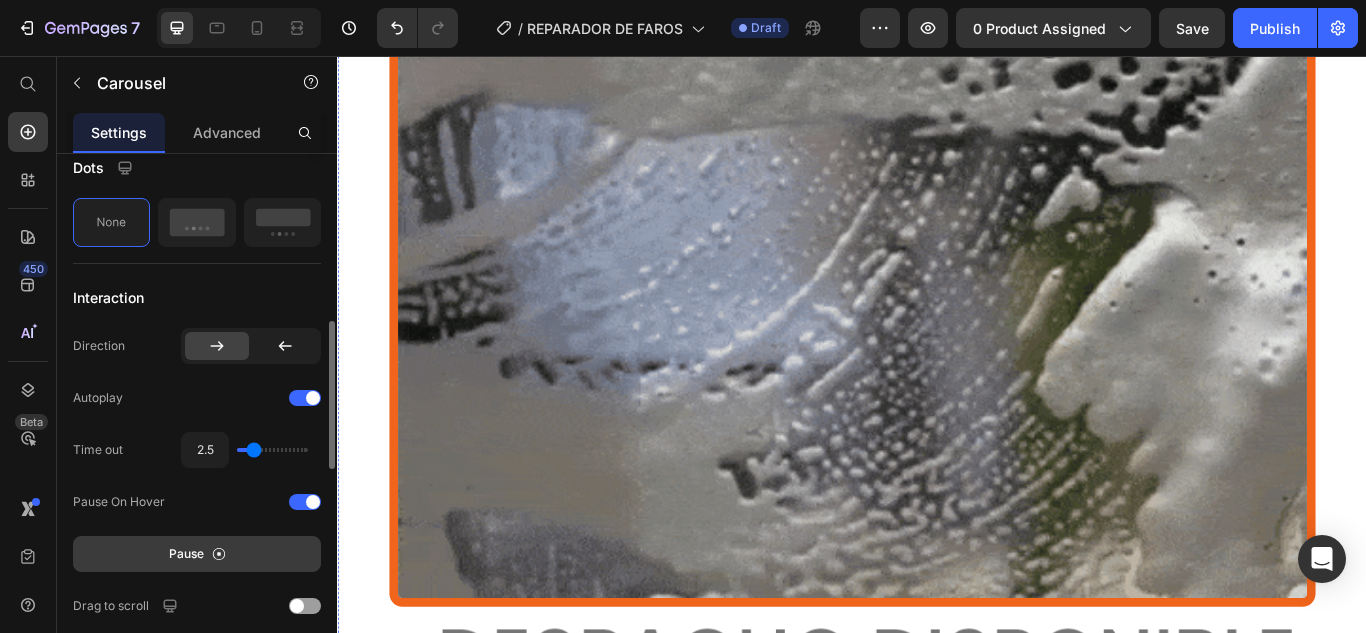 click on "NUESTRO REPARADOR DE FAROS" at bounding box center (937, -799) 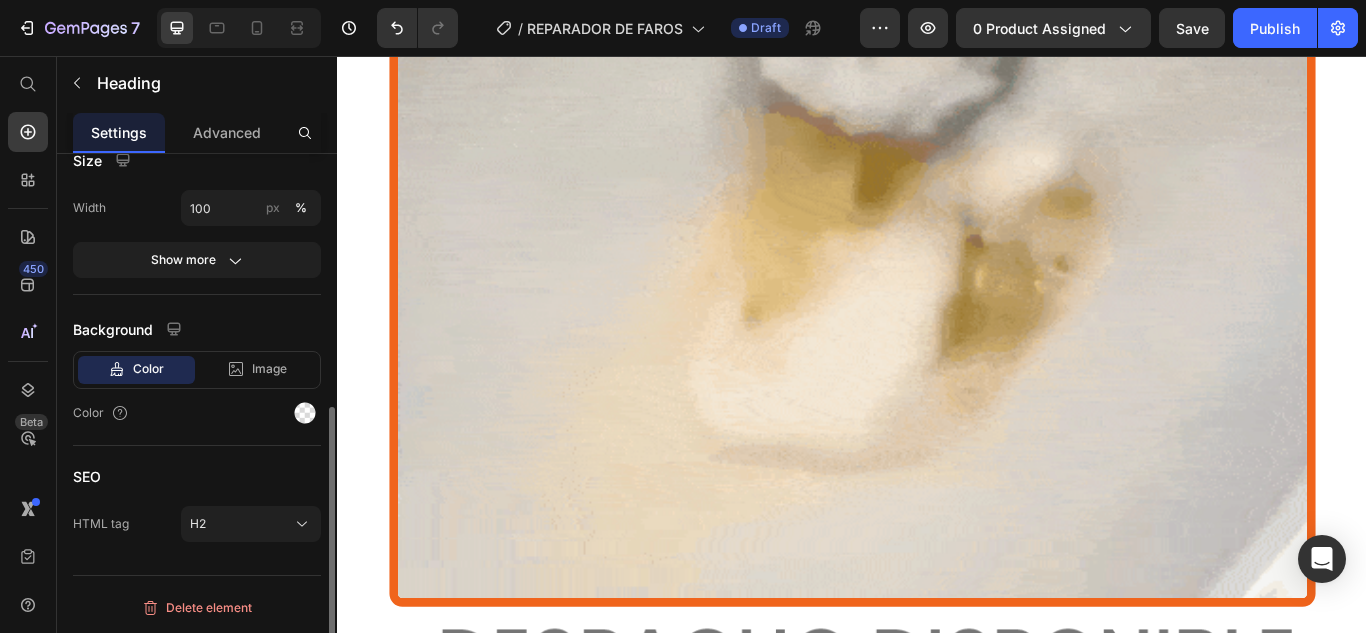 scroll, scrollTop: 0, scrollLeft: 0, axis: both 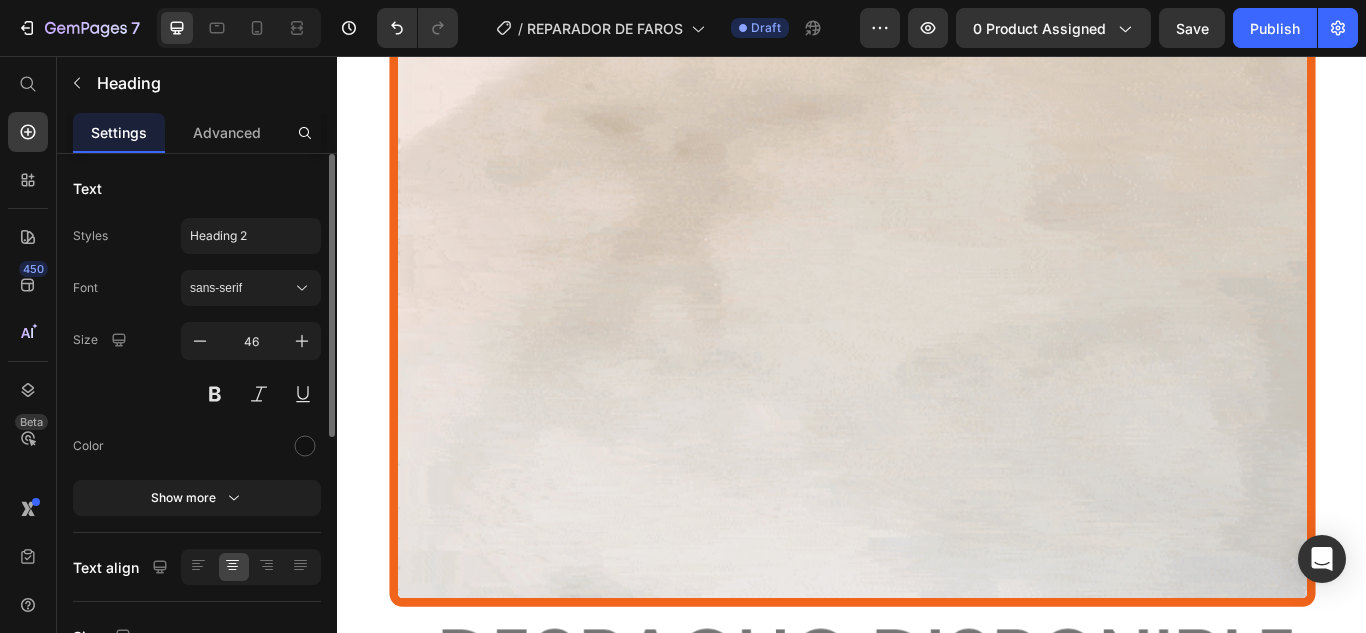 click 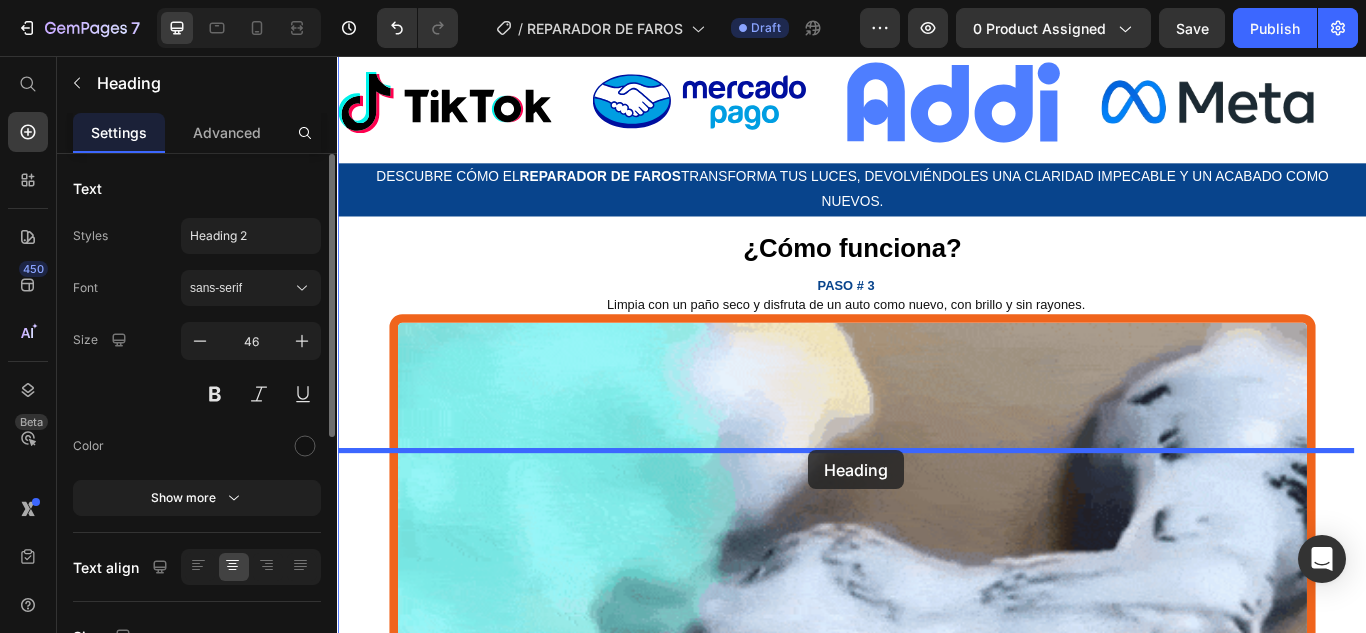 scroll, scrollTop: 3203, scrollLeft: 0, axis: vertical 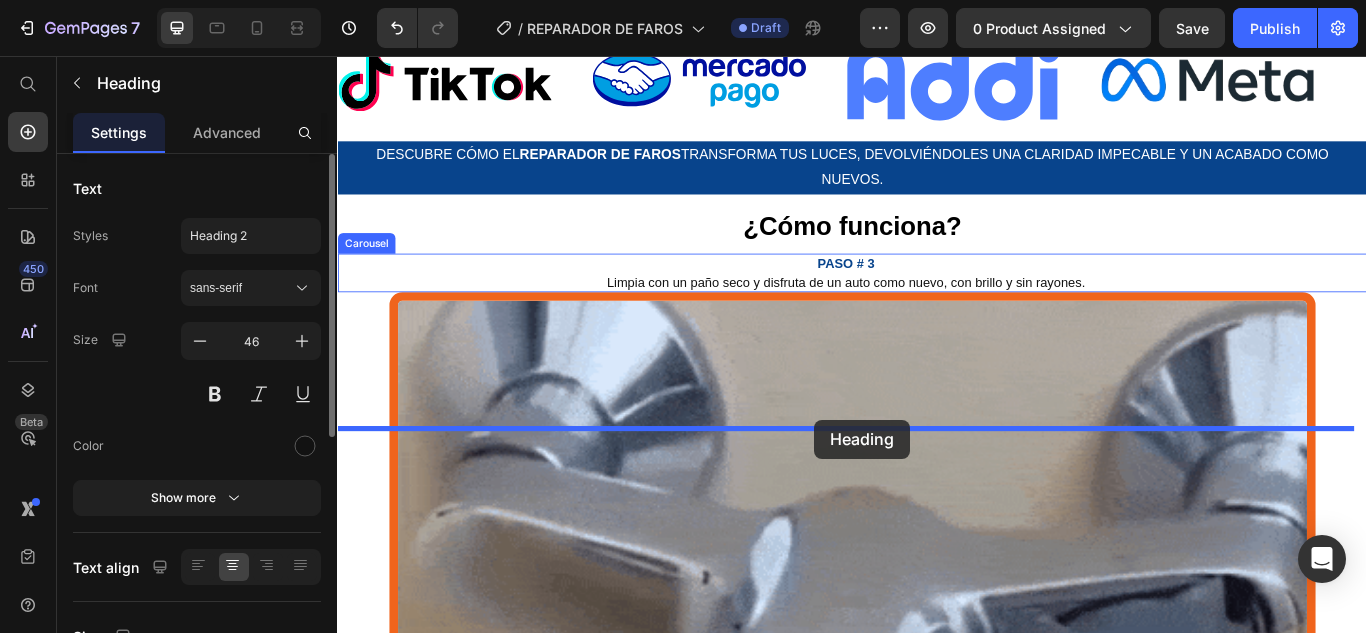 drag, startPoint x: 394, startPoint y: 369, endPoint x: 893, endPoint y: 480, distance: 511.19662 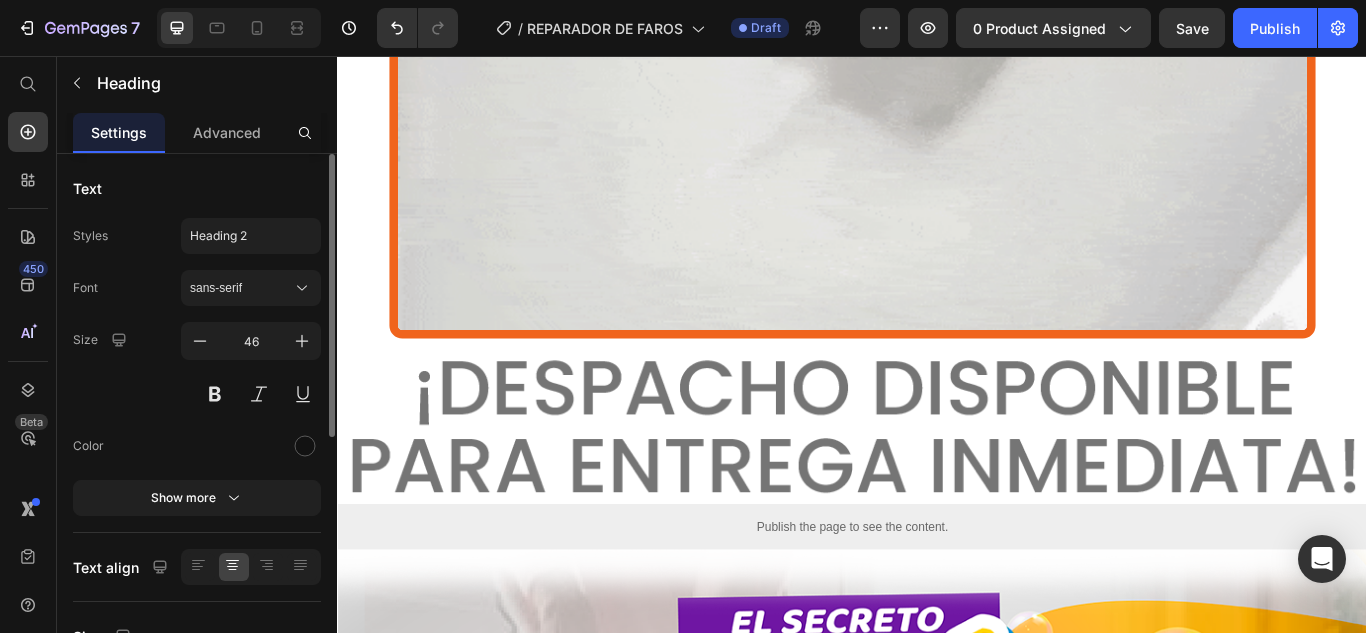 scroll, scrollTop: 3069, scrollLeft: 0, axis: vertical 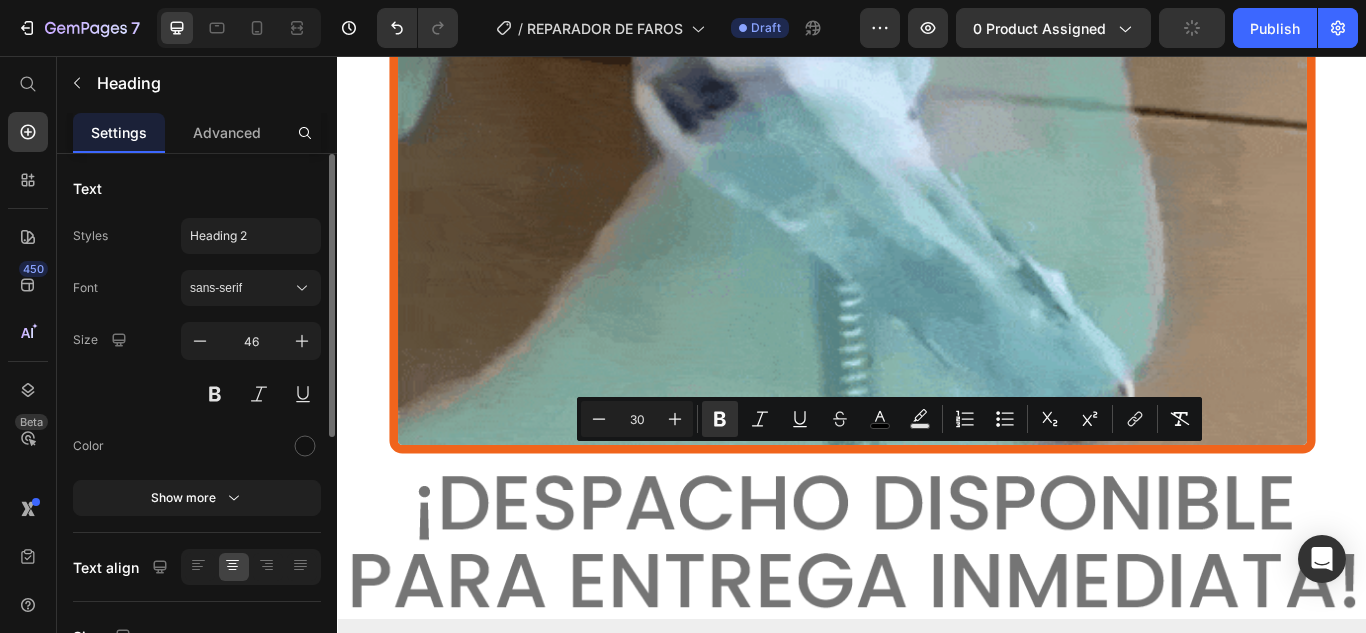 click on "NUESTRO REPARADOR DE FAROS ESTÁ RESPALDADO POR:" at bounding box center [929, -627] 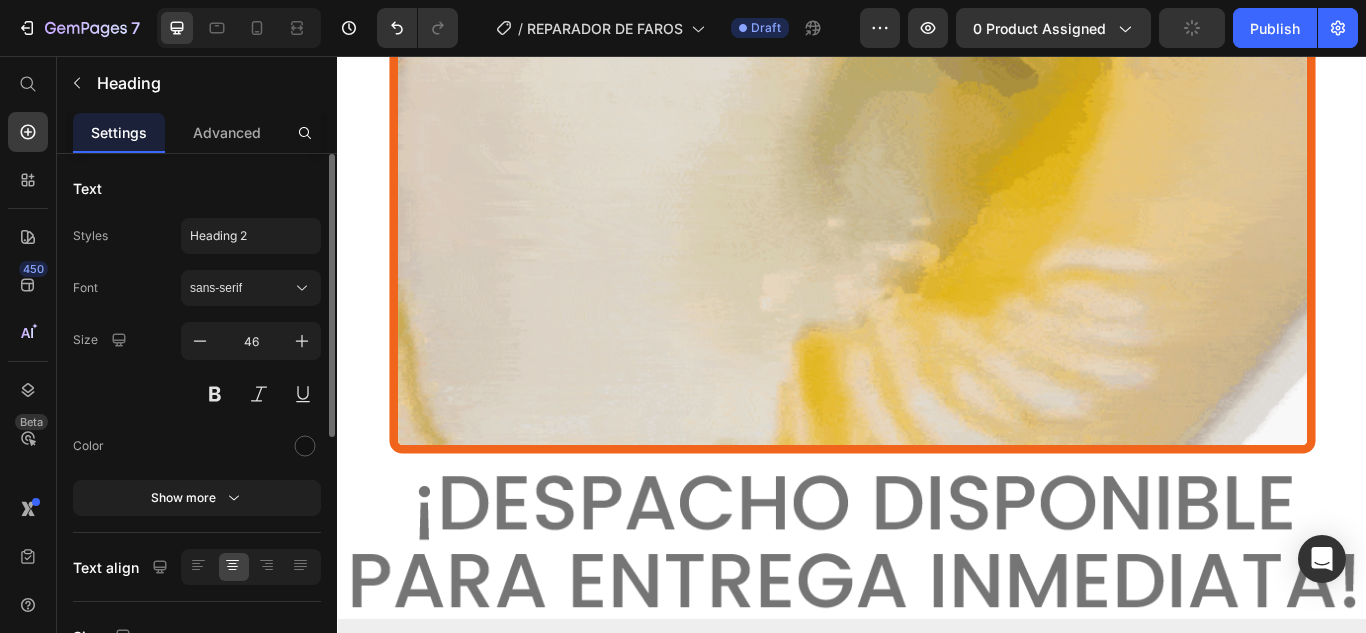 click on "NUESTRO REPARADOR DE FAROS ESTÁ RESPALDADO POR:" at bounding box center [929, -627] 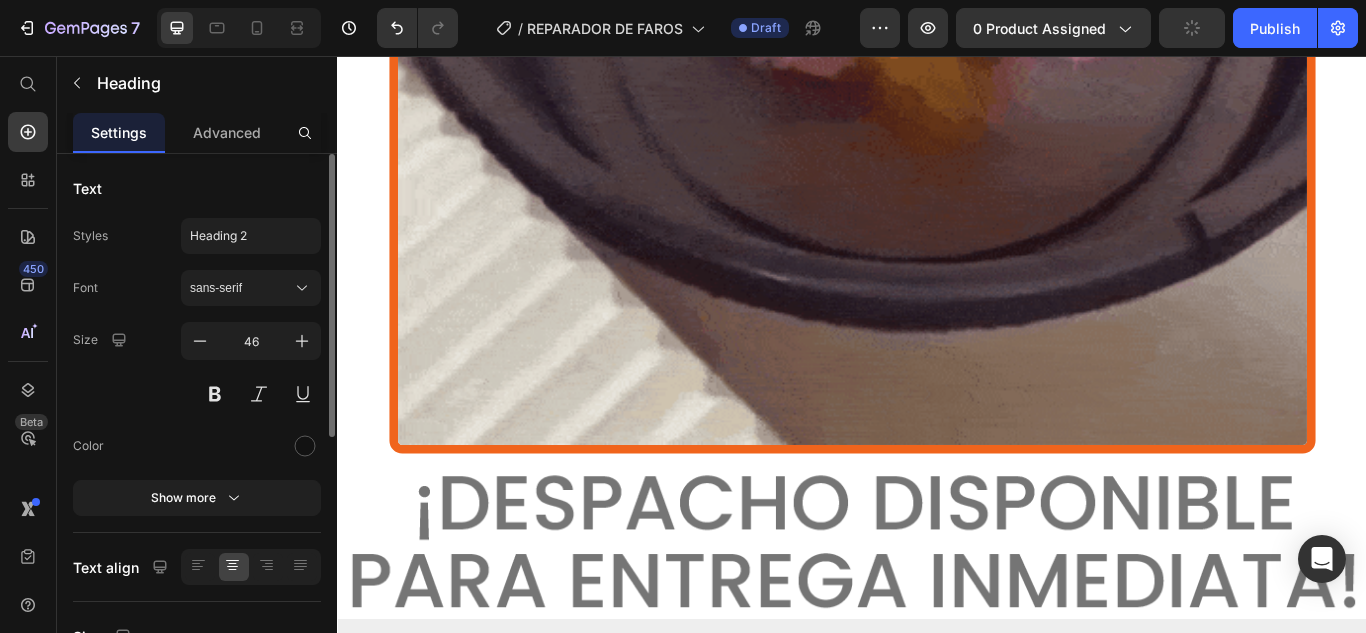 click on "NUESTRO REPARADOR DE FAROS ESTÁ RESPALDADO POR:" at bounding box center (929, -627) 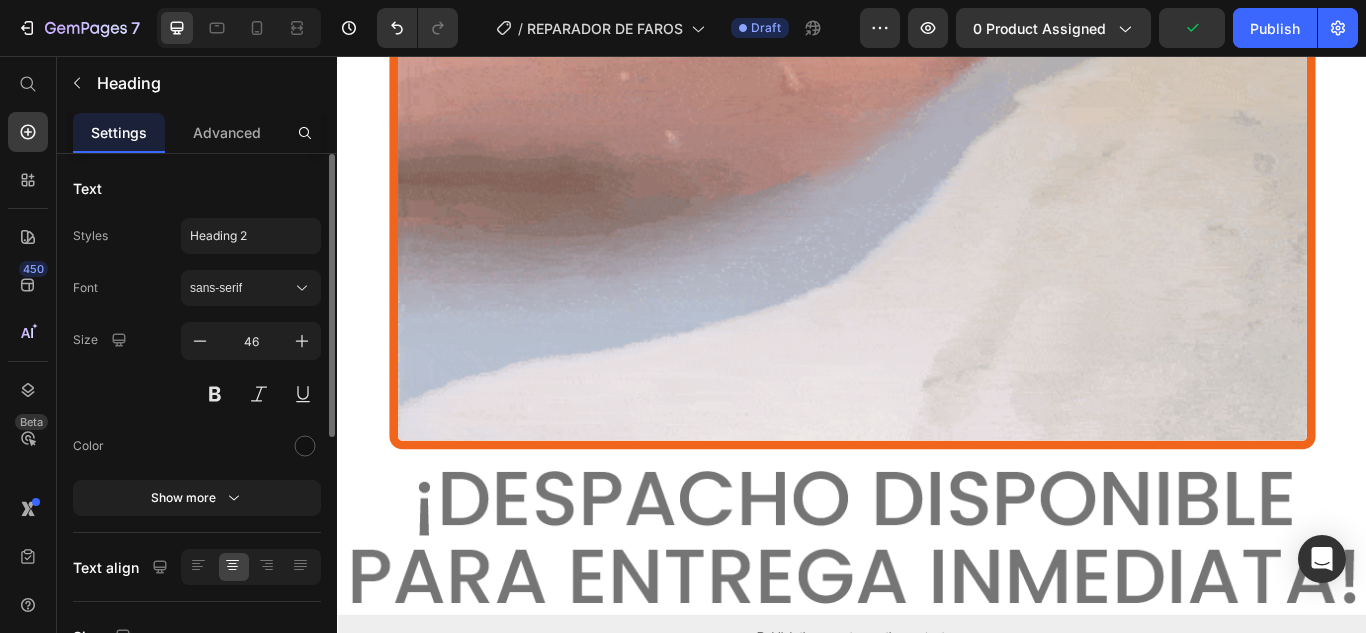 scroll, scrollTop: 5, scrollLeft: 0, axis: vertical 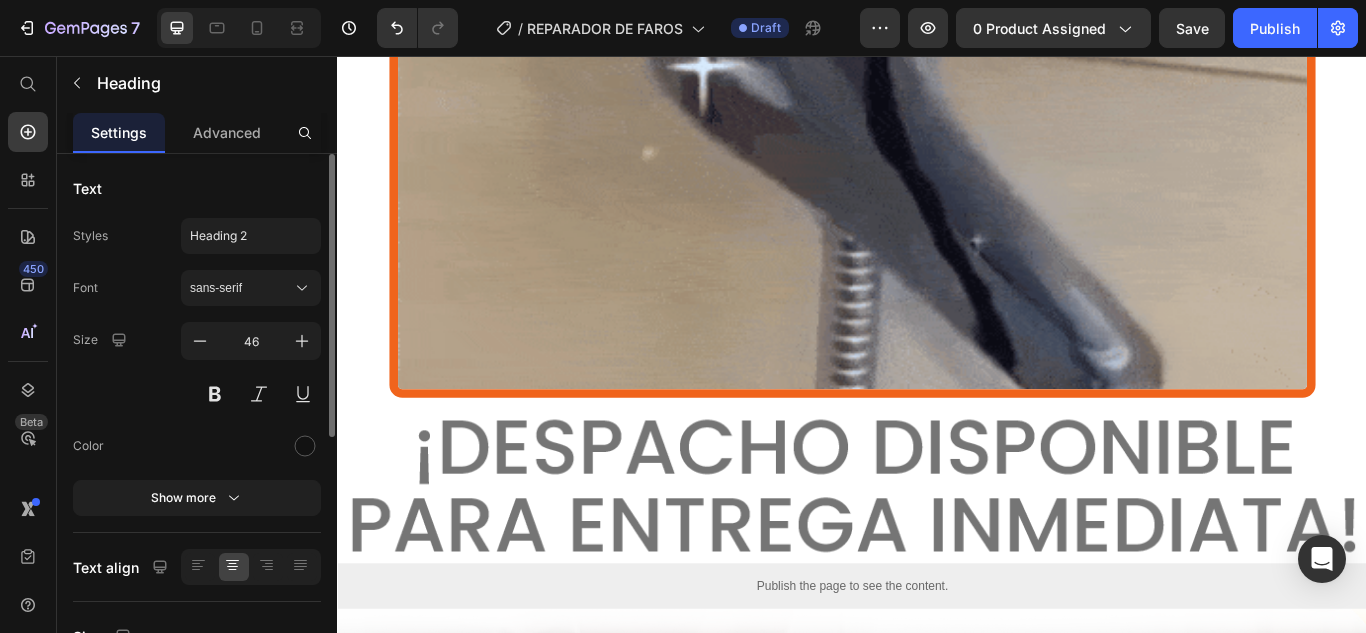 click on "NUESTRO REPARADOR DE FAROS" at bounding box center [930, -658] 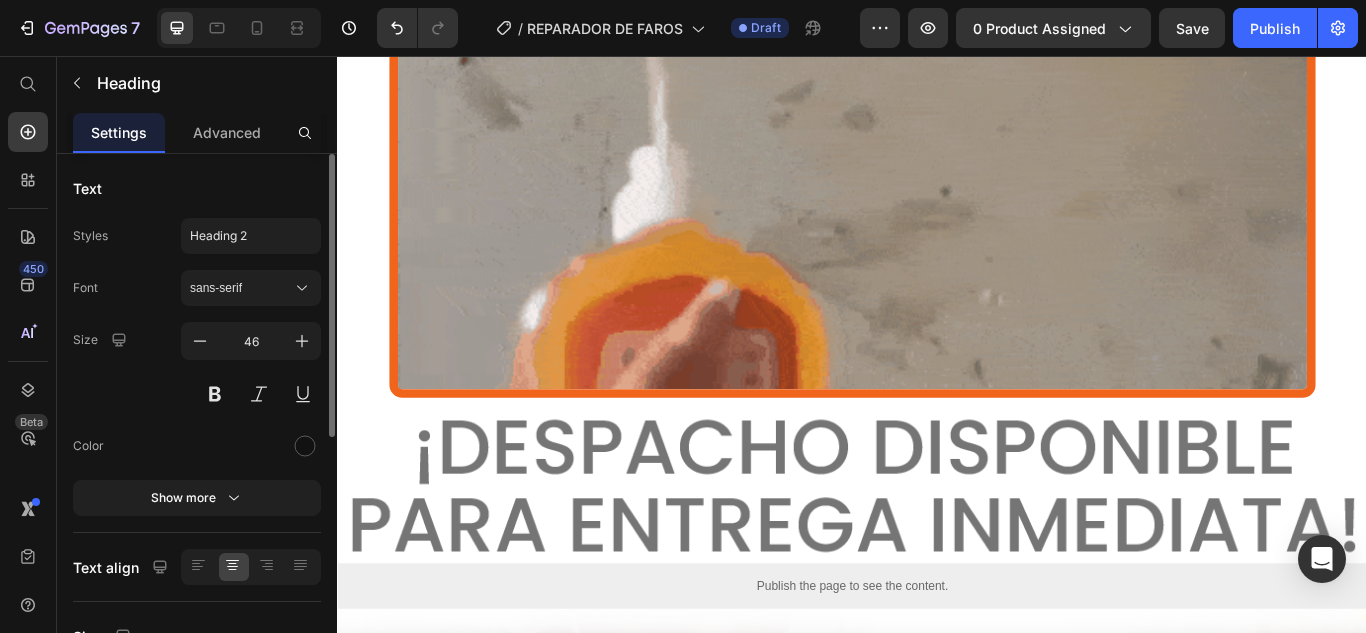 click on "NUESTRO REPARADOR DE FAROS" at bounding box center [930, -658] 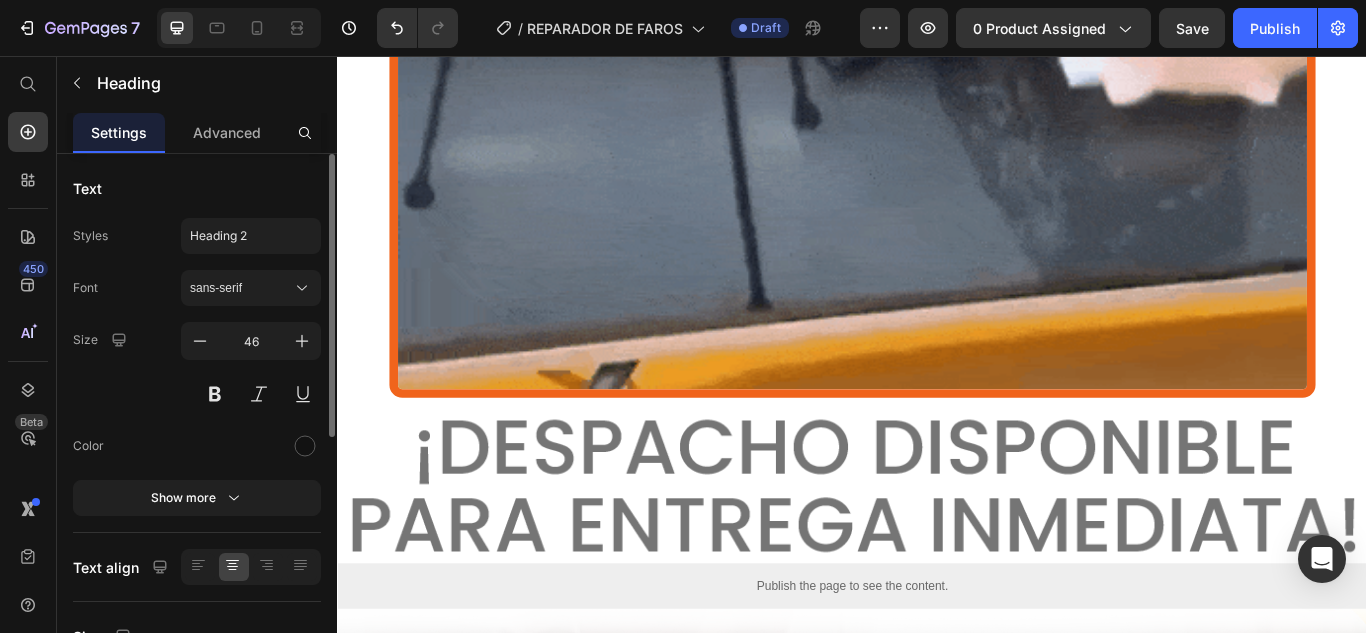 click on "NUESTRO REPARADOR DE FAROS" at bounding box center [930, -658] 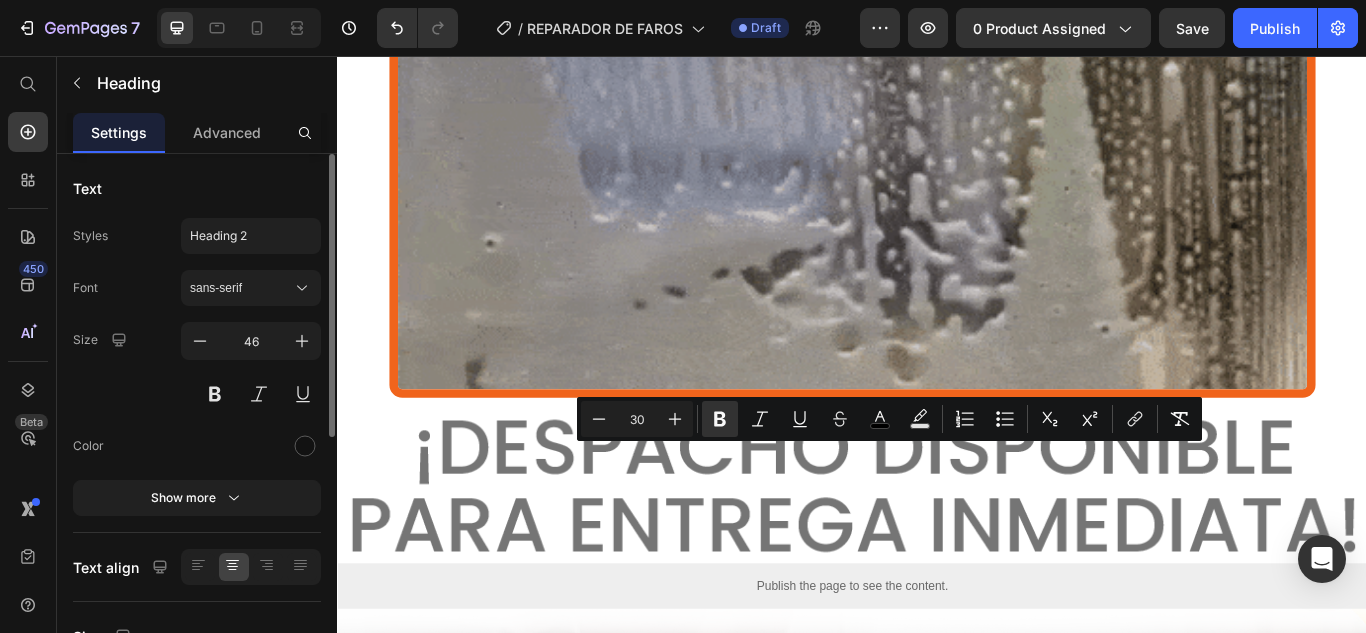 click at bounding box center (1055, -942) 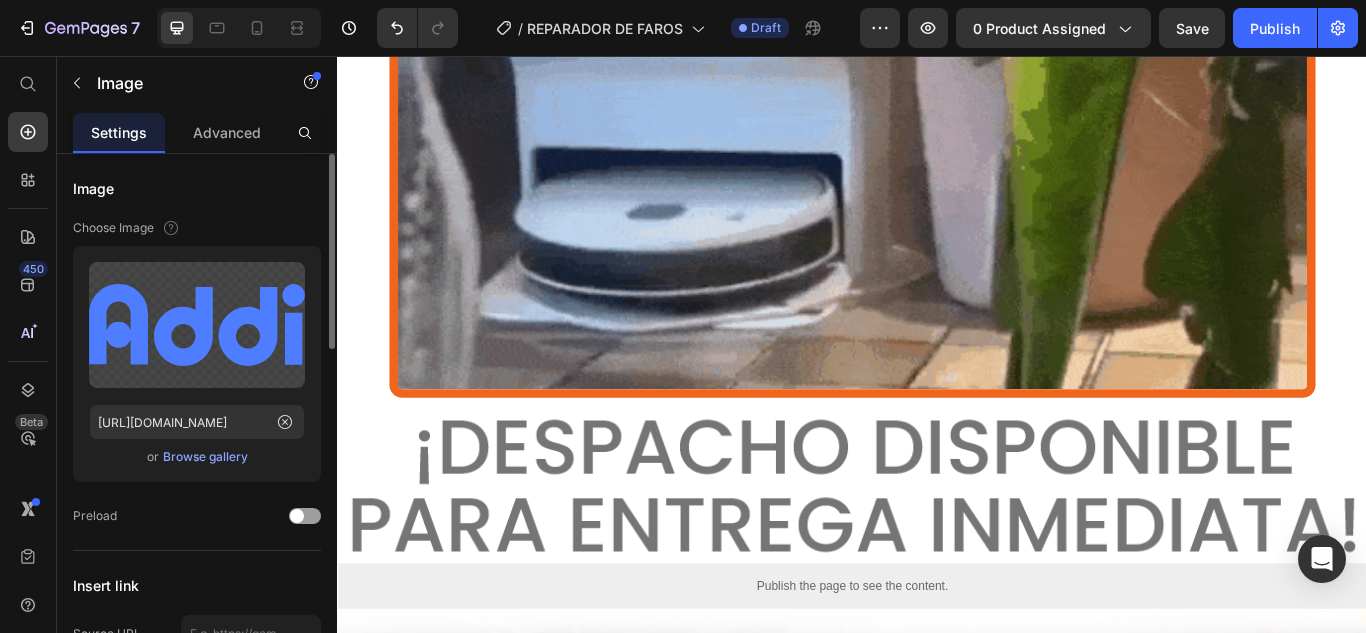 scroll, scrollTop: 0, scrollLeft: 0, axis: both 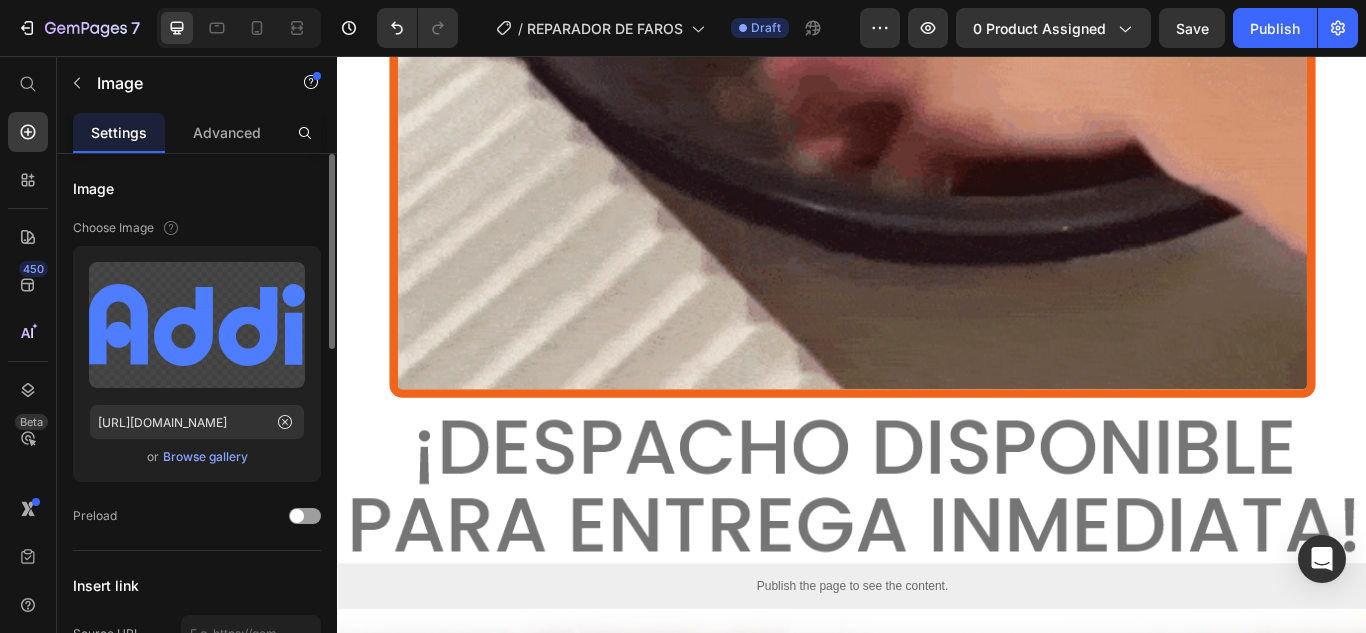 click on "NUESTRO REPARADOR DE FAROS" at bounding box center [930, -658] 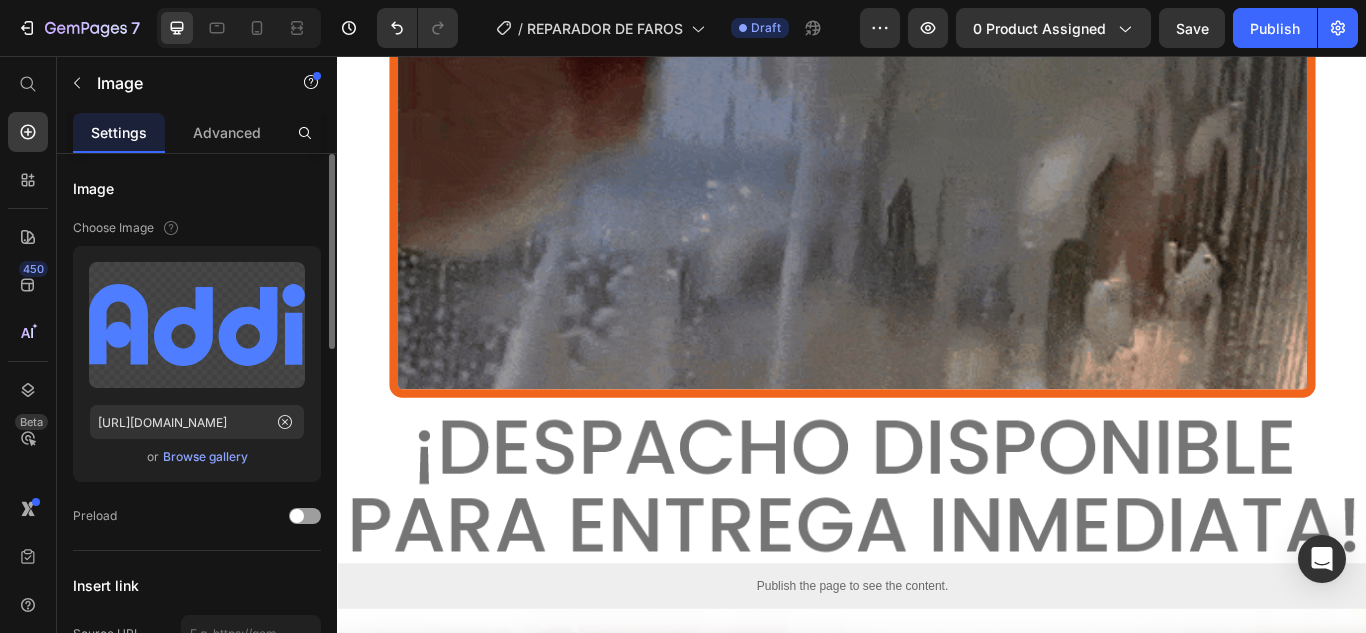 click on "NUESTRO REPARADOR DE FAROS" at bounding box center (930, -658) 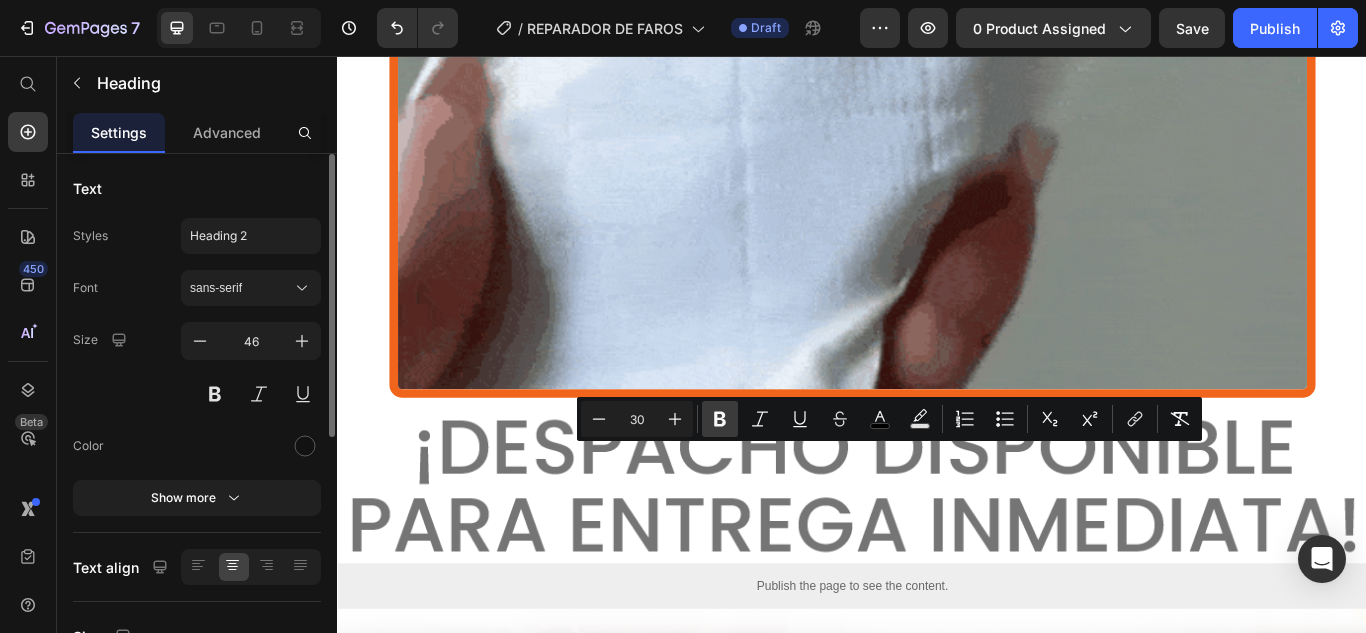 click on "Bold" at bounding box center [720, 419] 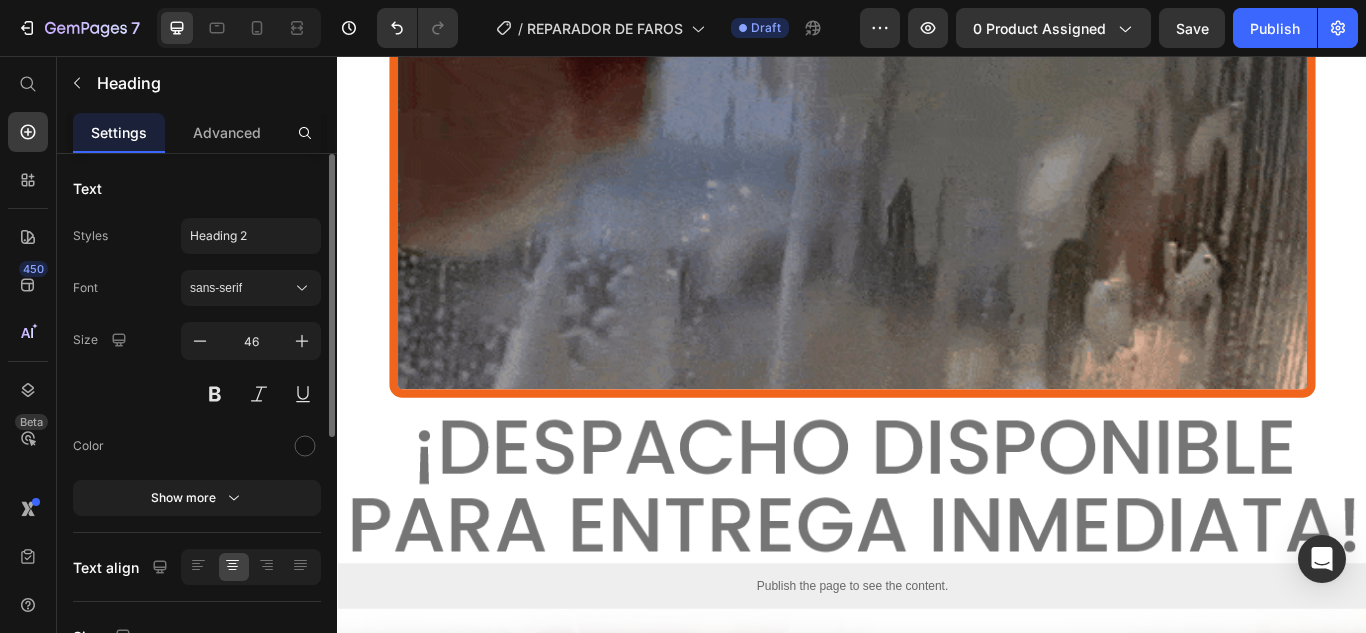 click on "LoO HACEMOS MÁS FÁCIL QUE NUNCA REVITALIZA TU AUTO Y SU APARIENCIA." at bounding box center [929, -658] 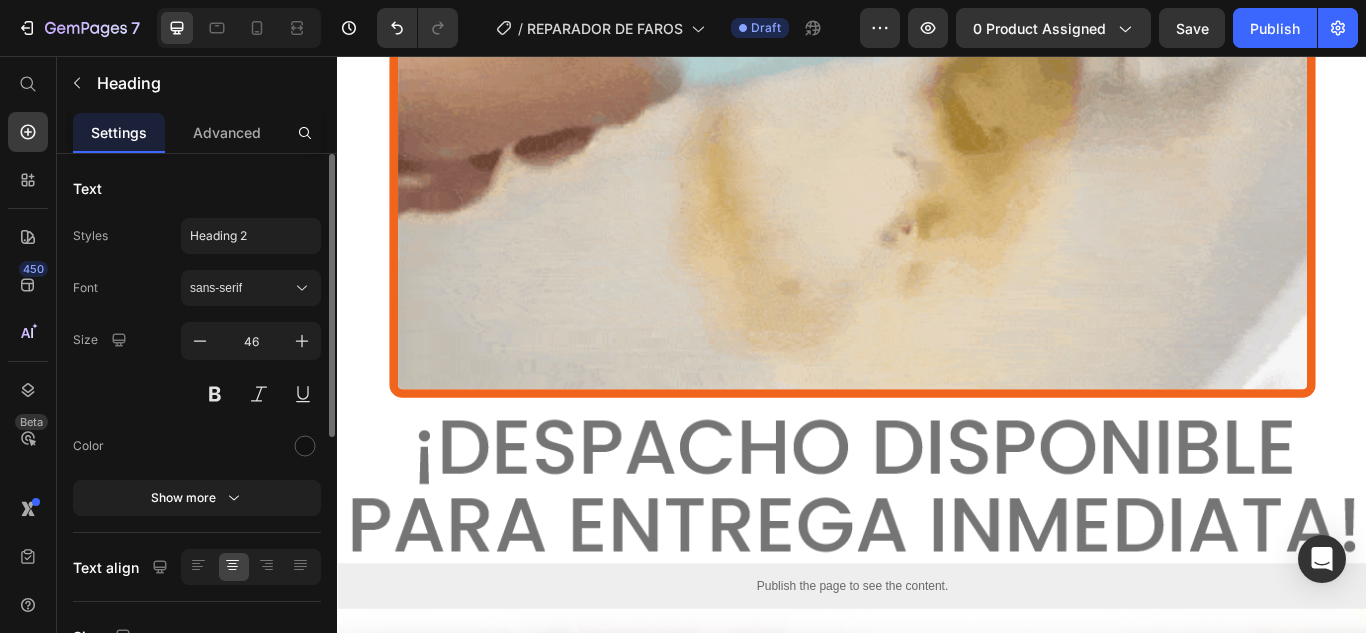 drag, startPoint x: 932, startPoint y: 524, endPoint x: 1507, endPoint y: 522, distance: 575.0035 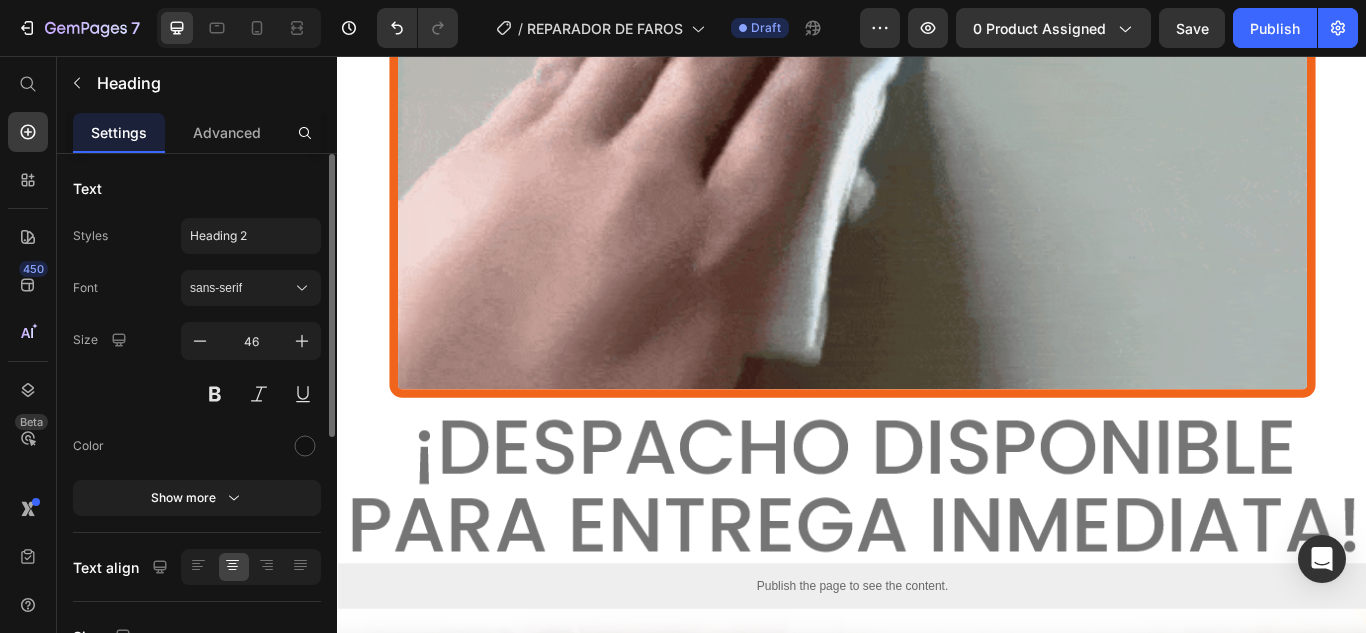 click on "LoO HACEMOS MÁS FÁCIL QUE NUNCA REVITALIZA TU AUTO Y SU APARIENCIA." at bounding box center [929, -660] 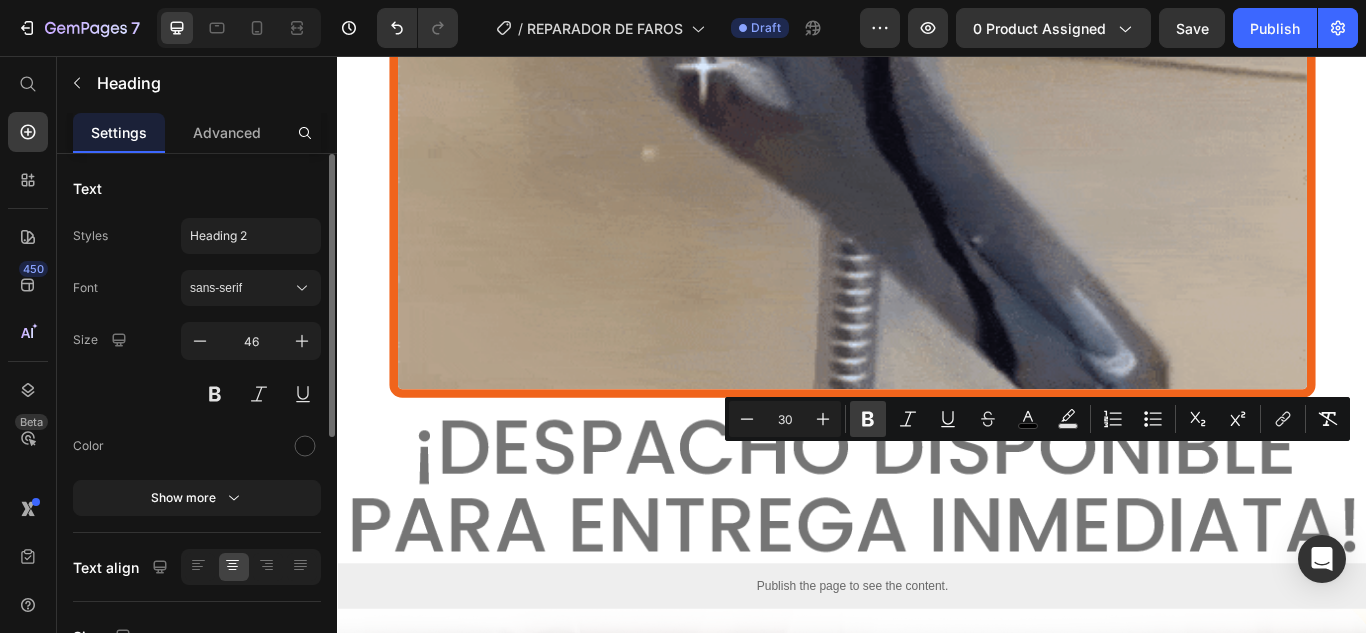click 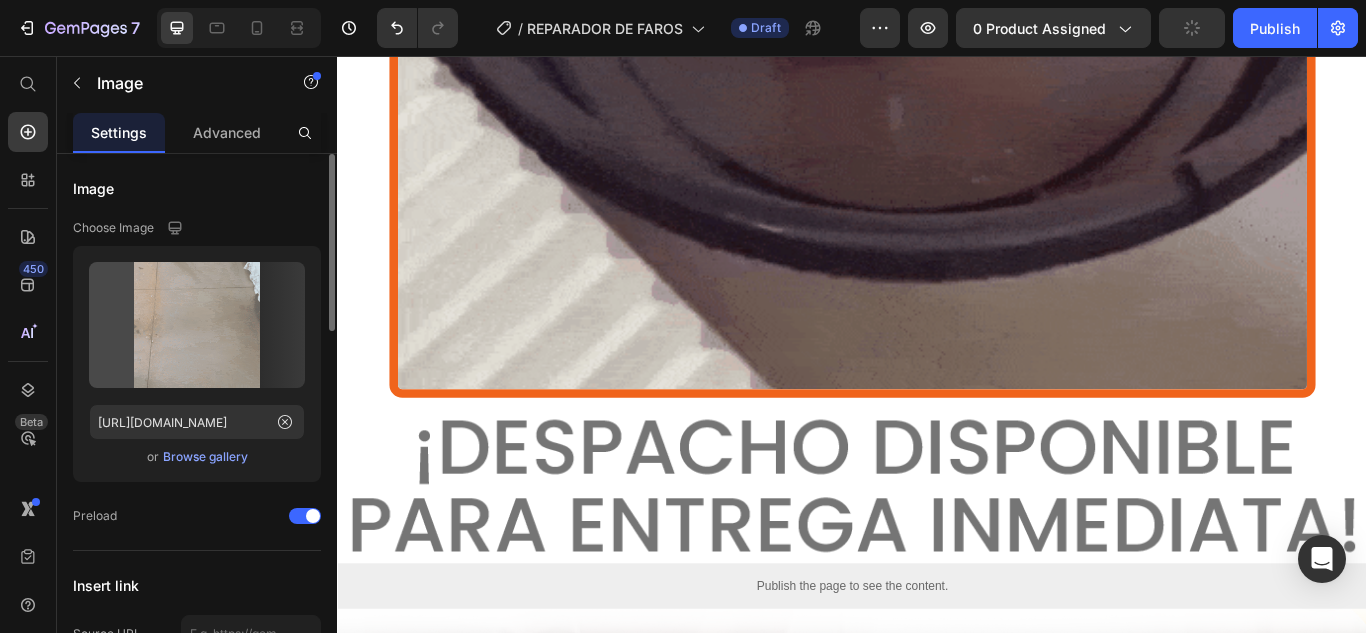 click at bounding box center [937, -85] 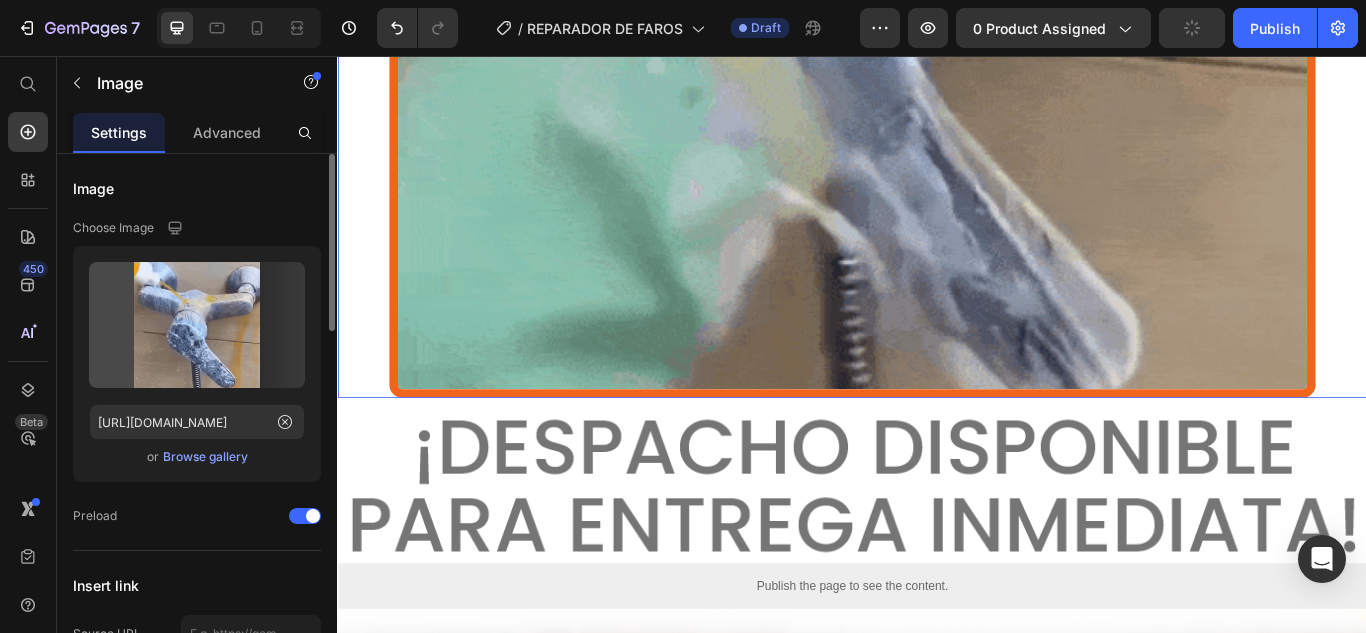click at bounding box center [937, -85] 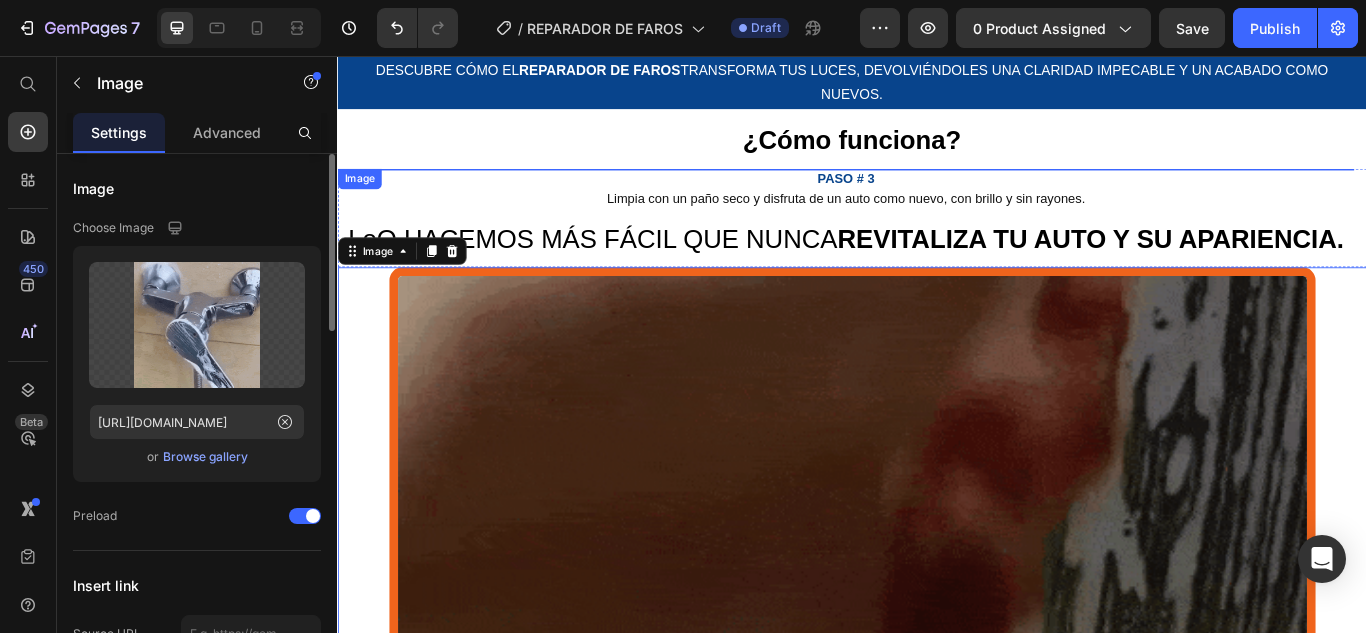 scroll, scrollTop: 3569, scrollLeft: 0, axis: vertical 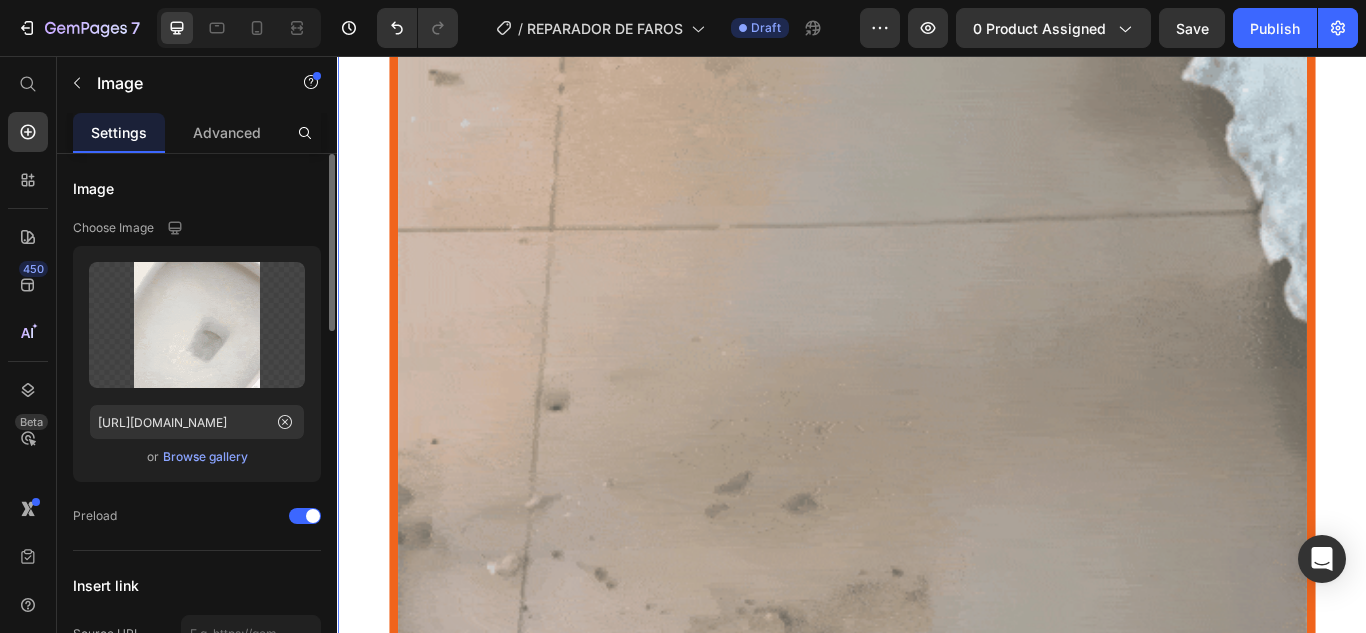 click at bounding box center [937, 442] 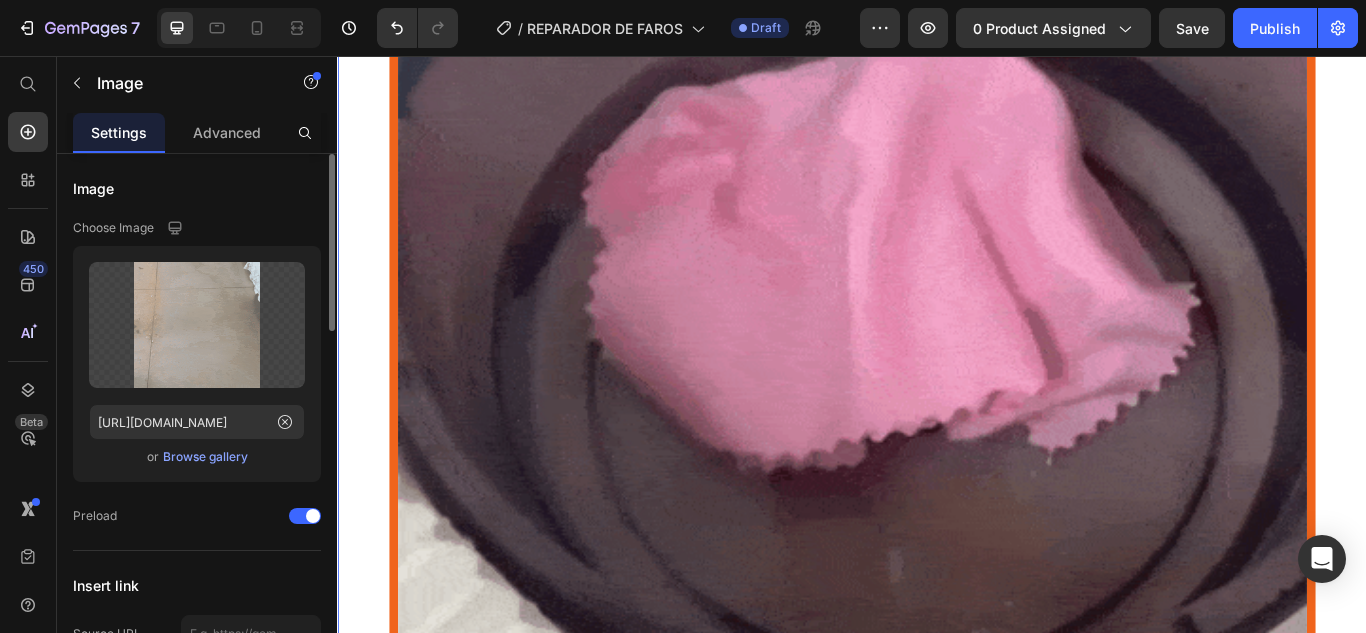 scroll, scrollTop: 3369, scrollLeft: 0, axis: vertical 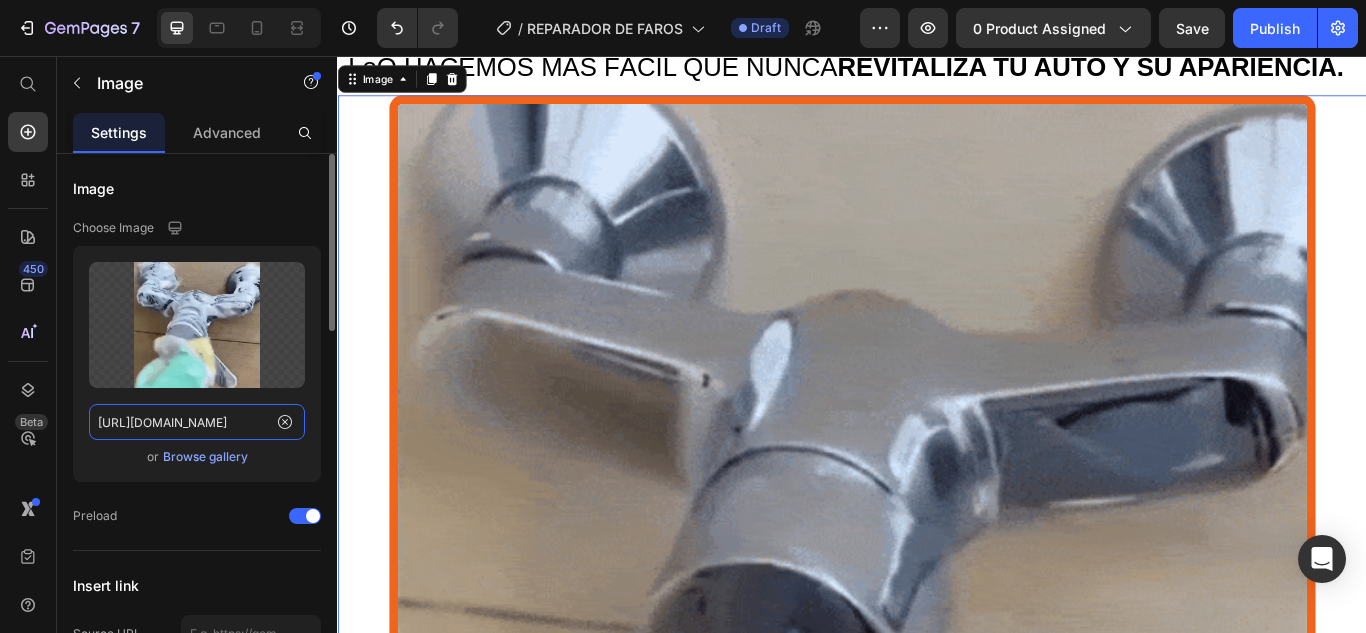 click on "[URL][DOMAIN_NAME]" 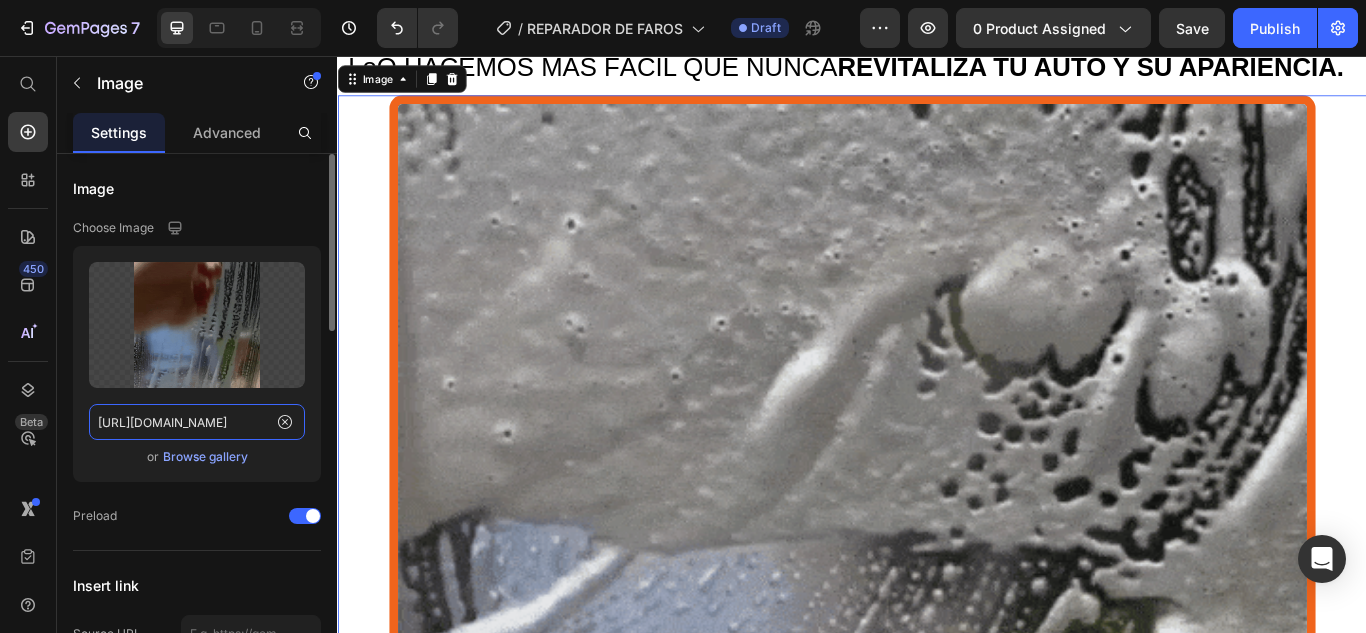 paste on "gempages_491648476346582138-35886203-522f-4e8a-808d-19d9c00d1d48.gif?v=1752167638" 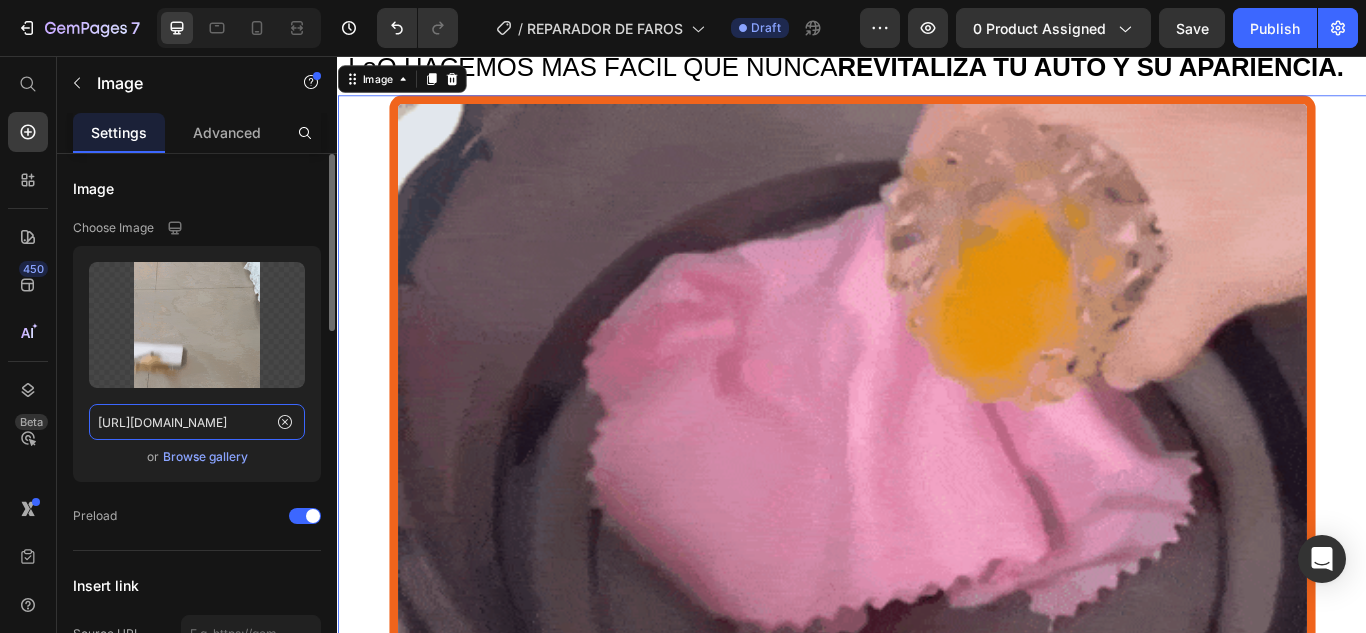 scroll, scrollTop: 0, scrollLeft: 692, axis: horizontal 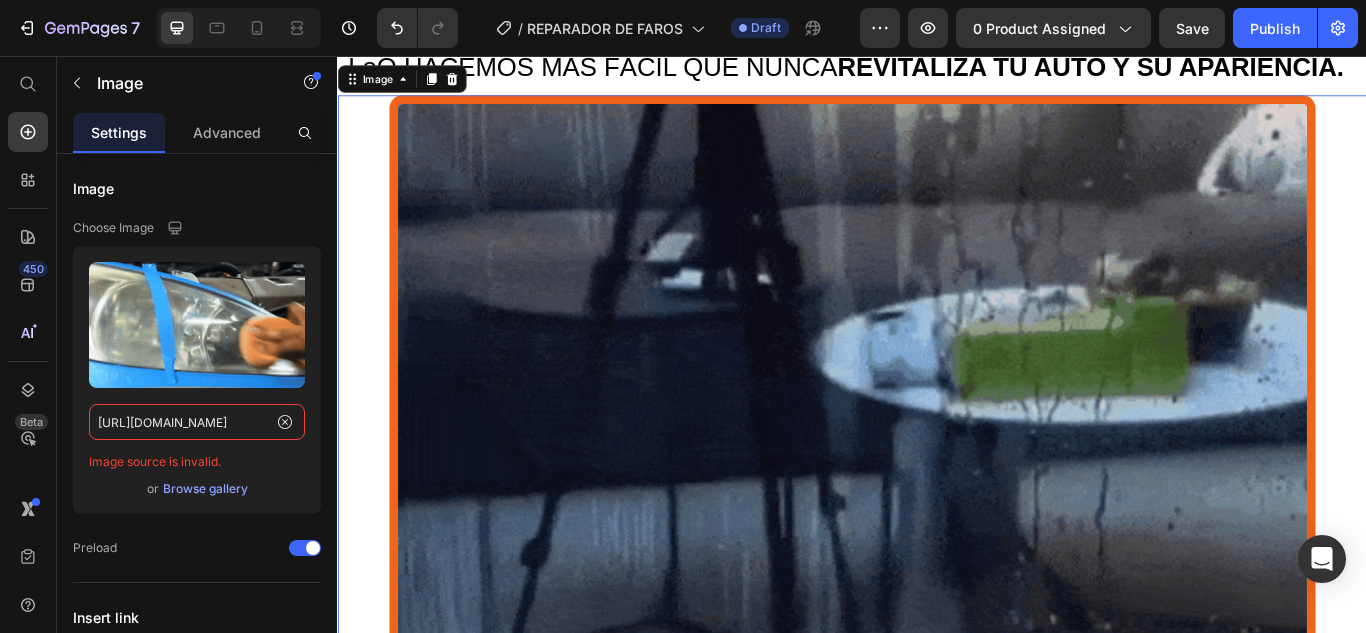type on "https://cdn.shopify.com/s/files/1/0917/6966/7865/files/gempages_491648476346582138-35886203-522f-4e8a-808d-19d9c00d1d48.gif?v=1752167638" 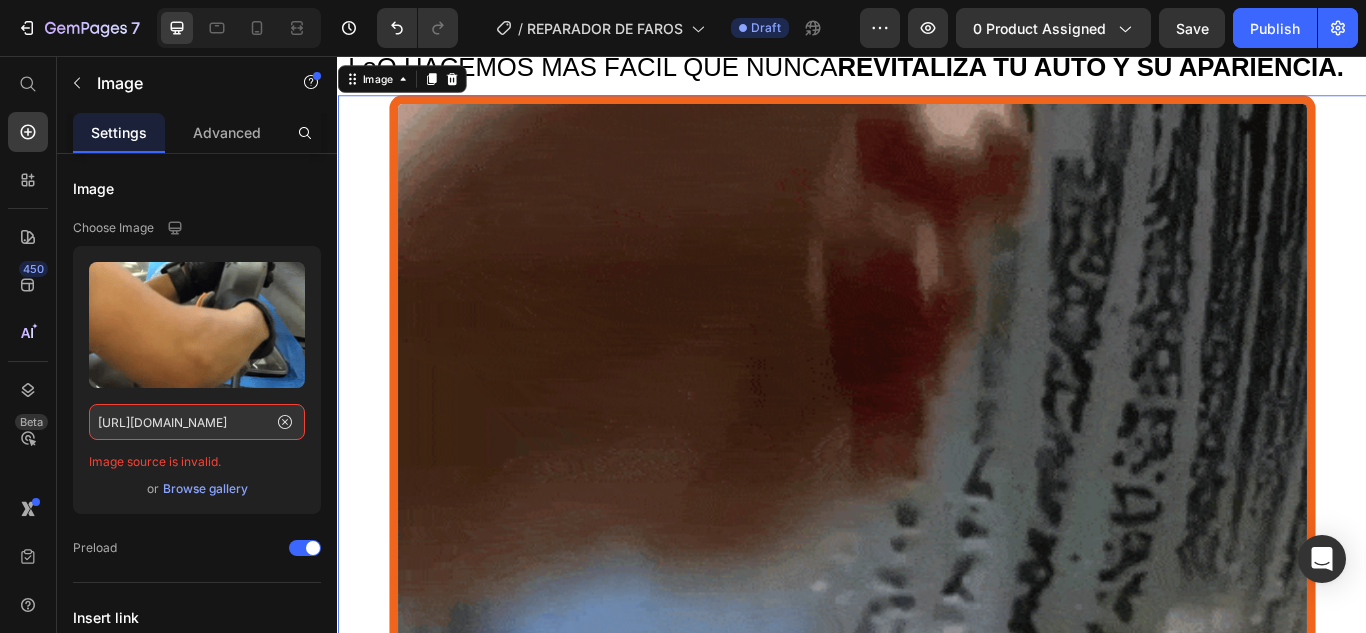 click at bounding box center (937, 642) 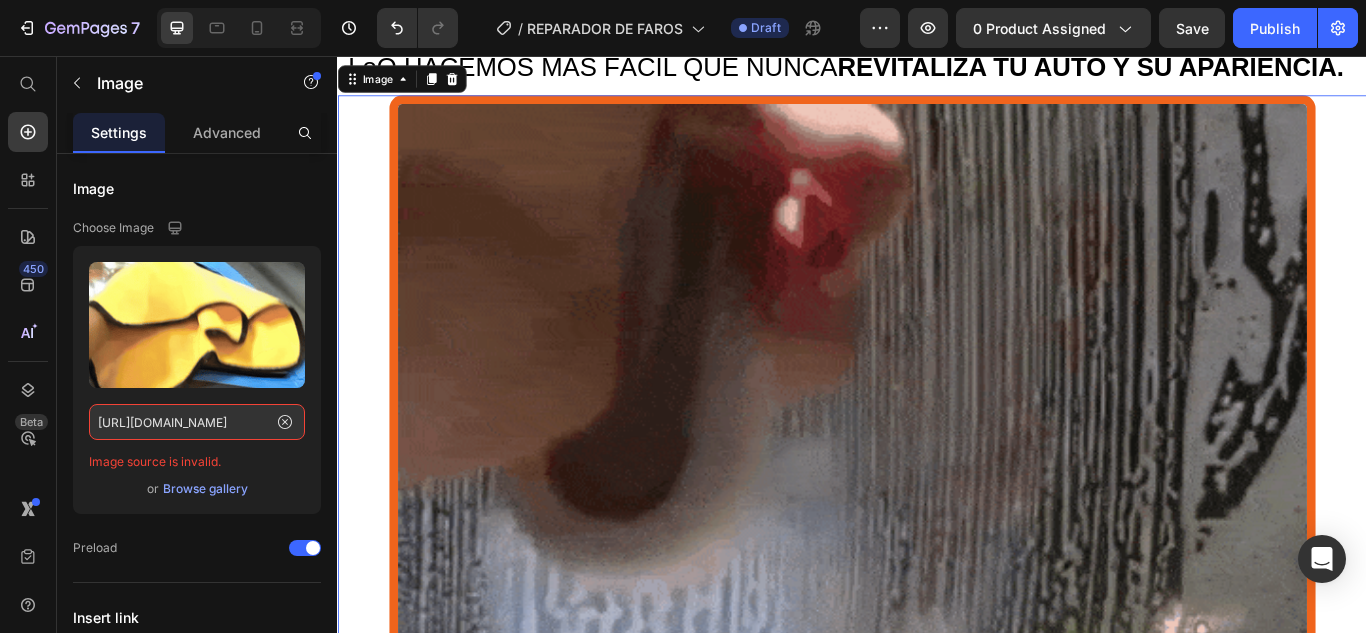 scroll, scrollTop: 0, scrollLeft: 0, axis: both 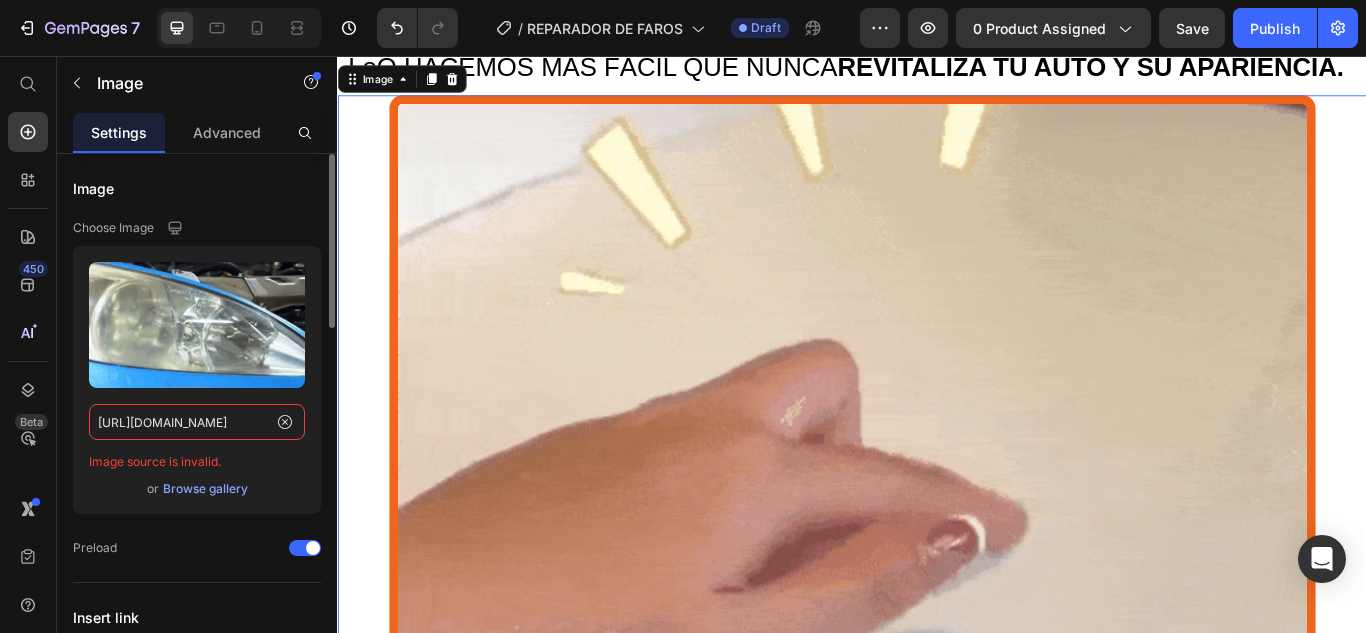 click on "https://cdn.shopify.com/s/files/1/0917/6966/7865/files/gempages_491648476346582138-35886203-522f-4e8a-808d-19d9c00d1d48.gif?v=1752167638" 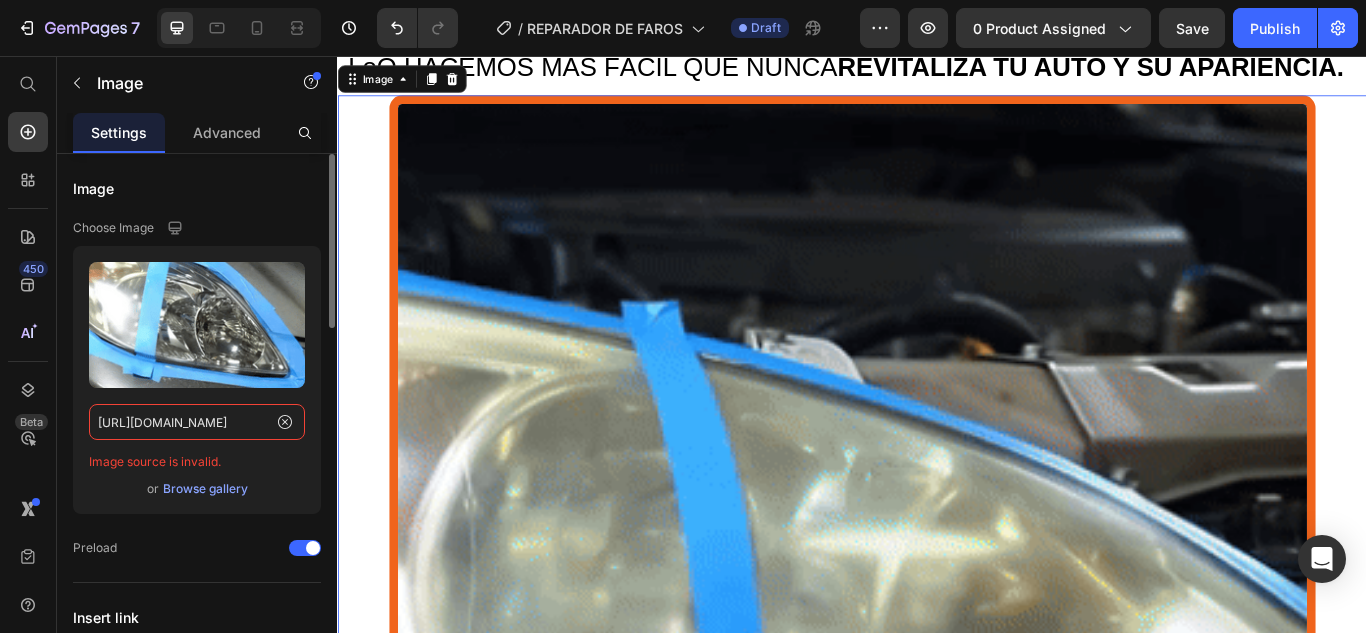 scroll, scrollTop: 0, scrollLeft: 692, axis: horizontal 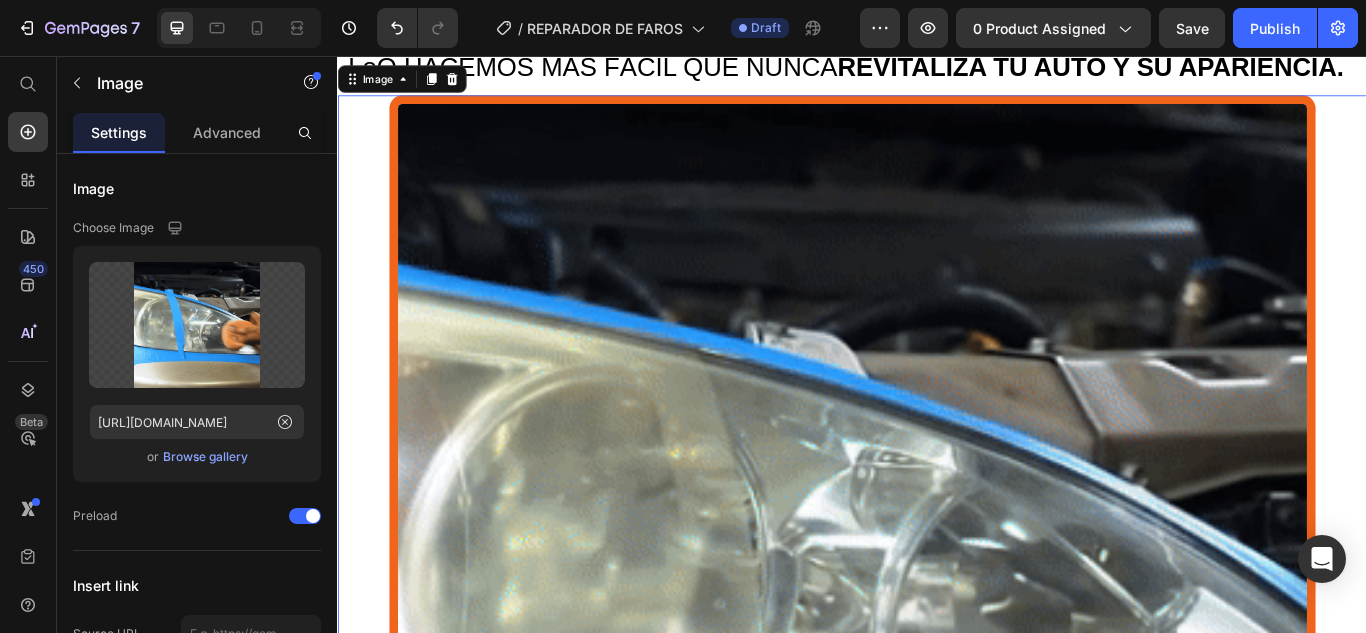 click at bounding box center [937, 642] 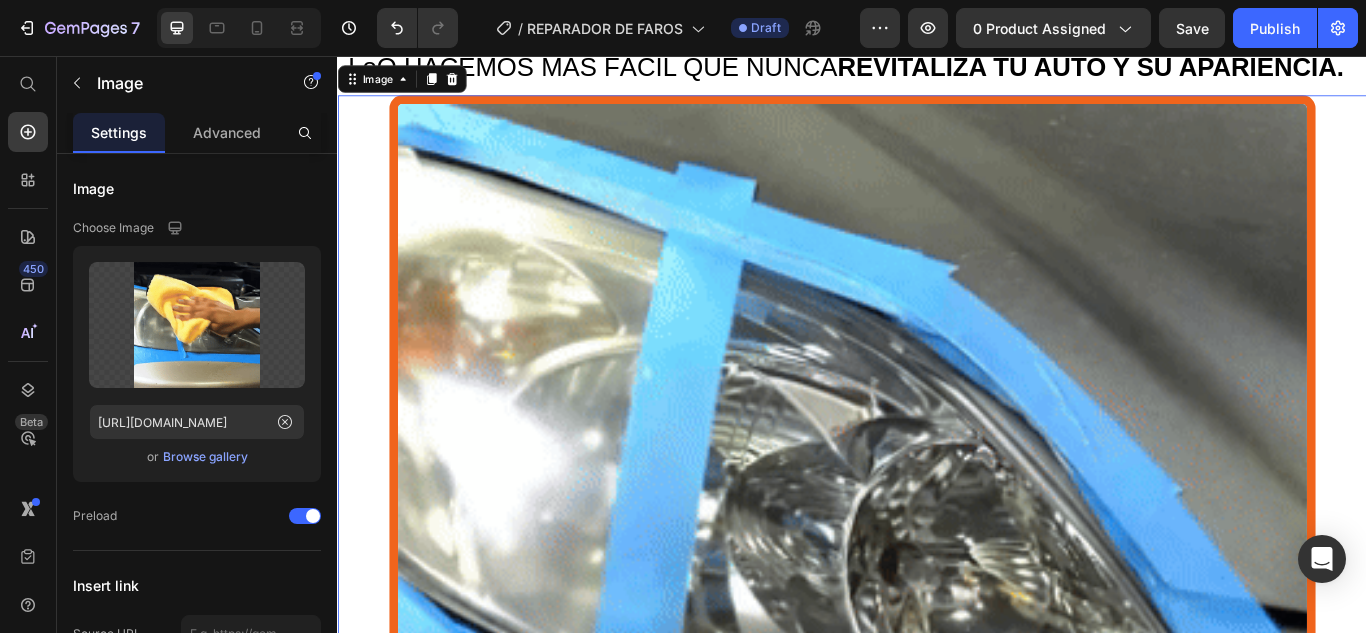 scroll, scrollTop: 0, scrollLeft: 0, axis: both 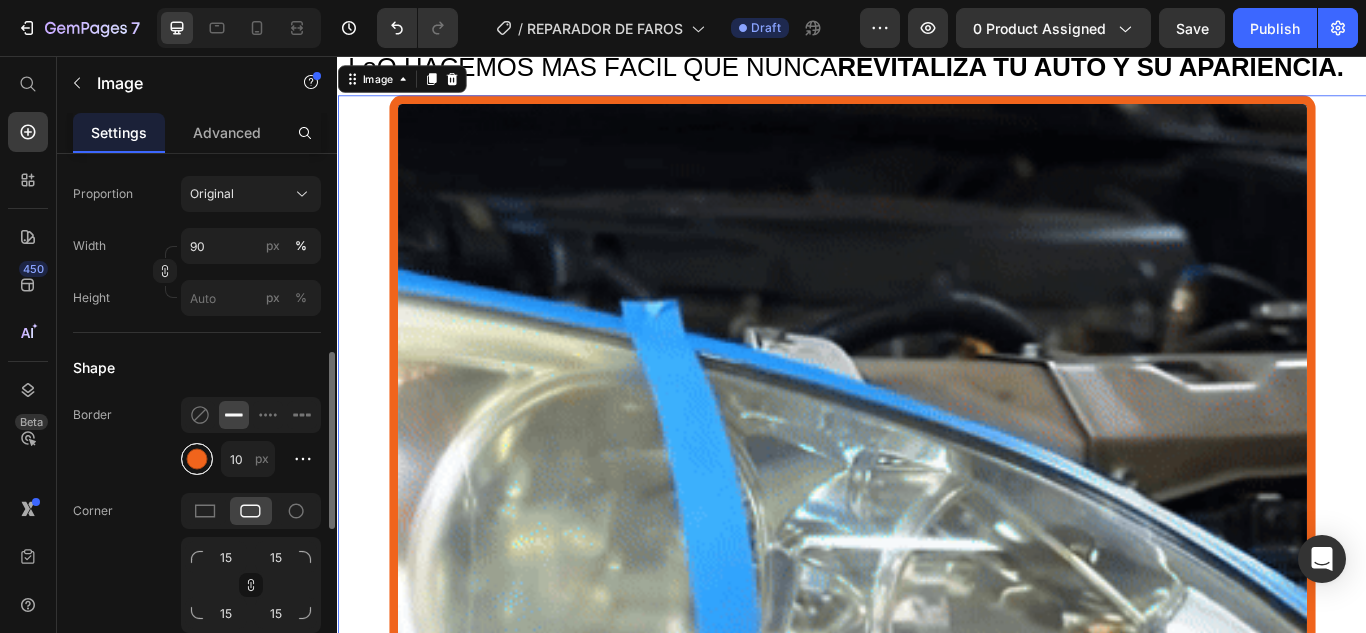 click at bounding box center (197, 459) 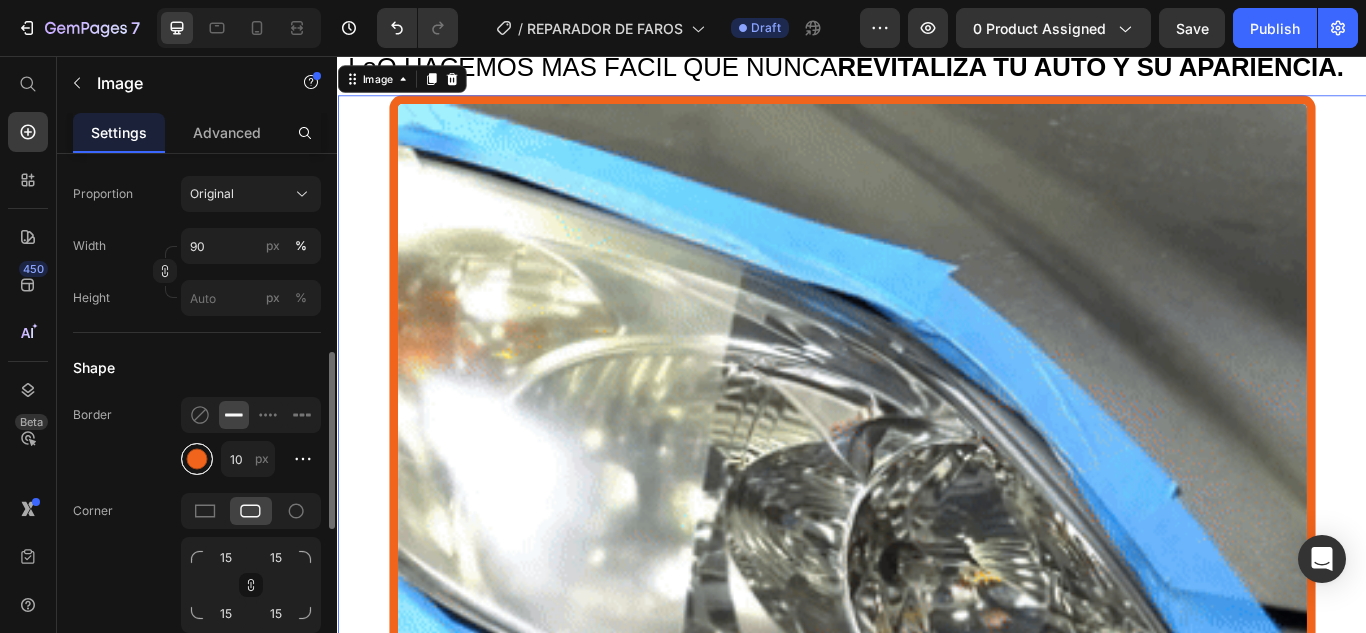 click at bounding box center [197, 459] 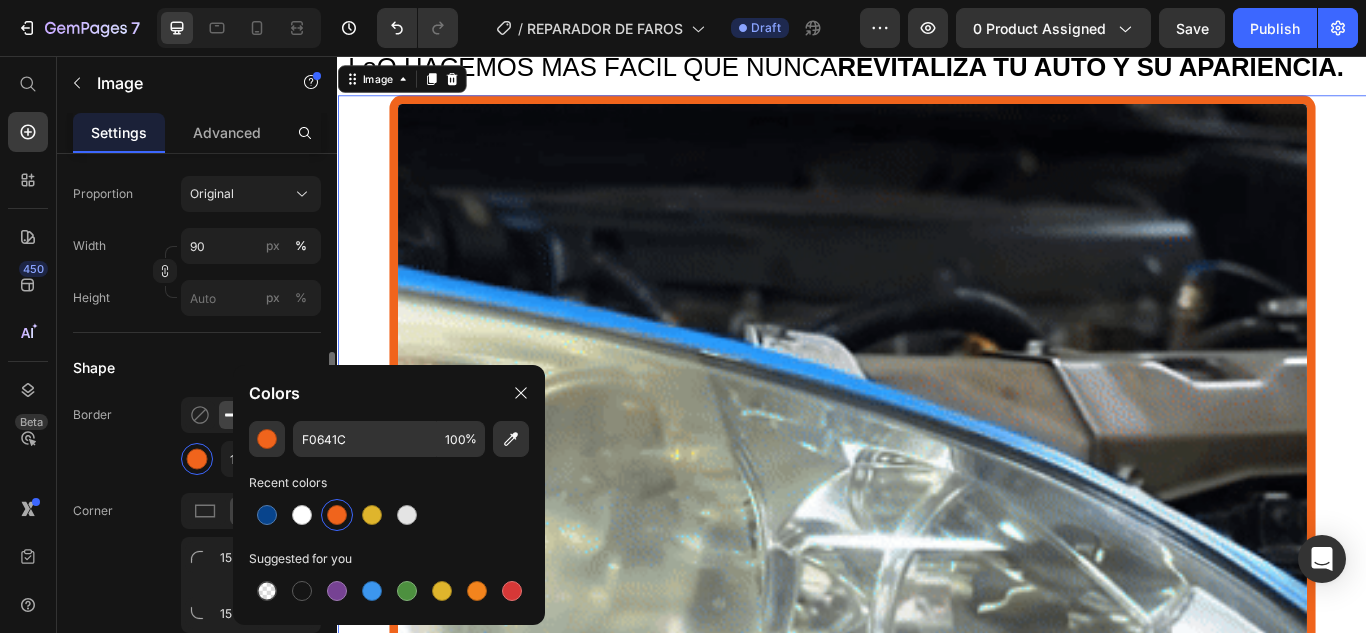 click on "Border 10 px" 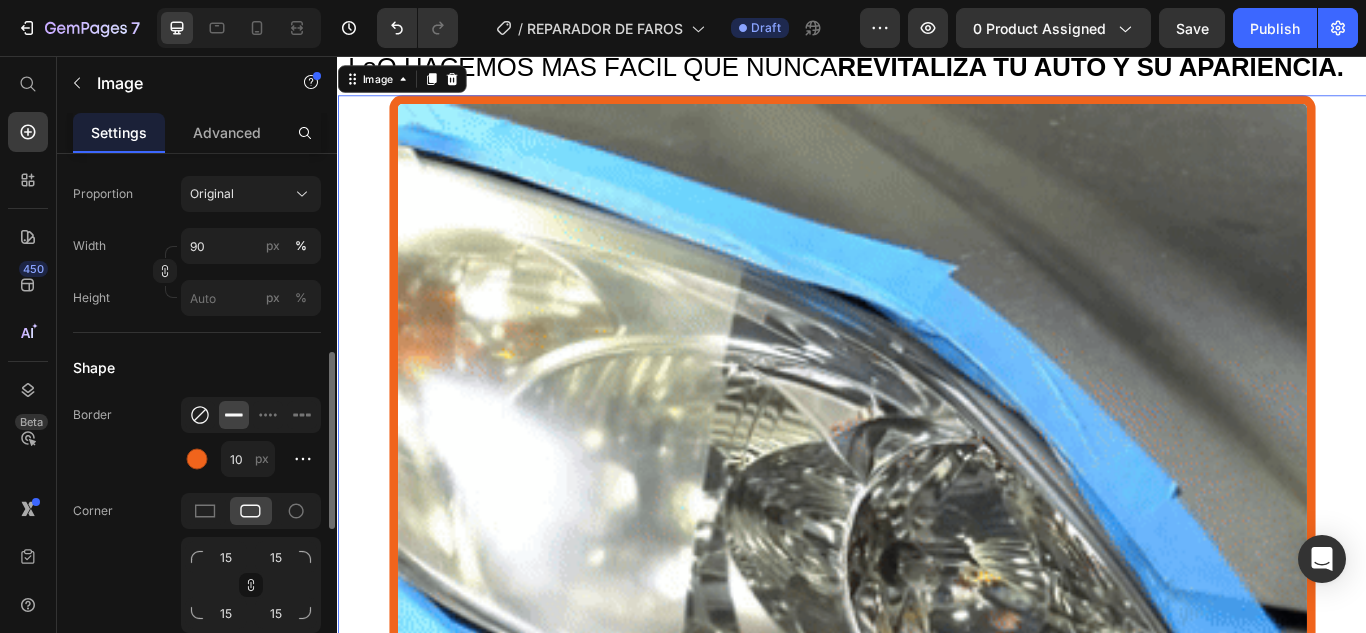 click 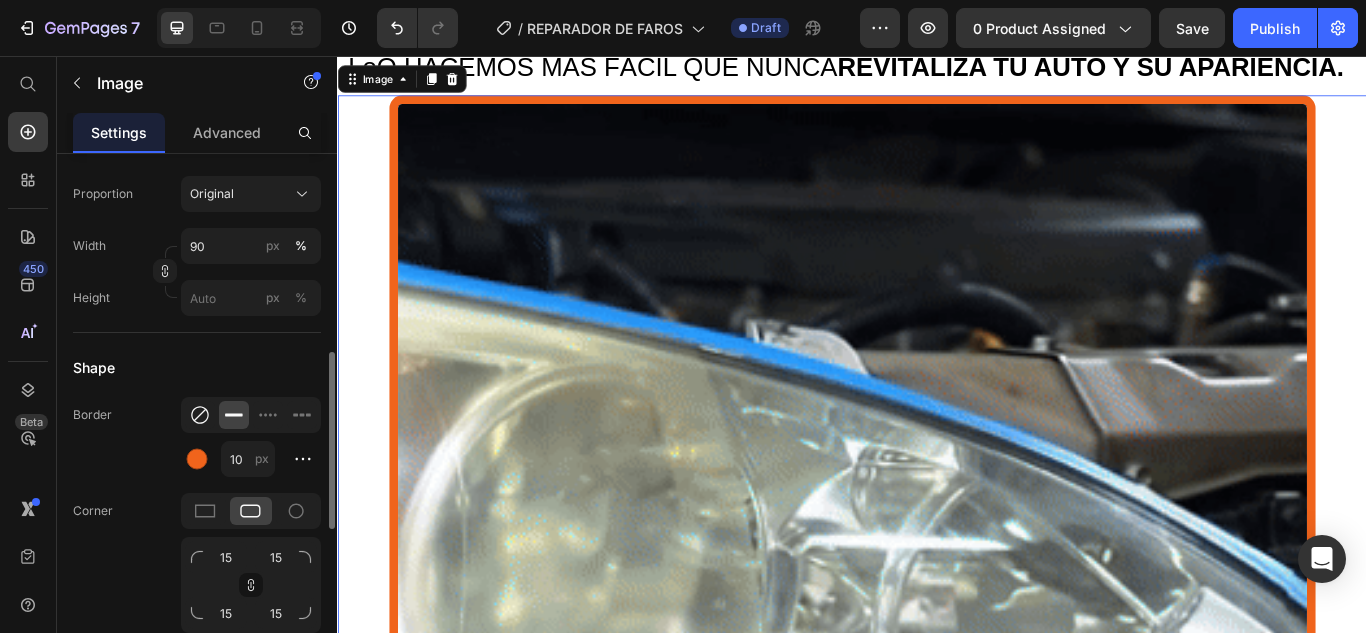 click 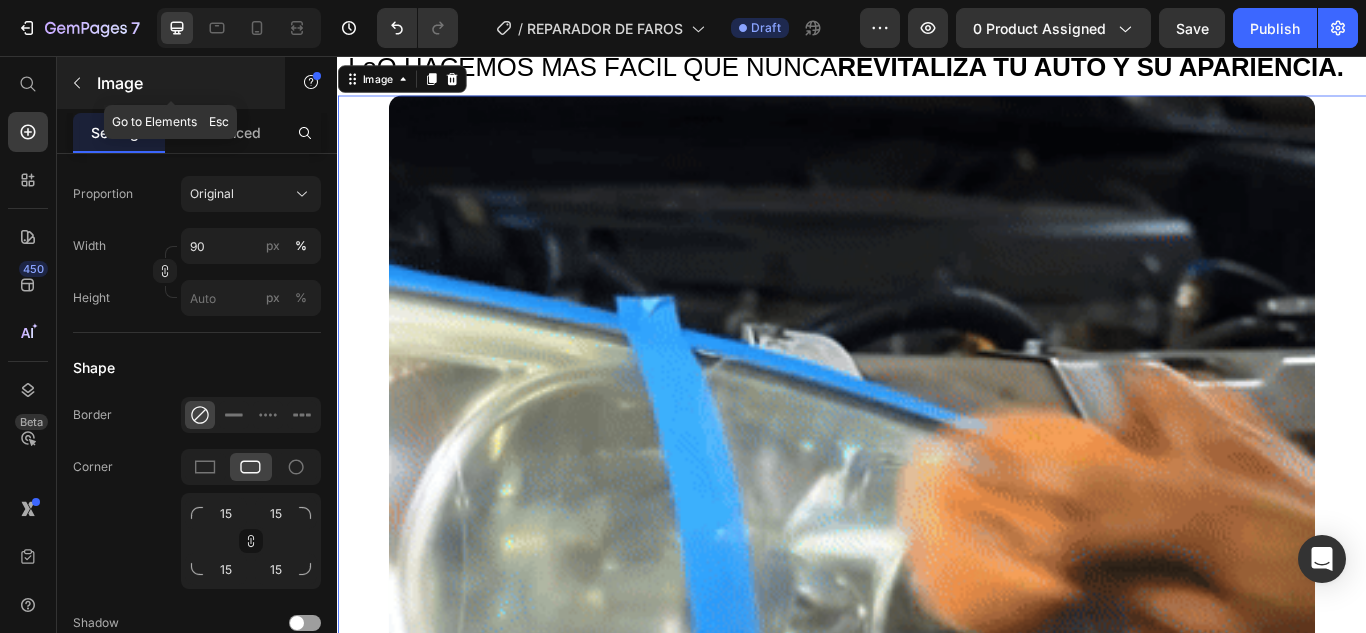 click at bounding box center [77, 83] 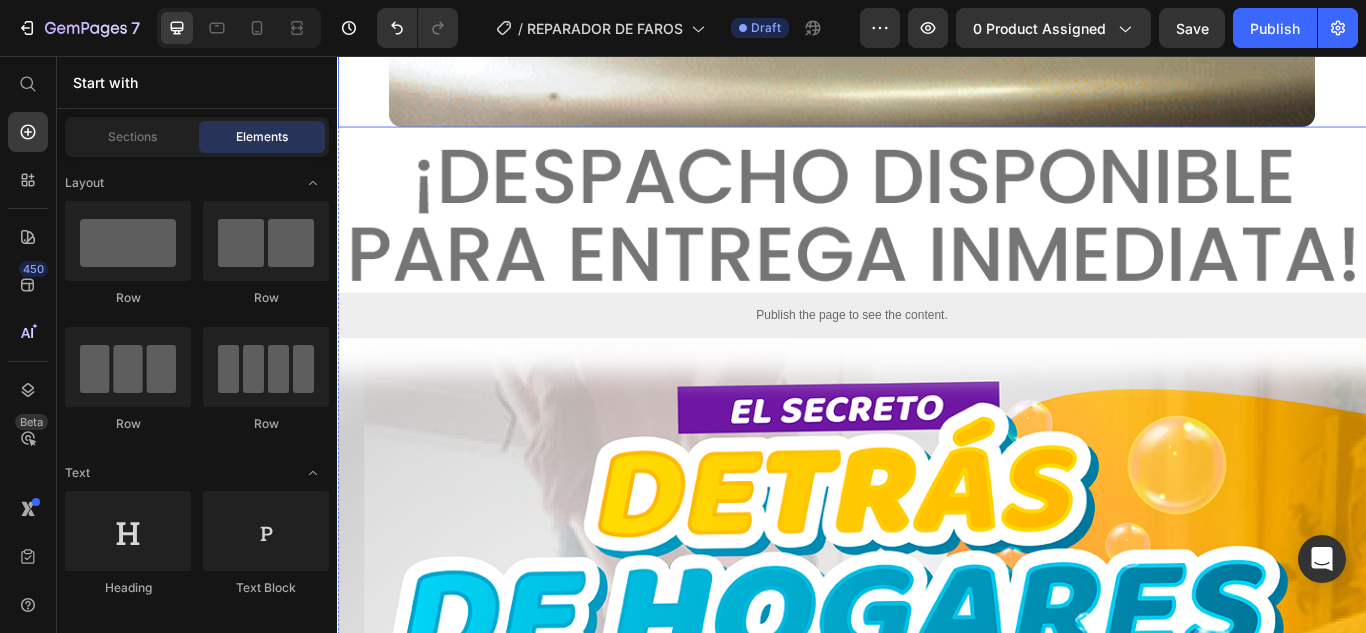 scroll, scrollTop: 4469, scrollLeft: 0, axis: vertical 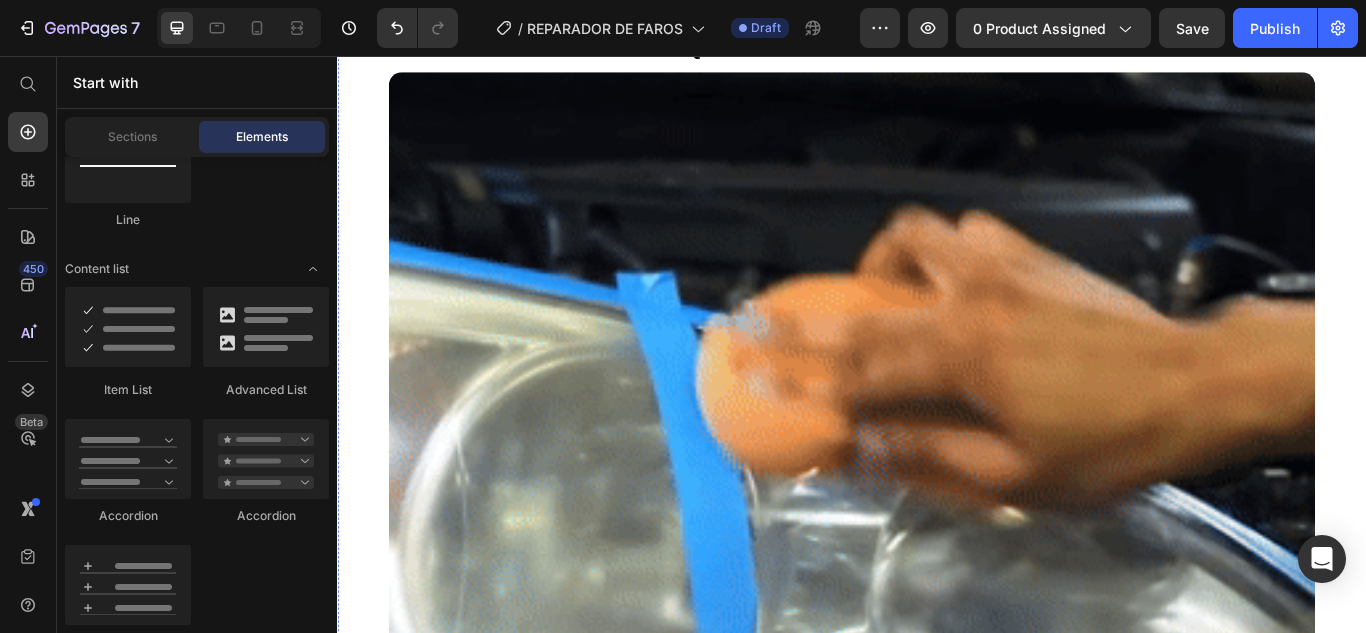click on "Image Resultados instantáneos sin complicaciones Restaura la ransparencia de tus farolas en minutos, sin desmontar nada. Text Block Image Apto para todo tipo de farolas plásticas Funciona en policarbonato, acrílico y más. Text Block Image Proteccíon contra [MEDICAL_DATA] UV y suciedad Aplica una capa invisible que previene el desgaste y el amarillamiento futuro. Text Block Image Fácil de usar, sin erramientas ni talleres Solo aplica, frota y listo. Ideal para tener siempre a mano en el carro. Text Block" at bounding box center (937, -594) 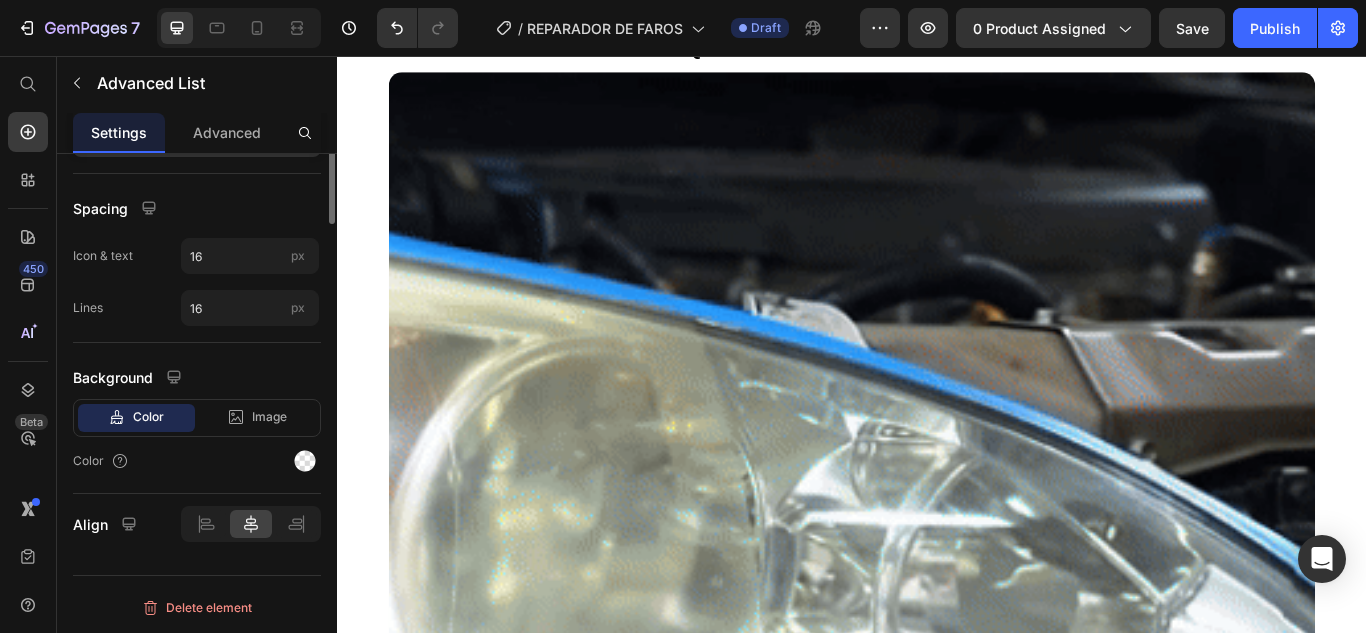 scroll, scrollTop: 0, scrollLeft: 0, axis: both 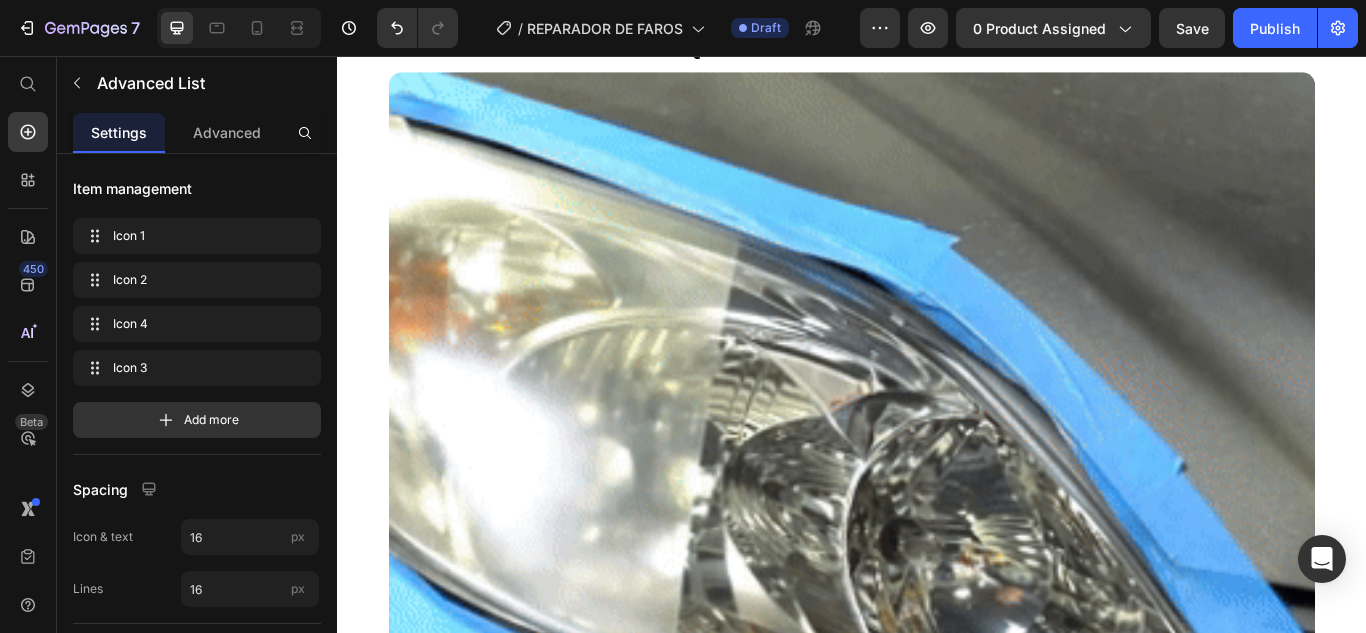 click at bounding box center [492, -760] 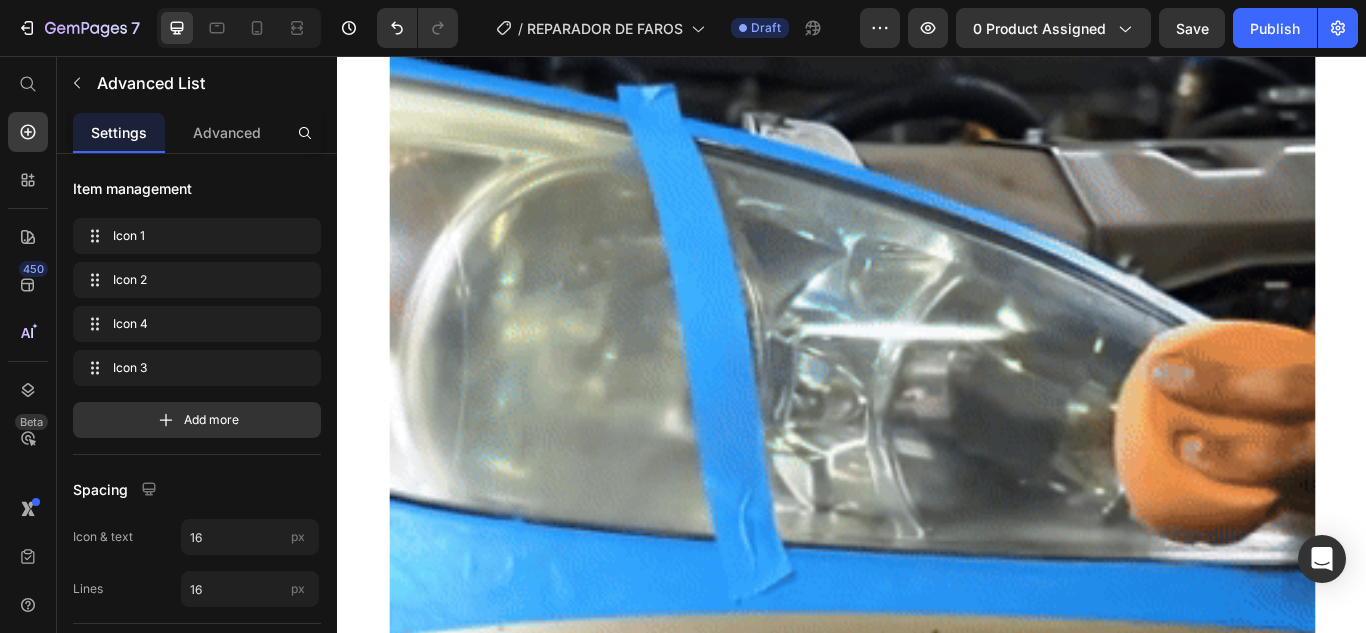 scroll, scrollTop: 2888, scrollLeft: 0, axis: vertical 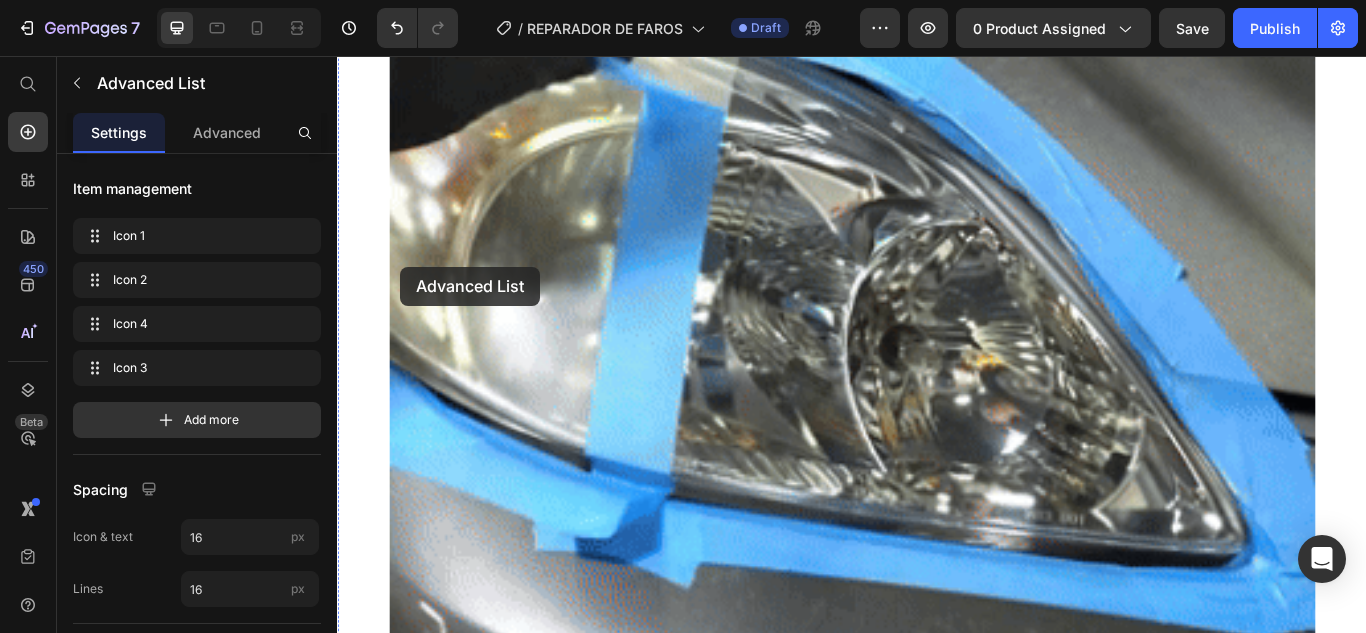 drag, startPoint x: 490, startPoint y: 542, endPoint x: 741, endPoint y: 699, distance: 296.05743 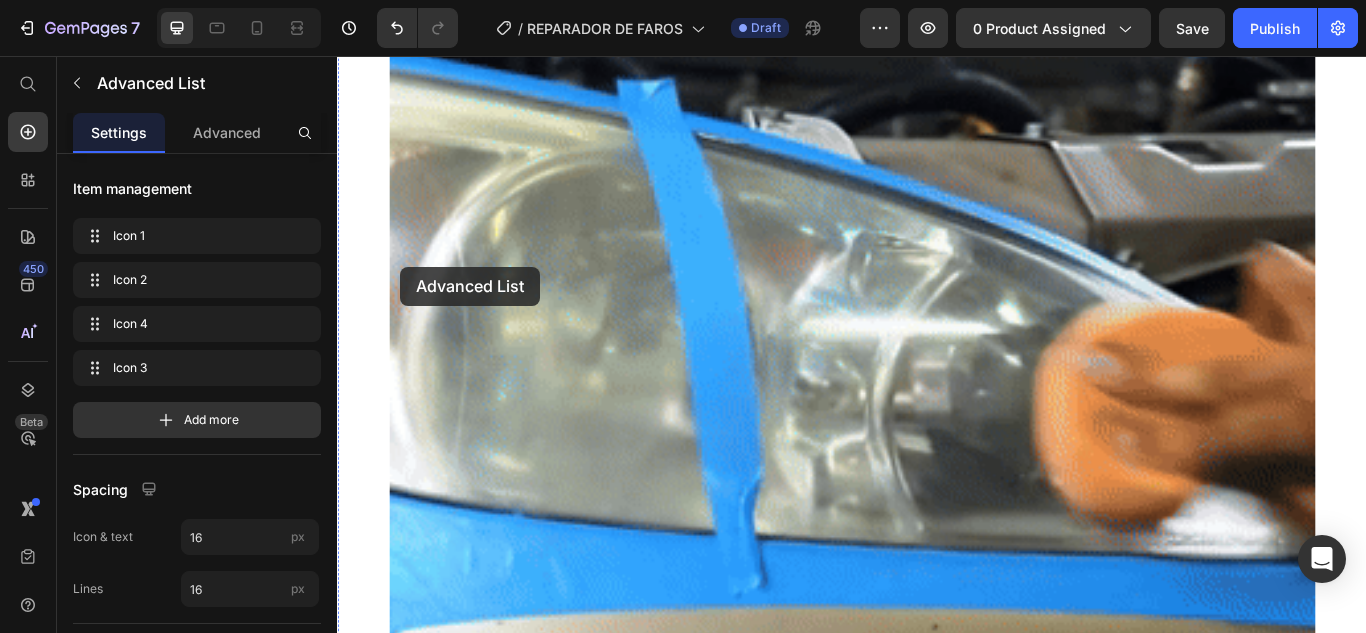 click on "Image Resultados instantáneos sin complicaciones Restaura la ransparencia de tus farolas en minutos, sin desmontar nada. Text Block Image Apto para todo tipo de farolas plásticas Funciona en policarbonato, acrílico y más. Text Block Image Proteccíon contra rayos UV y suciedad Aplica una capa invisible que previene el desgaste y el amarillamiento futuro. Text Block Image Fácil de usar, sin erramientas ni talleres Solo aplica, frota y listo. Ideal para tener siempre a mano en el carro. Text Block Advanced List Image Resultados instantáneos sin complicaciones Restaura la ransparencia de tus farolas en minutos, sin desmontar nada. Text Block Image Apto para todo tipo de farolas plásticas Funciona en policarbonato, acrílico y más. Text Block Image Proteccíon contra rayos UV y suciedad Aplica una capa invisible que previene el desgaste y el amarillamiento futuro. Text Block Image Fácil de usar, sin erramientas ni talleres Solo aplica, frota y listo. Ideal para tener siempre a mano en el carro.   0 Image" at bounding box center [937, 2548] 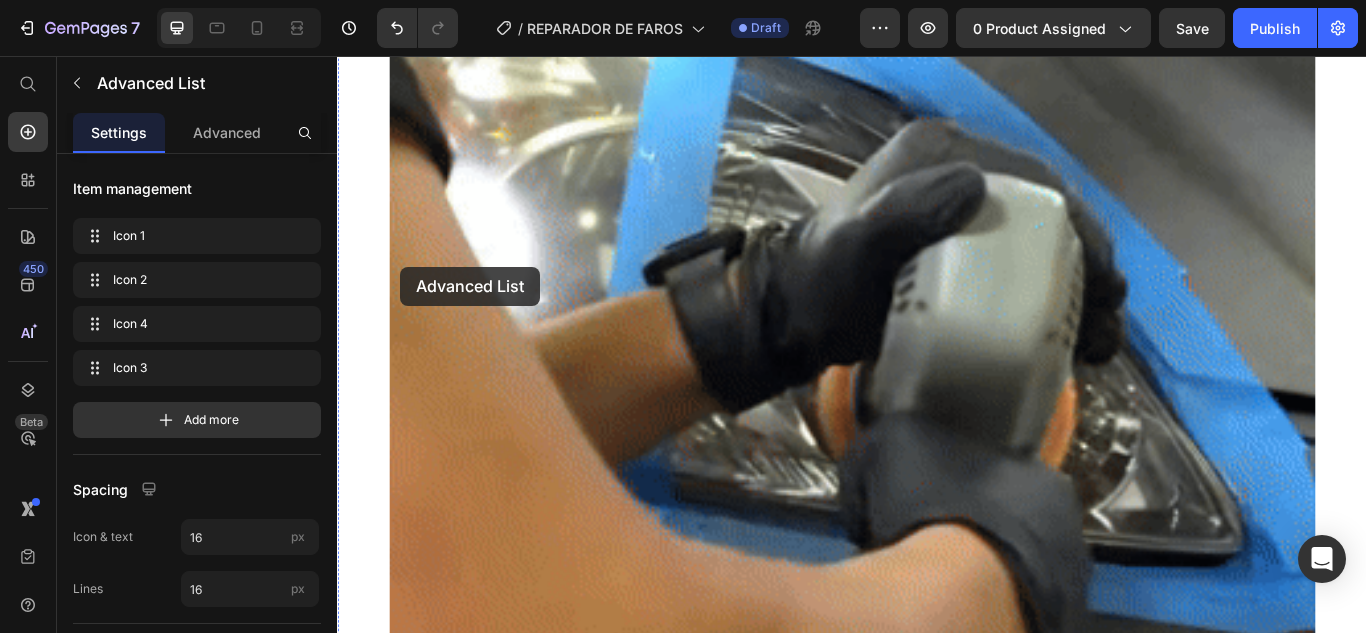 click on "Image Resultados instantáneos sin complicaciones Restaura la ransparencia de tus farolas en minutos, sin desmontar nada. Text Block Image Apto para todo tipo de farolas plásticas Funciona en policarbonato, acrílico y más. Text Block Image Proteccíon contra rayos UV y suciedad Aplica una capa invisible que previene el desgaste y el amarillamiento futuro. Text Block Image Fácil de usar, sin erramientas ni talleres Solo aplica, frota y listo. Ideal para tener siempre a mano en el carro. Text Block Advanced List Image Resultados instantáneos sin complicaciones Restaura la ransparencia de tus farolas en minutos, sin desmontar nada. Text Block Image Apto para todo tipo de farolas plásticas Funciona en policarbonato, acrílico y más. Text Block Image Proteccíon contra rayos UV y suciedad Aplica una capa invisible que previene el desgaste y el amarillamiento futuro. Text Block Image Fácil de usar, sin erramientas ni talleres Solo aplica, frota y listo. Ideal para tener siempre a mano en el carro.   0 Image" at bounding box center [937, 2548] 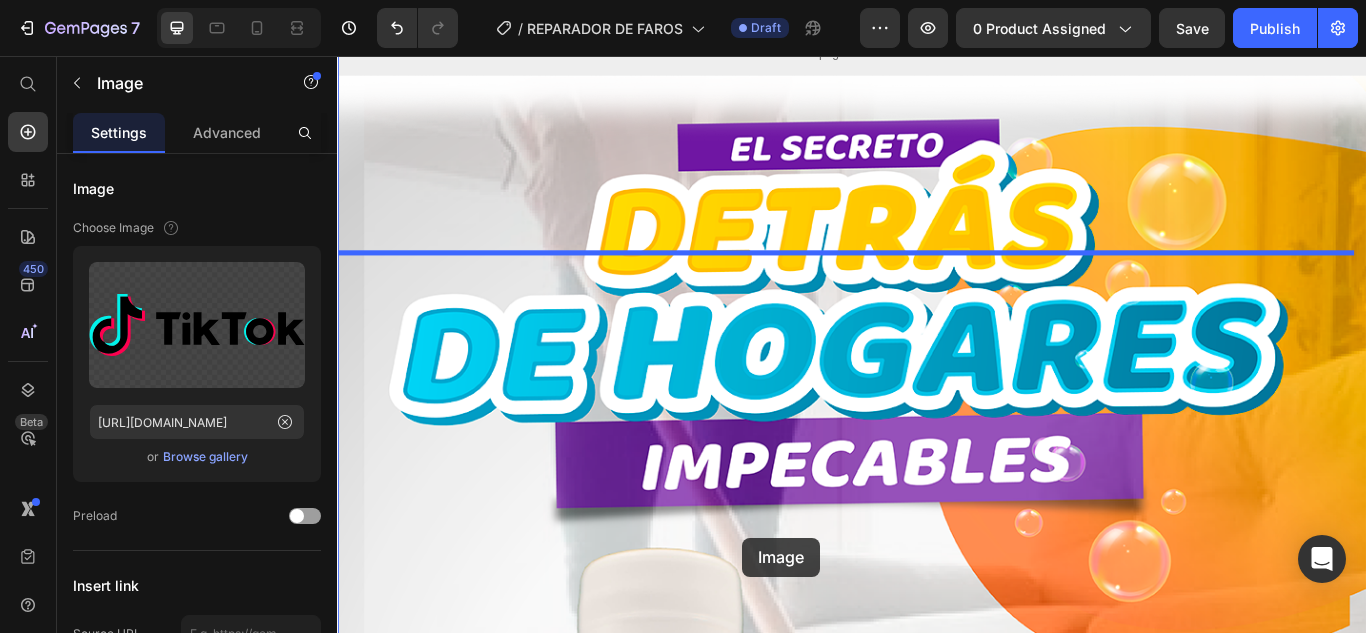 scroll, scrollTop: 5027, scrollLeft: 0, axis: vertical 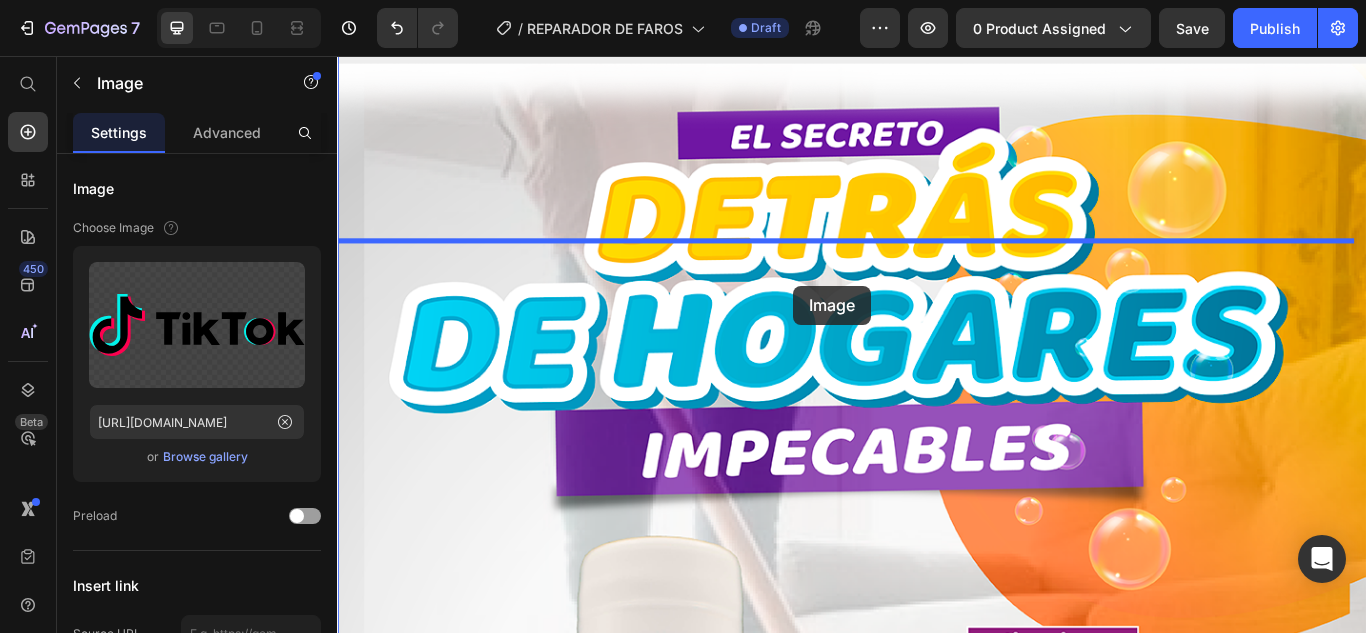 drag, startPoint x: 741, startPoint y: 699, endPoint x: 869, endPoint y: 324, distance: 396.24362 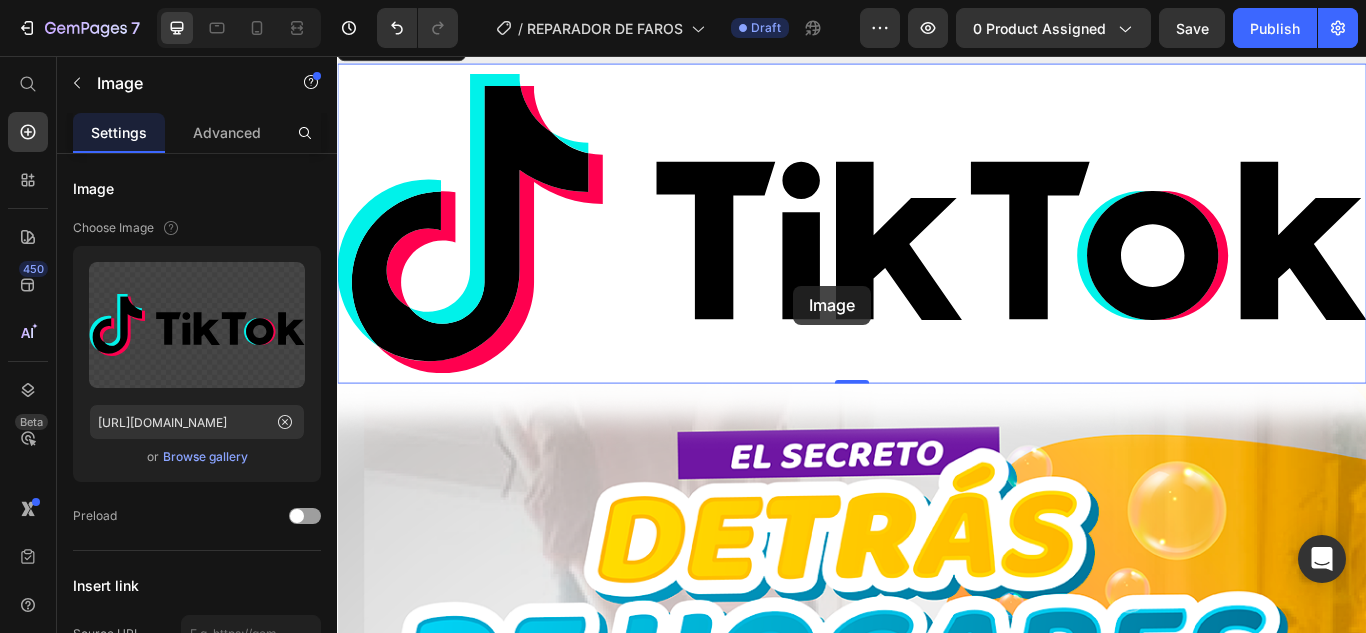 click at bounding box center [937, 252] 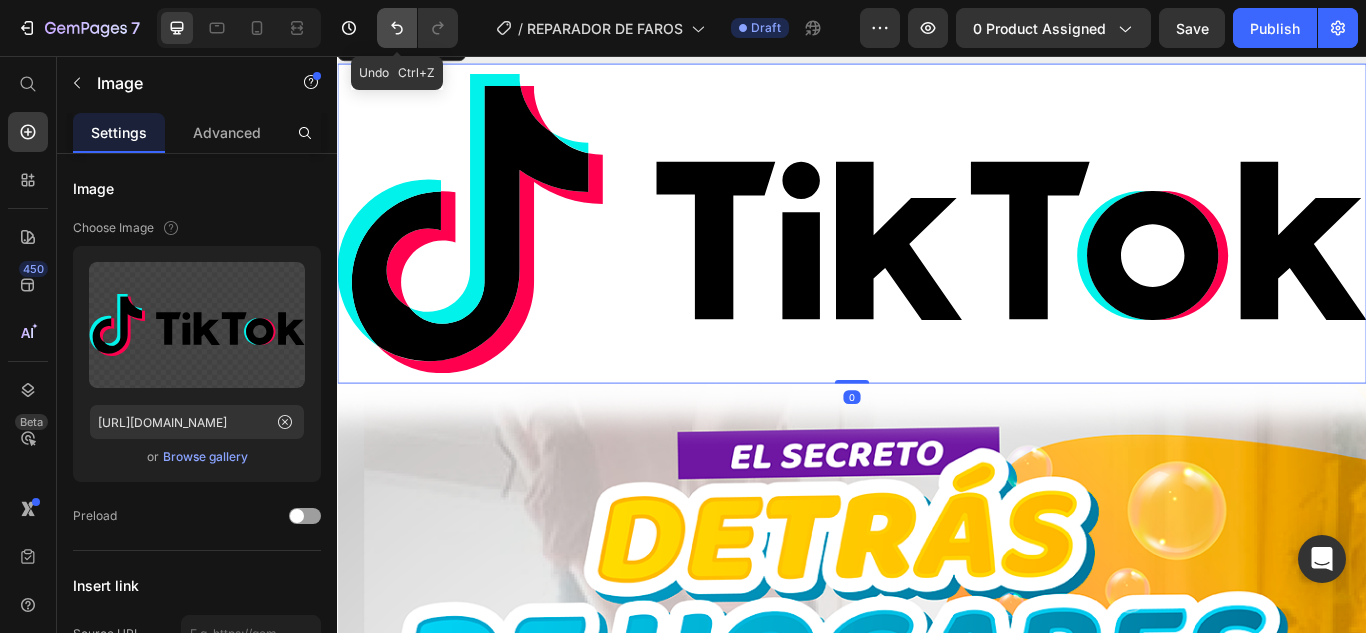 click 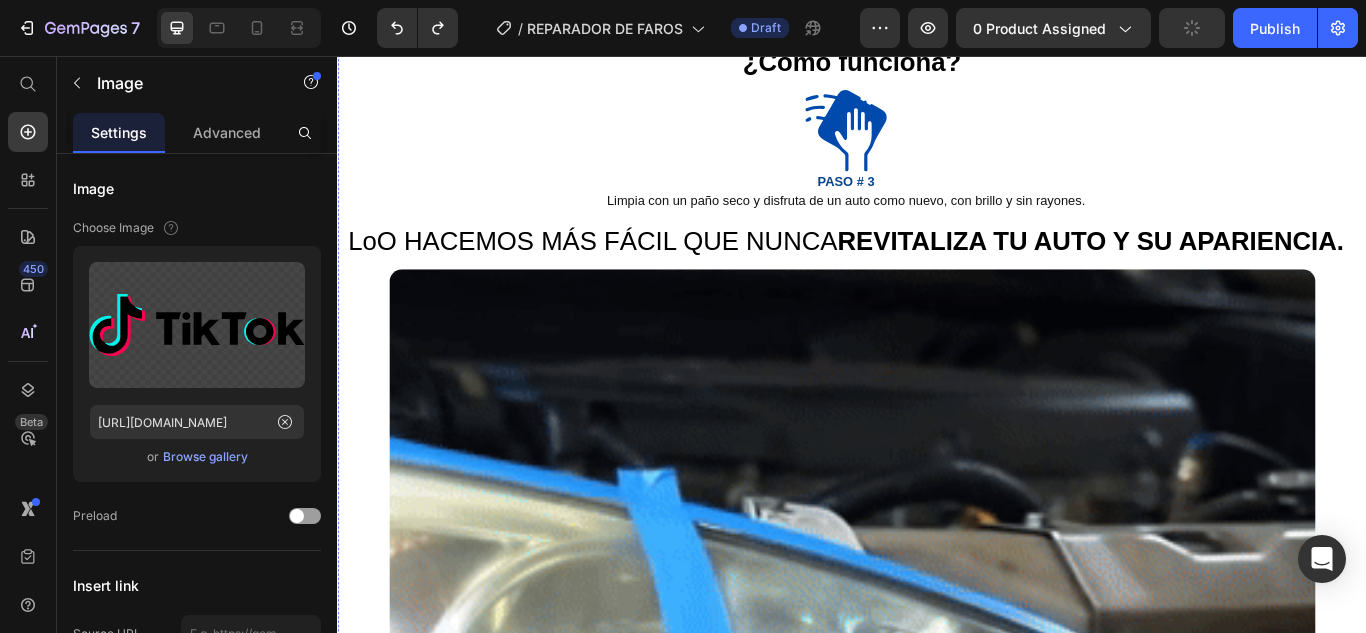 scroll, scrollTop: 2527, scrollLeft: 0, axis: vertical 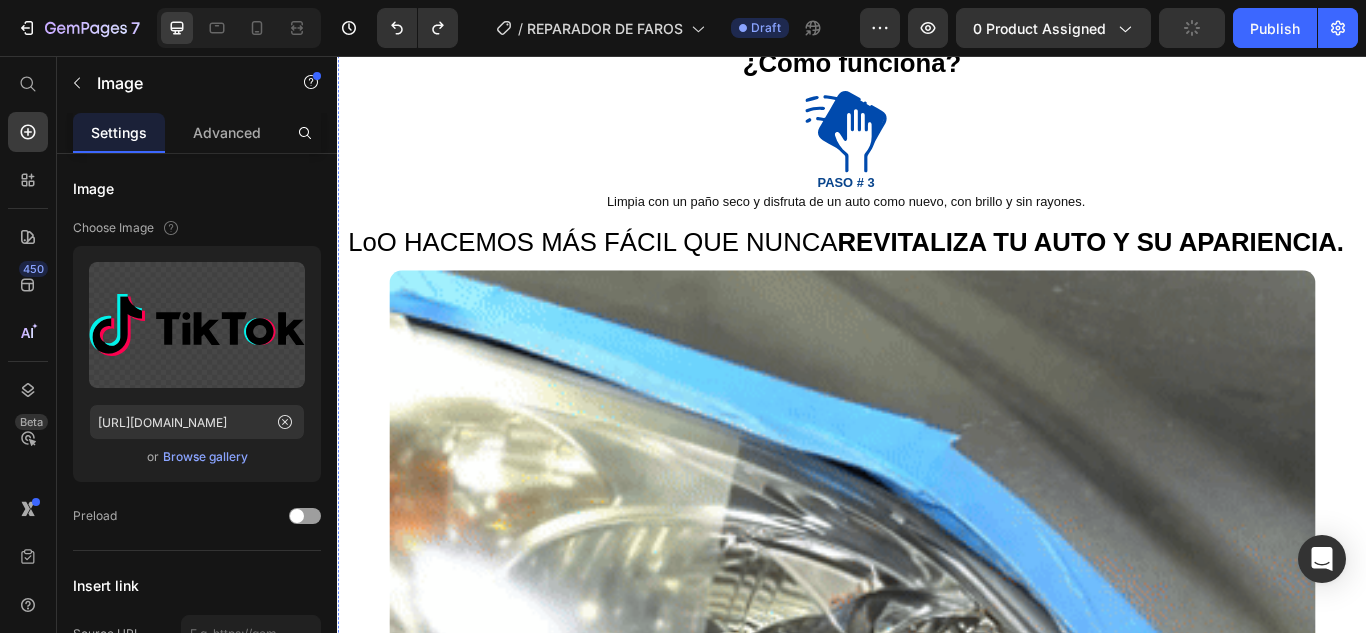 click on "Image Resultados instantáneos sin complicaciones Restaura la ransparencia de tus farolas en minutos, sin desmontar nada. Text Block Image Apto para todo tipo de farolas plásticas Funciona en policarbonato, acrílico y más. Text Block Image Proteccíon contra [MEDICAL_DATA] UV y suciedad Aplica una capa invisible que previene el desgaste y el amarillamiento futuro. Text Block Image Fácil de usar, sin erramientas ni talleres Solo aplica, frota y listo. Ideal para tener siempre a mano en el carro. Text Block" at bounding box center (937, -458) 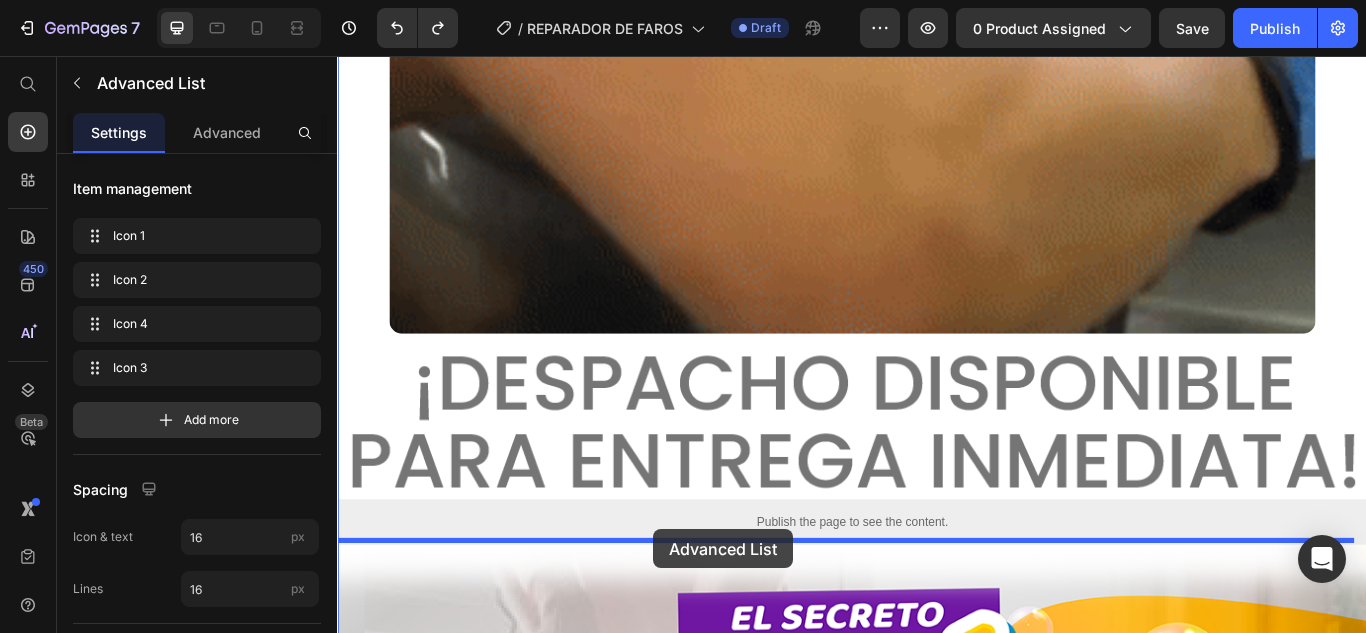 scroll, scrollTop: 4680, scrollLeft: 0, axis: vertical 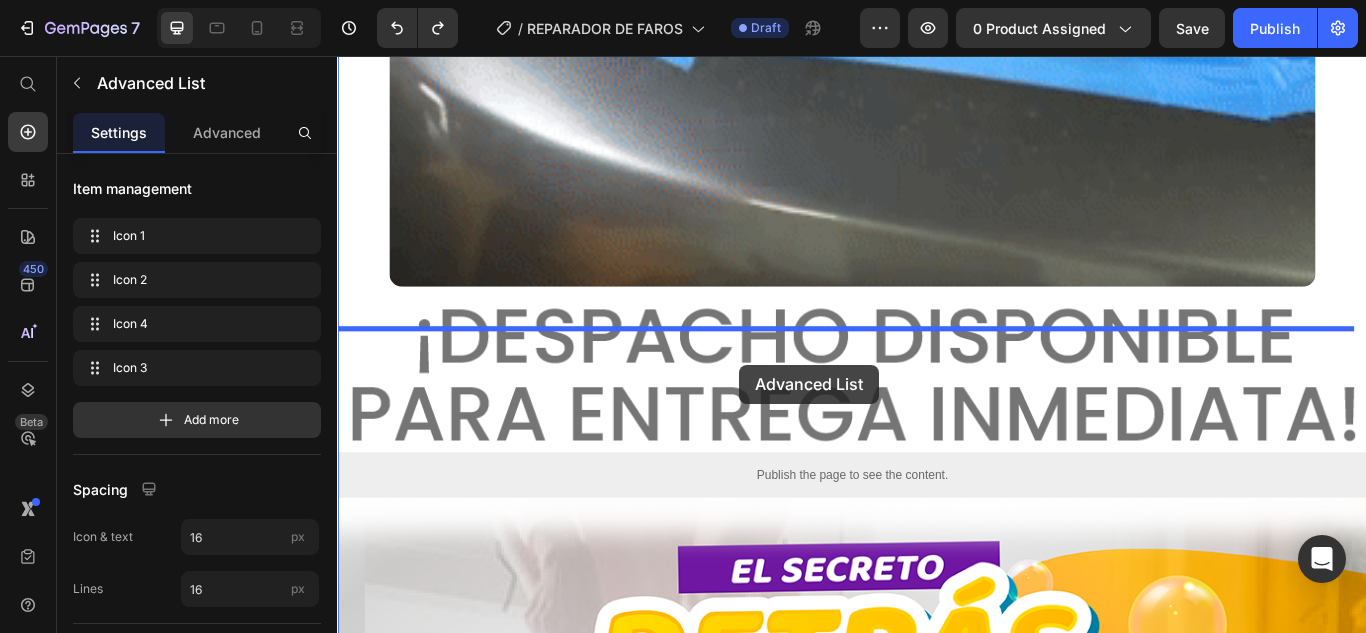 drag, startPoint x: 532, startPoint y: 517, endPoint x: 806, endPoint y: 416, distance: 292.02225 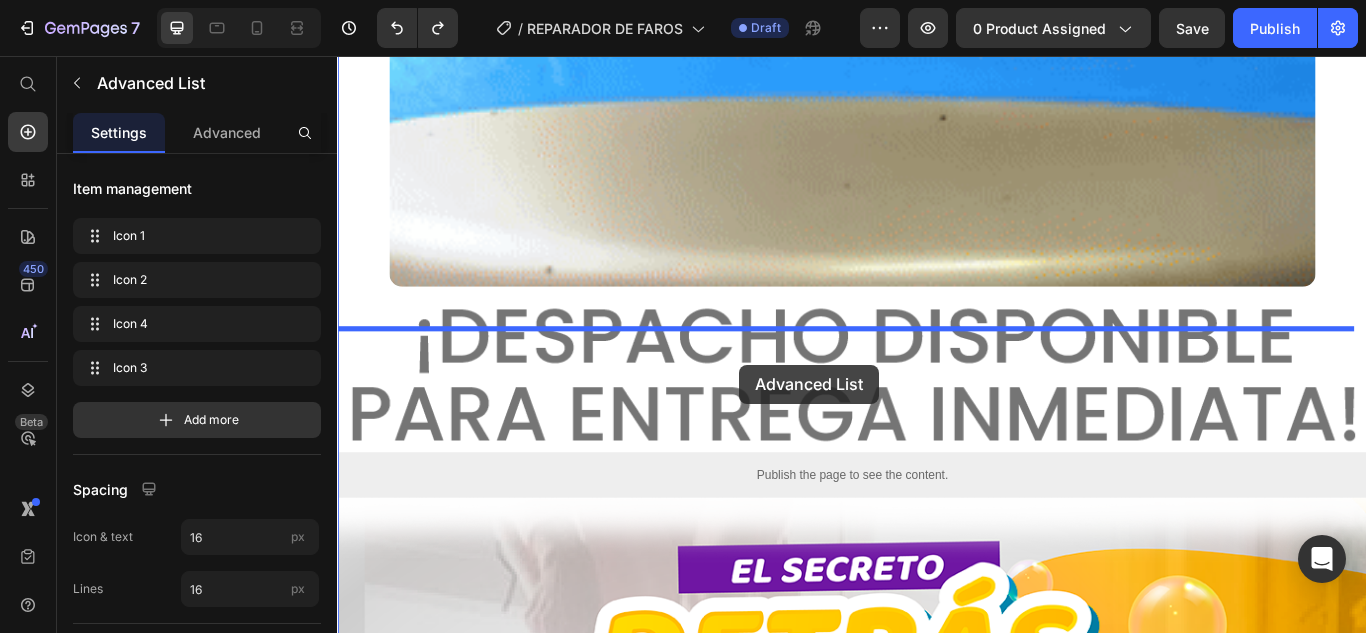 click on "Resultados instantáneos sin complicaciones Restaura la ransparencia de tus farolas en minutos, sin desmontar nada." at bounding box center [337, 56] 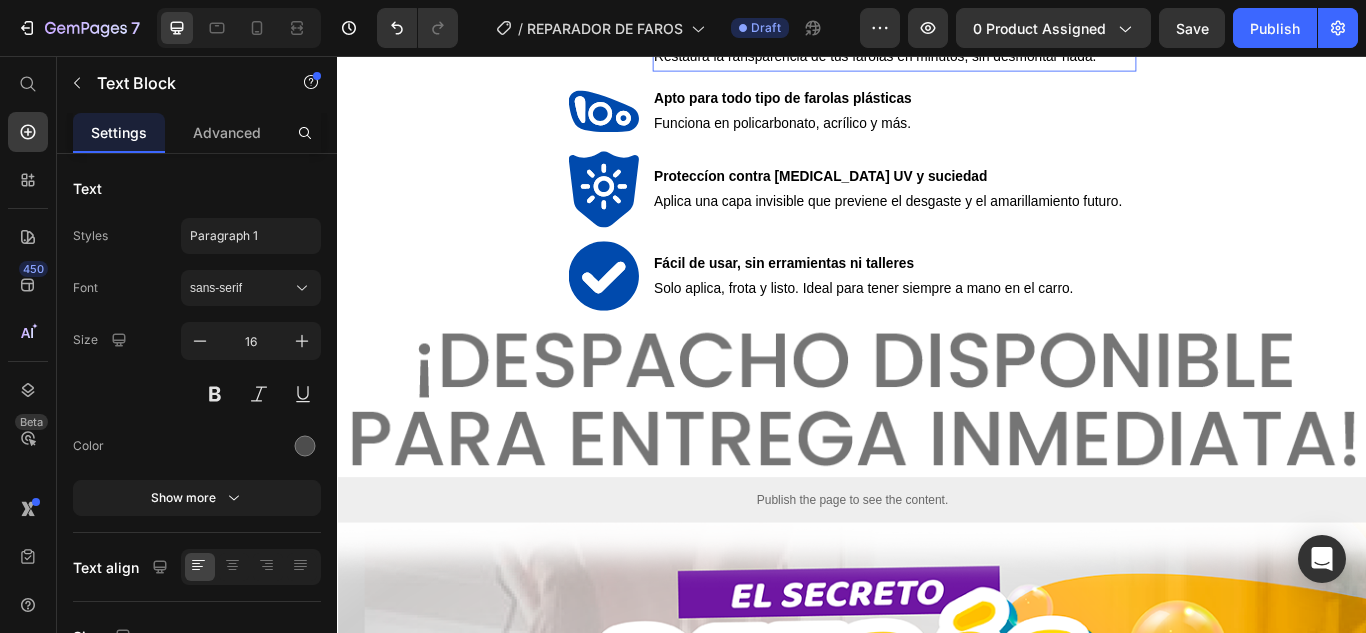 scroll, scrollTop: 4321, scrollLeft: 0, axis: vertical 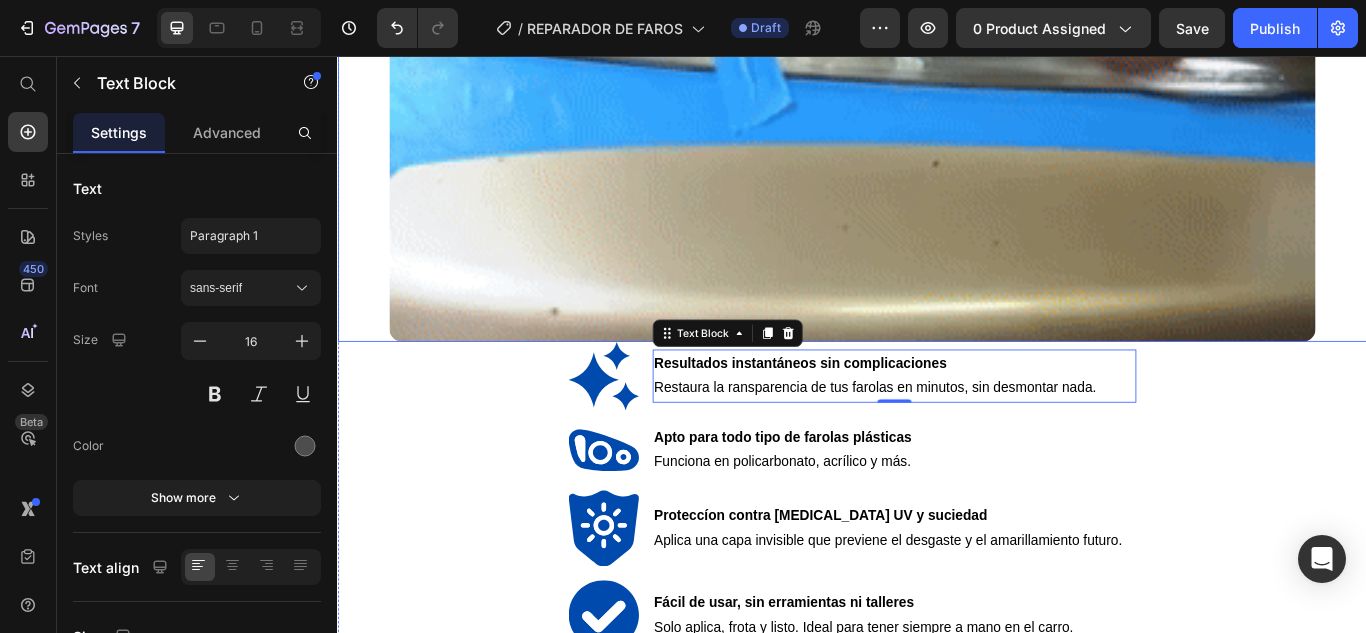 click at bounding box center (937, -151) 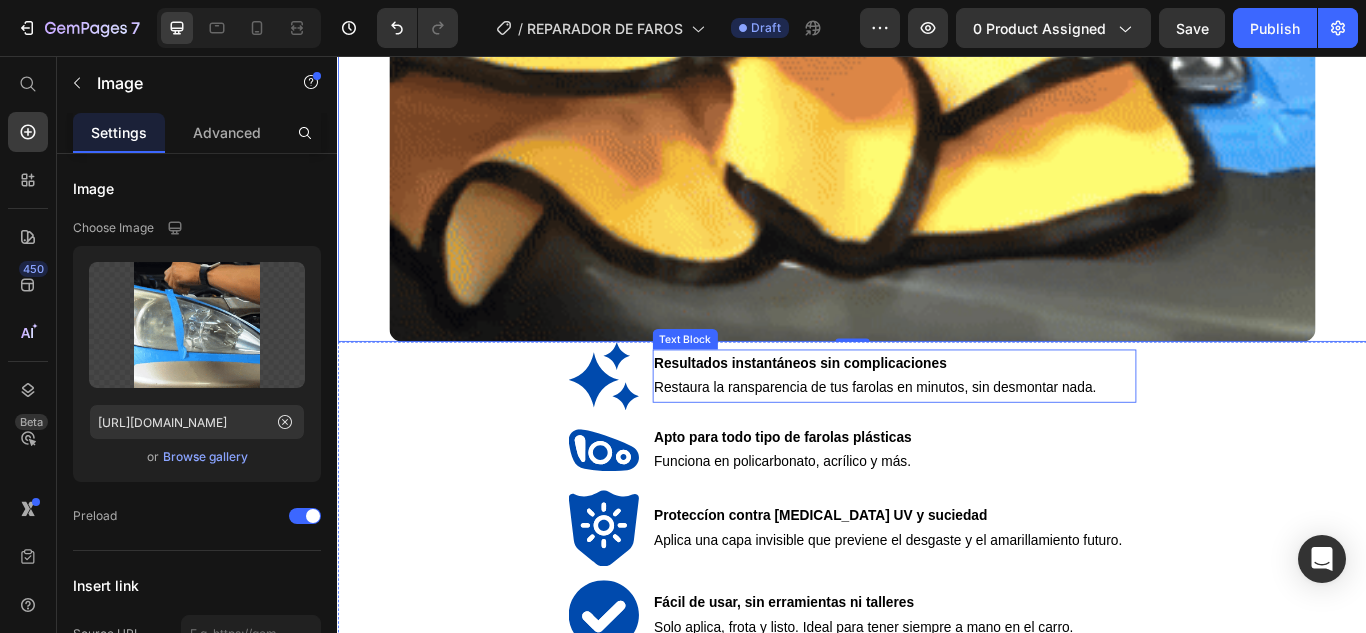 click on "Resultados instantáneos sin complicaciones" at bounding box center (876, 413) 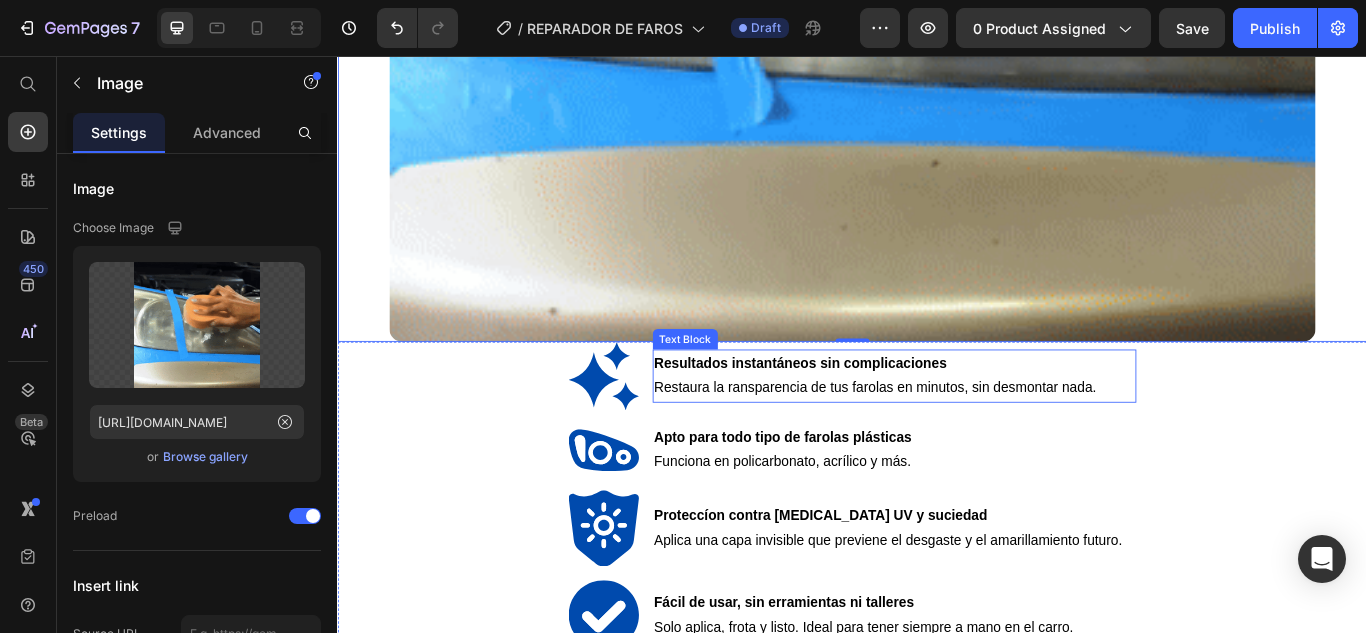 click on "Resultados instantáneos sin complicaciones" at bounding box center (876, 413) 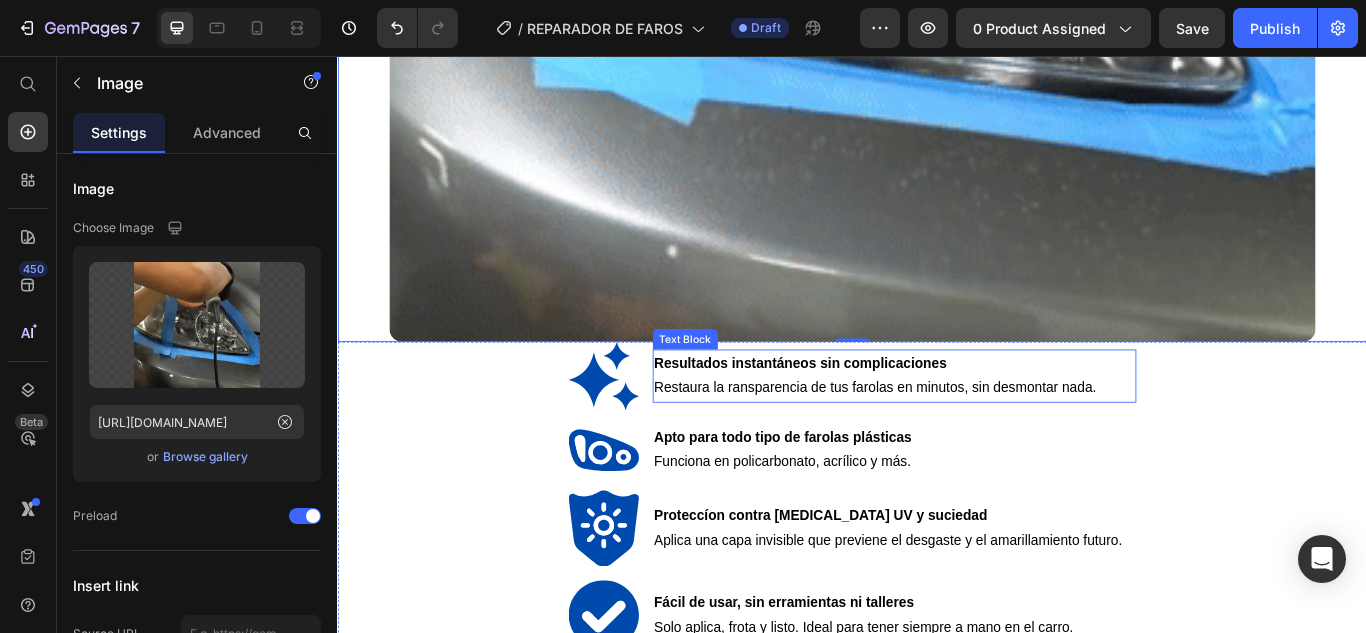 click on "Resultados instantáneos sin complicaciones" at bounding box center [876, 413] 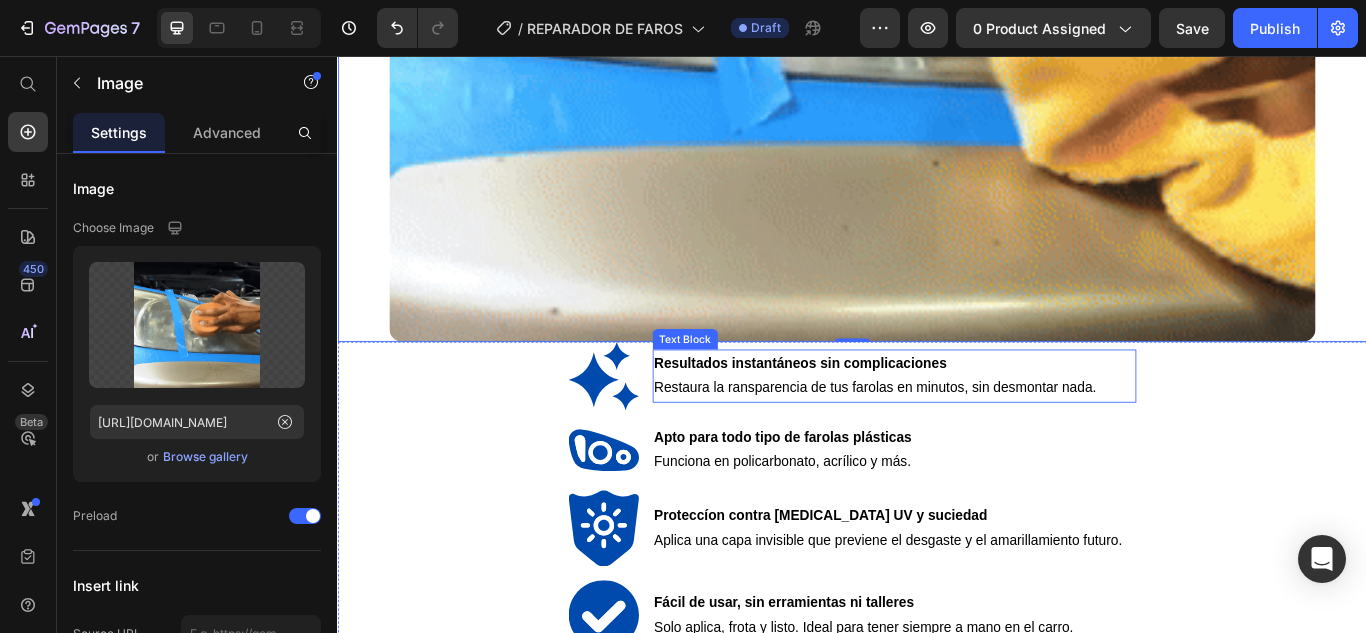 click on "Resultados instantáneos sin complicaciones" at bounding box center (876, 413) 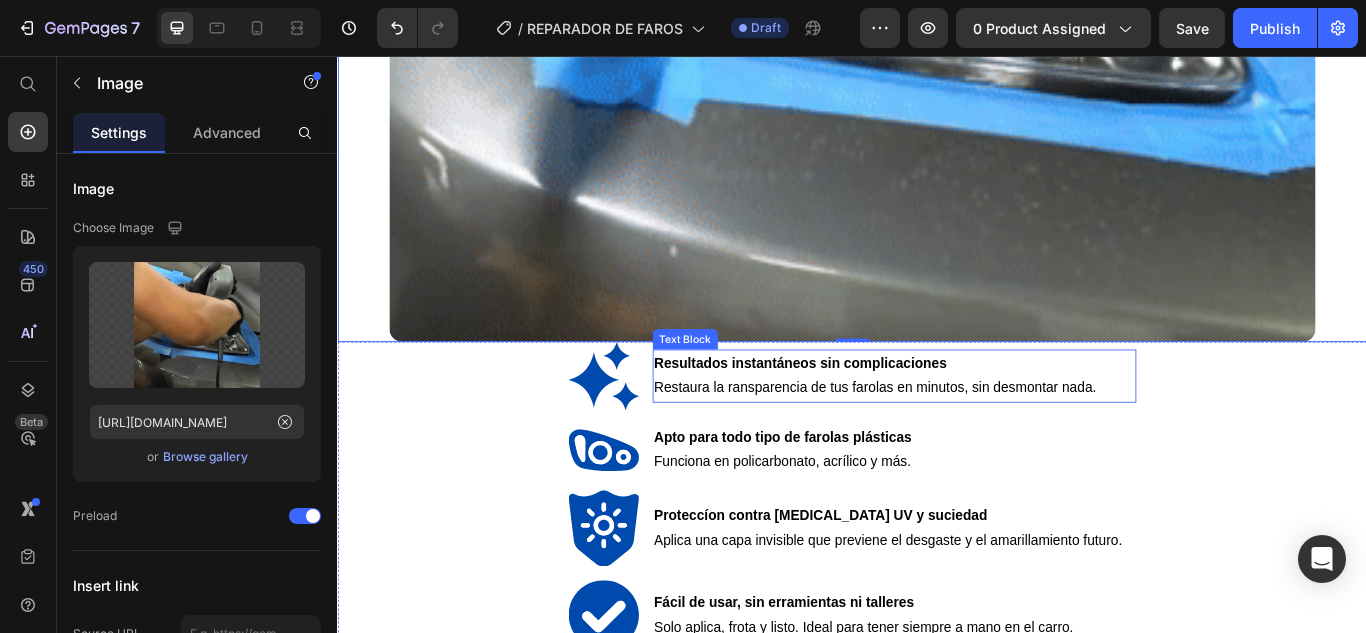 click on "Resultados instantáneos sin complicaciones Restaura la ransparencia de tus farolas en minutos, sin desmontar nada." at bounding box center (986, 429) 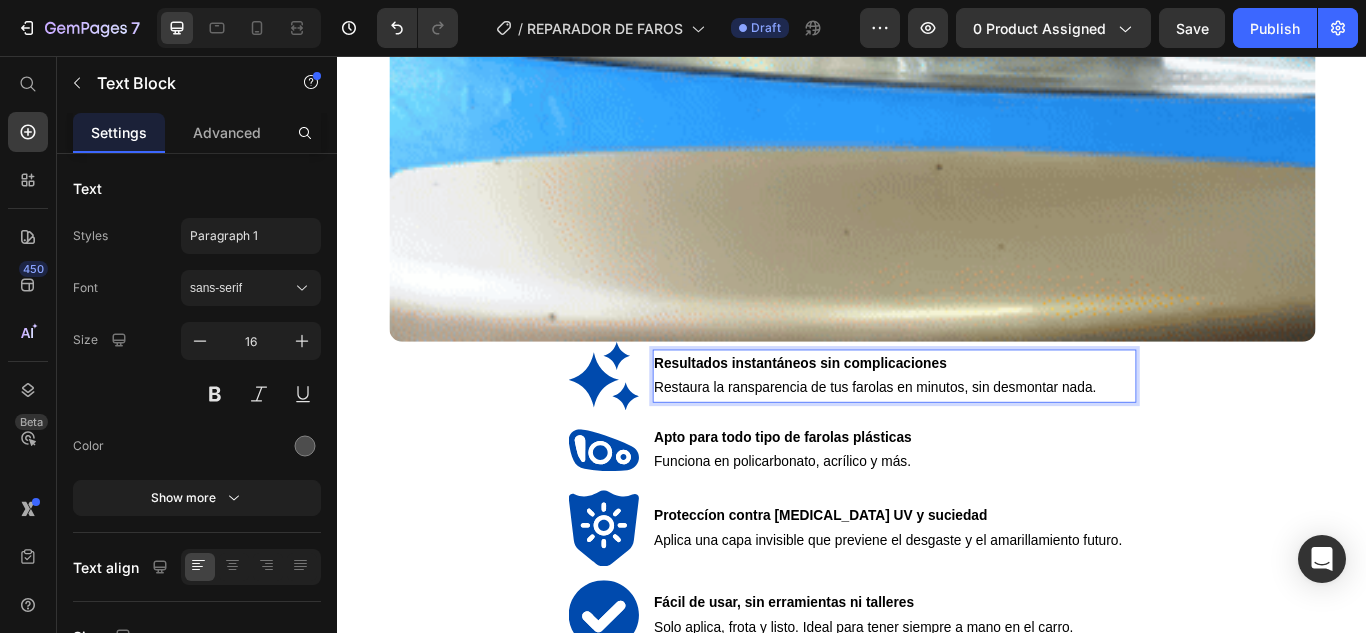 click on "Resultados instantáneos sin complicaciones" at bounding box center [876, 413] 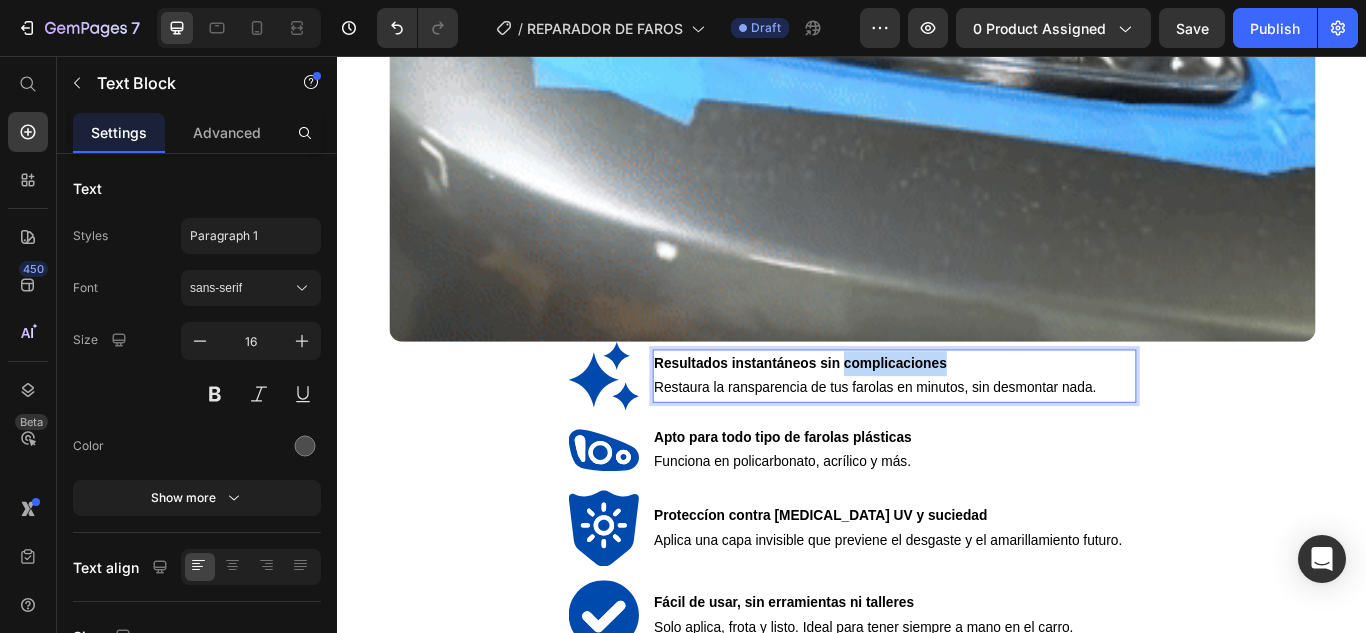 click on "Resultados instantáneos sin complicaciones" at bounding box center [876, 413] 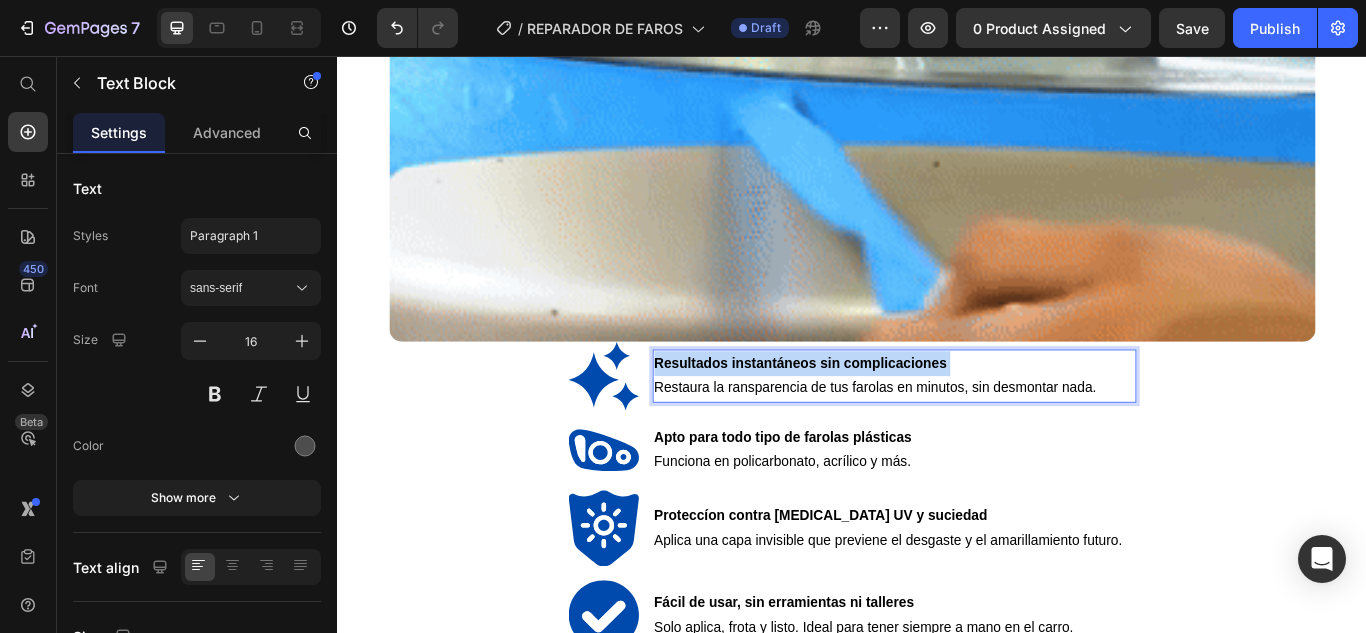click on "Resultados instantáneos sin complicaciones" at bounding box center (876, 413) 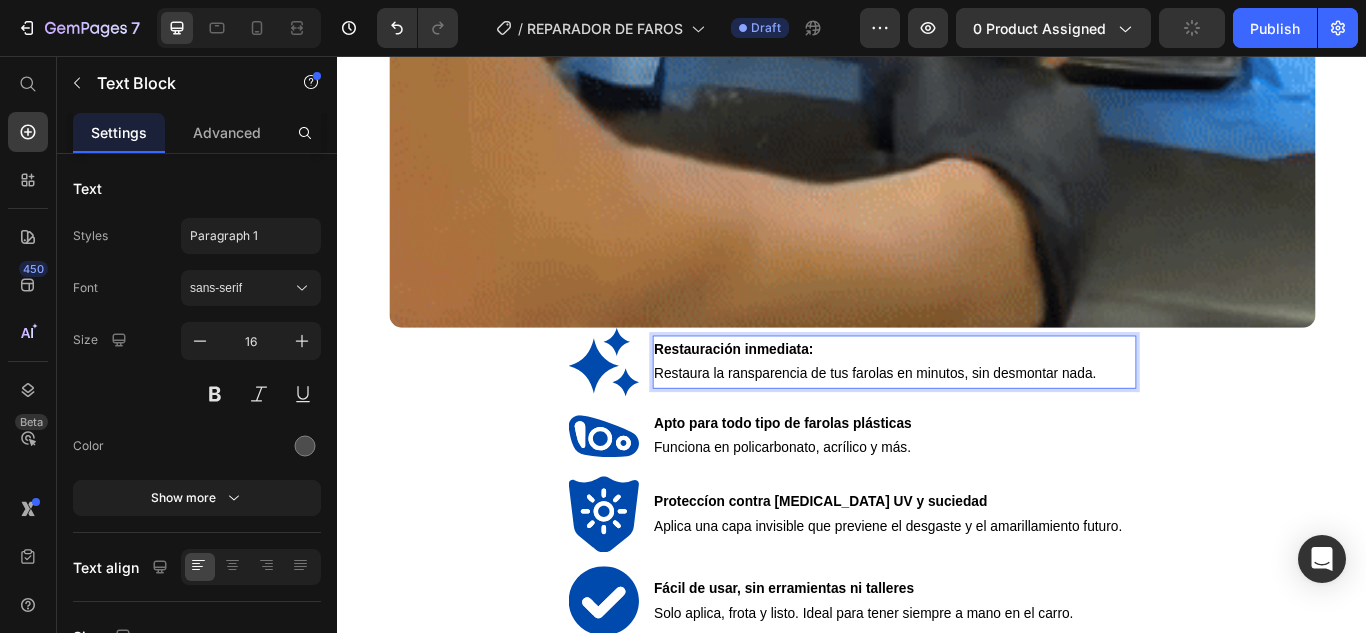 scroll, scrollTop: 4321, scrollLeft: 0, axis: vertical 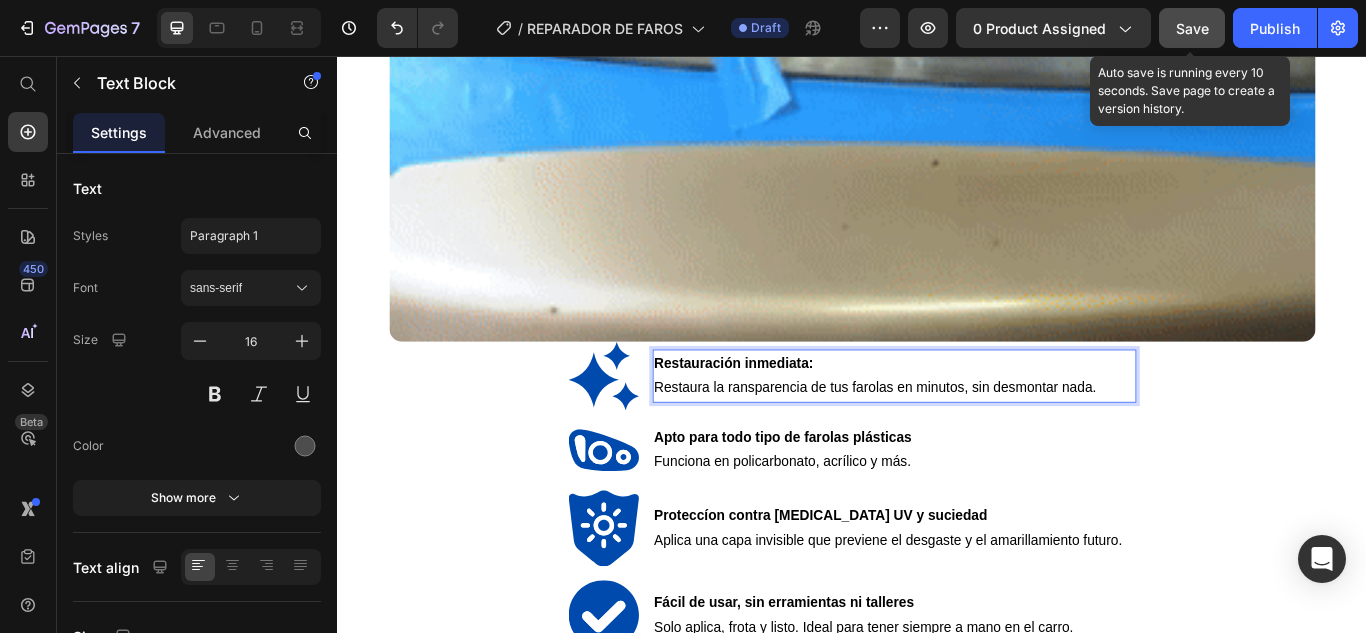 click on "Save" at bounding box center [1192, 28] 